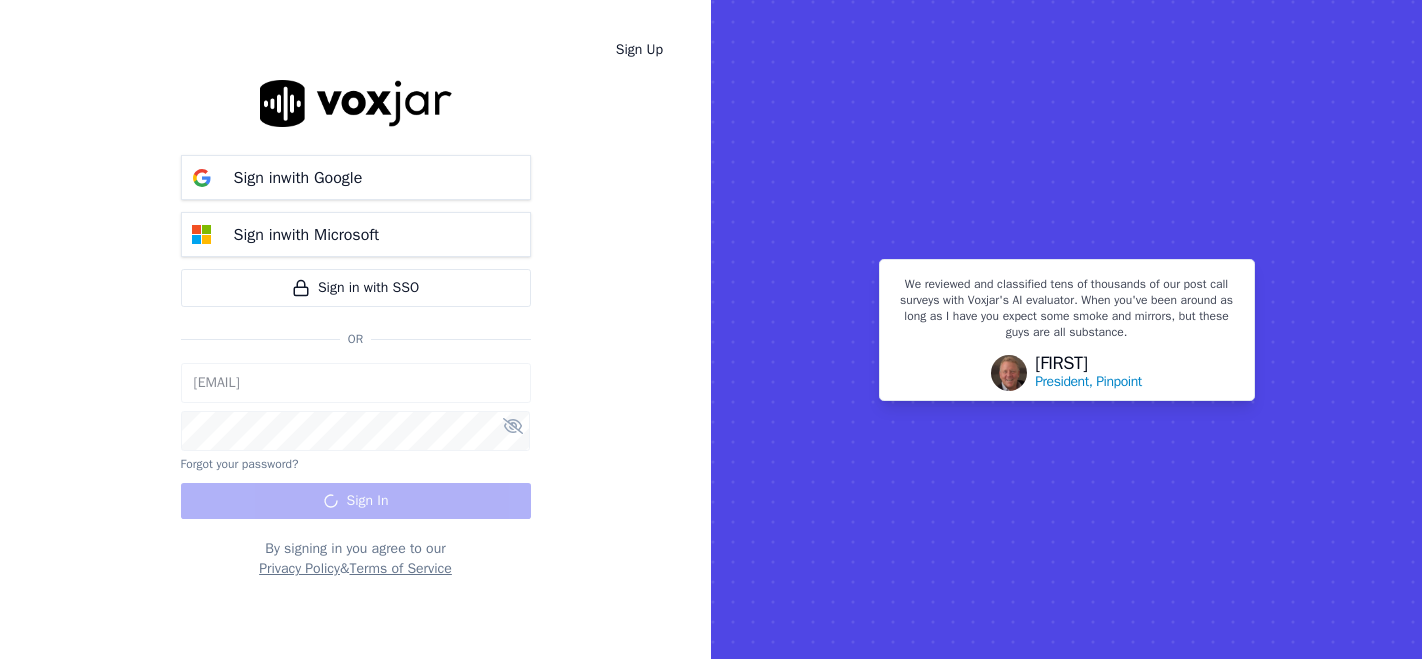 scroll, scrollTop: 0, scrollLeft: 0, axis: both 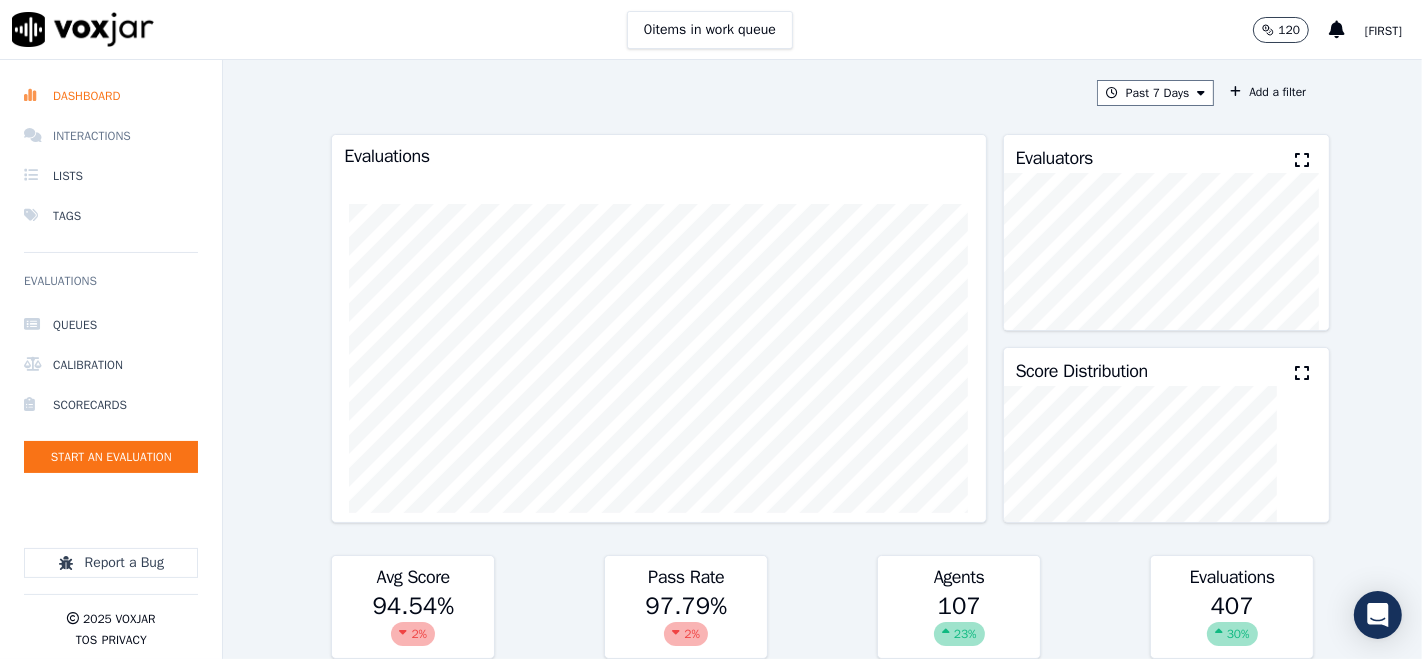 click on "Interactions" at bounding box center [111, 136] 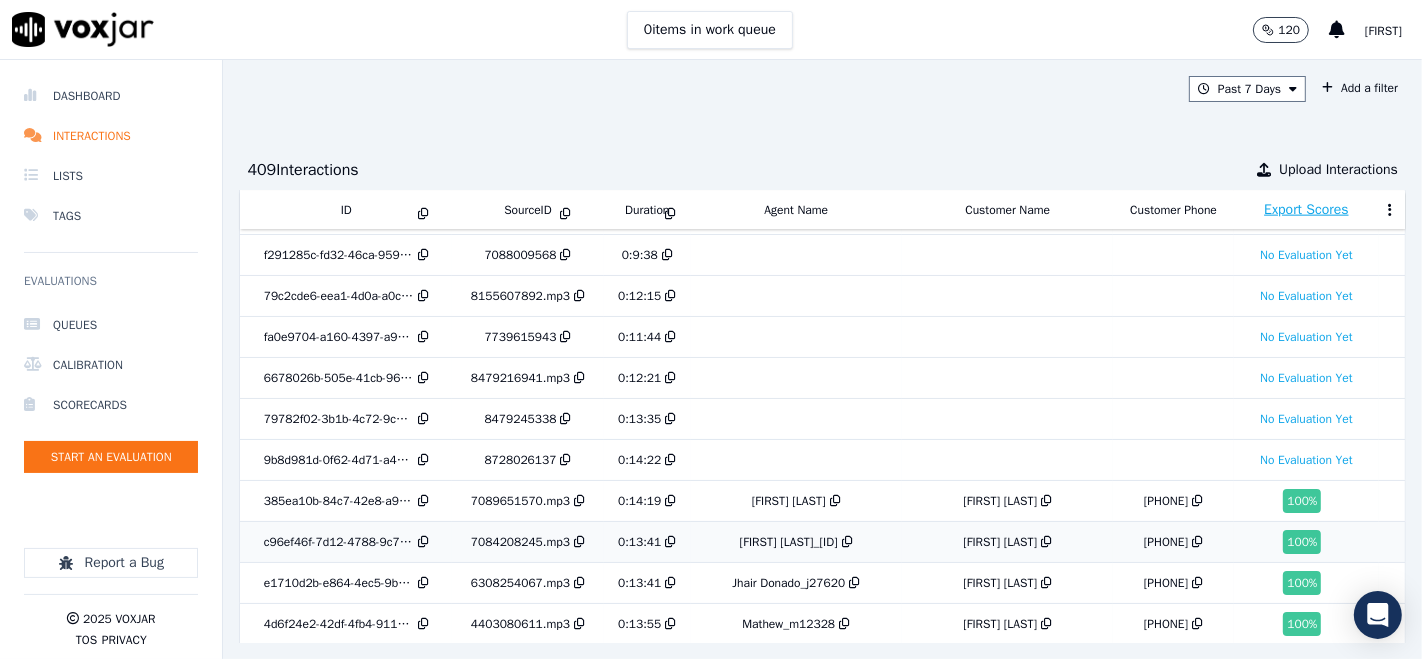 scroll, scrollTop: 2323, scrollLeft: 0, axis: vertical 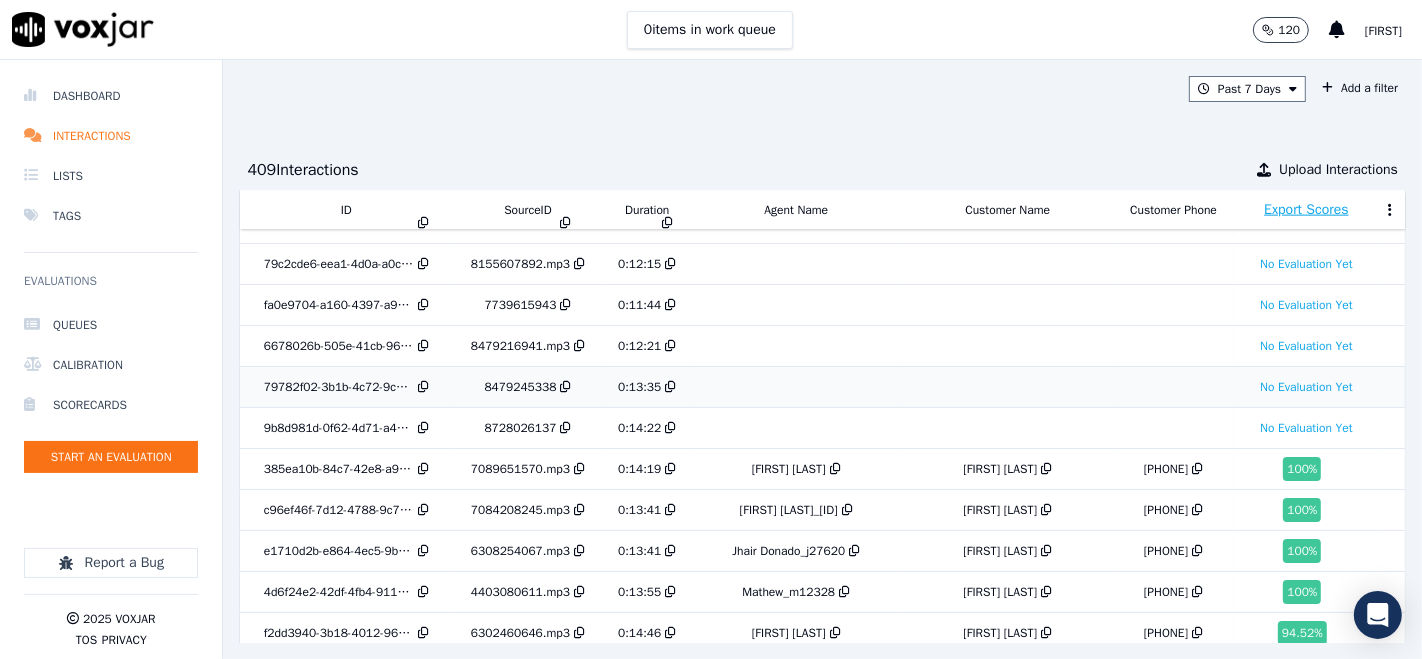 click on "8479245338" at bounding box center [520, 387] 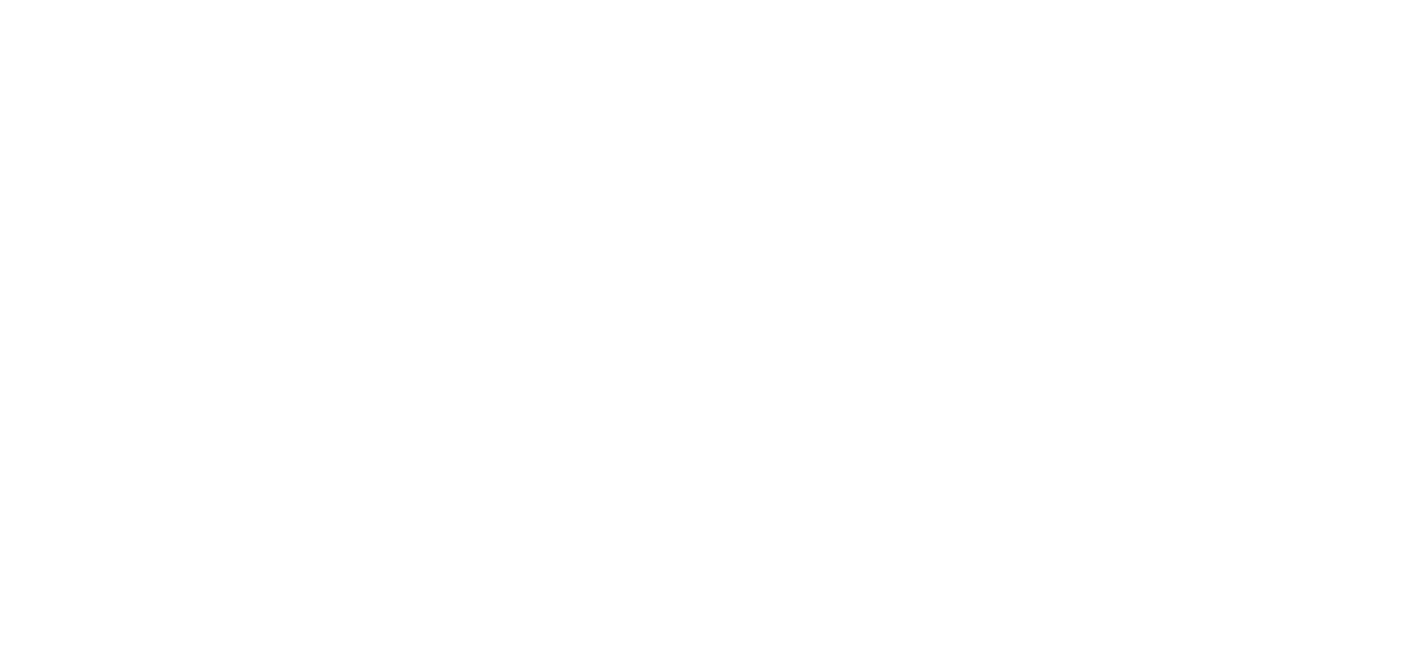 scroll, scrollTop: 0, scrollLeft: 0, axis: both 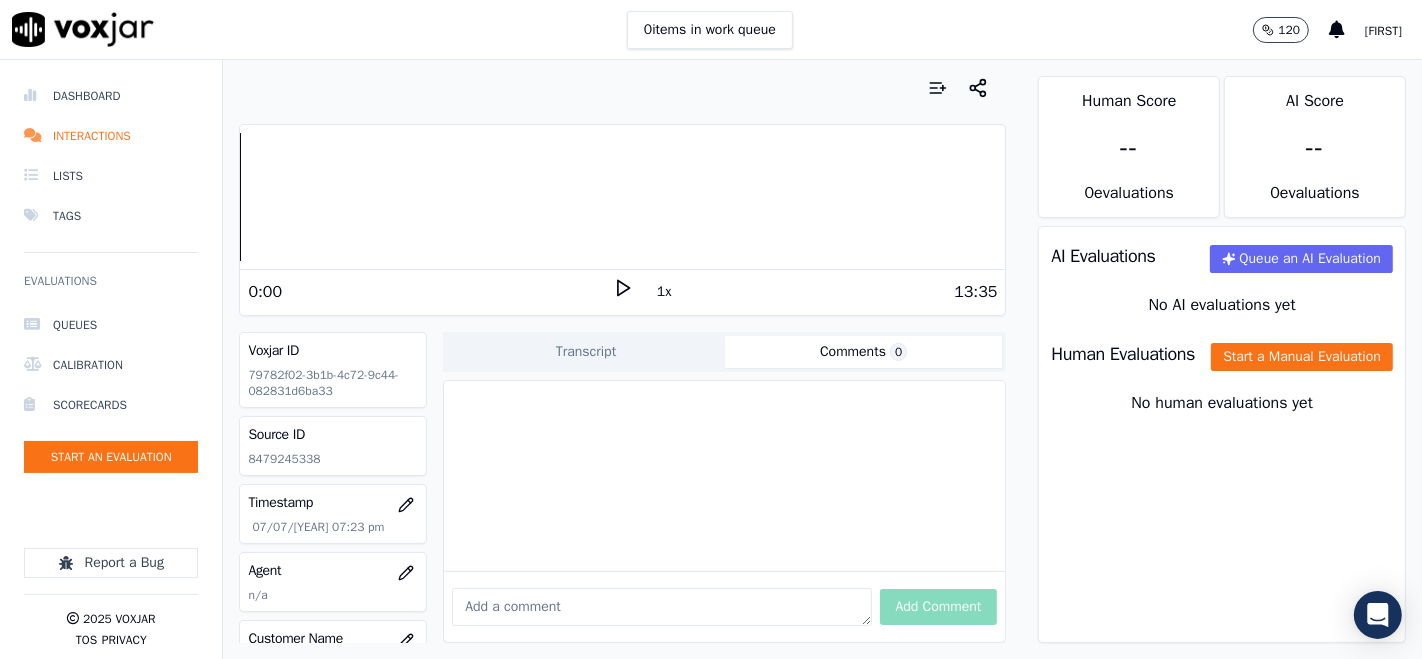 click on "Comments  0" 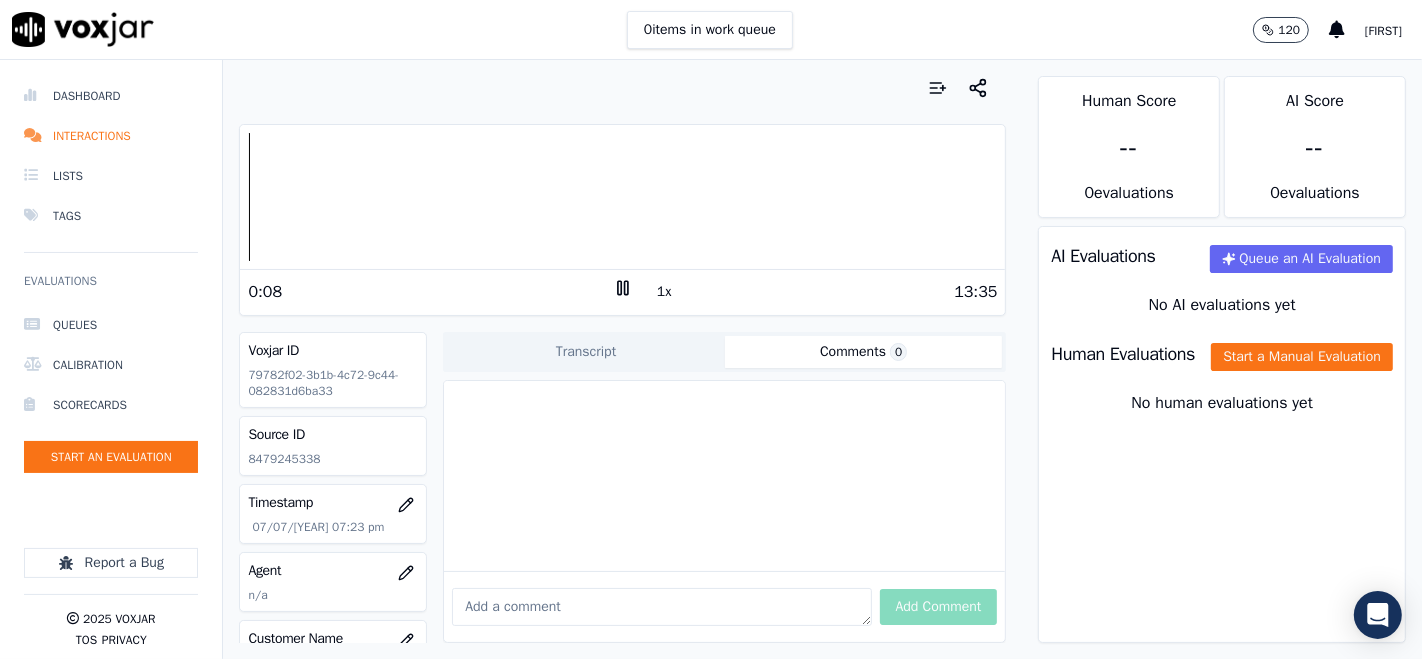 click 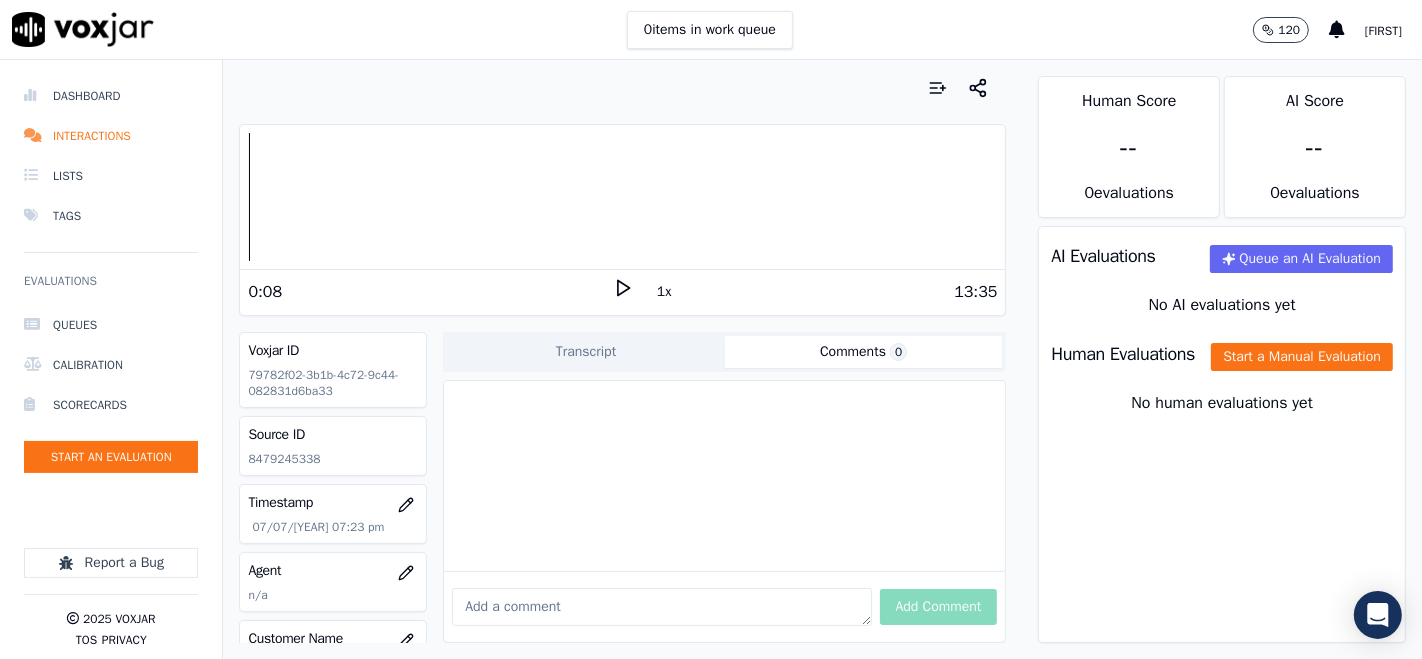 click 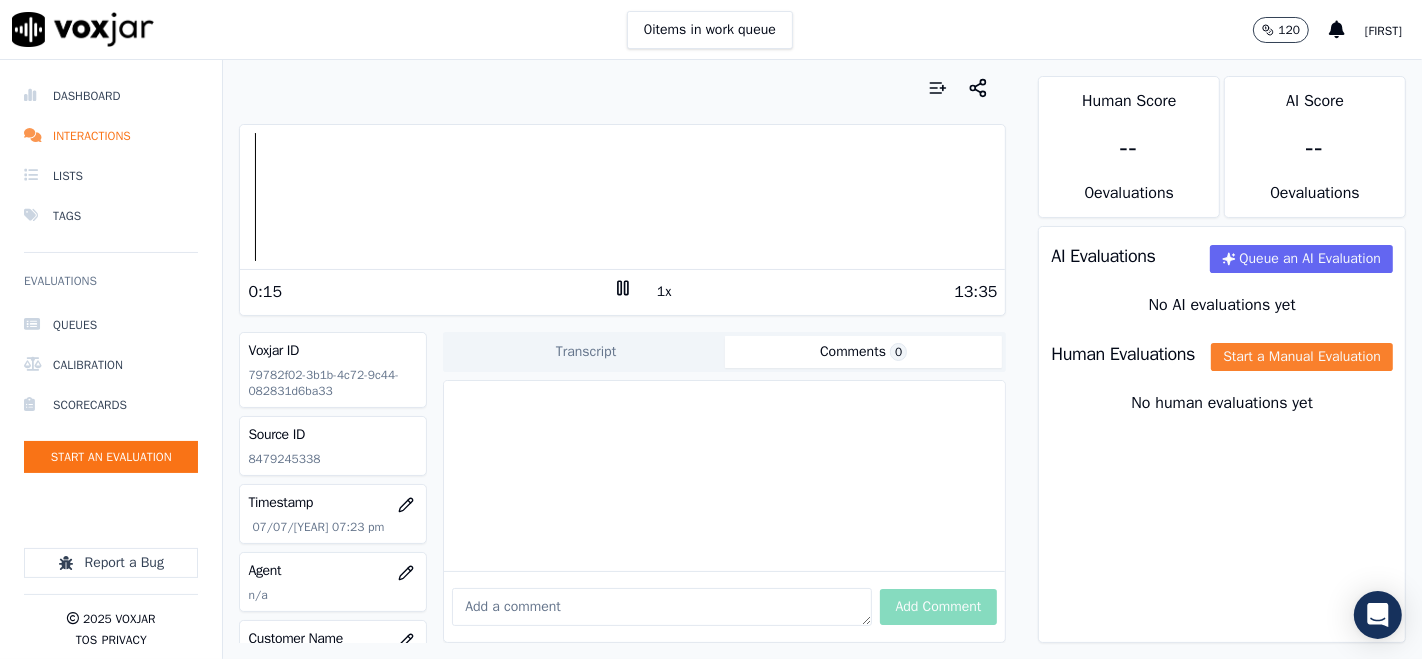 click on "Start a Manual Evaluation" 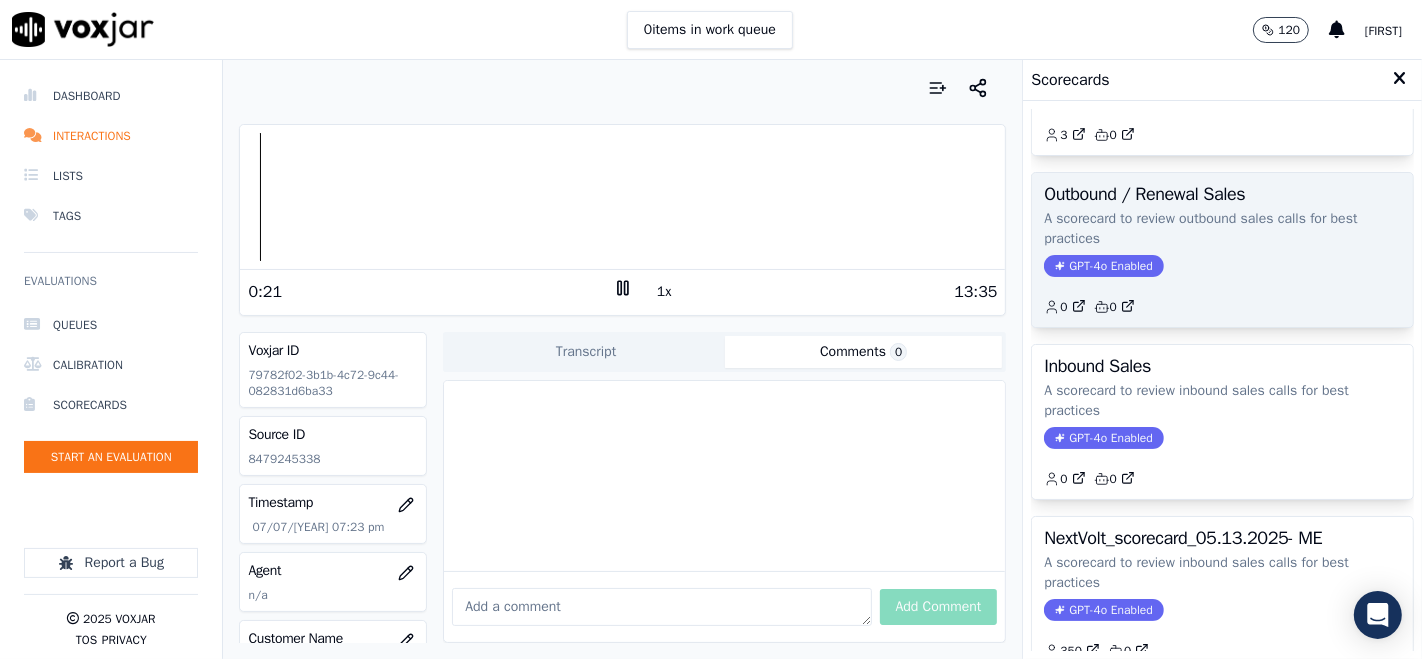 scroll, scrollTop: 0, scrollLeft: 0, axis: both 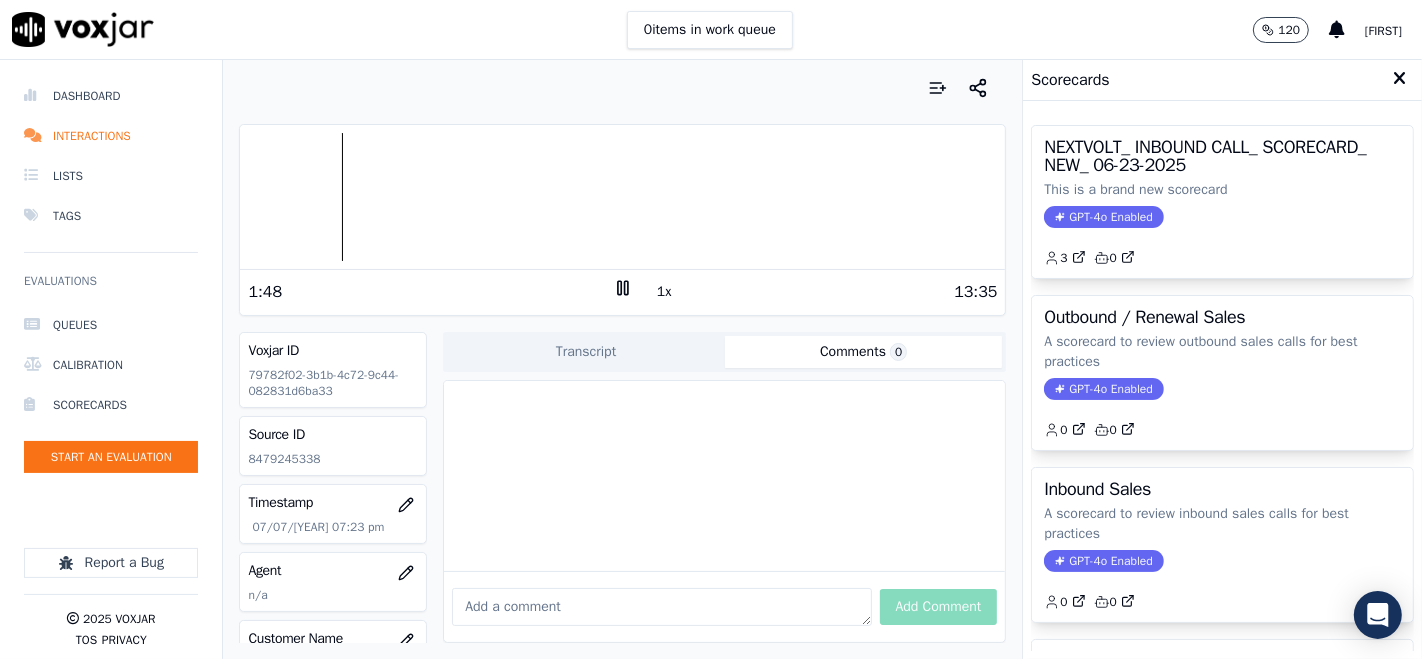 click 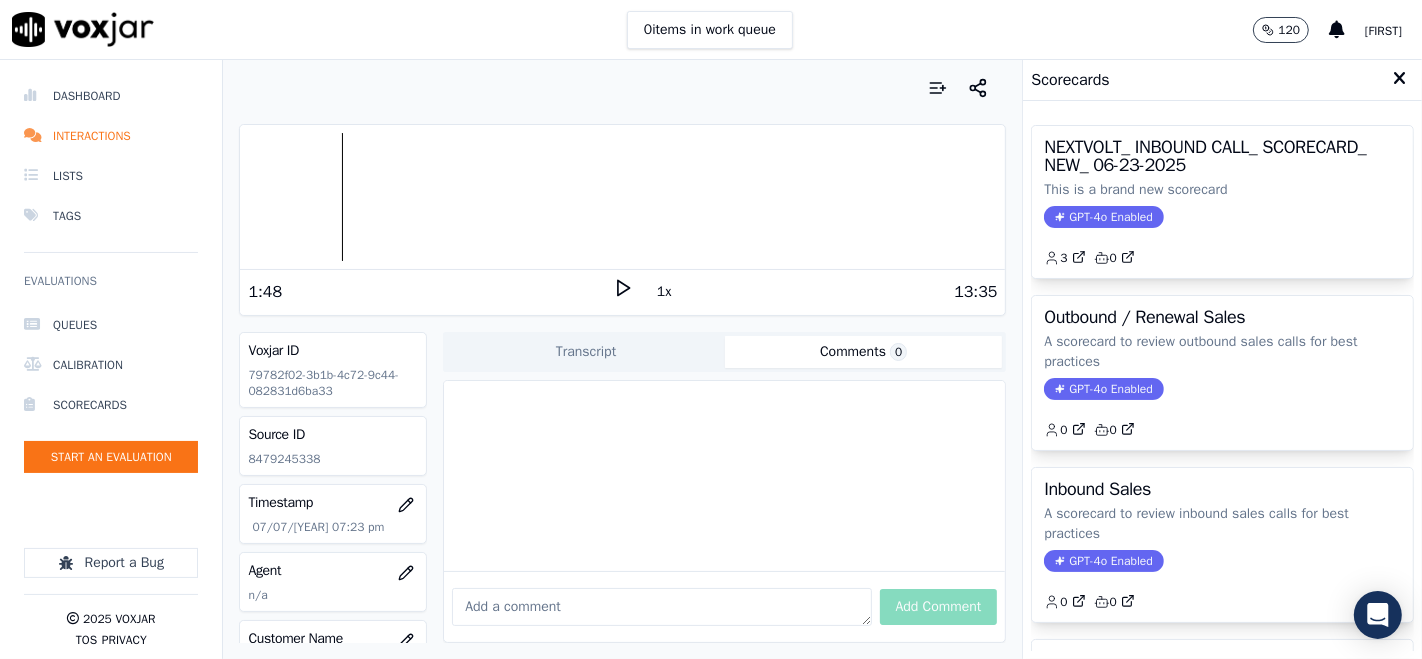 click at bounding box center (724, 476) 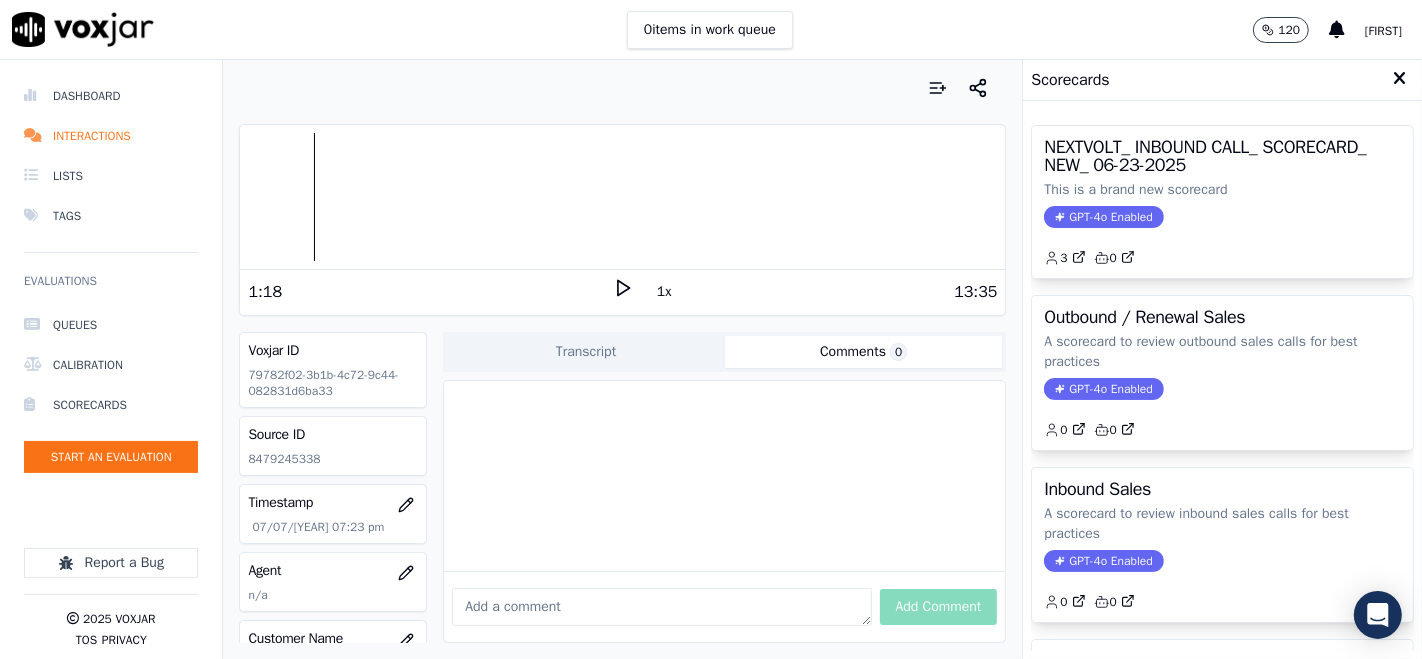 click 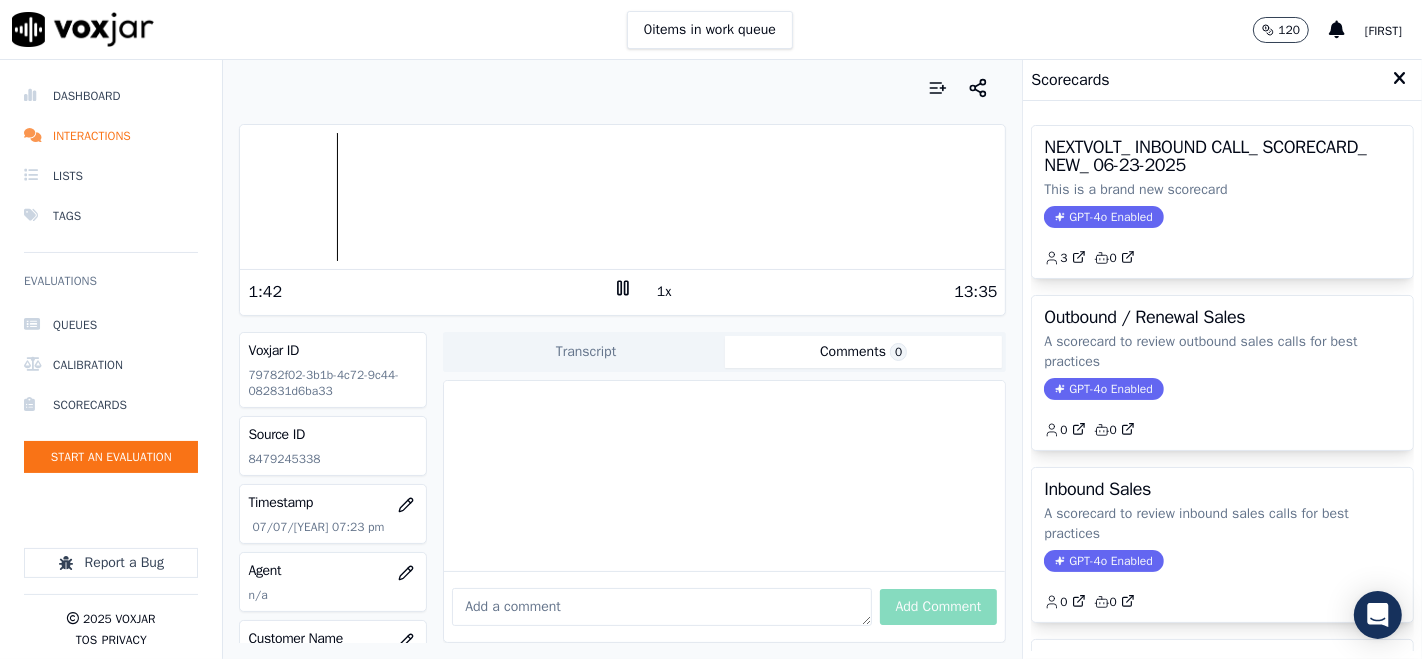 click on "1x" at bounding box center (664, 292) 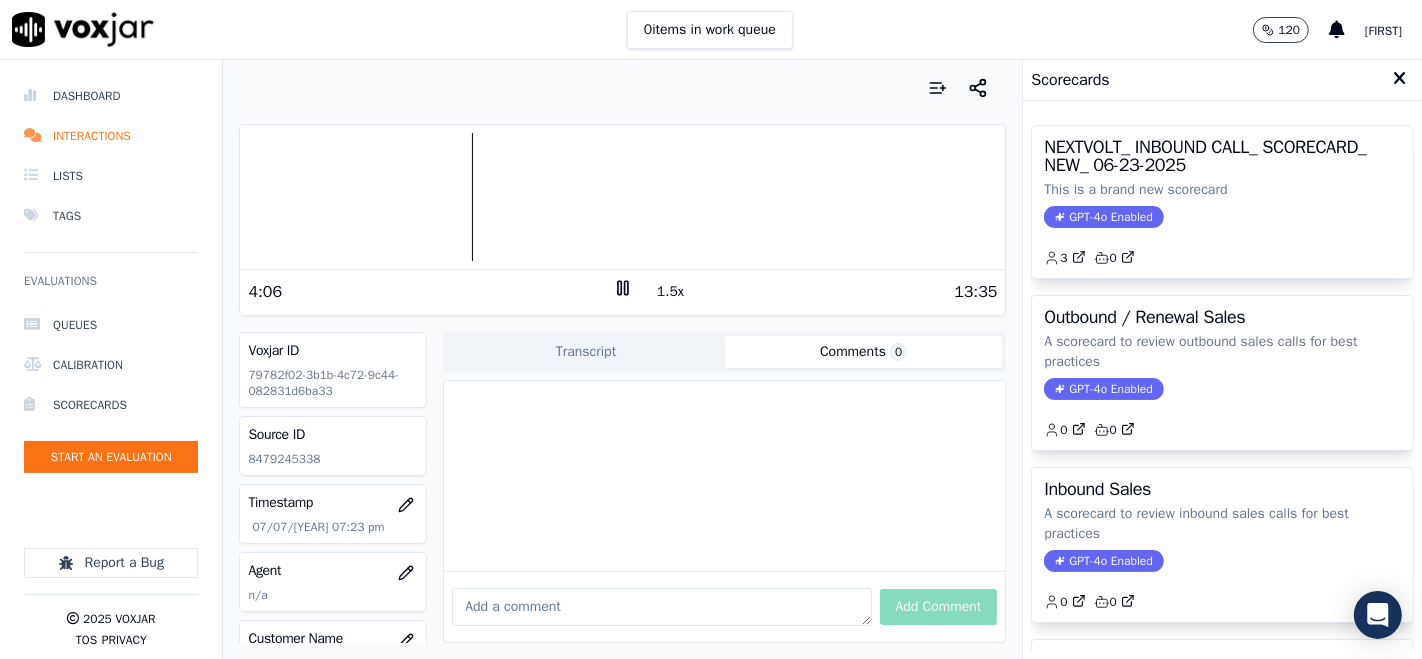 click 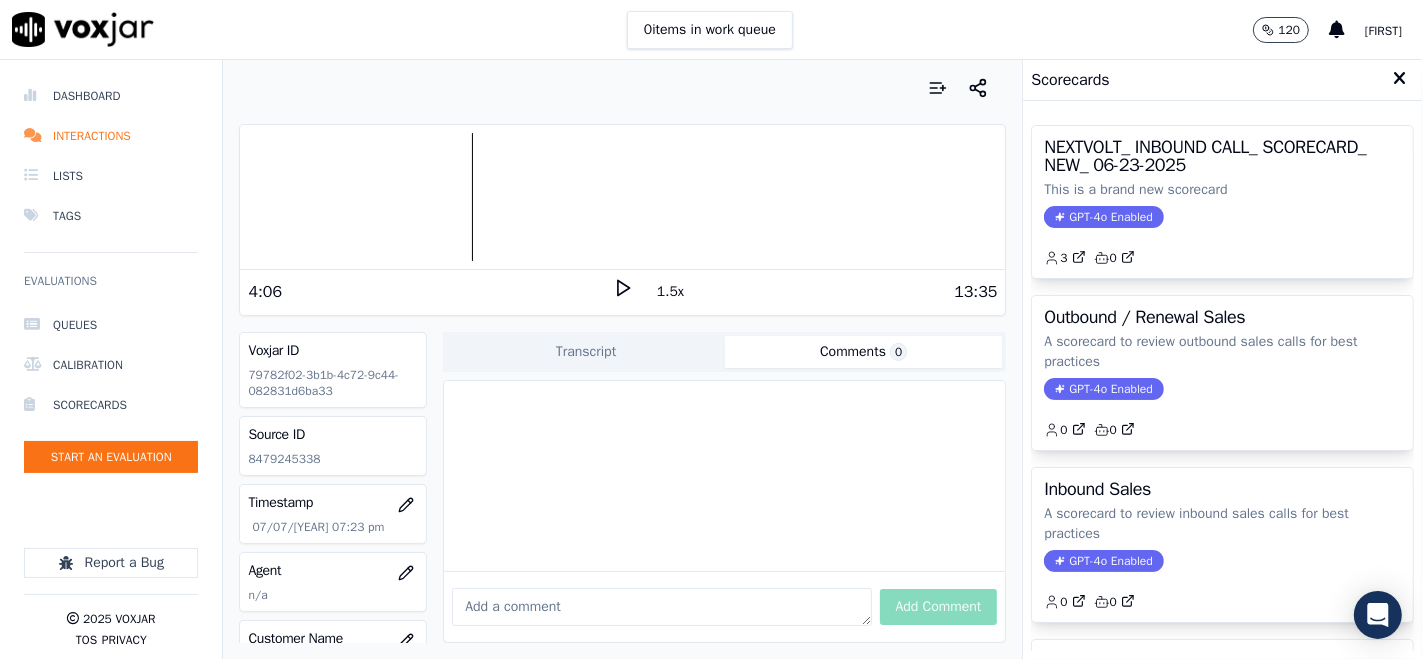click 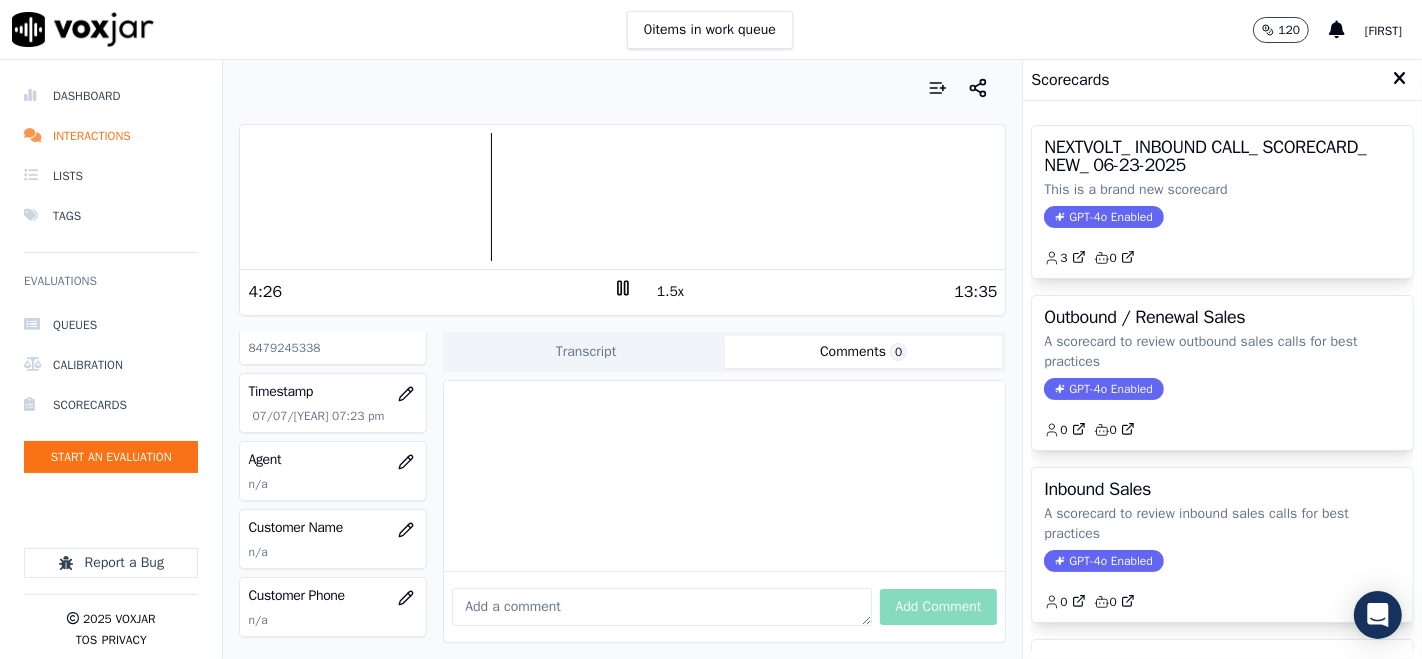 scroll, scrollTop: 0, scrollLeft: 0, axis: both 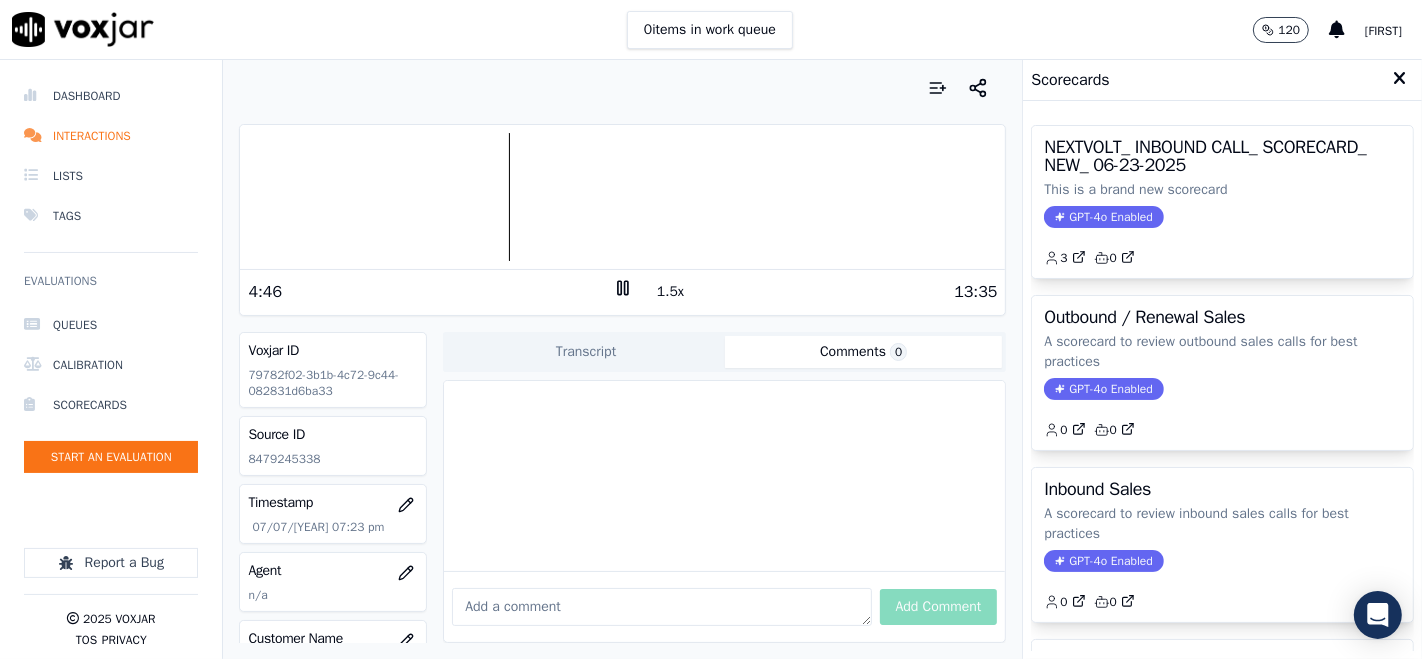 click at bounding box center [622, 197] 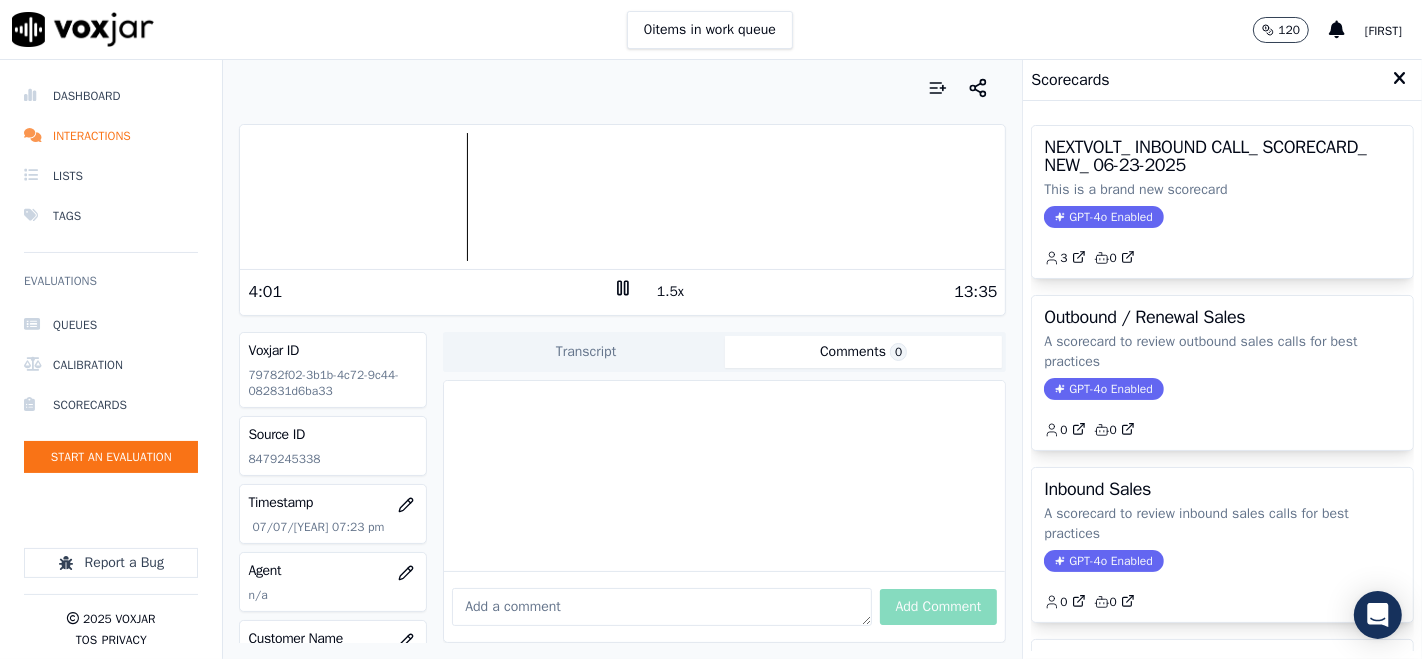 click at bounding box center [622, 197] 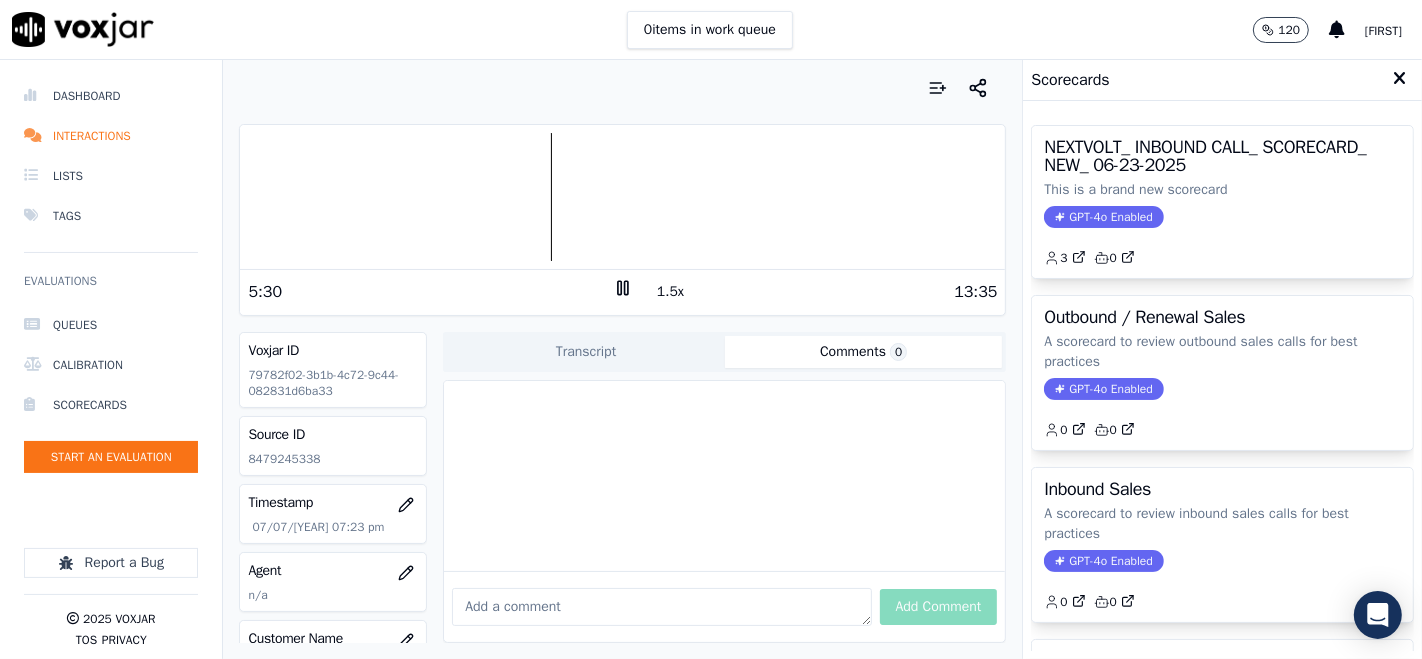 click 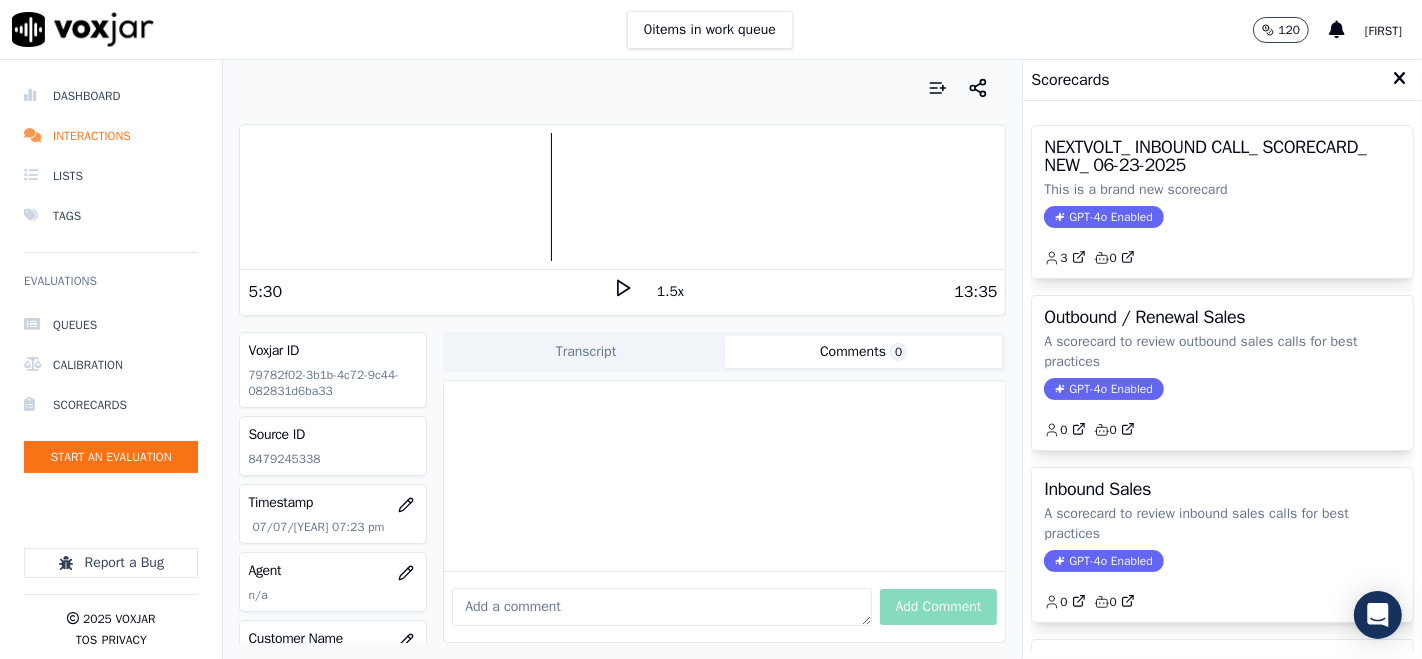 click on "1.5x" at bounding box center (670, 292) 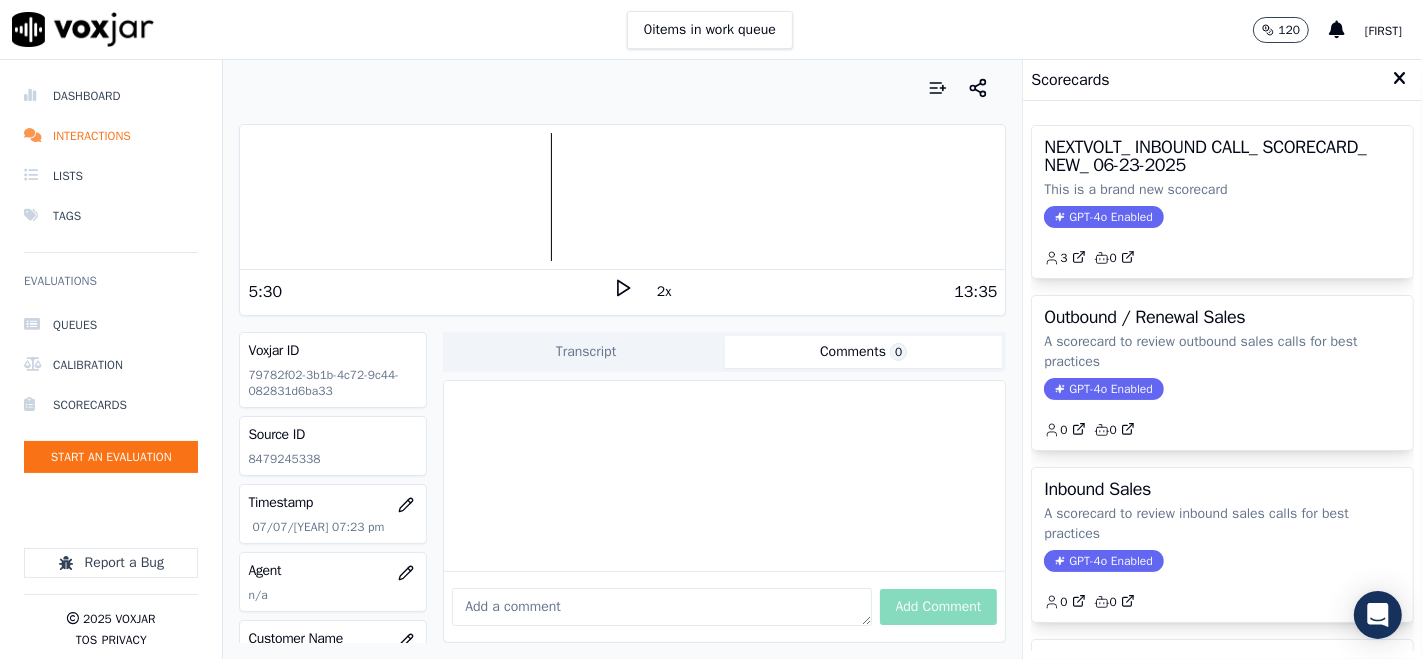 click 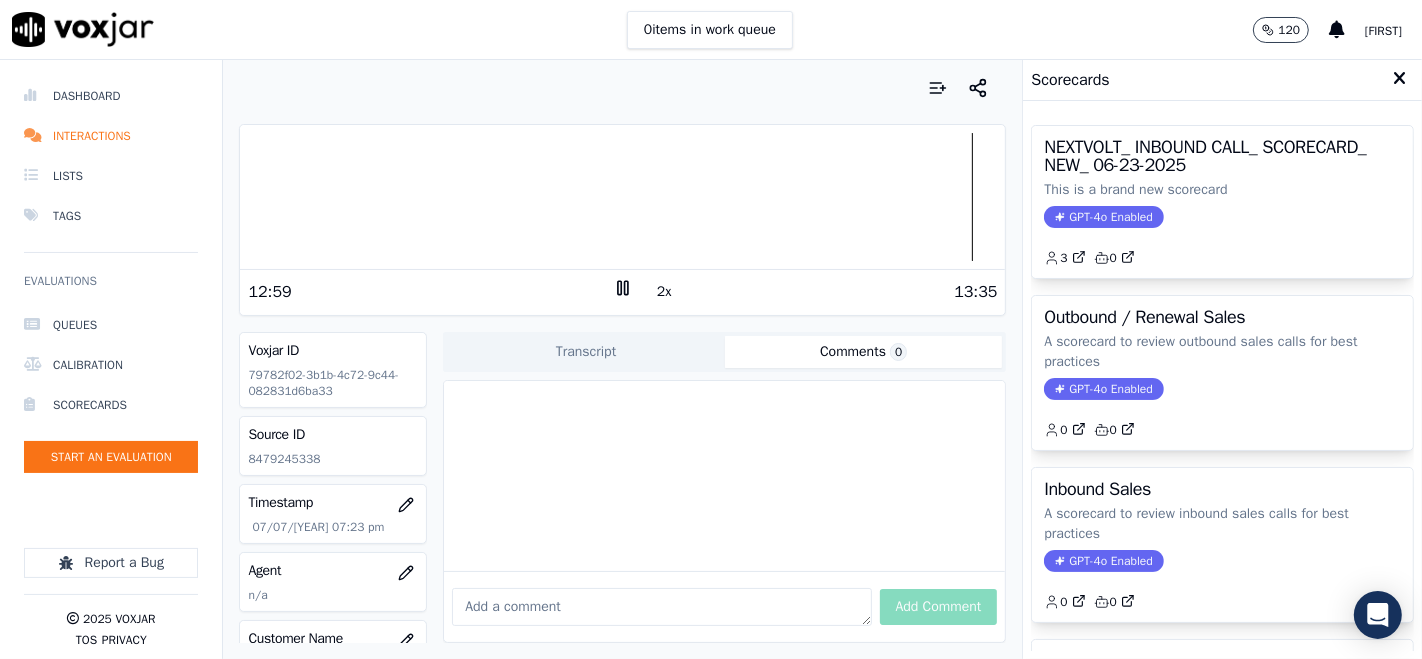 click at bounding box center (661, 607) 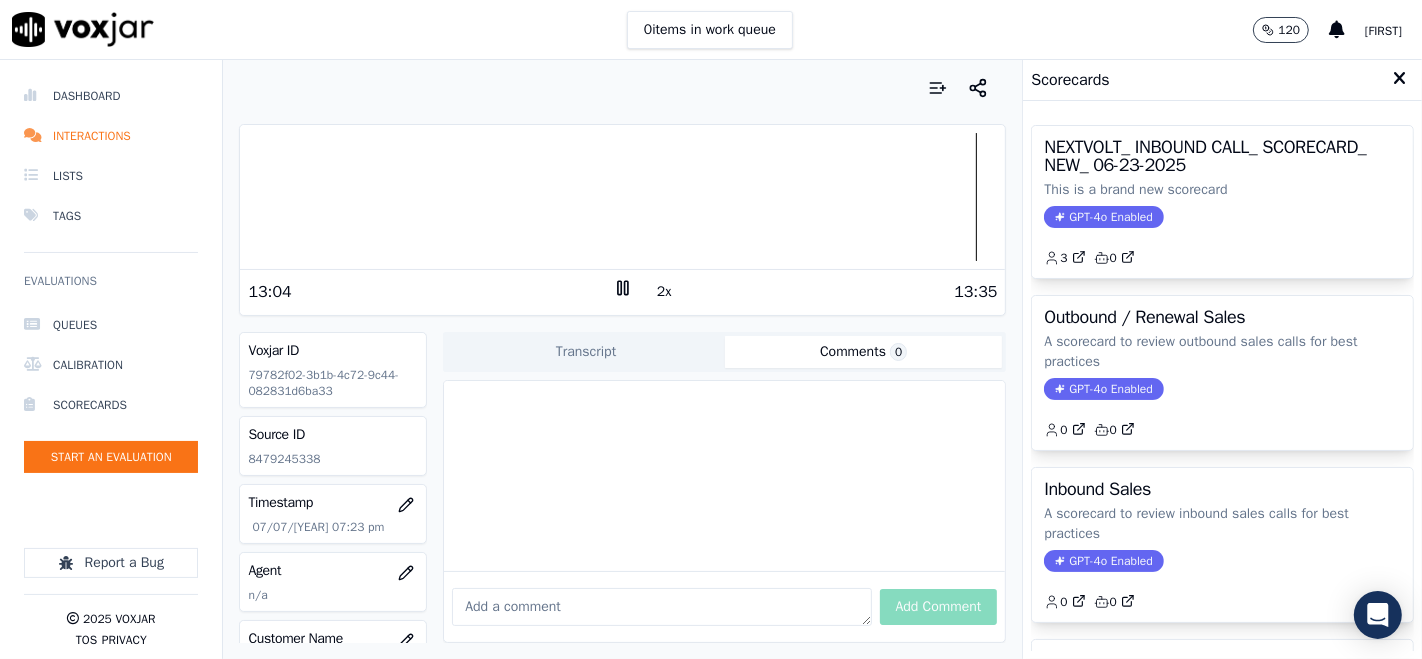 click 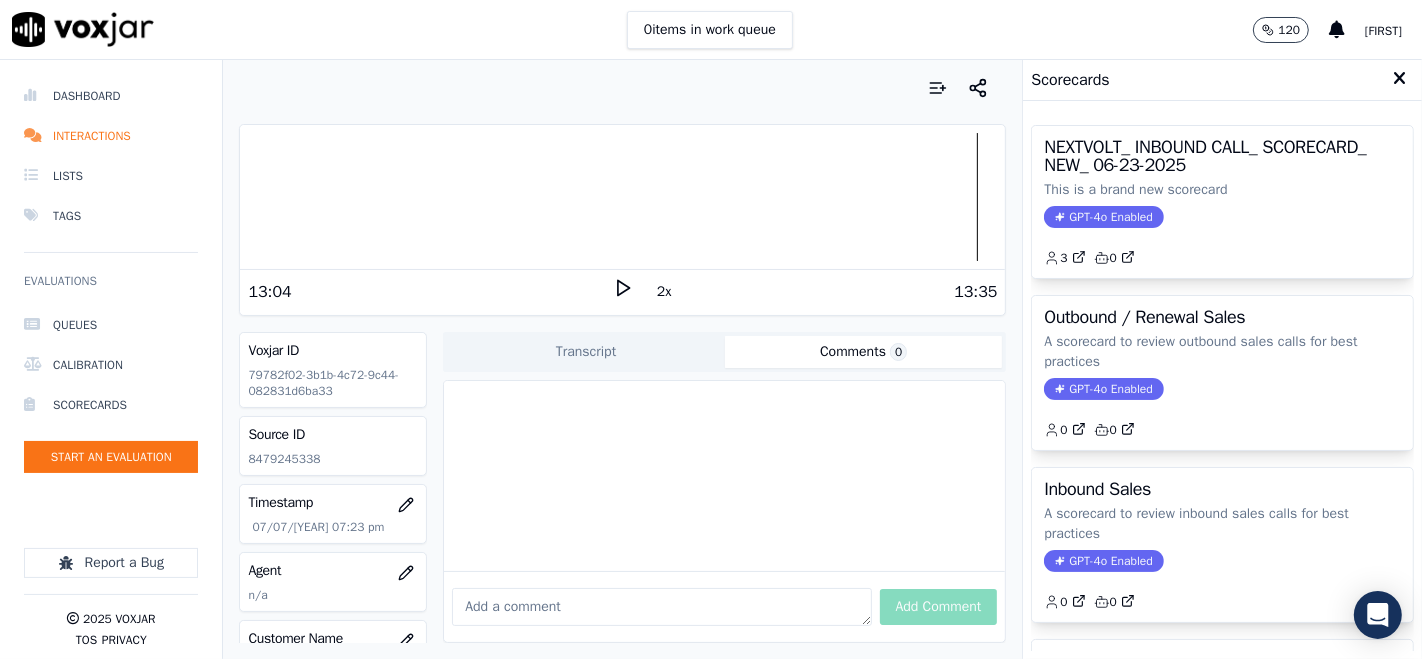 click 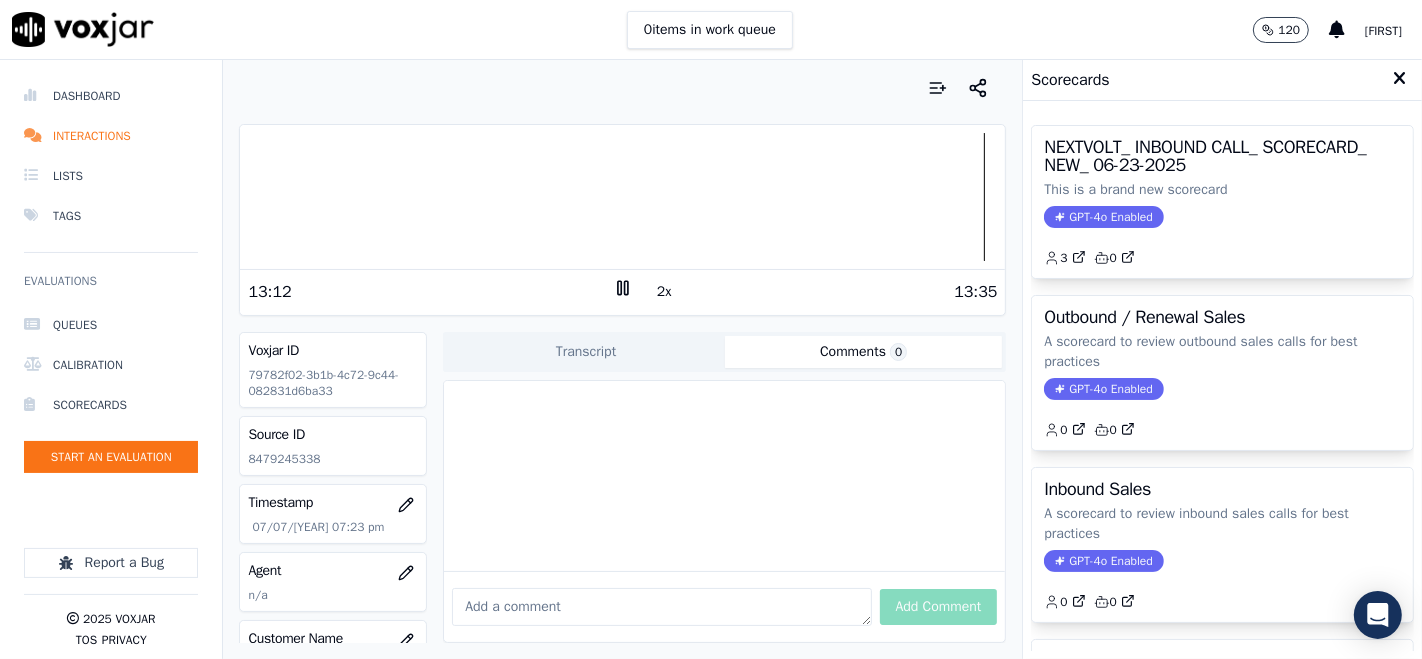 click on "13:12     2x   13:35" at bounding box center (622, 291) 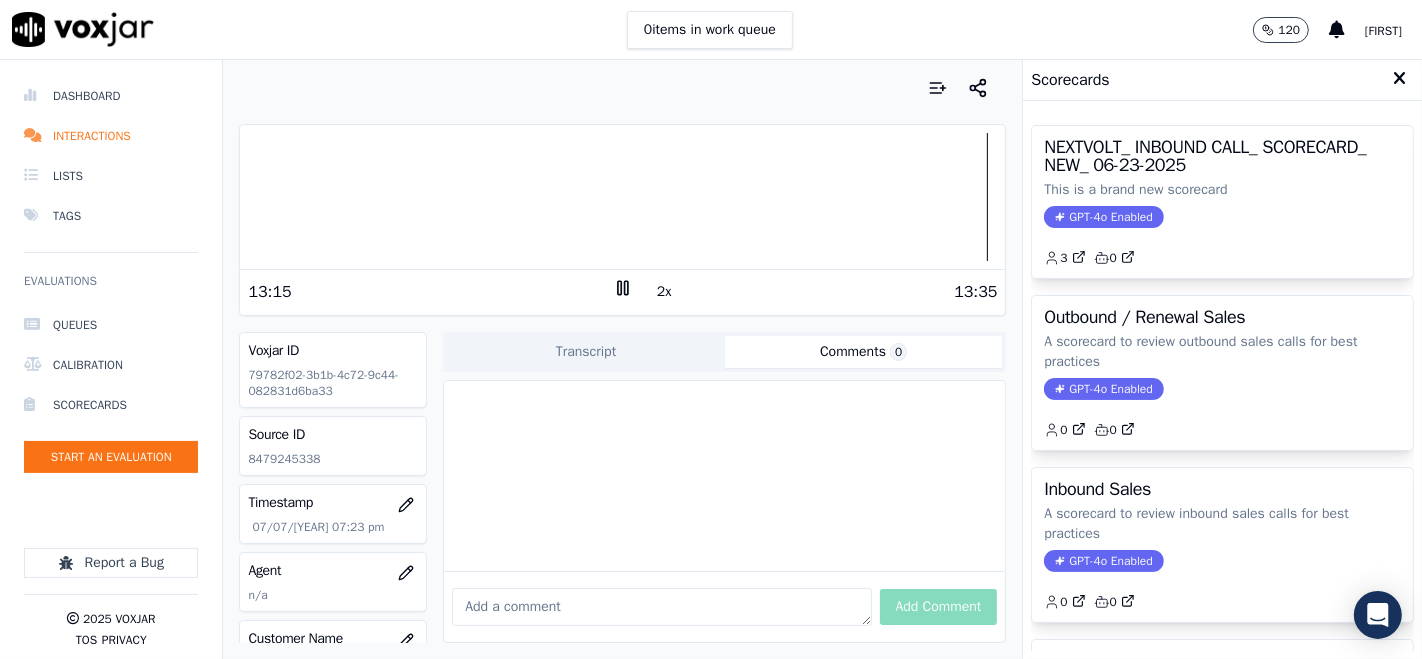 click 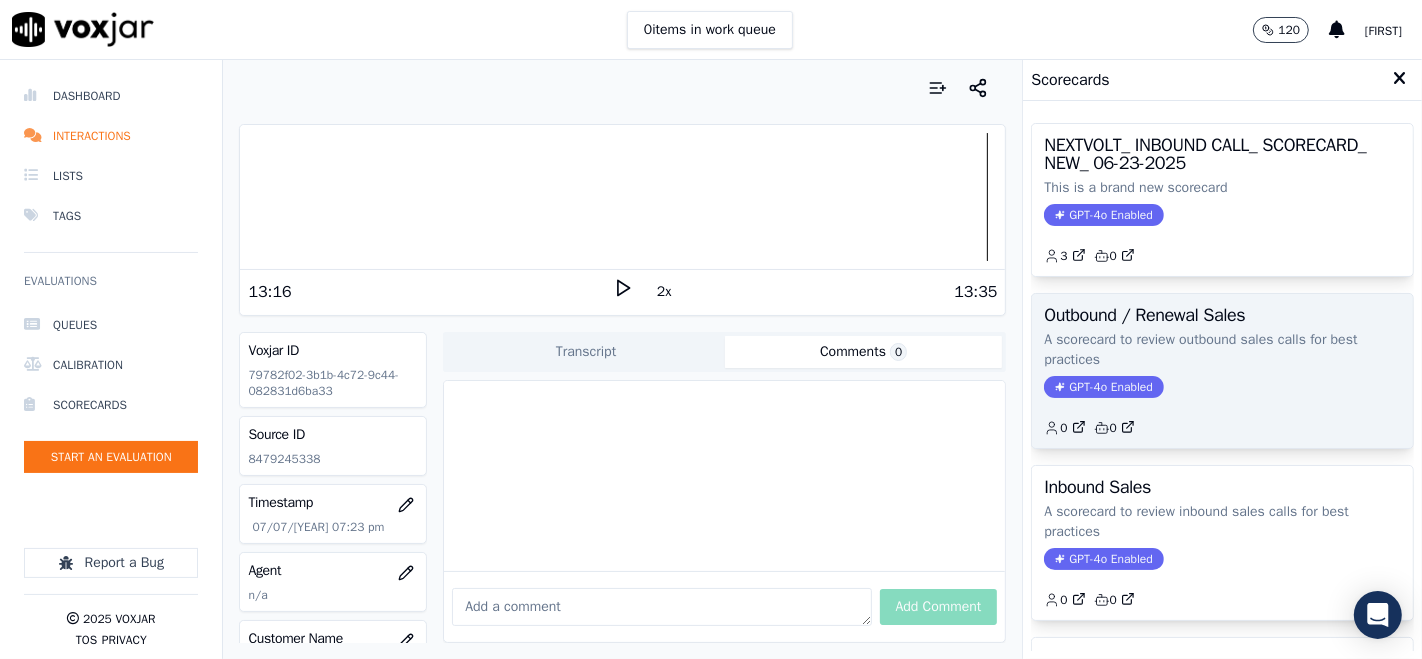 scroll, scrollTop: 0, scrollLeft: 0, axis: both 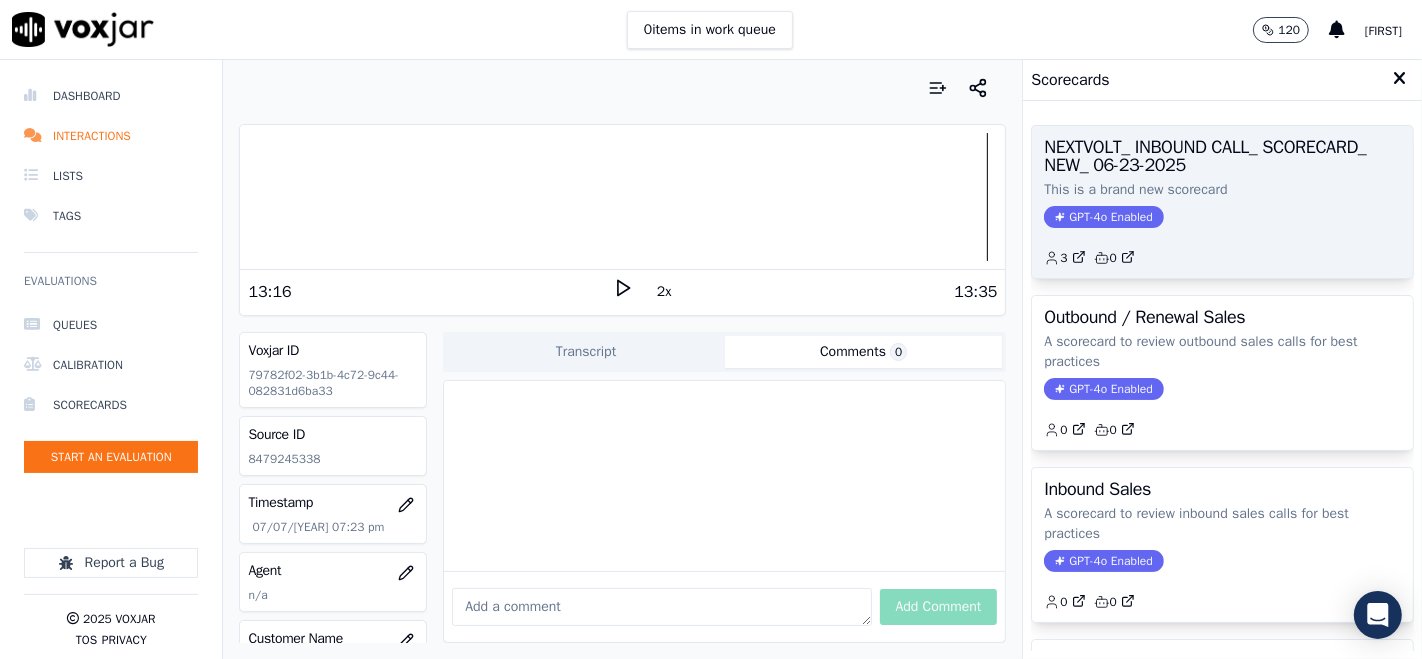 click on "This is a brand new scorecard" 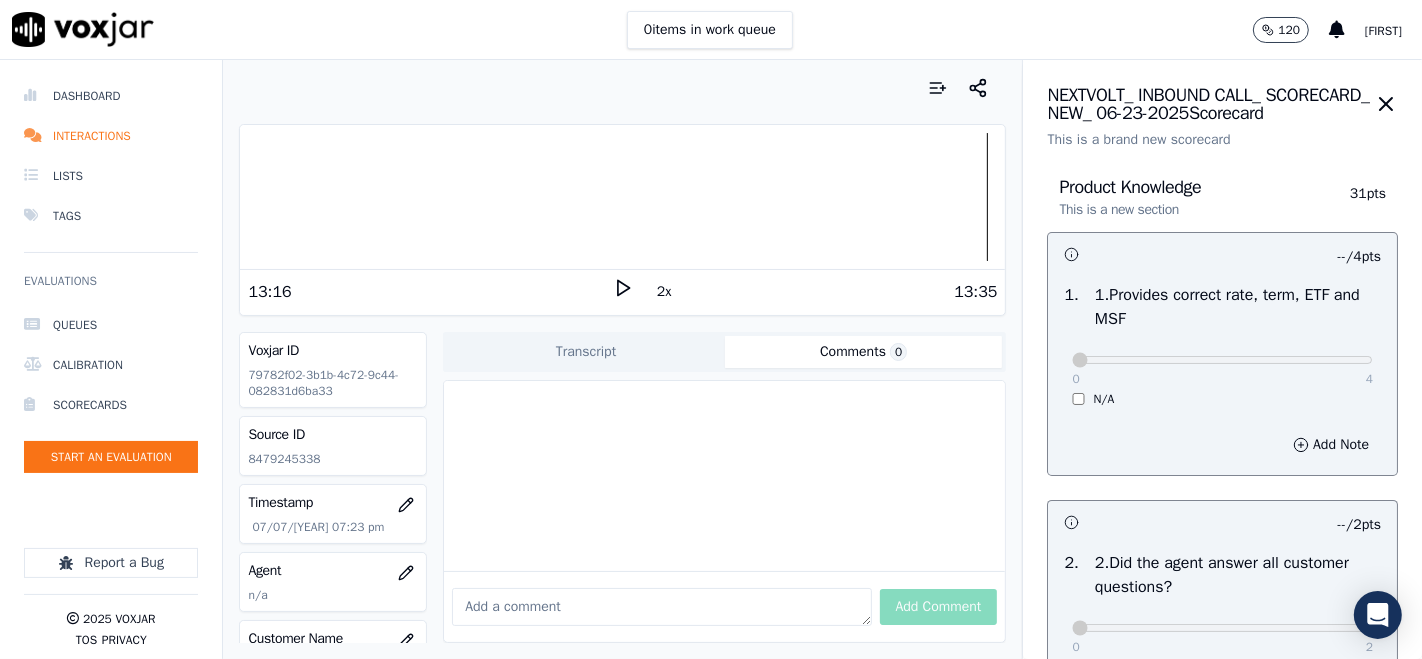 click on "0   4     N/A" at bounding box center [1222, 369] 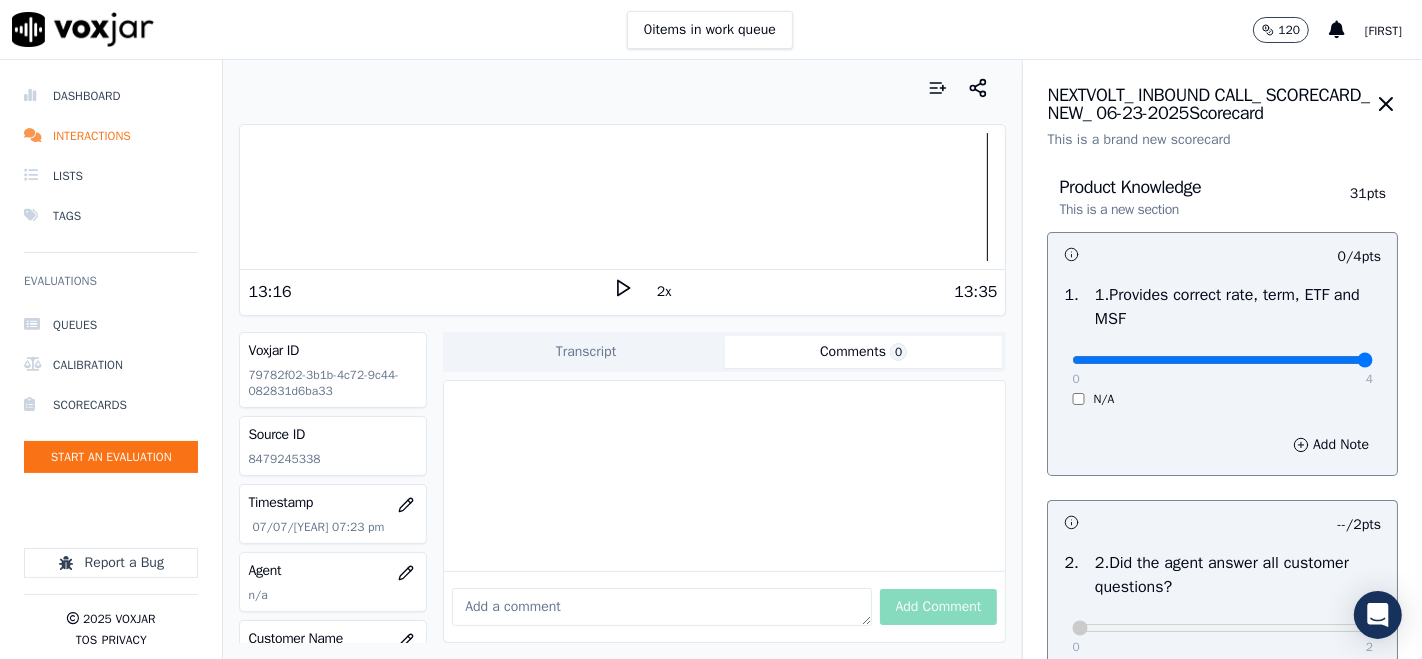 type on "4" 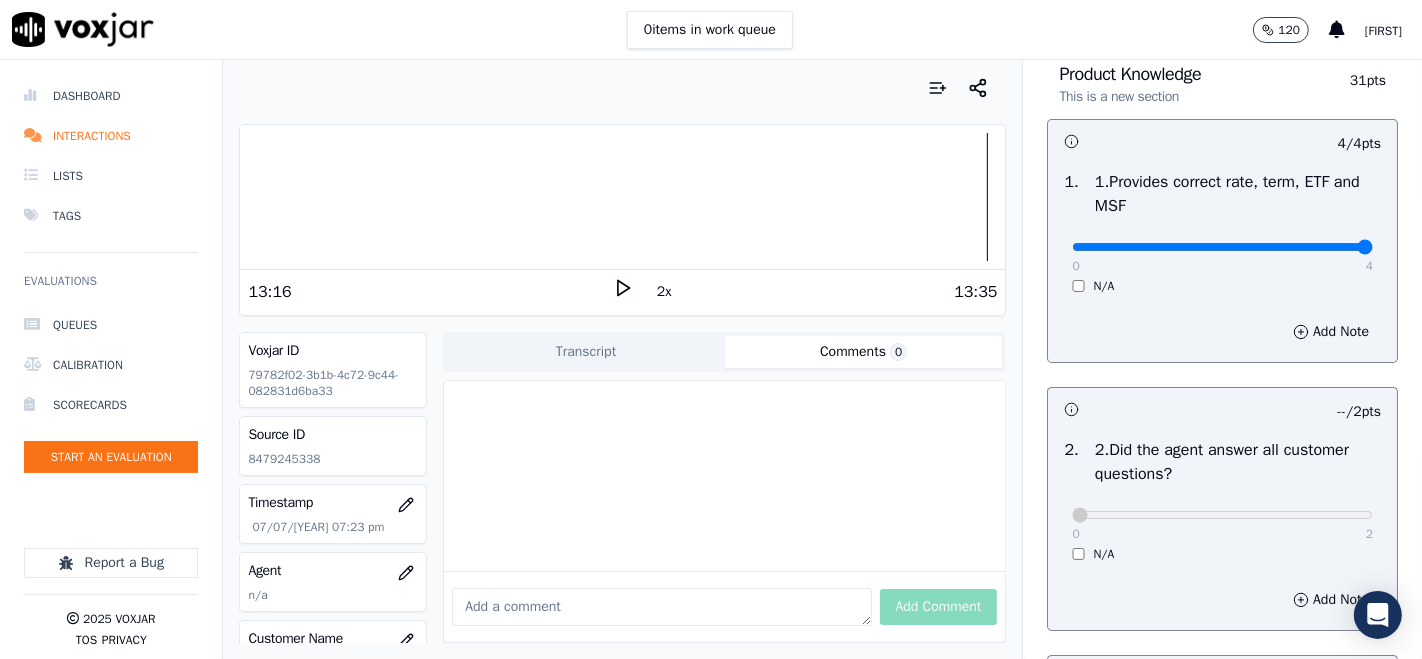 scroll, scrollTop: 222, scrollLeft: 0, axis: vertical 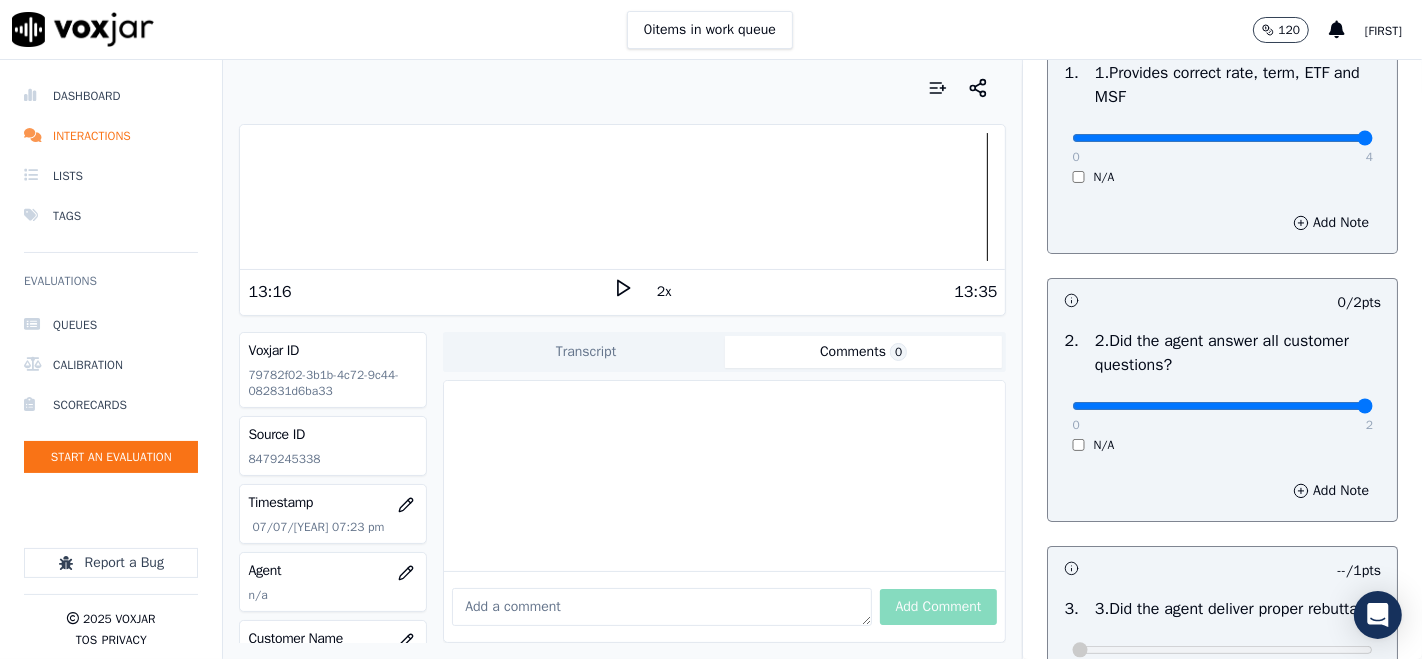 type on "2" 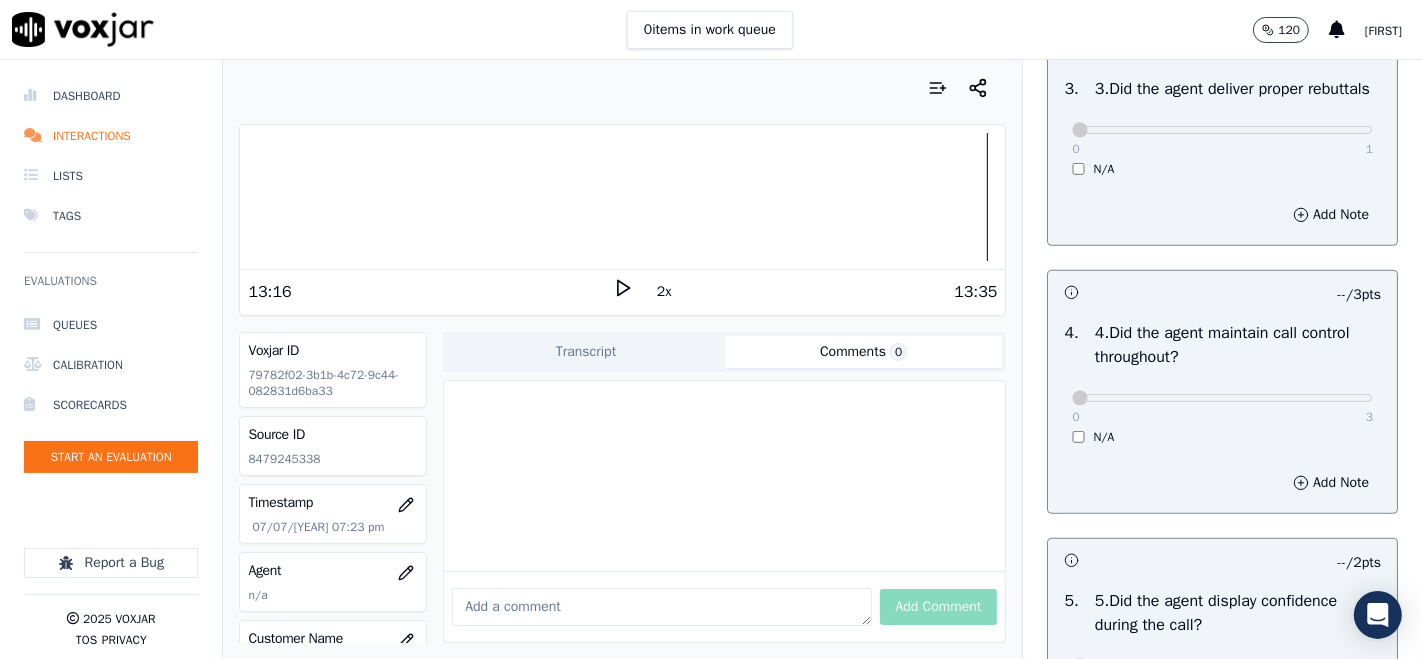 scroll, scrollTop: 777, scrollLeft: 0, axis: vertical 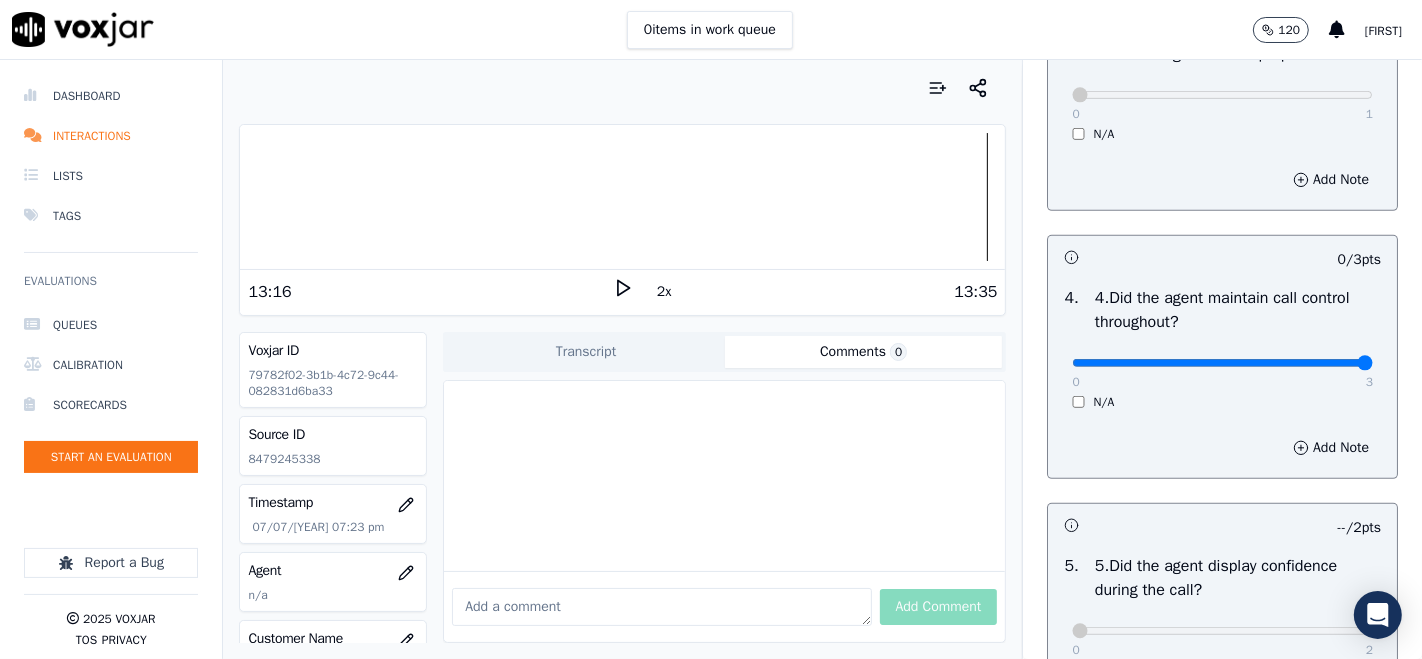 type on "3" 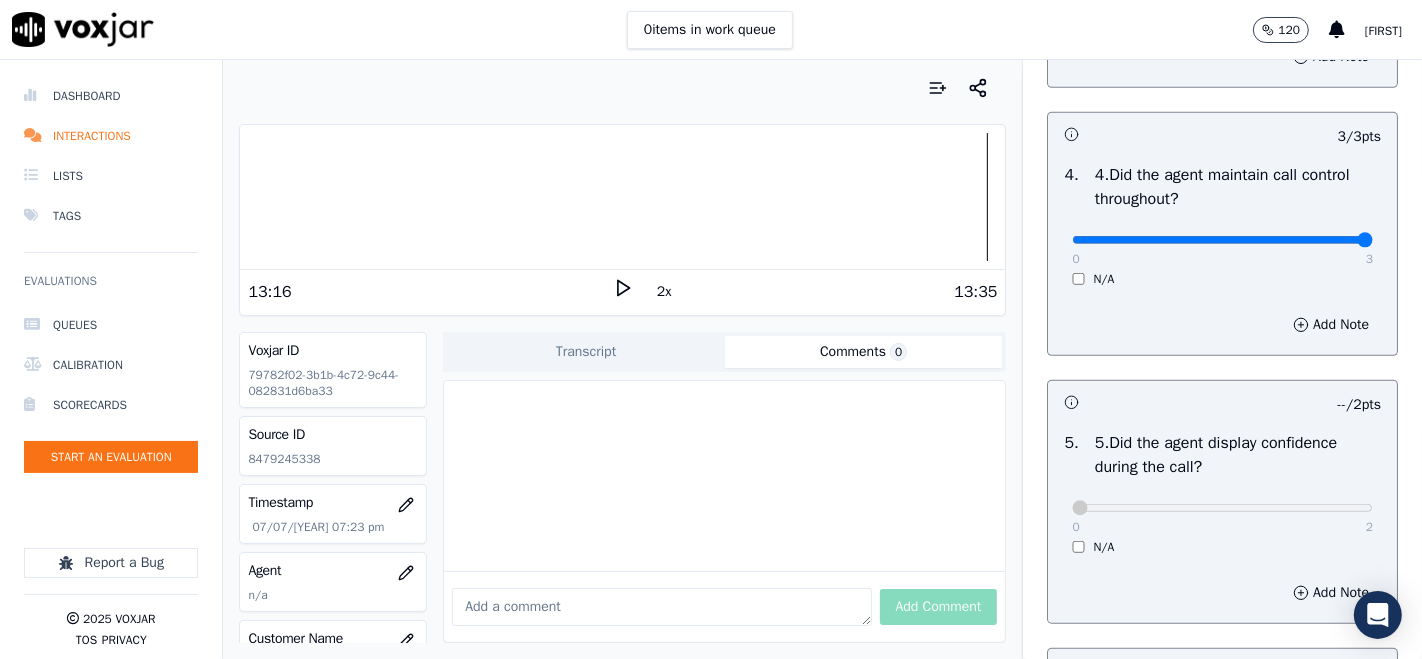 scroll, scrollTop: 1000, scrollLeft: 0, axis: vertical 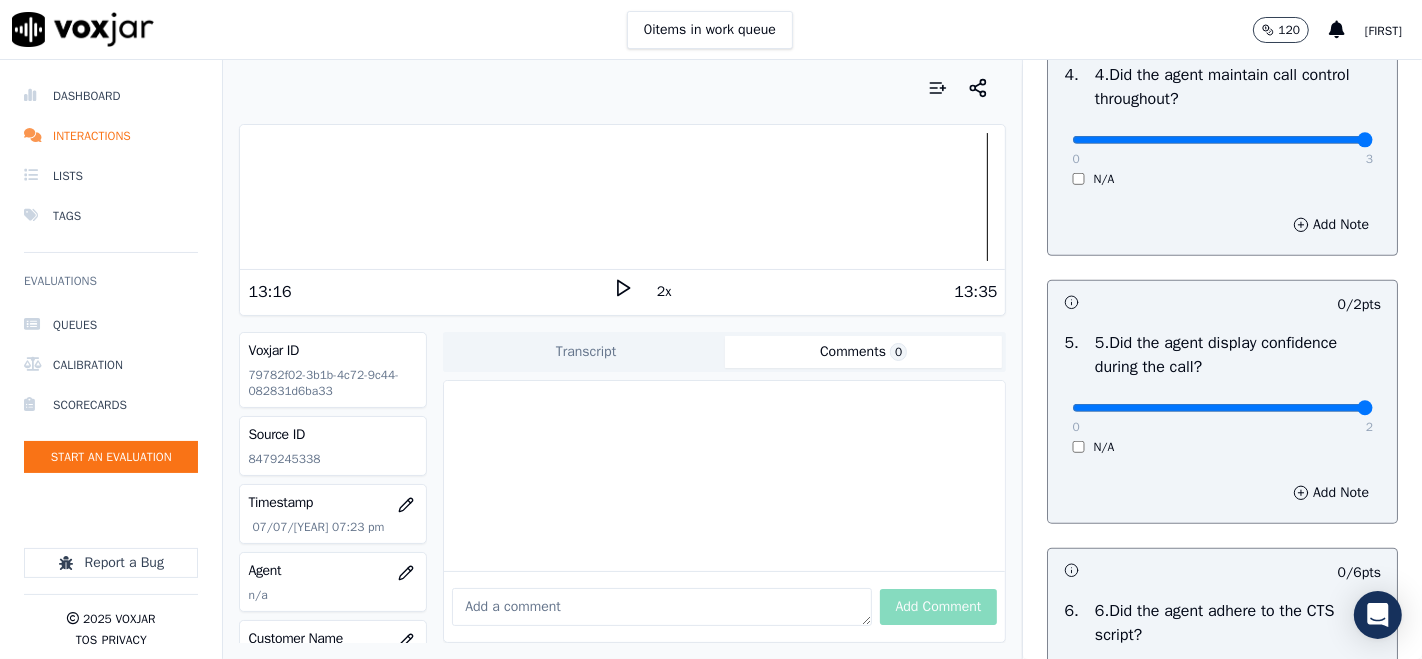 type on "2" 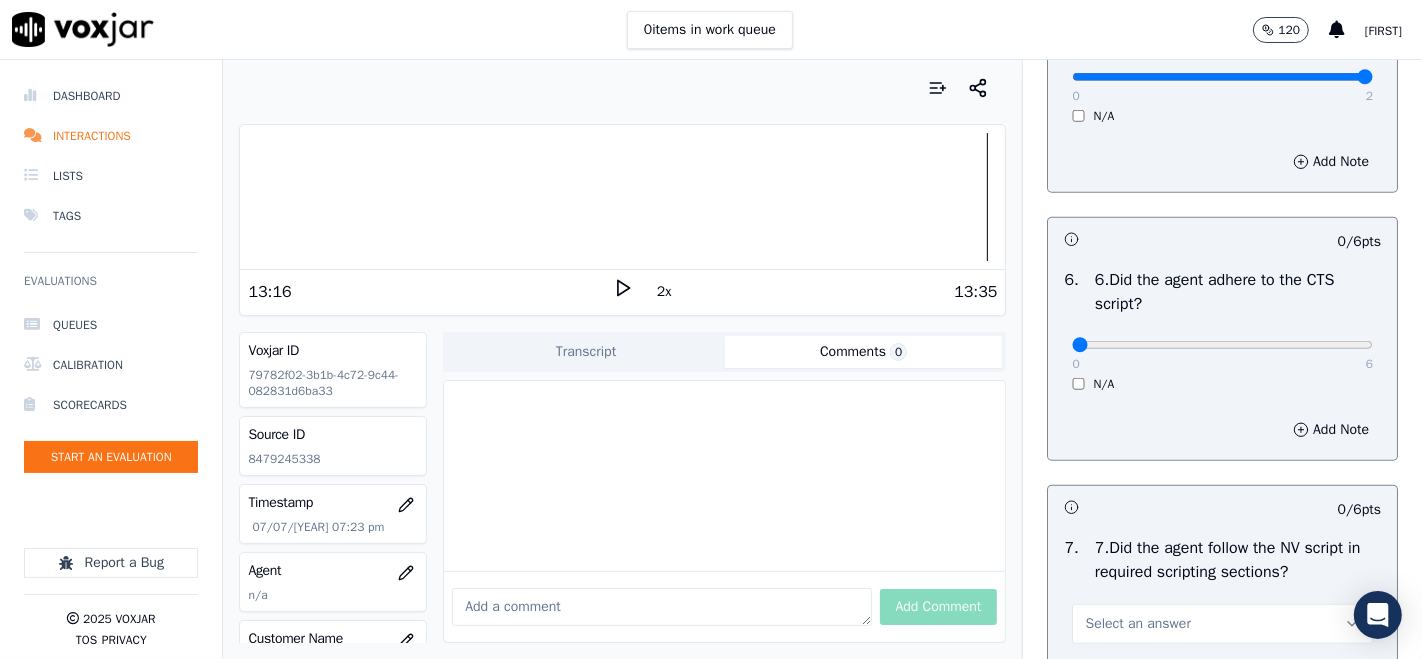 scroll, scrollTop: 1333, scrollLeft: 0, axis: vertical 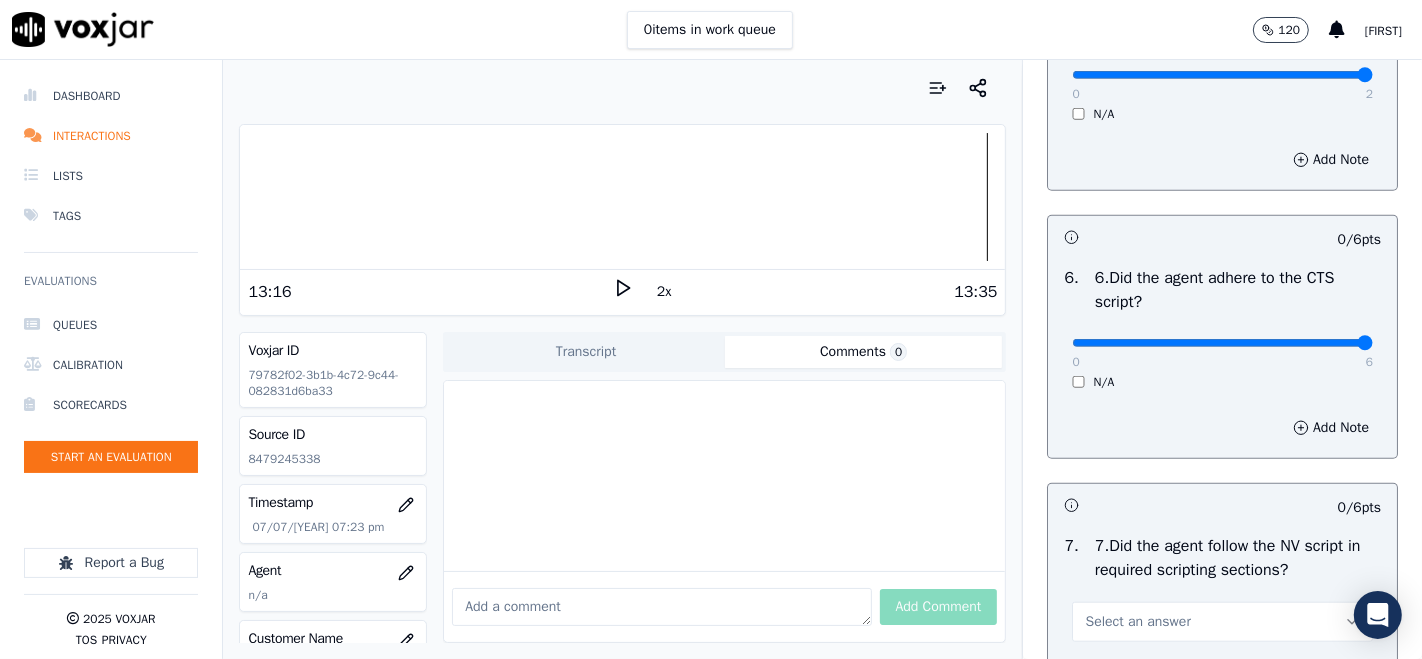 type on "6" 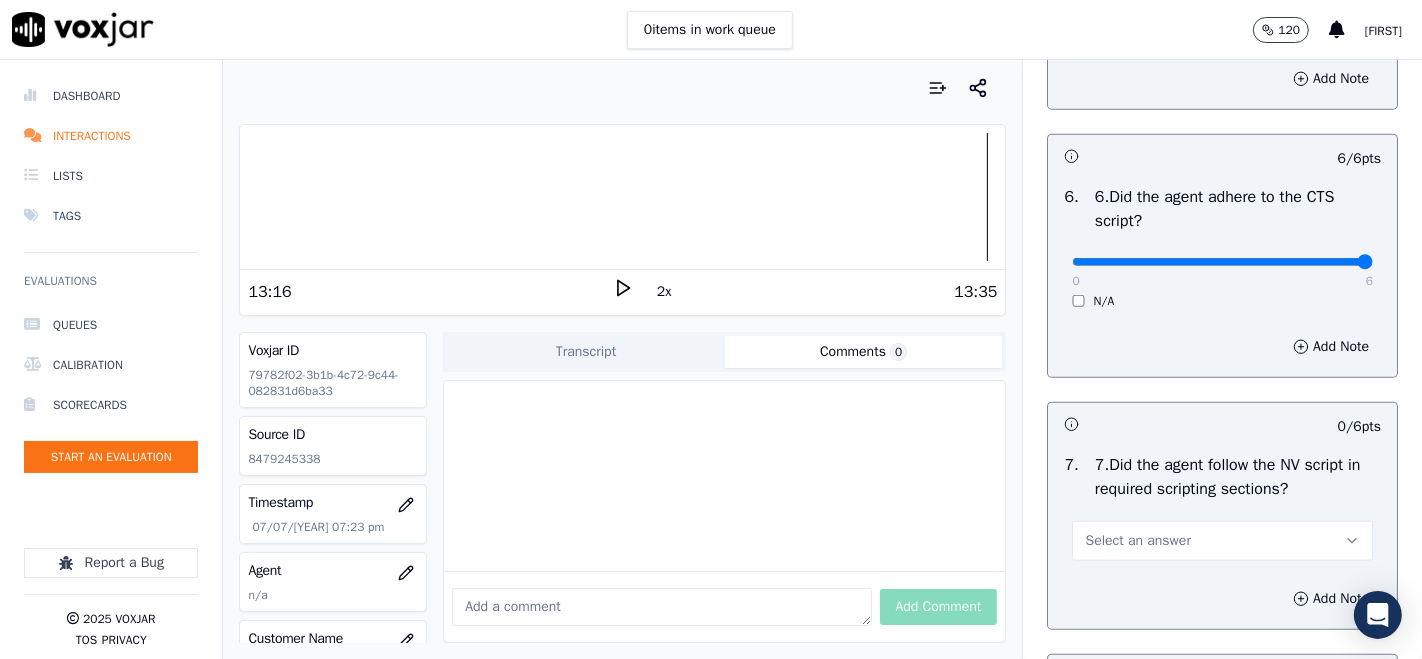 scroll, scrollTop: 1555, scrollLeft: 0, axis: vertical 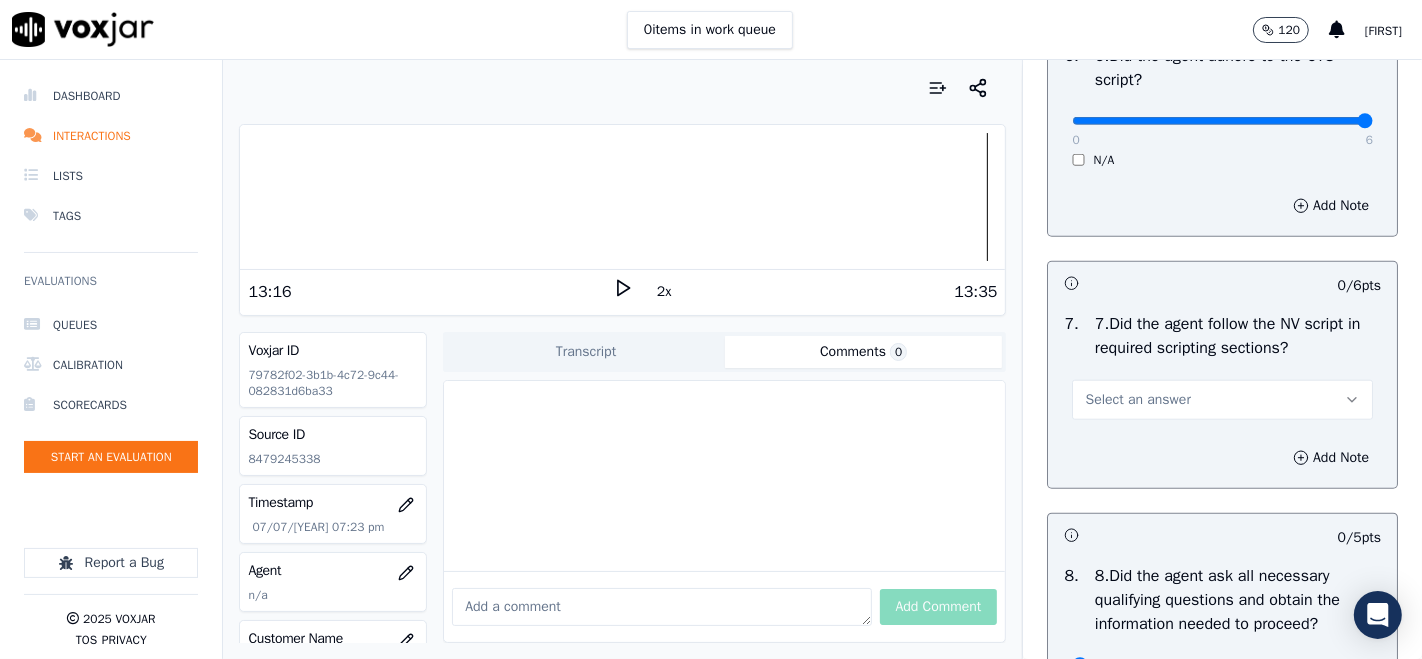 click 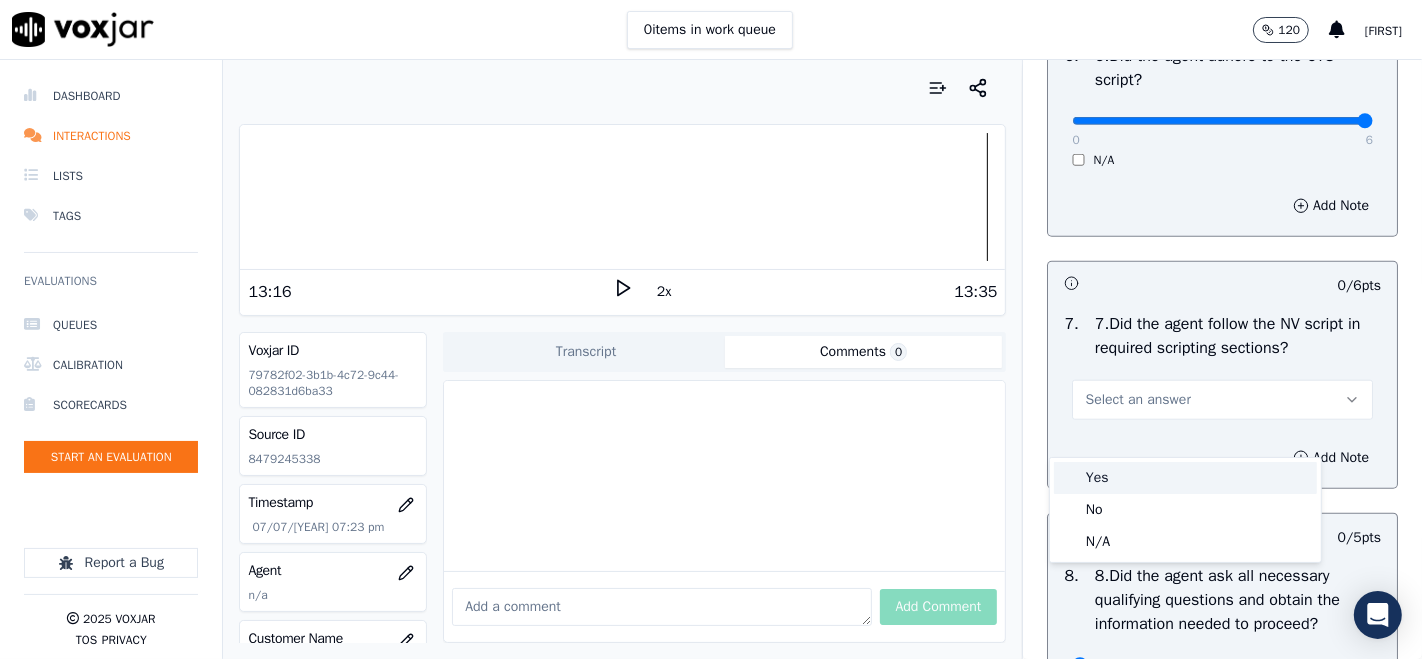 click on "Yes" at bounding box center (1185, 478) 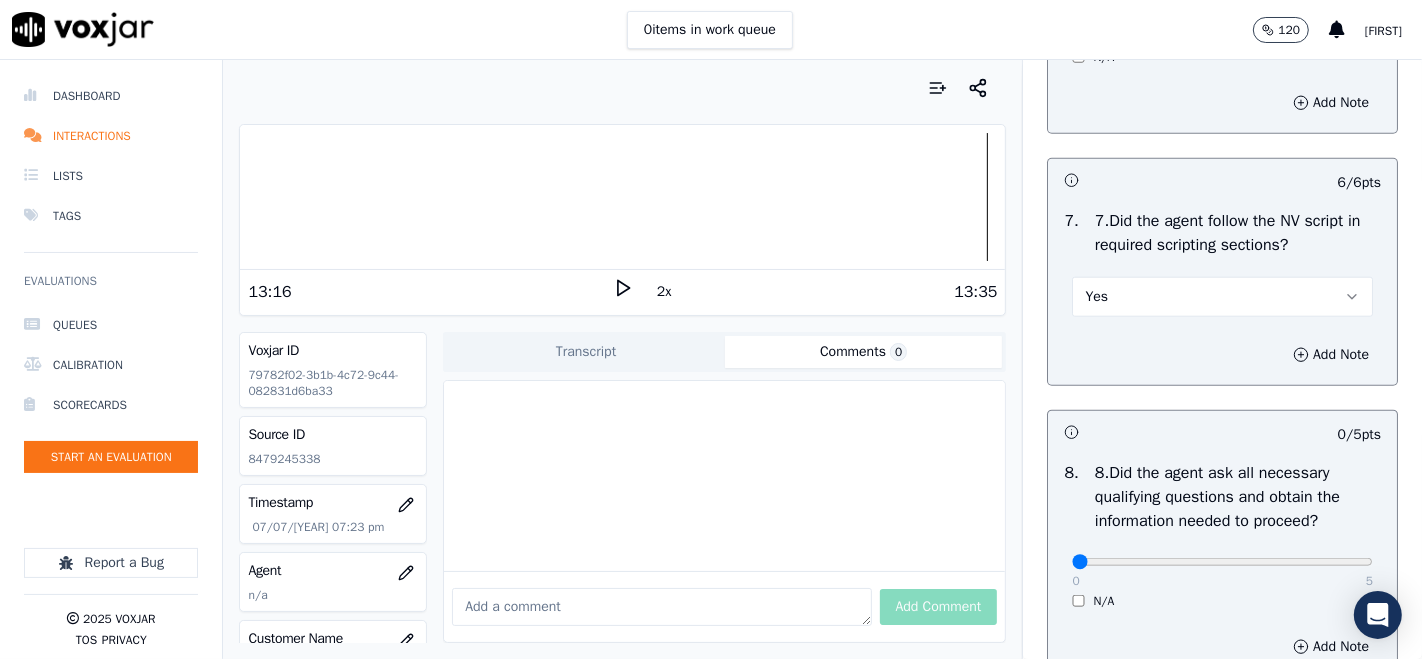 scroll, scrollTop: 1777, scrollLeft: 0, axis: vertical 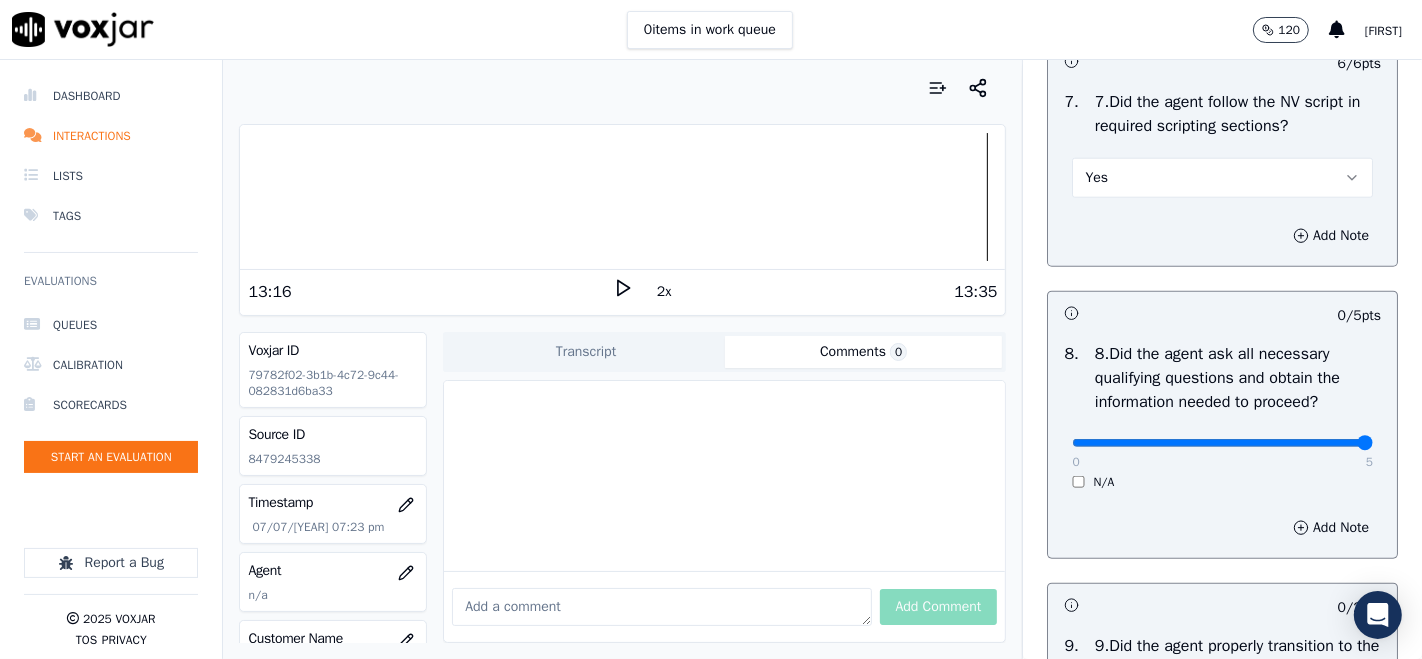 type on "5" 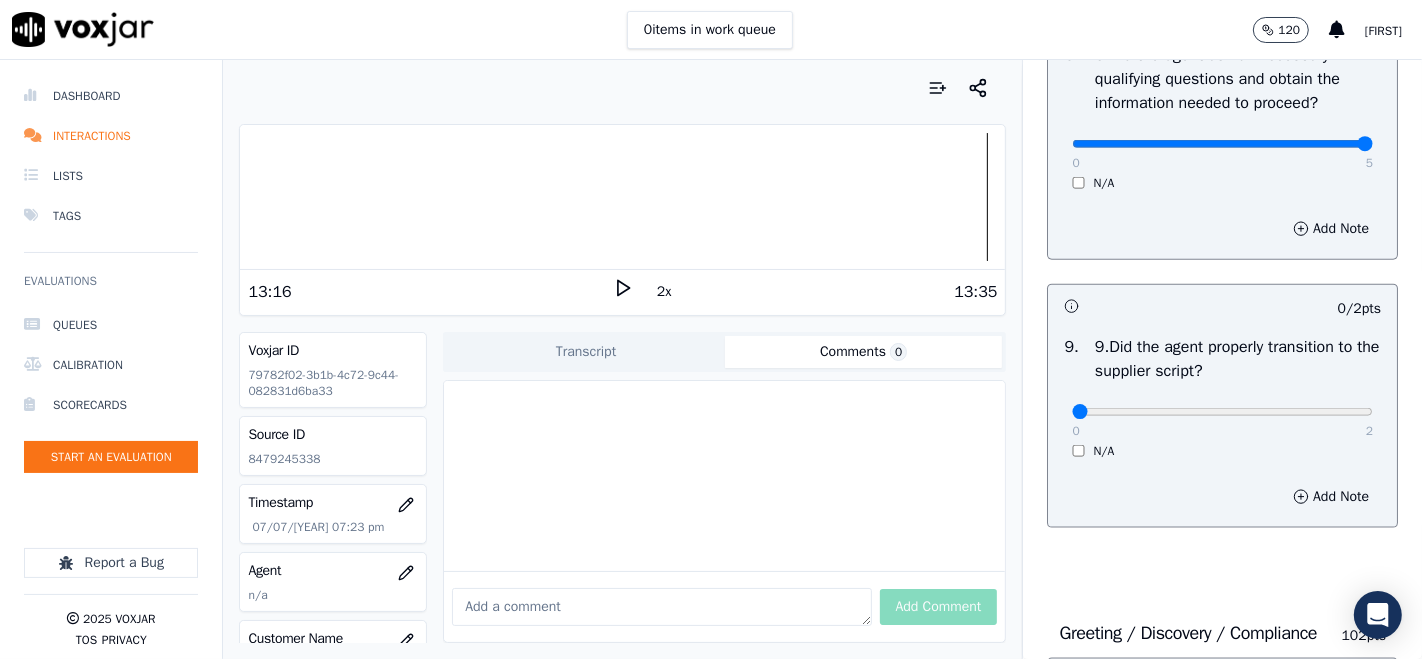 scroll, scrollTop: 2111, scrollLeft: 0, axis: vertical 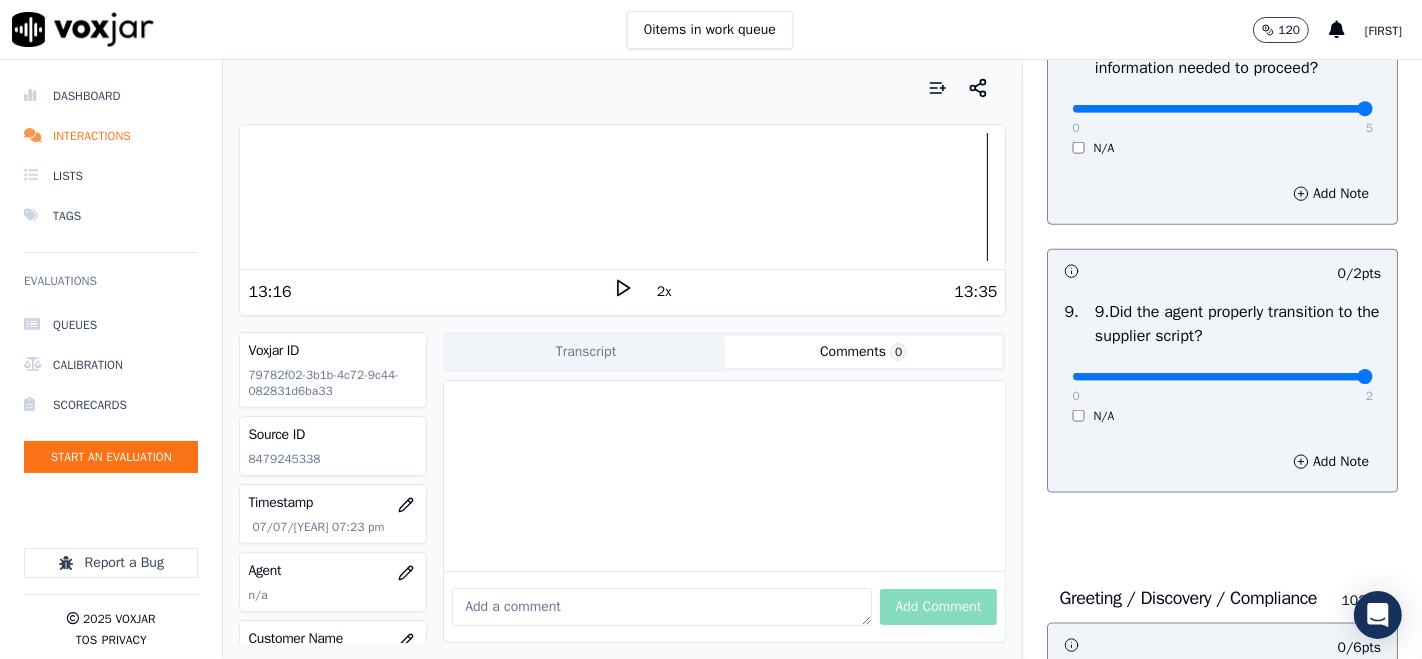 type on "2" 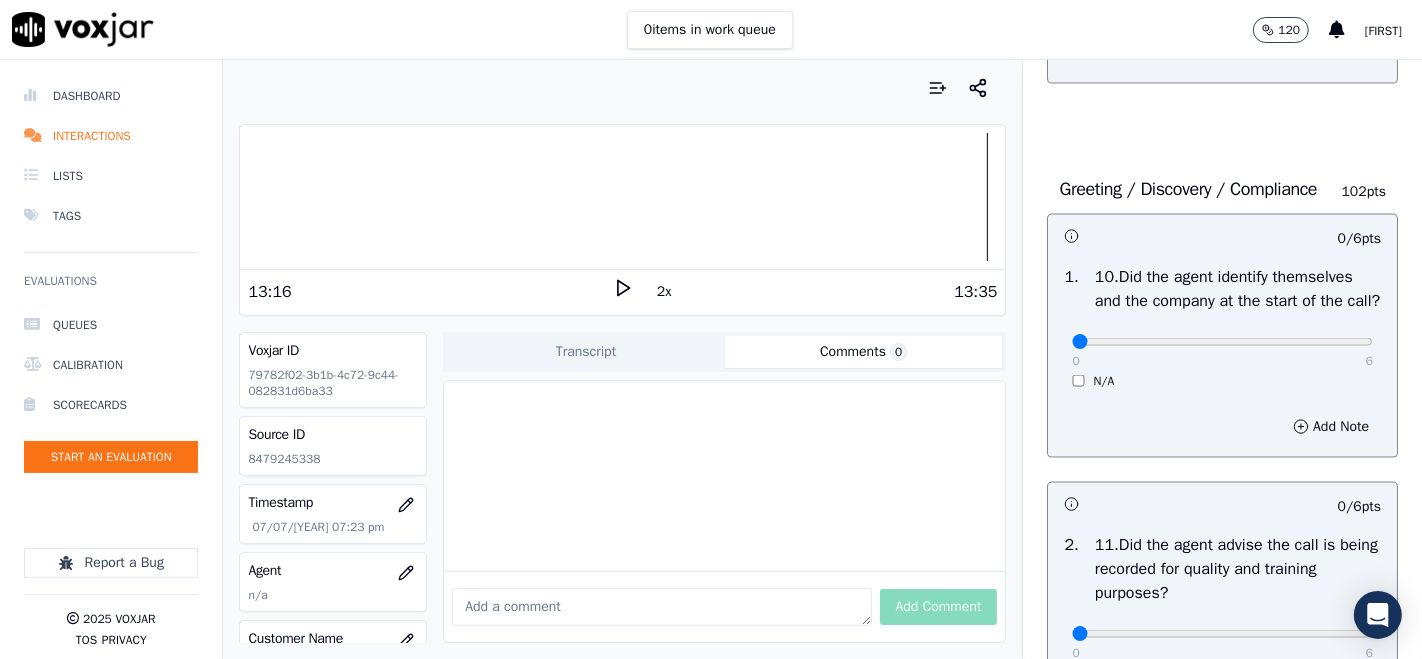 scroll, scrollTop: 2555, scrollLeft: 0, axis: vertical 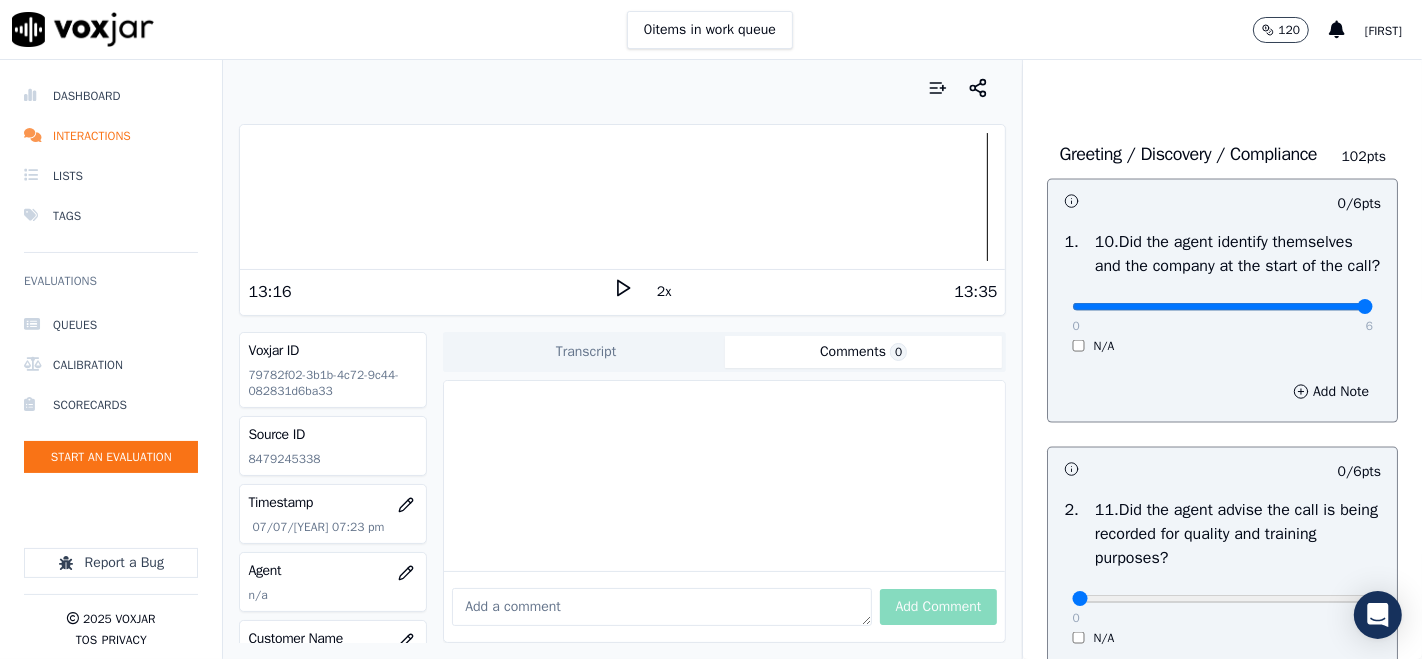 type on "6" 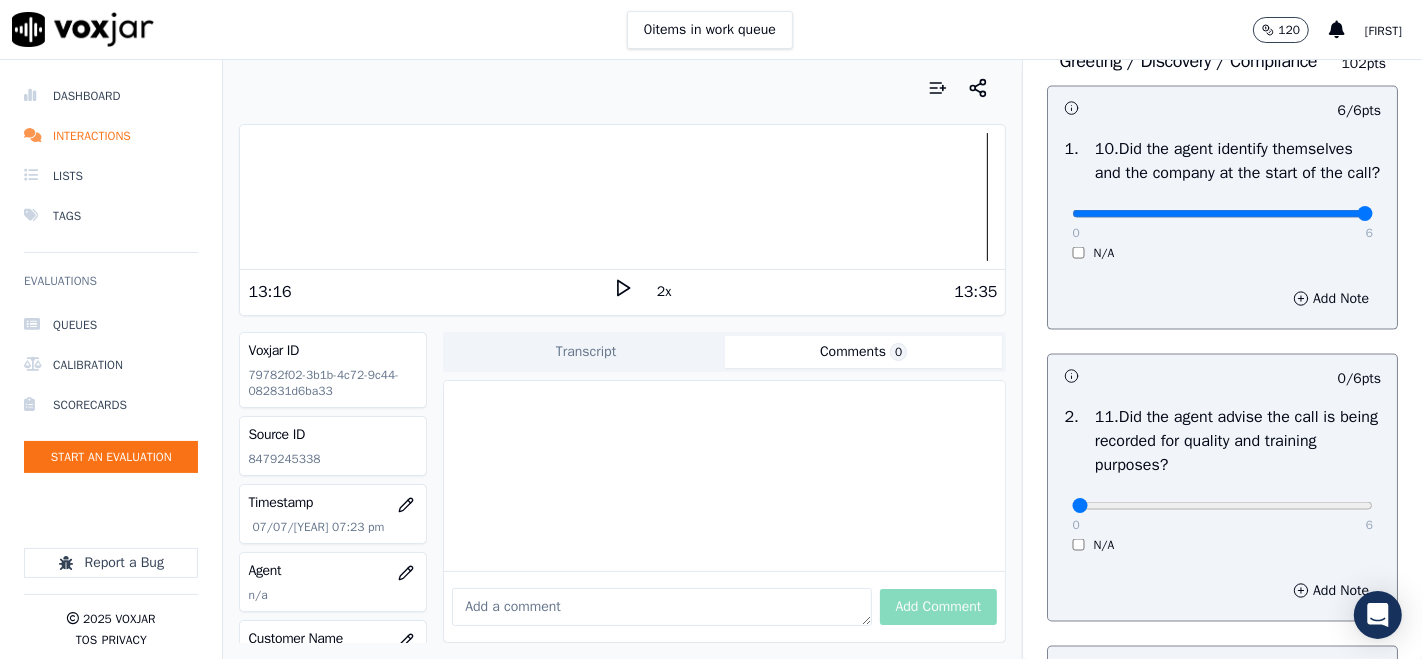 scroll, scrollTop: 2777, scrollLeft: 0, axis: vertical 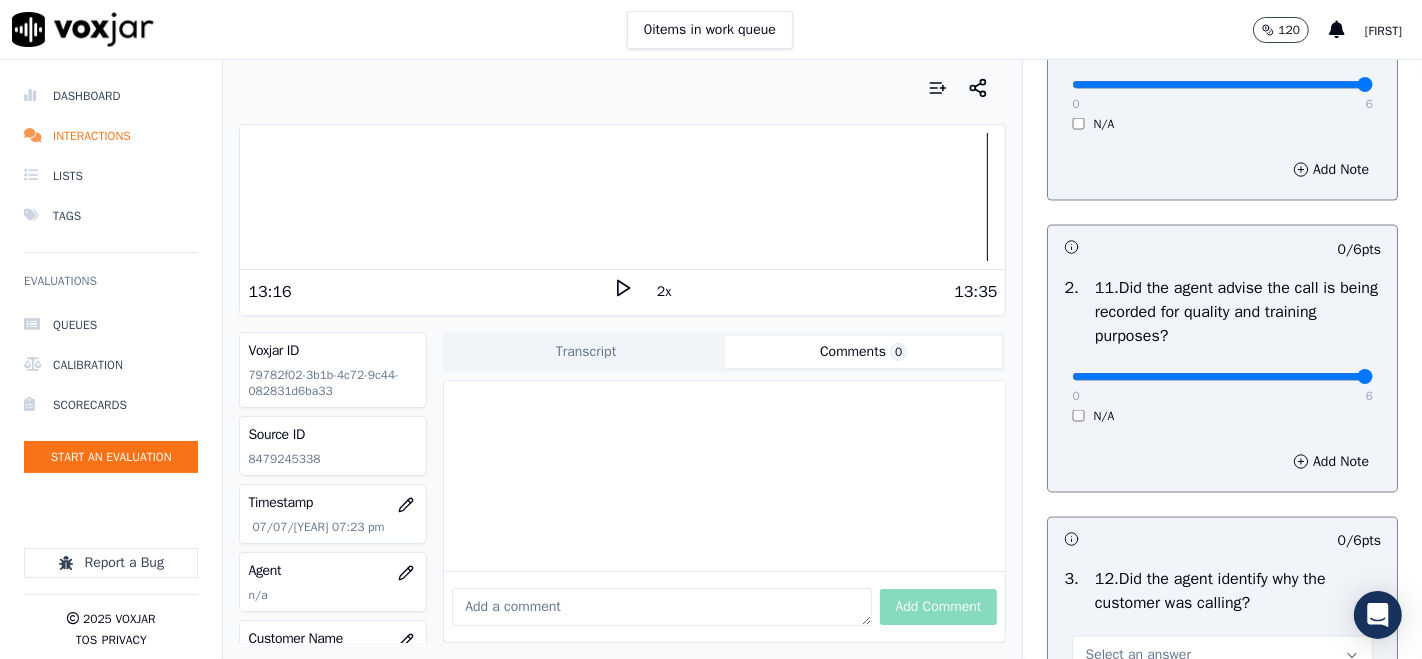 type on "6" 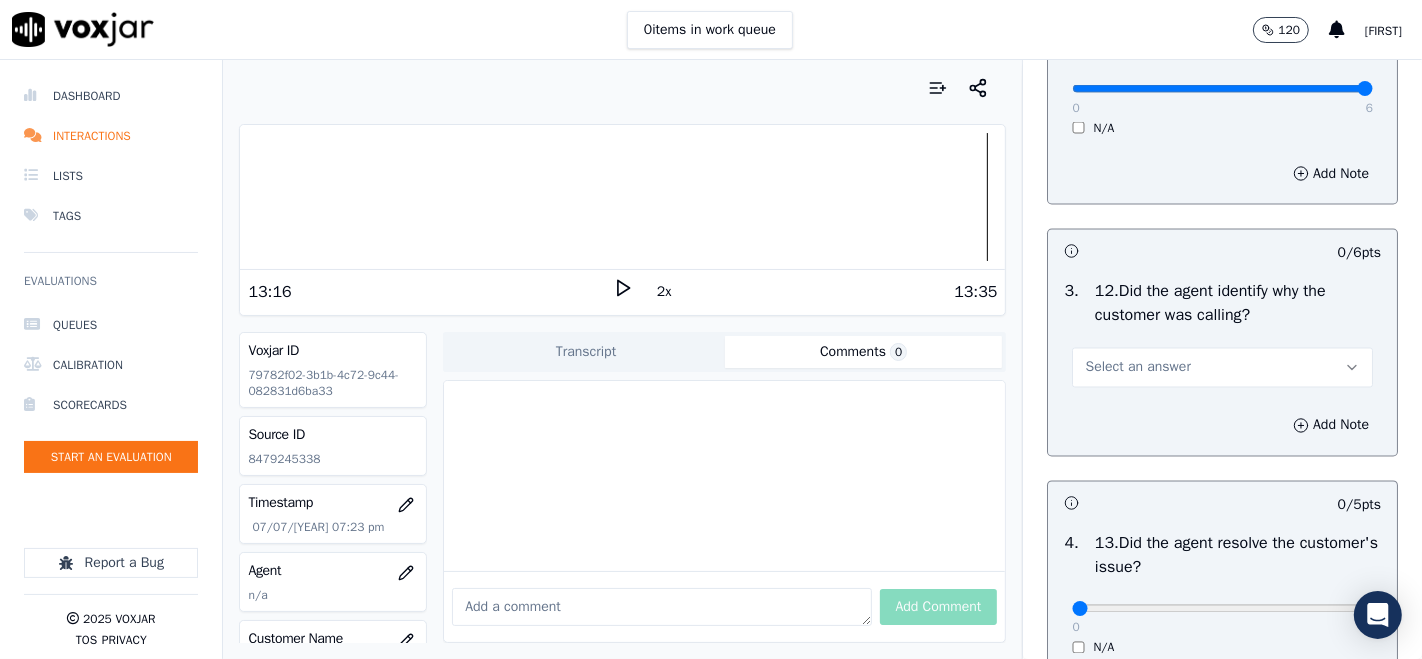 scroll, scrollTop: 3111, scrollLeft: 0, axis: vertical 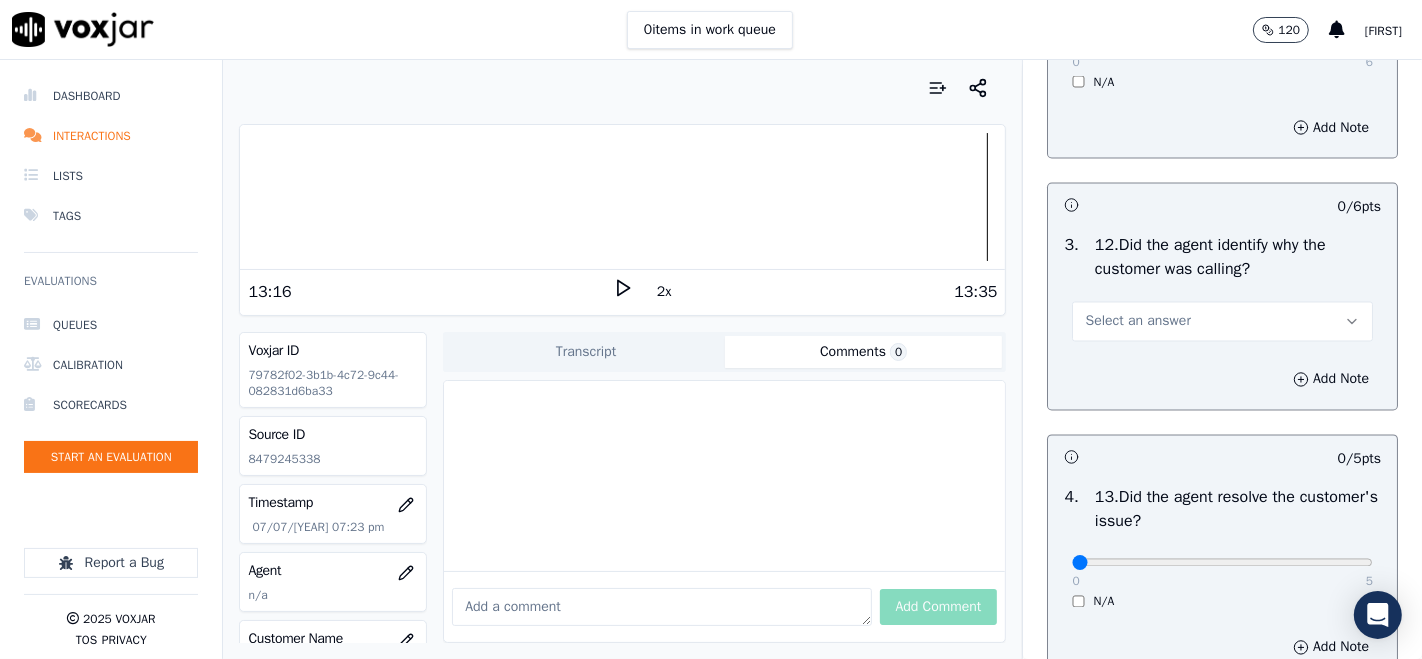 click on "Select an answer" at bounding box center (1222, 322) 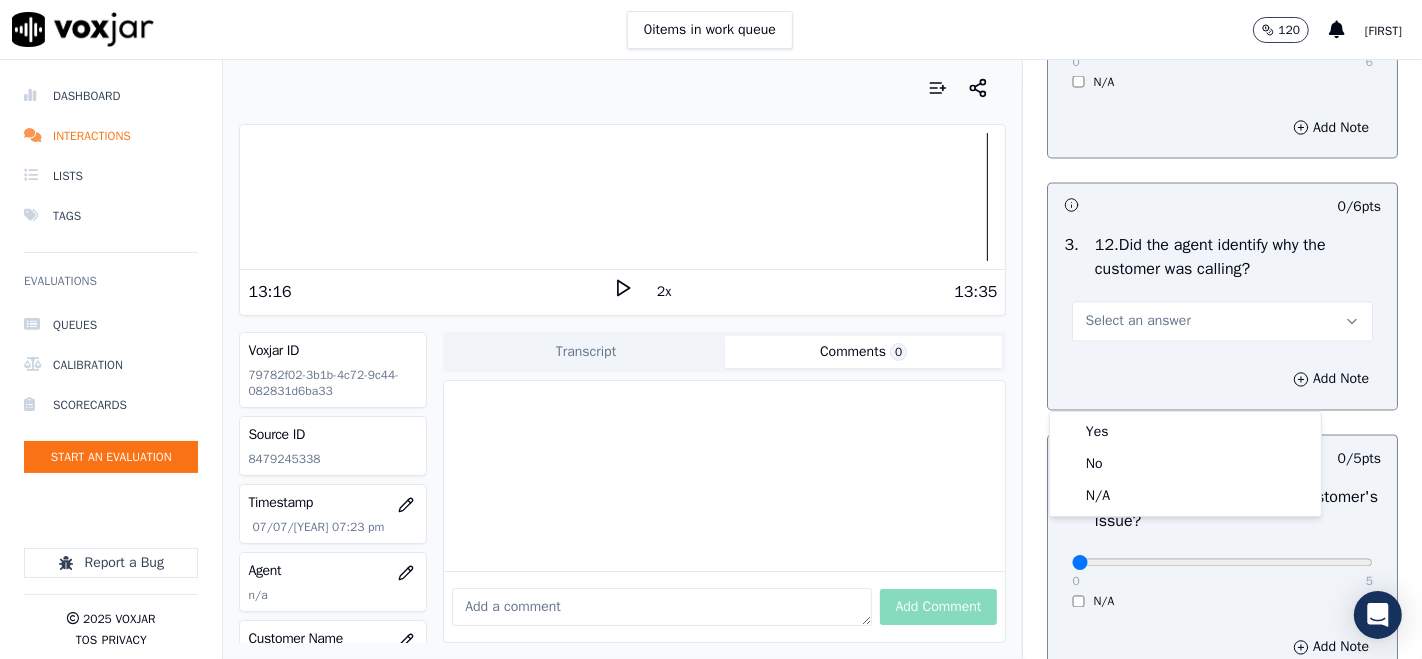 click on "Select an answer" at bounding box center (1222, 322) 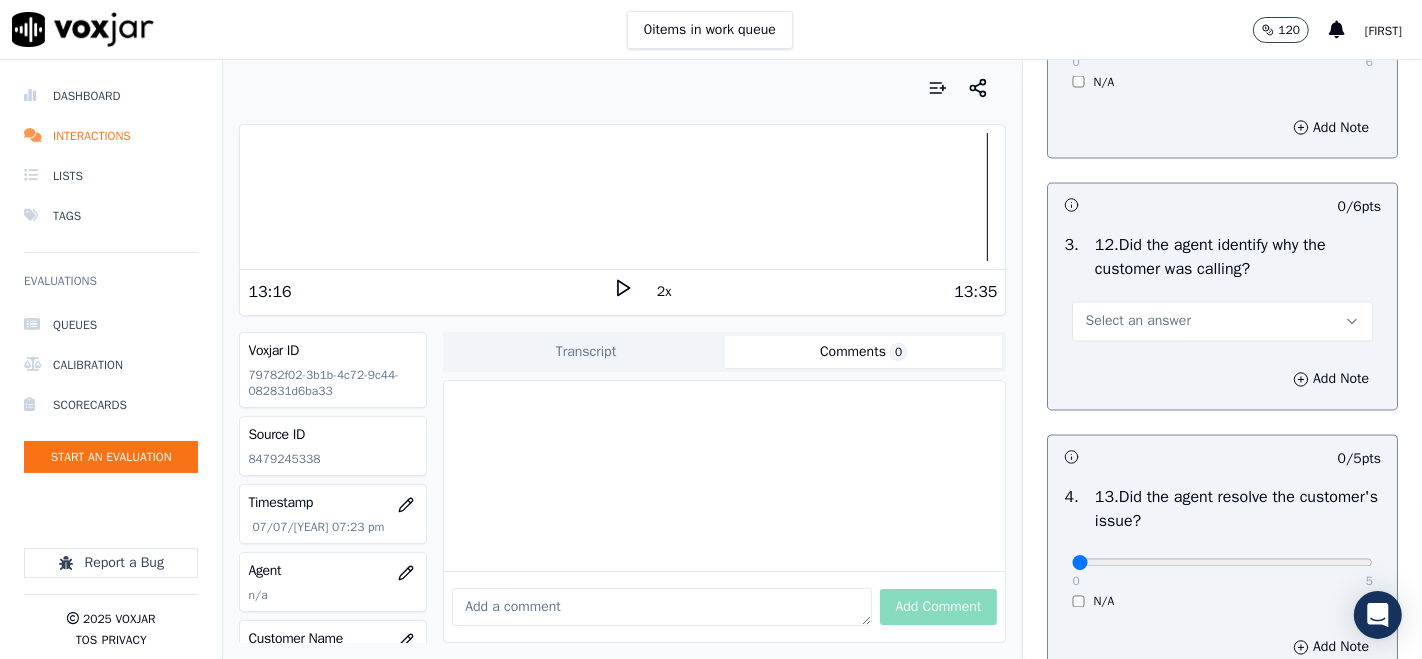 click at bounding box center (622, 197) 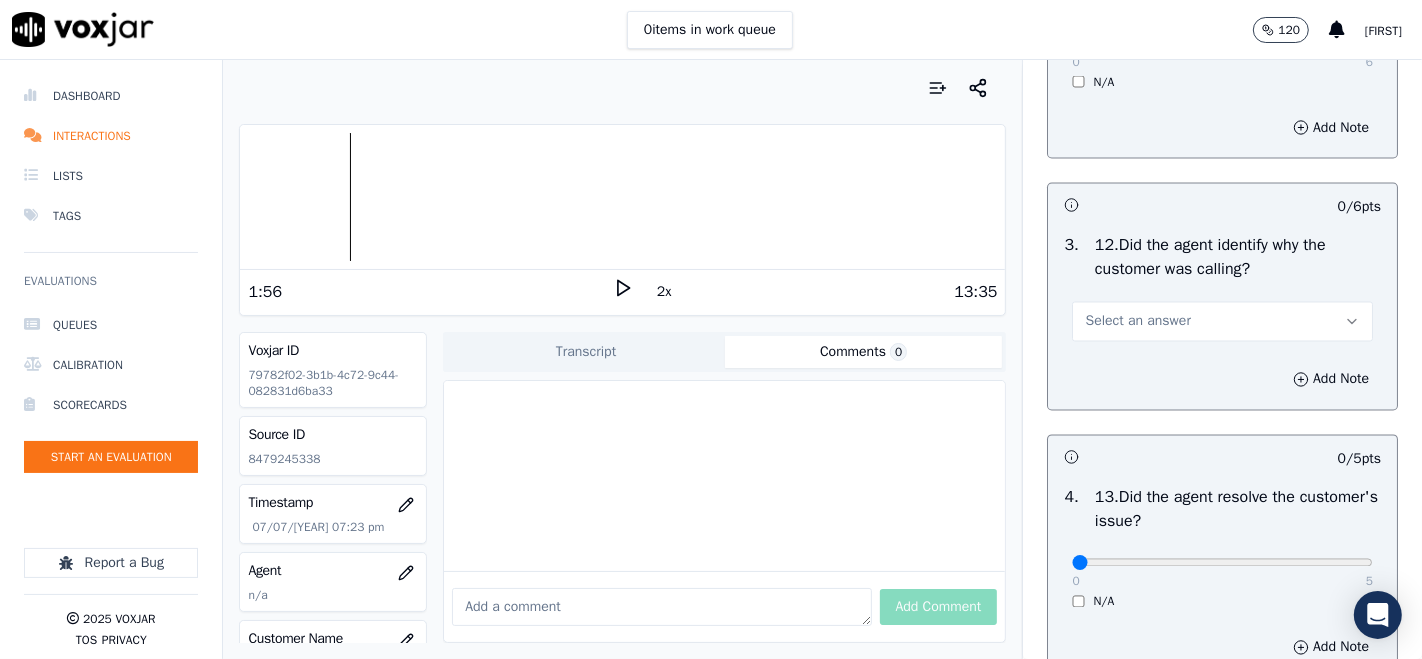 click 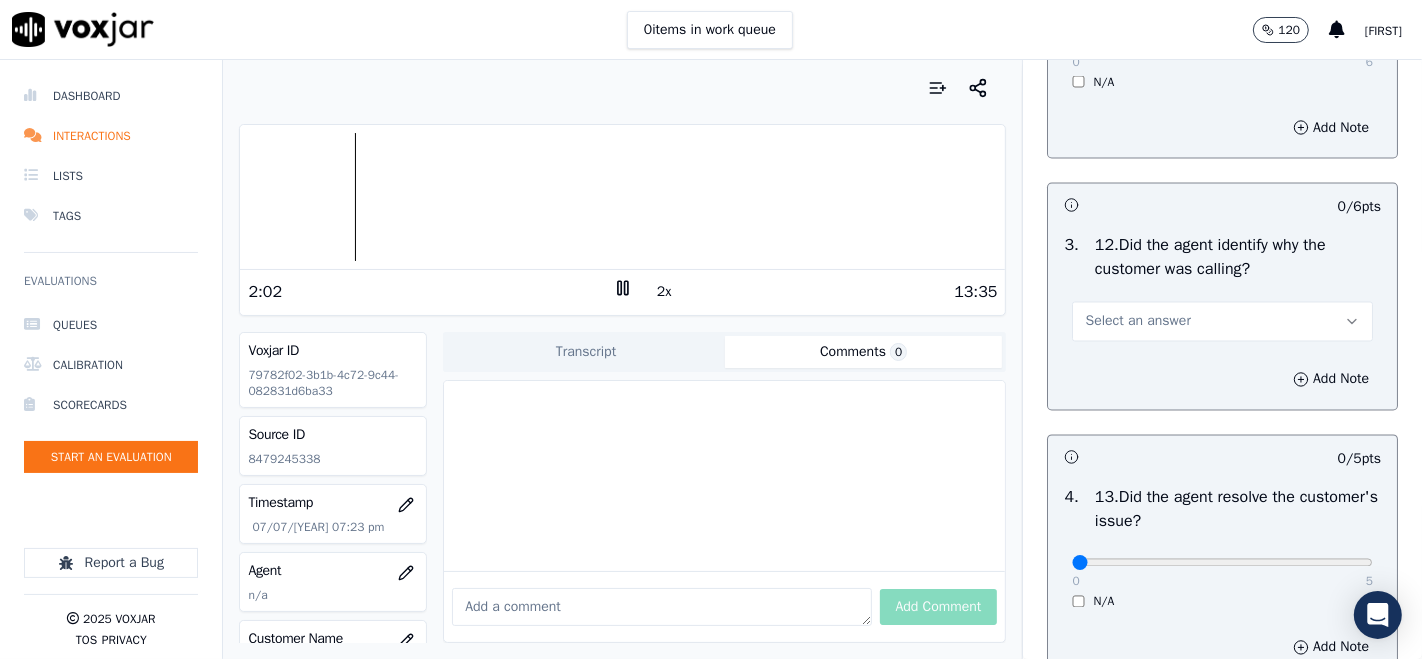 click on "2x" at bounding box center (664, 292) 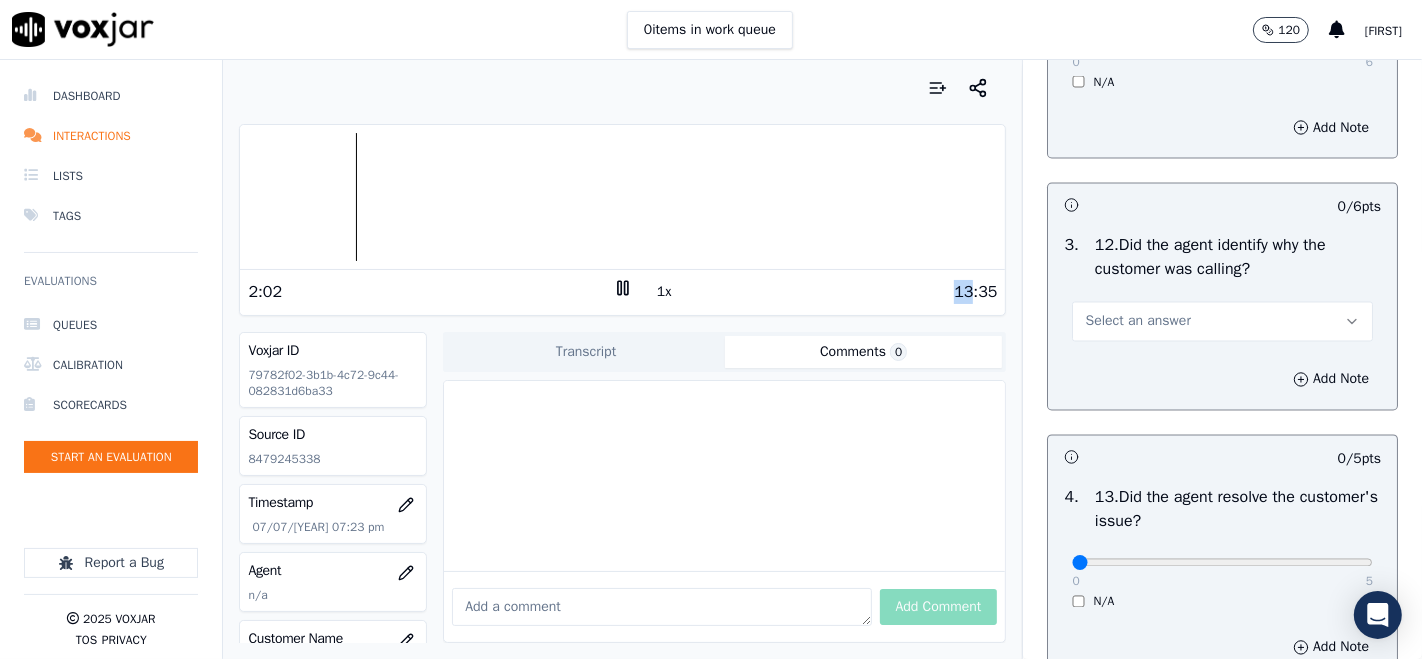 click on "13:35" at bounding box center (815, 292) 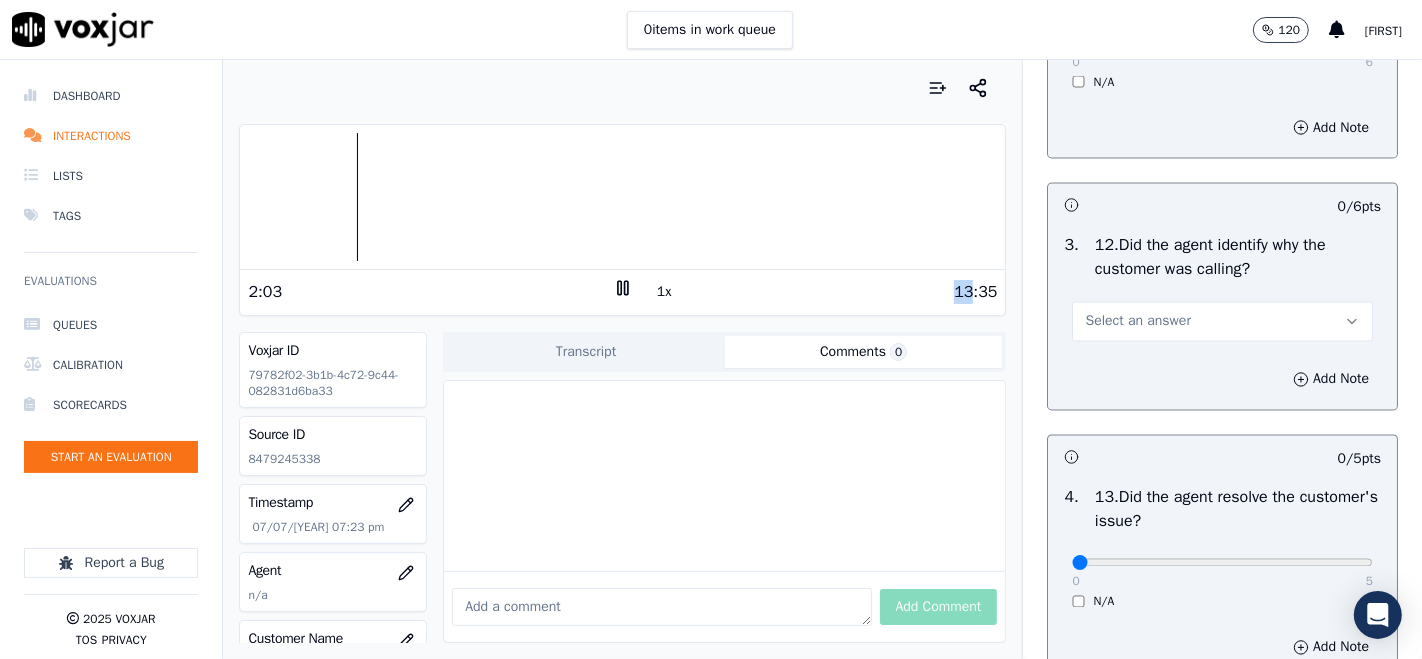 click on "1x" at bounding box center (664, 292) 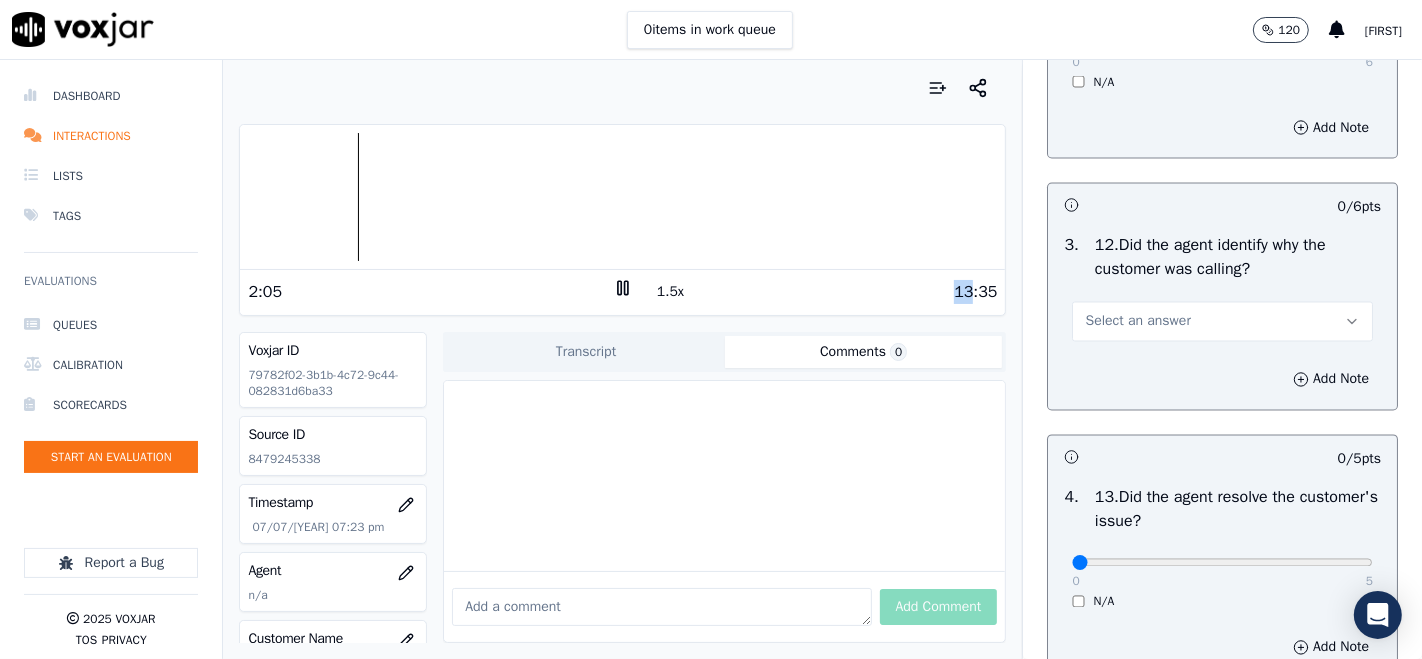 click on "1.5x" at bounding box center (670, 292) 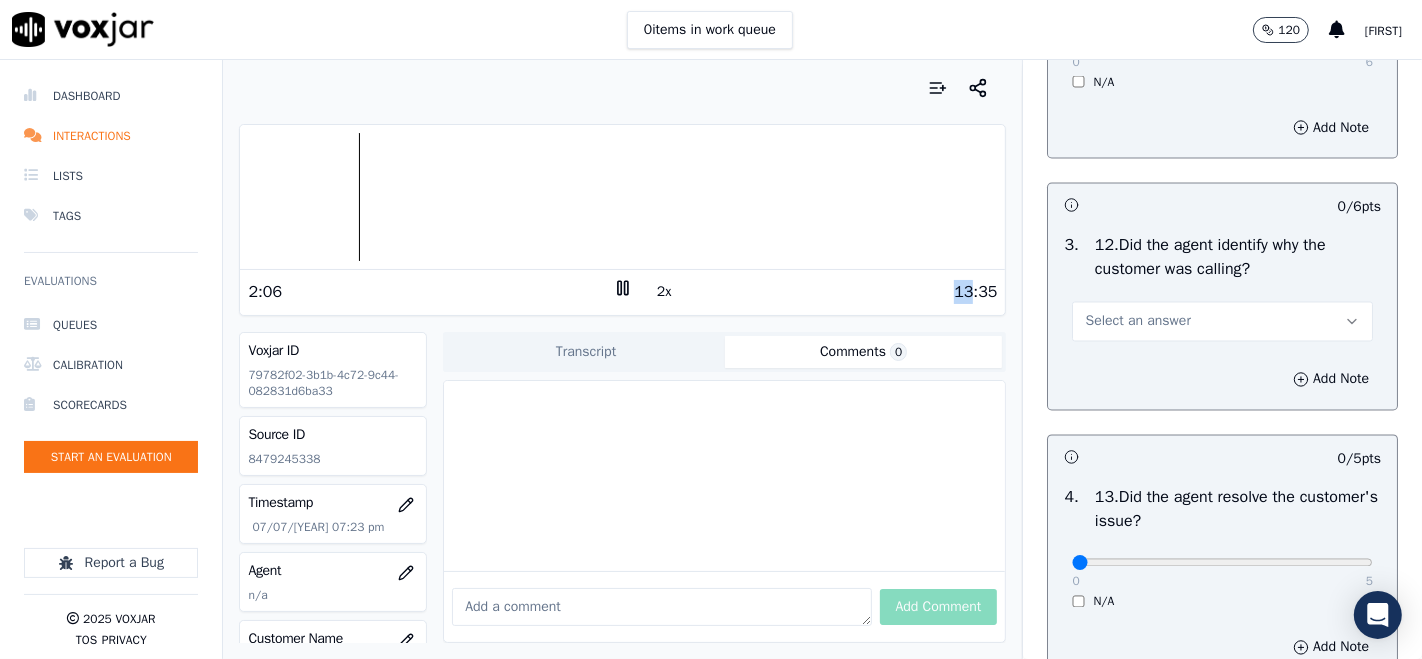 click on "2x" at bounding box center (664, 292) 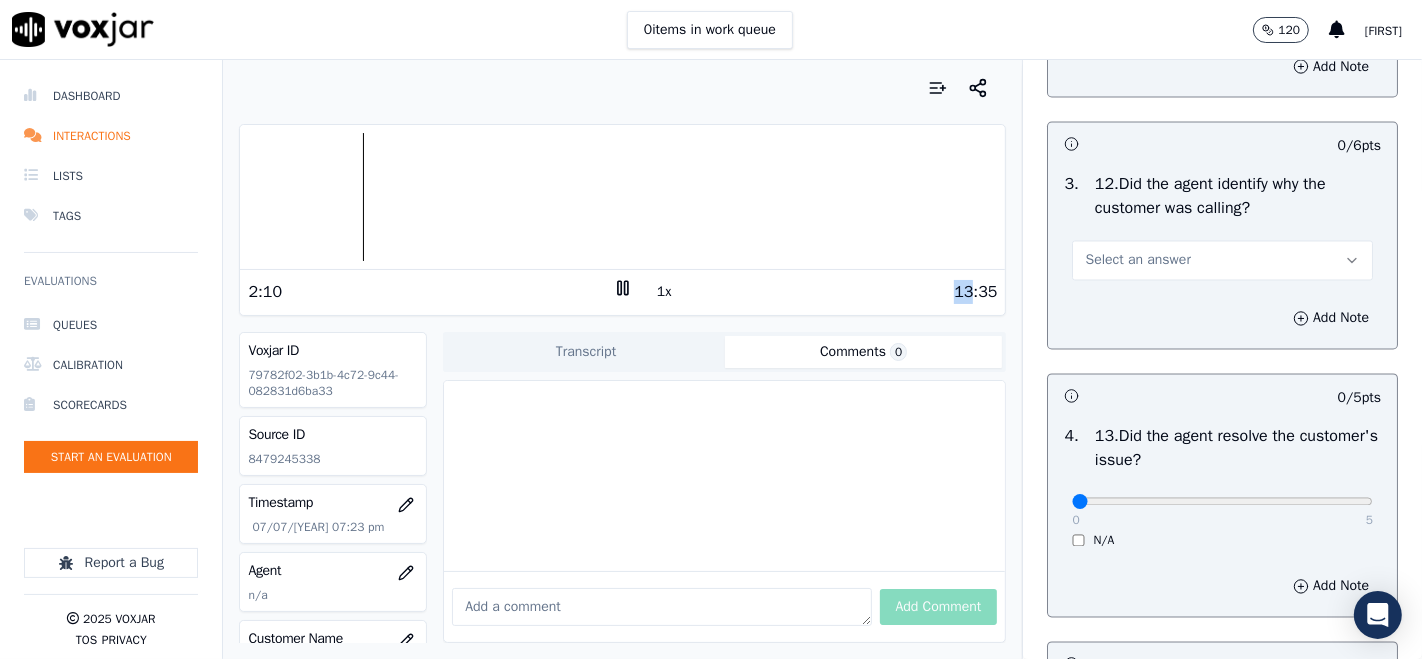 scroll, scrollTop: 3222, scrollLeft: 0, axis: vertical 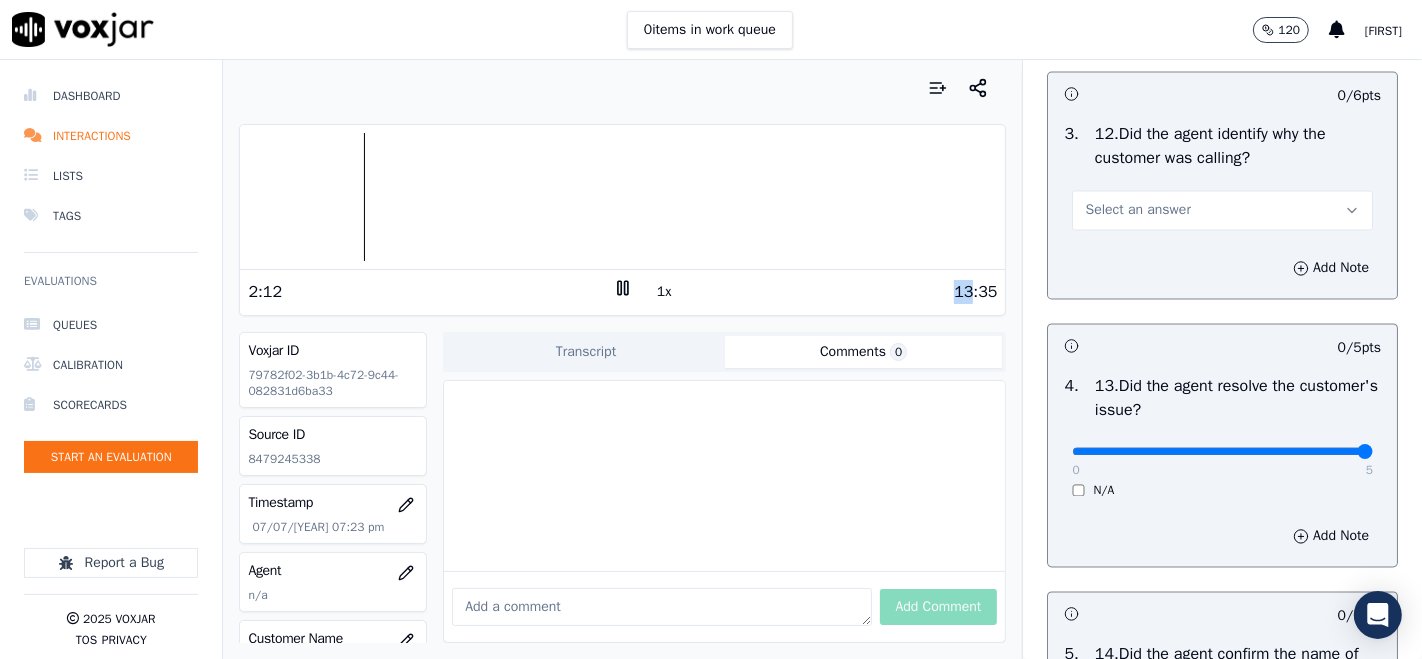 type on "5" 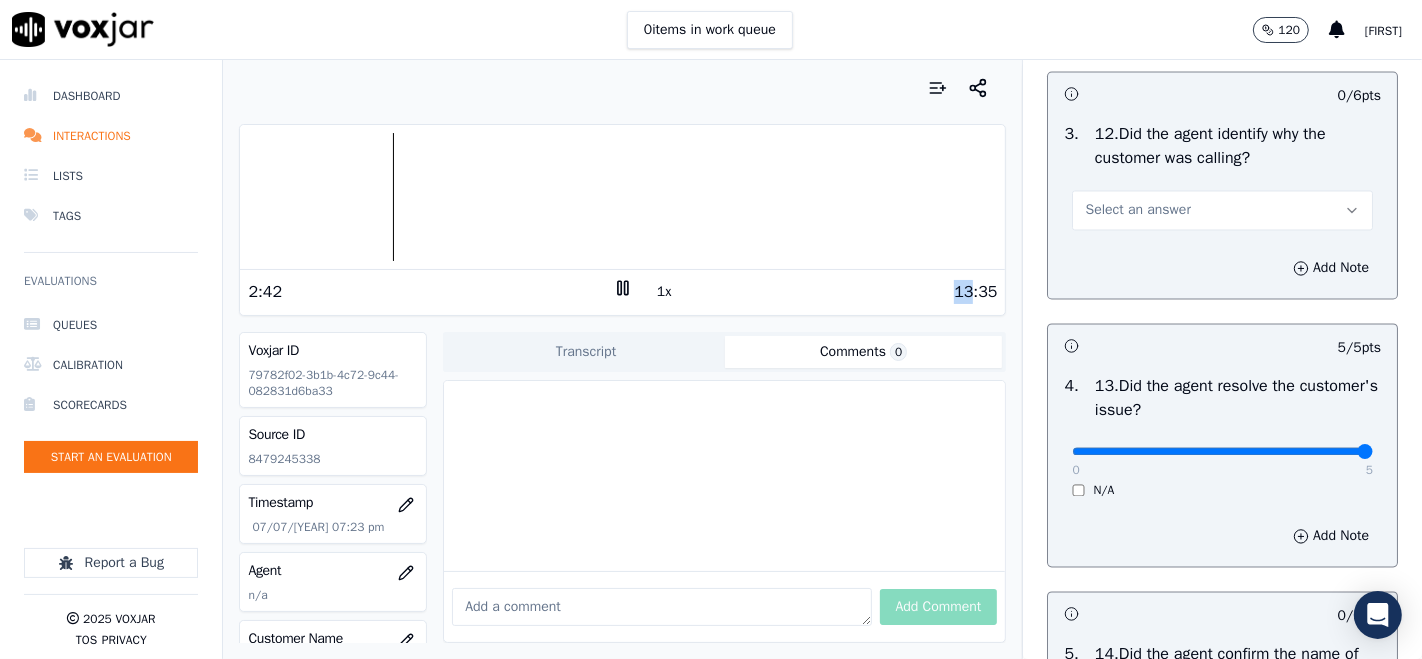 click on "1x" at bounding box center [664, 292] 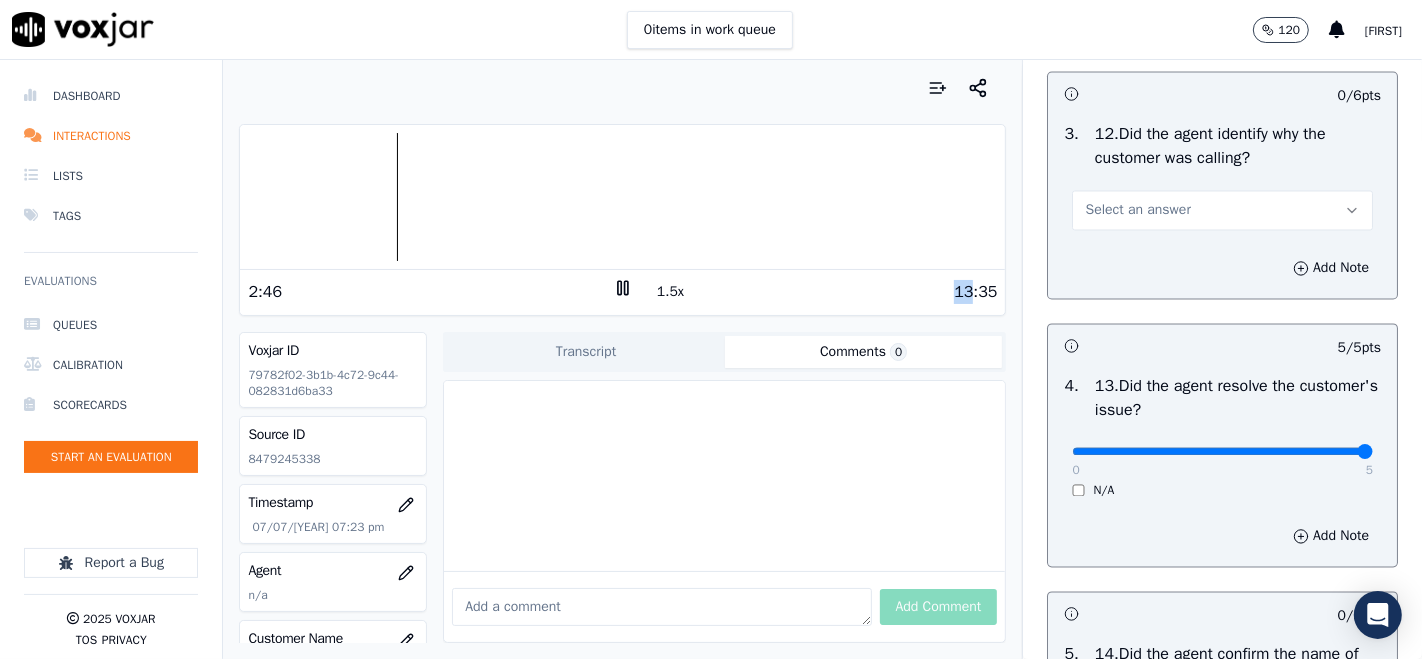 click on "Select an answer" at bounding box center [1222, 211] 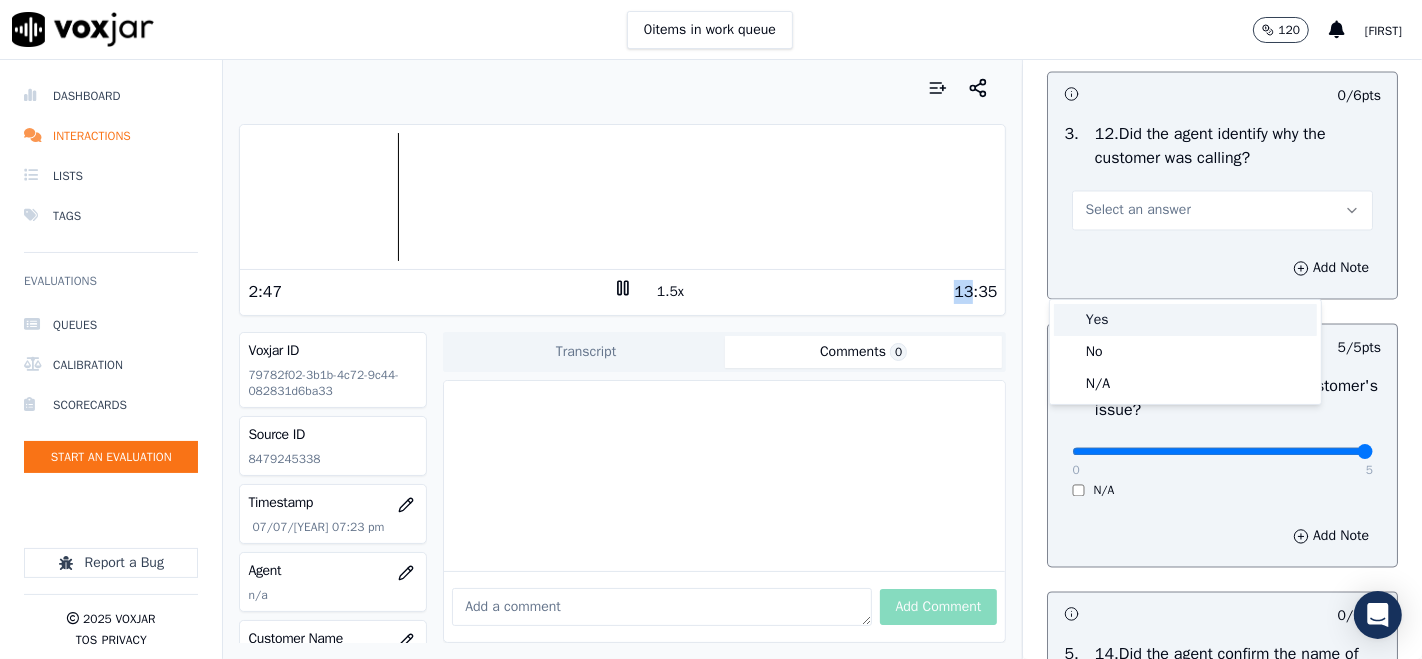 click on "Yes" at bounding box center (1185, 320) 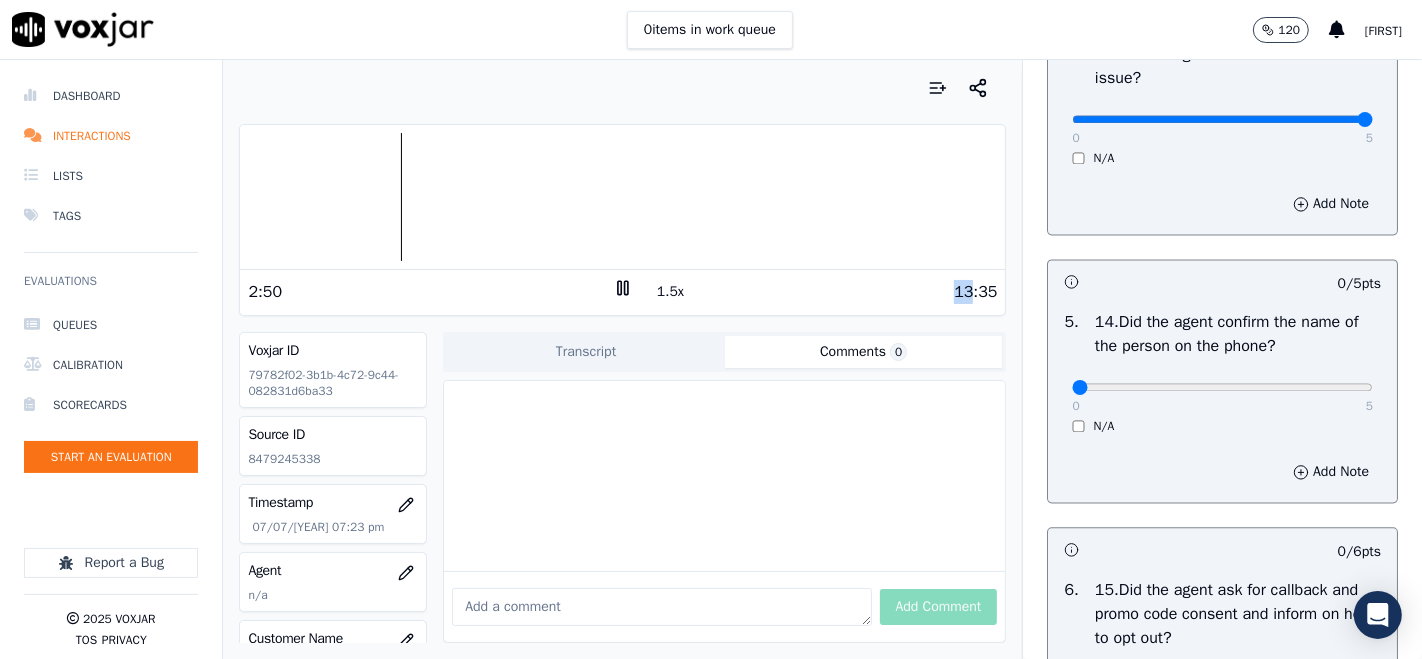 scroll, scrollTop: 3666, scrollLeft: 0, axis: vertical 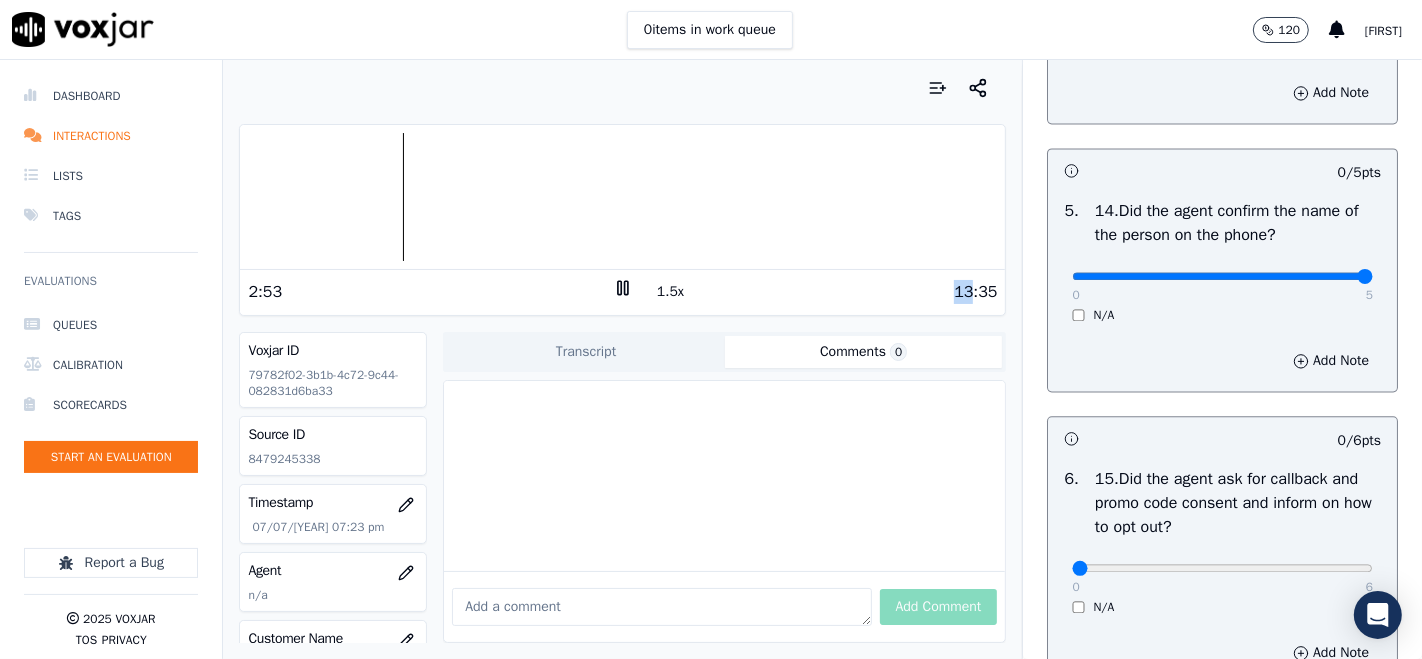 type on "5" 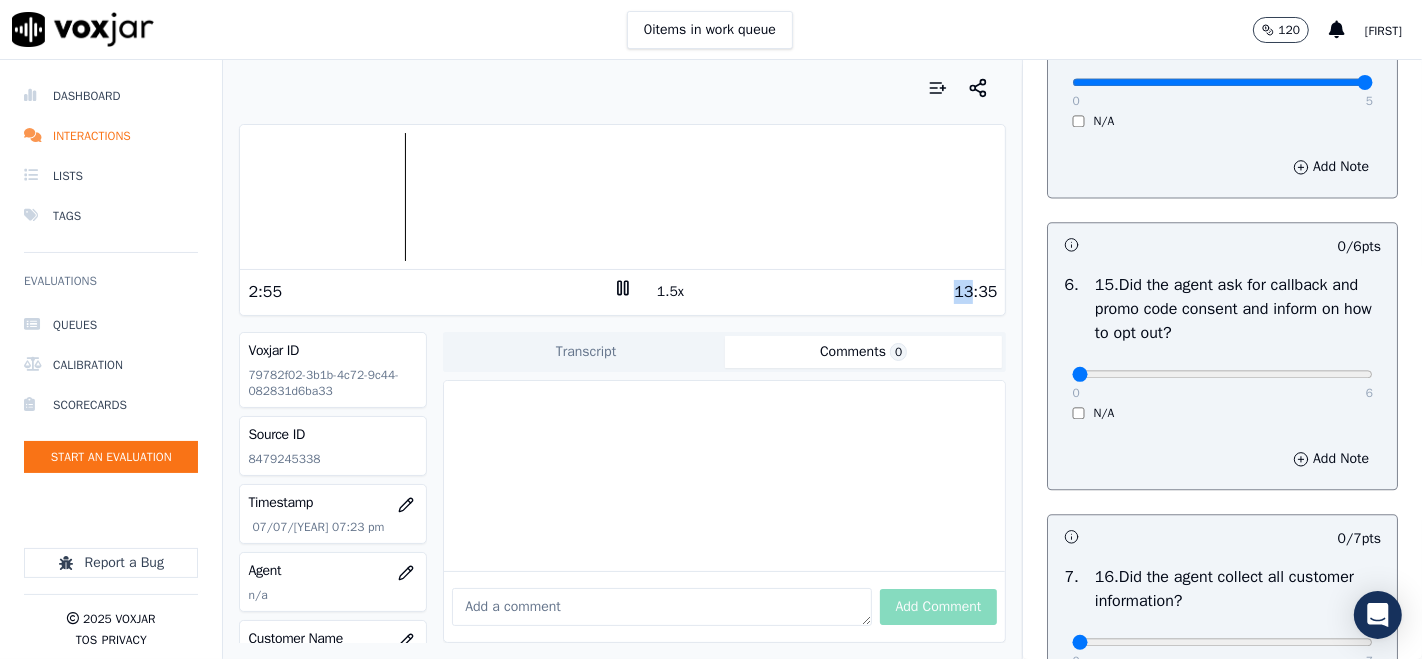 scroll, scrollTop: 3888, scrollLeft: 0, axis: vertical 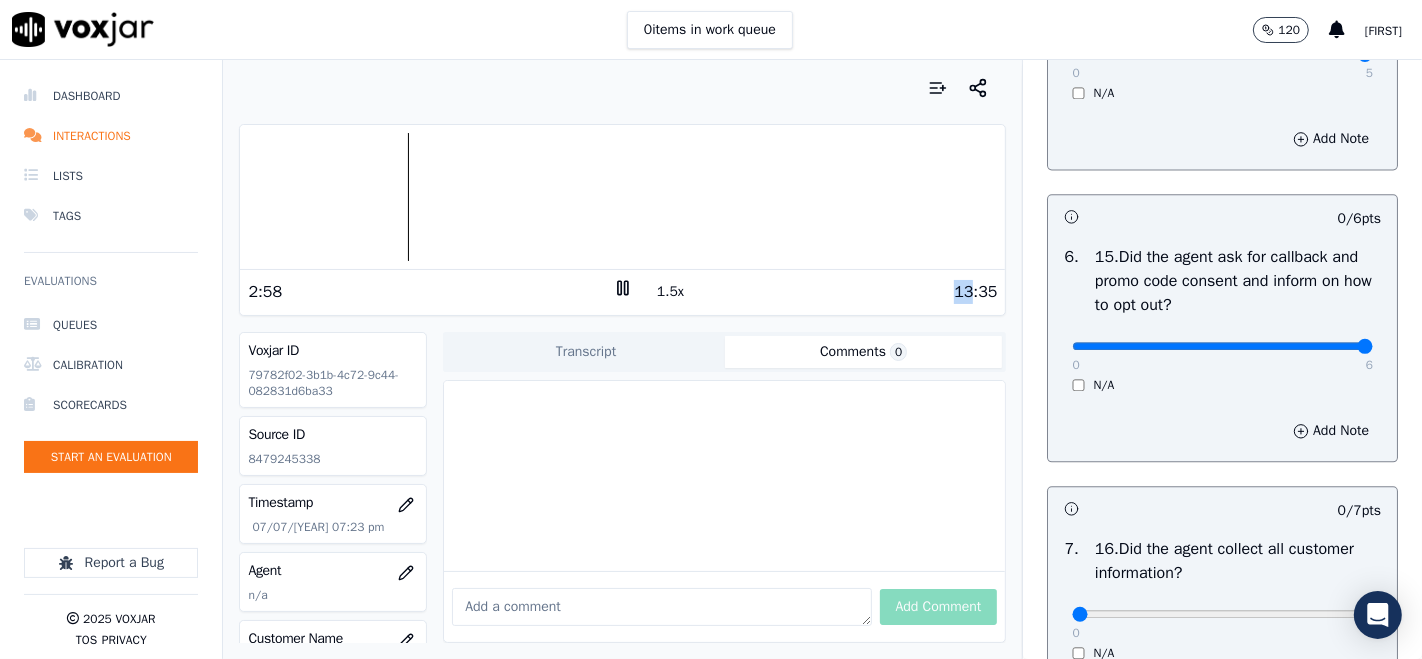 type on "6" 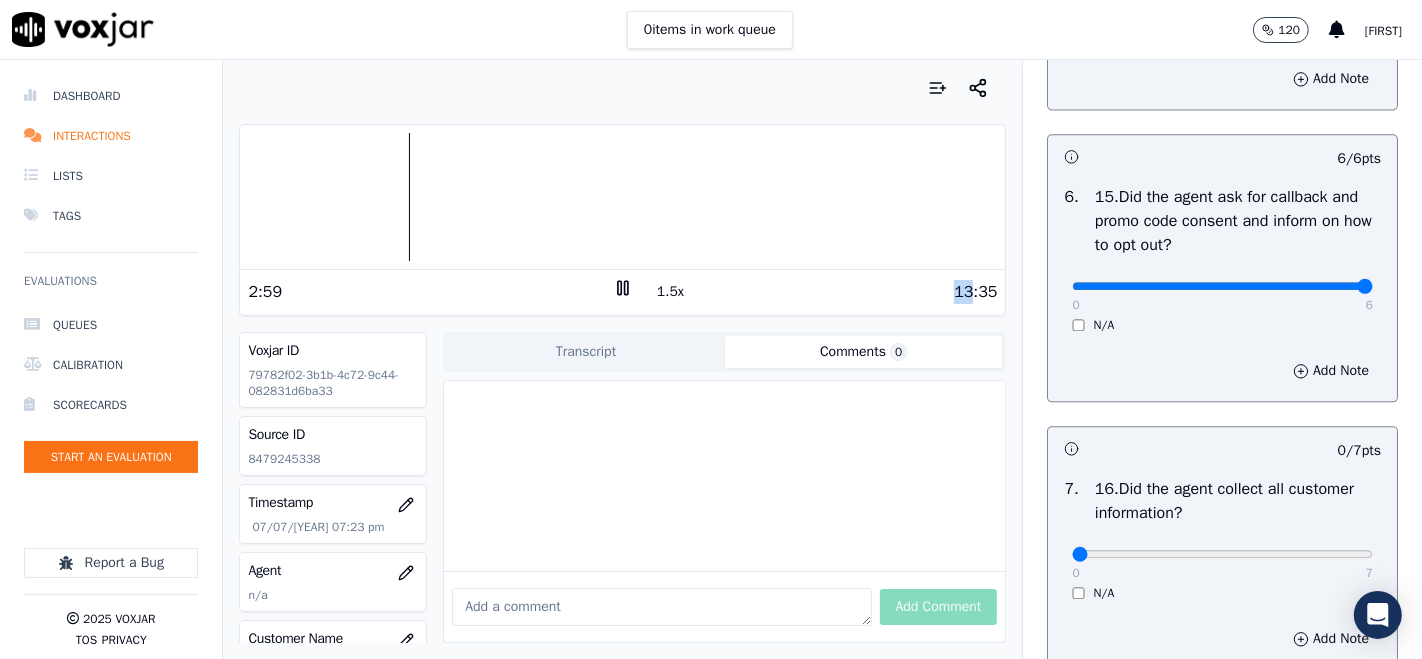 scroll, scrollTop: 4111, scrollLeft: 0, axis: vertical 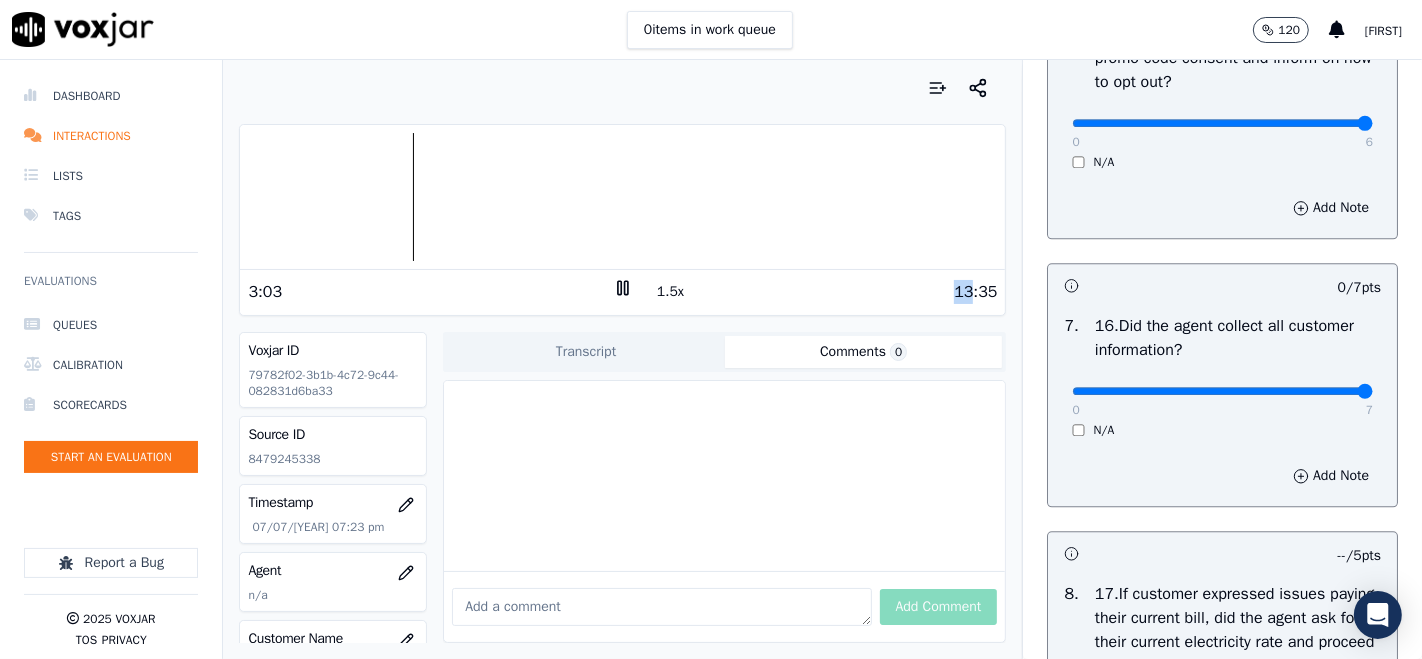 type on "7" 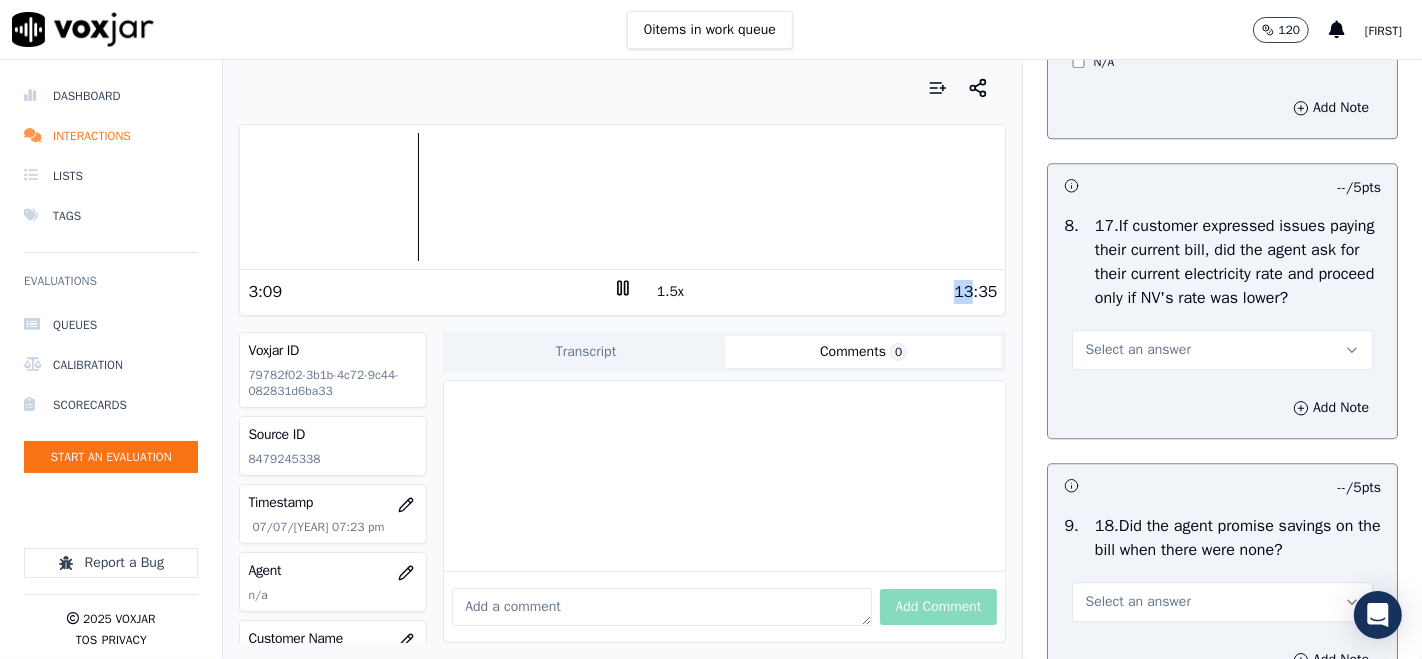scroll, scrollTop: 4444, scrollLeft: 0, axis: vertical 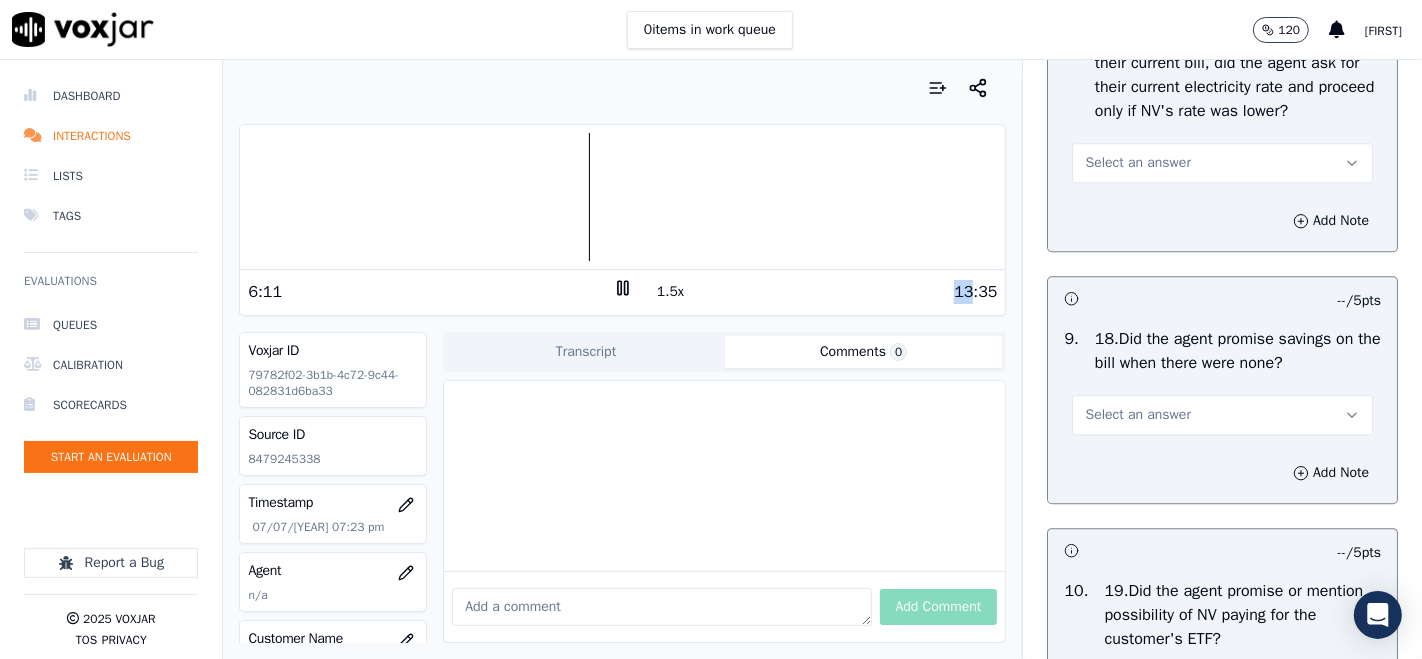 click 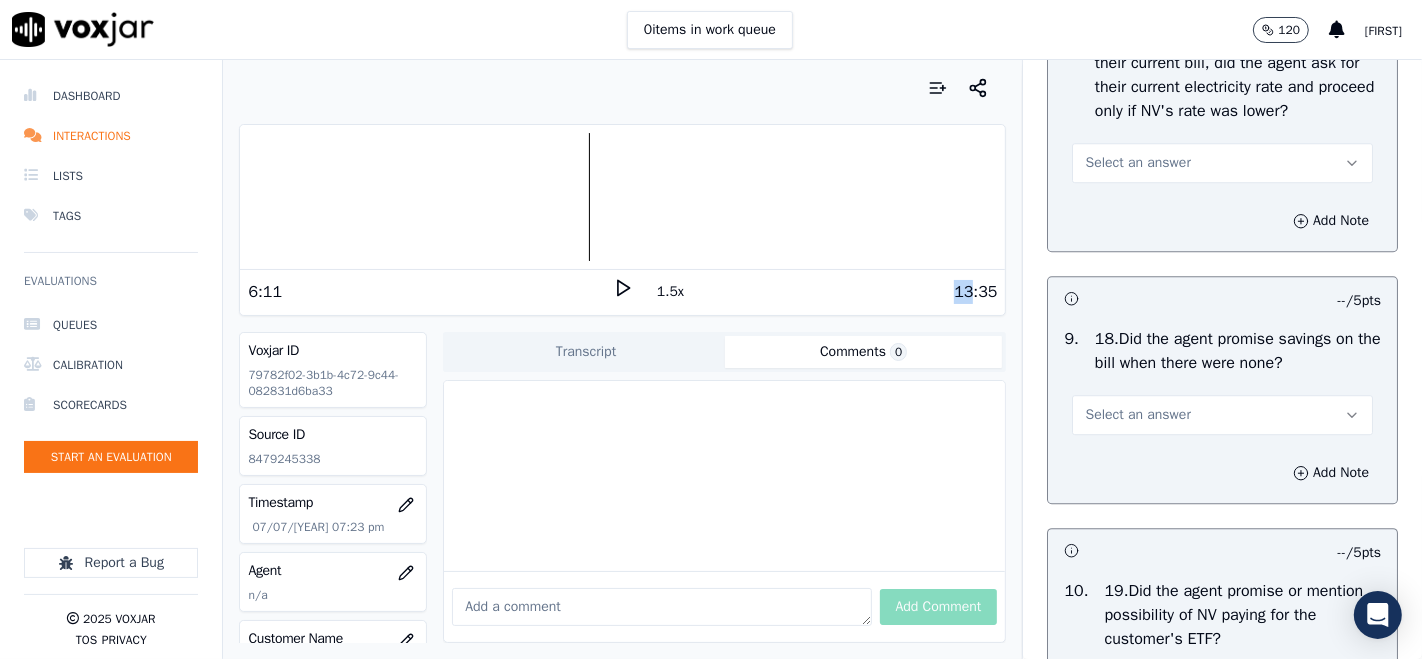click 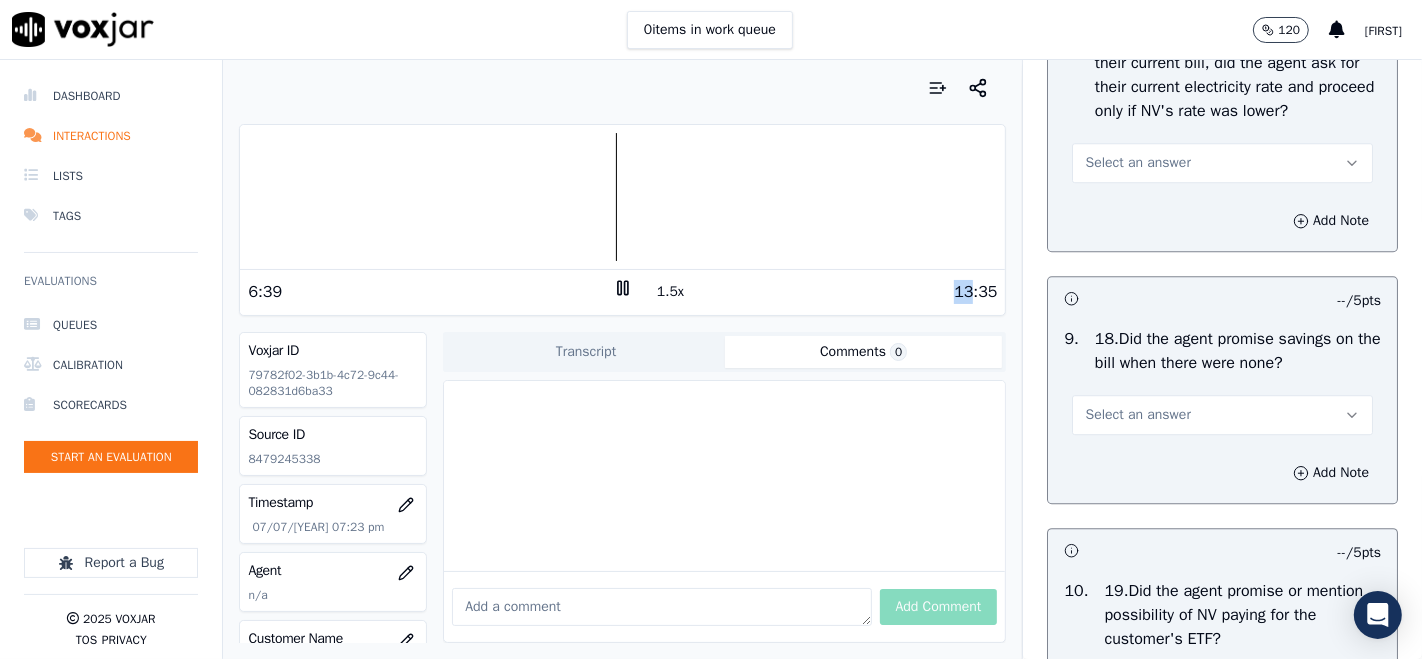 click on "1.5x" at bounding box center (670, 292) 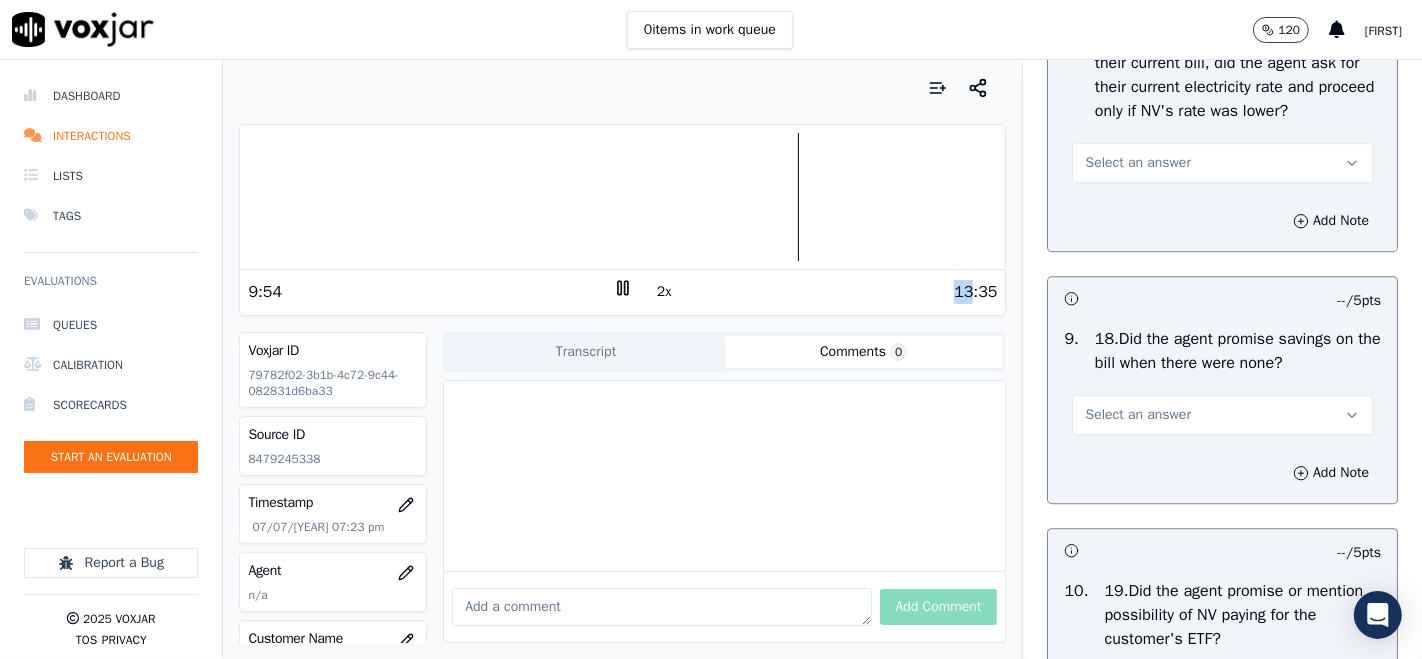 click on "2x" at bounding box center (664, 292) 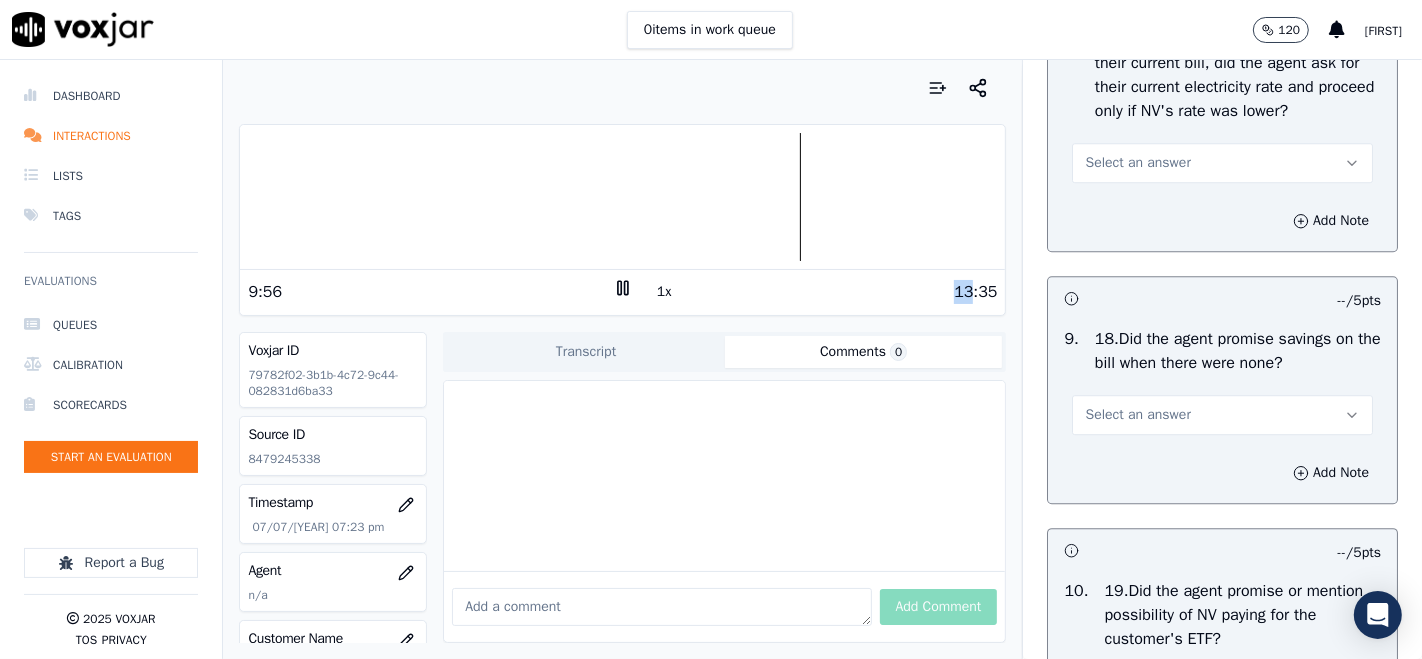 click at bounding box center [622, 197] 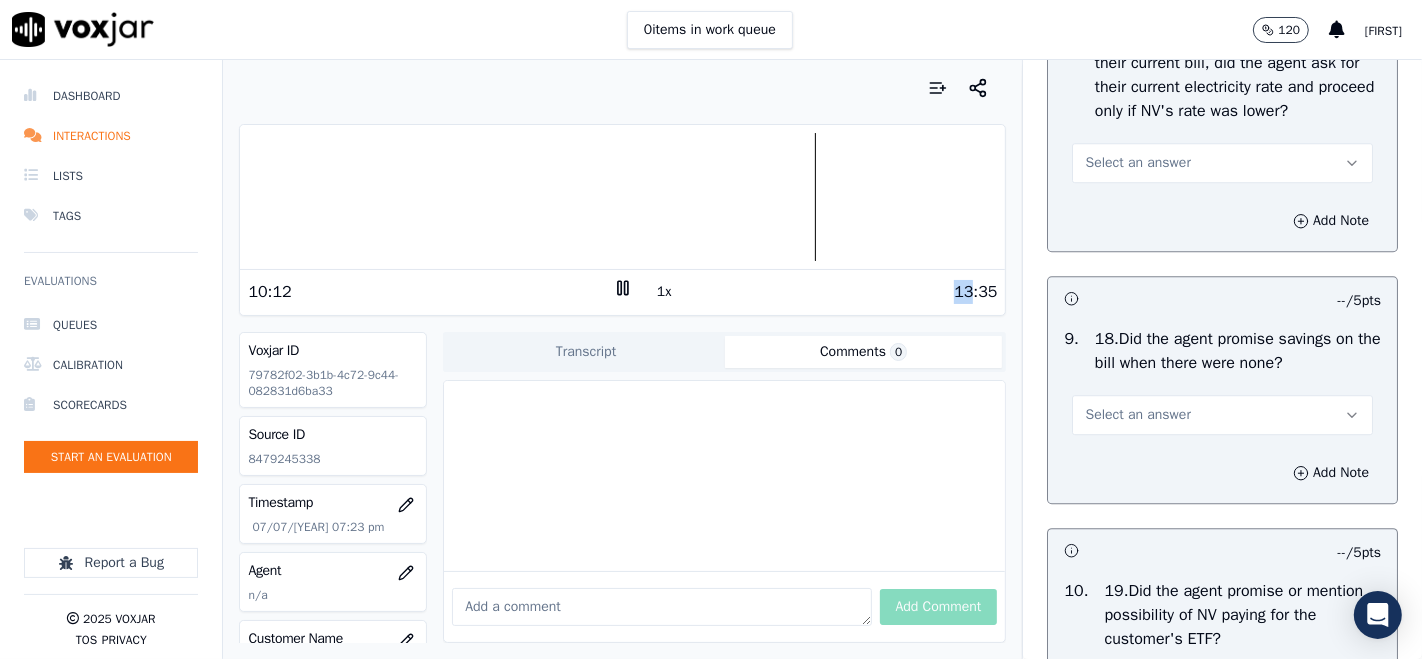 click at bounding box center [622, 197] 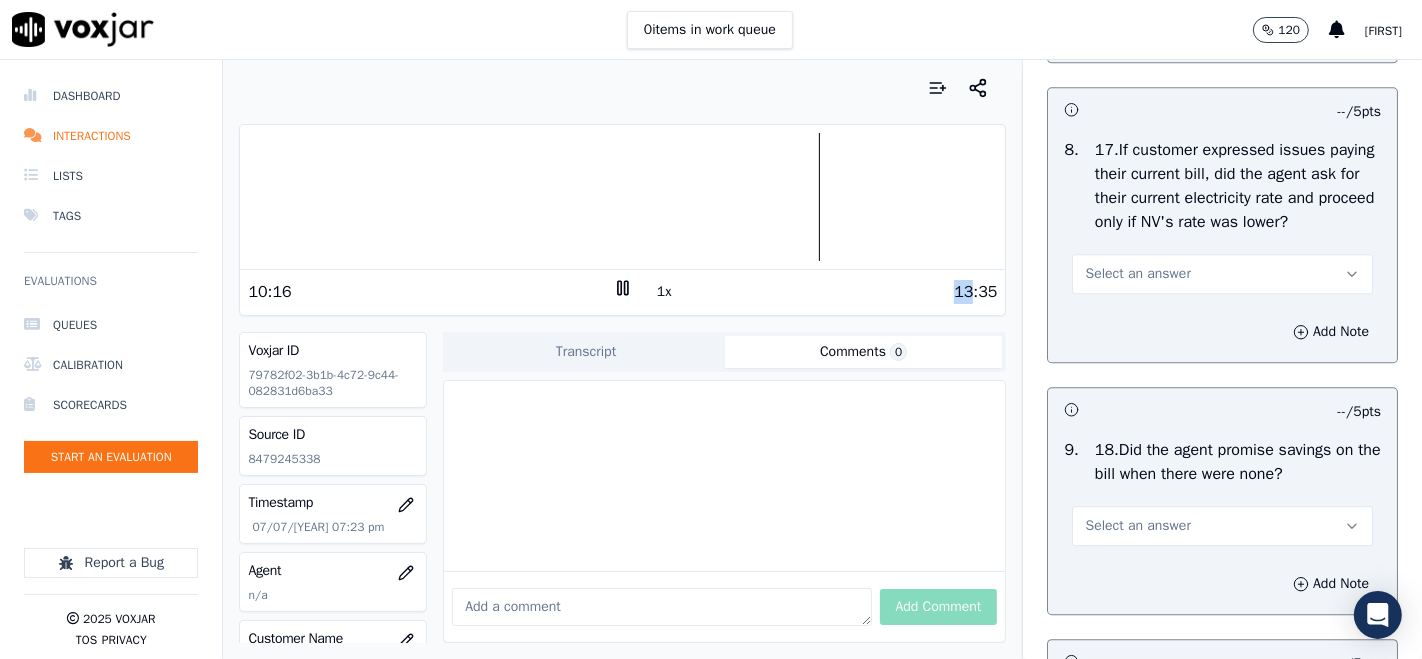click on "Select an answer" at bounding box center (1222, 274) 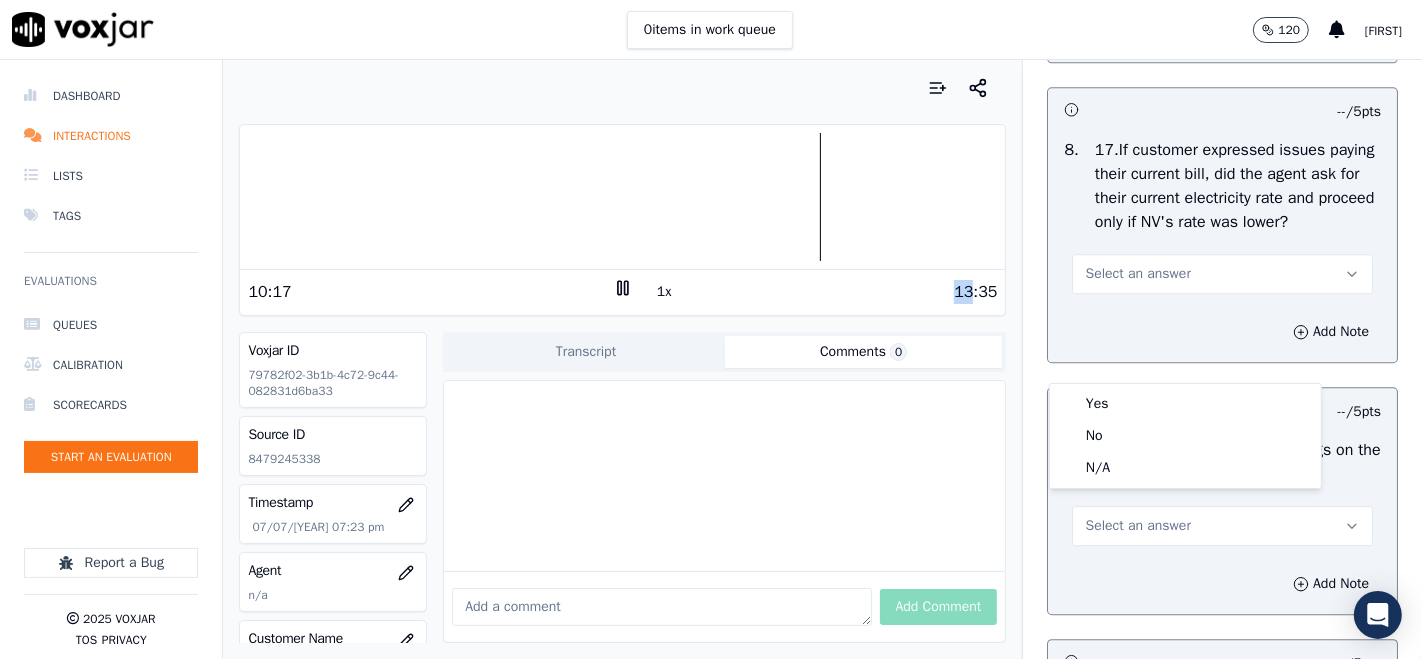 click on "Select an answer" at bounding box center [1222, 274] 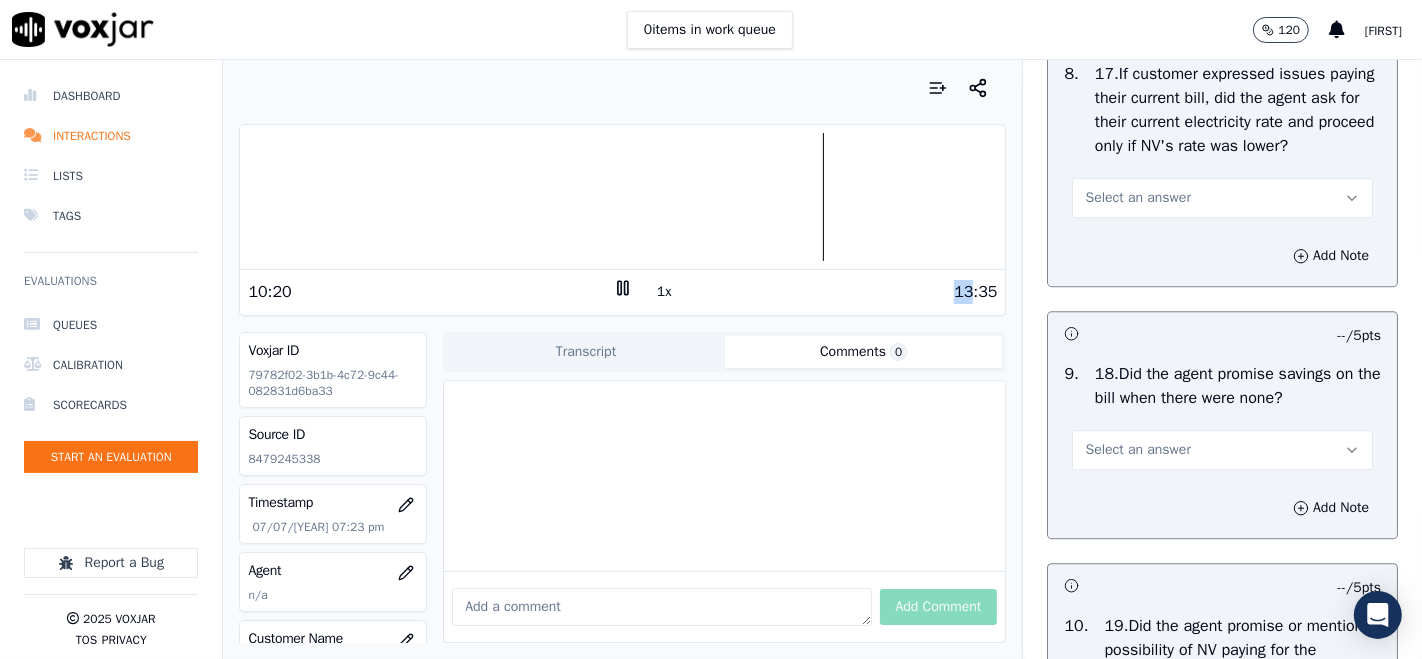 scroll, scrollTop: 4666, scrollLeft: 0, axis: vertical 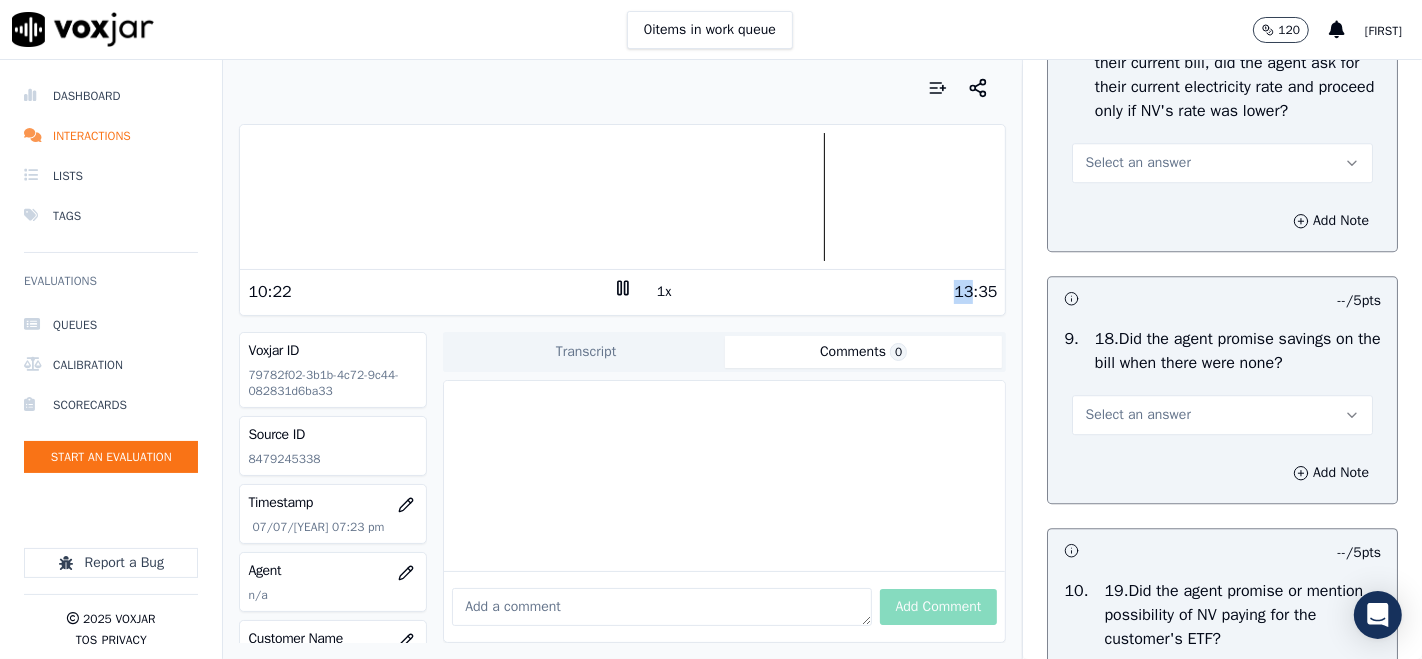 click on "Select an answer" at bounding box center [1137, 163] 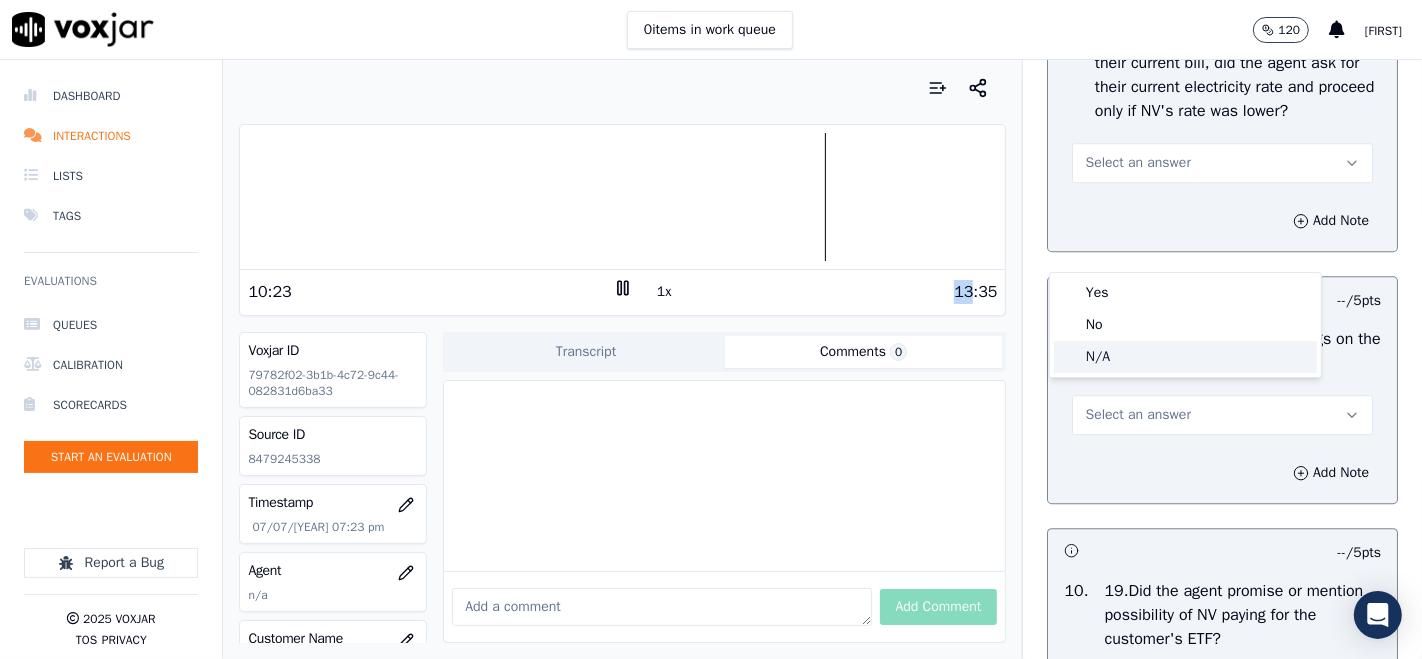 click on "N/A" 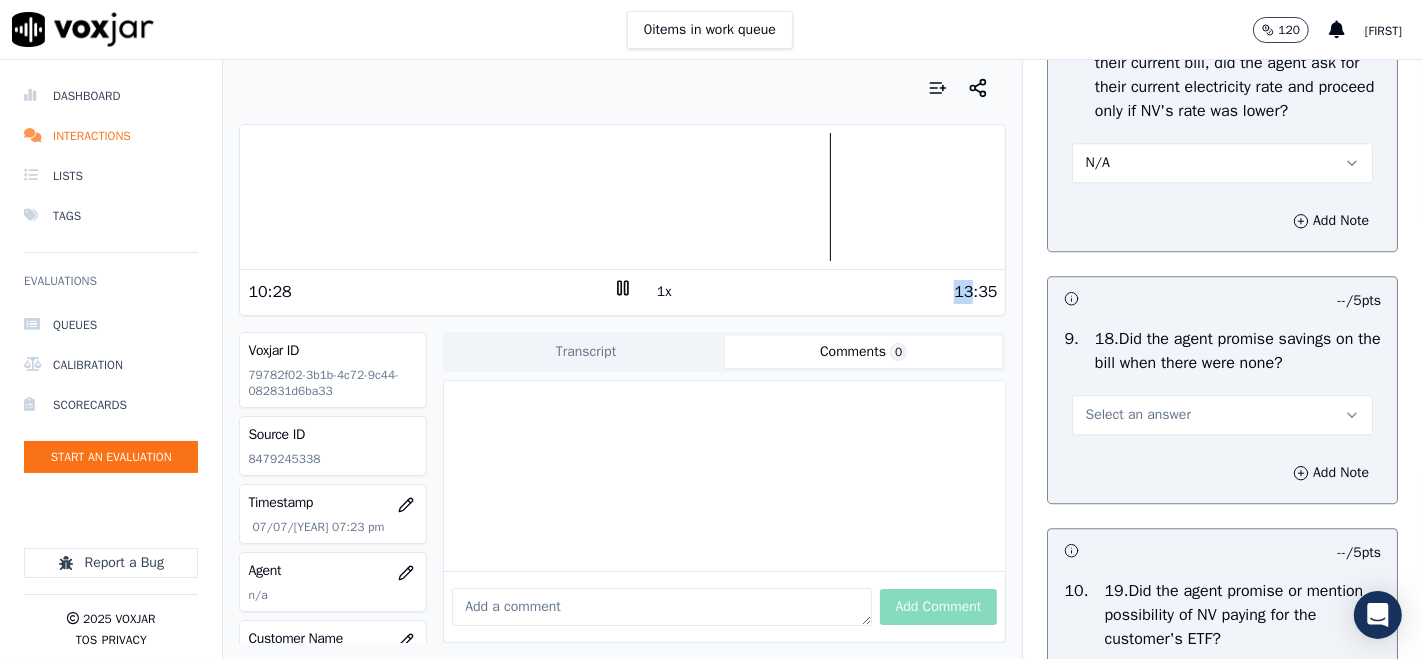 click on "1x" at bounding box center (664, 292) 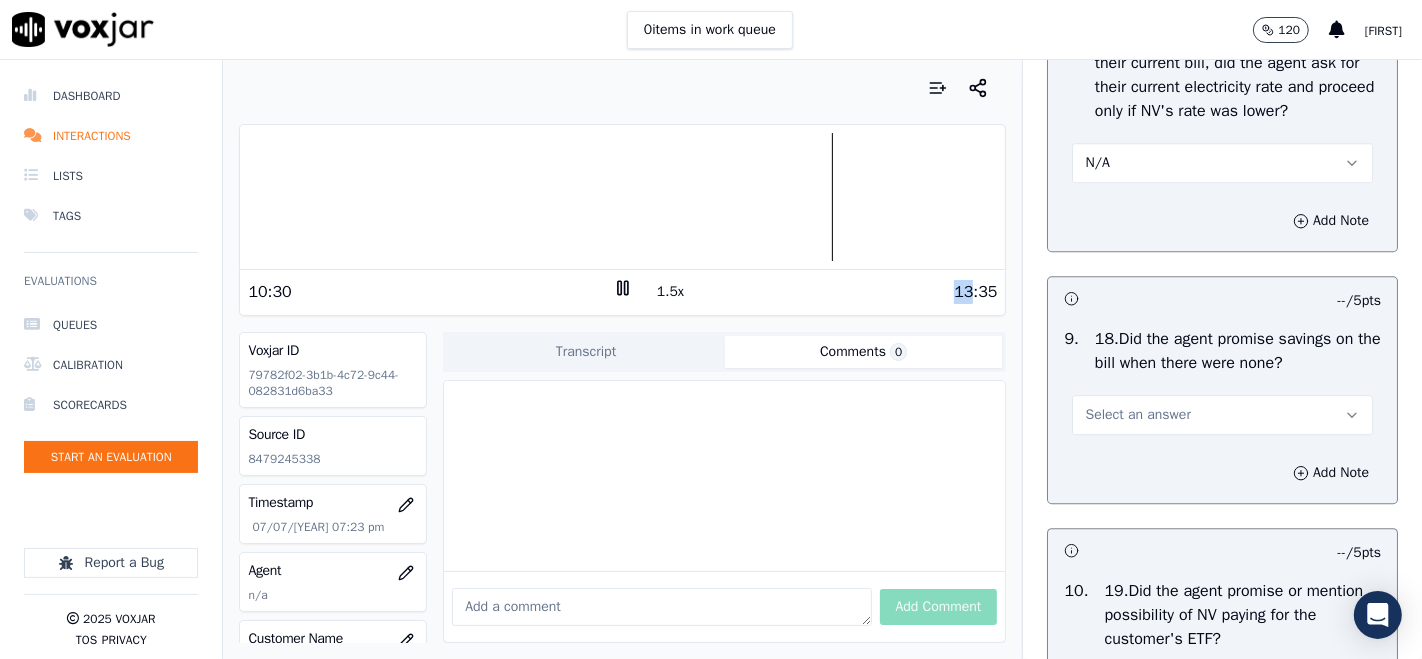 click 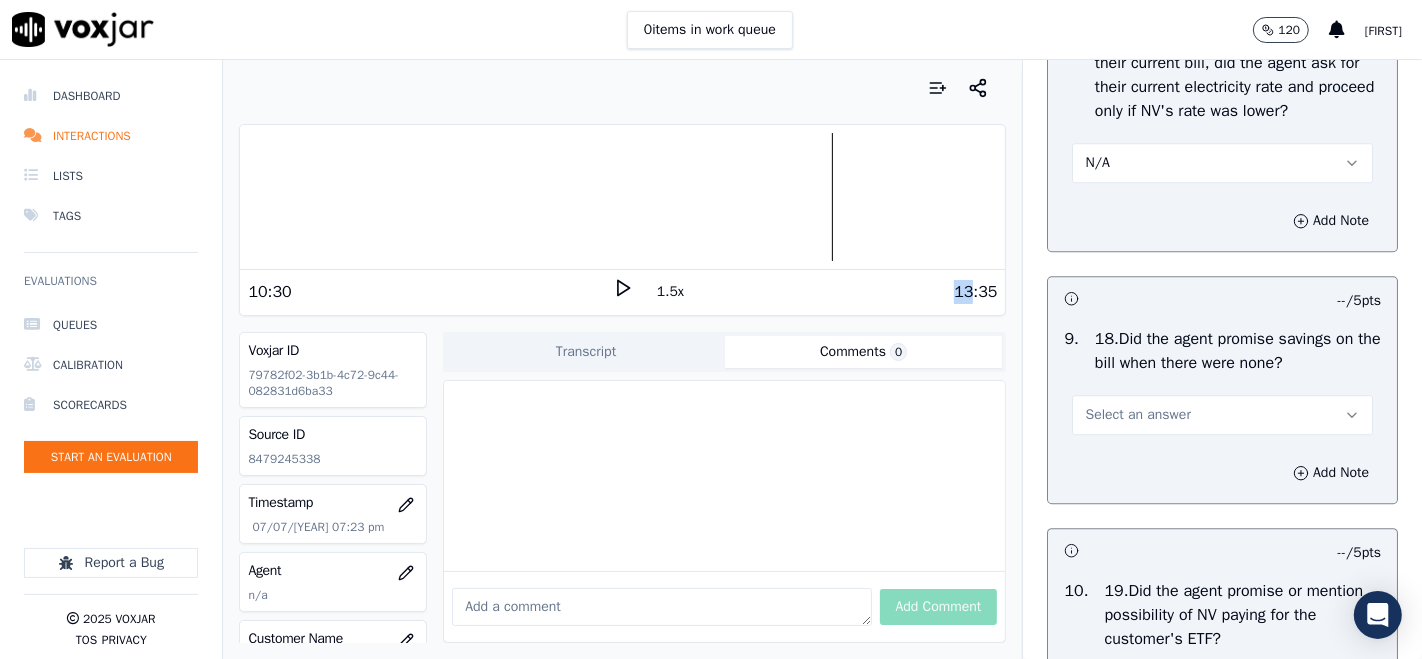 click 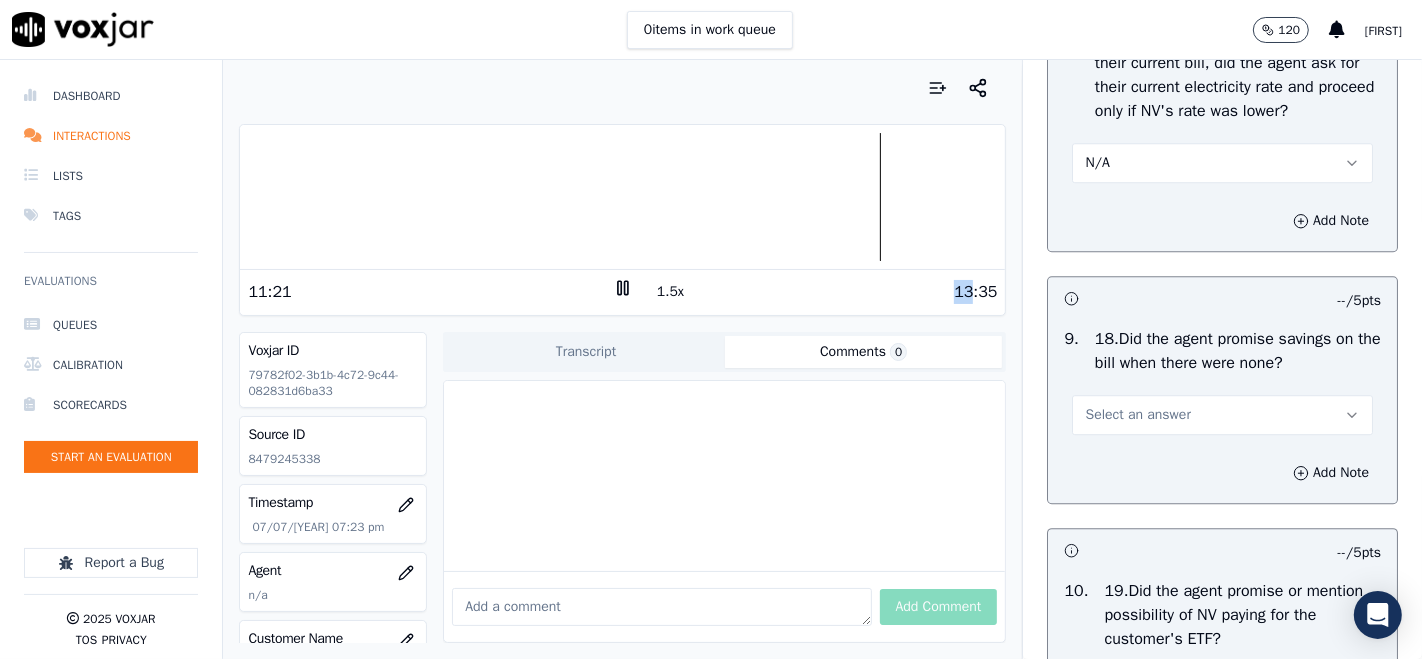 click at bounding box center (622, 197) 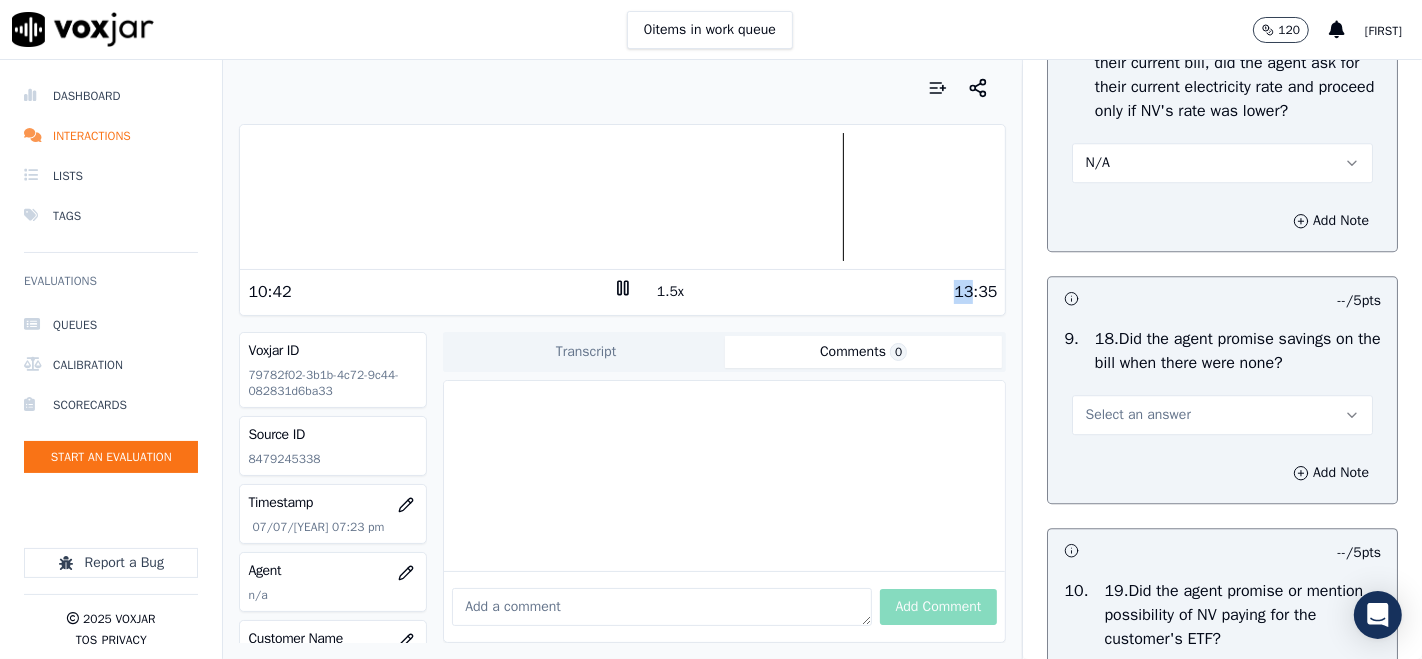 click on "1.5x" at bounding box center (670, 292) 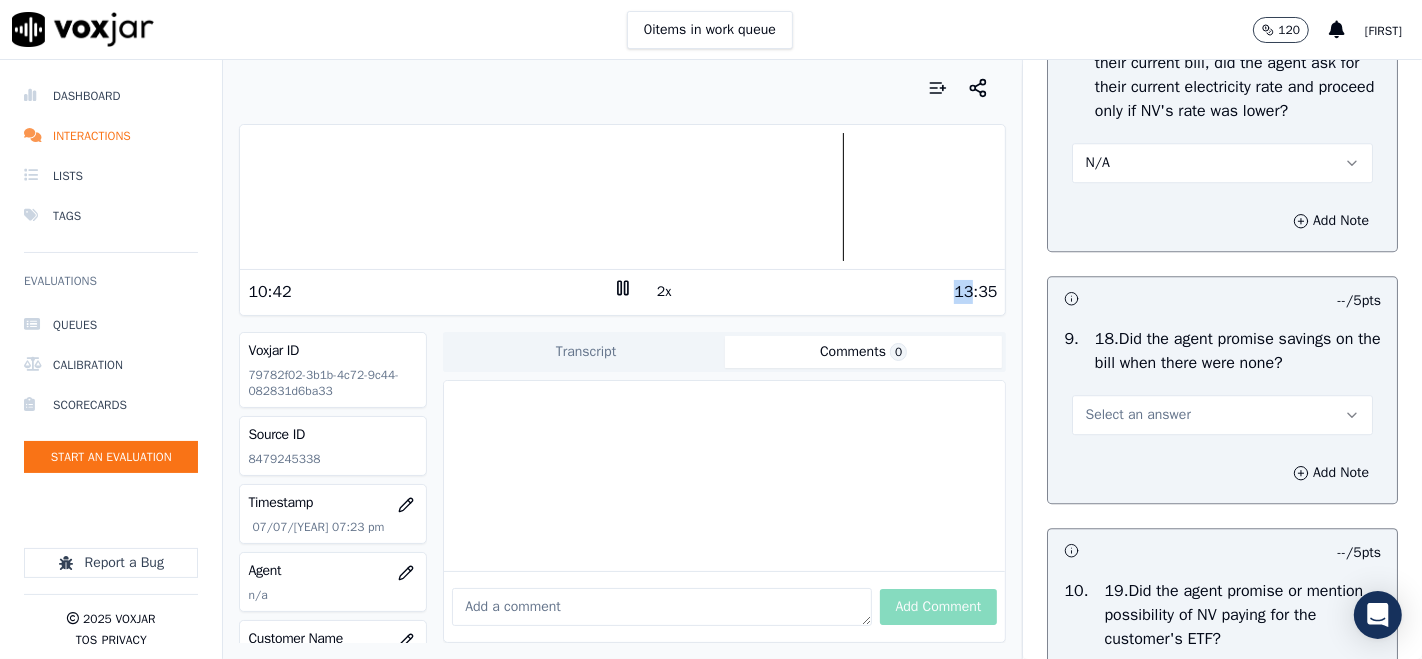 click on "2x" at bounding box center [664, 292] 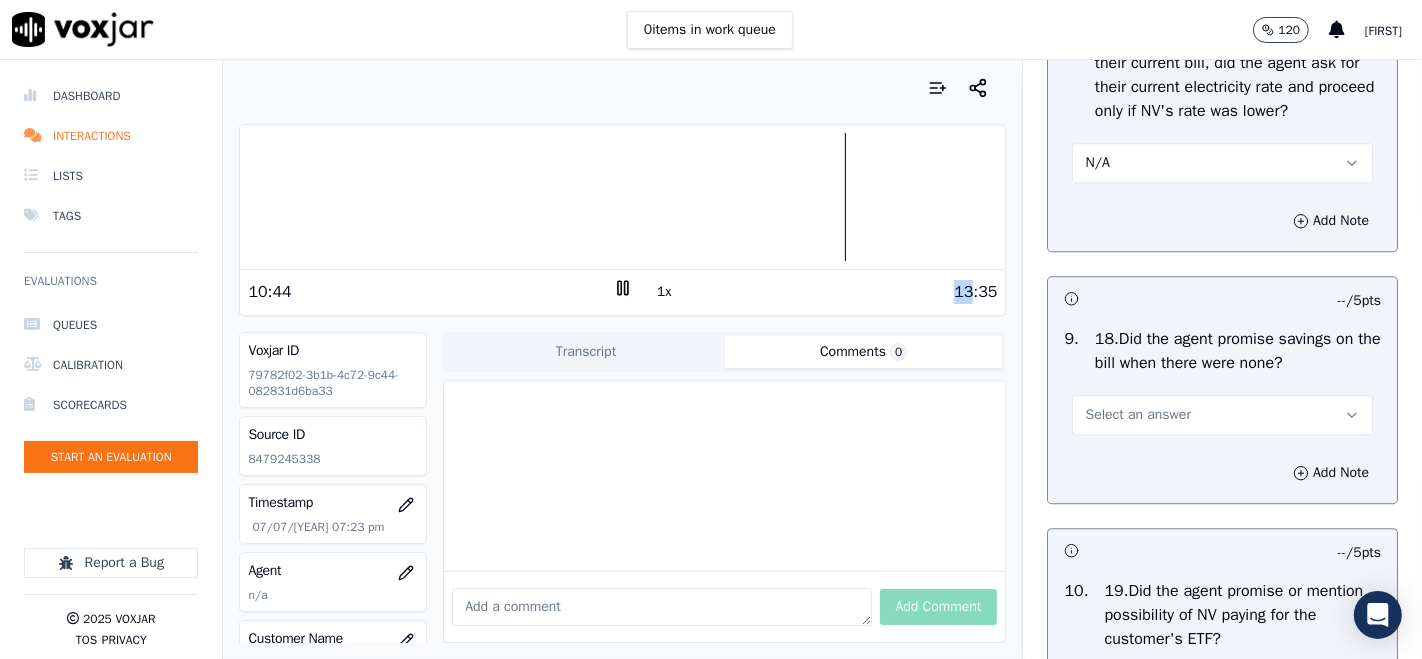 click at bounding box center [622, 197] 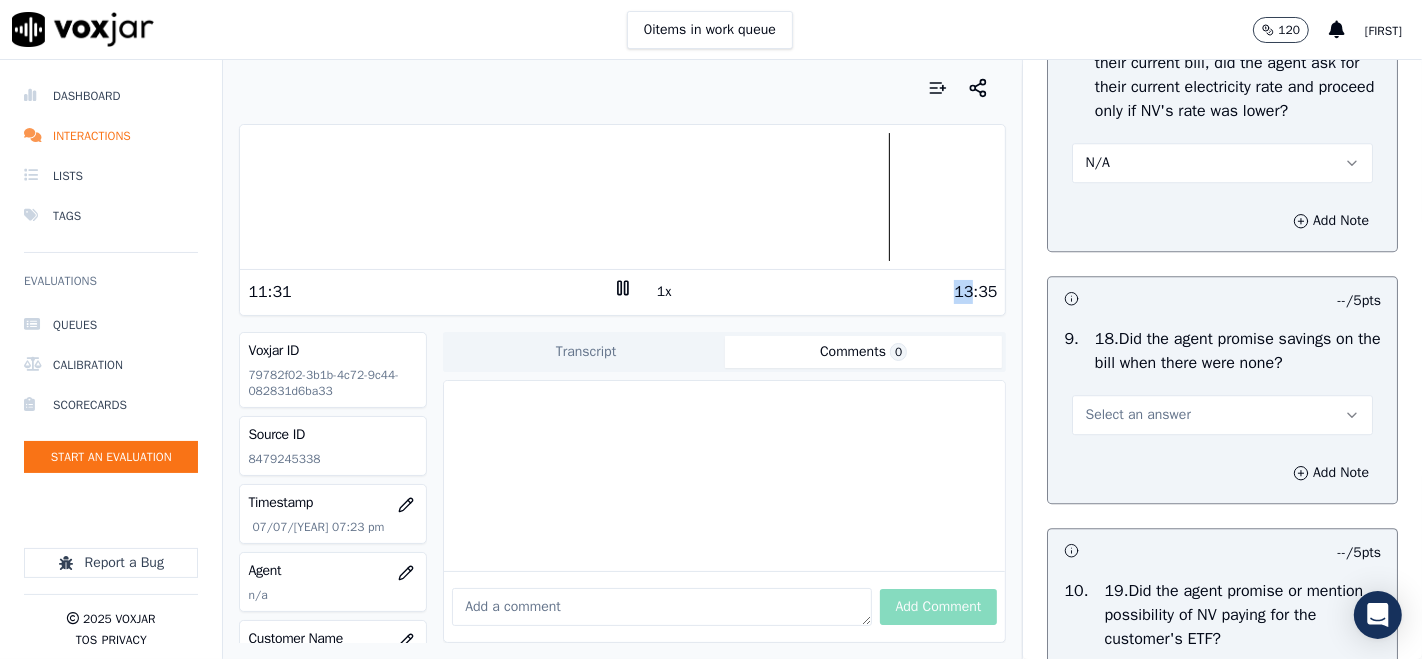 click 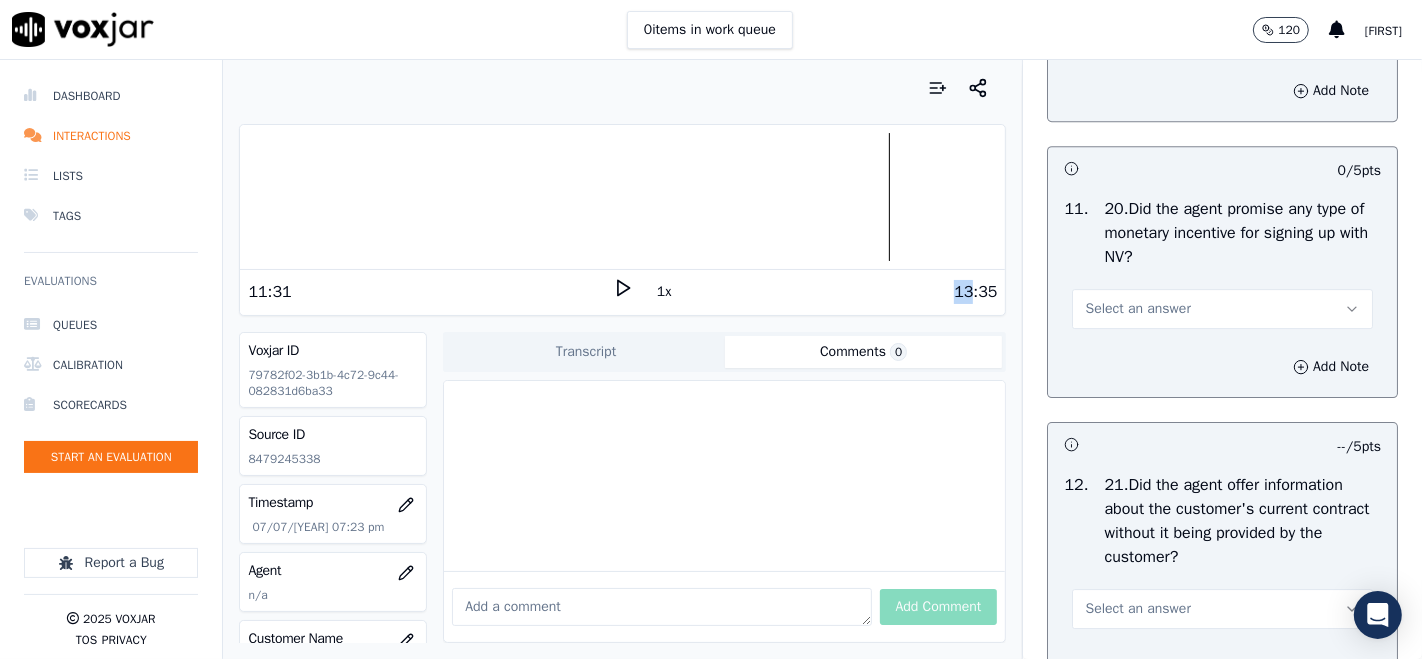 scroll, scrollTop: 5333, scrollLeft: 0, axis: vertical 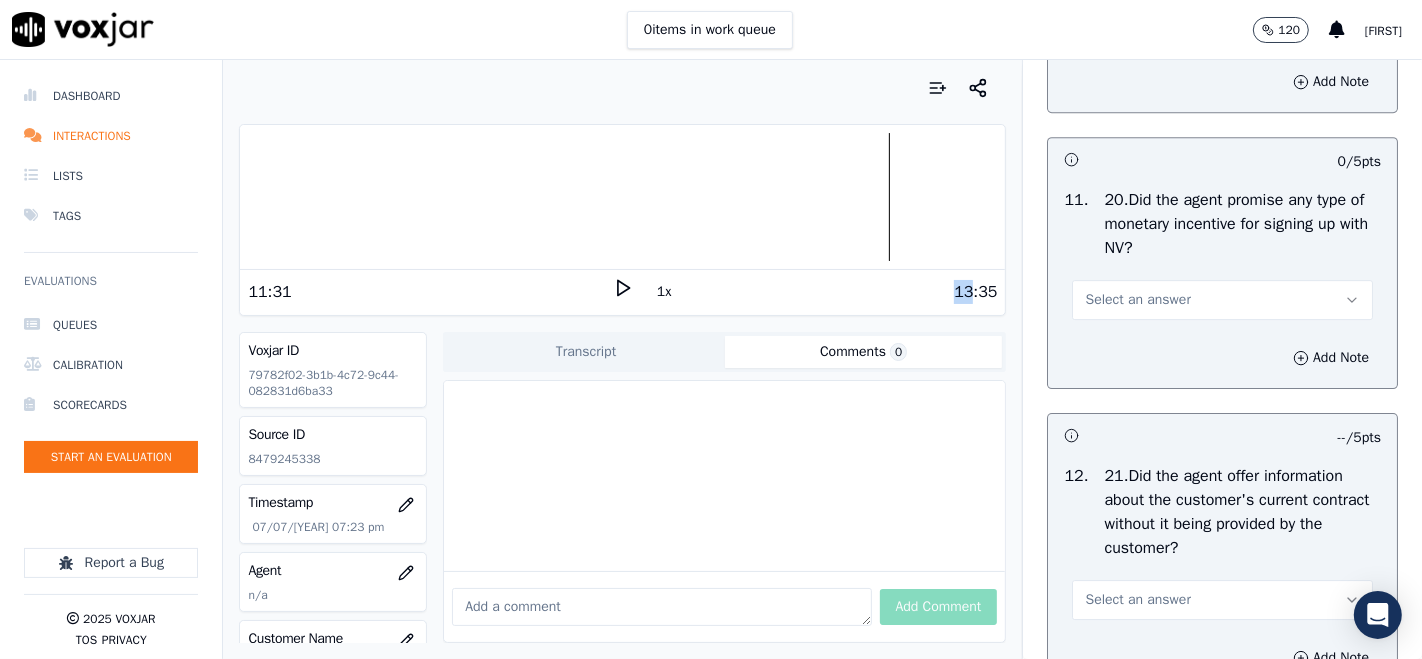 click on "Select an answer" at bounding box center [1222, 300] 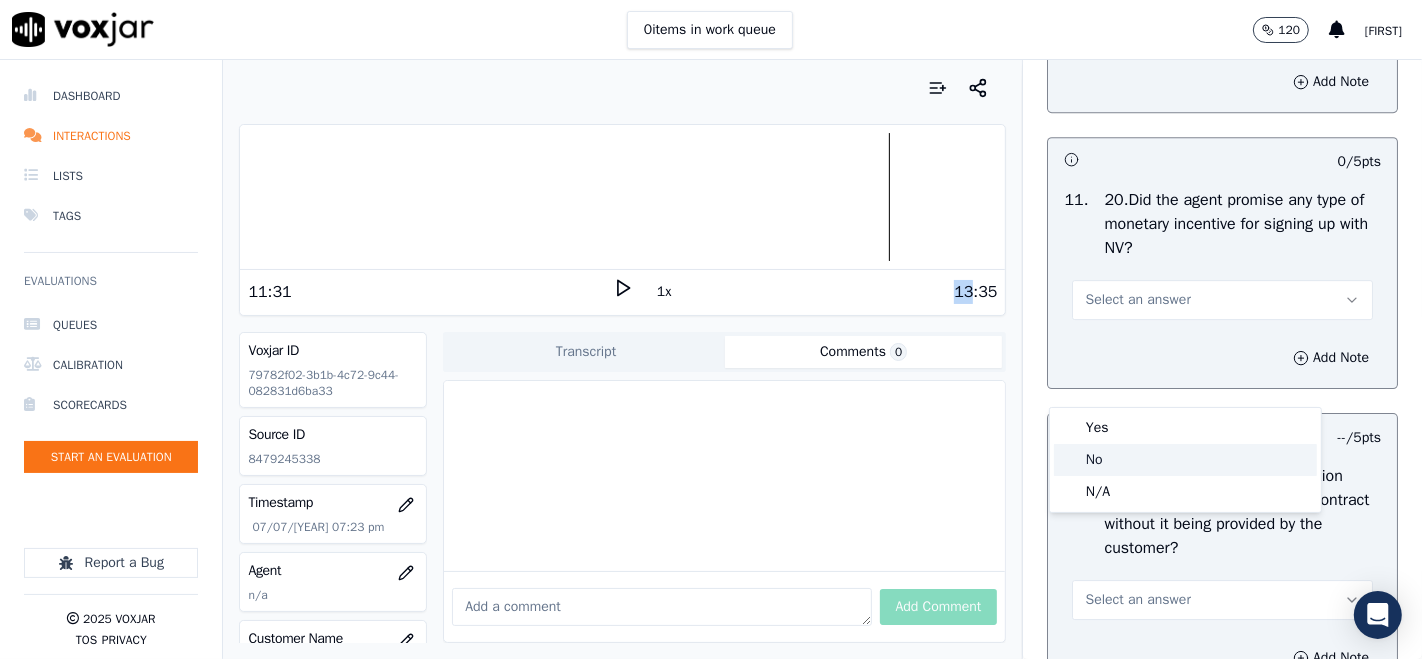 click on "No" 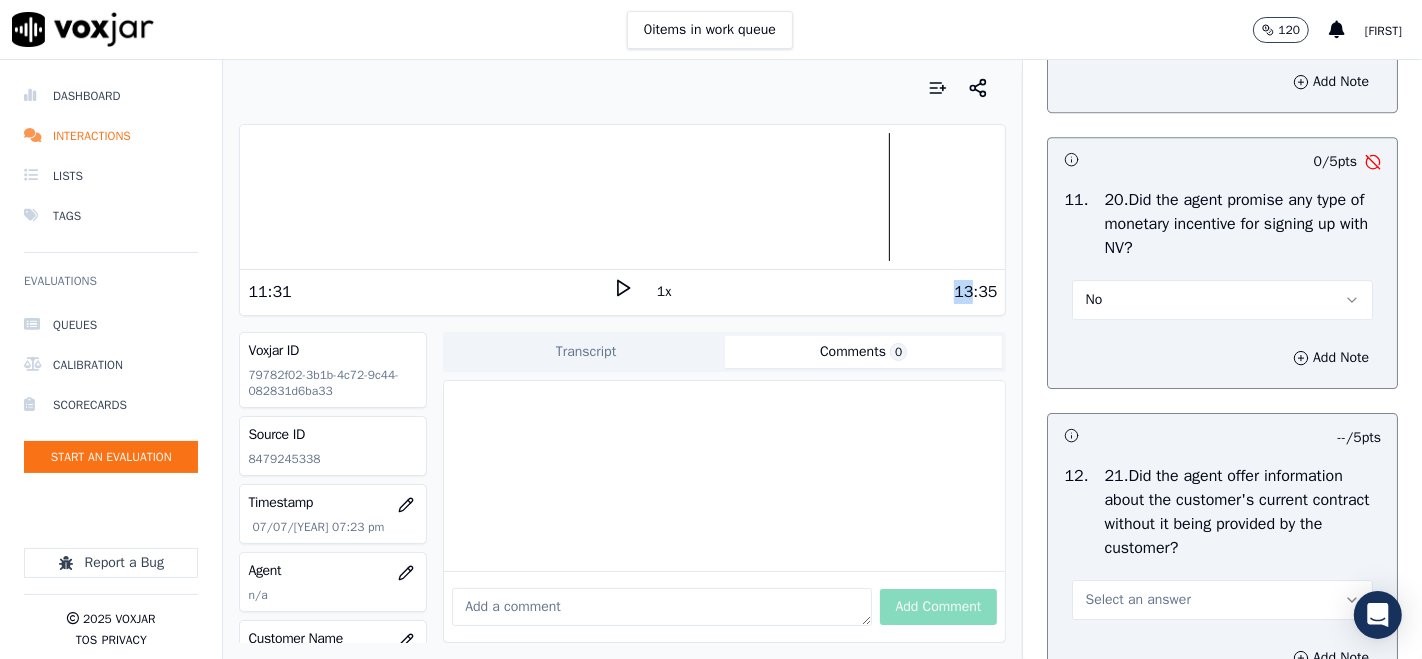 click on "No" at bounding box center (1222, 300) 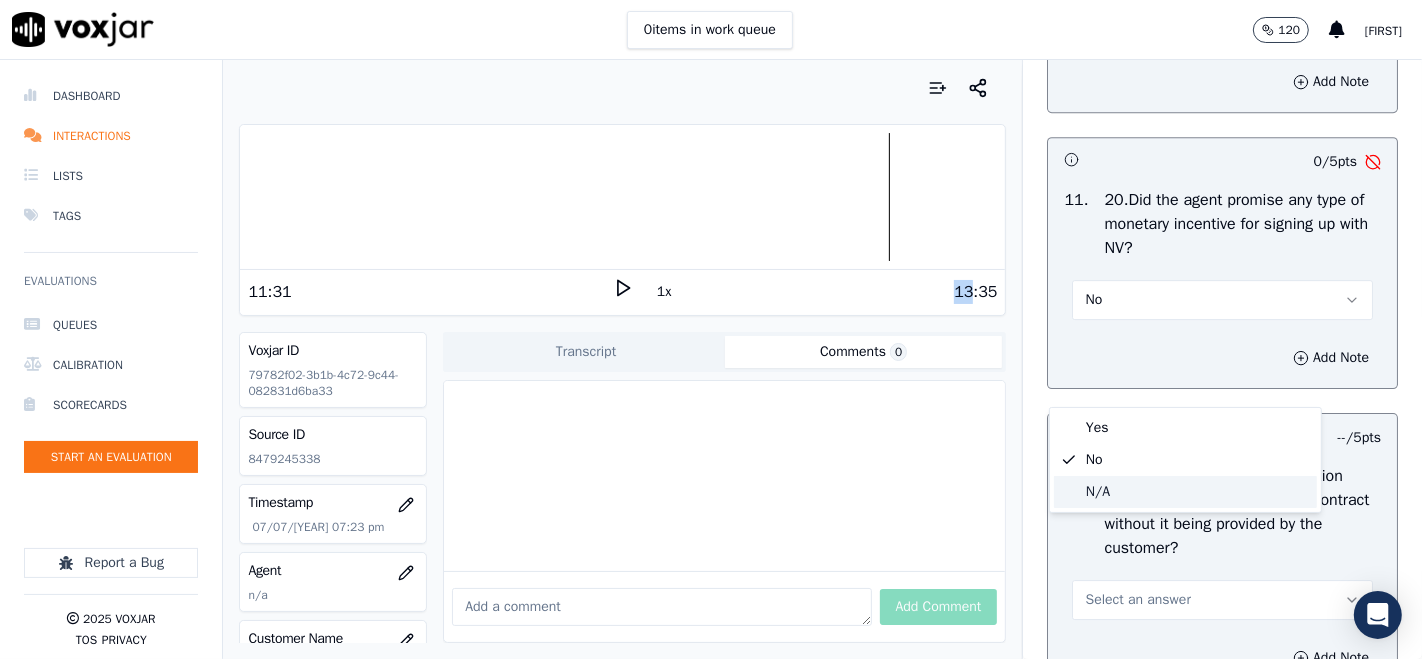 click on "N/A" 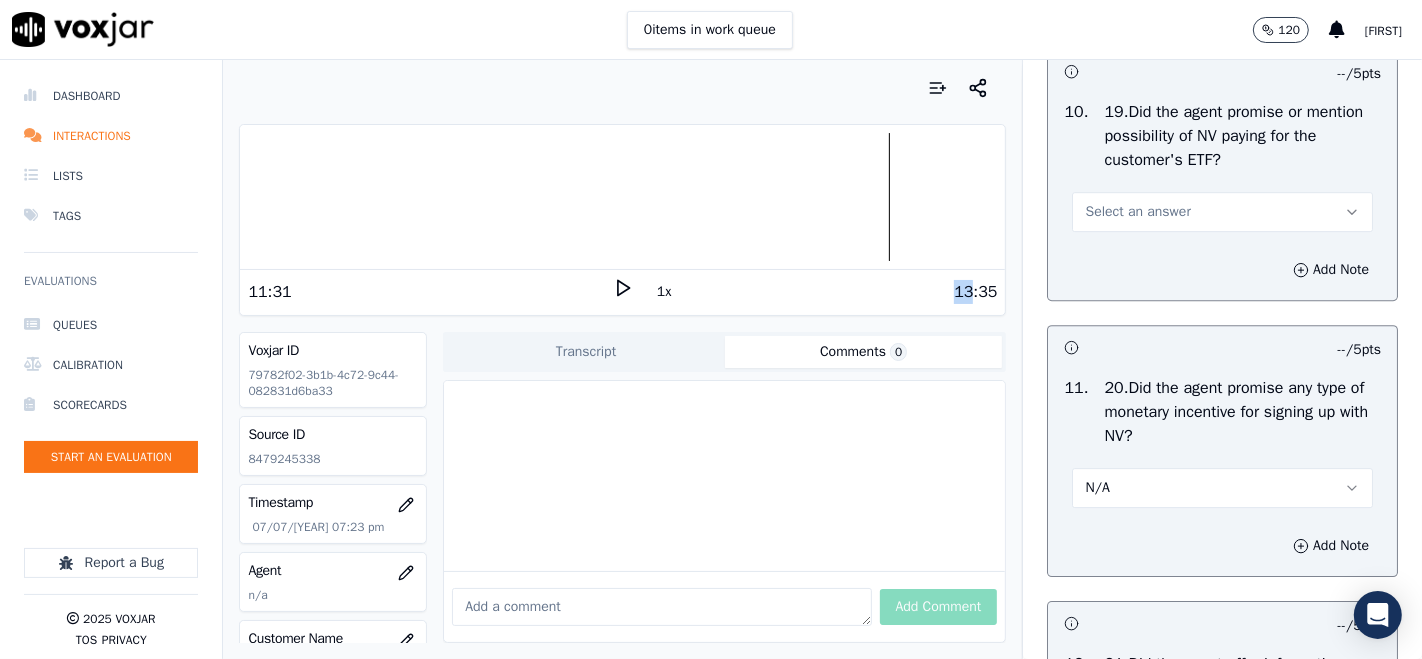 scroll, scrollTop: 5111, scrollLeft: 0, axis: vertical 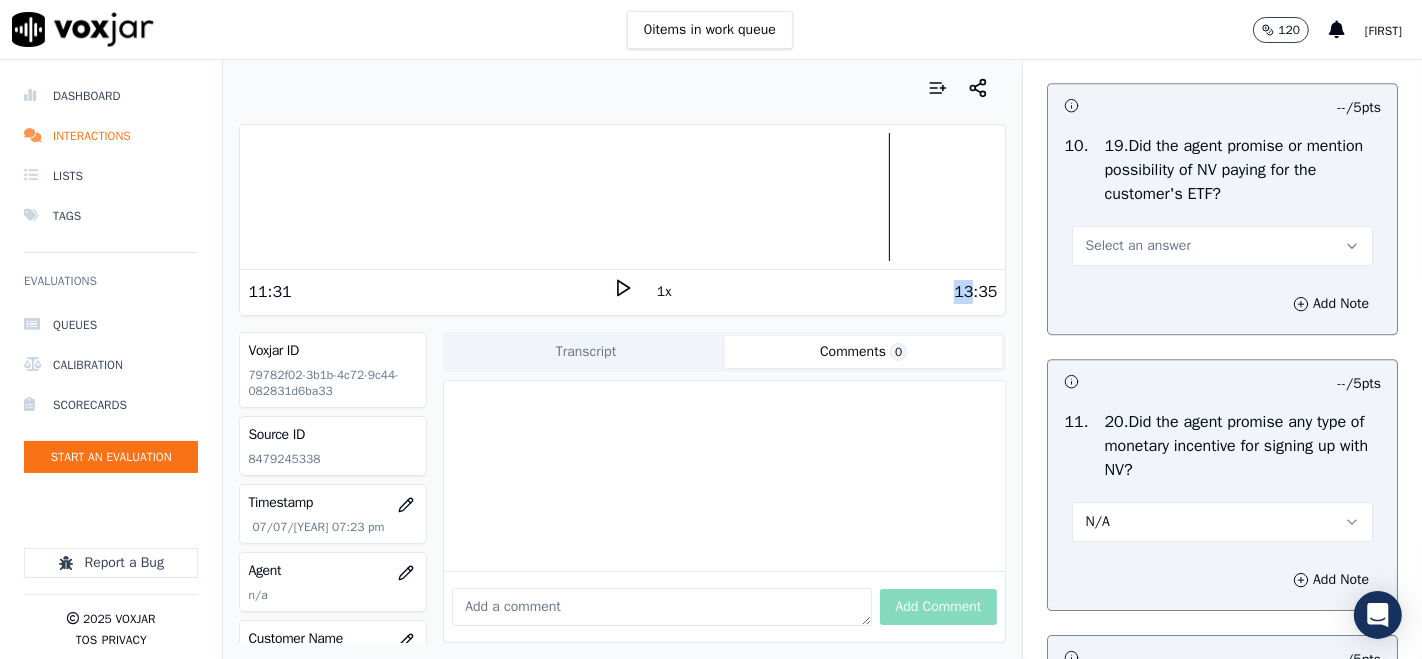 click on "Select an answer" at bounding box center (1222, 246) 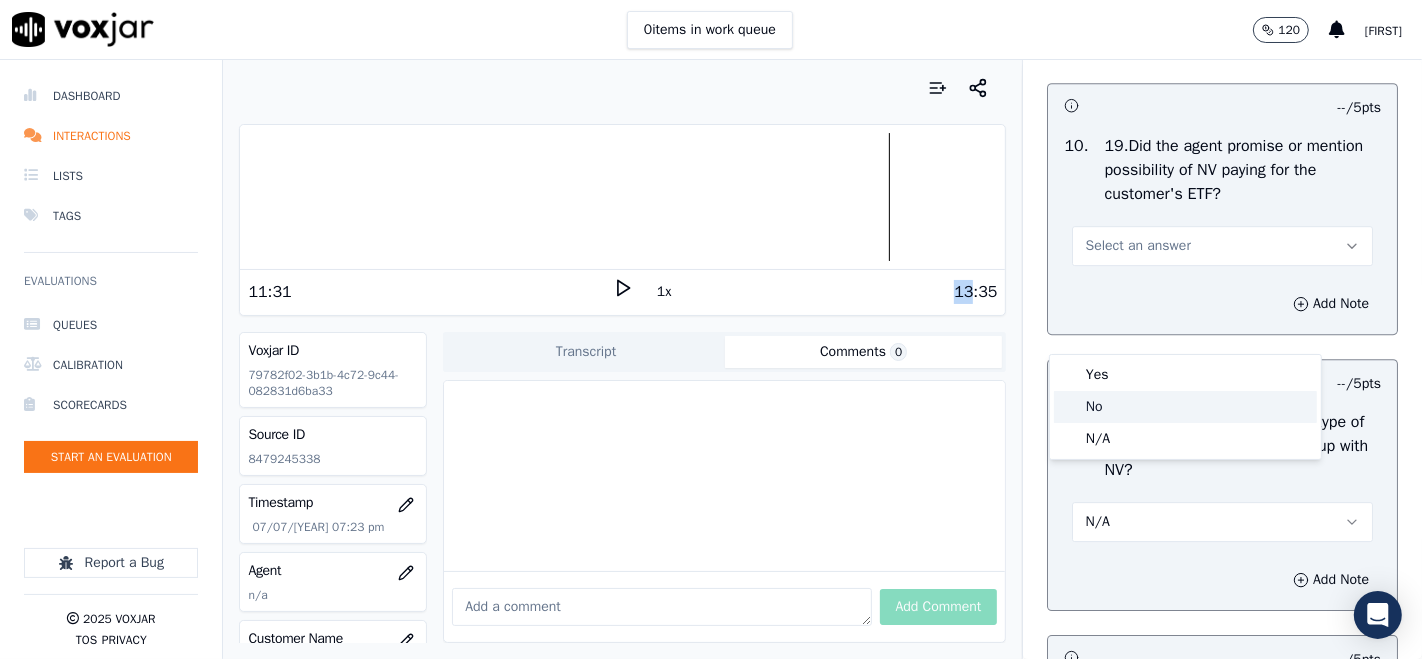 click on "No" 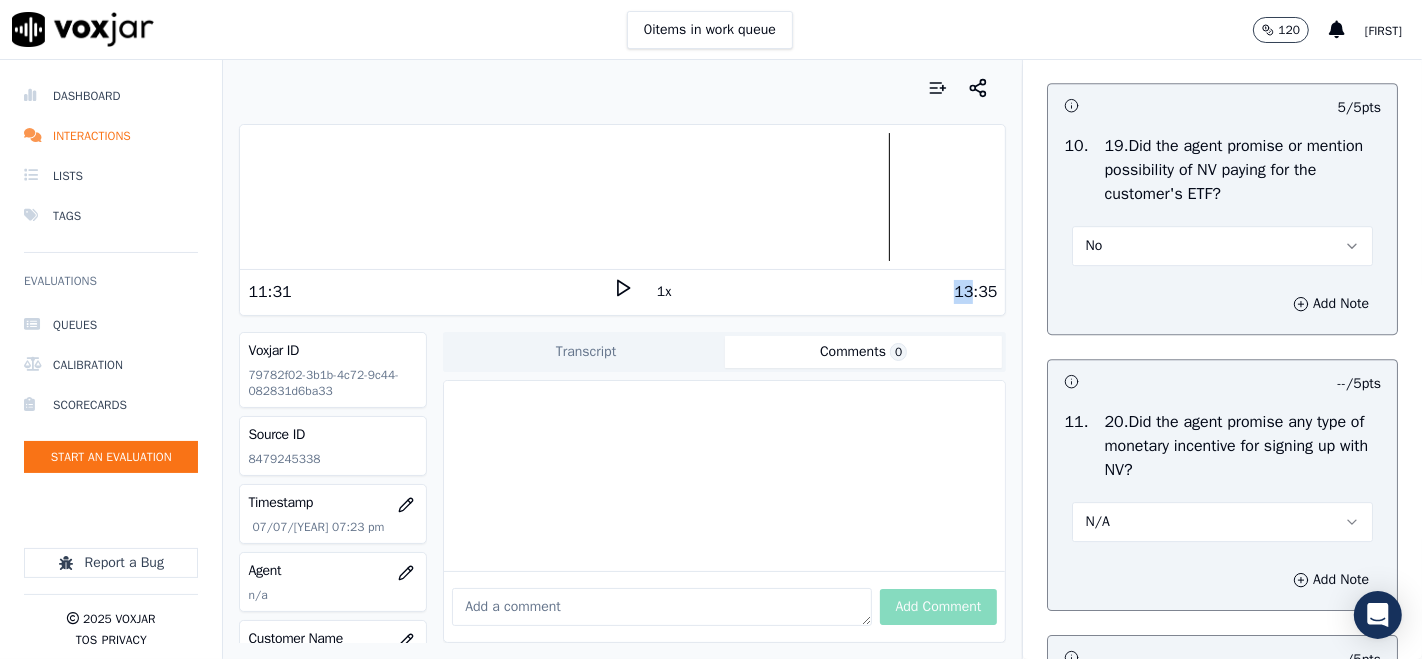 click 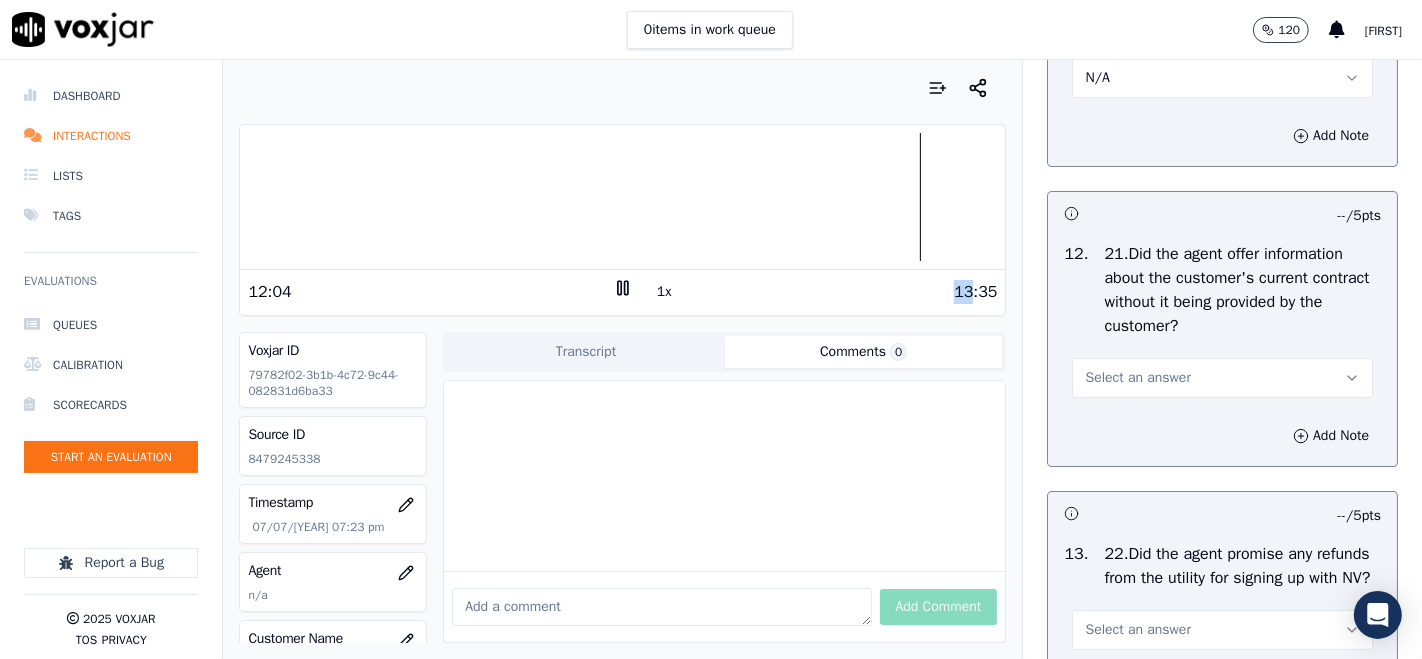 scroll, scrollTop: 5666, scrollLeft: 0, axis: vertical 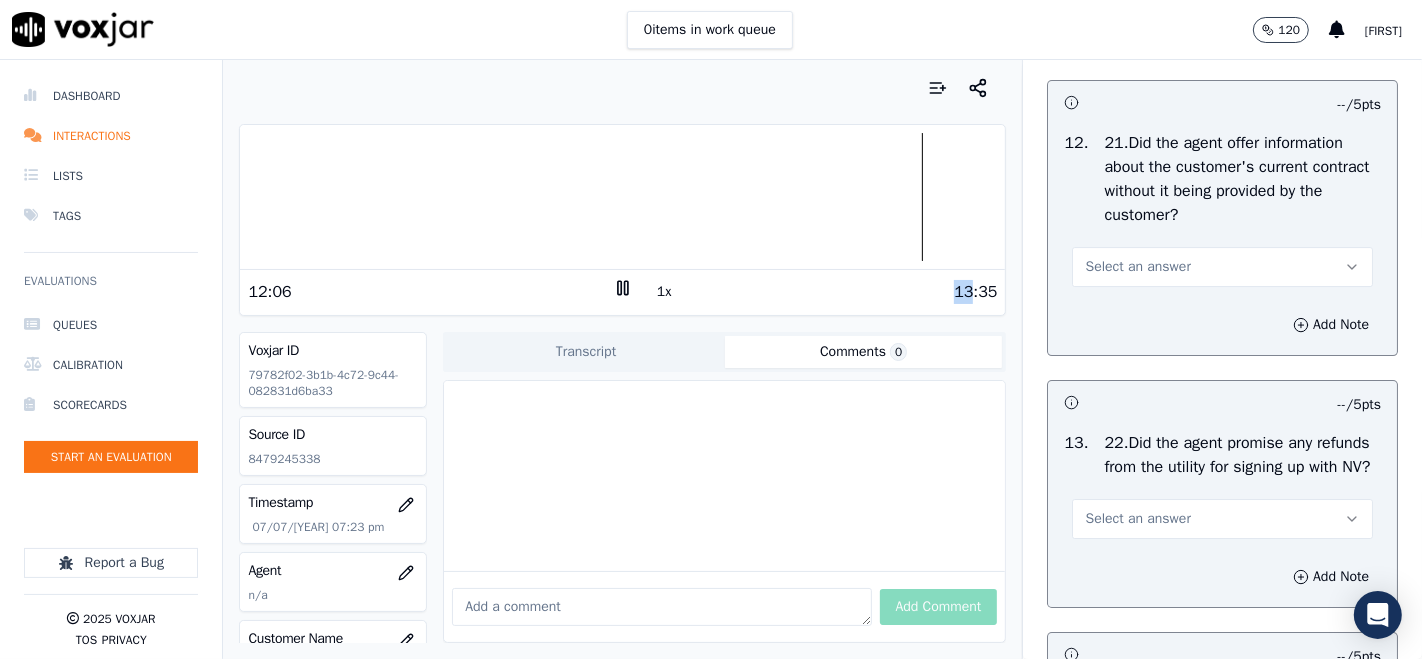 click on "Select an answer" at bounding box center (1222, 267) 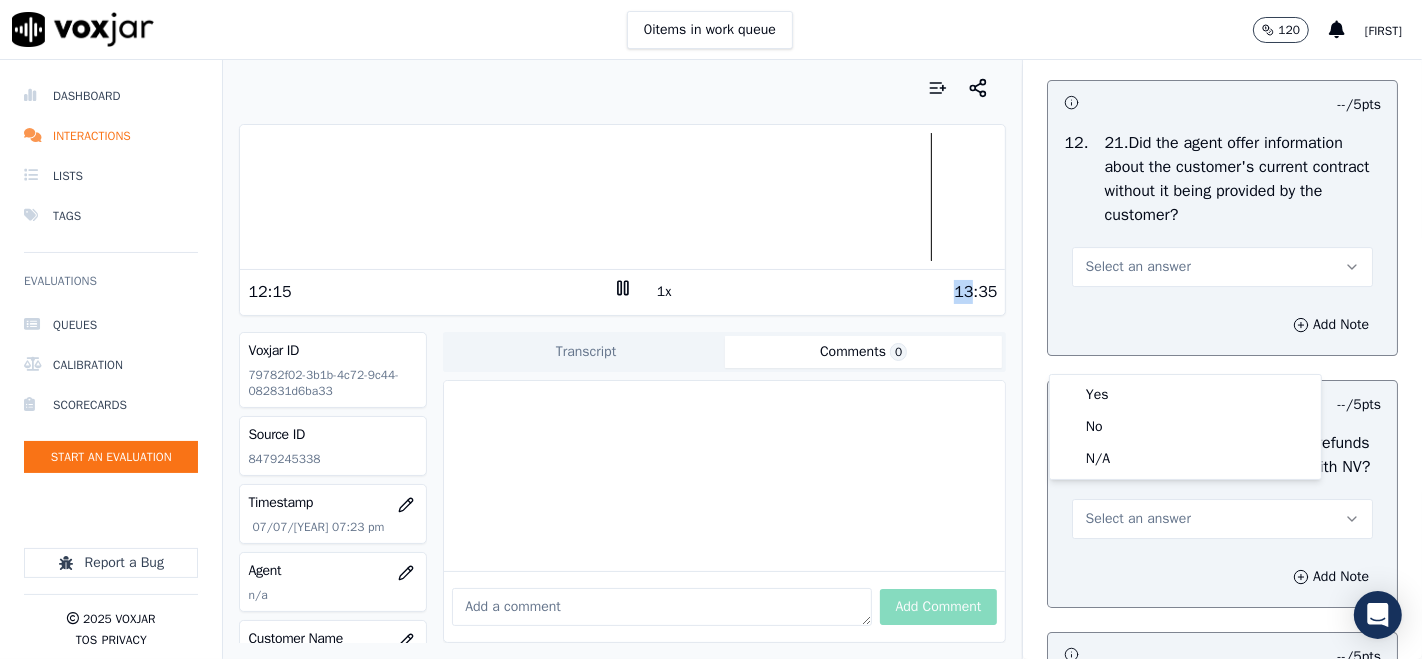 click on "Transcript   Comments  0   No Transcript? Generate one now!   Generate  Transcription         Add Comment" at bounding box center [724, 487] 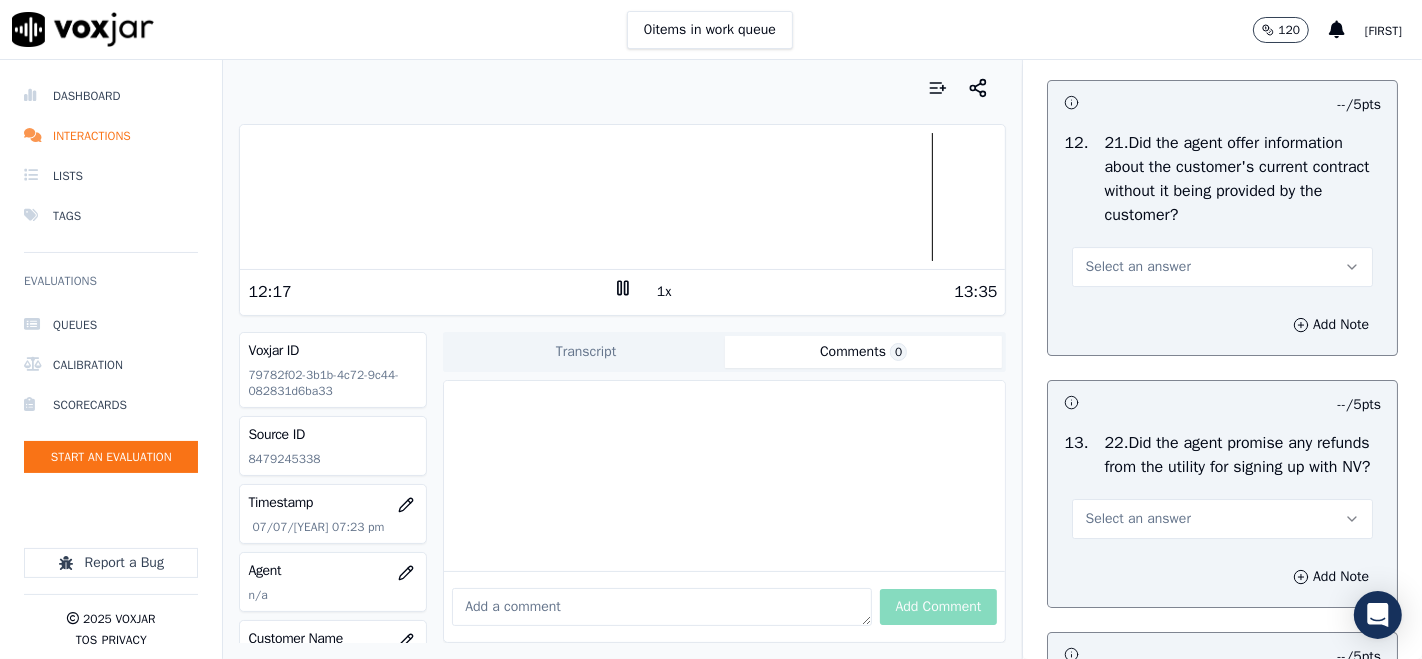 click on "Your browser does not support the audio element.   12:17     1x   13:35   Voxjar ID   79782f02-3b1b-4c72-9c44-082831d6ba33   Source ID   8479245338   Timestamp
07/07/2025 07:23 pm     Agent
n/a     Customer Name     n/a     Customer Phone     n/a     Tags
NEXTVOLT     Source     manualUpload   Type     AUDIO       Transcript   Comments  0   No Transcript? Generate one now!   Generate  Transcription         Add Comment" at bounding box center (622, 359) 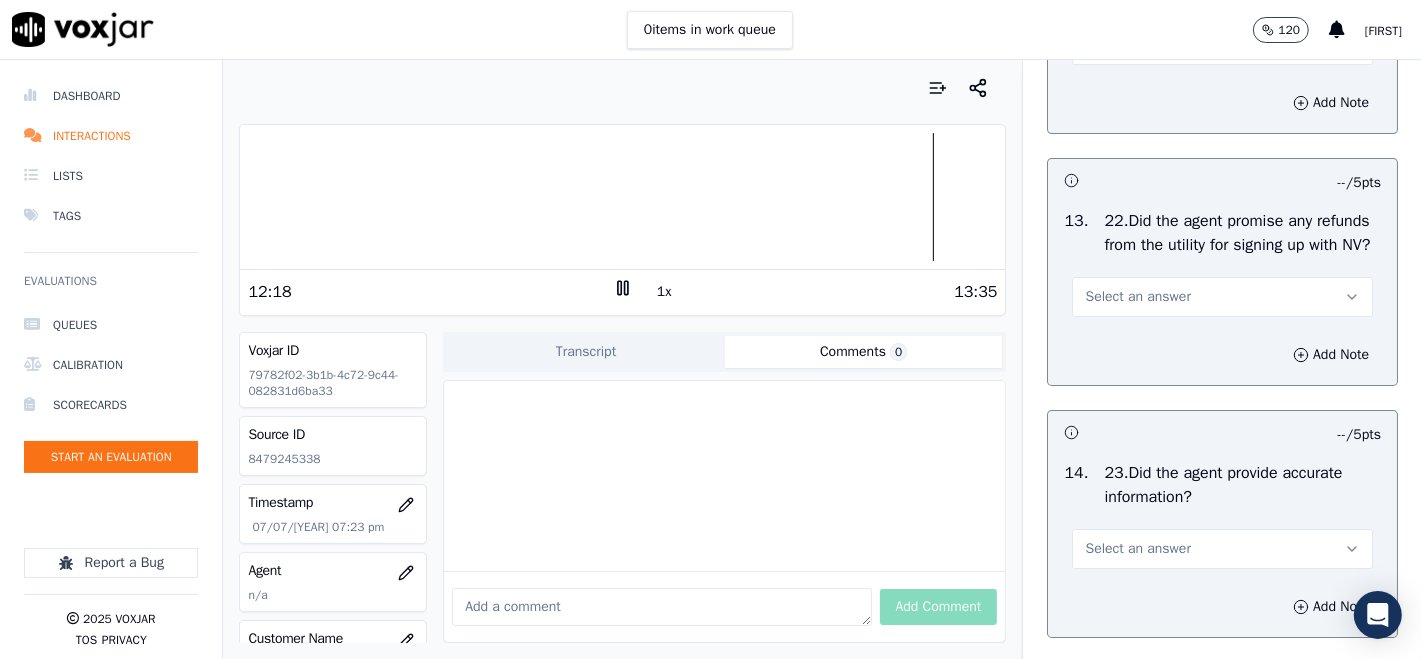 click on "Select an answer" at bounding box center [1137, 297] 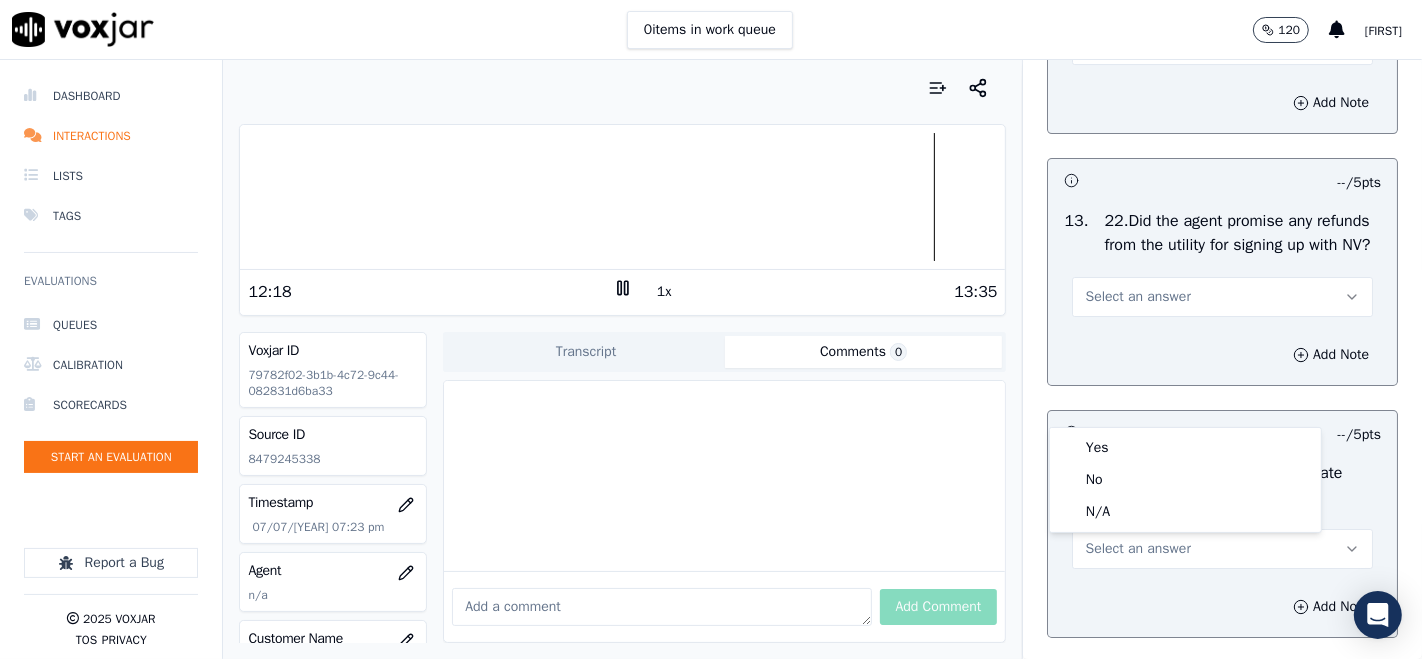 scroll, scrollTop: 6000, scrollLeft: 0, axis: vertical 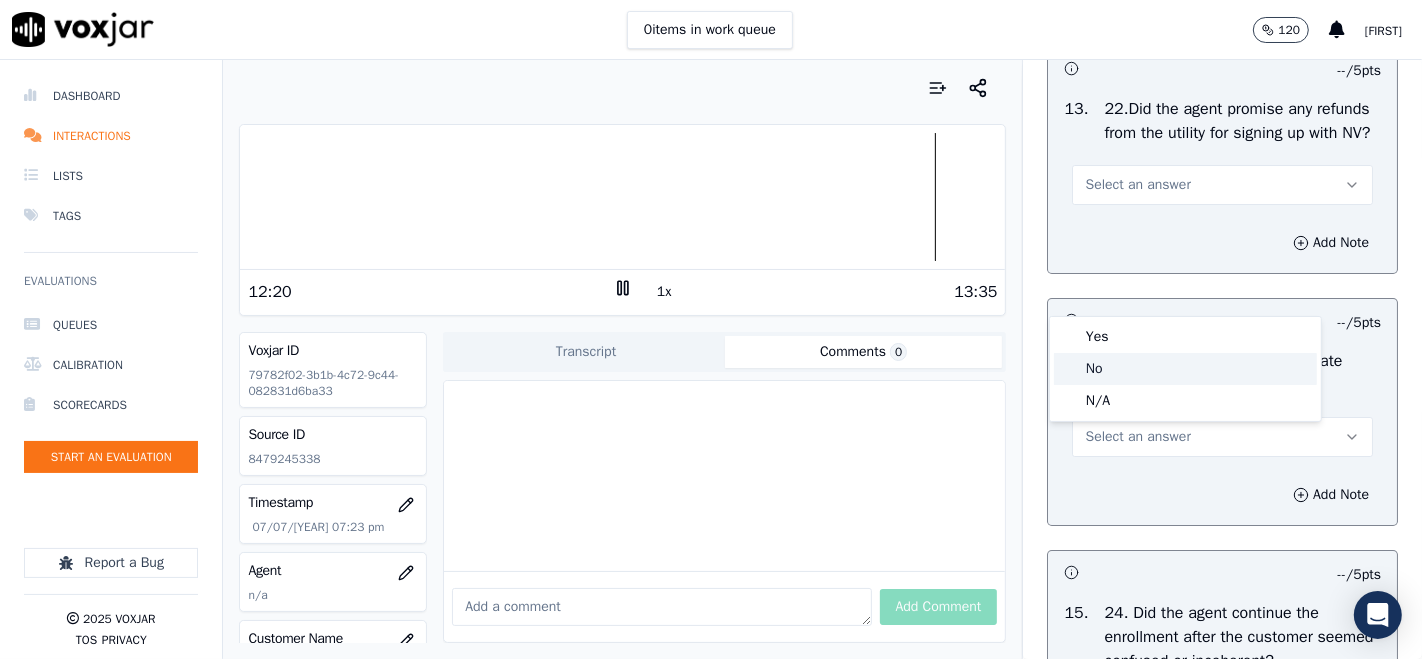 click on "No" 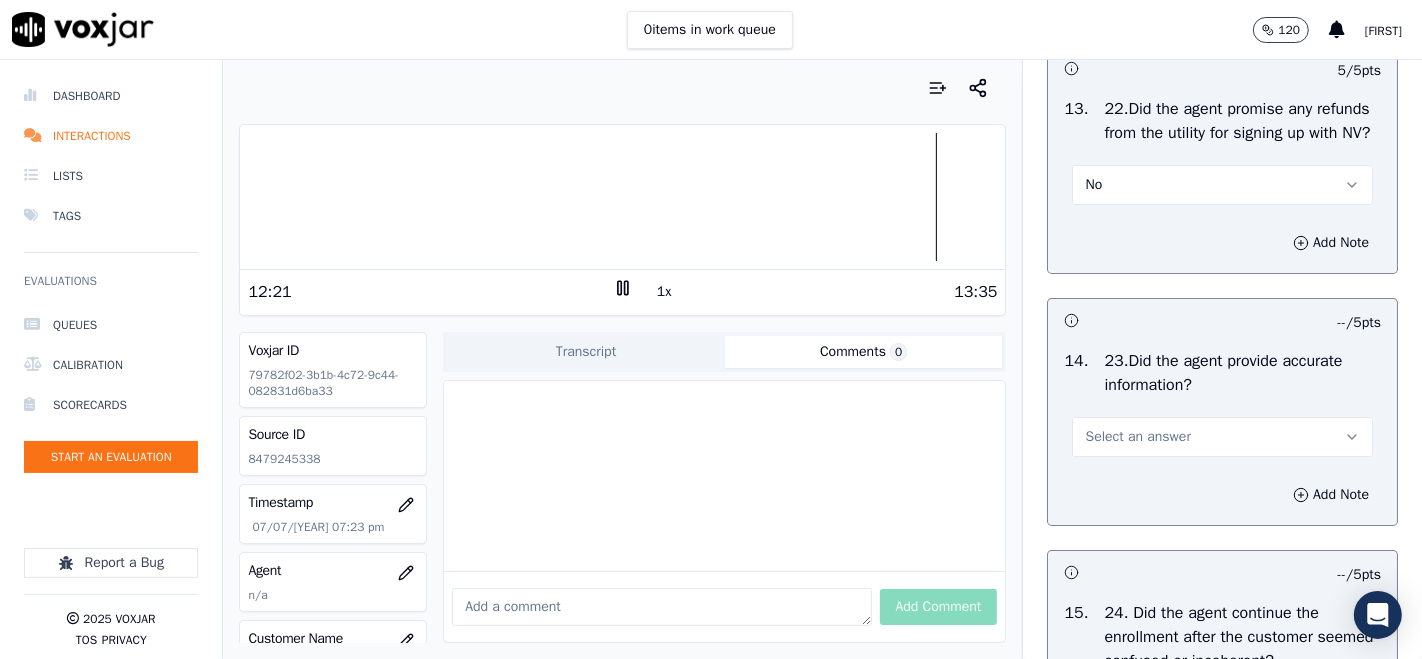 scroll, scrollTop: 6111, scrollLeft: 0, axis: vertical 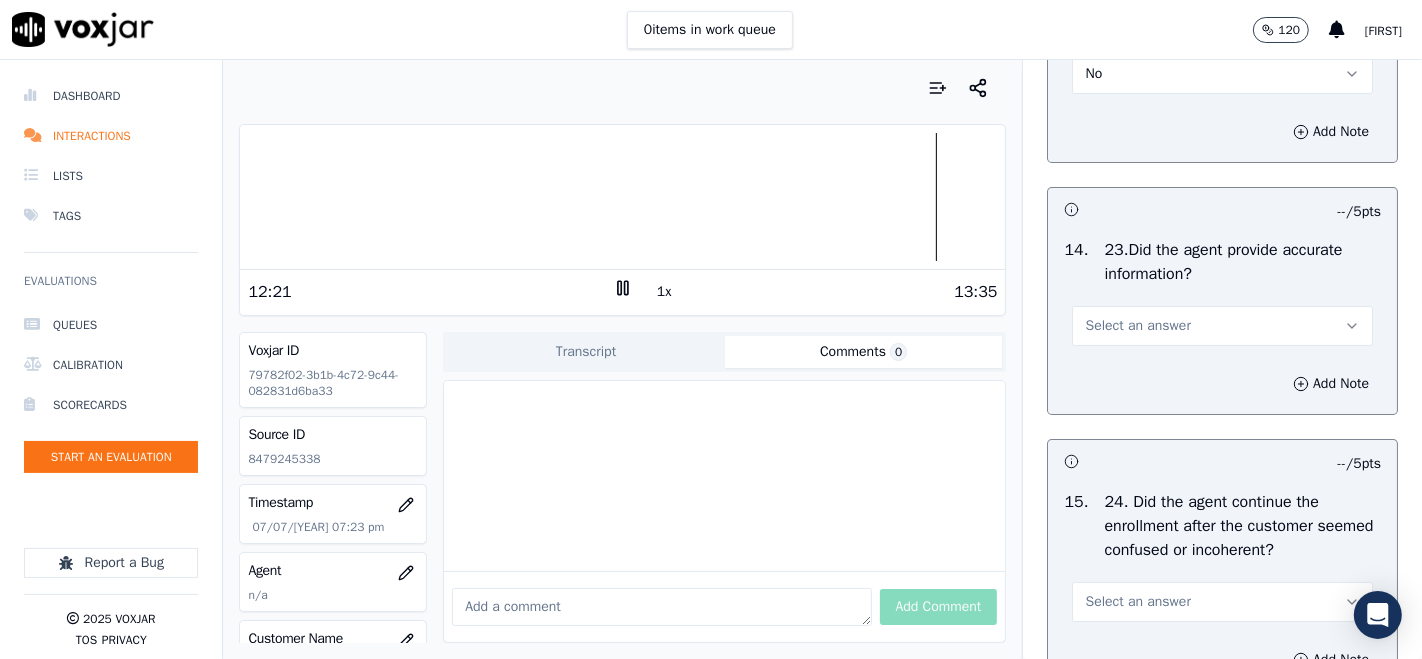 click on "Select an answer" at bounding box center (1222, 326) 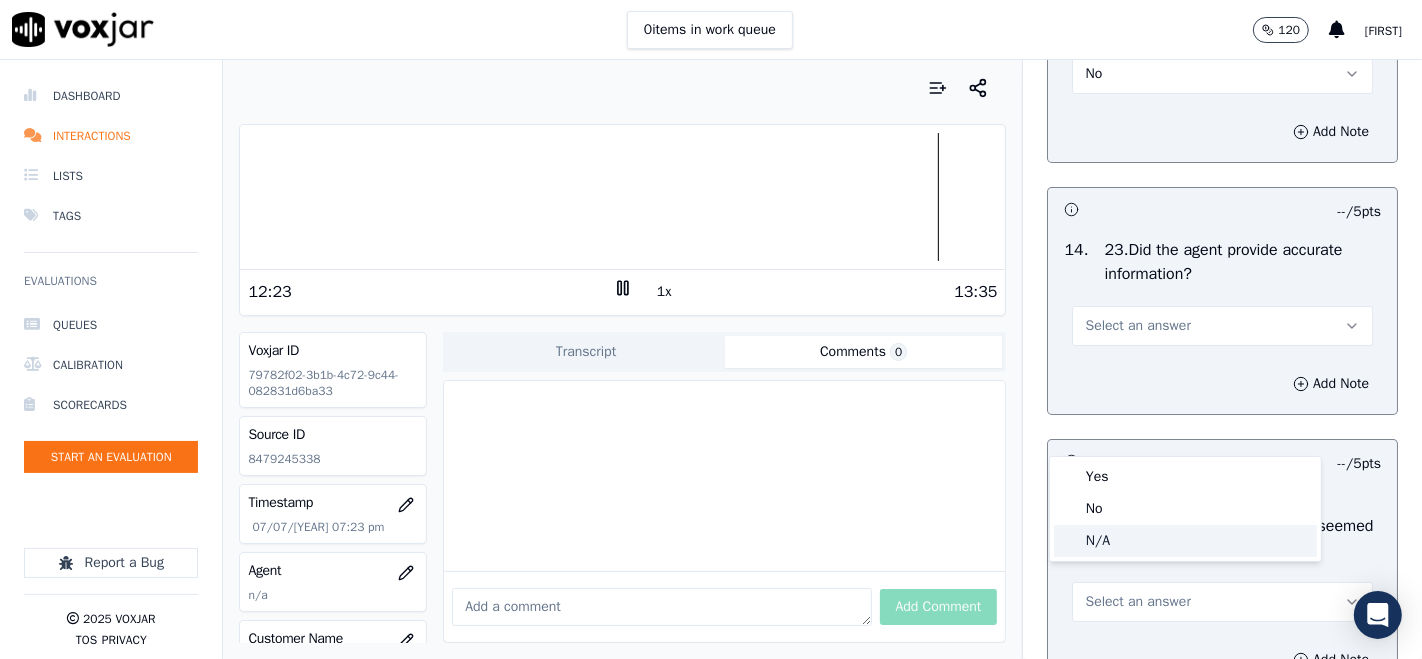 click on "N/A" 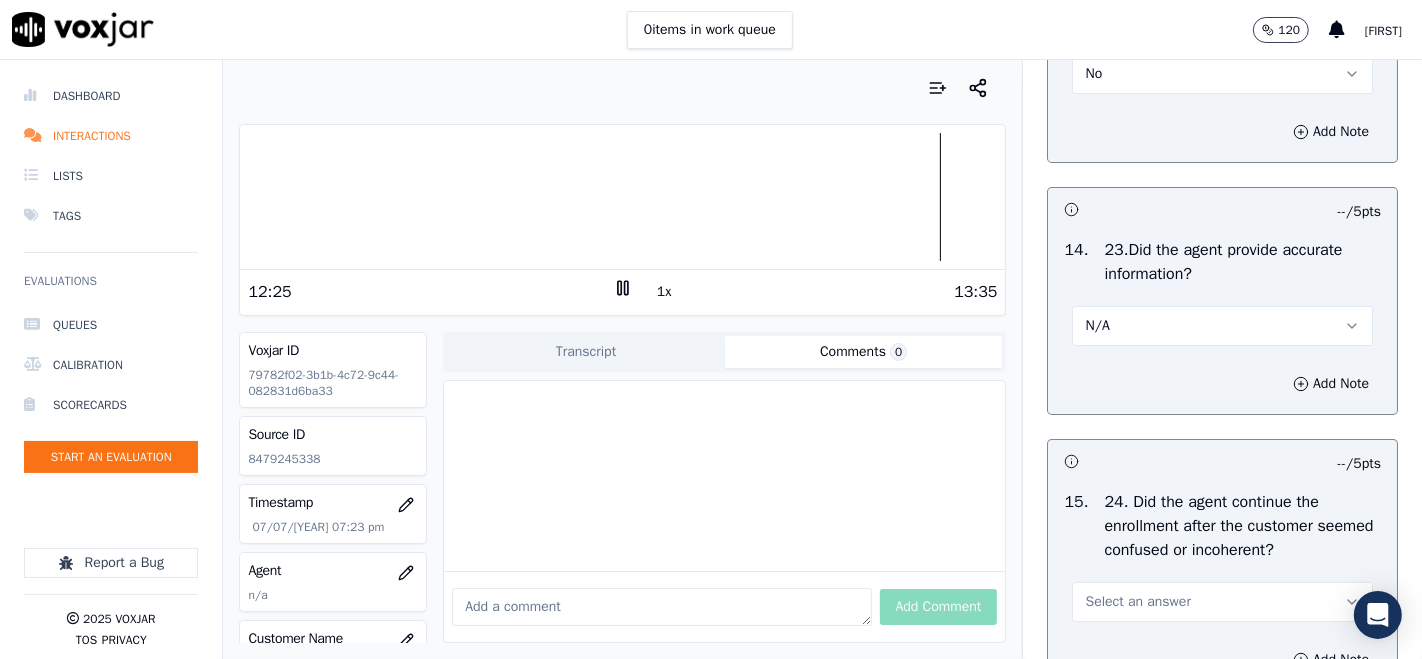 click on "N/A" at bounding box center (1222, 326) 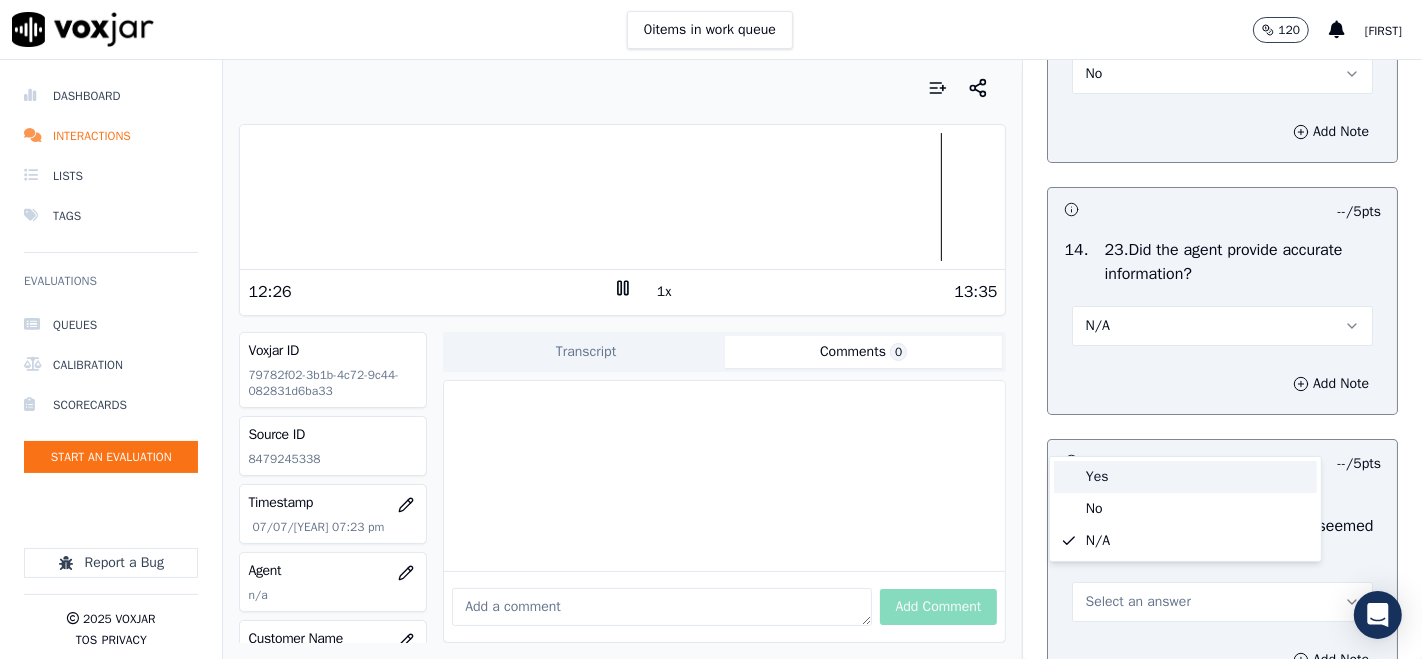 click on "Yes" at bounding box center [1185, 477] 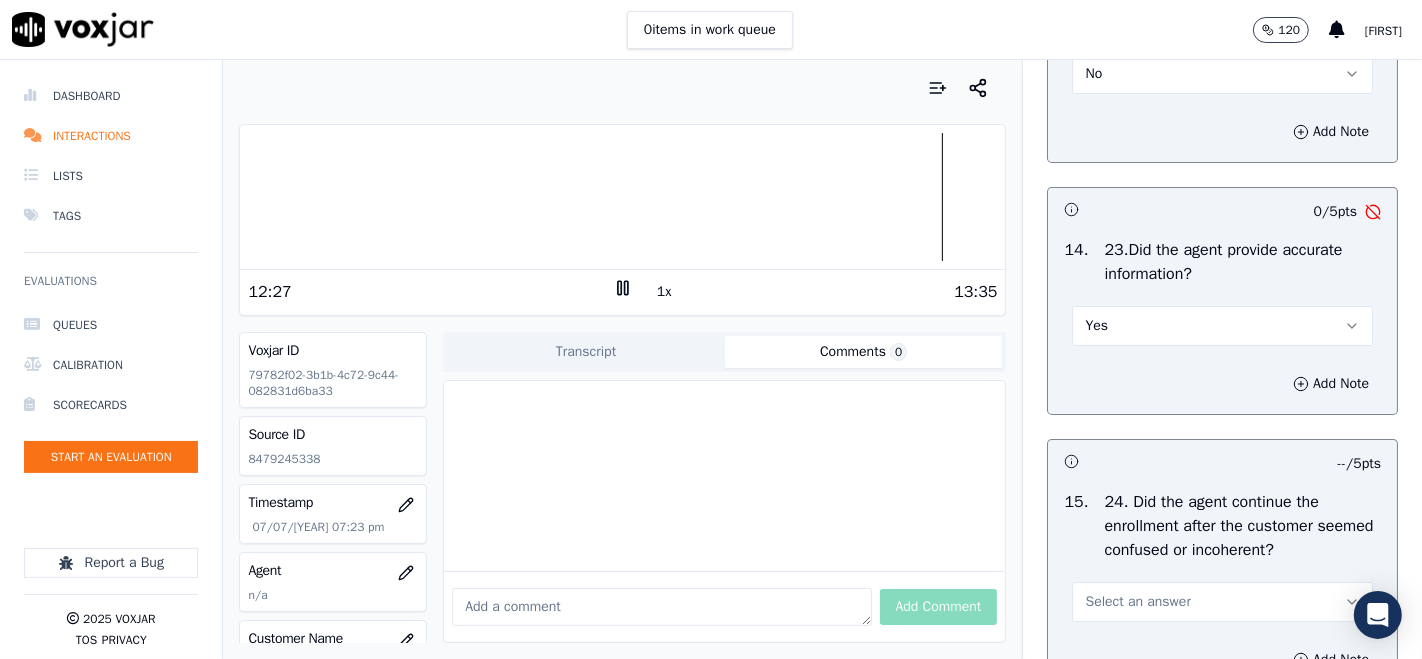 click on "Yes" at bounding box center [1222, 326] 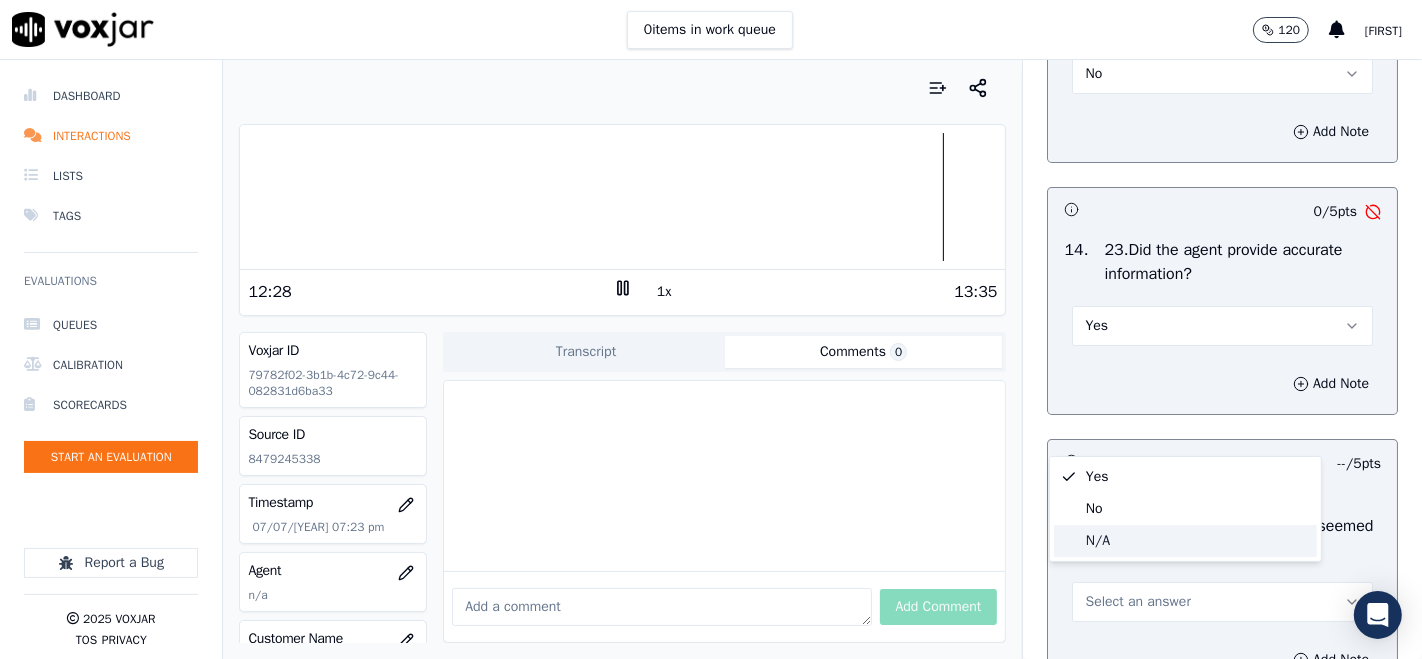 click on "N/A" 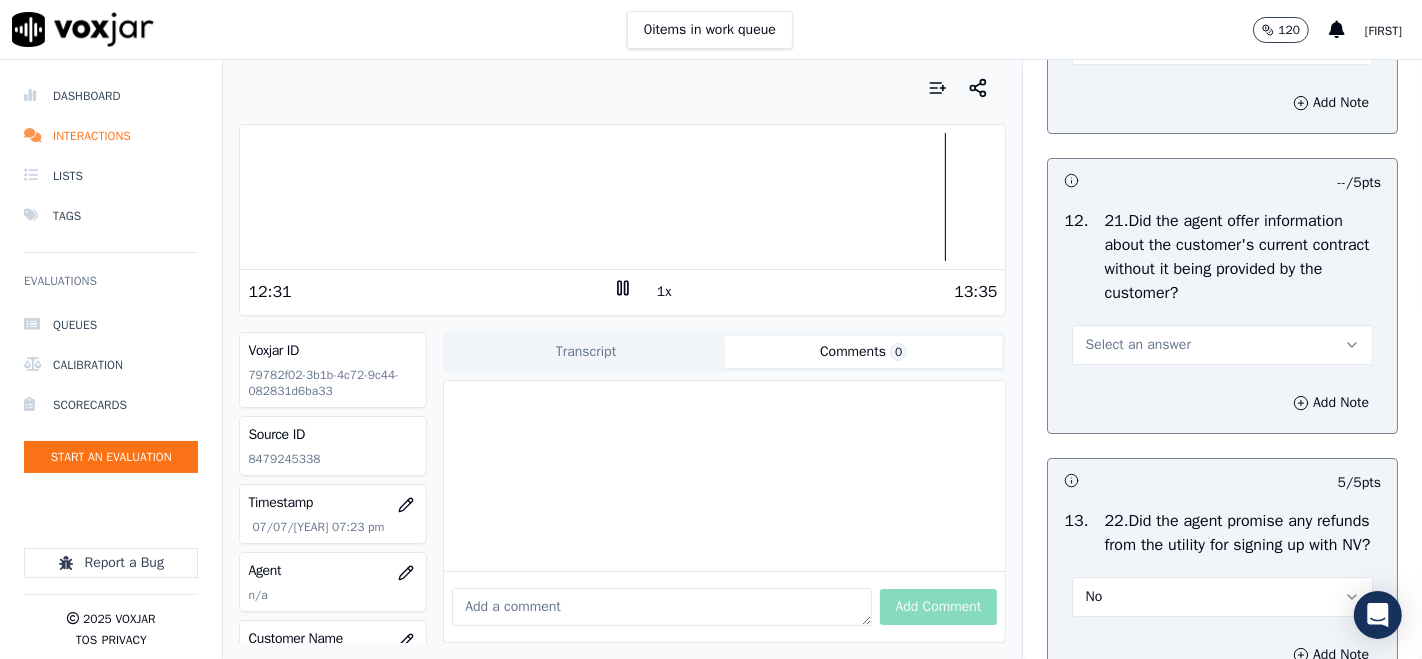 scroll, scrollTop: 5555, scrollLeft: 0, axis: vertical 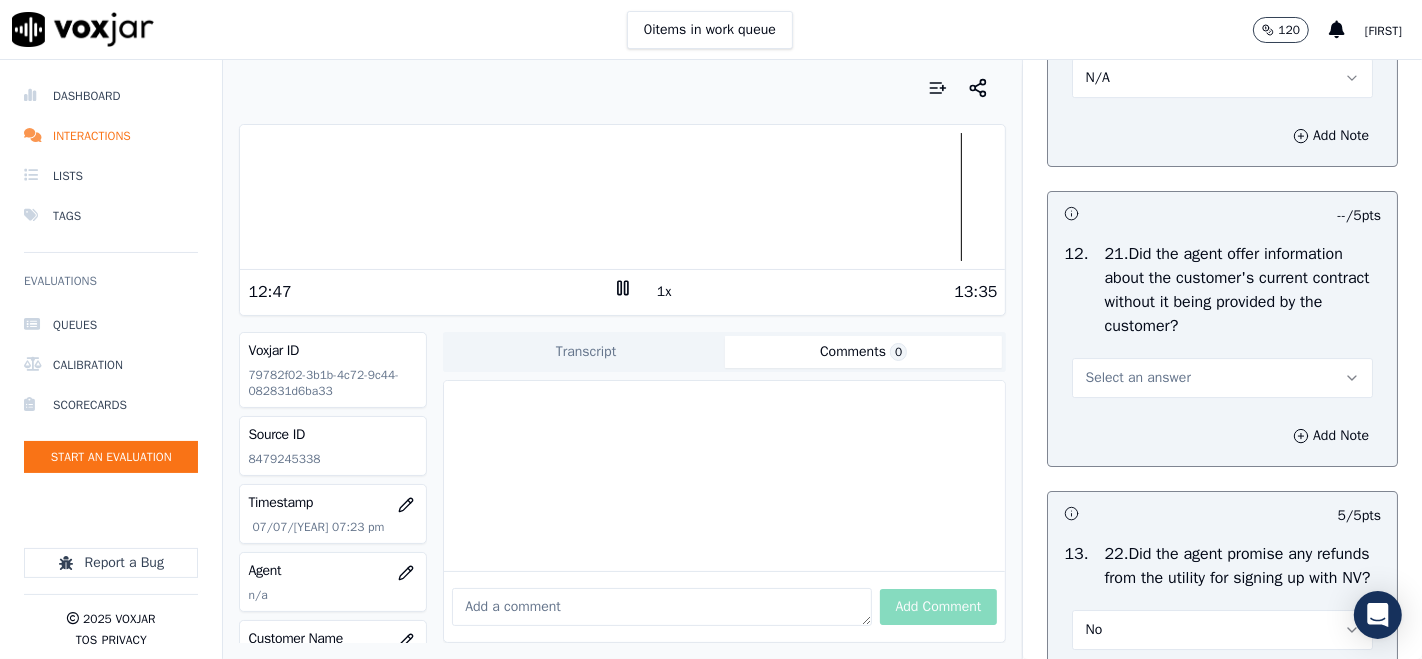 click at bounding box center (622, 197) 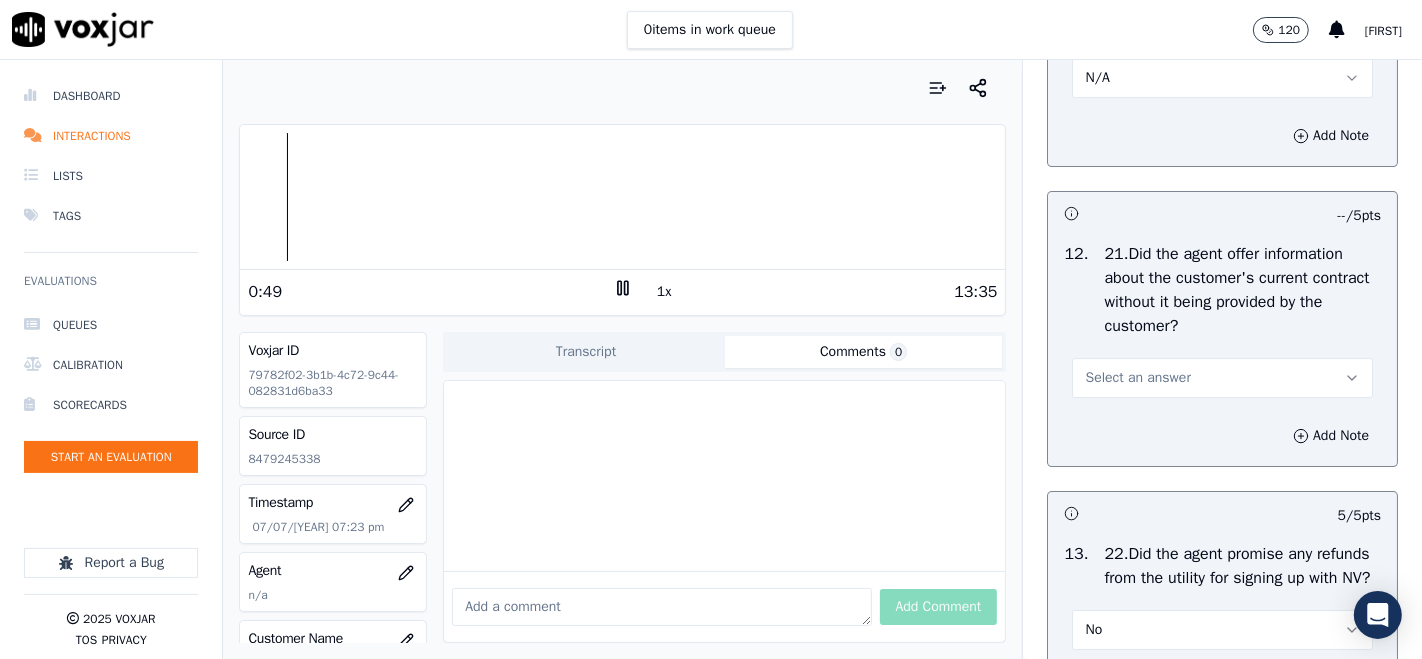 click at bounding box center (622, 197) 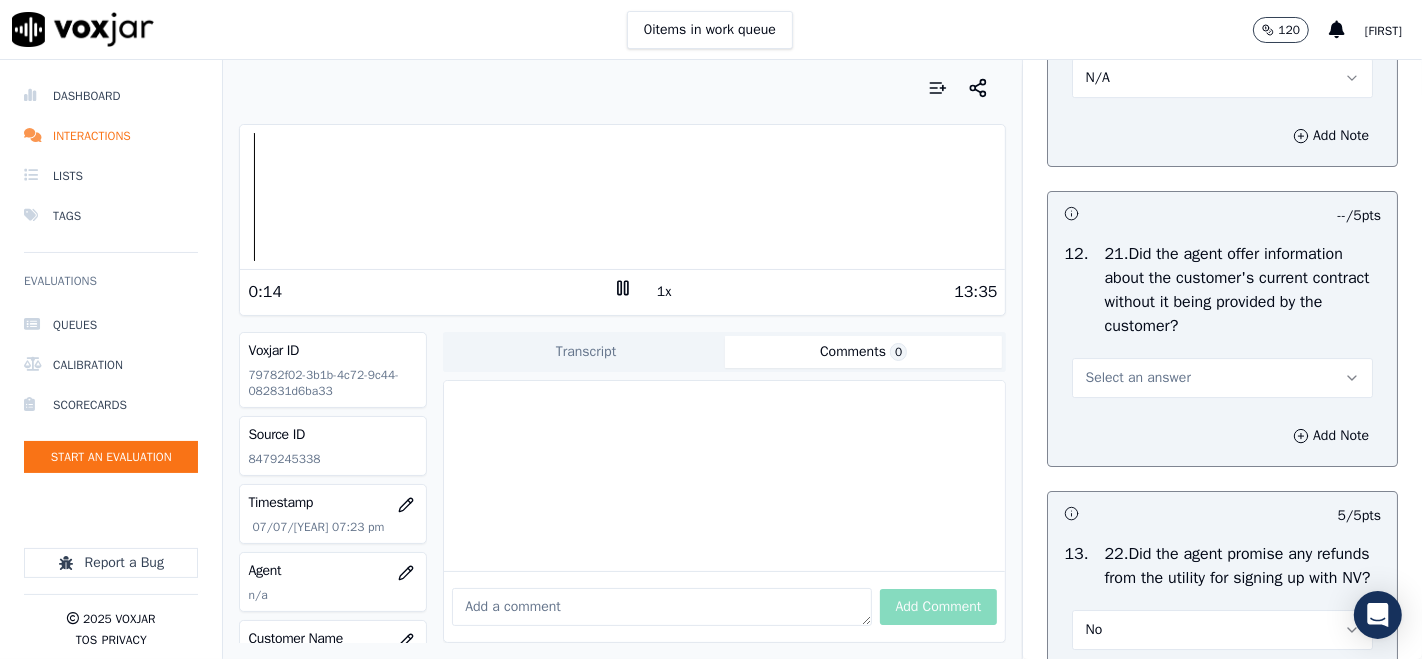 click at bounding box center [622, 197] 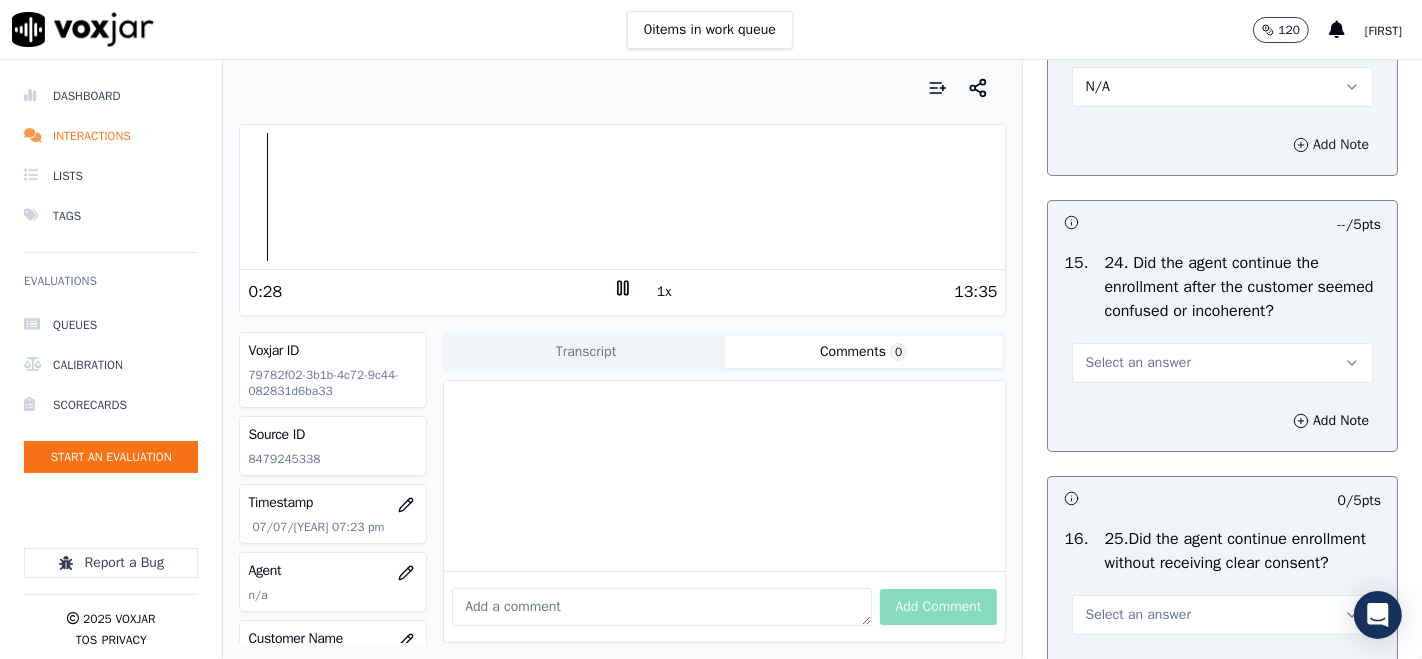 scroll, scrollTop: 6444, scrollLeft: 0, axis: vertical 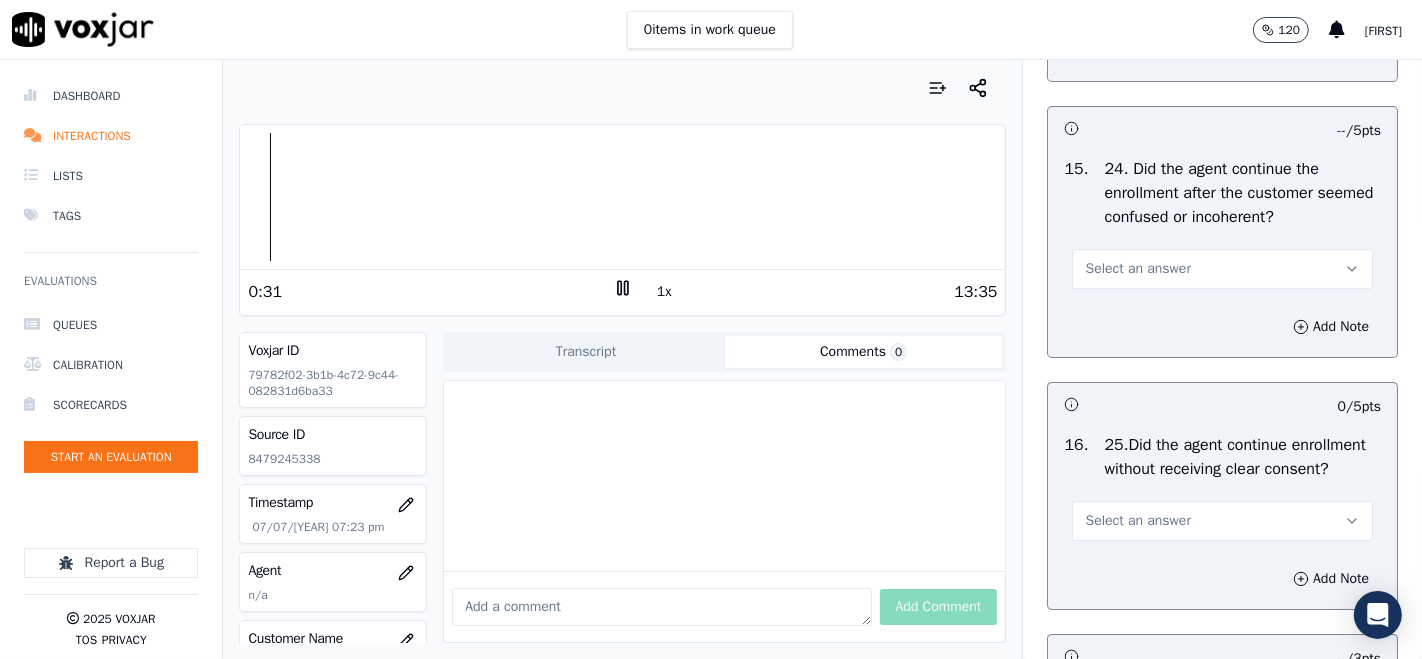 click on "Select an answer" at bounding box center [1222, 269] 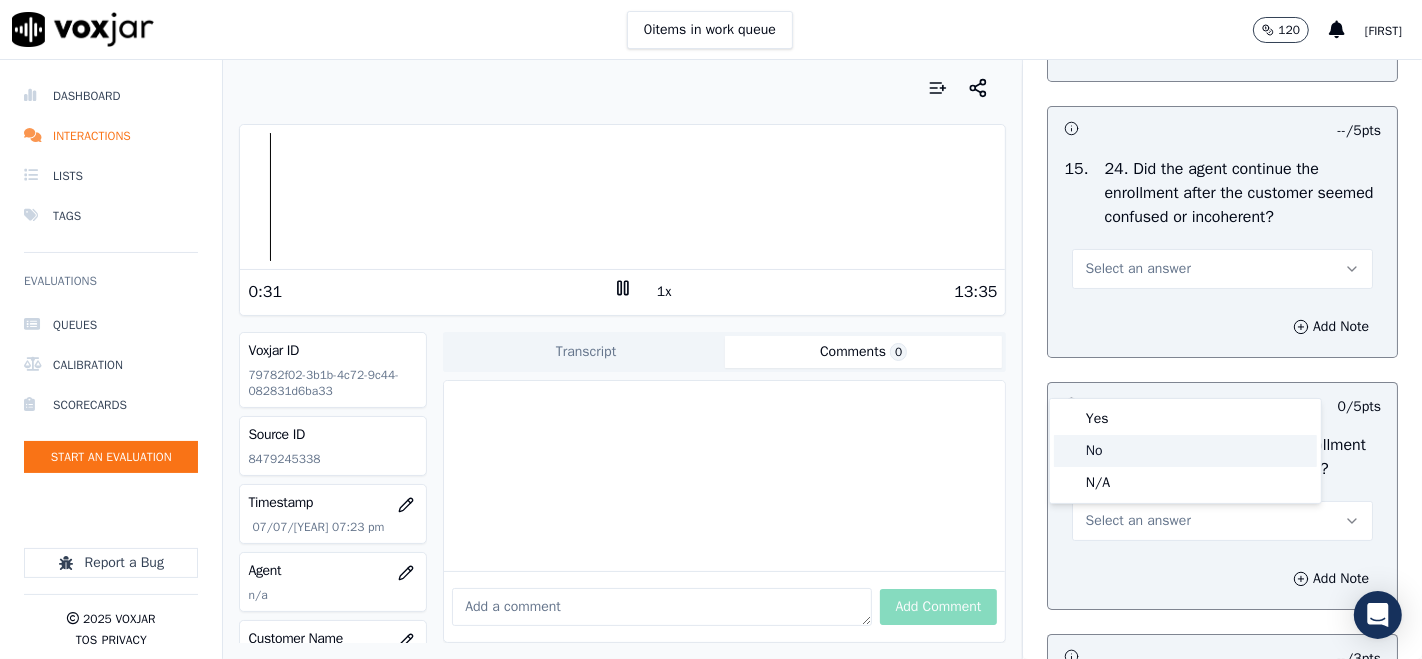 click on "No" 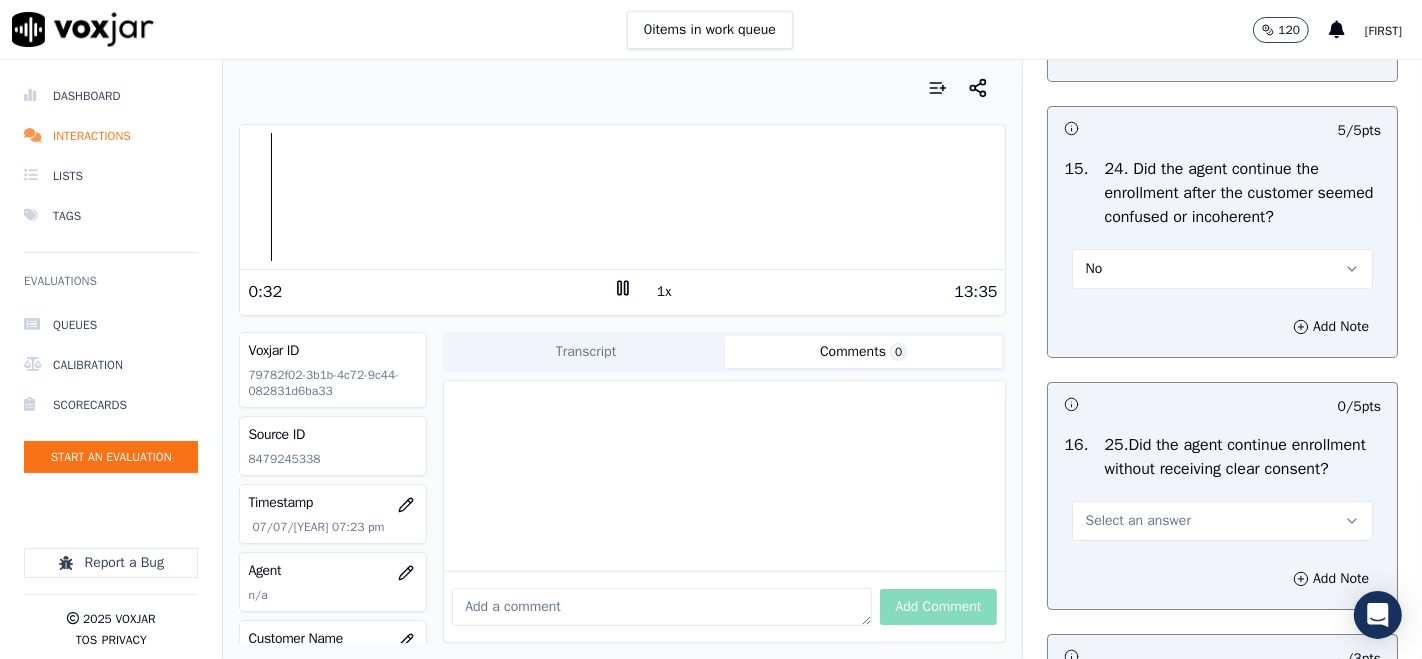 scroll, scrollTop: 6666, scrollLeft: 0, axis: vertical 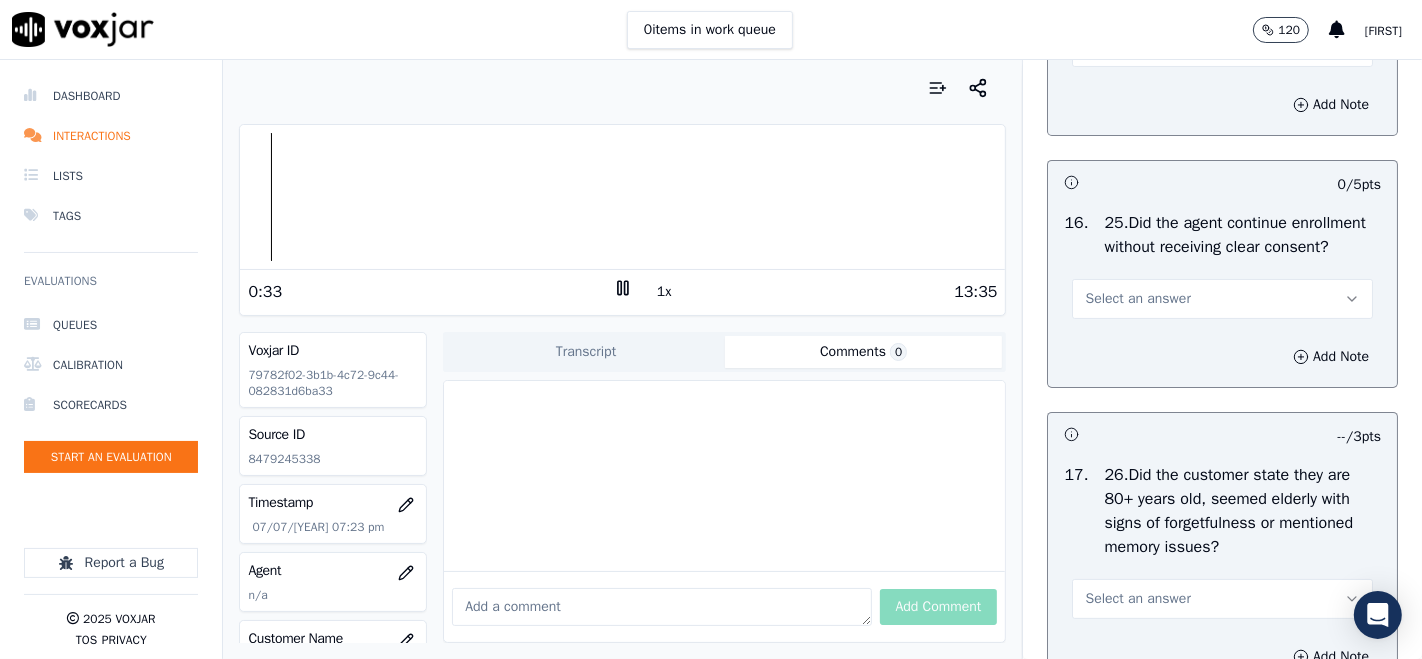 click on "Select an answer" at bounding box center (1222, 299) 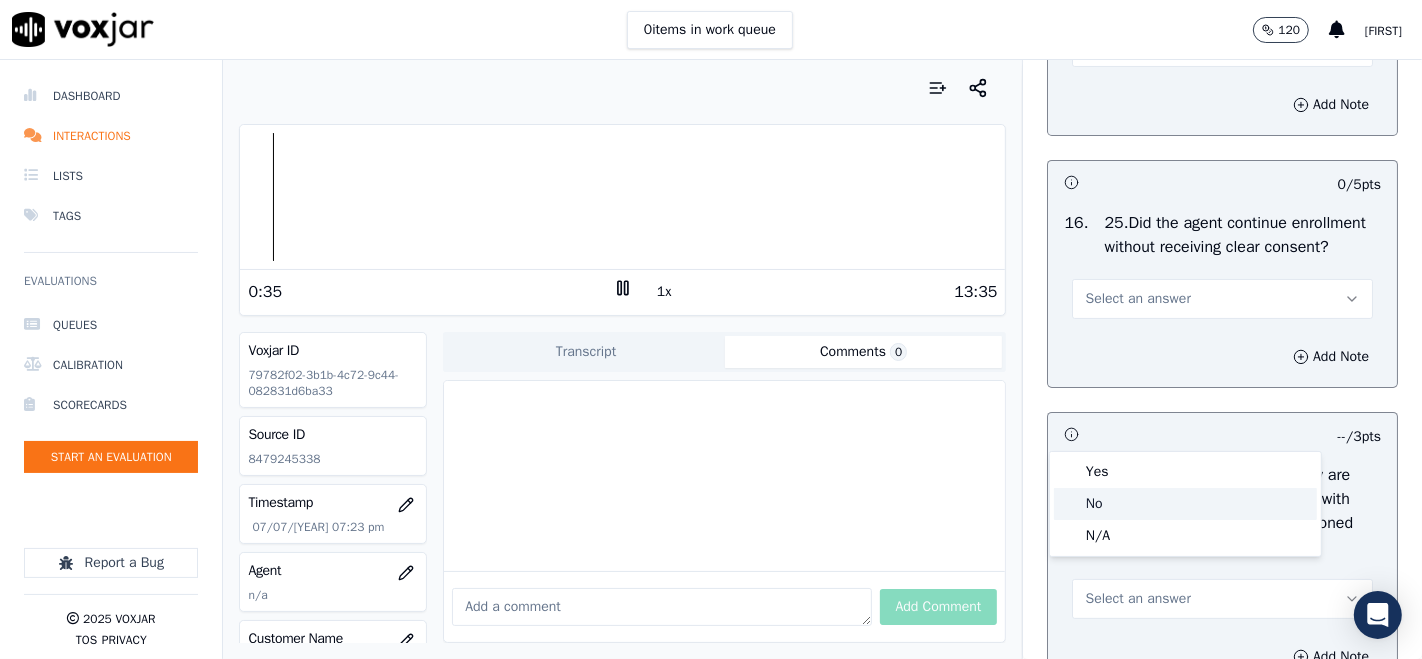 click on "No" 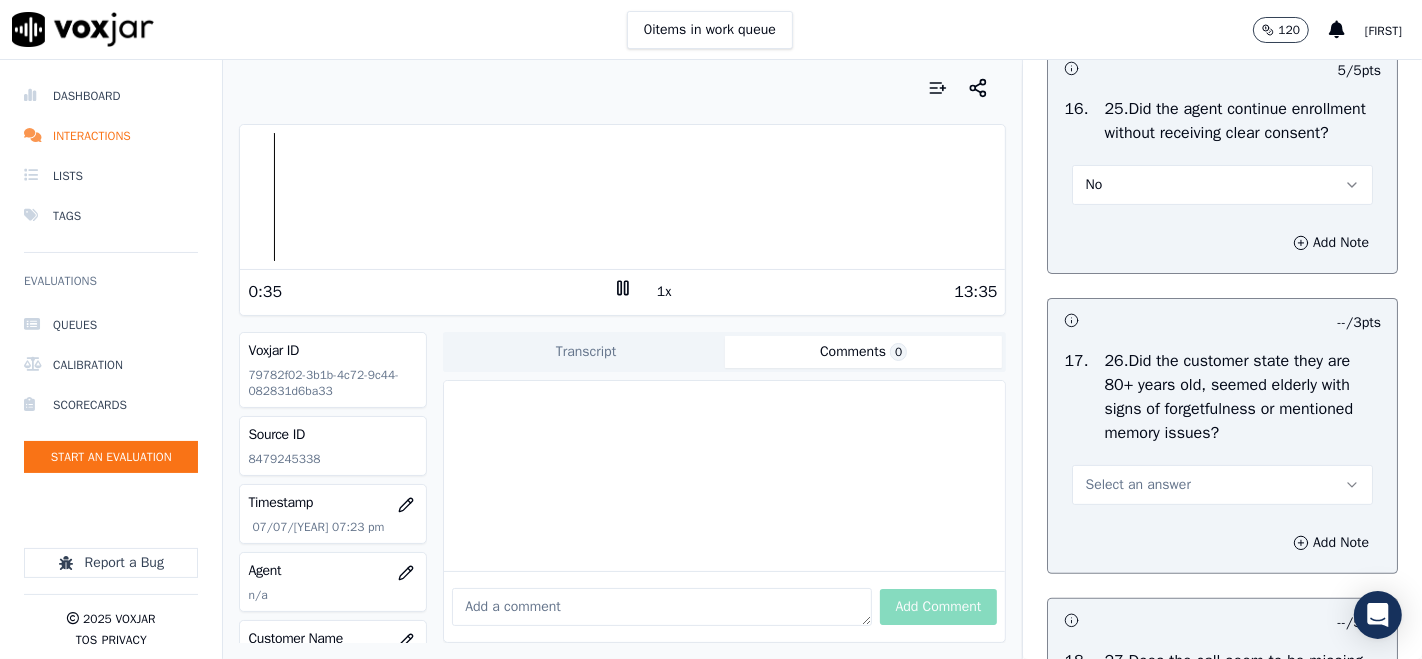 scroll, scrollTop: 6888, scrollLeft: 0, axis: vertical 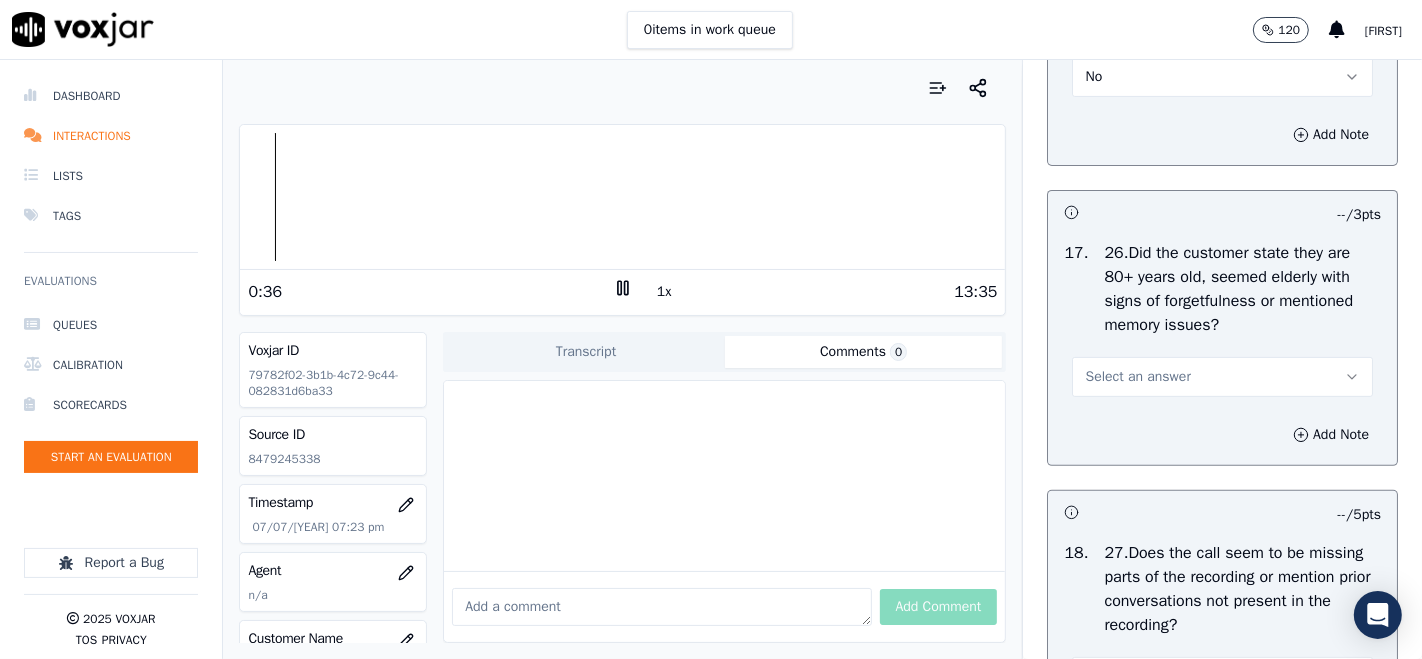 click on "Select an answer" at bounding box center (1222, 377) 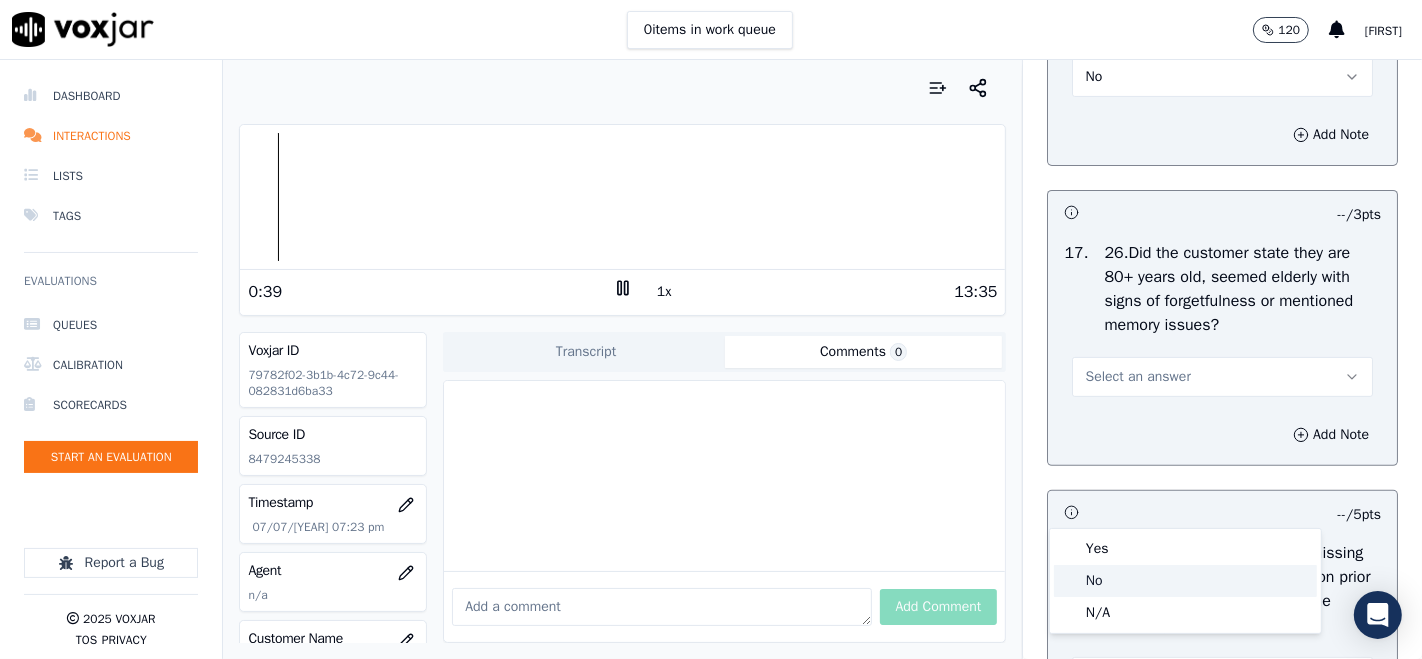 click on "No" 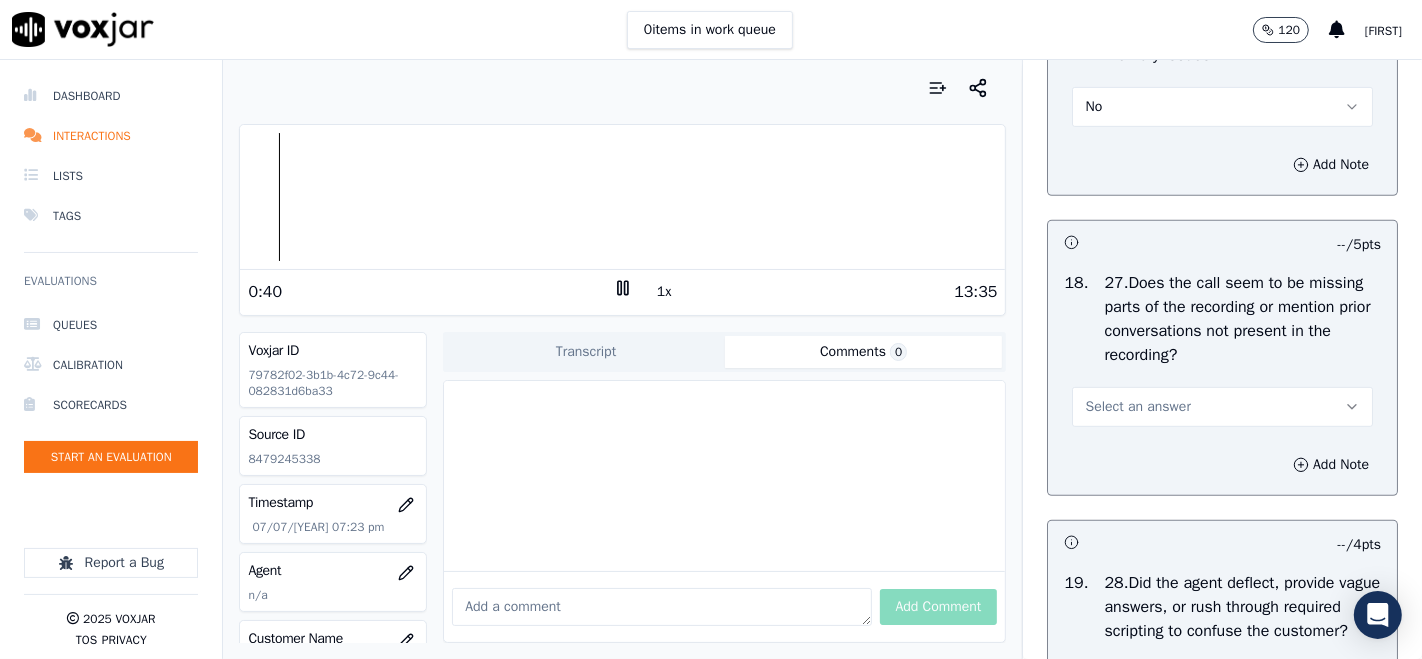 scroll, scrollTop: 7222, scrollLeft: 0, axis: vertical 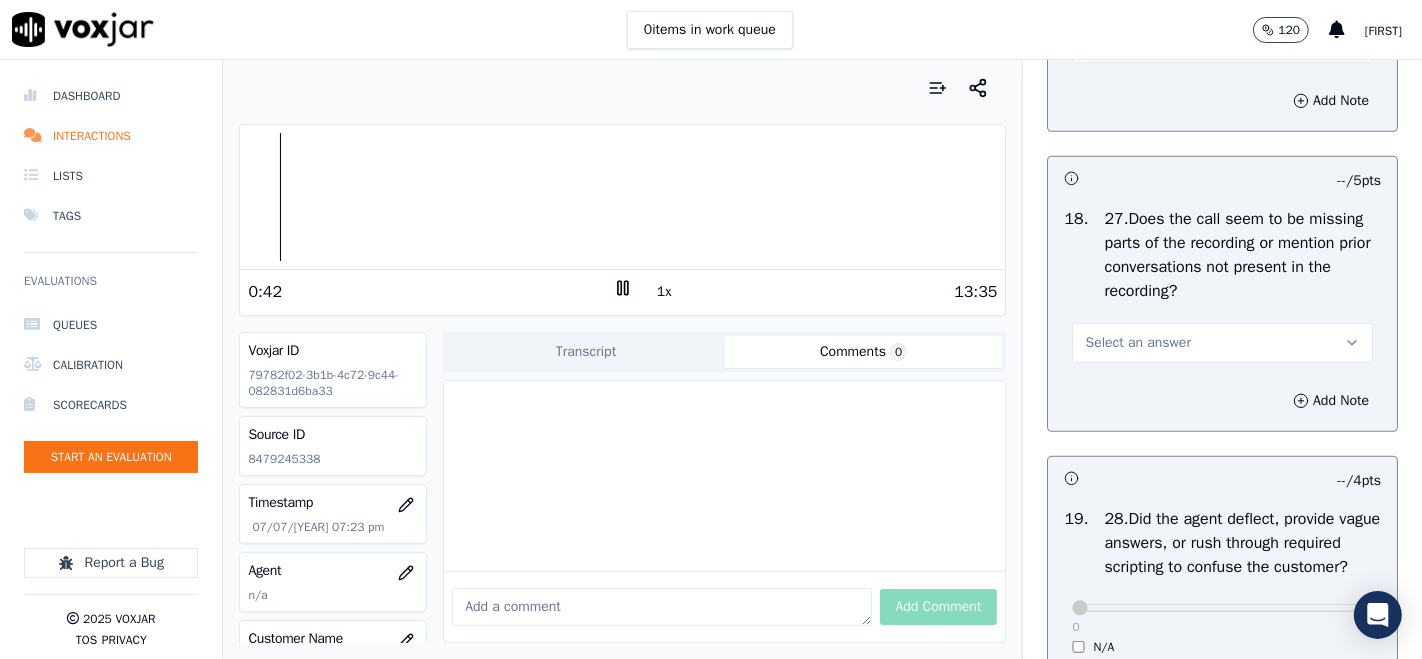 click on "Select an answer" at bounding box center [1222, 343] 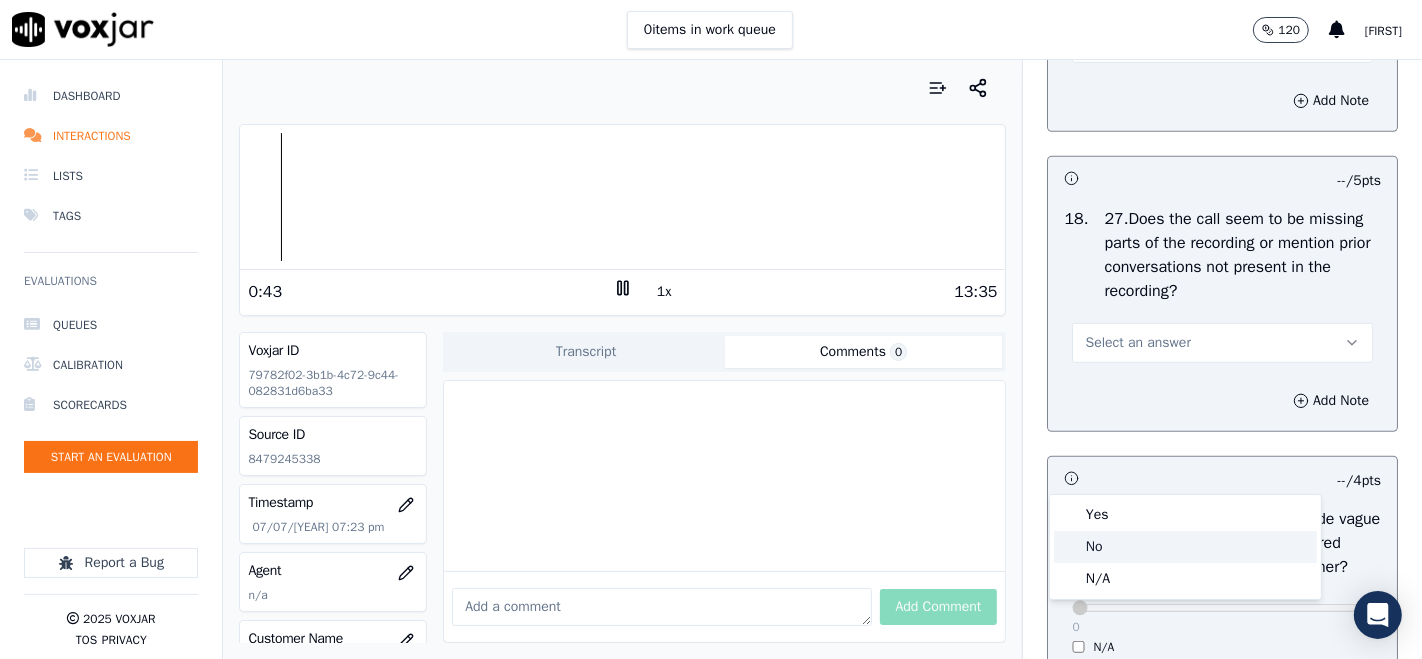 click on "No" 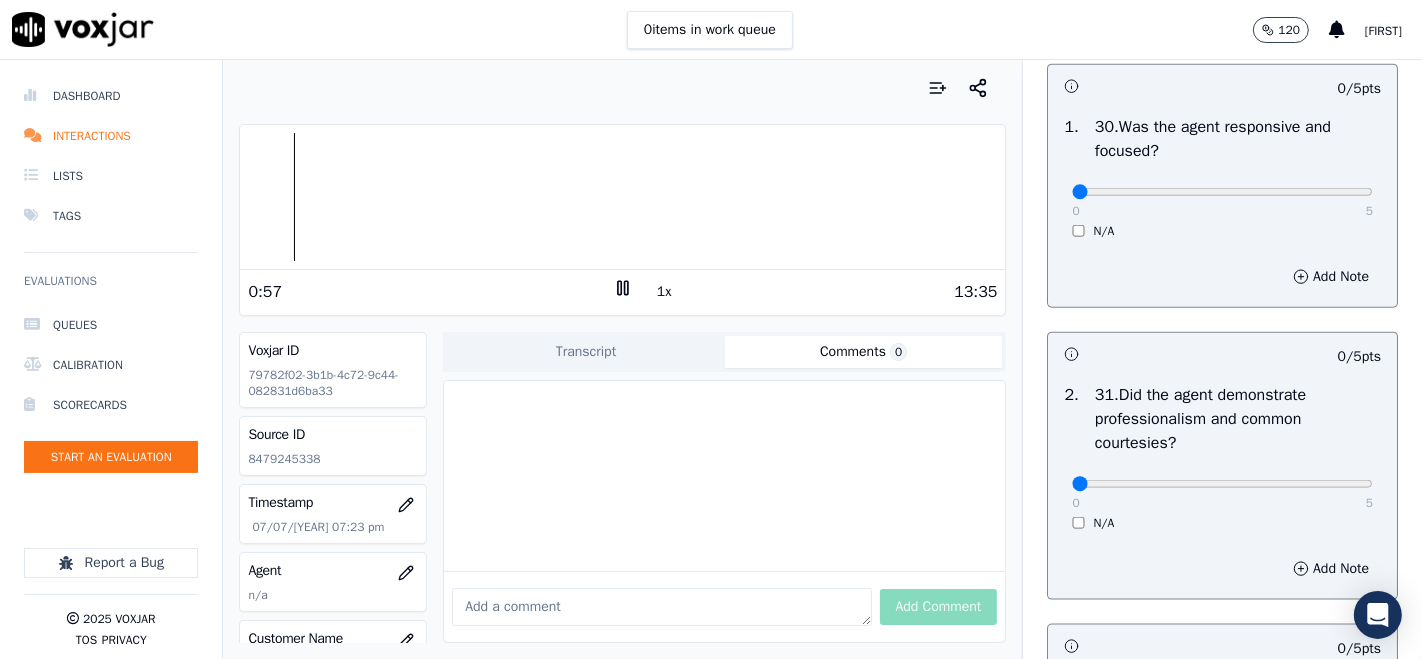 scroll, scrollTop: 8333, scrollLeft: 0, axis: vertical 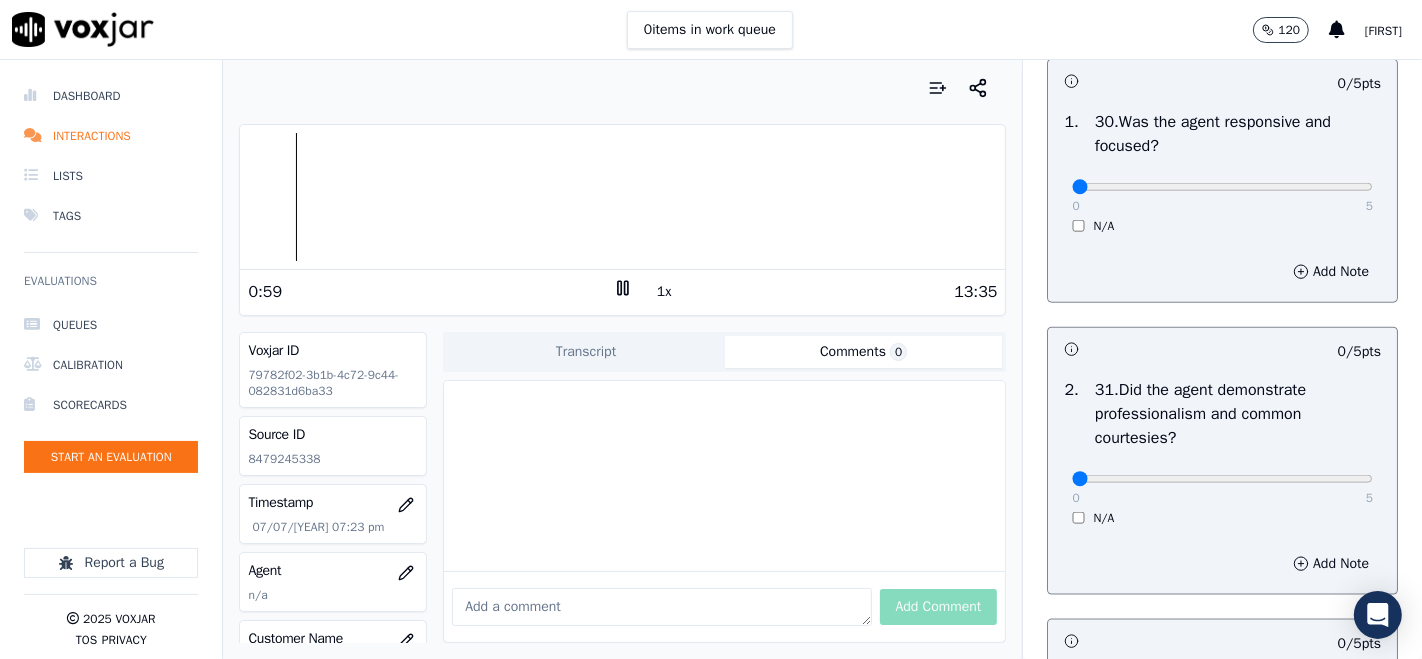 click on "0   5     N/A" at bounding box center (1222, 196) 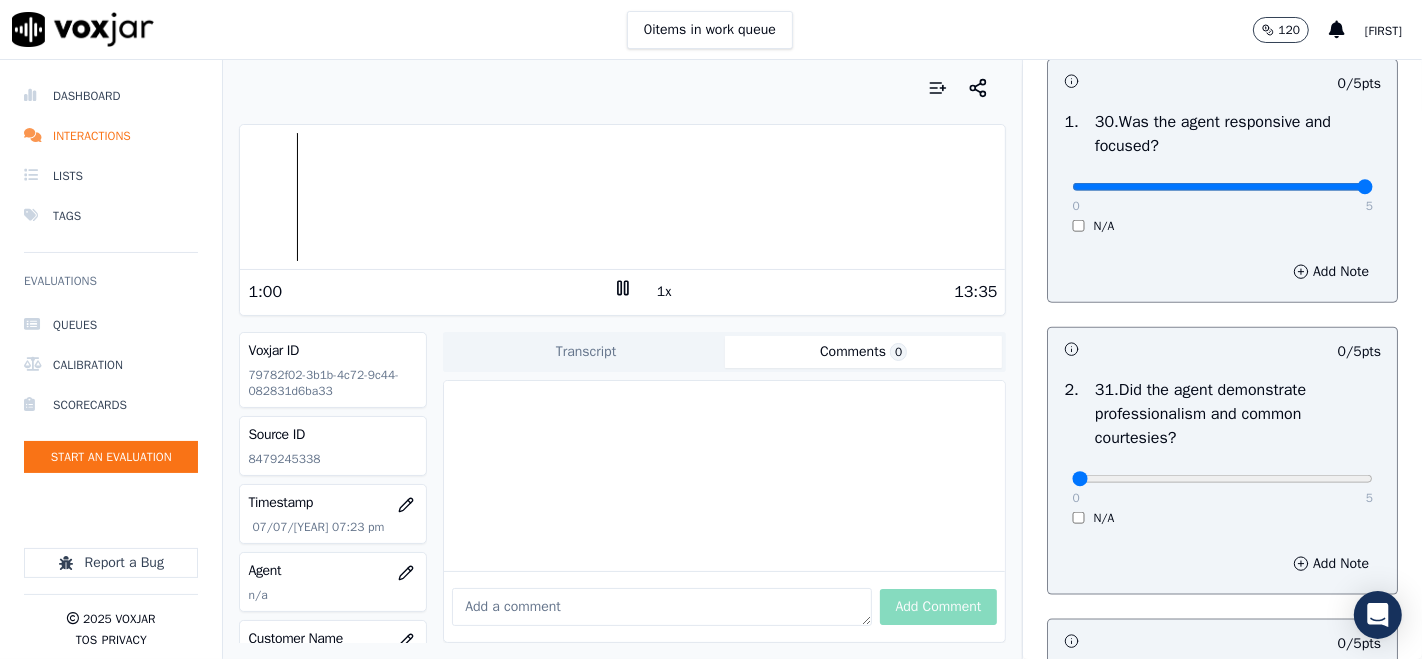 type on "5" 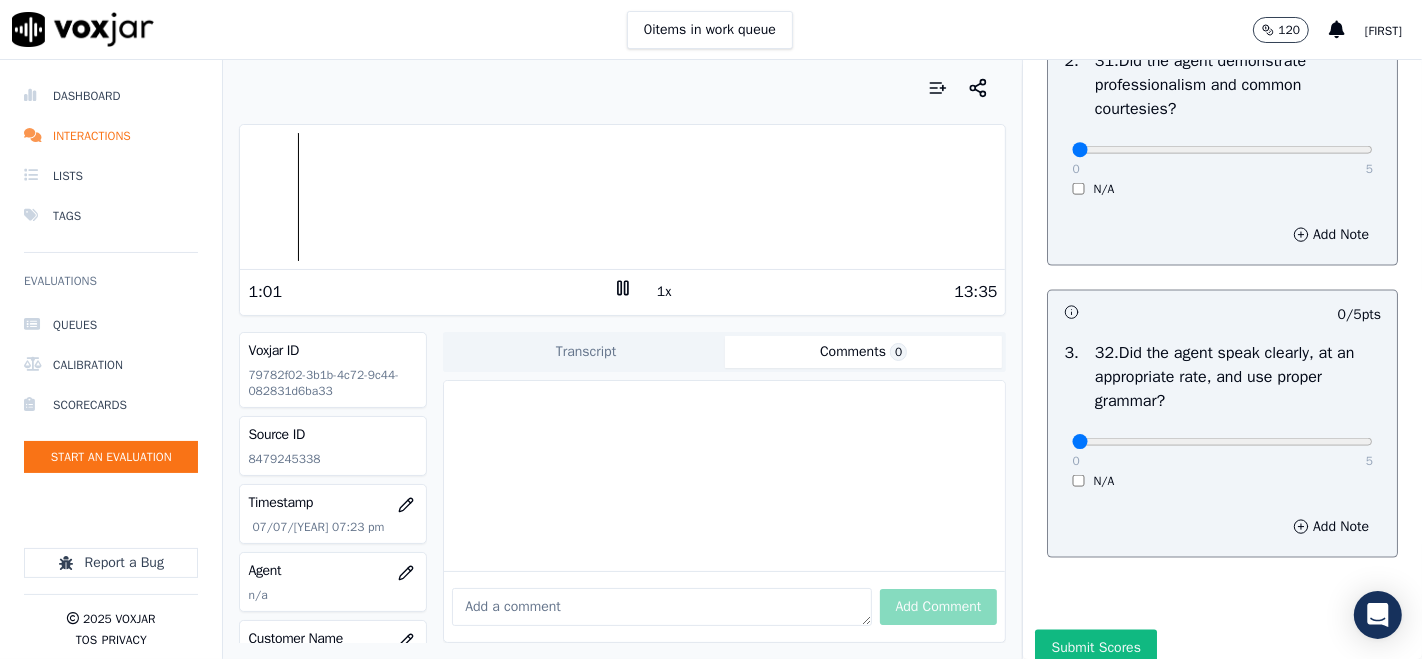 scroll, scrollTop: 8666, scrollLeft: 0, axis: vertical 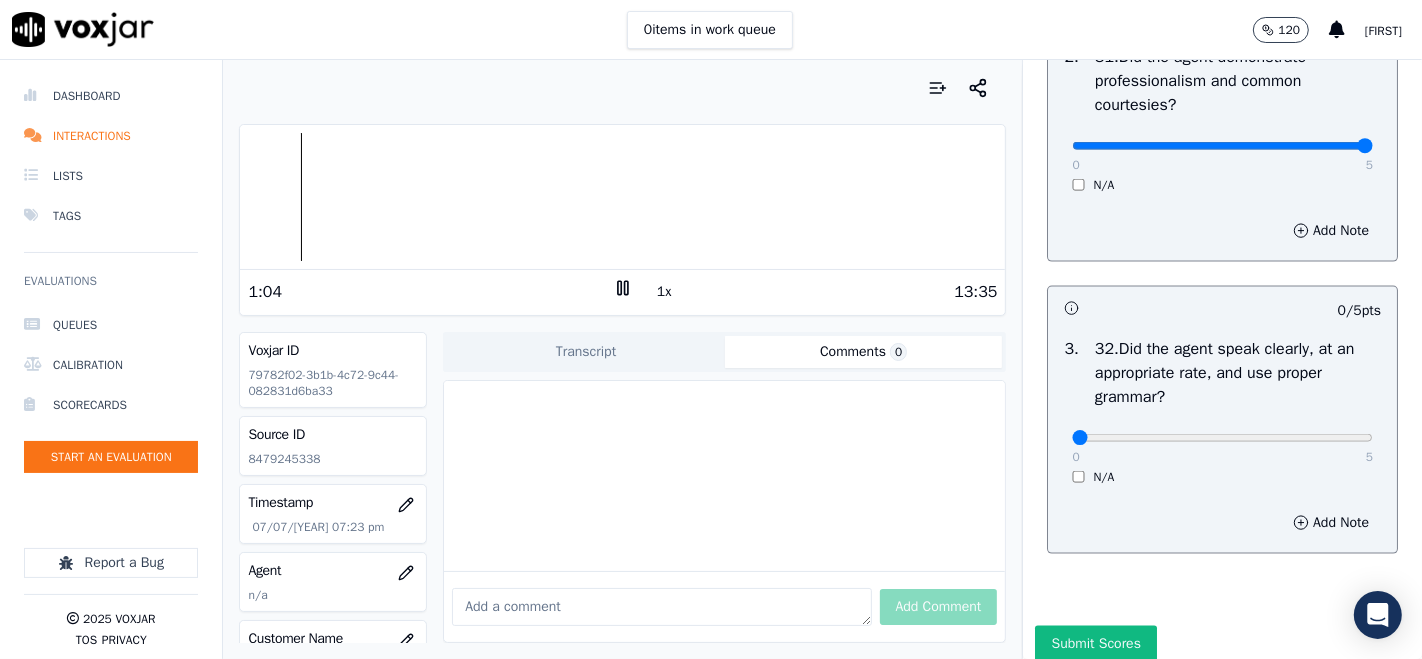 type on "5" 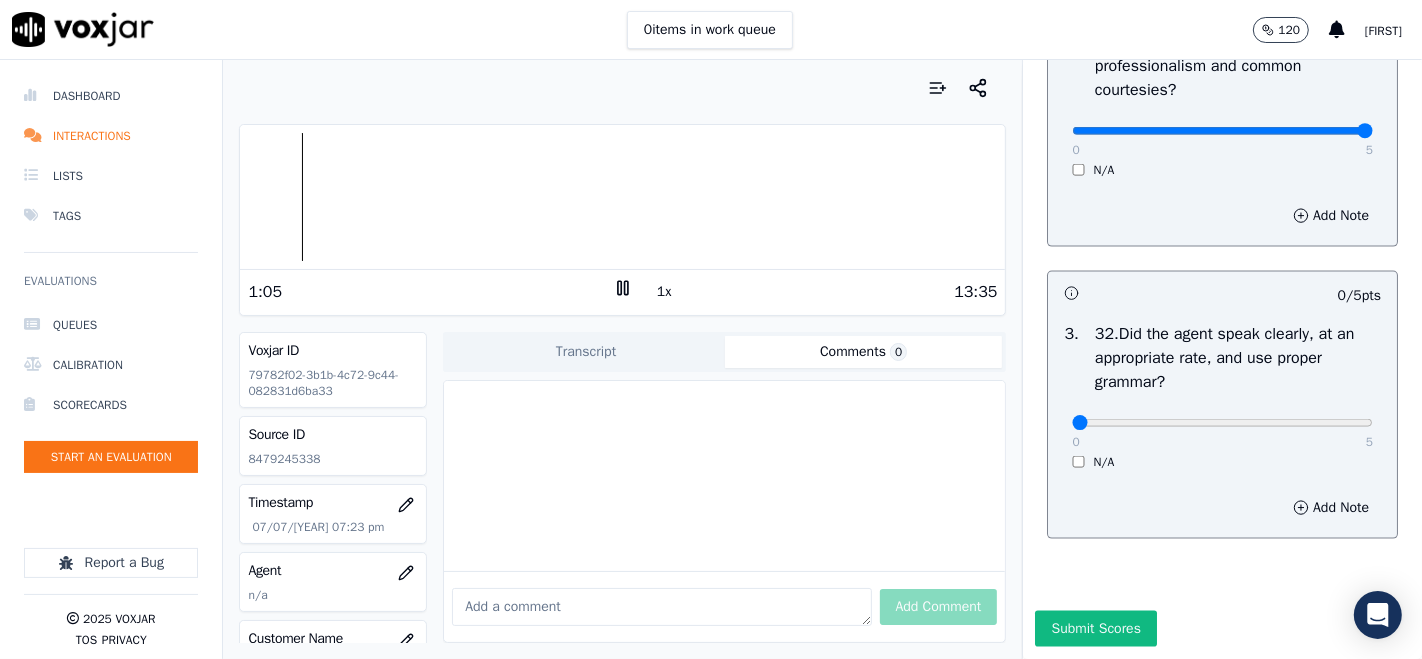 scroll, scrollTop: 8880, scrollLeft: 0, axis: vertical 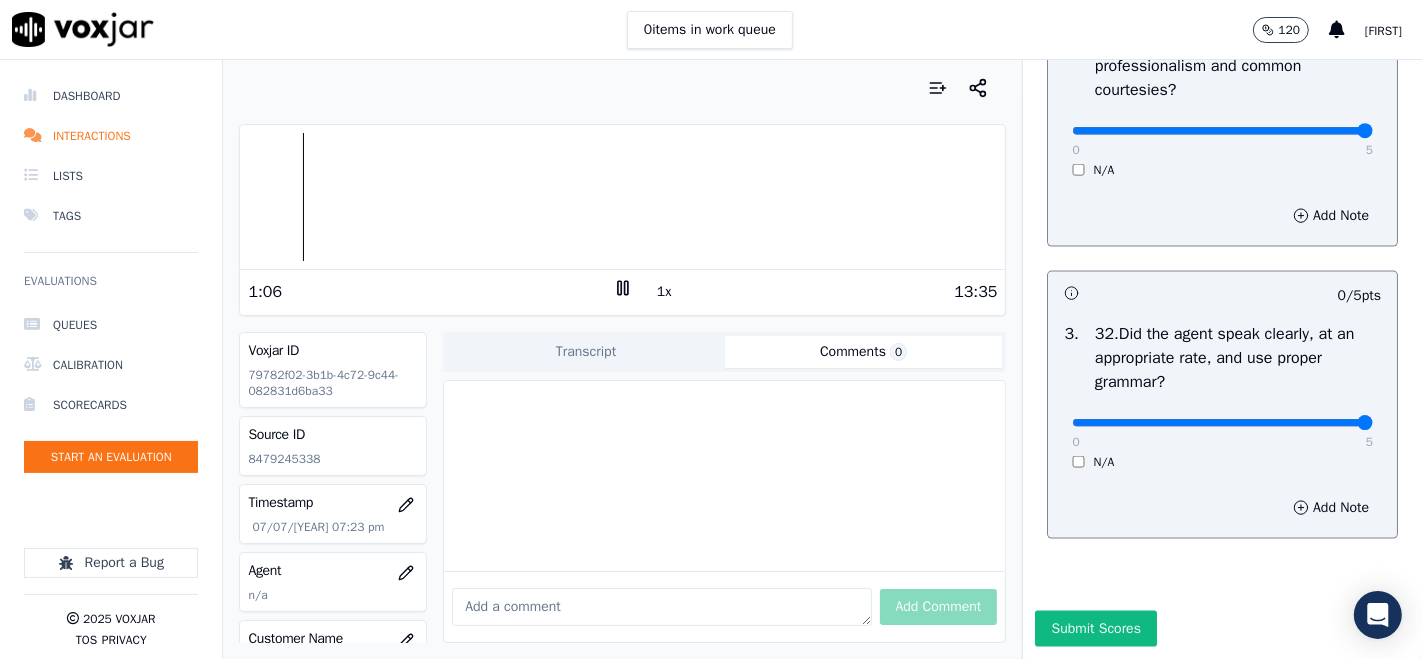 type on "5" 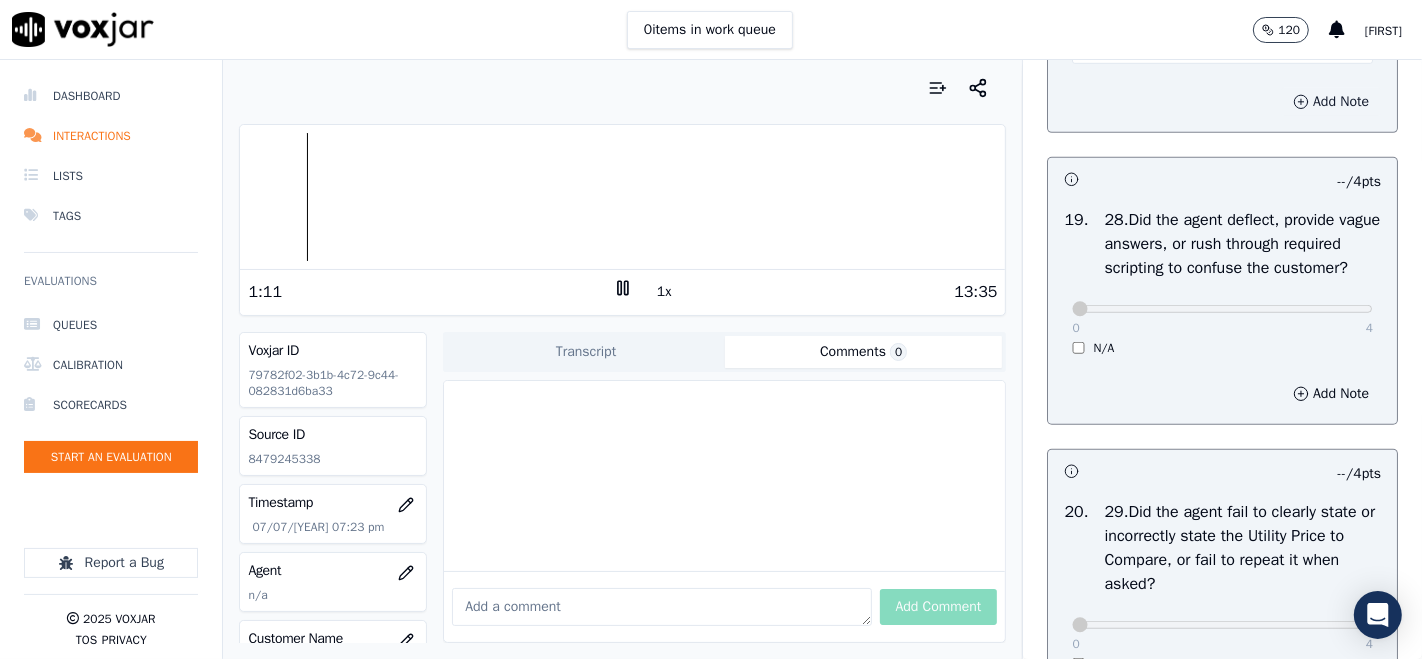 scroll, scrollTop: 7546, scrollLeft: 0, axis: vertical 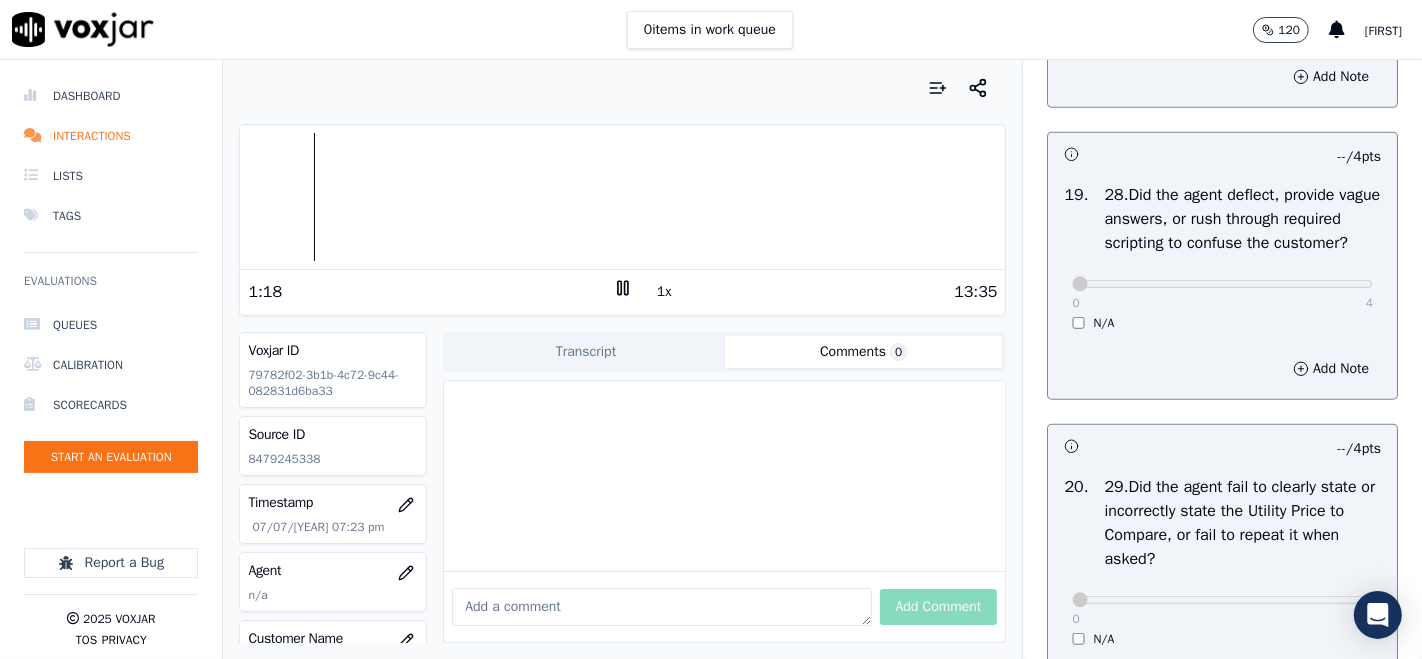 click 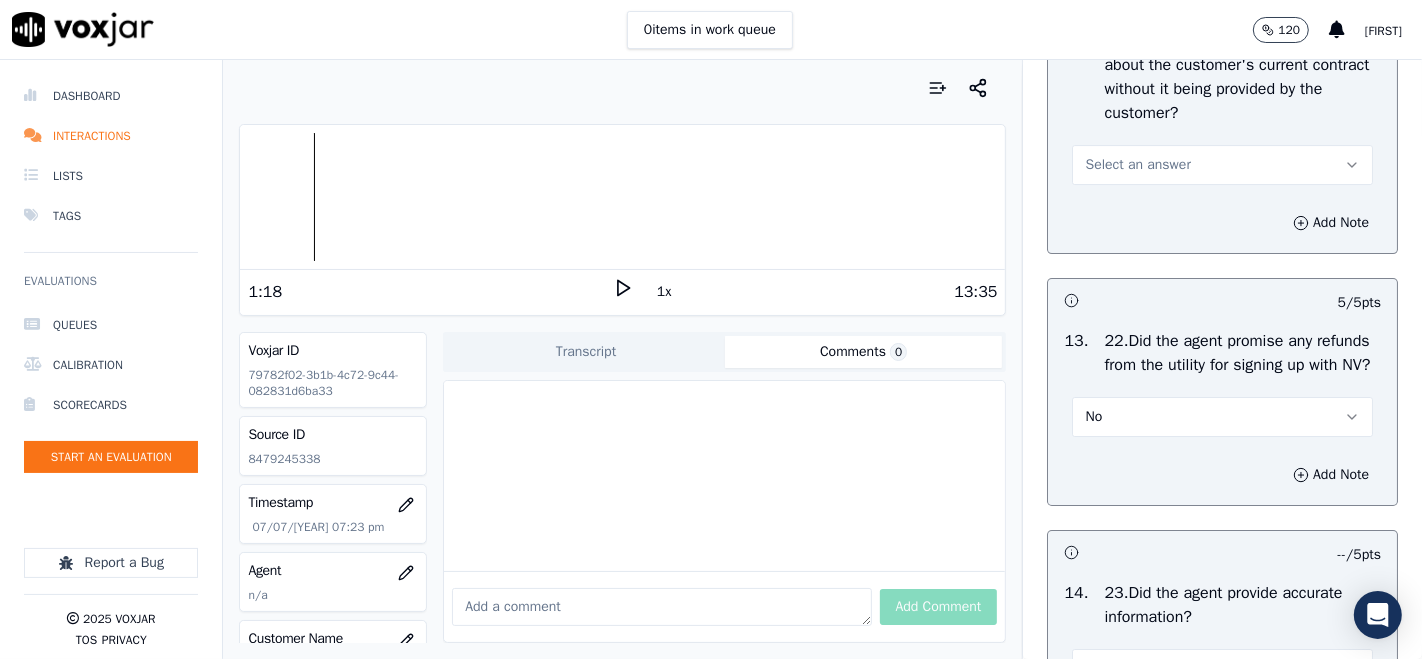 scroll, scrollTop: 5657, scrollLeft: 0, axis: vertical 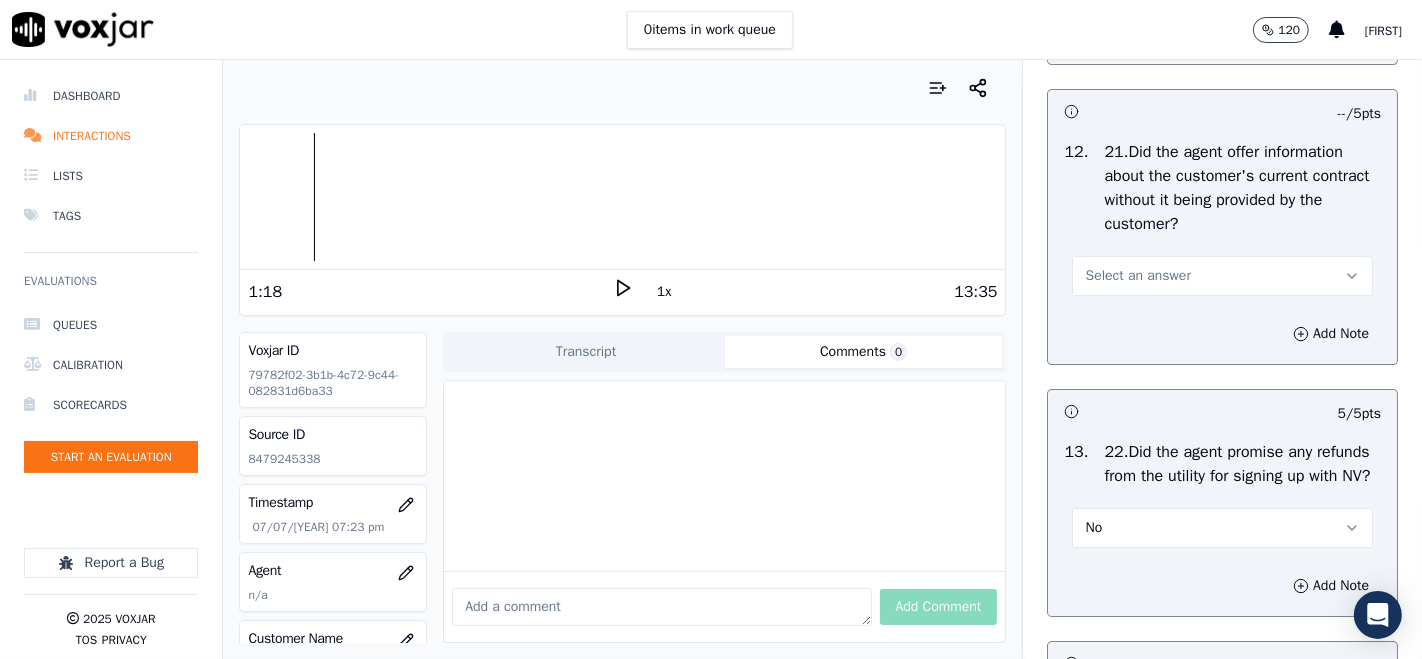 click on "Select an answer" at bounding box center (1222, 276) 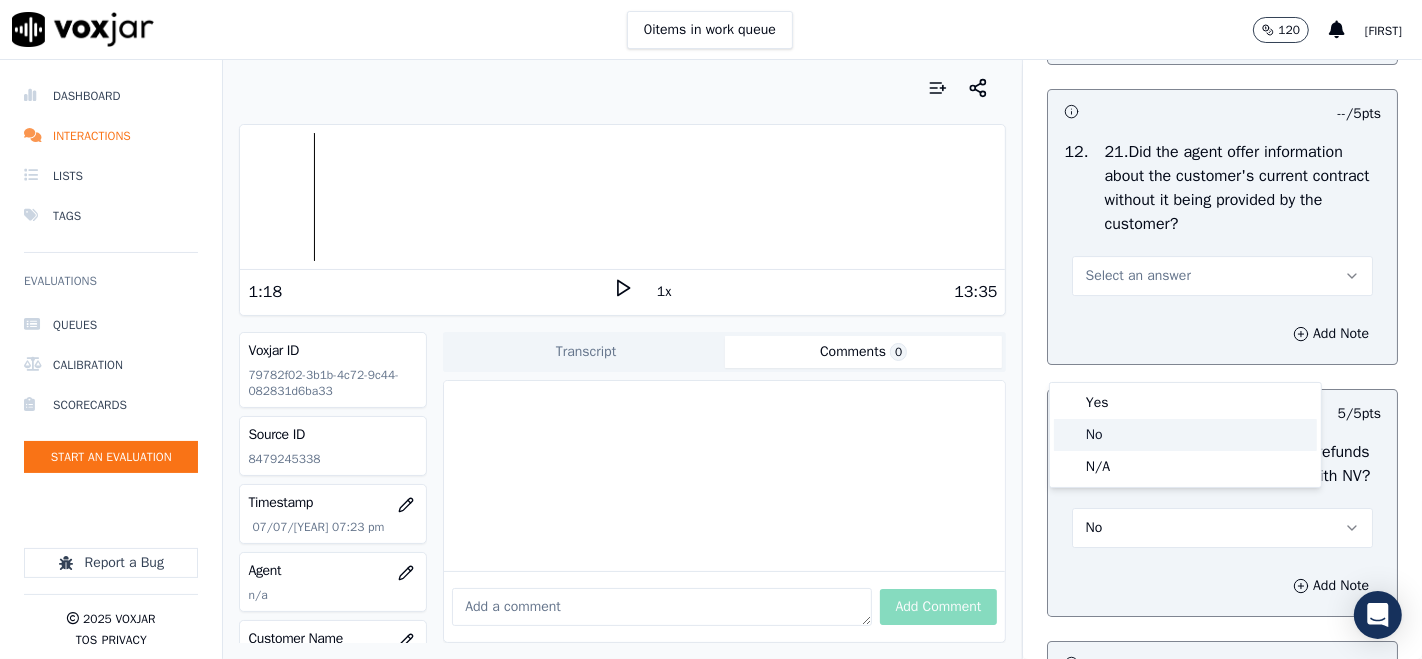 click on "No" 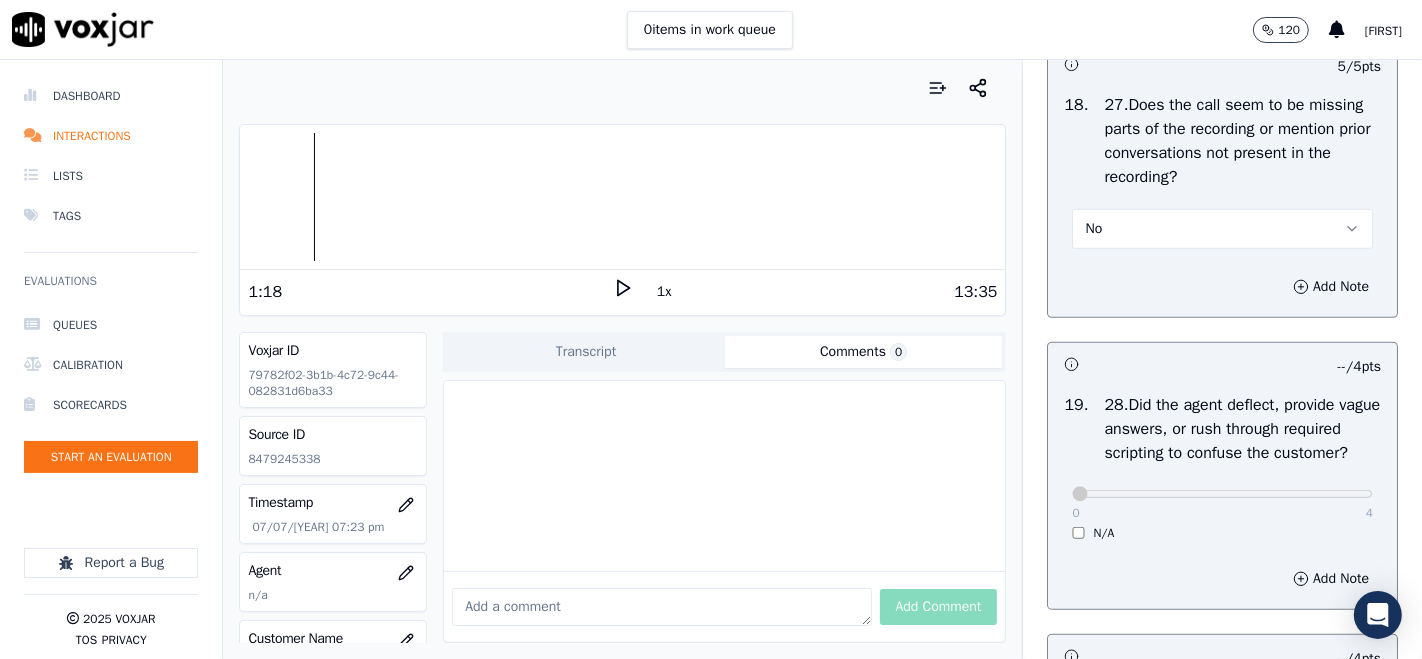 scroll, scrollTop: 7435, scrollLeft: 0, axis: vertical 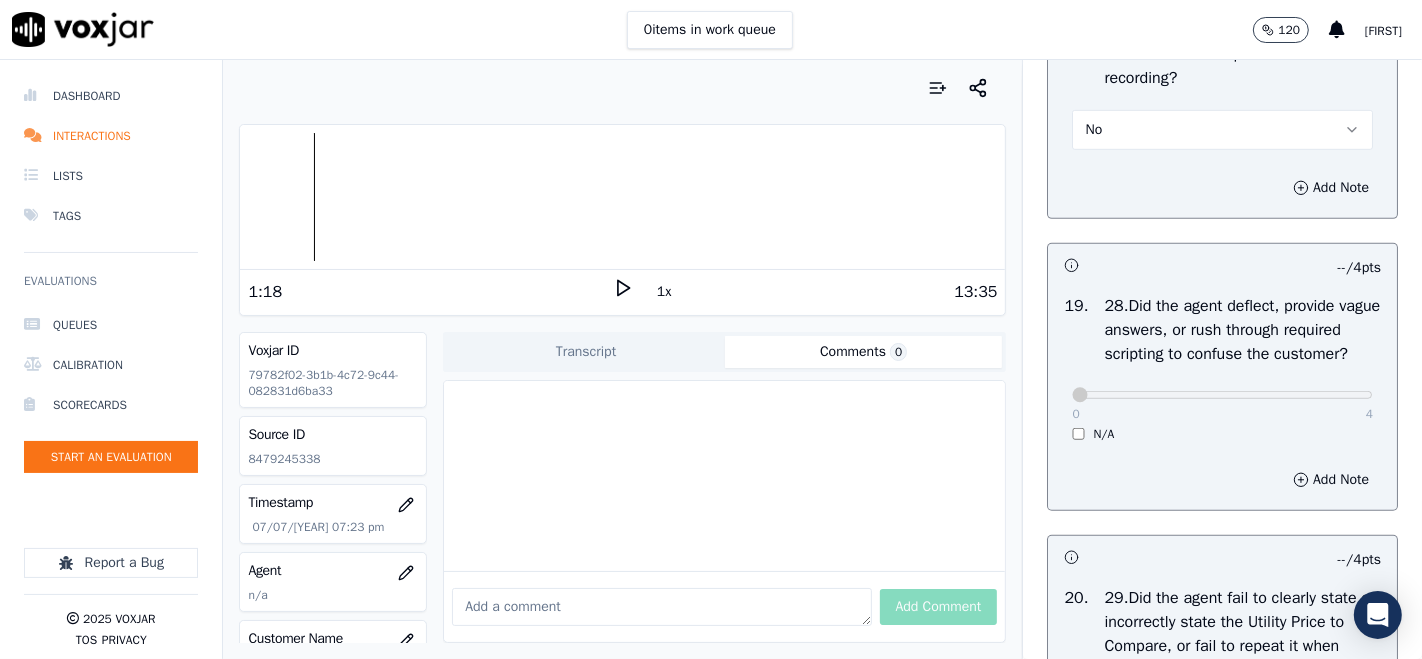 click 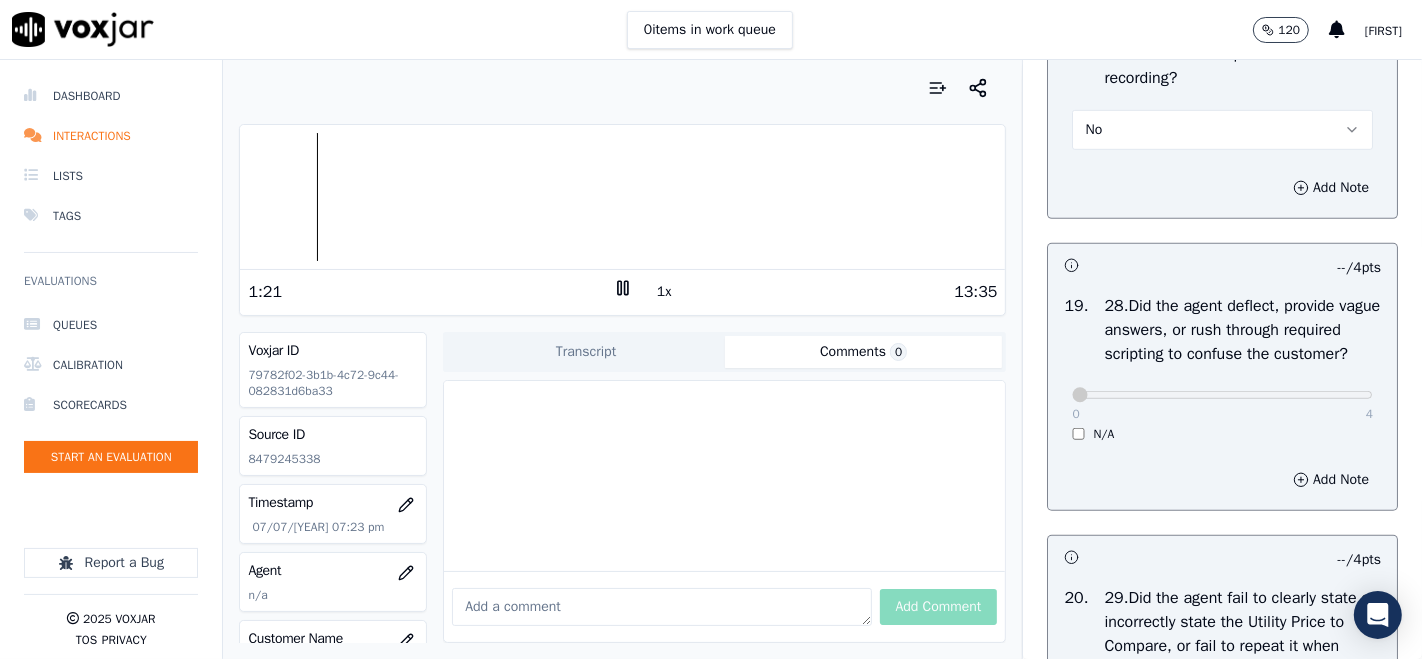 click on "1x" at bounding box center [664, 292] 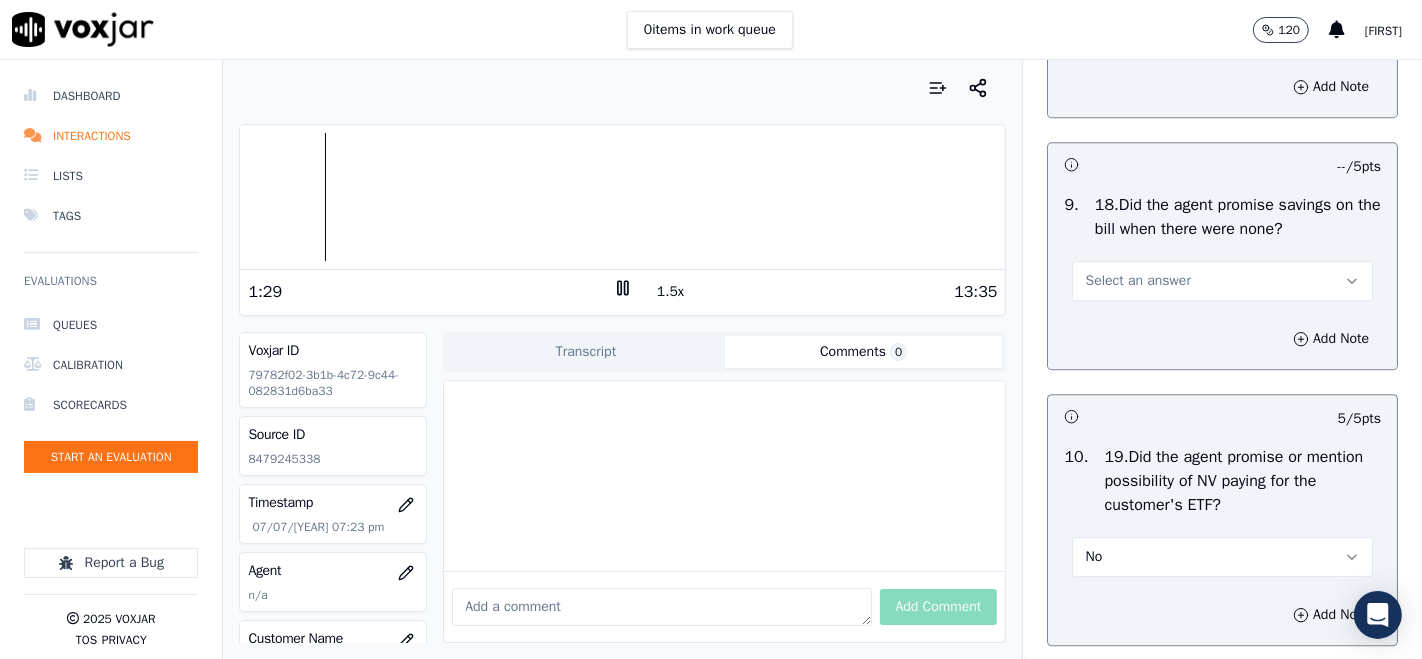 scroll, scrollTop: 4768, scrollLeft: 0, axis: vertical 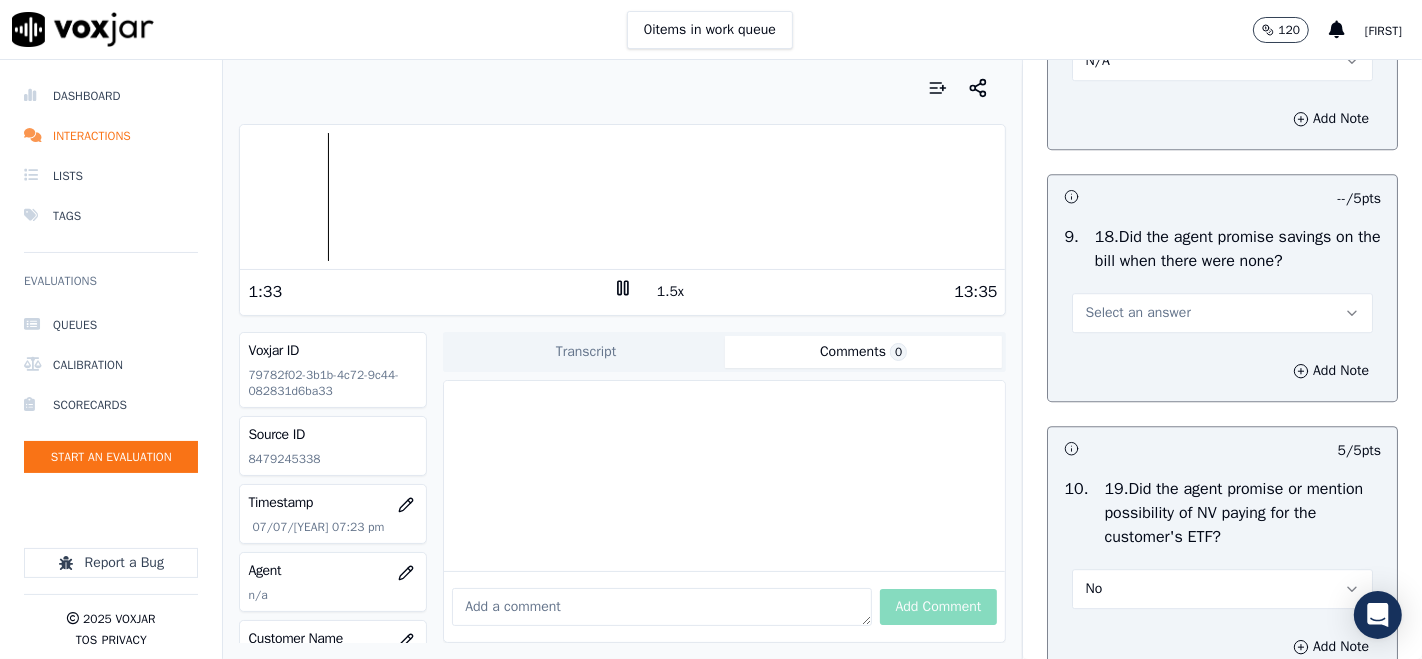 click on "Select an answer" at bounding box center [1222, 313] 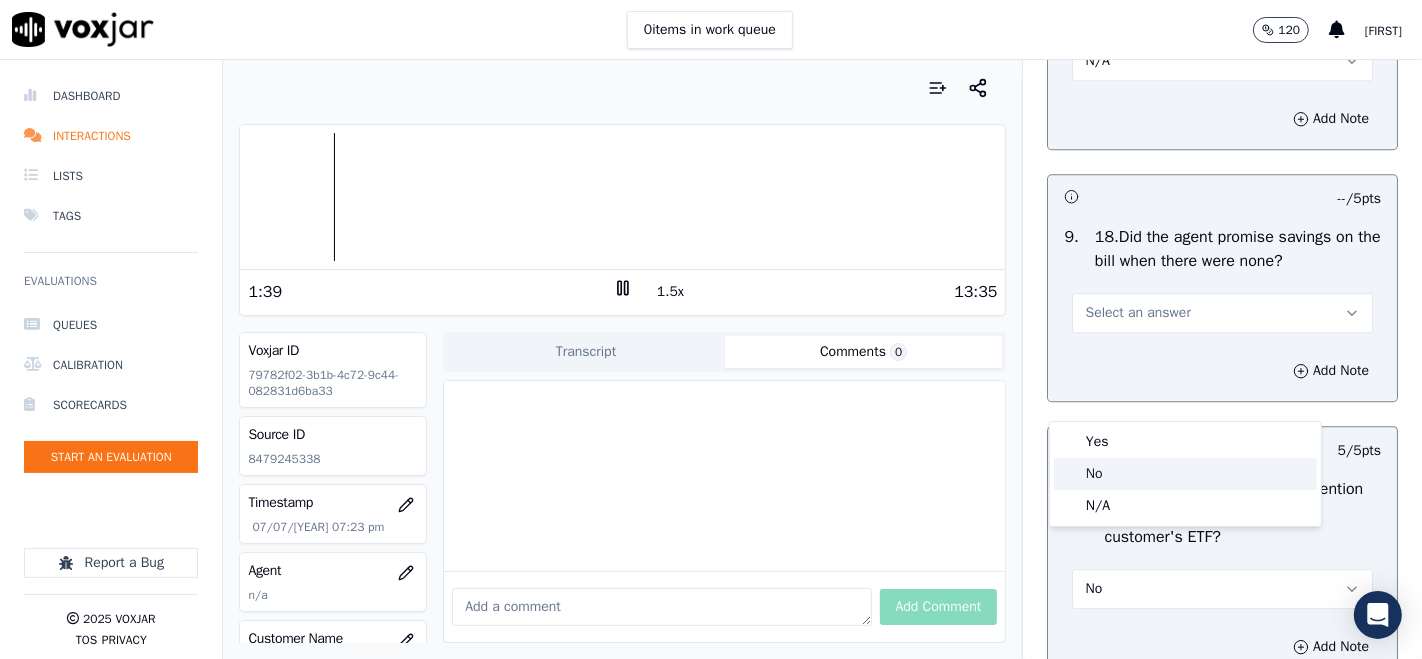 click on "No" 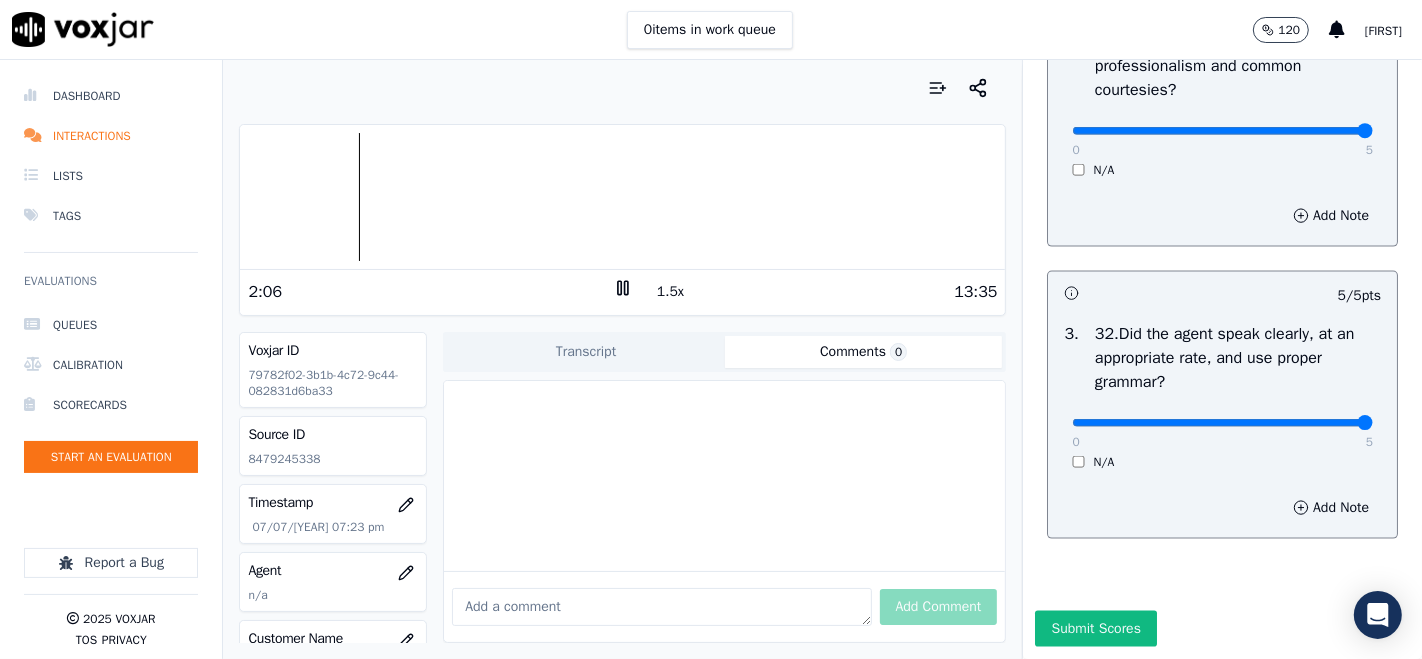scroll, scrollTop: 8880, scrollLeft: 0, axis: vertical 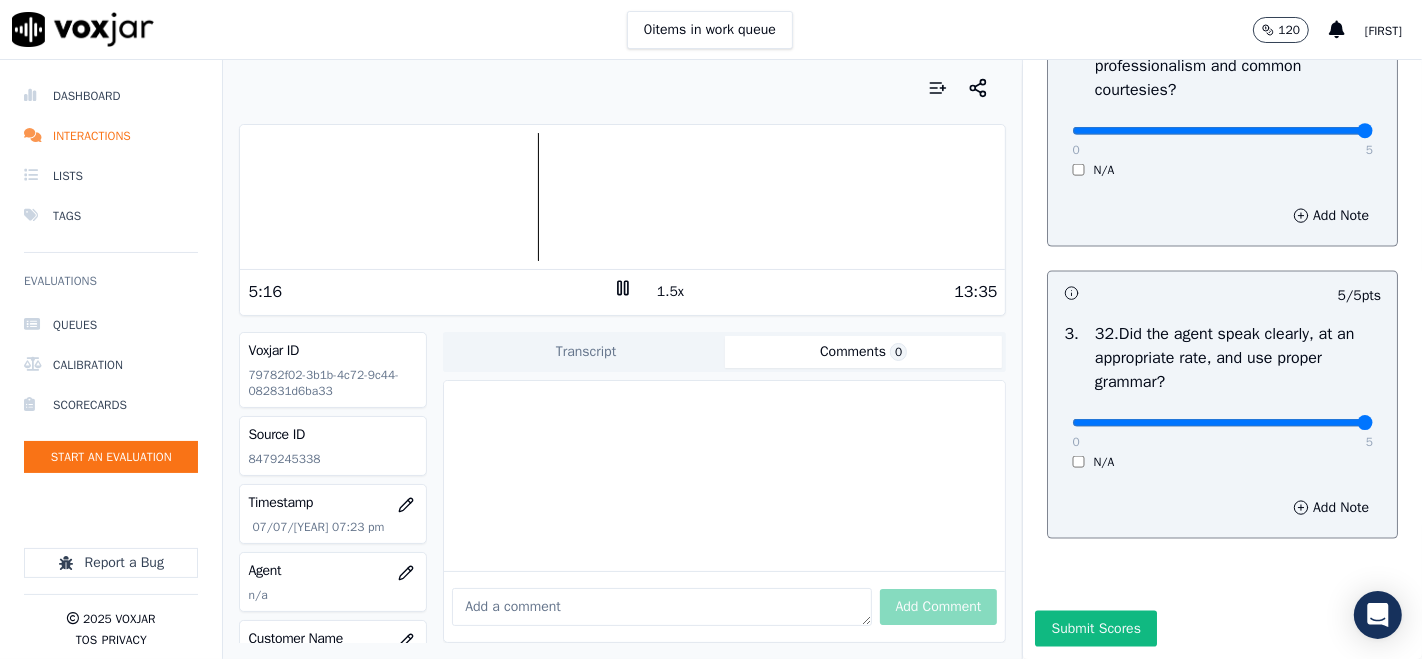 click on "1.5x" at bounding box center (670, 292) 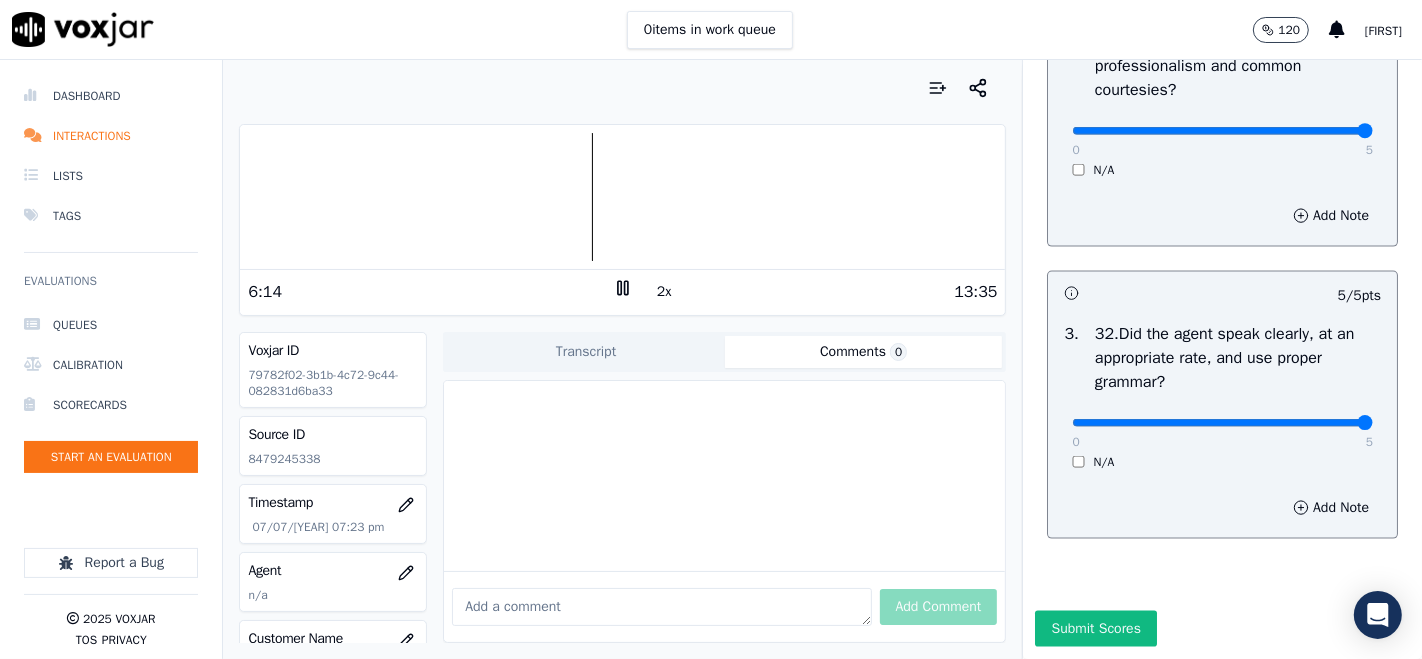 drag, startPoint x: 613, startPoint y: 285, endPoint x: 603, endPoint y: 305, distance: 22.36068 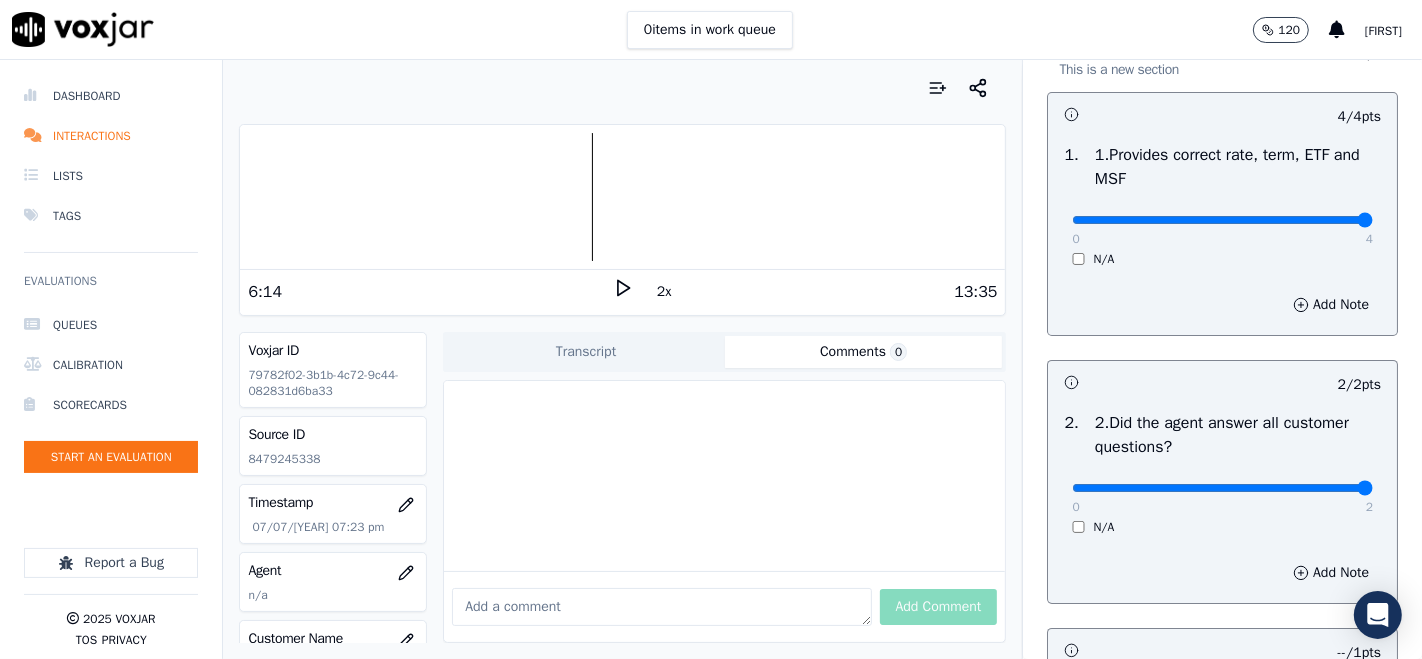 scroll, scrollTop: 0, scrollLeft: 0, axis: both 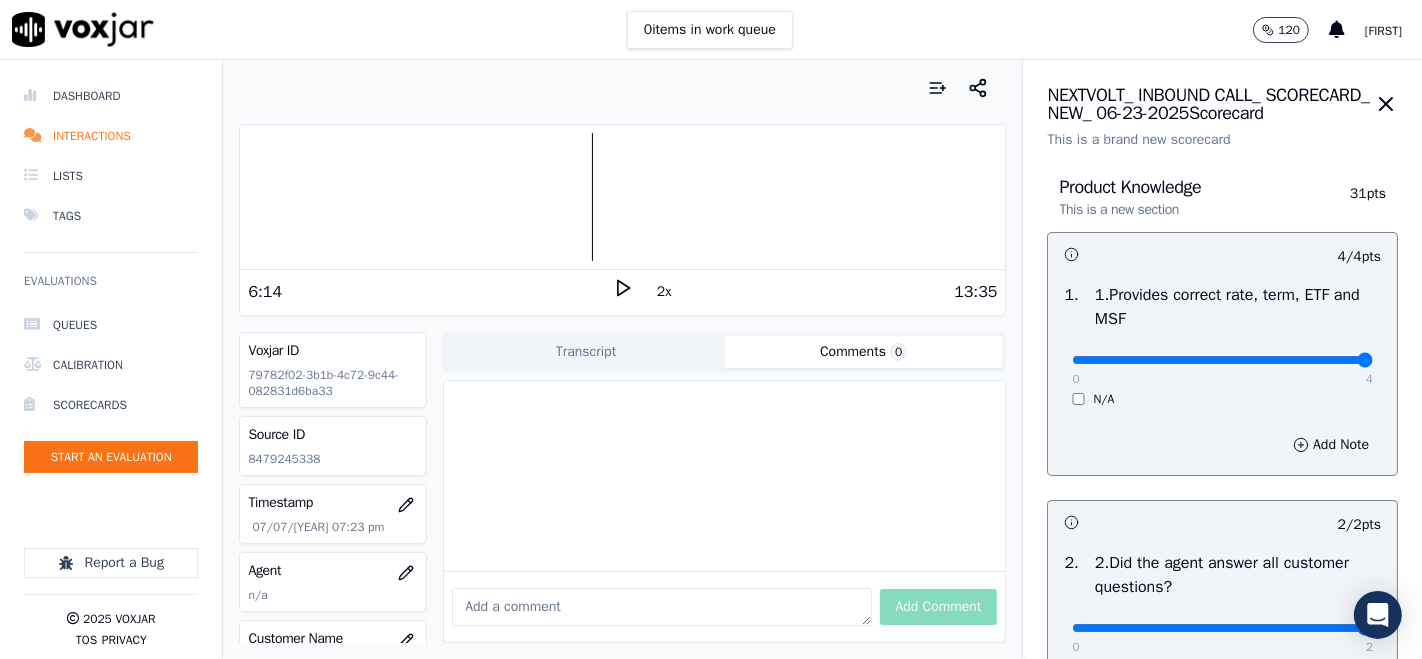 click on "Comments  0" 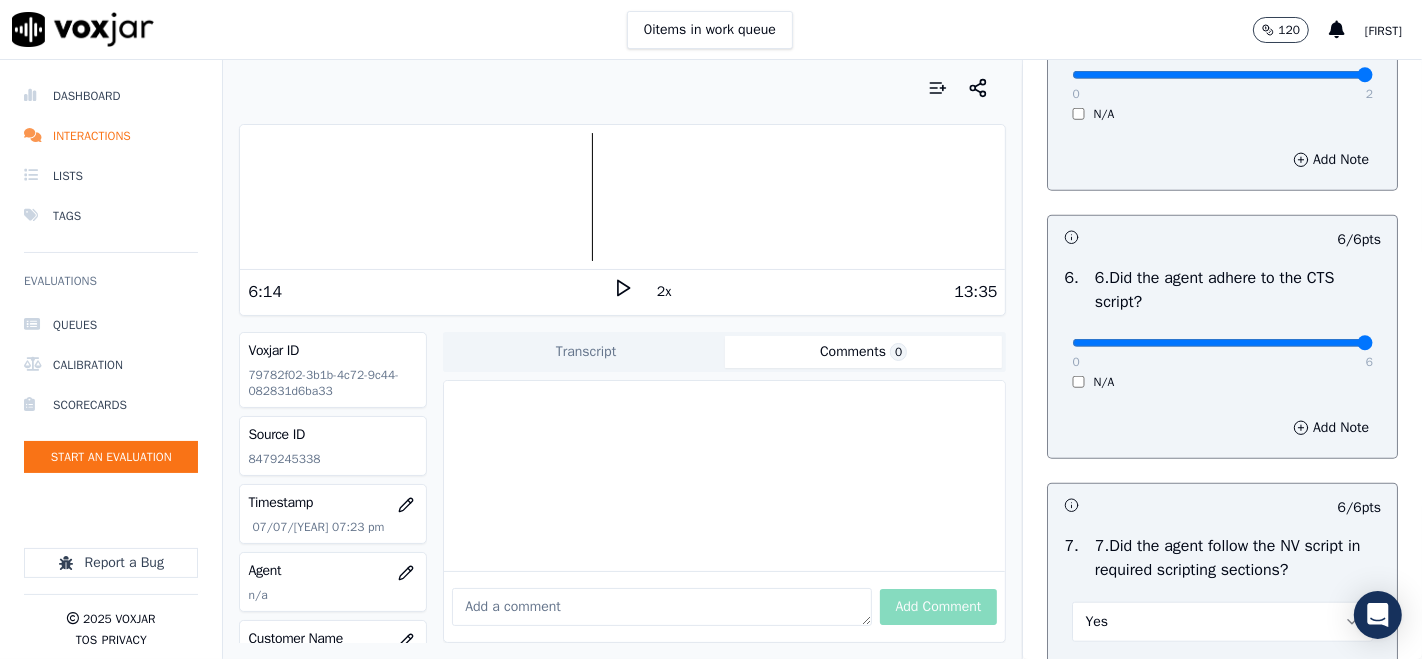 scroll, scrollTop: 1666, scrollLeft: 0, axis: vertical 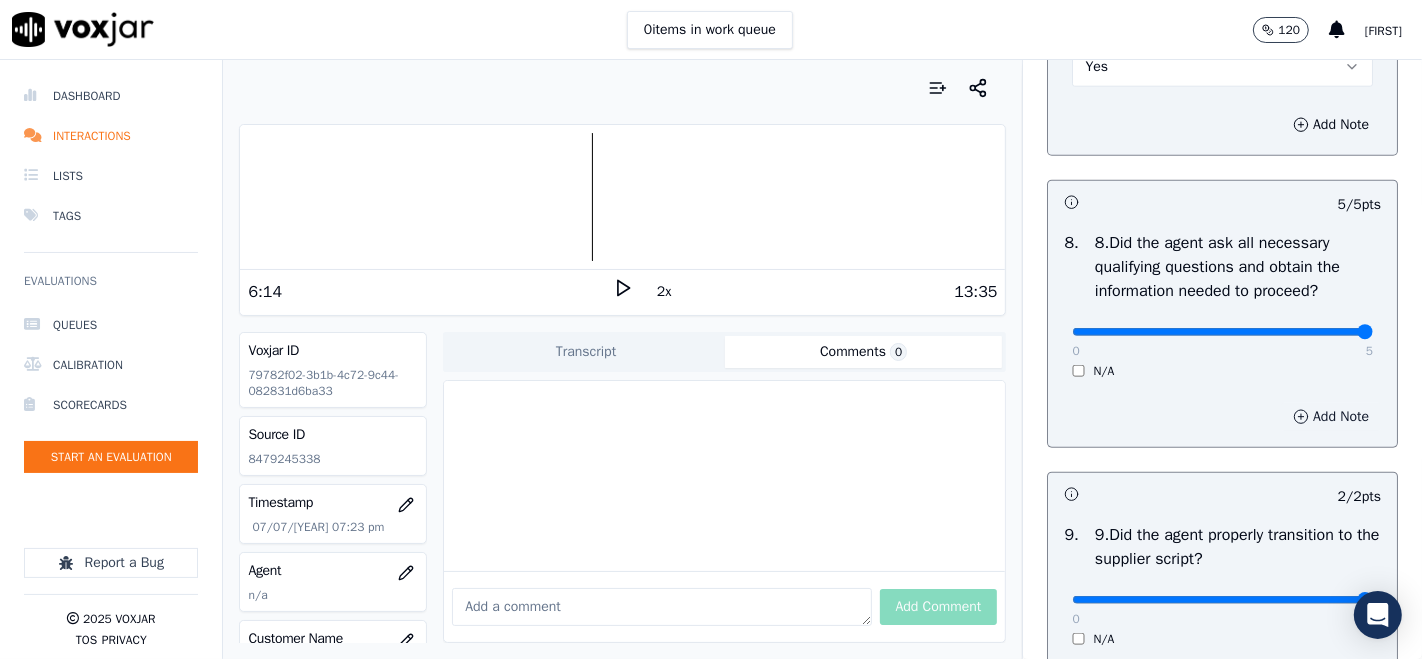 click on "Add Note" at bounding box center [1331, 417] 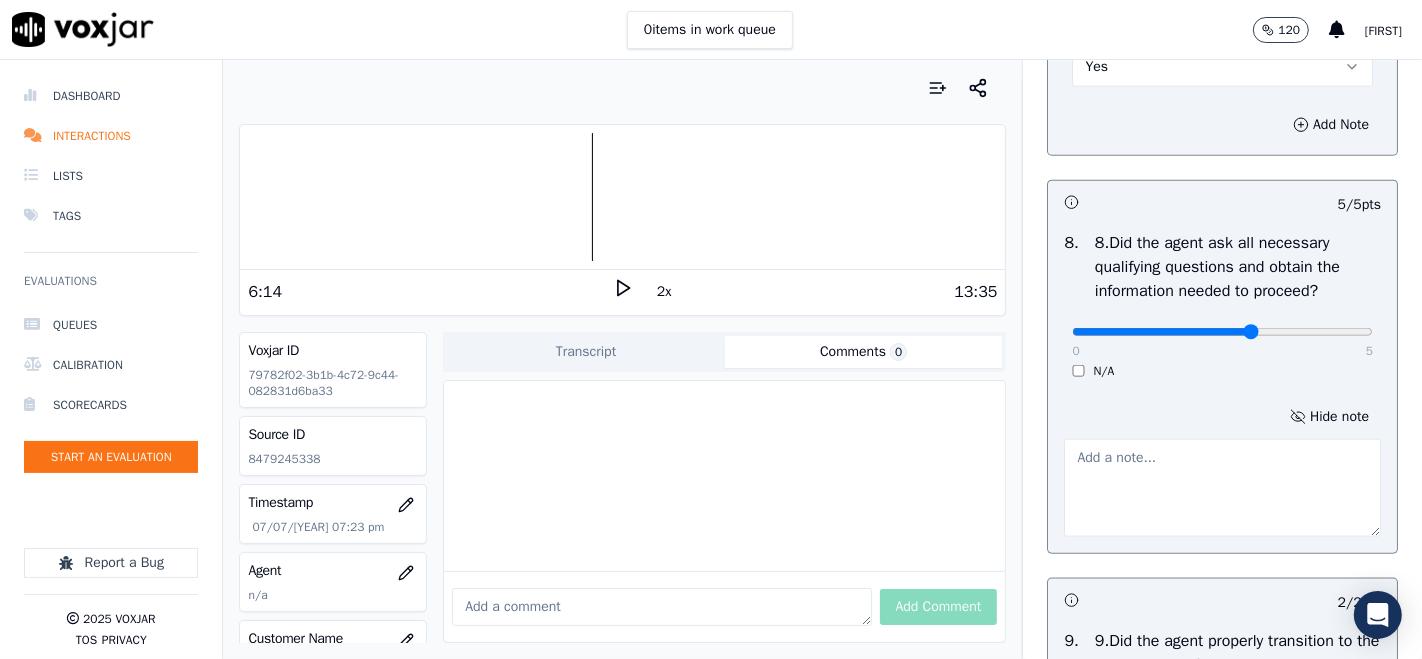 click at bounding box center (1222, -1528) 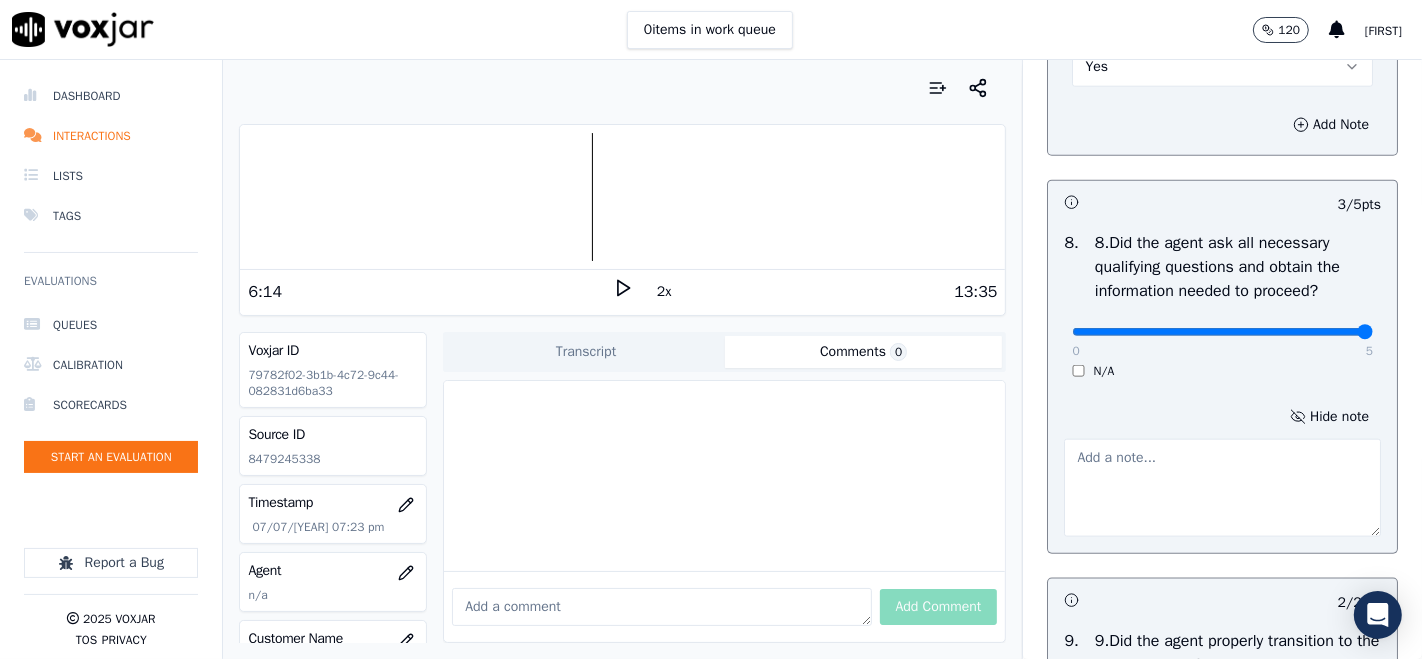 click at bounding box center (1222, -1528) 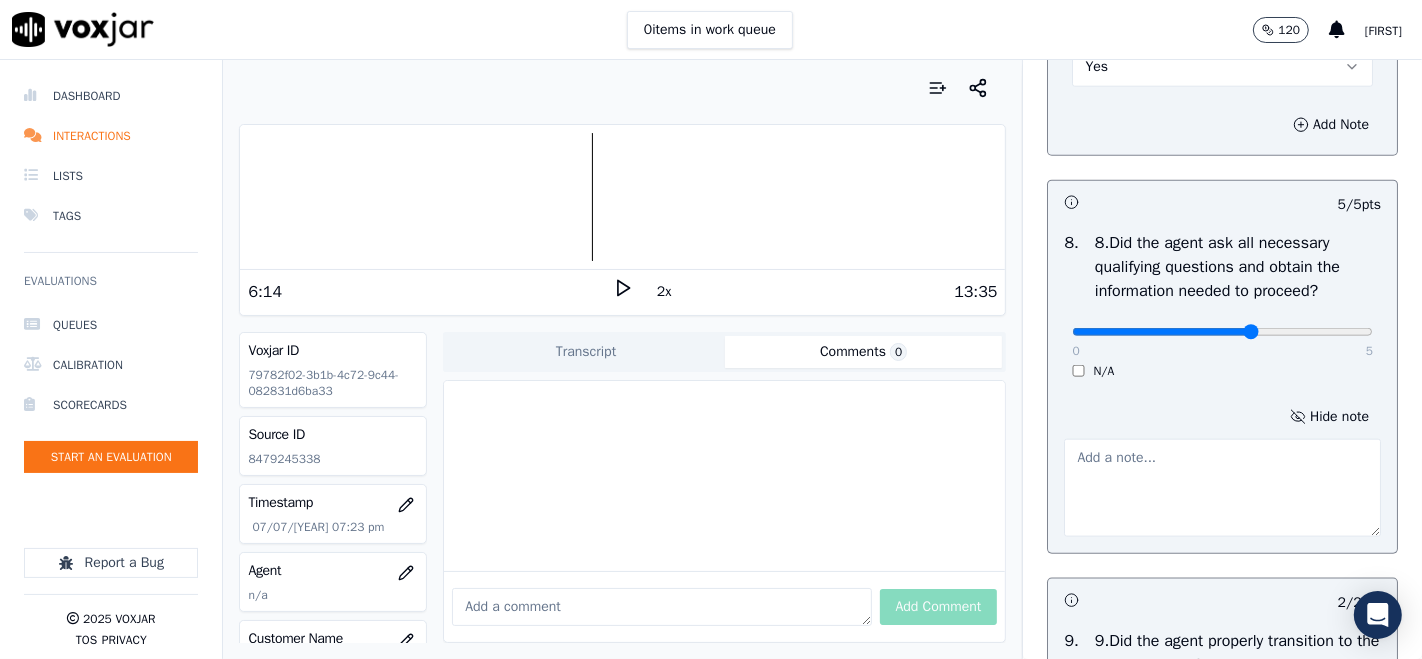 type on "3" 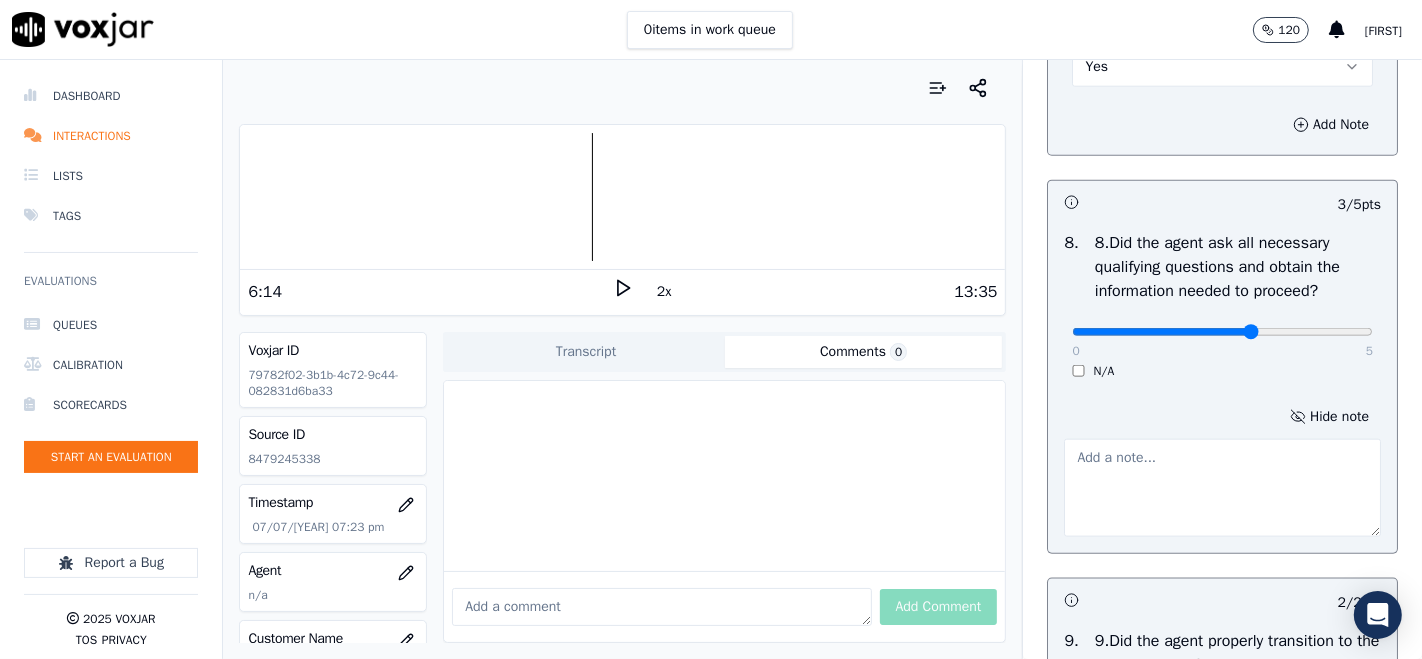 click at bounding box center [1222, 488] 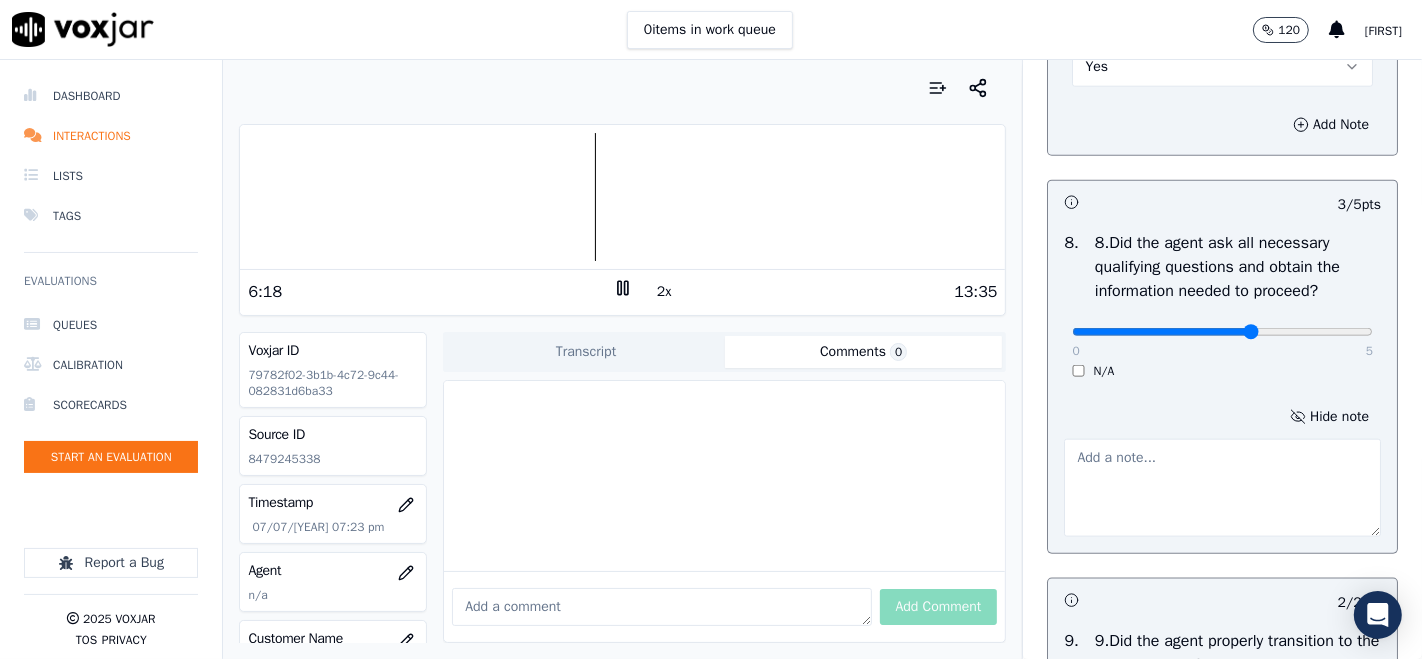 click at bounding box center (1222, 488) 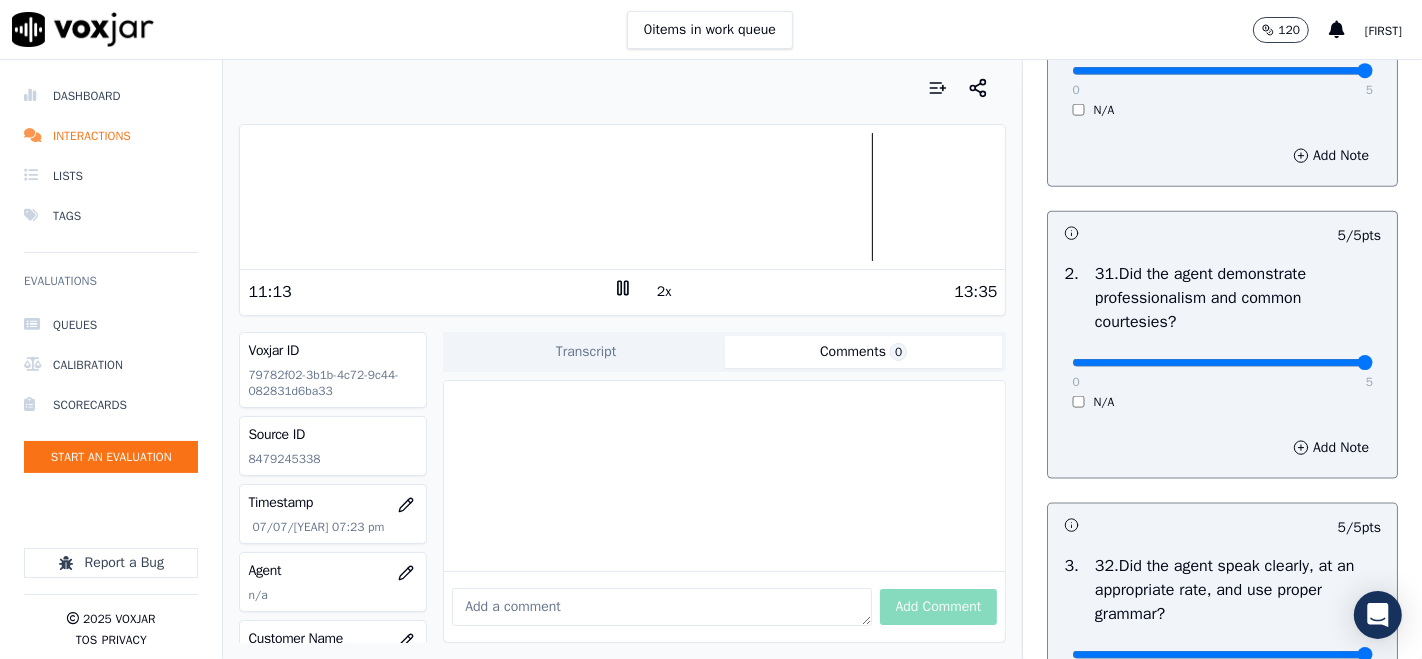 scroll, scrollTop: 8985, scrollLeft: 0, axis: vertical 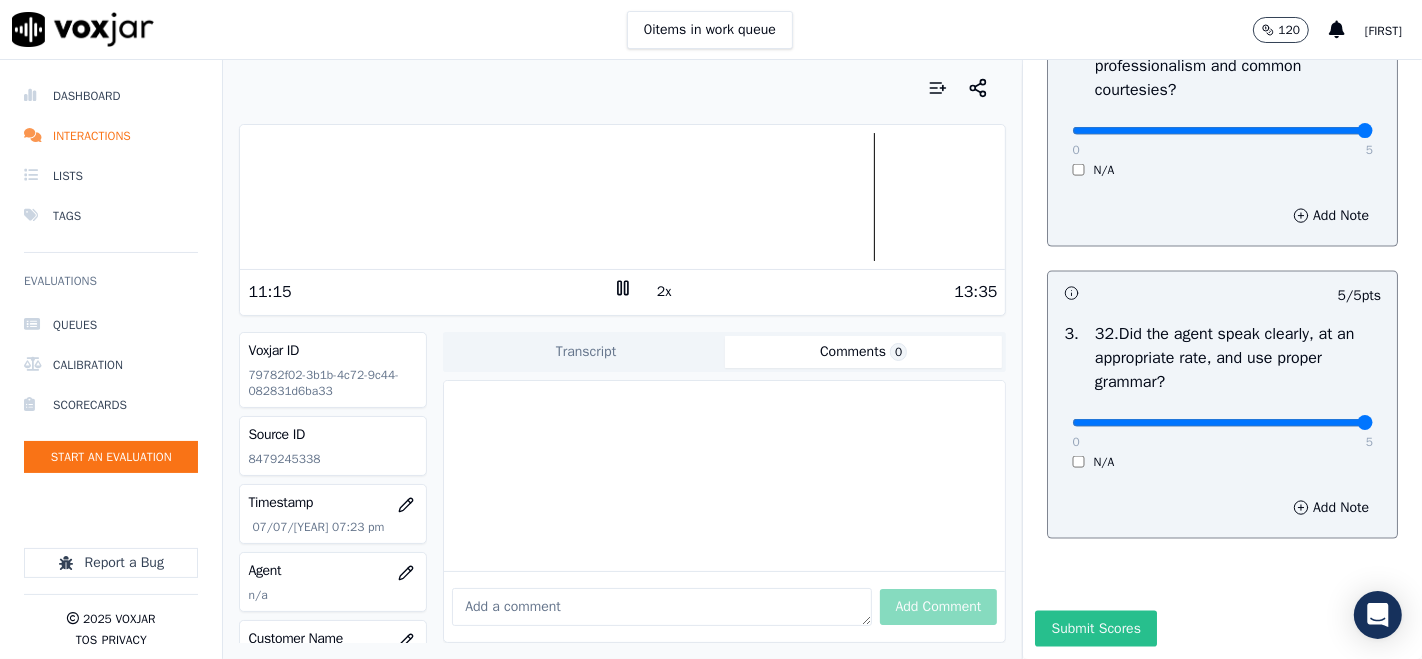 type on "The agent didn't mention the Nextvolt Reward Program" 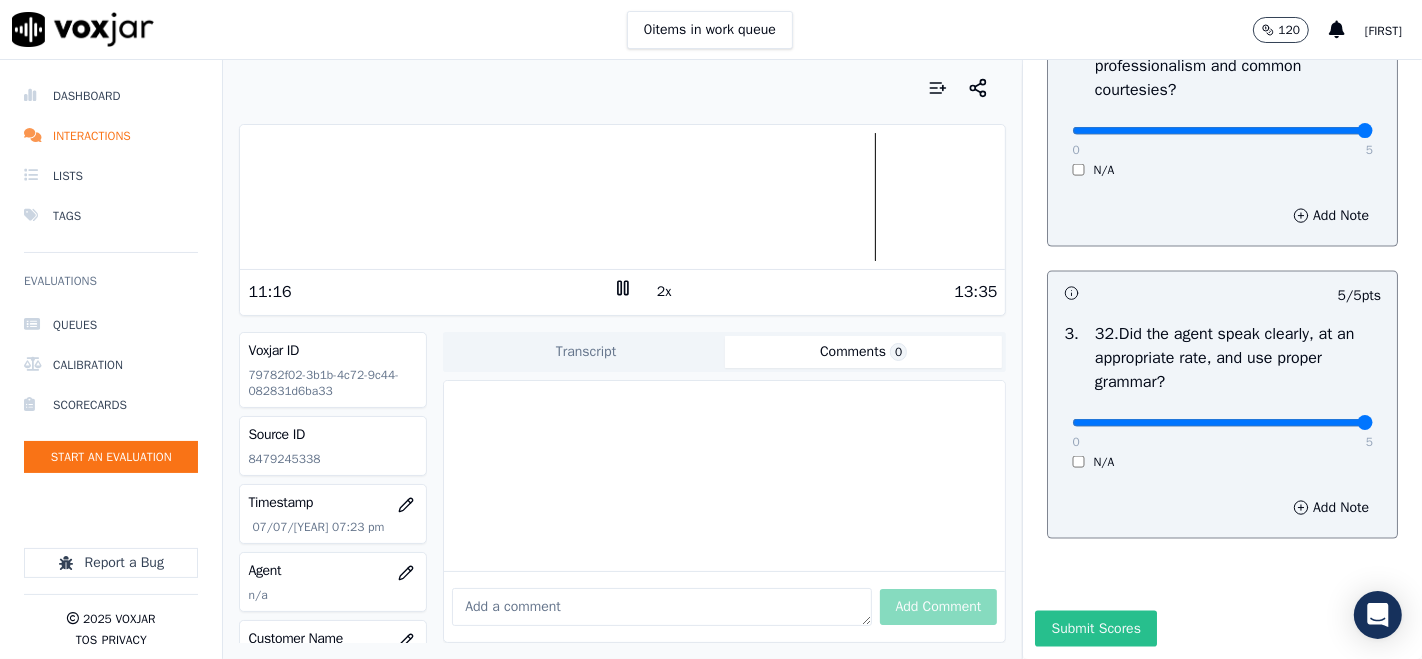 click on "Submit Scores" at bounding box center [1095, 629] 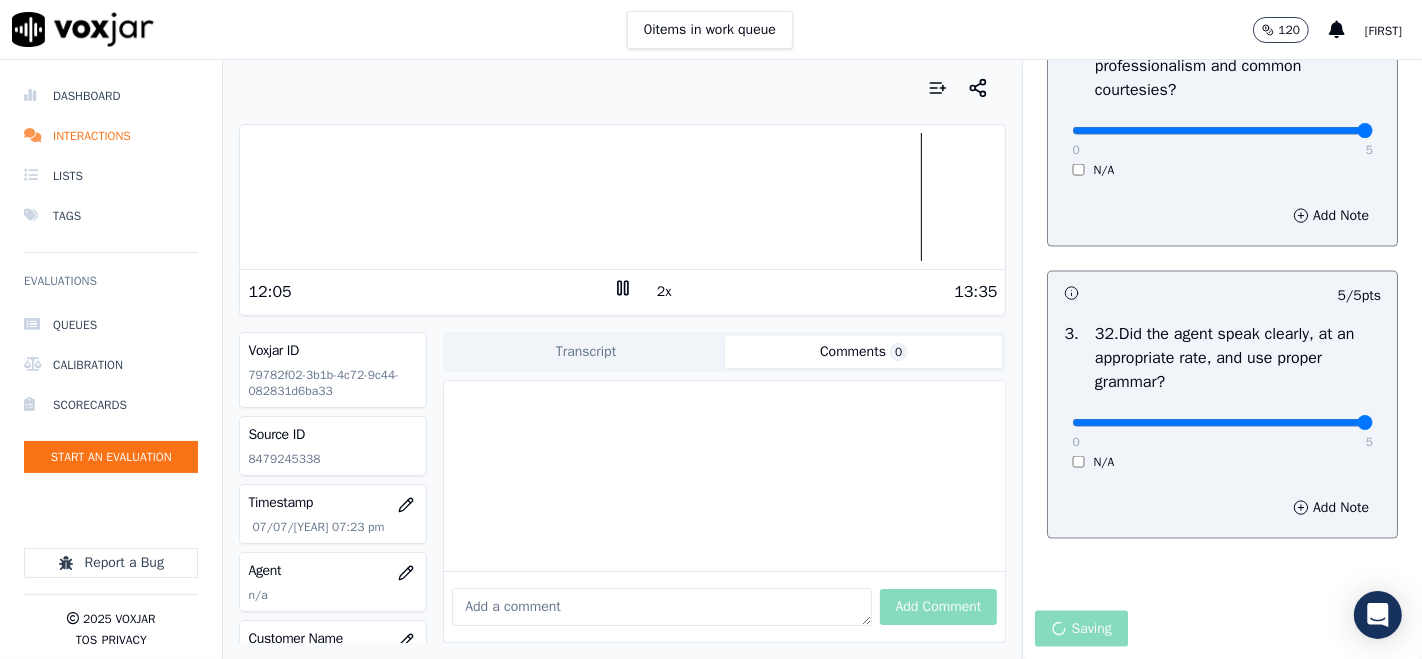click 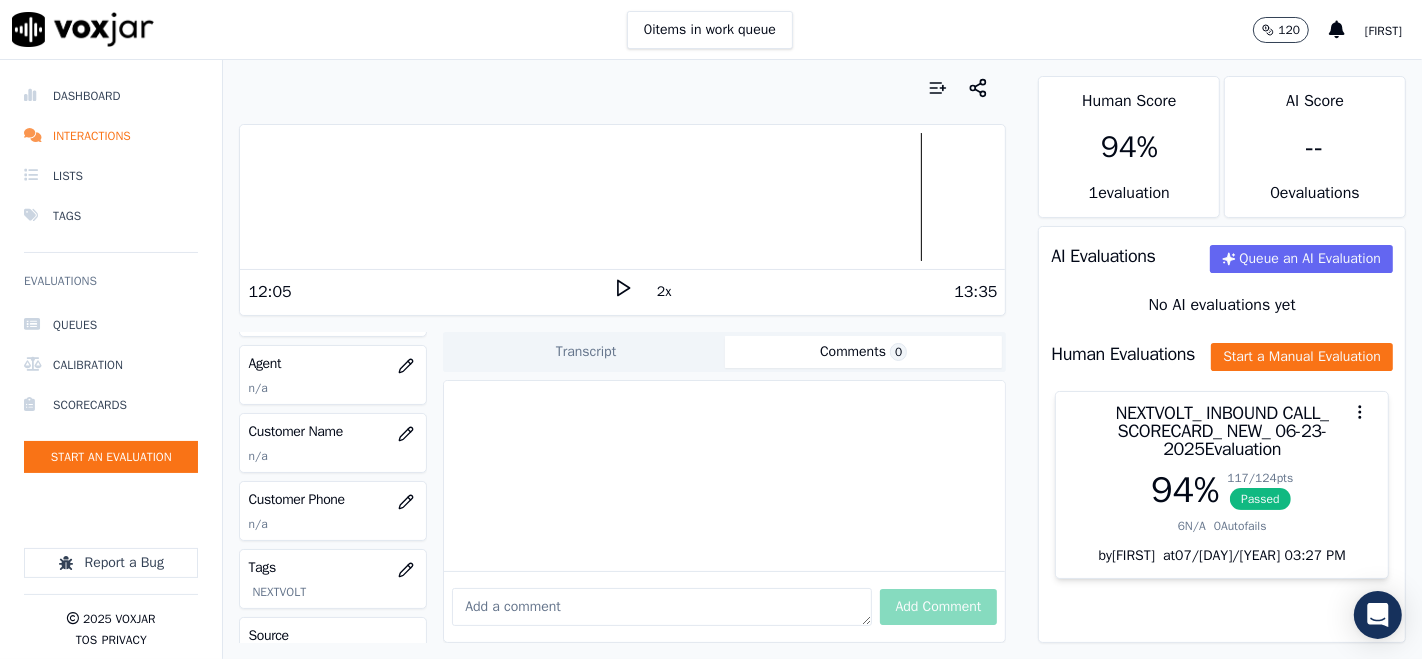 scroll, scrollTop: 222, scrollLeft: 0, axis: vertical 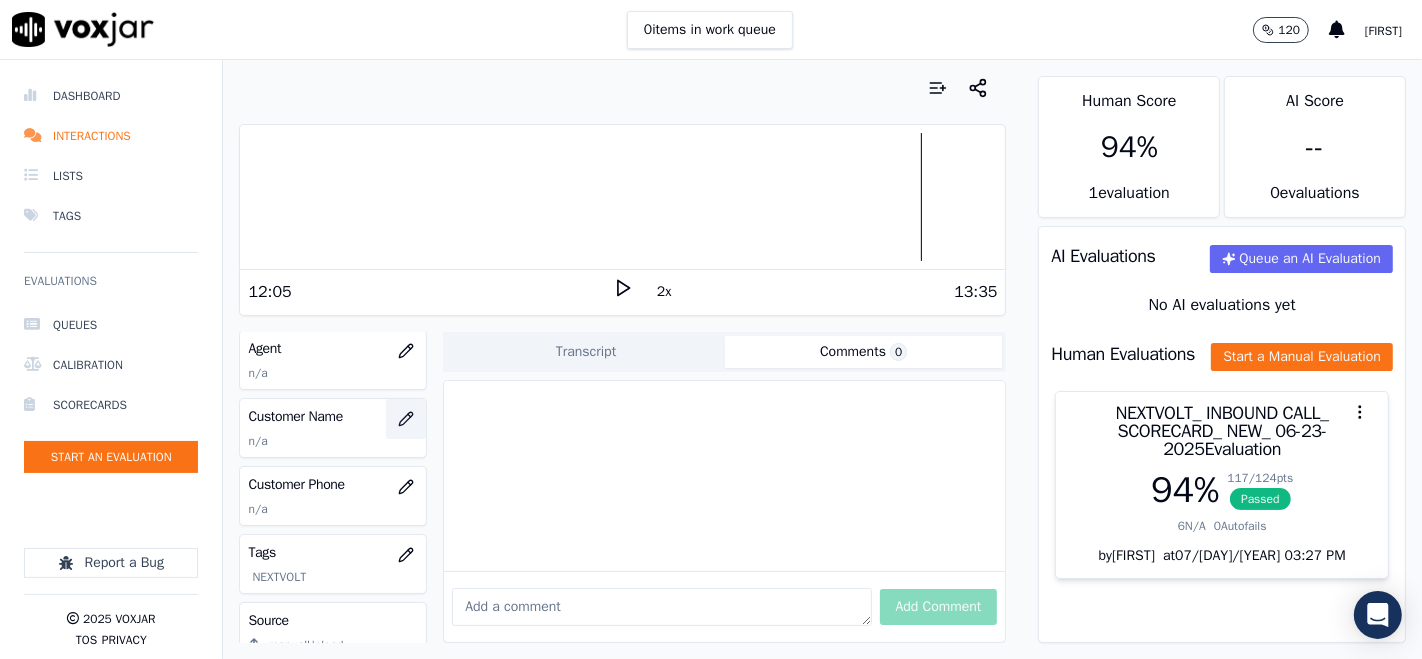 click 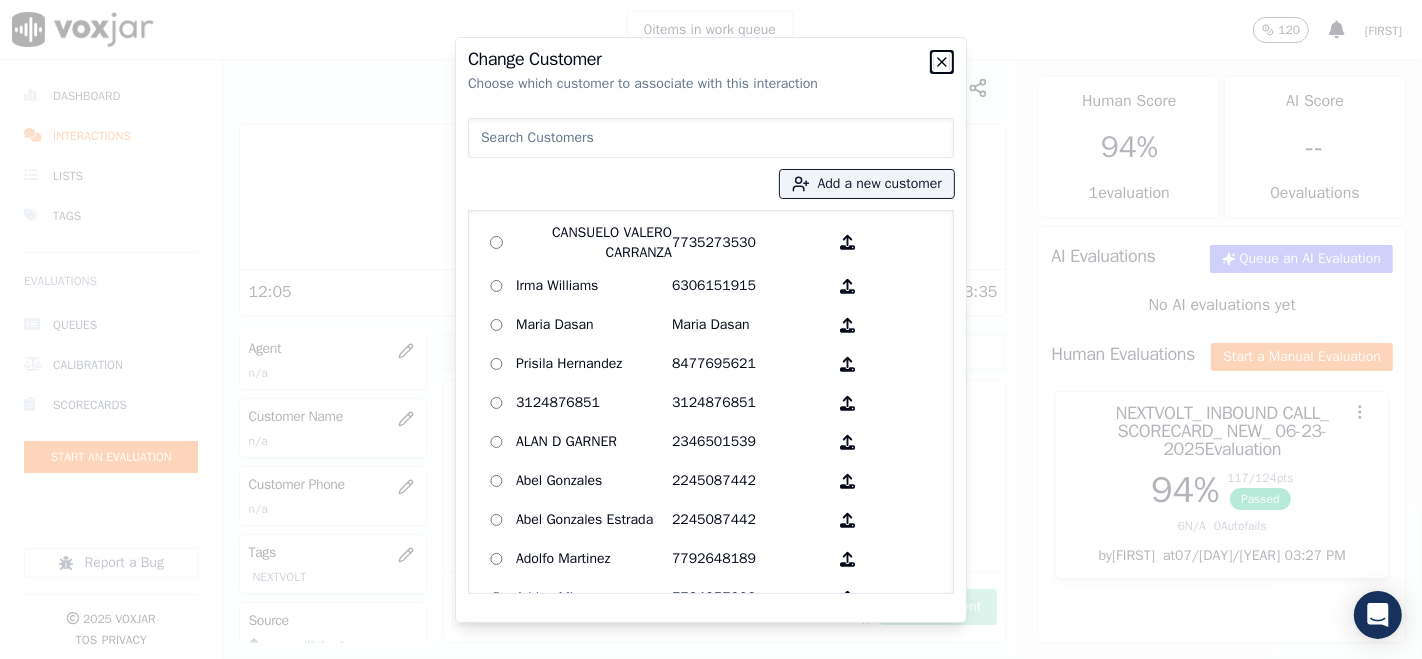click 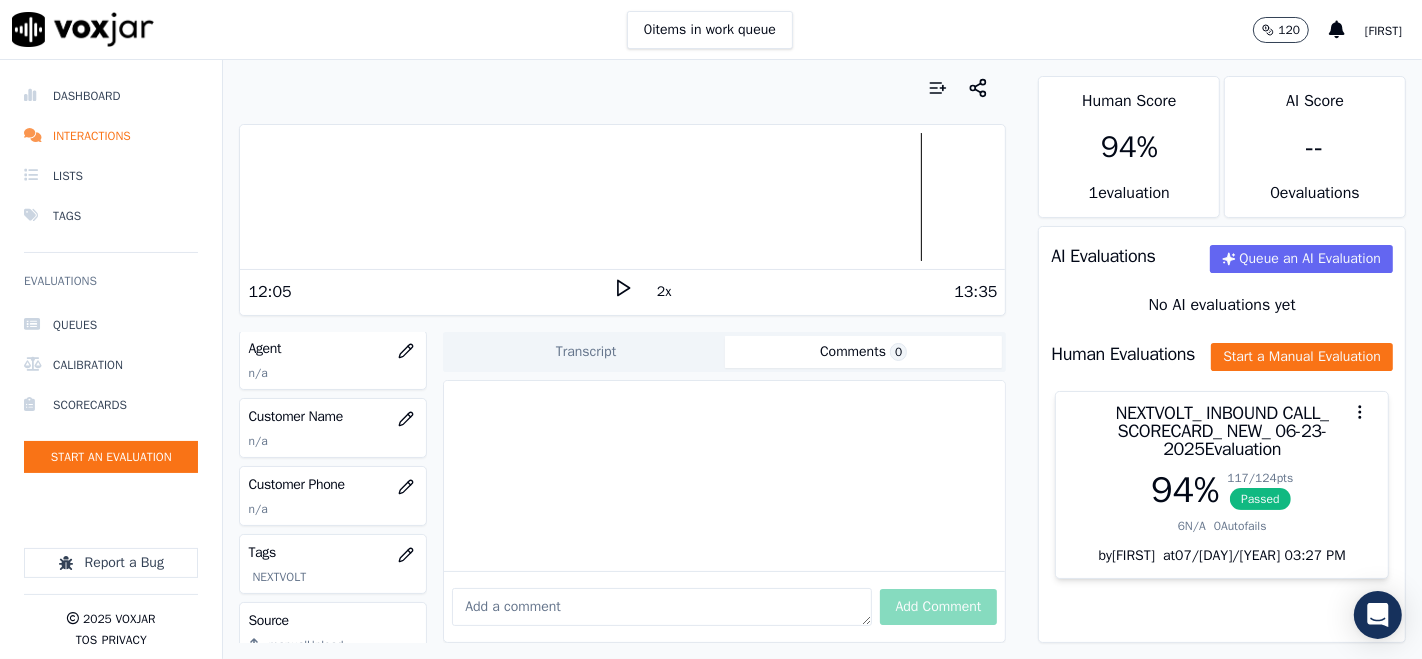 click at bounding box center (622, 197) 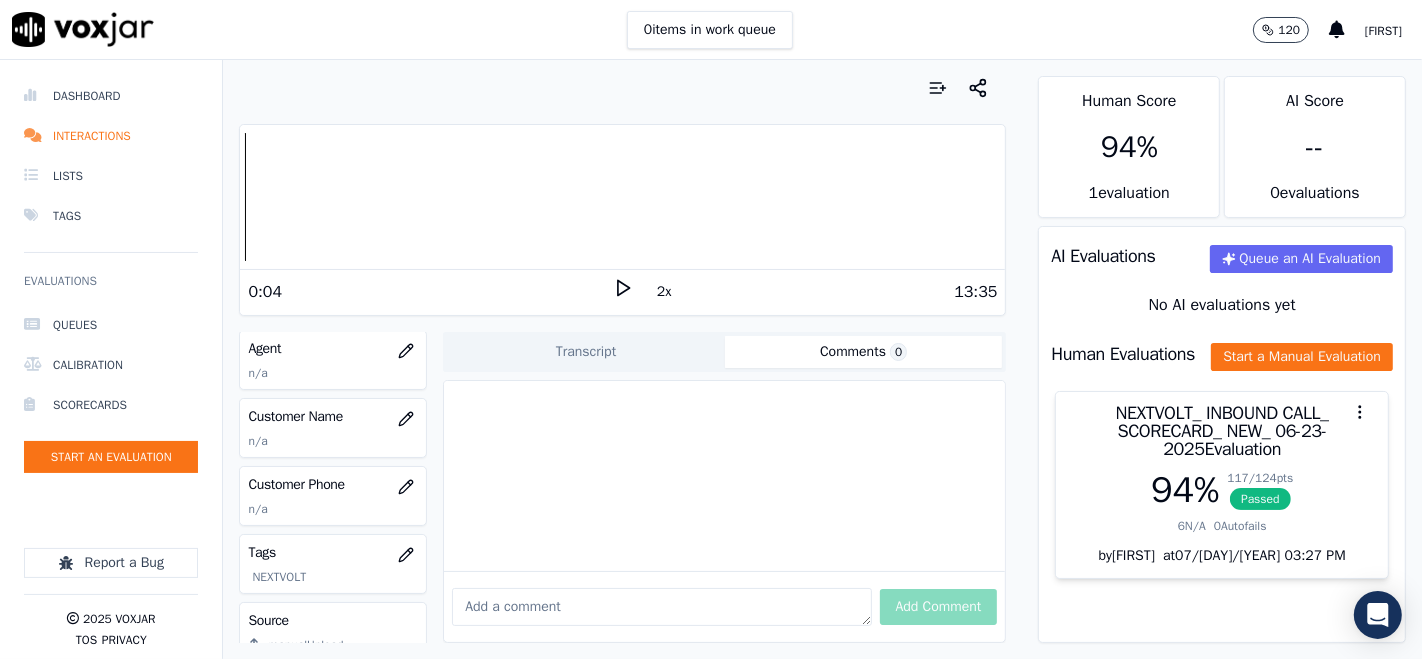 click 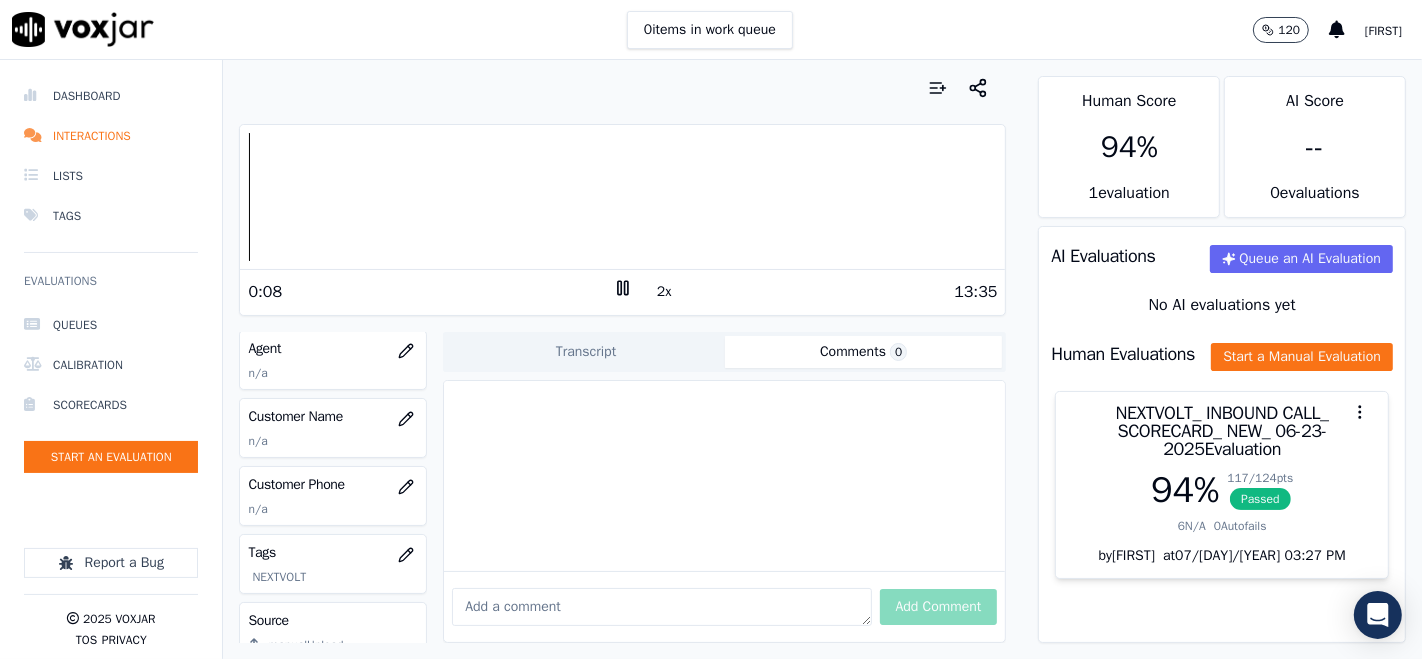 click on "2x" at bounding box center [664, 292] 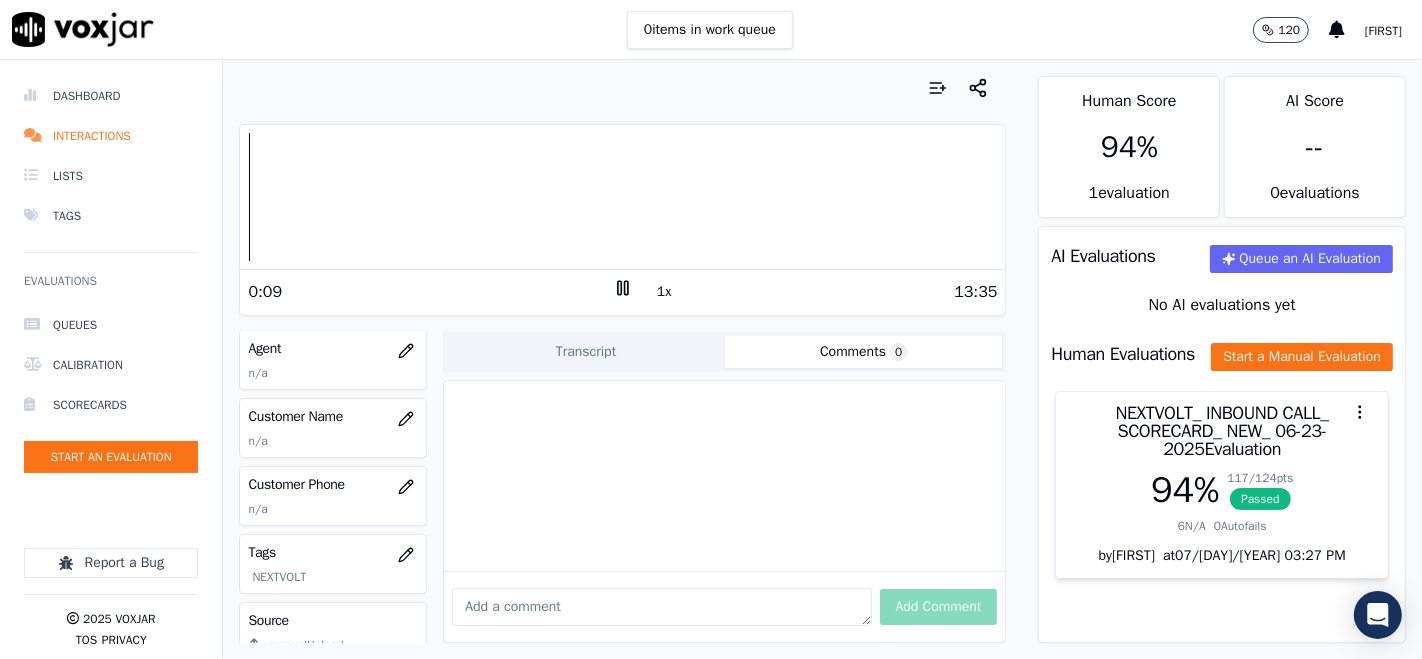 click on "1x" at bounding box center [664, 292] 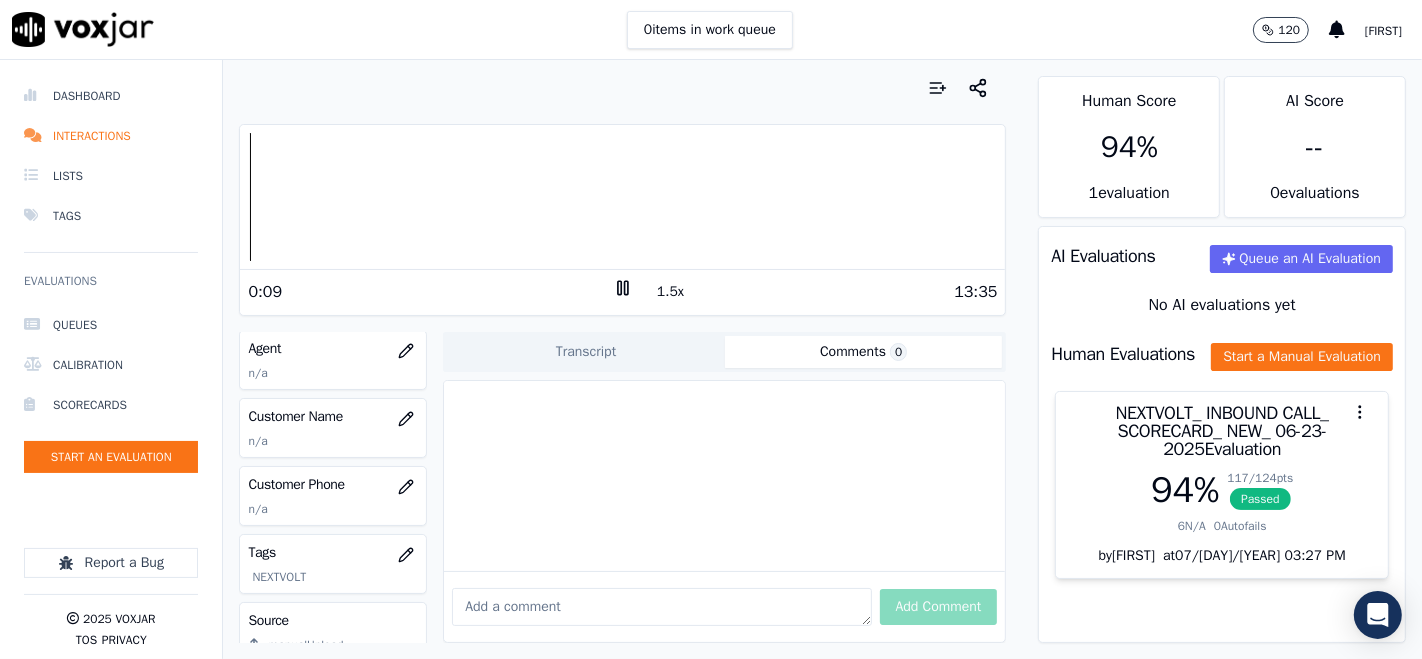 click on "1.5x" at bounding box center (670, 292) 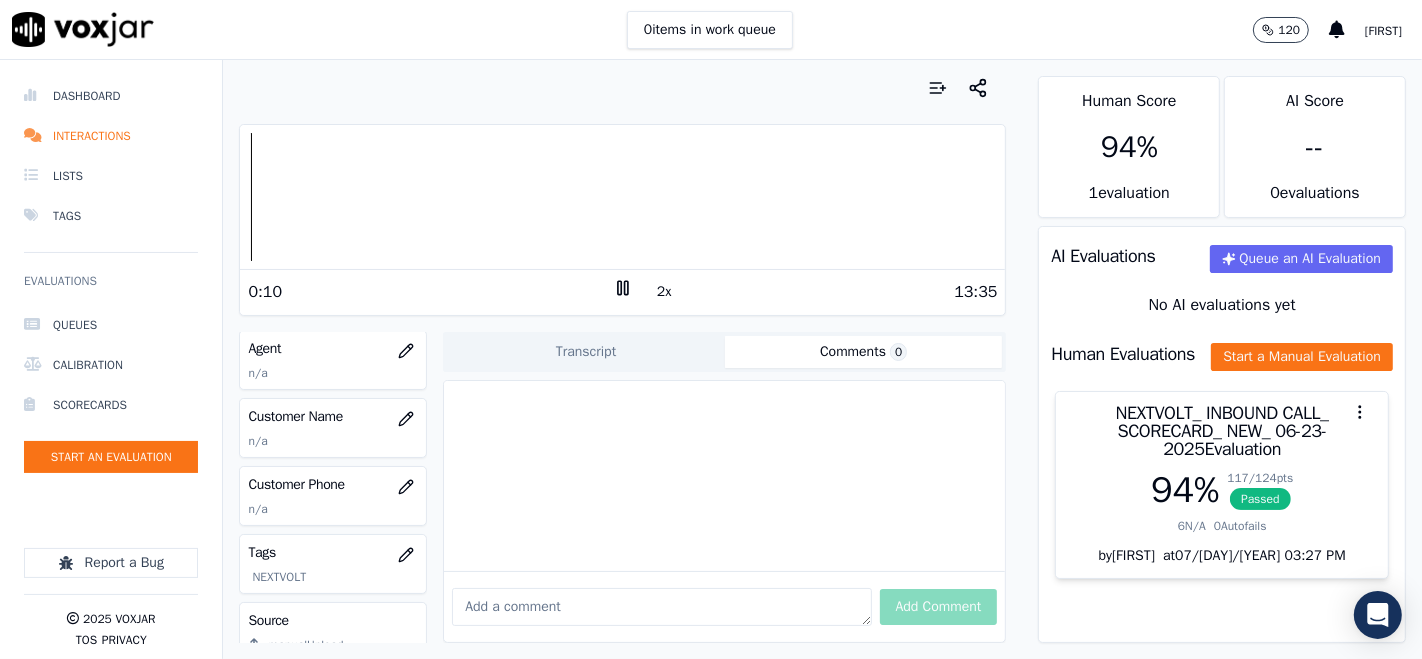 click on "2x" at bounding box center [664, 292] 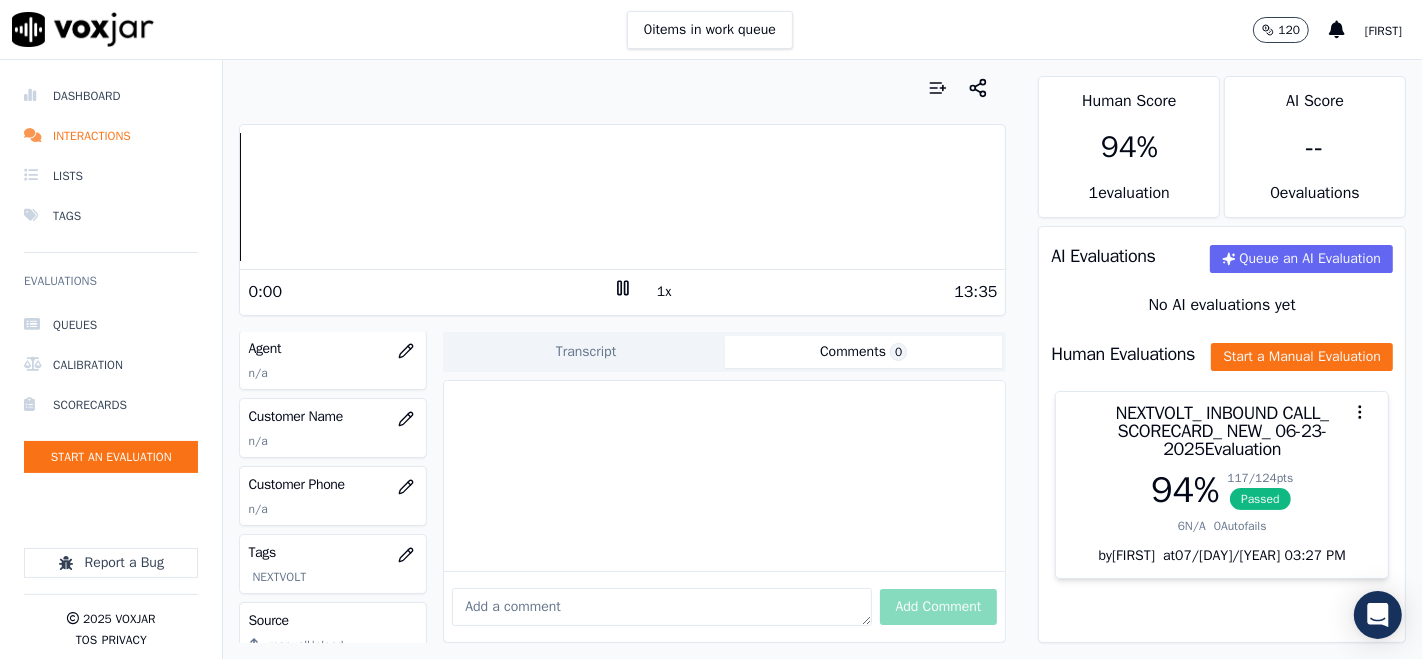 click on "Dashboard   Interactions   Lists   Tags       Evaluations     Queues   Calibration   Scorecards   Start an Evaluation
Report a Bug       2025   Voxjar   TOS   Privacy             Your browser does not support the audio element.   0:00     1x   13:35   Voxjar ID   79782f02-3b1b-4c72-9c44-082831d6ba33   Source ID   8479245338   Timestamp
07/07/2025 07:23 pm     Agent
n/a     Customer Name     n/a     Customer Phone     n/a     Tags
NEXTVOLT     Source     manualUpload   Type     AUDIO       Transcript   Comments  0   No Transcript? Generate one now!   Generate  Transcription         Add Comment   Scores   Transcript   Metadata   Comments         Human Score   94 %   1  evaluation   AI Score   --   0  evaluation s     AI Evaluations
Queue an AI Evaluation   No AI evaluations yet   Human Evaluations   Start a Manual Evaluation         NEXTVOLT_ INBOUND CALL_ SCORECARD_ NEW_ 06-23-2025  Evaluation   94 %   117 / 124  pts   Passed   6  N/A   0  Autofails" at bounding box center [711, 359] 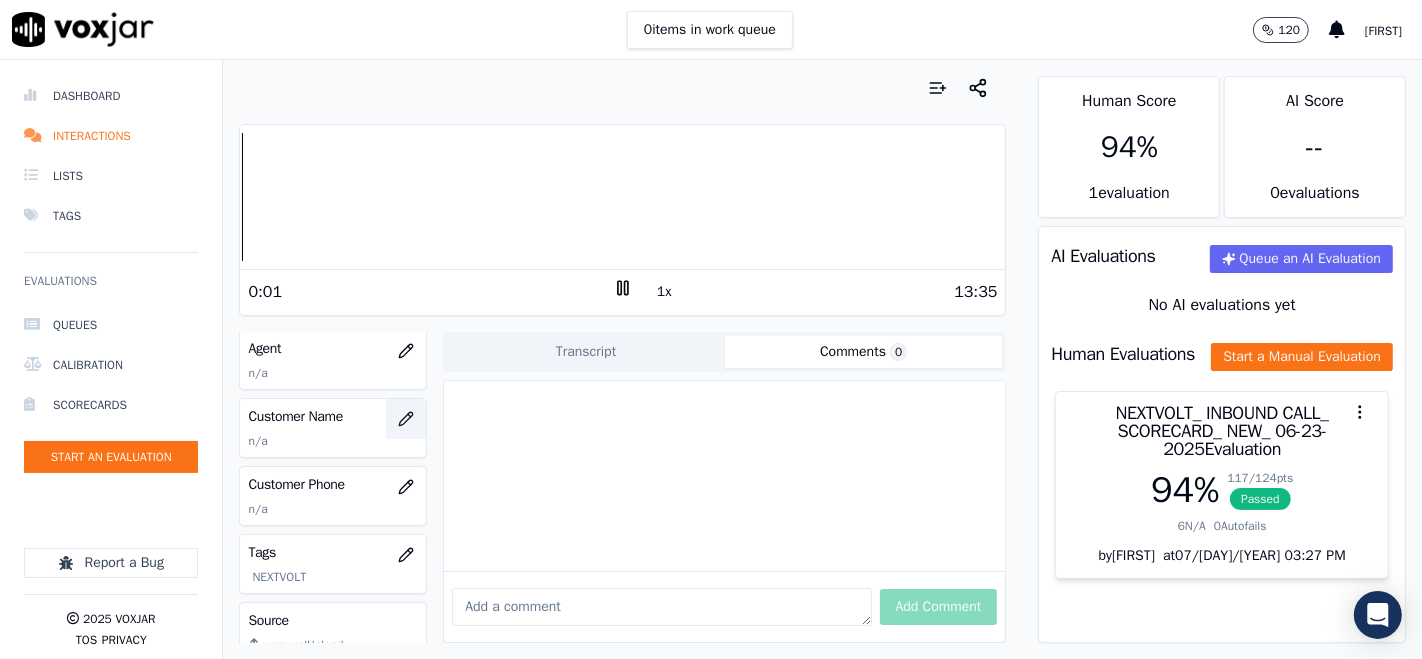 click 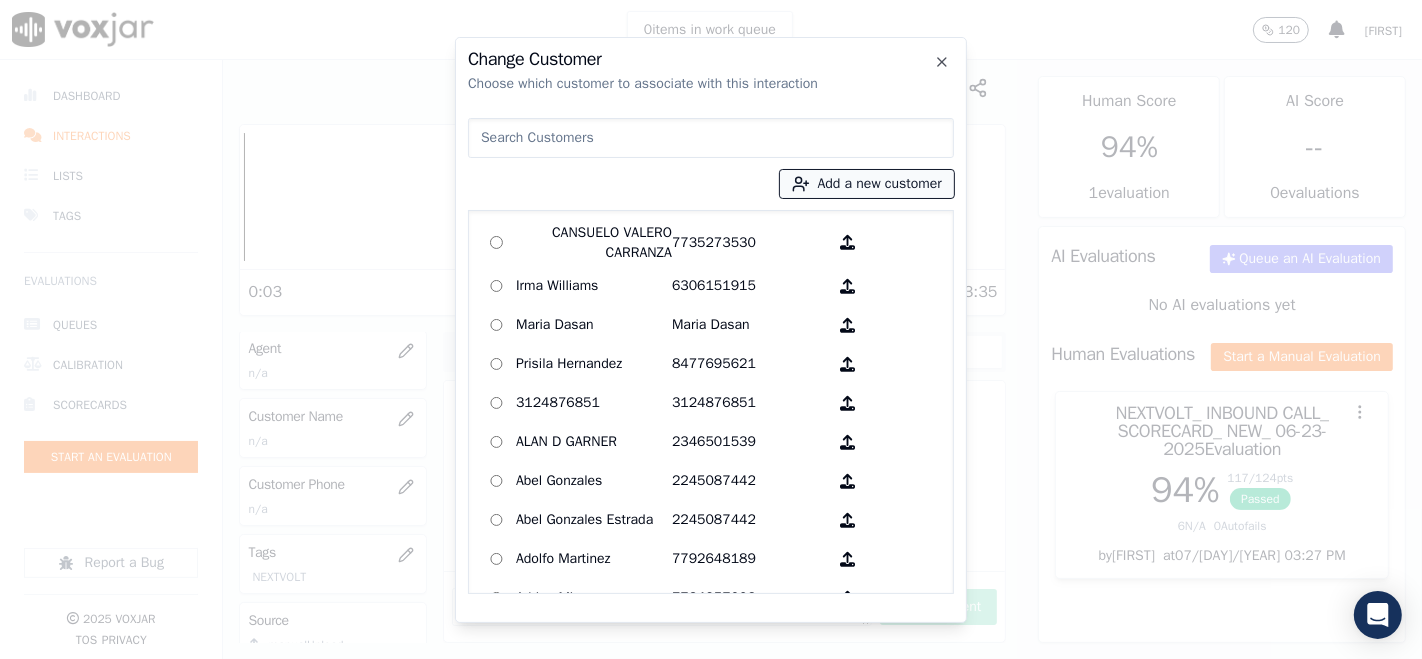 click on "Add a new customer" at bounding box center (867, 184) 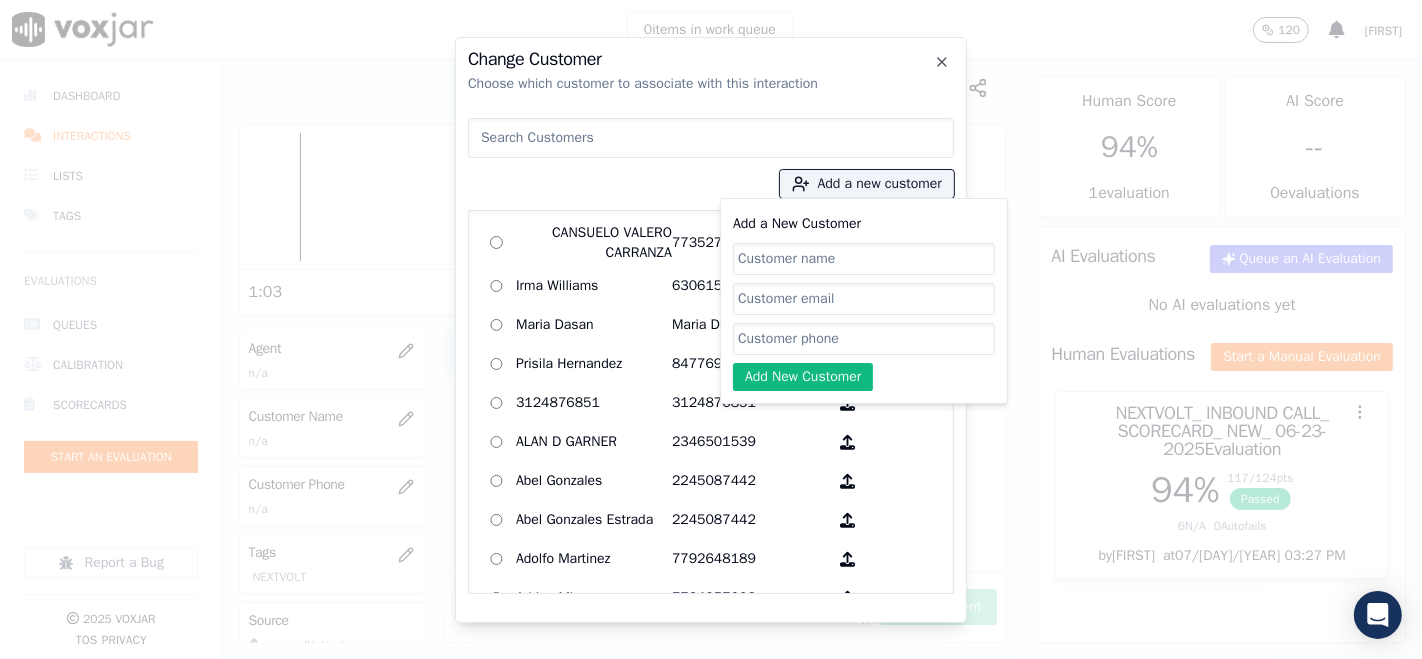 click on "Add a New Customer" 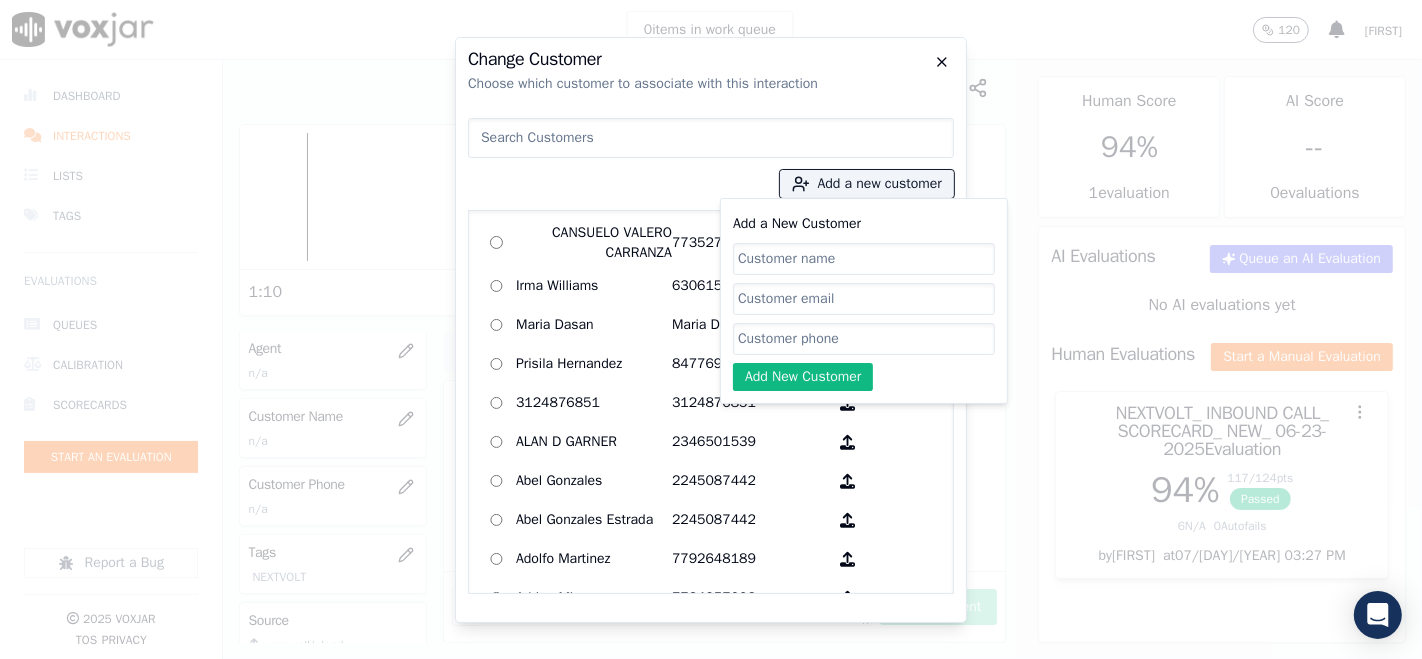 click 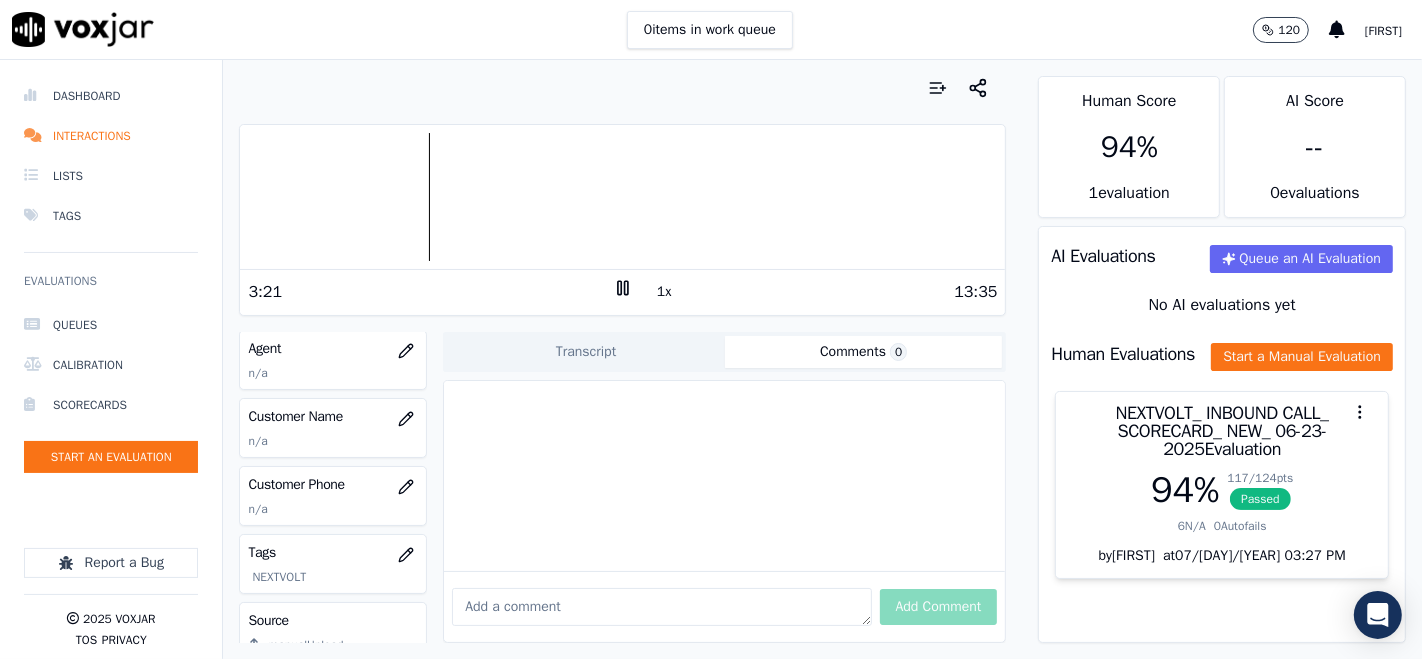 click at bounding box center [622, 197] 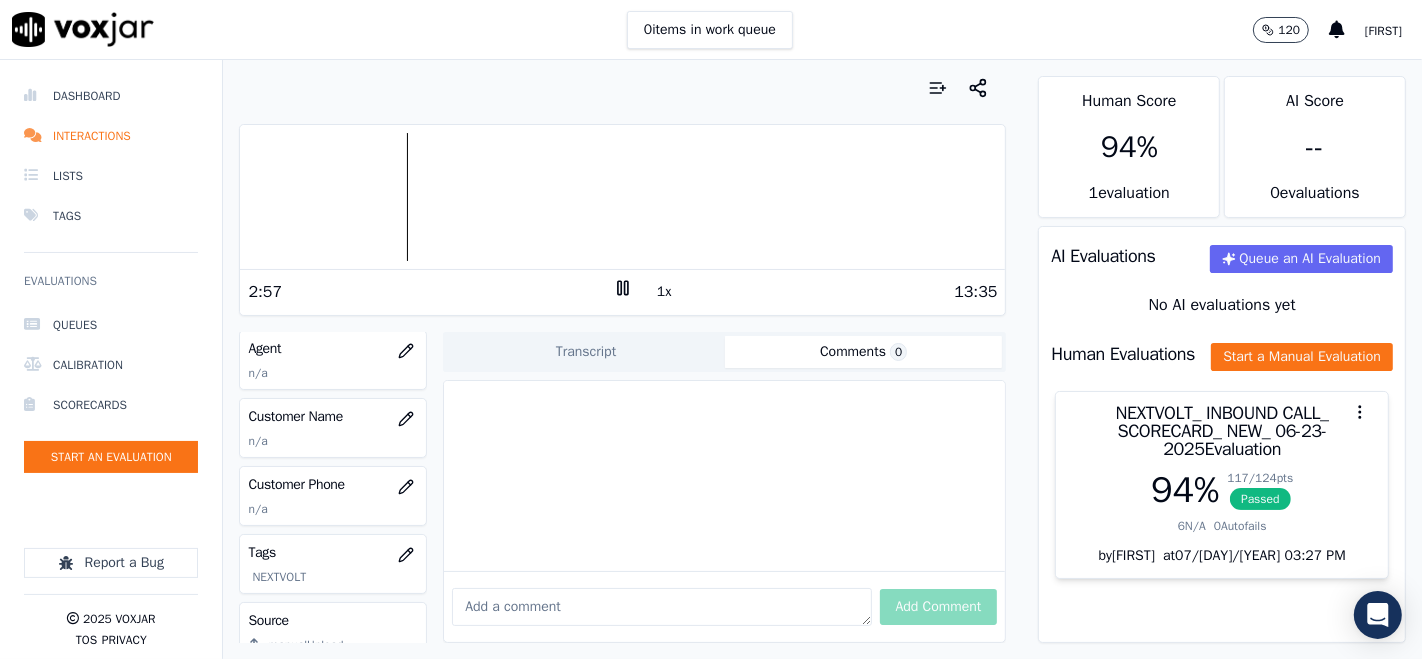 click at bounding box center [622, 197] 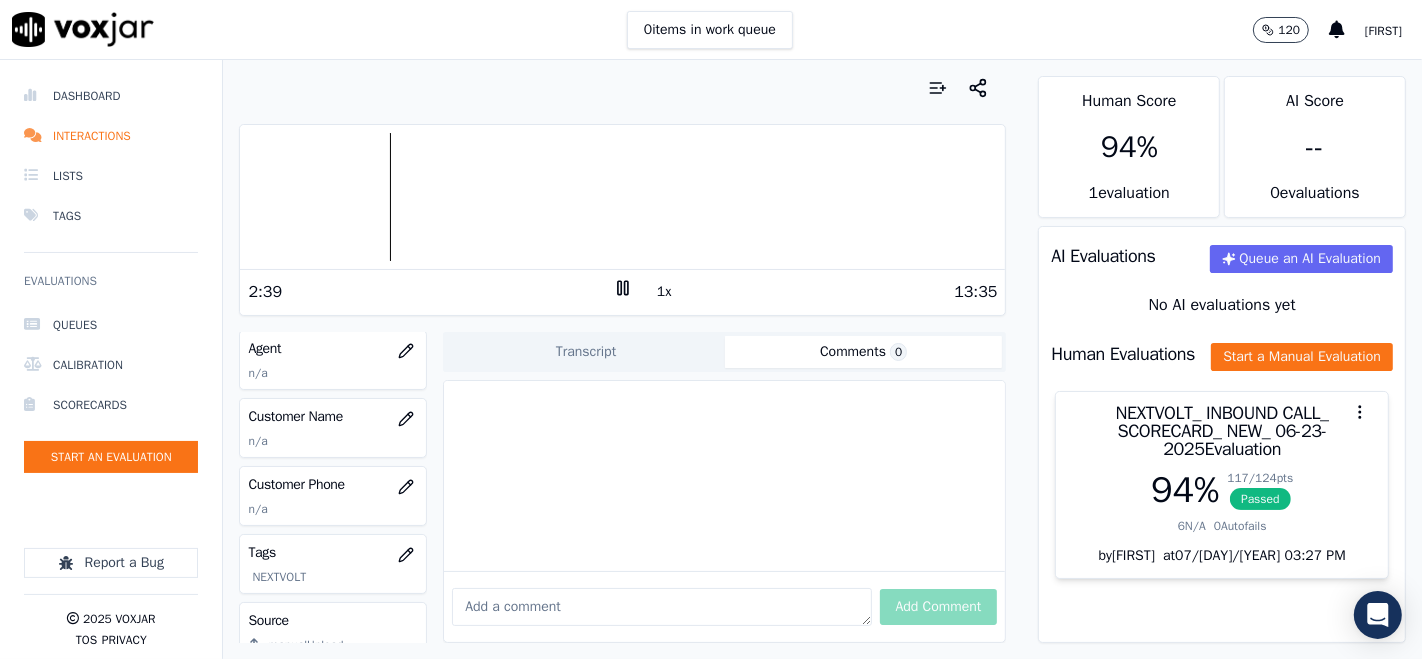click at bounding box center [622, 197] 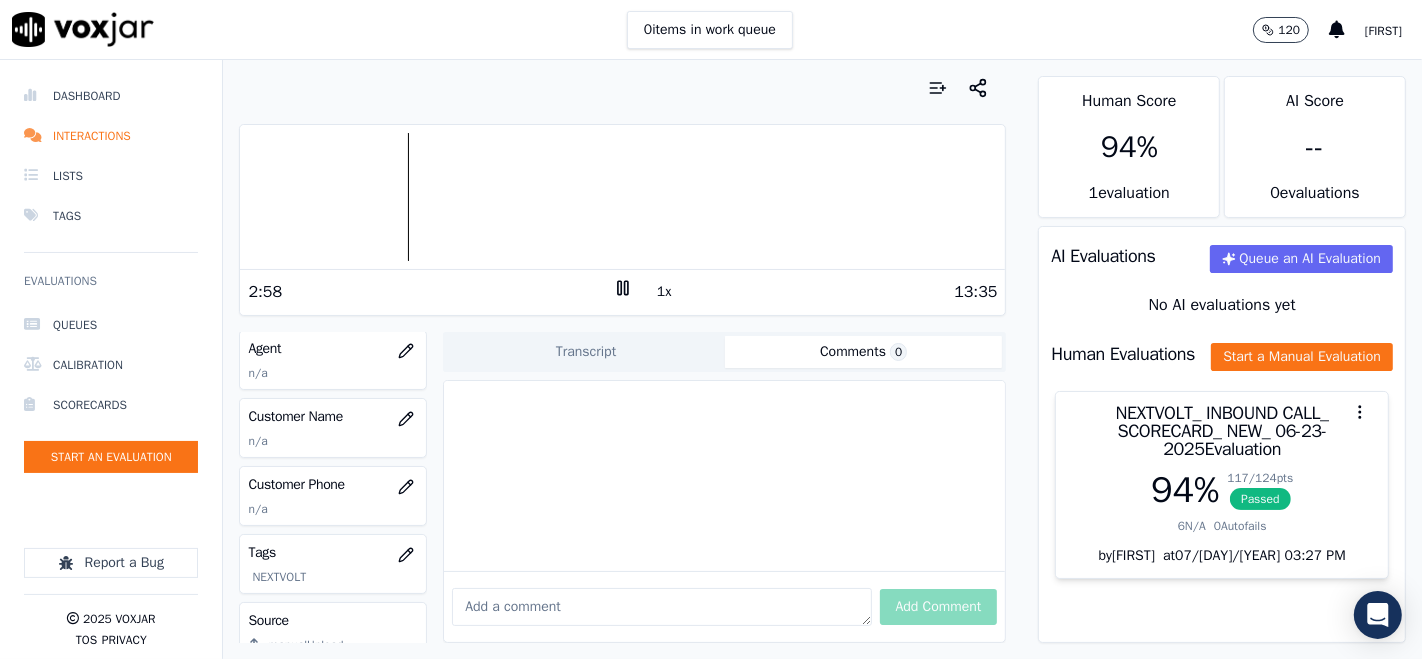 click at bounding box center (622, 197) 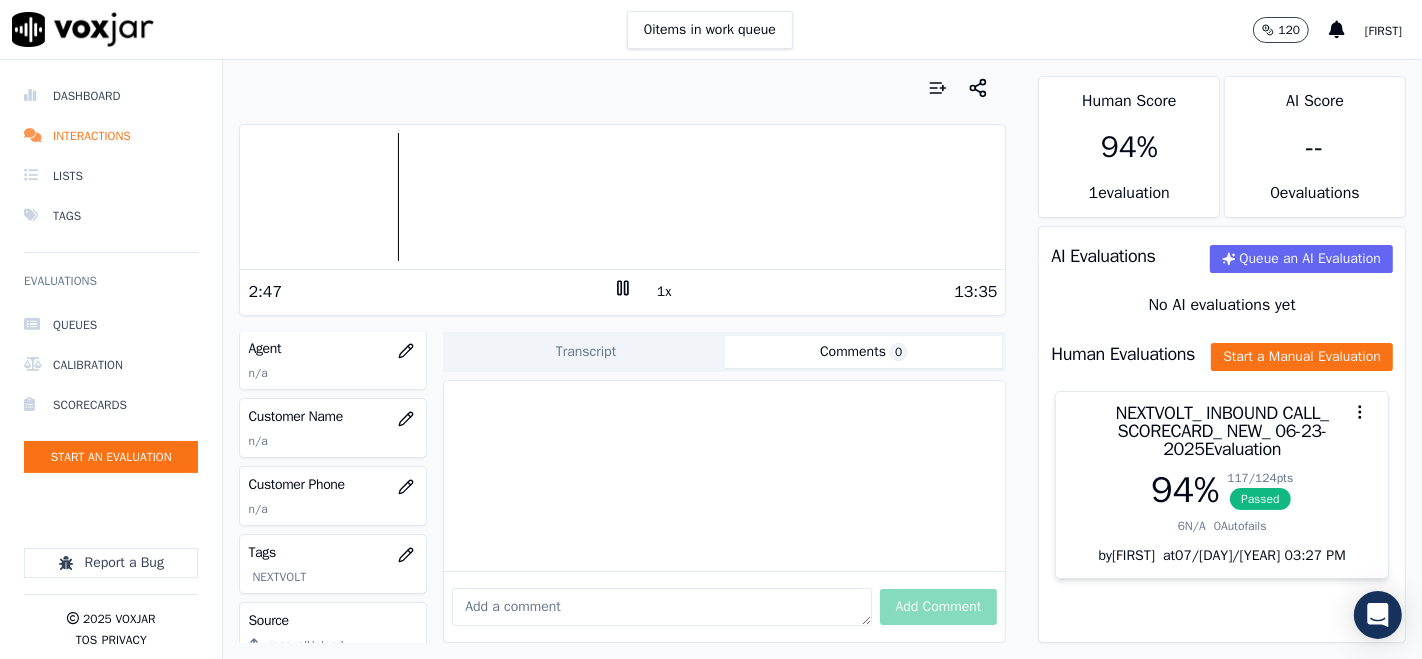 click at bounding box center [622, 197] 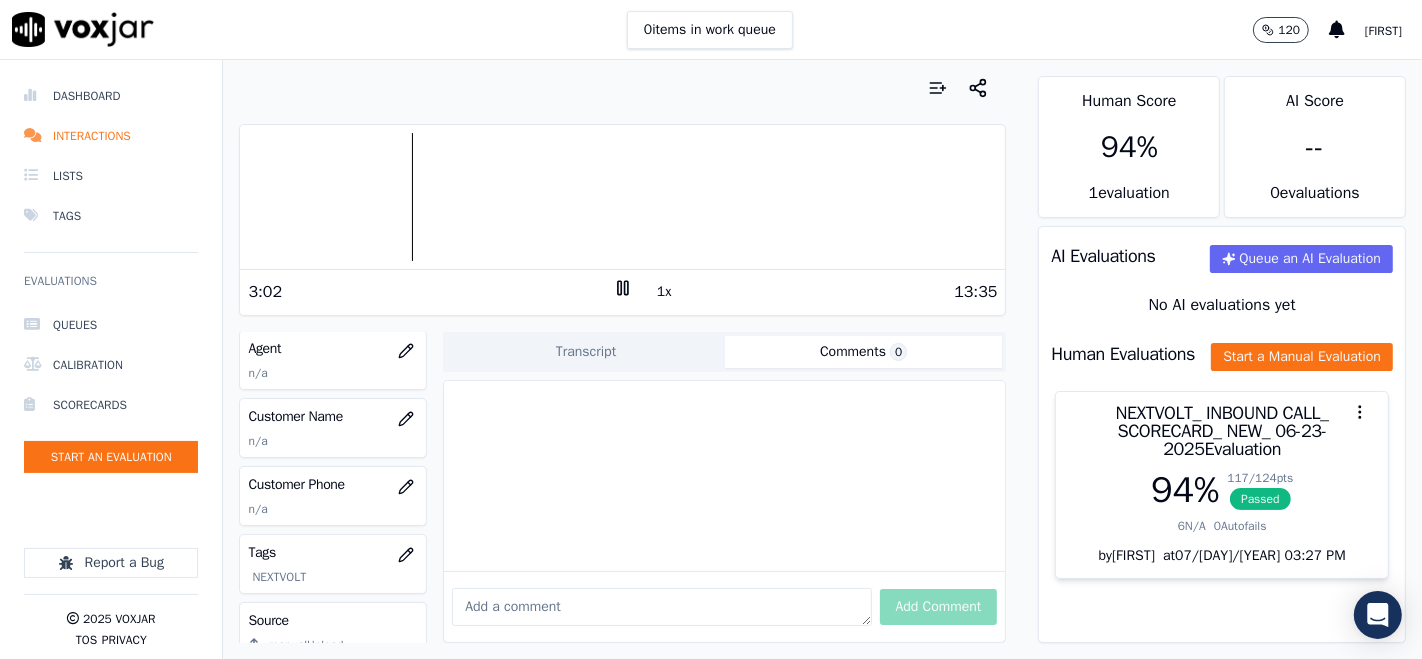 click 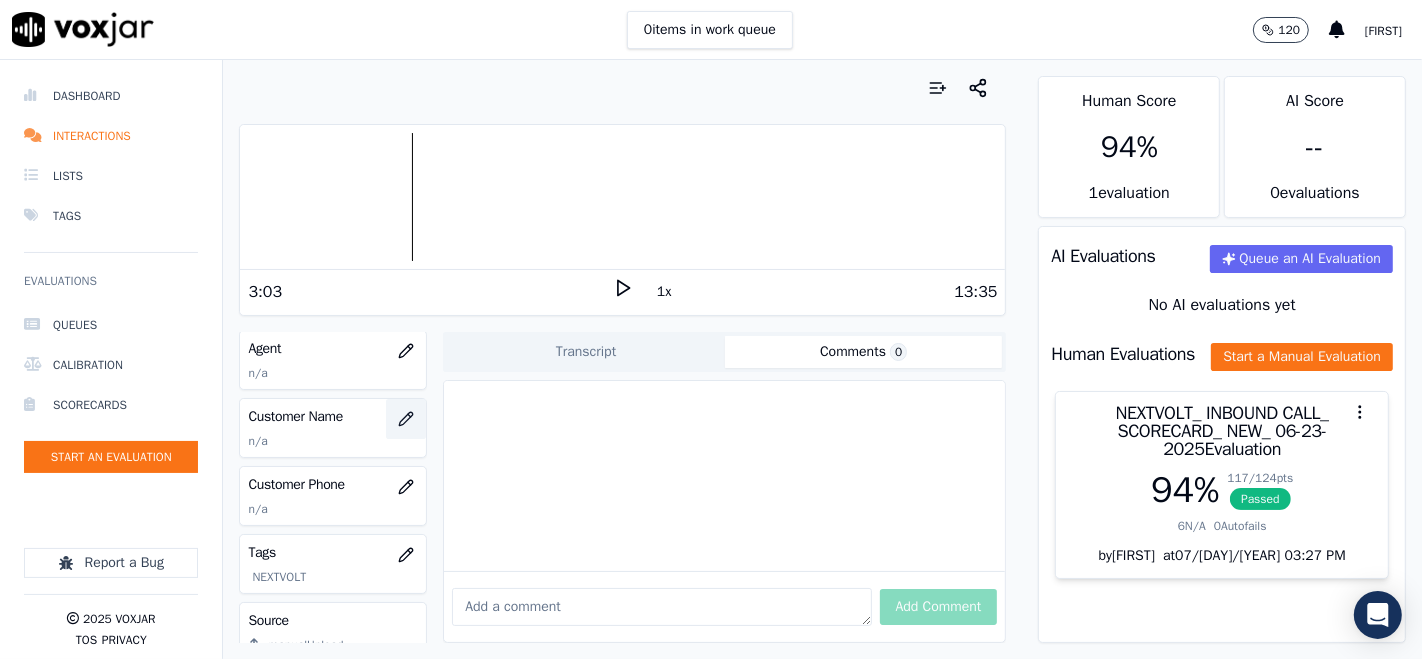 click at bounding box center (406, 419) 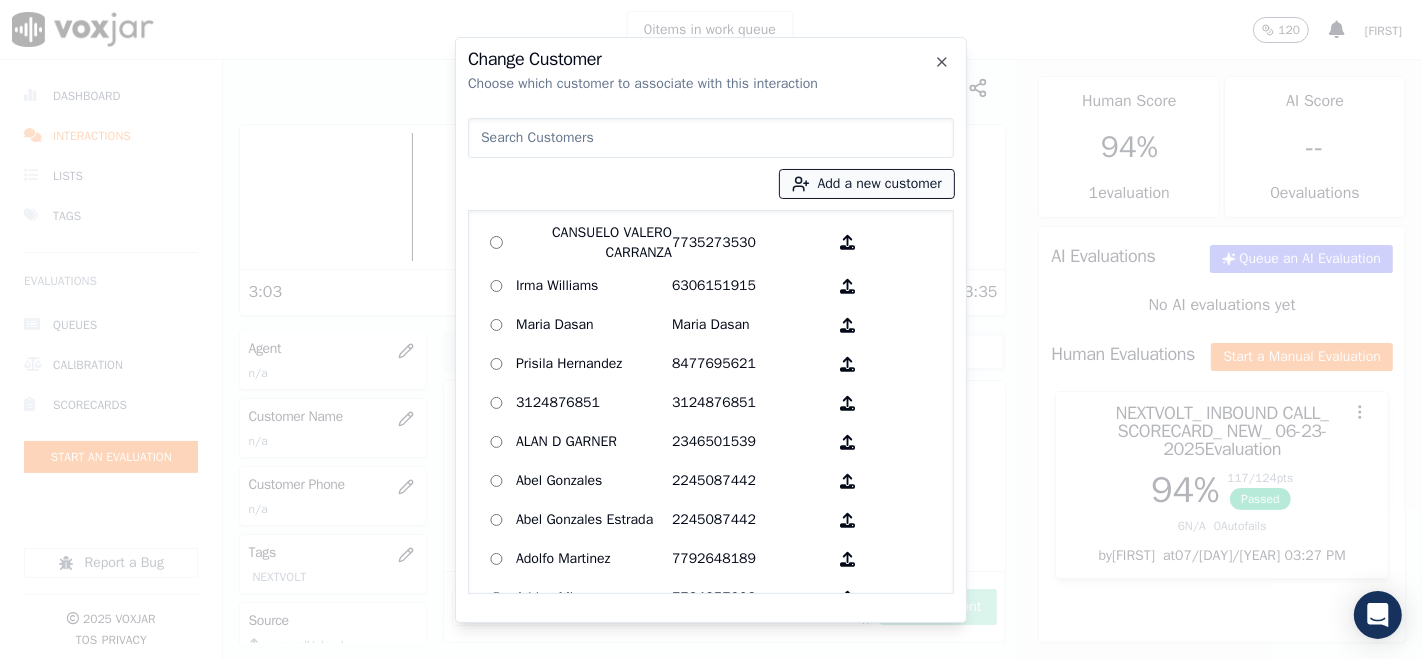 click 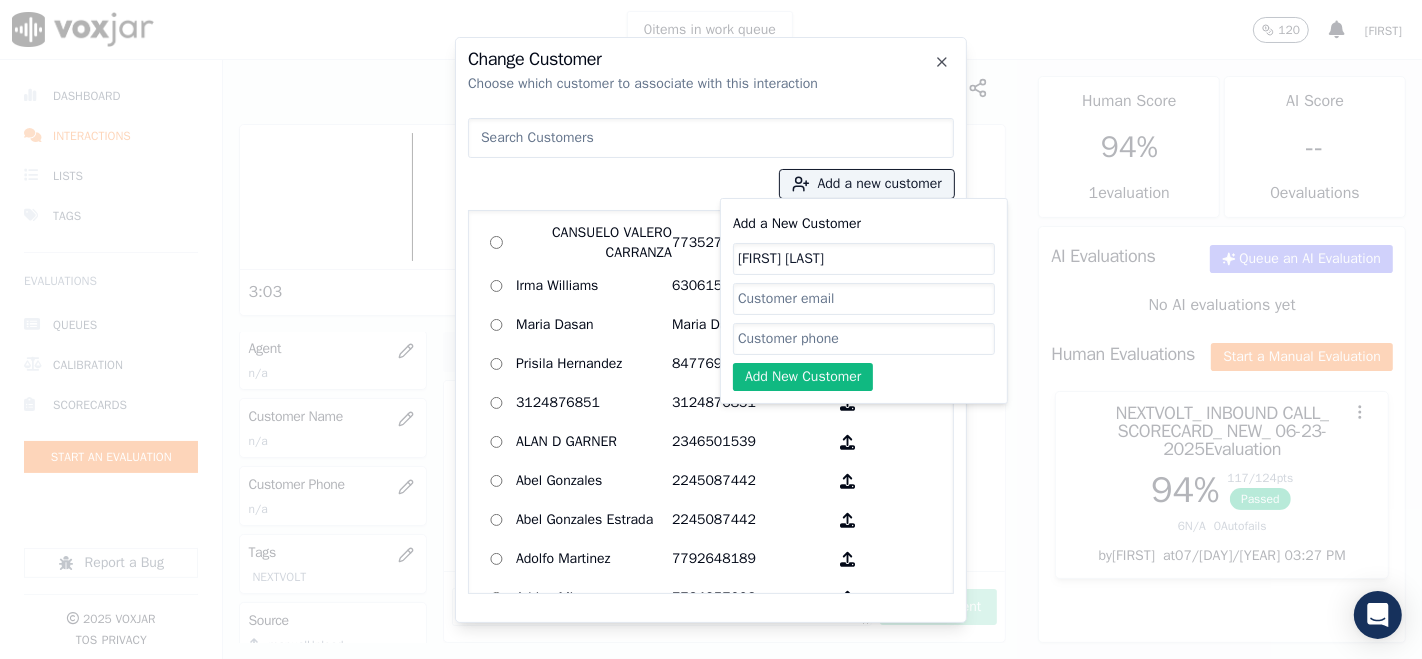 type on "Doris Fernandez" 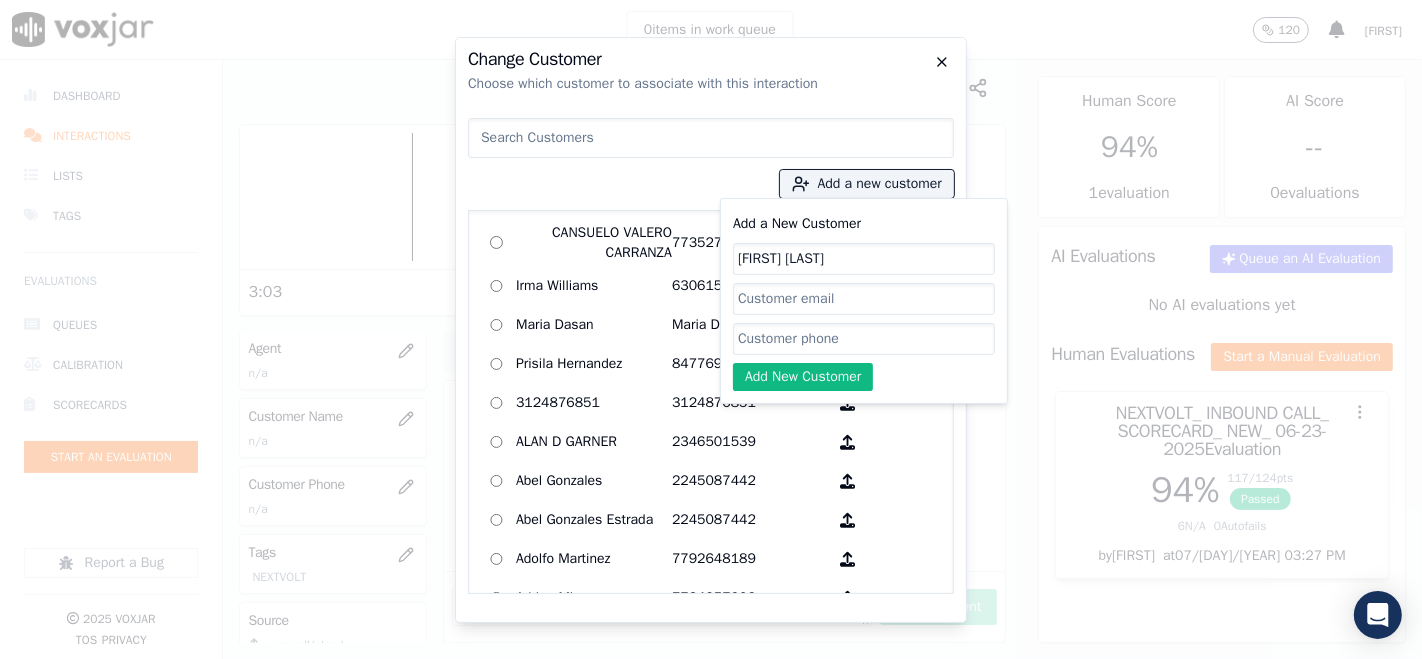 click 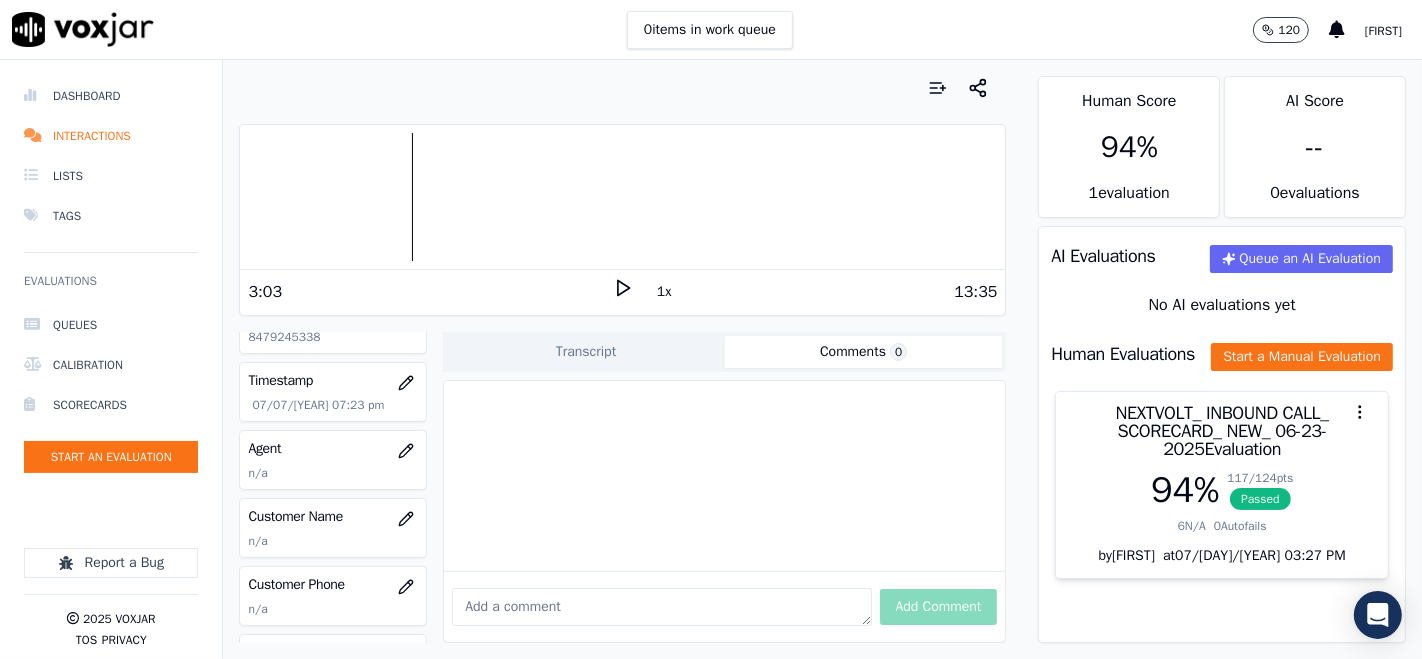 scroll, scrollTop: 0, scrollLeft: 0, axis: both 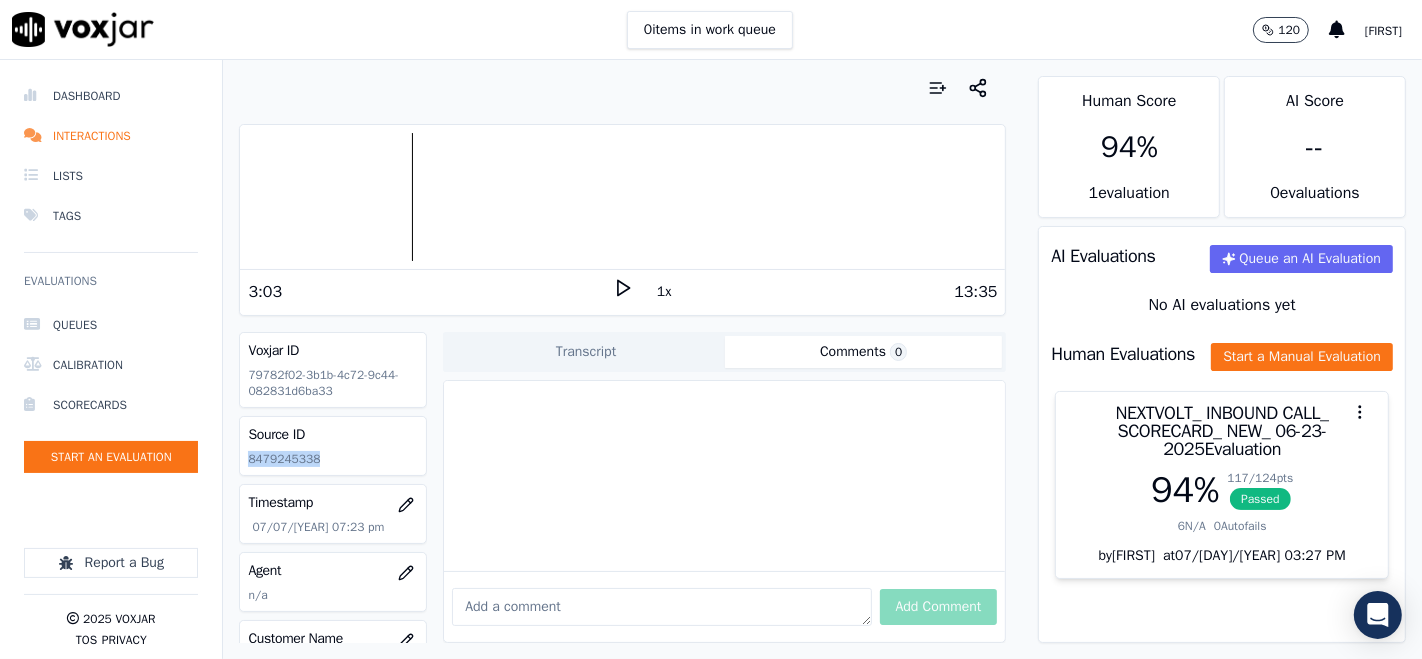 drag, startPoint x: 245, startPoint y: 455, endPoint x: 325, endPoint y: 470, distance: 81.394104 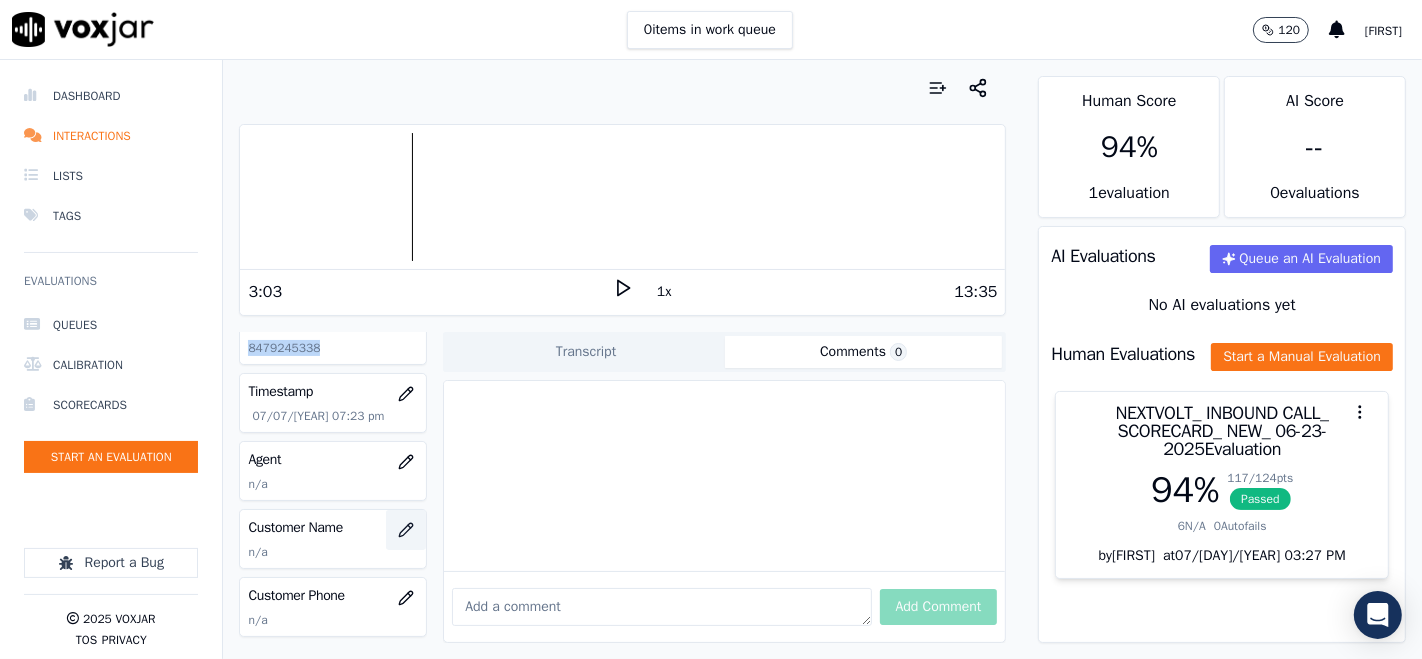 click at bounding box center [406, 530] 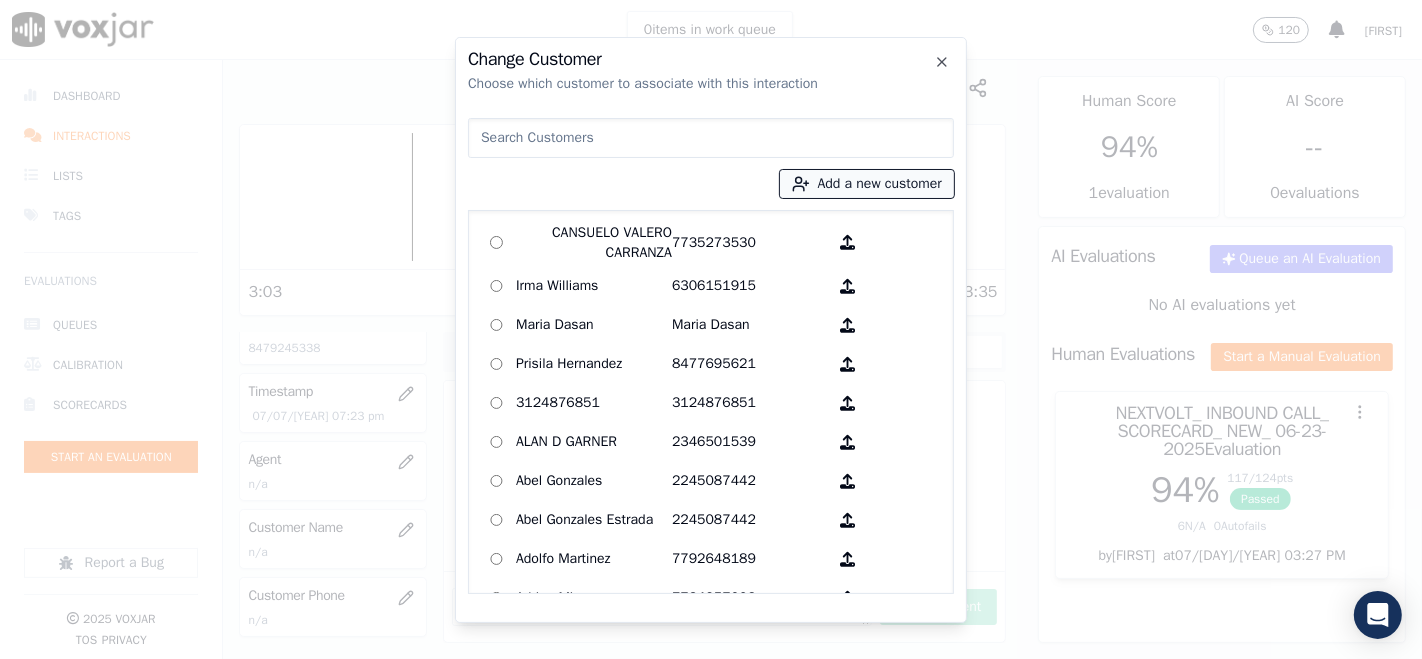 click on "Add a new customer" at bounding box center [867, 184] 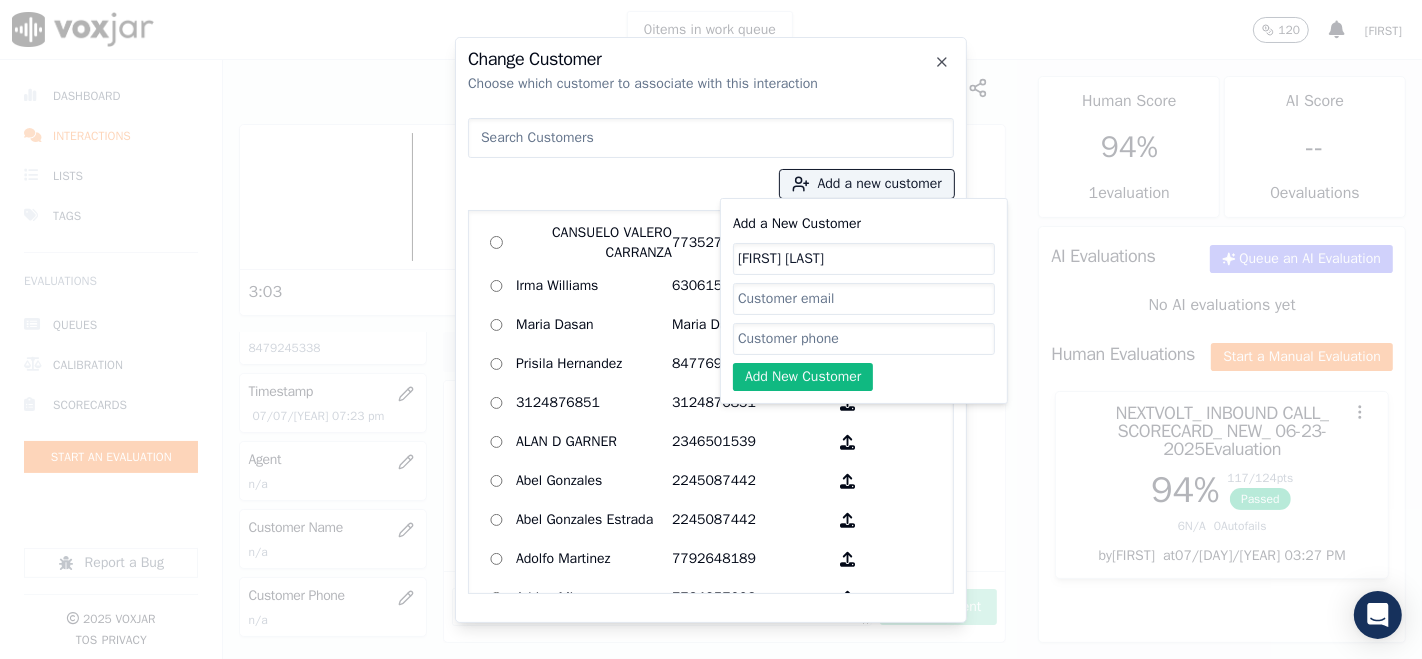 click on "Add a New Customer" 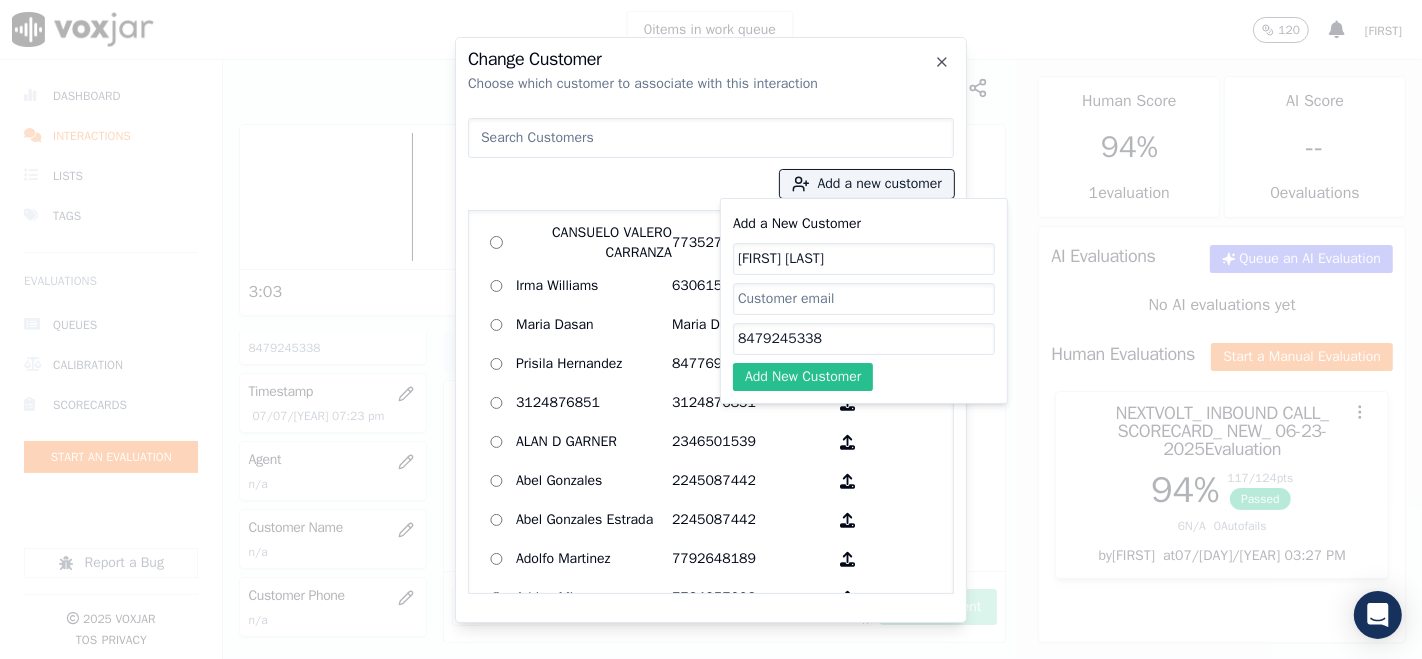 type on "8479245338" 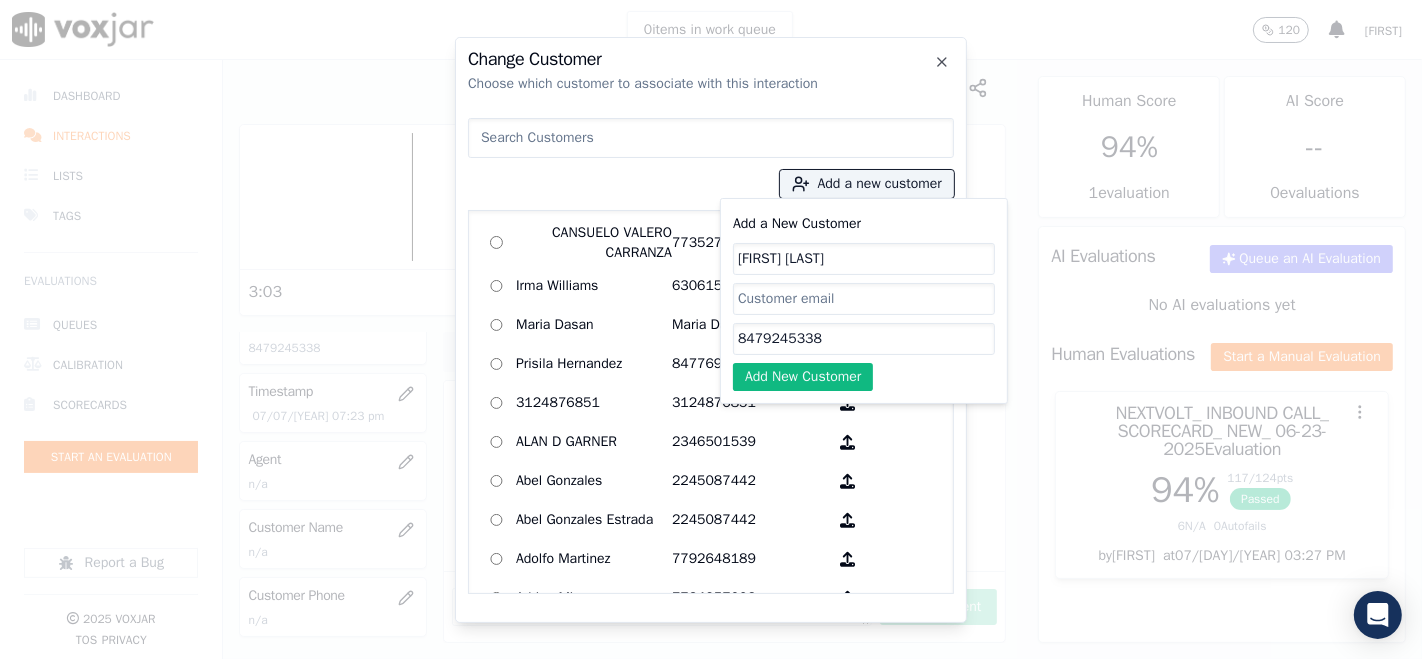 click on "Add New Customer" 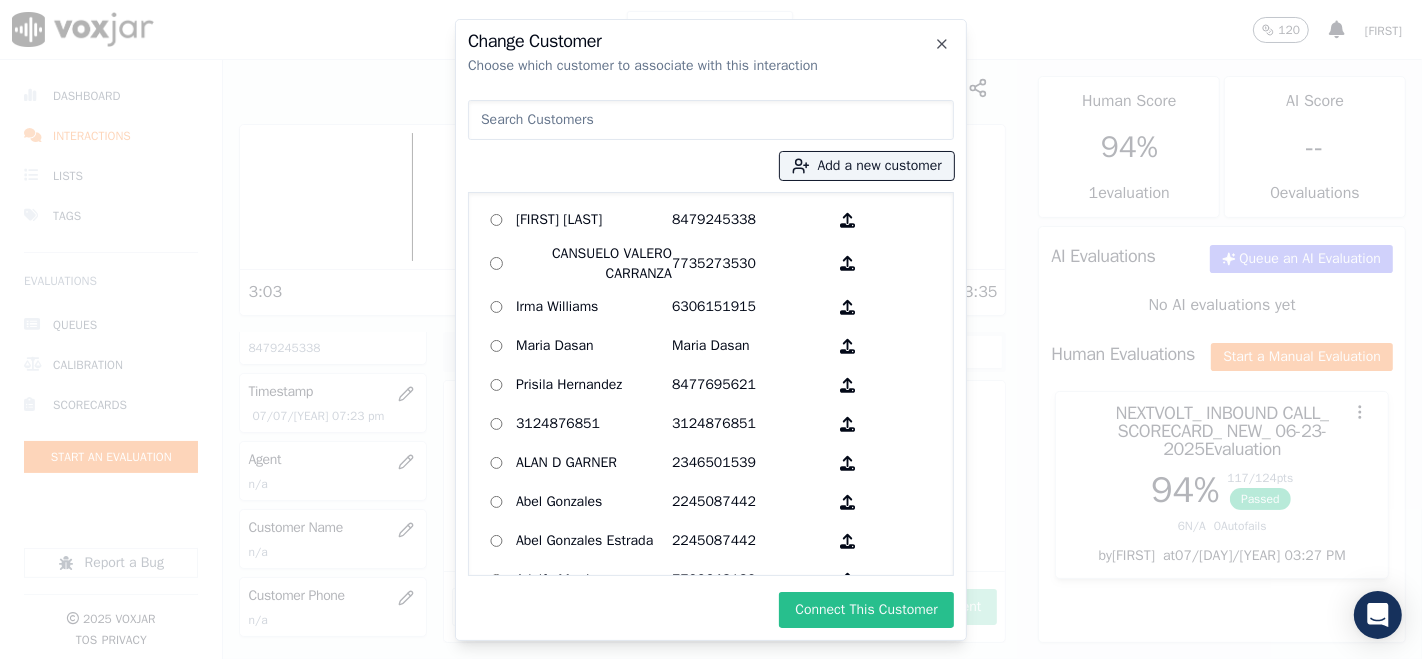 click on "Connect This Customer" at bounding box center [866, 610] 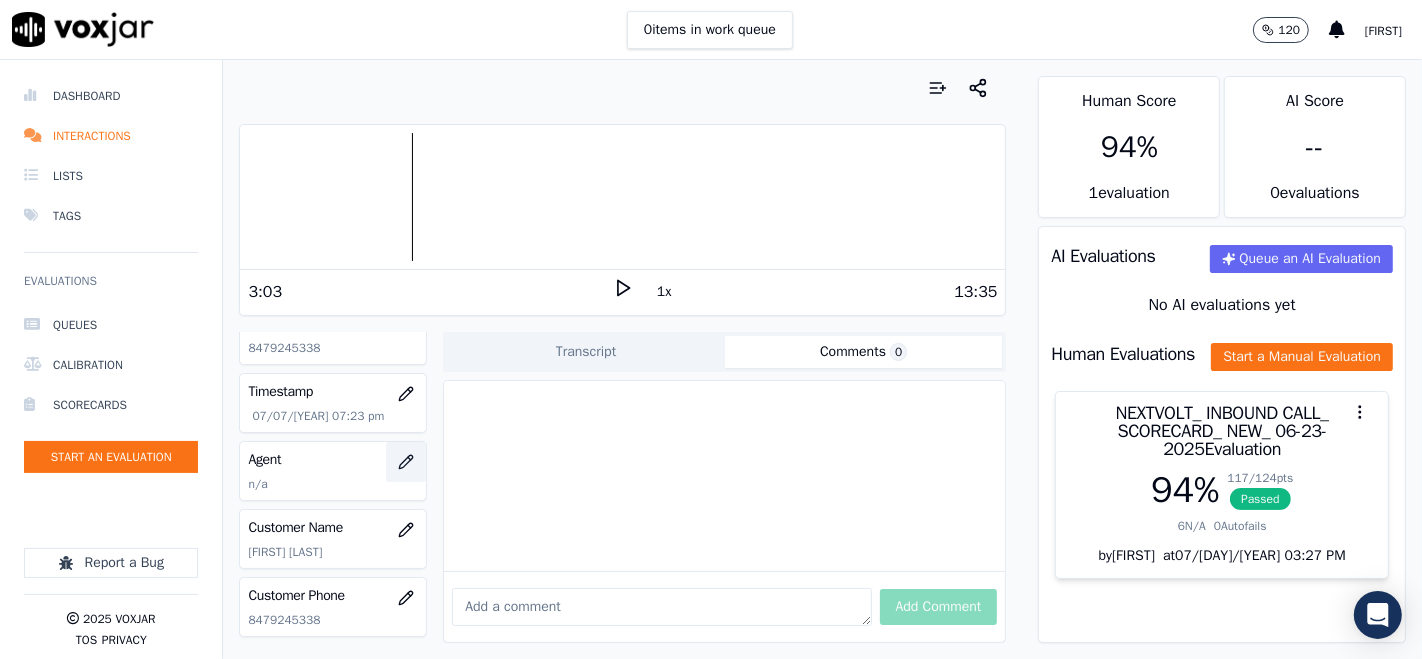 click 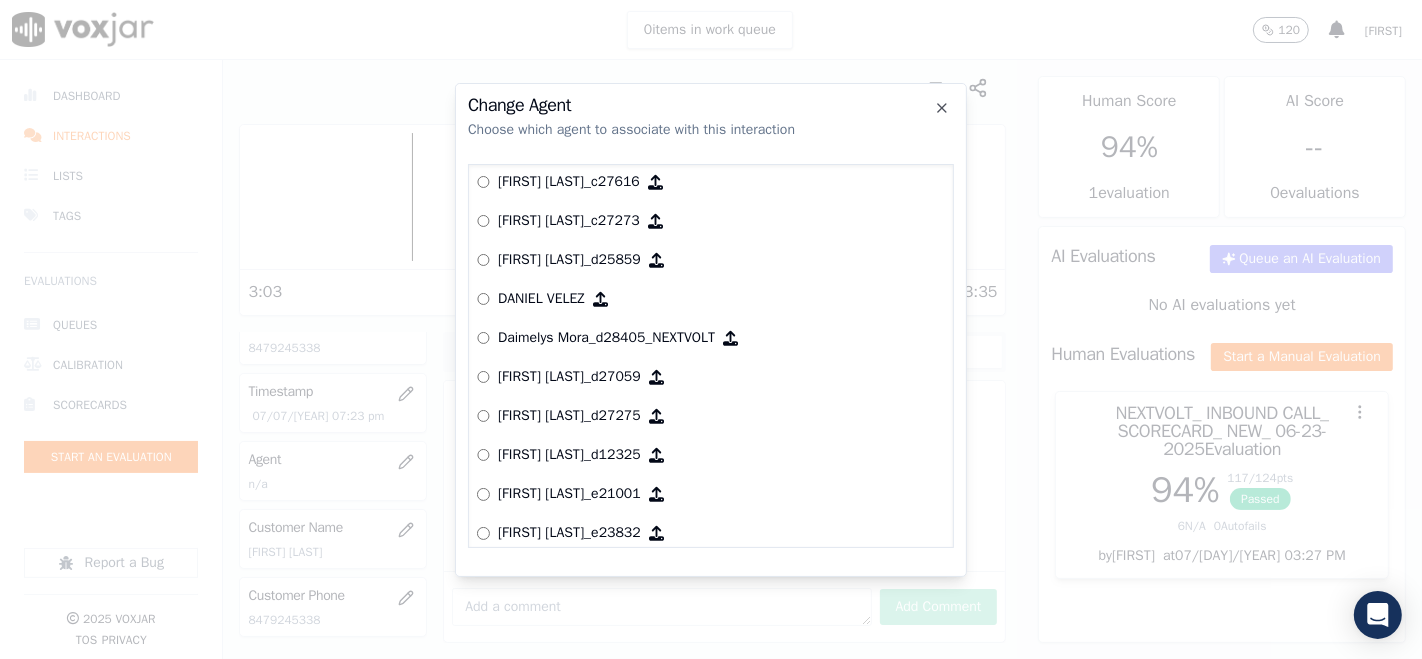 scroll, scrollTop: 1117, scrollLeft: 0, axis: vertical 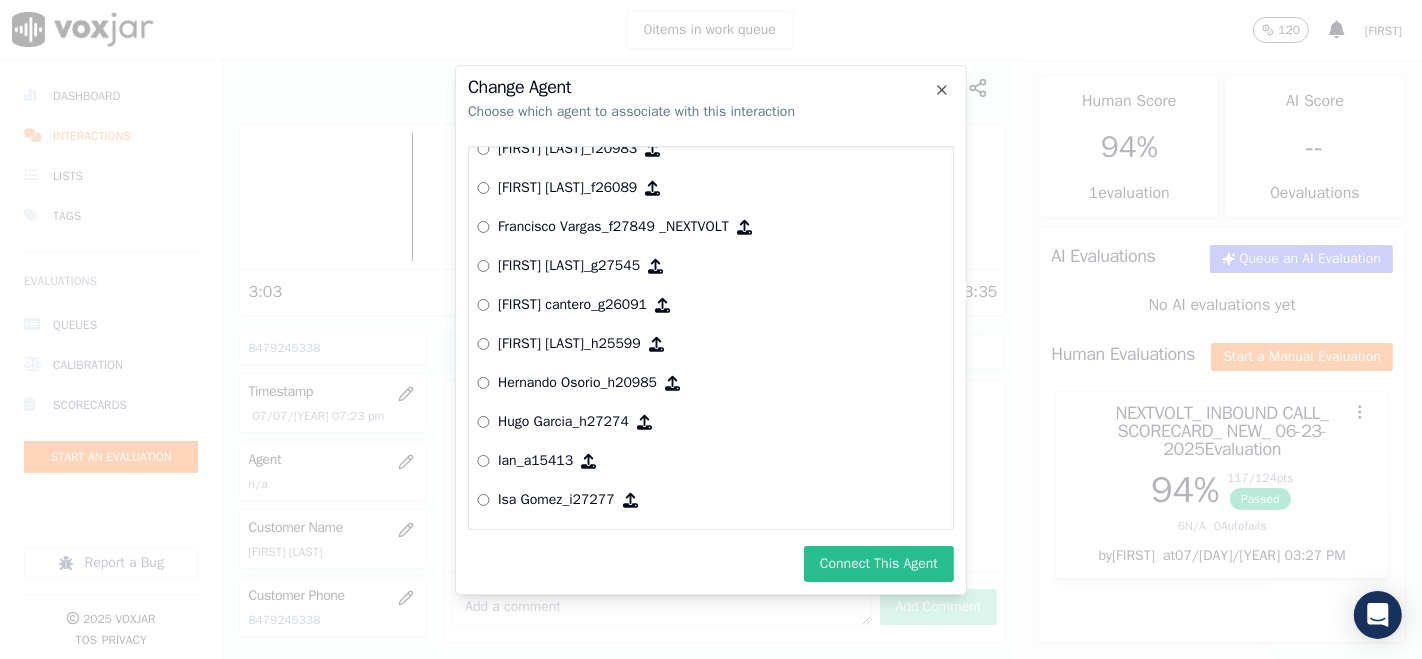 click on "Connect This Agent" at bounding box center (879, 564) 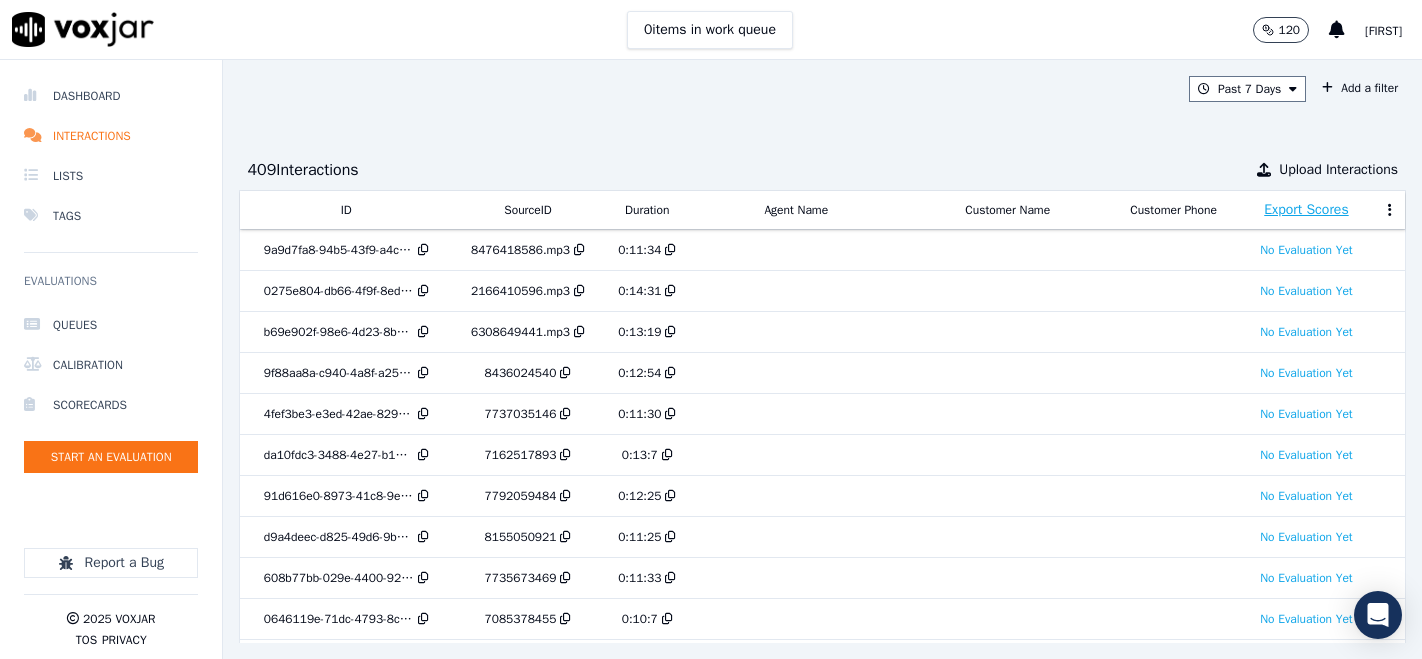 scroll, scrollTop: 0, scrollLeft: 0, axis: both 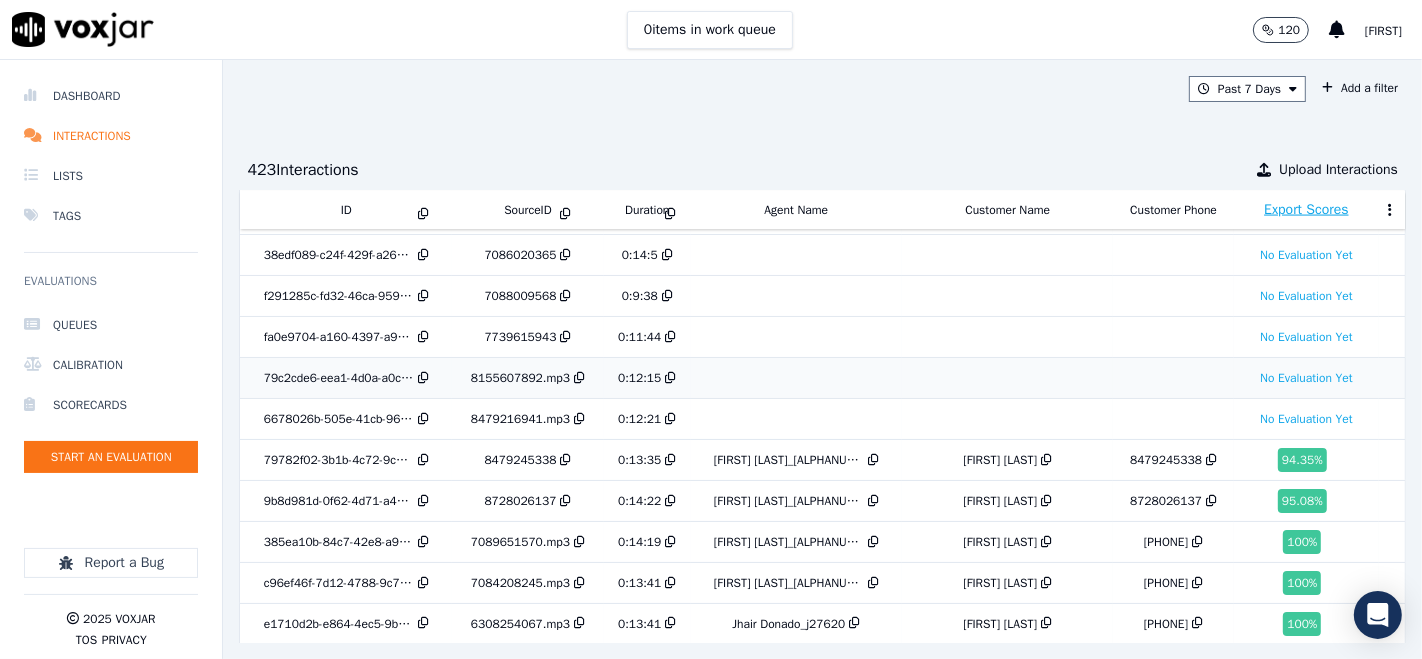 click on "8155607892.mp3" at bounding box center [520, 378] 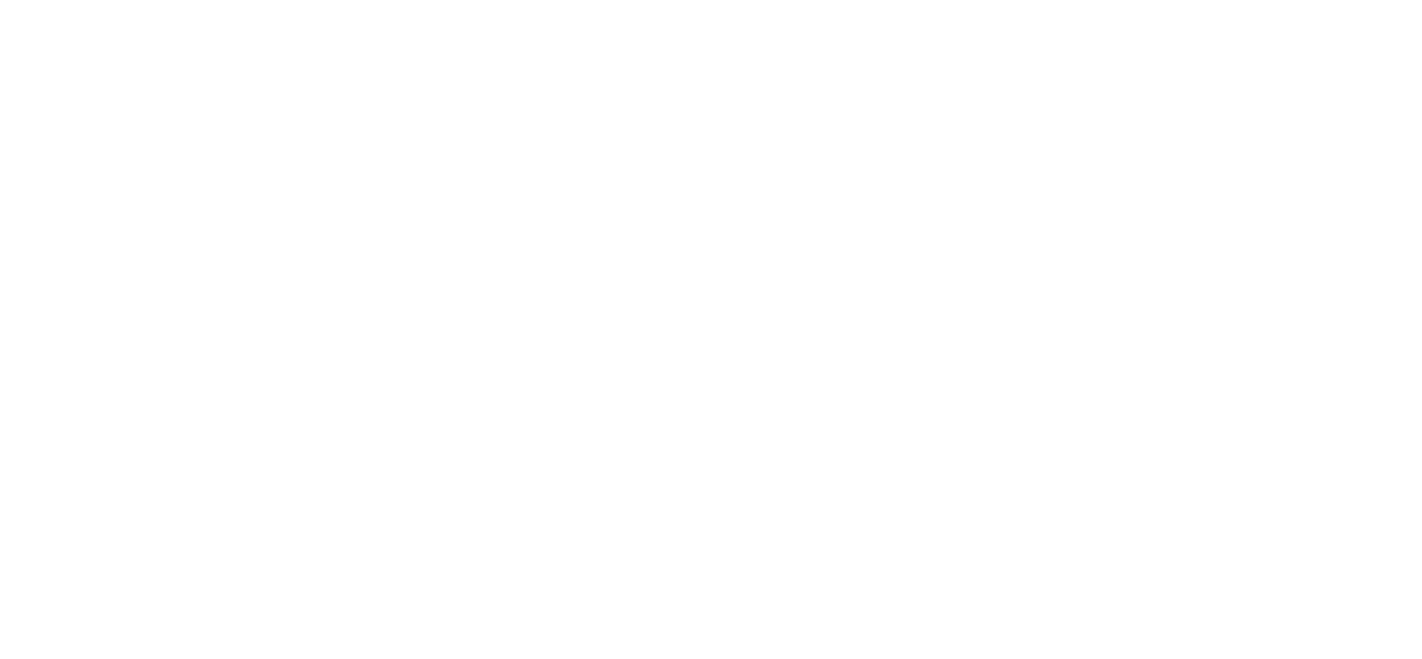 scroll, scrollTop: 0, scrollLeft: 0, axis: both 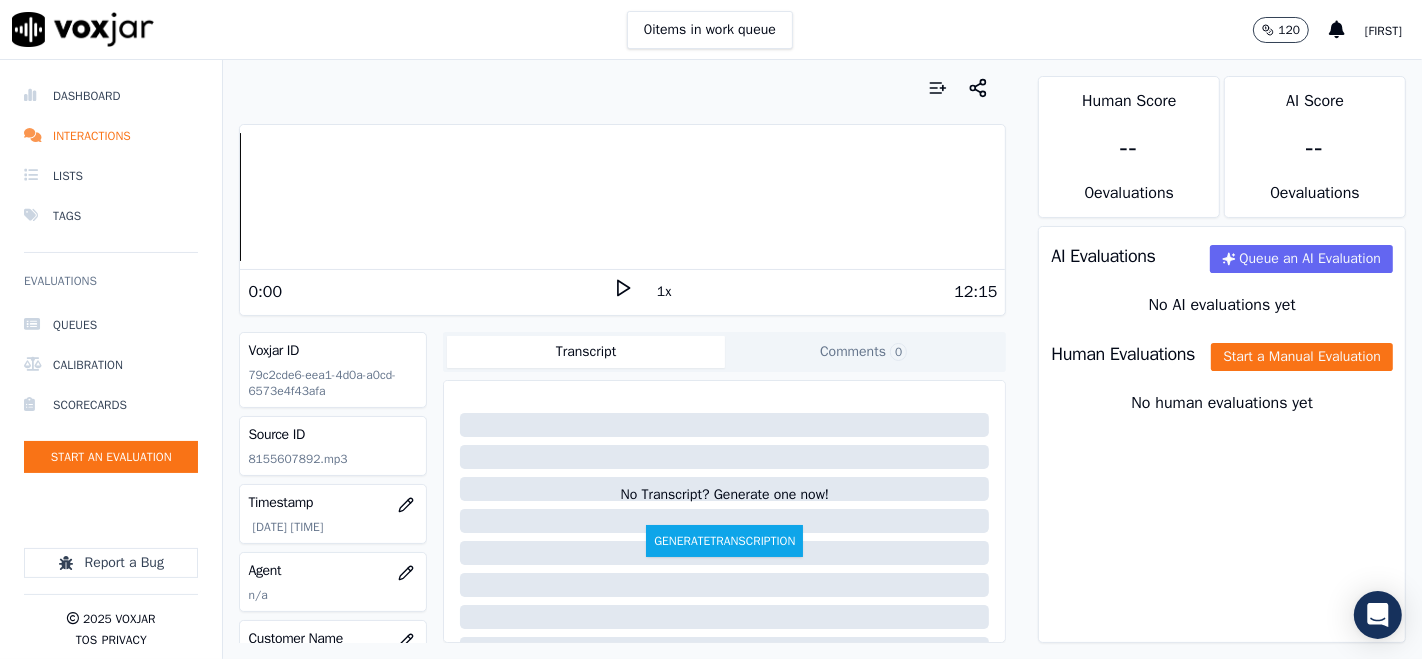 click 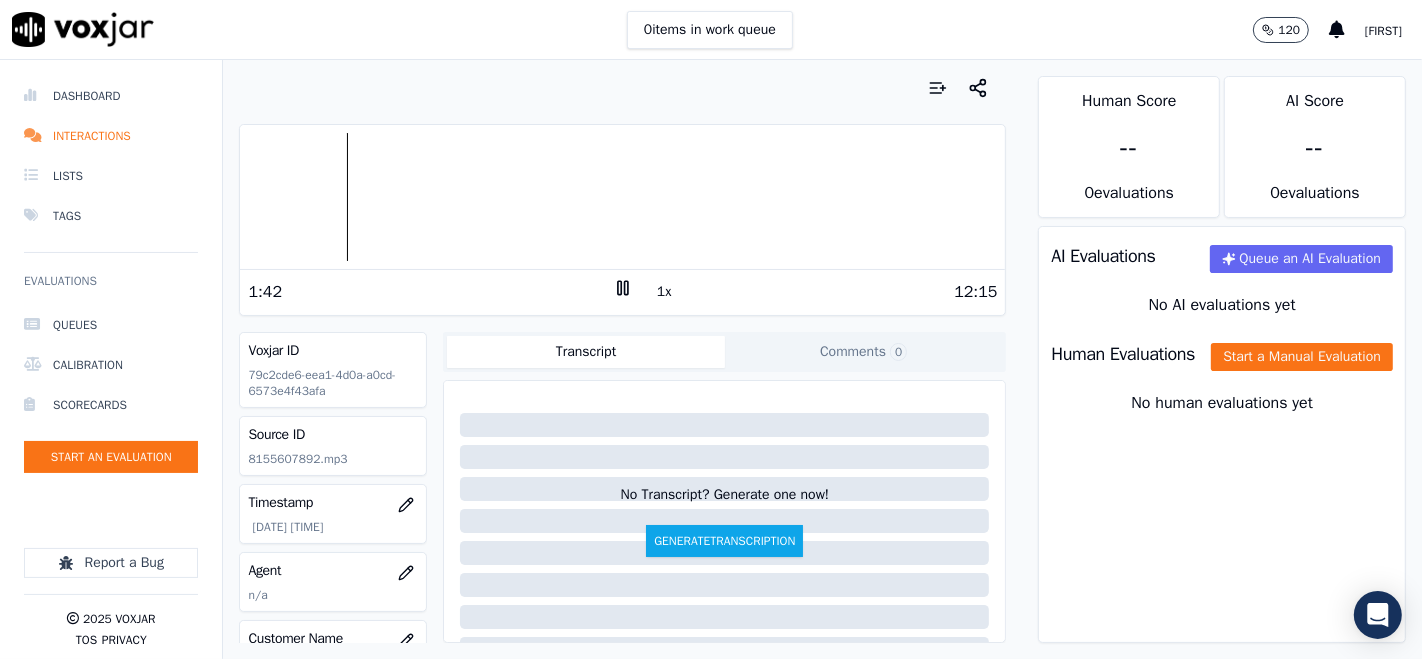 click at bounding box center (622, 197) 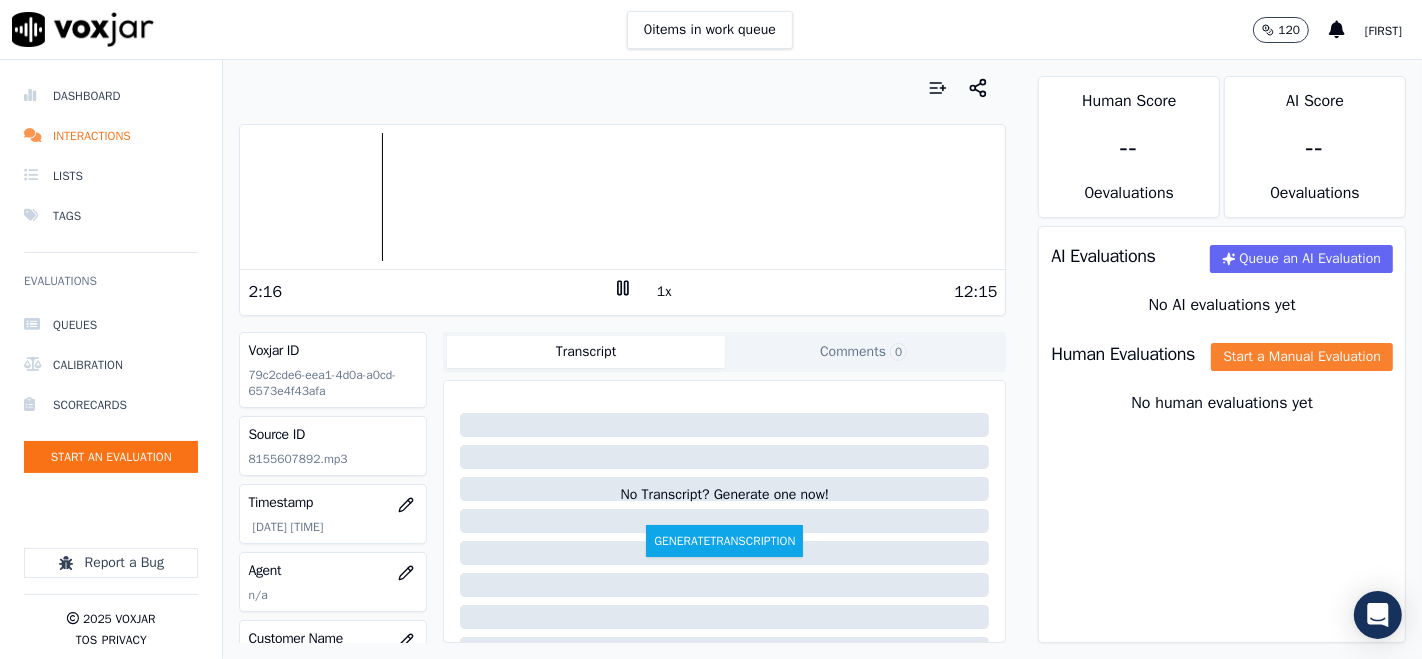 click on "Start a Manual Evaluation" 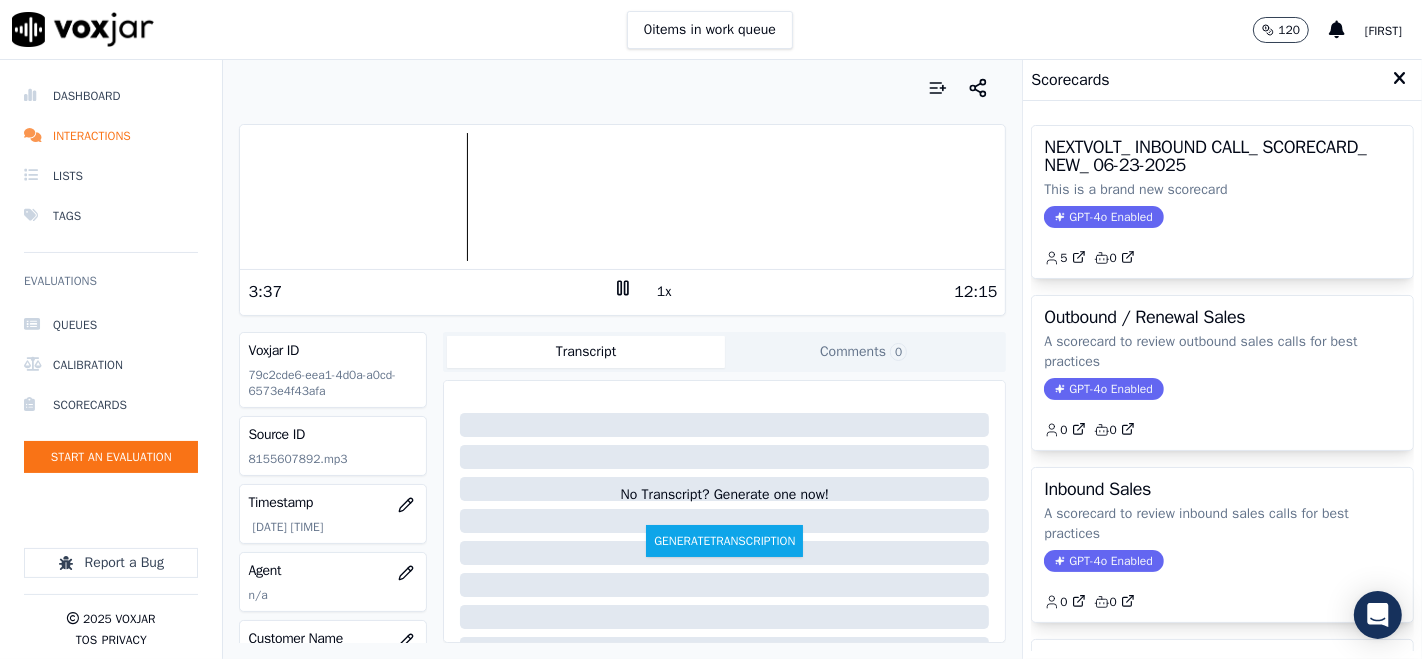 click at bounding box center (622, 197) 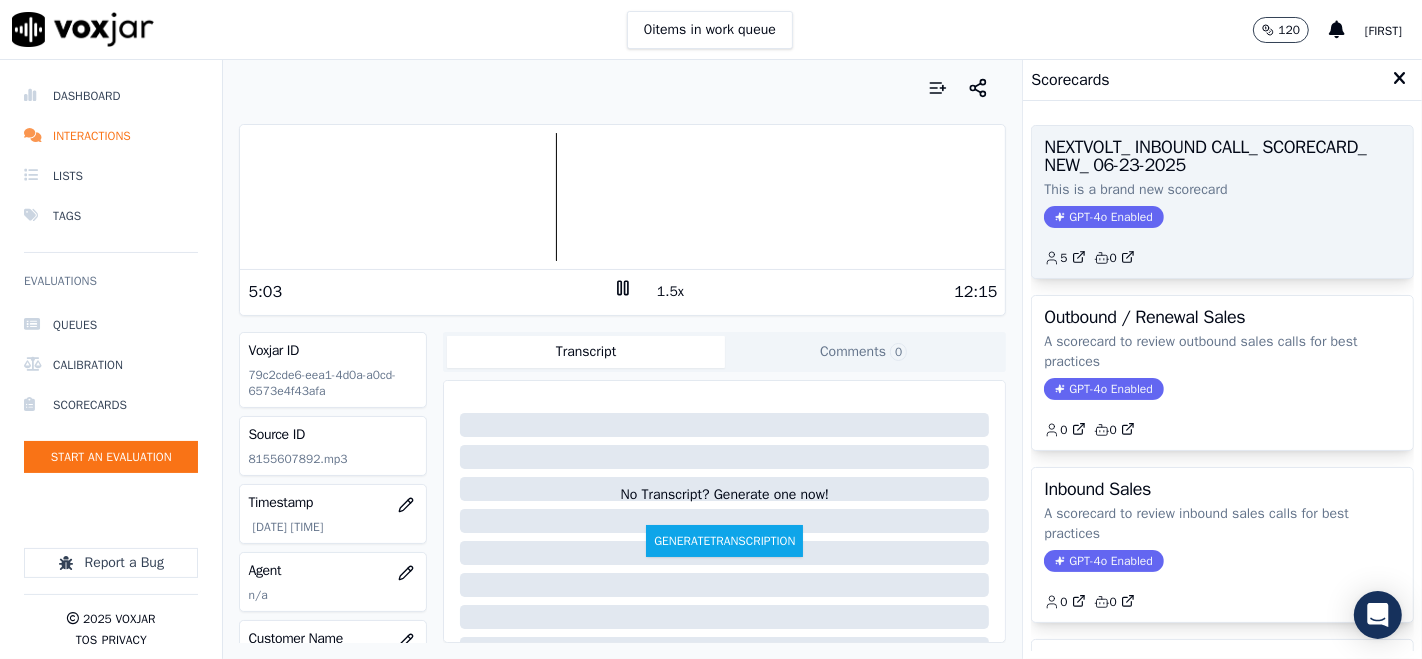 click on "GPT-4o Enabled" 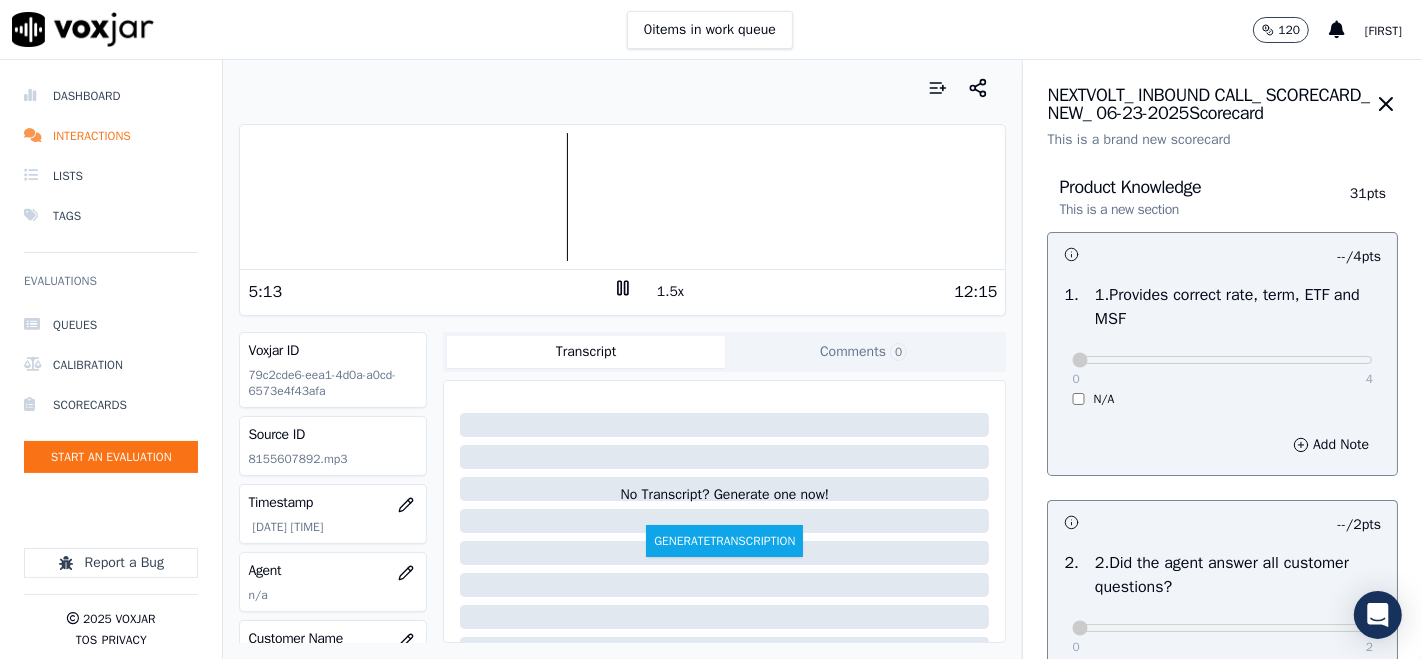 click on "0   4     N/A" at bounding box center (1222, 369) 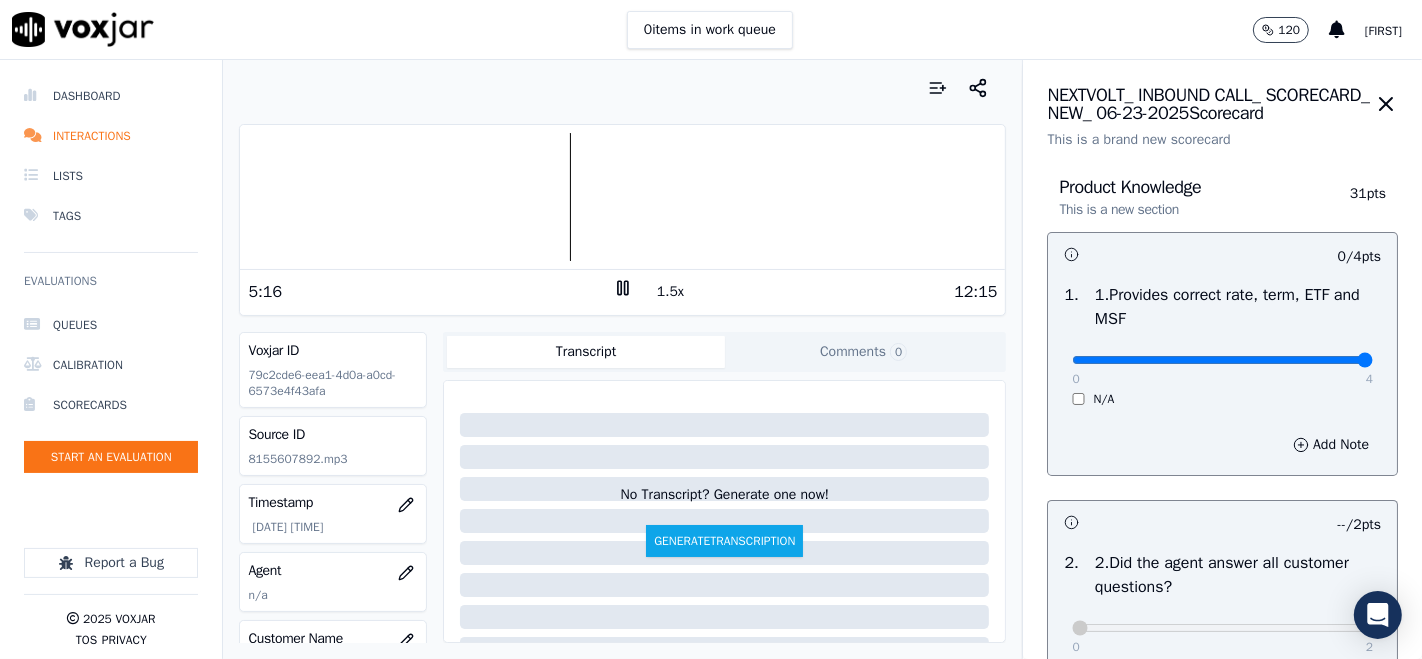 type on "4" 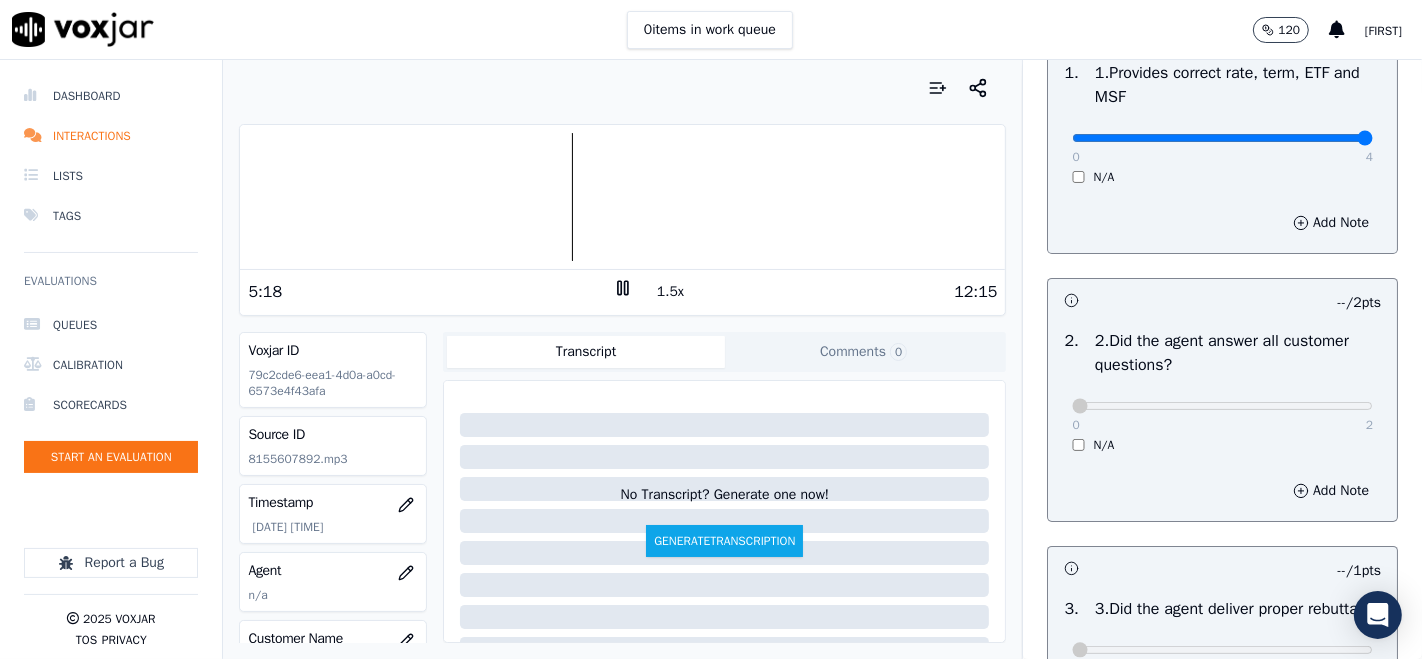 scroll, scrollTop: 333, scrollLeft: 0, axis: vertical 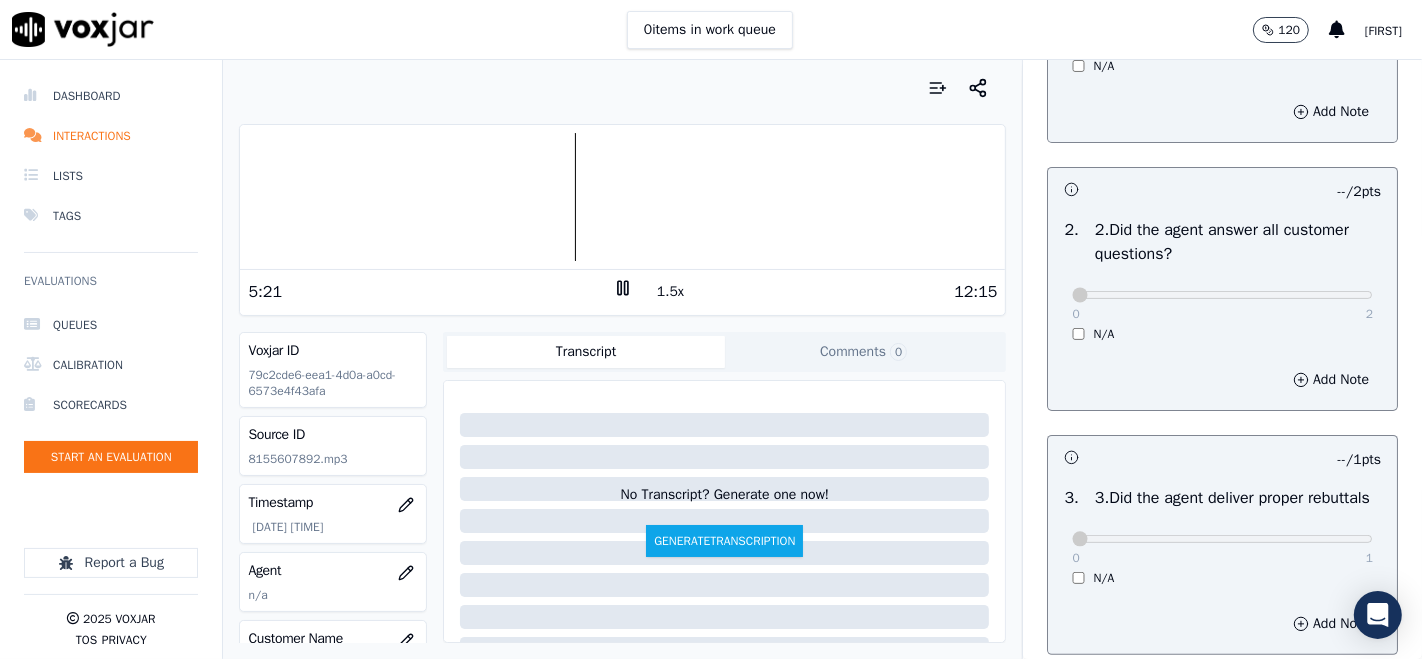 click on "0   2     N/A" at bounding box center [1222, 304] 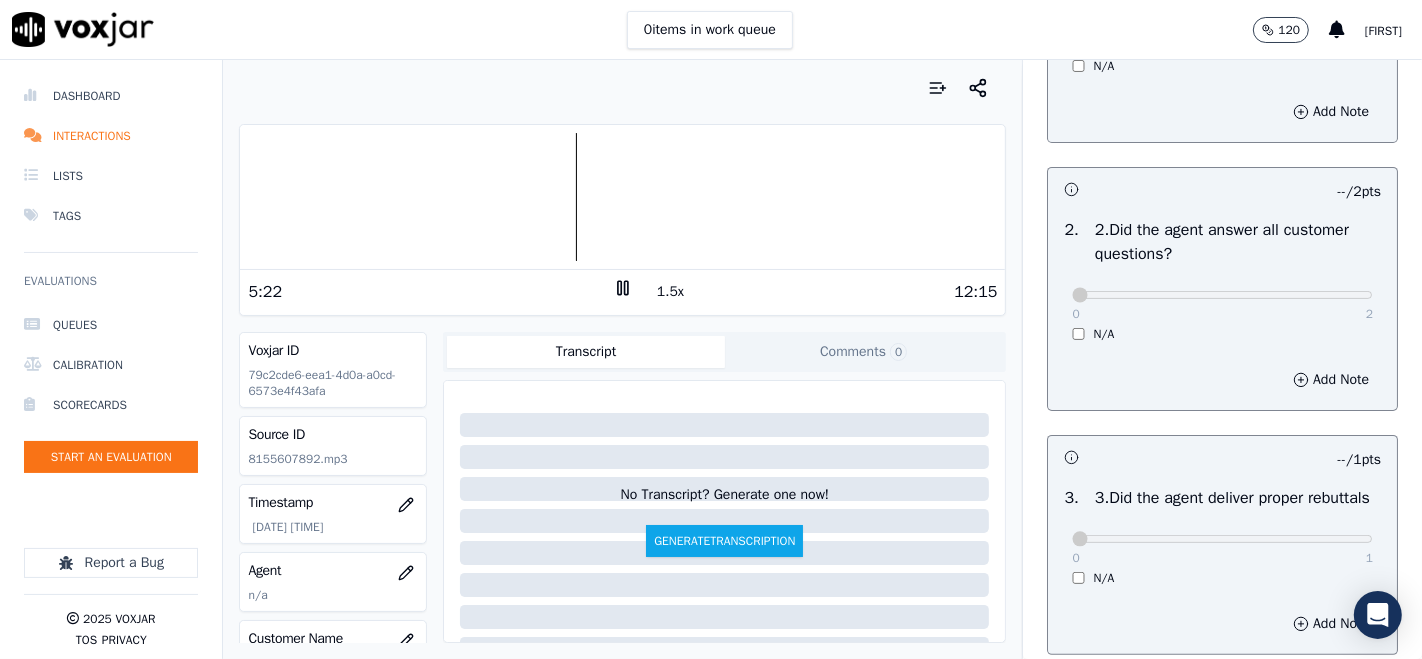 scroll, scrollTop: 444, scrollLeft: 0, axis: vertical 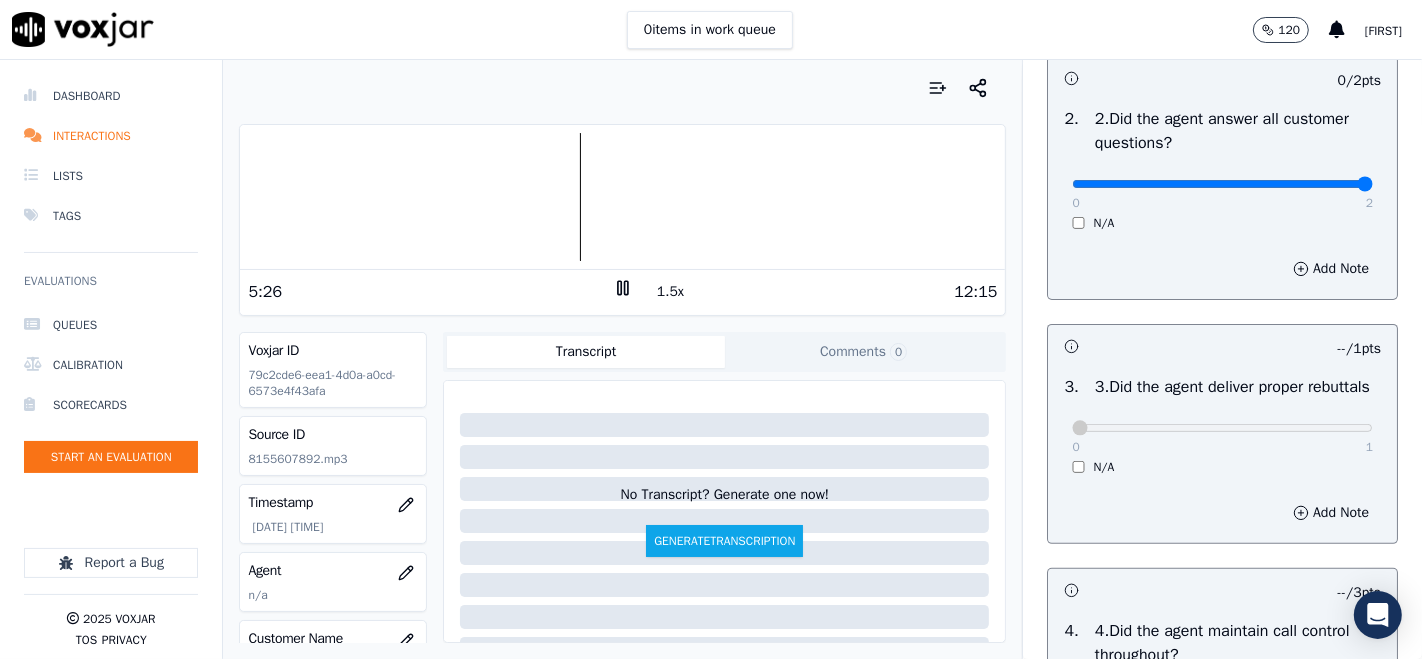 type on "2" 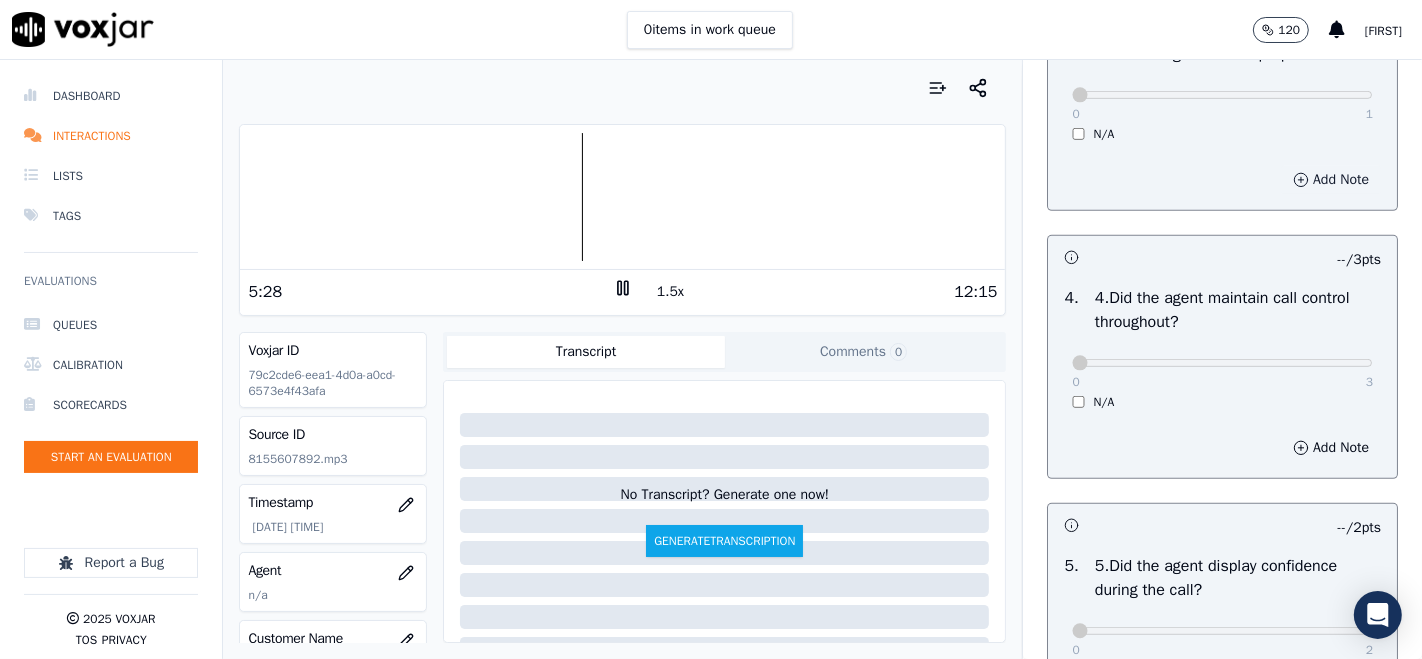 scroll, scrollTop: 666, scrollLeft: 0, axis: vertical 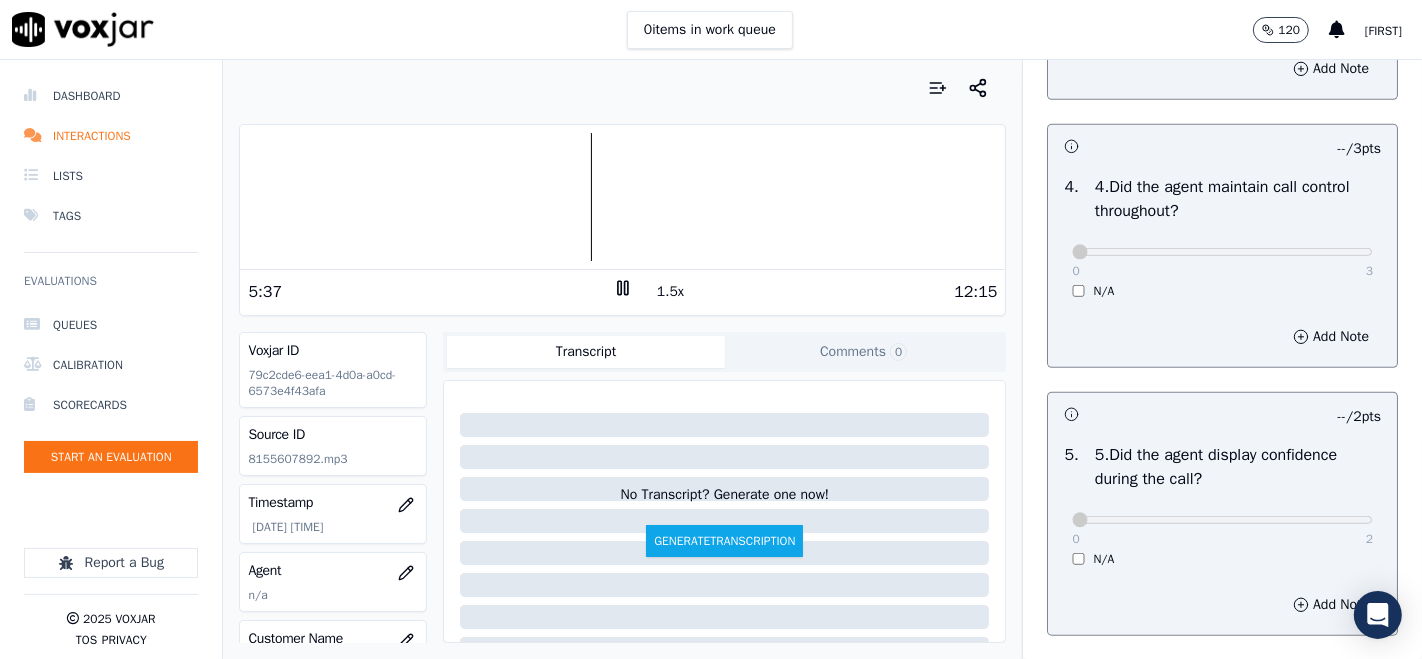 click on "N/A" at bounding box center [1222, 291] 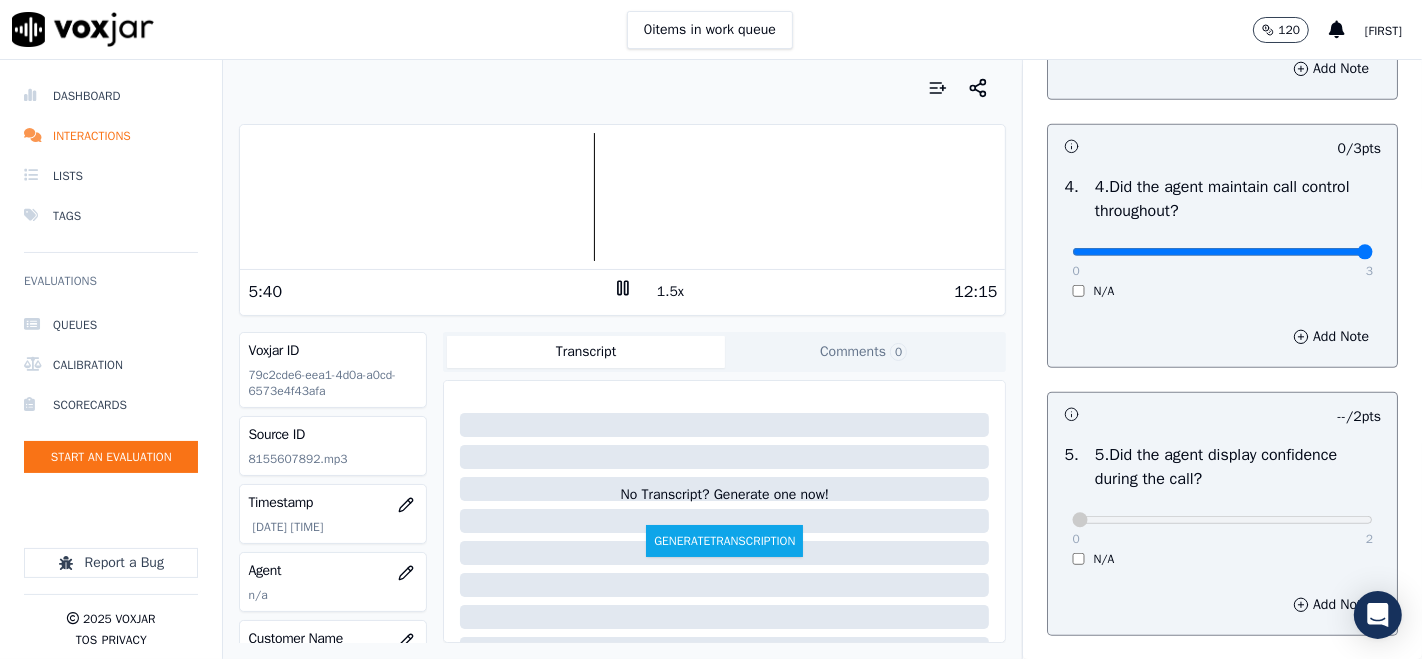 type on "3" 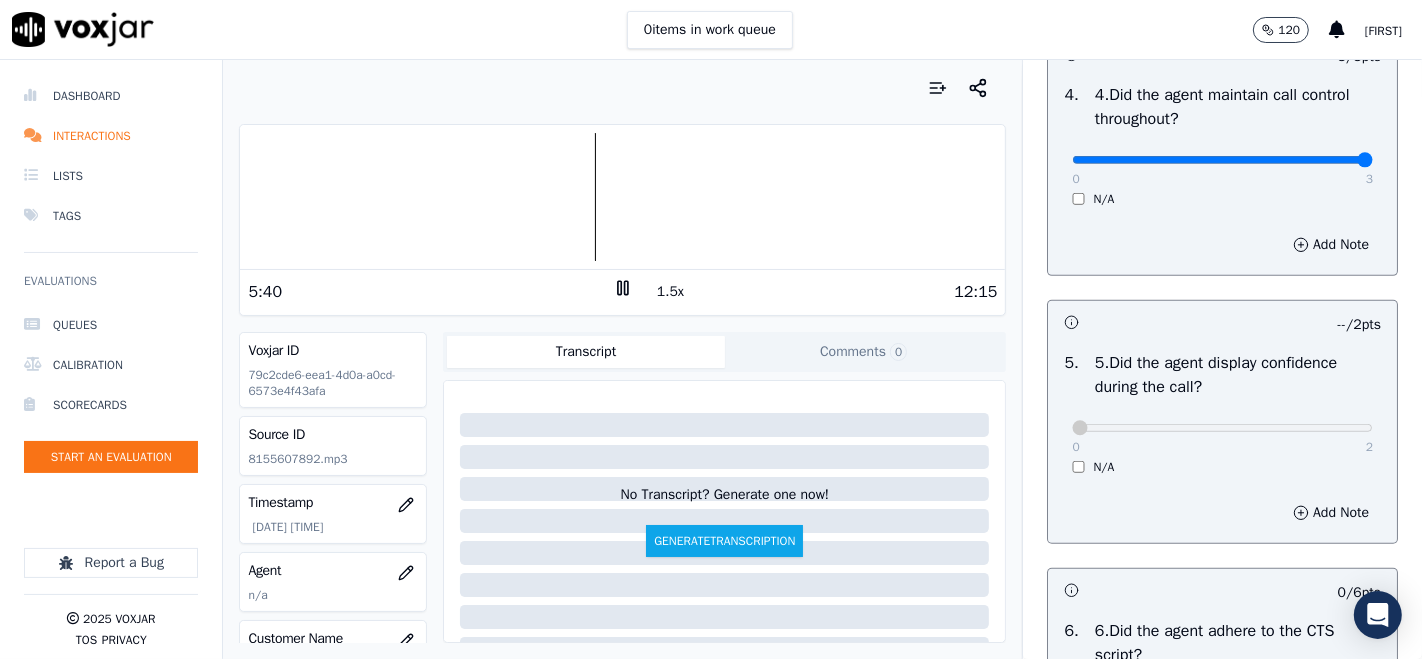 scroll, scrollTop: 1111, scrollLeft: 0, axis: vertical 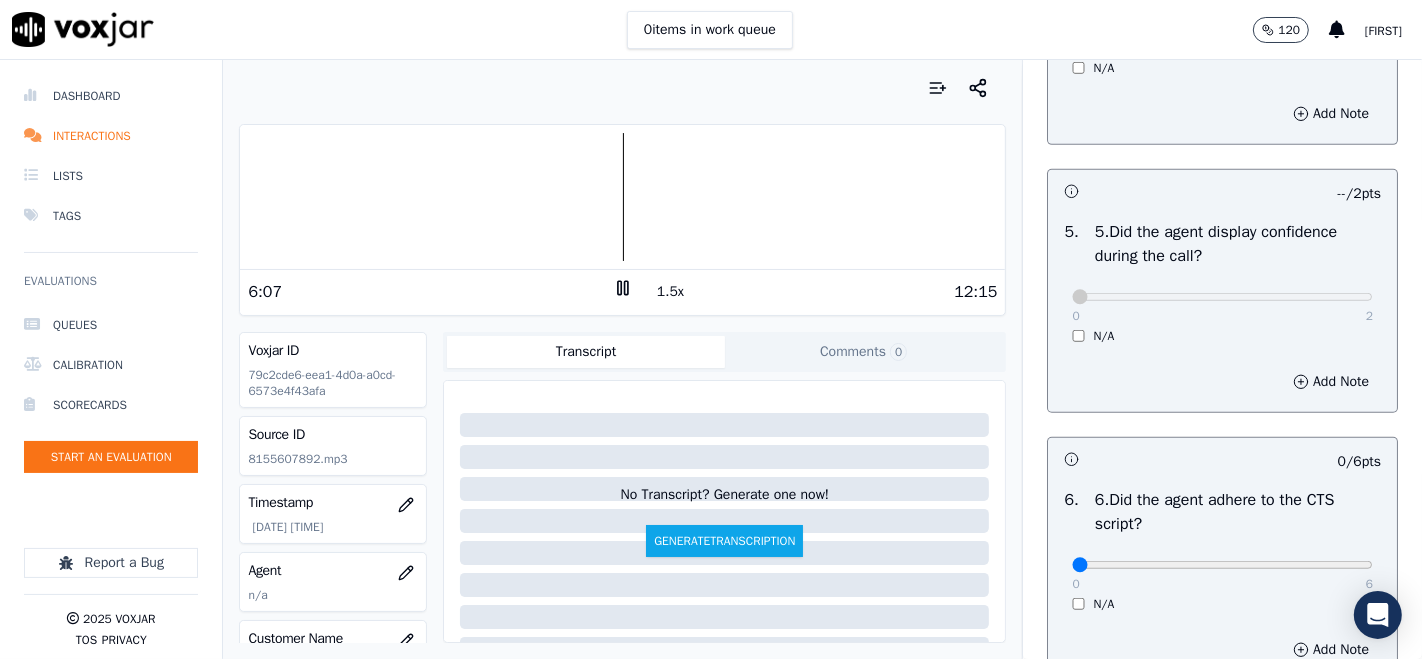 click at bounding box center [622, 197] 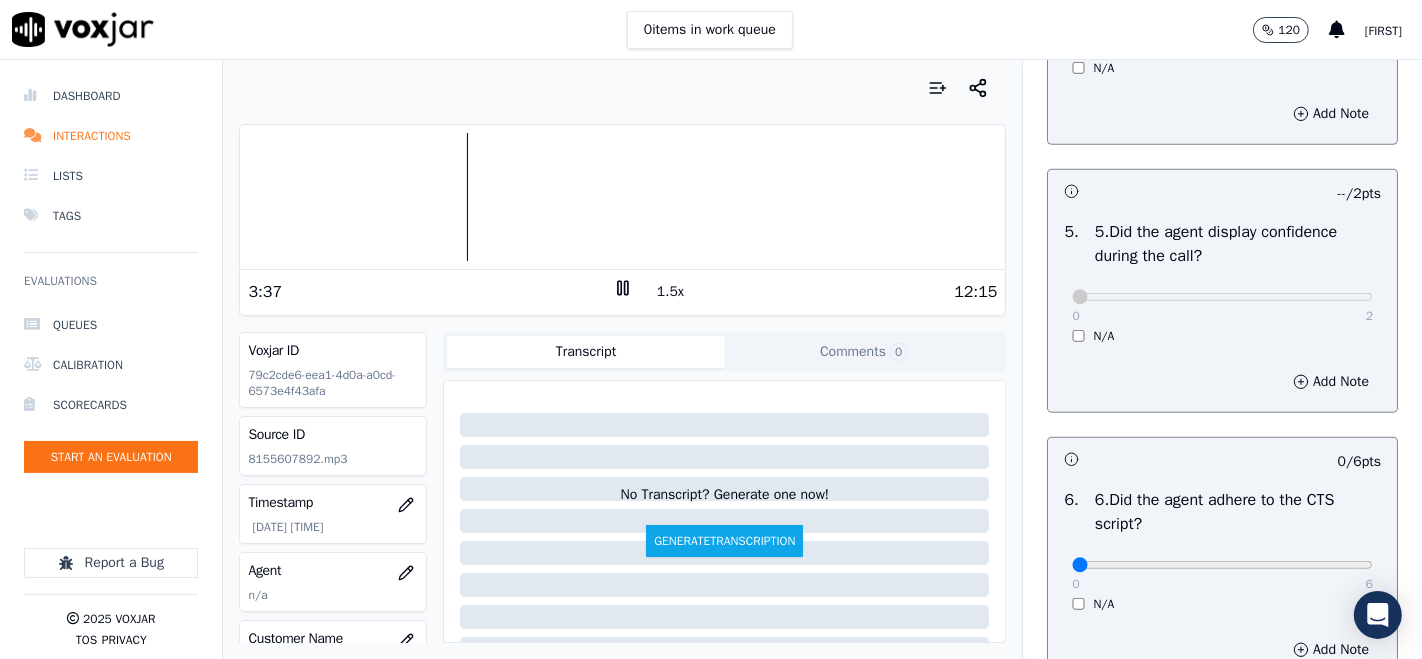 click on "1.5x" at bounding box center (670, 292) 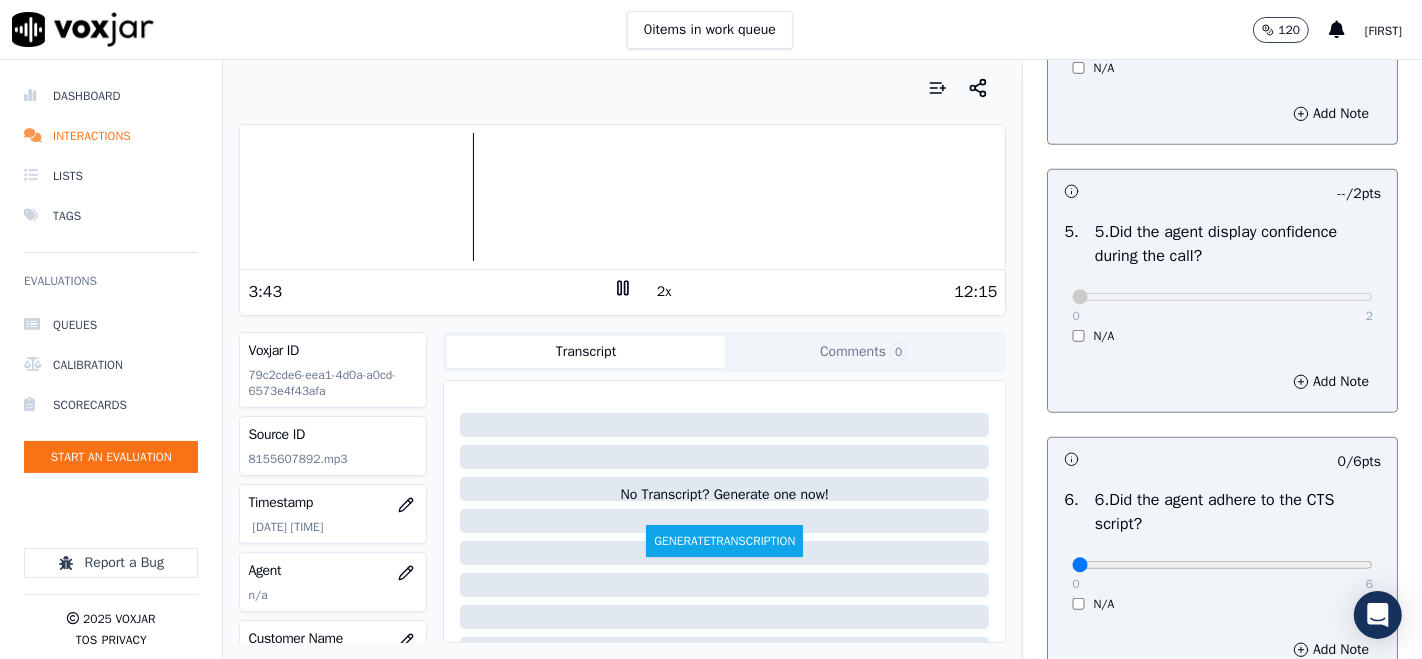 click on "2x" at bounding box center [664, 292] 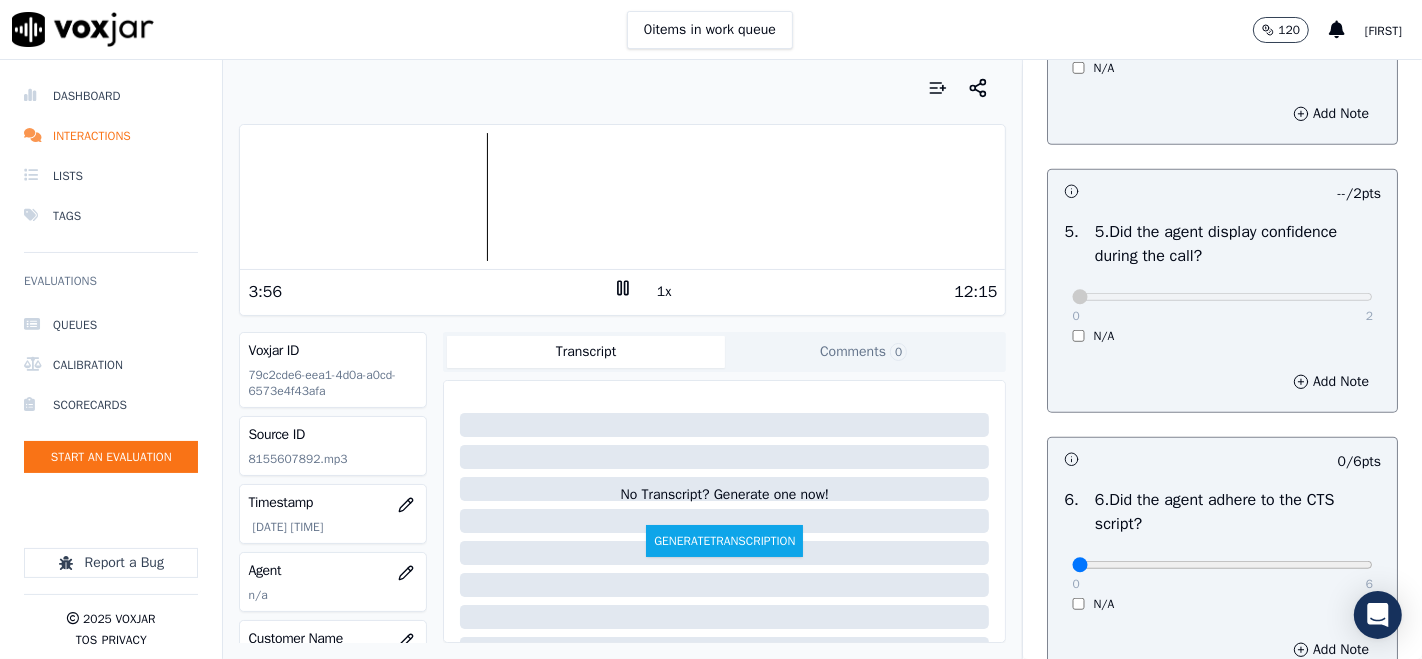 click on "1x" at bounding box center [664, 292] 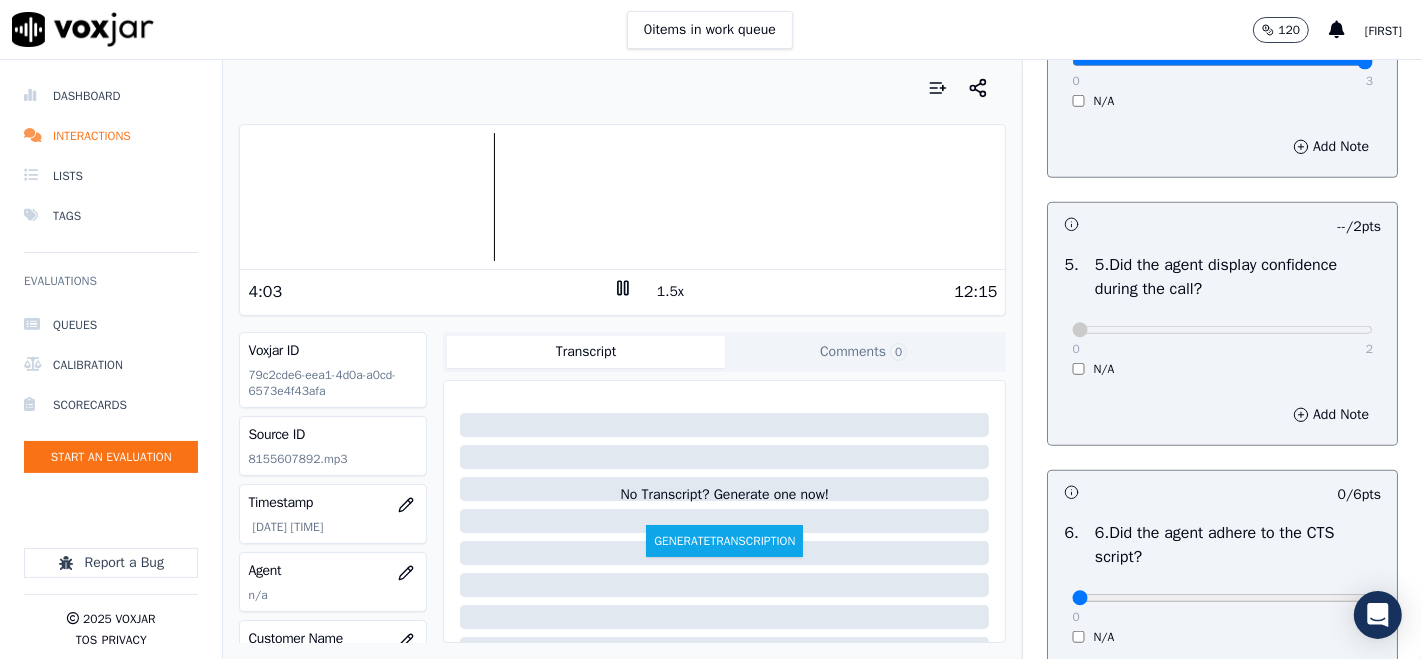 scroll, scrollTop: 1111, scrollLeft: 0, axis: vertical 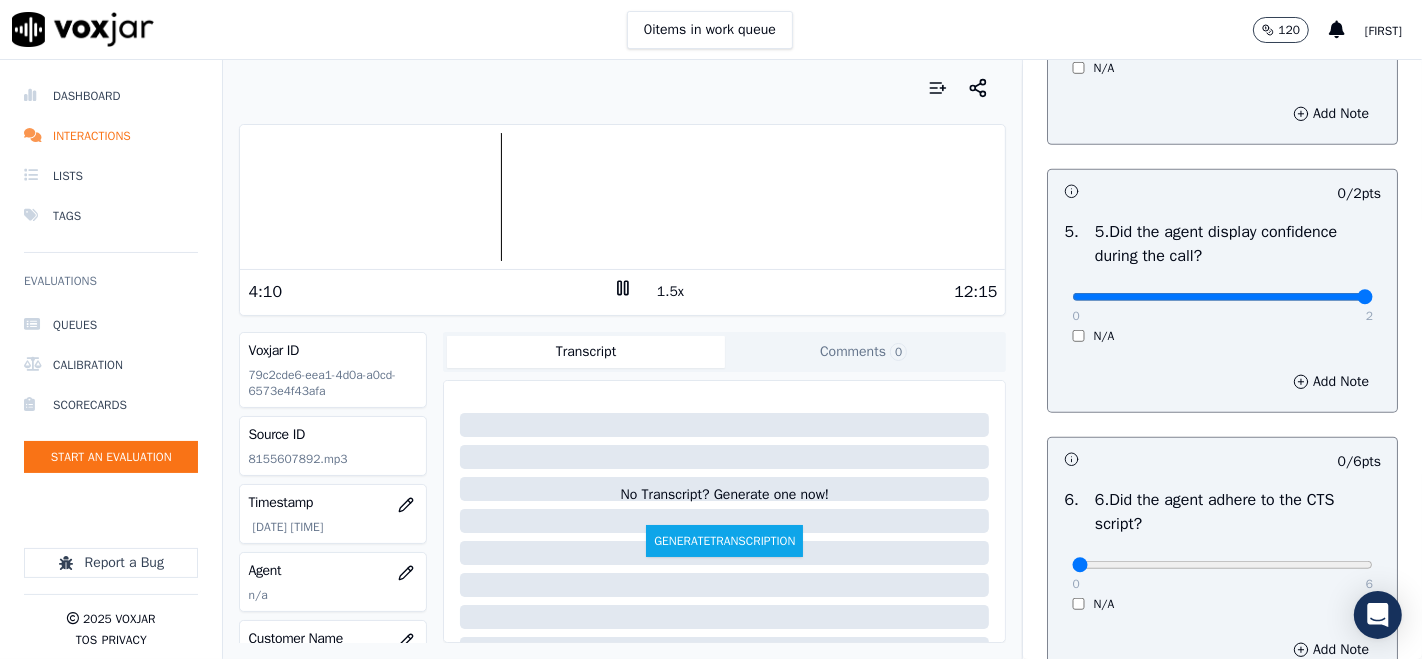 type on "2" 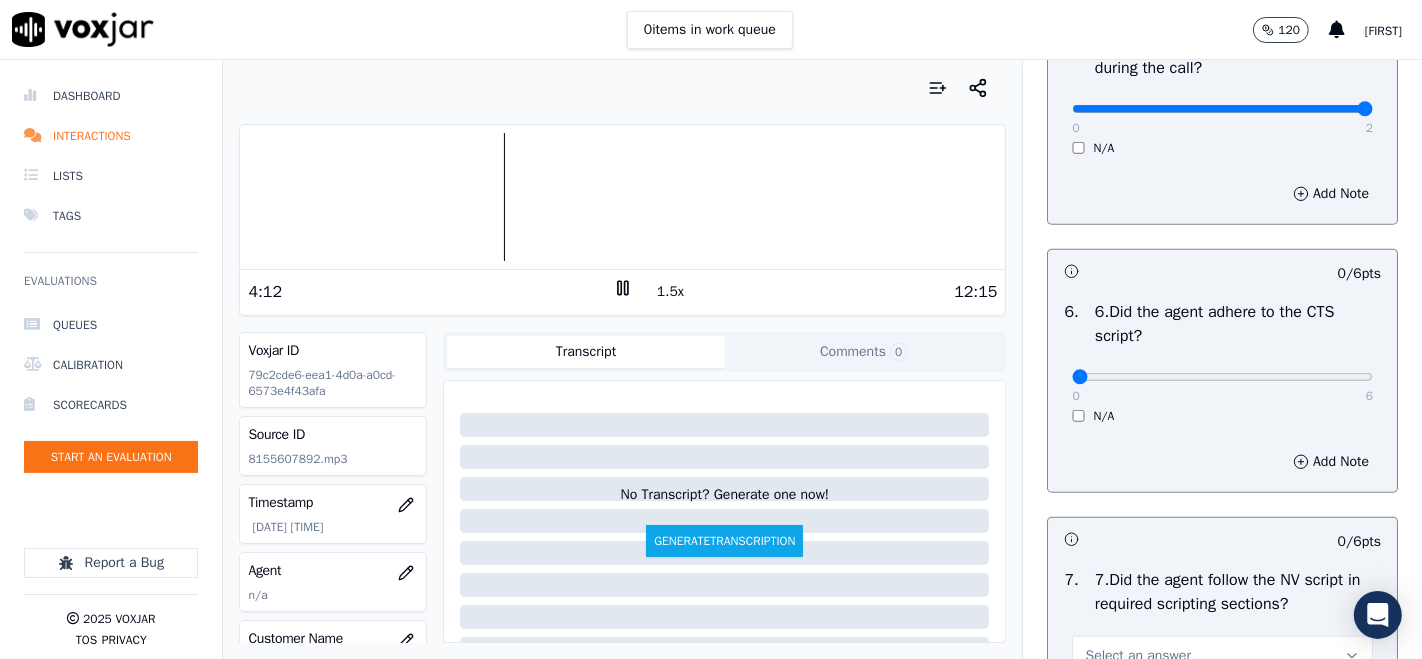 scroll, scrollTop: 1333, scrollLeft: 0, axis: vertical 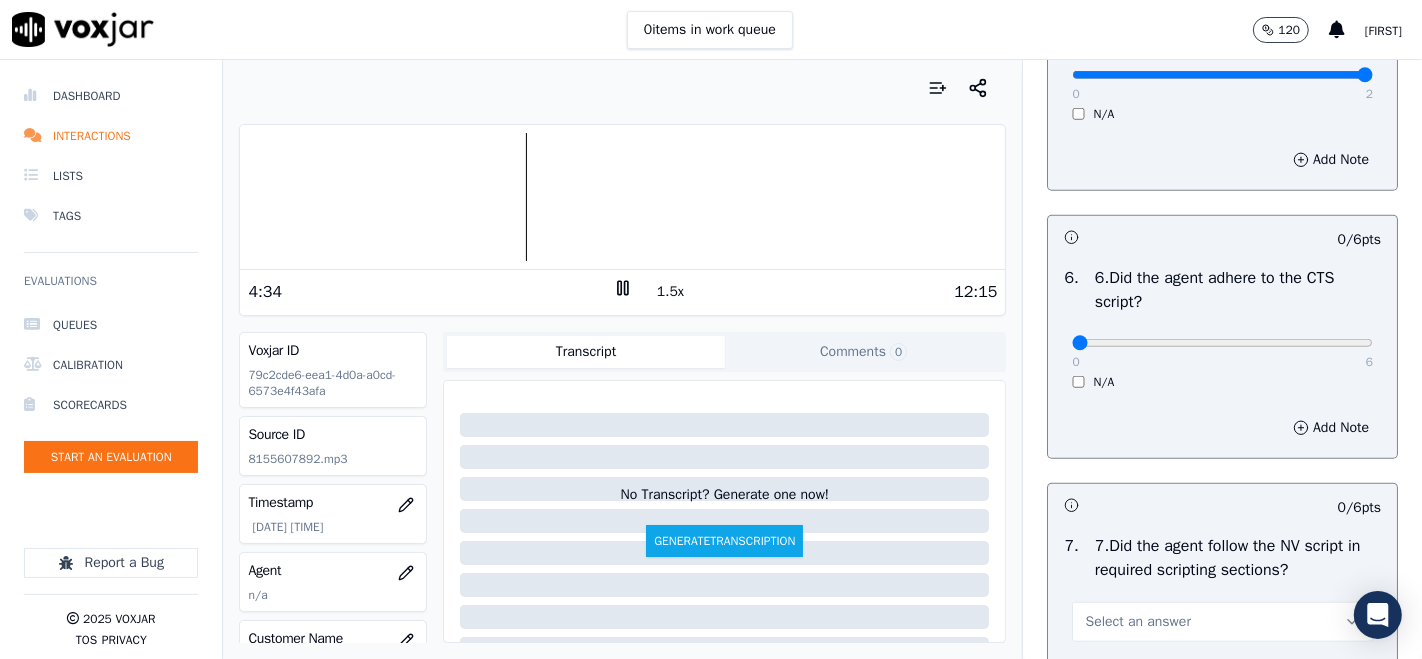 drag, startPoint x: 614, startPoint y: 281, endPoint x: 756, endPoint y: 287, distance: 142.12671 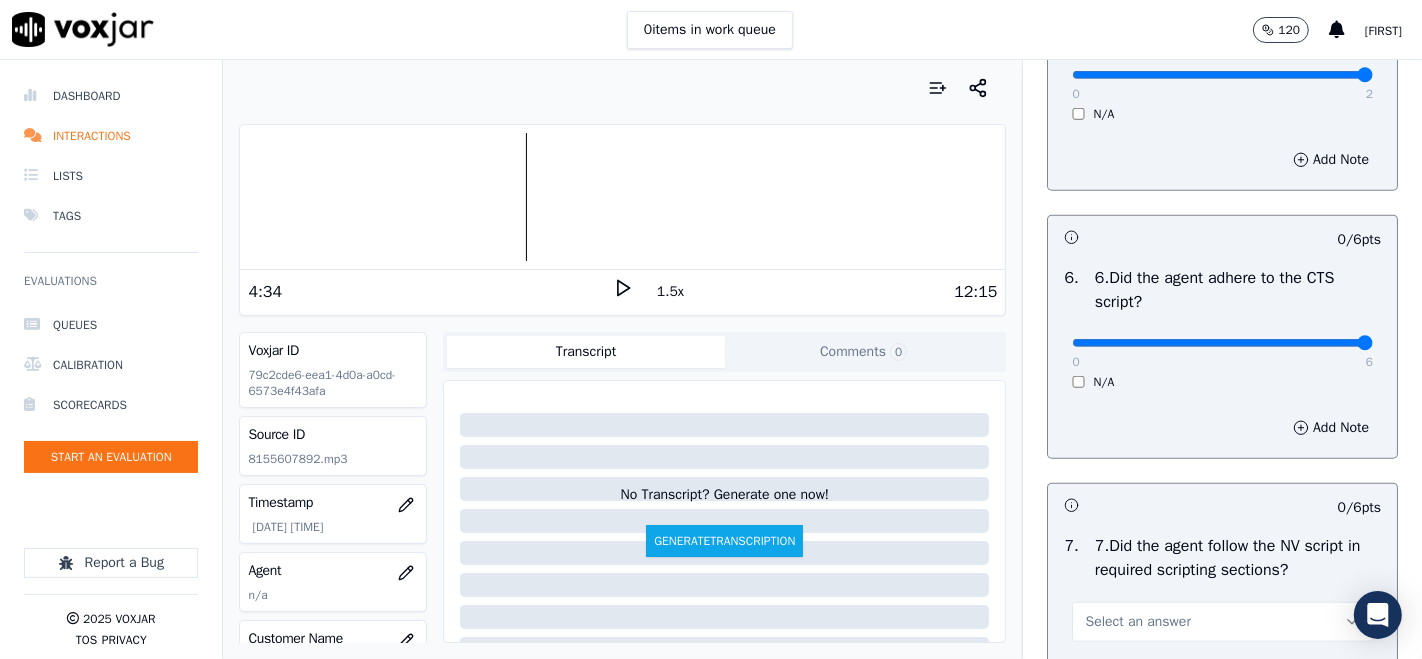 type on "6" 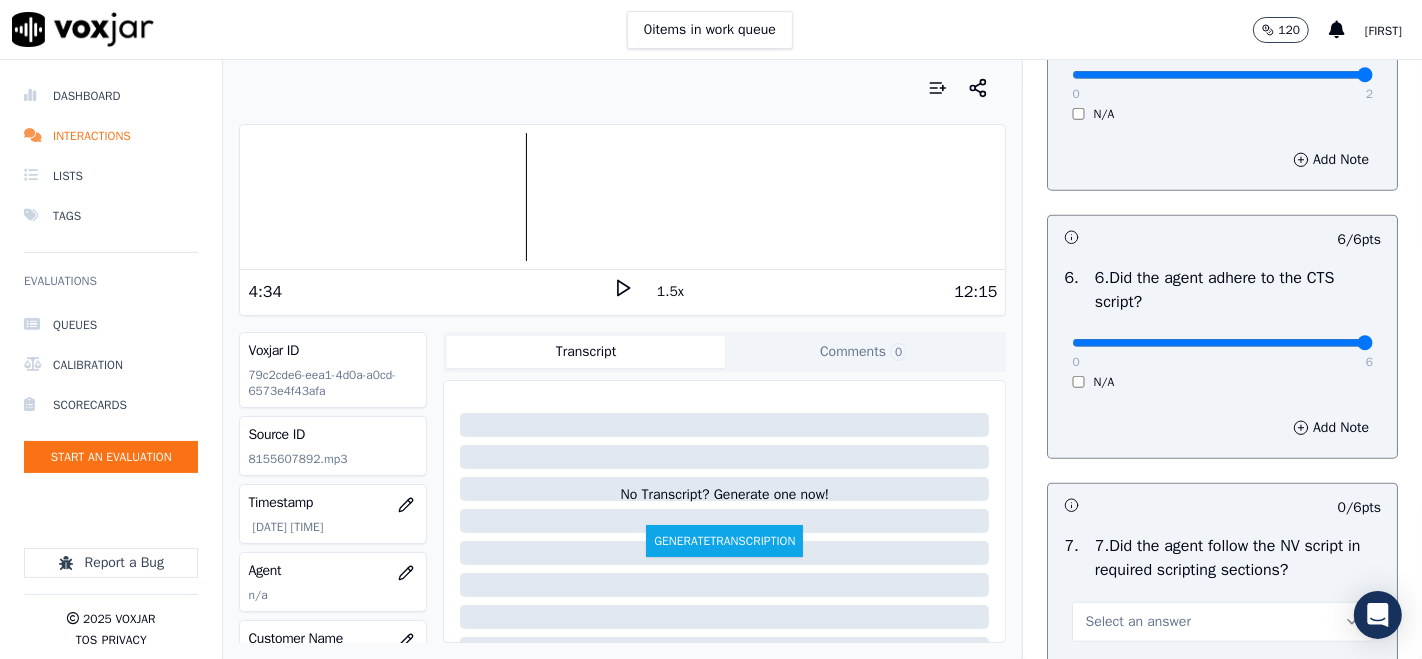 click 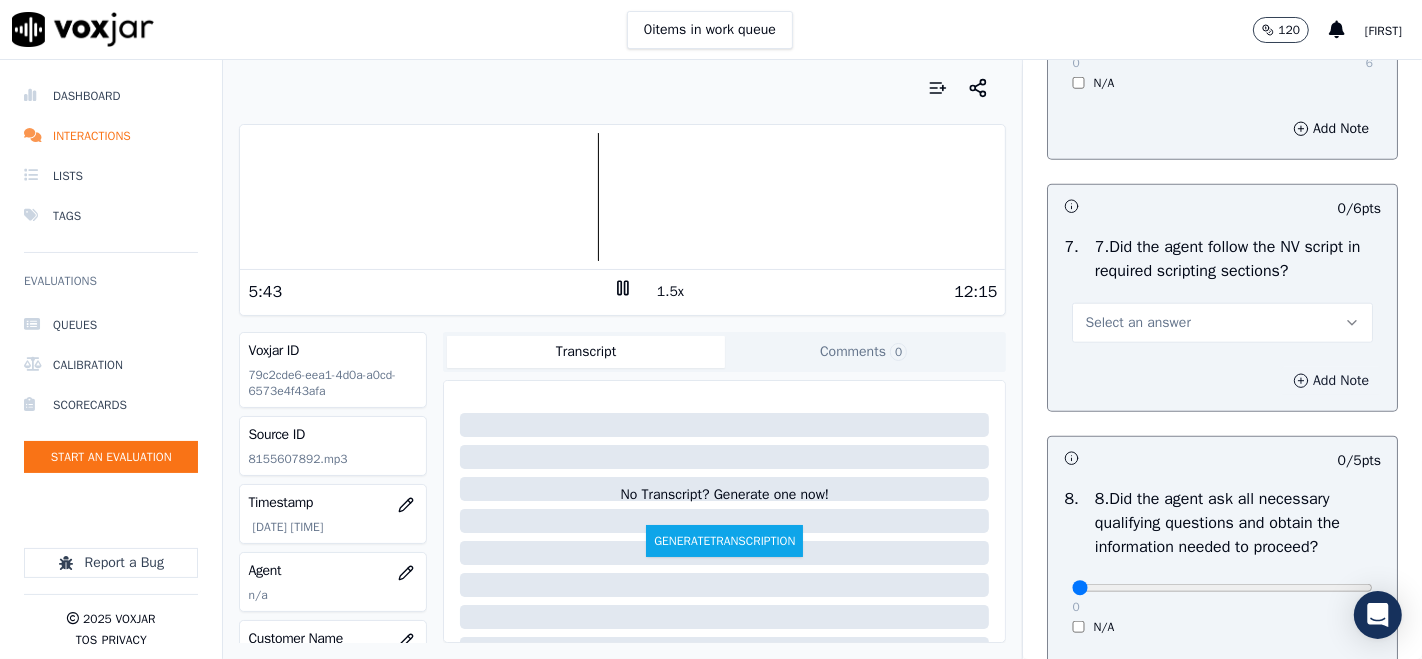 scroll, scrollTop: 1666, scrollLeft: 0, axis: vertical 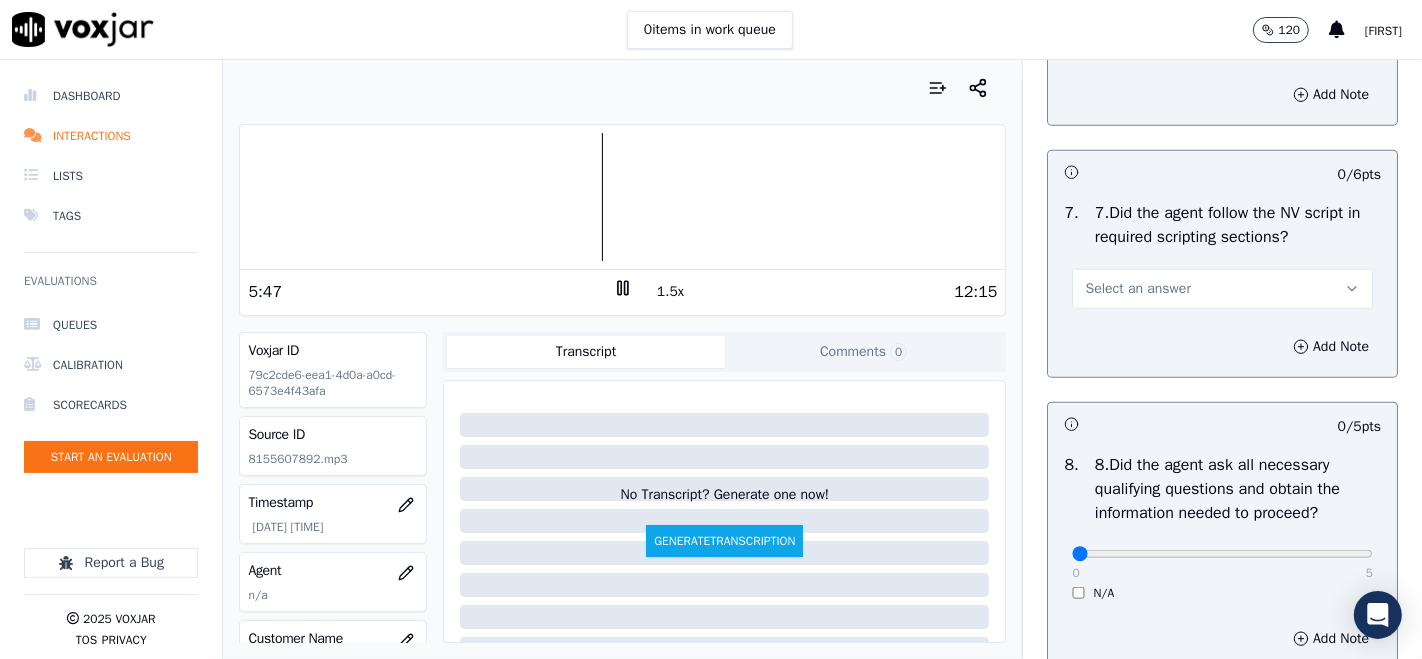 click on "Select an answer" at bounding box center [1222, 289] 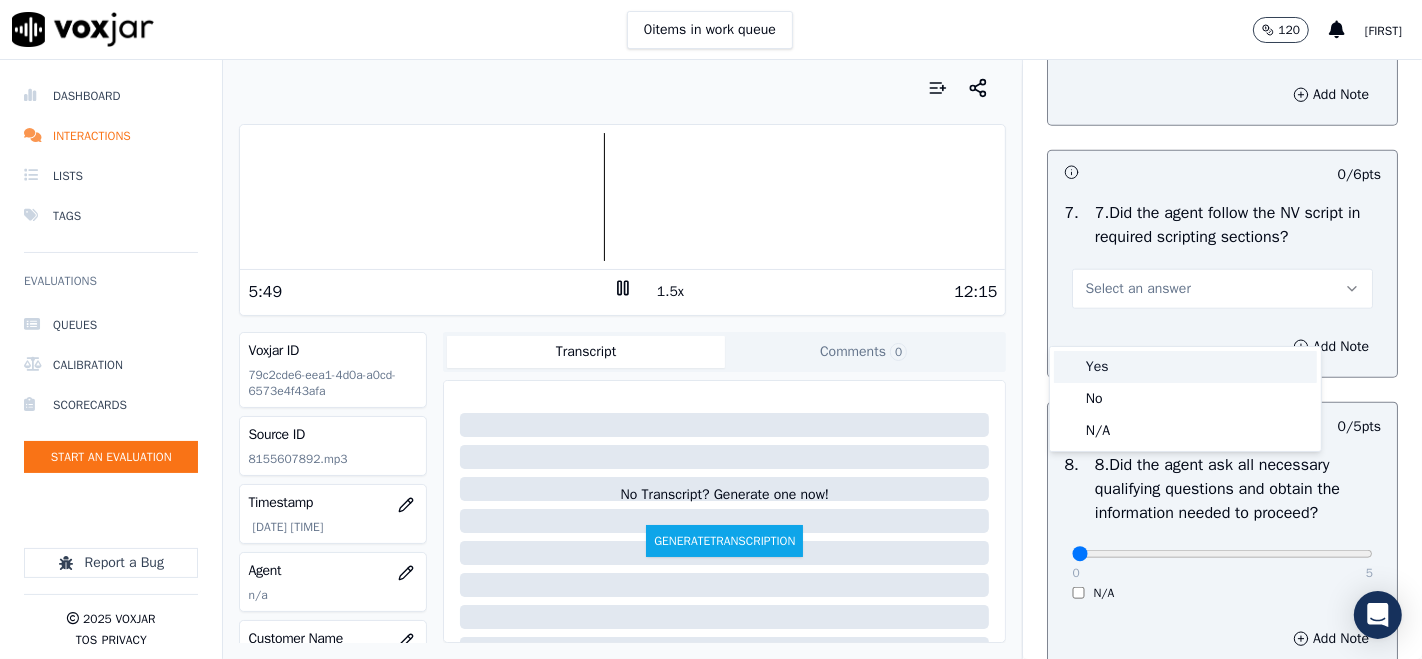 click on "Yes" at bounding box center [1185, 367] 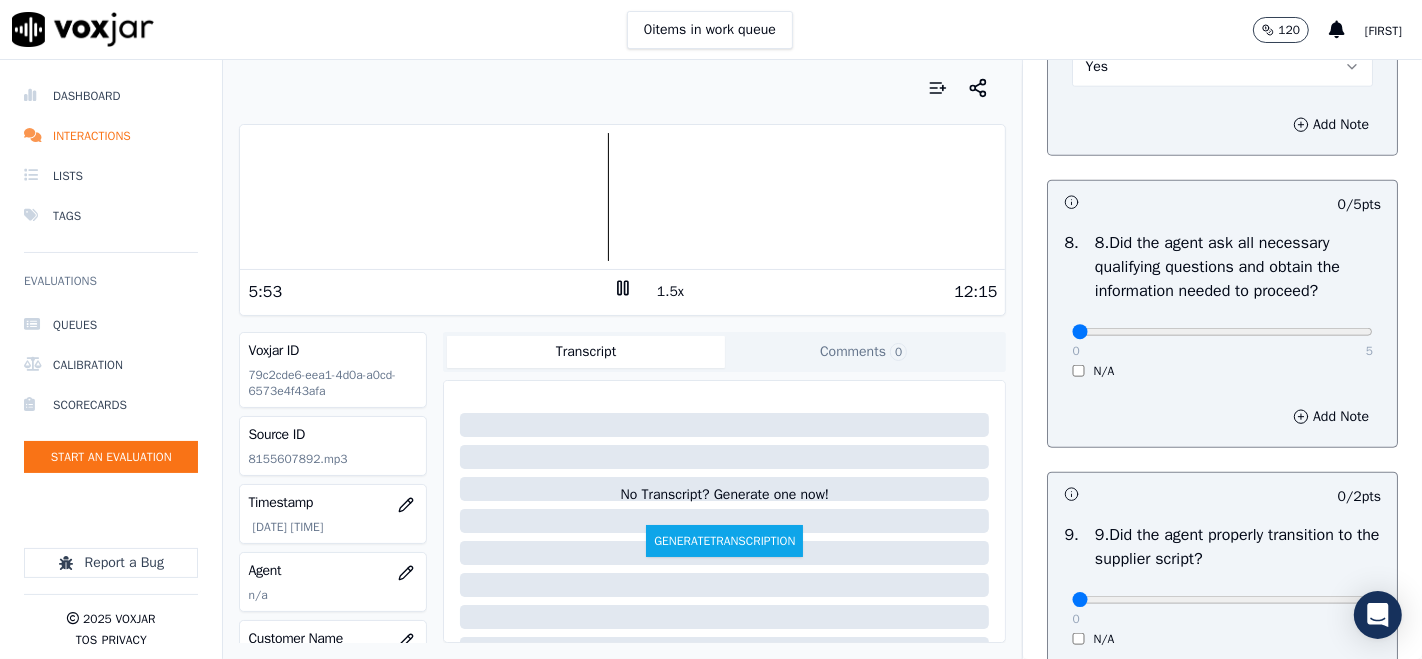 scroll, scrollTop: 1777, scrollLeft: 0, axis: vertical 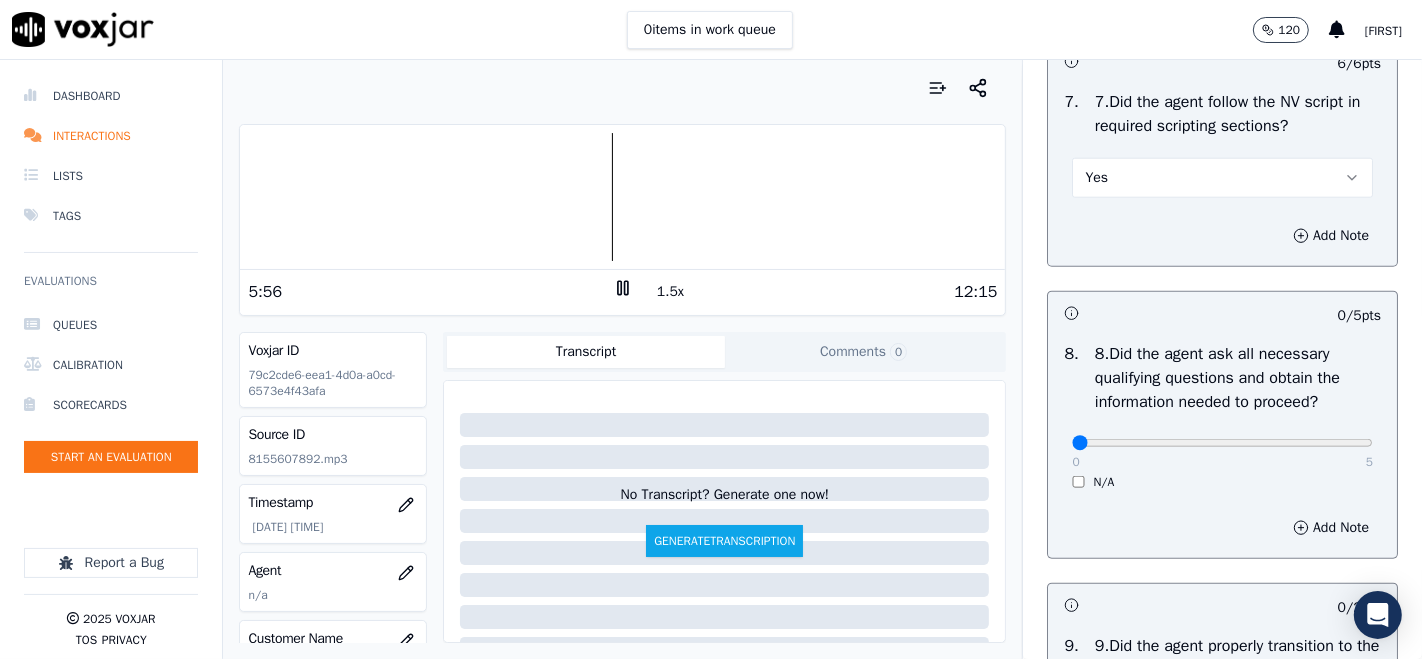click on "Yes" at bounding box center [1222, 178] 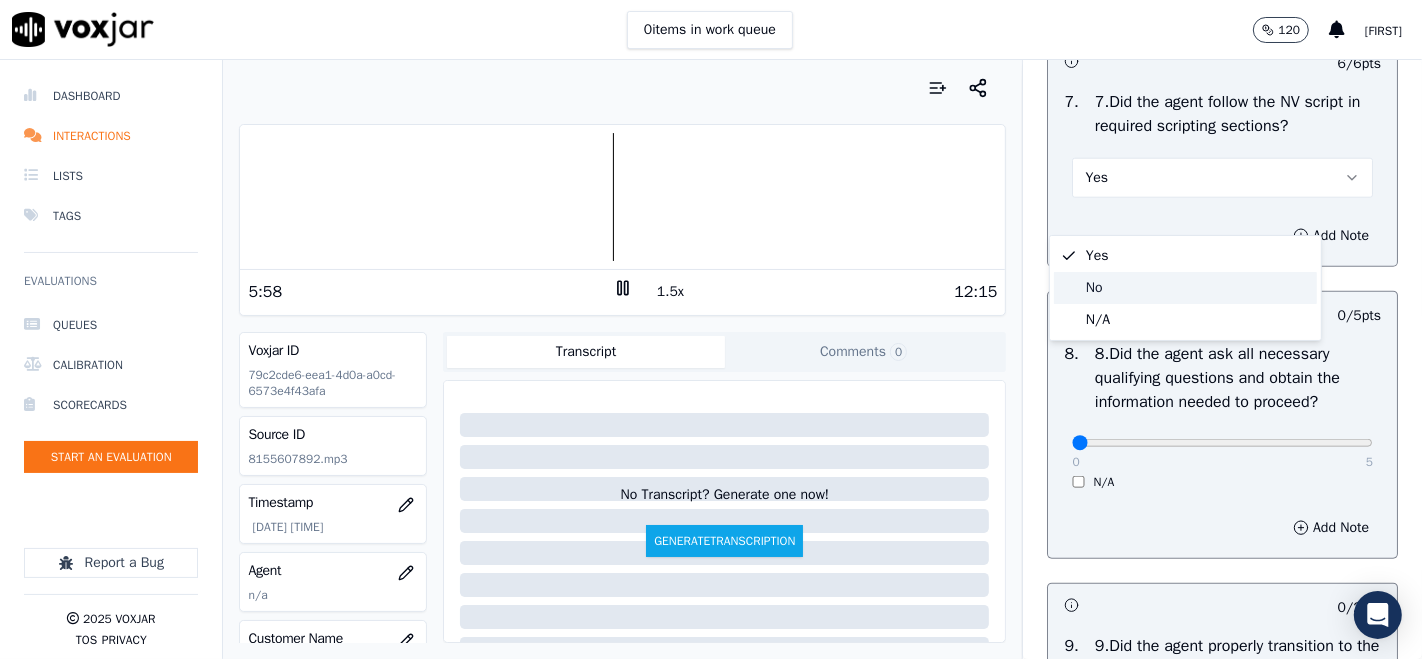 click on "No" 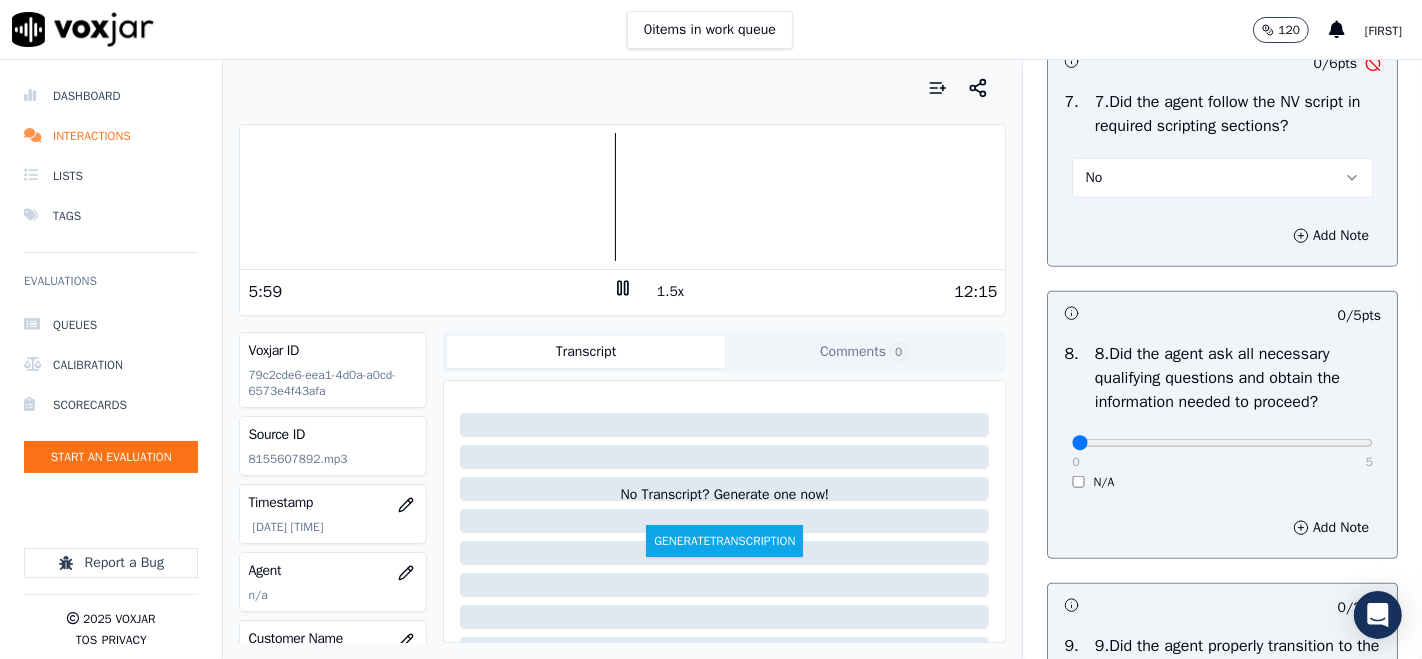 click on "No" at bounding box center (1222, 178) 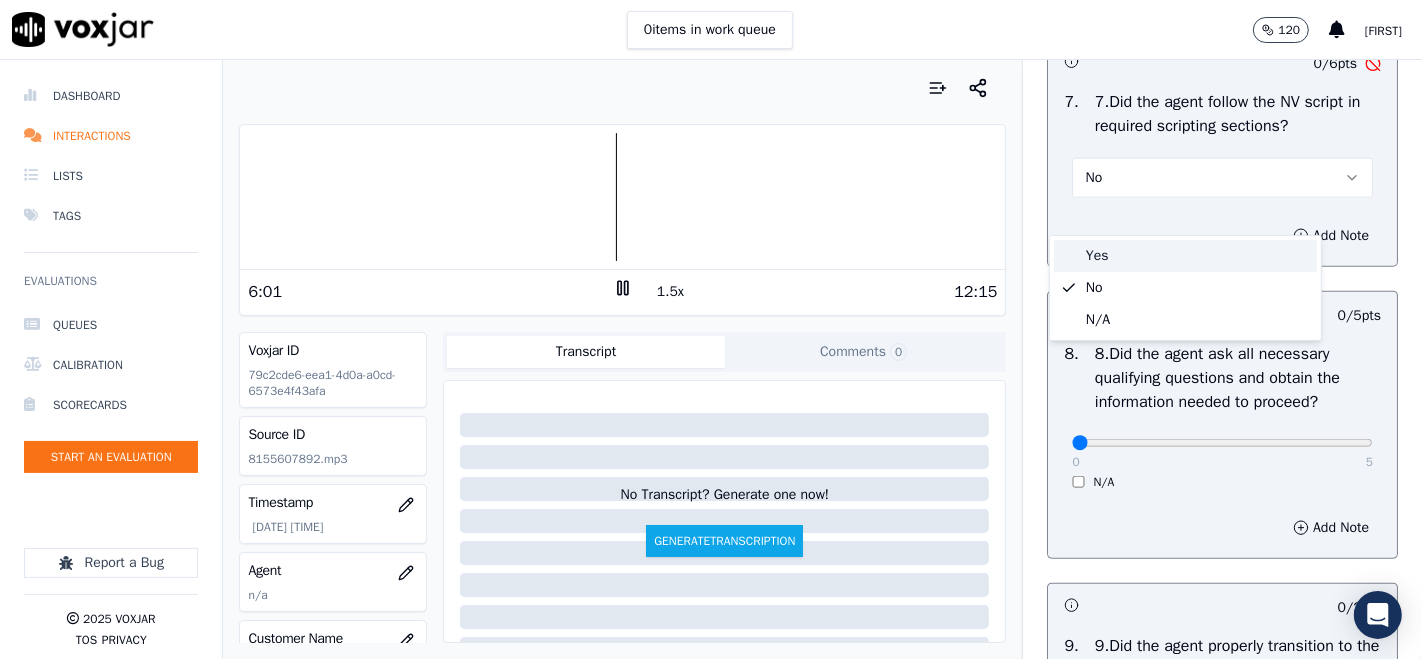 click on "Yes" at bounding box center (1185, 256) 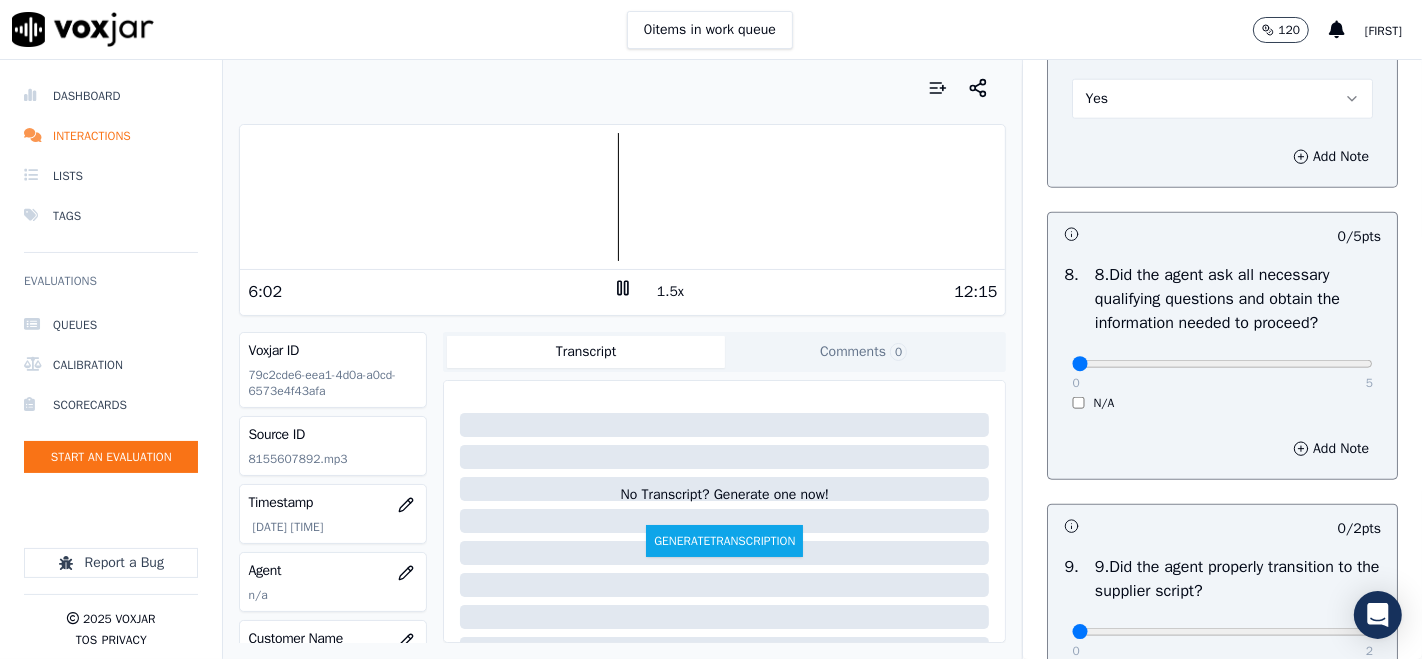 scroll, scrollTop: 1888, scrollLeft: 0, axis: vertical 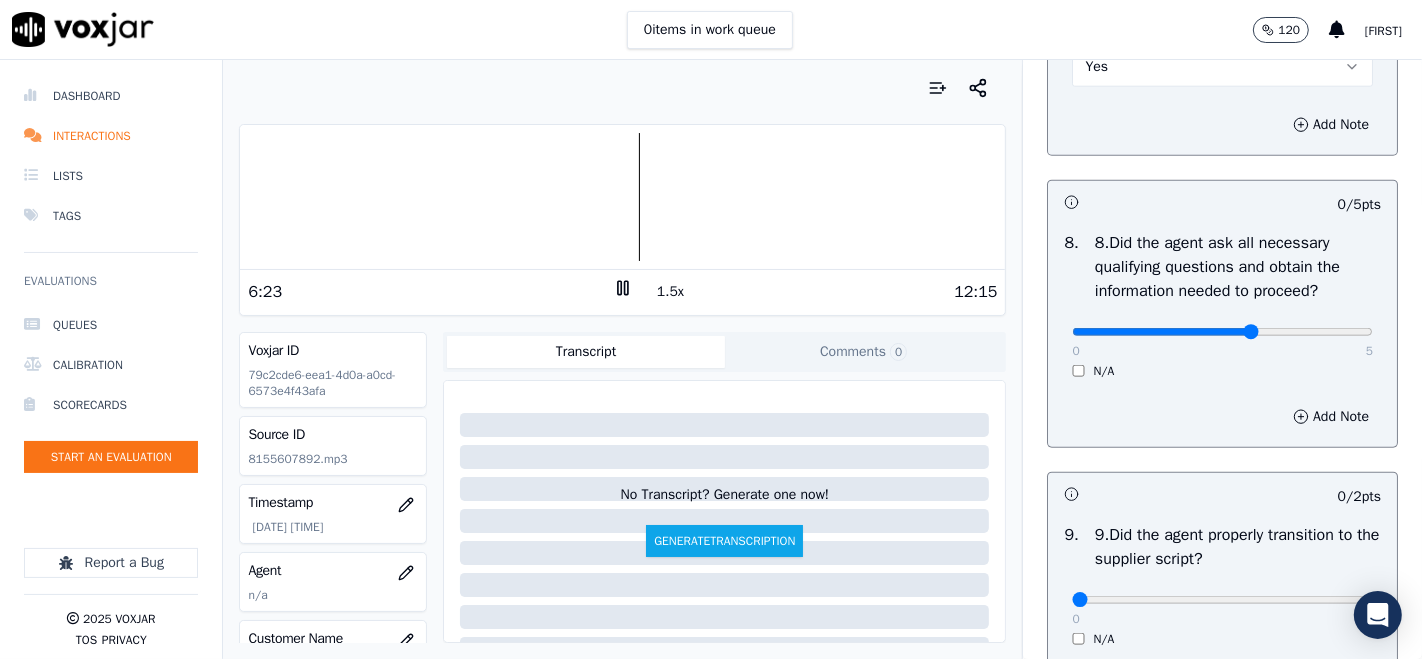 type on "3" 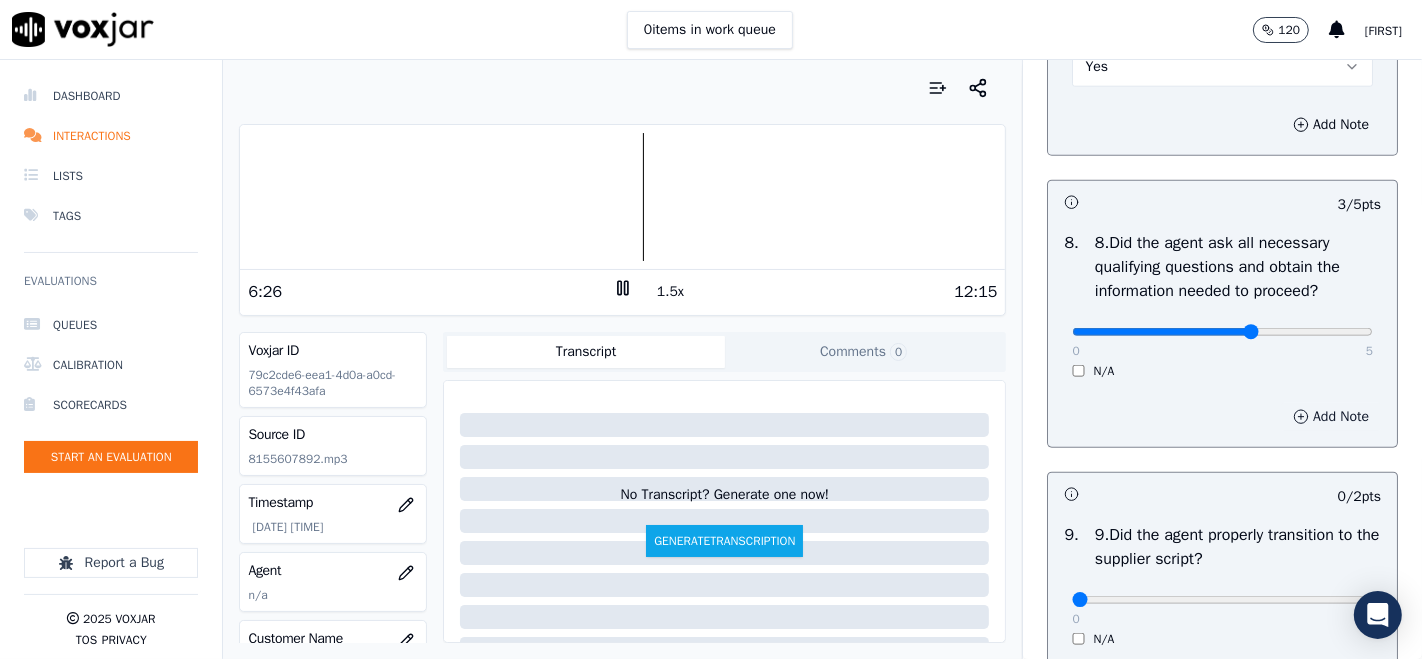 click on "Add Note" at bounding box center [1331, 417] 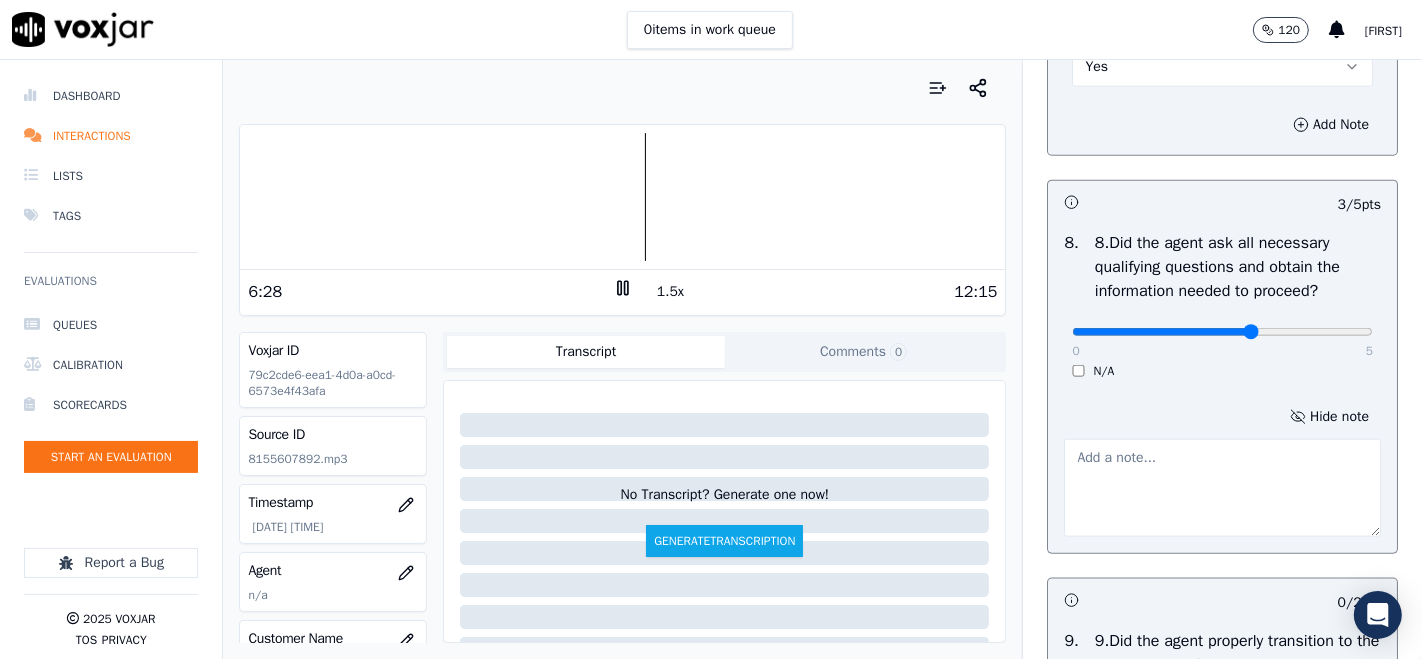 click at bounding box center (1222, 488) 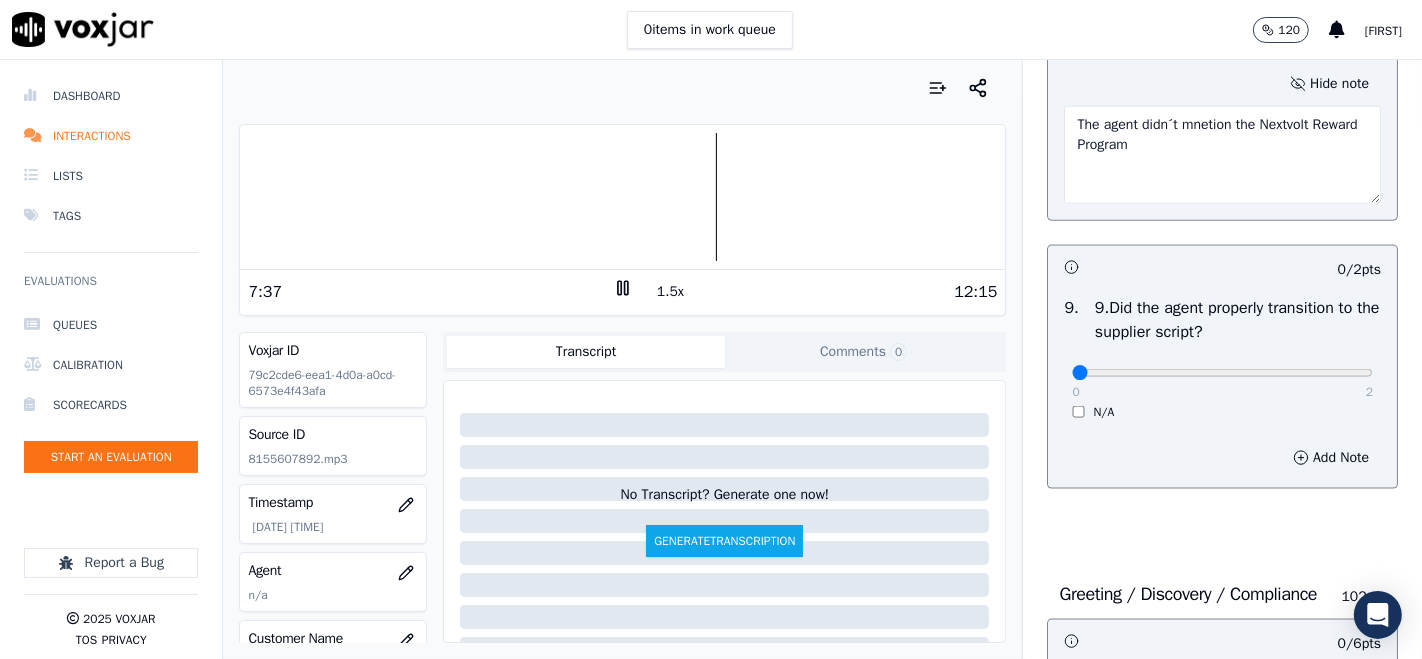 scroll, scrollTop: 2222, scrollLeft: 0, axis: vertical 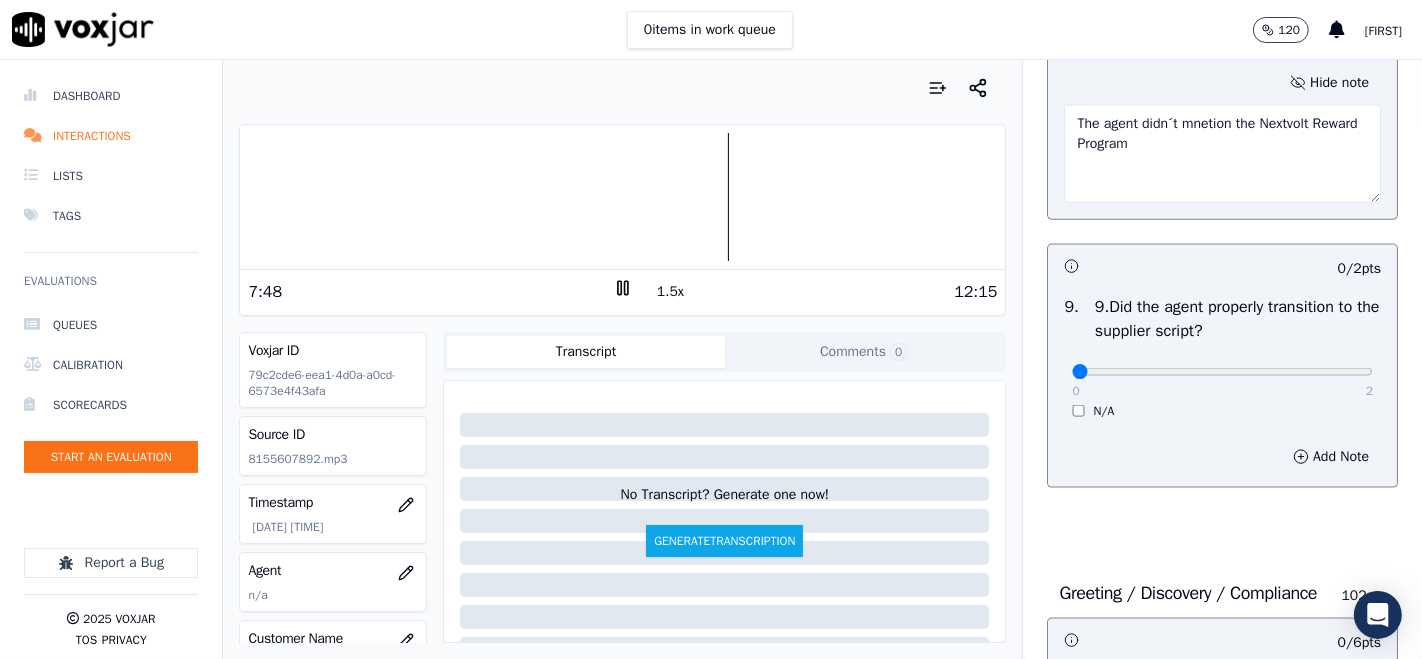 type on "The agent didn´t mnetion the Nextvolt Reward Program" 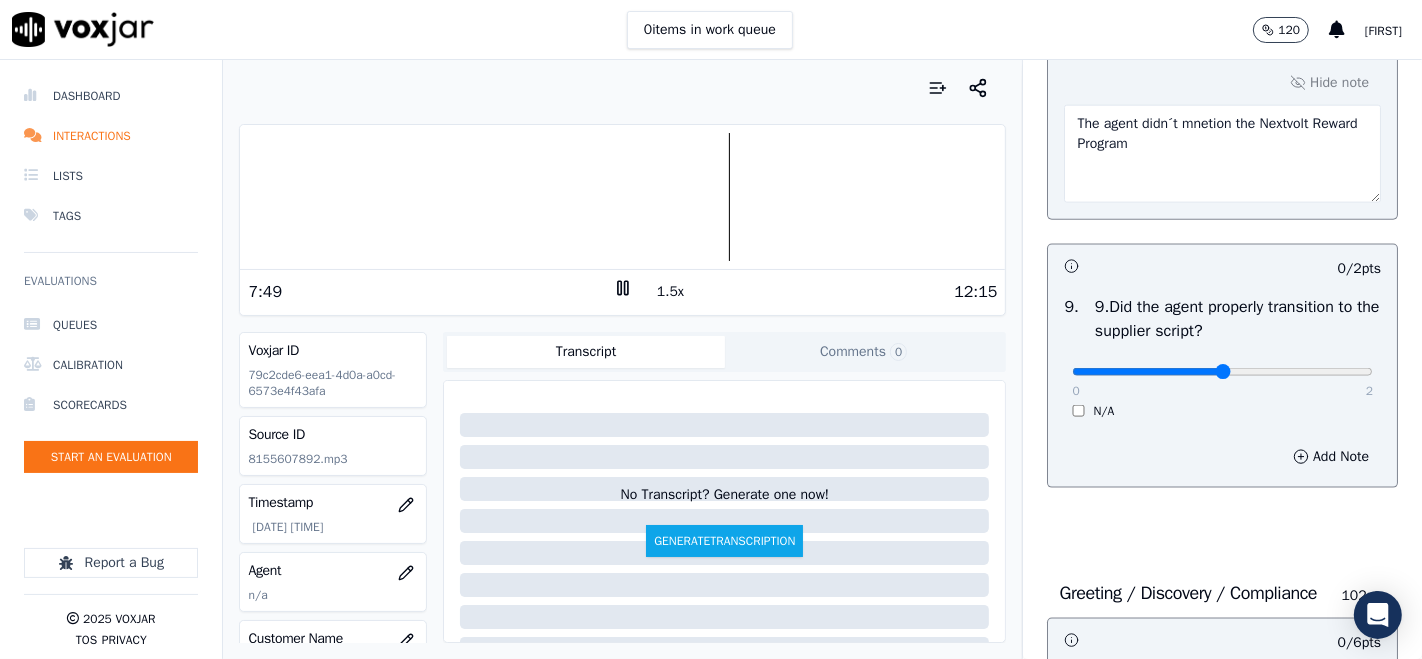 click at bounding box center (1222, -1862) 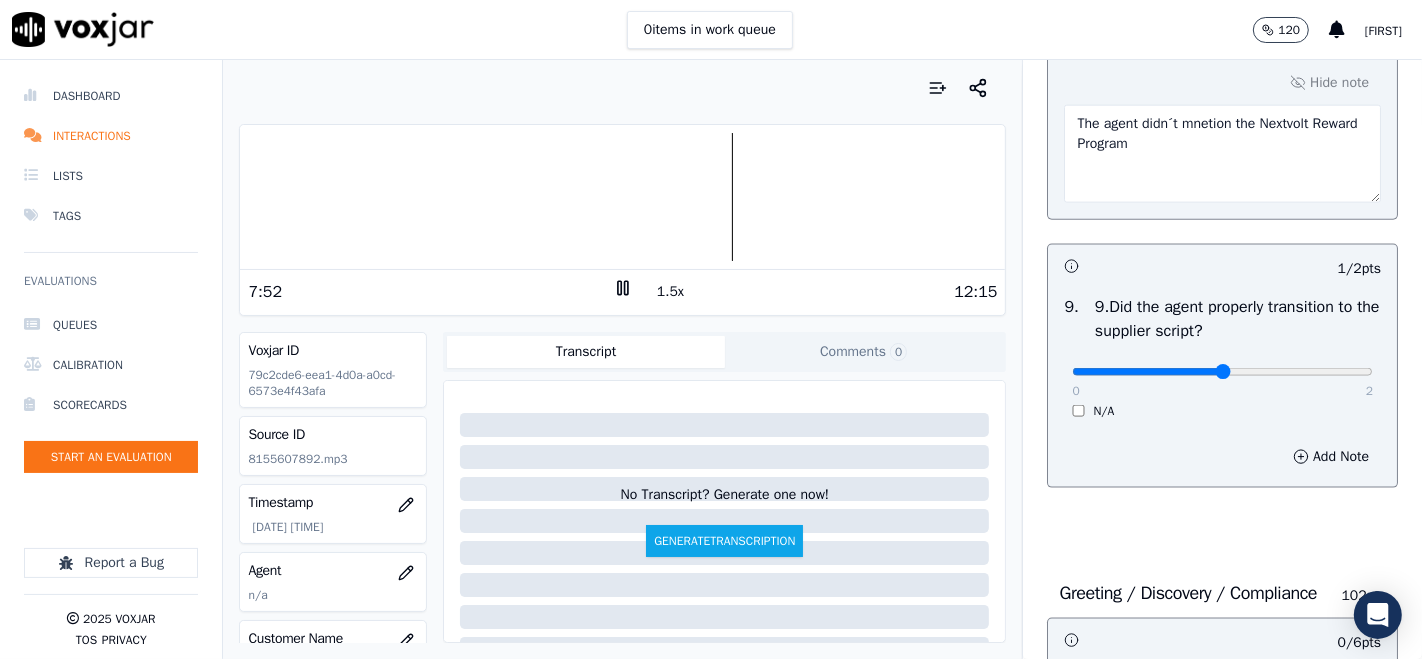 click at bounding box center (1222, -1862) 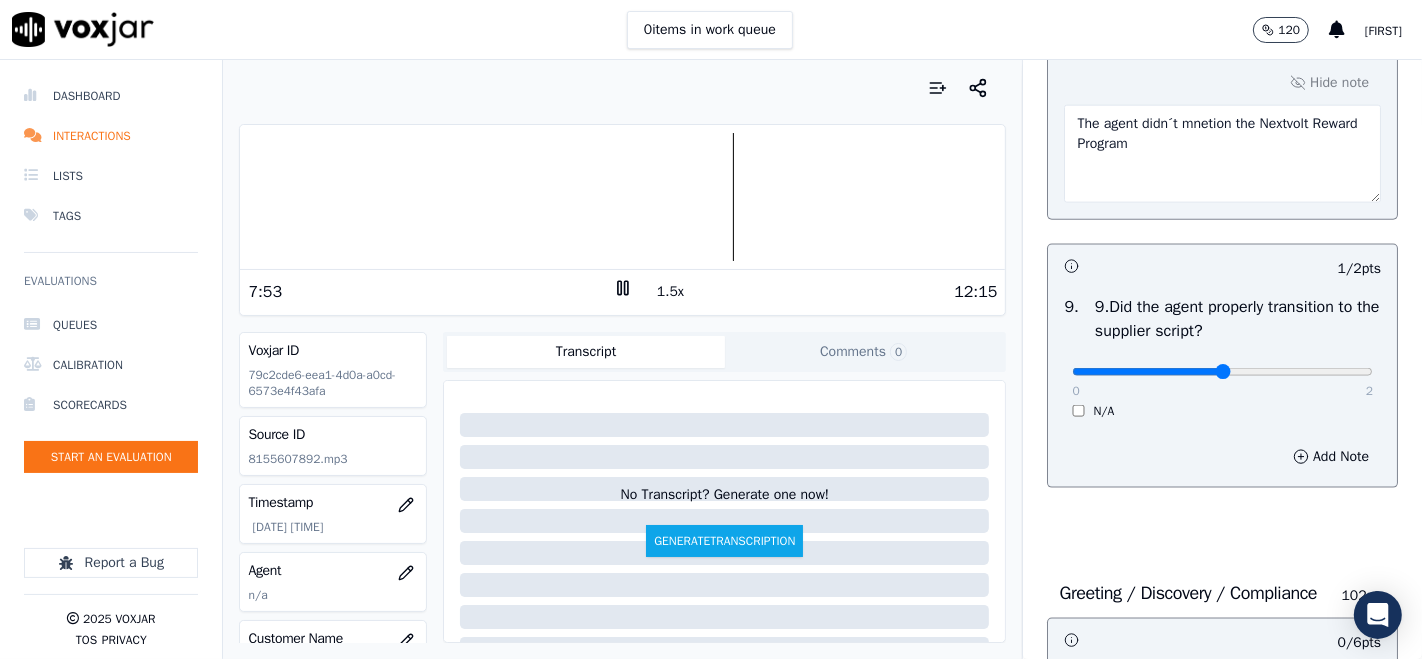 click at bounding box center (1222, -1862) 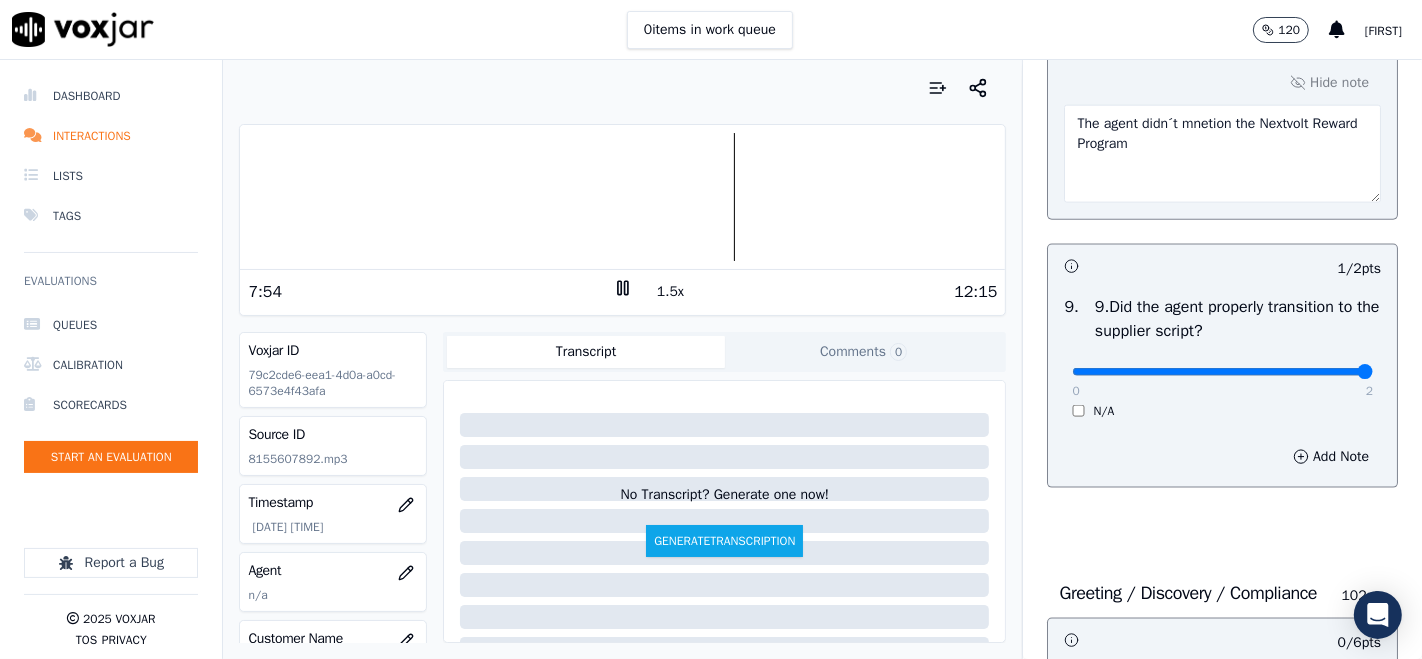 click at bounding box center [1222, -1862] 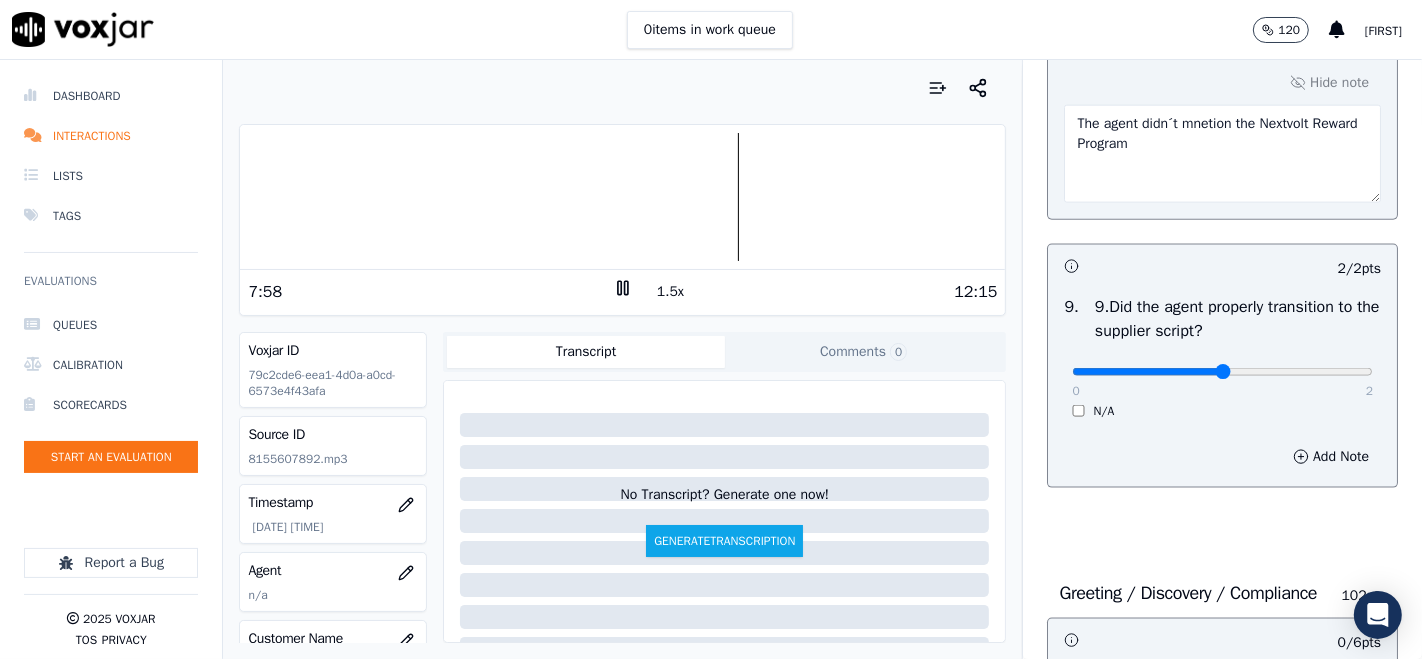 click at bounding box center (1222, -1862) 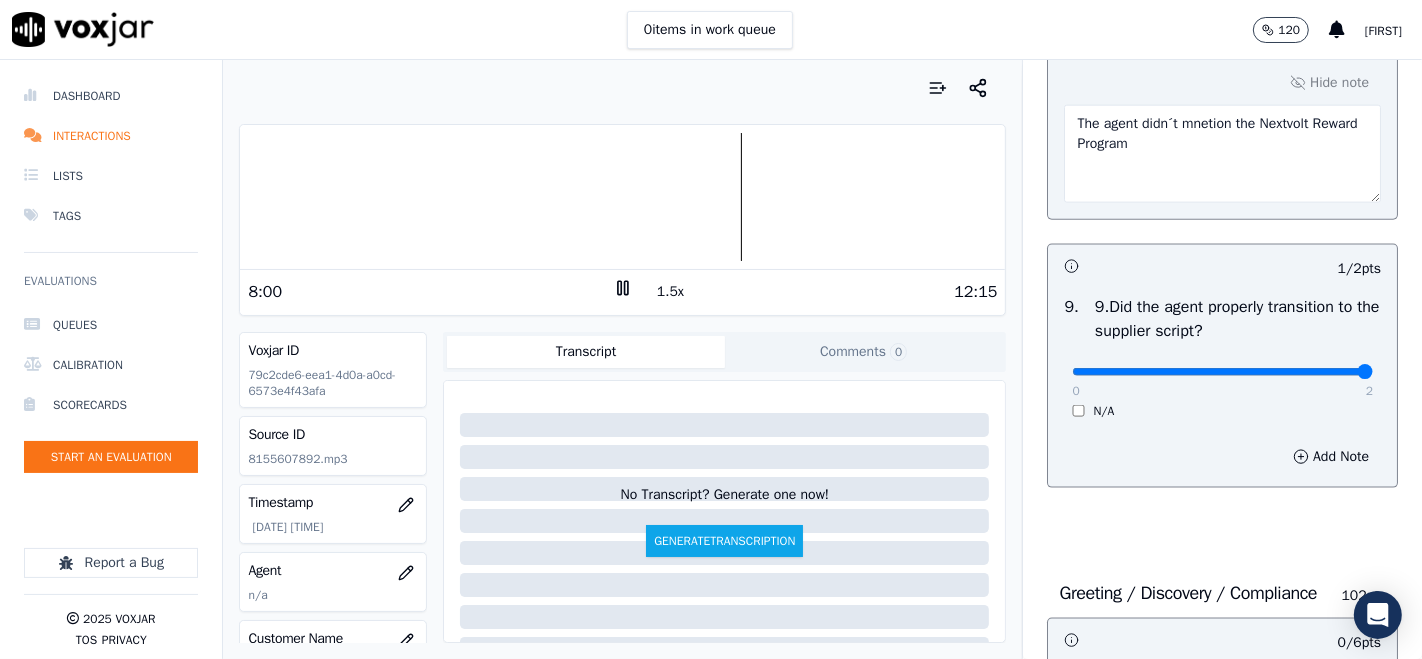 type on "2" 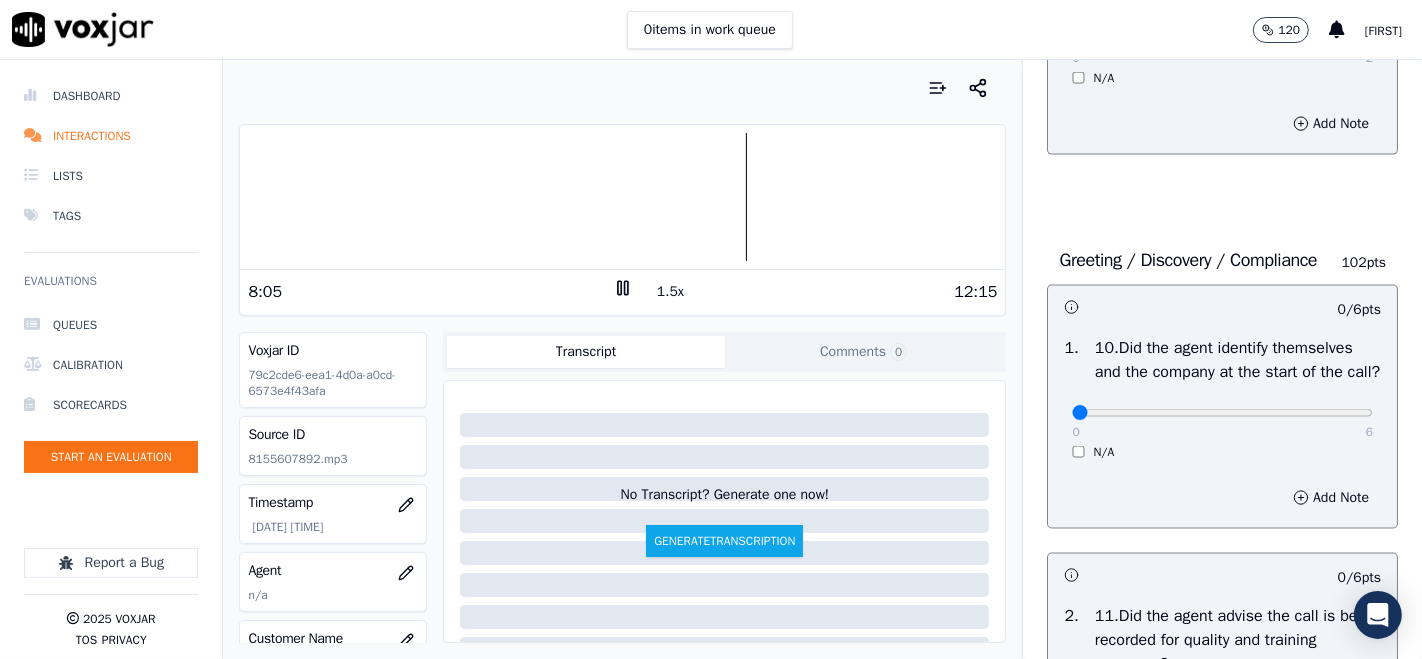 scroll, scrollTop: 2666, scrollLeft: 0, axis: vertical 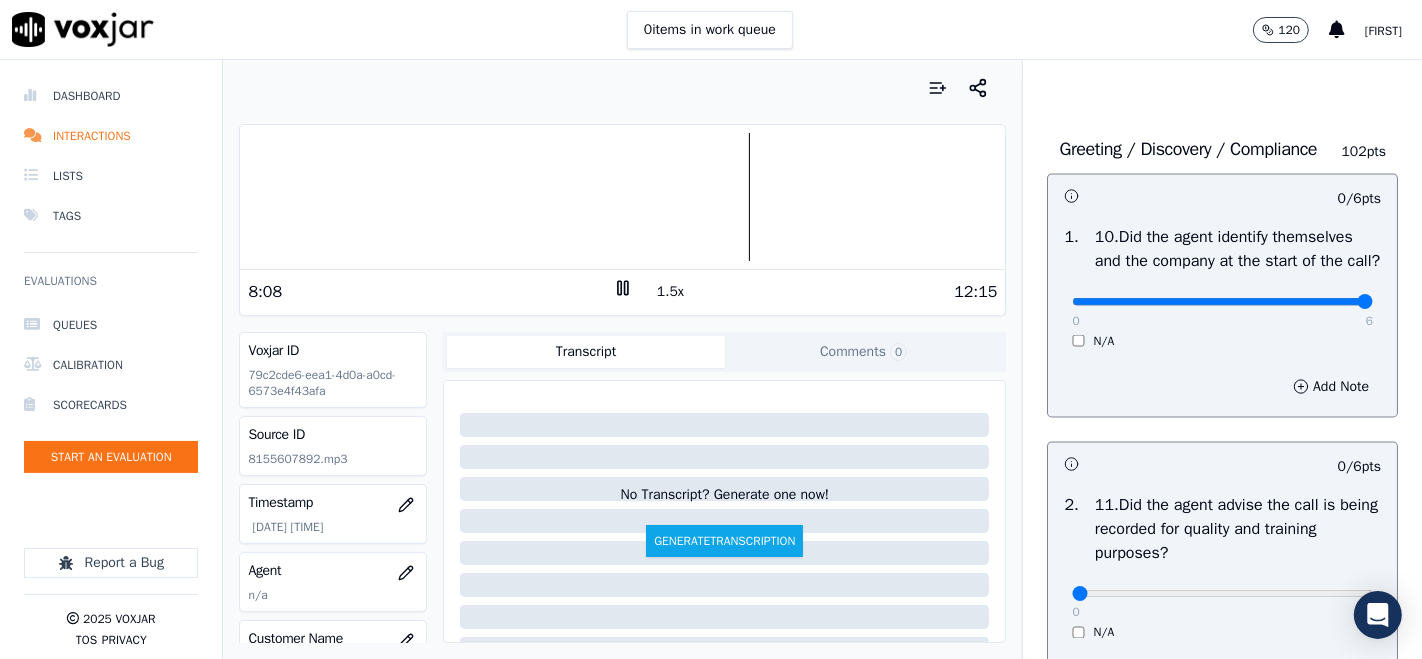 type on "6" 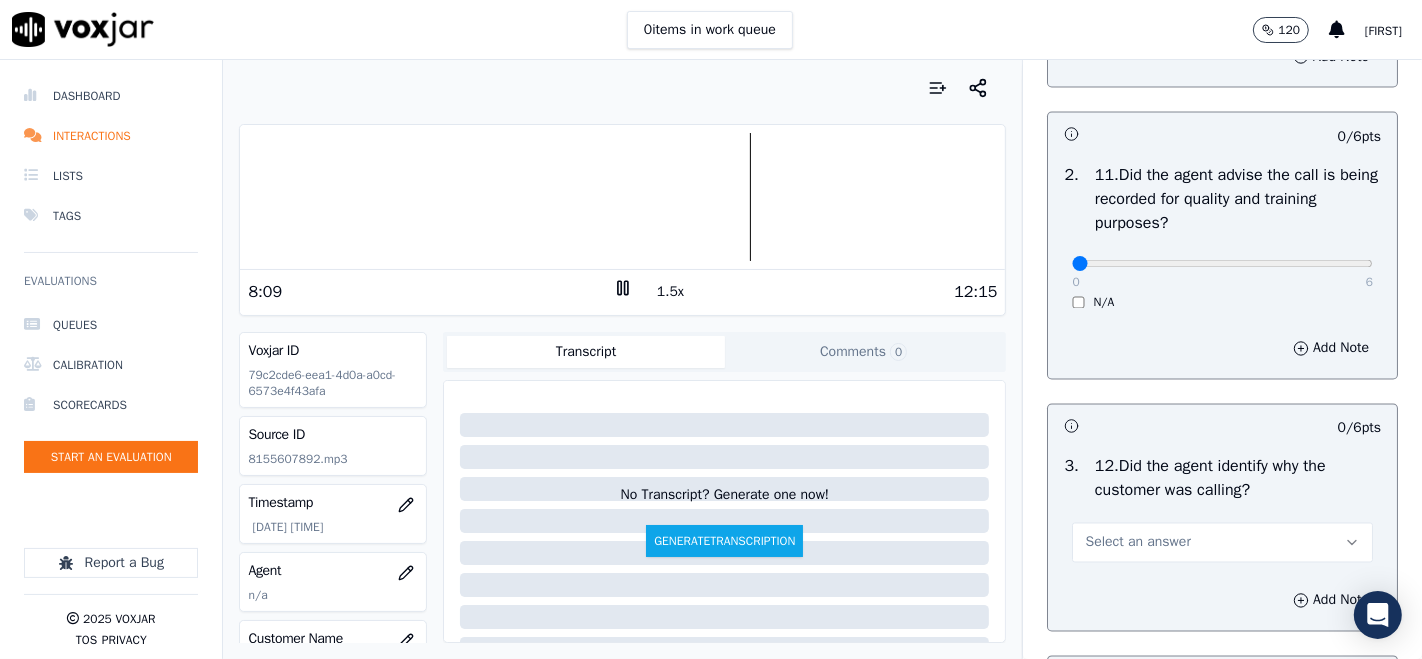 scroll, scrollTop: 3000, scrollLeft: 0, axis: vertical 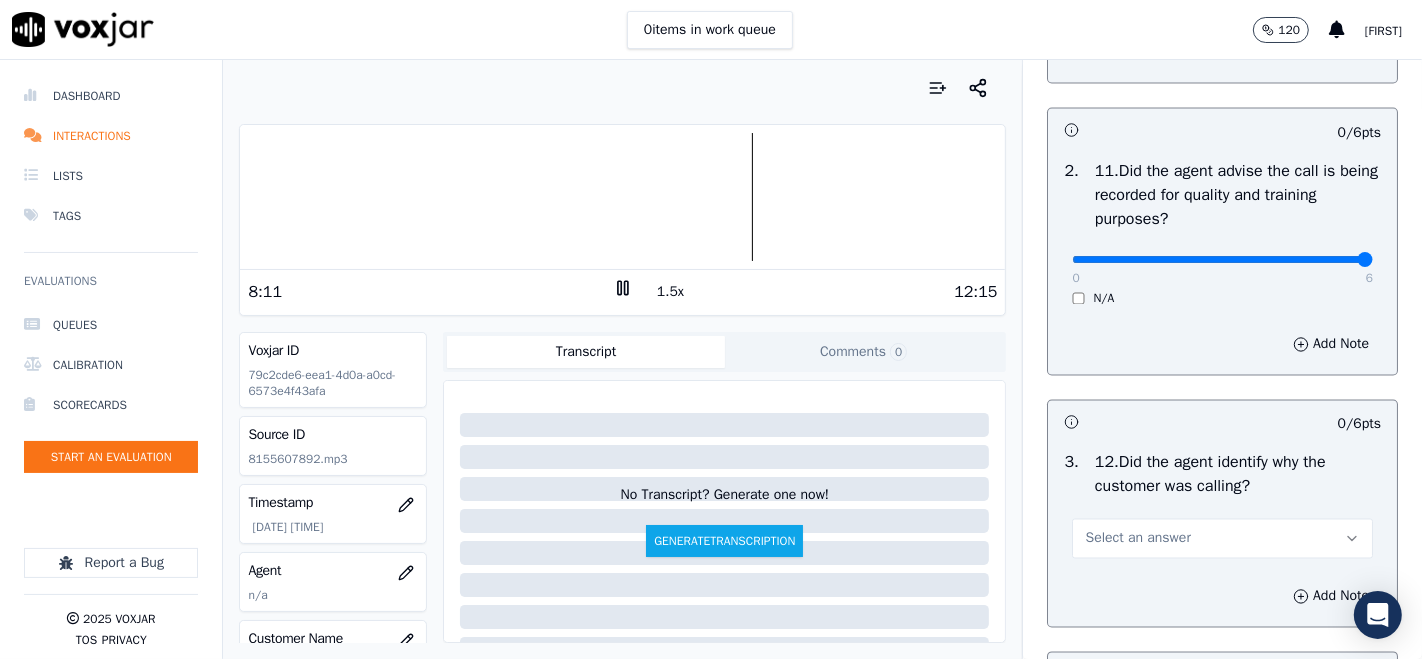 type on "6" 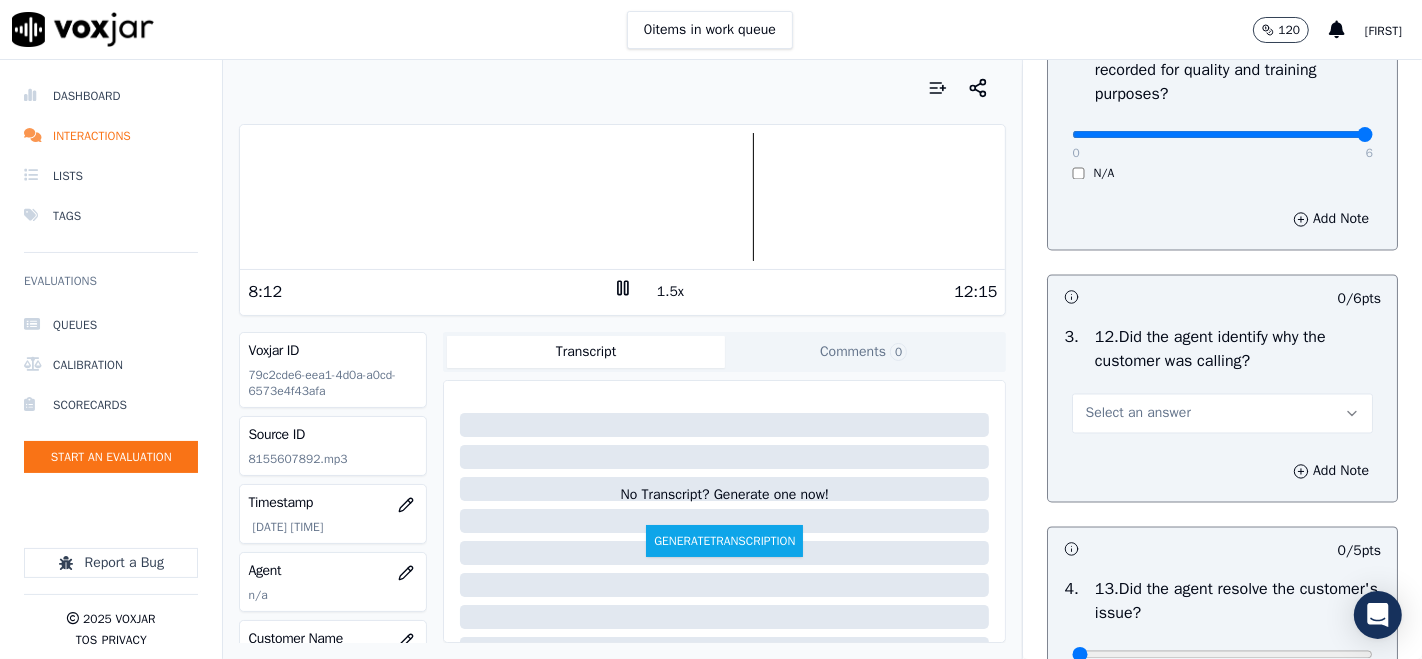scroll, scrollTop: 3222, scrollLeft: 0, axis: vertical 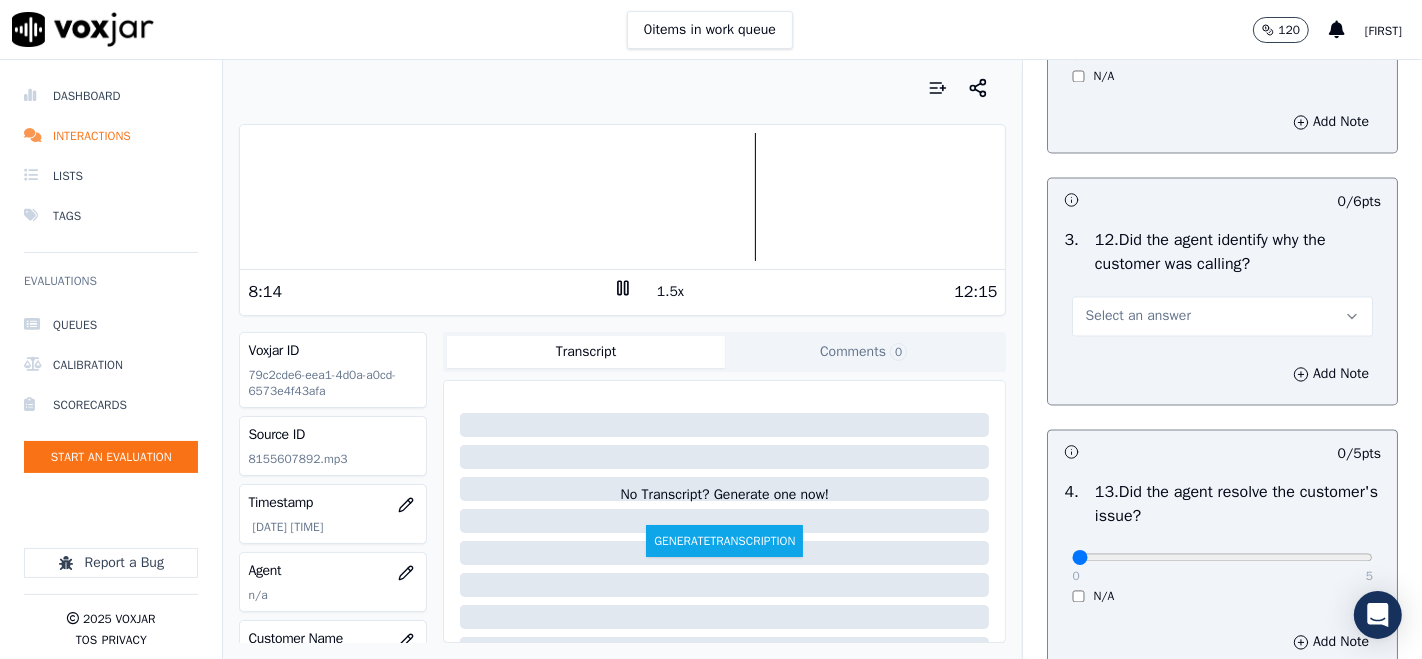 click 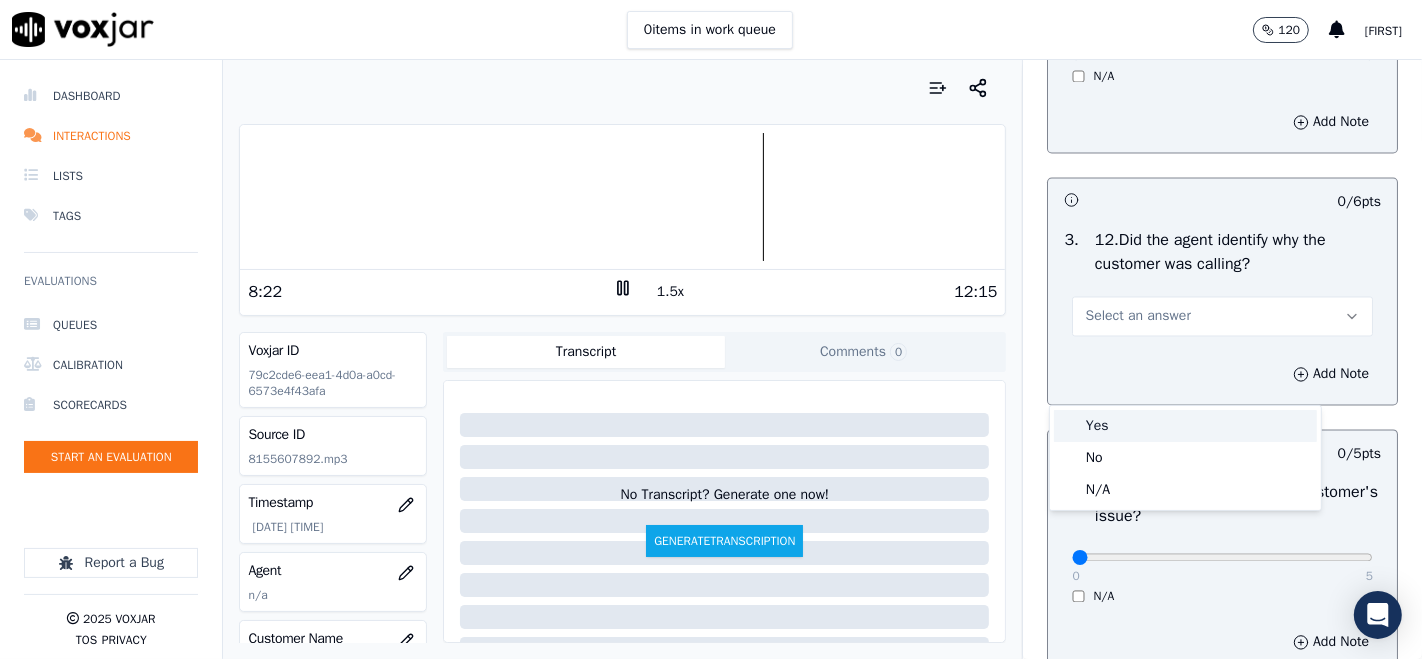 click on "Yes" at bounding box center (1185, 426) 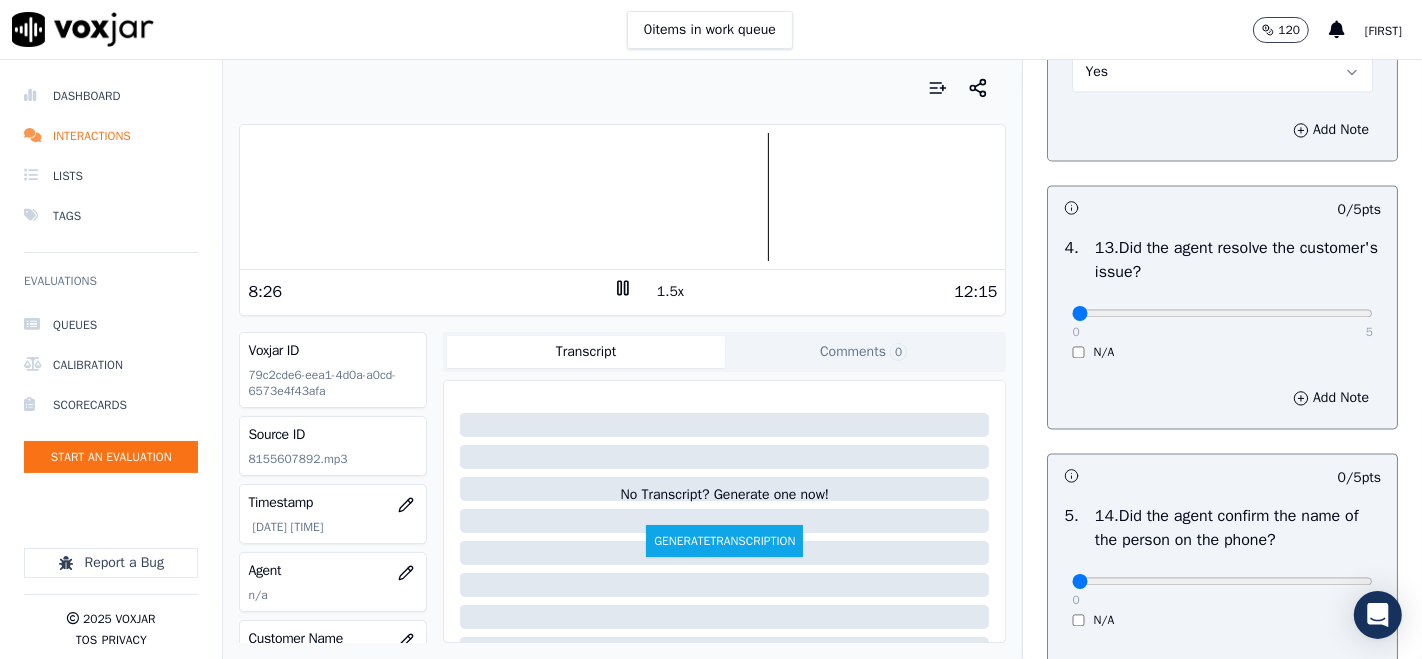 scroll, scrollTop: 3555, scrollLeft: 0, axis: vertical 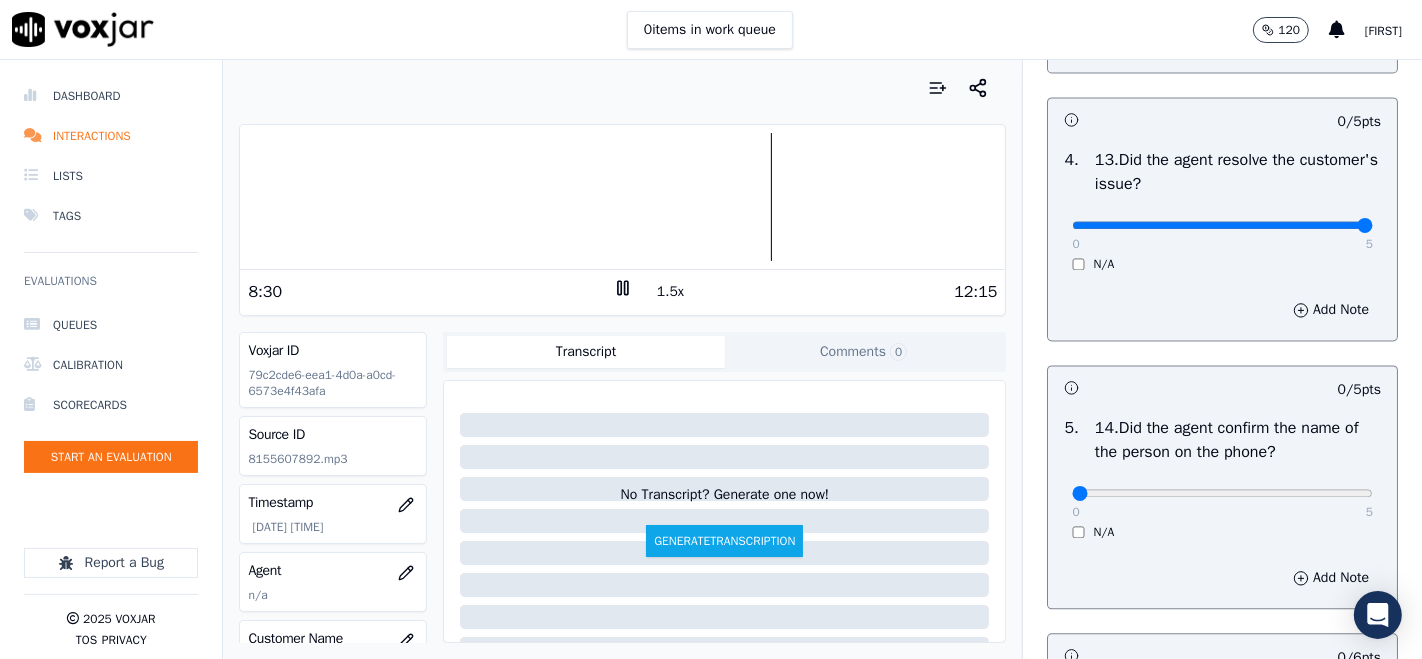 type on "5" 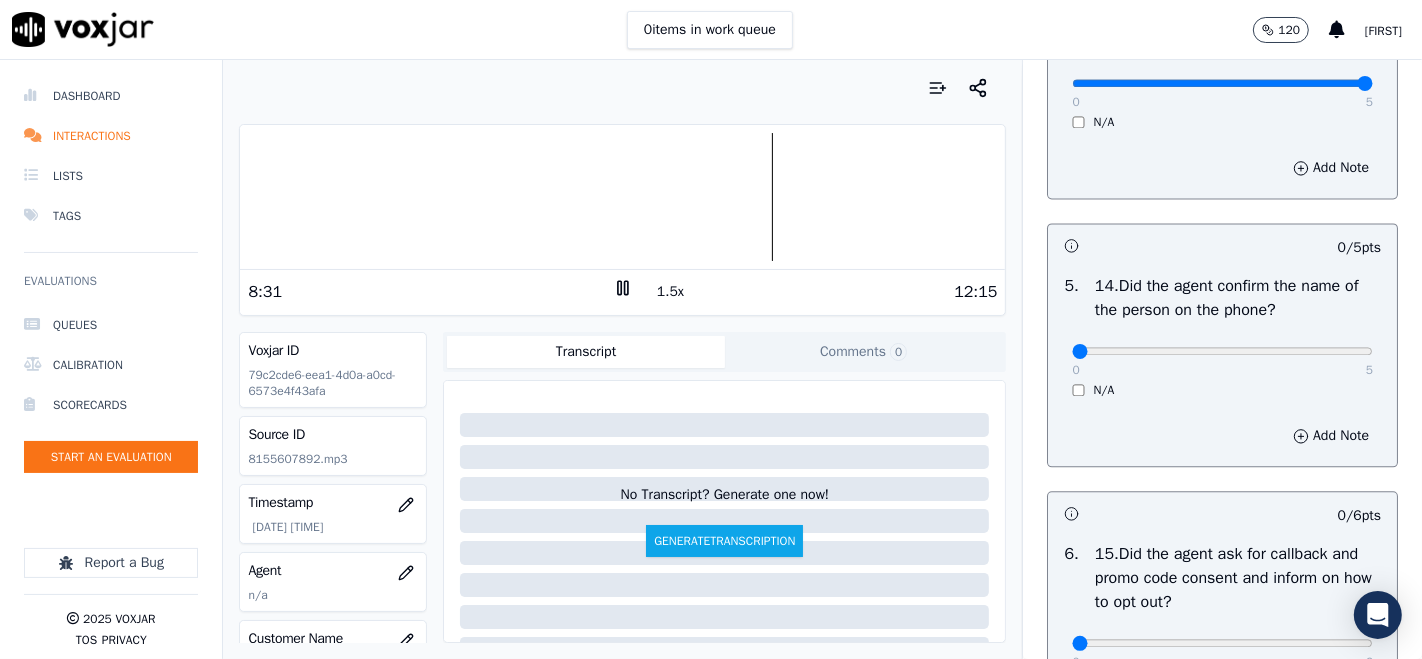 scroll, scrollTop: 3777, scrollLeft: 0, axis: vertical 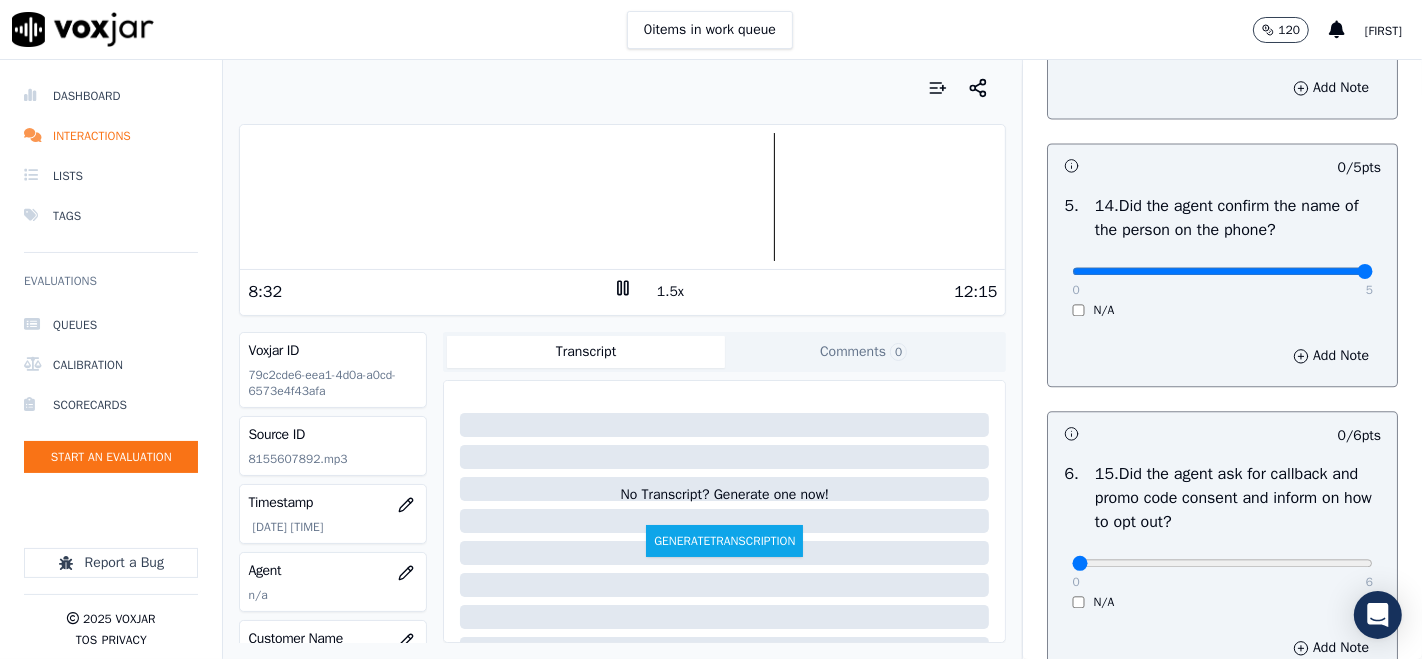 type on "5" 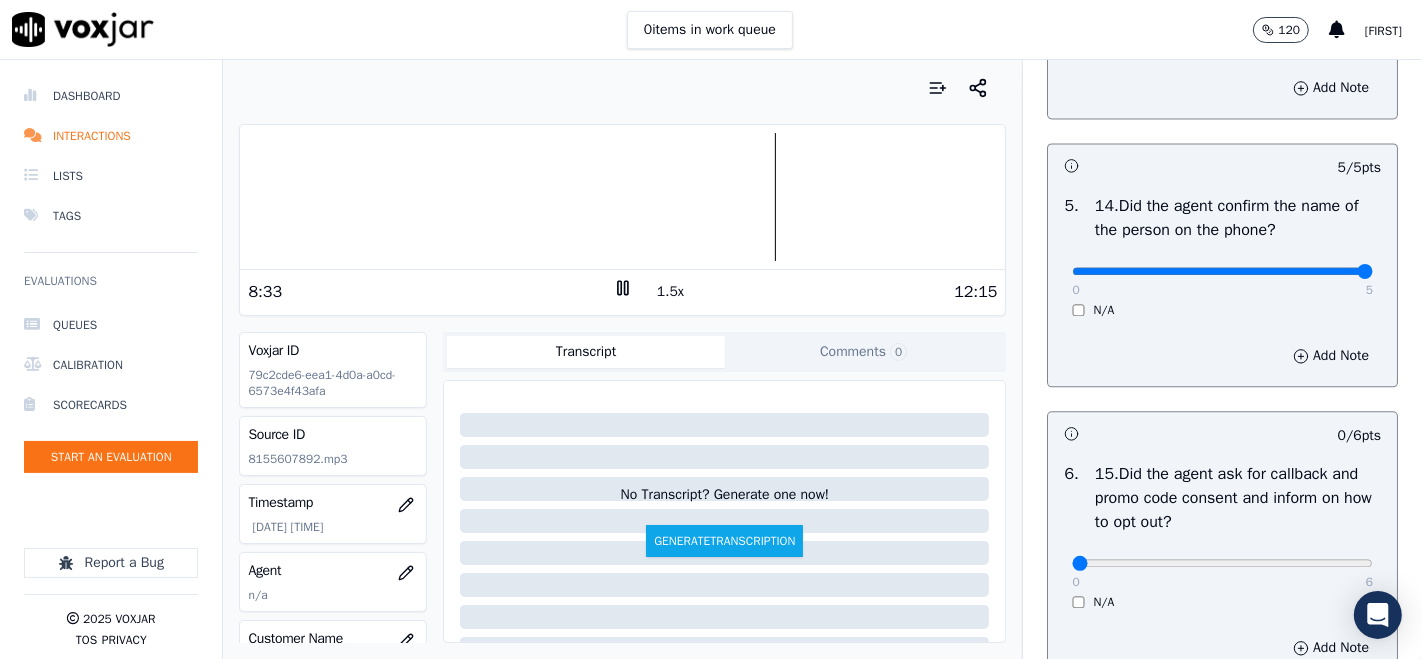 scroll, scrollTop: 4000, scrollLeft: 0, axis: vertical 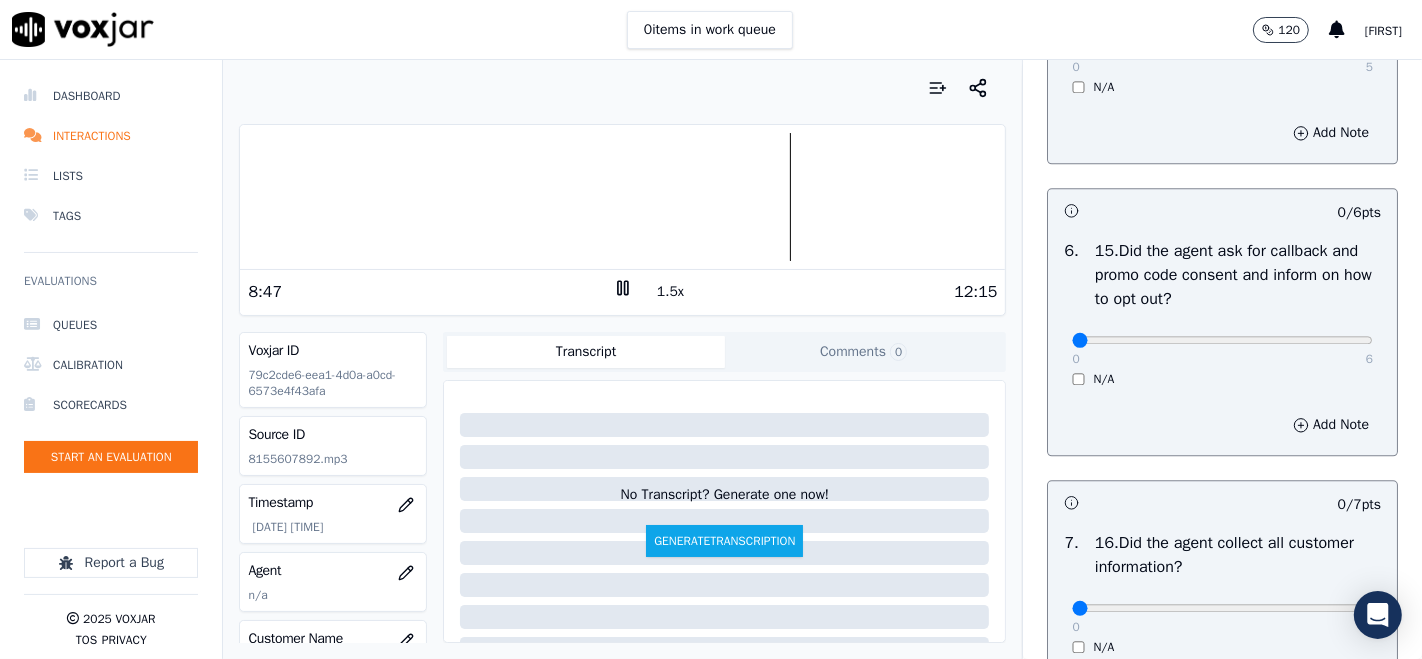click on "0   6" at bounding box center [1222, 339] 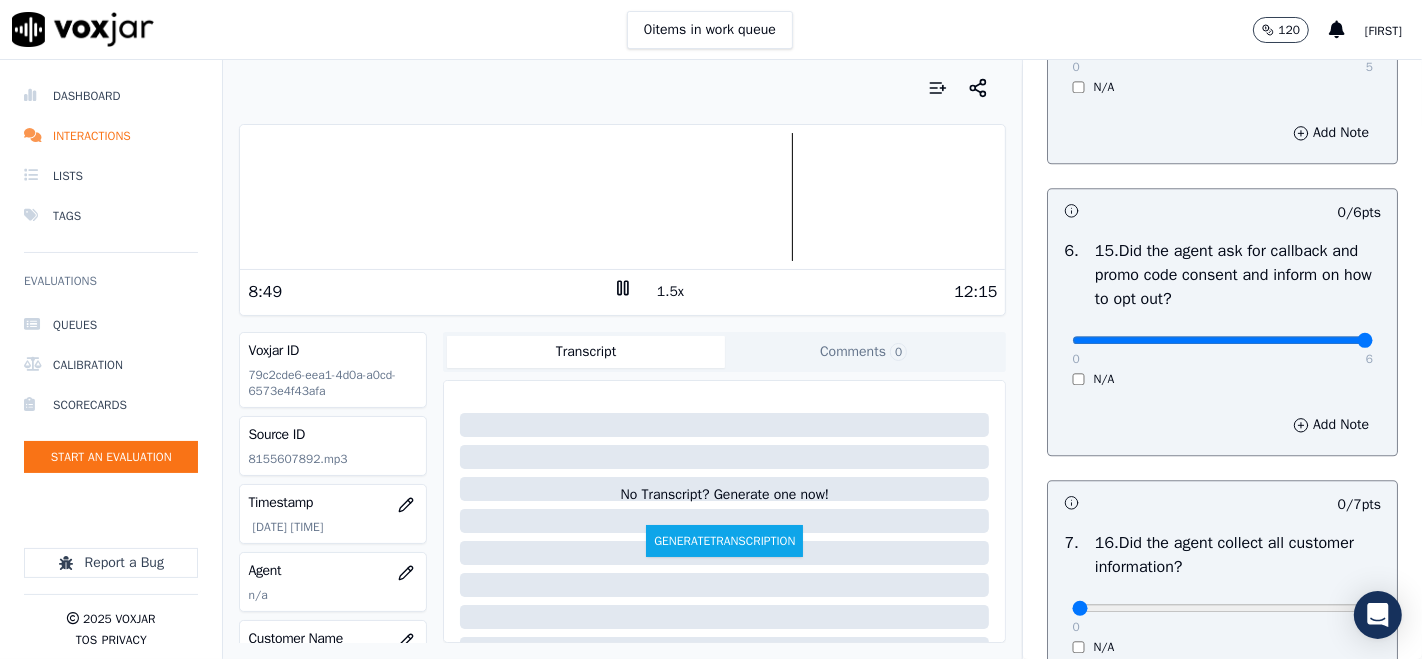 type on "6" 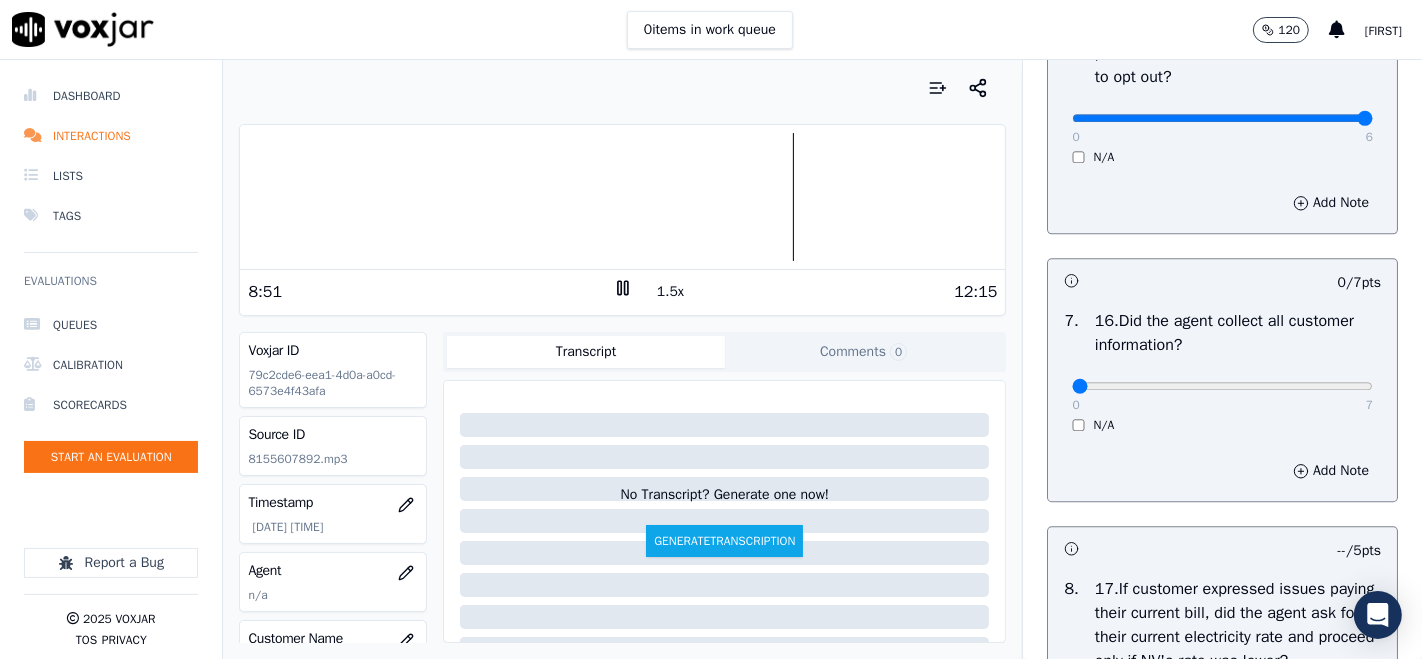 scroll, scrollTop: 4333, scrollLeft: 0, axis: vertical 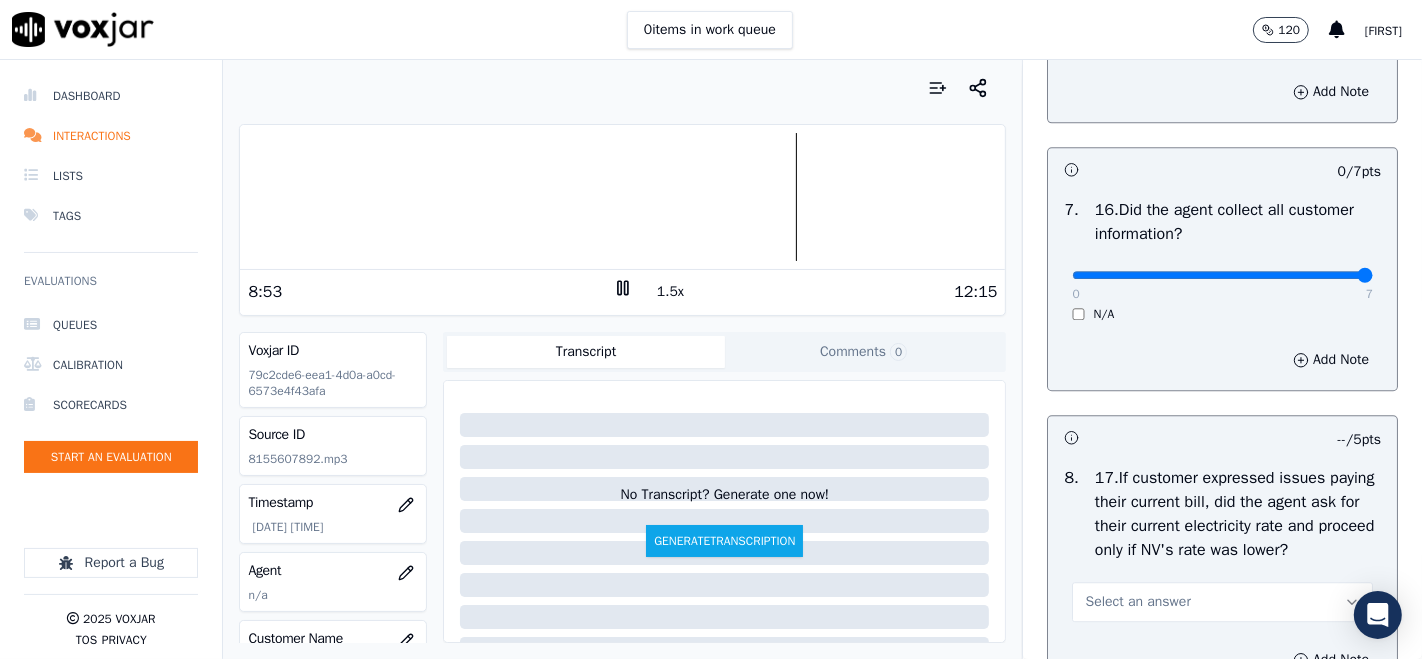 type on "7" 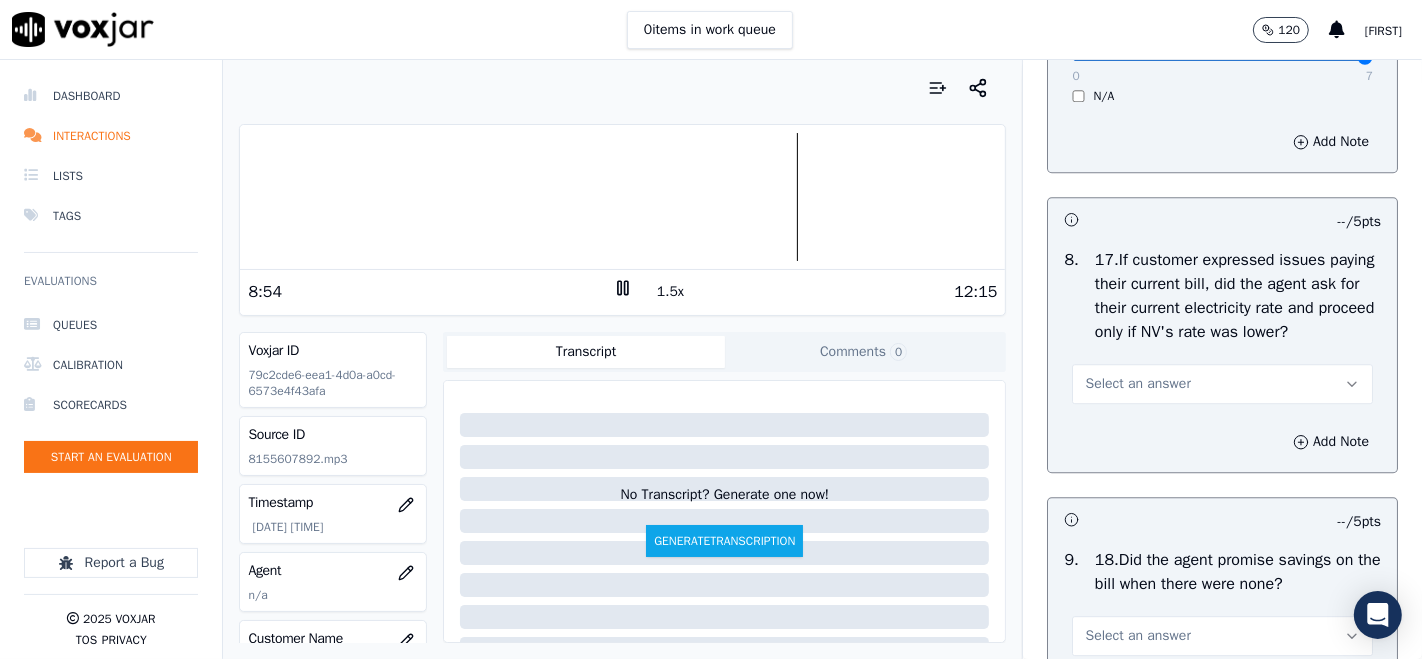 scroll, scrollTop: 4555, scrollLeft: 0, axis: vertical 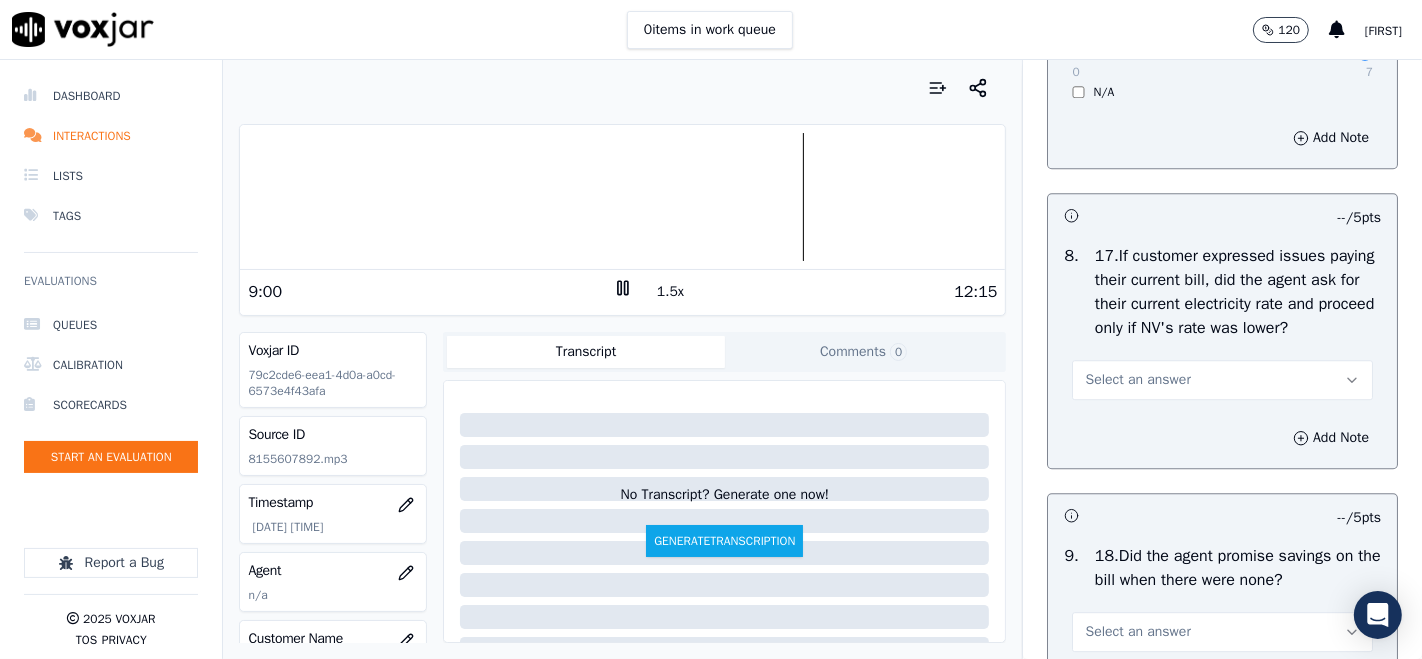 click on "Select an answer" at bounding box center [1222, 380] 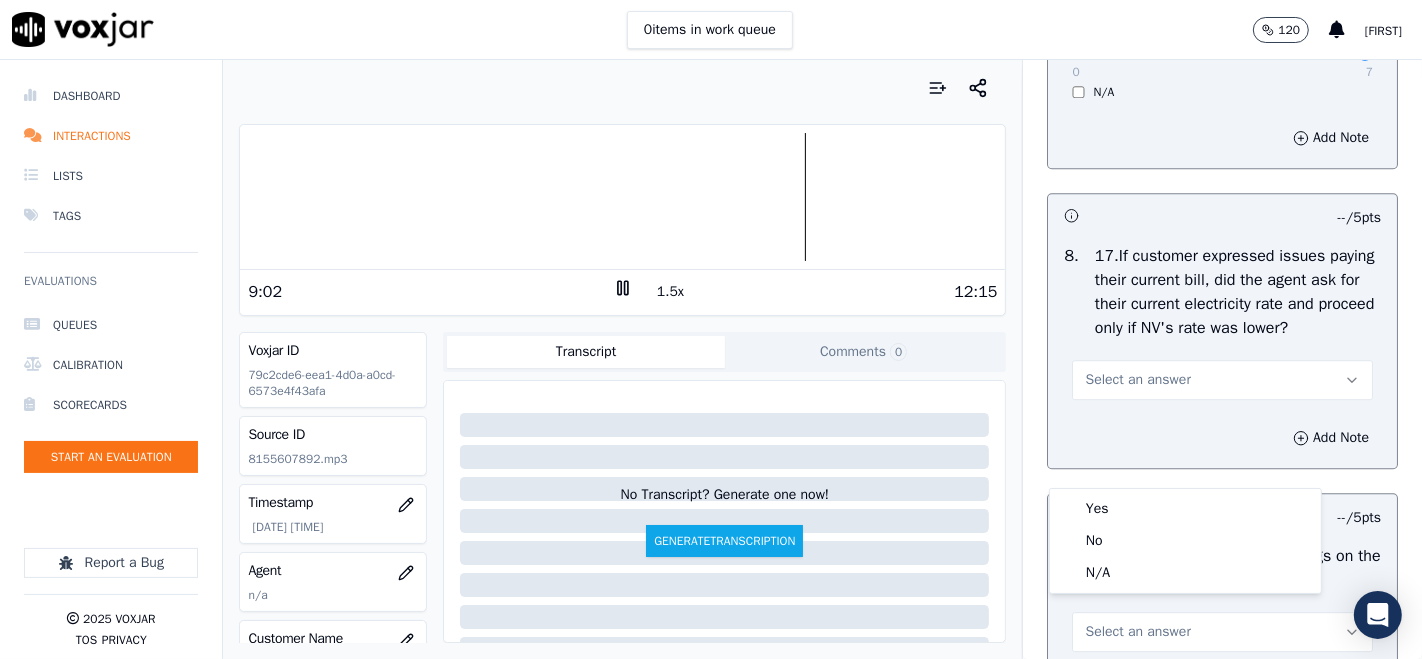 click on "Select an answer" at bounding box center (1222, 380) 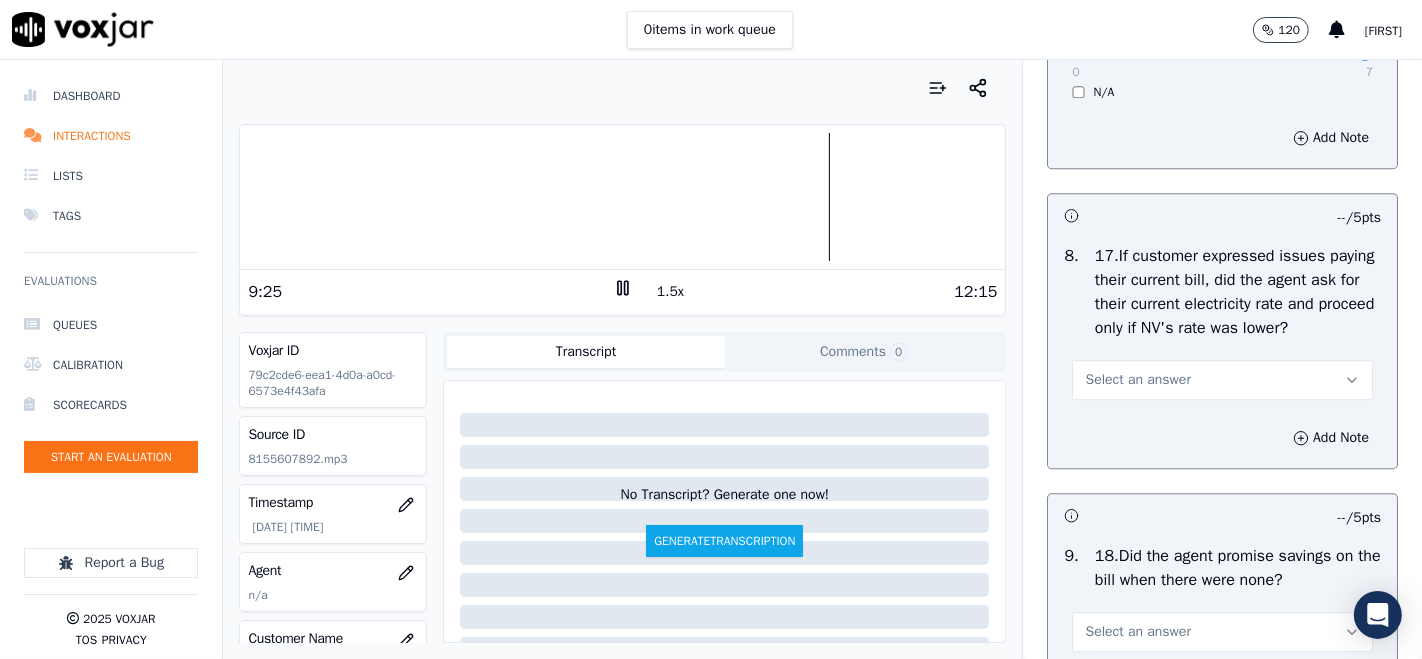 click on "Select an answer" at bounding box center (1222, 380) 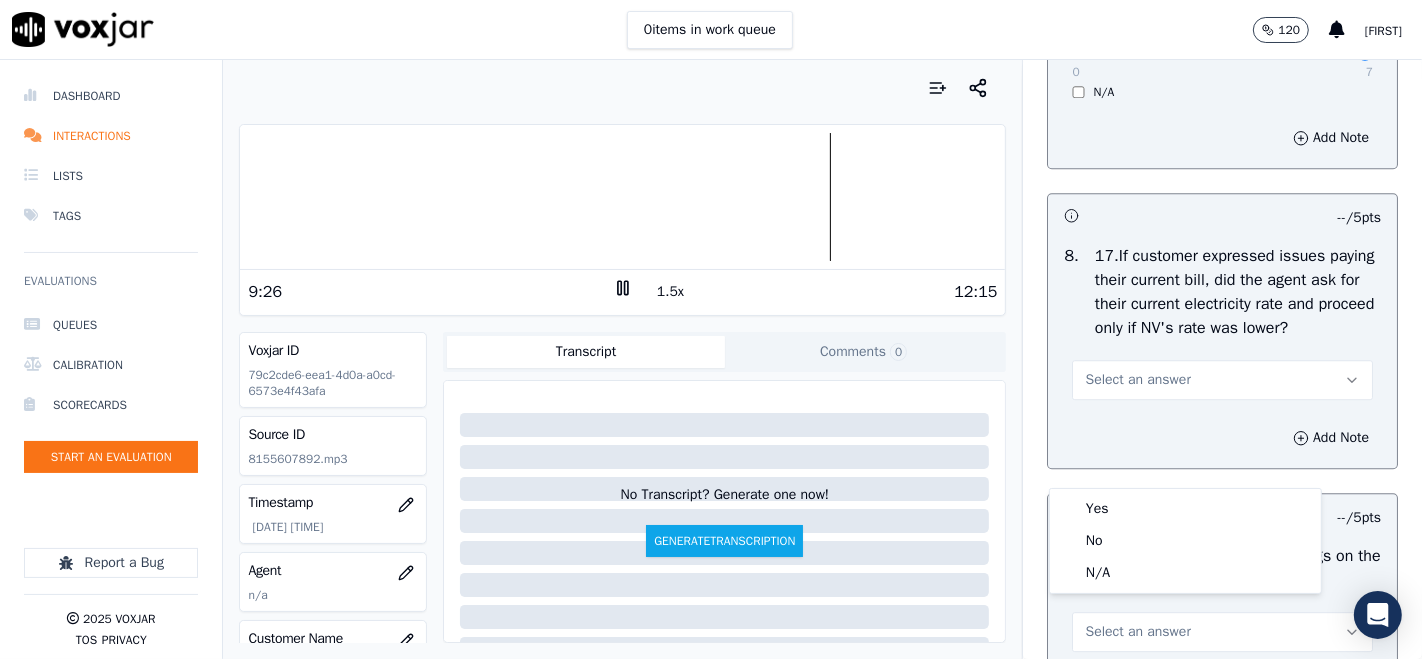 click on "Select an answer" at bounding box center (1222, 380) 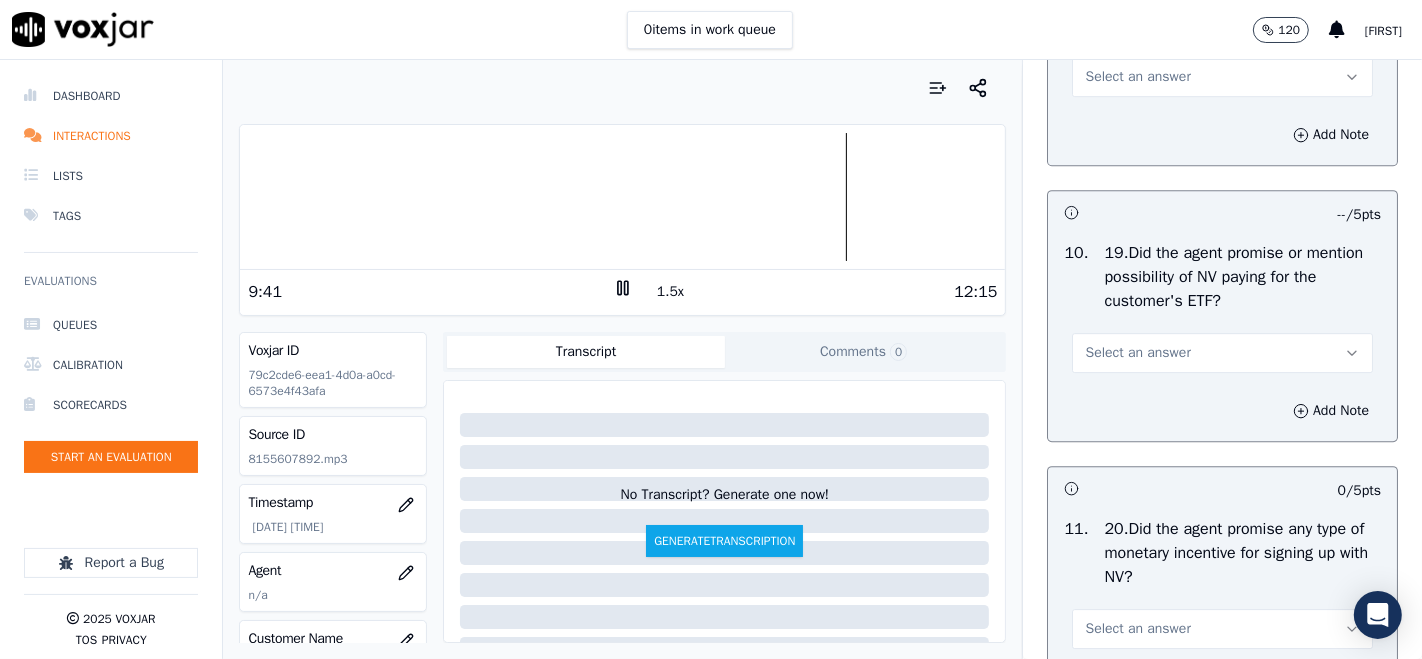 scroll, scrollTop: 5111, scrollLeft: 0, axis: vertical 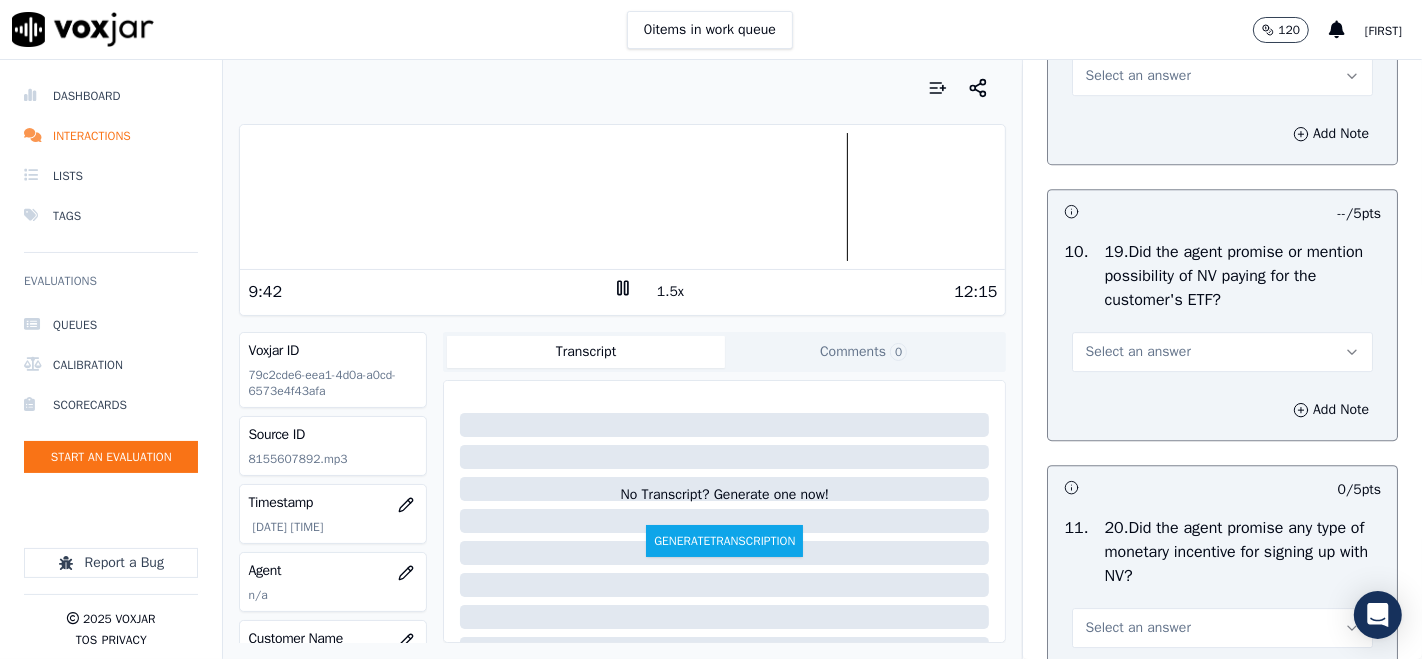click on "Select an answer" at bounding box center [1222, 352] 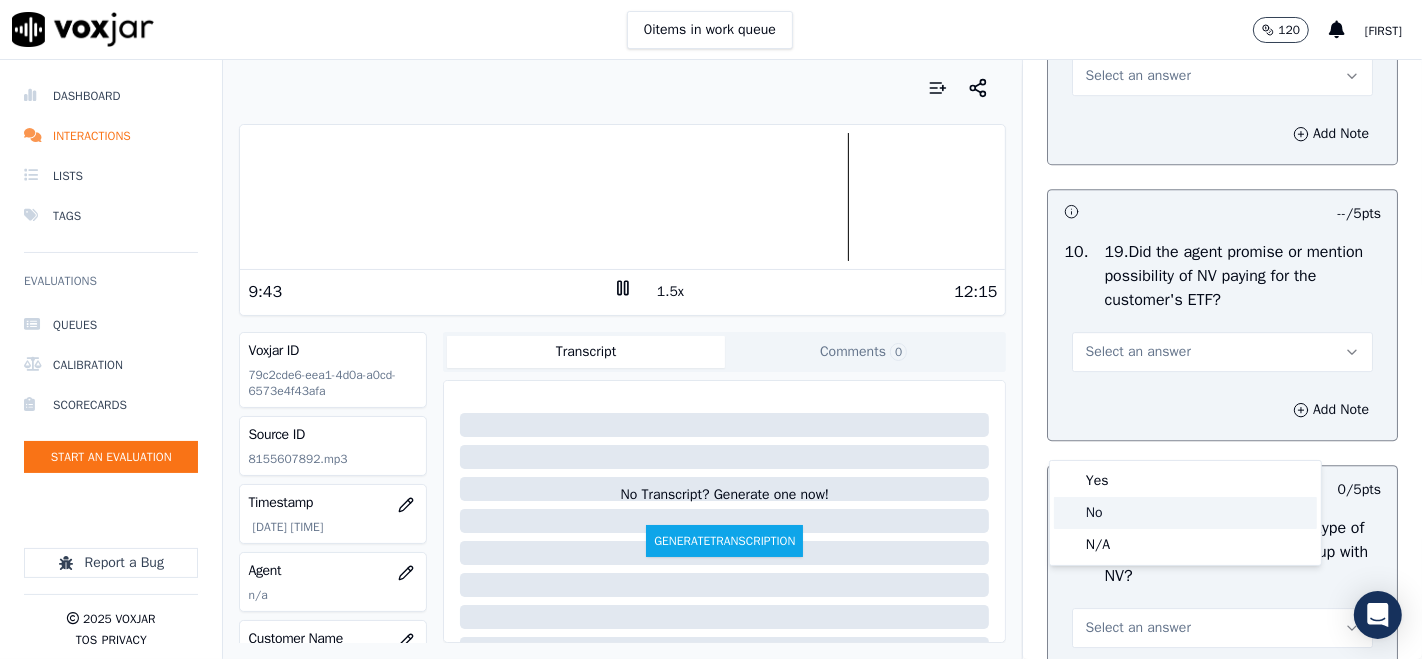 click on "No" 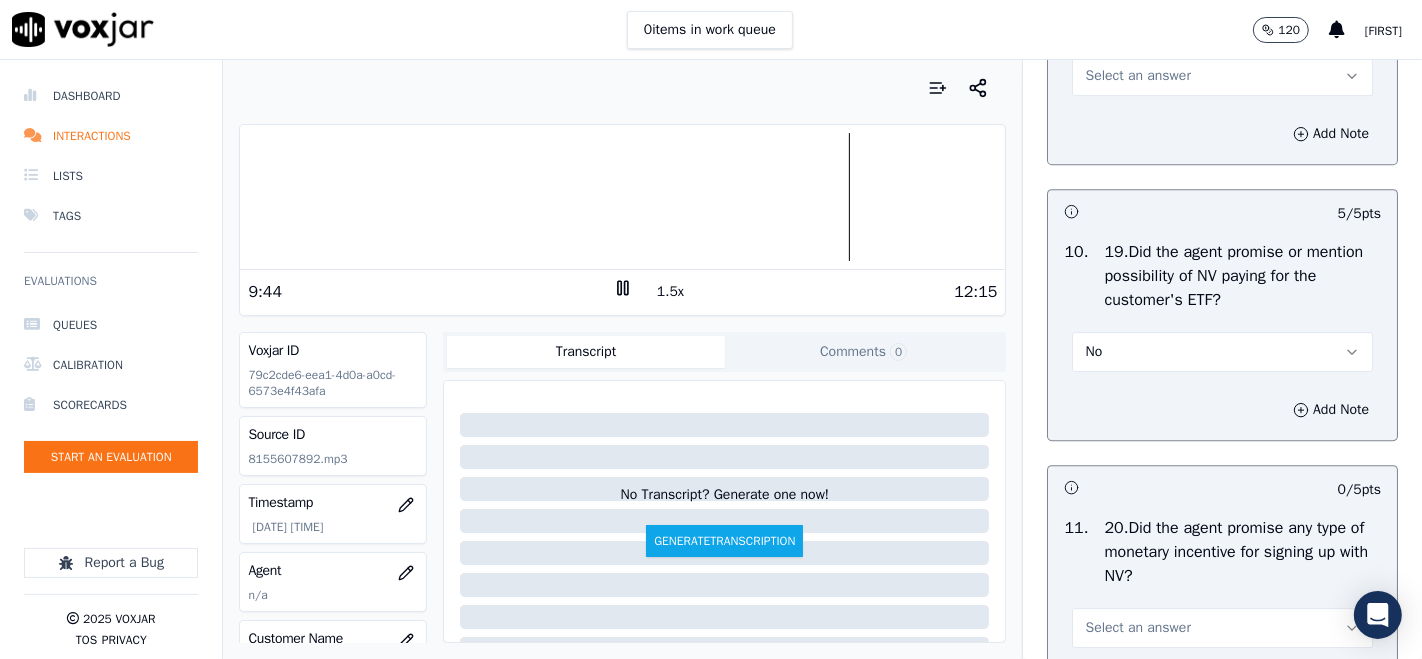 scroll, scrollTop: 5333, scrollLeft: 0, axis: vertical 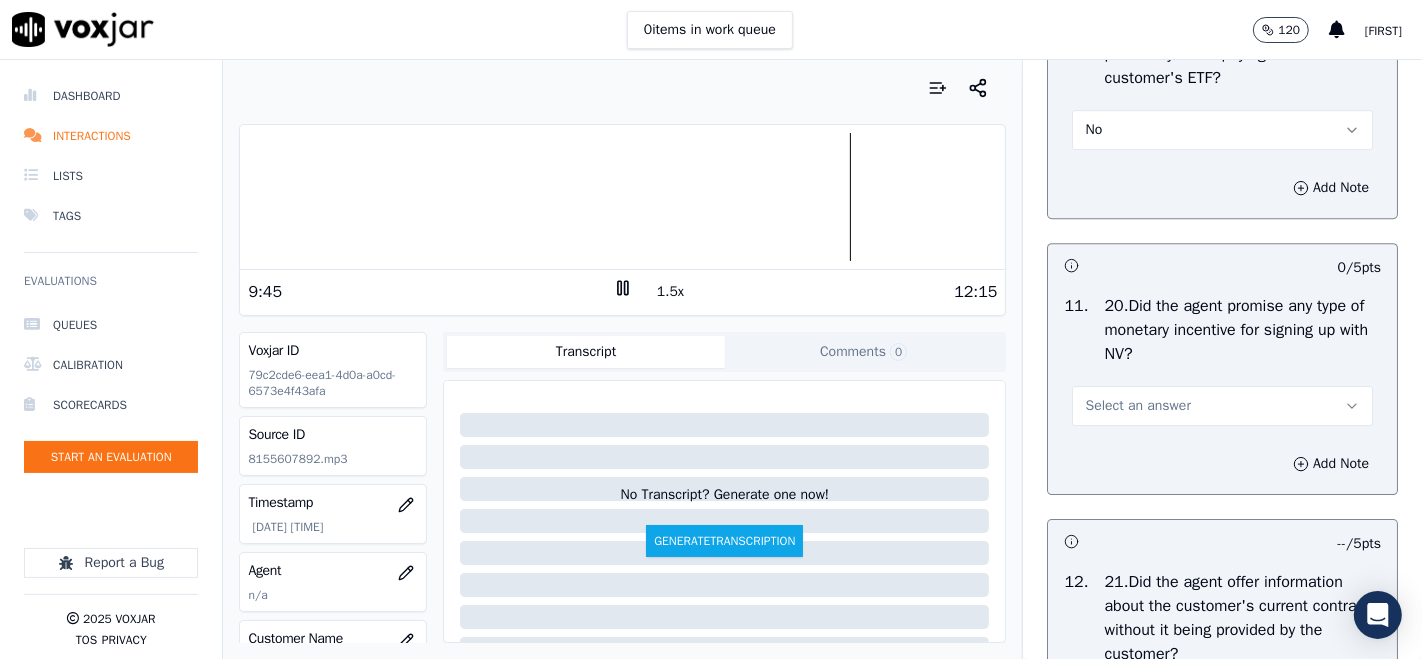 click on "Select an answer" at bounding box center [1222, 406] 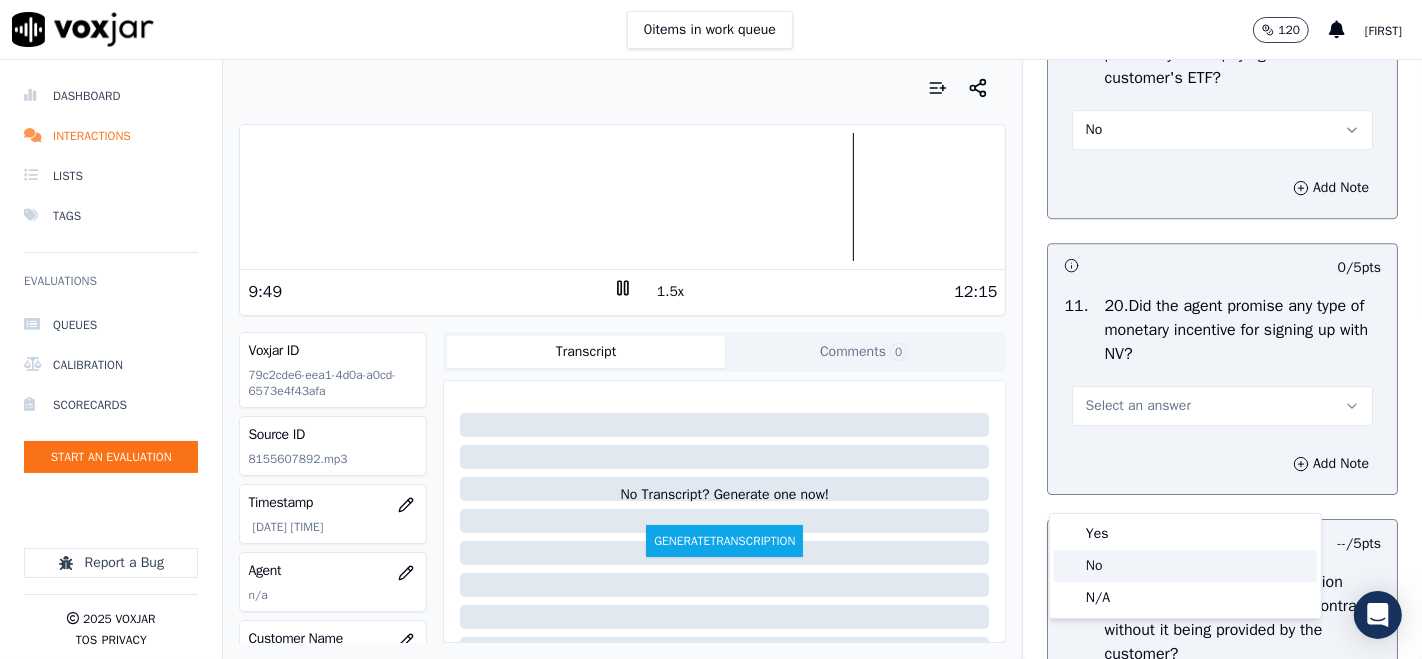 click on "No" 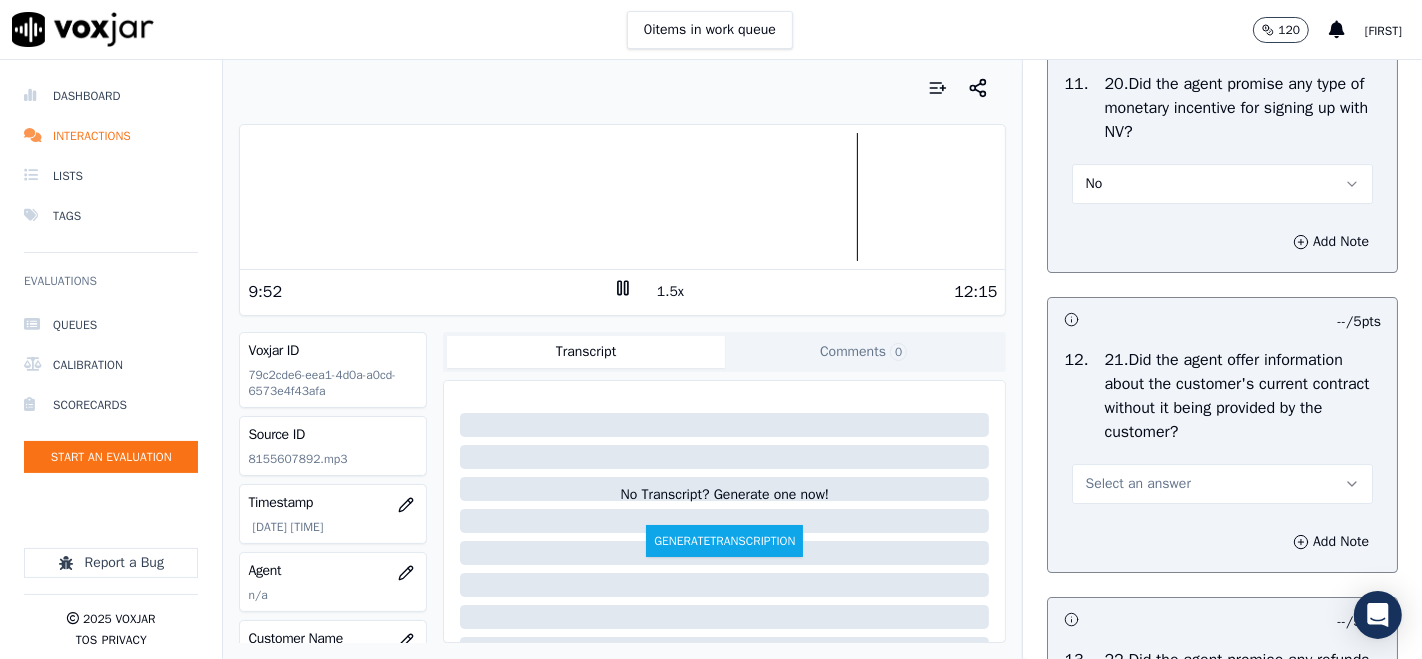scroll, scrollTop: 5666, scrollLeft: 0, axis: vertical 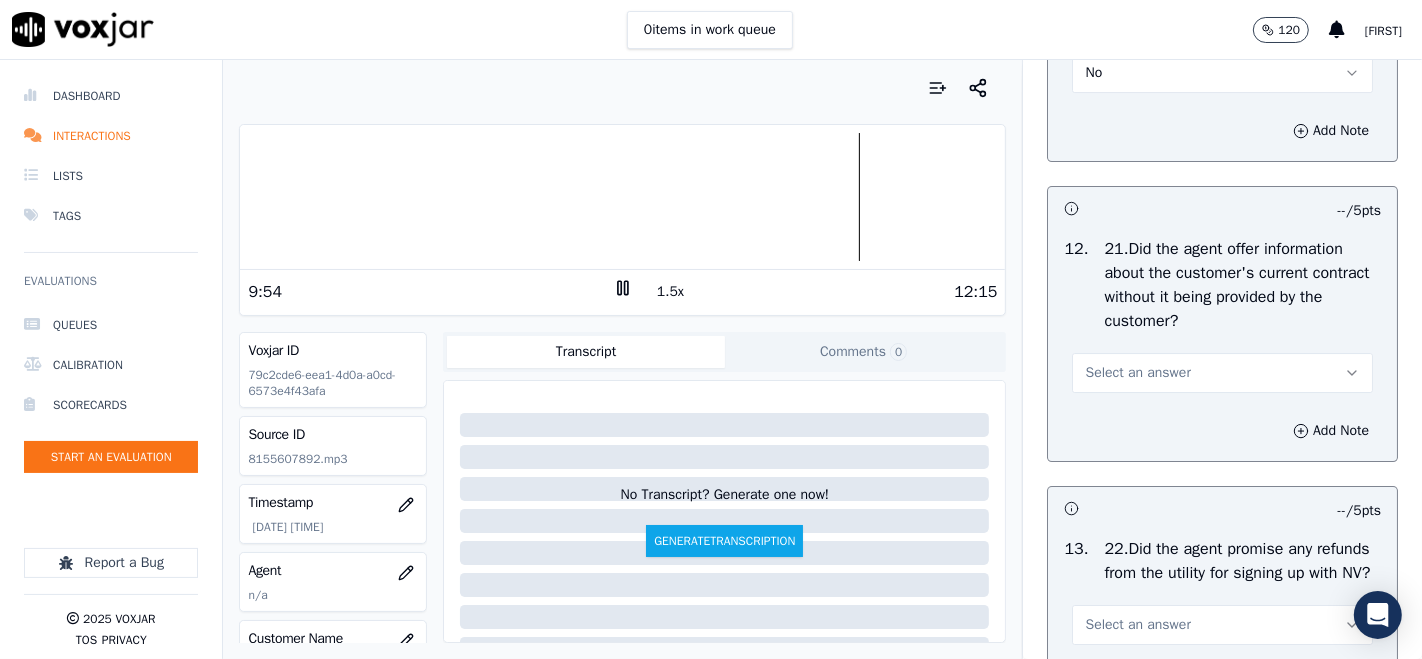 click on "Select an answer" at bounding box center (1222, 373) 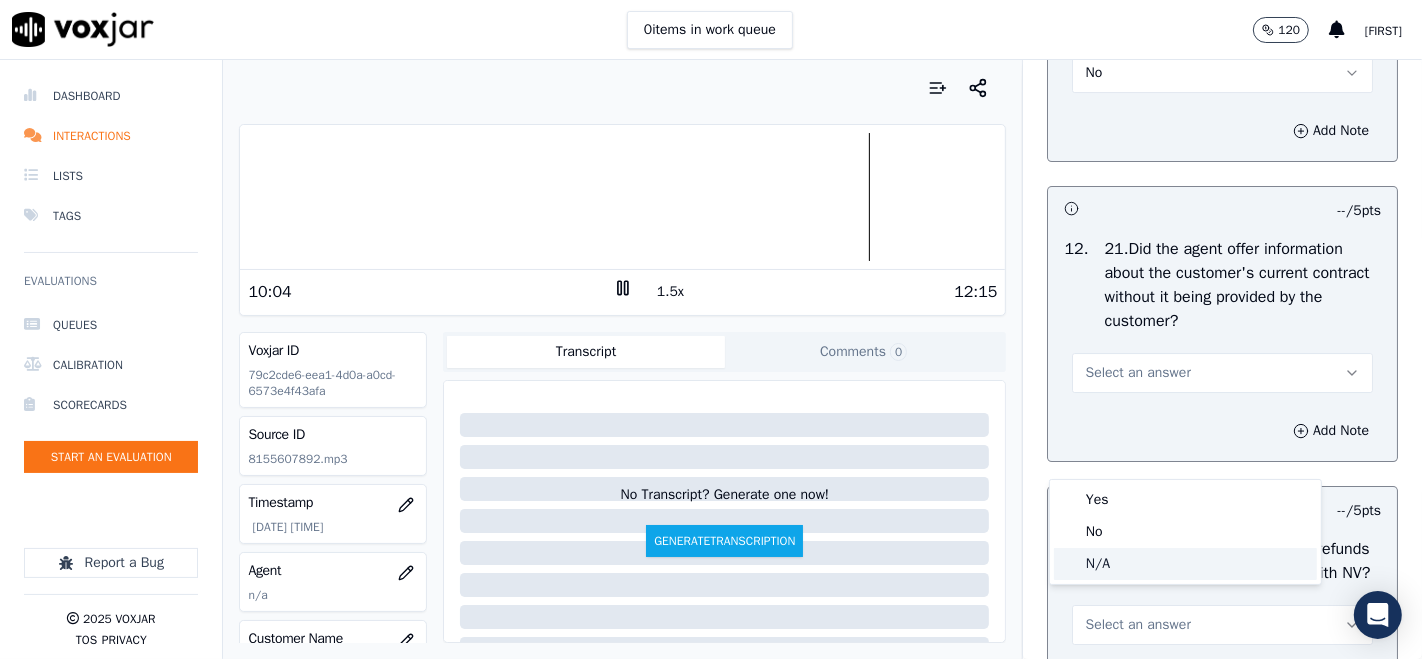 click on "N/A" 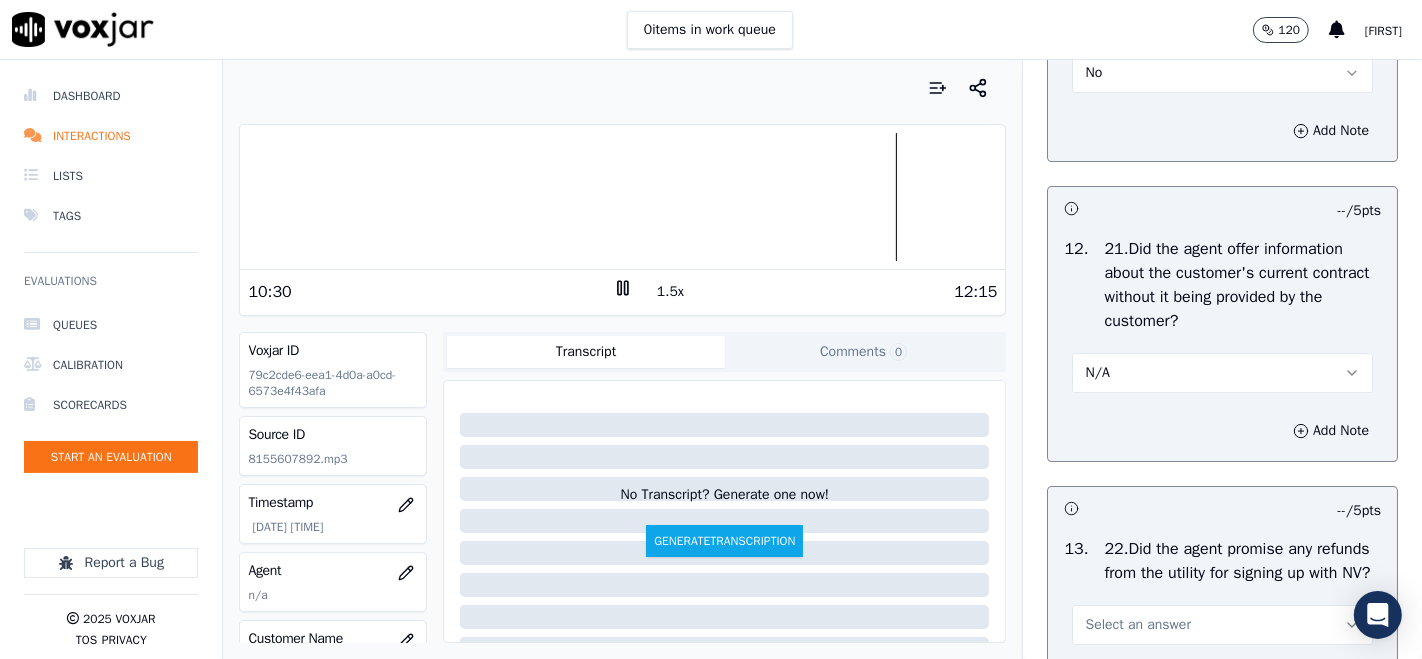 drag, startPoint x: 607, startPoint y: 290, endPoint x: 542, endPoint y: 307, distance: 67.18631 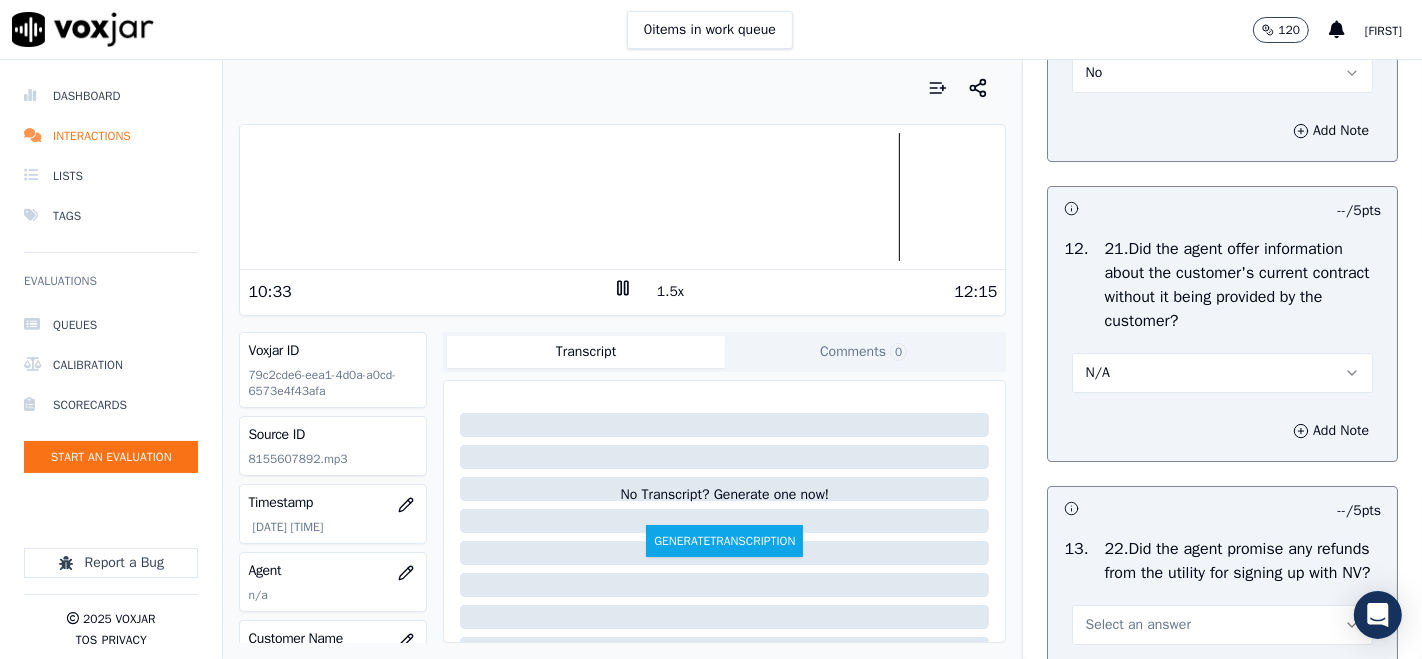 click 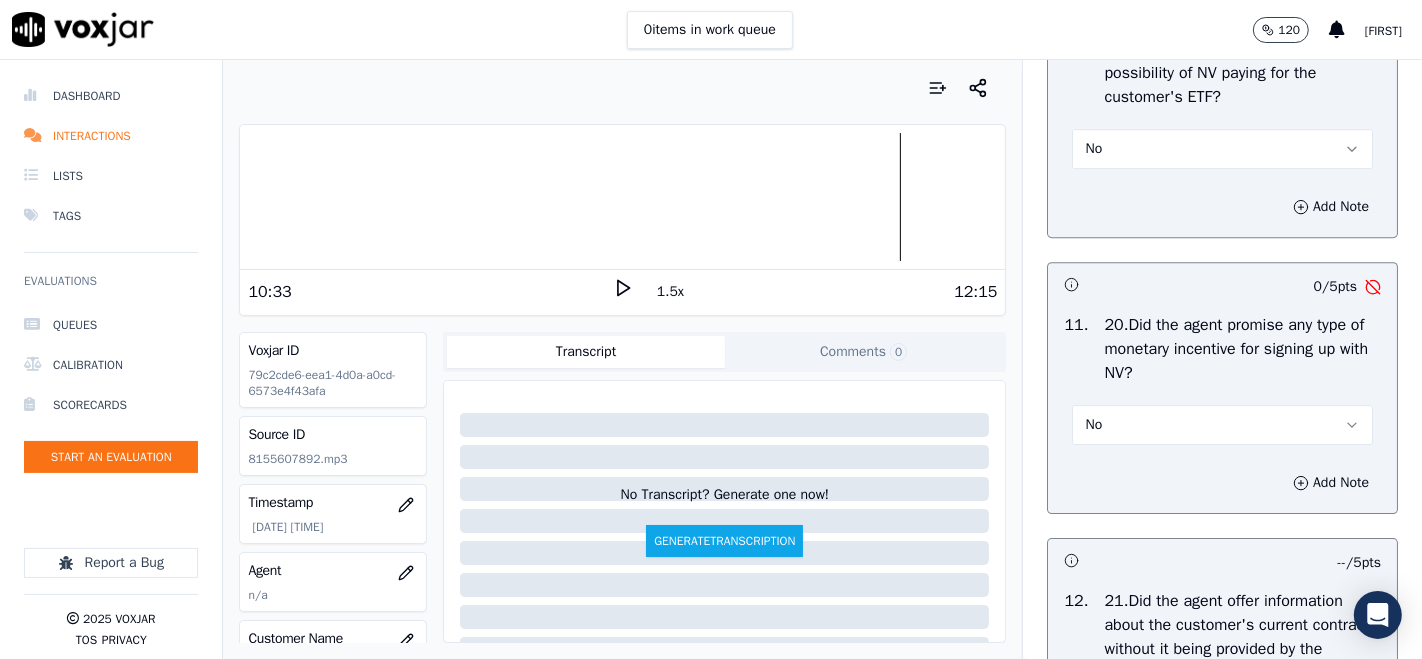 scroll, scrollTop: 5444, scrollLeft: 0, axis: vertical 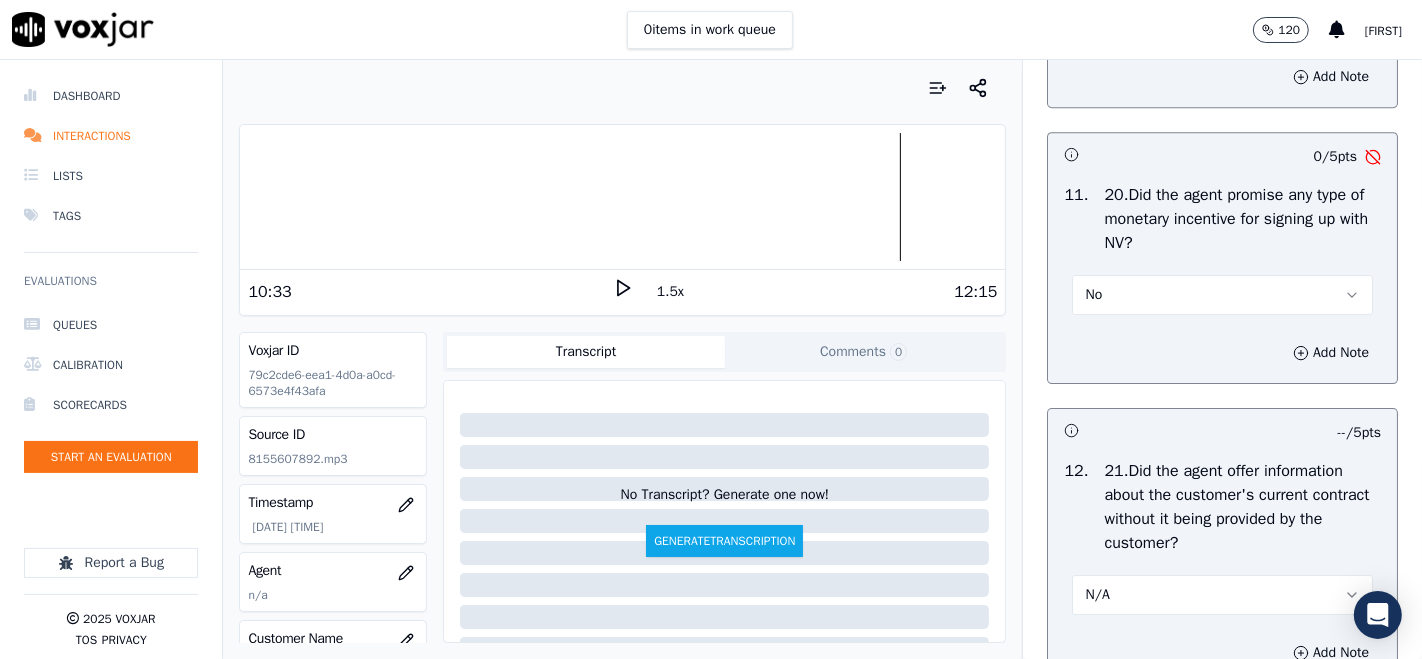 click on "No" at bounding box center [1222, 295] 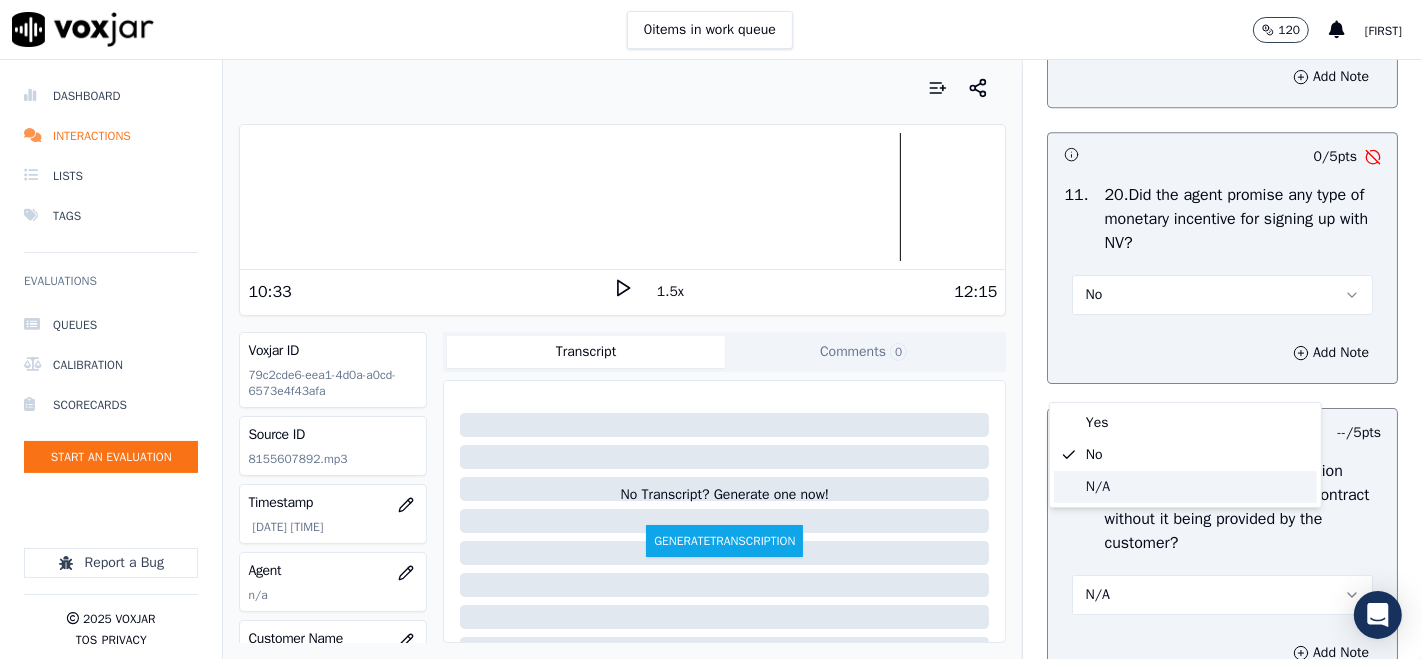 click on "N/A" 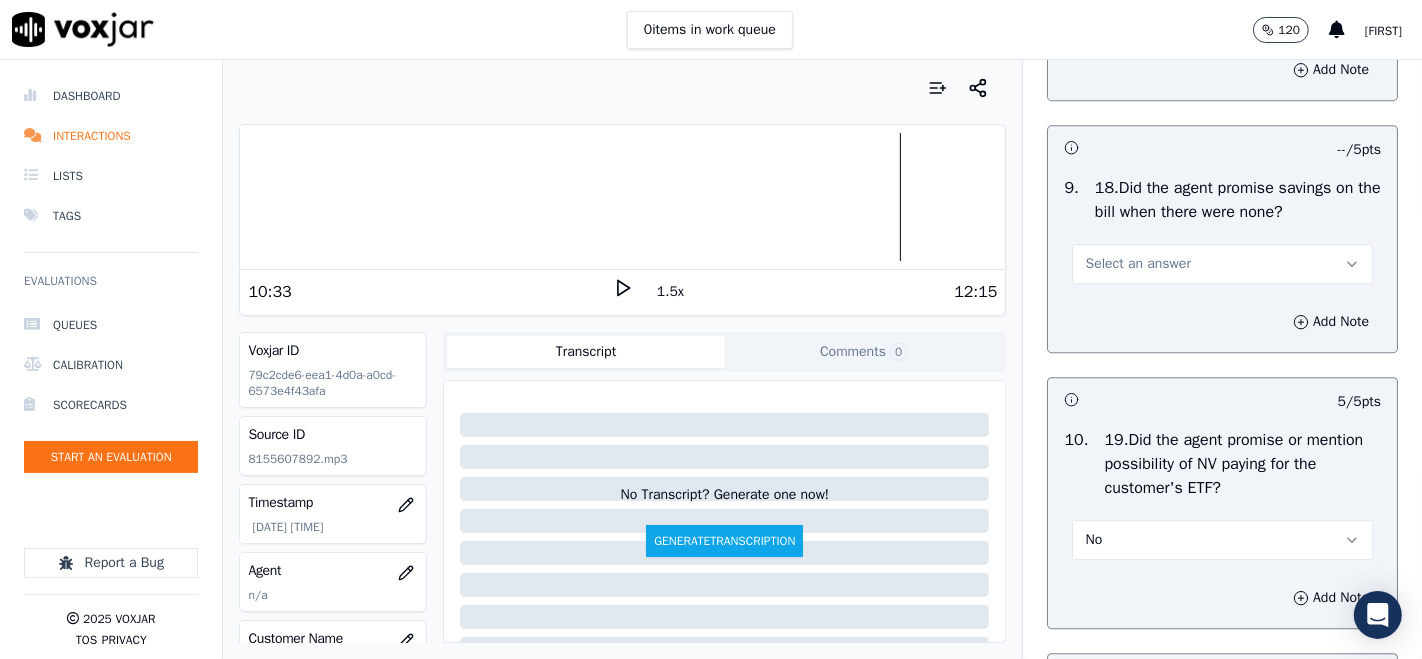 scroll, scrollTop: 4888, scrollLeft: 0, axis: vertical 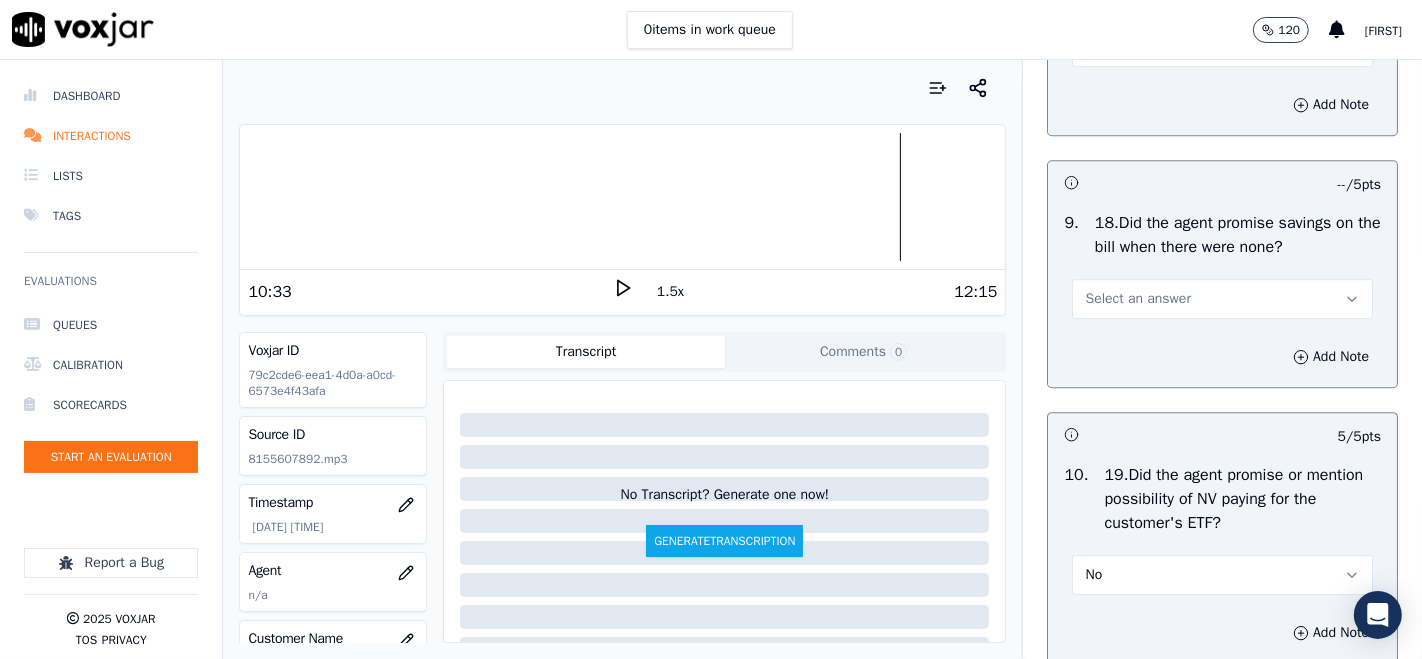 click on "Select an answer" at bounding box center (1222, 299) 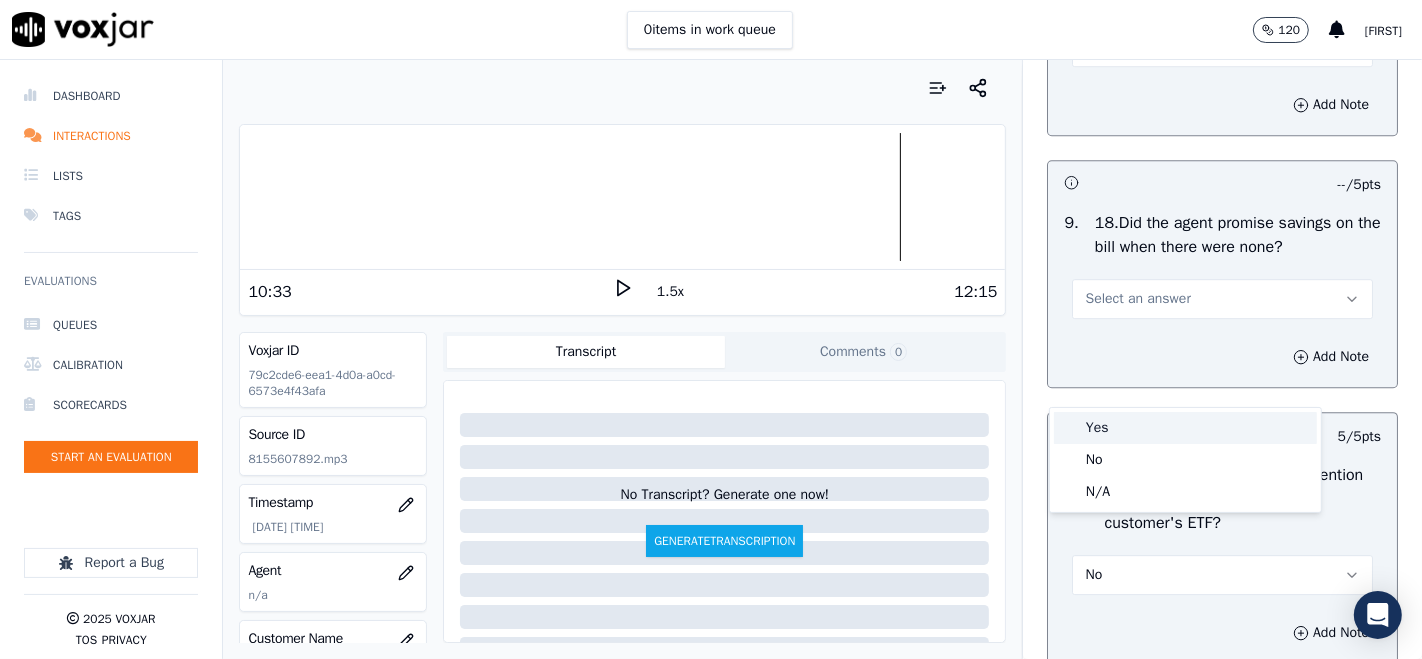 click on "Yes" at bounding box center (1185, 428) 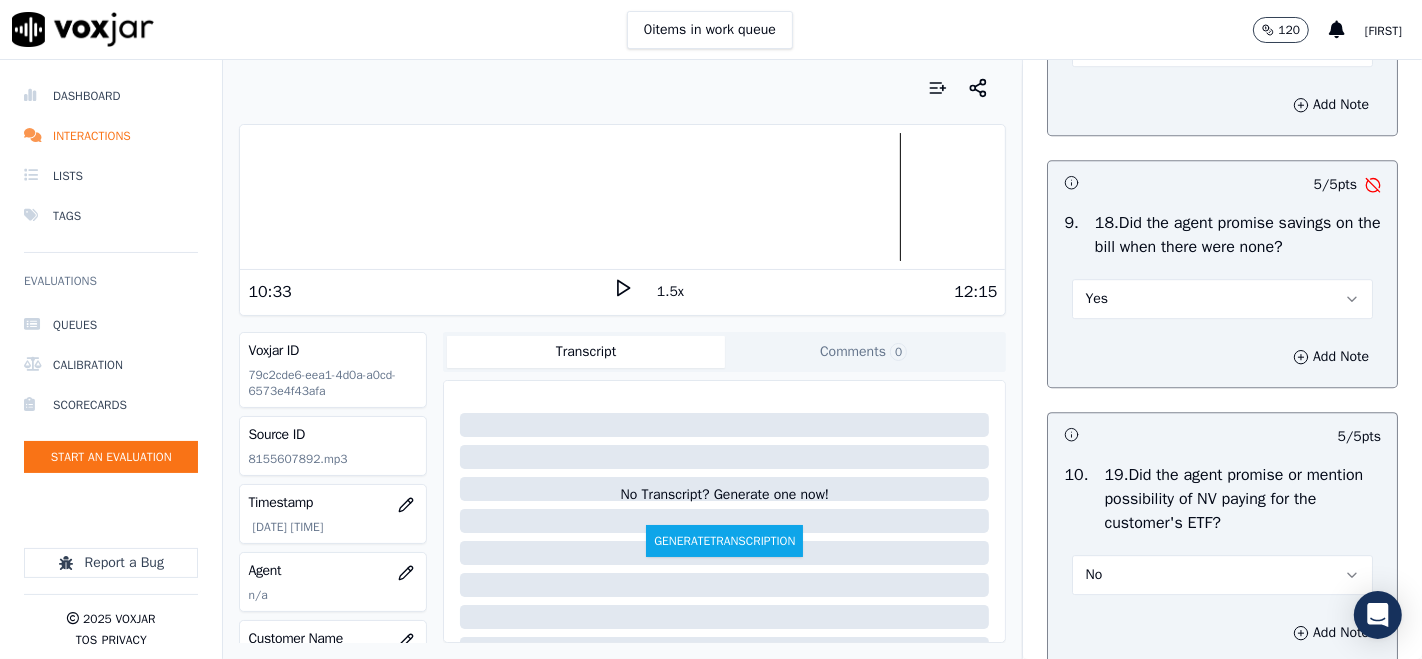 click on "Yes" at bounding box center [1222, 299] 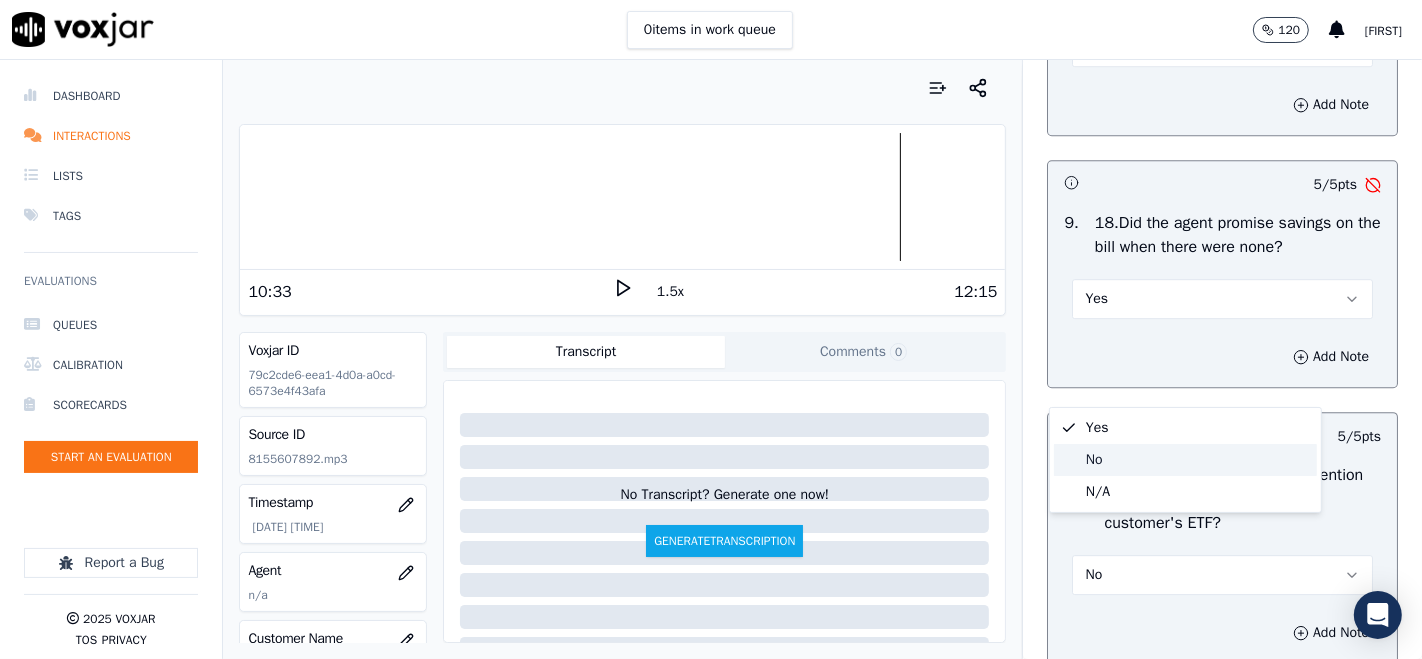 click on "No" 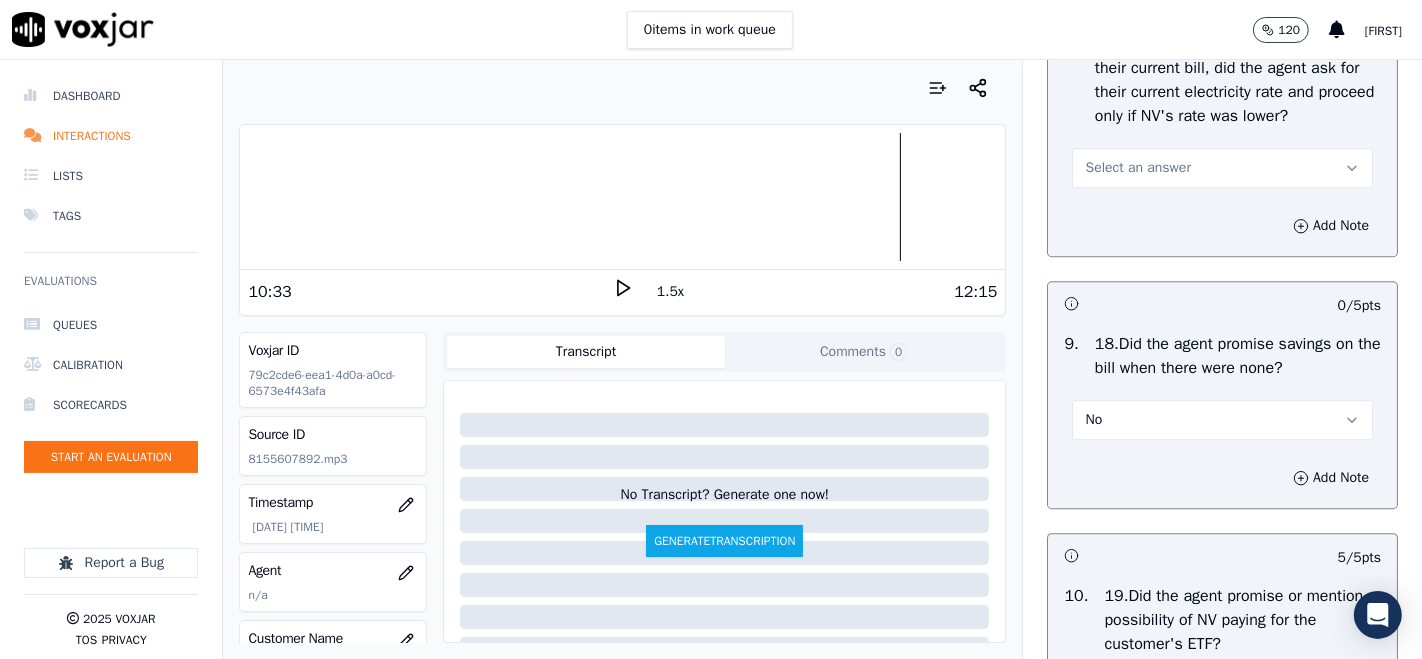 scroll, scrollTop: 4666, scrollLeft: 0, axis: vertical 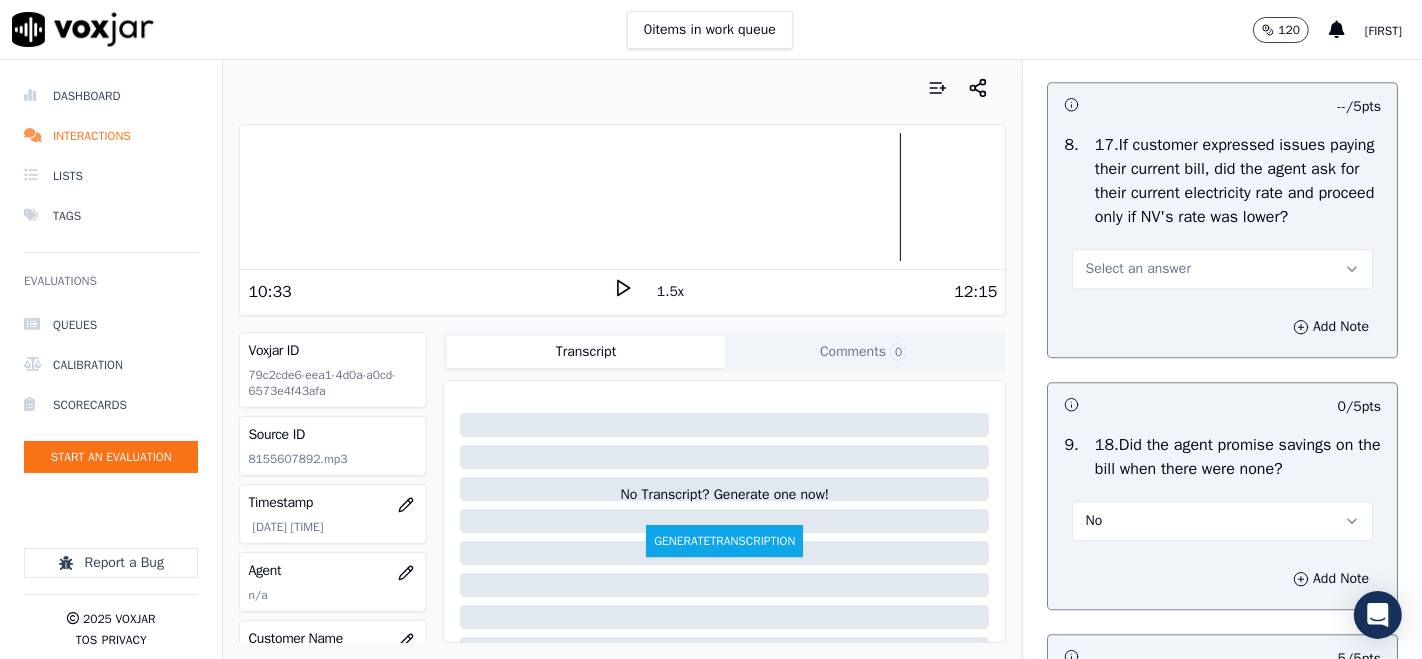 click on "Select an answer" at bounding box center (1137, 269) 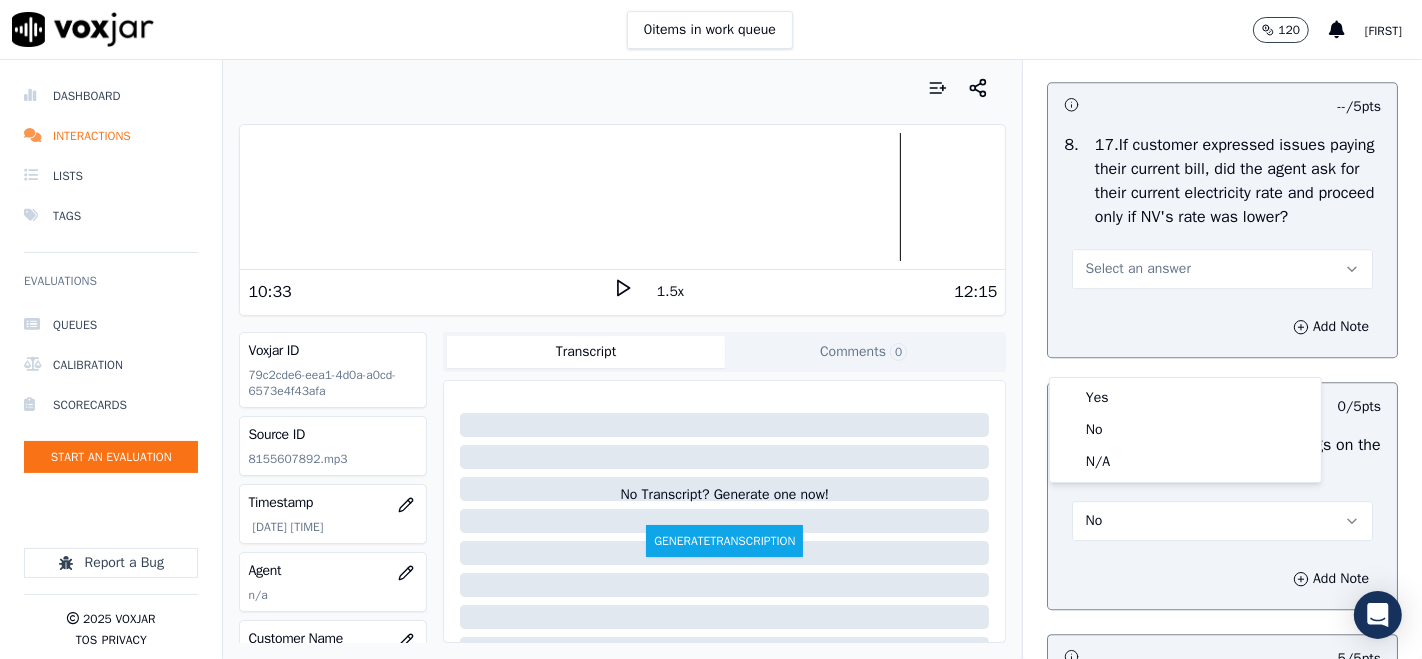 click on "Select an answer" at bounding box center (1137, 269) 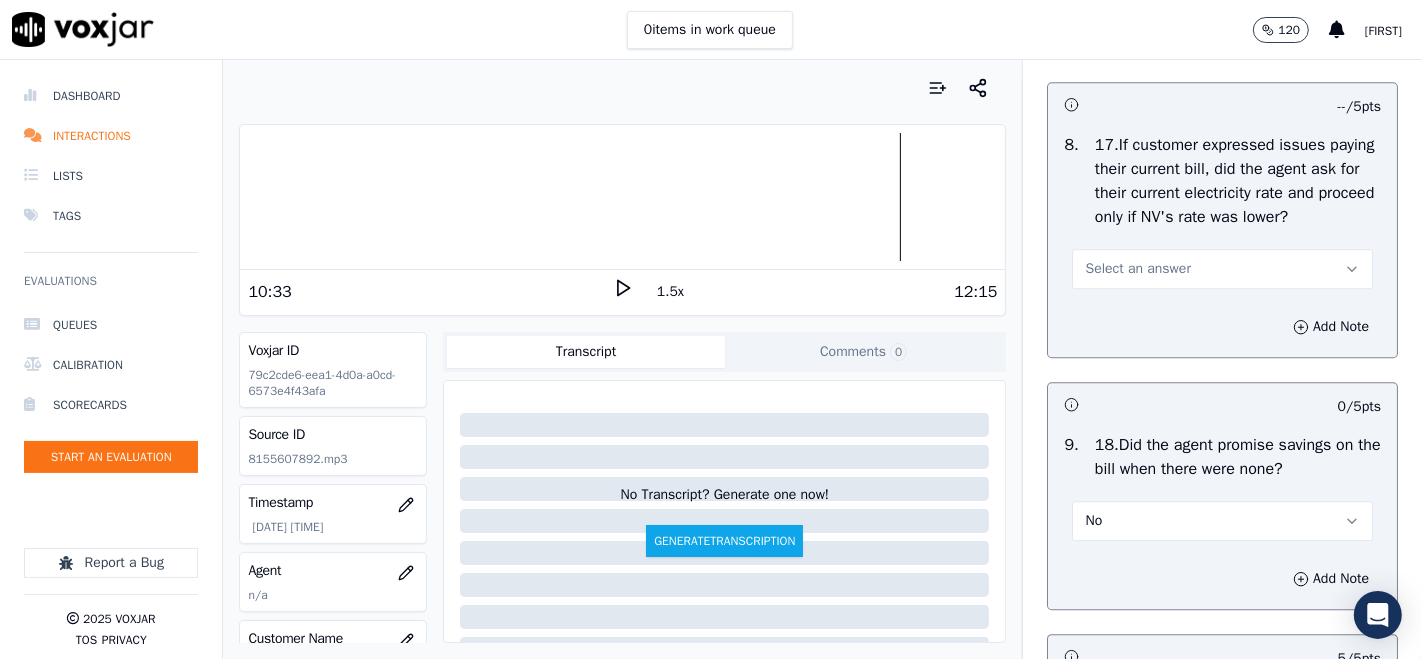 click on "Select an answer" at bounding box center [1222, 269] 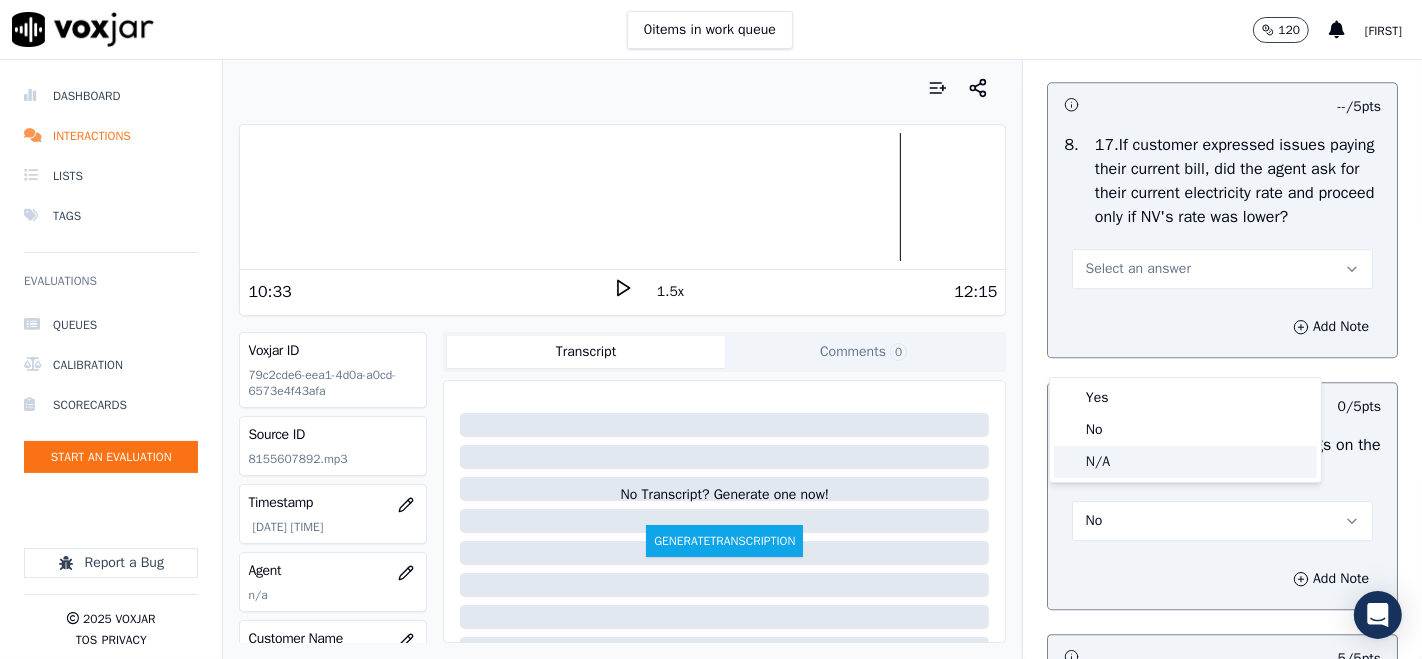 click on "N/A" 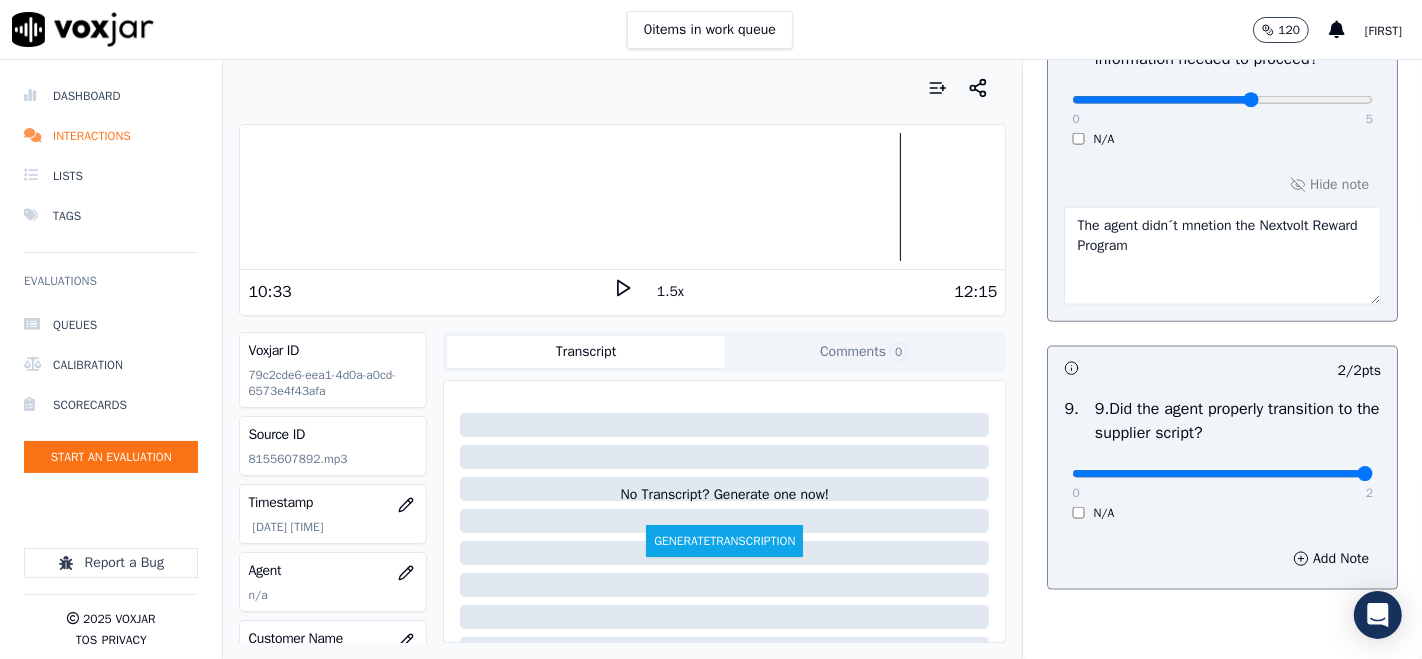 scroll, scrollTop: 2111, scrollLeft: 0, axis: vertical 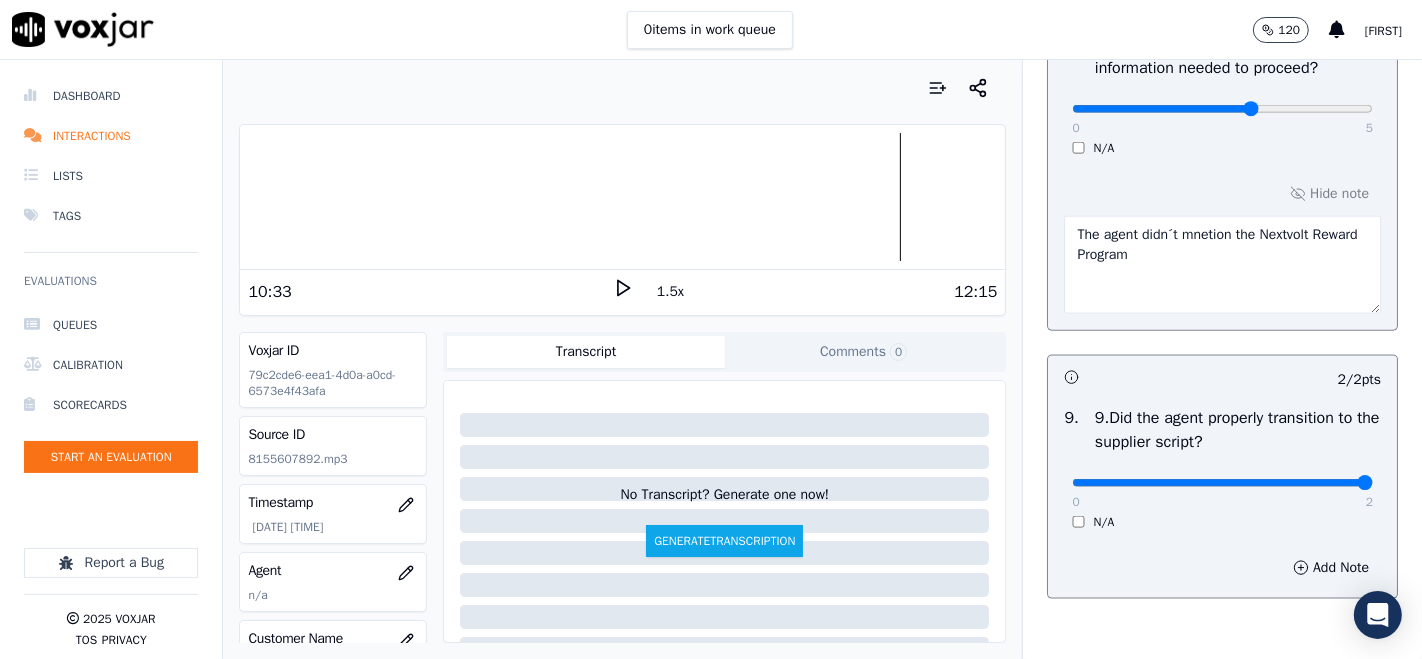 click on "The agent didn´t mnetion the Nextvolt Reward Program" at bounding box center (1222, 265) 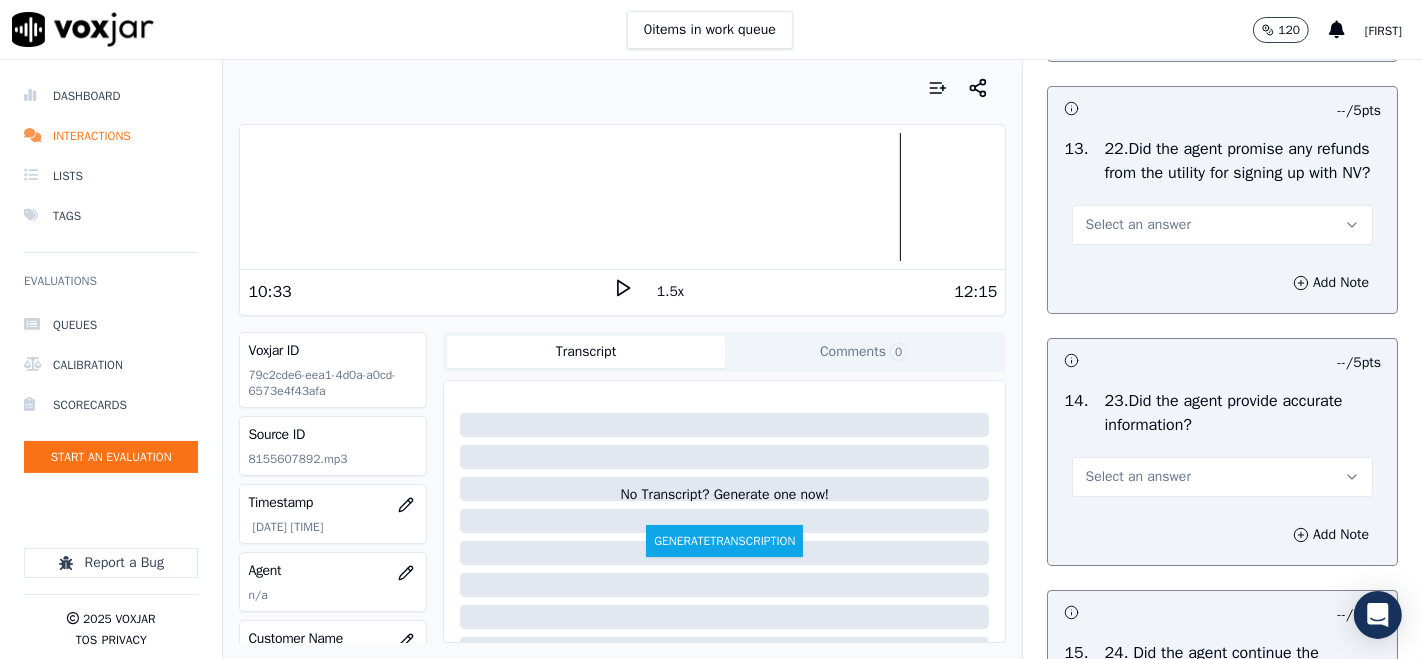 scroll, scrollTop: 6111, scrollLeft: 0, axis: vertical 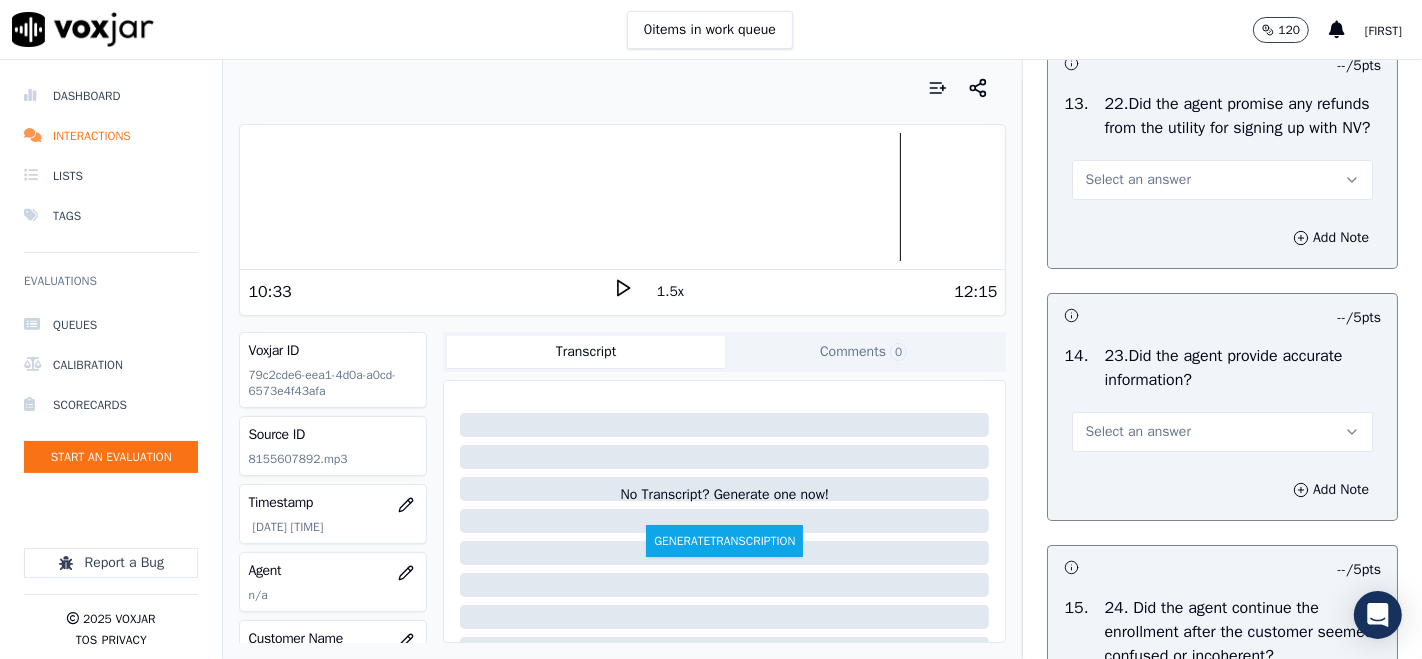 type on "The agent didn´t mention the Nextvolt Reward Program" 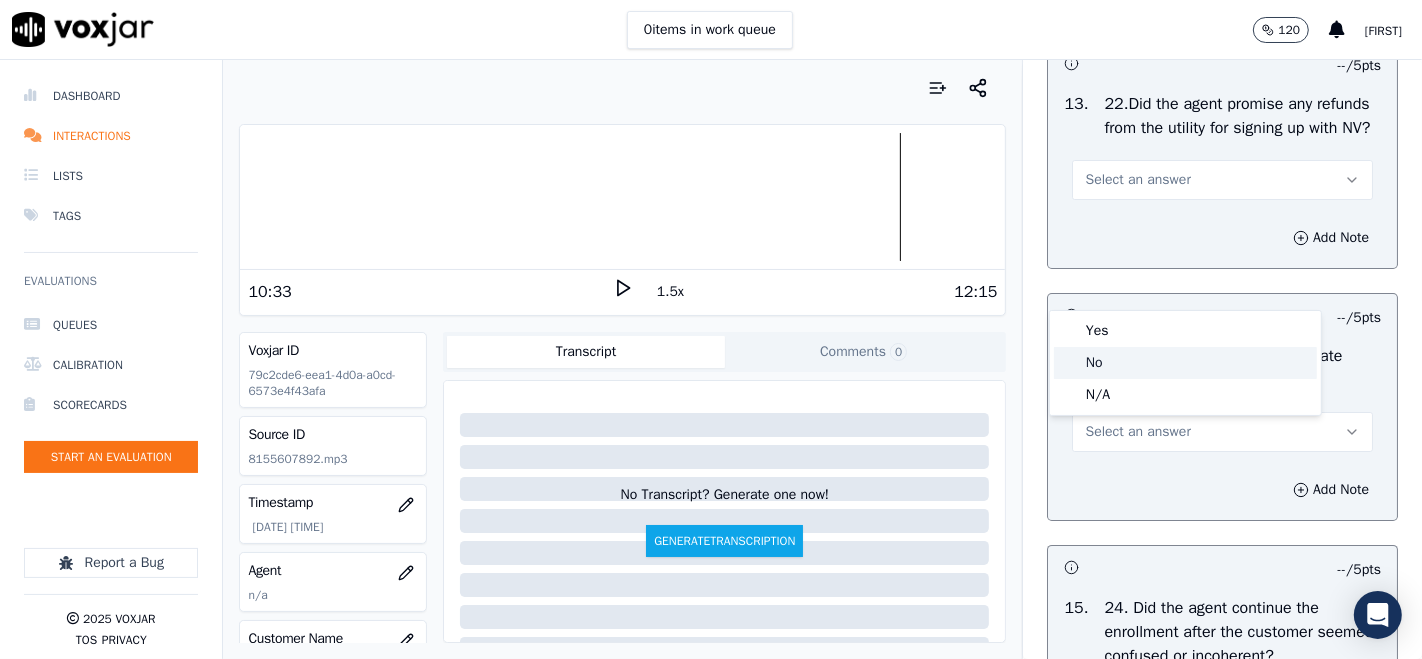 click on "No" 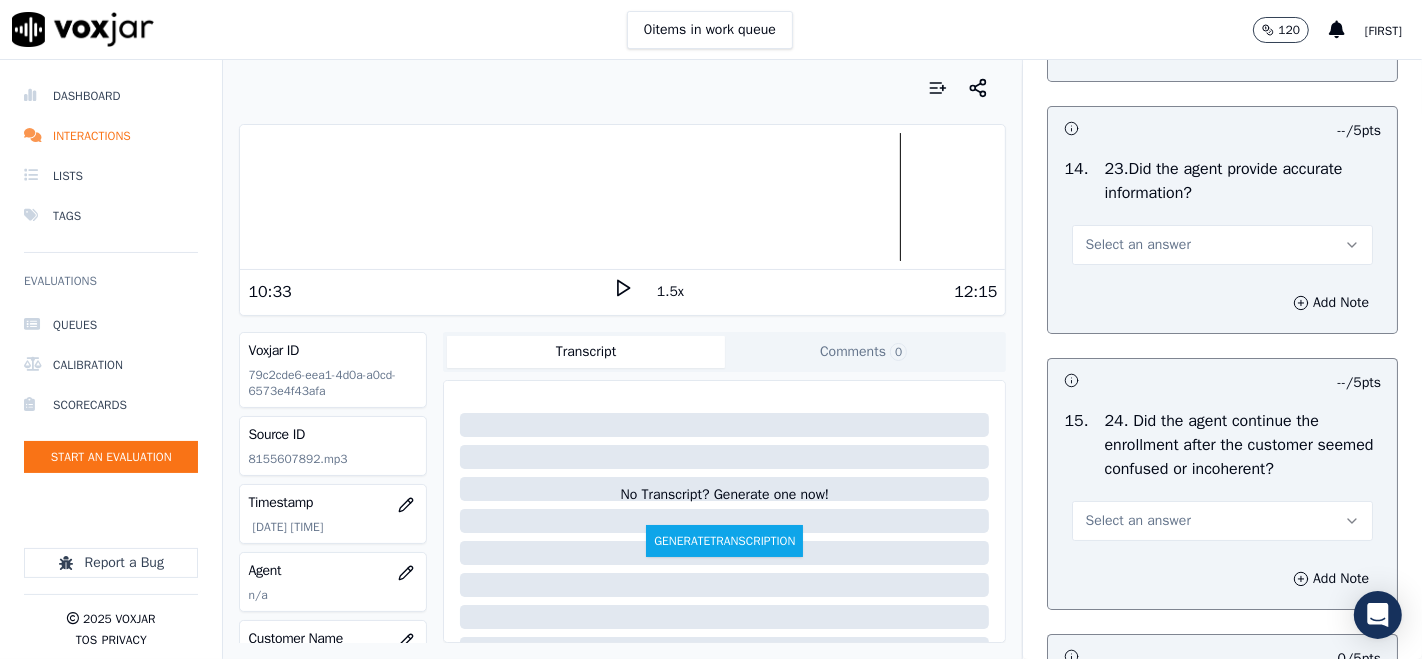 scroll, scrollTop: 6333, scrollLeft: 0, axis: vertical 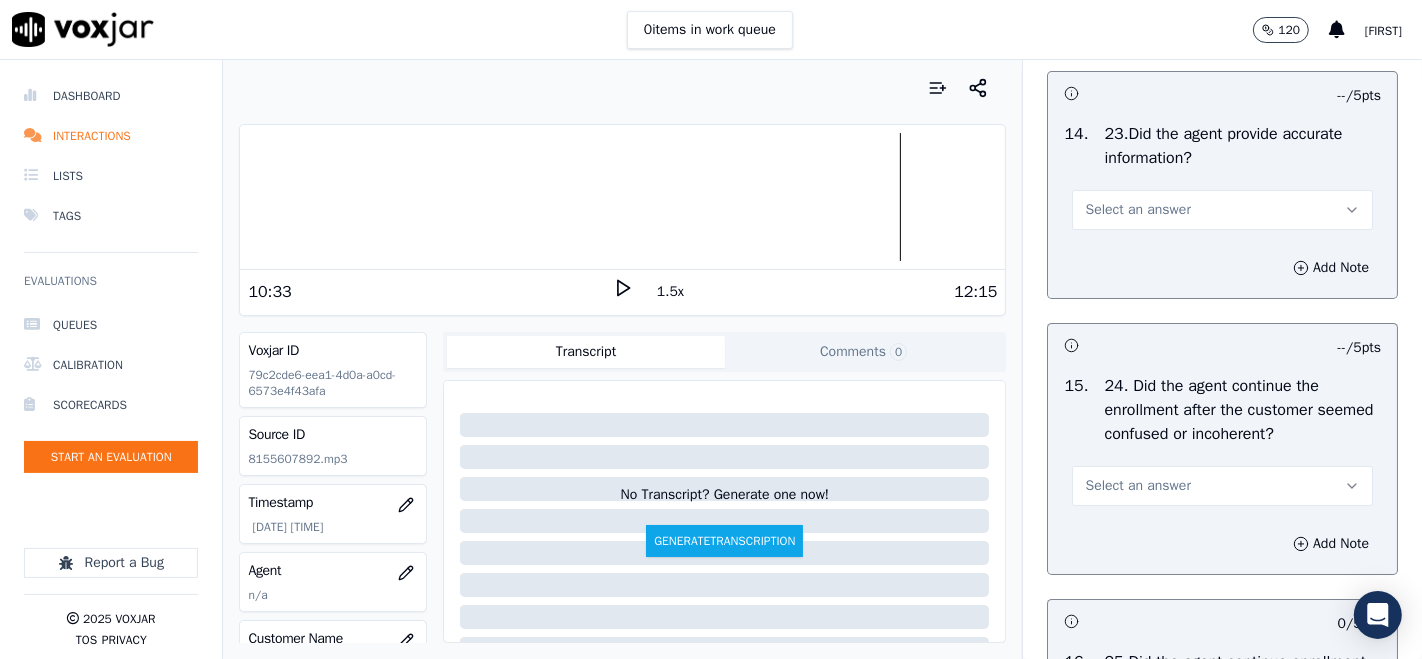 click on "Select an answer" at bounding box center (1222, 210) 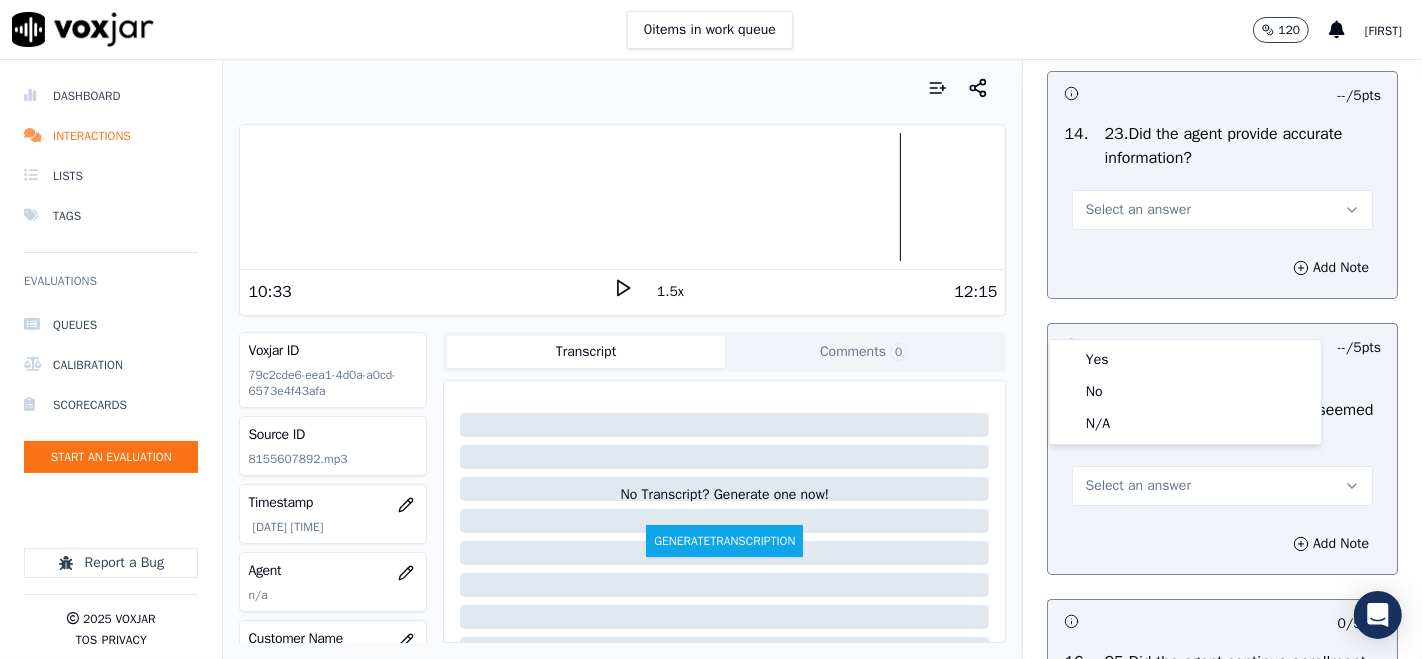 click on "Yes" at bounding box center (1185, 360) 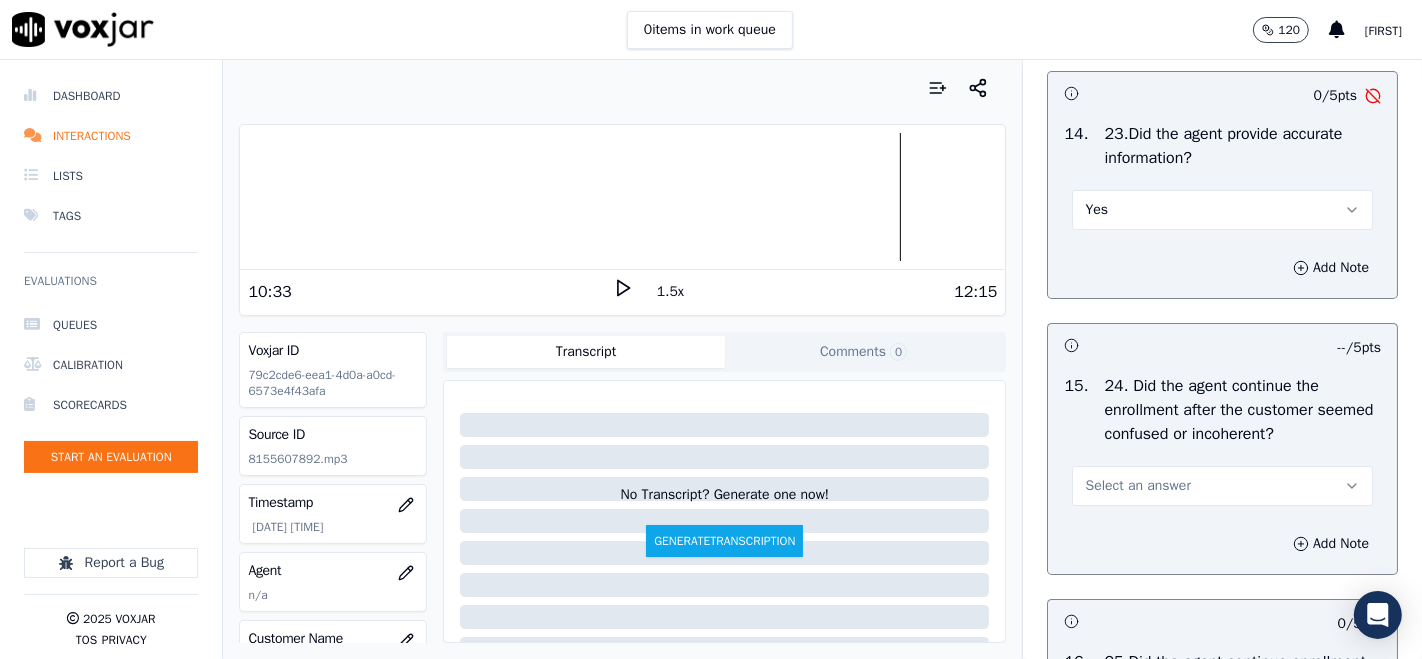 click on "Yes" at bounding box center [1222, 210] 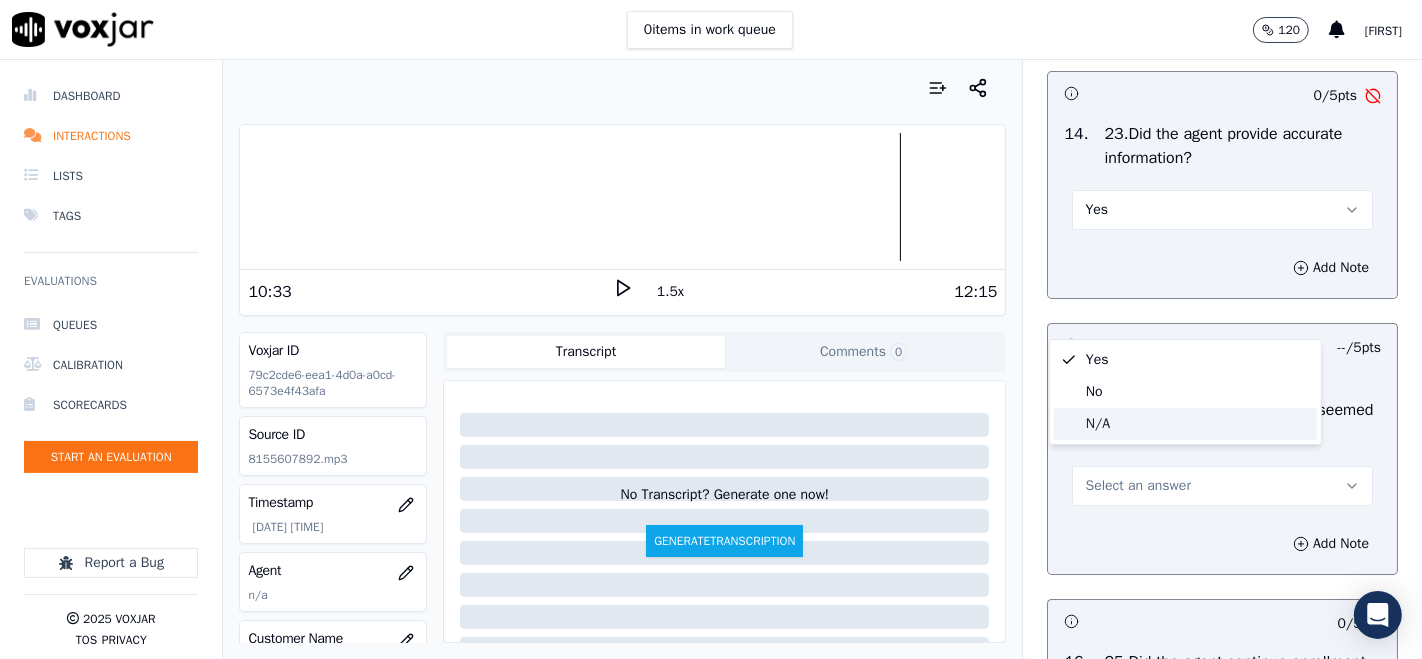 drag, startPoint x: 1104, startPoint y: 418, endPoint x: 1100, endPoint y: 408, distance: 10.770329 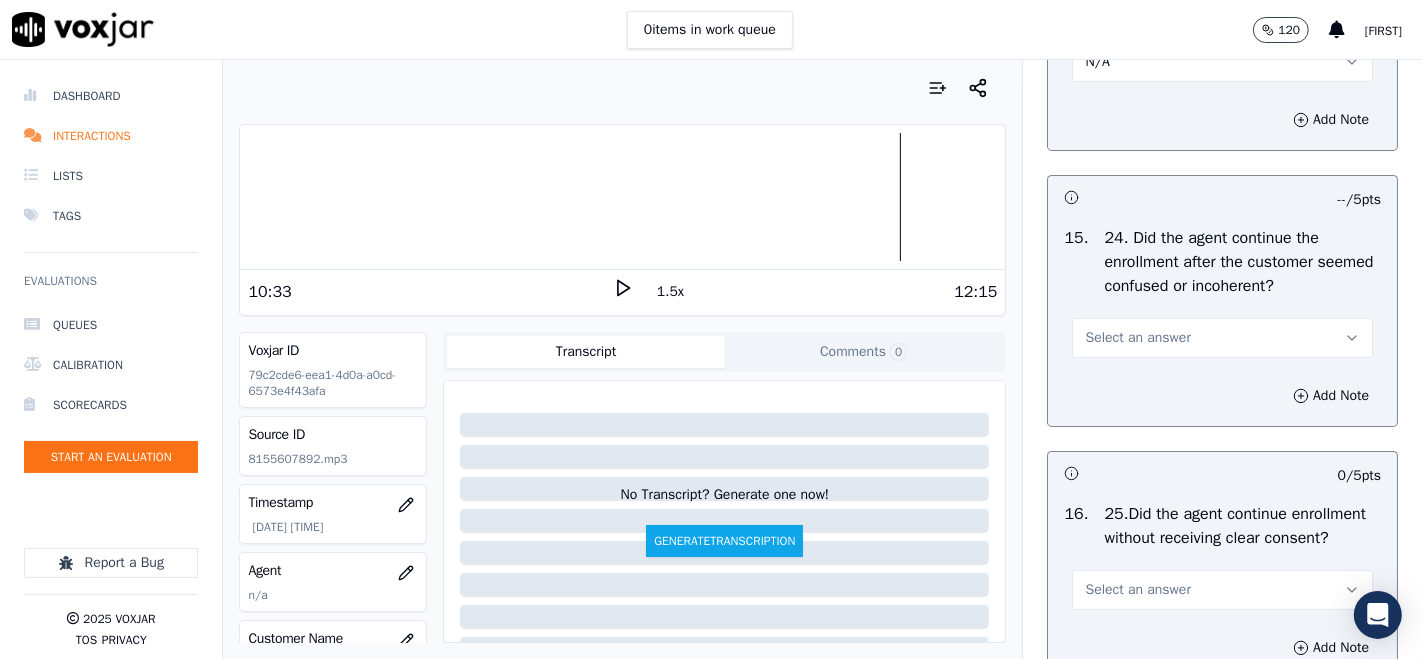 scroll, scrollTop: 6666, scrollLeft: 0, axis: vertical 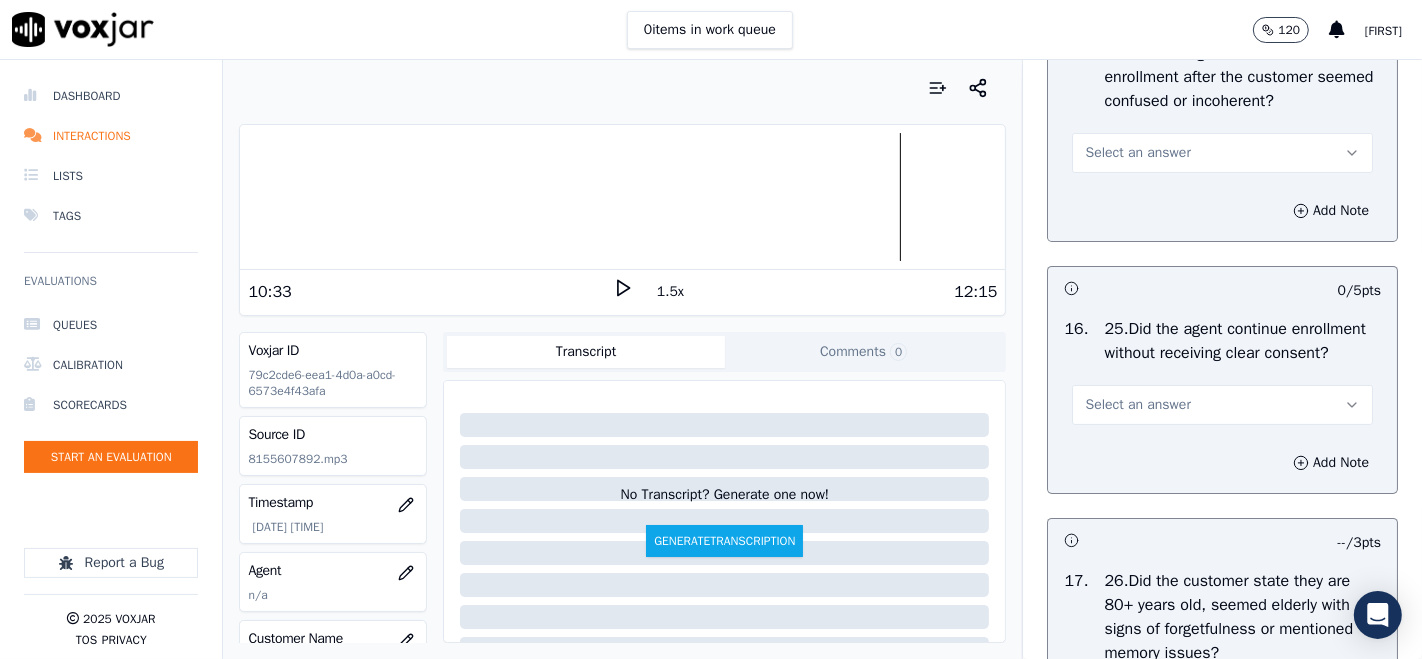 click on "Select an answer" at bounding box center (1222, 153) 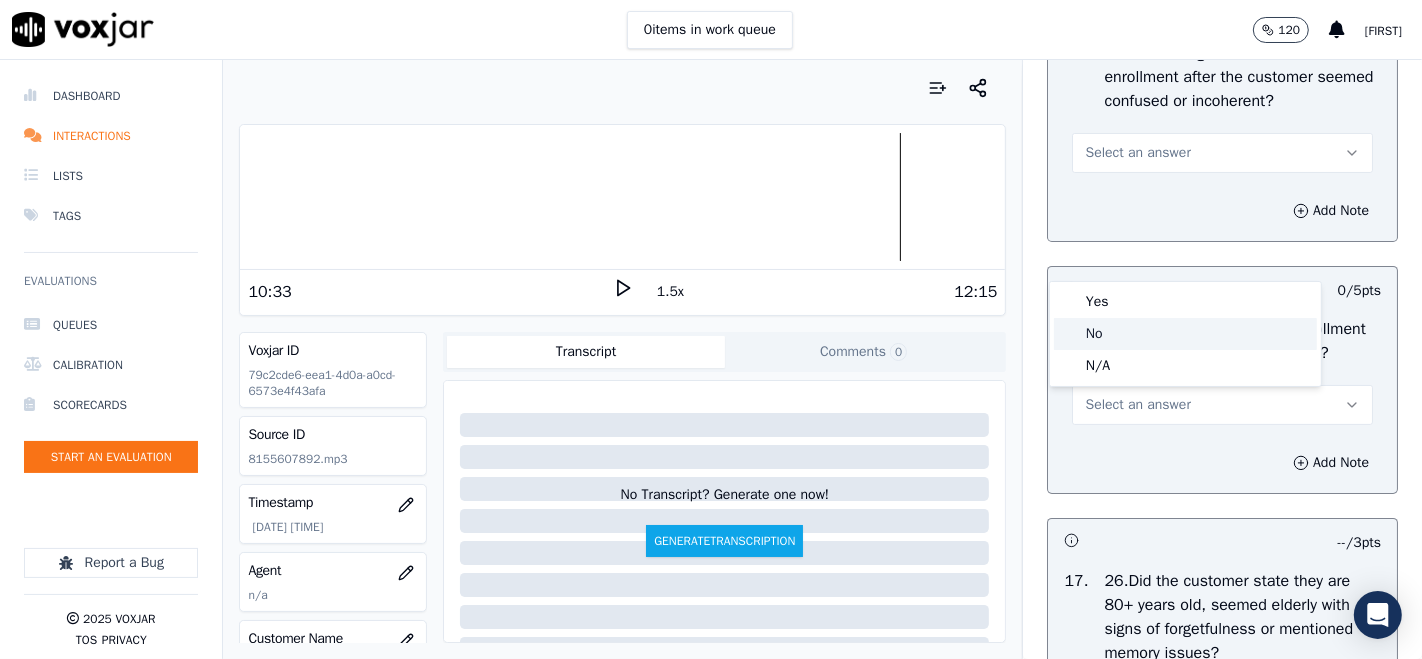 click on "No" 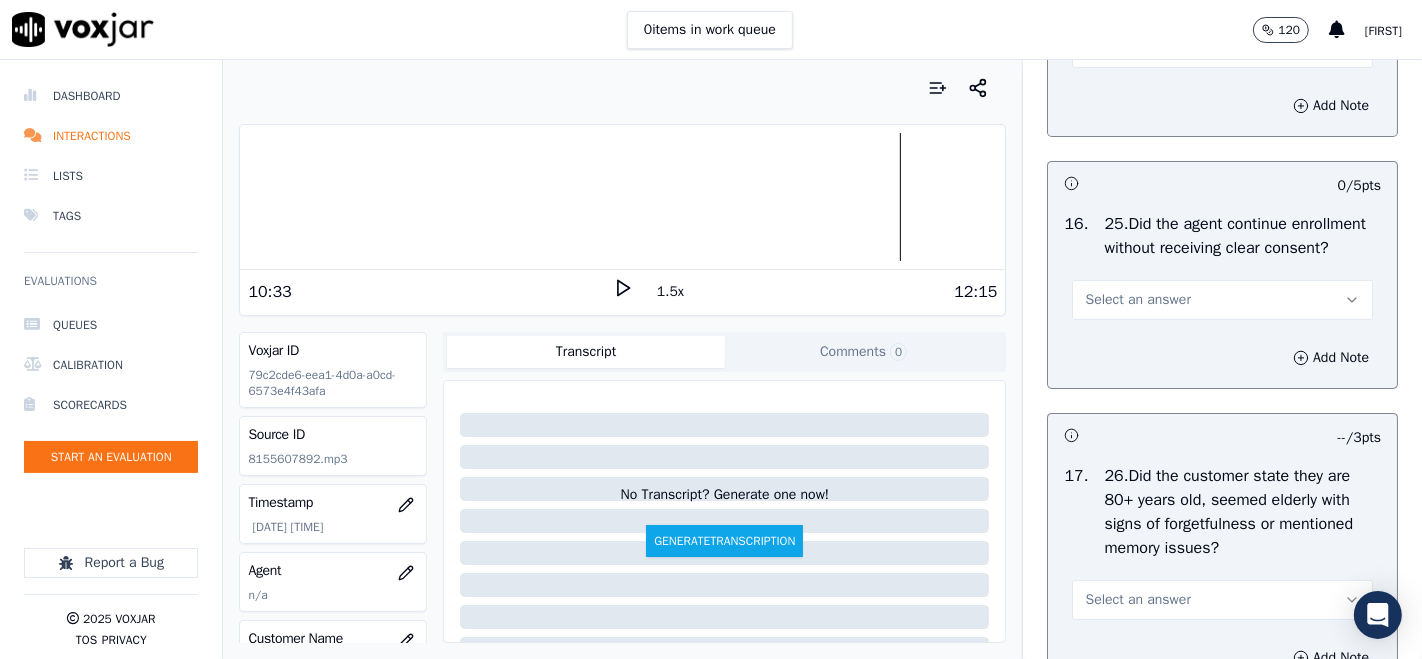 scroll, scrollTop: 6888, scrollLeft: 0, axis: vertical 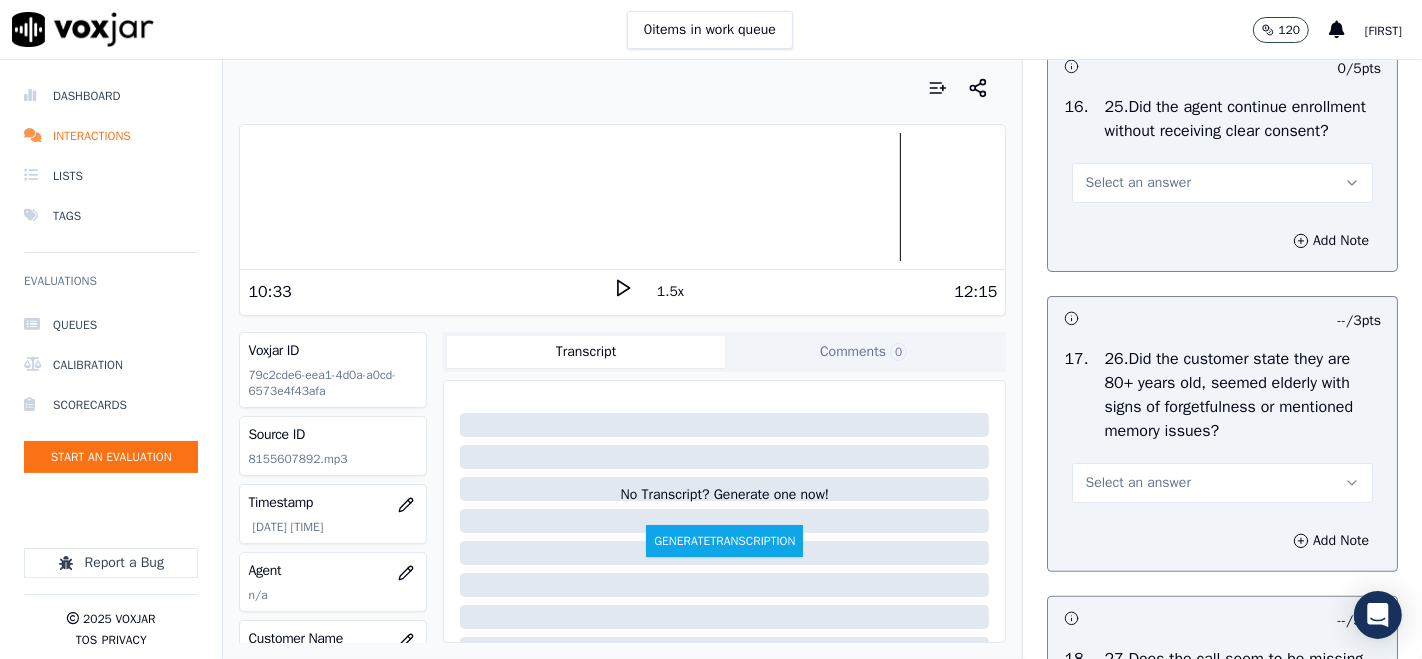 click on "Select an answer" at bounding box center (1137, 183) 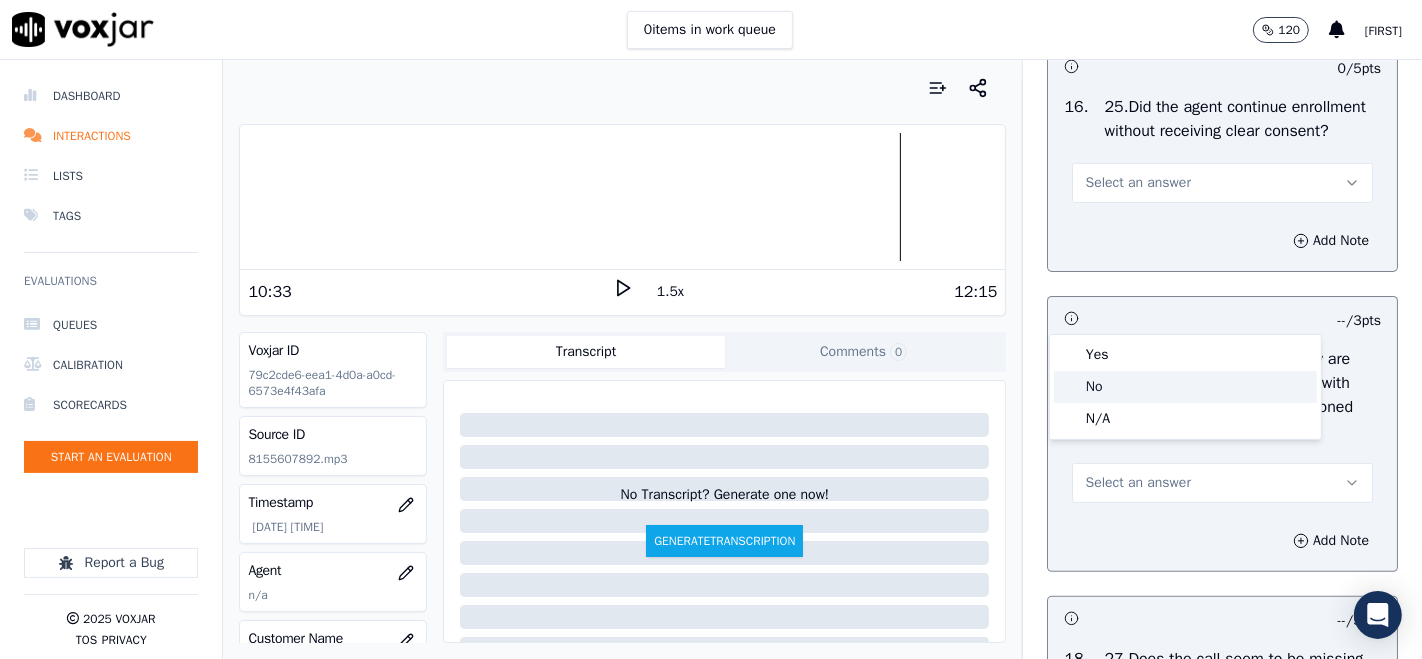 click on "No" 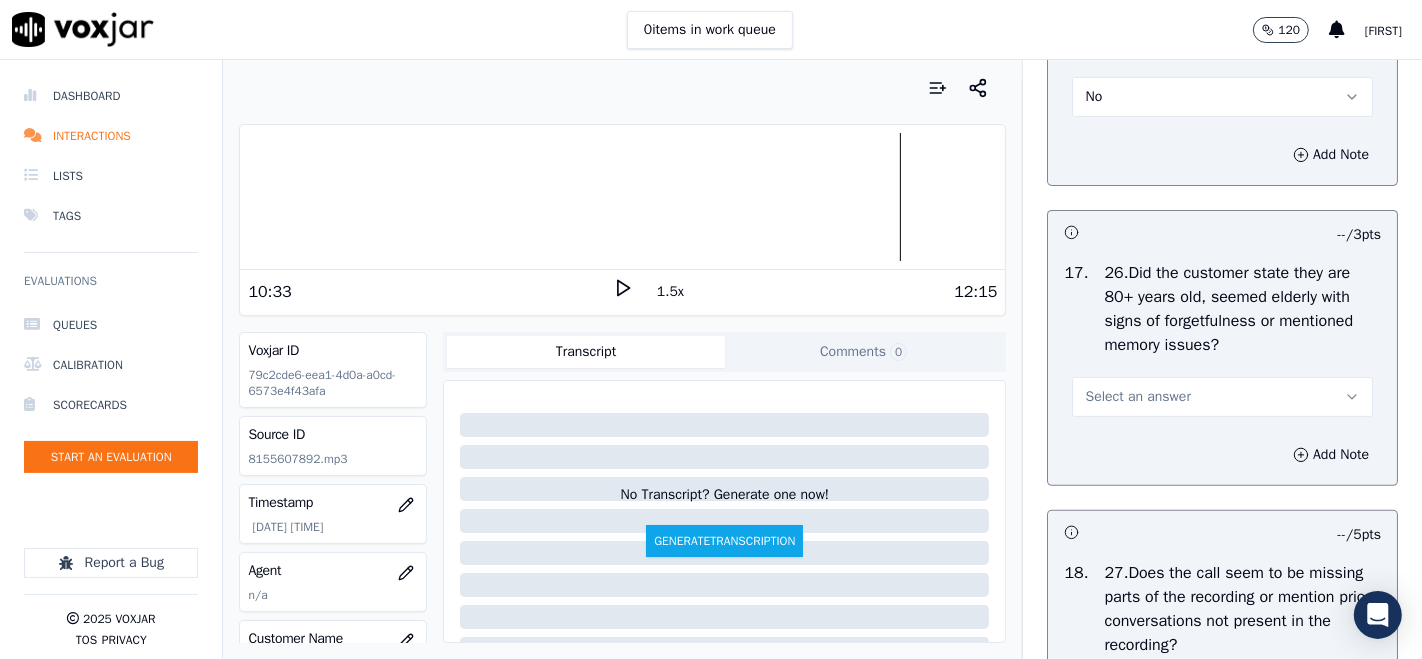 scroll, scrollTop: 7111, scrollLeft: 0, axis: vertical 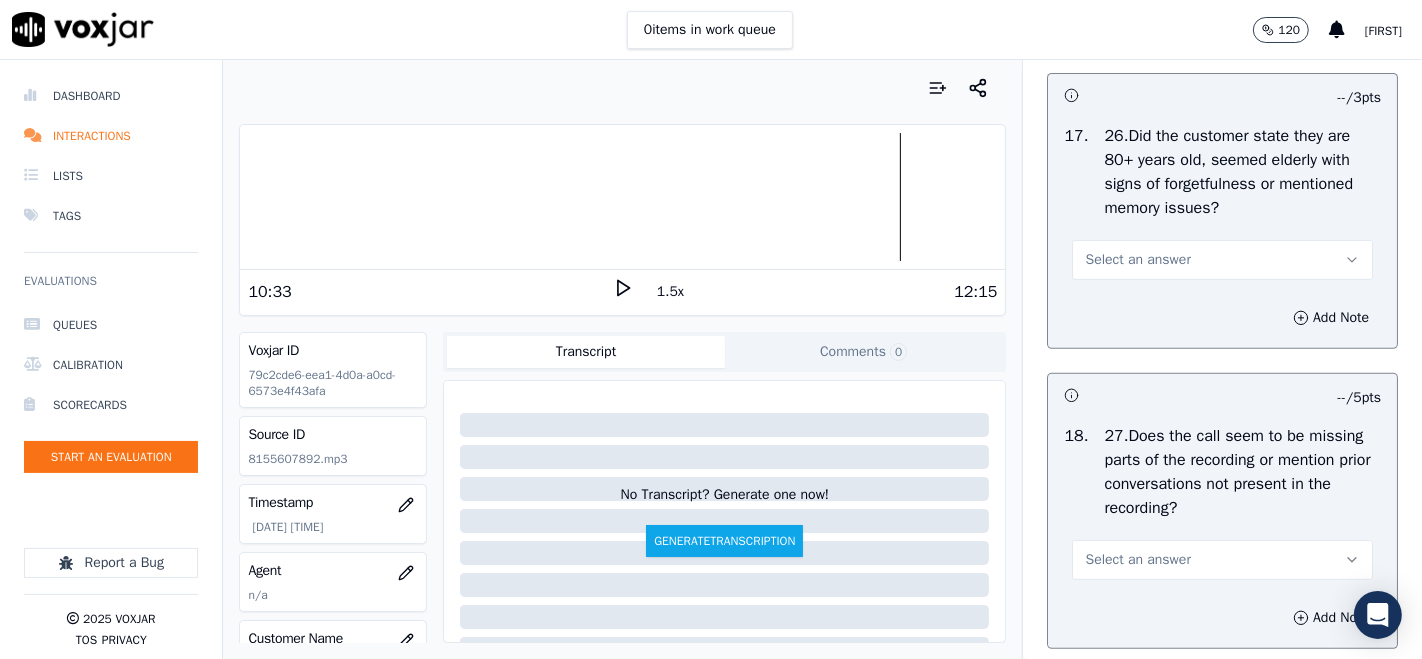 click on "Select an answer" at bounding box center (1137, 260) 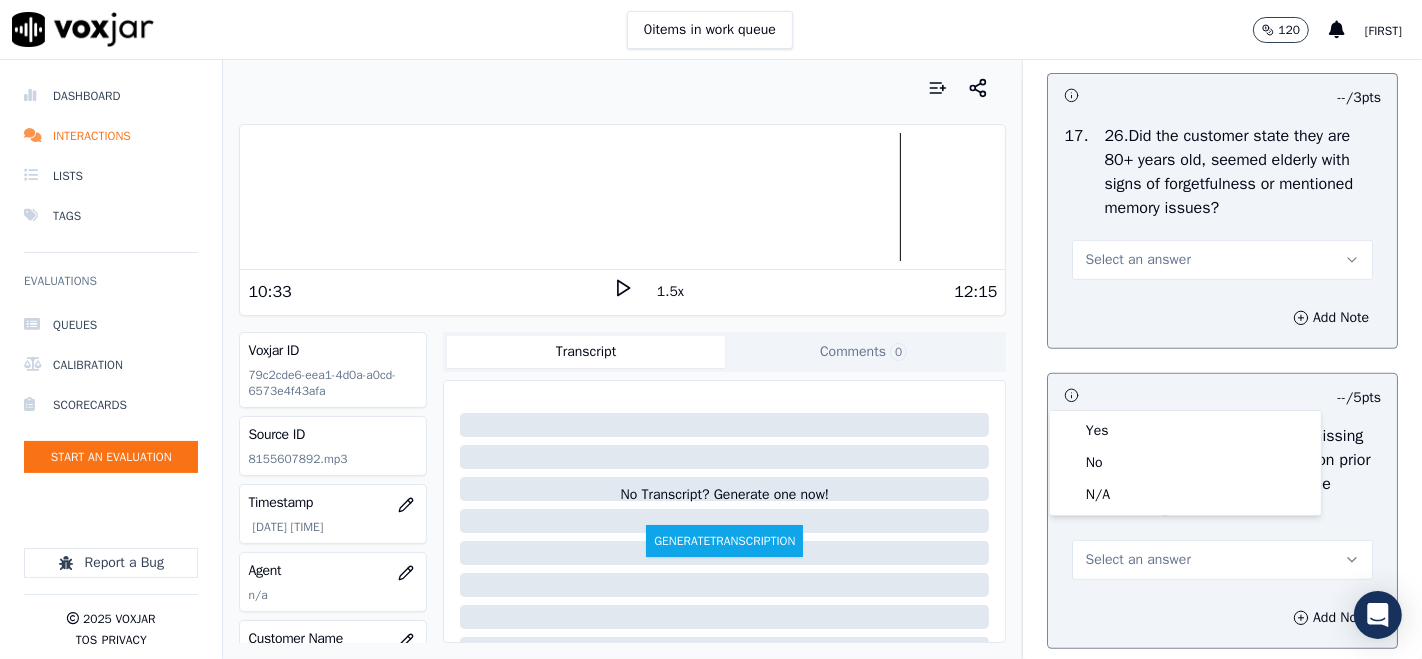 scroll, scrollTop: 7222, scrollLeft: 0, axis: vertical 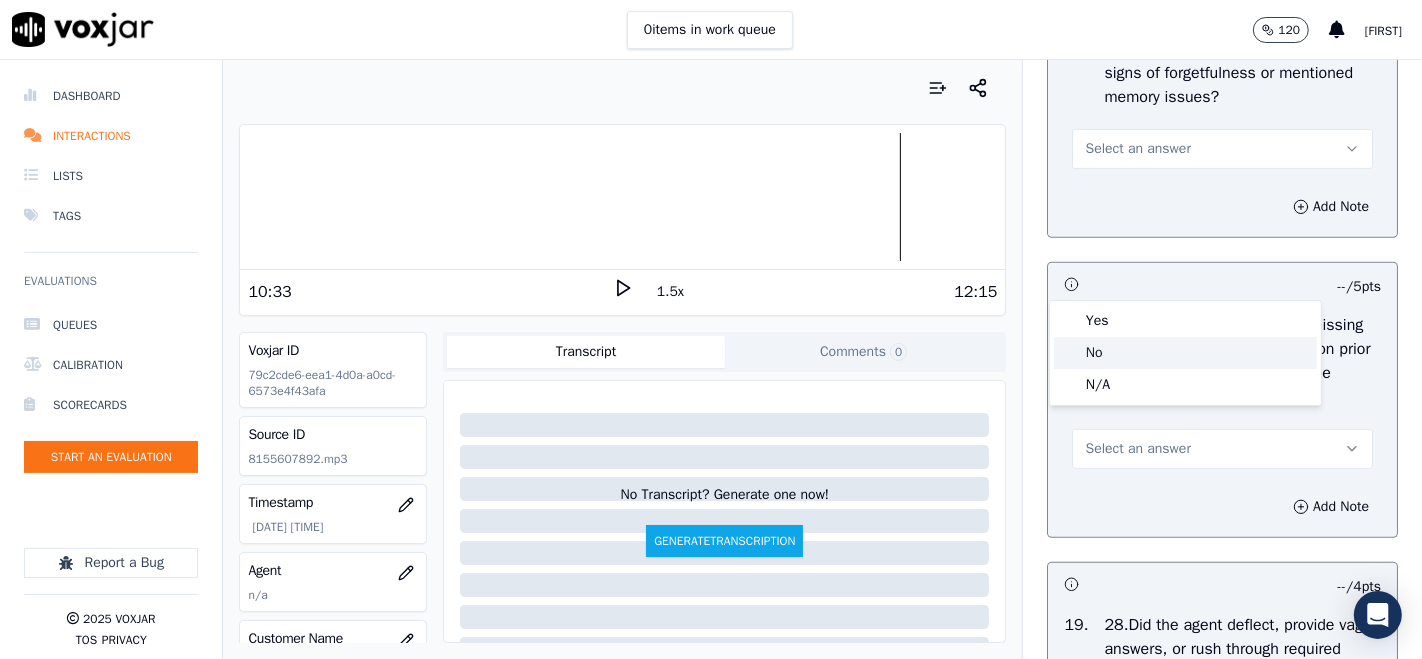 click on "No" 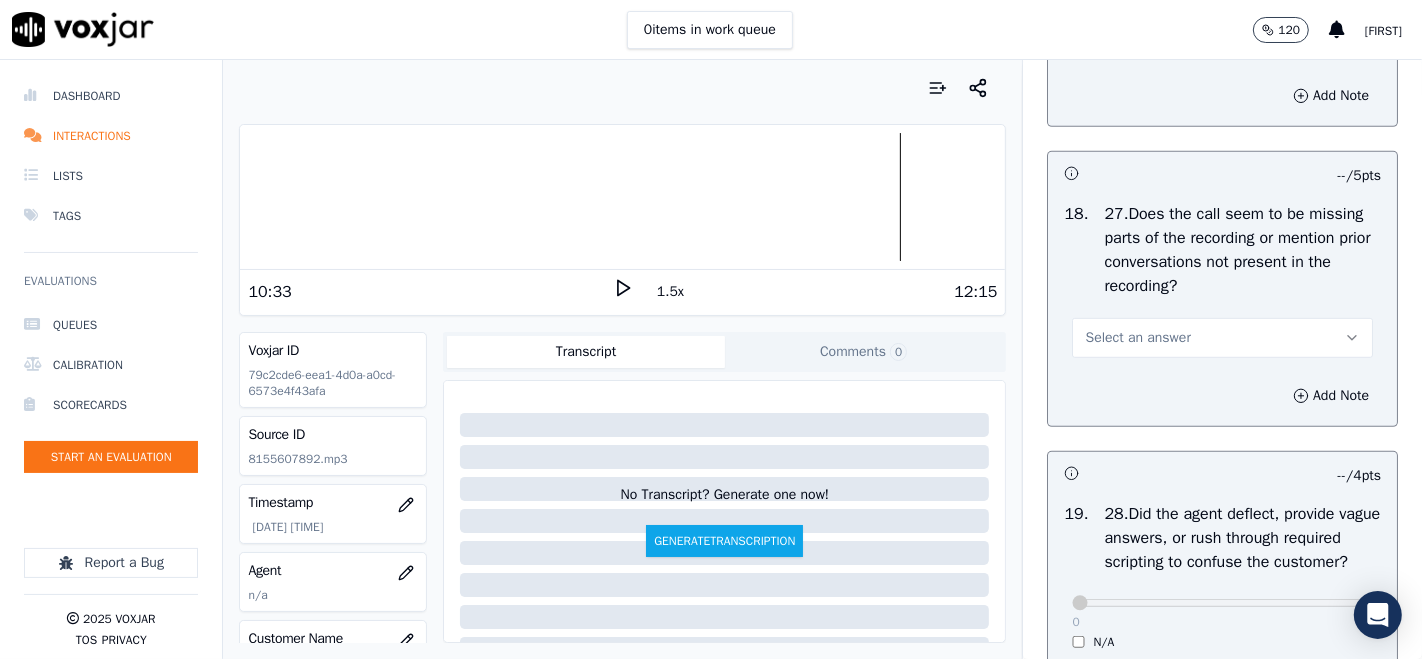 scroll, scrollTop: 7444, scrollLeft: 0, axis: vertical 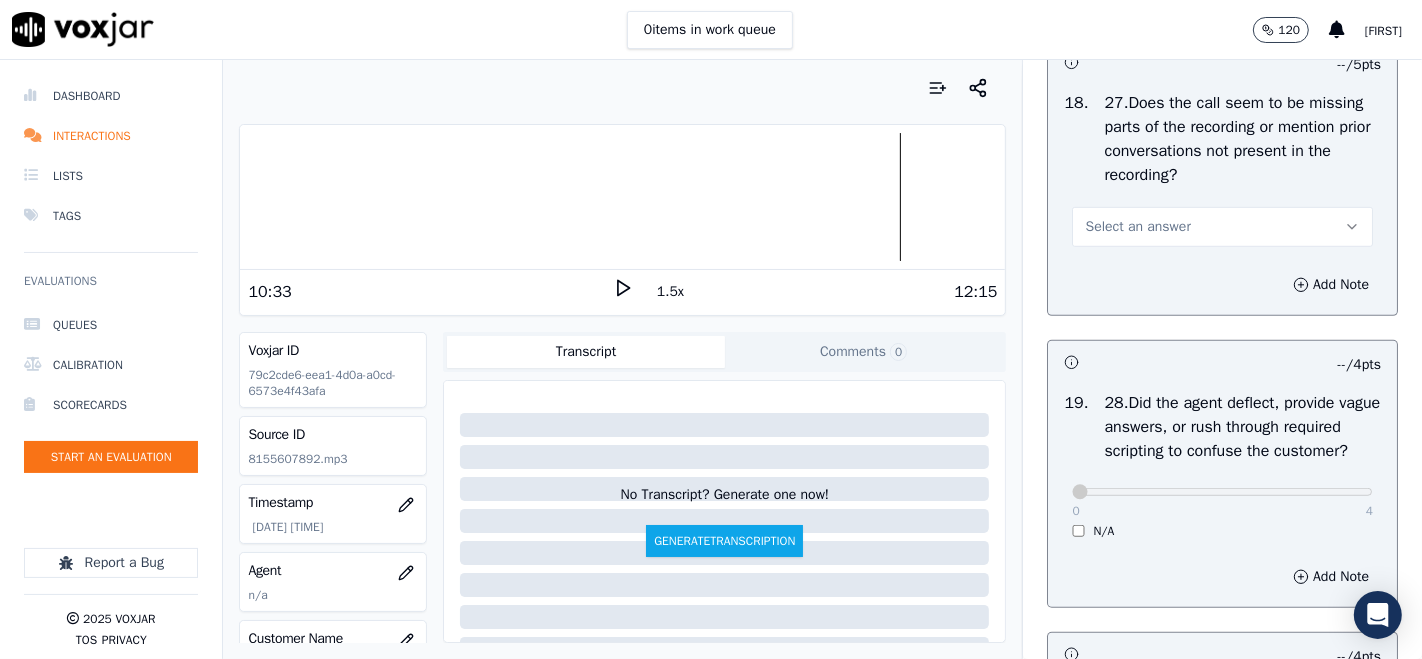 click on "Select an answer" at bounding box center [1137, 227] 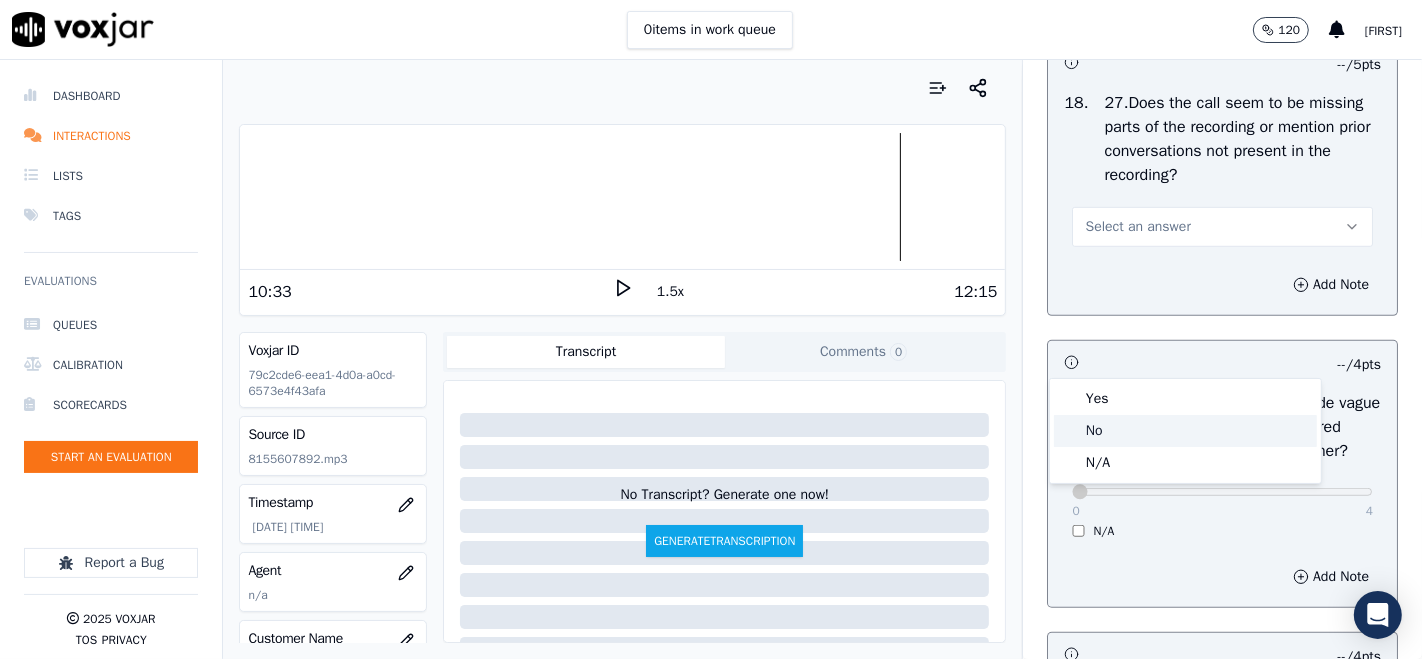 click on "No" 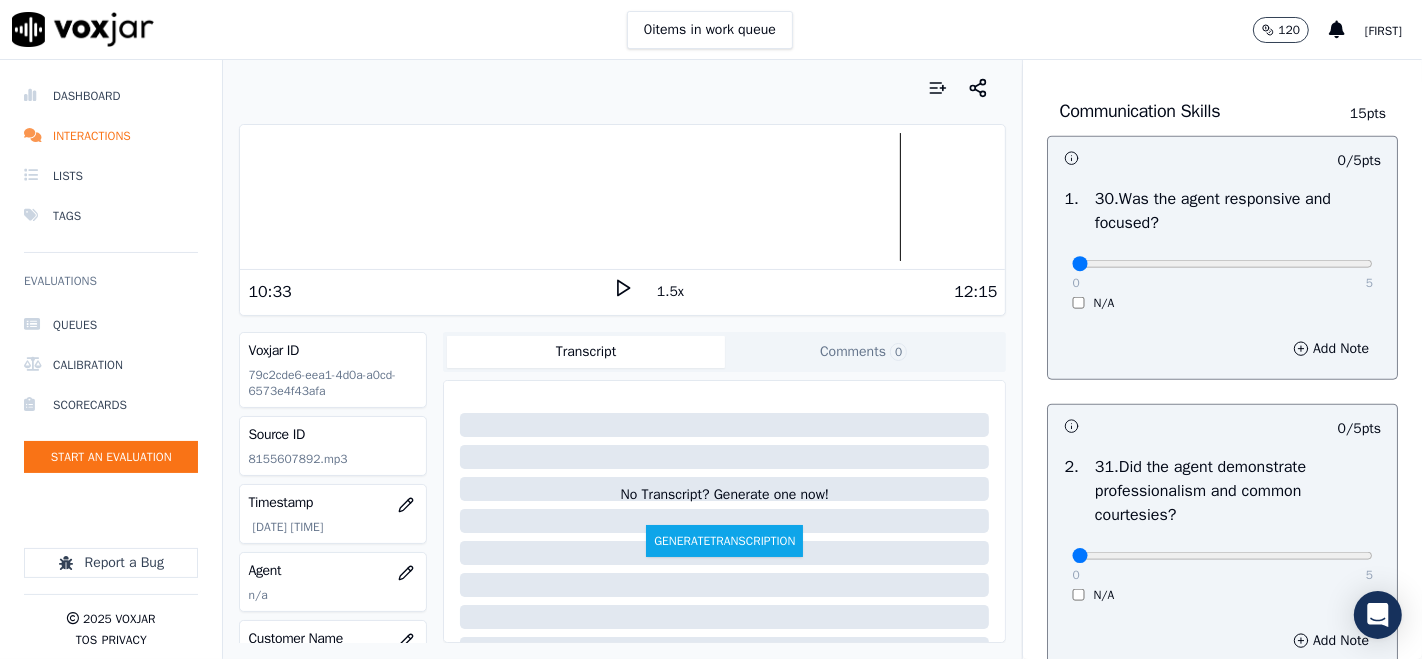 scroll, scrollTop: 8444, scrollLeft: 0, axis: vertical 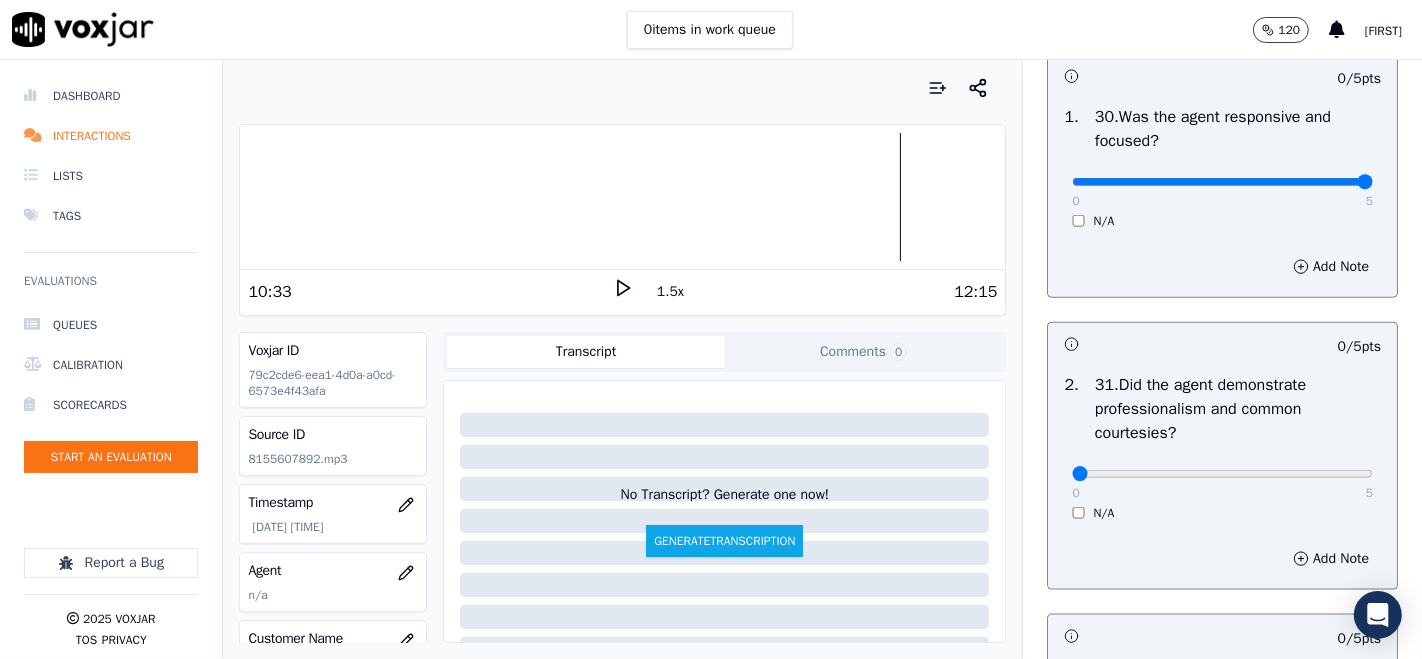 type on "5" 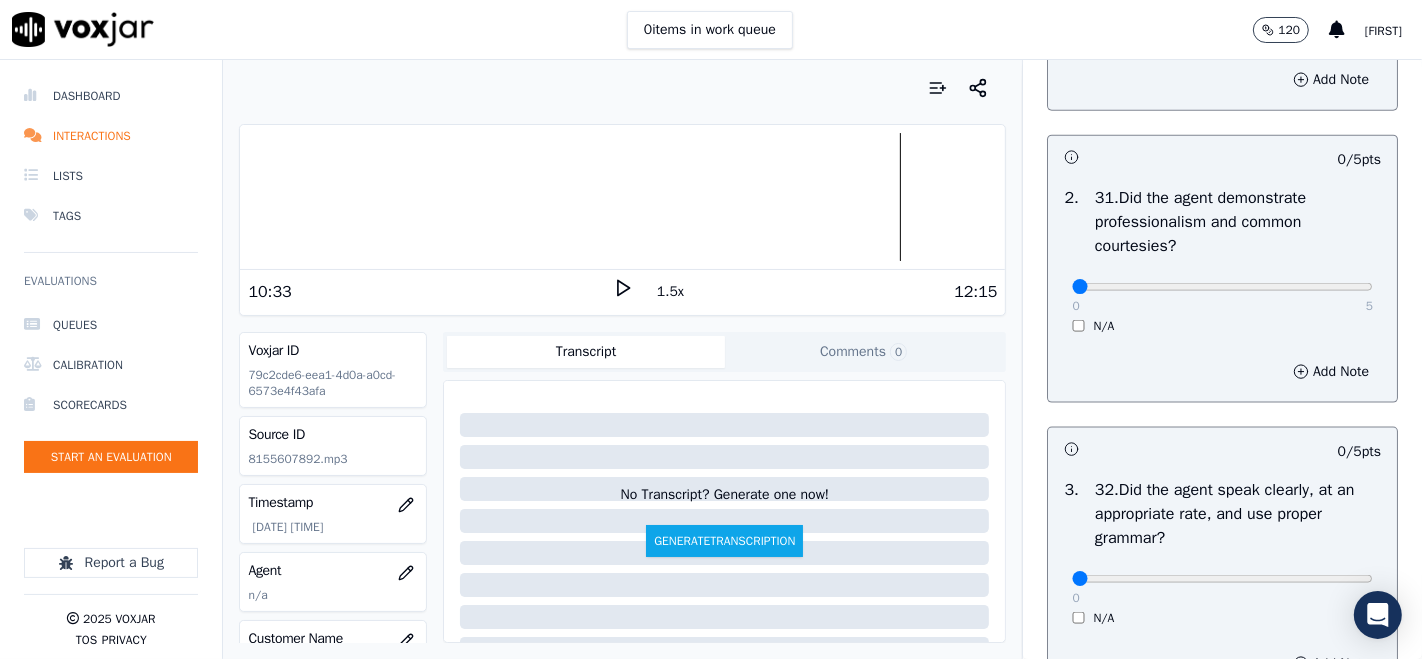 scroll, scrollTop: 8666, scrollLeft: 0, axis: vertical 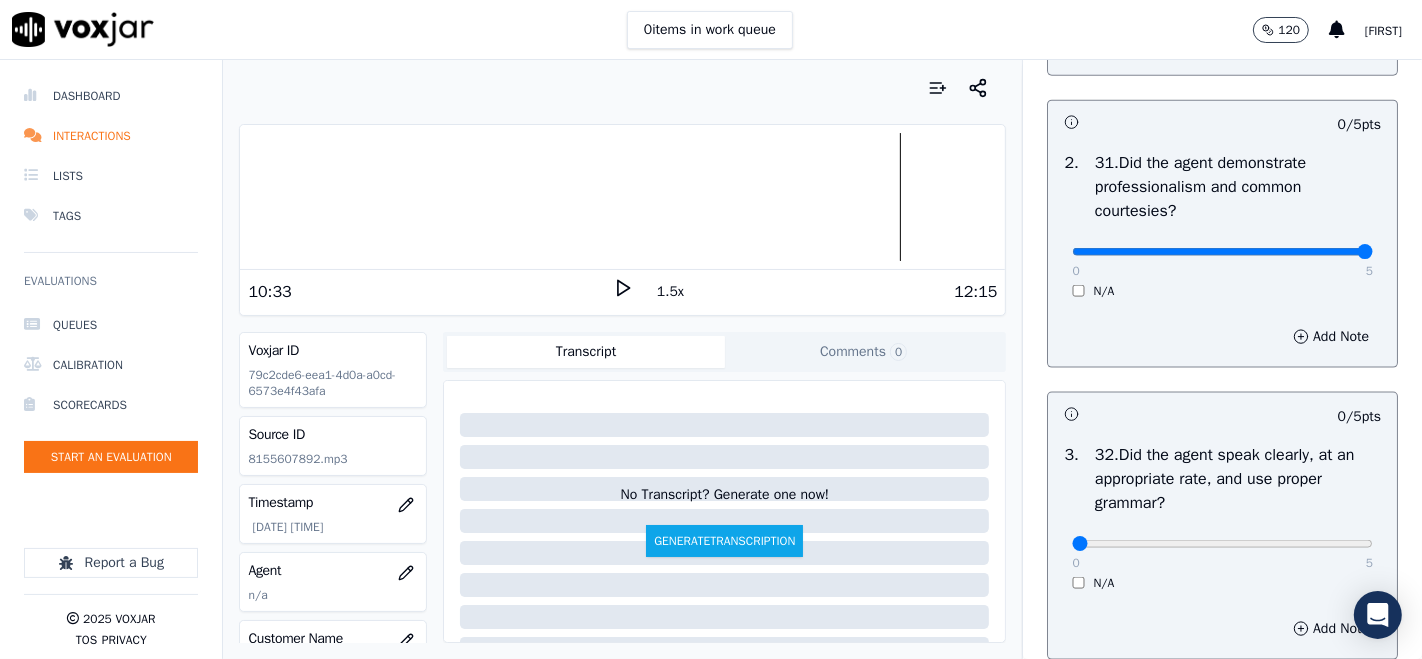 type on "5" 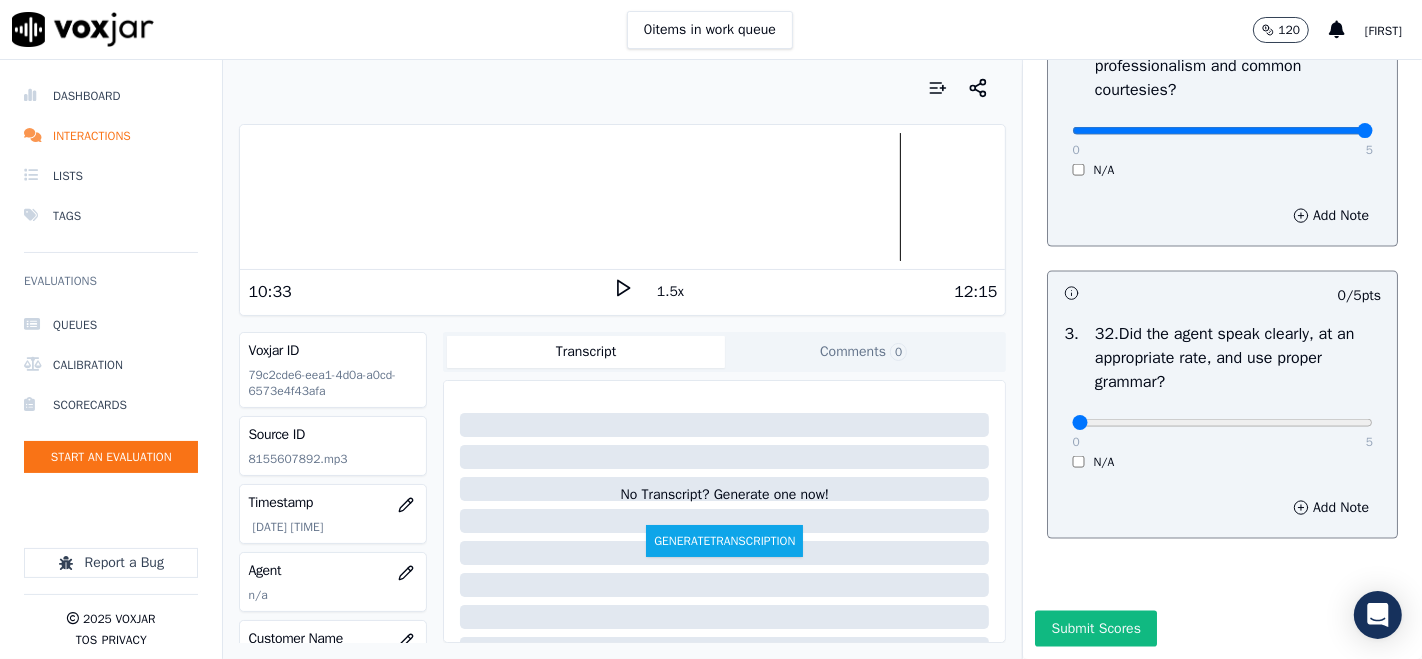 scroll, scrollTop: 8985, scrollLeft: 0, axis: vertical 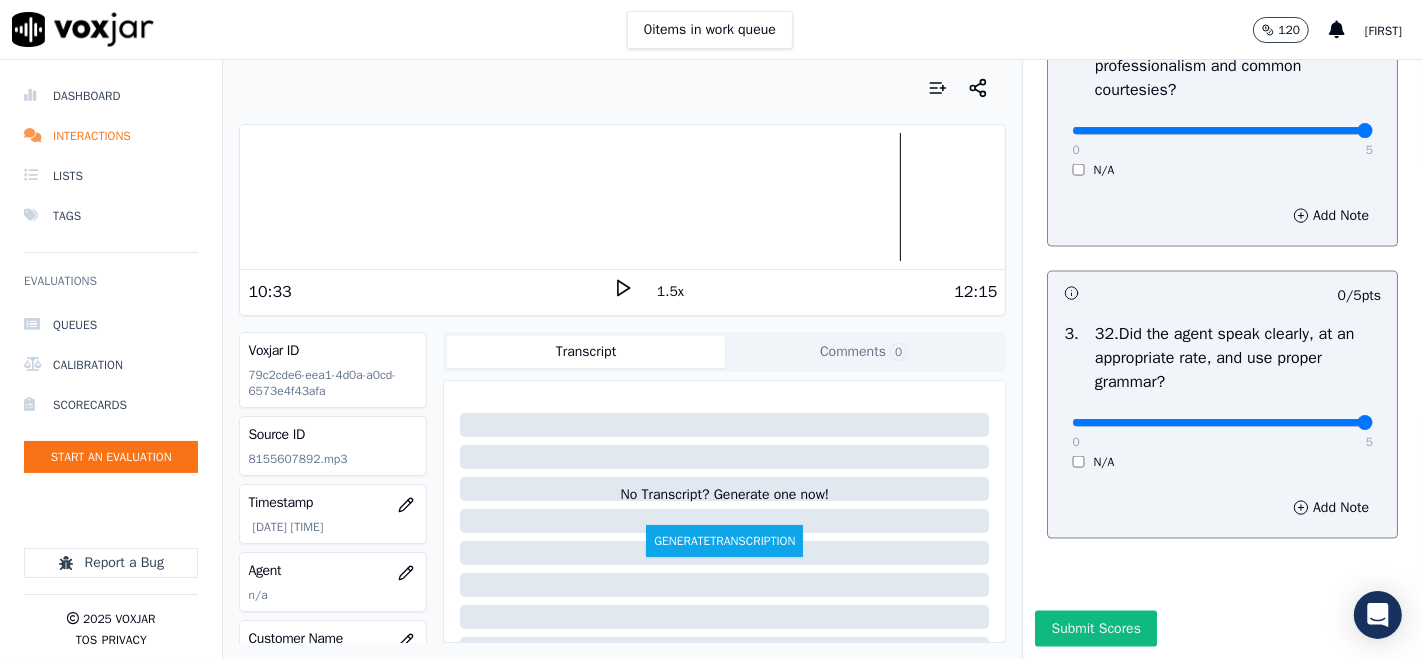 type on "5" 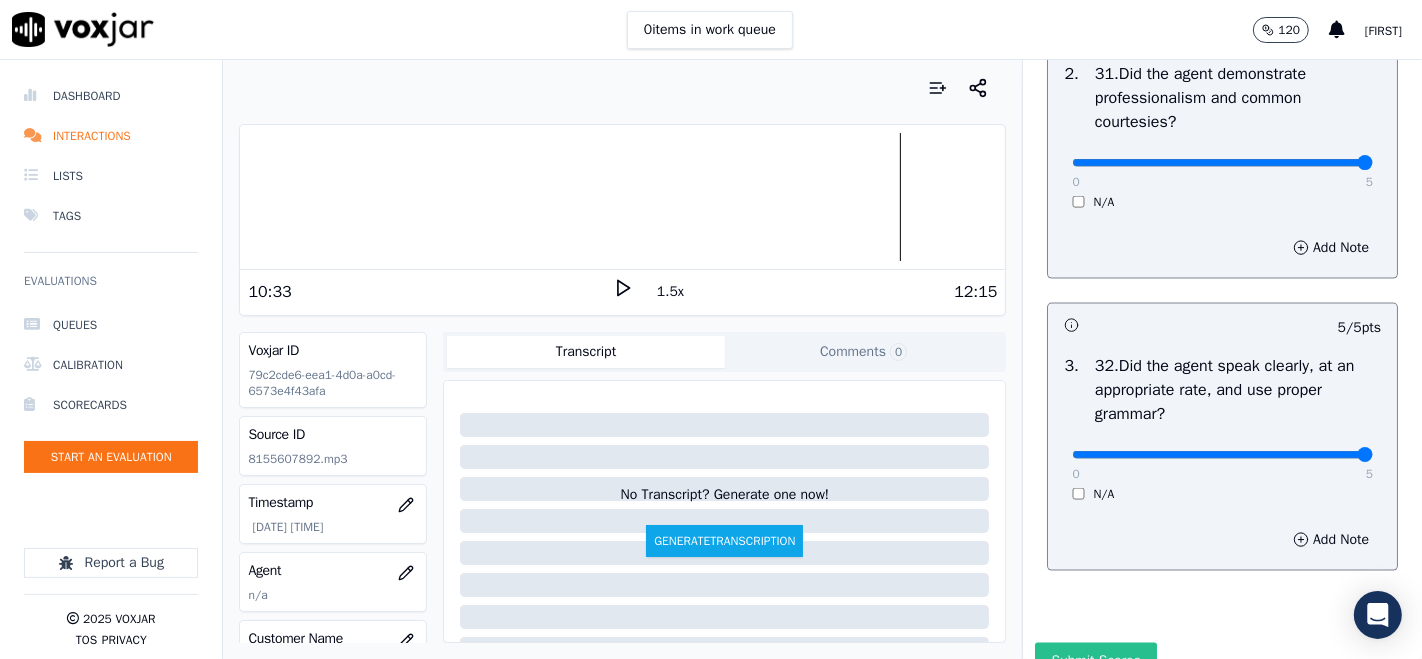 scroll, scrollTop: 8985, scrollLeft: 0, axis: vertical 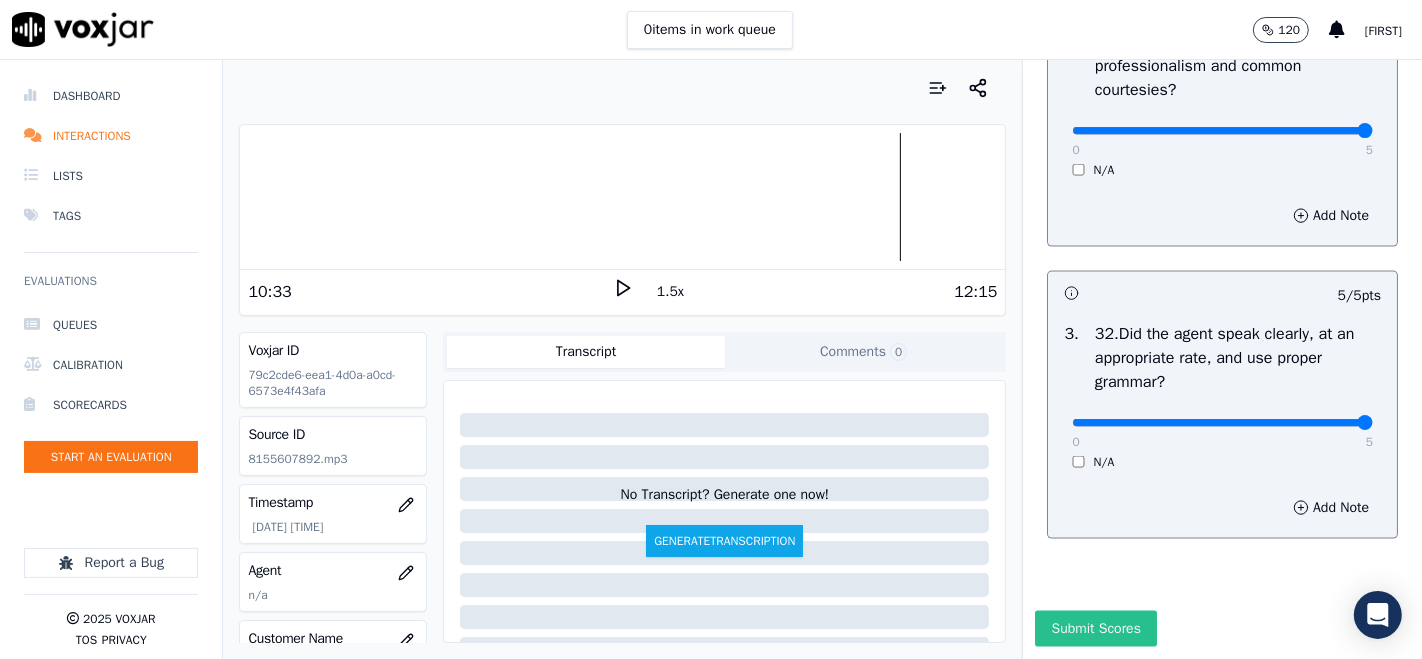 click on "Submit Scores" at bounding box center [1095, 629] 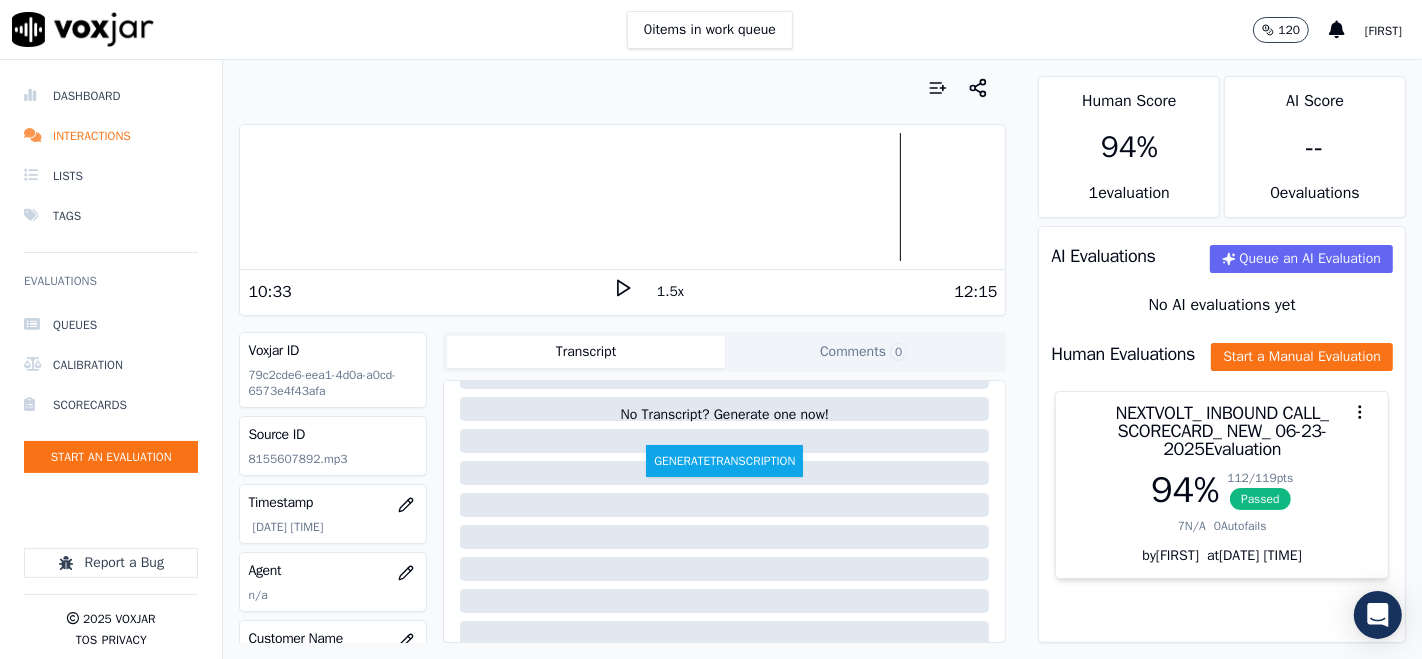 scroll, scrollTop: 111, scrollLeft: 0, axis: vertical 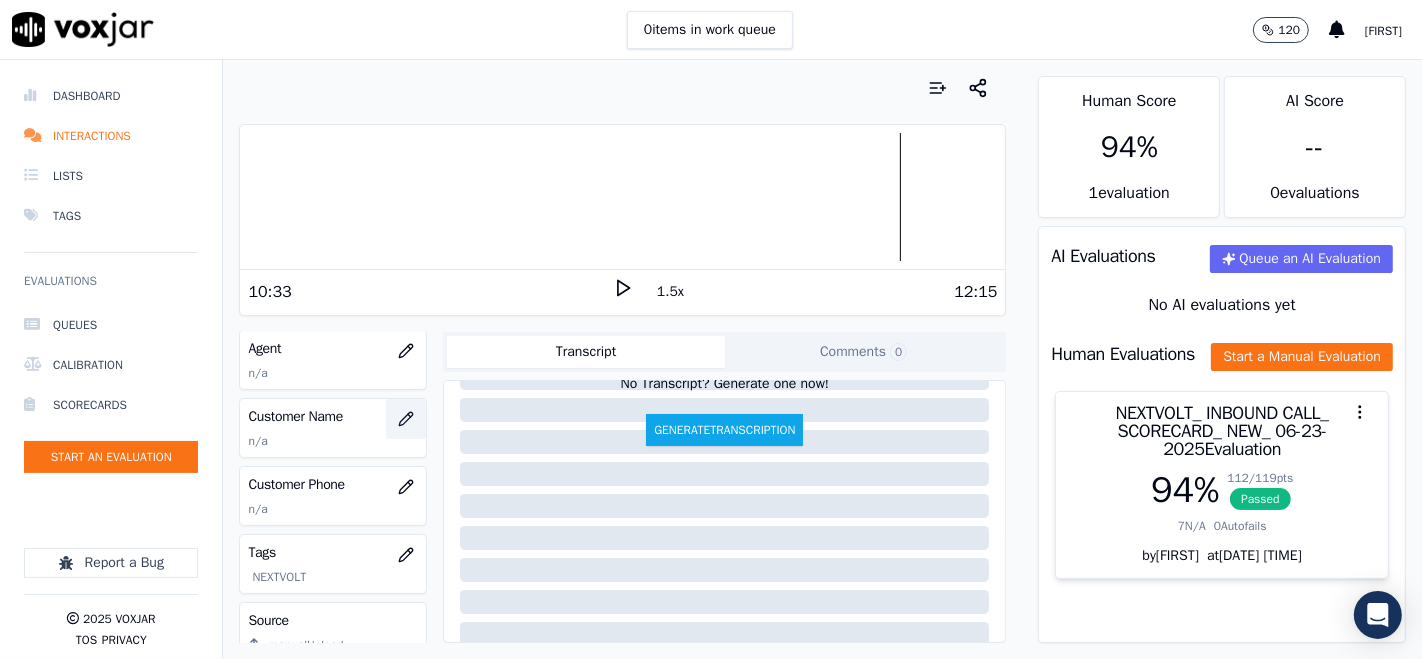 click 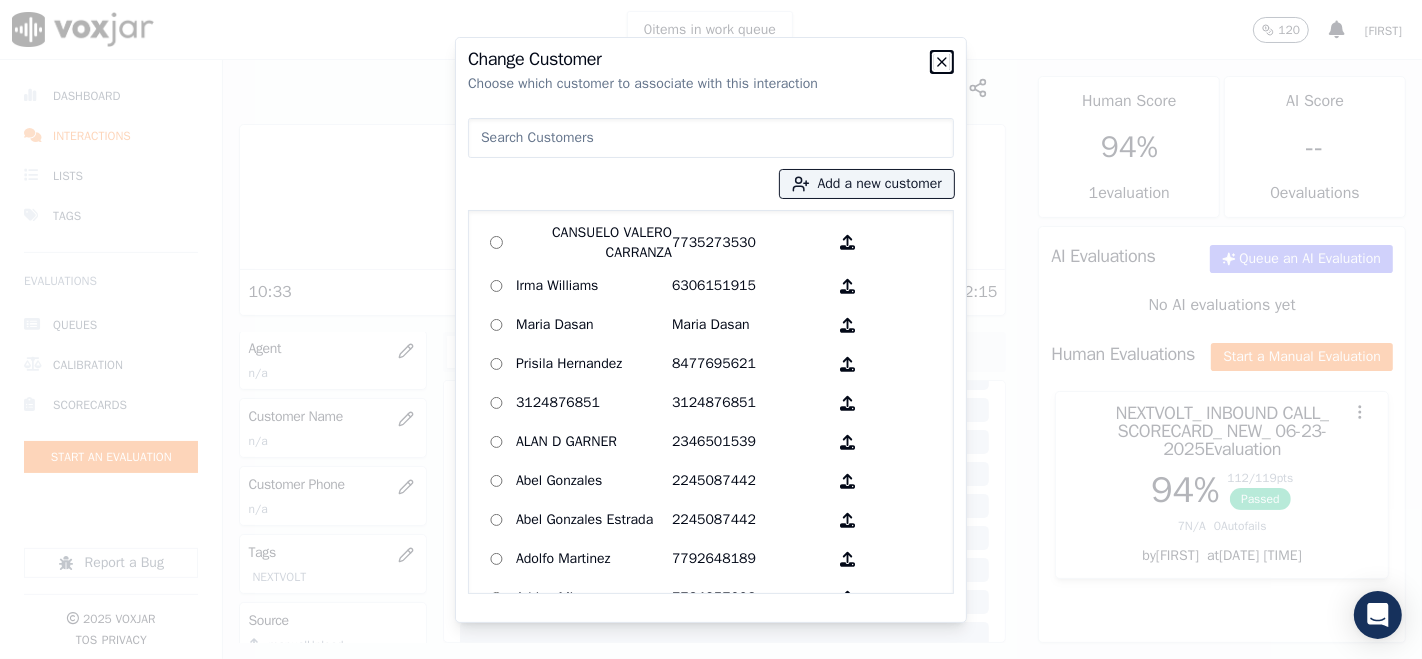 click 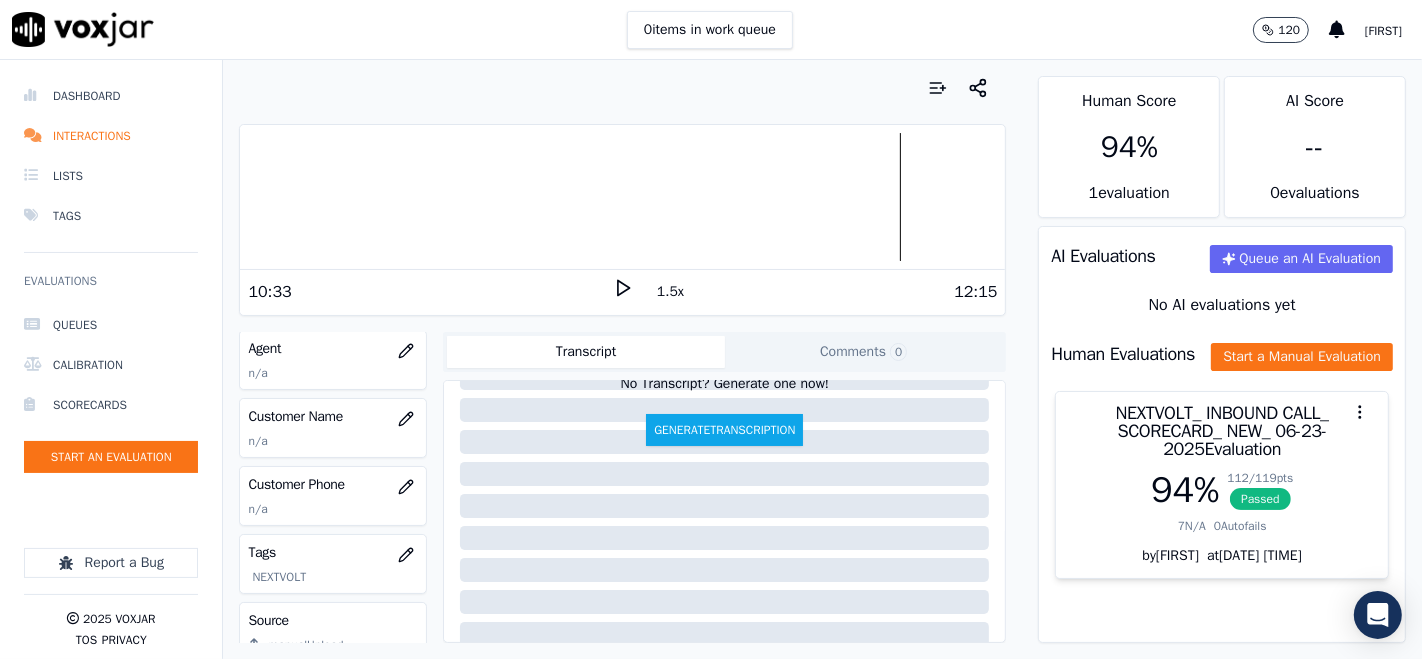 click on "Your browser does not support the audio element.   10:33     1.5x   12:15   Voxjar ID   79c2cde6-eea1-4d0a-a0cd-6573e4f43afa   Source ID   8155607892.mp3   Timestamp
07/07/2025 07:25 pm     Agent
n/a     Customer Name     n/a     Customer Phone     n/a     Tags
NEXTVOLT     Source     manualUpload   Type     AUDIO       Transcript   Comments  0   No Transcript? Generate one now!   Generate  Transcription         Add Comment" at bounding box center (622, 359) 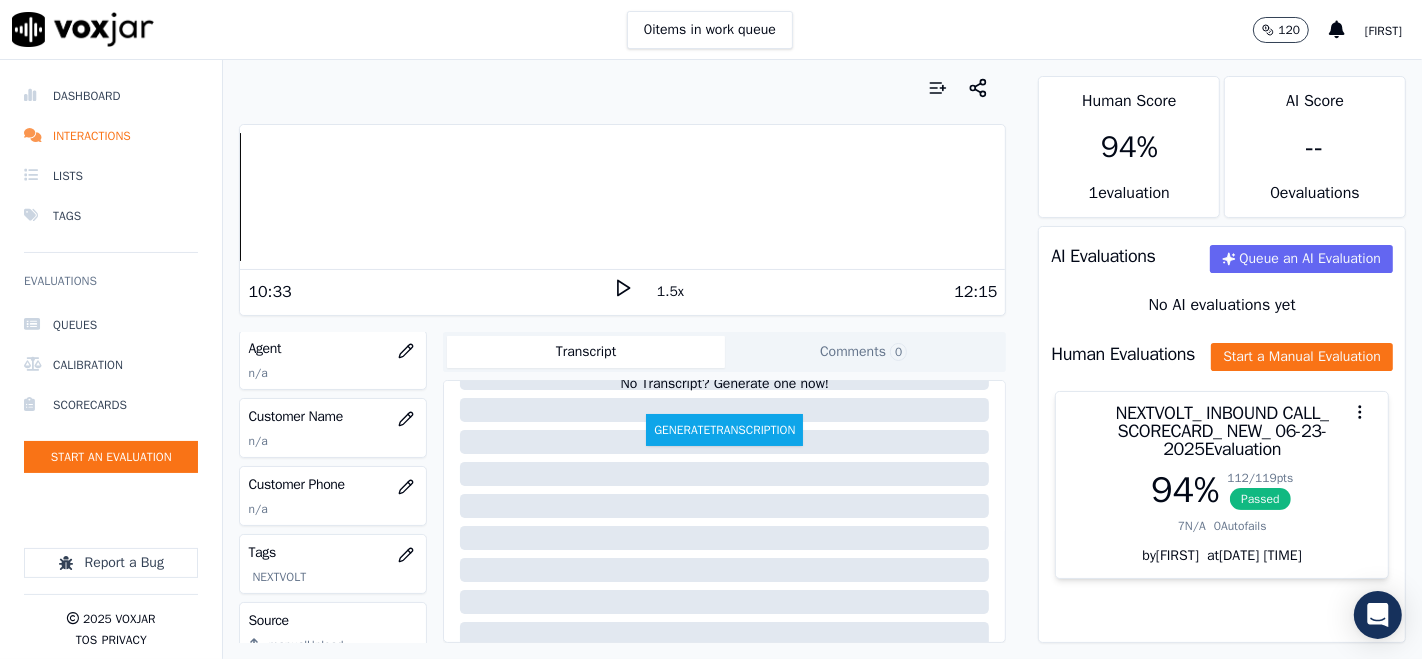 click on "Dashboard   Interactions   Lists   Tags       Evaluations     Queues   Calibration   Scorecards   Start an Evaluation
Report a Bug       2025   Voxjar   TOS   Privacy             Your browser does not support the audio element.   10:33     1.5x   12:15   Voxjar ID   79c2cde6-eea1-4d0a-a0cd-6573e4f43afa   Source ID   8155607892.mp3   Timestamp
07/07/2025 07:25 pm     Agent
n/a     Customer Name     n/a     Customer Phone     n/a     Tags
NEXTVOLT     Source     manualUpload   Type     AUDIO       Transcript   Comments  0   No Transcript? Generate one now!   Generate  Transcription         Add Comment   Scores   Transcript   Metadata   Comments         Human Score   94 %   1  evaluation   AI Score   --   0  evaluation s     AI Evaluations
Queue an AI Evaluation   No AI evaluations yet   Human Evaluations   Start a Manual Evaluation         NEXTVOLT_ INBOUND CALL_ SCORECARD_ NEW_ 06-23-2025  Evaluation   94 %   112 / 119  pts   Passed   7  N/A   0" at bounding box center (711, 359) 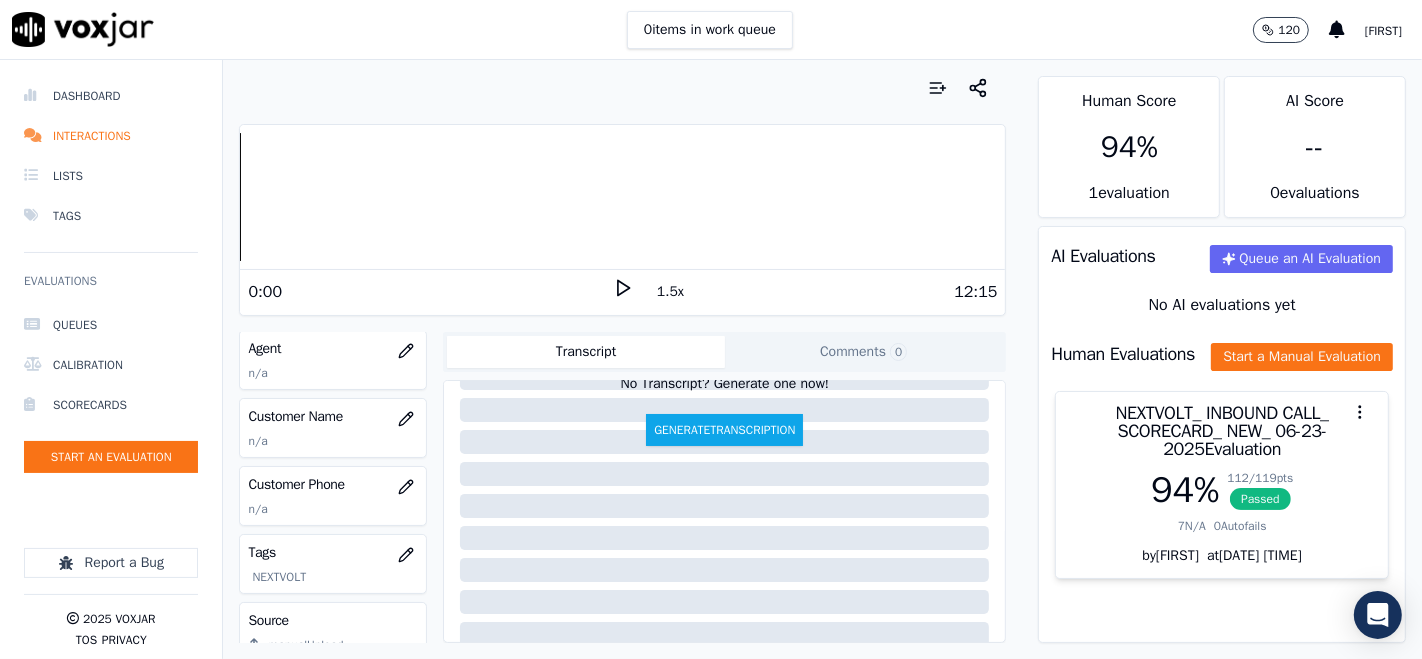 click 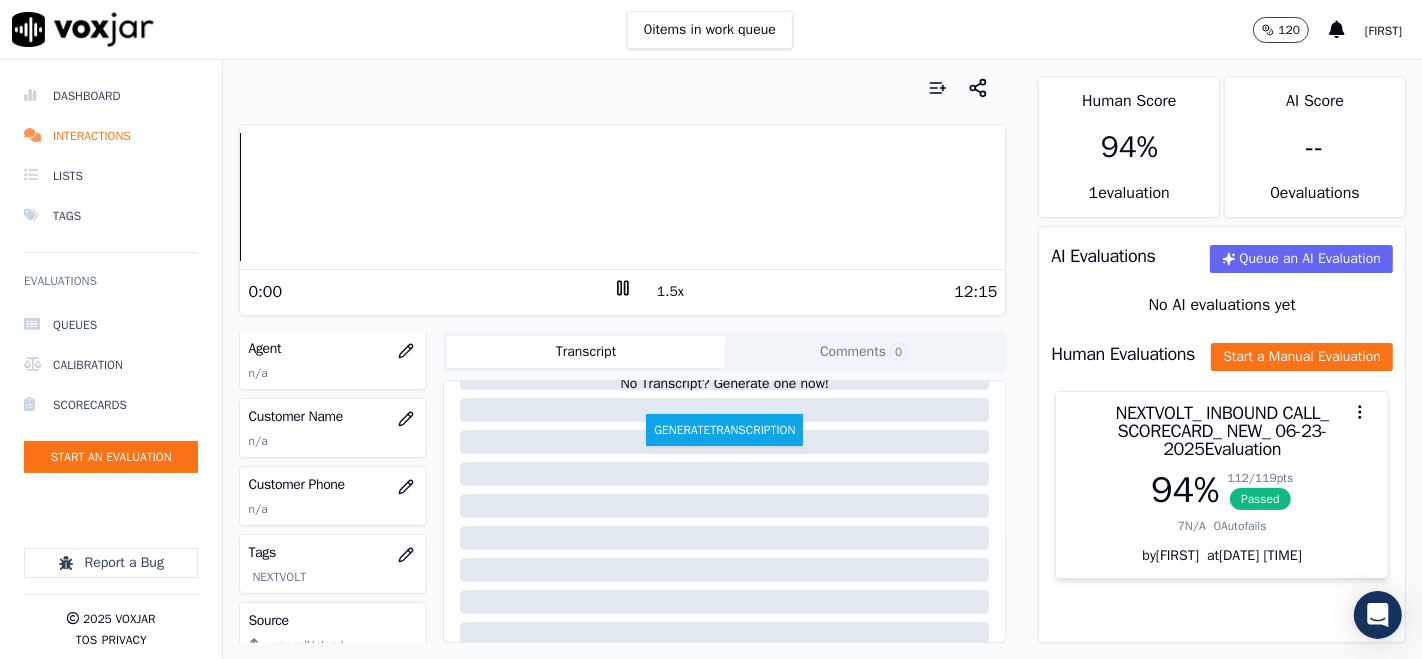 click on "Dashboard   Interactions   Lists   Tags       Evaluations     Queues   Calibration   Scorecards   Start an Evaluation
Report a Bug       2025   Voxjar   TOS   Privacy             Your browser does not support the audio element.   0:00     1.5x   12:15   Voxjar ID   79c2cde6-eea1-4d0a-a0cd-6573e4f43afa   Source ID   8155607892.mp3   Timestamp
07/07/2025 07:25 pm     Agent
n/a     Customer Name     n/a     Customer Phone     n/a     Tags
NEXTVOLT     Source     manualUpload   Type     AUDIO       Transcript   Comments  0   No Transcript? Generate one now!   Generate  Transcription         Add Comment   Scores   Transcript   Metadata   Comments         Human Score   94 %   1  evaluation   AI Score   --   0  evaluation s     AI Evaluations
Queue an AI Evaluation   No AI evaluations yet   Human Evaluations   Start a Manual Evaluation         NEXTVOLT_ INBOUND CALL_ SCORECARD_ NEW_ 06-23-2025  Evaluation   94 %   112 / 119  pts   Passed   7  N/A   0       at" at bounding box center (711, 359) 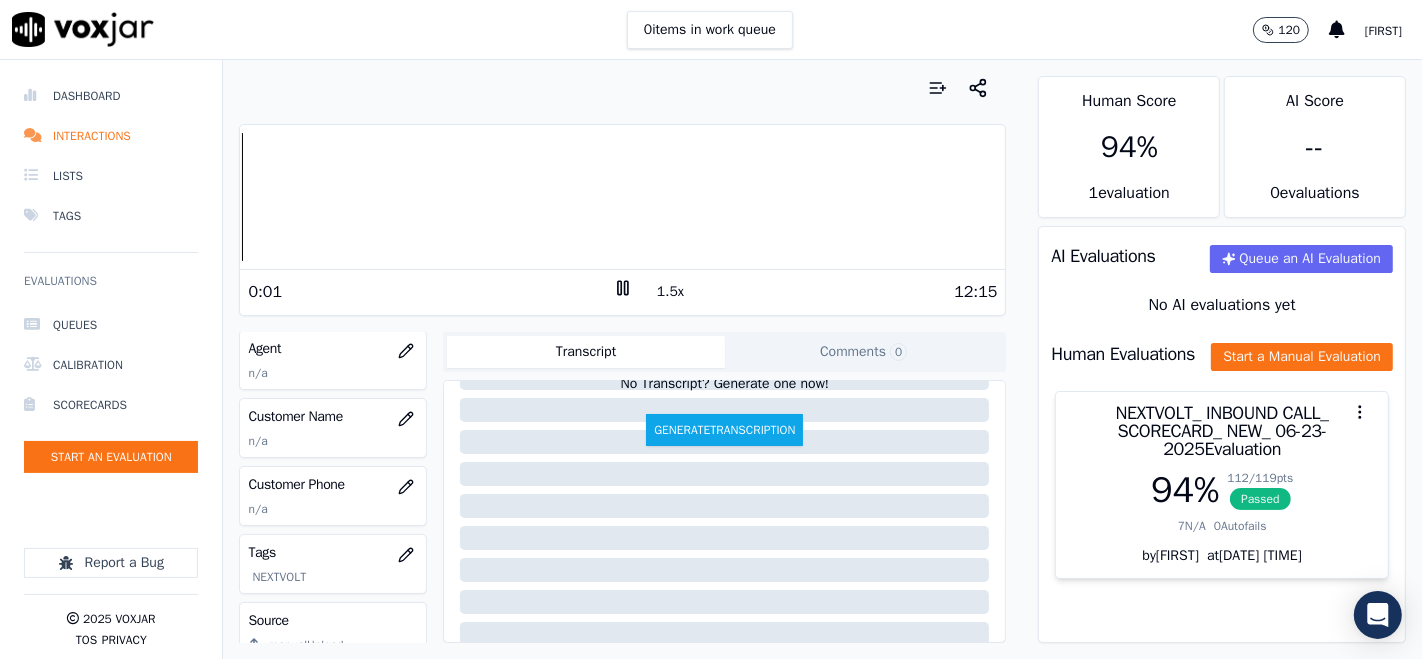 click on "1.5x" at bounding box center (670, 292) 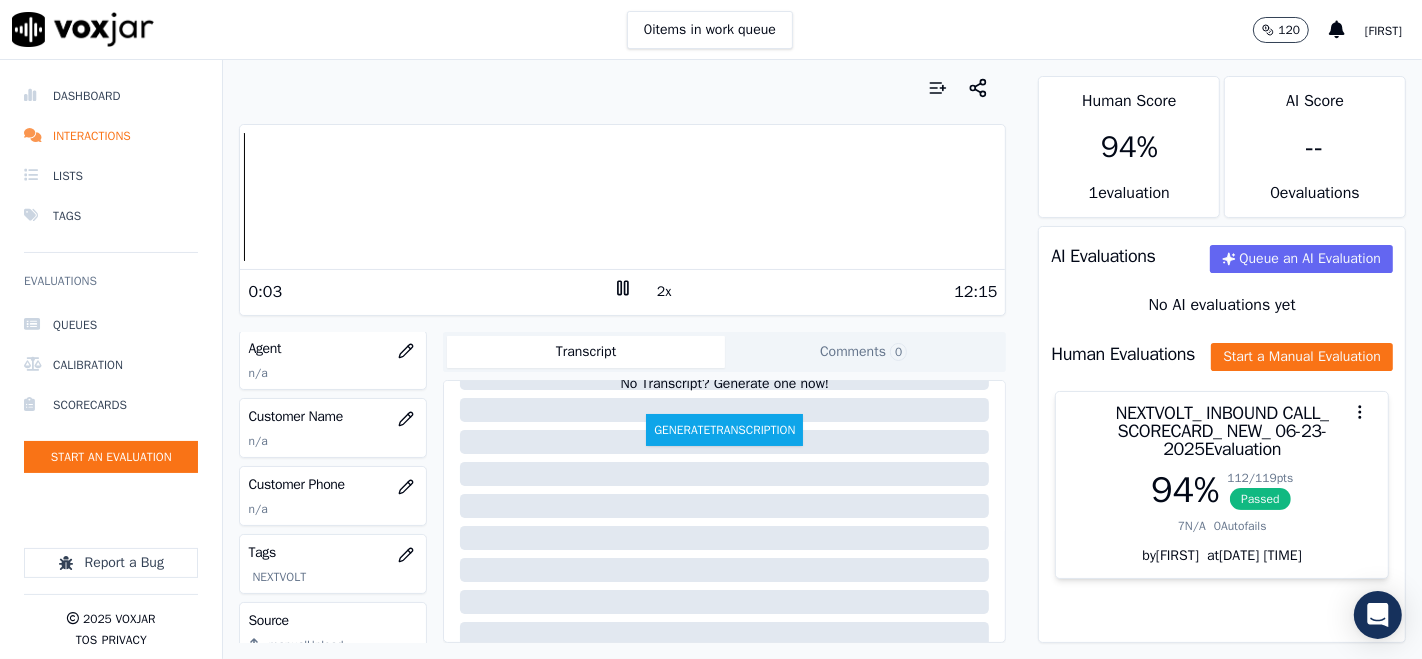 click on "2x" at bounding box center [664, 292] 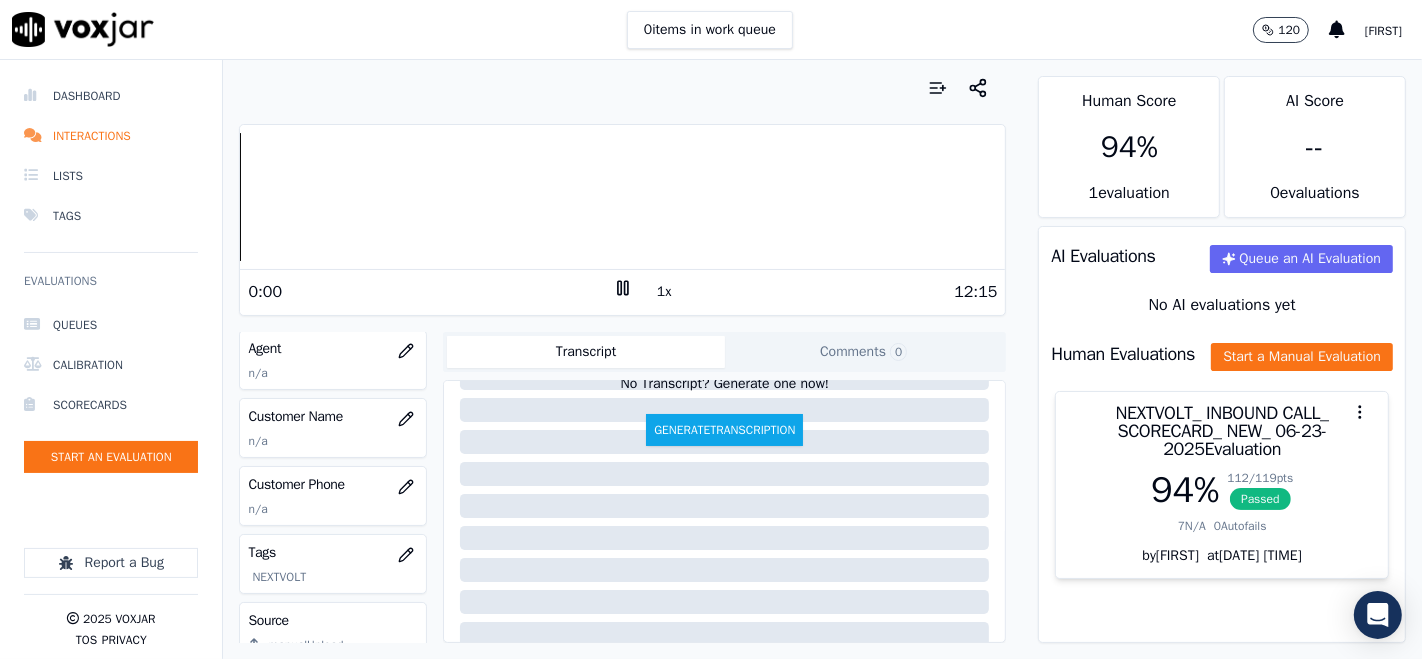 click on "Dashboard   Interactions   Lists   Tags       Evaluations     Queues   Calibration   Scorecards   Start an Evaluation
Report a Bug       2025   Voxjar   TOS   Privacy             Your browser does not support the audio element.   0:00     1x   12:15   Voxjar ID   79c2cde6-eea1-4d0a-a0cd-6573e4f43afa   Source ID   8155607892.mp3   Timestamp
07/07/2025 07:25 pm     Agent
n/a     Customer Name     n/a     Customer Phone     n/a     Tags
NEXTVOLT     Source     manualUpload   Type     AUDIO       Transcript   Comments  0   No Transcript? Generate one now!   Generate  Transcription         Add Comment   Scores   Transcript   Metadata   Comments         Human Score   94 %   1  evaluation   AI Score   --   0  evaluation s     AI Evaluations
Queue an AI Evaluation   No AI evaluations yet   Human Evaluations   Start a Manual Evaluation         NEXTVOLT_ INBOUND CALL_ SCORECARD_ NEW_ 06-23-2025  Evaluation   94 %   112 / 119  pts   Passed   7  N/A   0  Autofails" at bounding box center (711, 359) 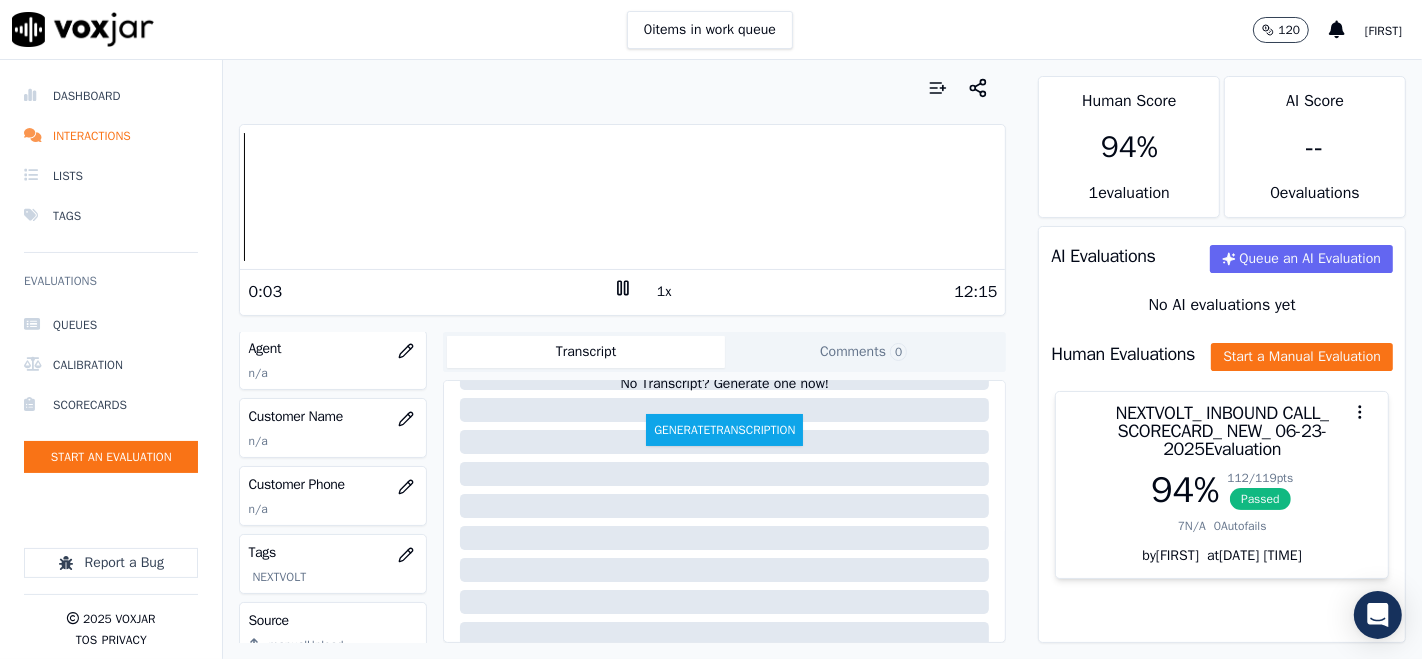 click 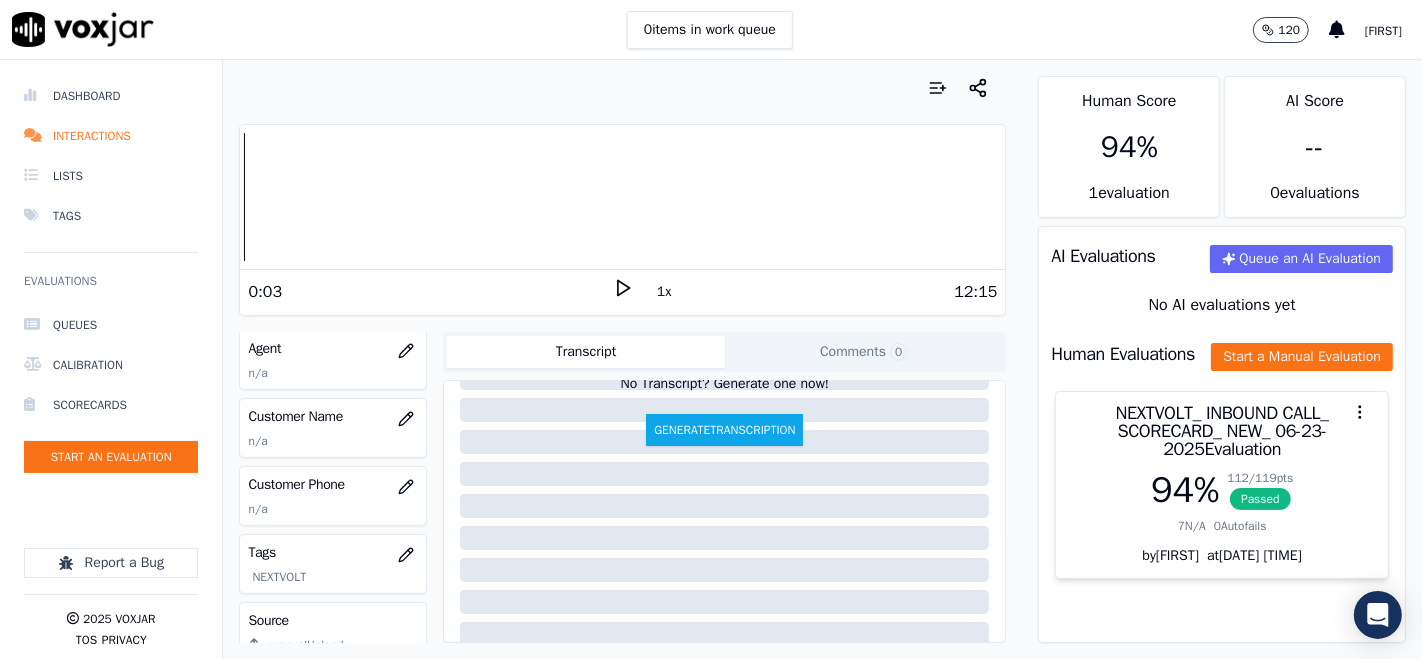 click 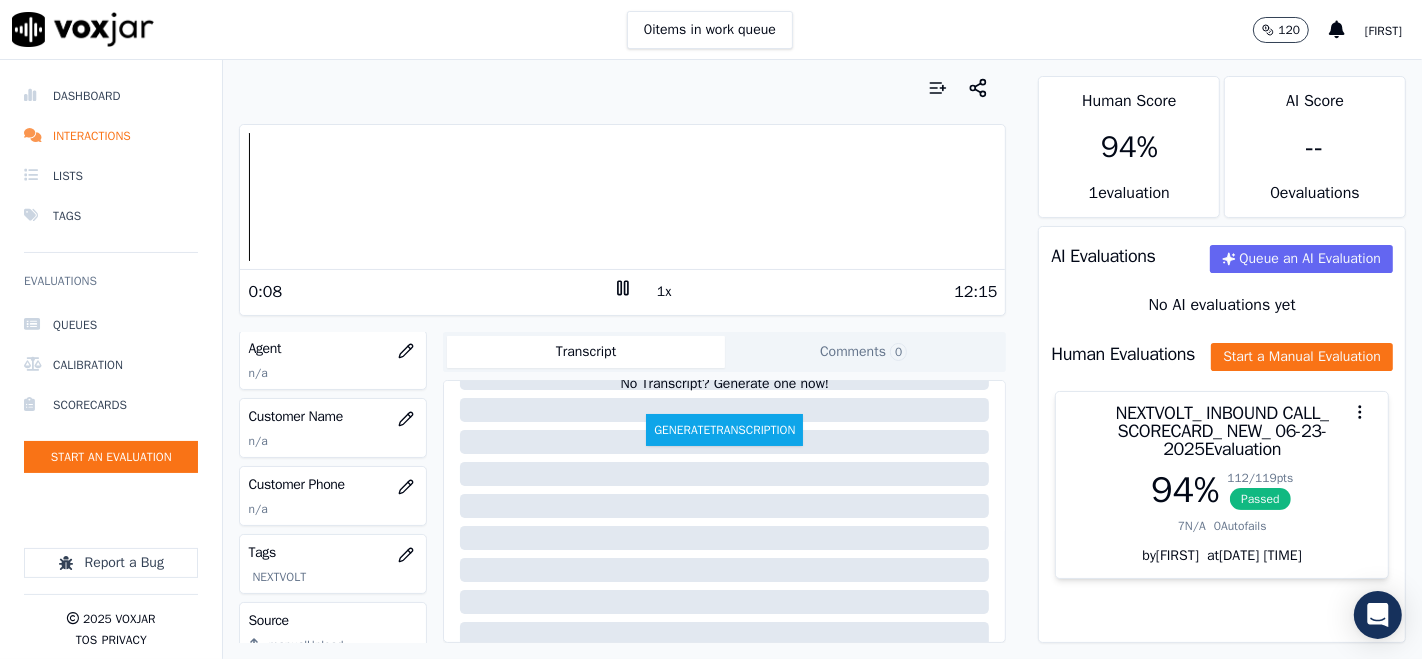 click 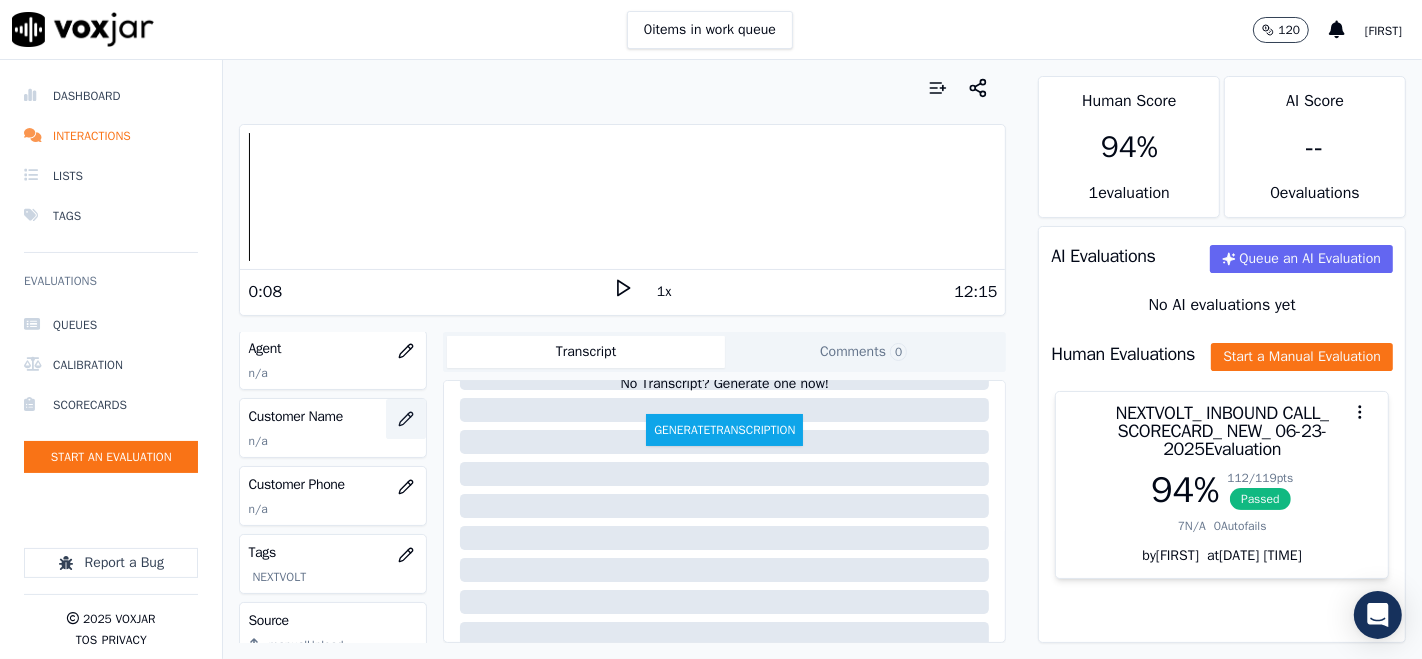 click 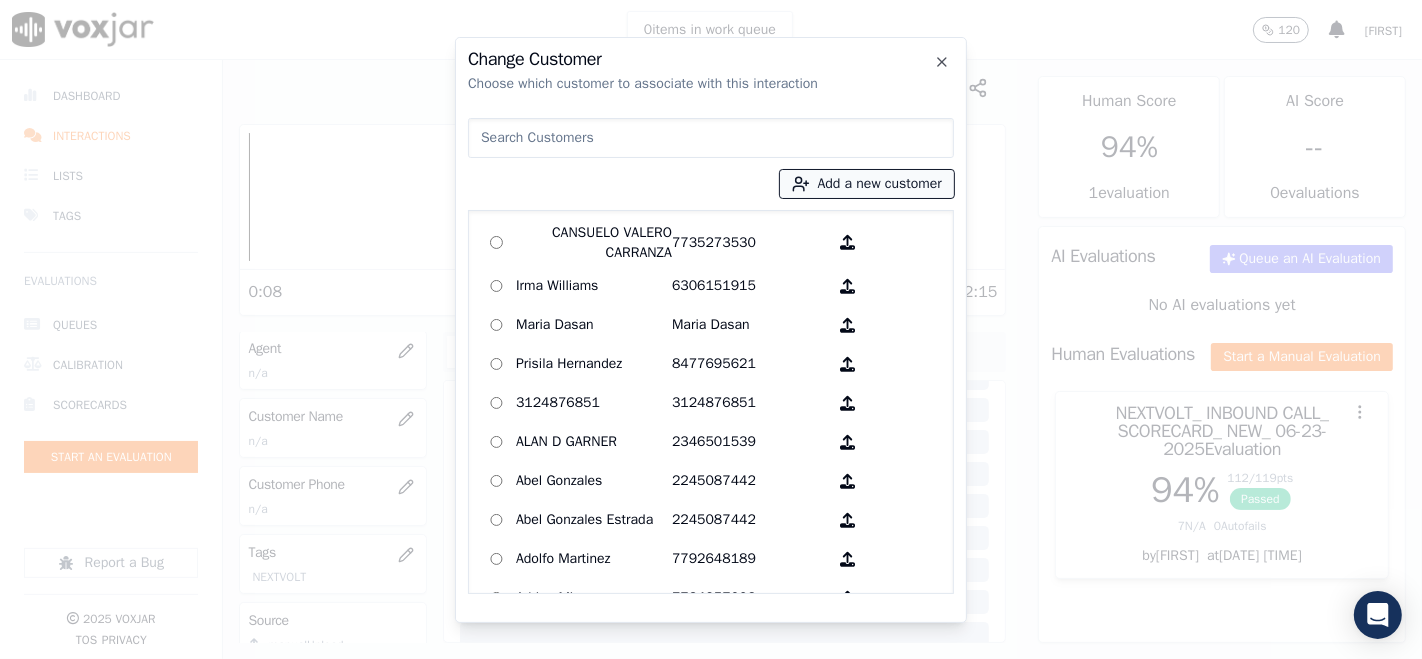 click on "Add a new customer" at bounding box center (867, 184) 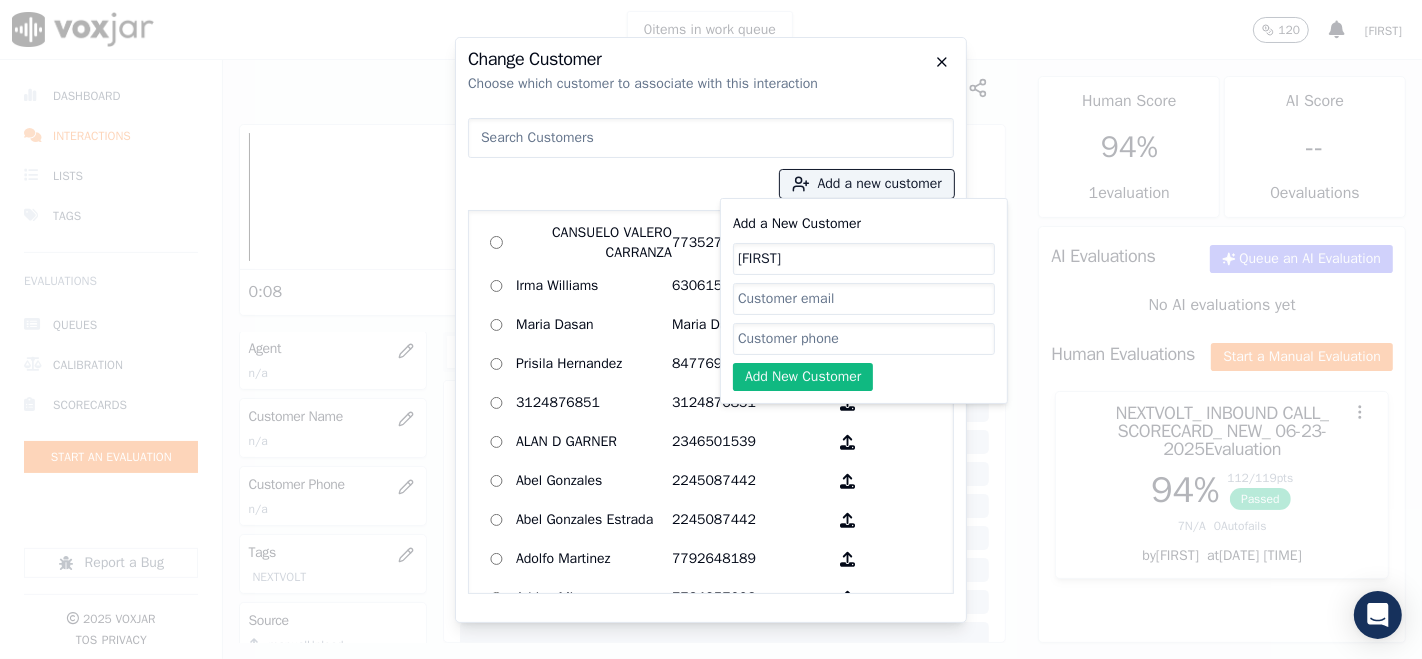 click 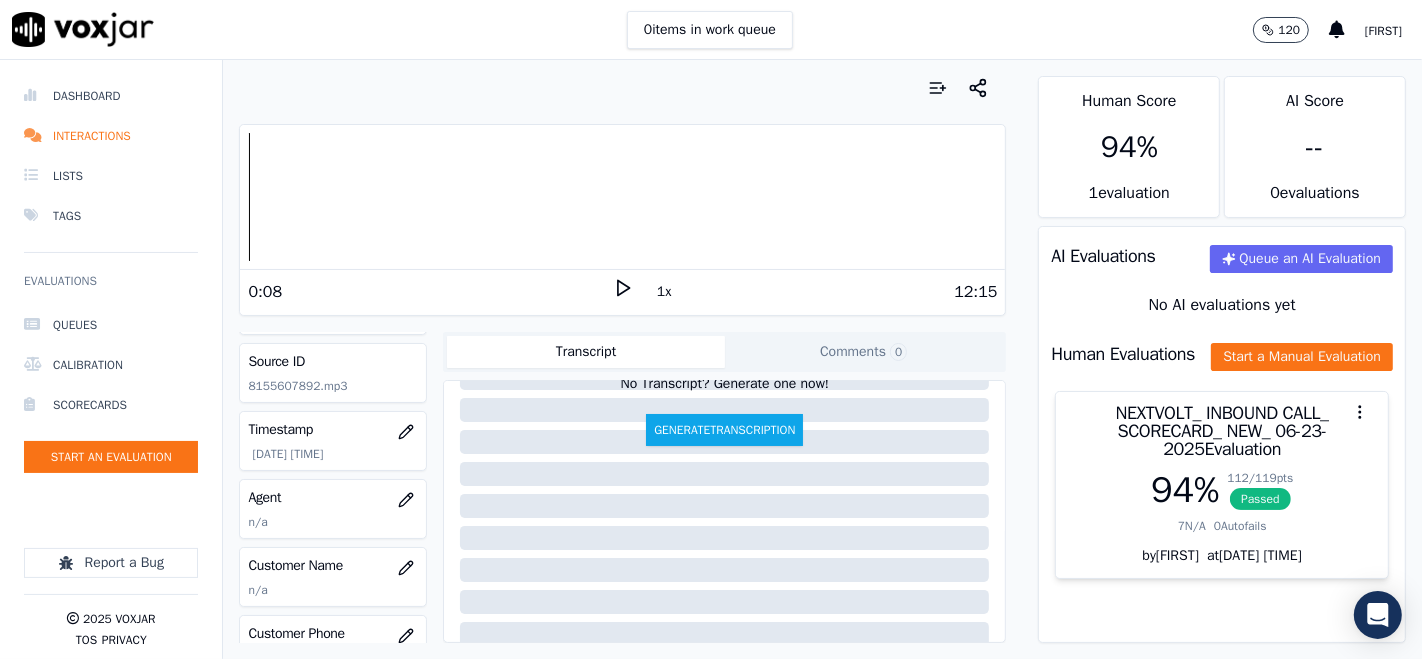 scroll, scrollTop: 0, scrollLeft: 0, axis: both 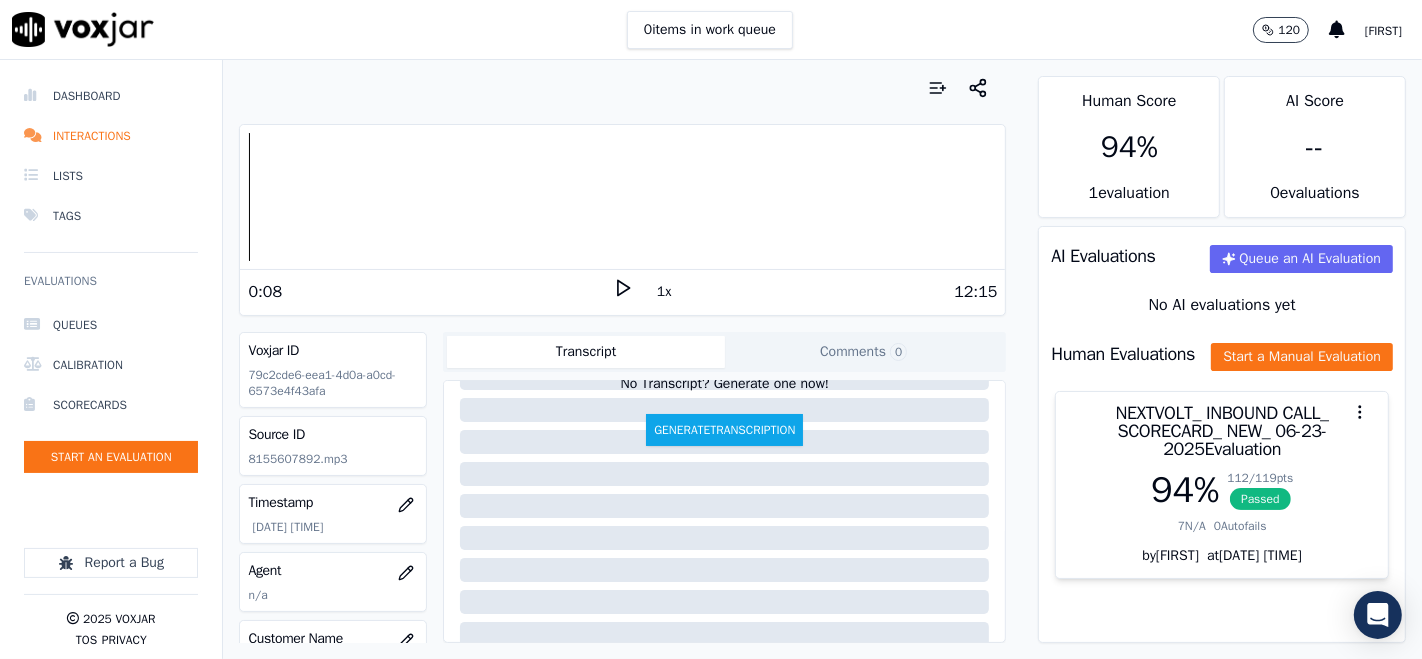 click on "8155607892.mp3" 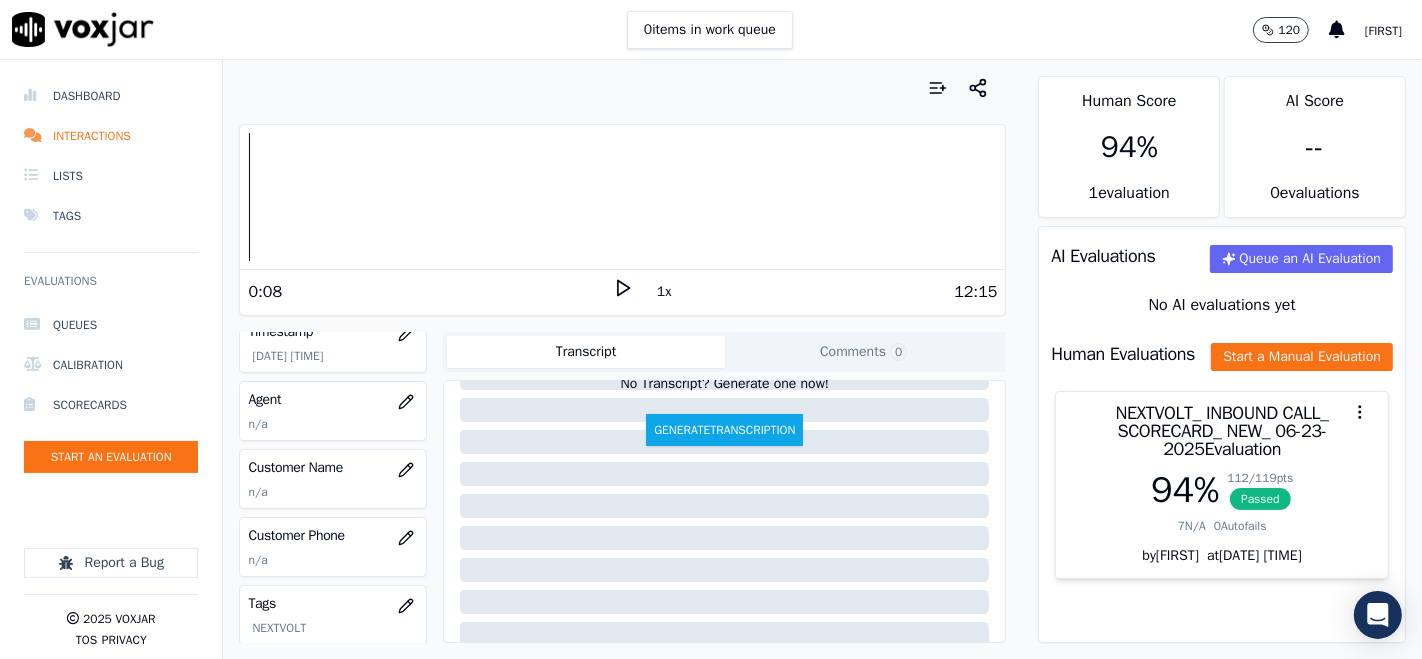 scroll, scrollTop: 222, scrollLeft: 0, axis: vertical 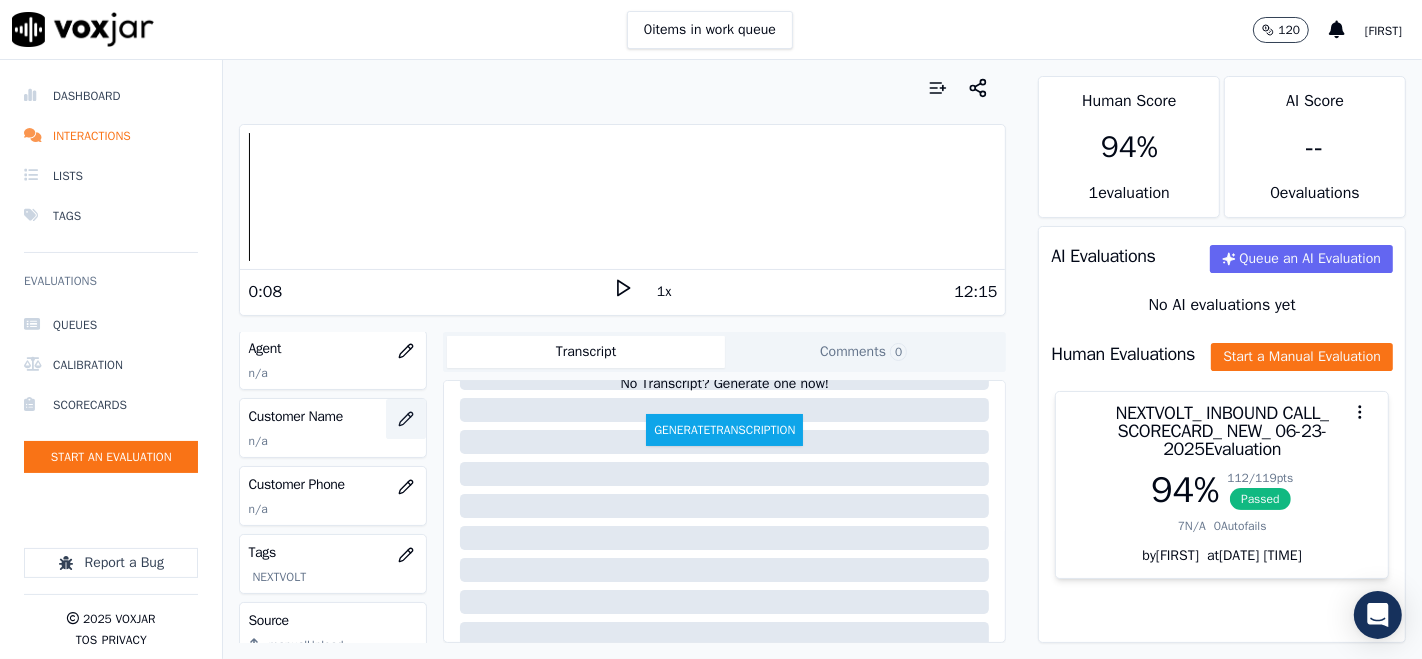 click 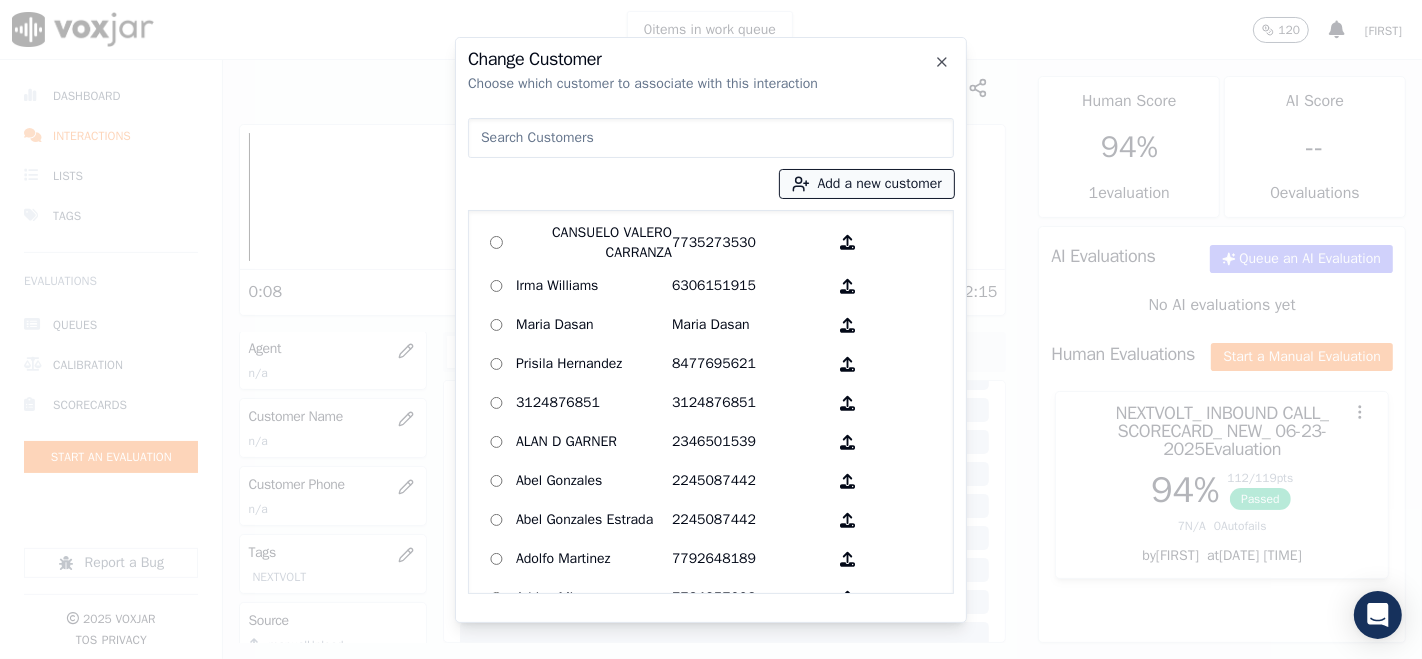 click on "Add a new customer" at bounding box center (867, 184) 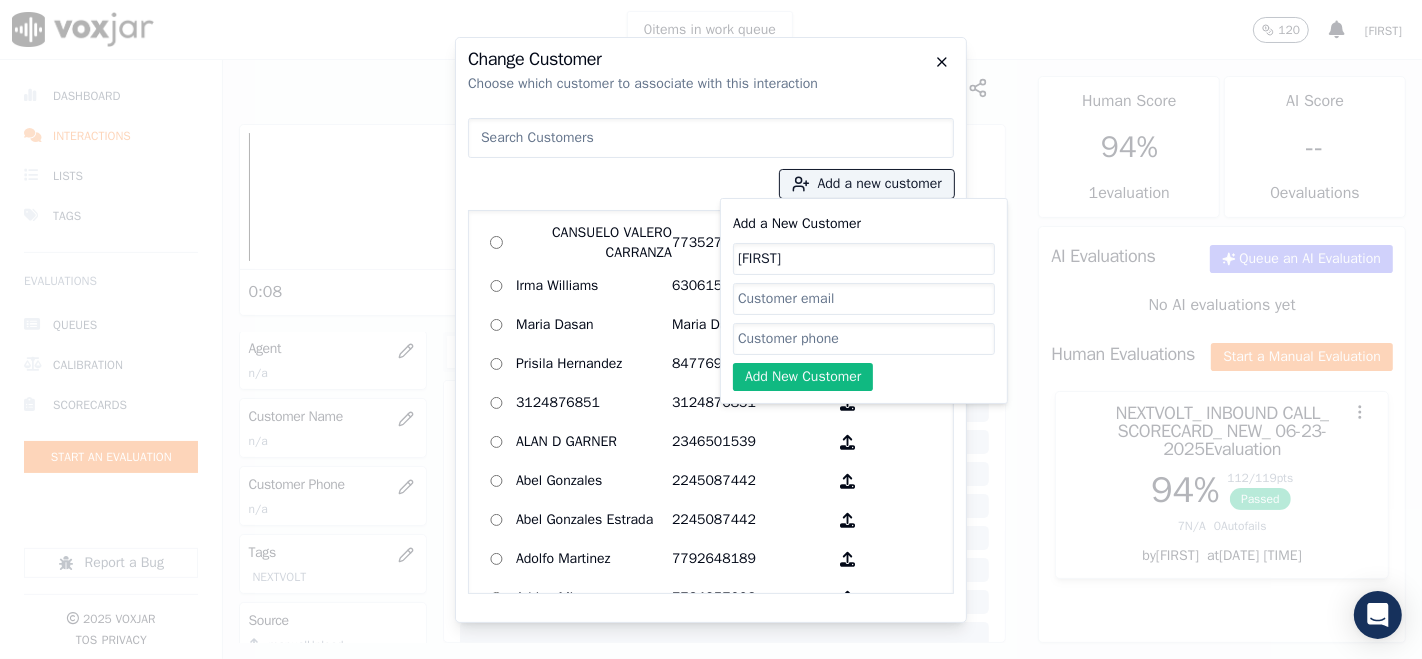 click 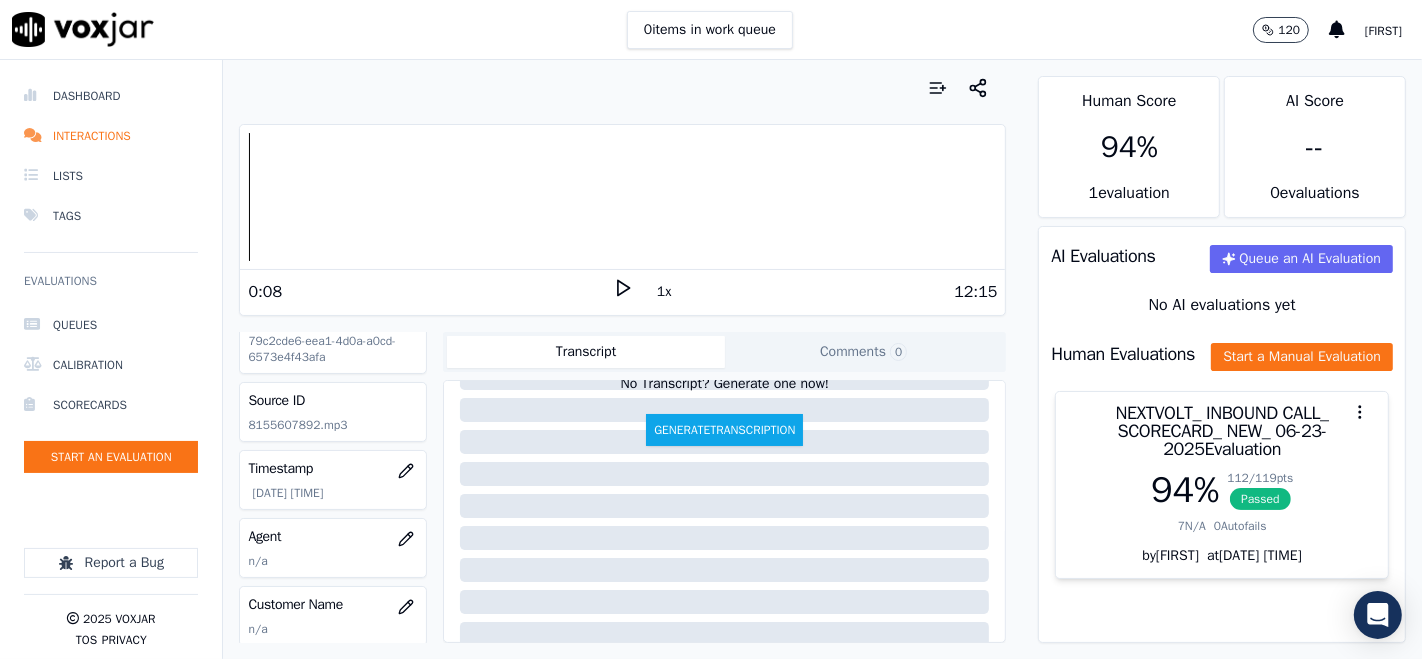 scroll, scrollTop: 0, scrollLeft: 0, axis: both 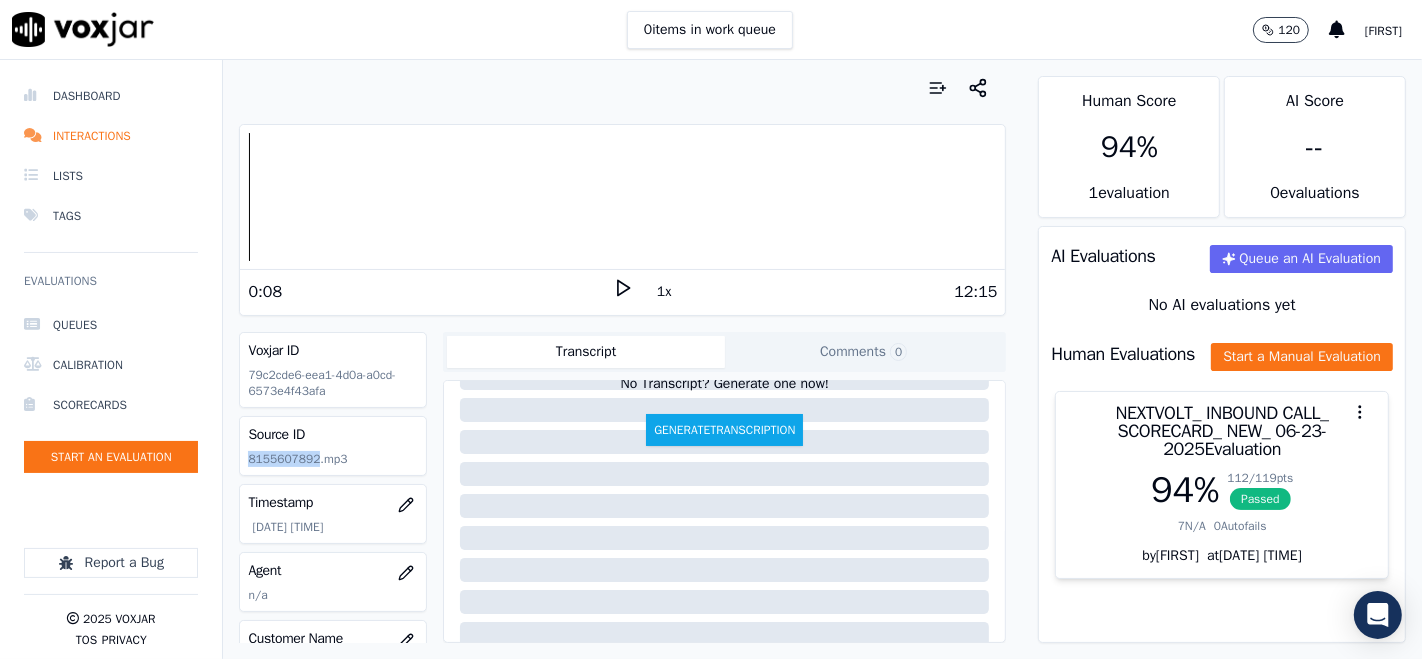 drag, startPoint x: 247, startPoint y: 457, endPoint x: 311, endPoint y: 464, distance: 64.381676 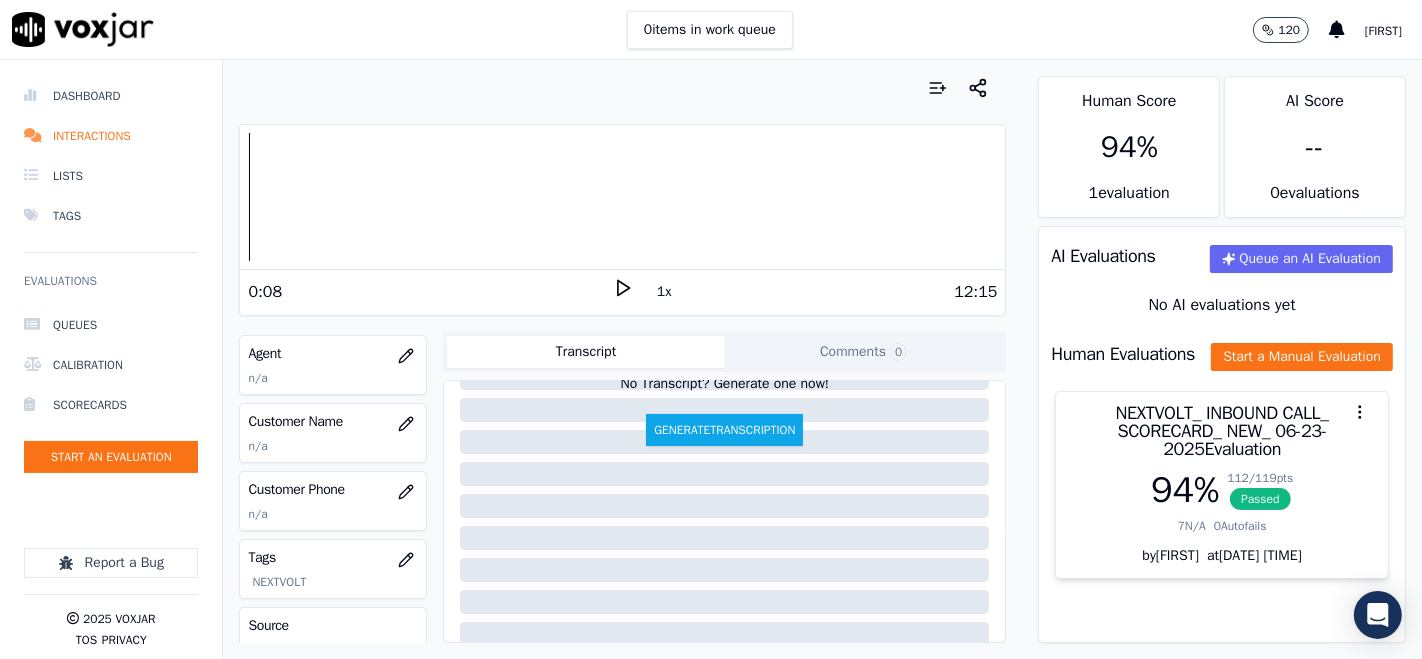 scroll, scrollTop: 222, scrollLeft: 0, axis: vertical 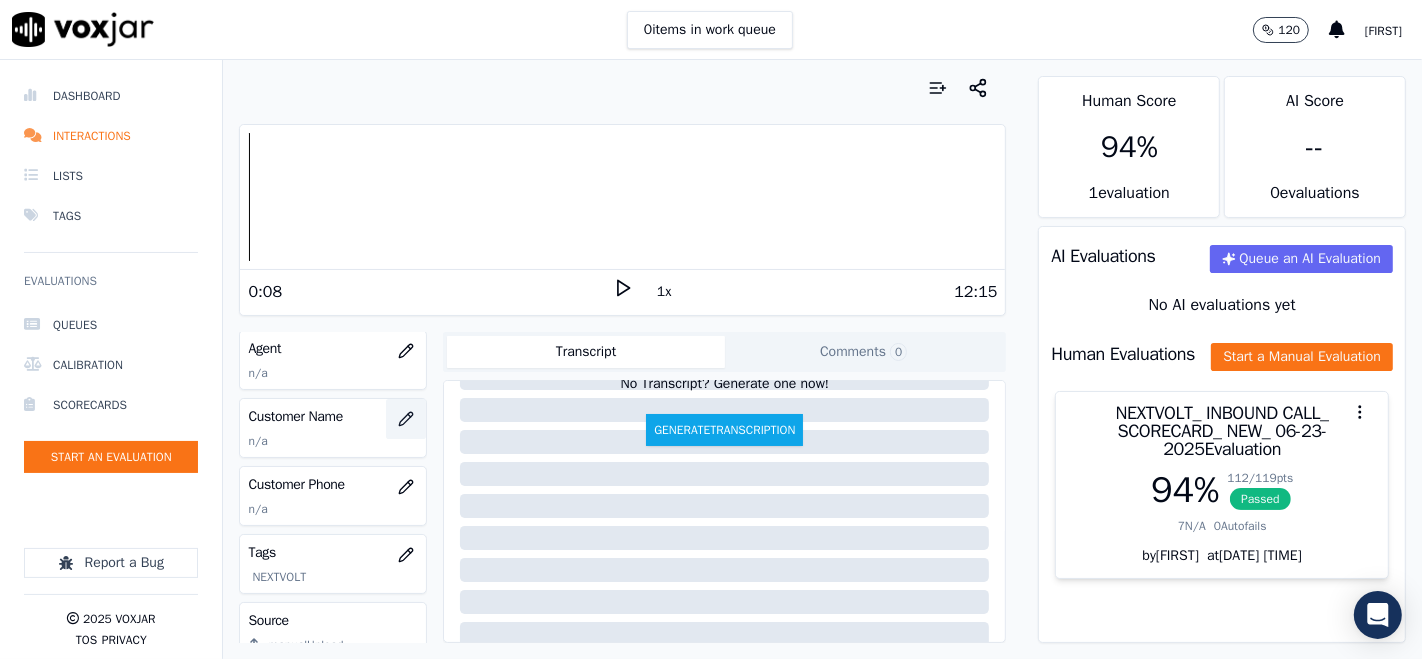 click at bounding box center [406, 419] 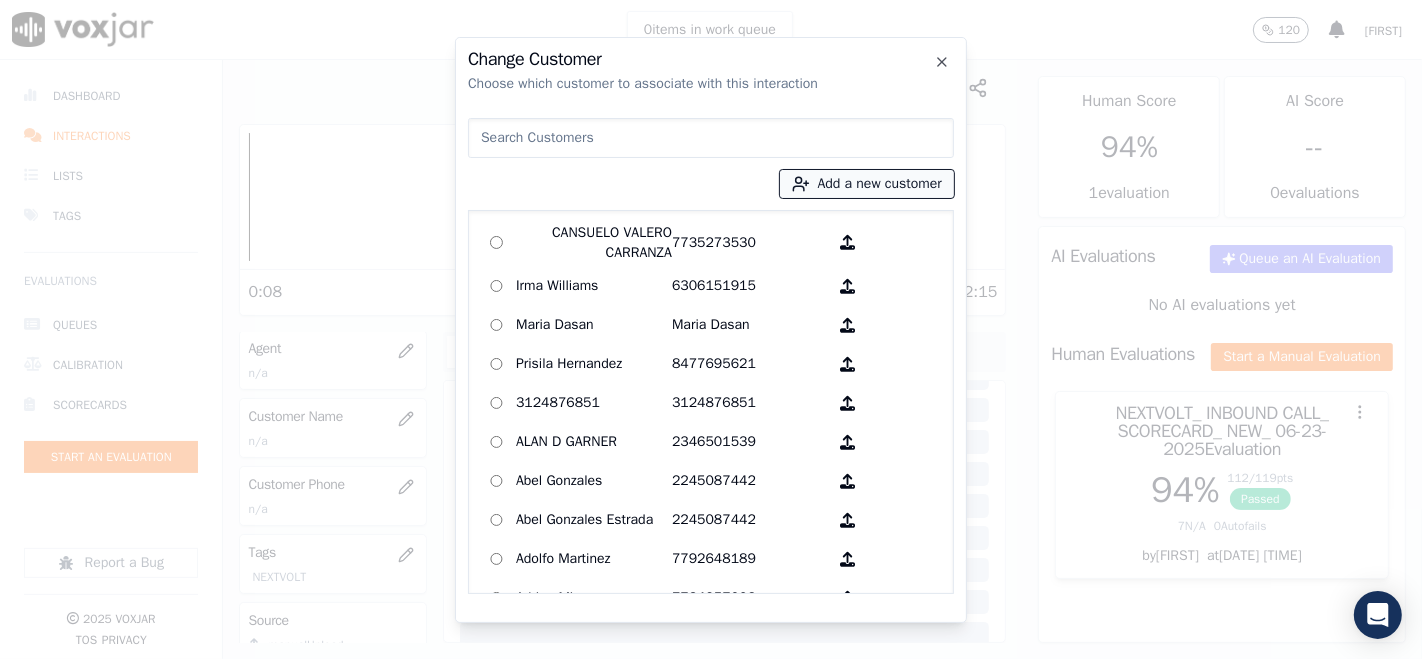 click on "Add a new customer" at bounding box center [867, 184] 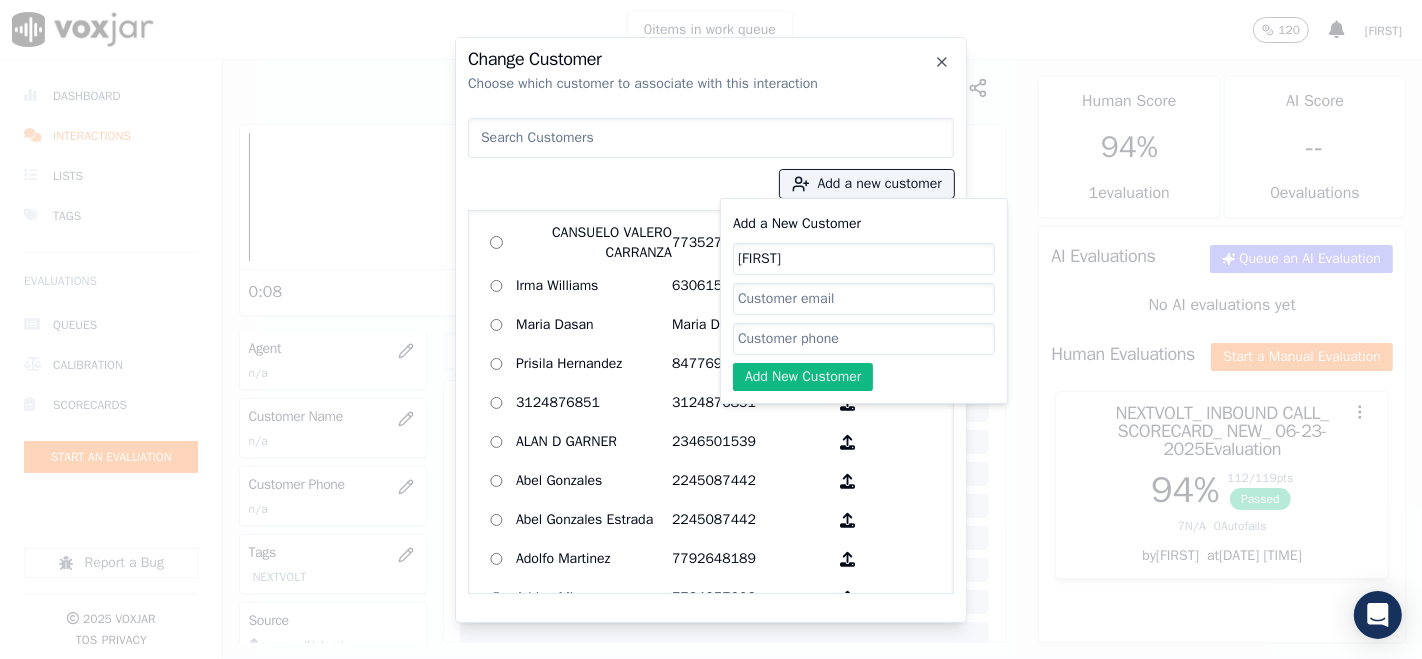 click on "Add a New Customer" 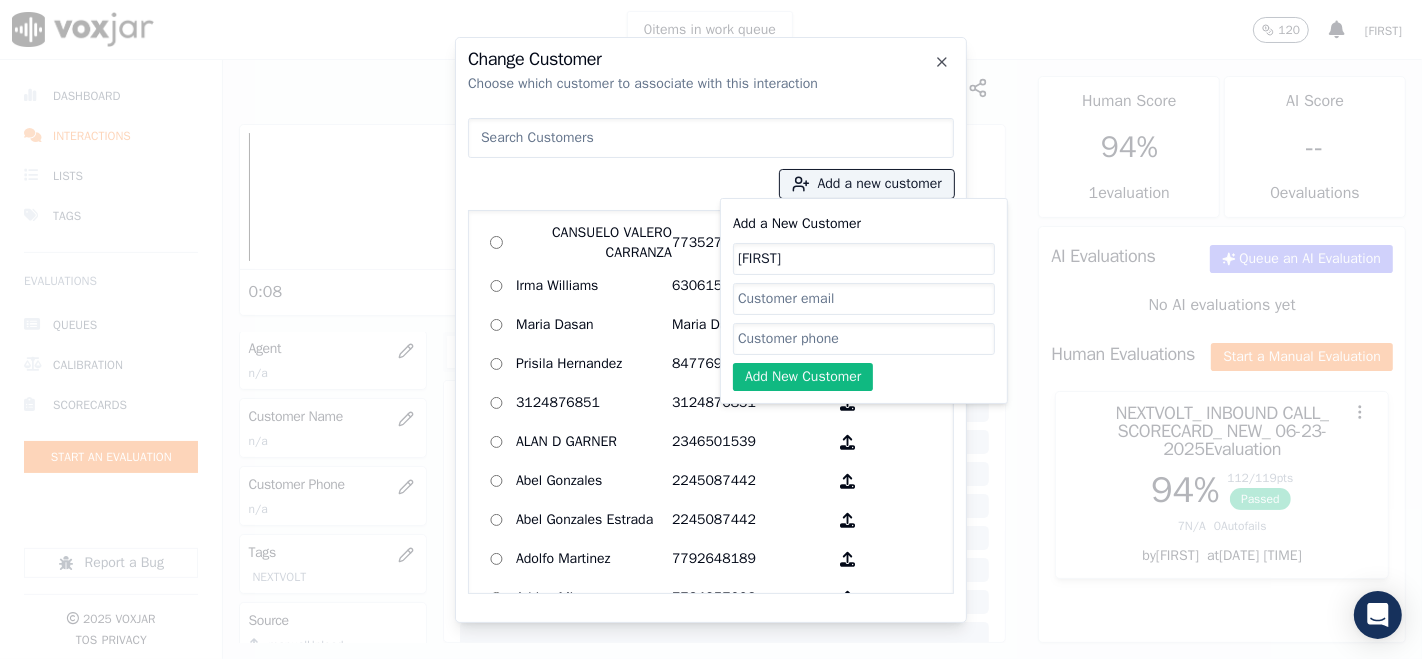 paste on "v" 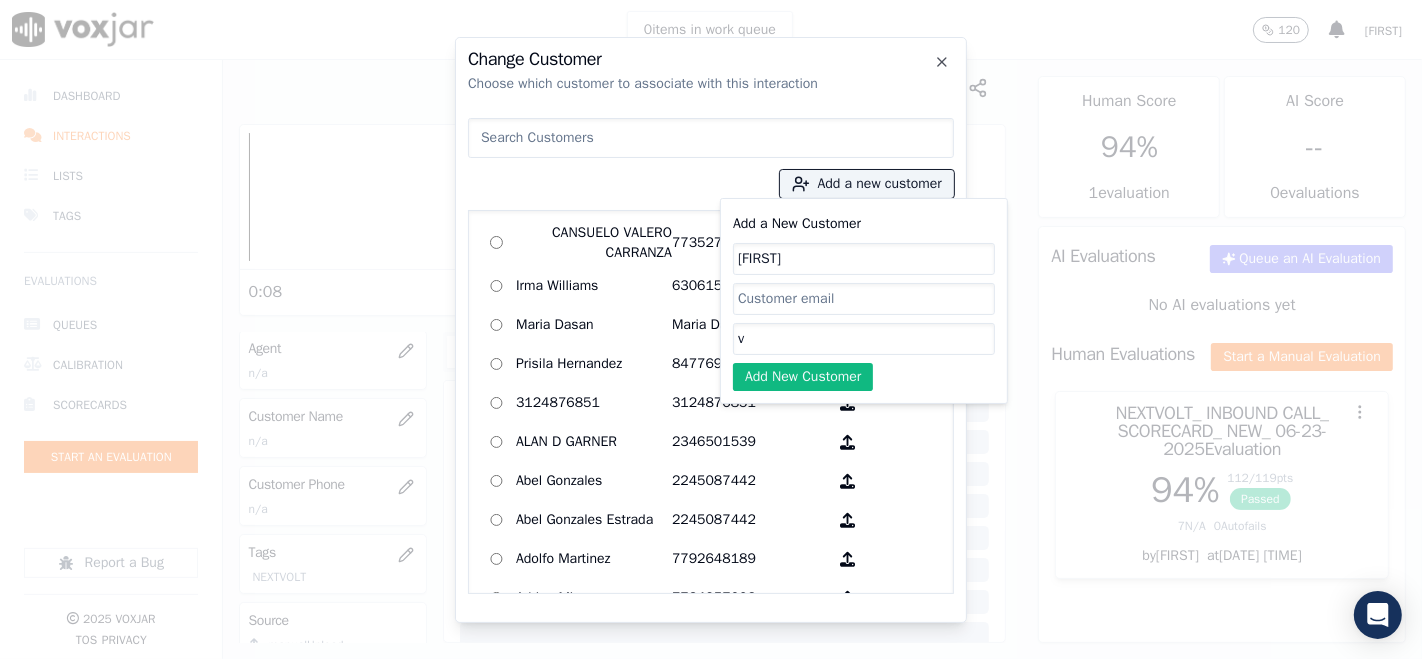 type 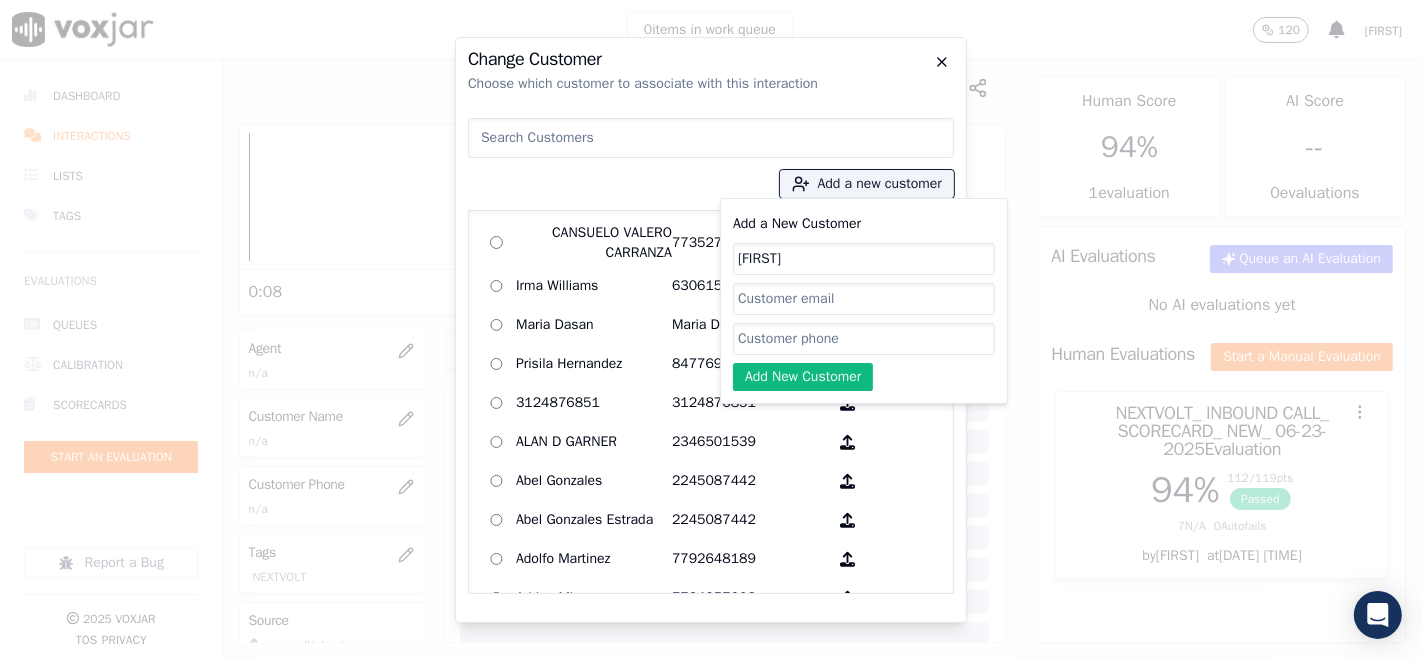 click 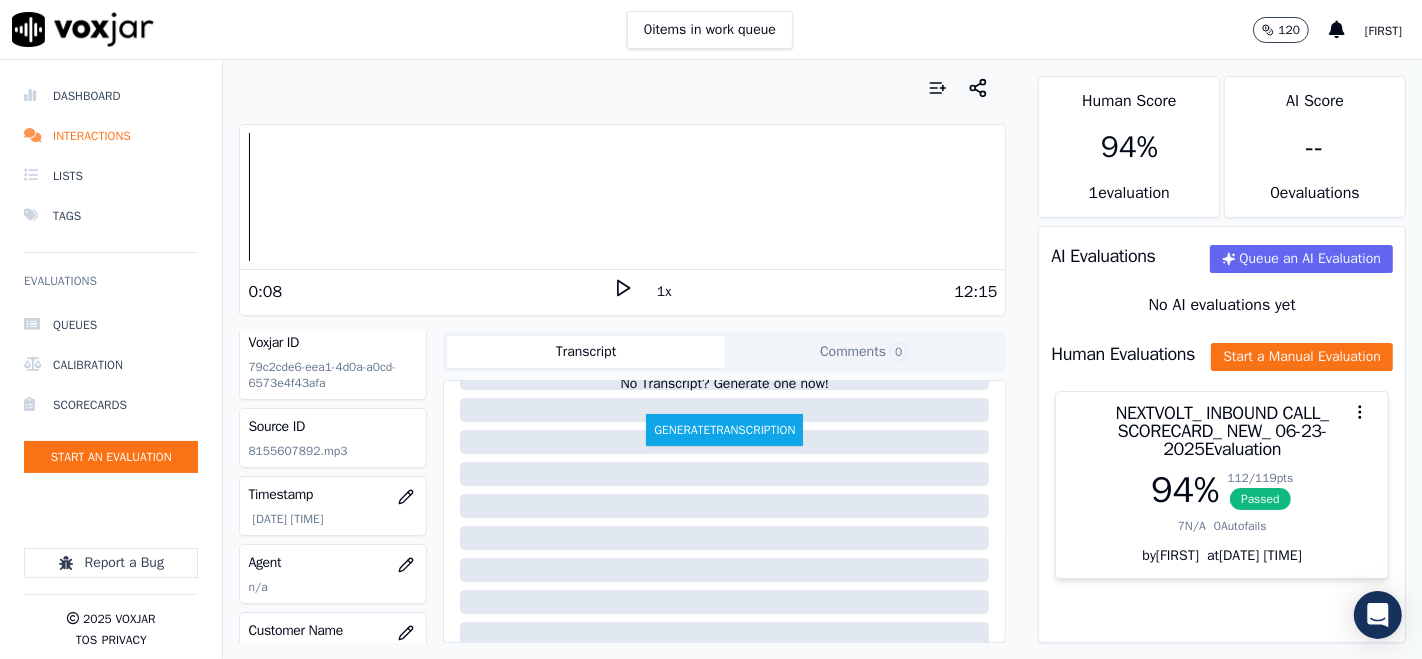 scroll, scrollTop: 0, scrollLeft: 0, axis: both 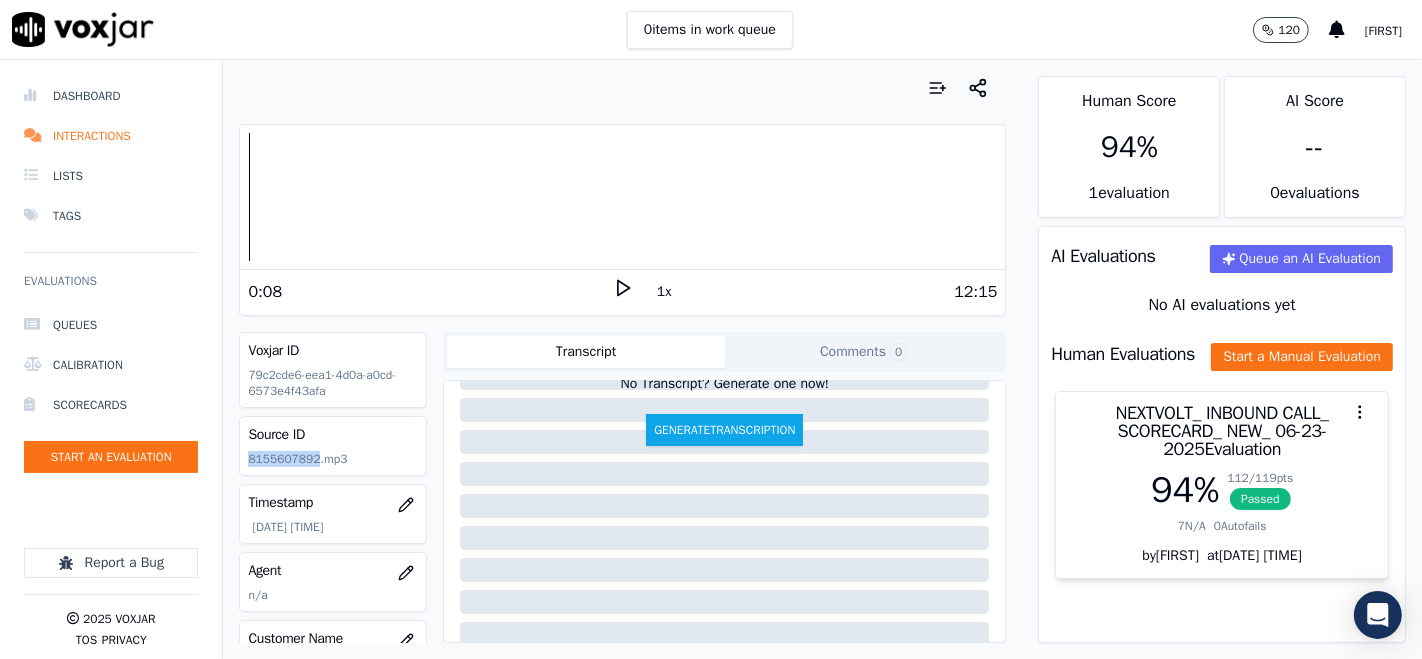 drag, startPoint x: 248, startPoint y: 456, endPoint x: 323, endPoint y: 466, distance: 75.66373 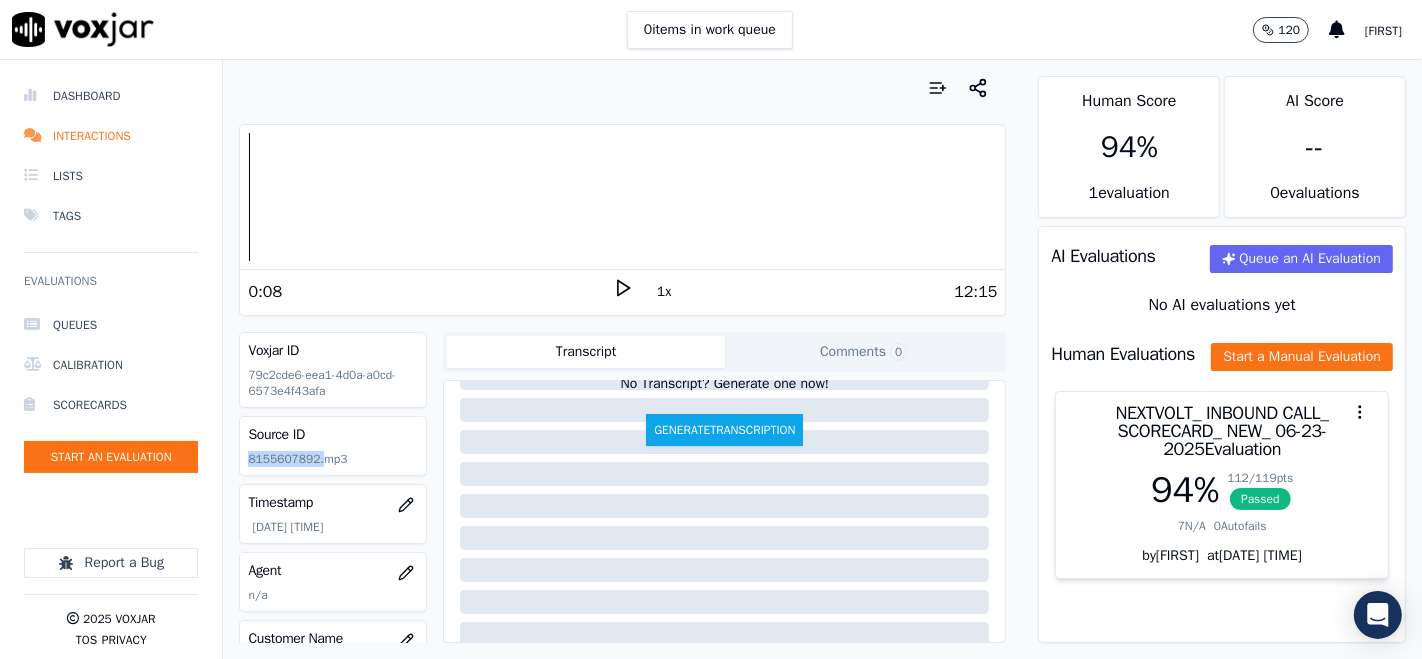 copy on "8155607892." 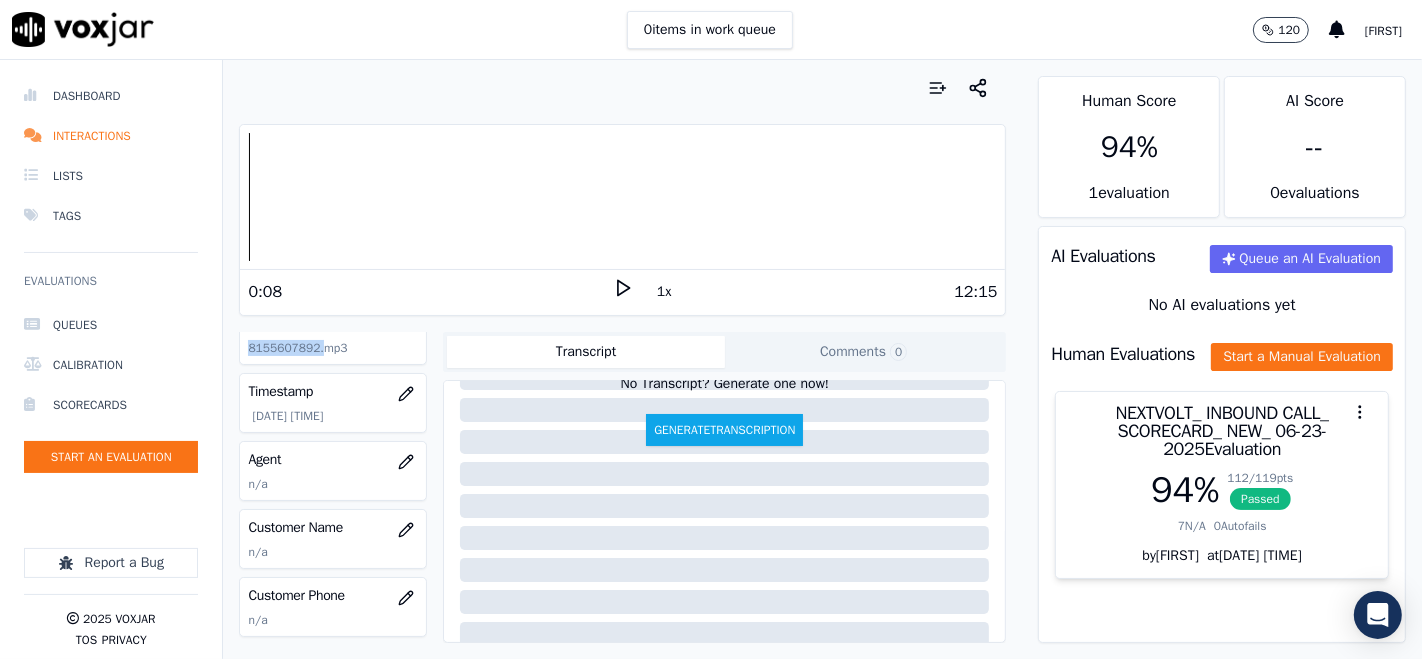 scroll, scrollTop: 222, scrollLeft: 0, axis: vertical 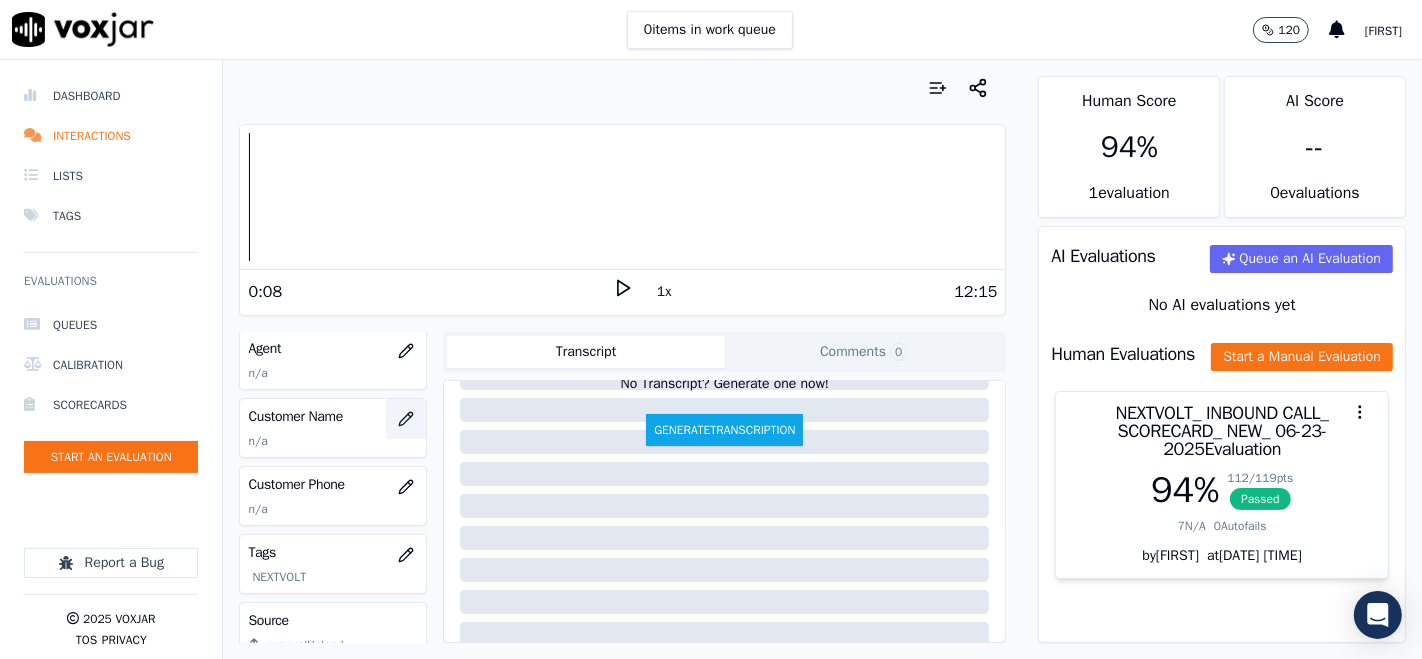 click 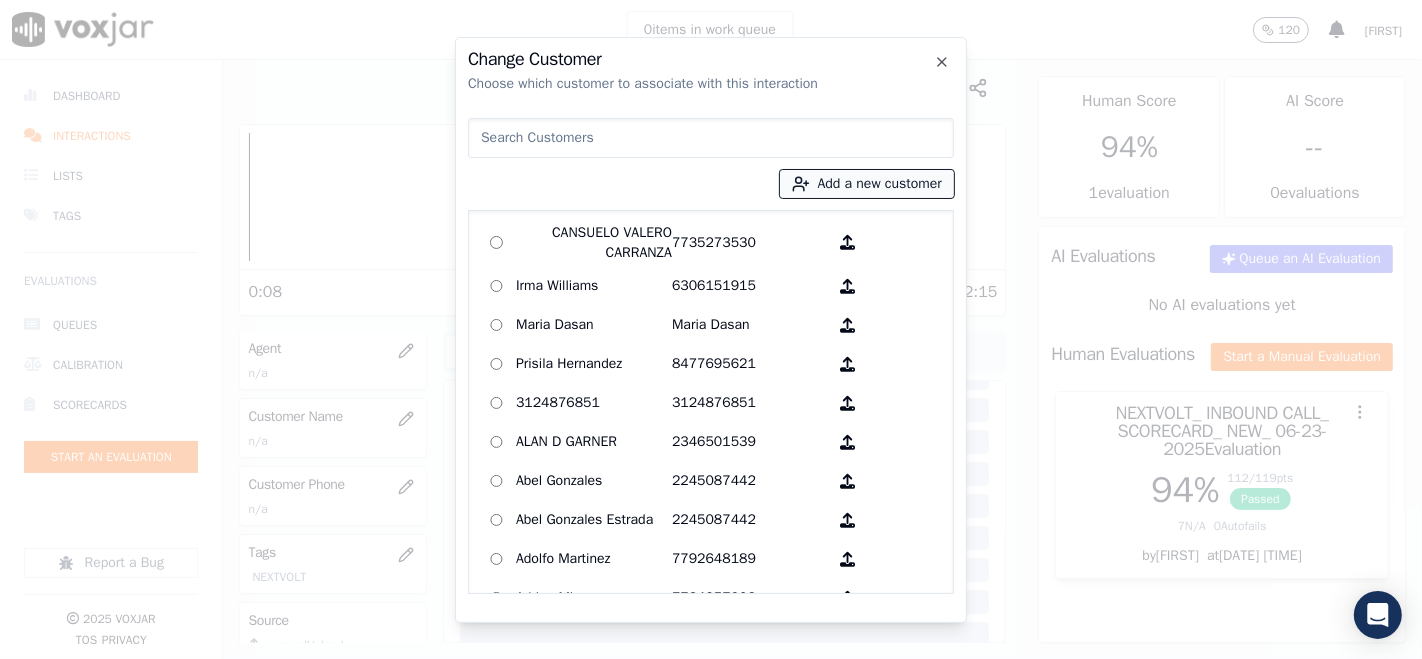 click 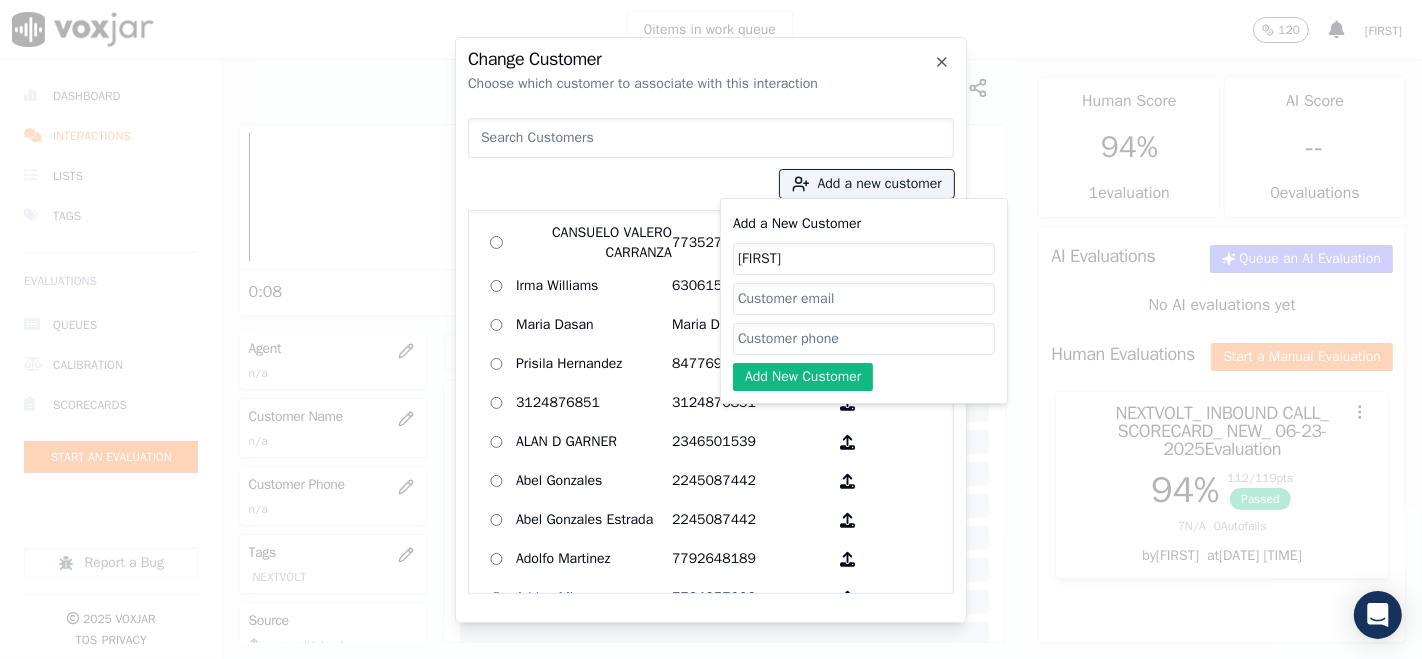 click on "Add a New Customer" 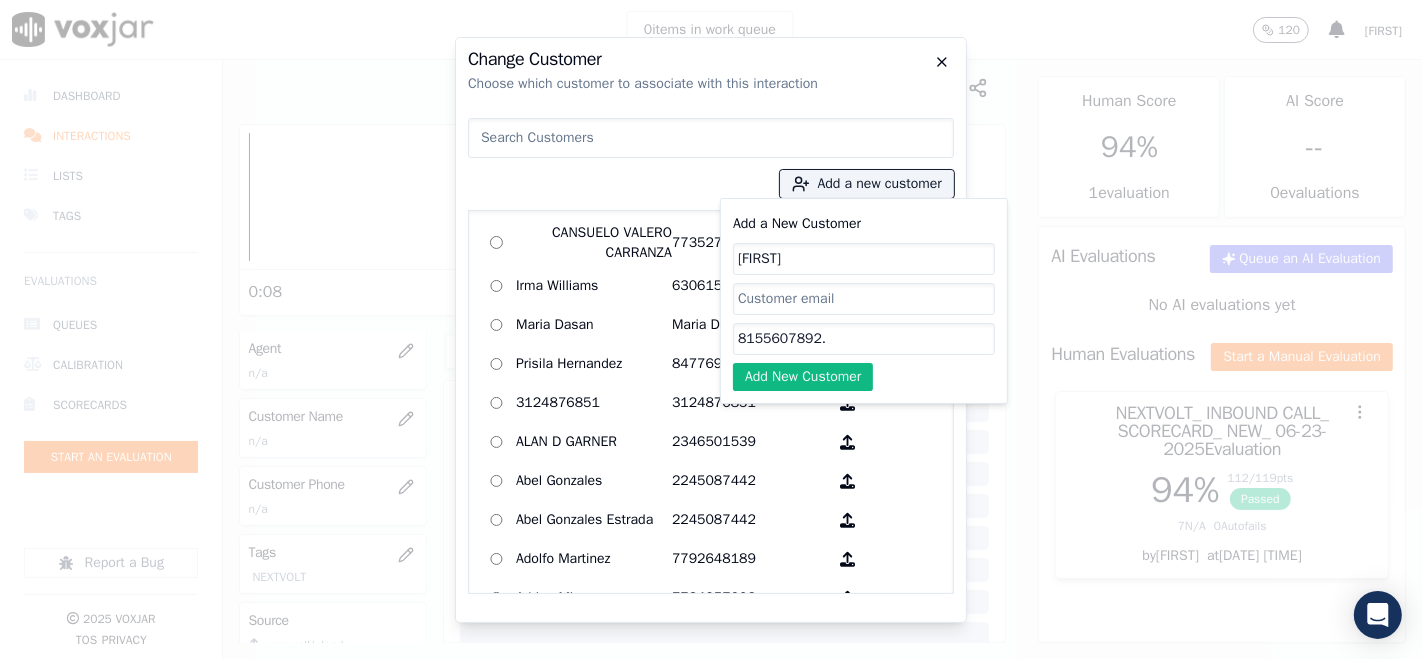 click 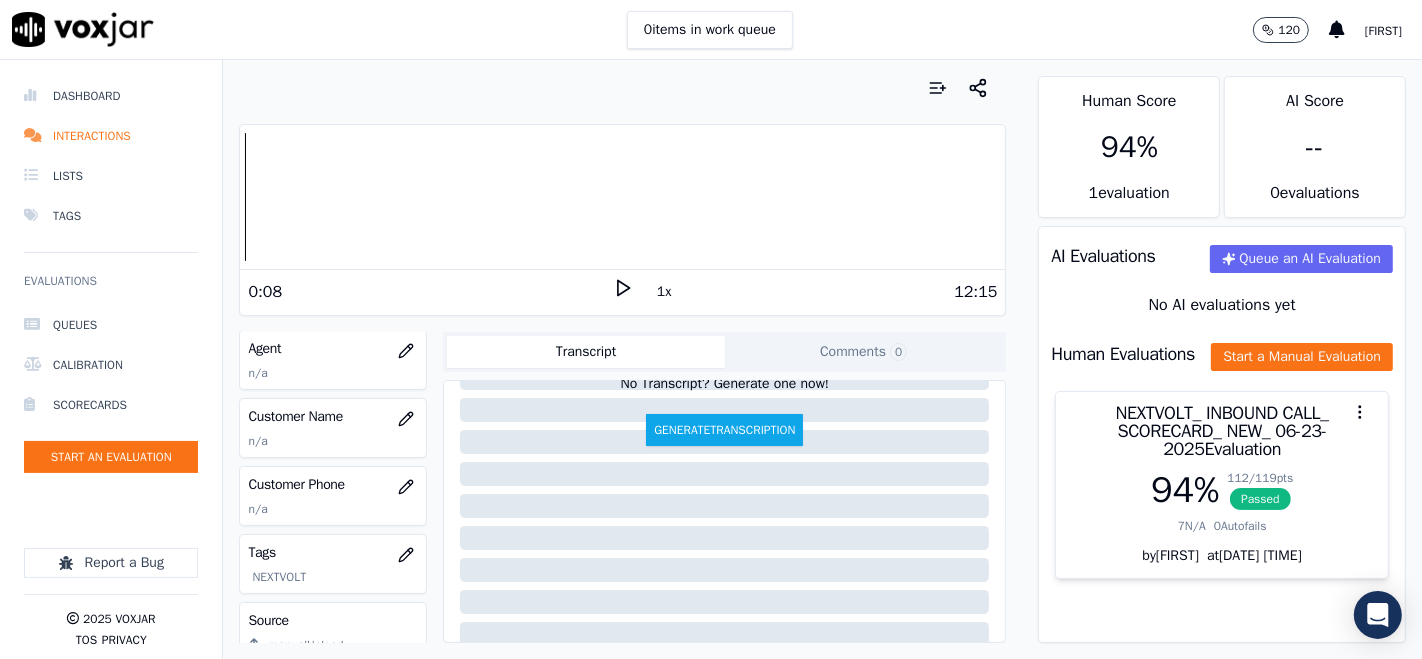 click on "Dashboard   Interactions   Lists   Tags       Evaluations     Queues   Calibration   Scorecards   Start an Evaluation
Report a Bug       2025   Voxjar   TOS   Privacy             Your browser does not support the audio element.   0:08     1x   12:15   Voxjar ID   79c2cde6-eea1-4d0a-a0cd-6573e4f43afa   Source ID   8155607892.mp3   Timestamp
07/07/2025 07:25 pm     Agent
n/a     Customer Name     n/a     Customer Phone     n/a     Tags
NEXTVOLT     Source     manualUpload   Type     AUDIO       Transcript   Comments  0   No Transcript? Generate one now!   Generate  Transcription         Add Comment   Scores   Transcript   Metadata   Comments         Human Score   94 %   1  evaluation   AI Score   --   0  evaluation s     AI Evaluations
Queue an AI Evaluation   No AI evaluations yet   Human Evaluations   Start a Manual Evaluation         NEXTVOLT_ INBOUND CALL_ SCORECARD_ NEW_ 06-23-2025  Evaluation   94 %   112 / 119  pts   Passed   7  N/A   0  Autofails" at bounding box center [711, 359] 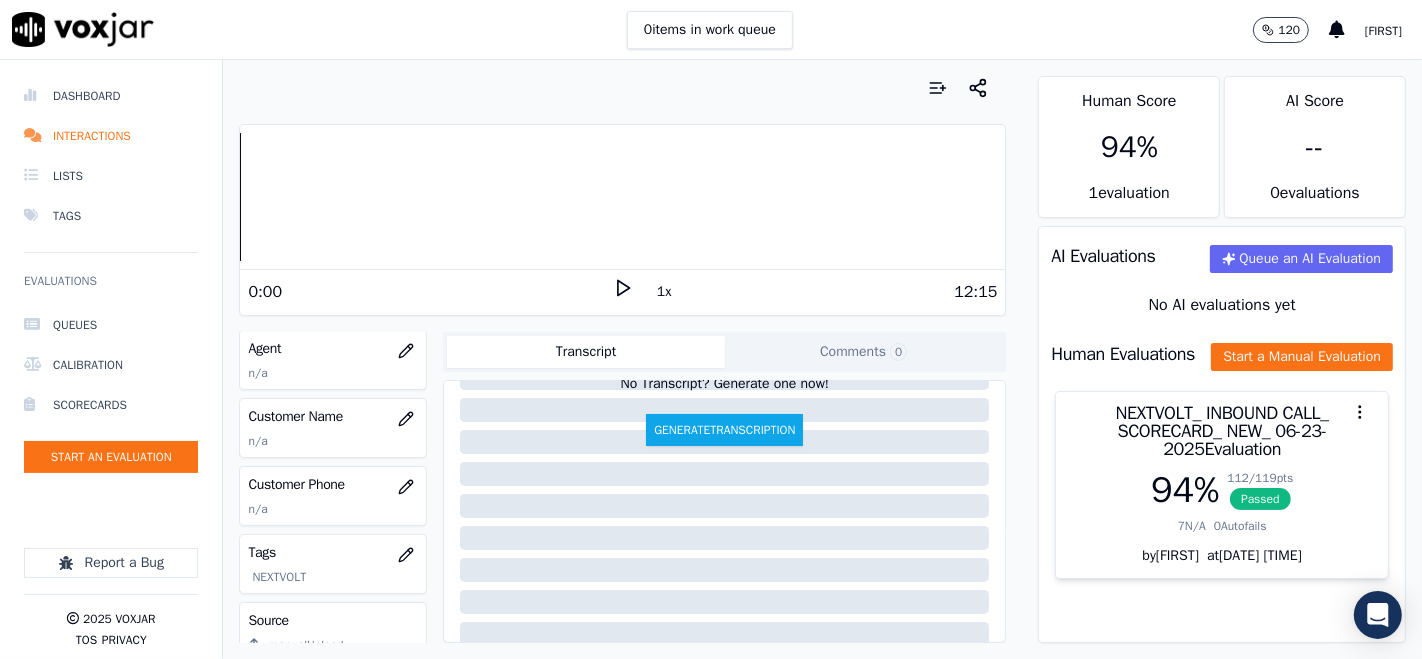 click 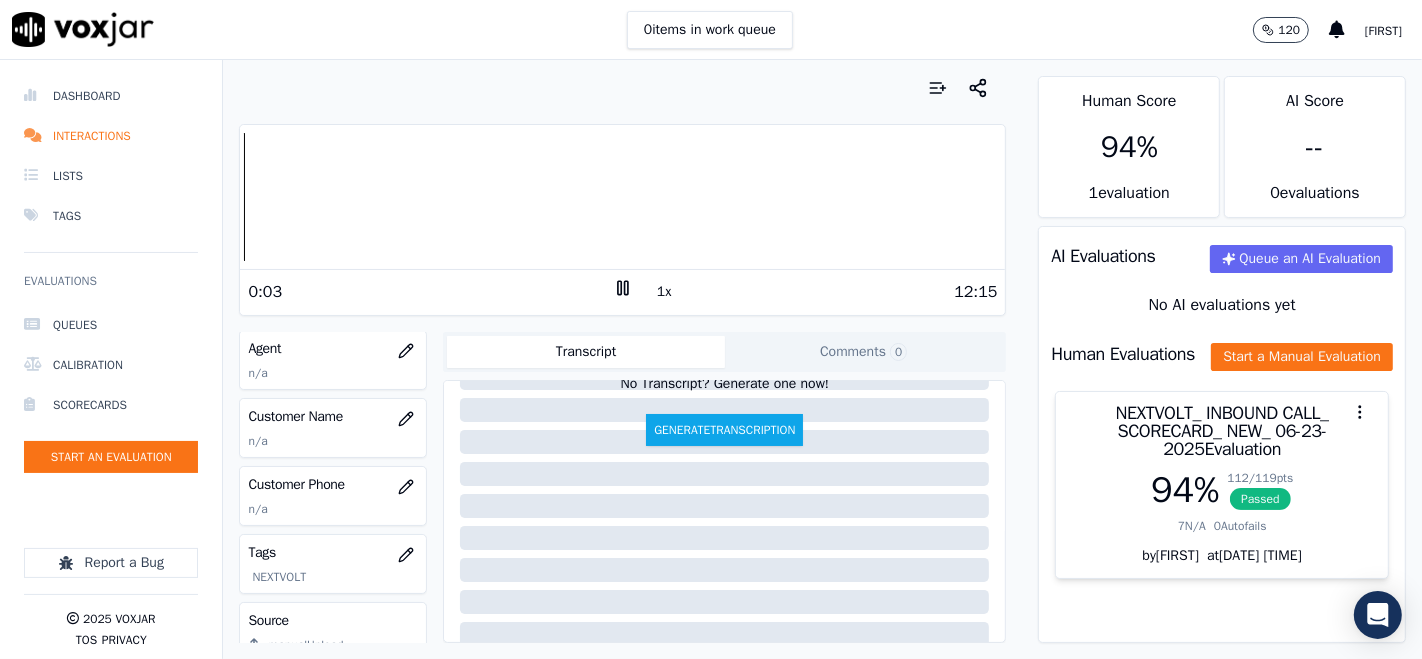 click on "Dashboard   Interactions   Lists   Tags       Evaluations     Queues   Calibration   Scorecards   Start an Evaluation
Report a Bug       2025   Voxjar   TOS   Privacy             Your browser does not support the audio element.   0:03     1x   12:15   Voxjar ID   79c2cde6-eea1-4d0a-a0cd-6573e4f43afa   Source ID   8155607892.mp3   Timestamp
07/07/2025 07:25 pm     Agent
n/a     Customer Name     n/a     Customer Phone     n/a     Tags
NEXTVOLT     Source     manualUpload   Type     AUDIO       Transcript   Comments  0   No Transcript? Generate one now!   Generate  Transcription         Add Comment   Scores   Transcript   Metadata   Comments         Human Score   94 %   1  evaluation   AI Score   --   0  evaluation s     AI Evaluations
Queue an AI Evaluation   No AI evaluations yet   Human Evaluations   Start a Manual Evaluation         NEXTVOLT_ INBOUND CALL_ SCORECARD_ NEW_ 06-23-2025  Evaluation   94 %   112 / 119  pts   Passed   7  N/A   0  Autofails" at bounding box center [711, 359] 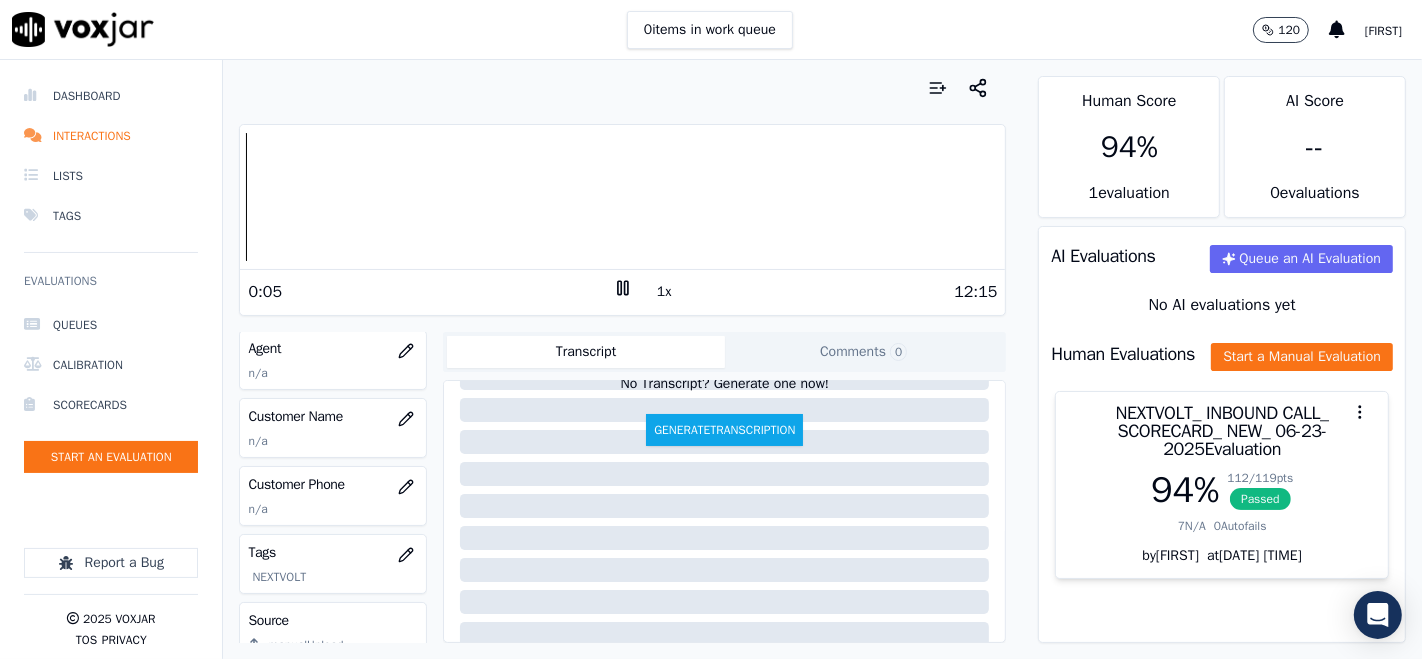 click at bounding box center [622, 197] 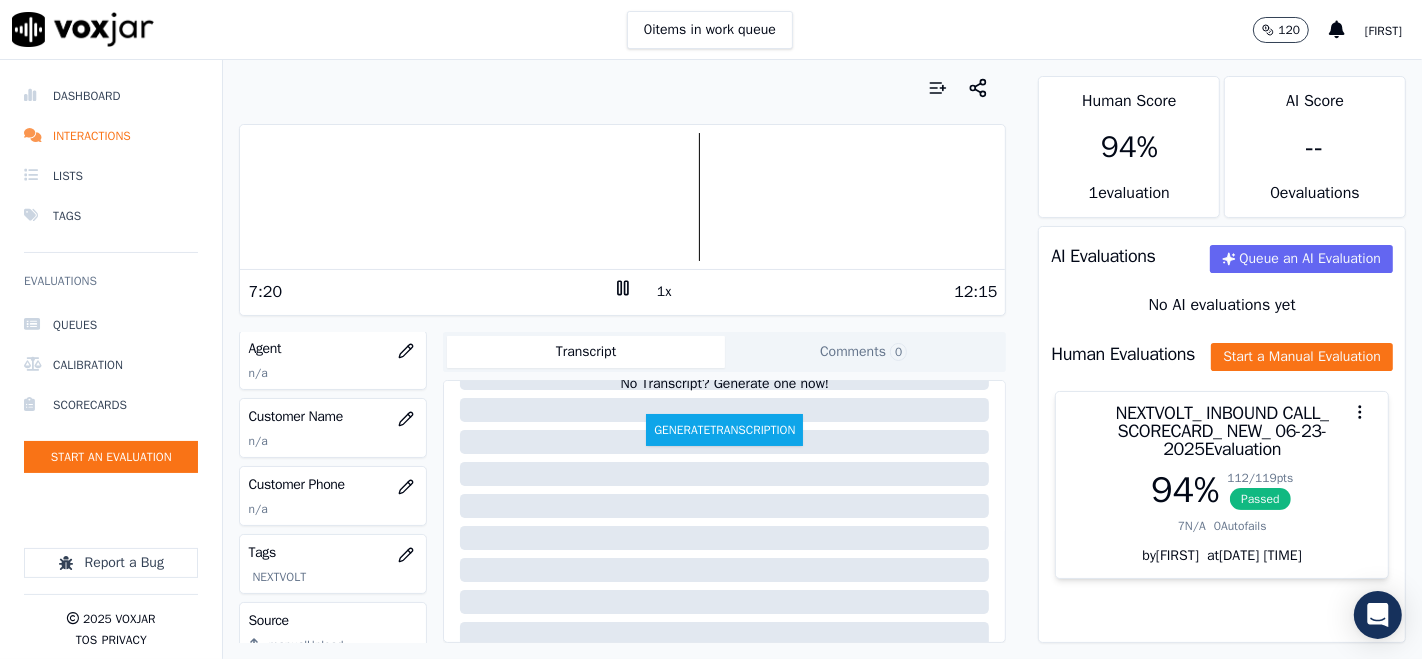 click at bounding box center (622, 197) 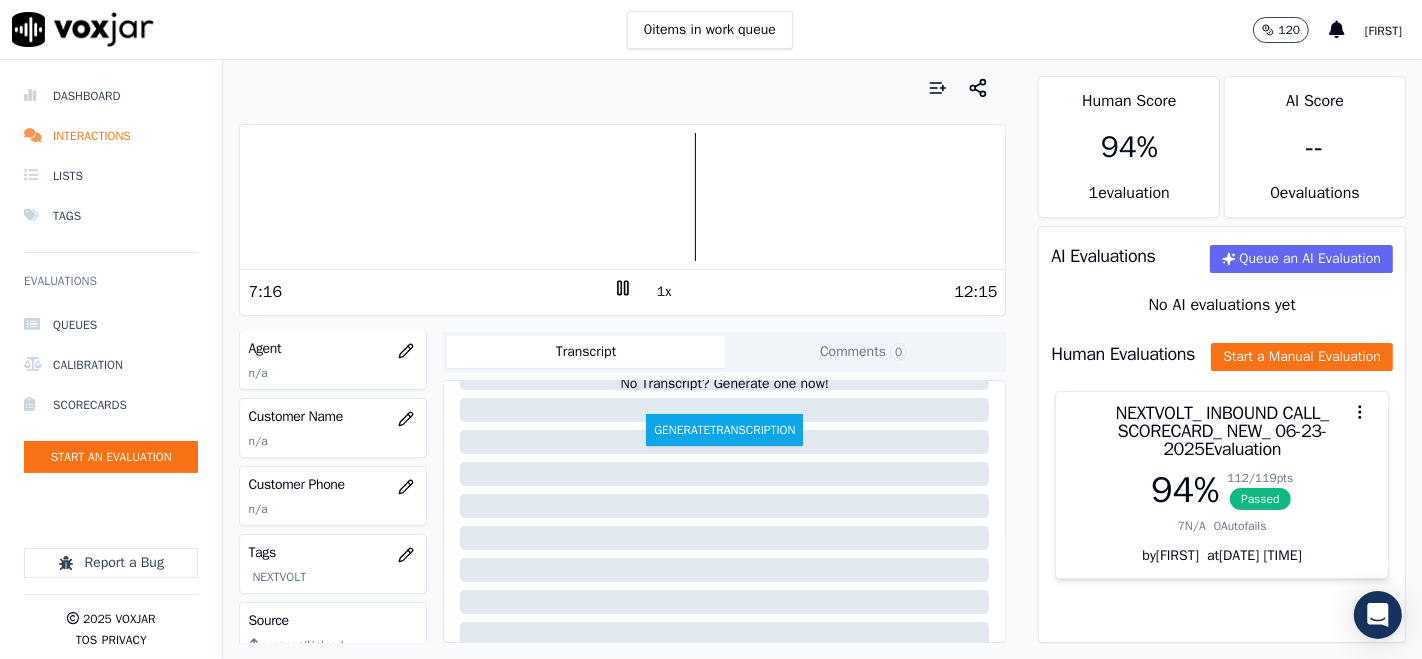 click at bounding box center (622, 197) 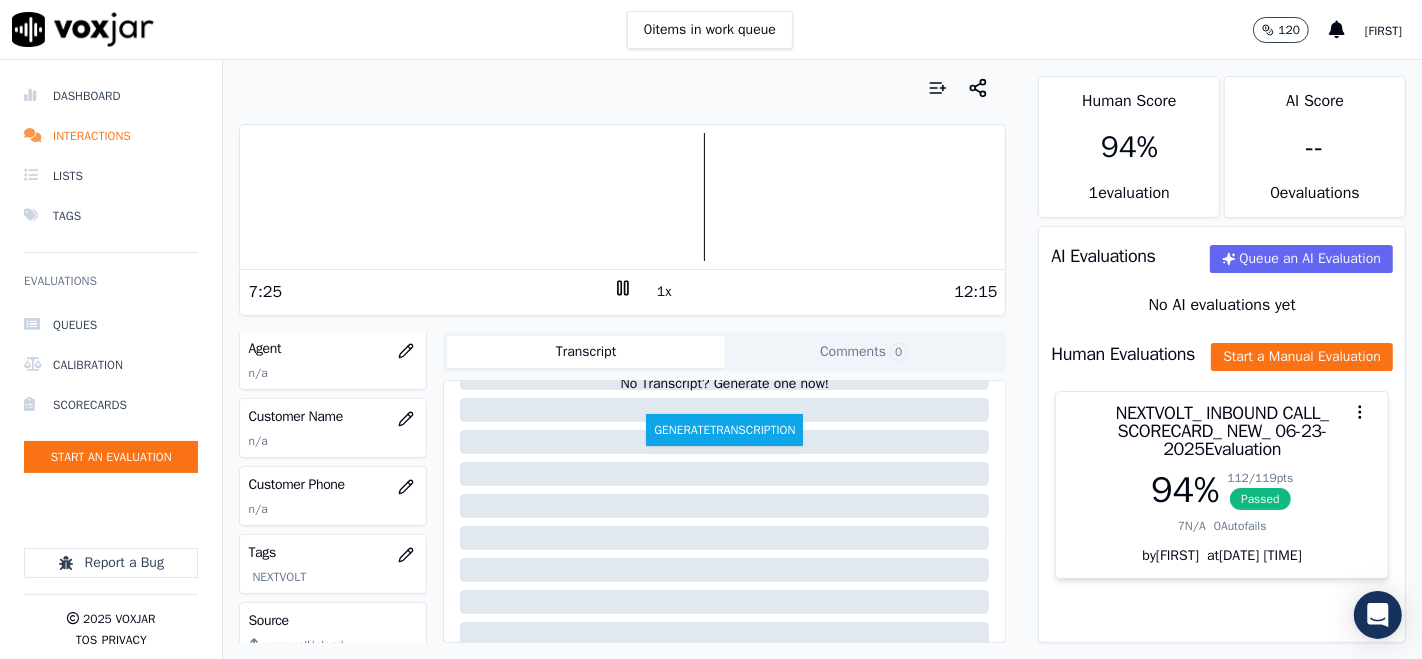 click 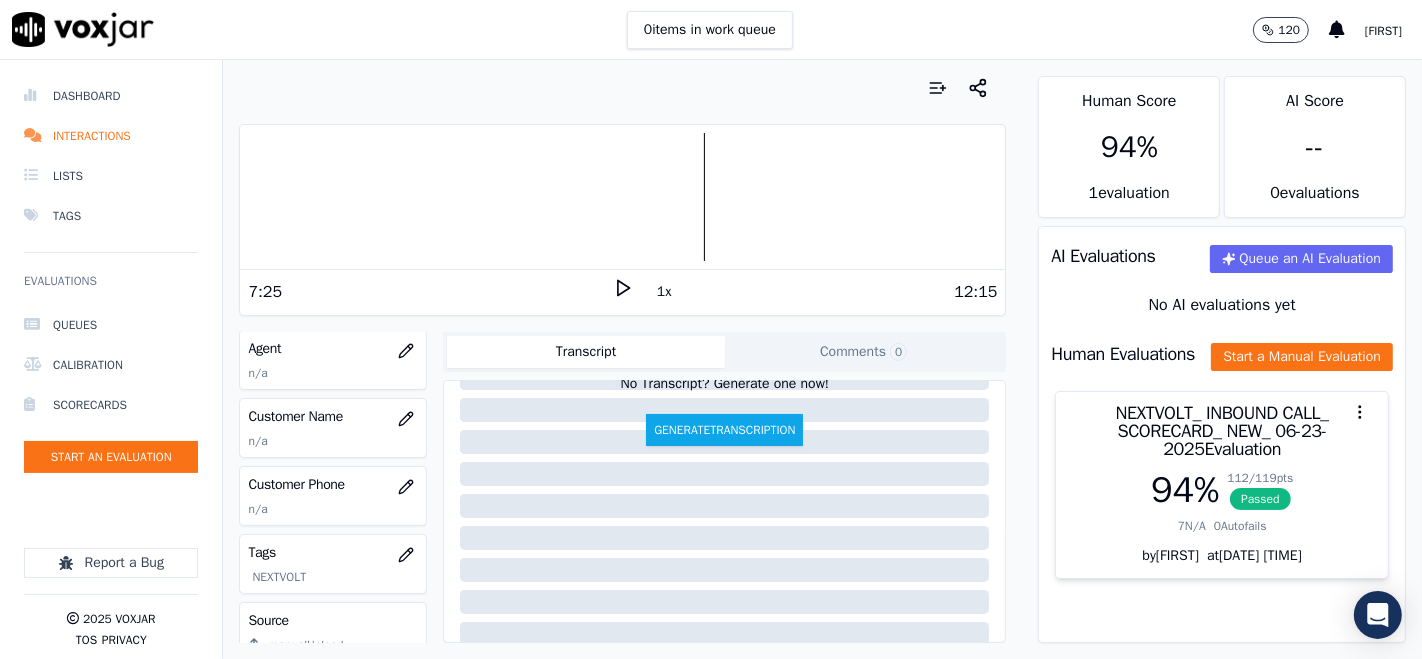 click at bounding box center (622, 197) 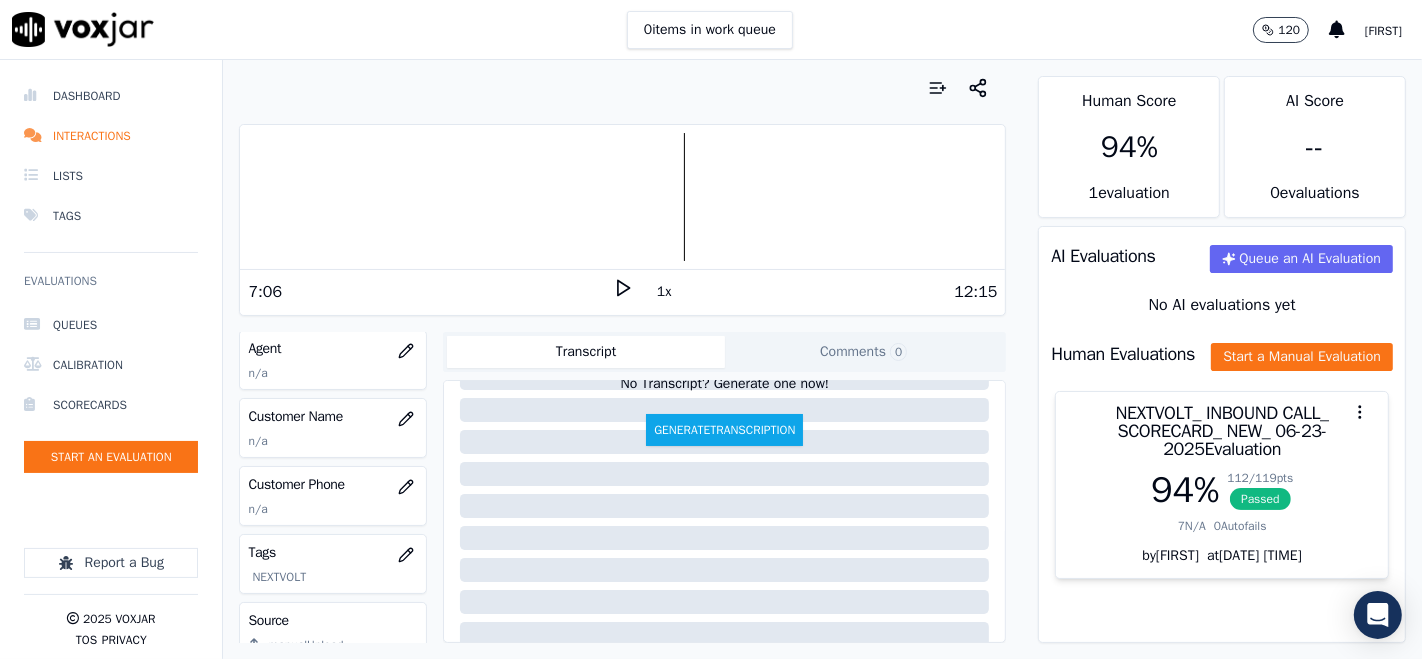 click on "7:06     1x   12:15" at bounding box center (622, 291) 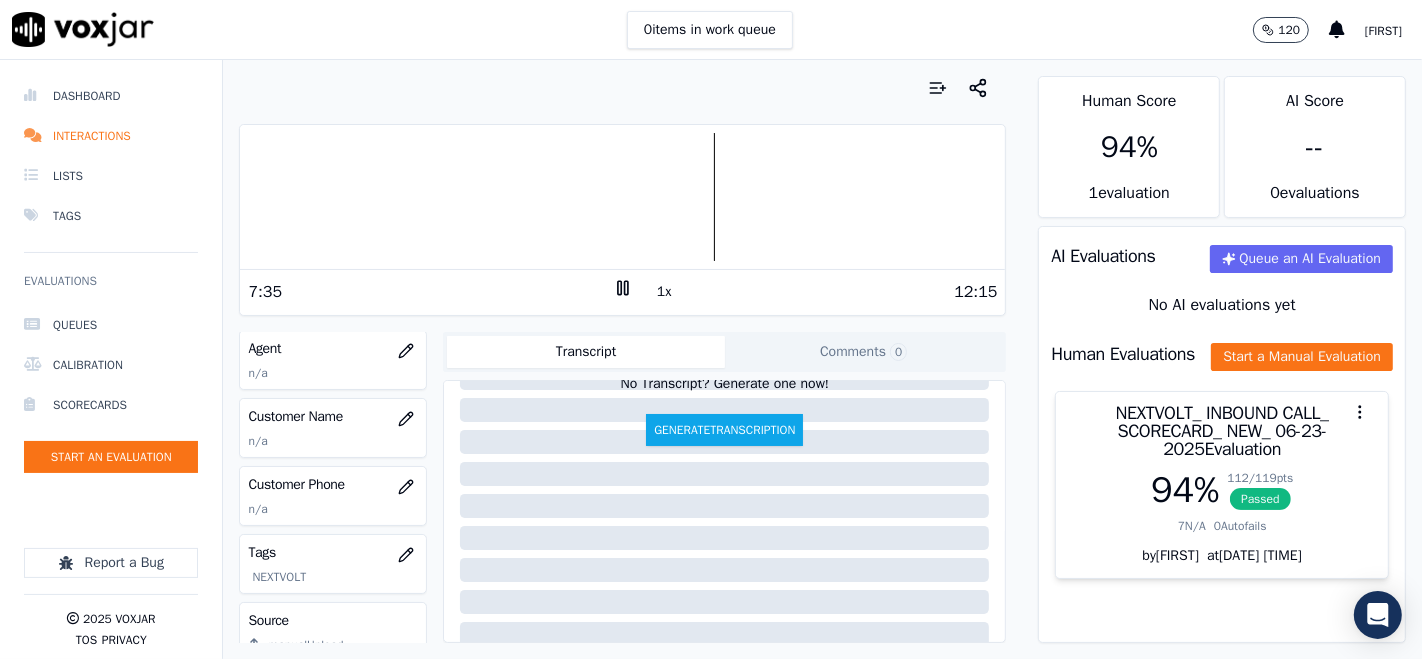 click at bounding box center [622, 197] 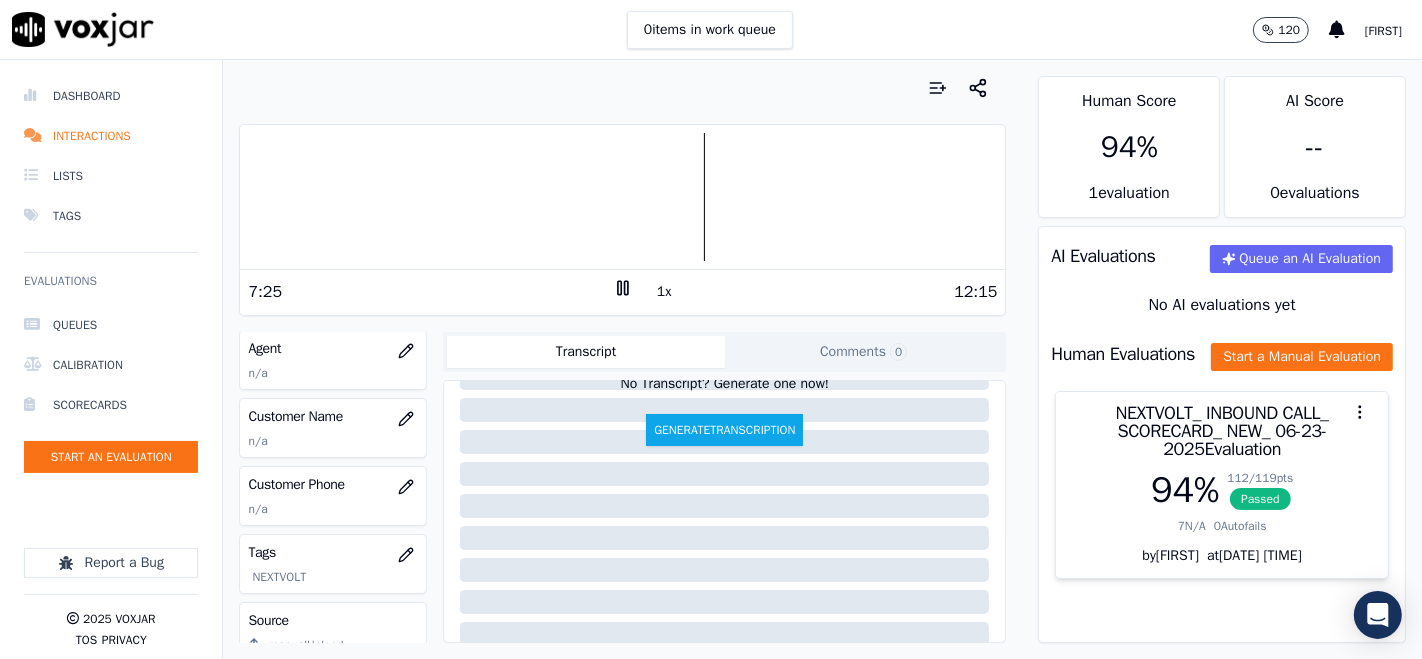 click at bounding box center (622, 197) 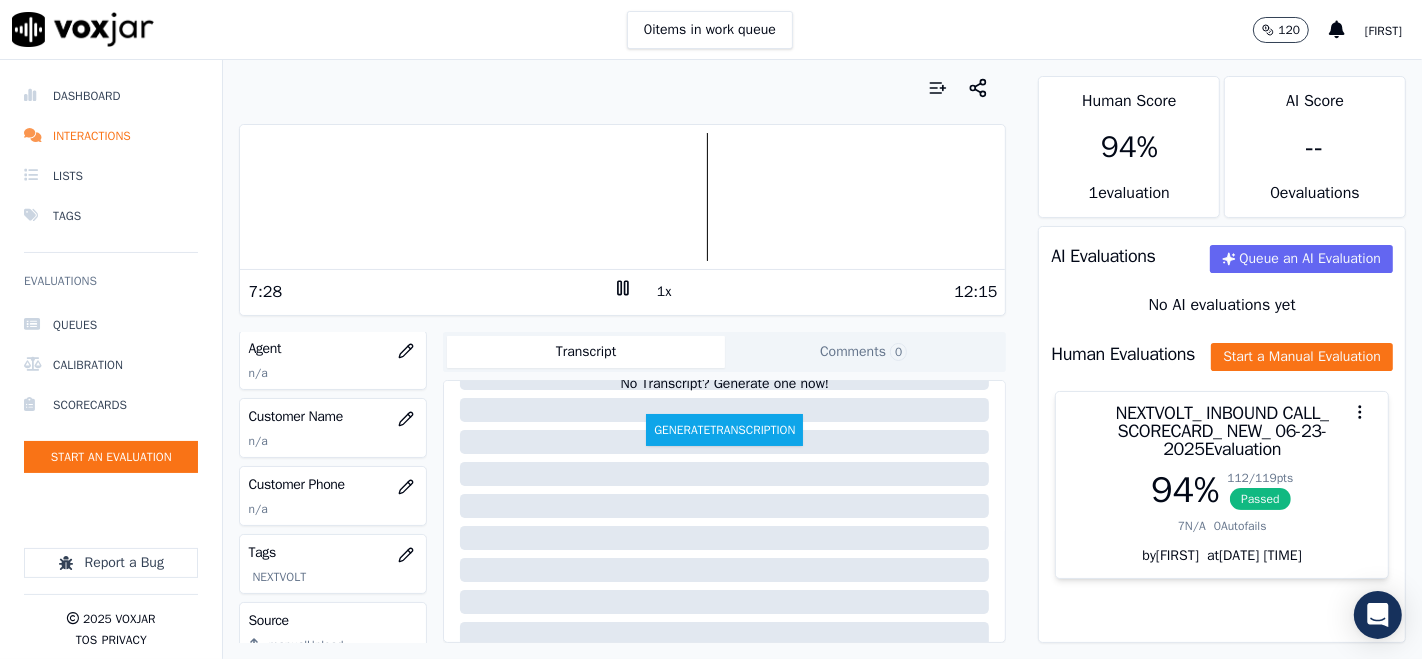 click 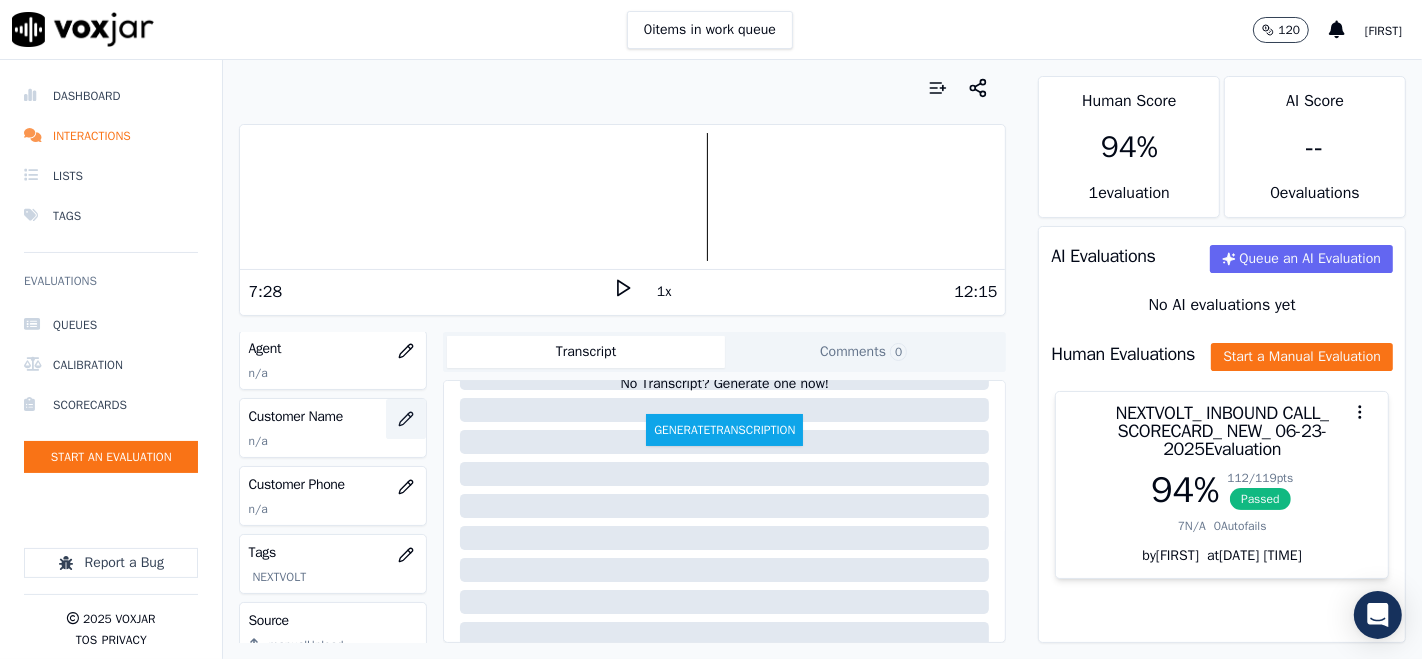 click 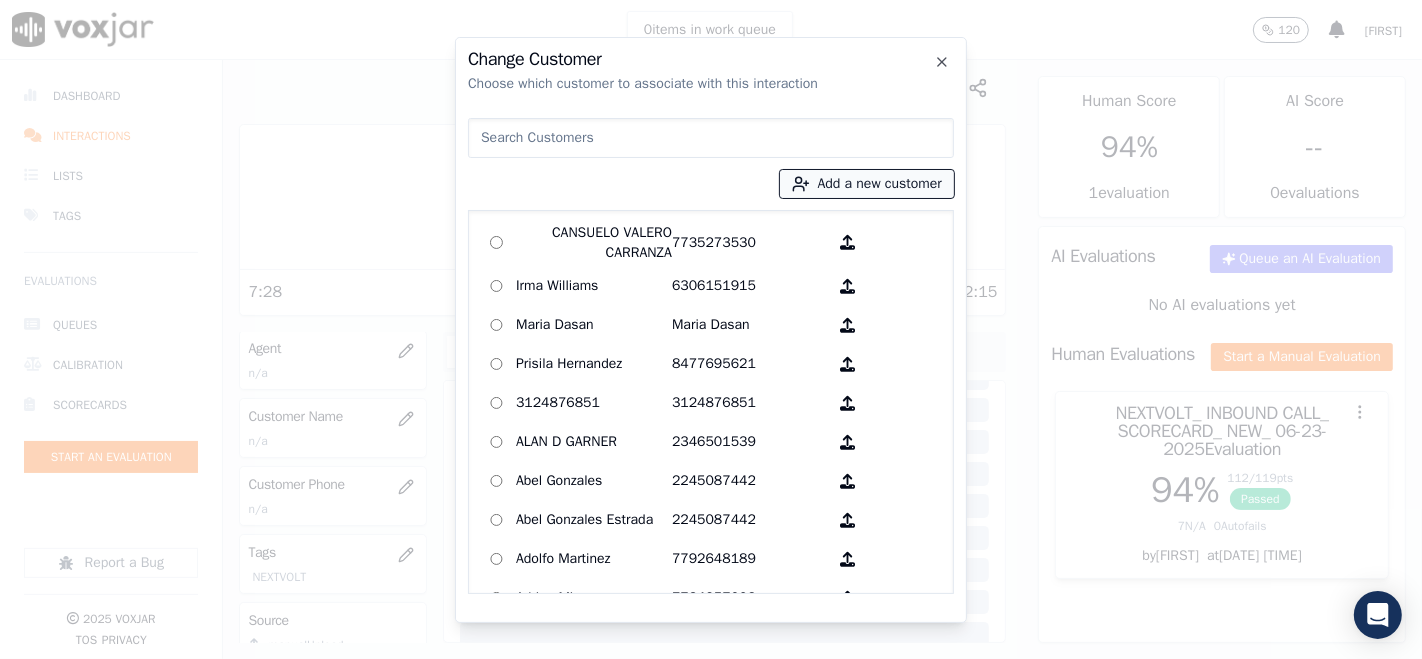 click 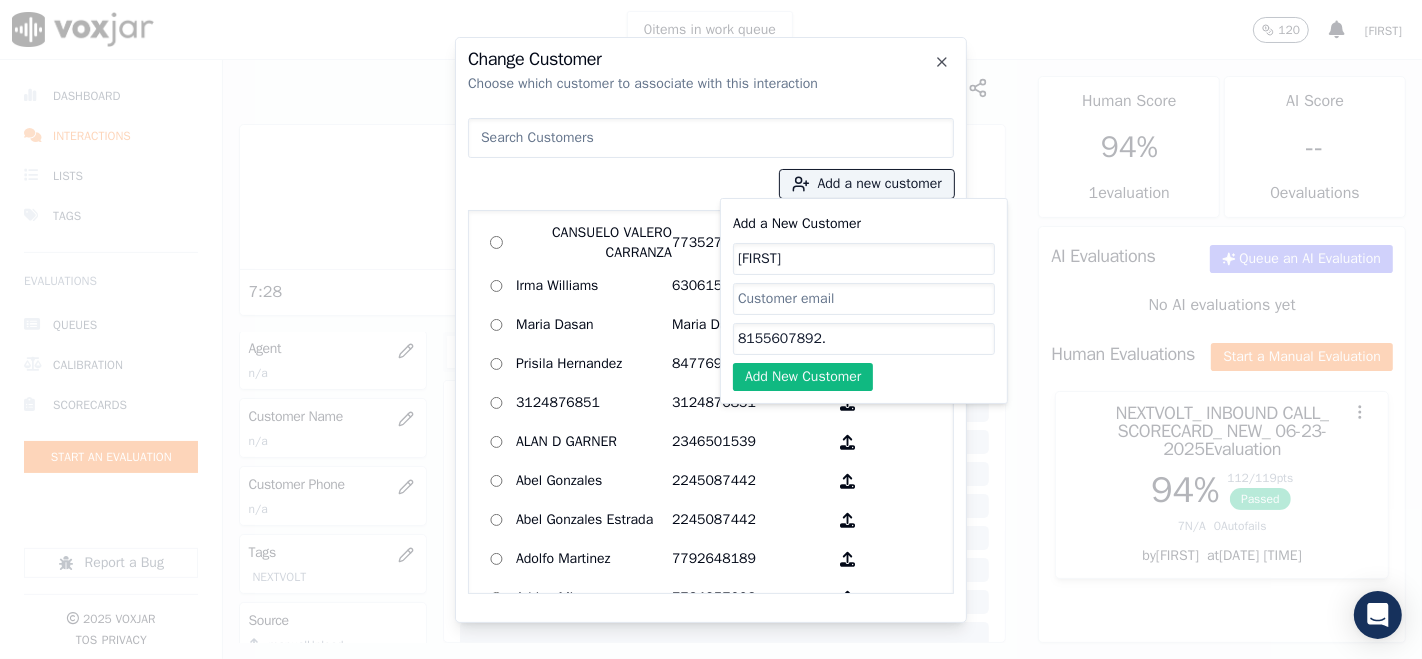 click on "Add a New Customer   Epifanio       8155607892.   Add New Customer" at bounding box center (864, 301) 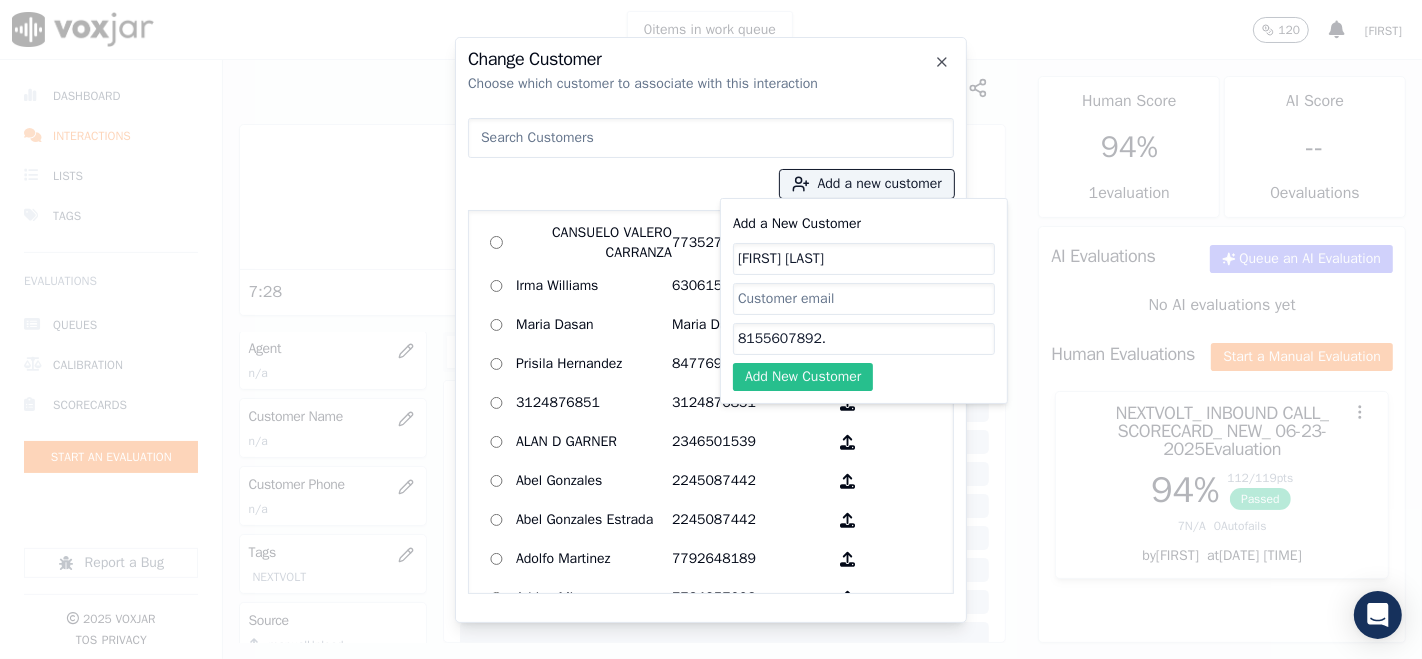 type on "[FIRST] [LAST]" 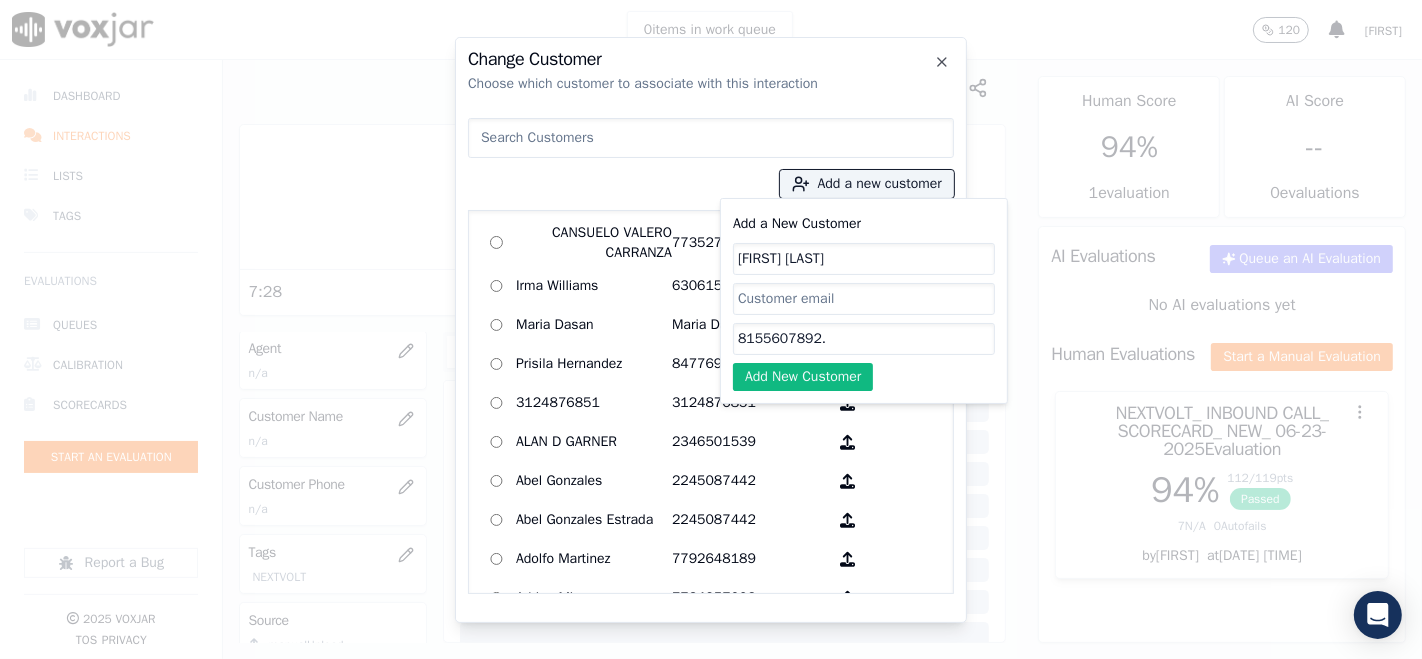 click on "Add New Customer" 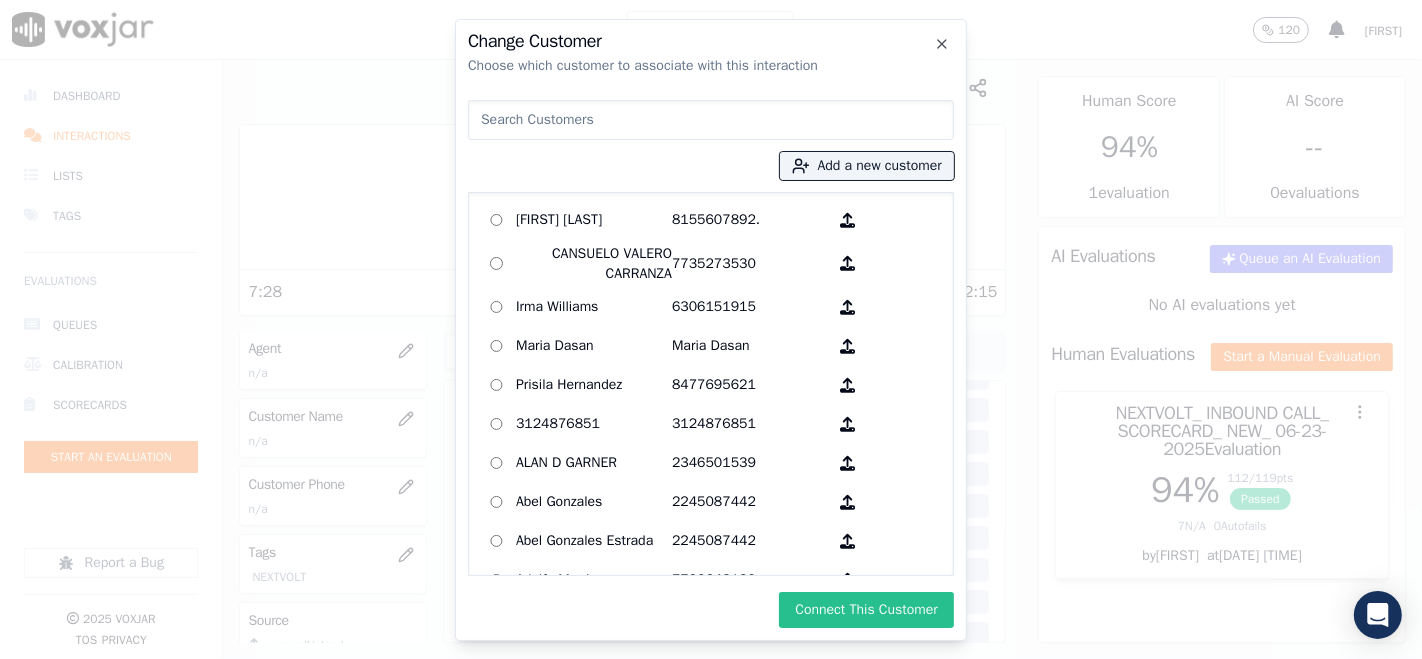 click on "Connect This Customer" at bounding box center (866, 610) 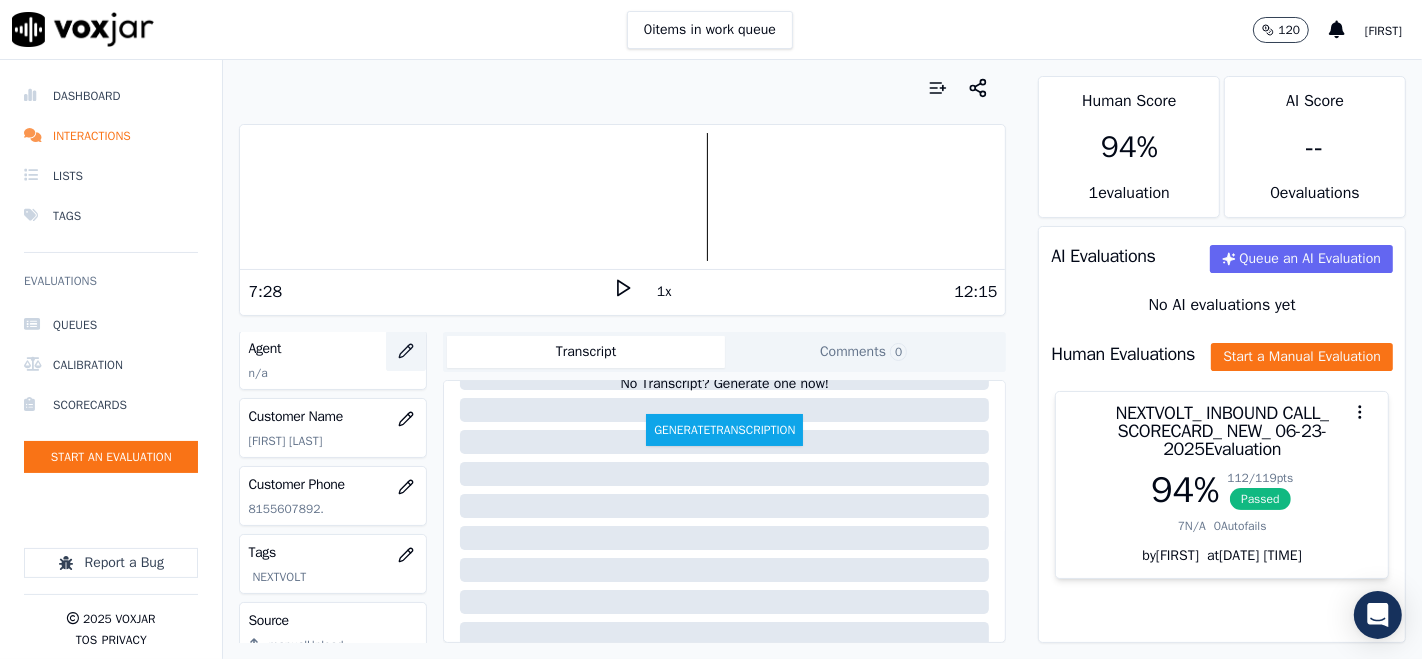 click 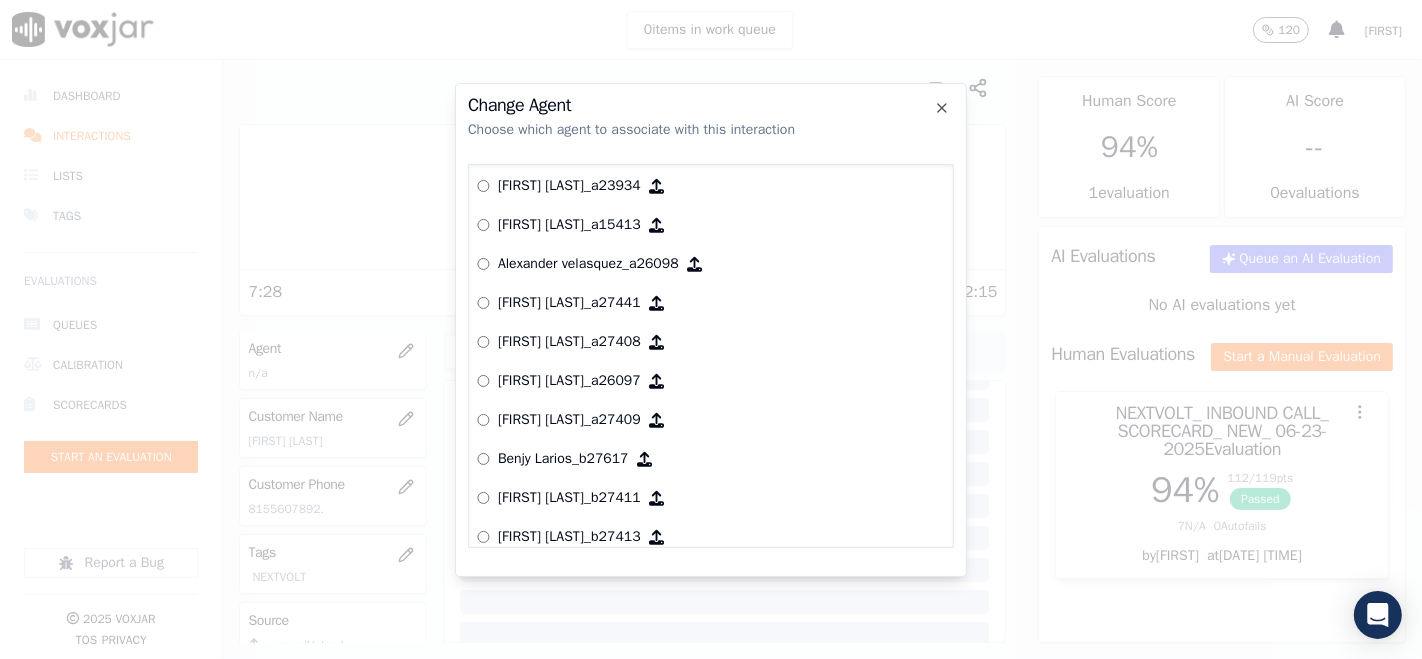 scroll, scrollTop: 0, scrollLeft: 0, axis: both 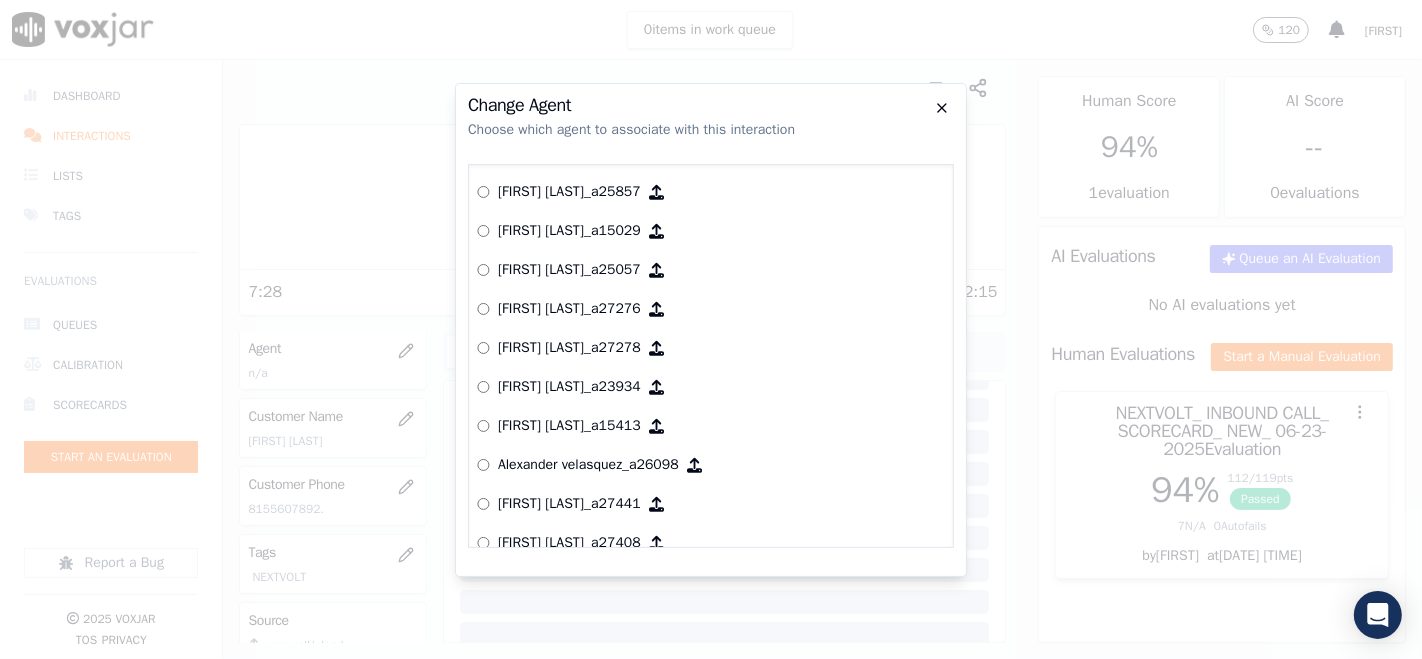 click 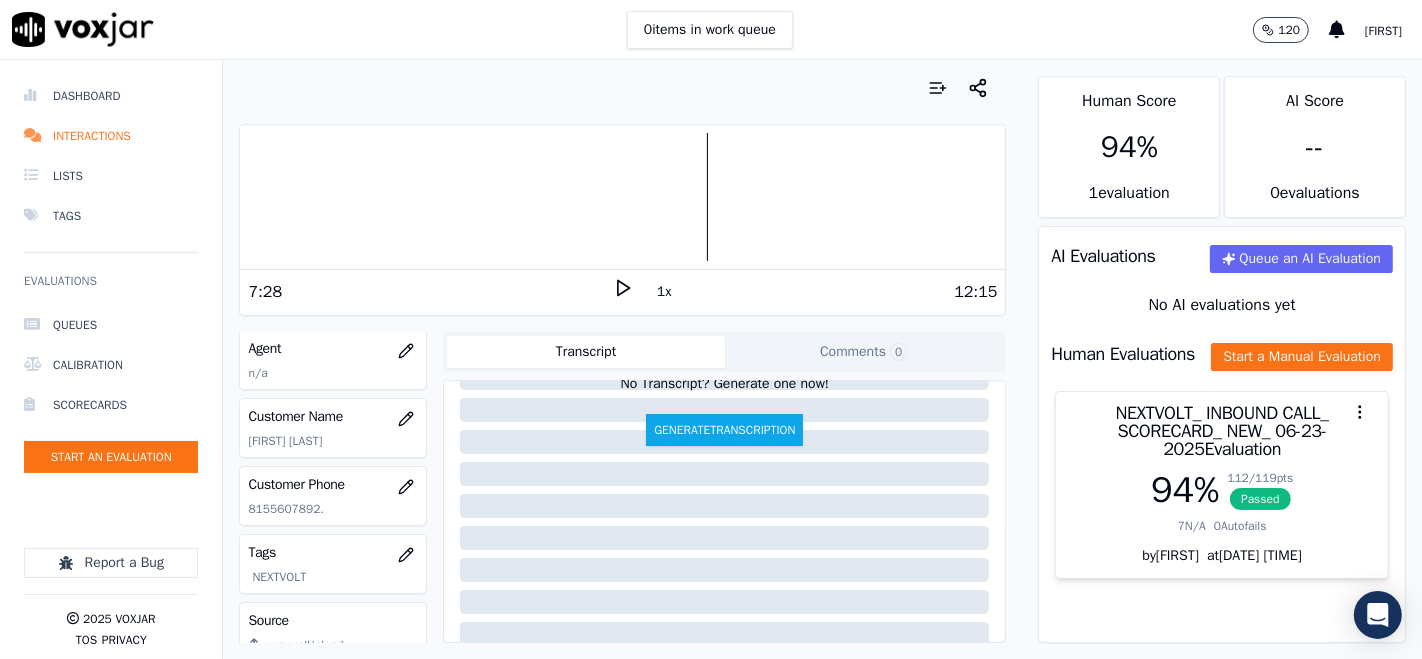 click at bounding box center (622, 197) 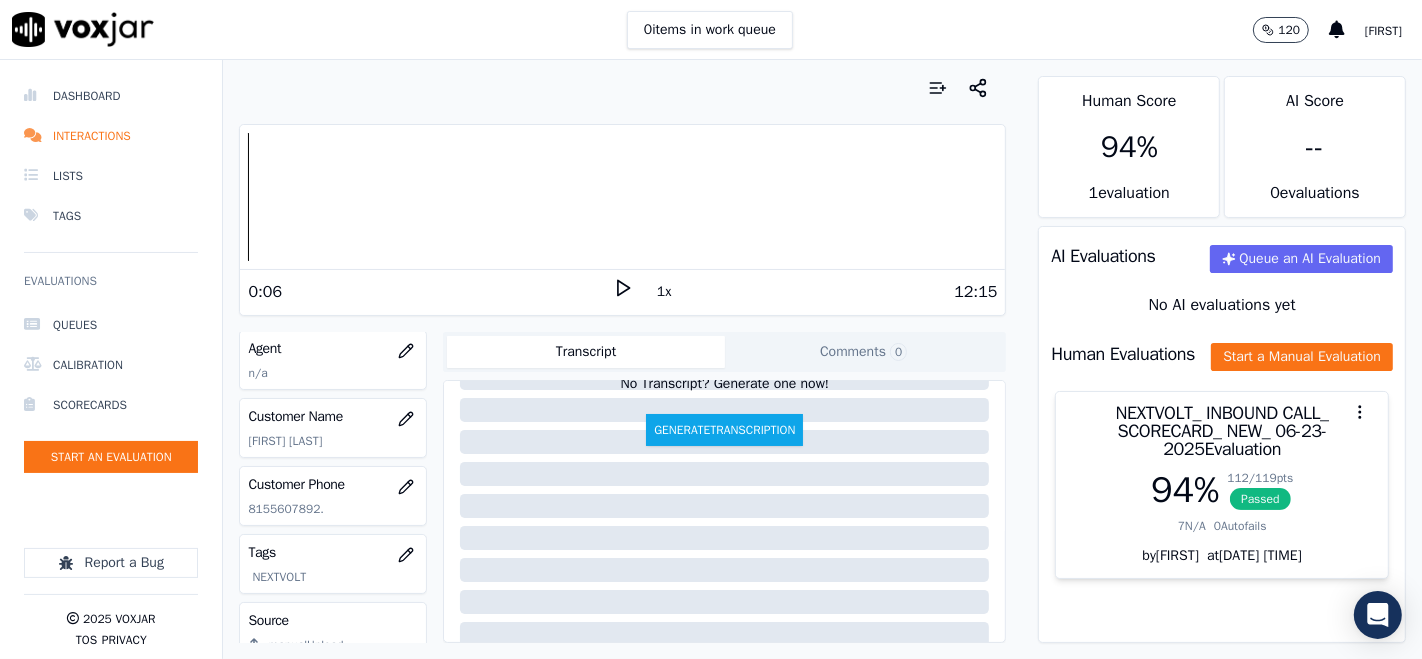 click at bounding box center (622, 197) 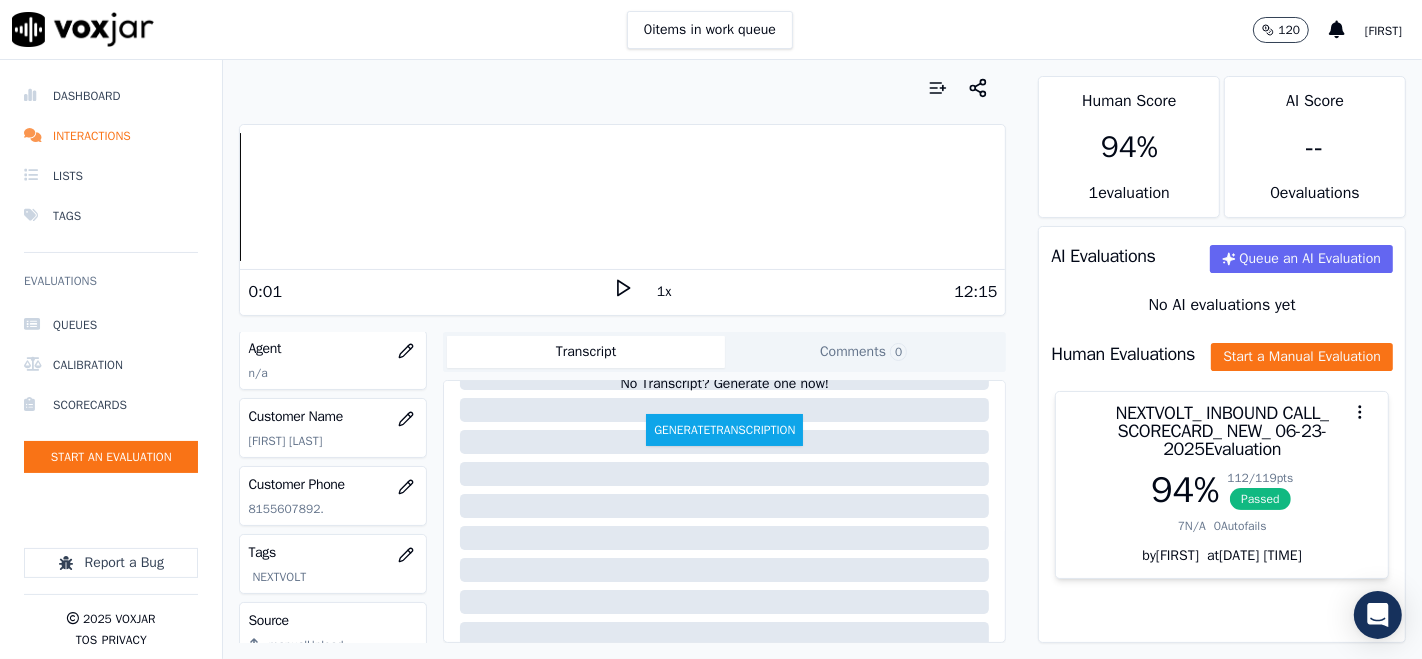 click on "Dashboard   Interactions   Lists   Tags       Evaluations     Queues   Calibration   Scorecards   Start an Evaluation
Report a Bug       2025   Voxjar   TOS   Privacy             Your browser does not support the audio element.   0:01     1x   12:15   Voxjar ID   79c2cde6-eea1-4d0a-a0cd-6573e4f43afa   Source ID   8155607892.mp3   Timestamp
07/07/2025 07:25 pm     Agent
n/a     Customer Name     Epifanio R Villado     Customer Phone     8155607892.     Tags
NEXTVOLT     Source     manualUpload   Type     AUDIO       Transcript   Comments  0   No Transcript? Generate one now!   Generate  Transcription         Add Comment   Scores   Transcript   Metadata   Comments         Human Score   94 %   1  evaluation   AI Score   --   0  evaluation s     AI Evaluations
Queue an AI Evaluation   No AI evaluations yet   Human Evaluations   Start a Manual Evaluation         NEXTVOLT_ INBOUND CALL_ SCORECARD_ NEW_ 06-23-2025  Evaluation   94 %   112 / 119  pts   Passed" at bounding box center [711, 359] 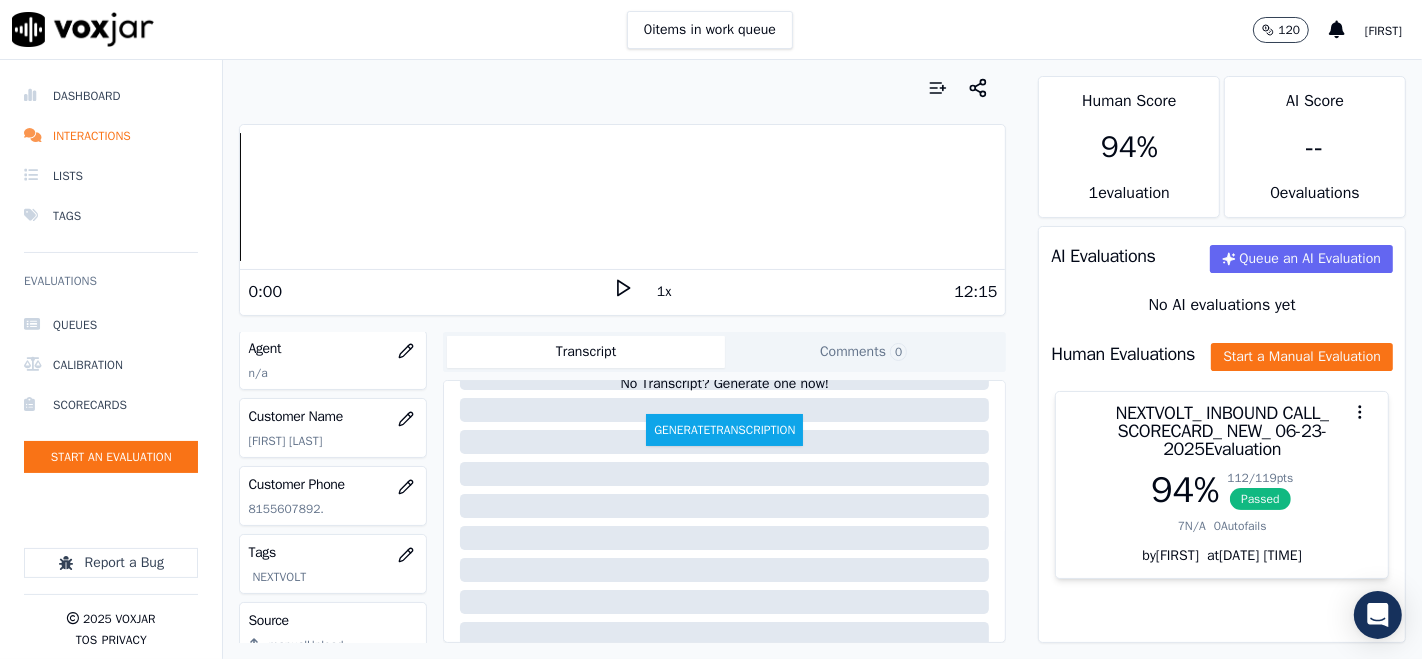 click 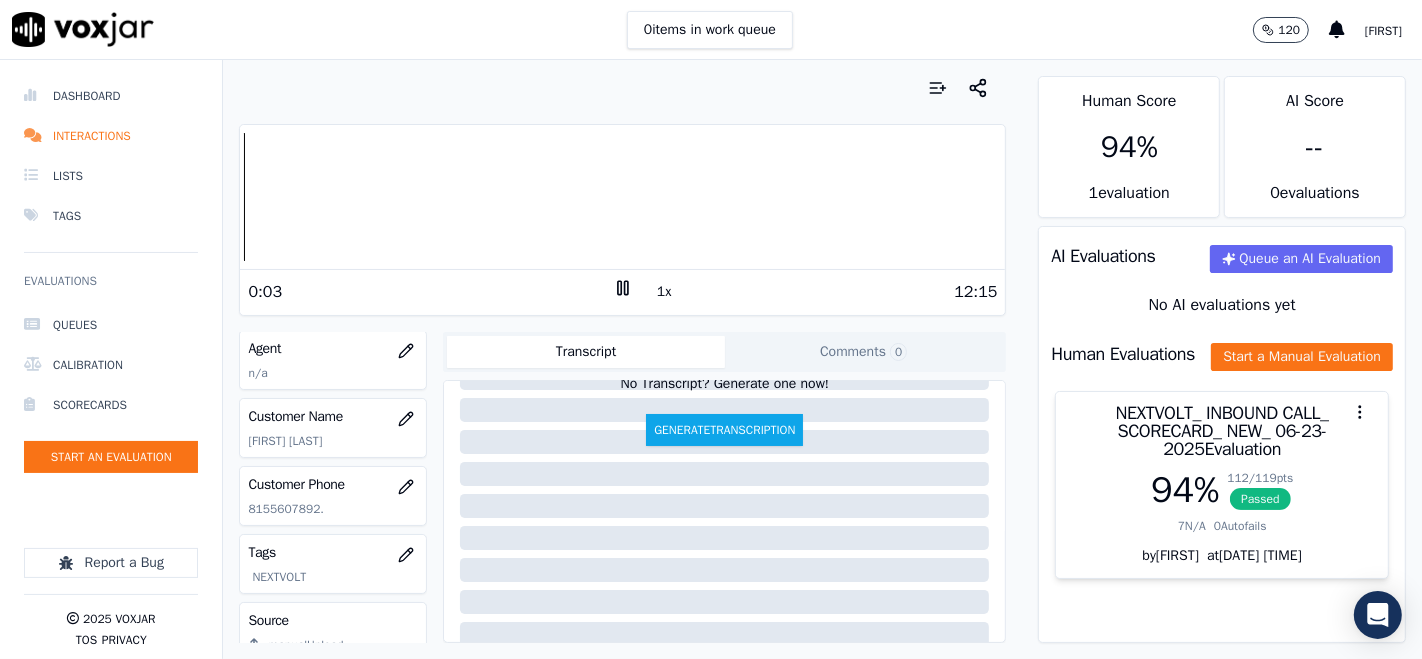 click 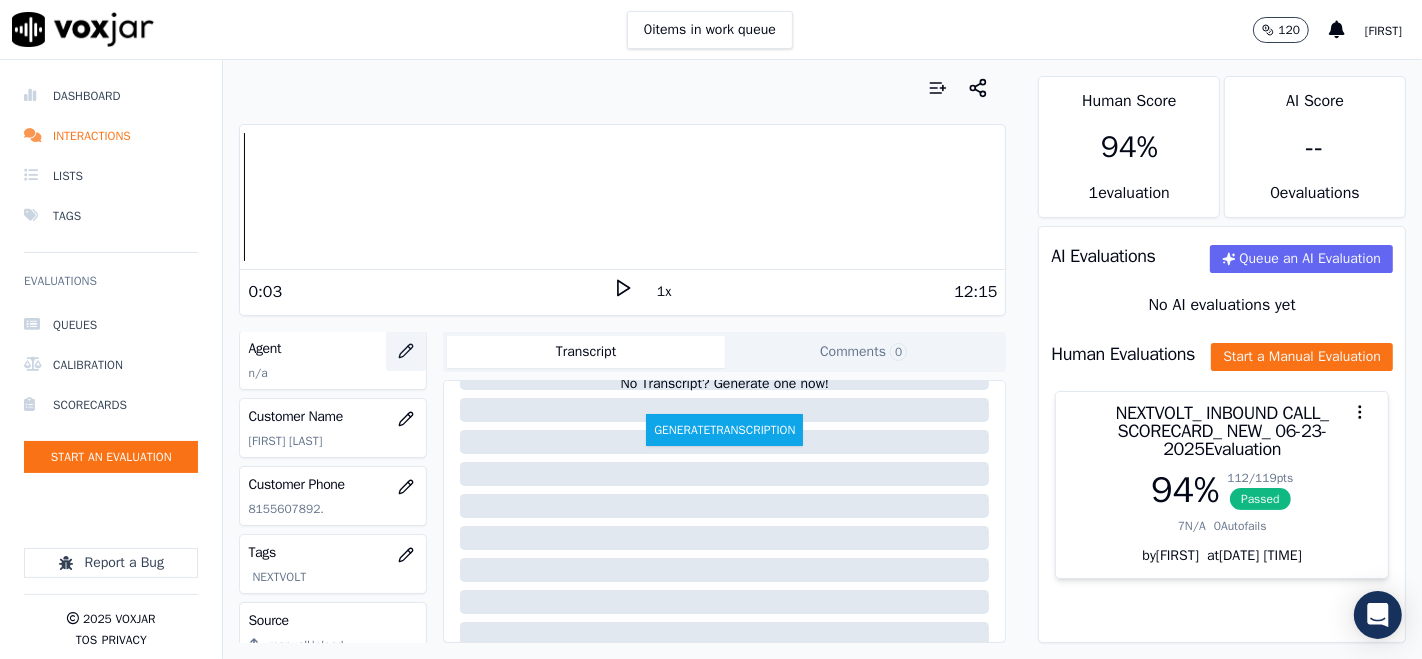 click 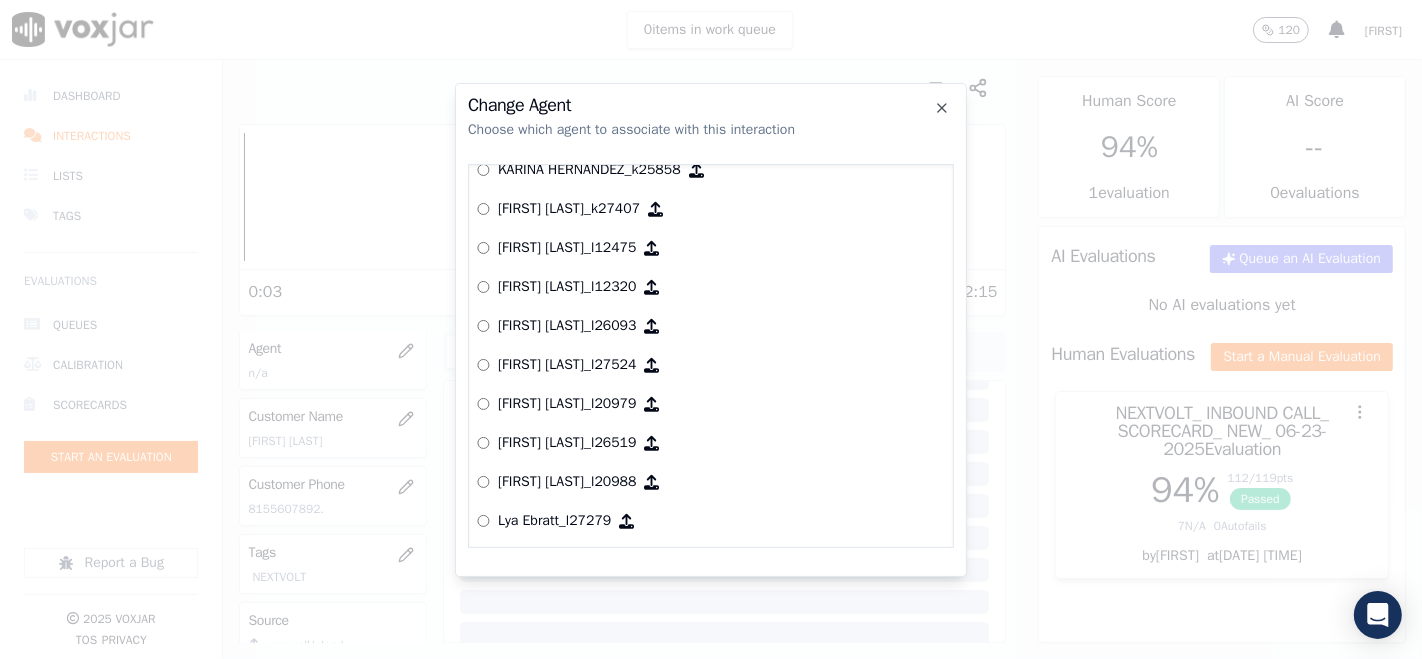 scroll, scrollTop: 1981, scrollLeft: 0, axis: vertical 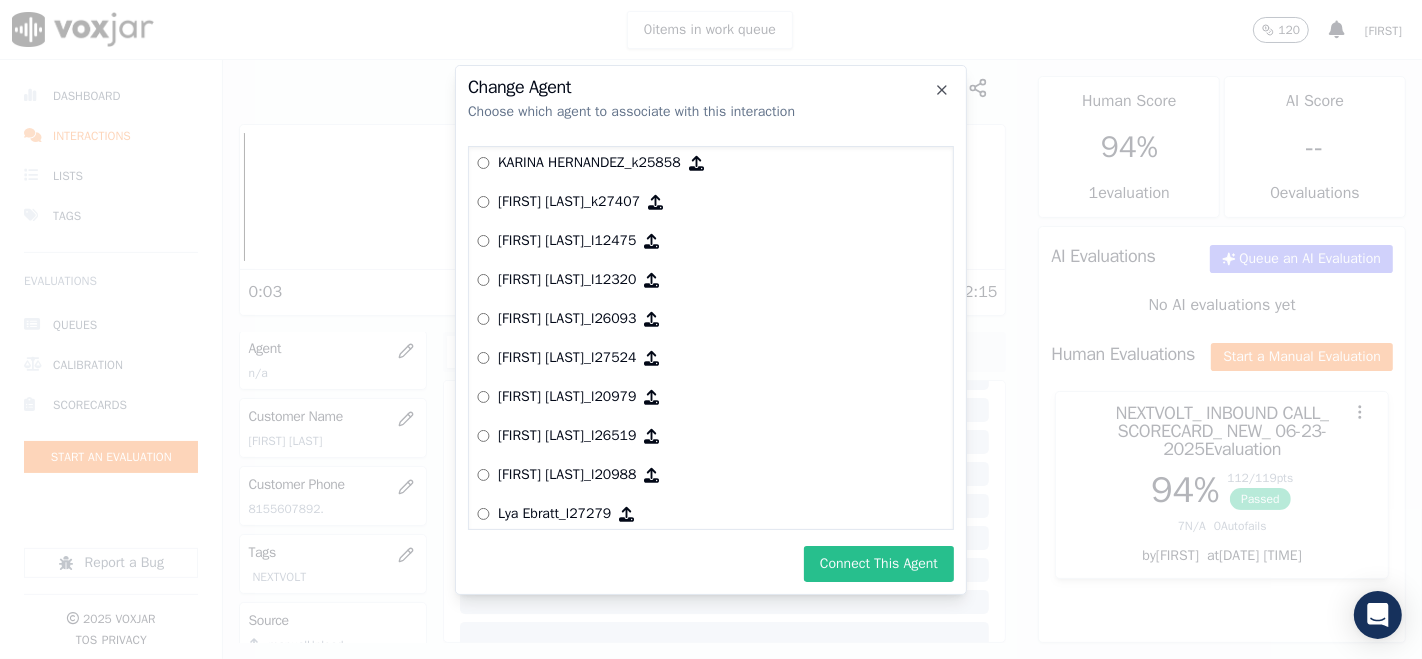 click on "Connect This Agent" at bounding box center (879, 564) 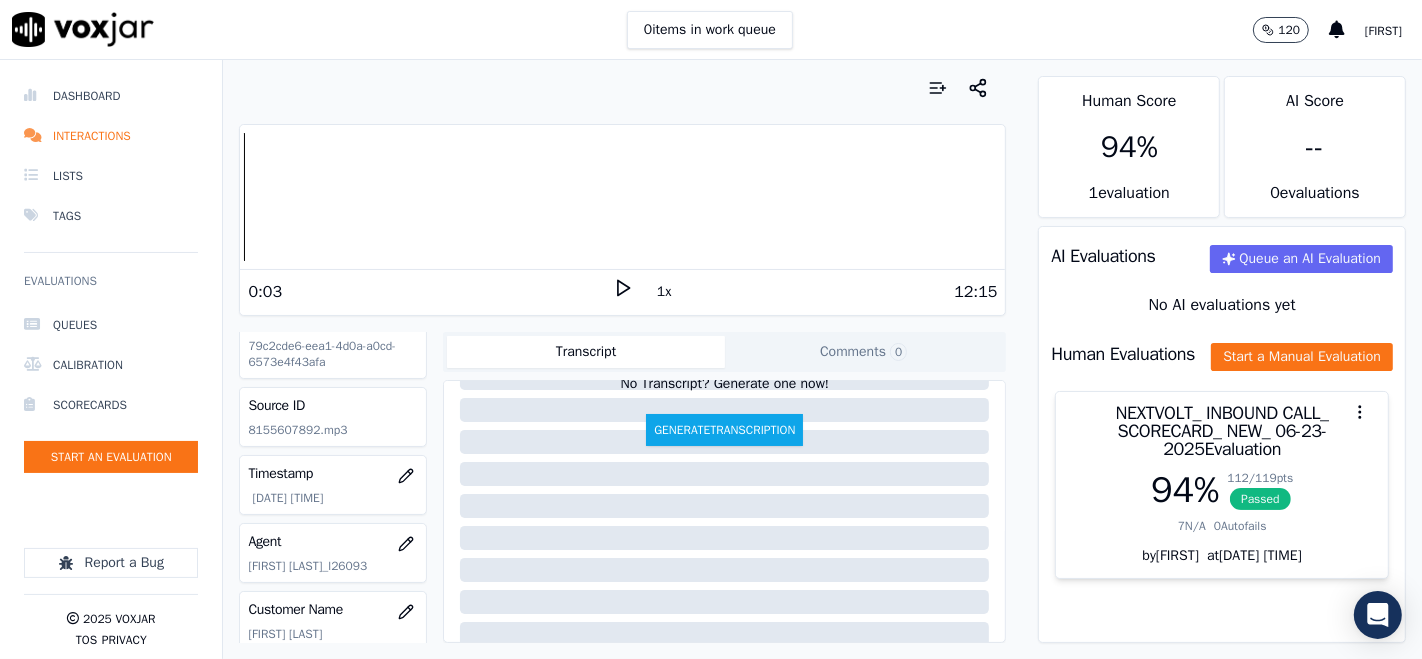 scroll, scrollTop: 0, scrollLeft: 0, axis: both 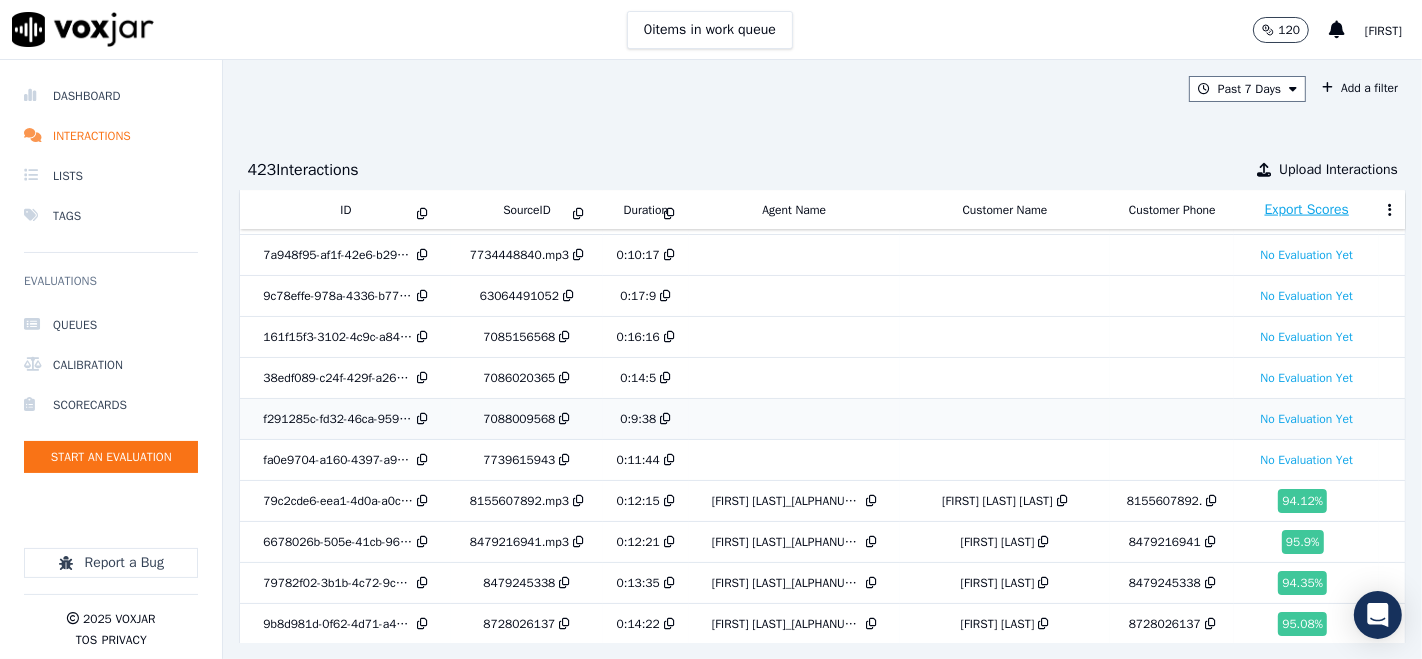 click on "7088009568" at bounding box center (519, 419) 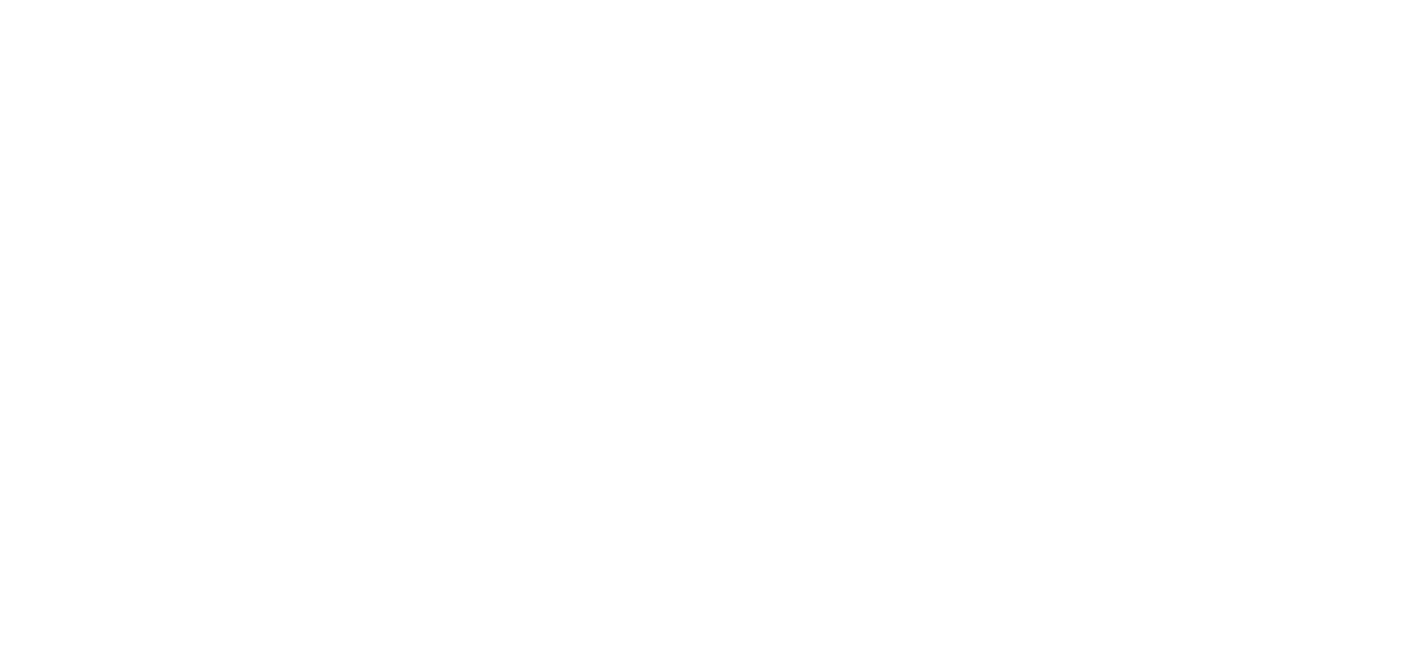 scroll, scrollTop: 0, scrollLeft: 0, axis: both 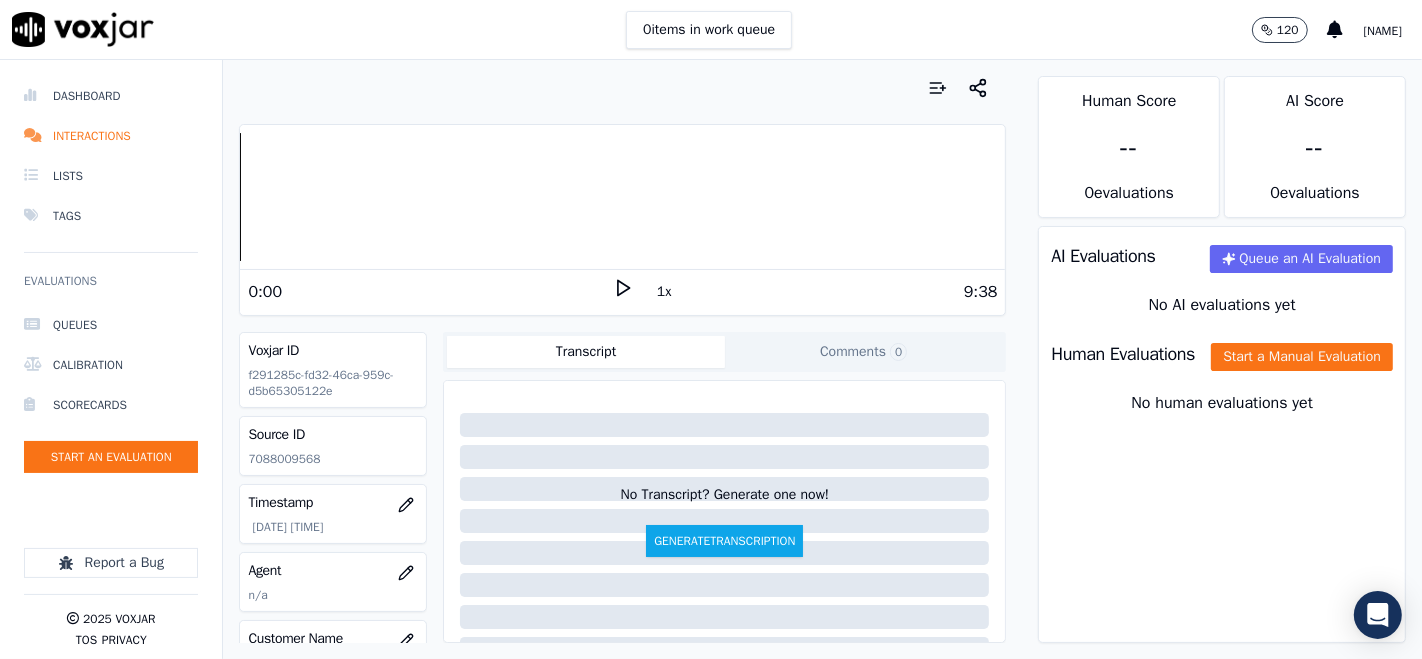 click 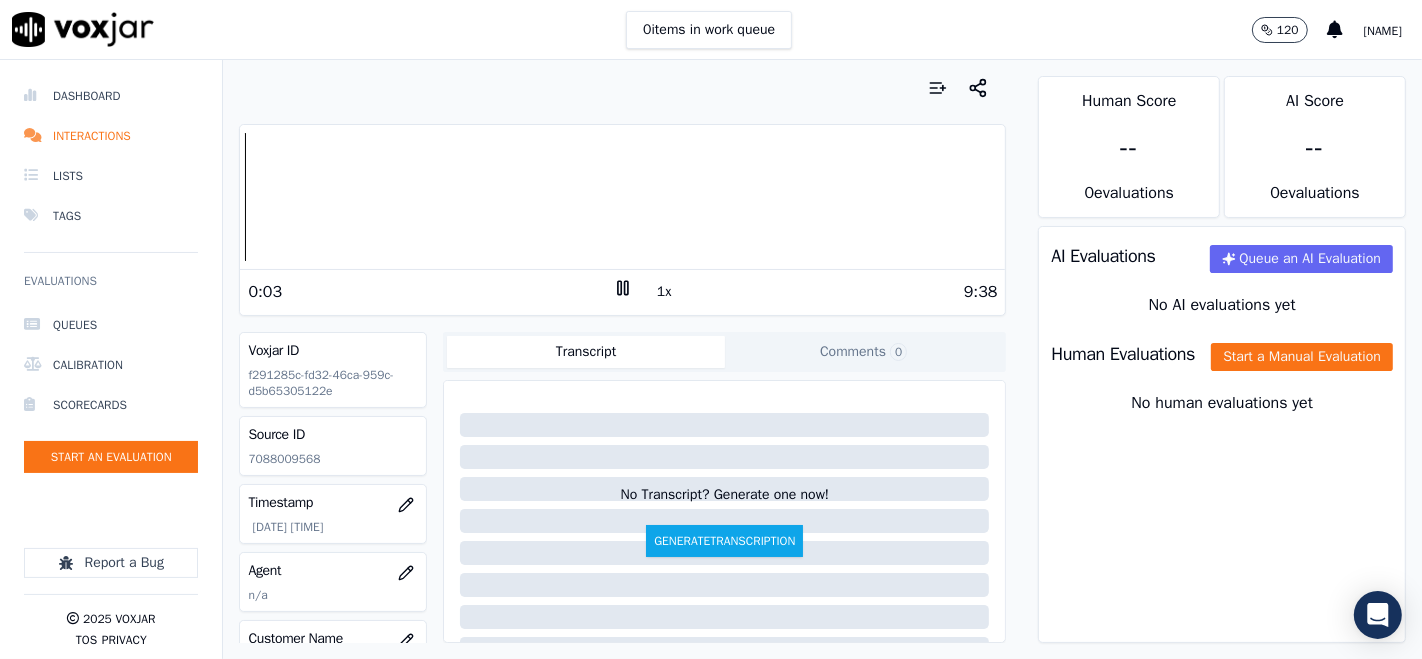 click 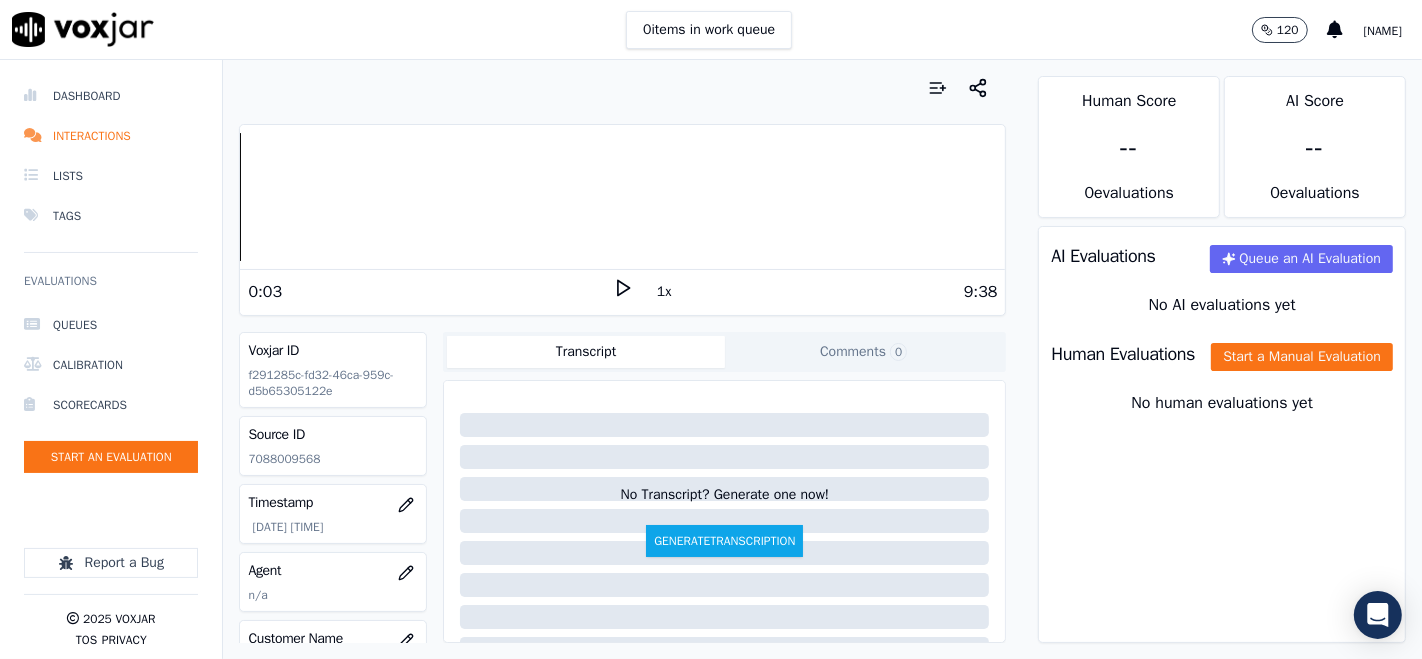 click on "Dashboard Interactions Lists Tags Evaluations Queues Calibration Scorecards Start an Evaluation Report a Bug 2025 Voxjar TOS Privacy Your browser does not support the audio element. 0:03 1x 9:38 Voxjar ID f291285c-fd32-46ca-959c-d5b65305122e Source ID 7088009568 Timestamp 07/07/2025 07:26 pm Agent n/a Customer Name n/a Customer Phone n/a Tags NEXTVOLT Source manualUpload Type AUDIO Transcript Comments 0 No Transcript? Generate one now! Generate Transcription" at bounding box center [711, 359] 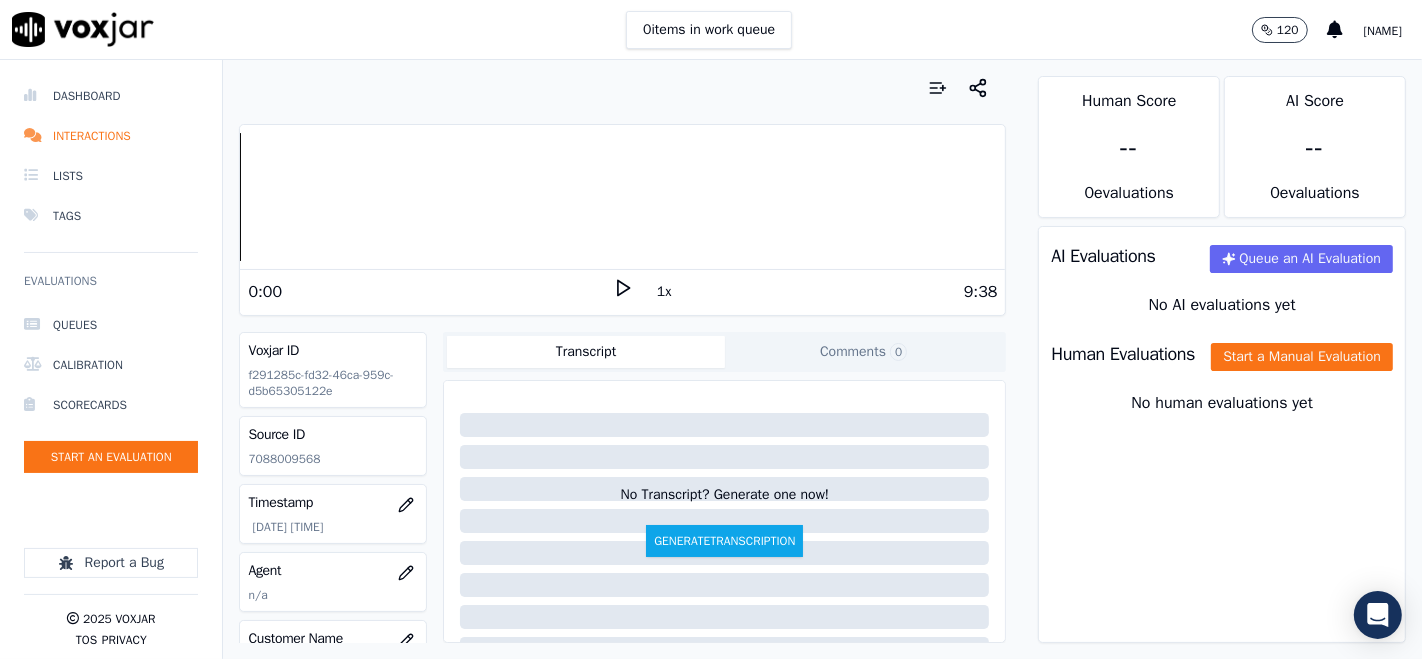 click 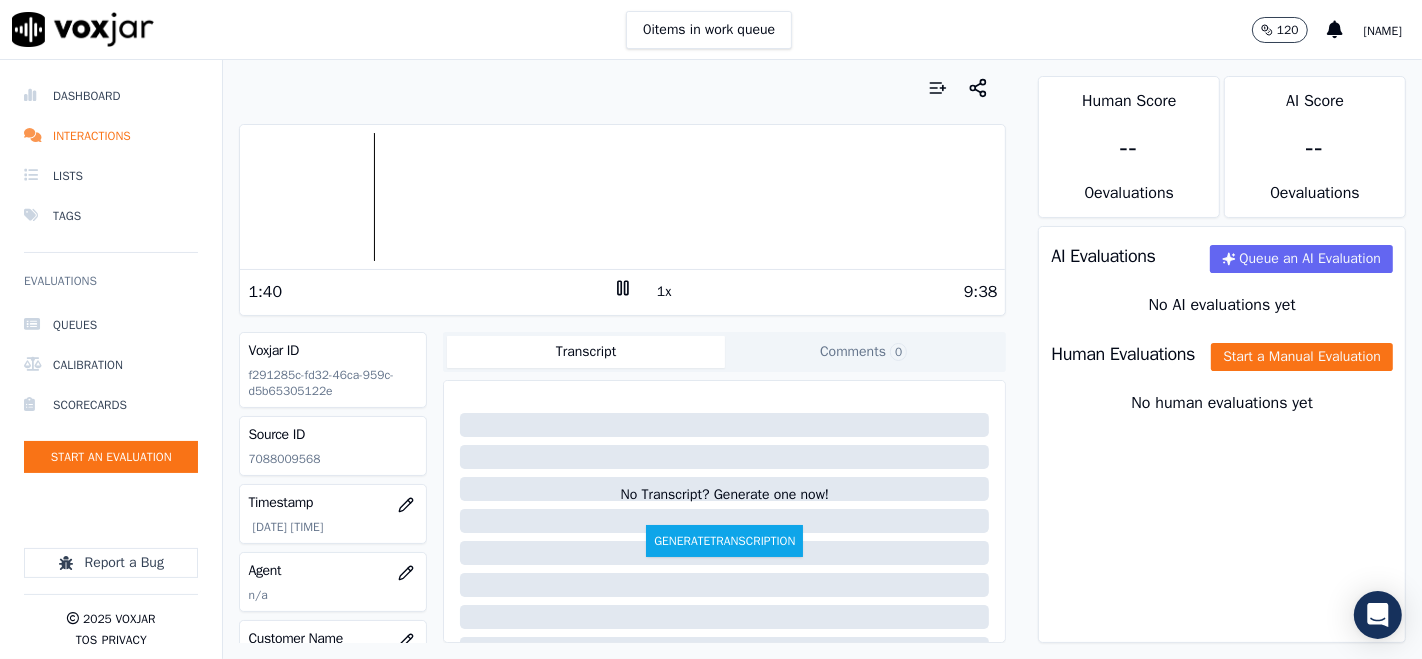 click at bounding box center [622, 197] 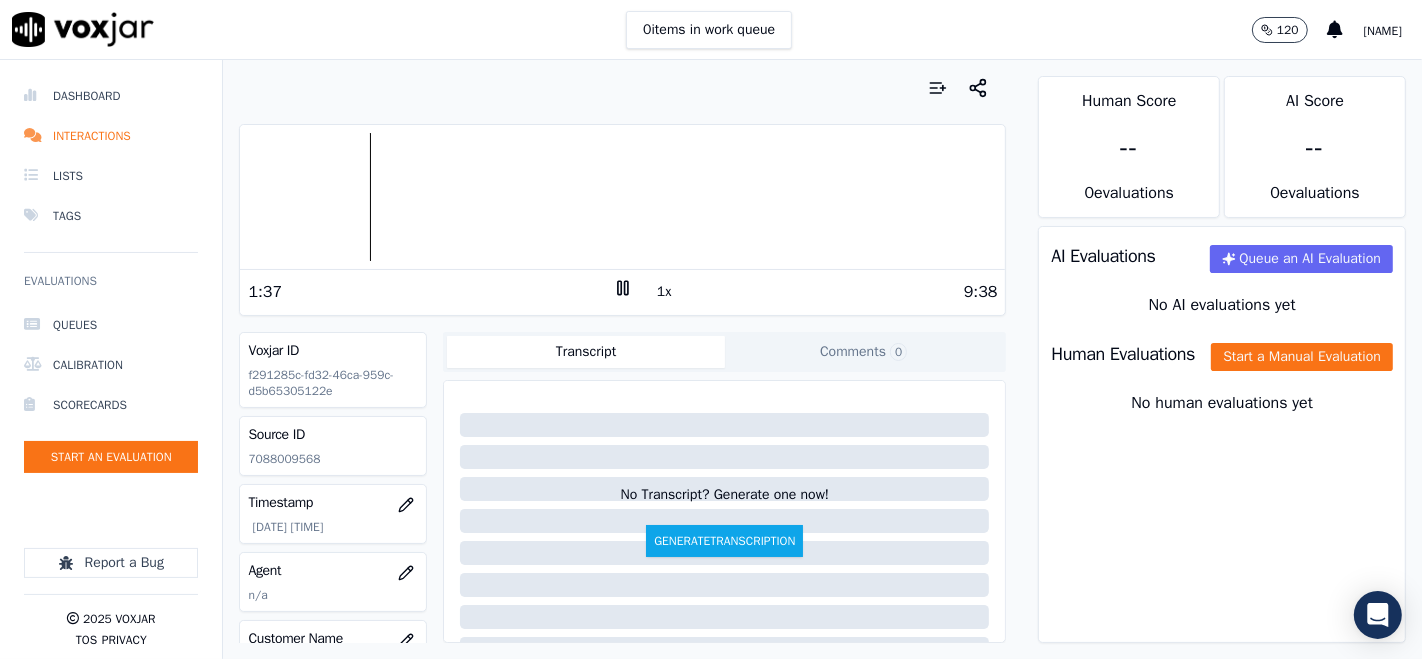 click at bounding box center (622, 197) 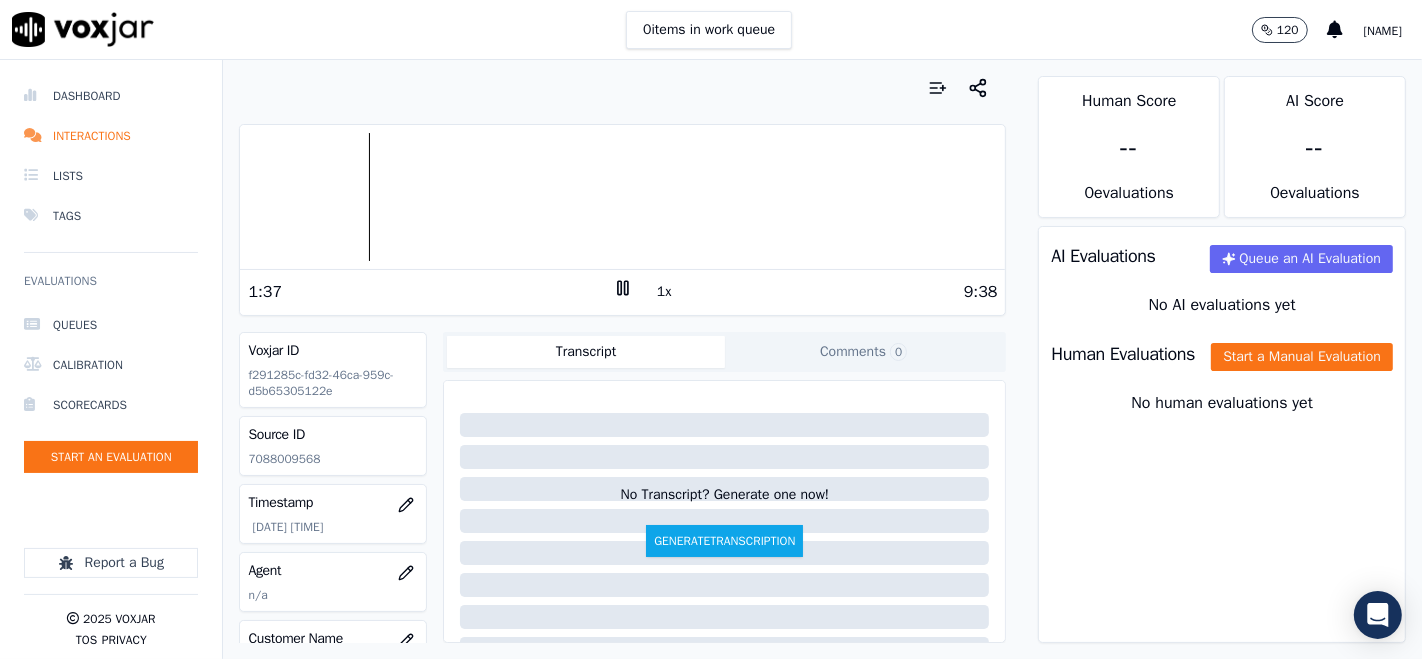 click 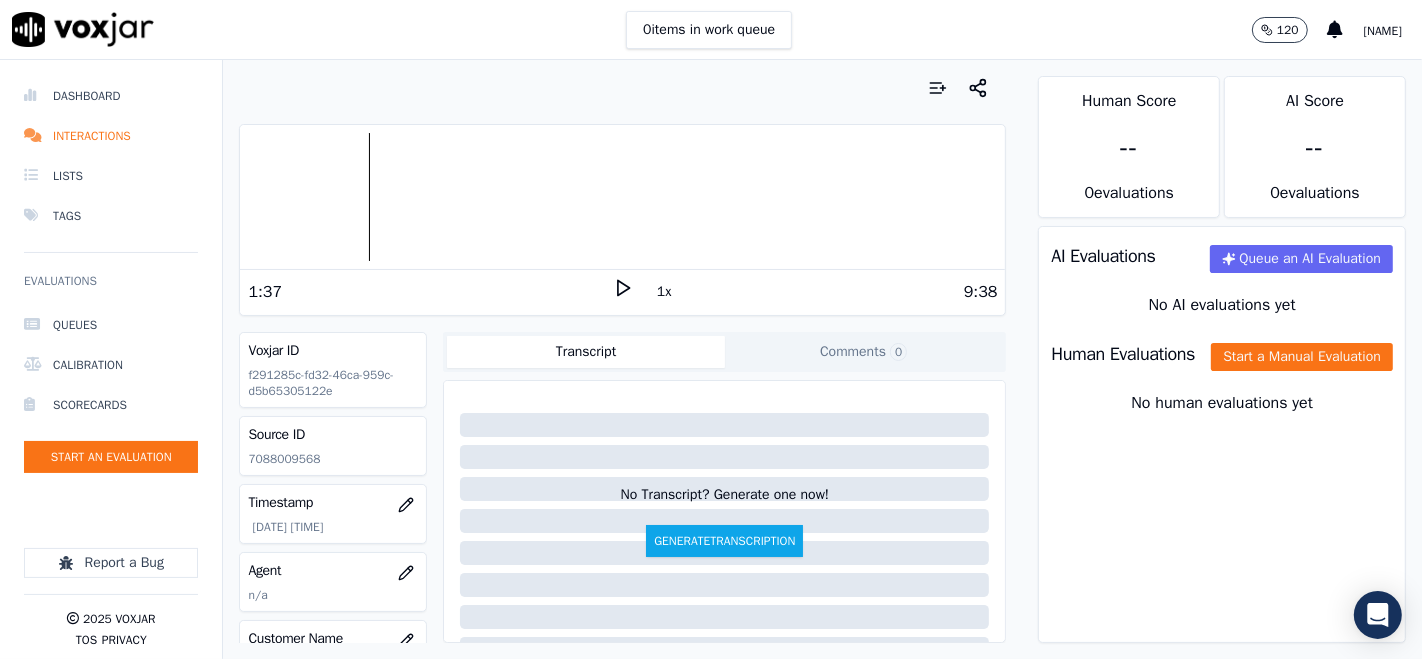 click 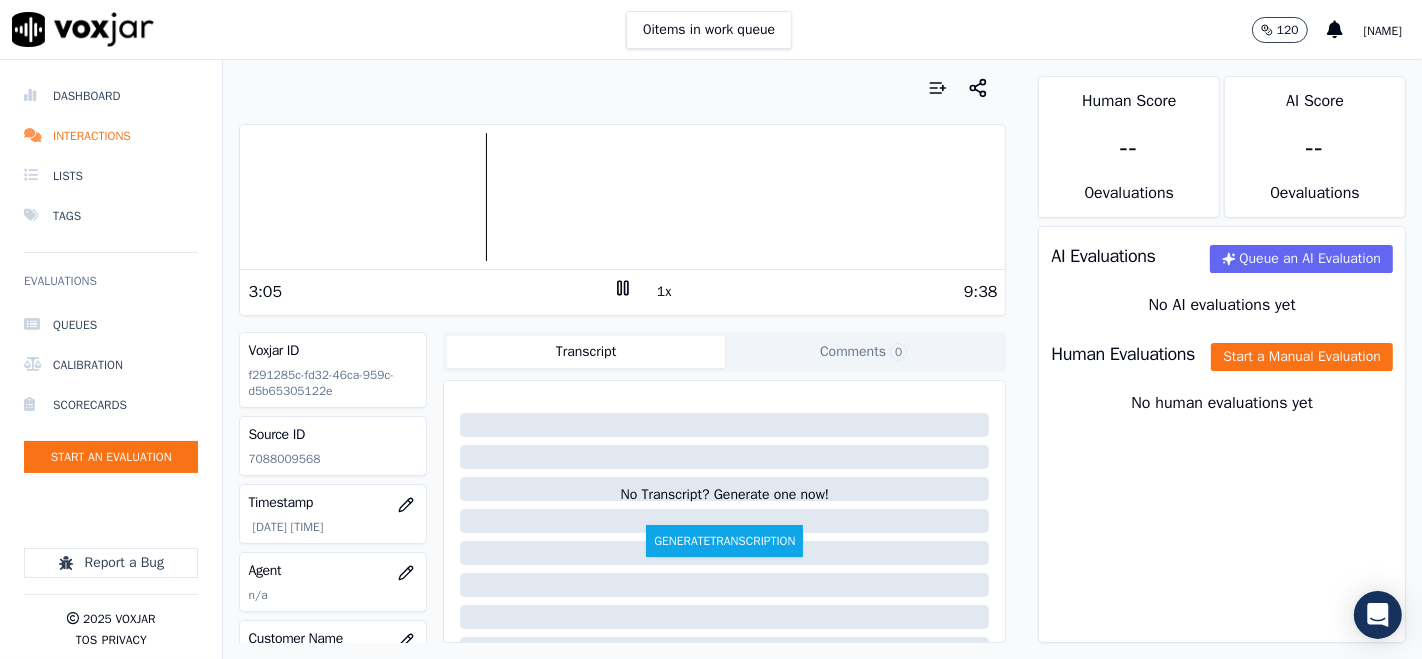 click 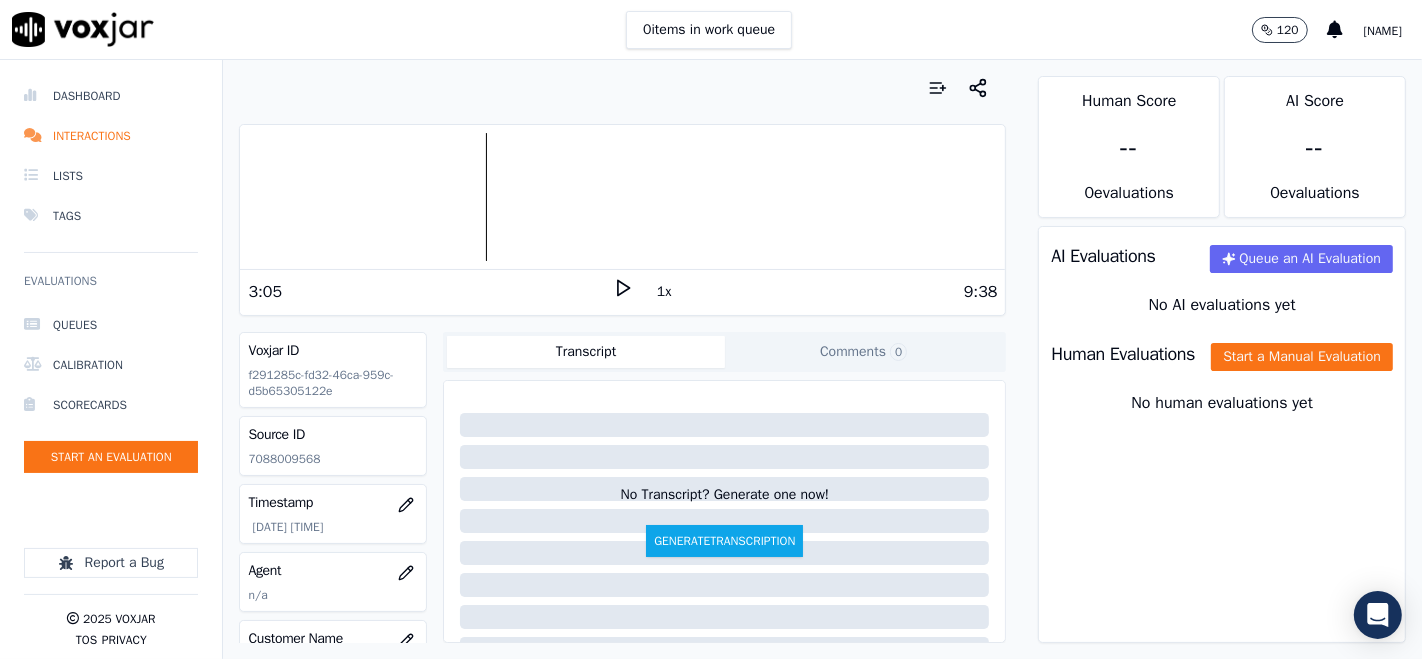 click at bounding box center (622, 197) 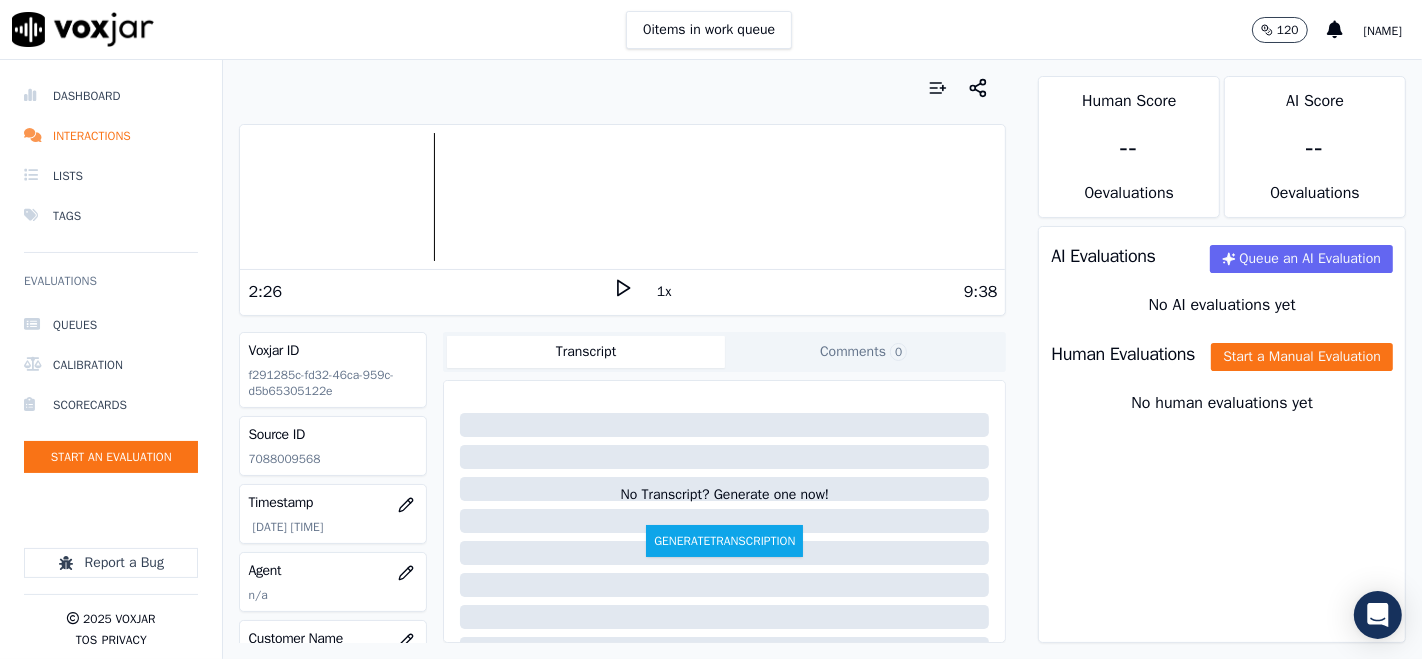 click at bounding box center (622, 197) 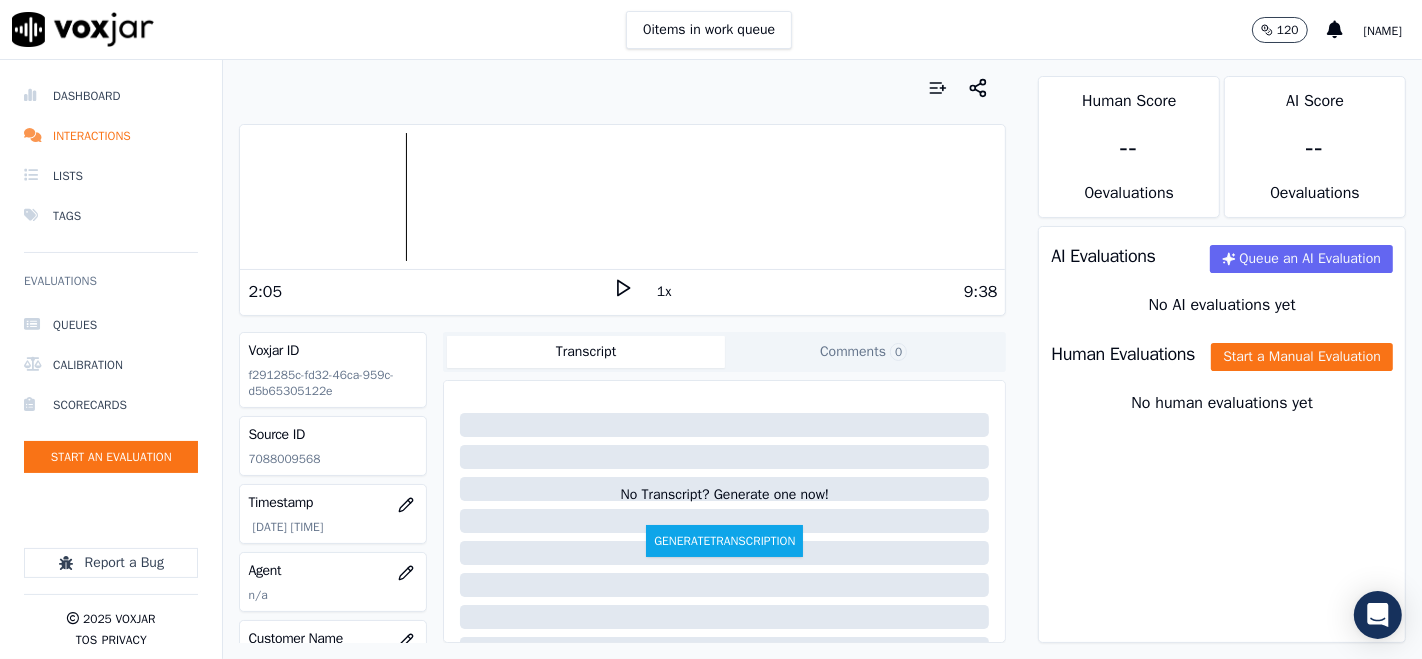 click 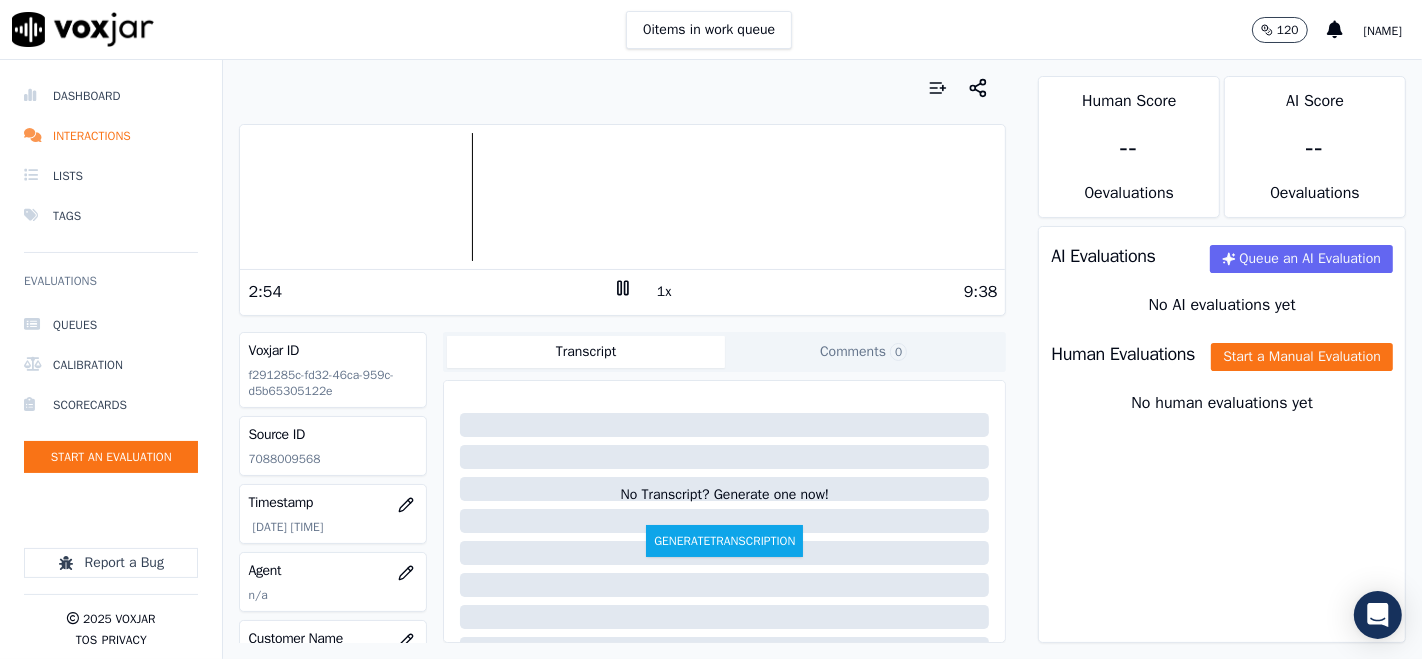 click at bounding box center [622, 197] 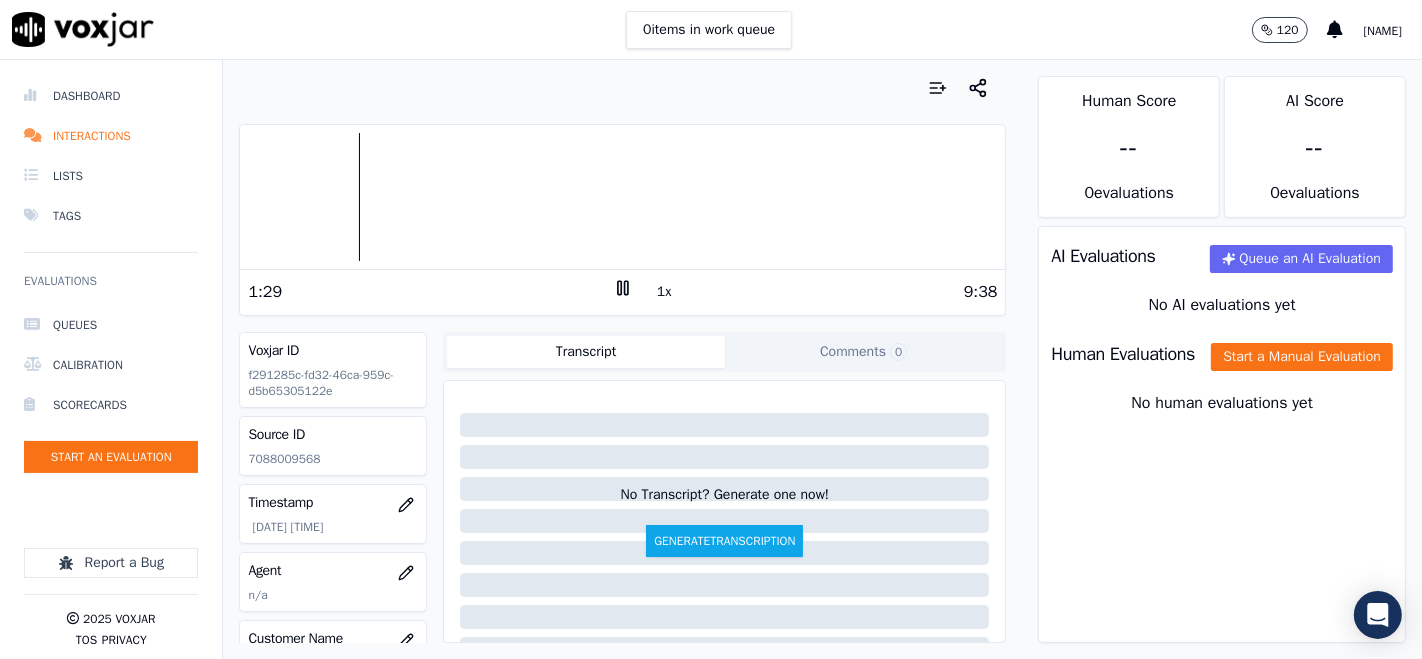 click at bounding box center (622, 197) 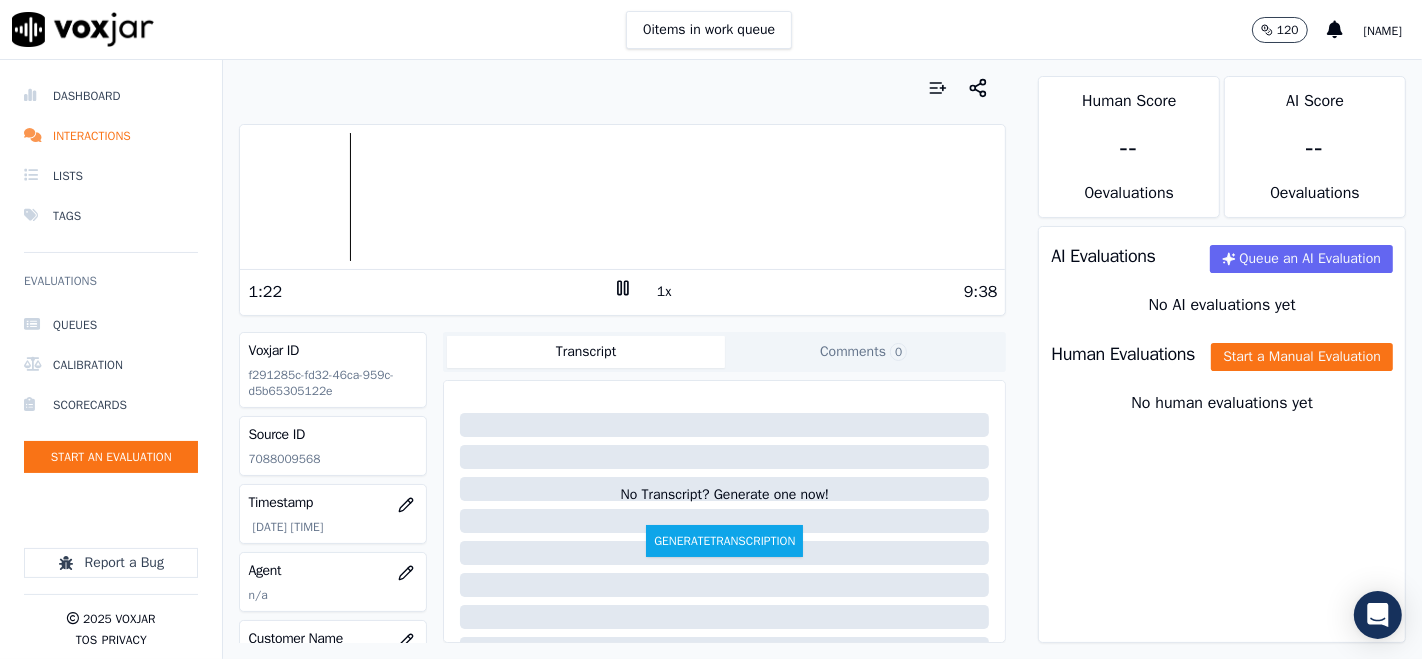 click at bounding box center [622, 197] 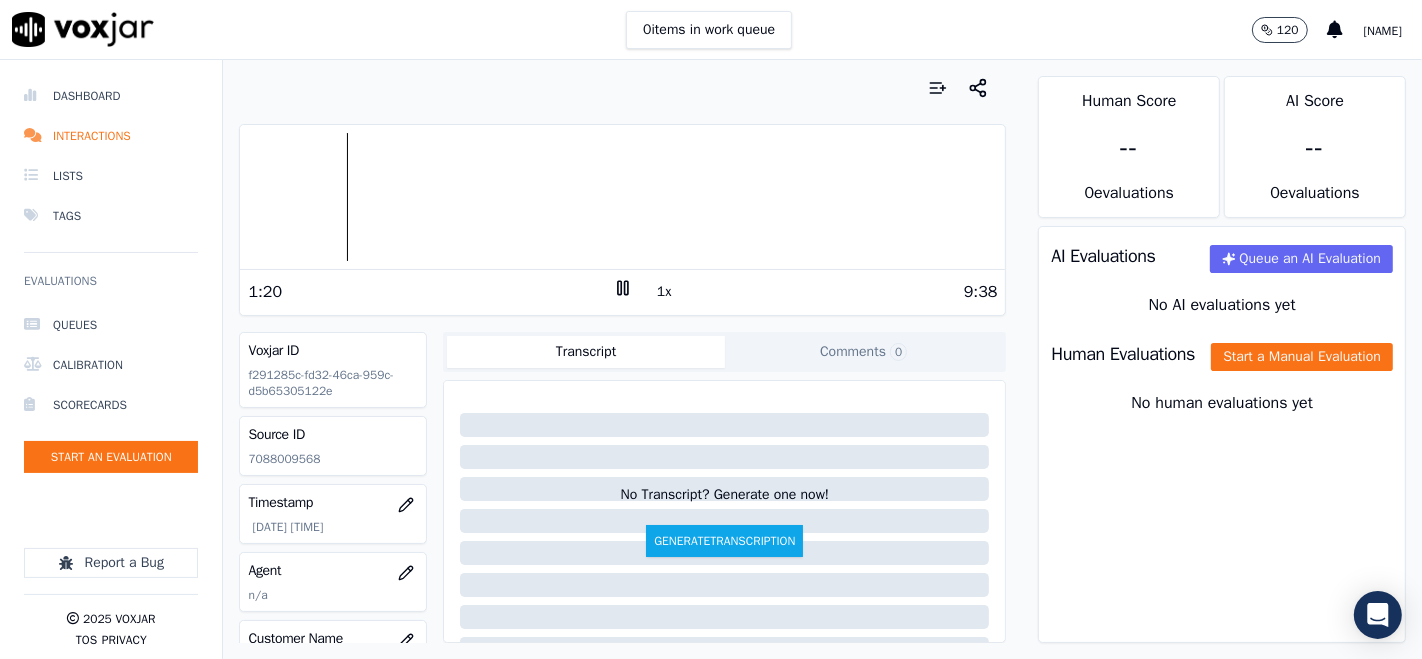 click at bounding box center (622, 197) 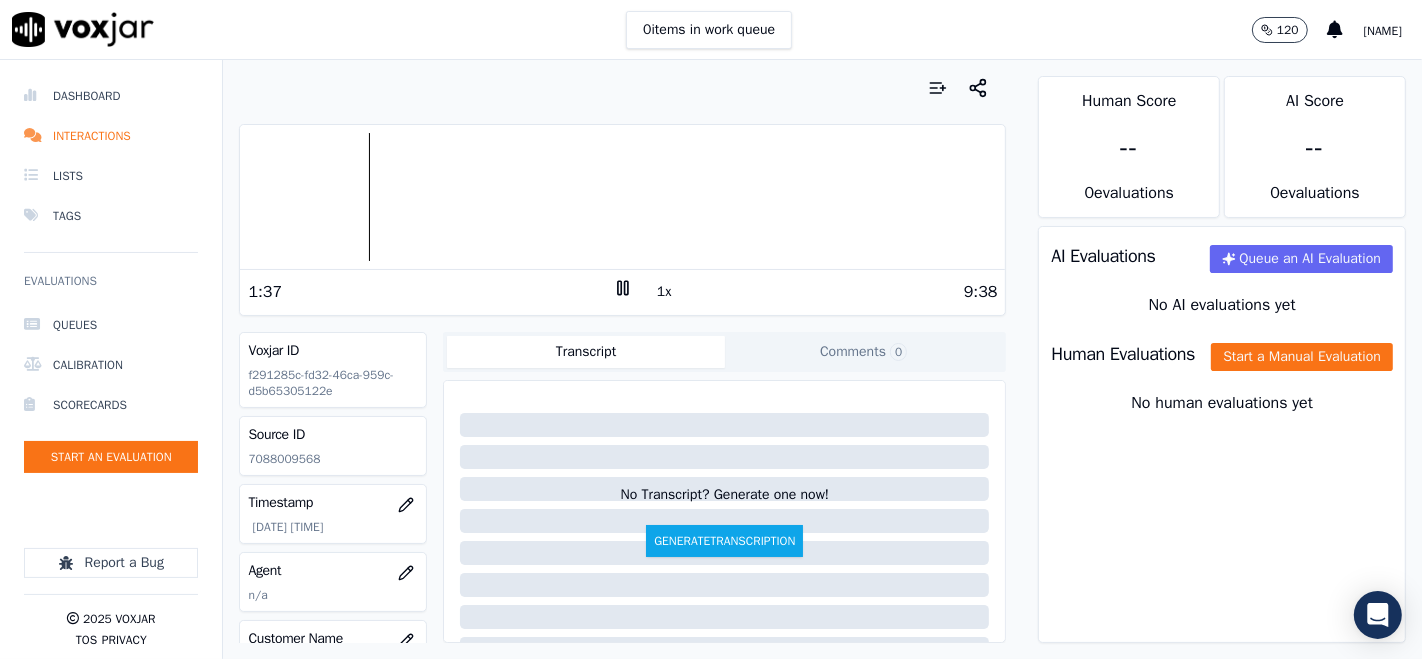 click at bounding box center (622, 197) 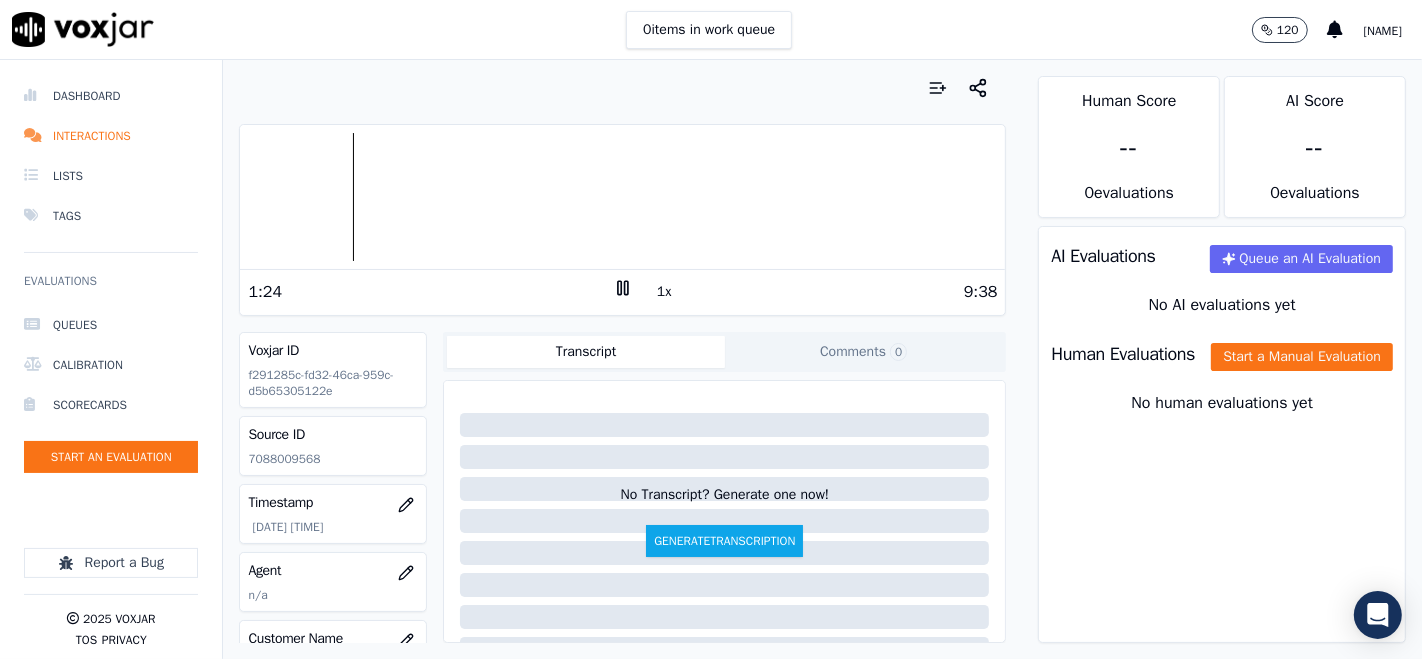 click 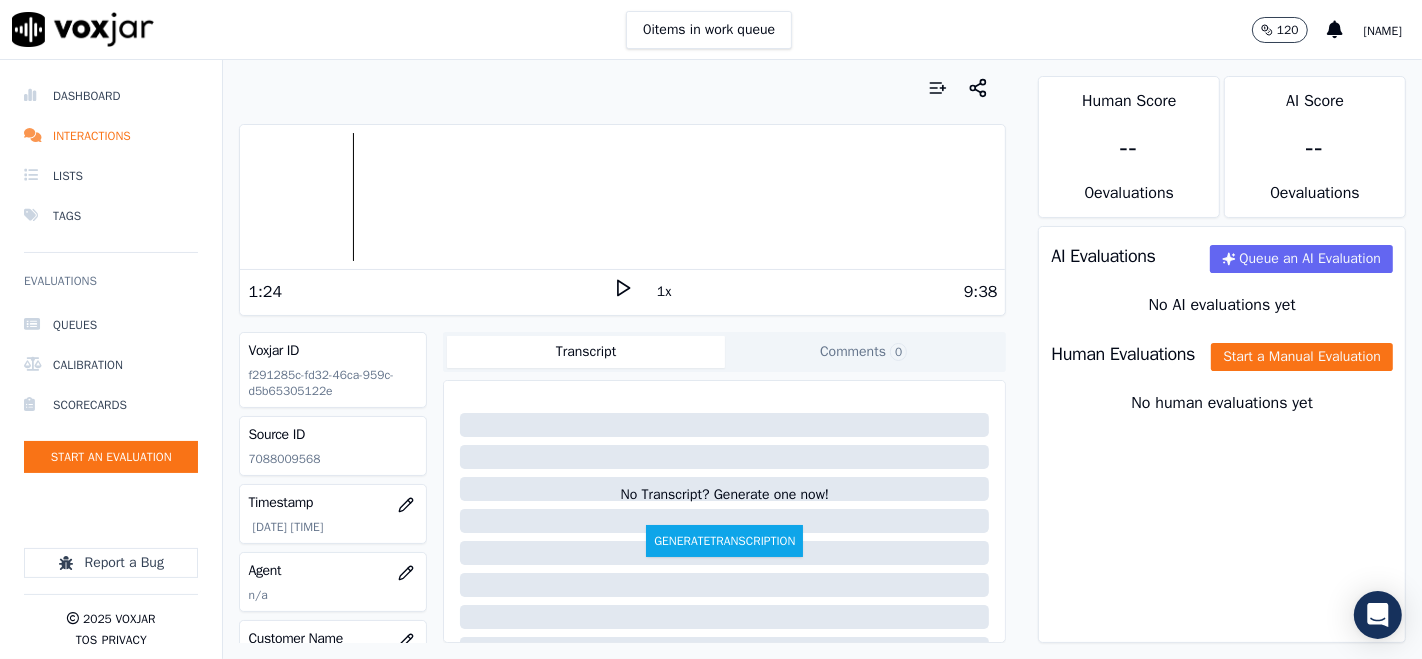 click 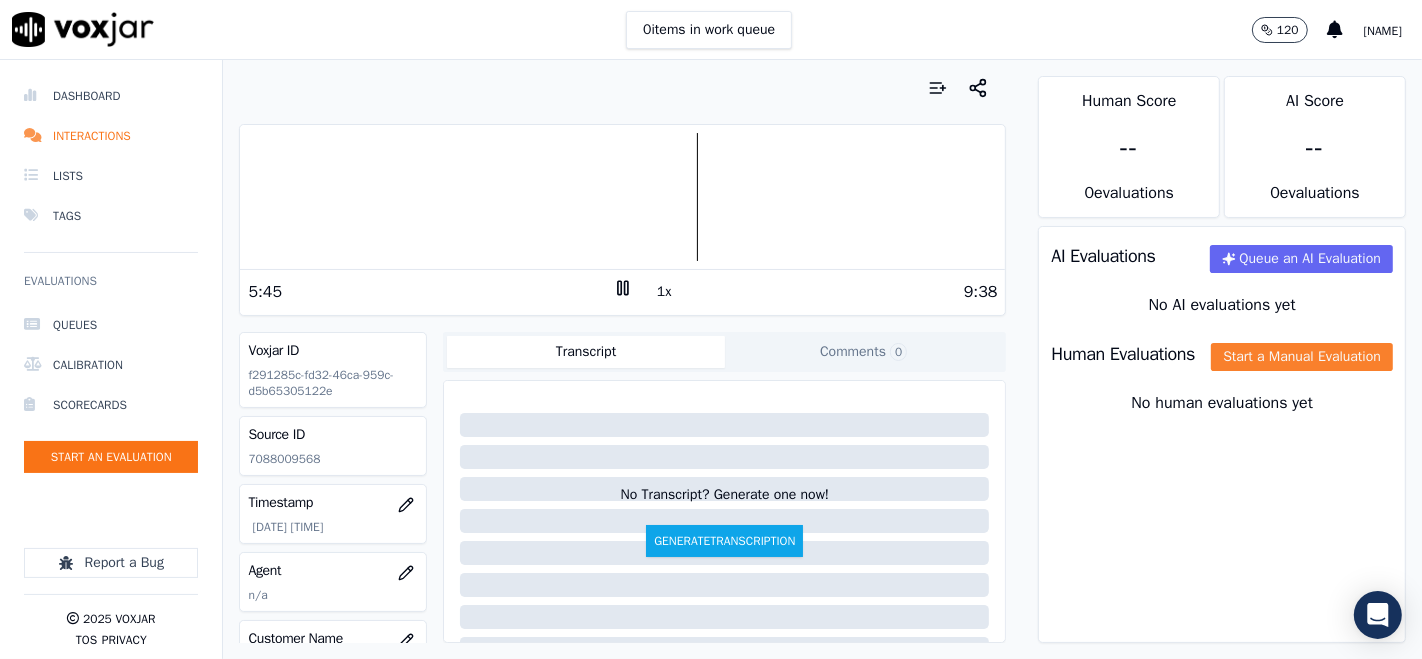 click on "Start a Manual Evaluation" 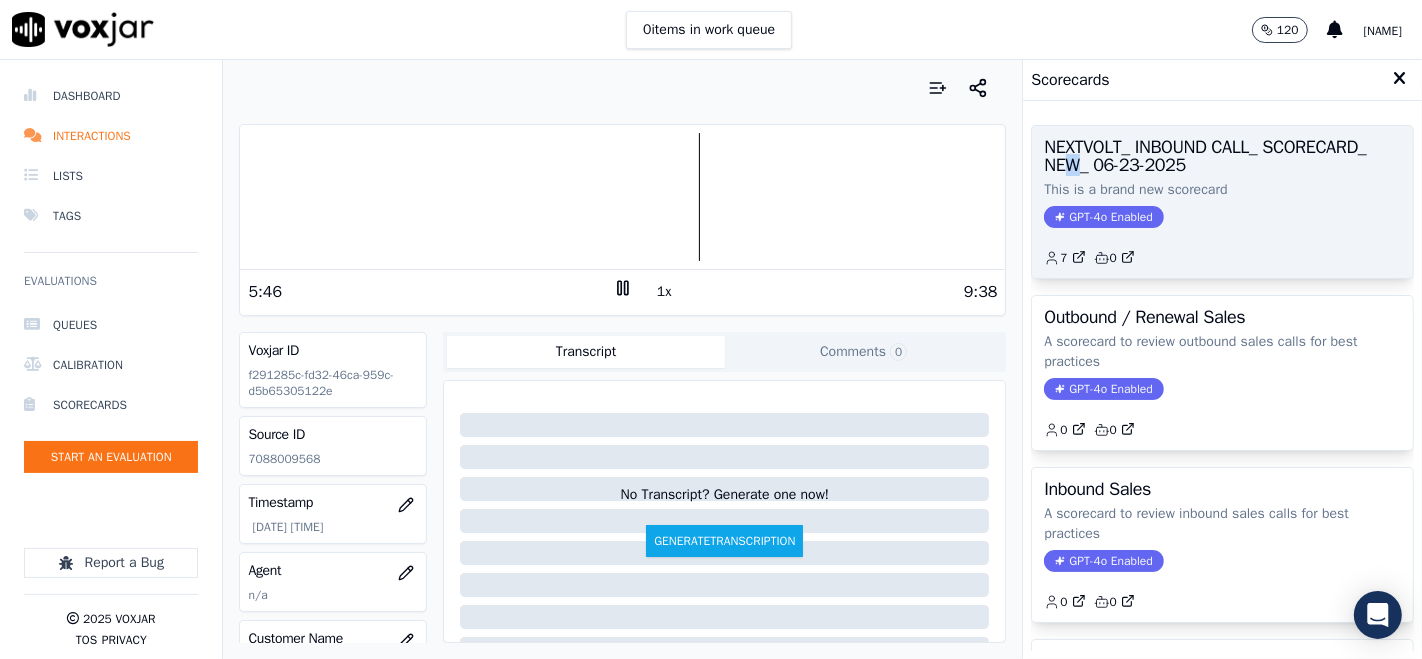 click on "NEXTVOLT_ INBOUND CALL_ SCORECARD_ NEW_ 06-23-2025" at bounding box center (1222, 156) 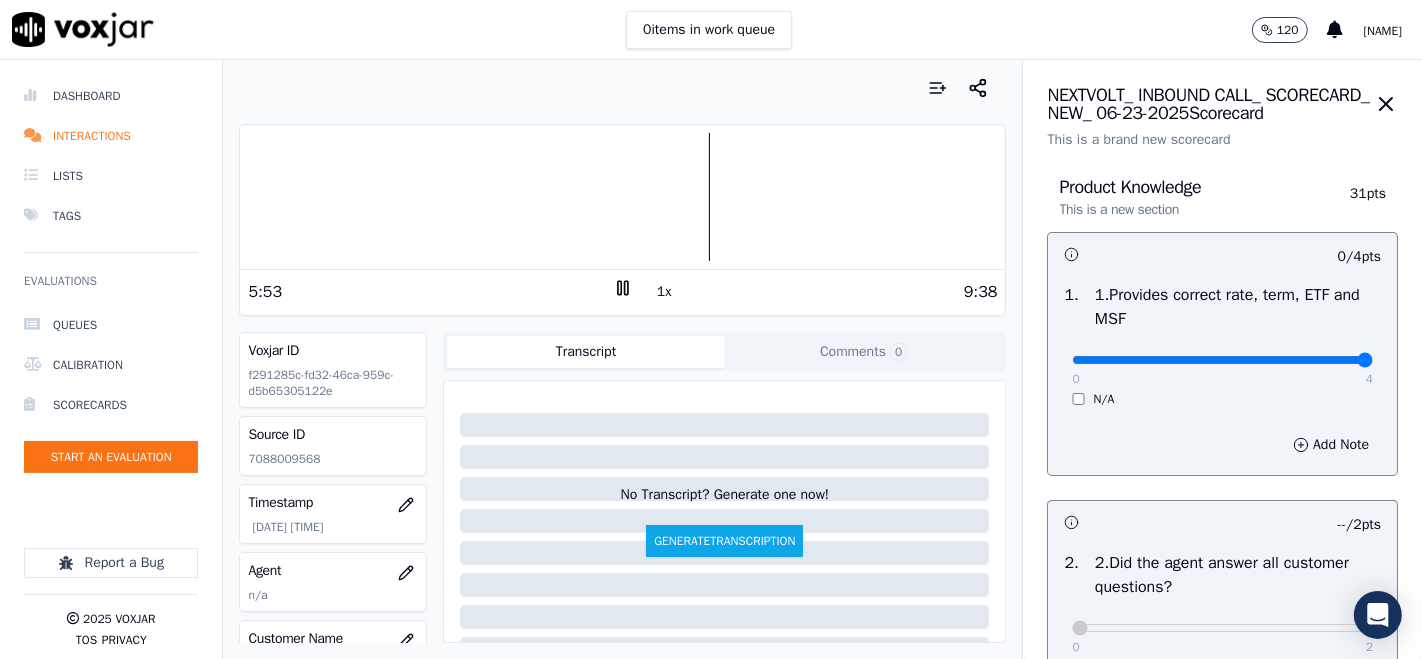 type on "4" 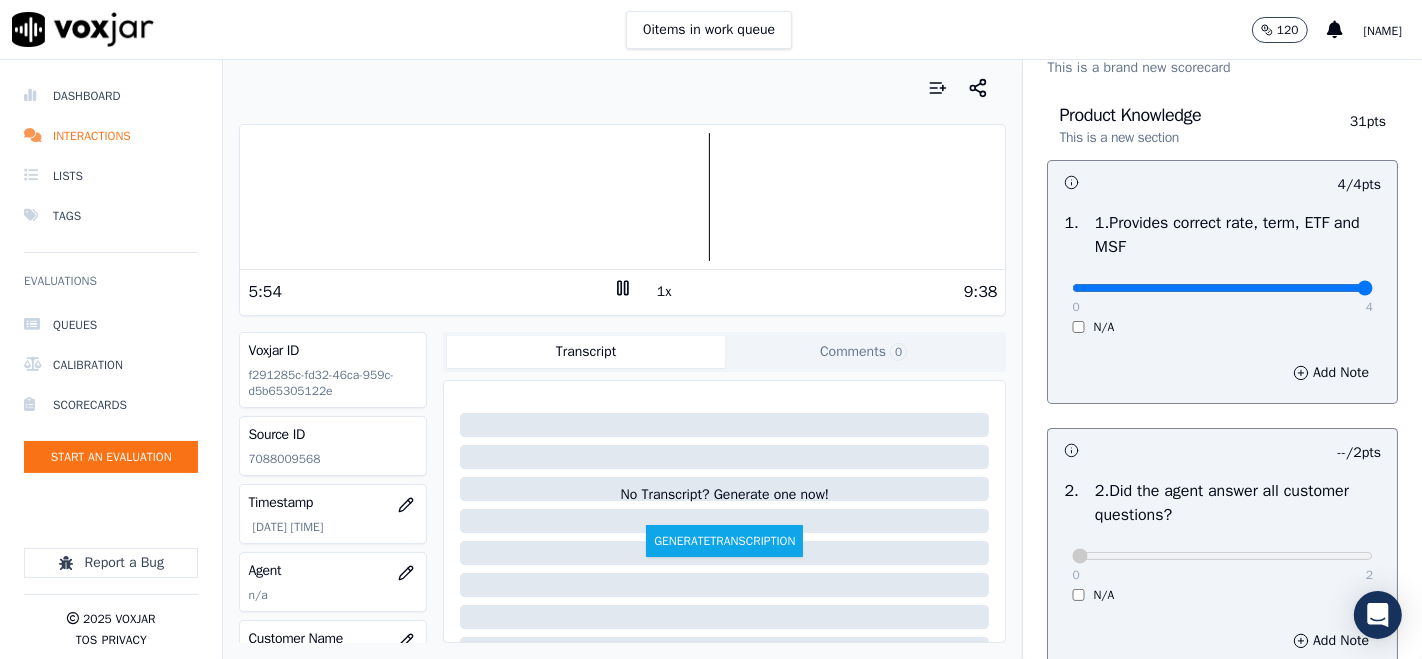 scroll, scrollTop: 222, scrollLeft: 0, axis: vertical 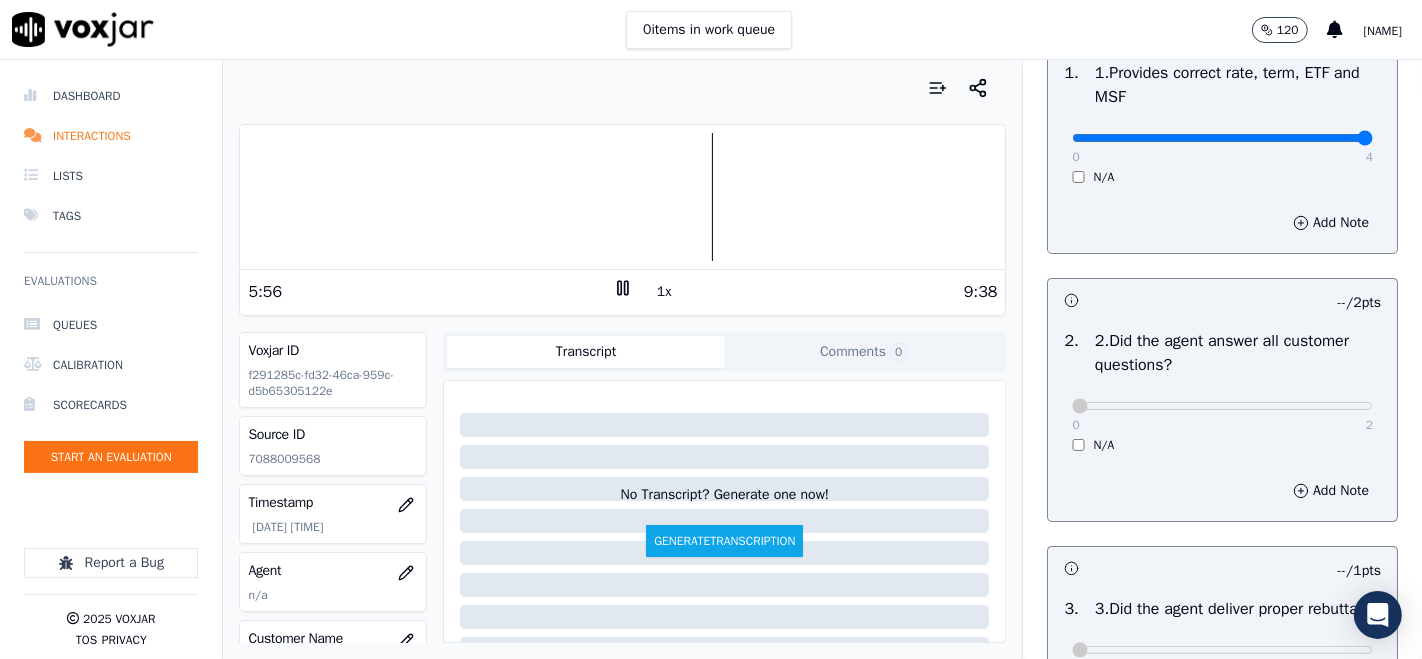 click on "N/A" at bounding box center [1222, 445] 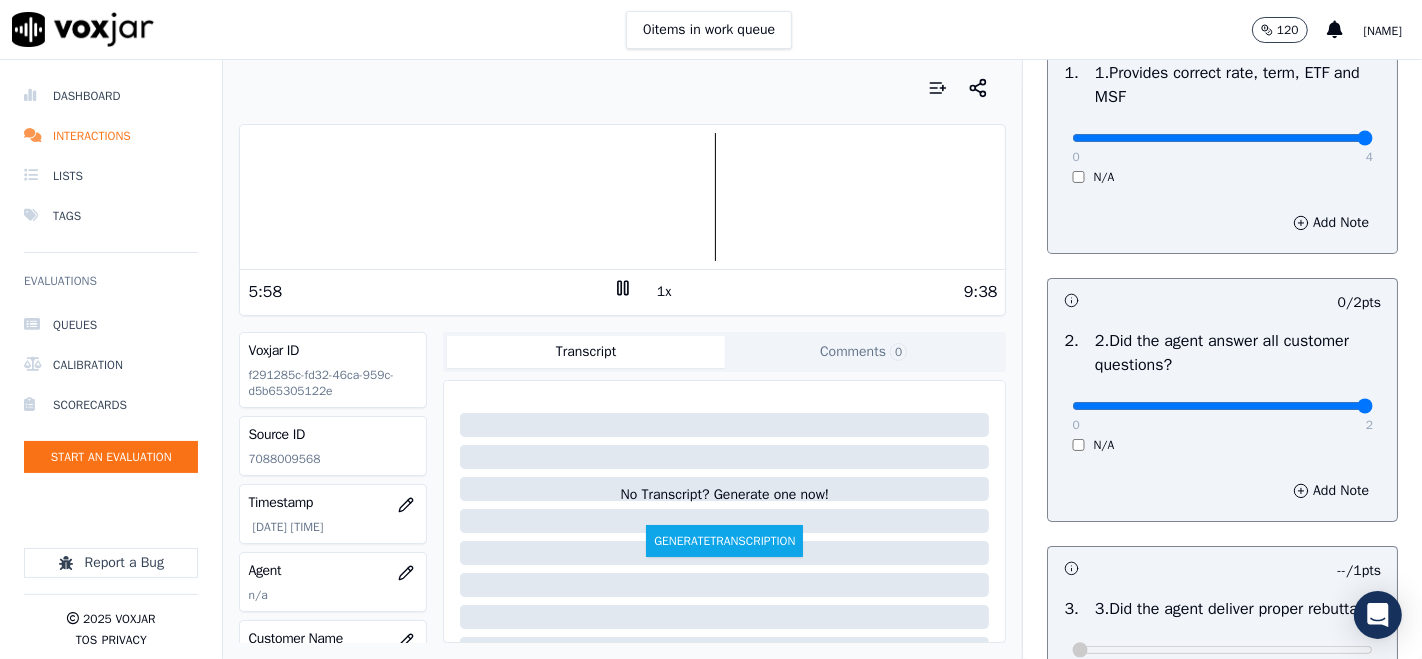 type on "2" 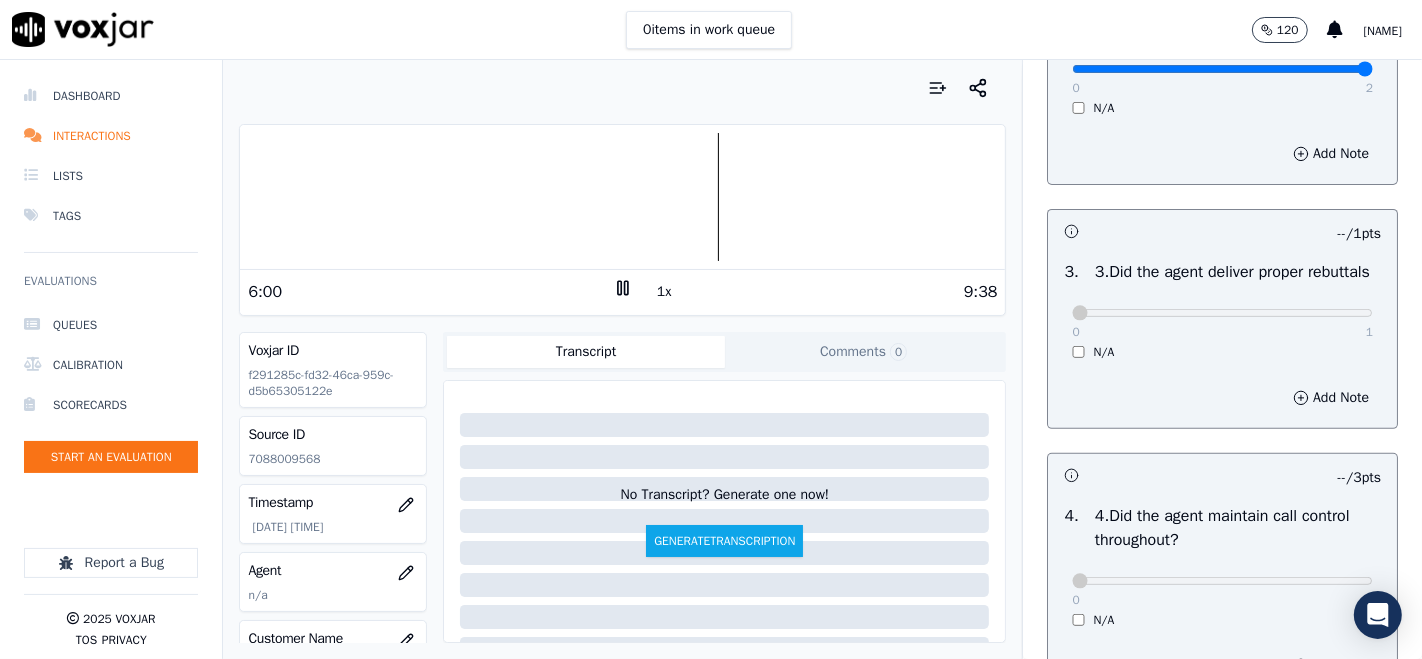 scroll, scrollTop: 666, scrollLeft: 0, axis: vertical 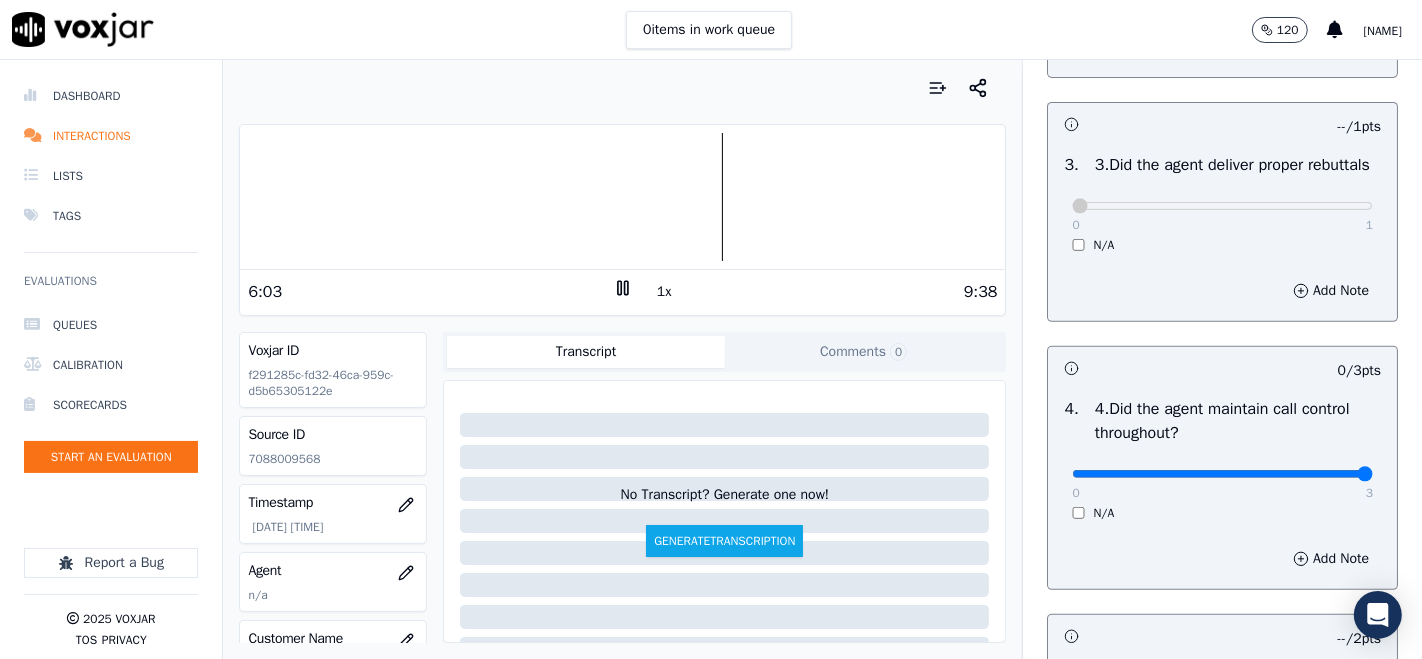 type on "3" 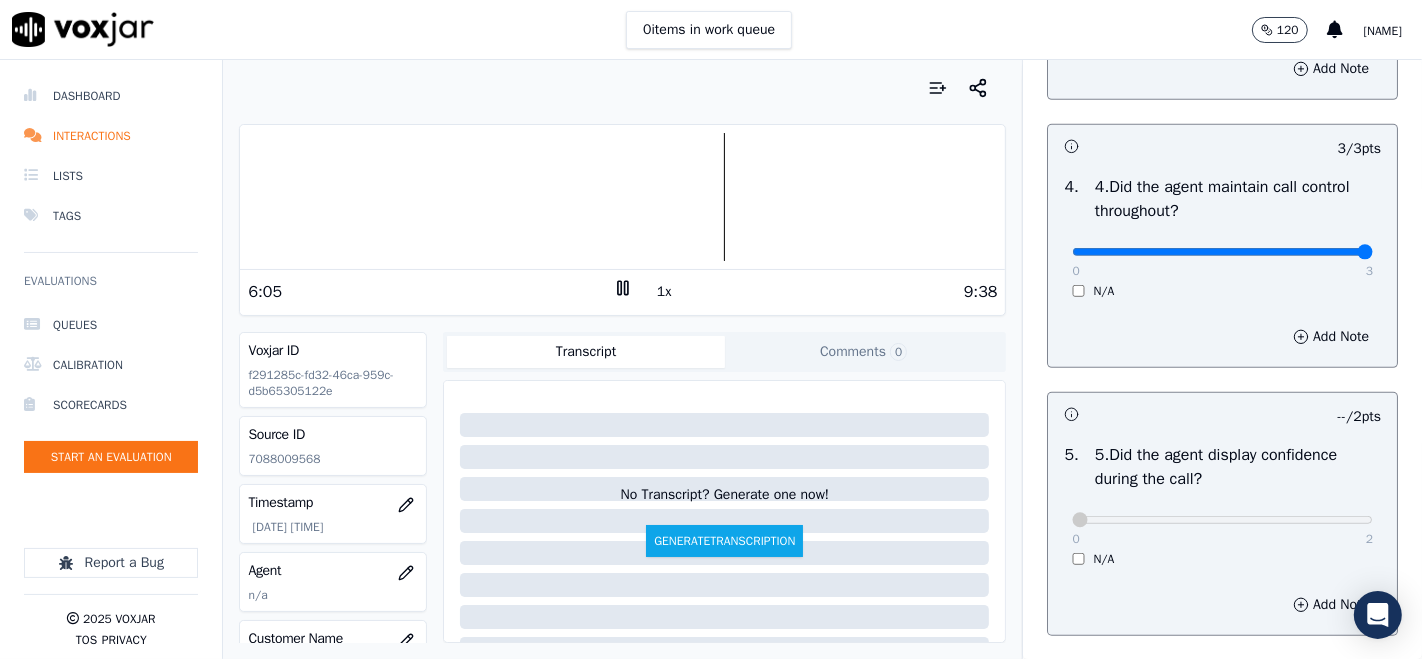 scroll, scrollTop: 1000, scrollLeft: 0, axis: vertical 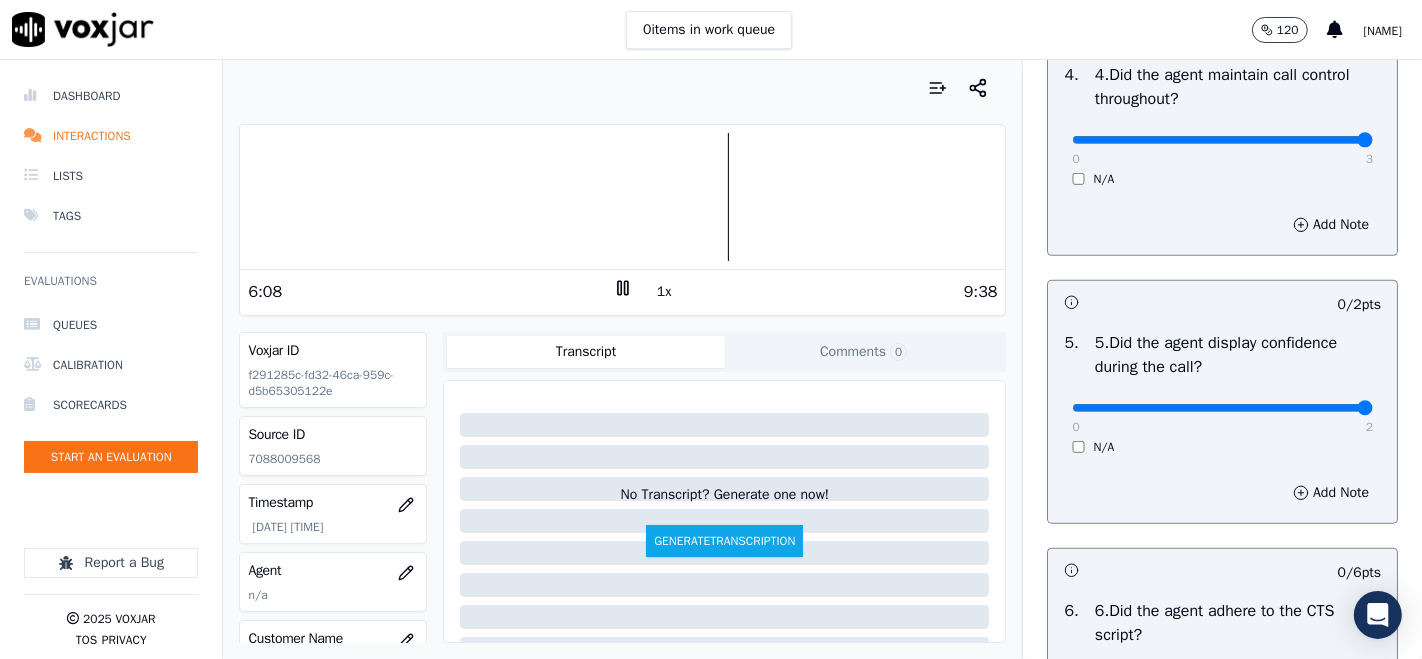 type on "2" 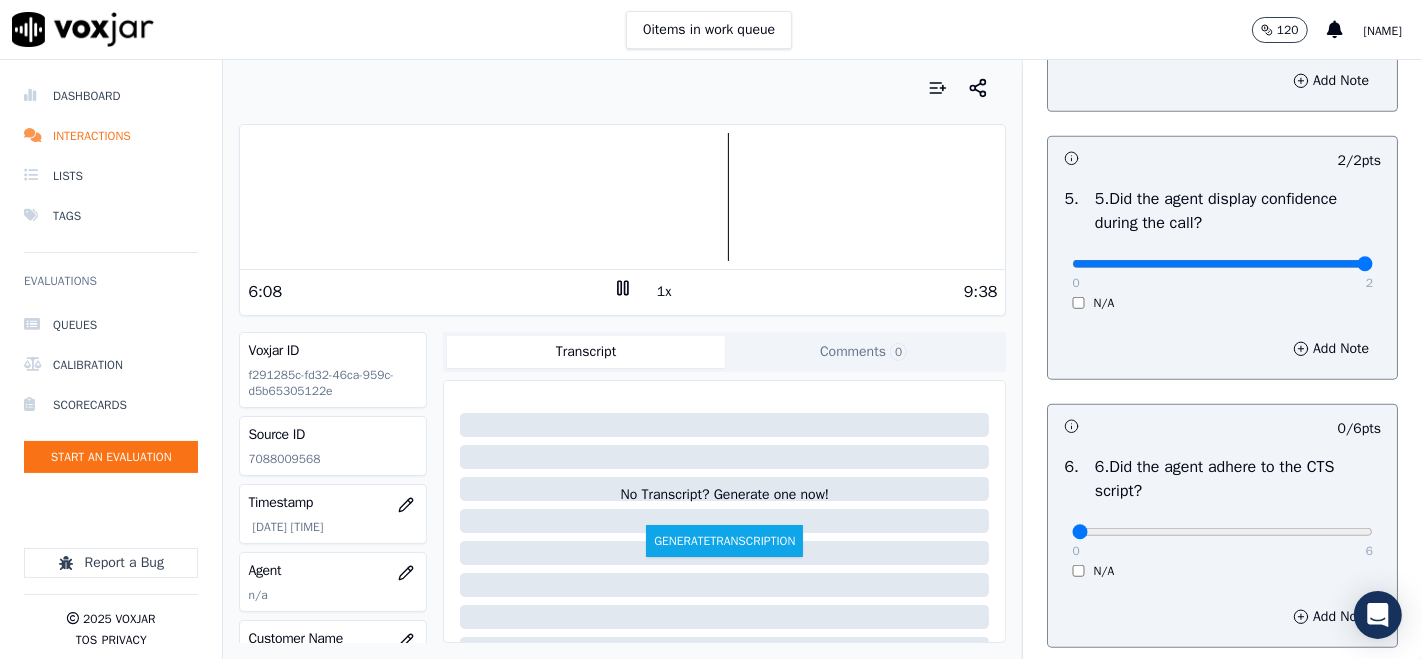 scroll, scrollTop: 1222, scrollLeft: 0, axis: vertical 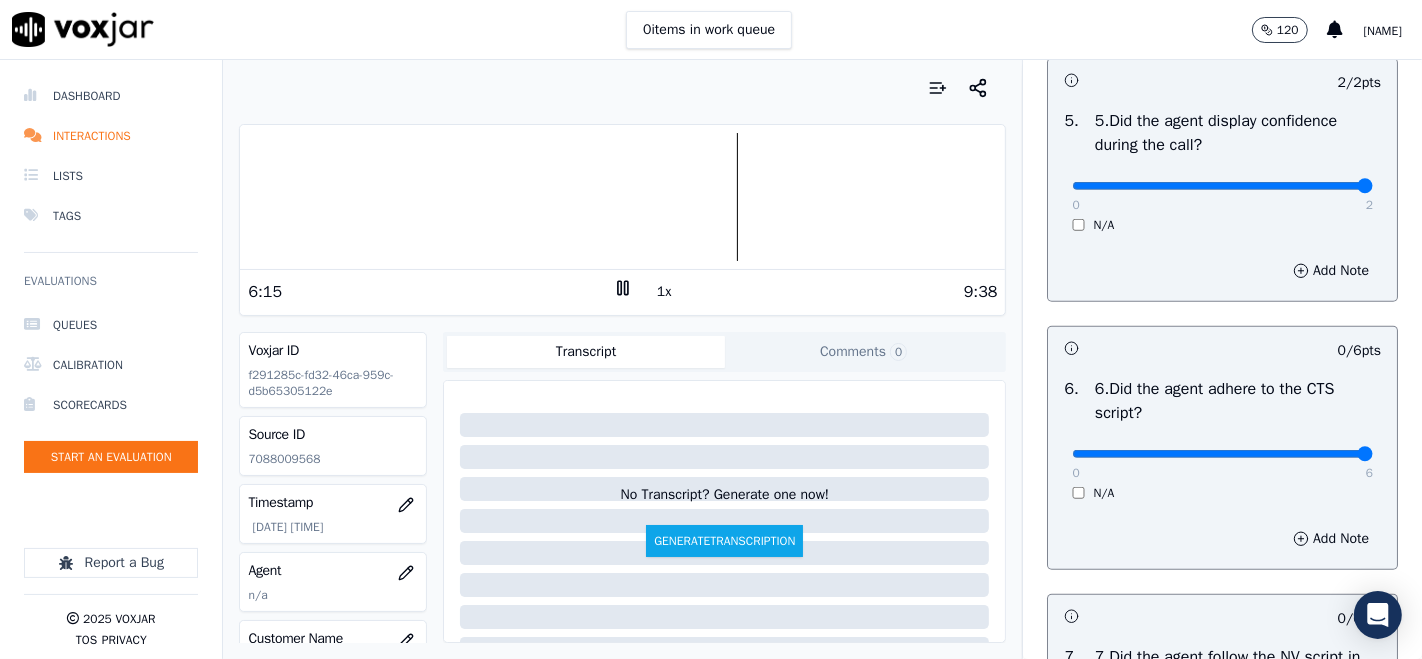 type on "6" 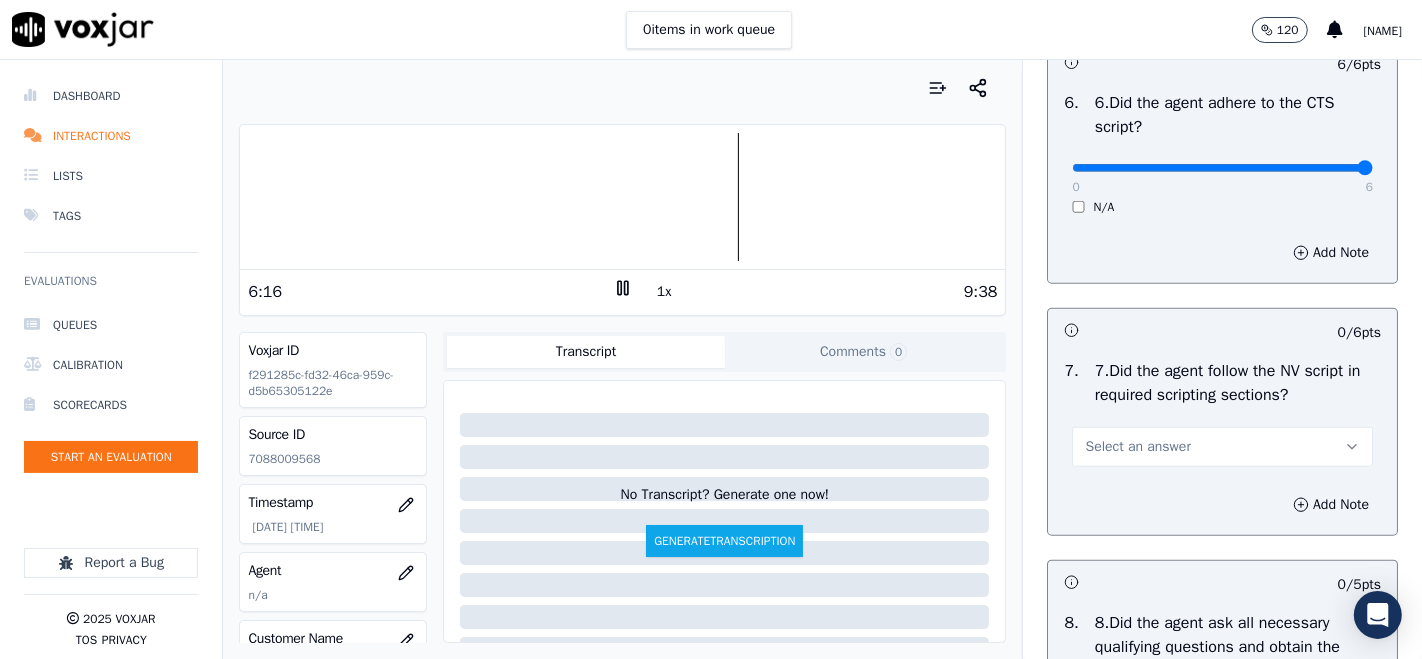 scroll, scrollTop: 1555, scrollLeft: 0, axis: vertical 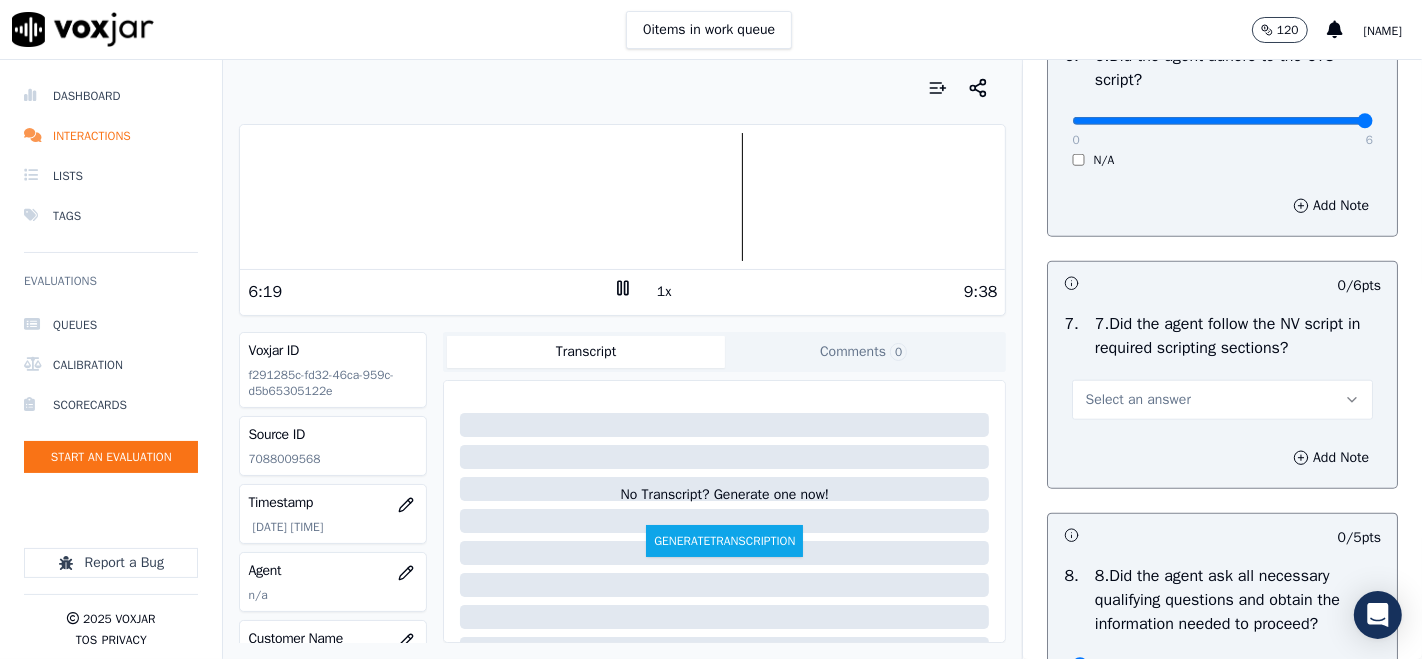 click on "Select an answer" at bounding box center (1222, 400) 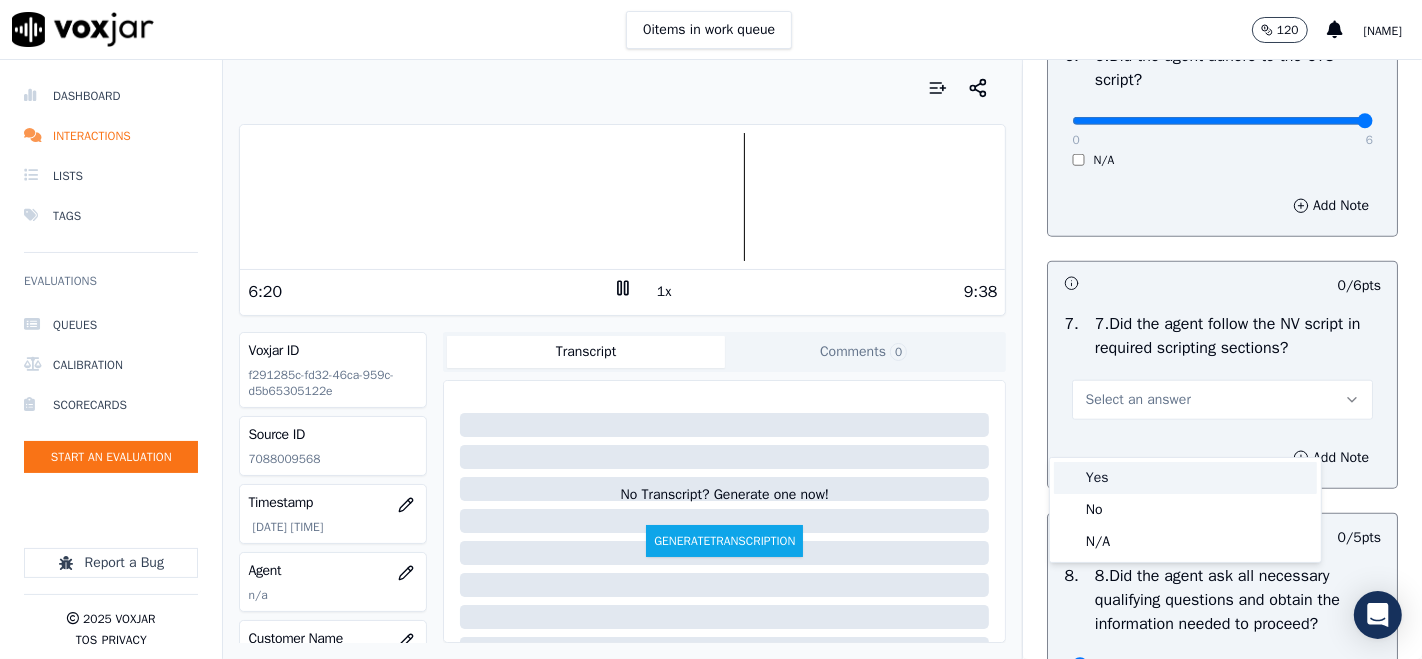 click on "Yes" at bounding box center [1185, 478] 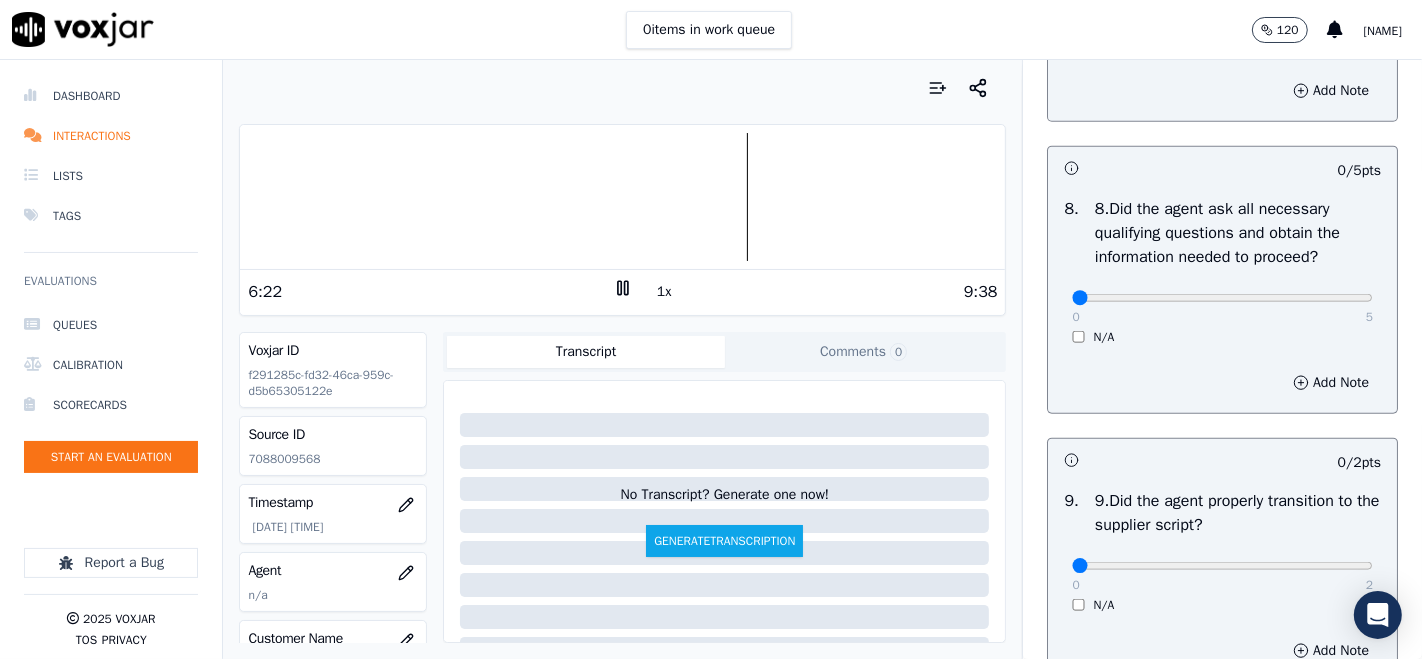 scroll, scrollTop: 1888, scrollLeft: 0, axis: vertical 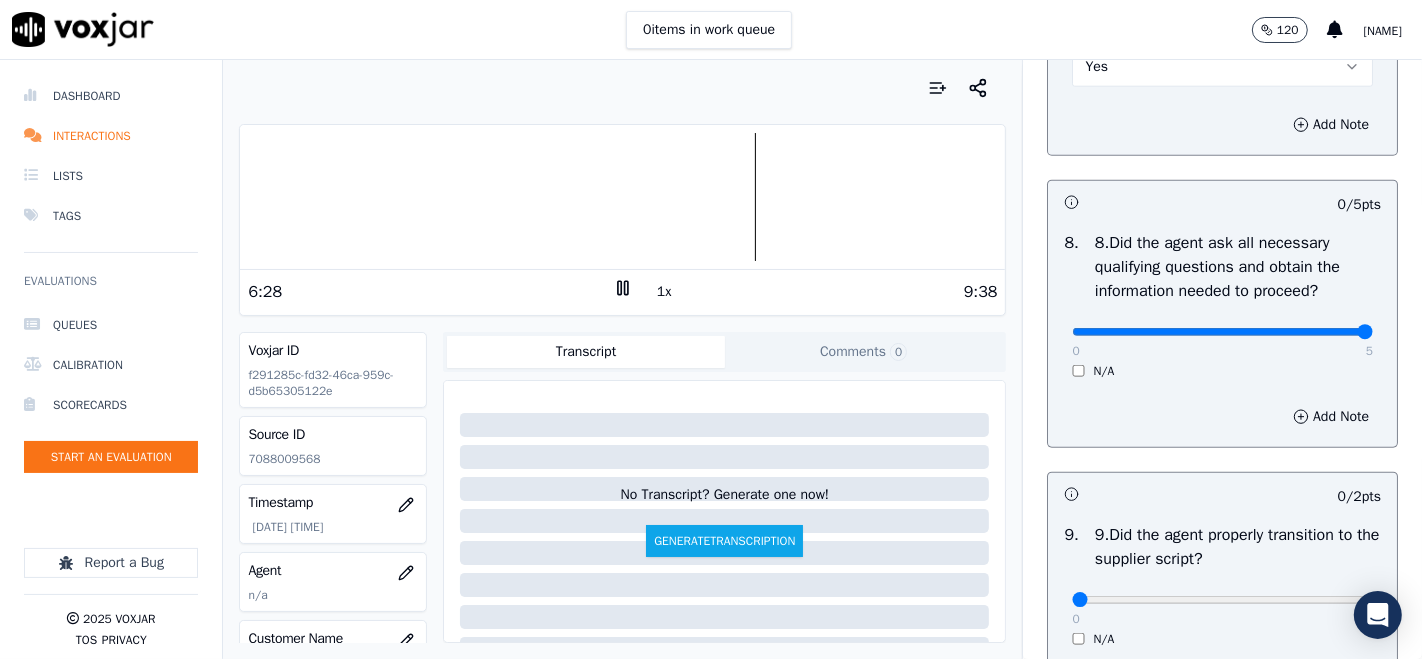 type on "5" 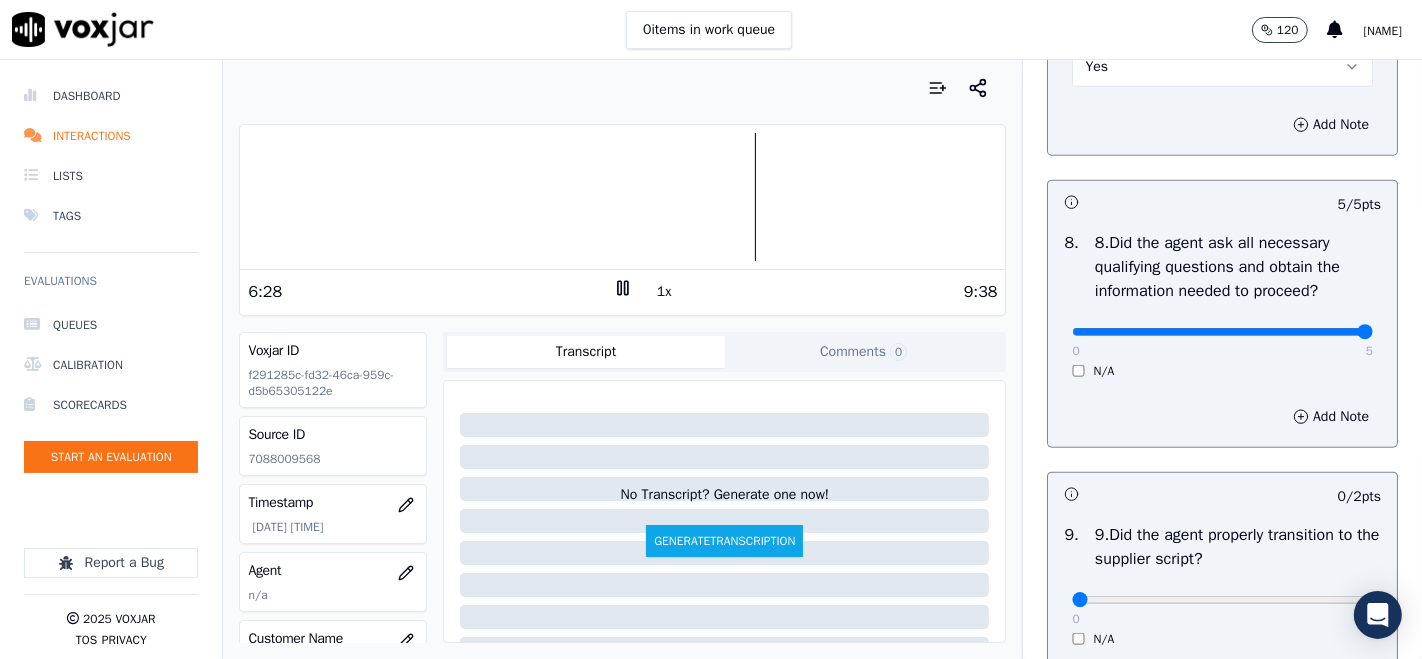scroll, scrollTop: 2111, scrollLeft: 0, axis: vertical 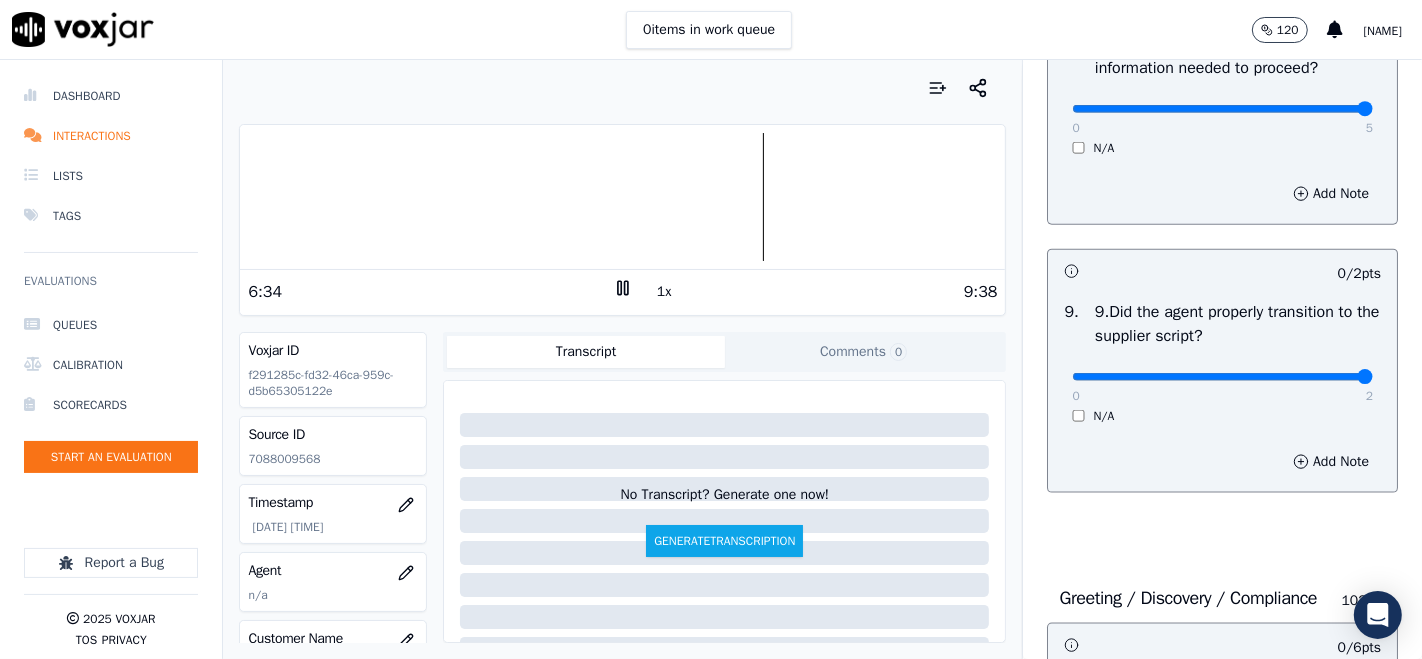 click at bounding box center [1222, -1751] 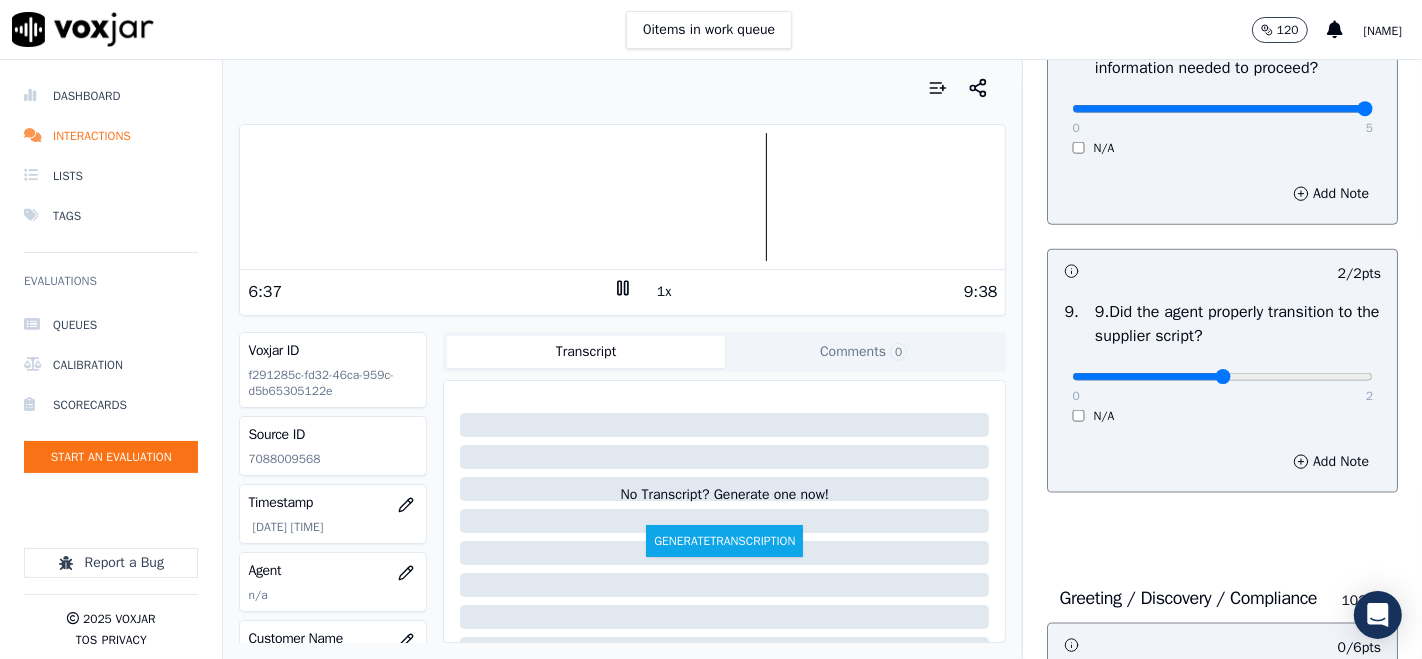 click at bounding box center (1222, -1751) 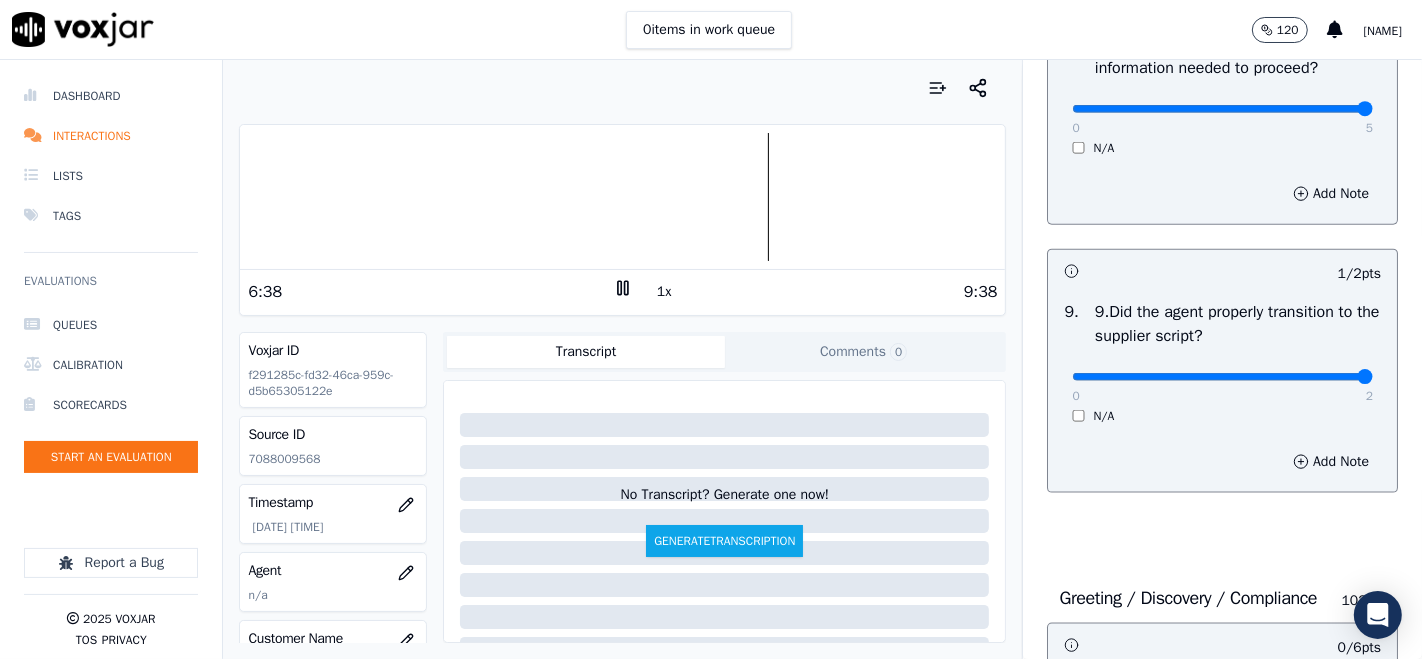 type on "2" 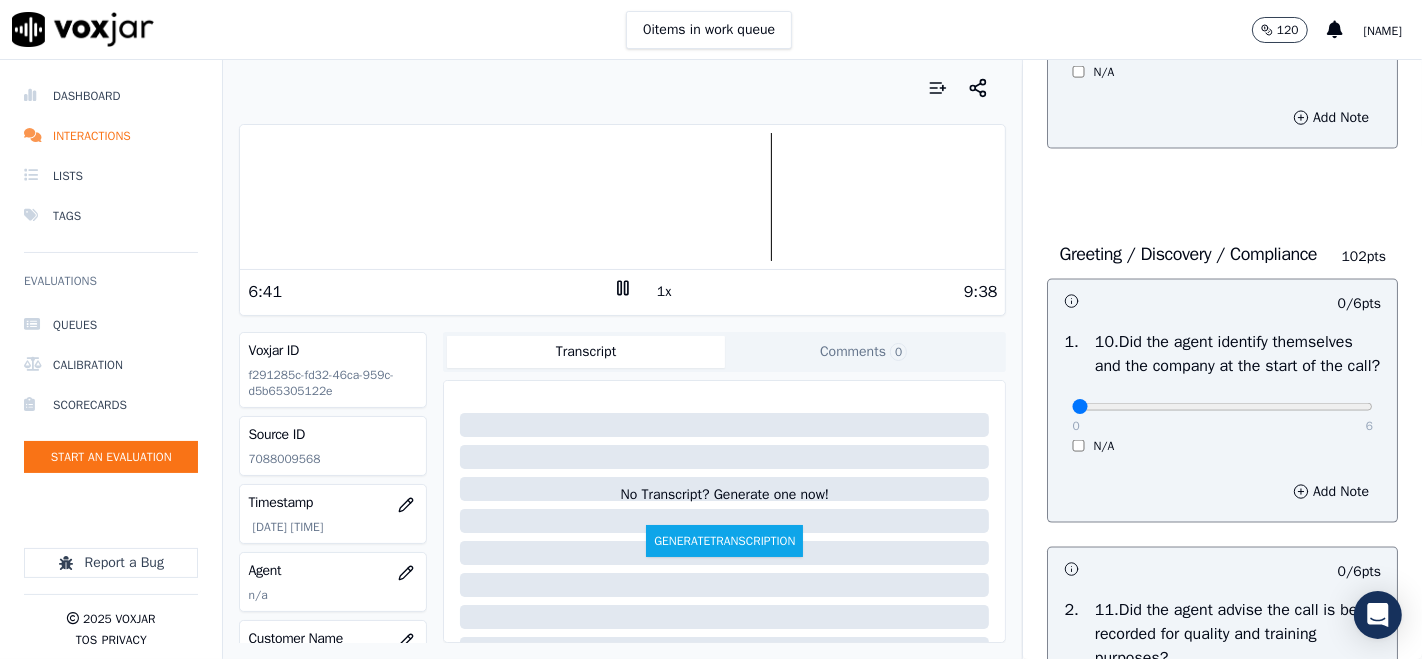 scroll, scrollTop: 2555, scrollLeft: 0, axis: vertical 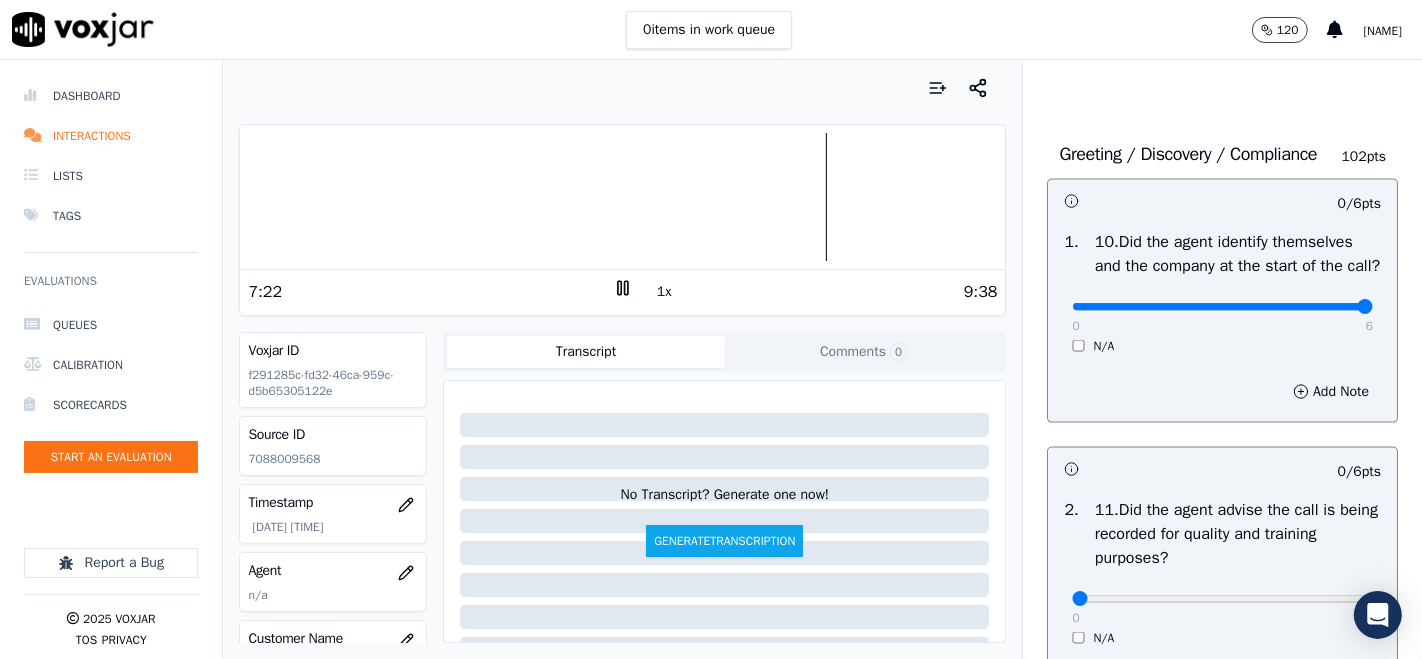 type on "6" 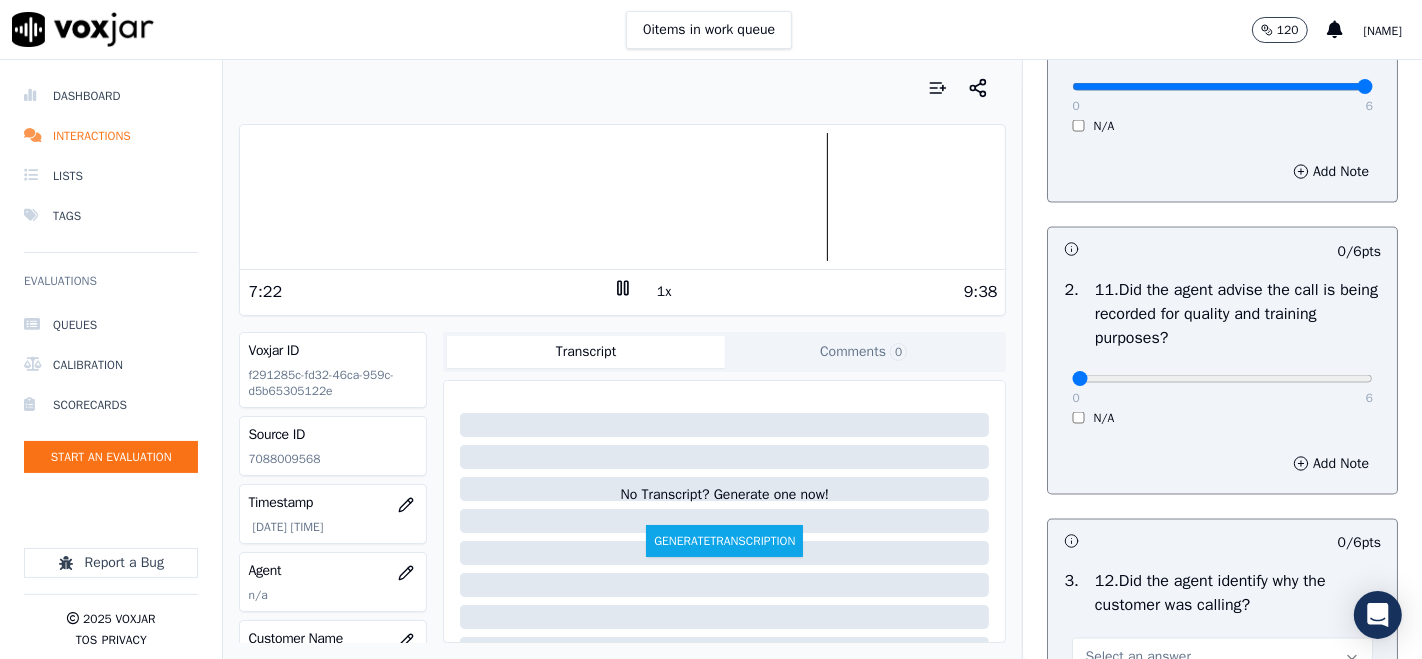 scroll, scrollTop: 2777, scrollLeft: 0, axis: vertical 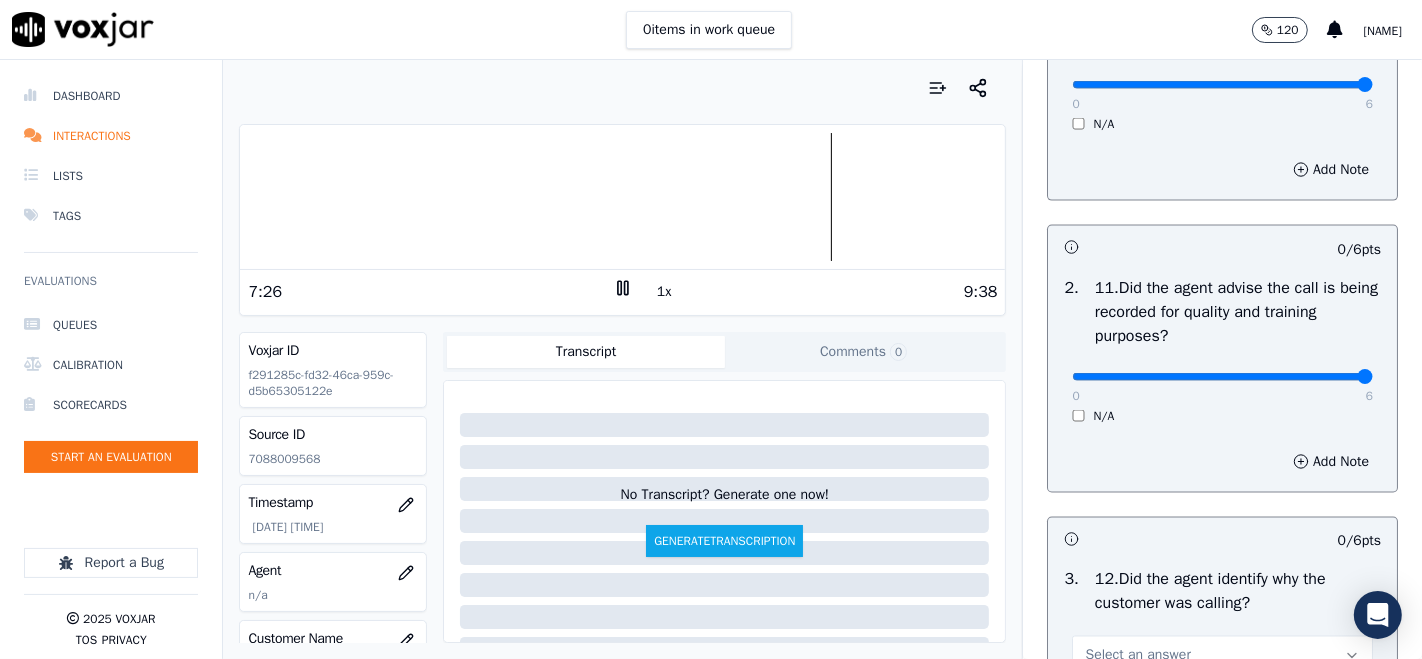 type on "6" 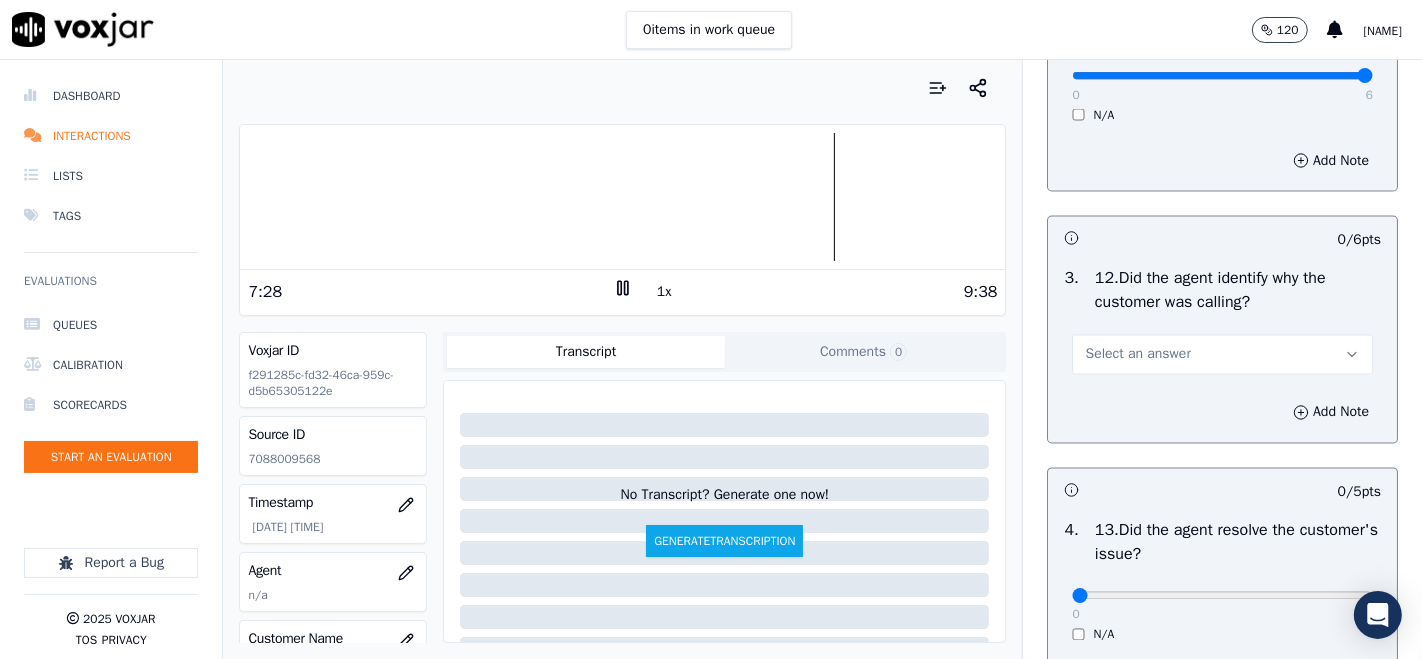 scroll, scrollTop: 3111, scrollLeft: 0, axis: vertical 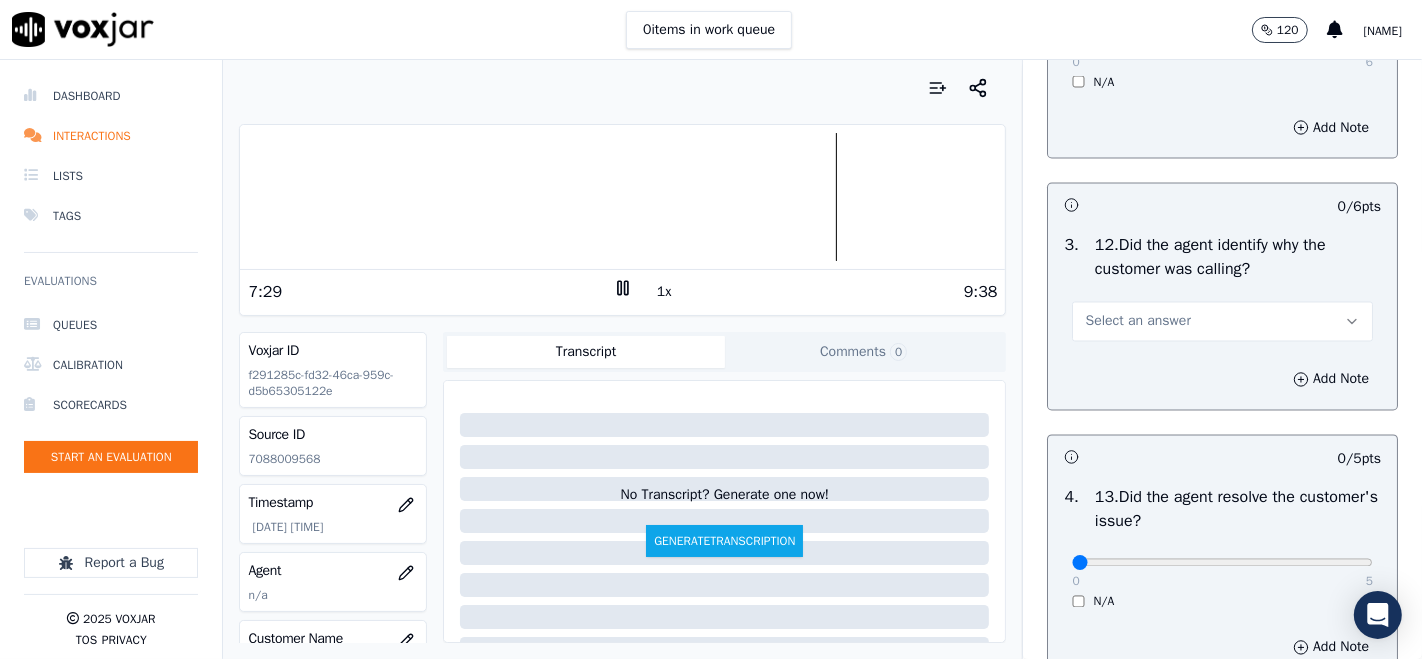 click 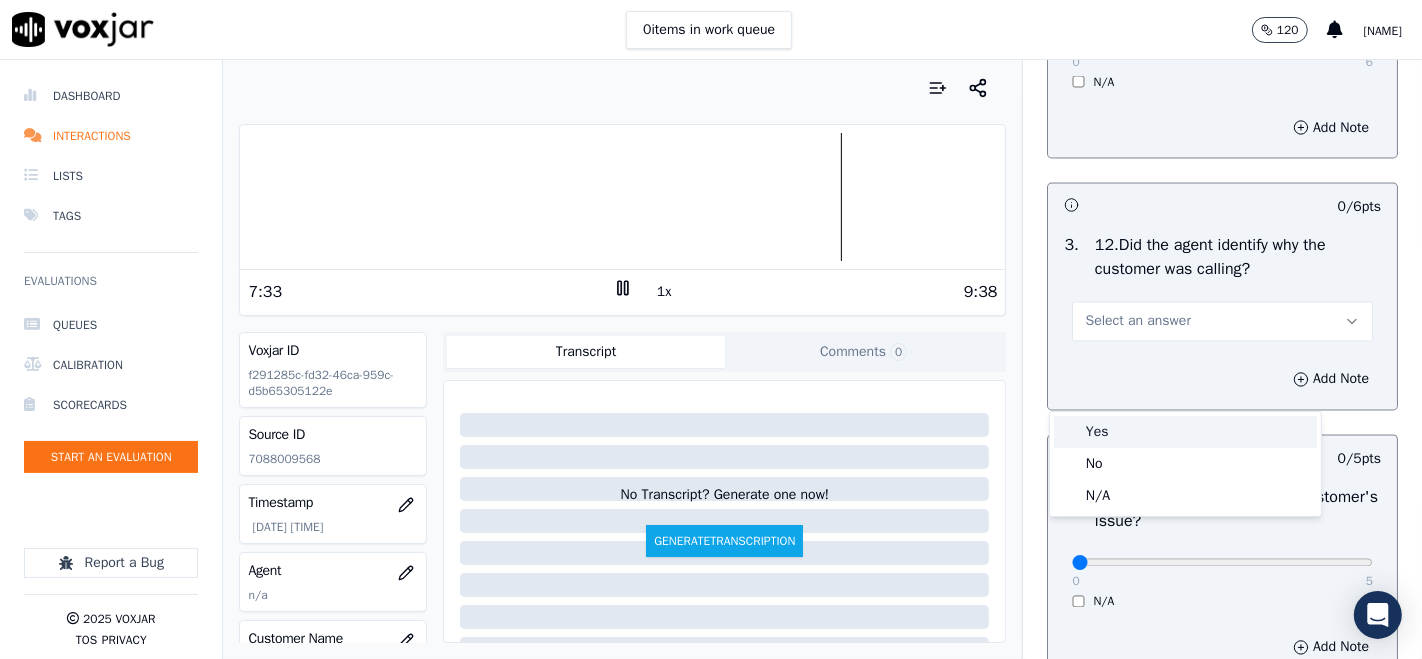 click on "Yes" at bounding box center (1185, 432) 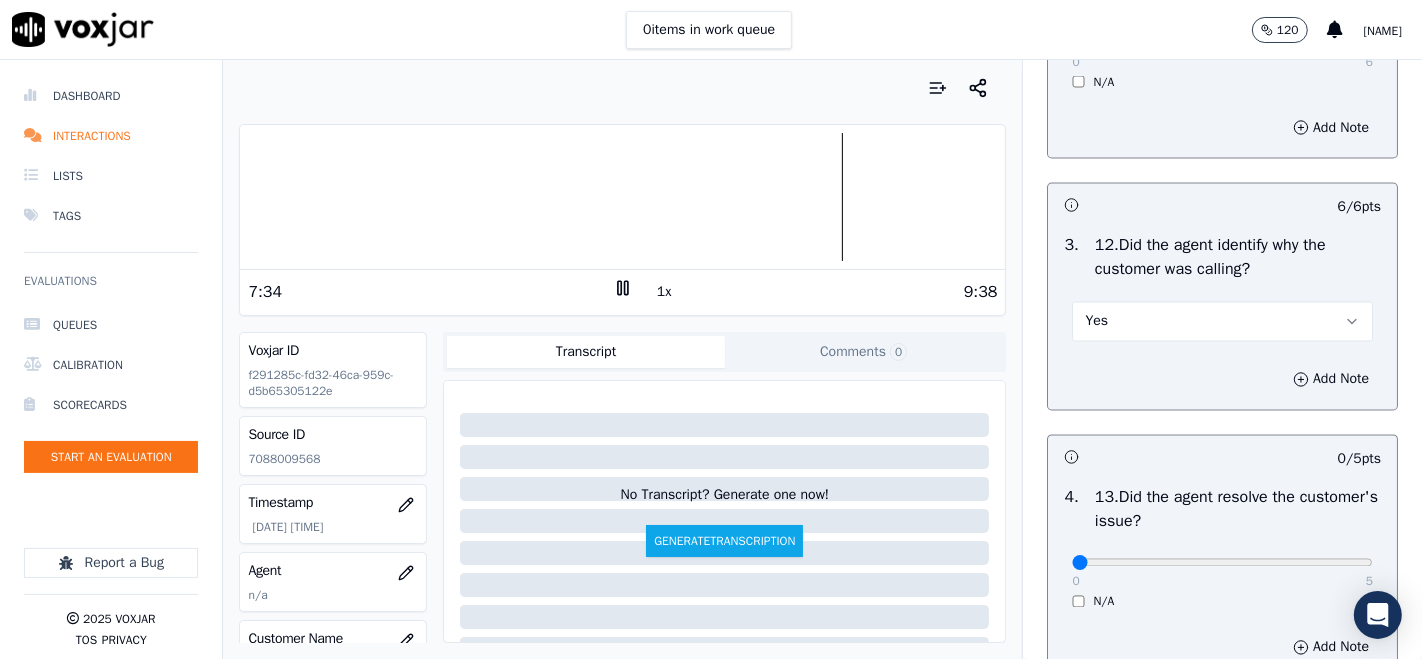 click on "Yes" at bounding box center (1222, 322) 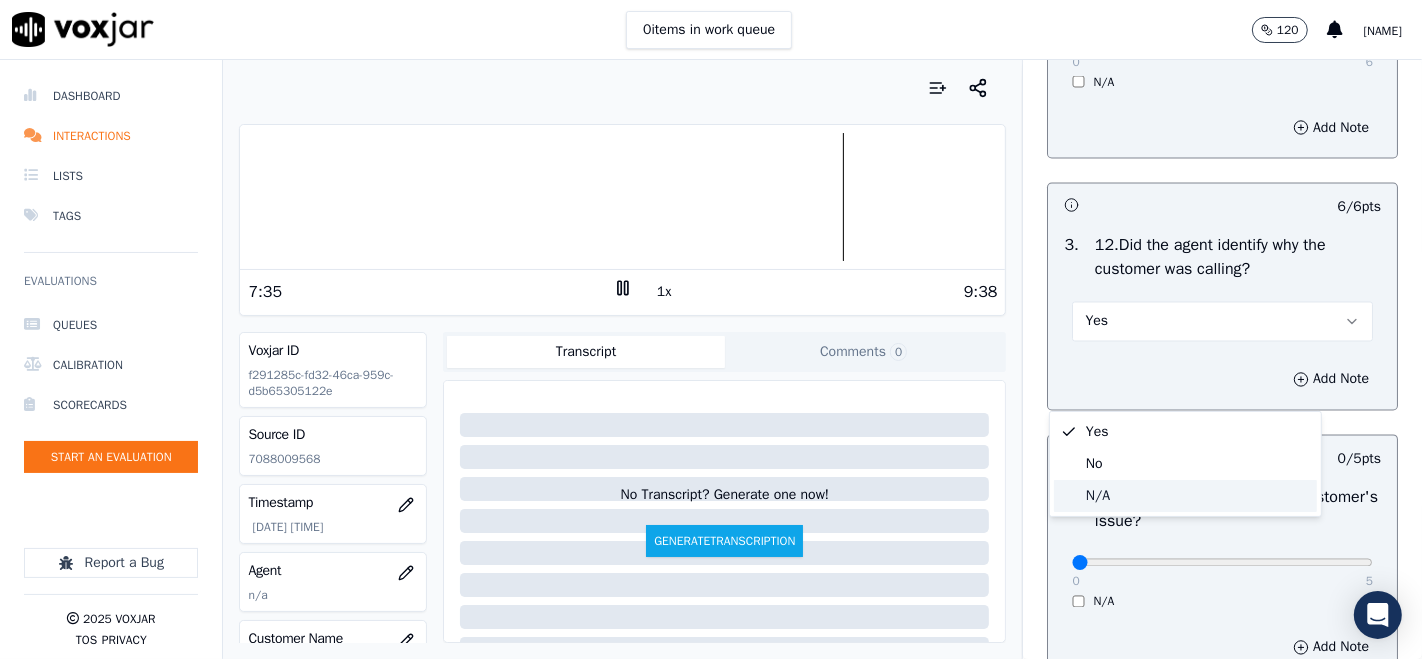 click on "N/A" 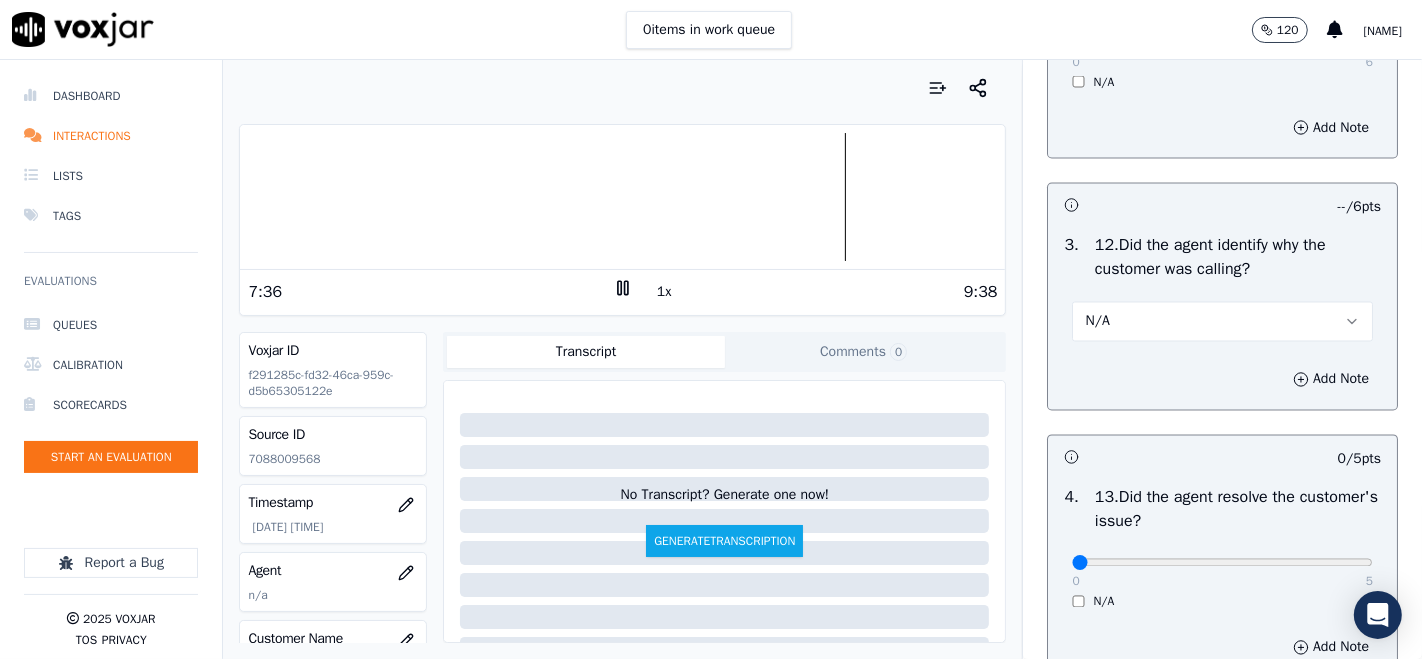 click on "N/A" at bounding box center (1222, 322) 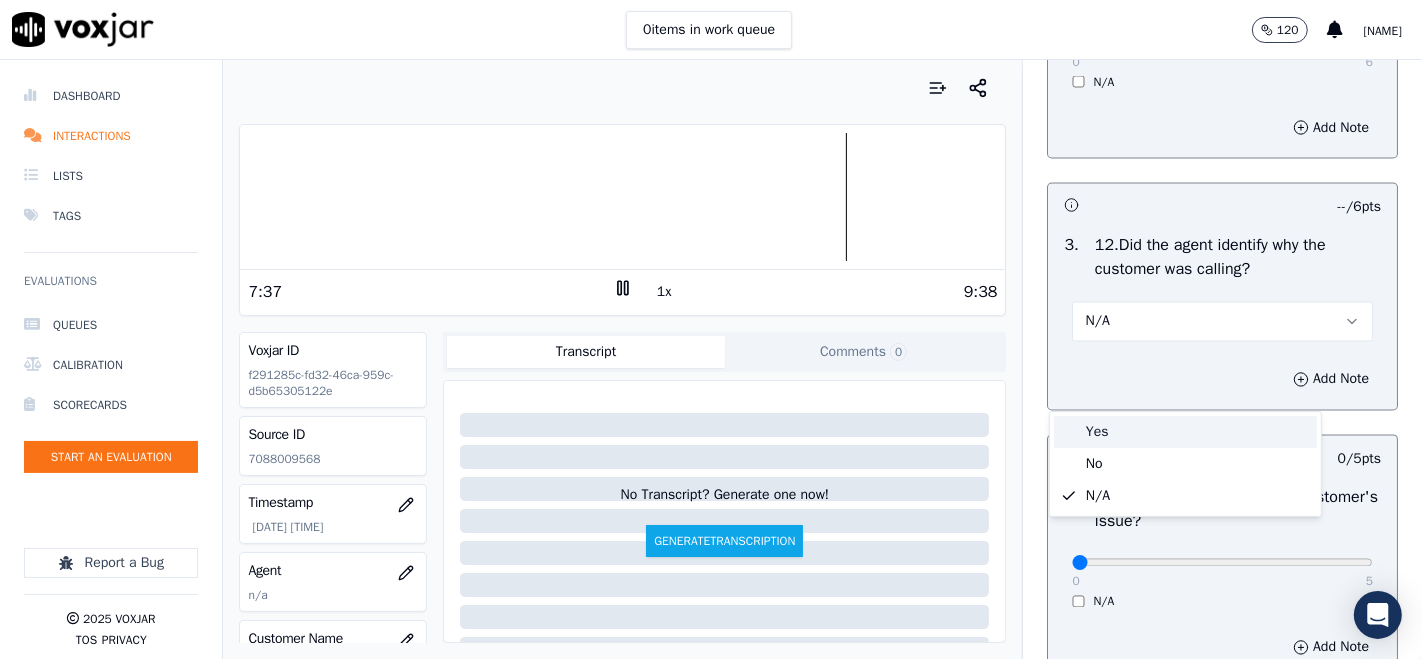 click on "Yes" at bounding box center (1185, 432) 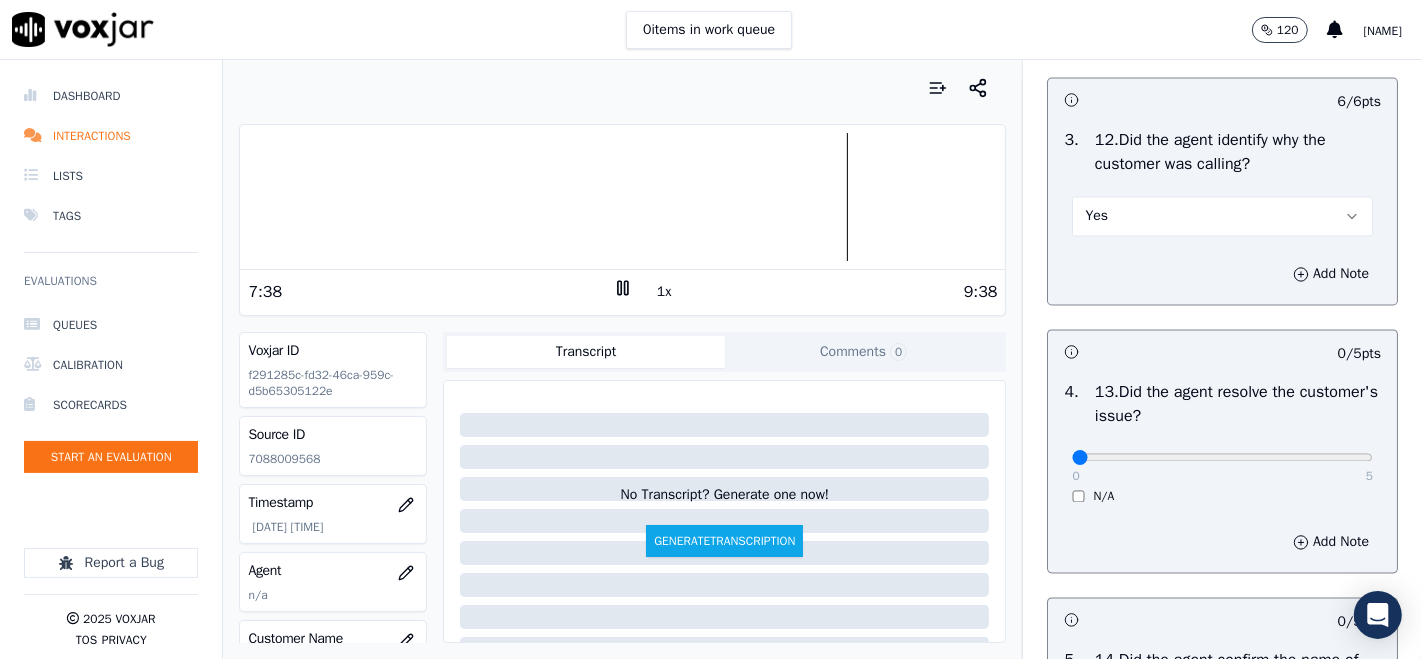 scroll, scrollTop: 3333, scrollLeft: 0, axis: vertical 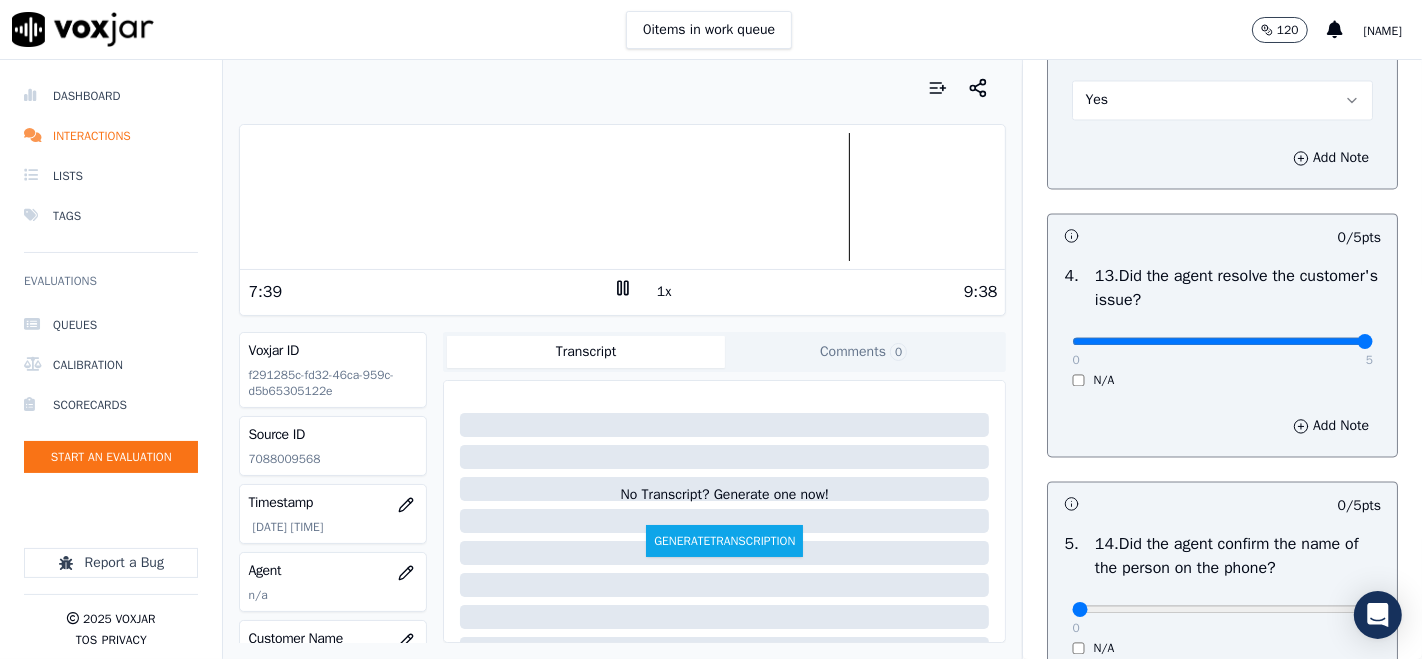 type on "5" 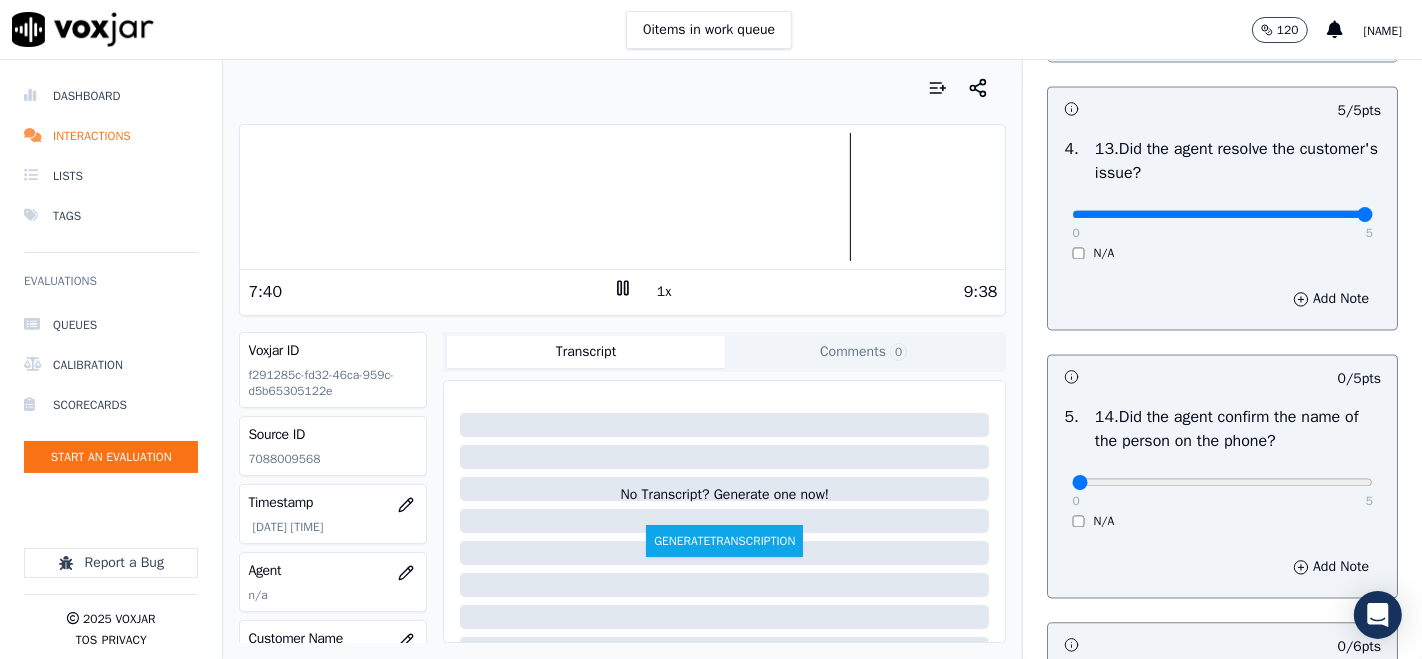 scroll, scrollTop: 3555, scrollLeft: 0, axis: vertical 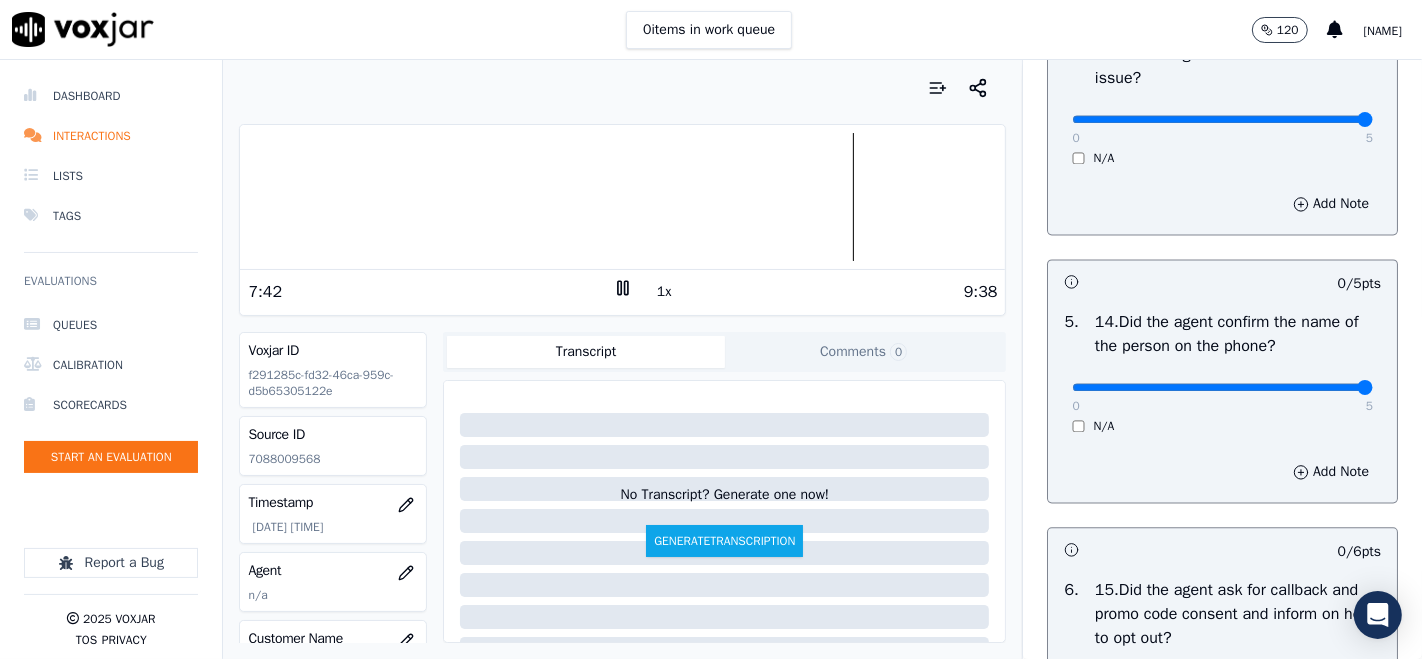 type on "5" 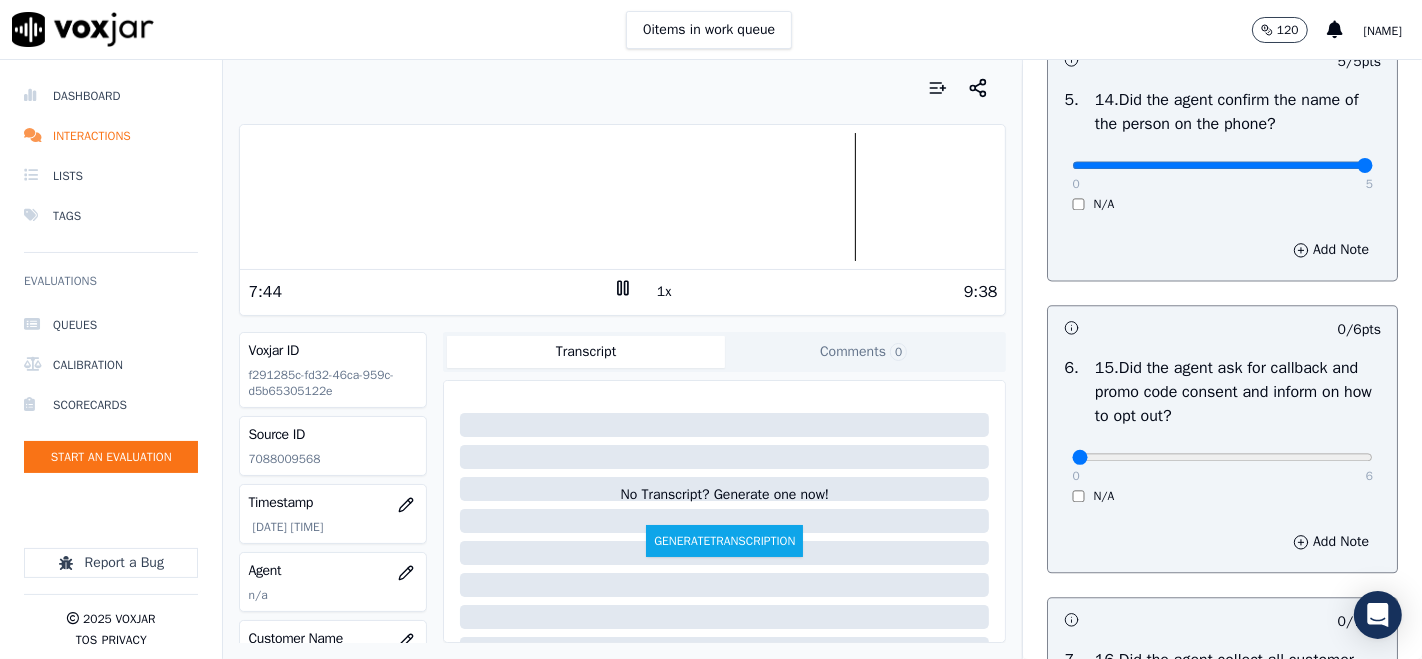 scroll, scrollTop: 3888, scrollLeft: 0, axis: vertical 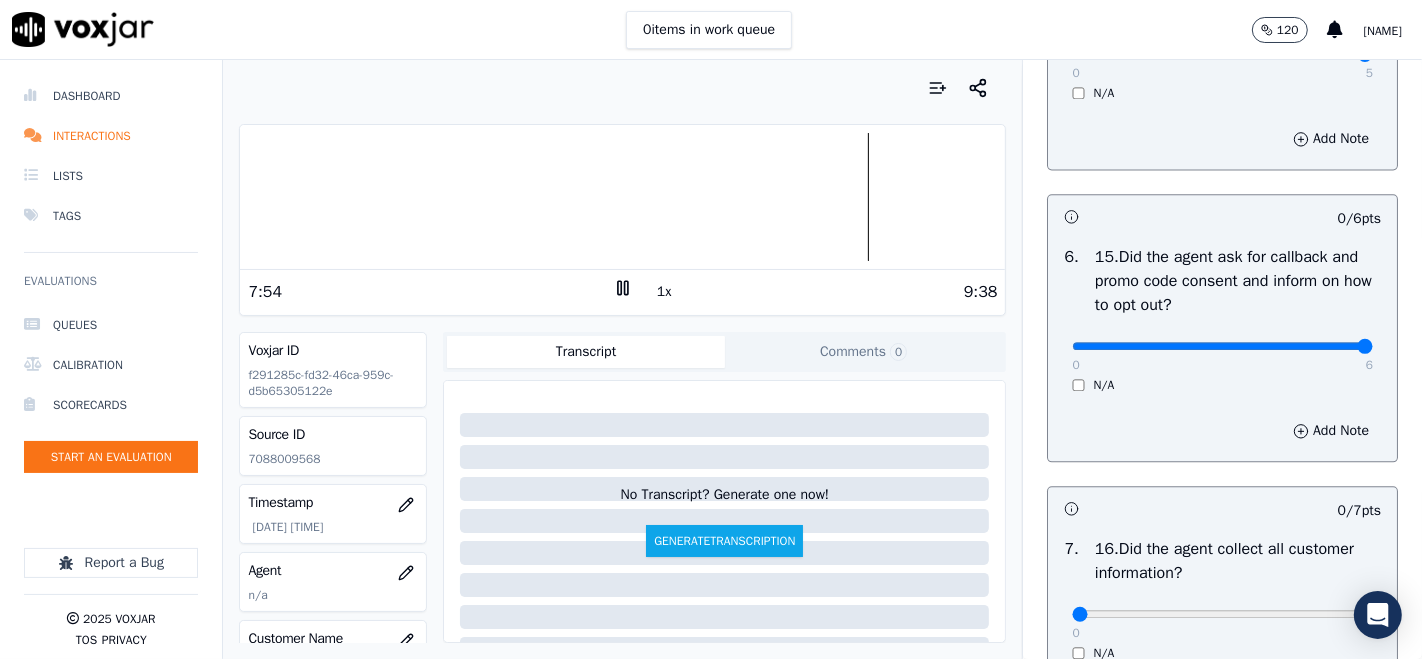 type on "6" 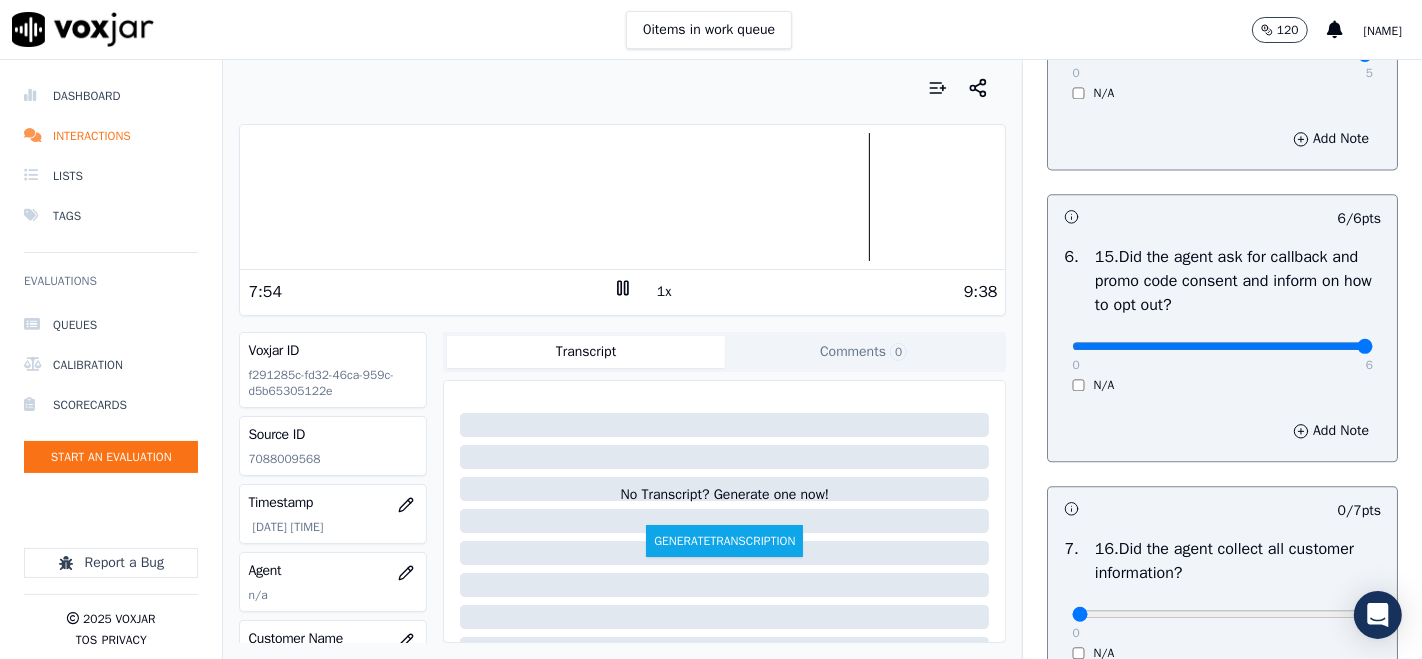 scroll, scrollTop: 4222, scrollLeft: 0, axis: vertical 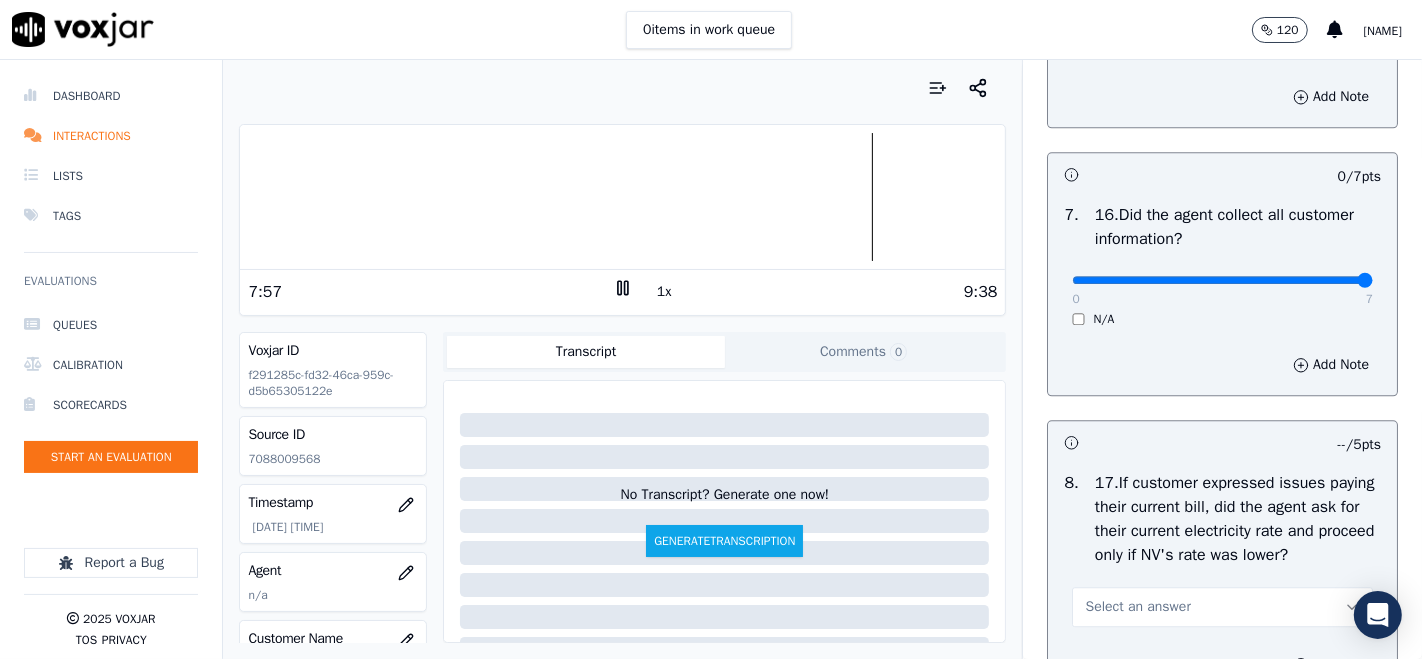 type on "7" 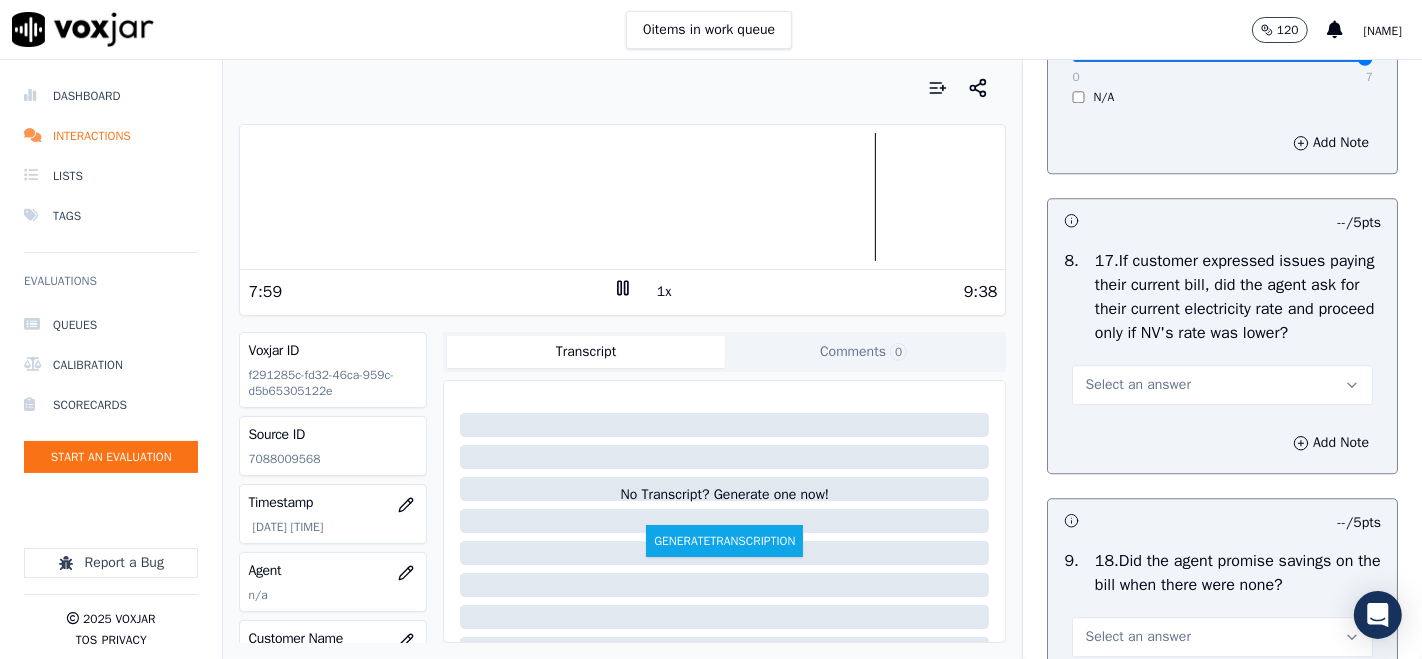 scroll, scrollTop: 4555, scrollLeft: 0, axis: vertical 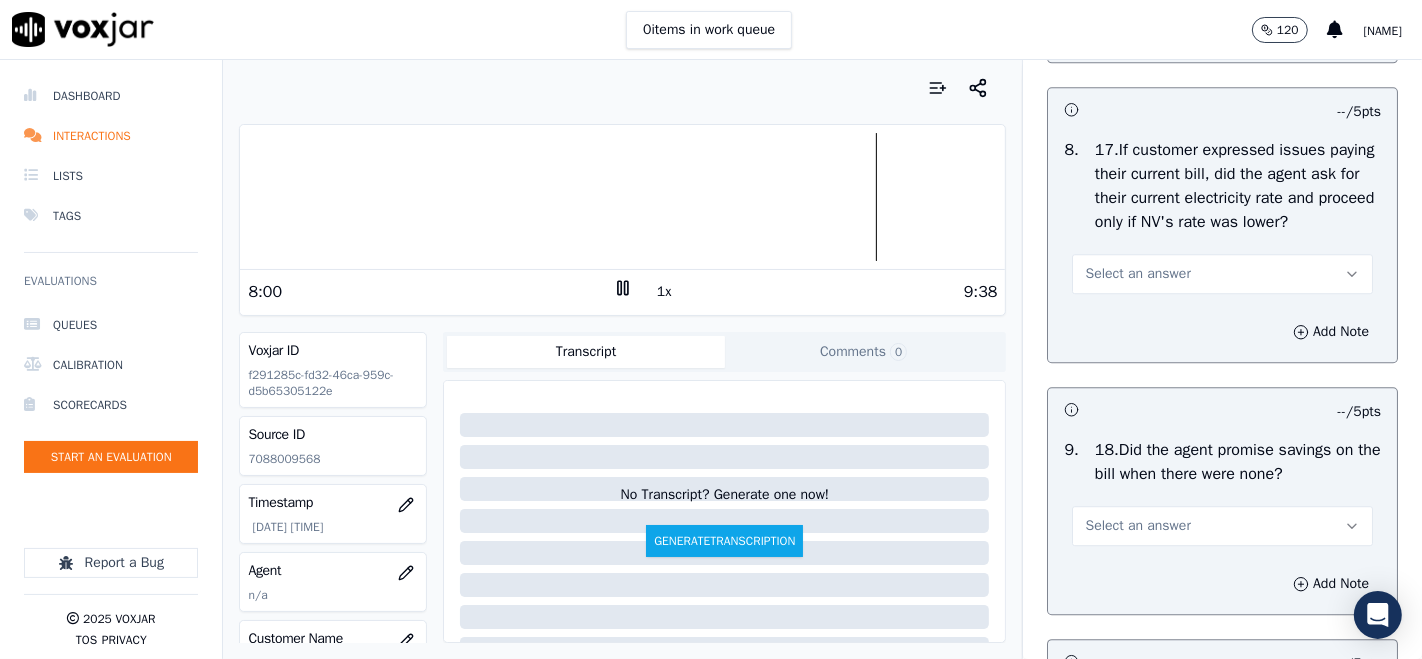 click on "Select an answer" at bounding box center [1222, 274] 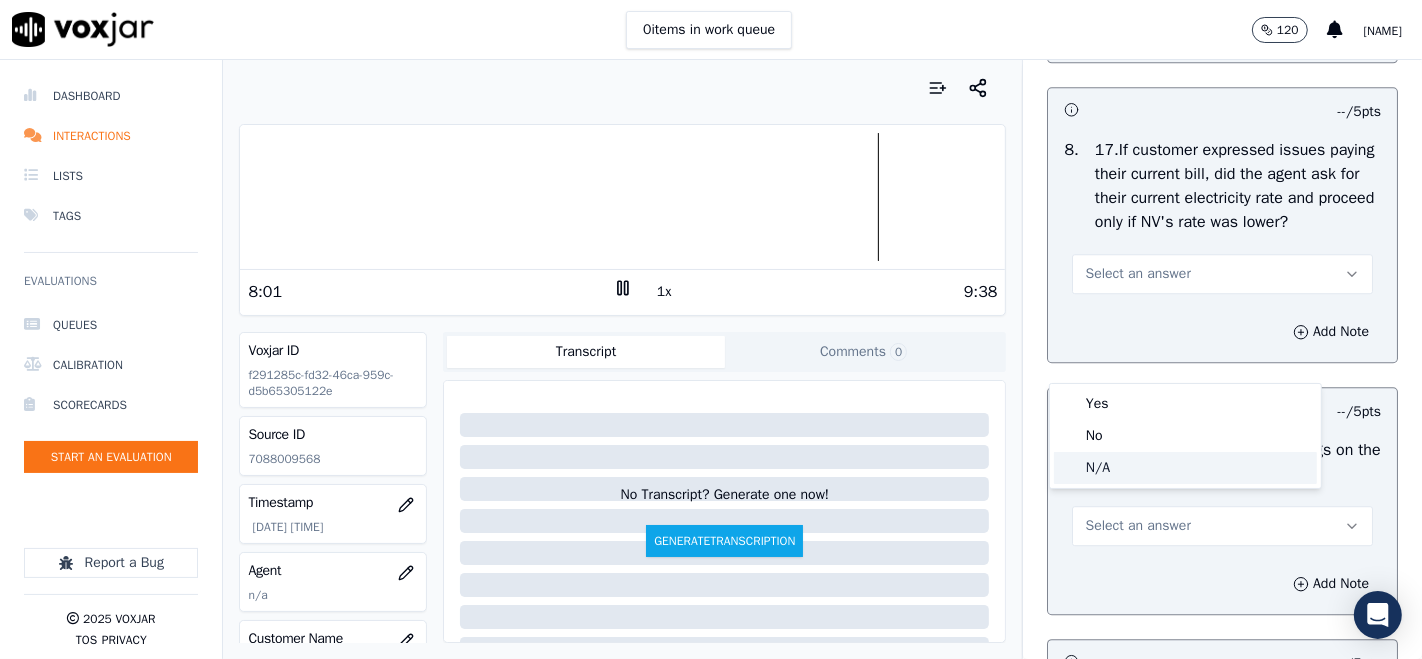 click on "N/A" 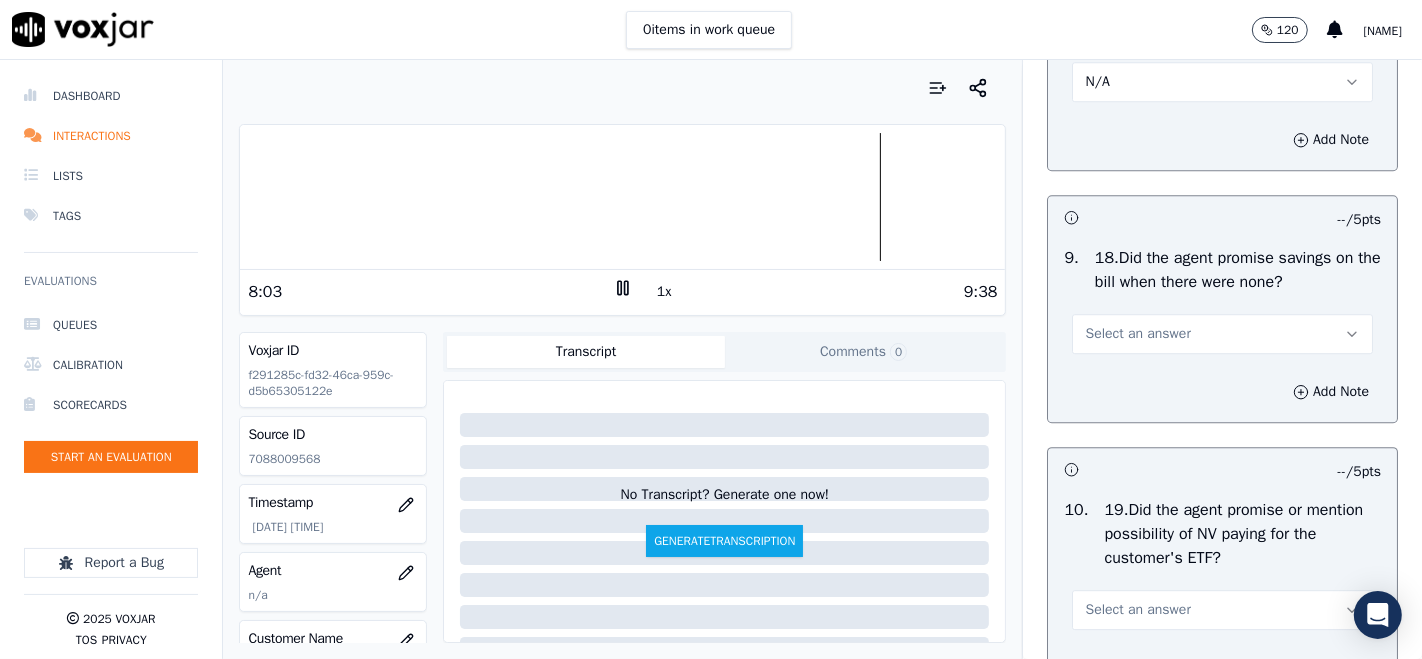 scroll, scrollTop: 4777, scrollLeft: 0, axis: vertical 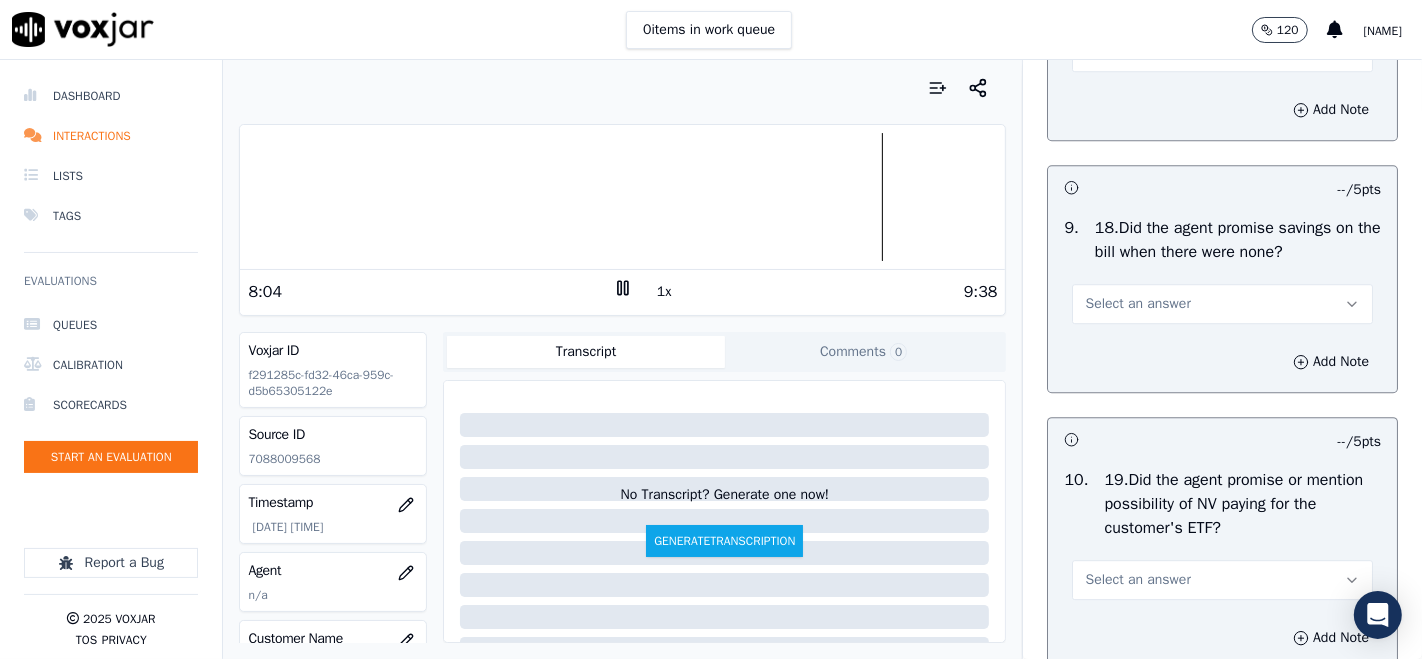 click on "Select an answer" at bounding box center (1222, 304) 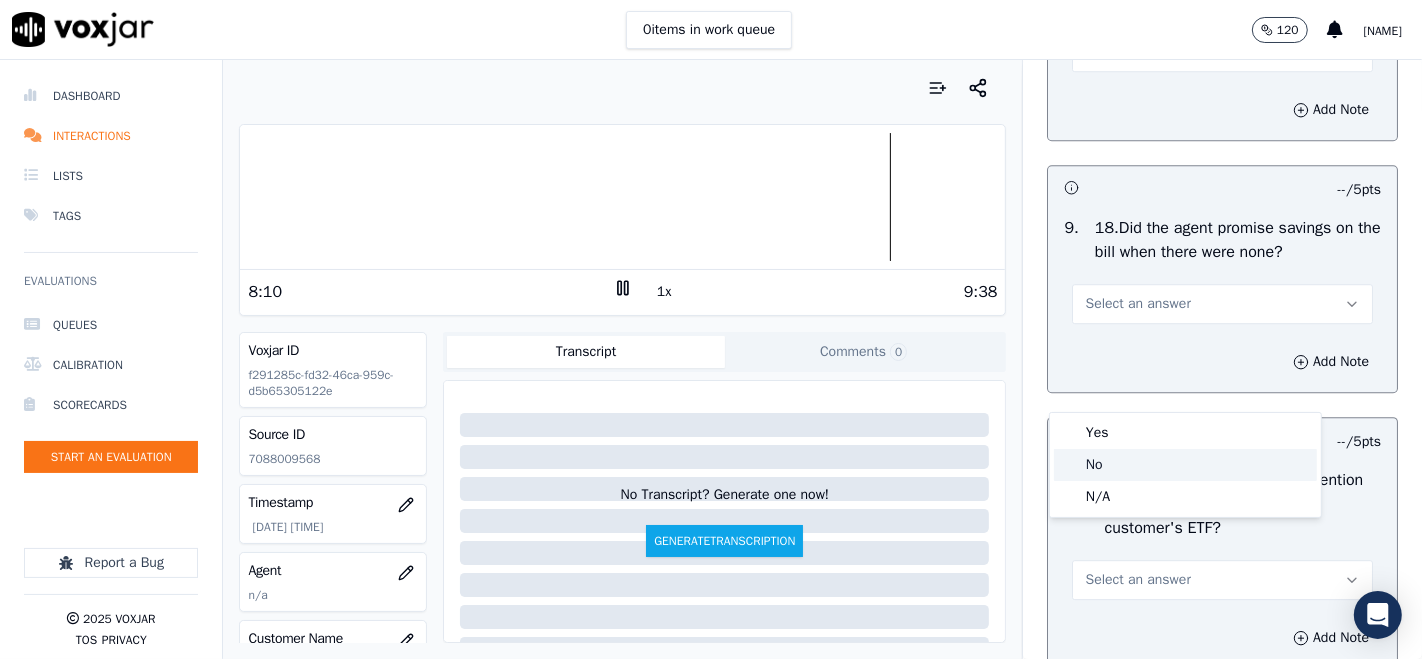 click on "No" 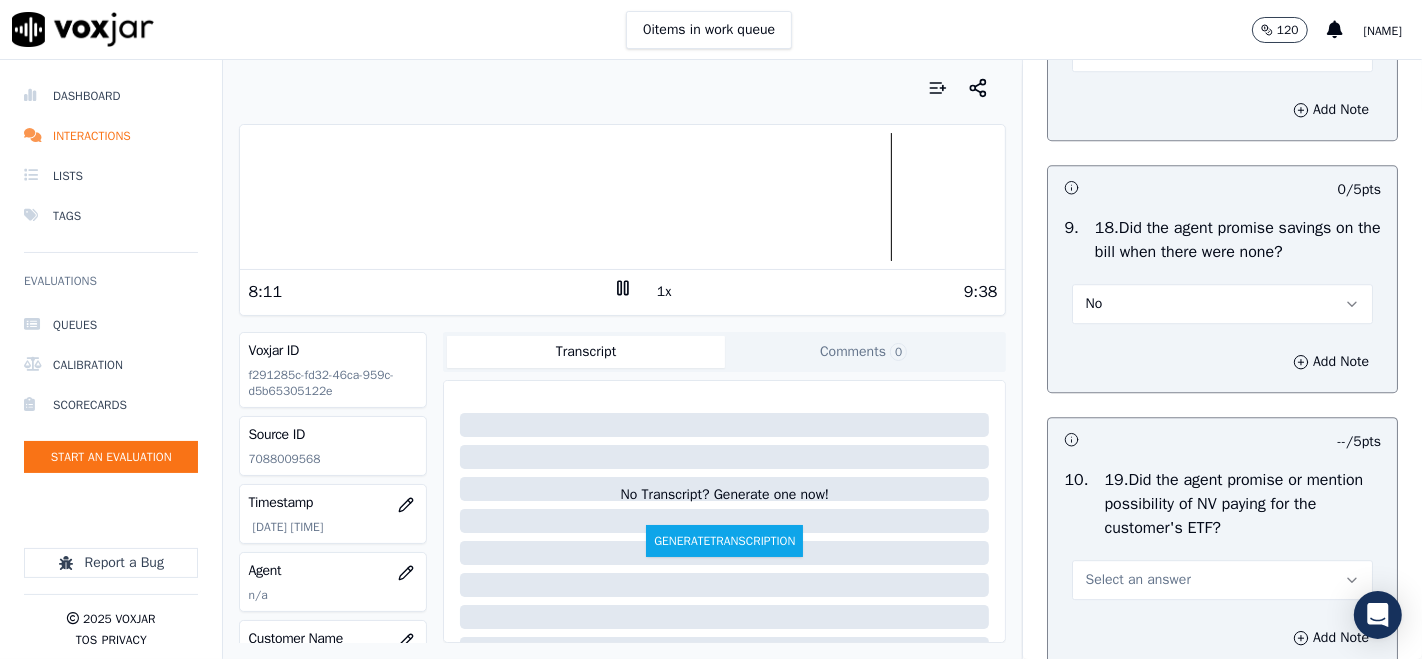 scroll, scrollTop: 5000, scrollLeft: 0, axis: vertical 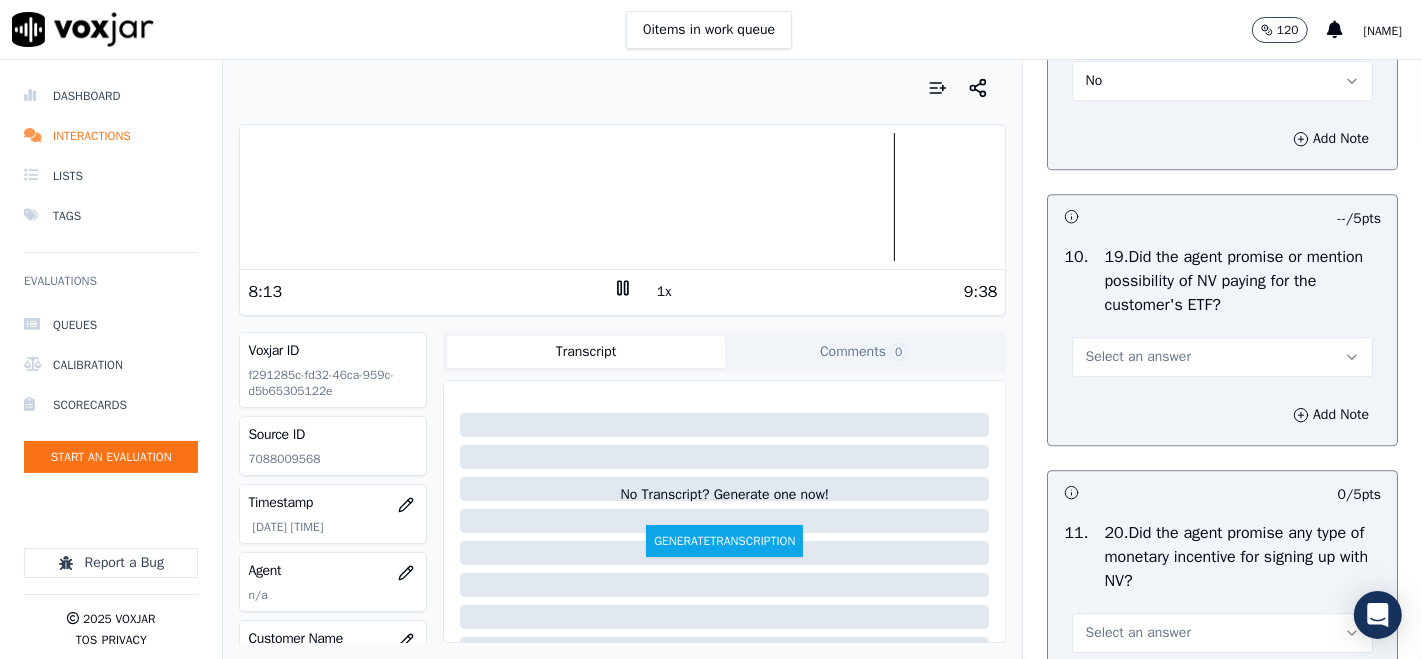 click 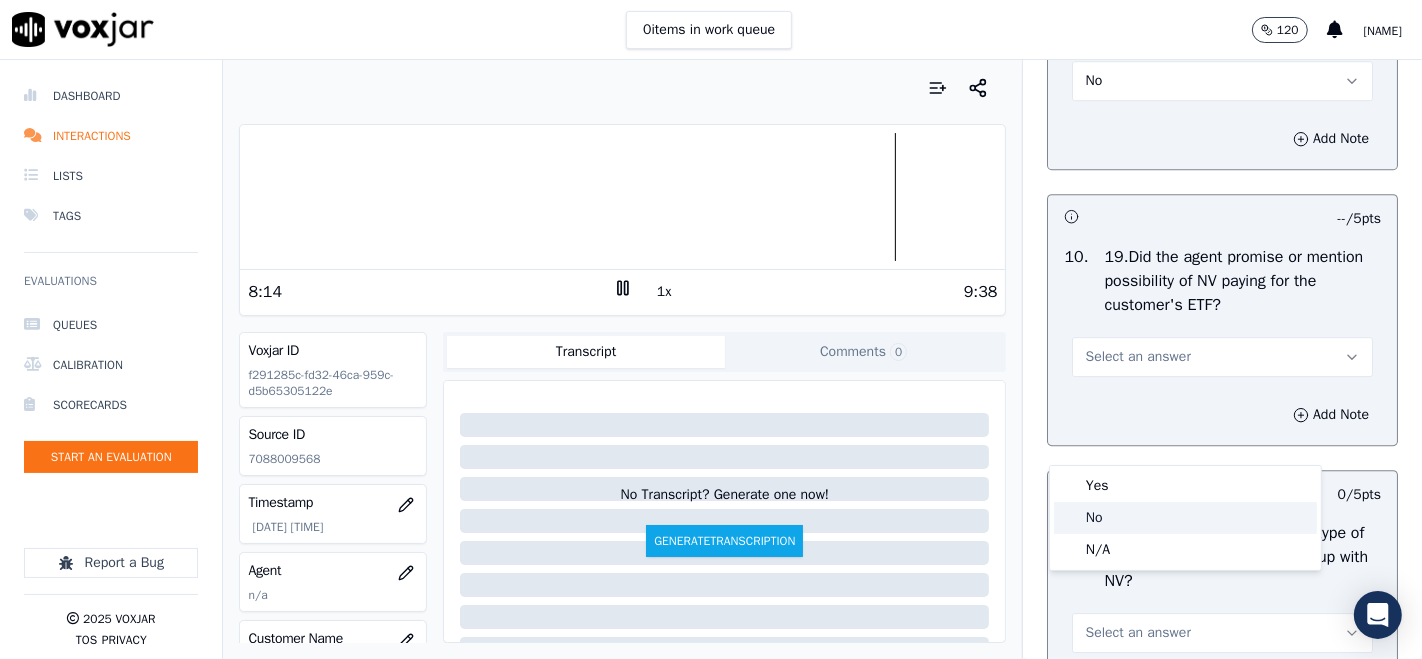 click on "No" 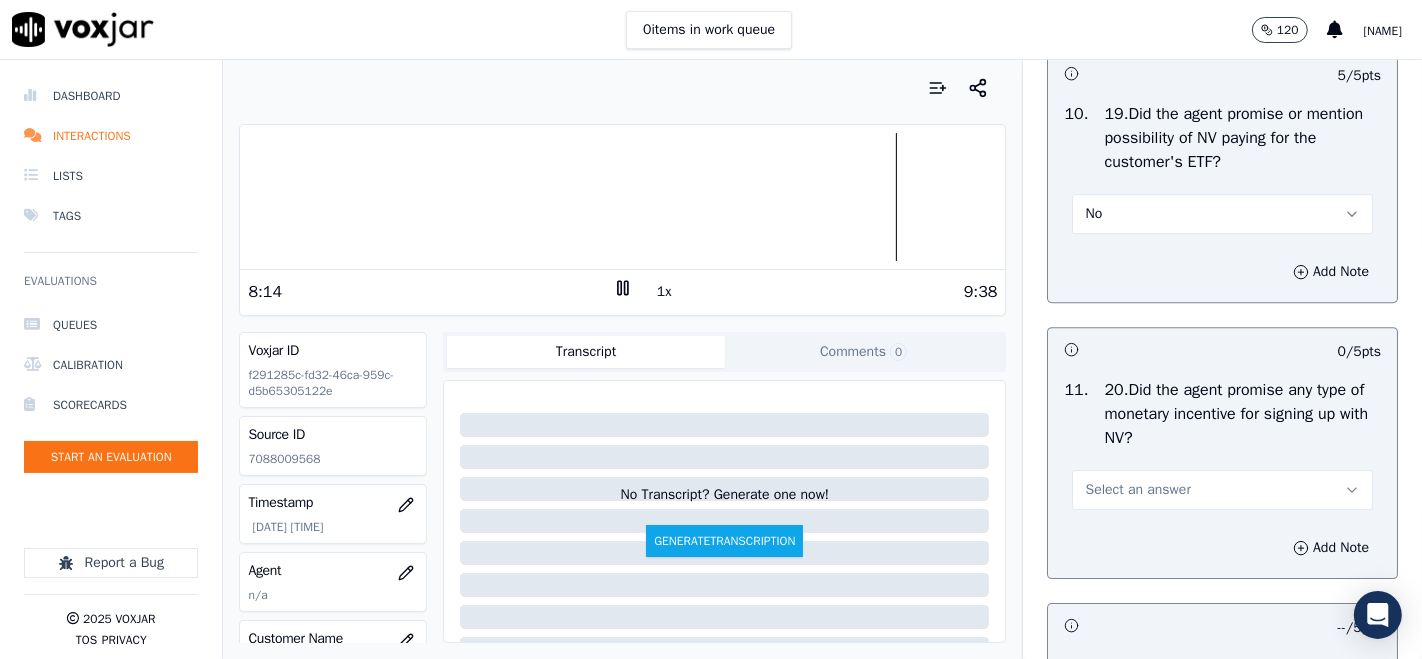scroll, scrollTop: 5222, scrollLeft: 0, axis: vertical 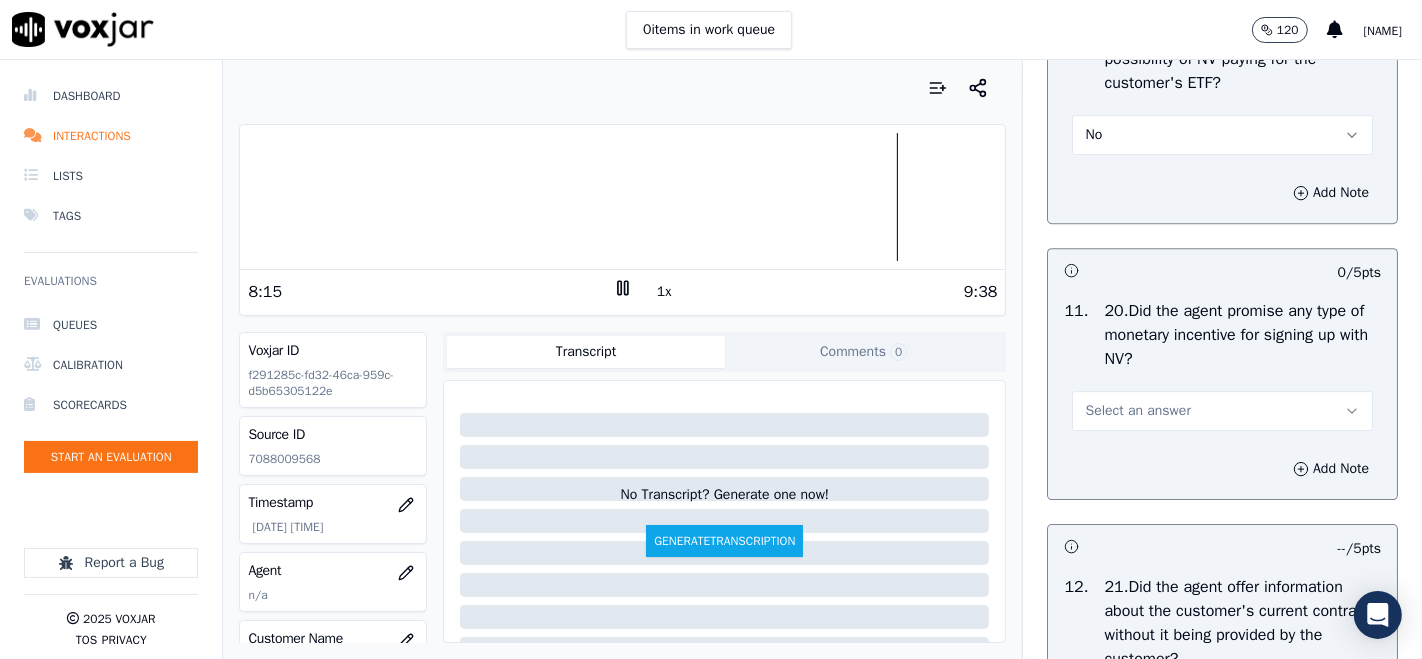 click on "Select an answer" at bounding box center (1222, 411) 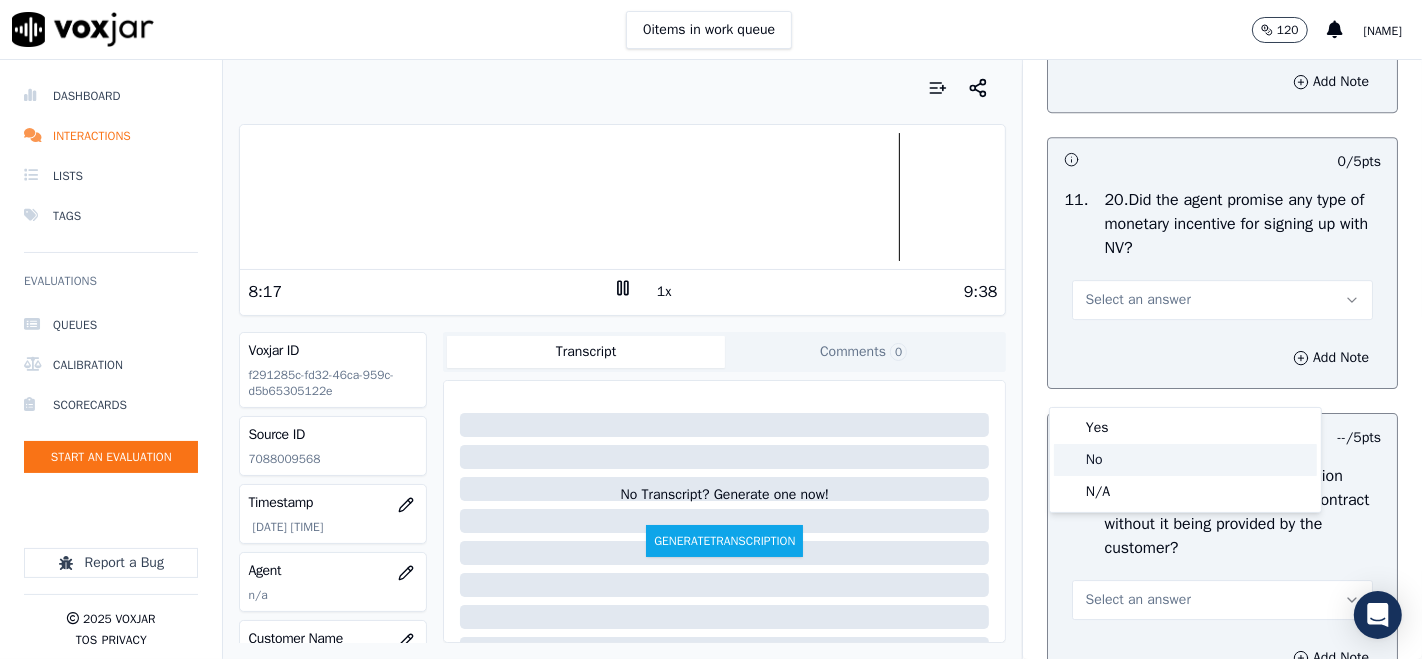 click on "No" 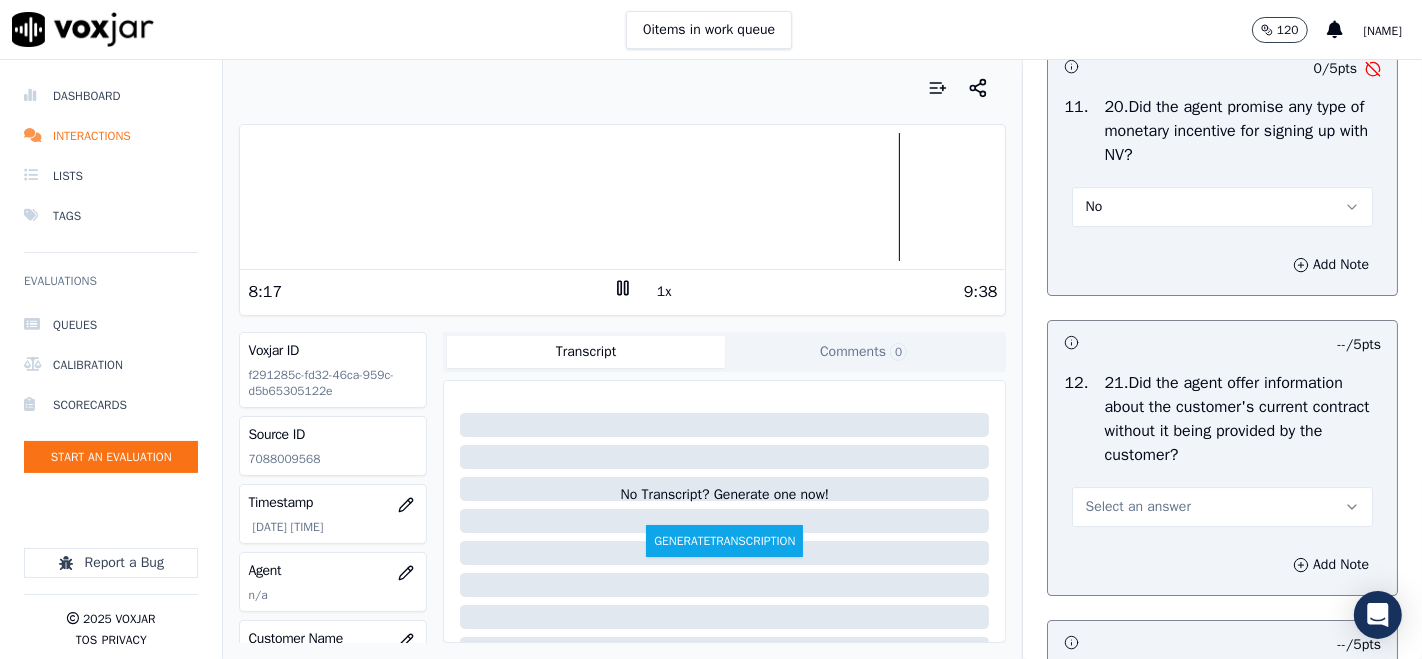 scroll, scrollTop: 5555, scrollLeft: 0, axis: vertical 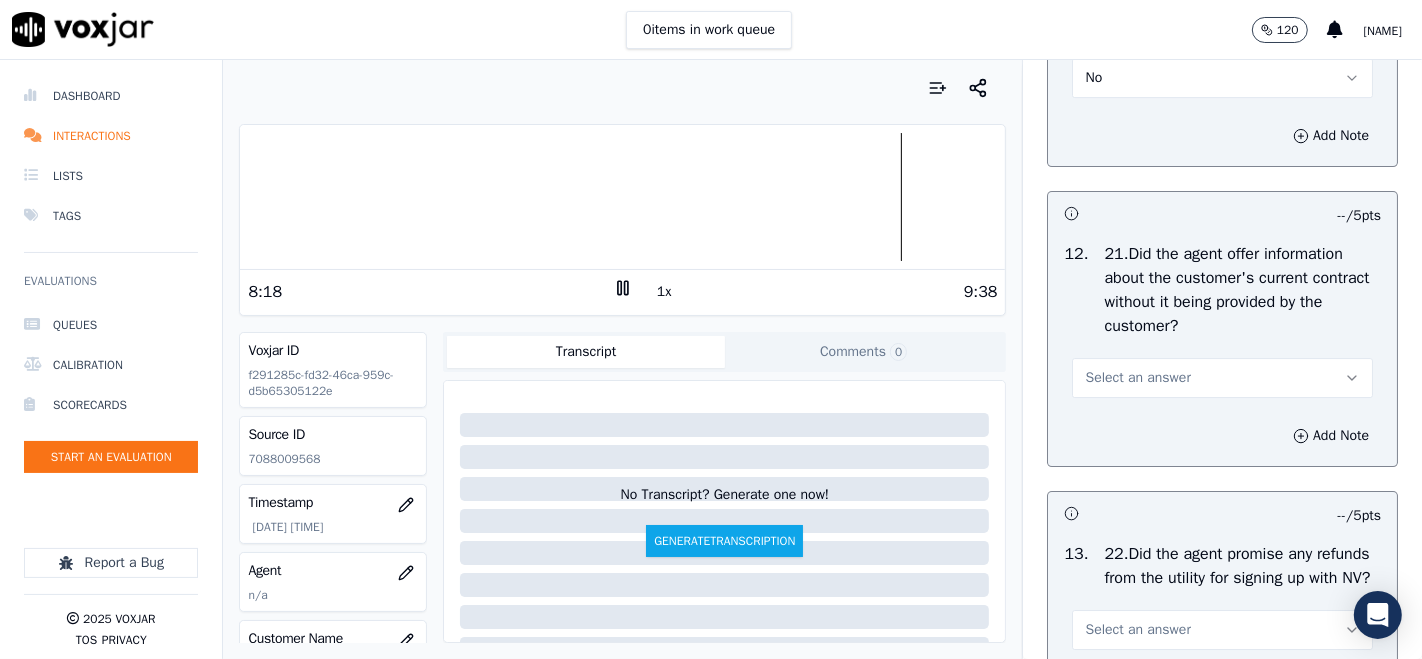 click on "Select an answer" at bounding box center (1222, 378) 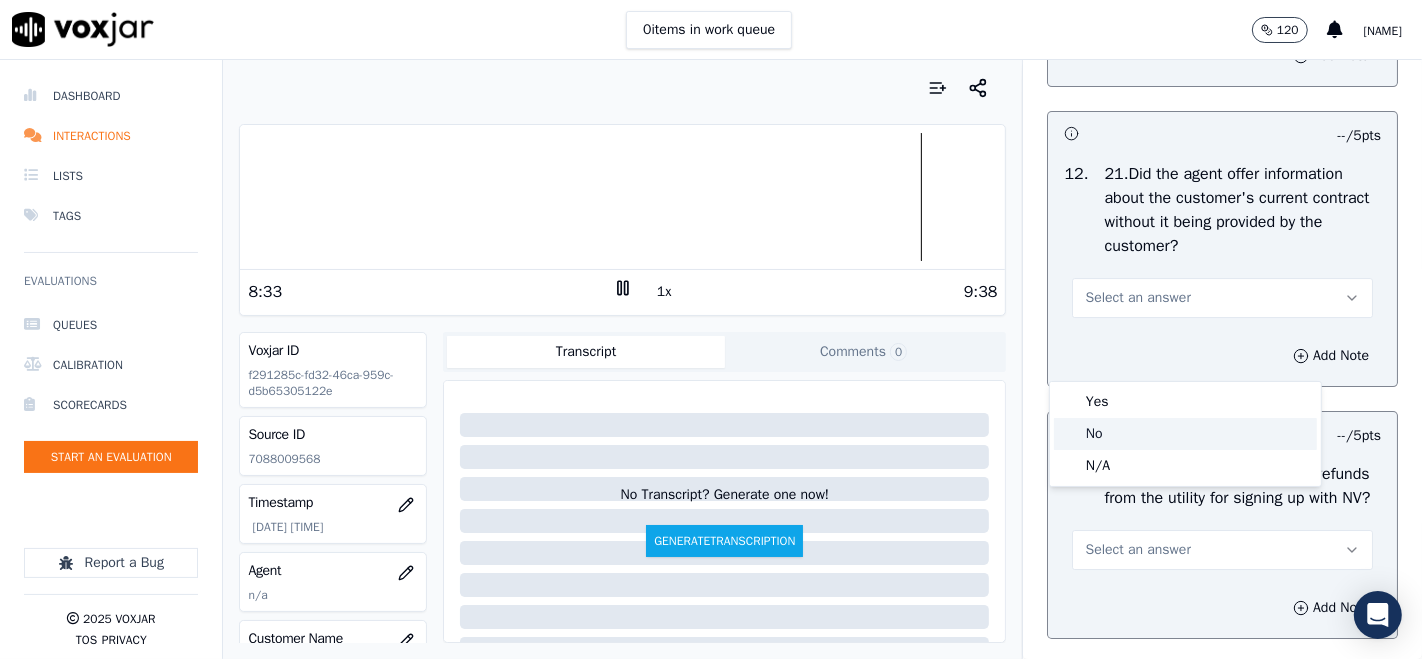 scroll, scrollTop: 5666, scrollLeft: 0, axis: vertical 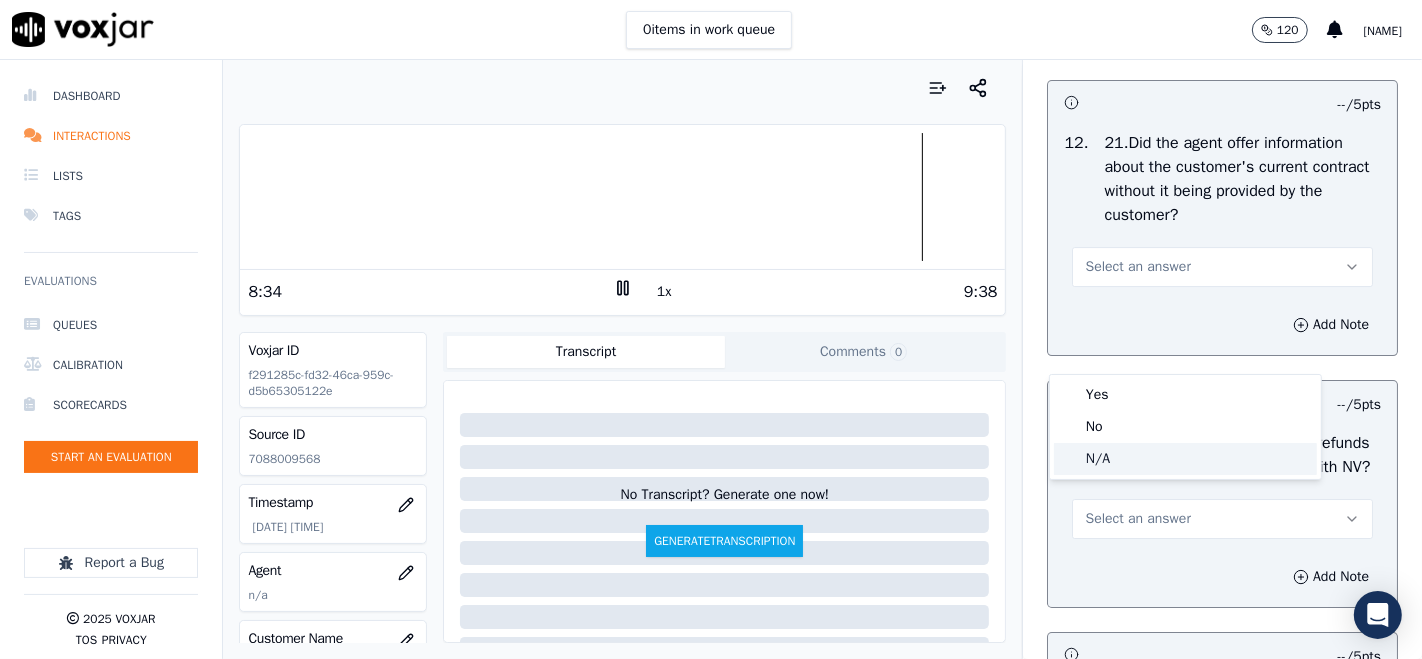 click at bounding box center [1069, 459] 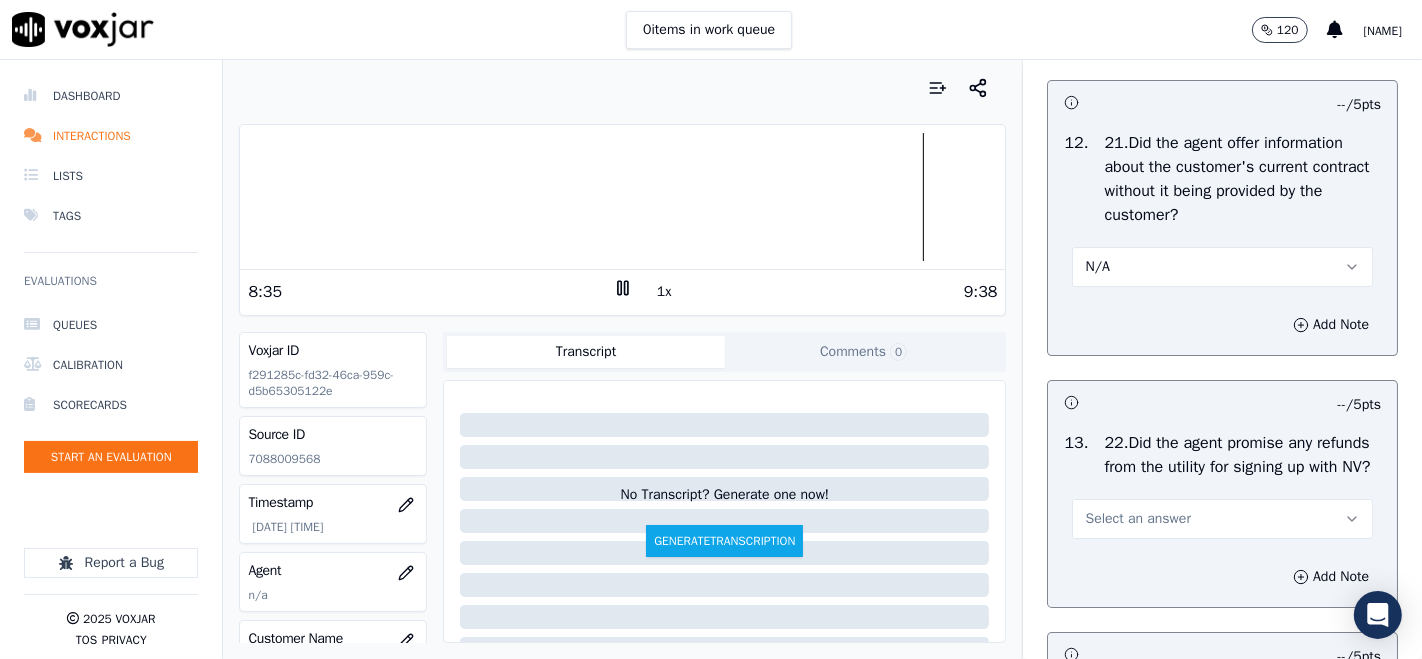 scroll, scrollTop: 5888, scrollLeft: 0, axis: vertical 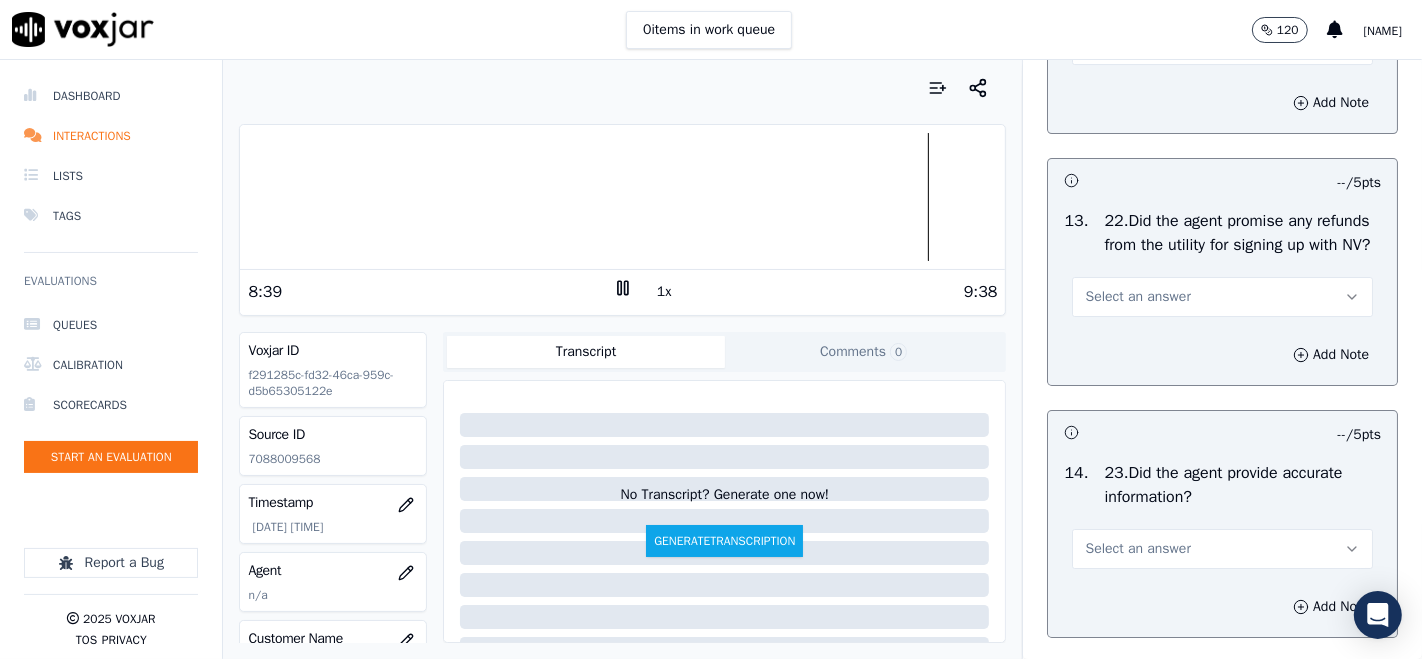 click on "Select an answer" at bounding box center [1137, 297] 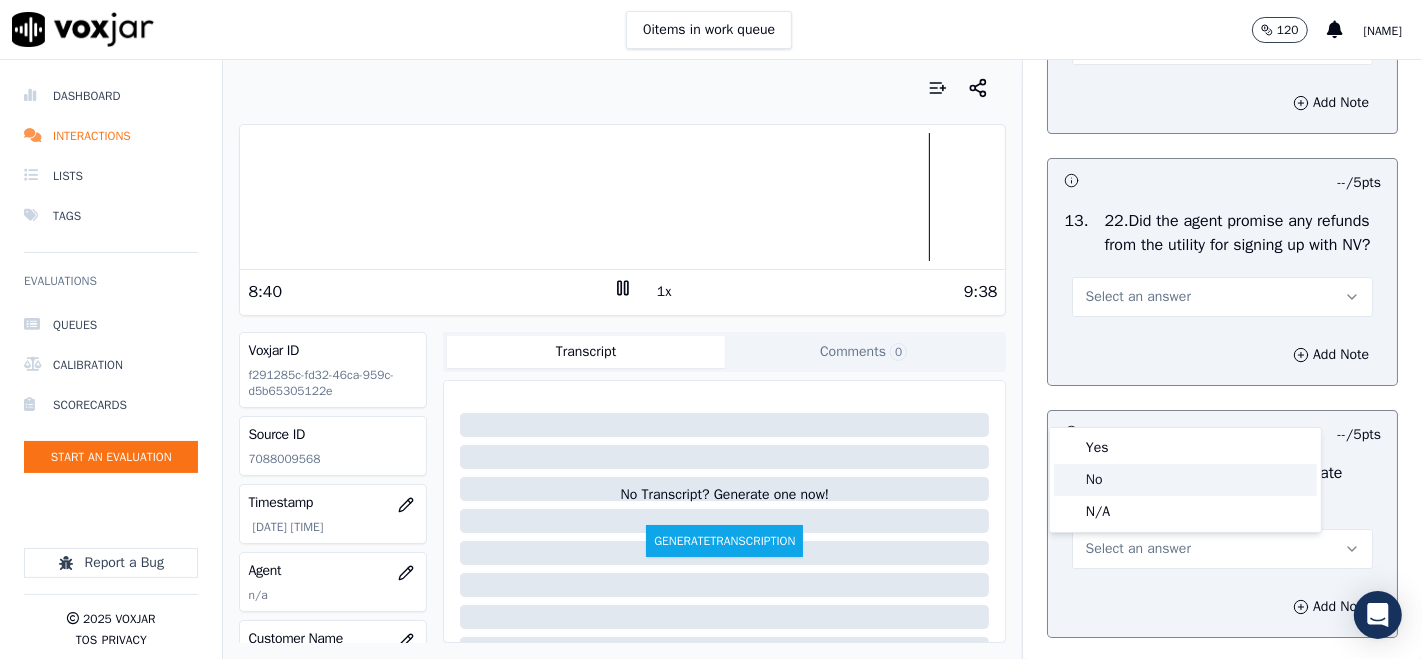 click on "No" 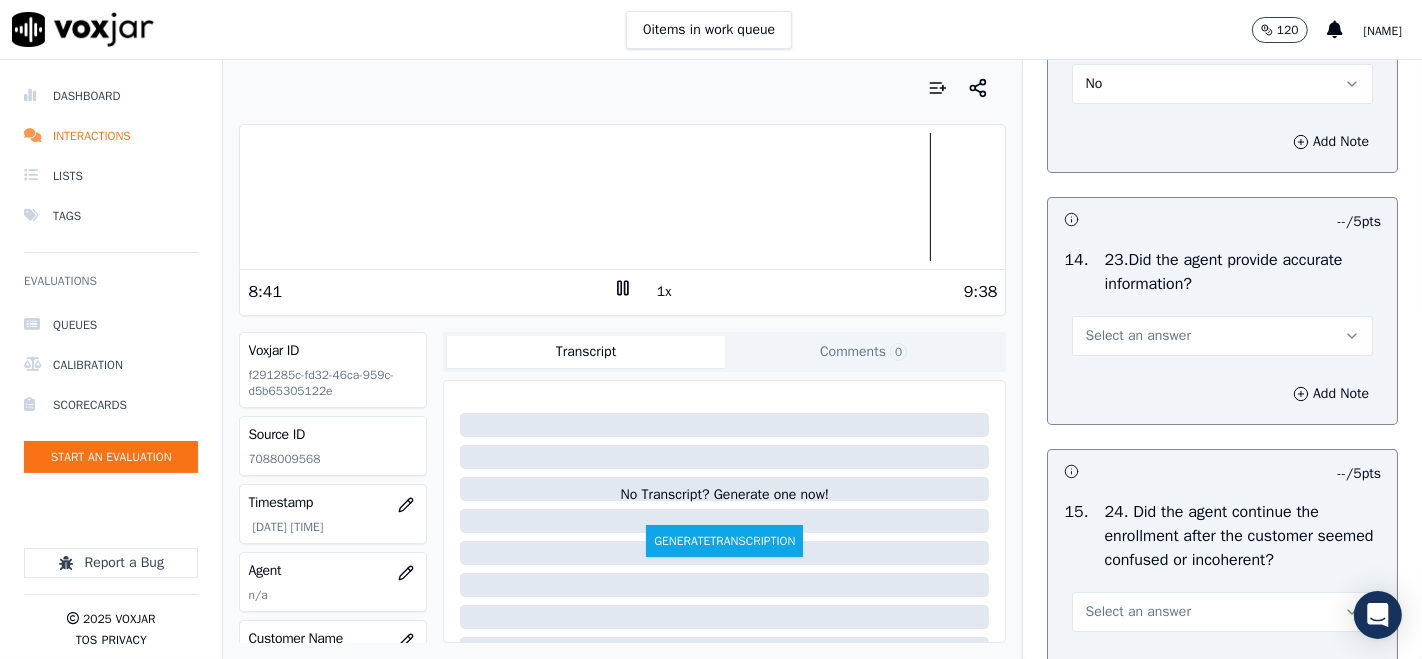 scroll, scrollTop: 6111, scrollLeft: 0, axis: vertical 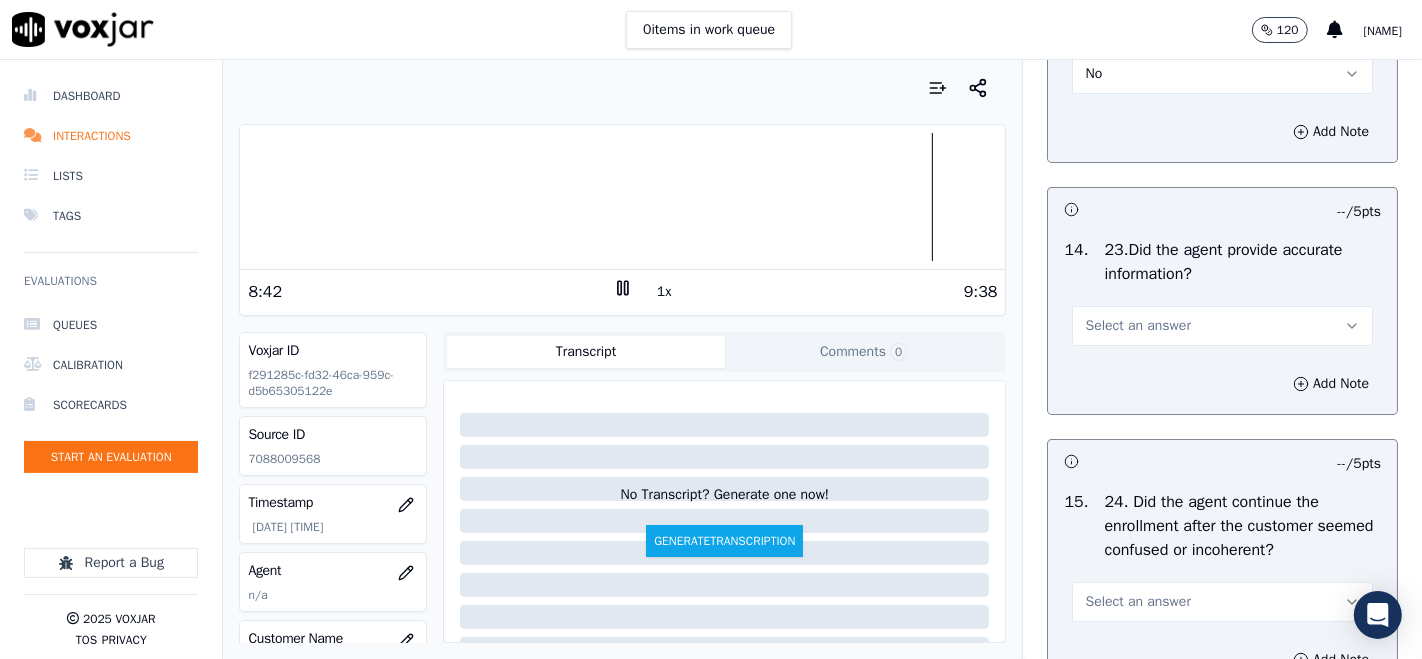 click on "Select an answer" at bounding box center [1222, 326] 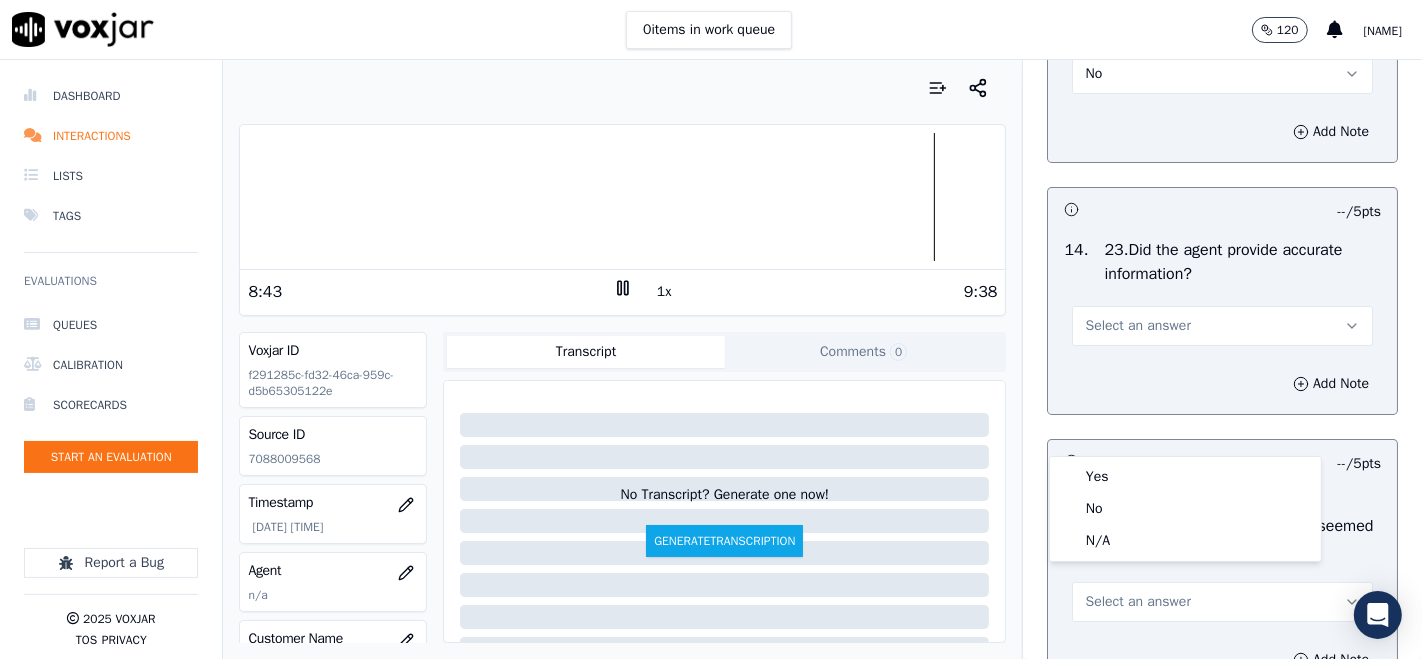 click on "Select an answer" at bounding box center [1222, 326] 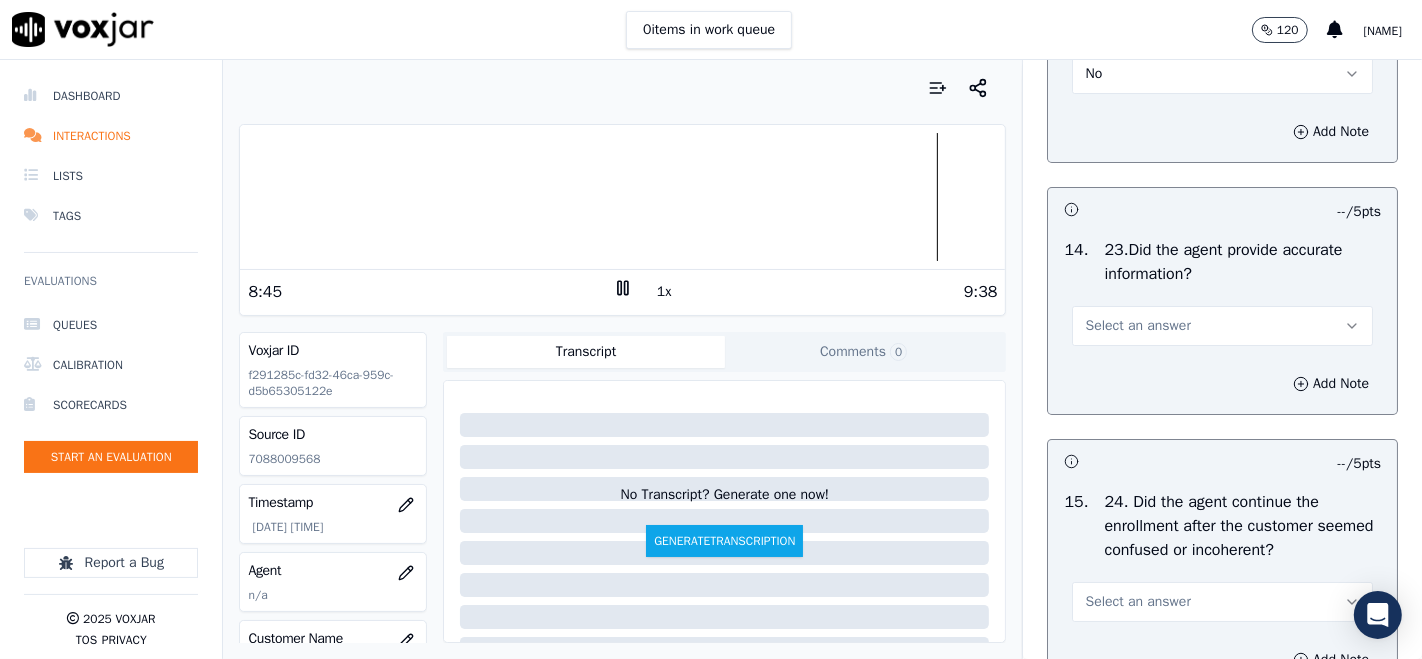 drag, startPoint x: 1205, startPoint y: 424, endPoint x: 1184, endPoint y: 427, distance: 21.213203 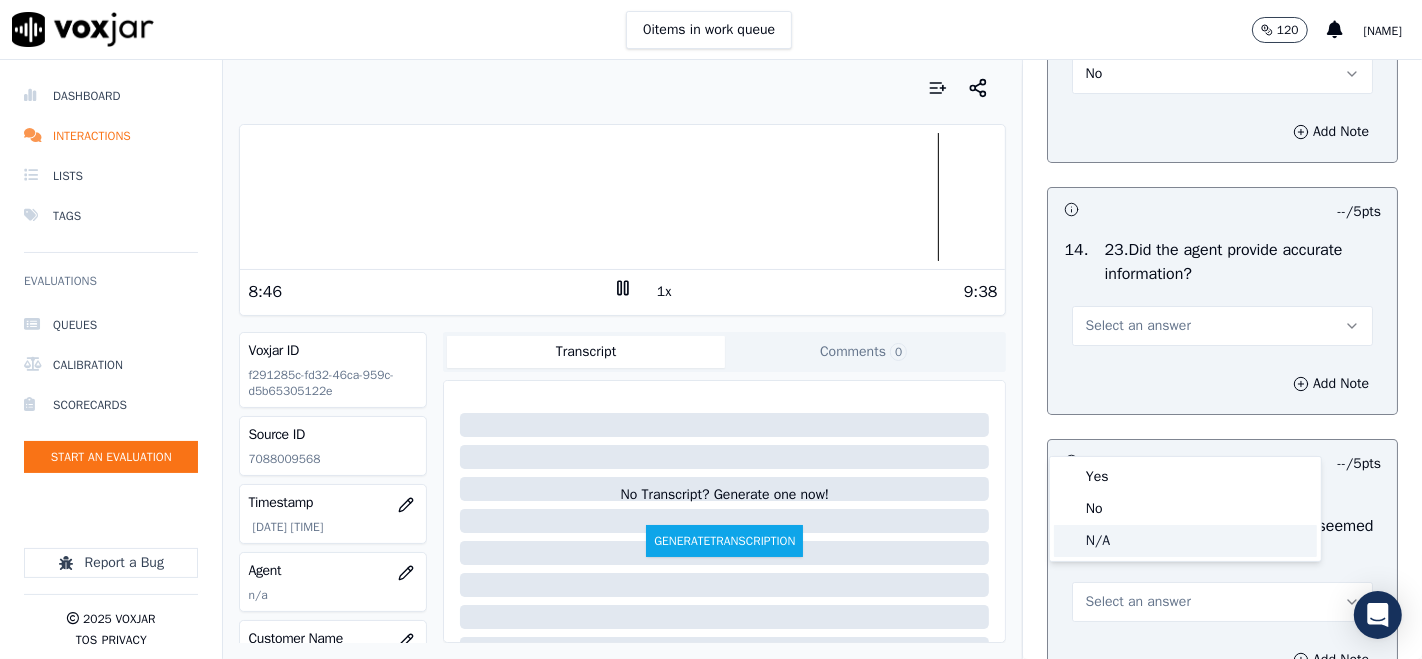click on "N/A" 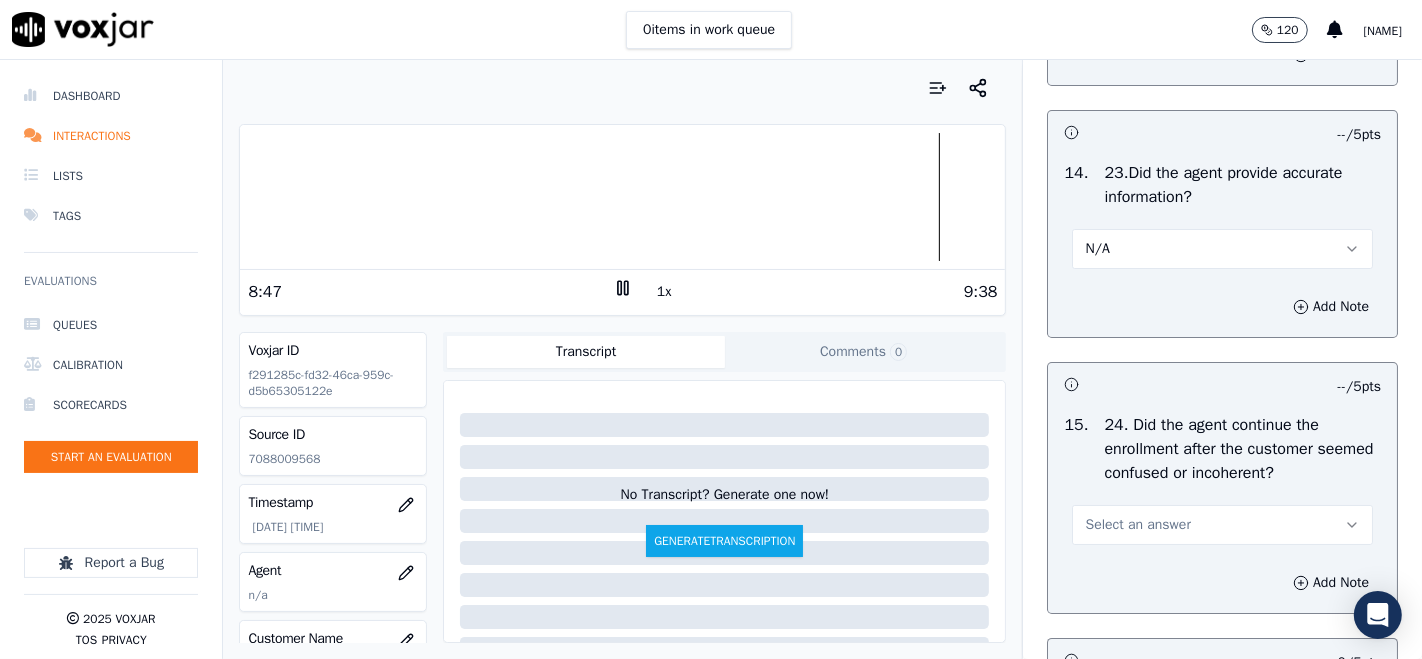 scroll, scrollTop: 6333, scrollLeft: 0, axis: vertical 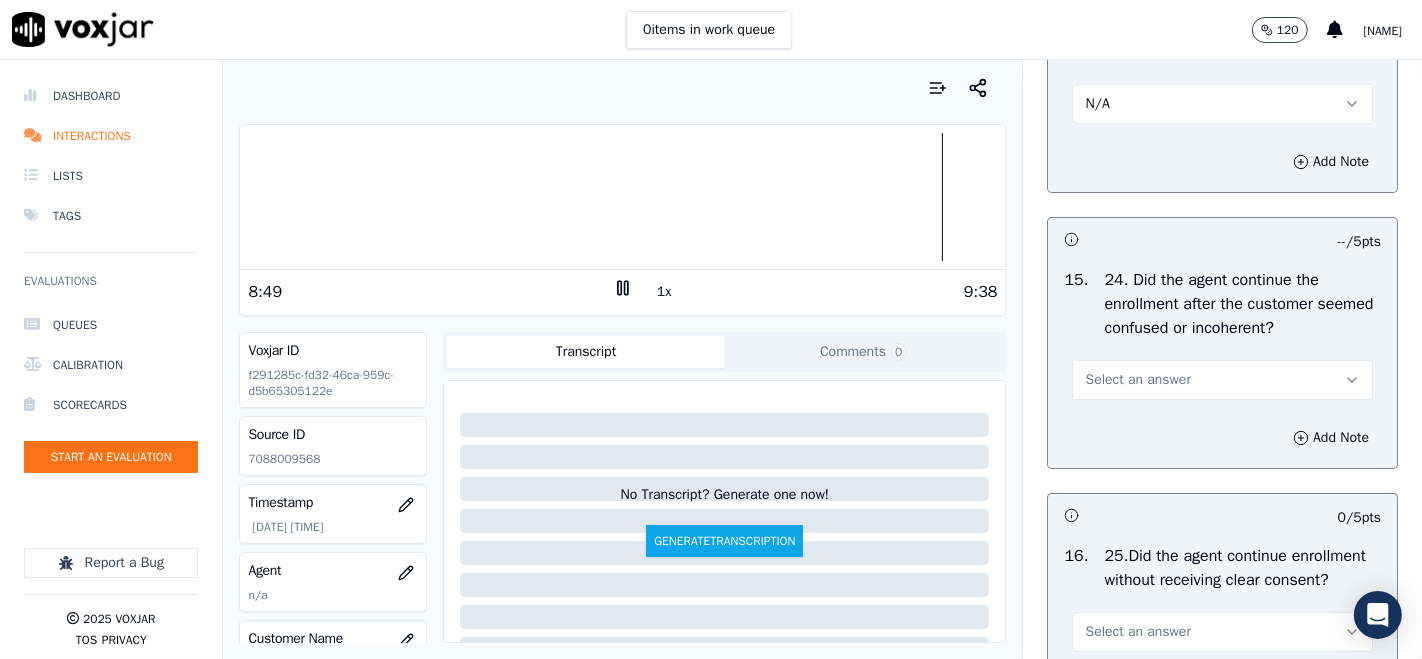click on "Select an answer" at bounding box center (1222, 380) 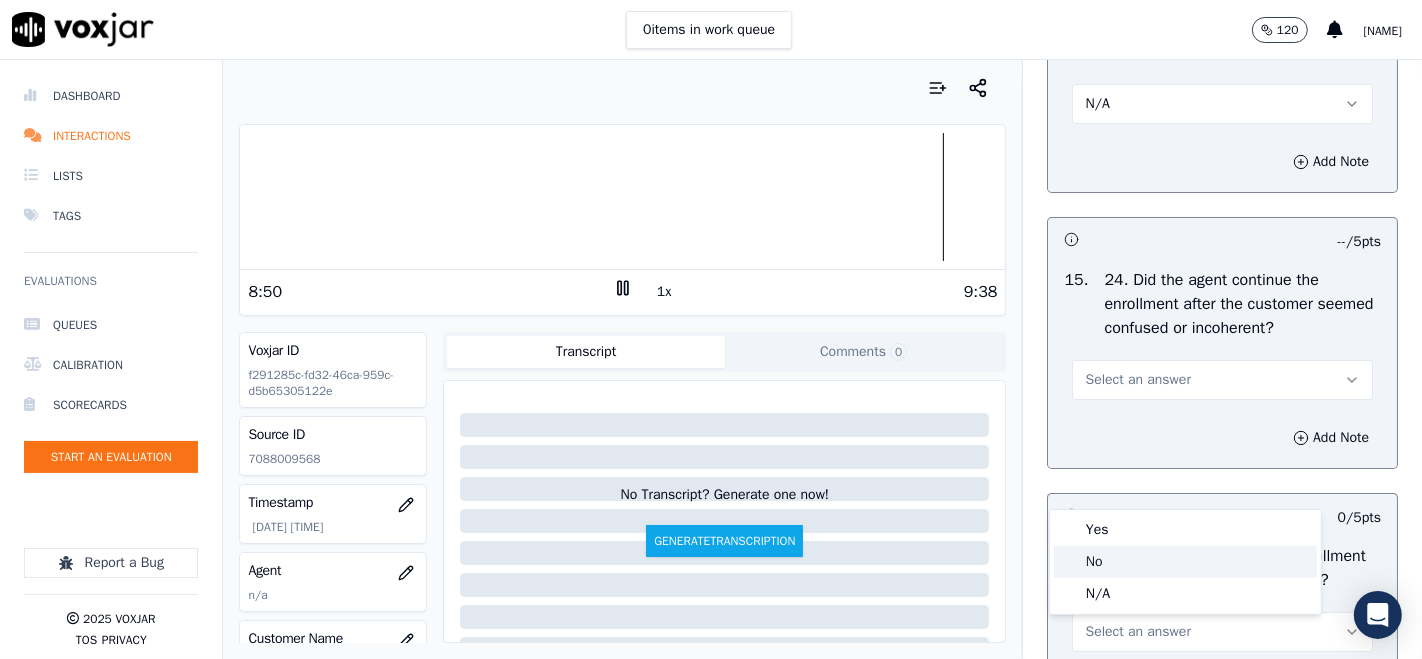 click on "No" 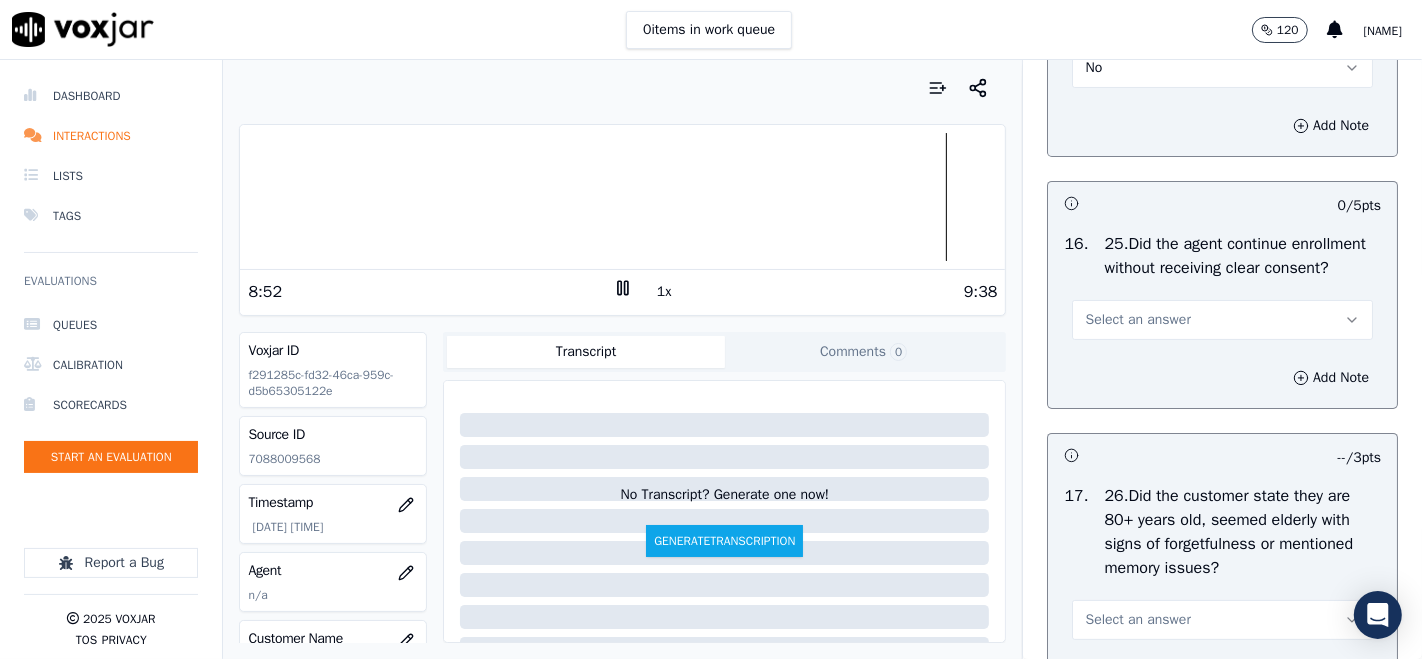 scroll, scrollTop: 6666, scrollLeft: 0, axis: vertical 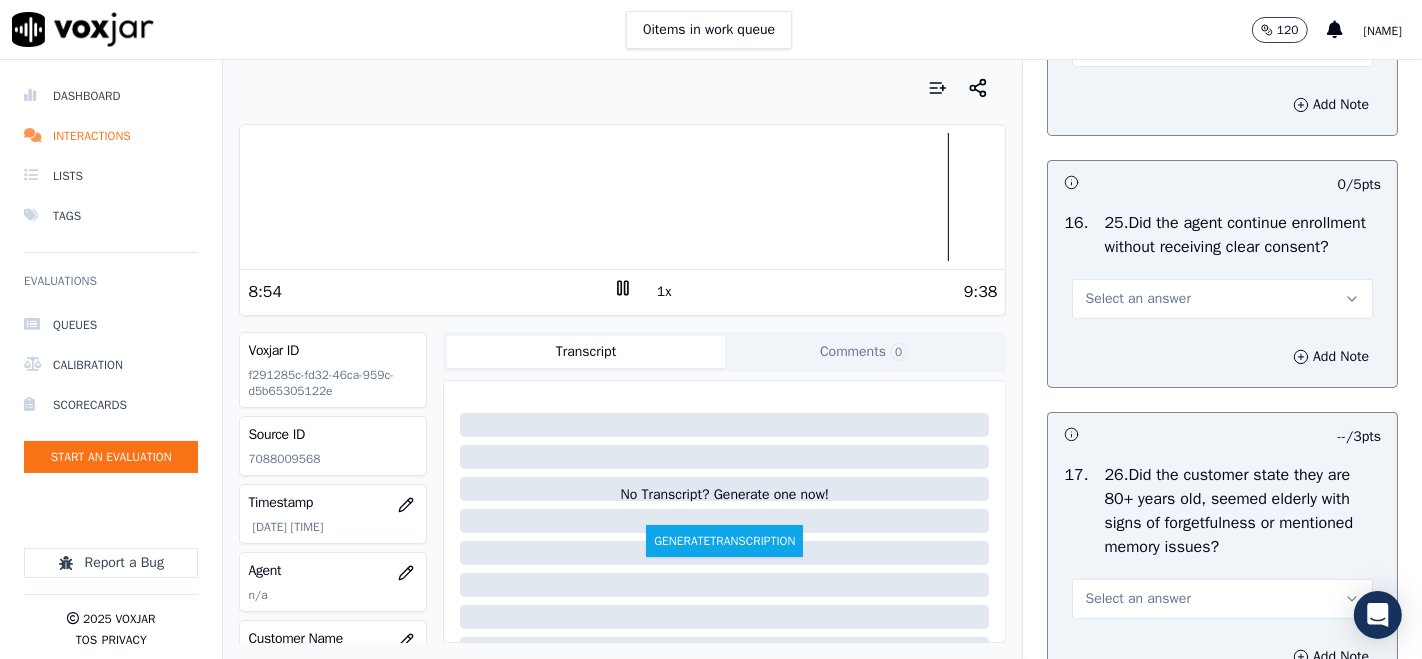 click on "Select an answer" at bounding box center (1222, 299) 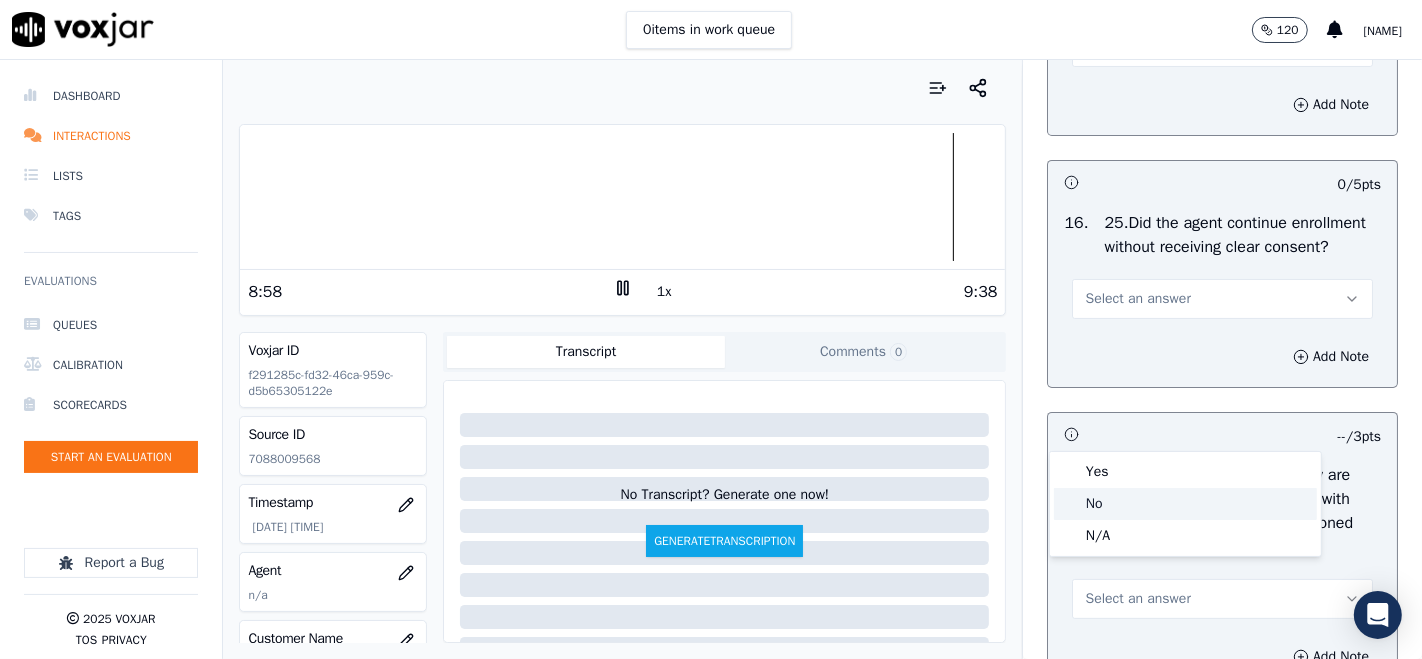 click on "No" 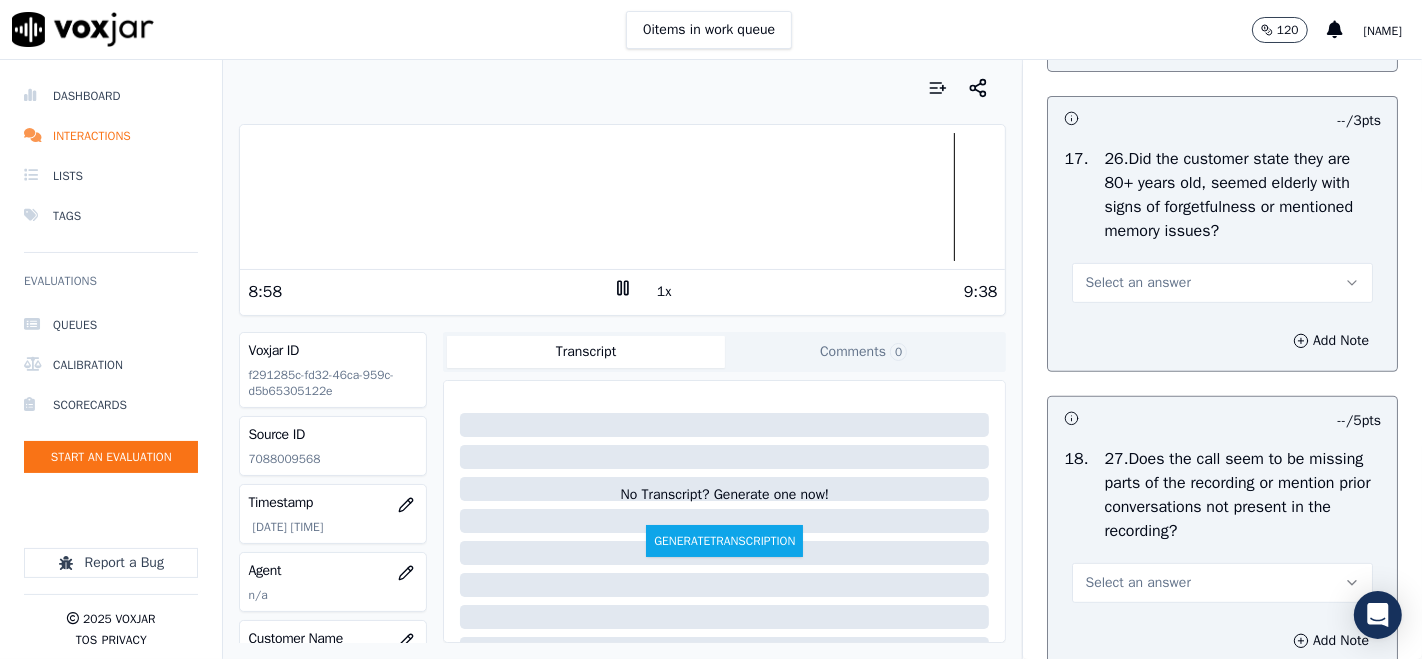 scroll, scrollTop: 7111, scrollLeft: 0, axis: vertical 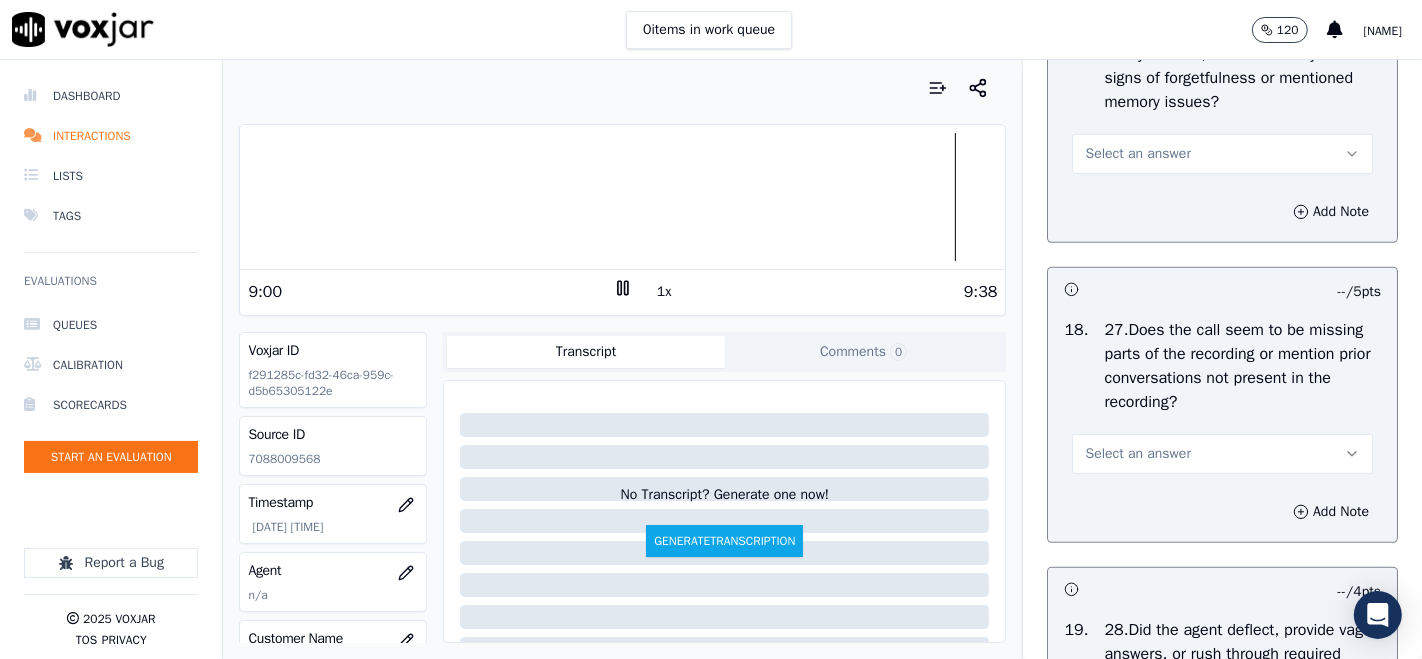 drag, startPoint x: 1186, startPoint y: 283, endPoint x: 1177, endPoint y: 290, distance: 11.401754 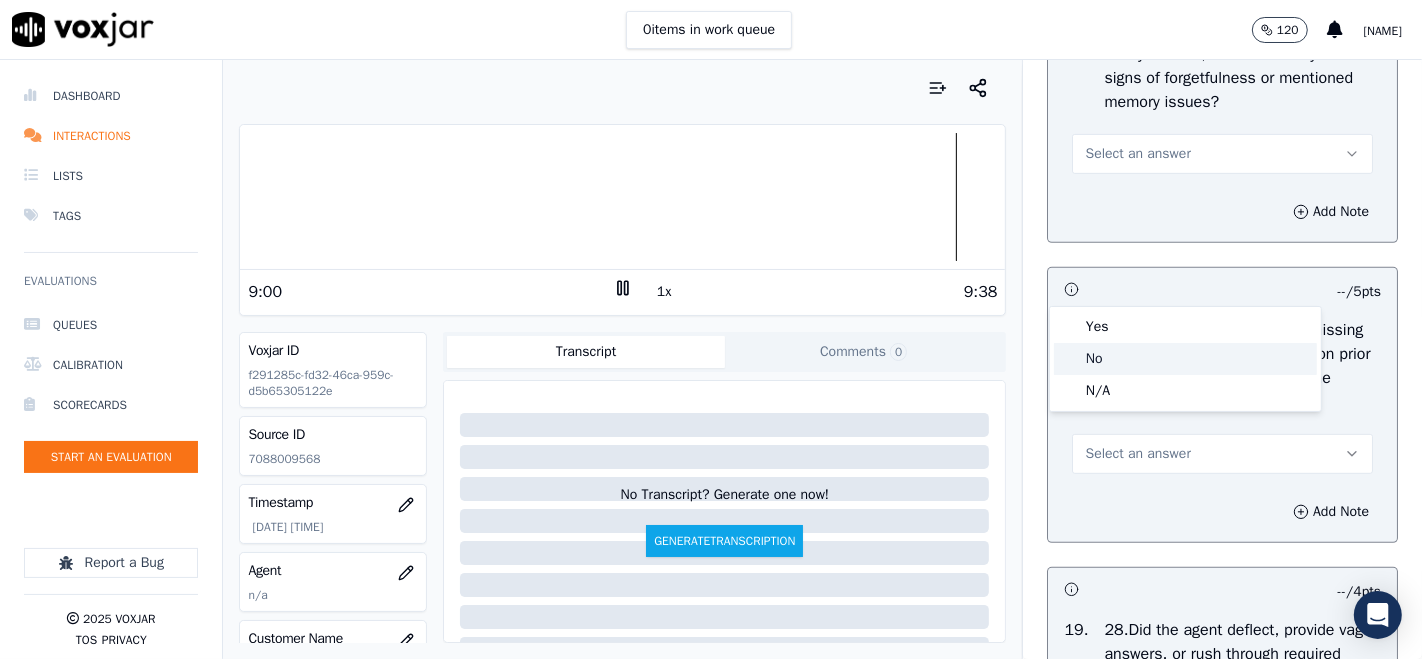 click on "No" 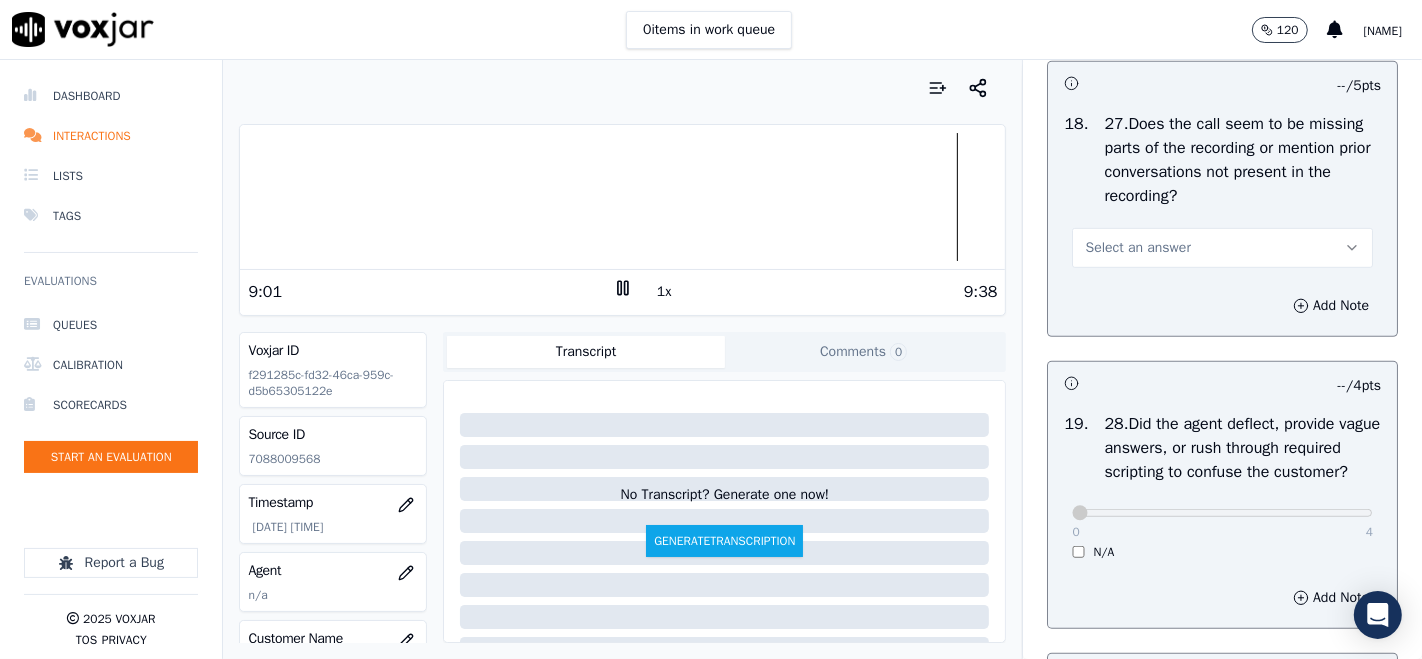scroll, scrollTop: 7333, scrollLeft: 0, axis: vertical 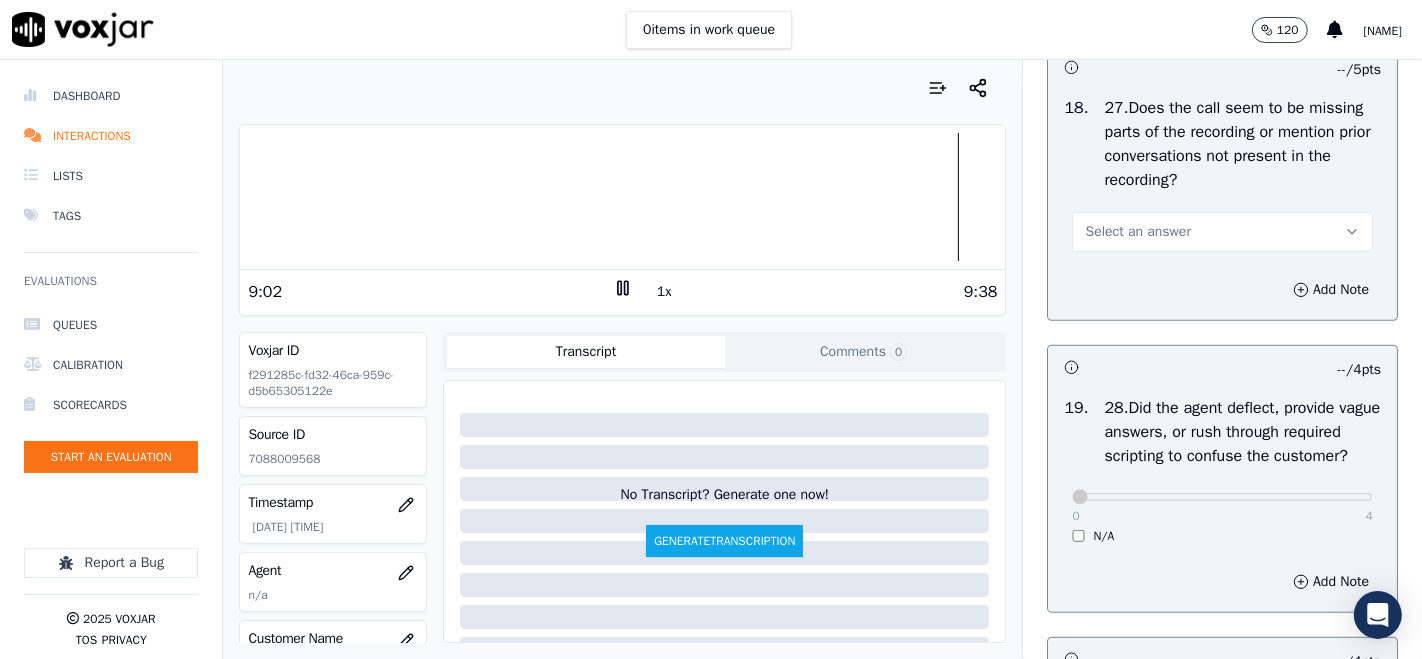 click on "Select an answer" at bounding box center (1137, 232) 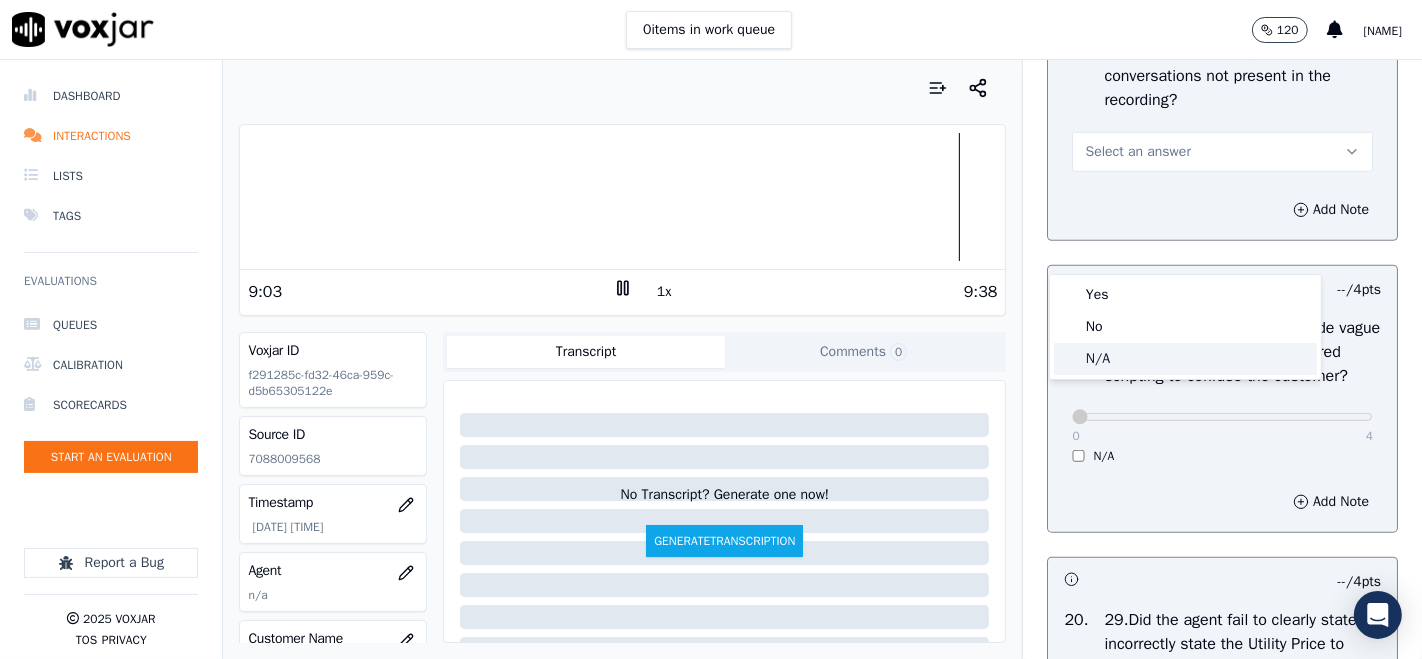 scroll, scrollTop: 7444, scrollLeft: 0, axis: vertical 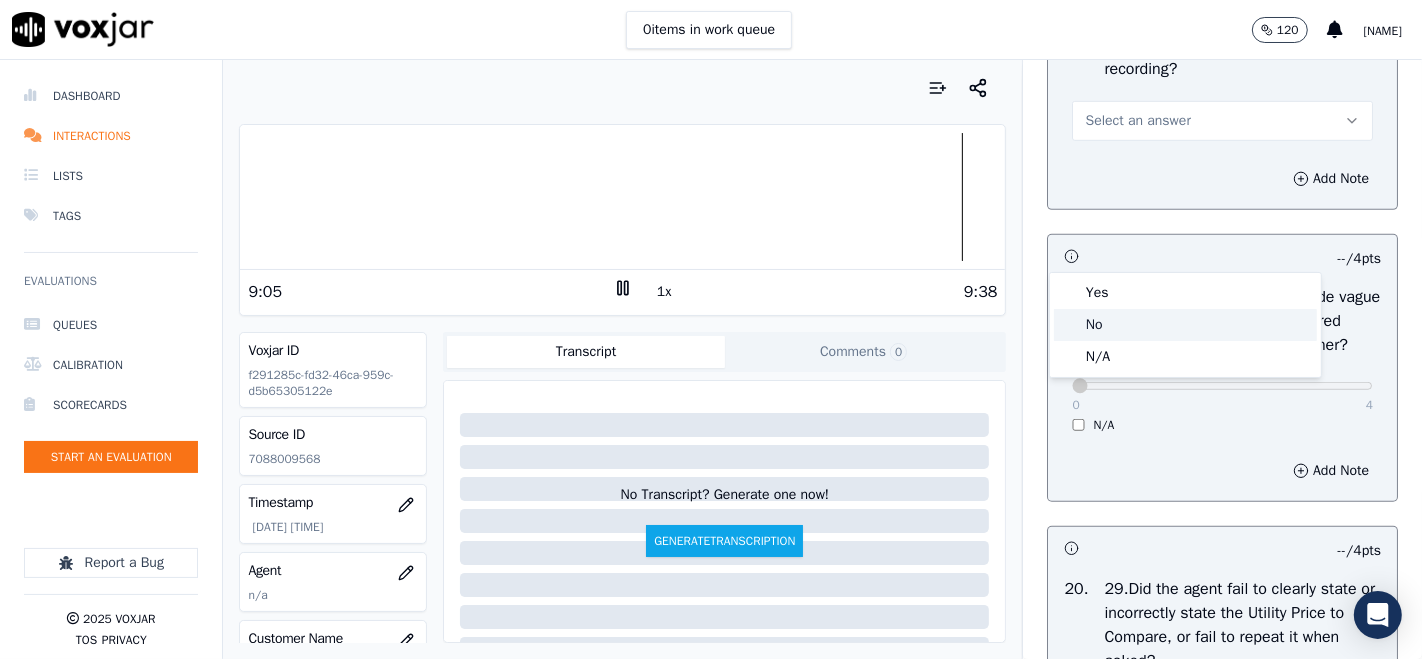 click on "No" 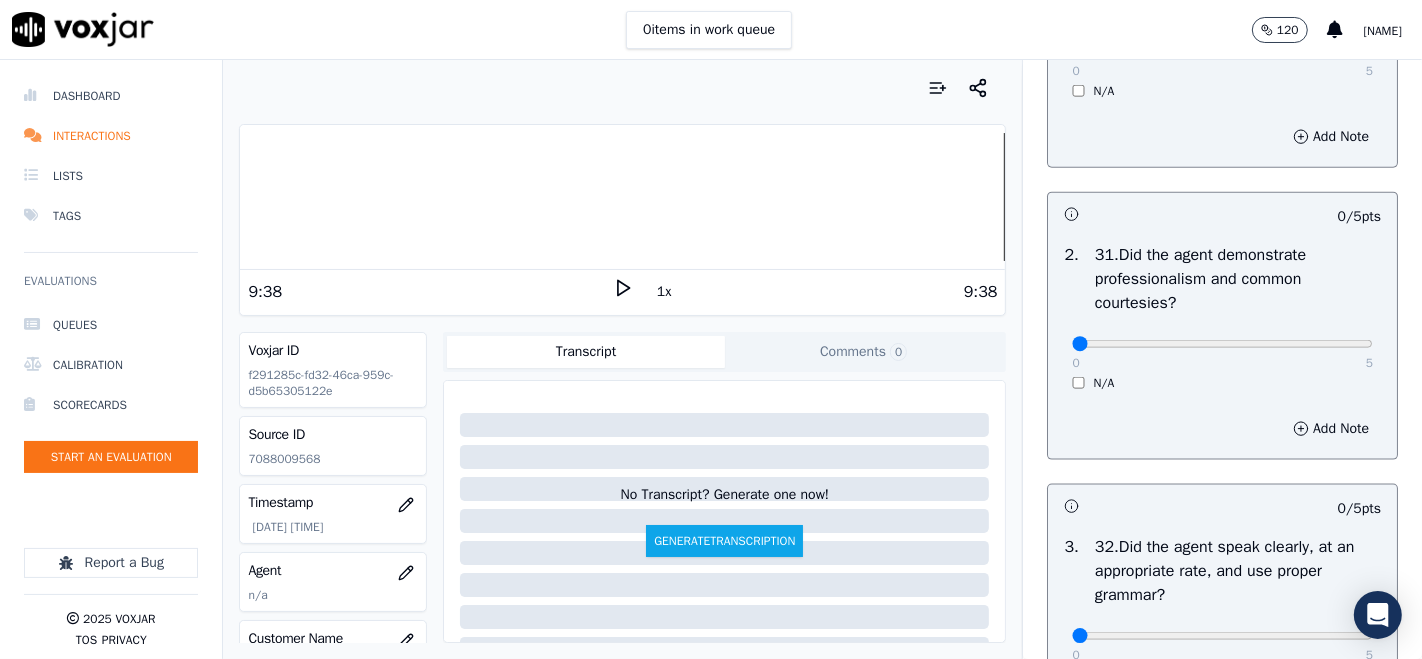 scroll, scrollTop: 8435, scrollLeft: 0, axis: vertical 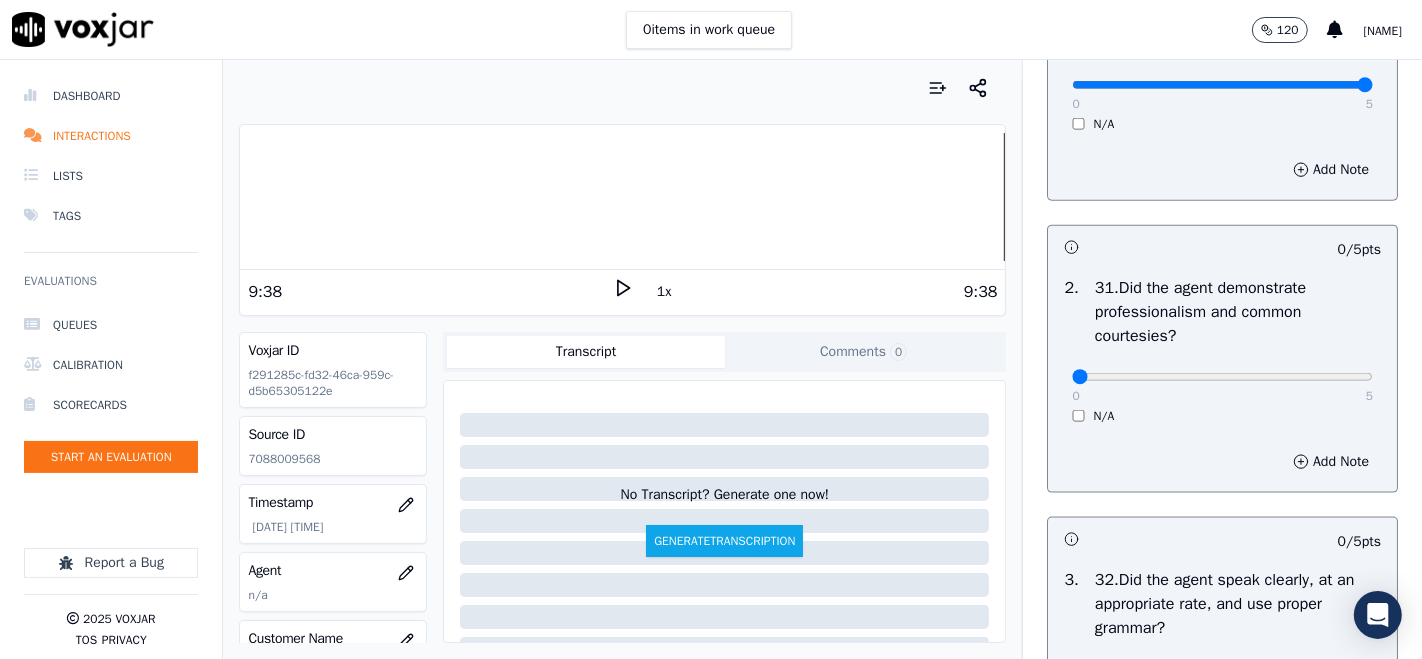type on "5" 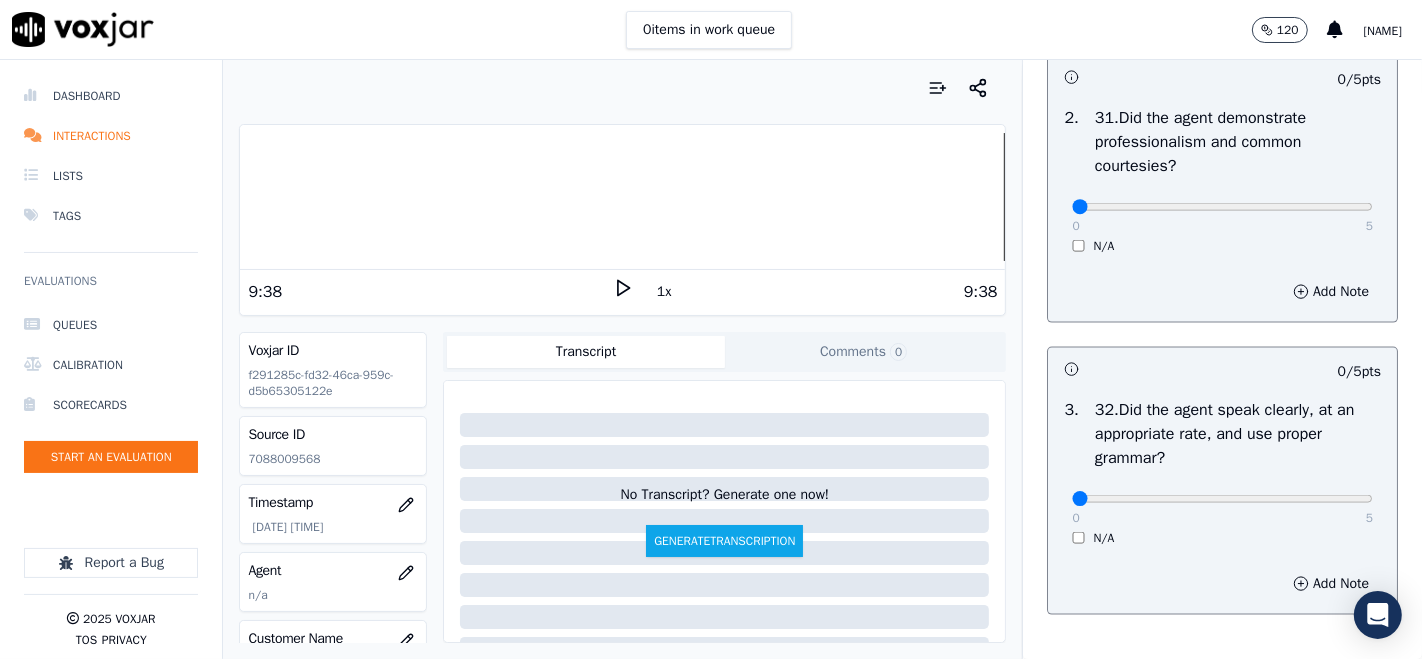 scroll, scrollTop: 8657, scrollLeft: 0, axis: vertical 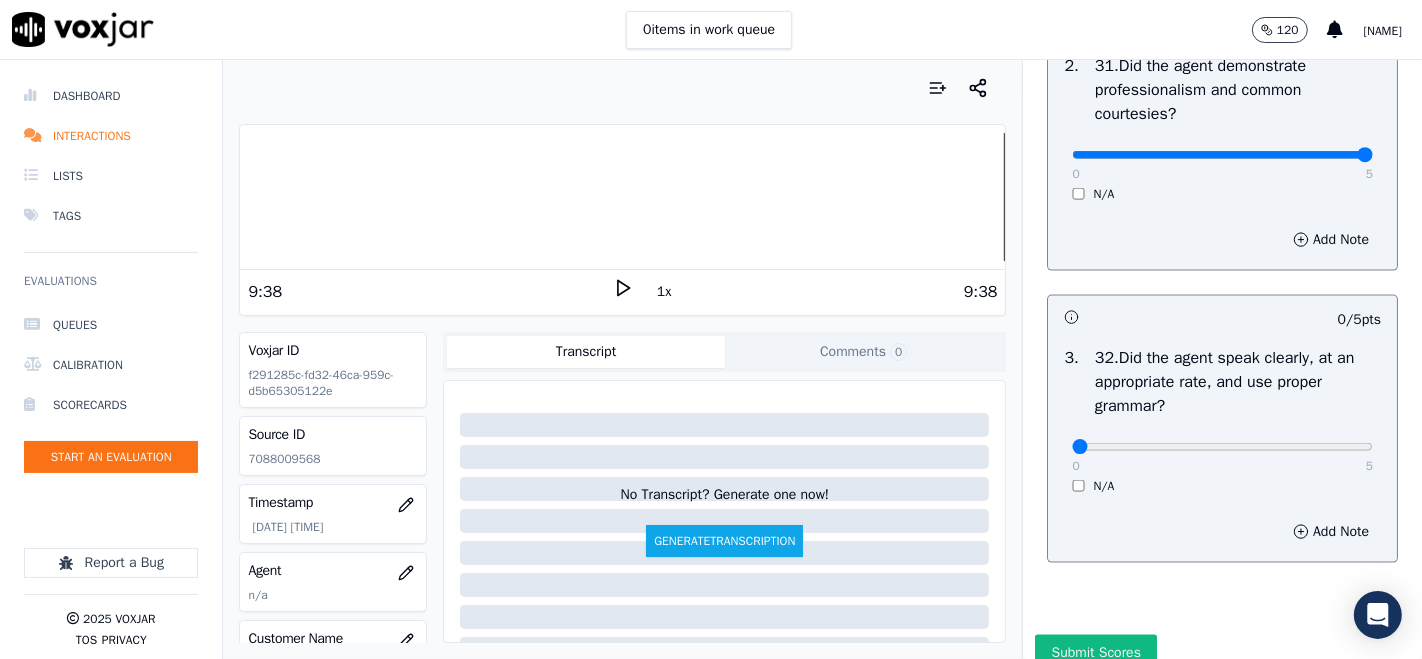 type on "5" 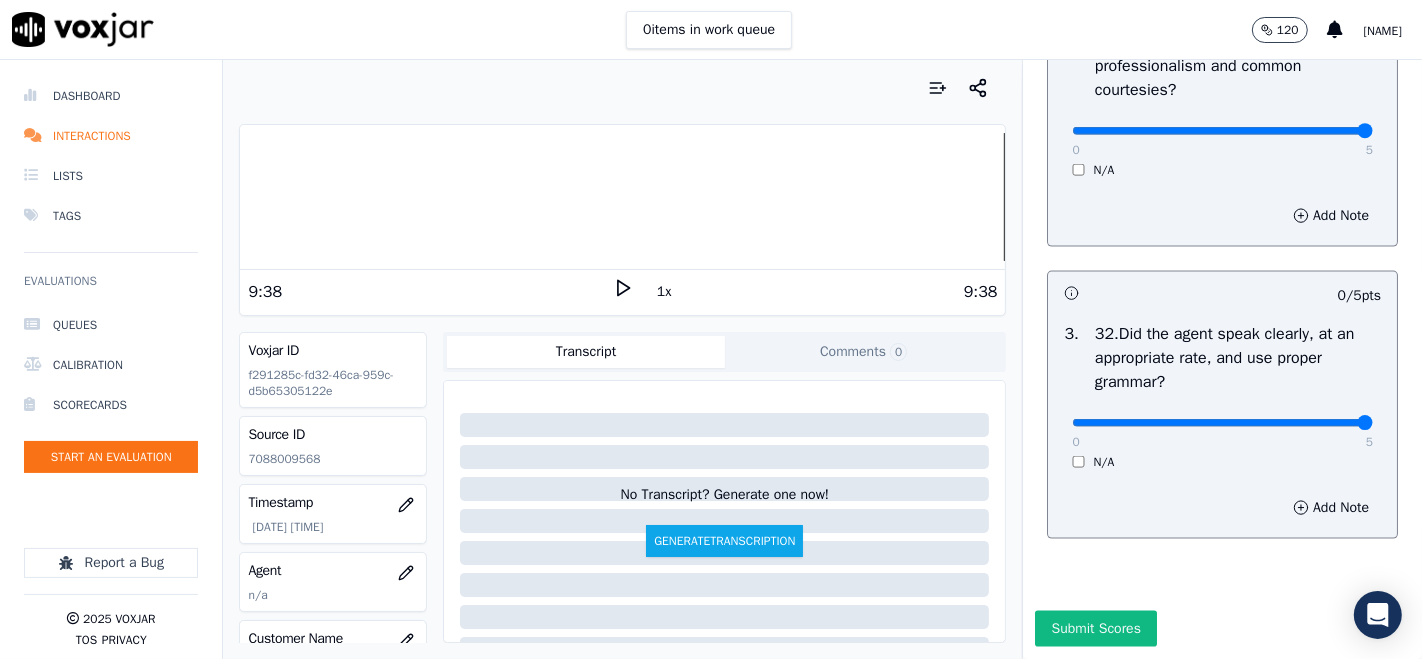 type on "5" 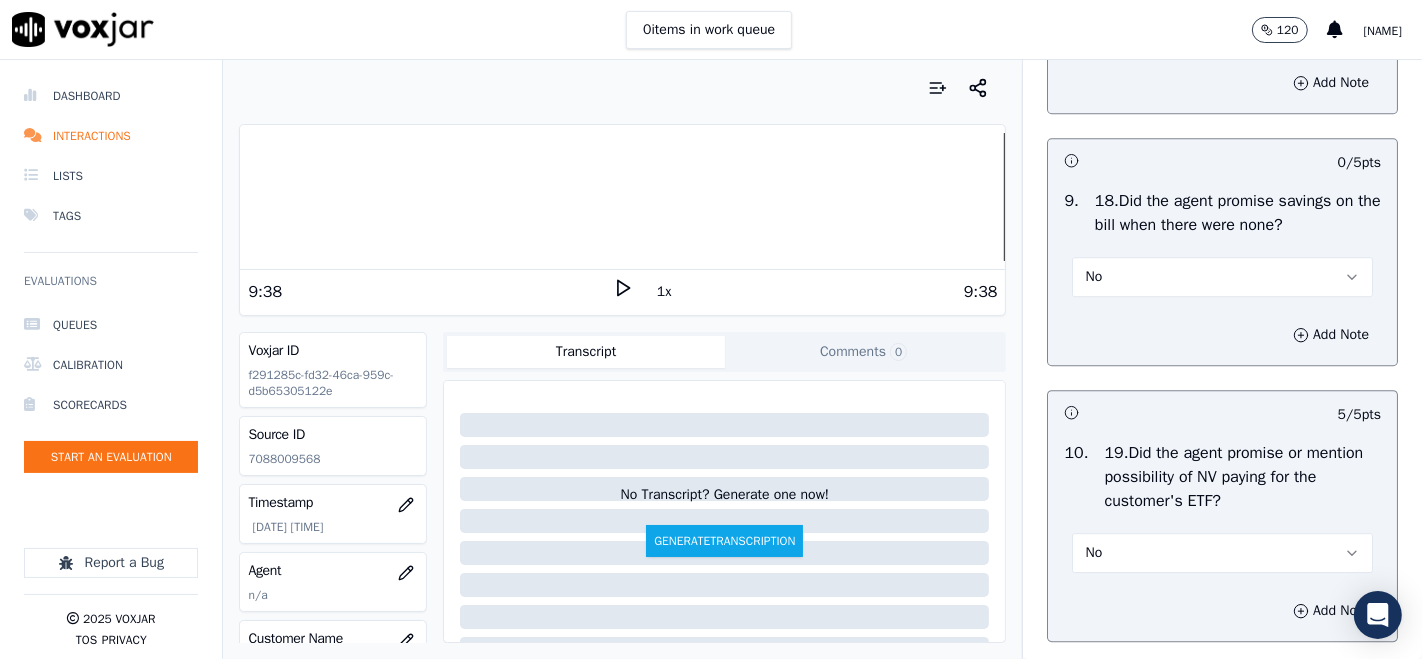 scroll, scrollTop: 4768, scrollLeft: 0, axis: vertical 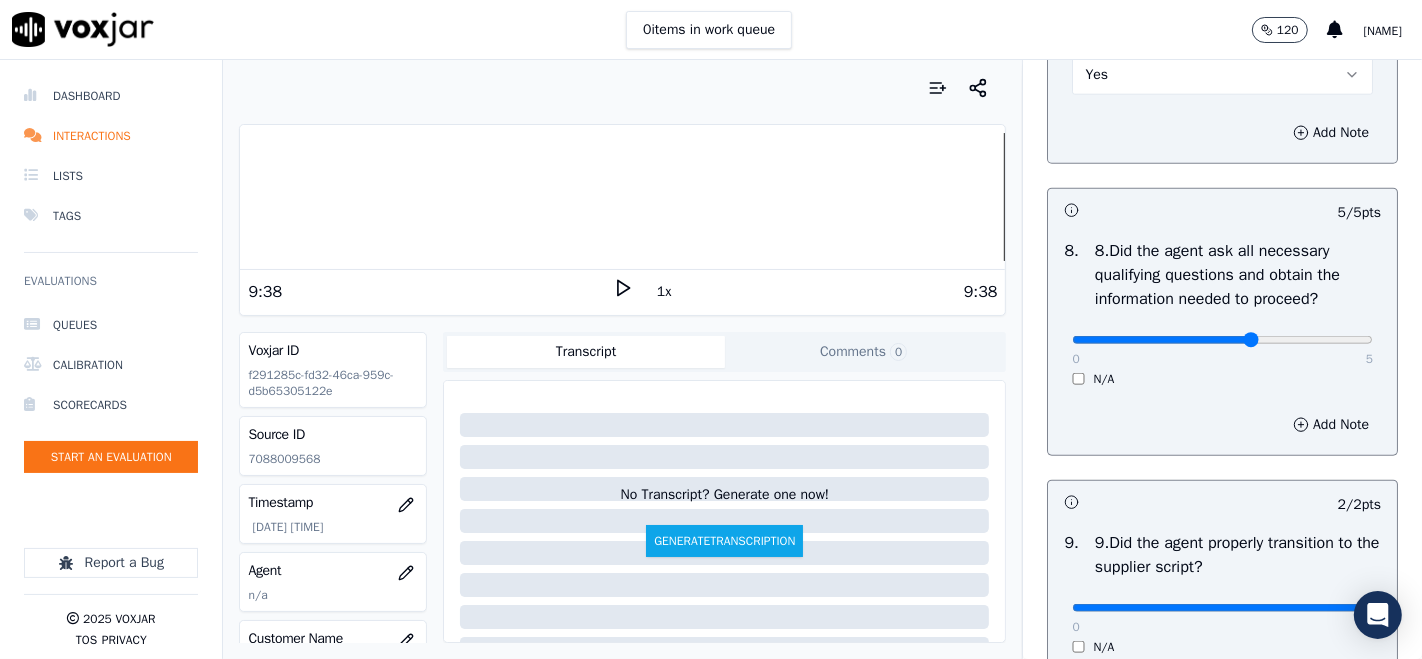 type on "3" 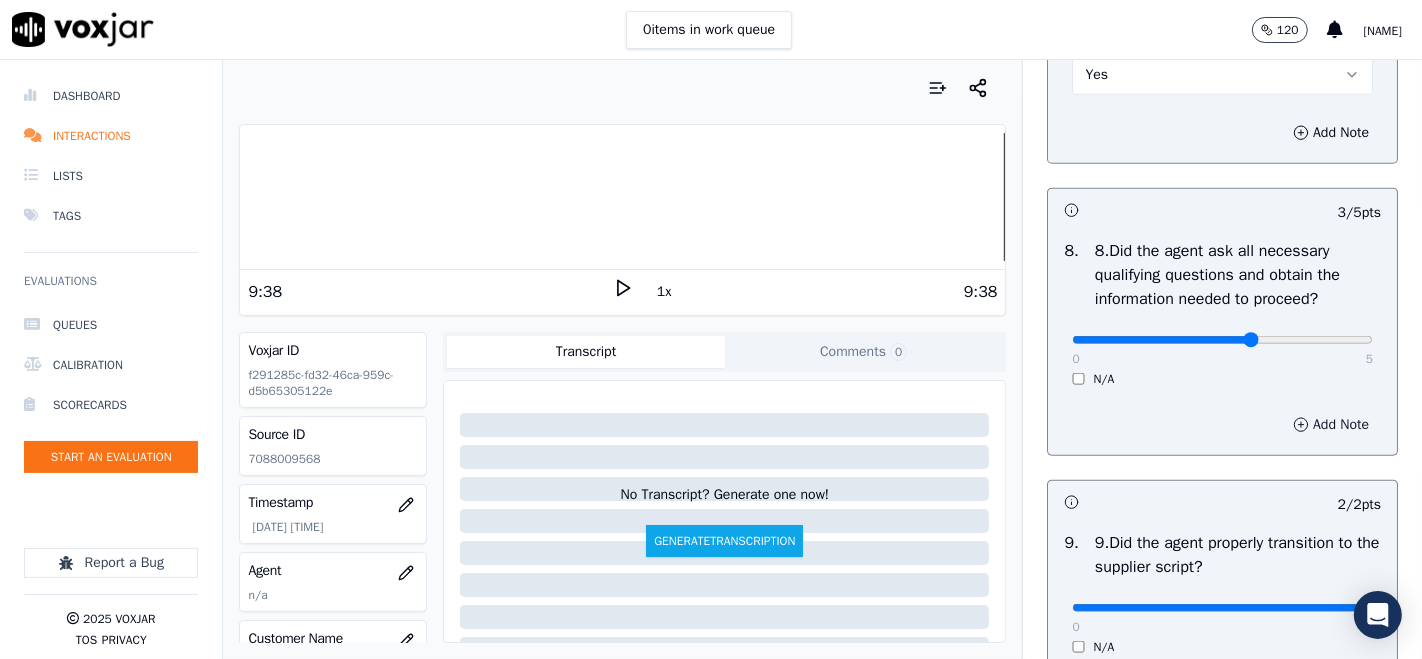 click on "Add Note" at bounding box center [1331, 425] 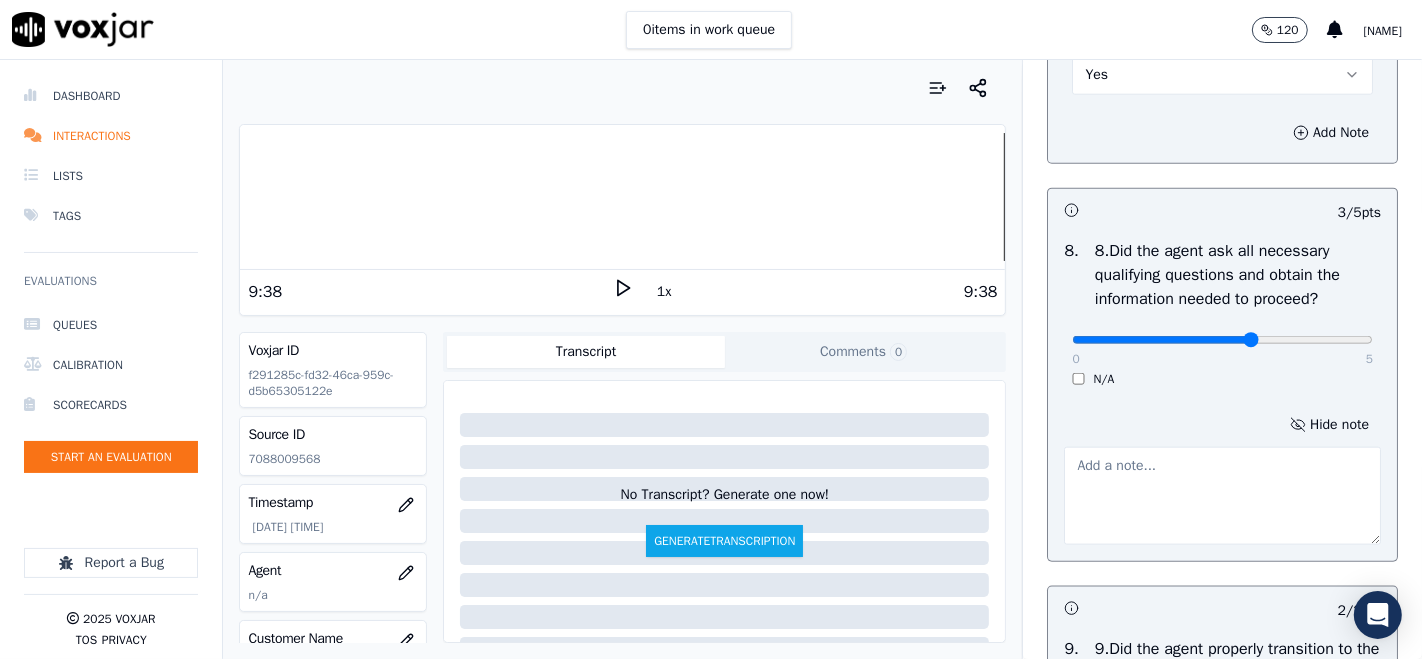 click at bounding box center (1222, 496) 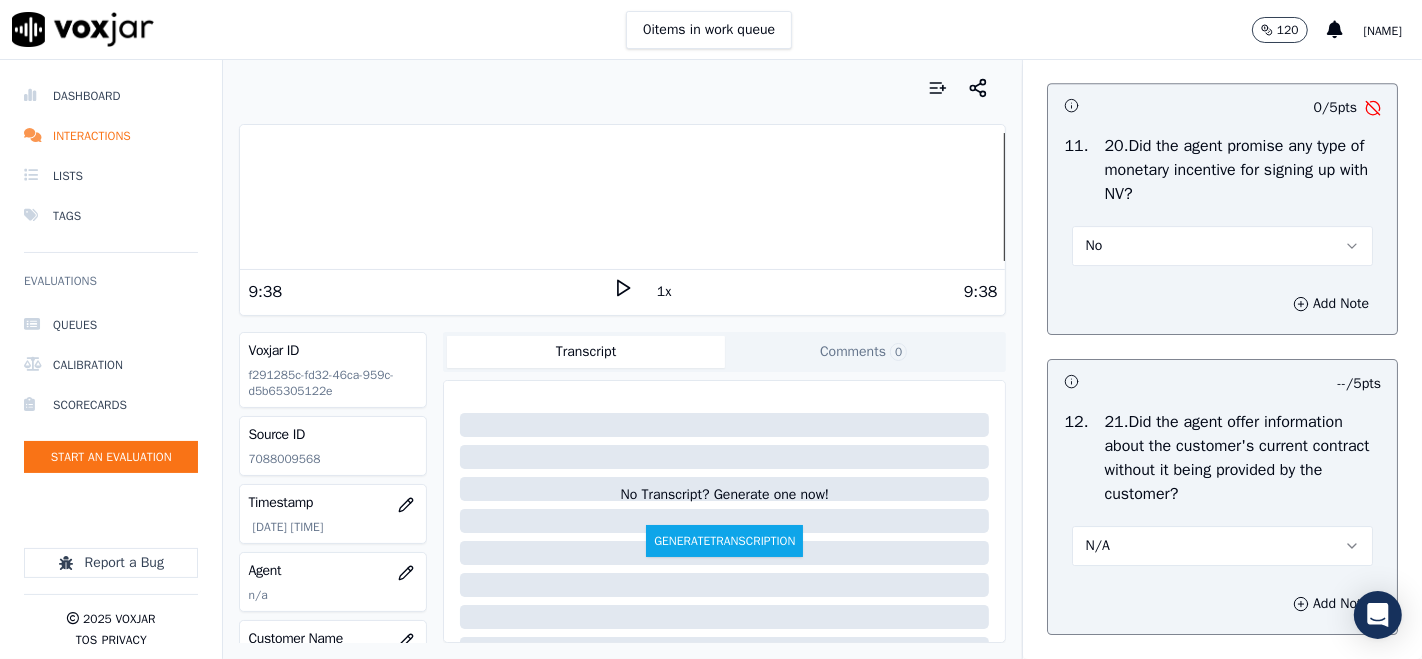 scroll, scrollTop: 5546, scrollLeft: 0, axis: vertical 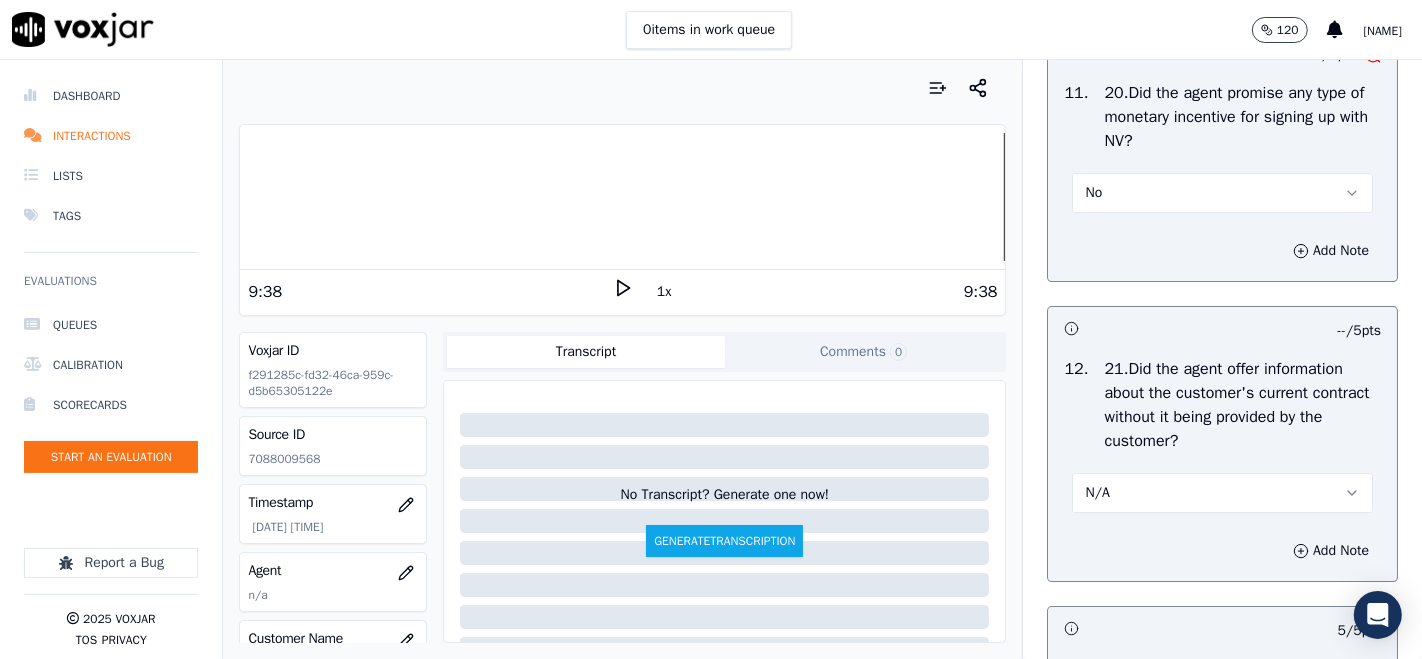 type on "The agent didn´t mention the Nextvolt Reward Program" 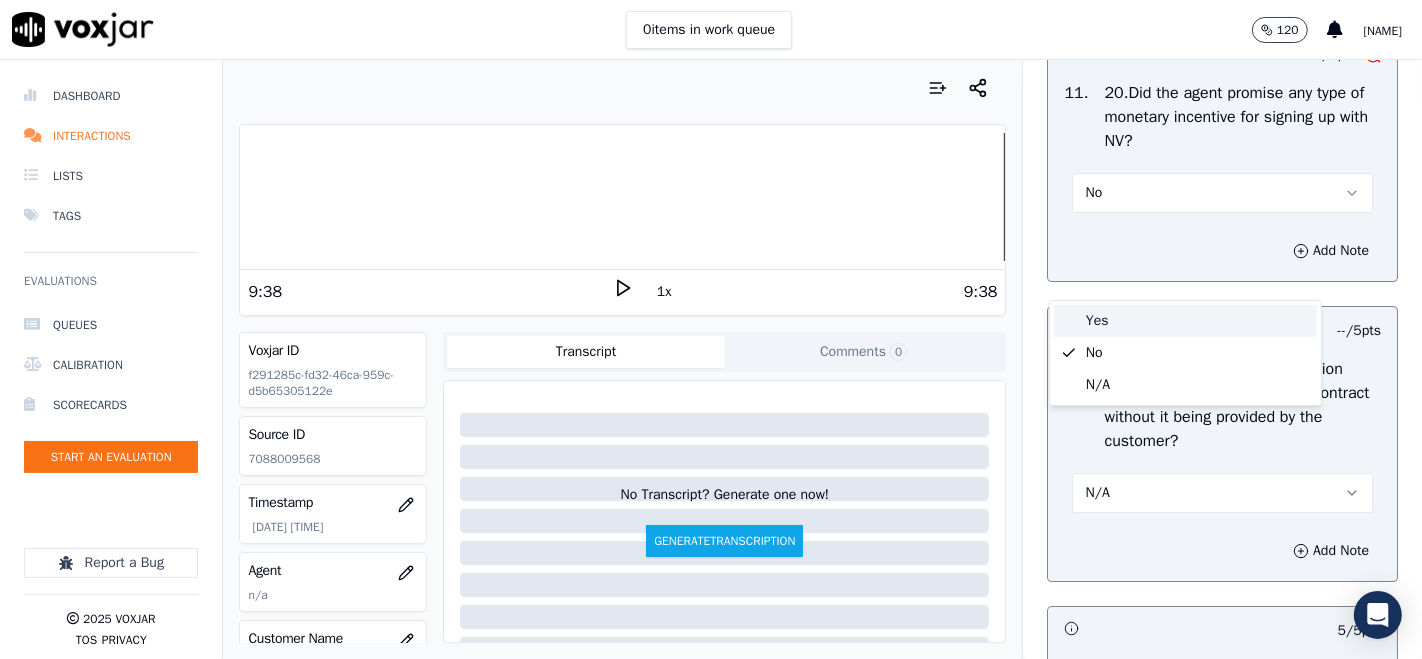 click on "Yes" at bounding box center (1185, 321) 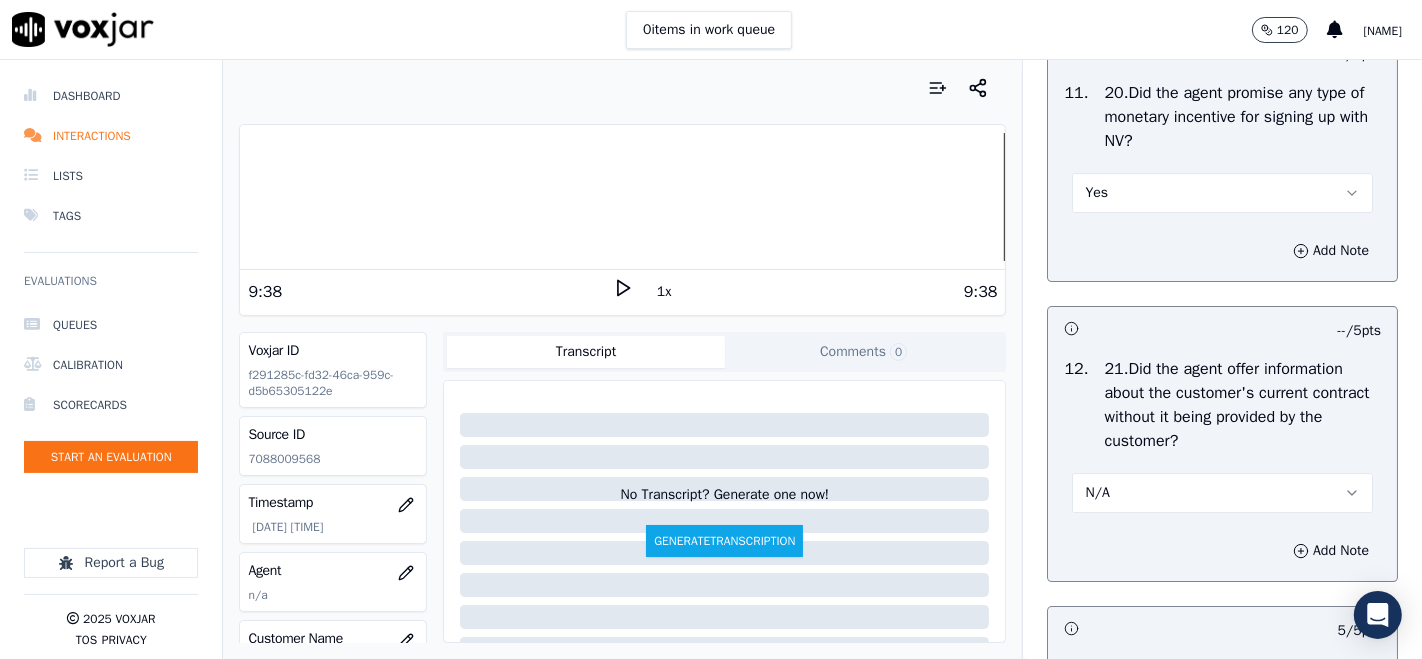 click on "Yes" at bounding box center (1222, 193) 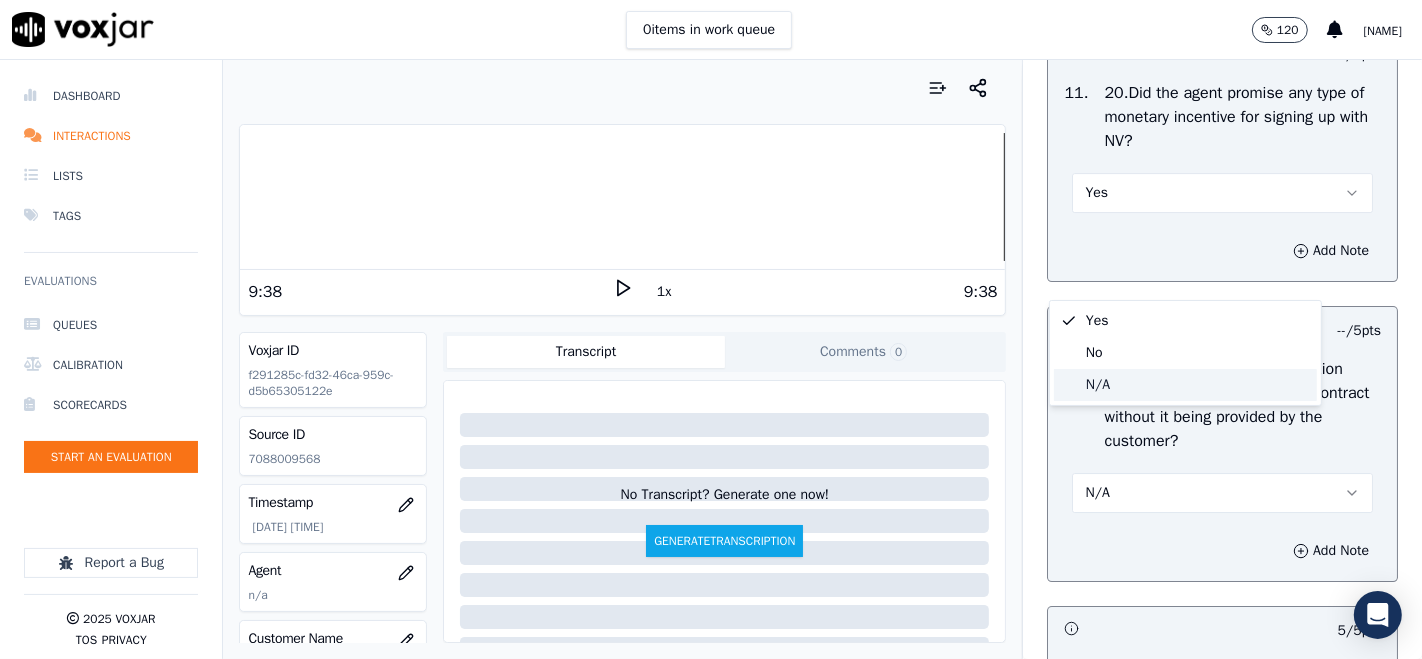 click on "N/A" 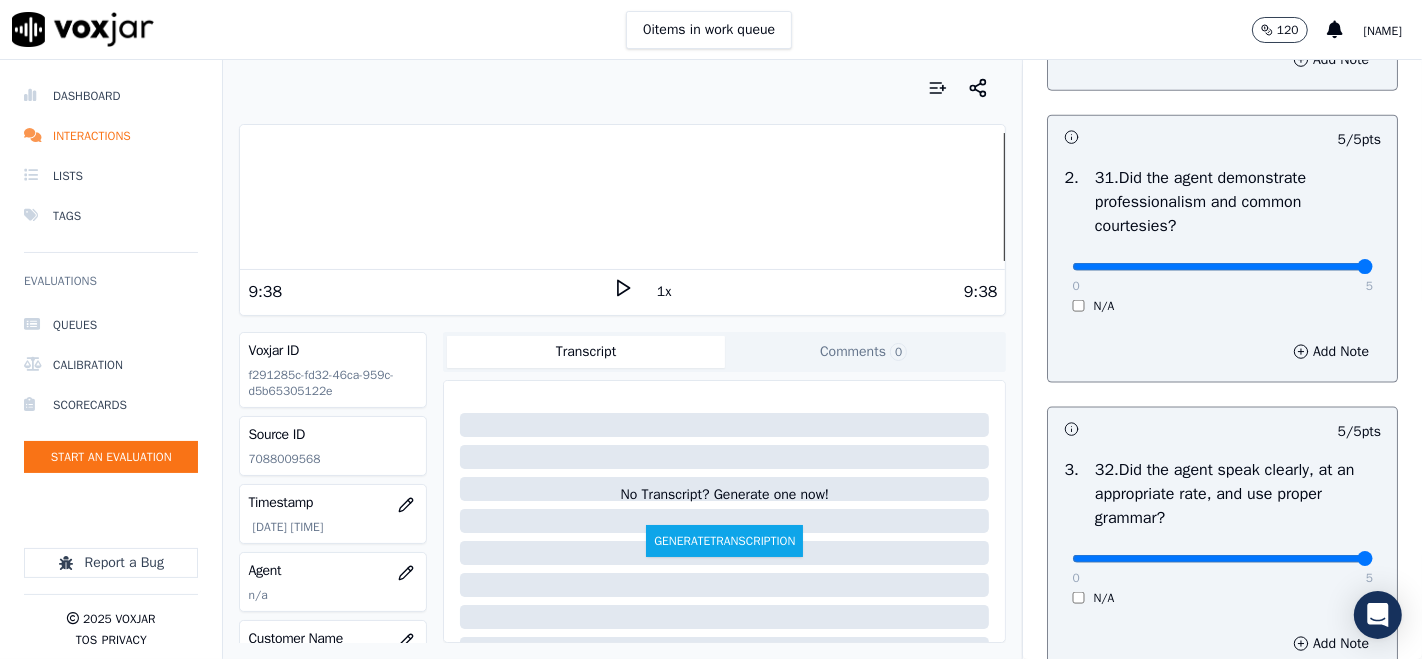 scroll, scrollTop: 8985, scrollLeft: 0, axis: vertical 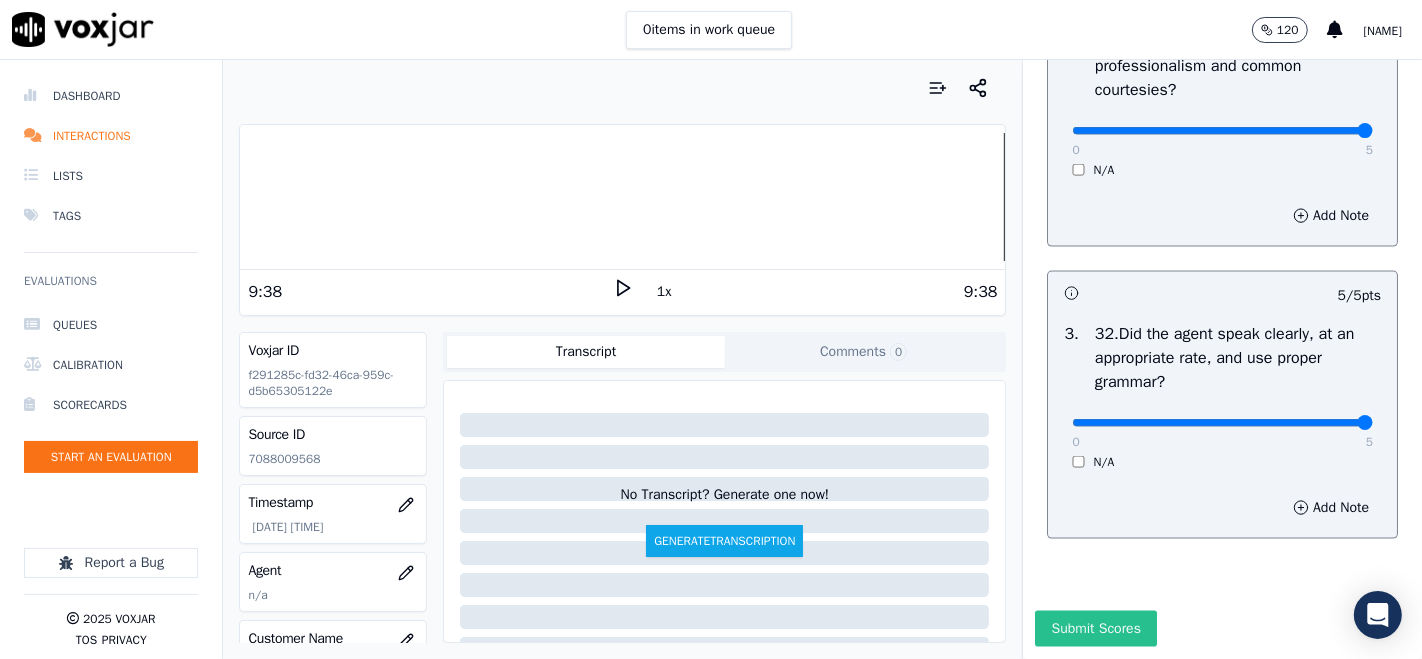 click on "Submit Scores" at bounding box center [1095, 629] 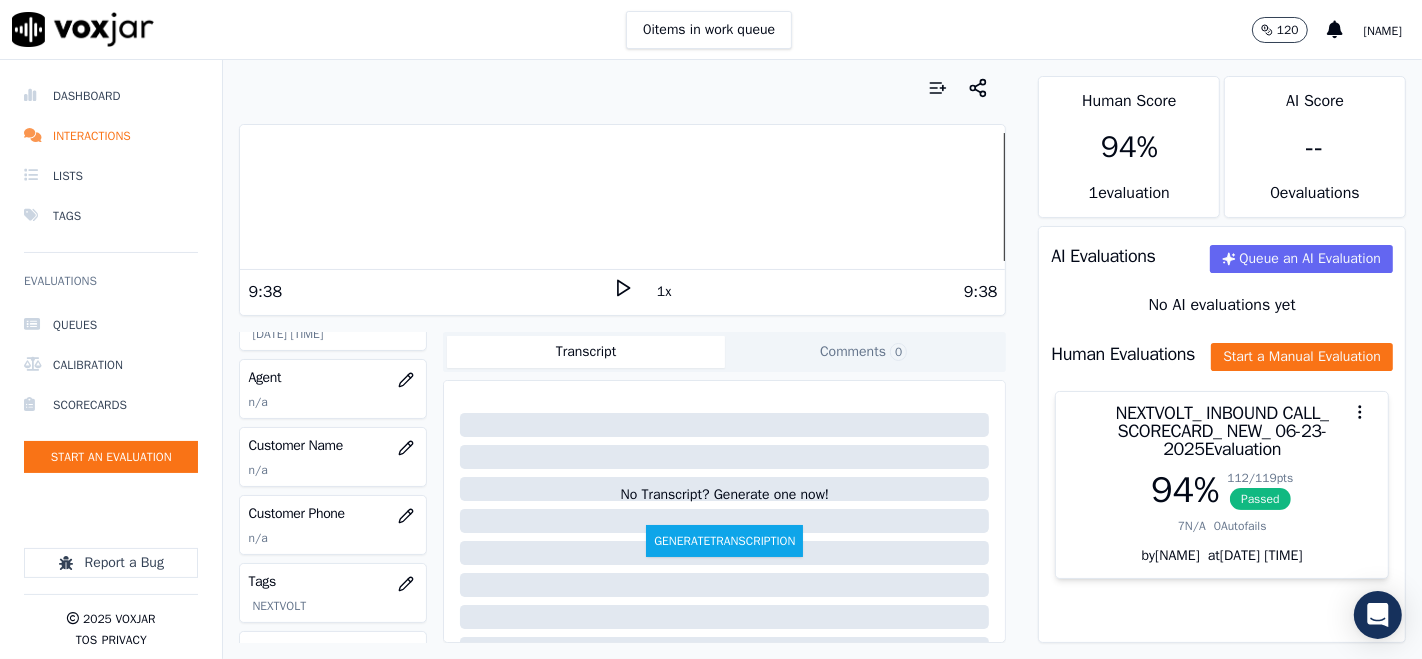 scroll, scrollTop: 222, scrollLeft: 0, axis: vertical 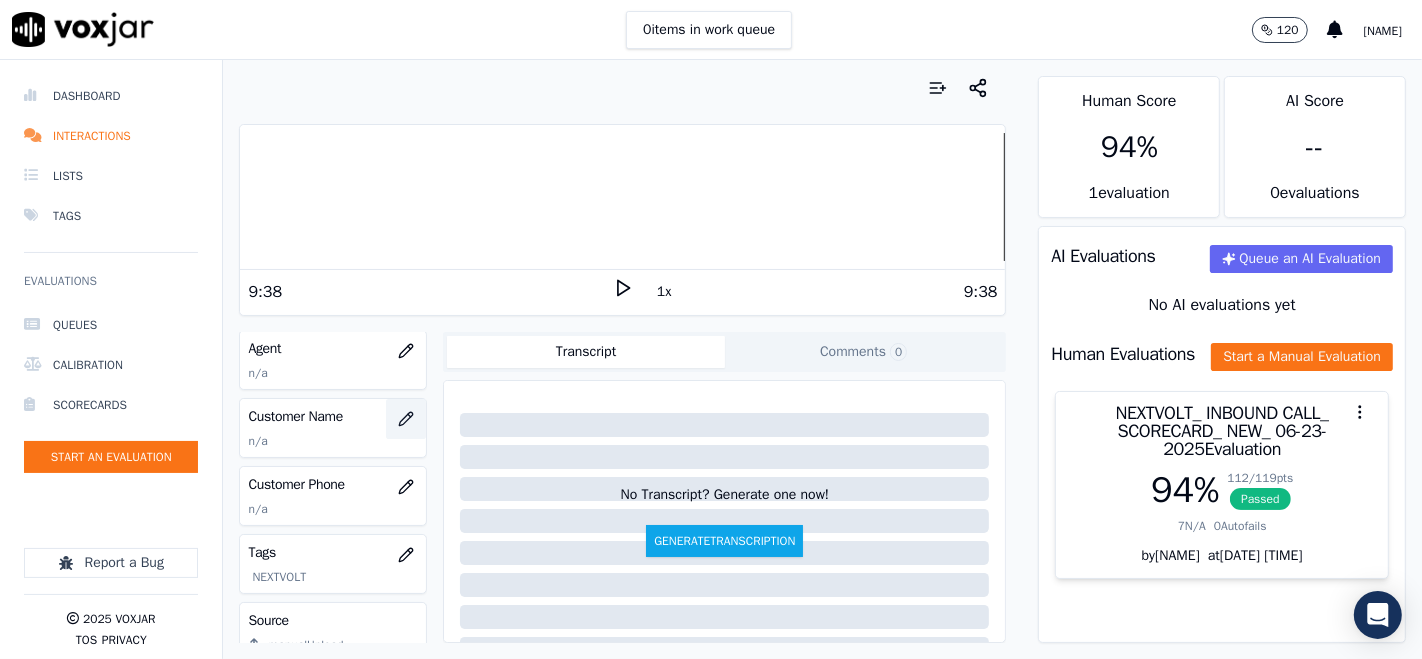 click 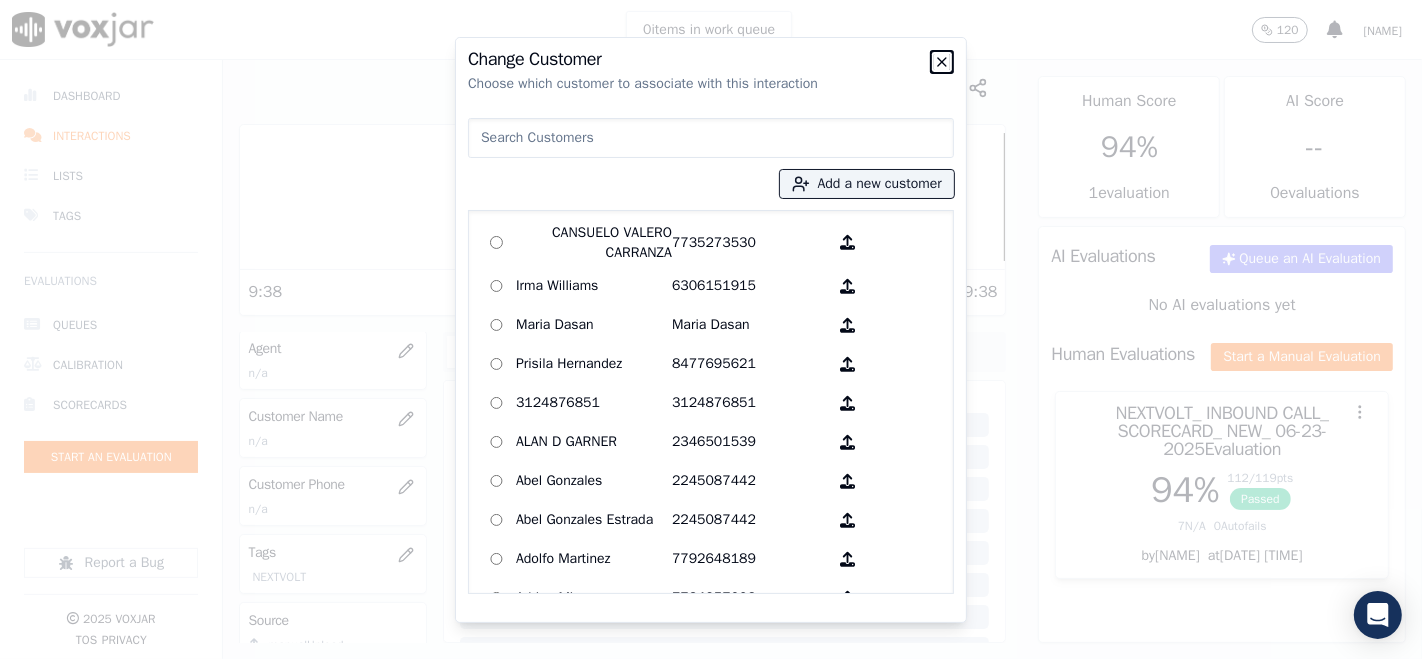 click 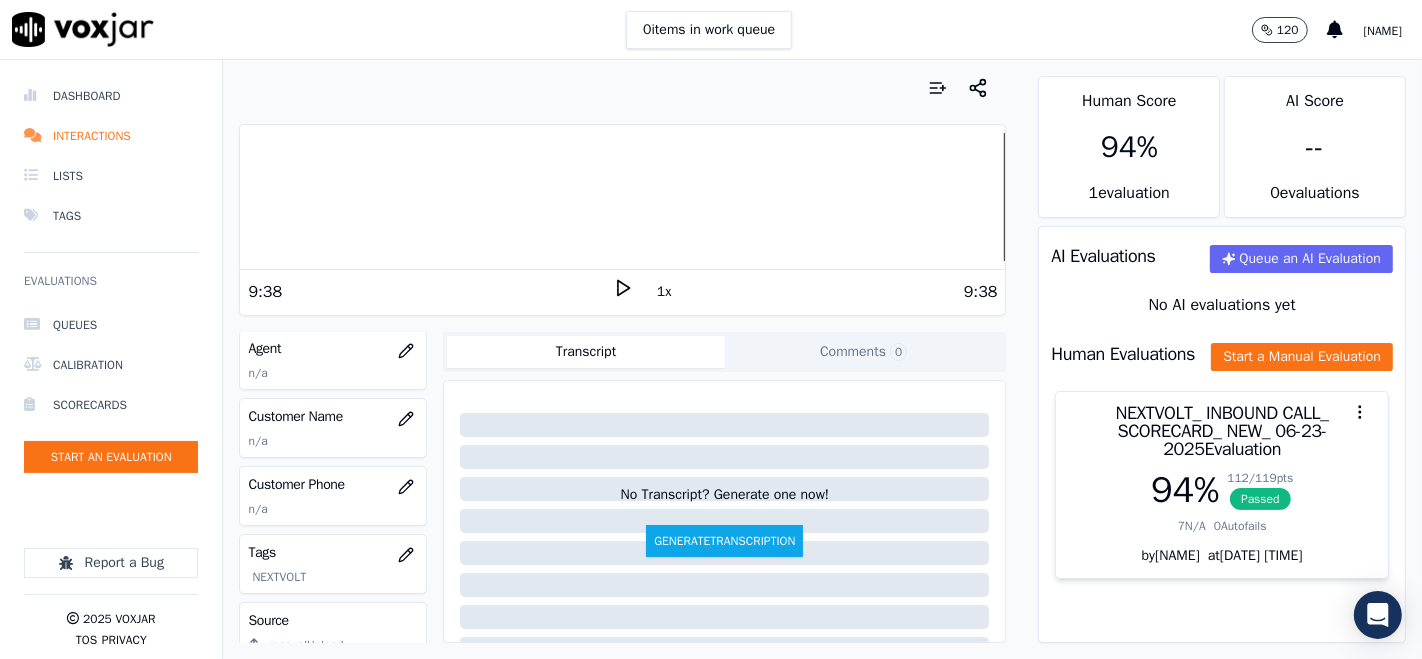 click at bounding box center (622, 197) 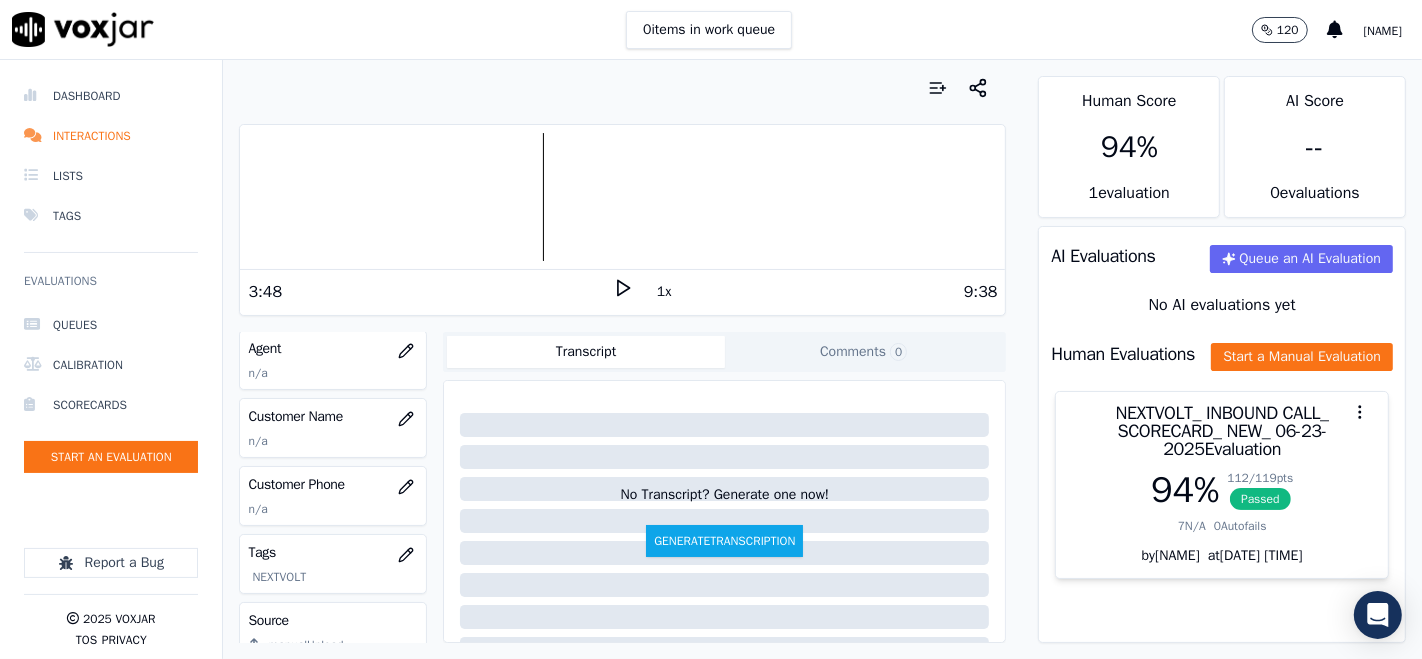 click 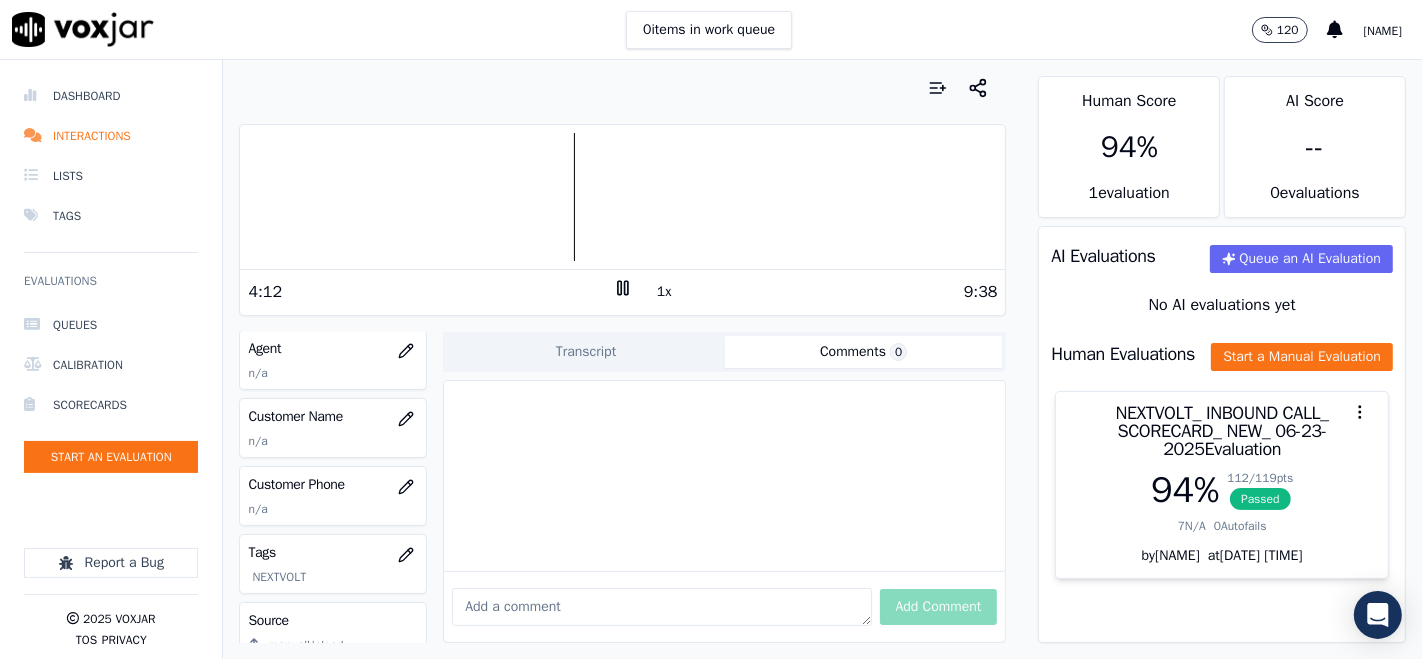 click on "Comments  0" 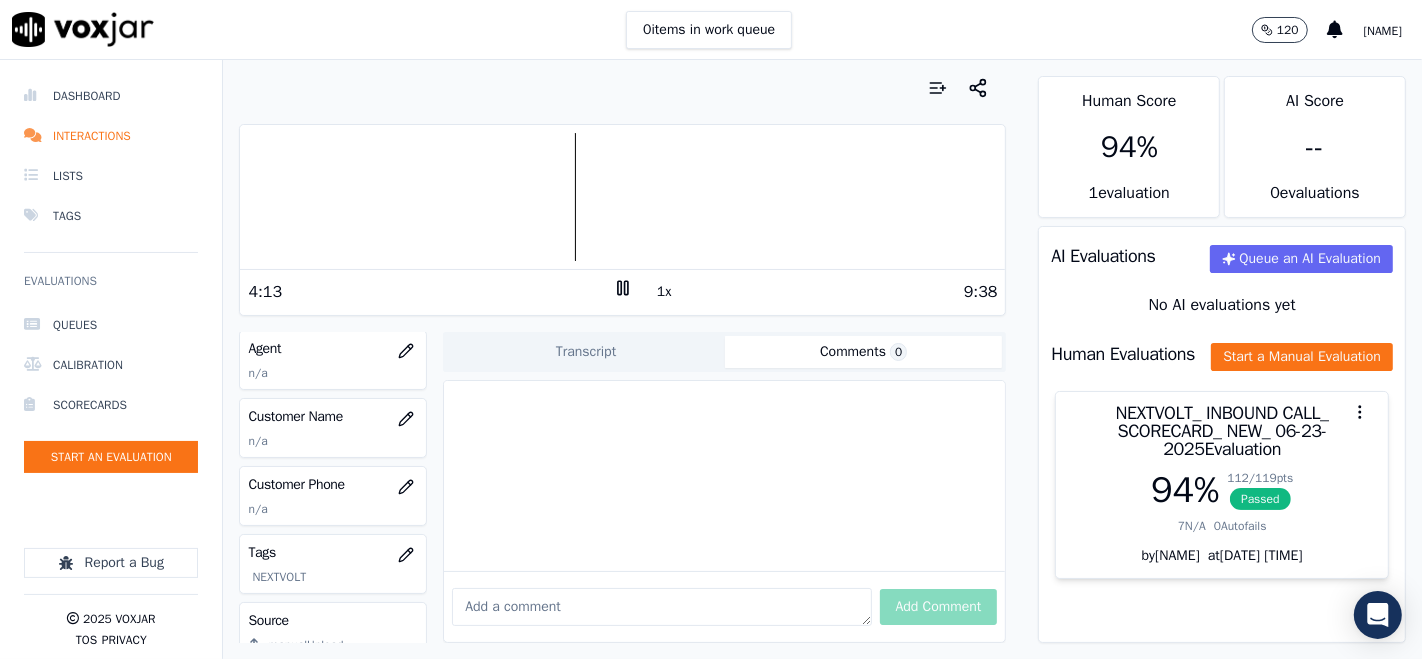 click at bounding box center (661, 607) 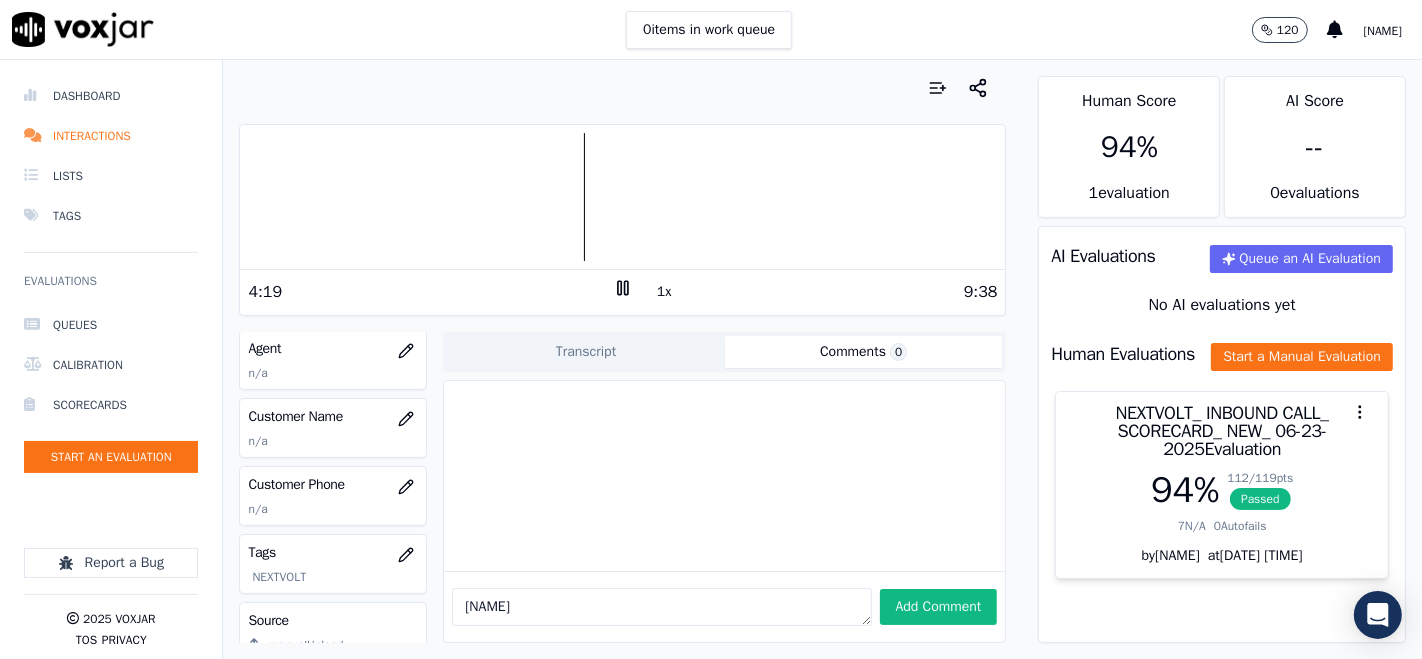 type on "T" 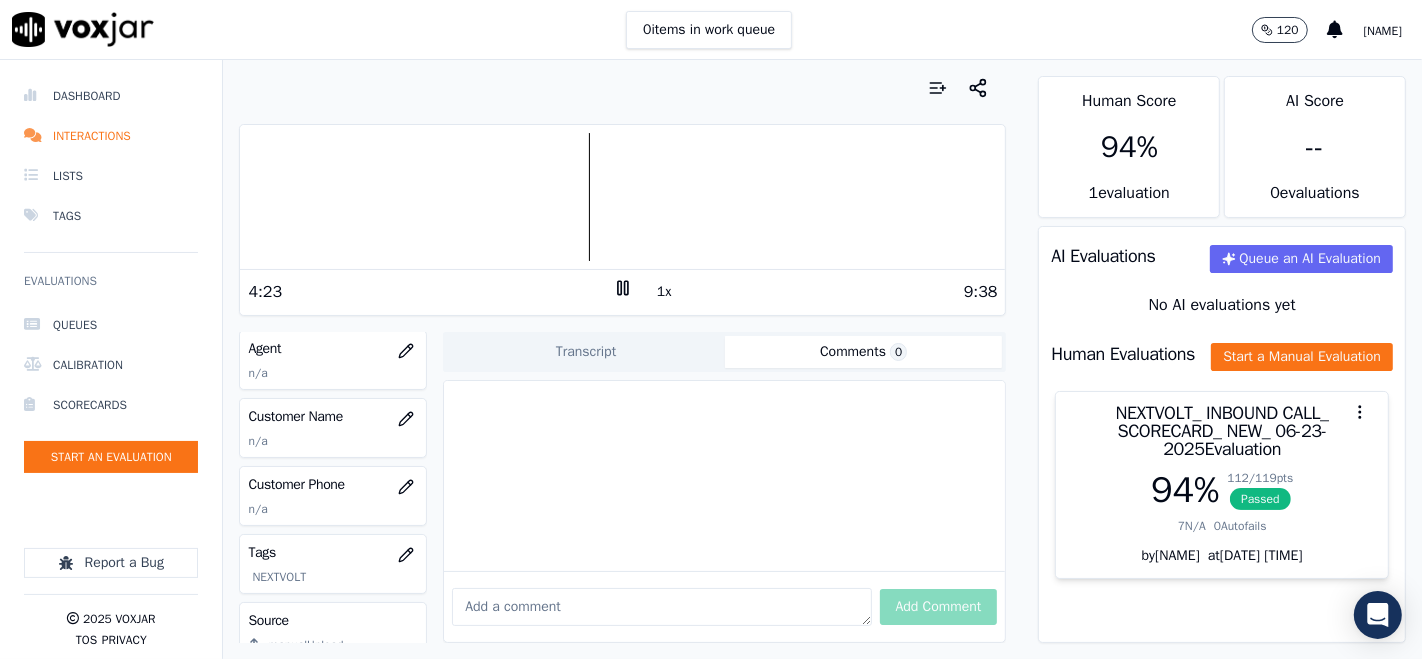 click at bounding box center [622, 197] 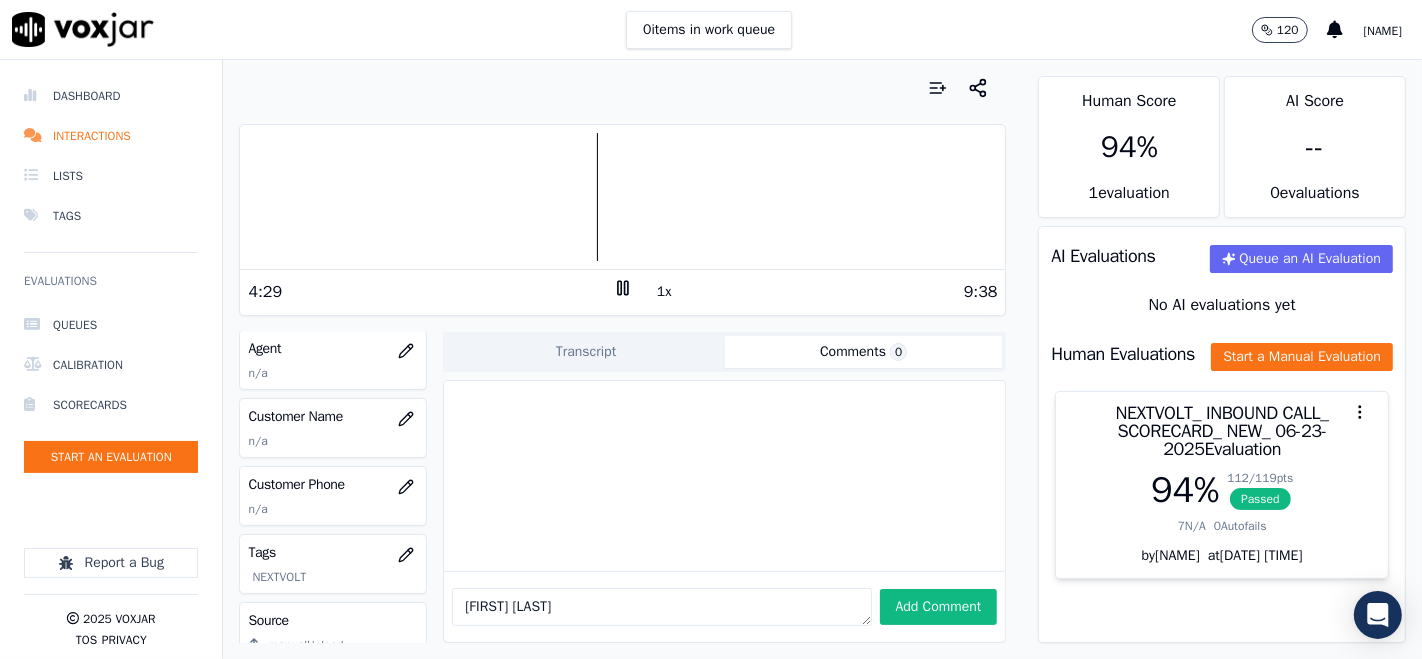 click at bounding box center (622, 197) 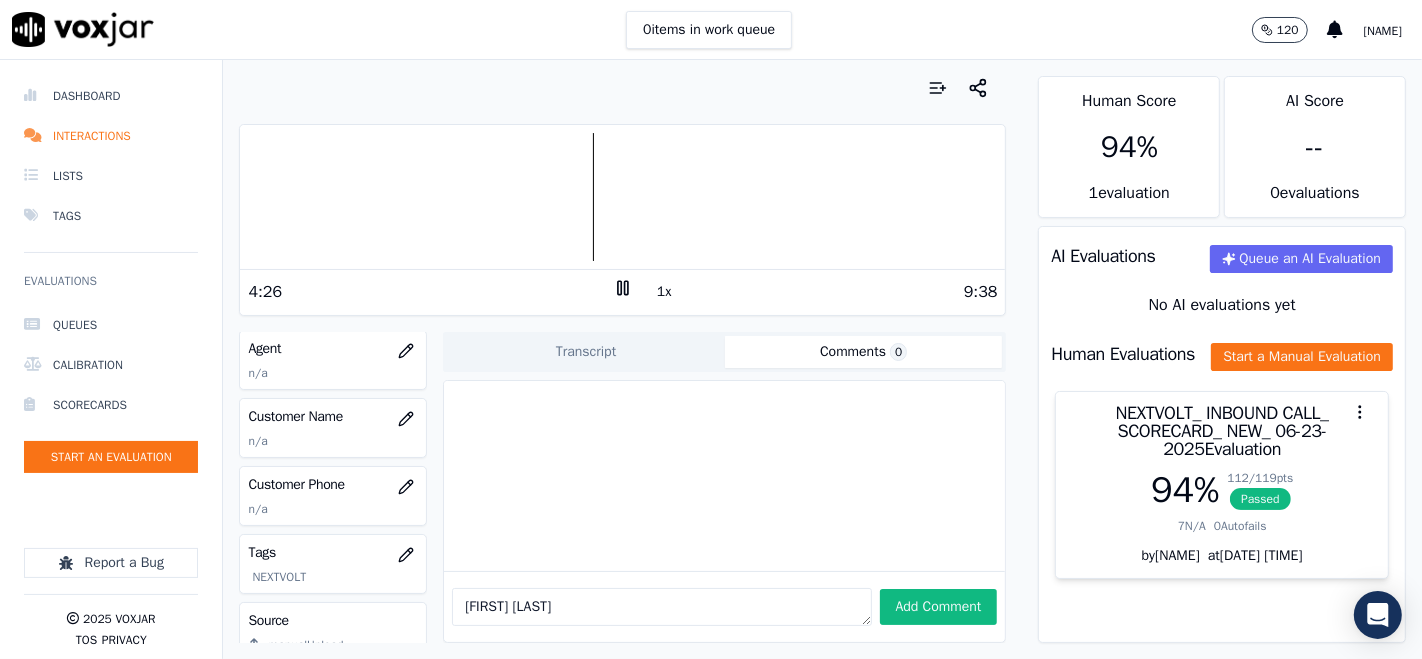 click at bounding box center (622, 197) 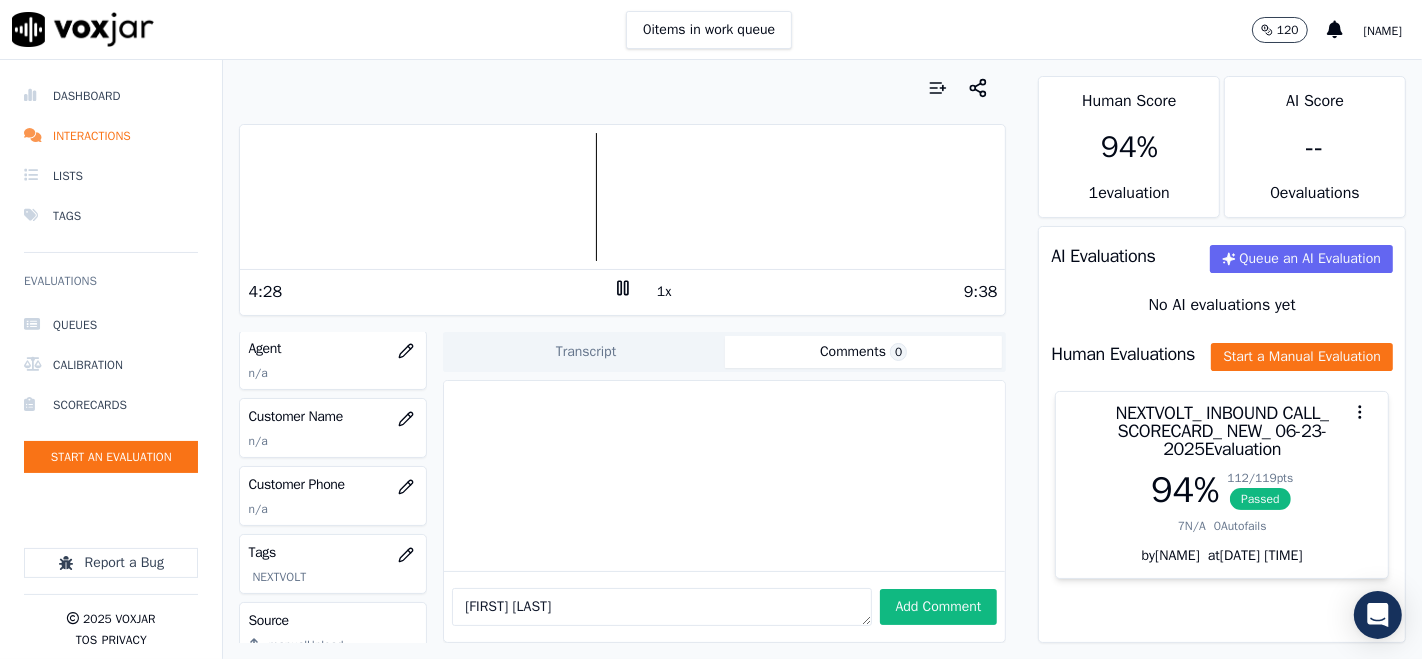 click at bounding box center (622, 197) 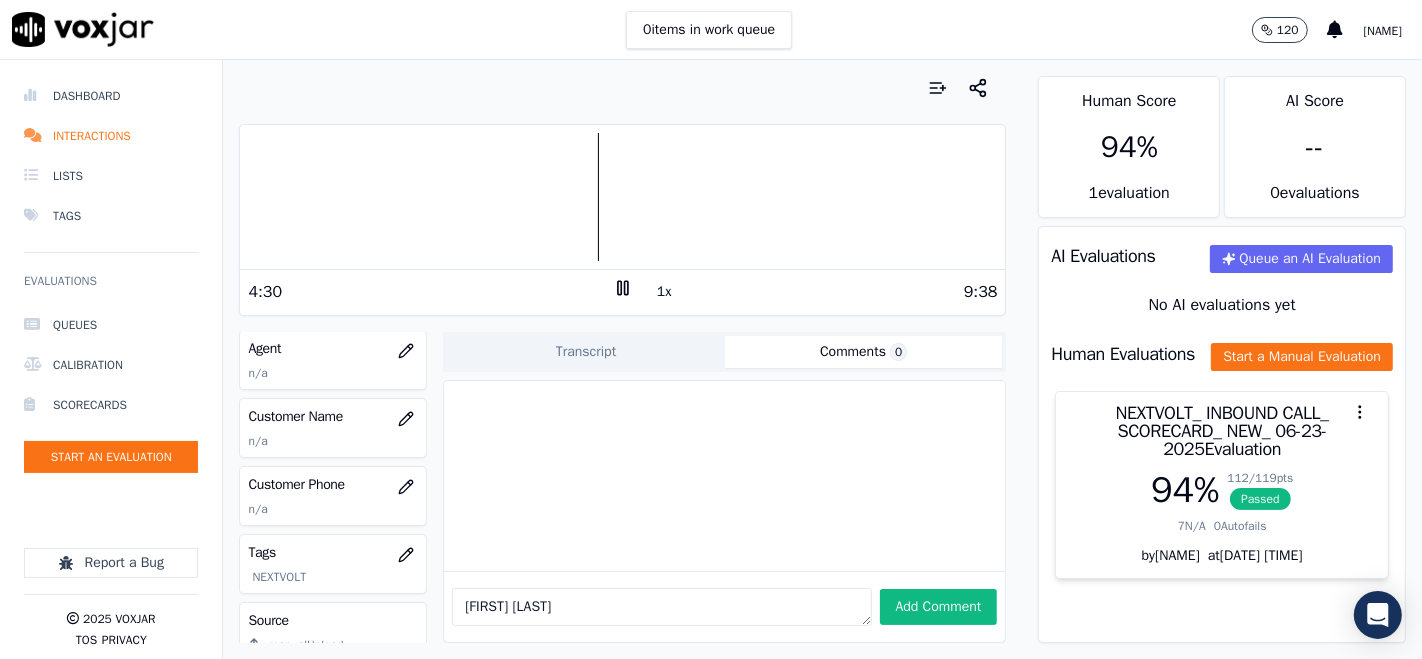 click at bounding box center (622, 197) 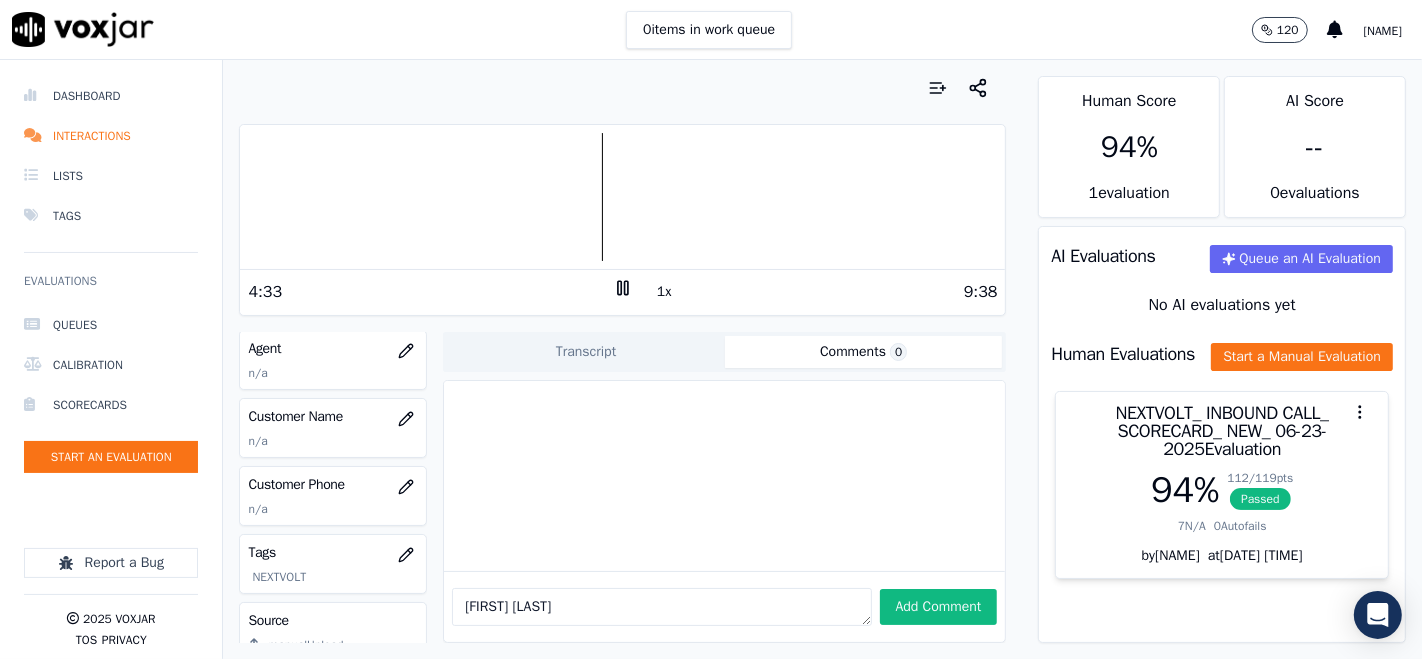 click at bounding box center [622, 197] 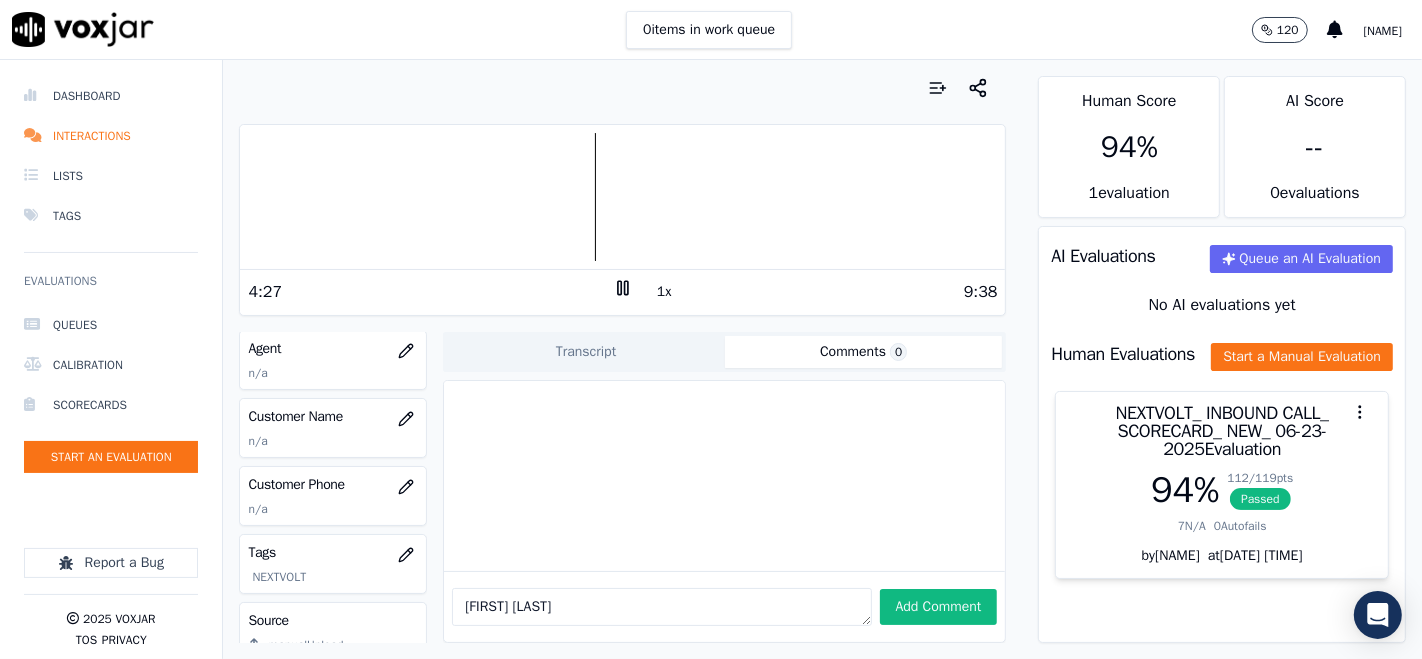 click at bounding box center (622, 197) 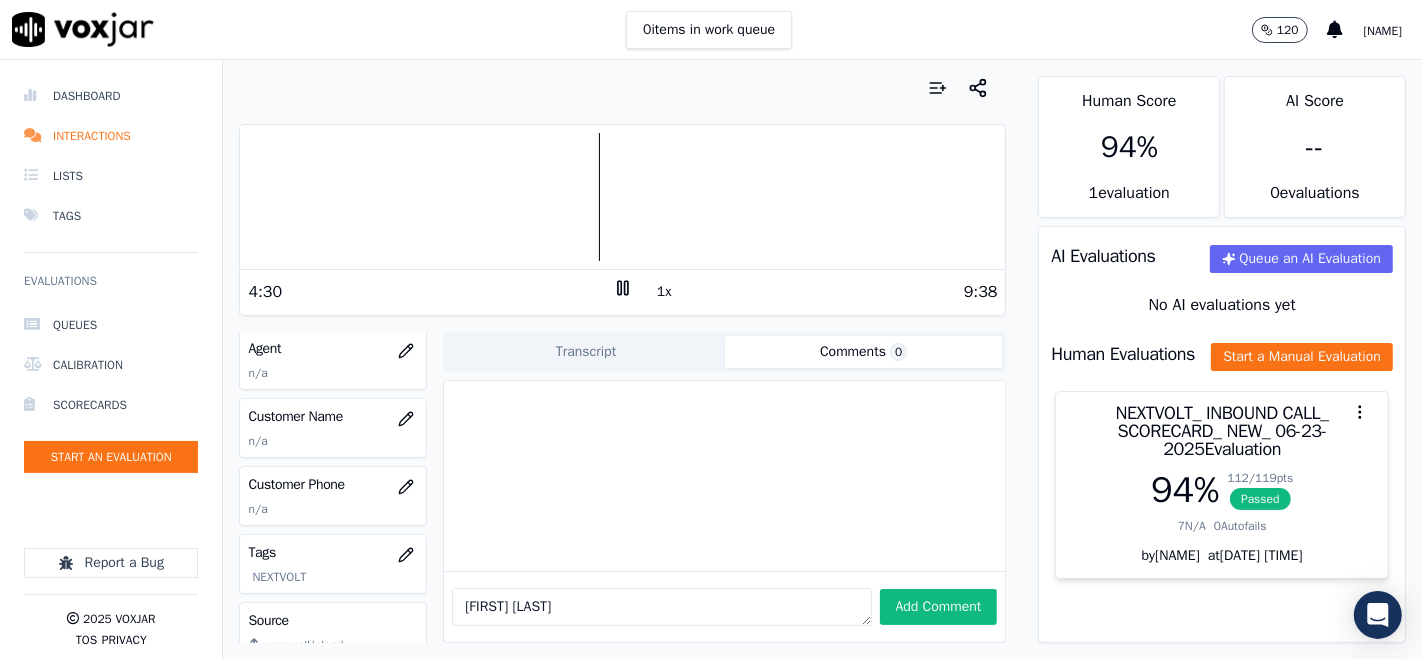 click at bounding box center (622, 197) 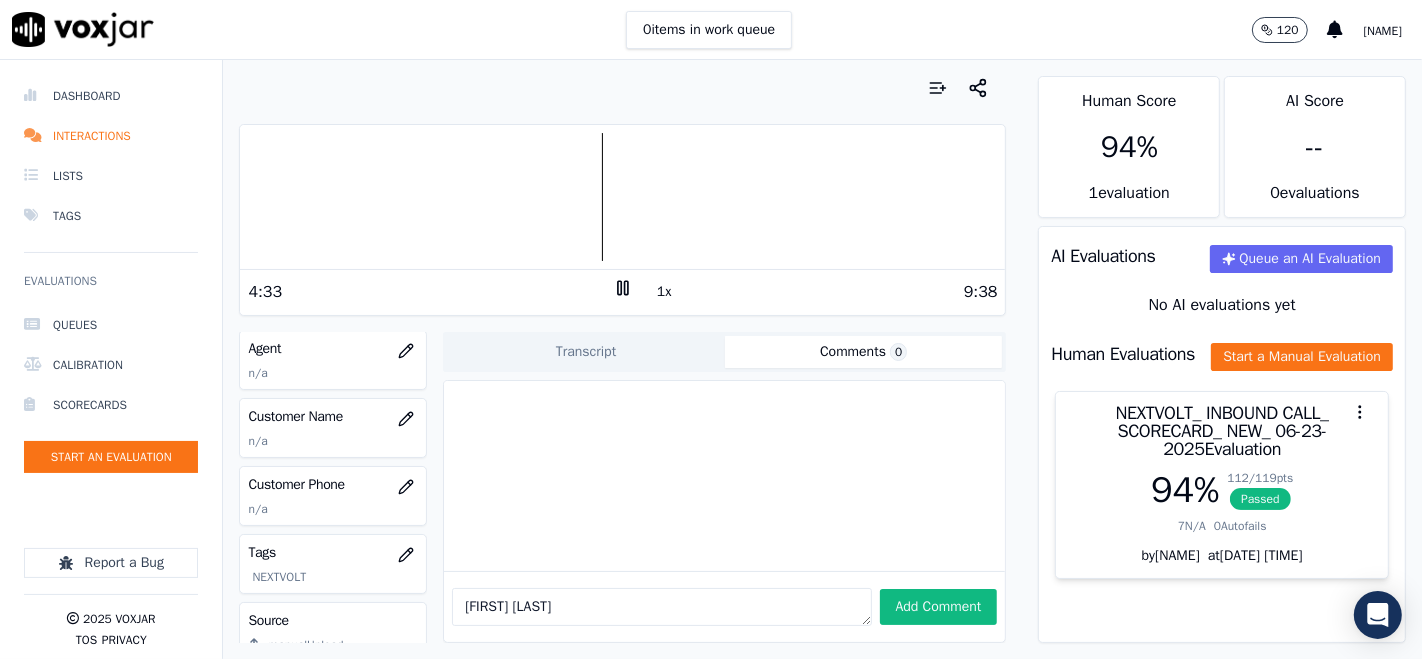 click at bounding box center (622, 197) 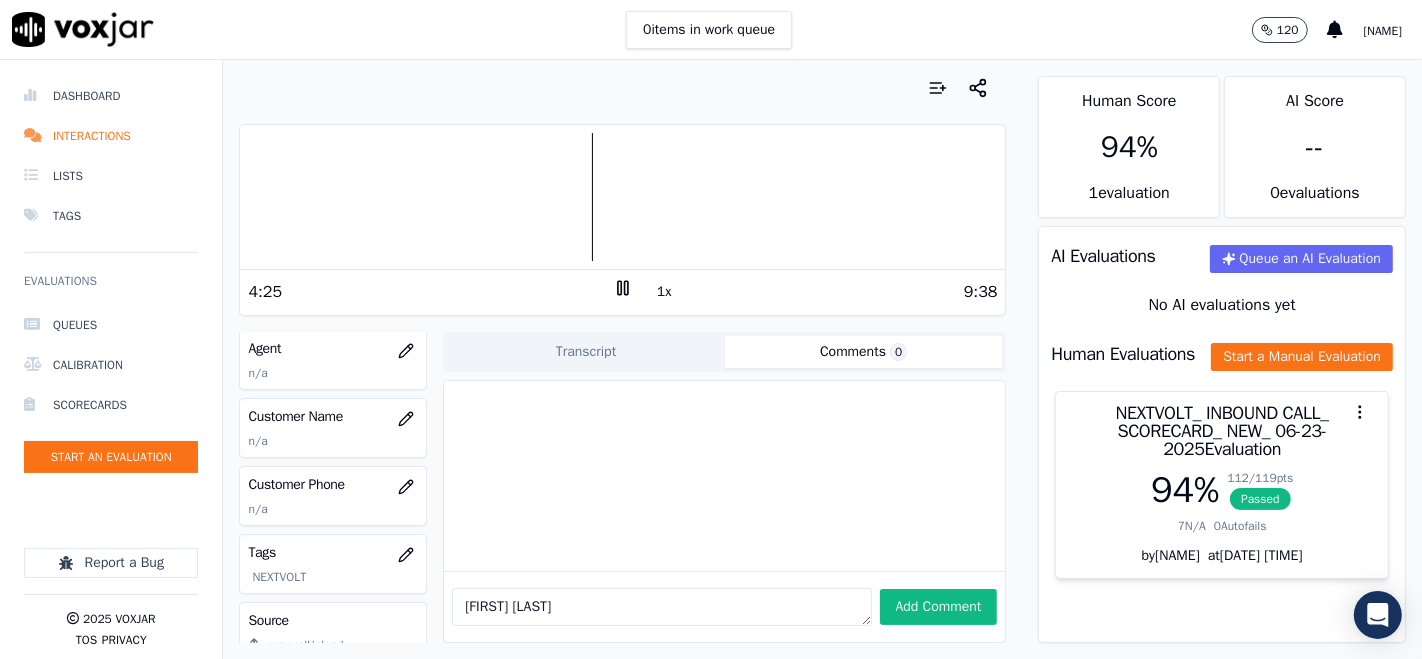click at bounding box center (622, 197) 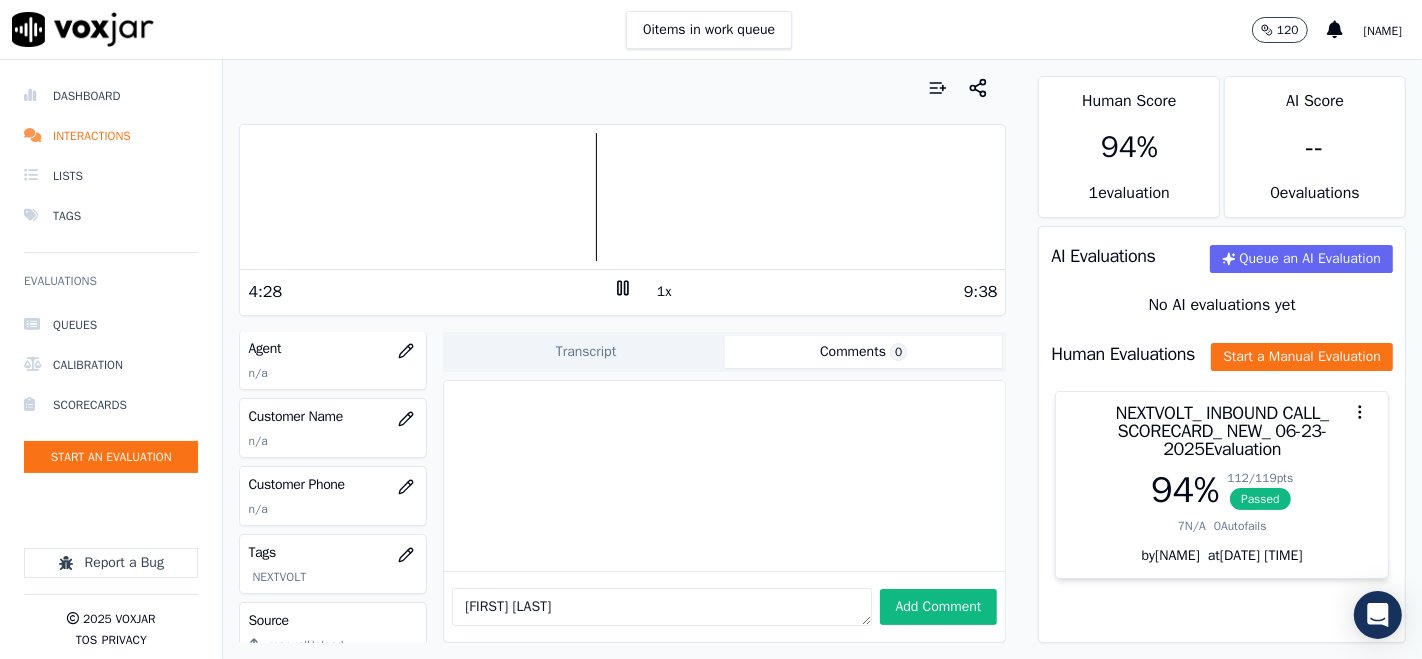 click at bounding box center (622, 197) 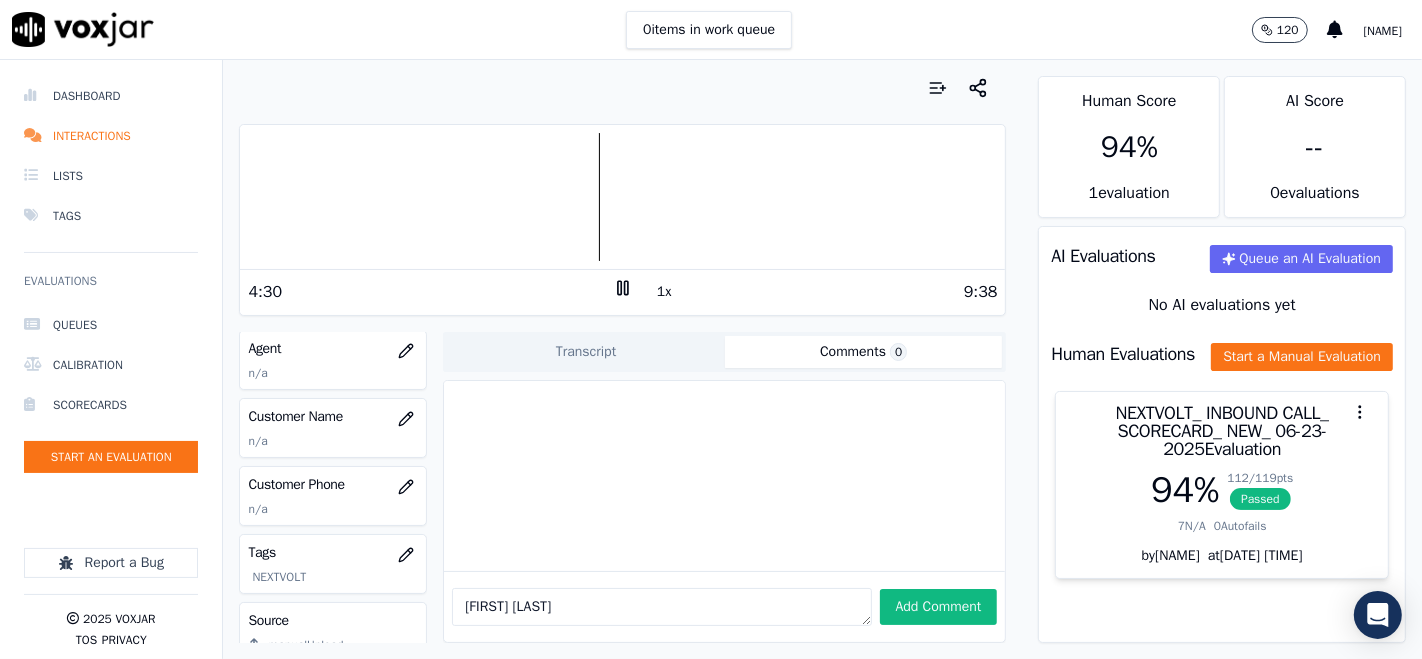 click at bounding box center (622, 197) 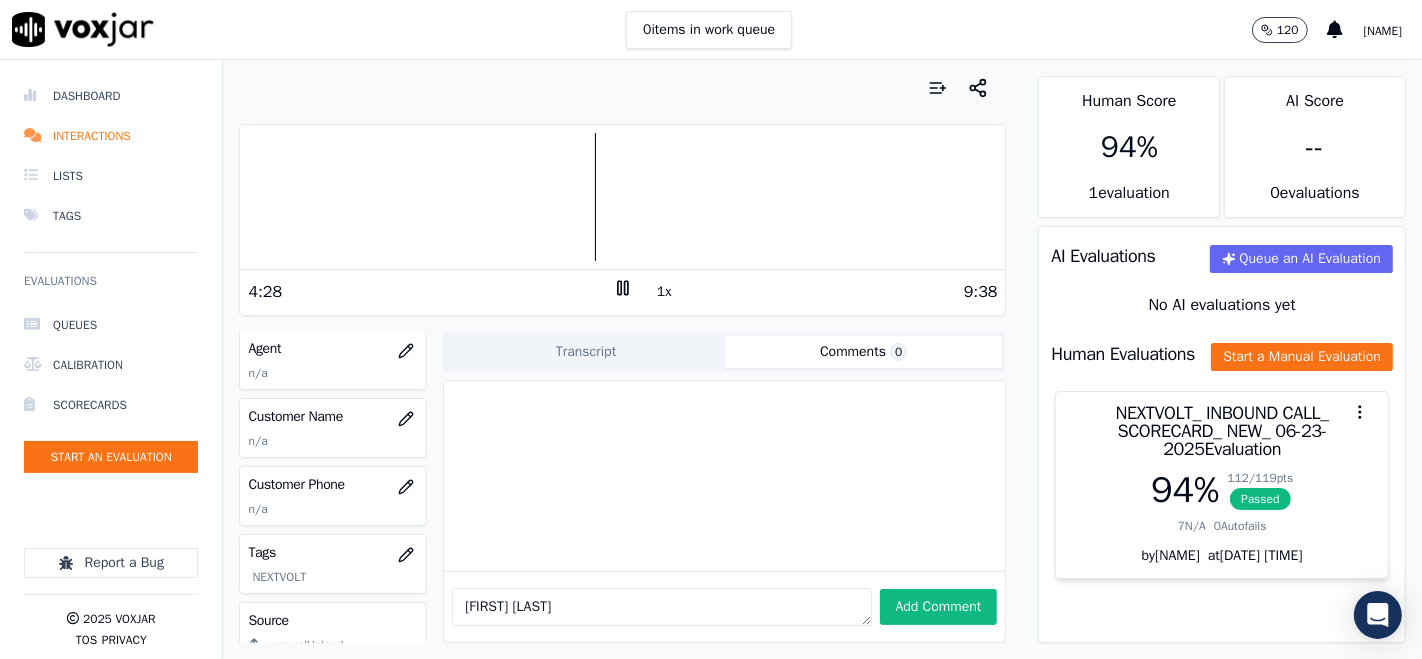 click at bounding box center (622, 197) 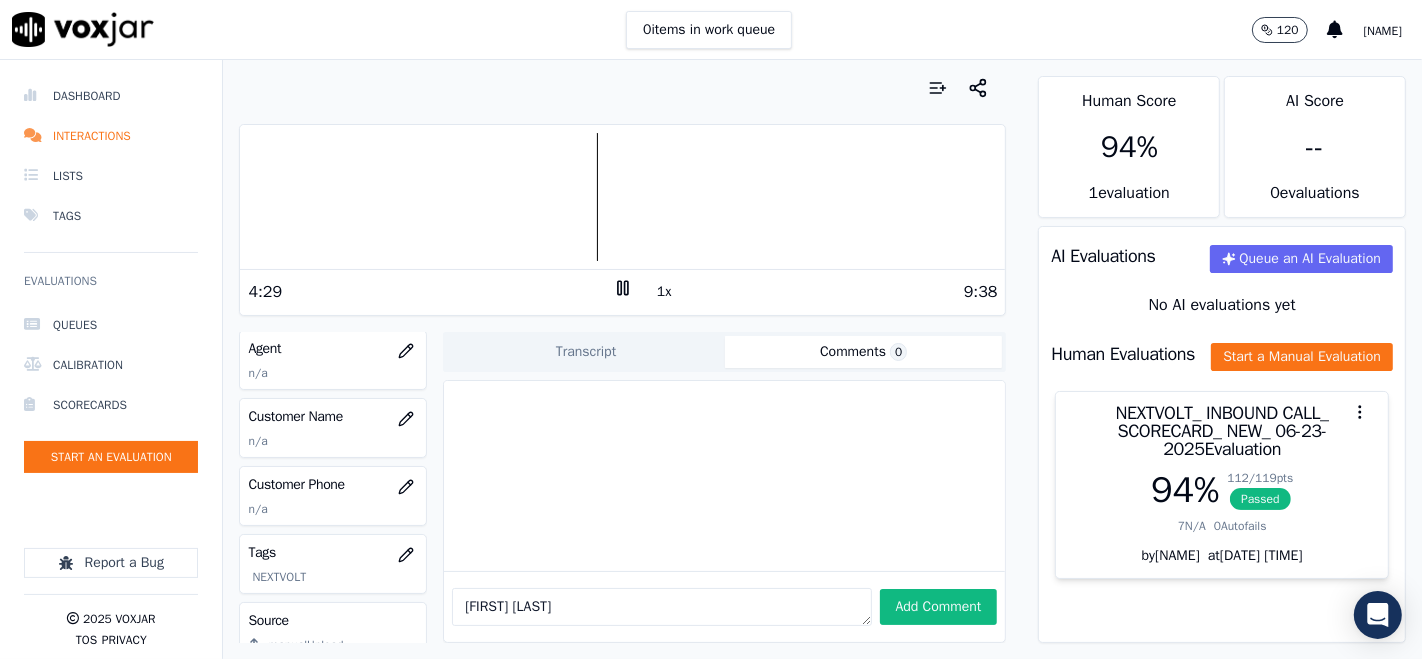 type on "tracy mooreheed" 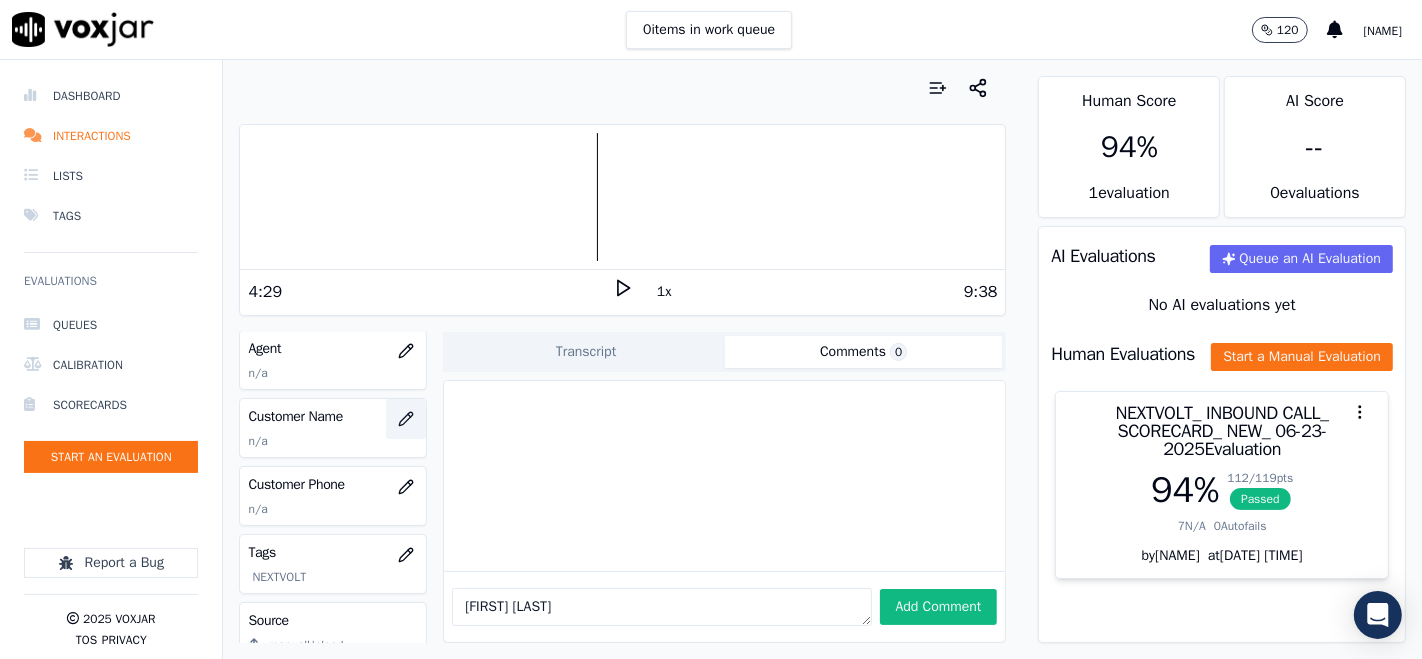 click 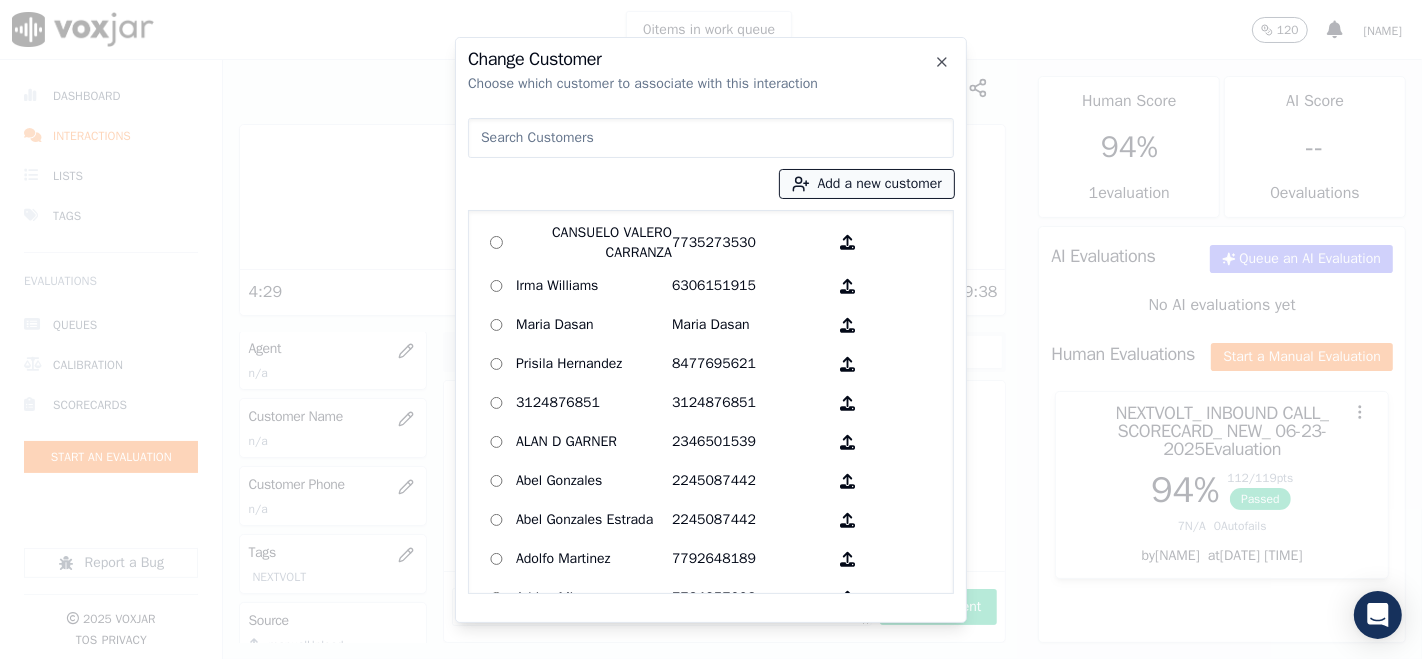click on "Add a new customer" at bounding box center [867, 184] 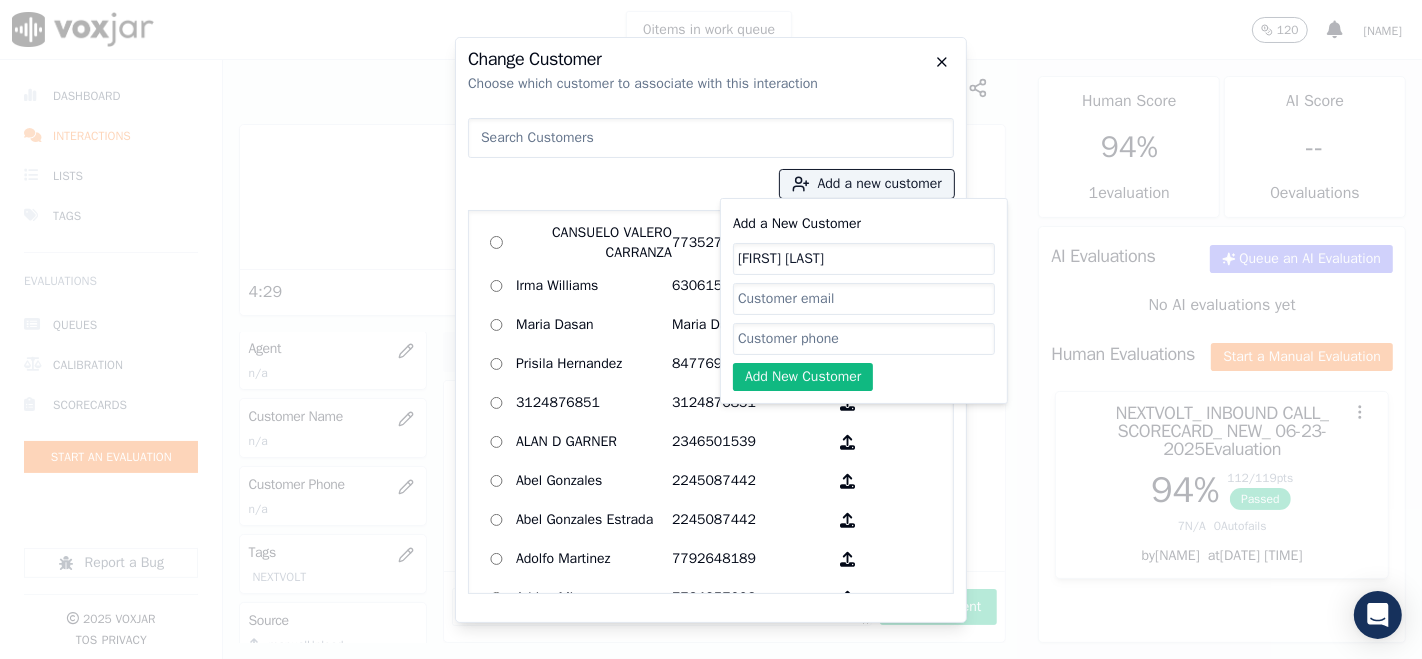 click 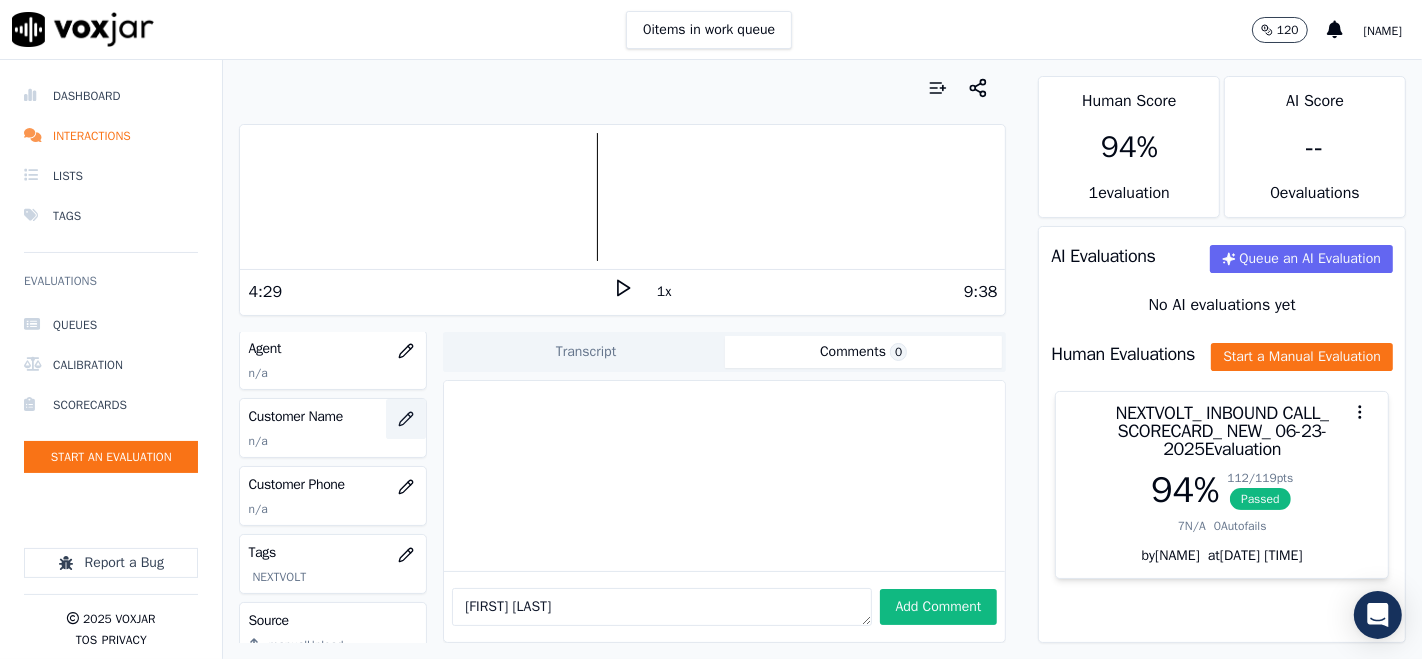 click 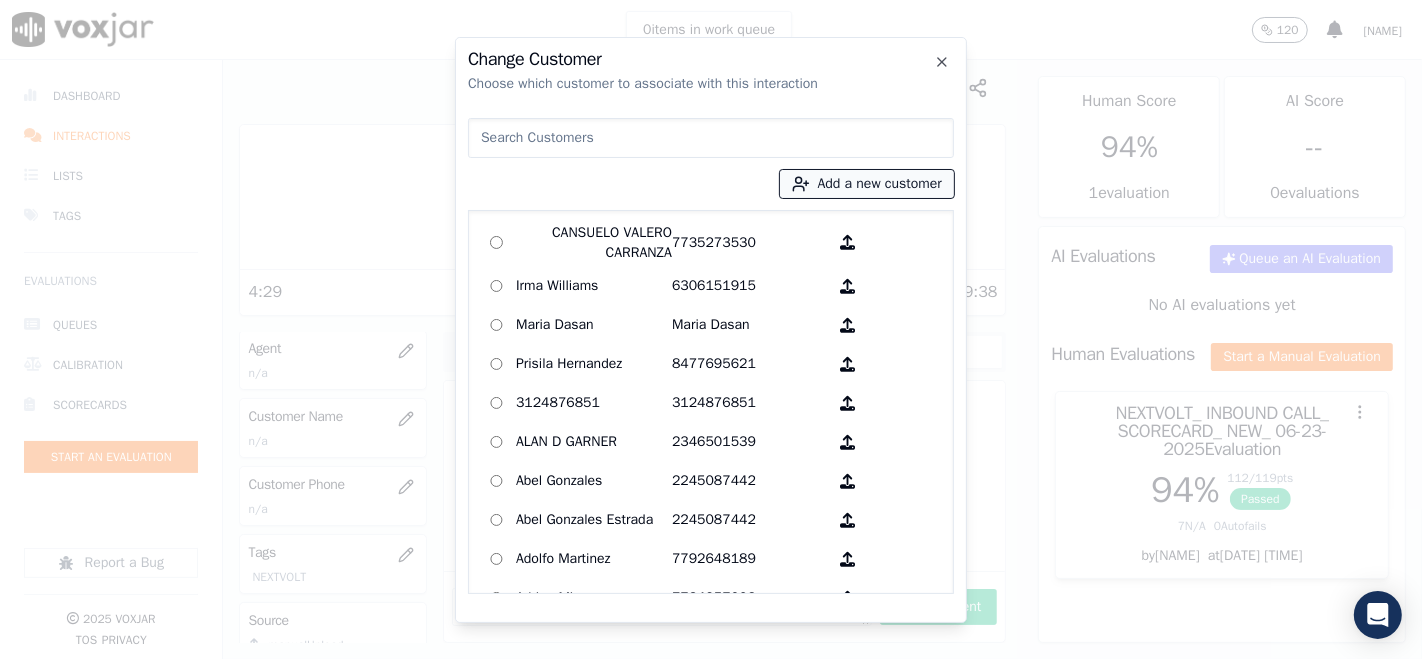 click on "Add a new customer" at bounding box center [867, 184] 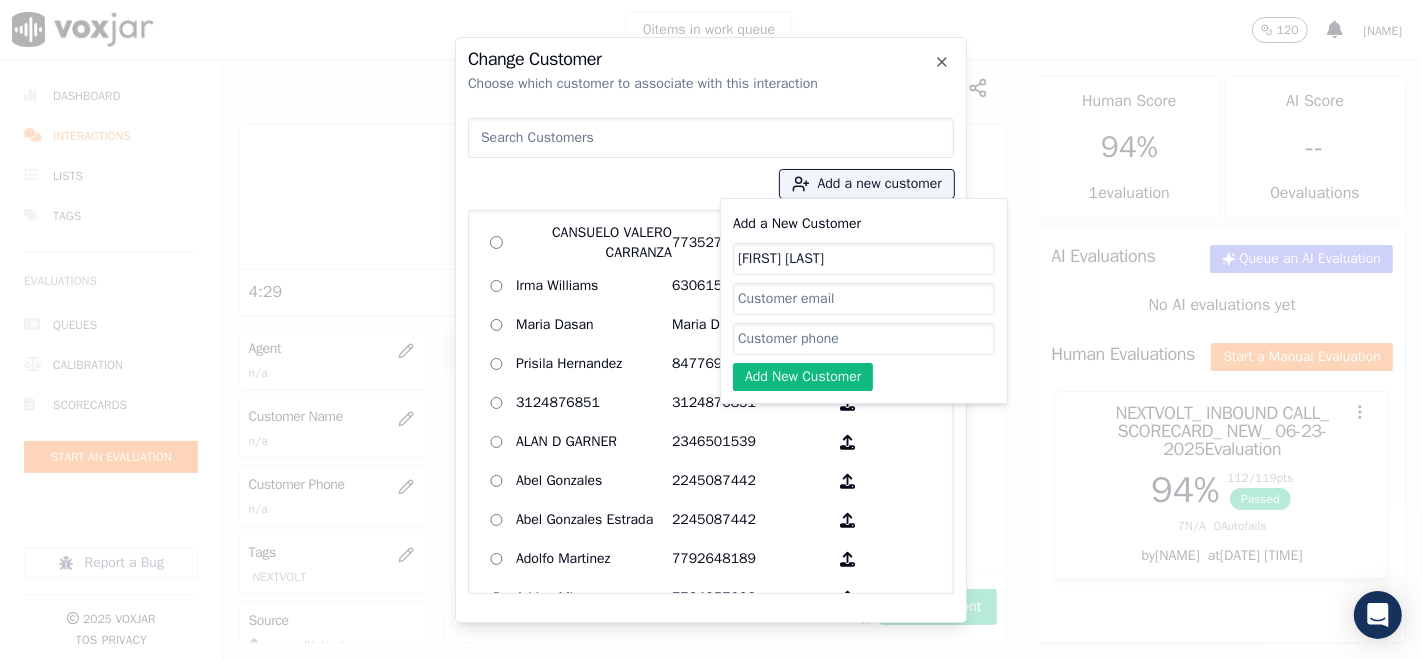 click on "Tracy Moor" 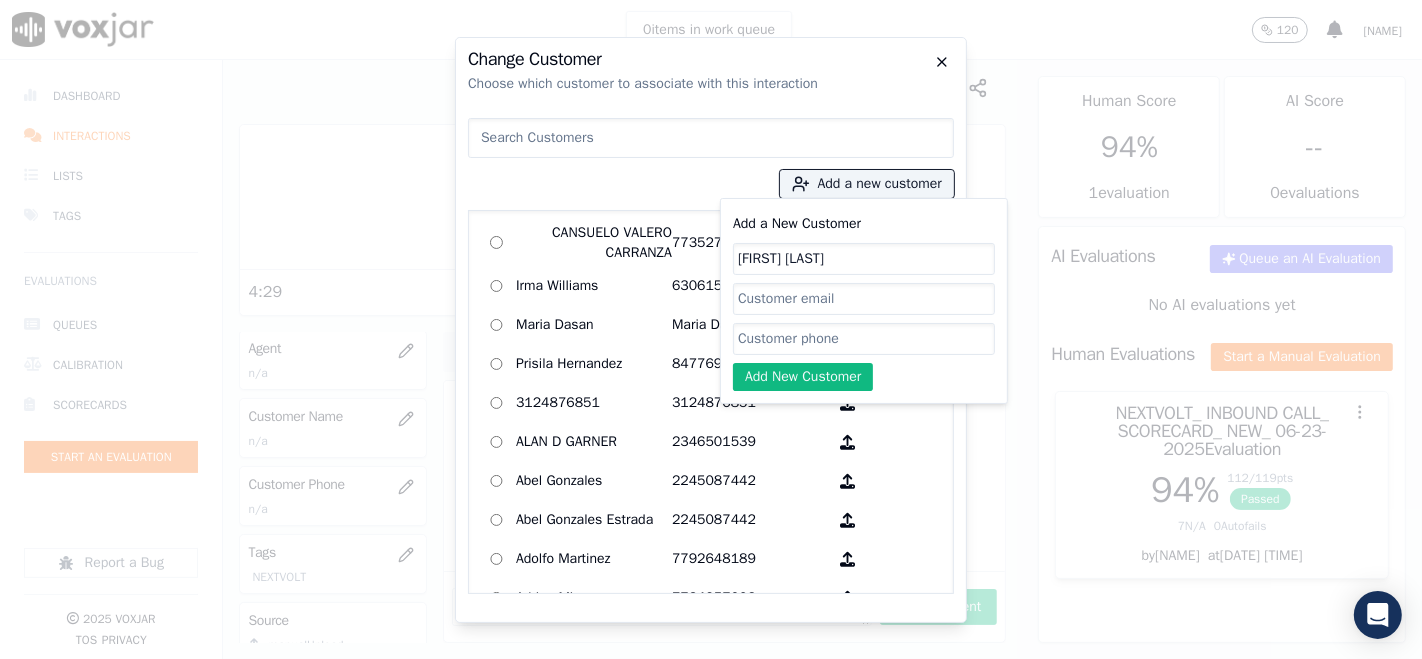 click 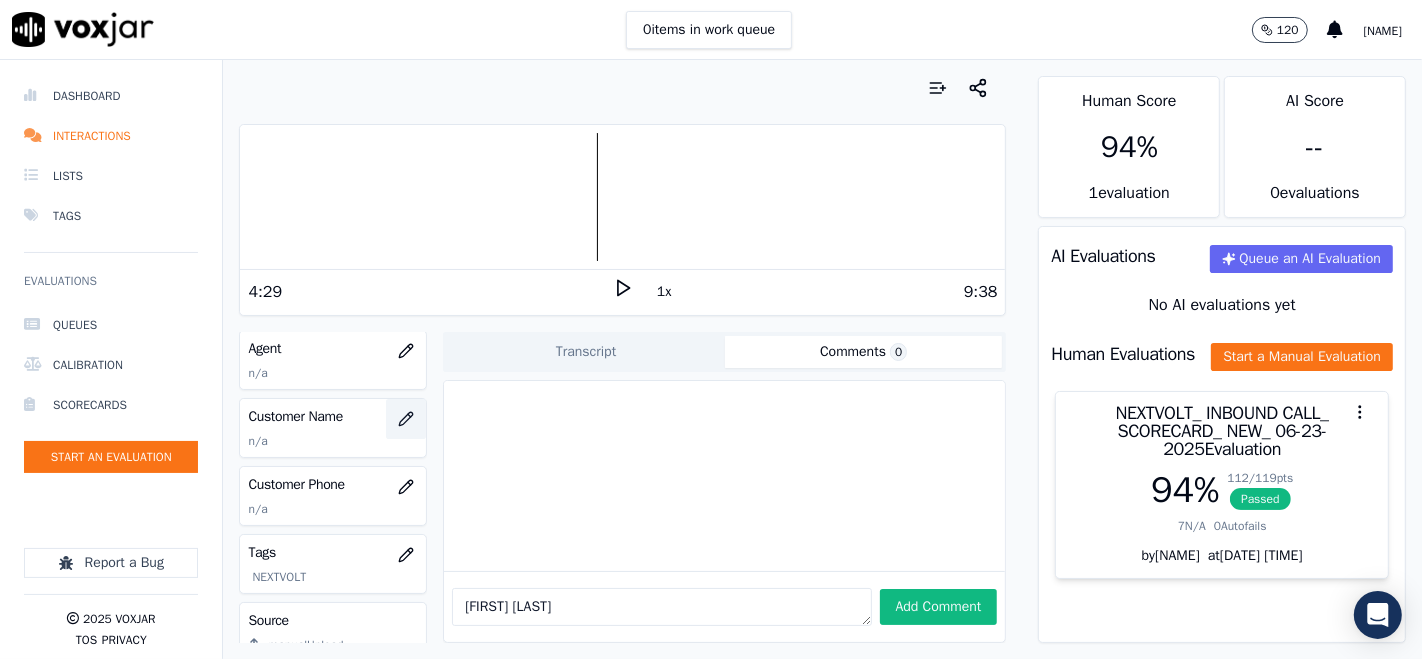 click 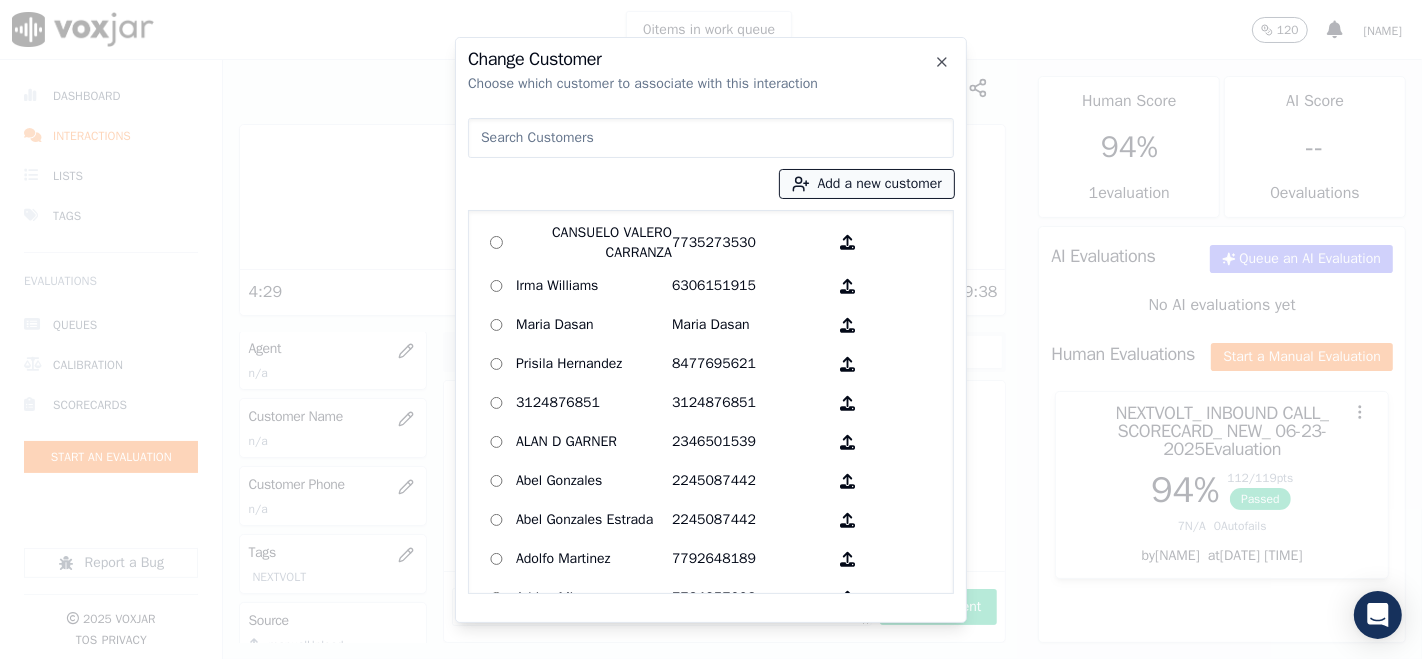 click 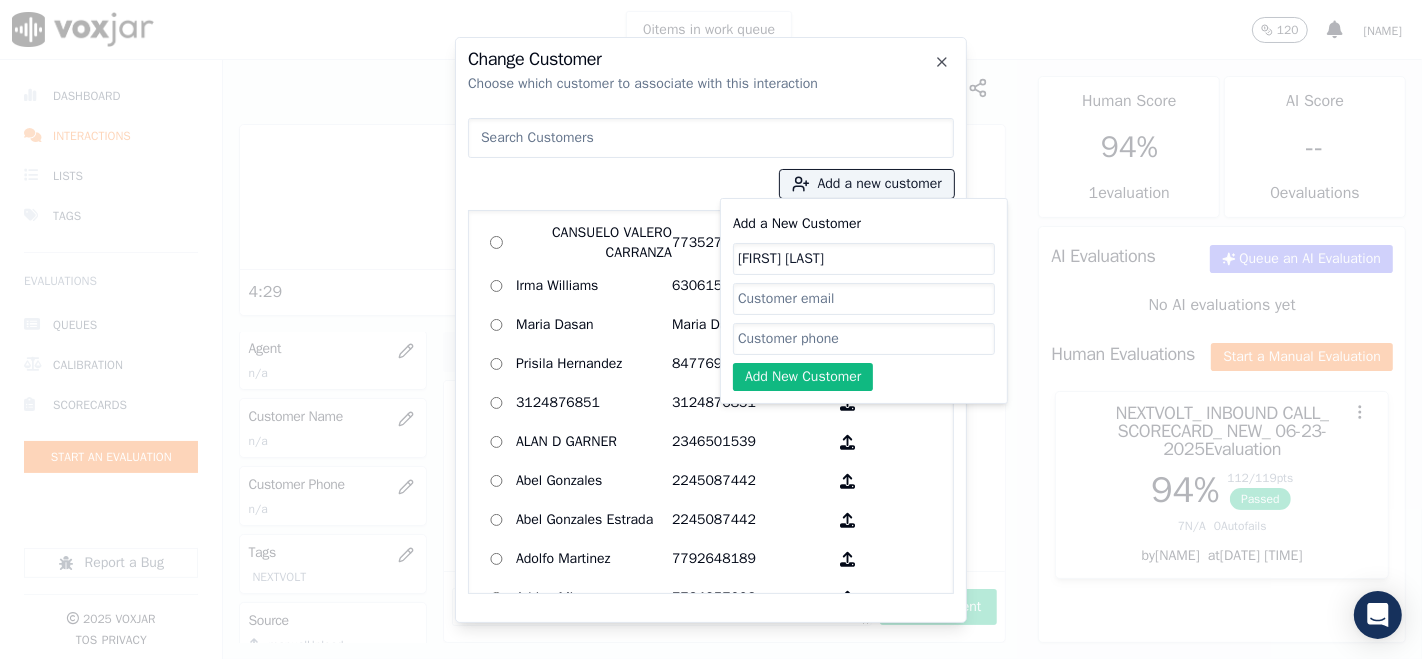click on "Tracy Moor" 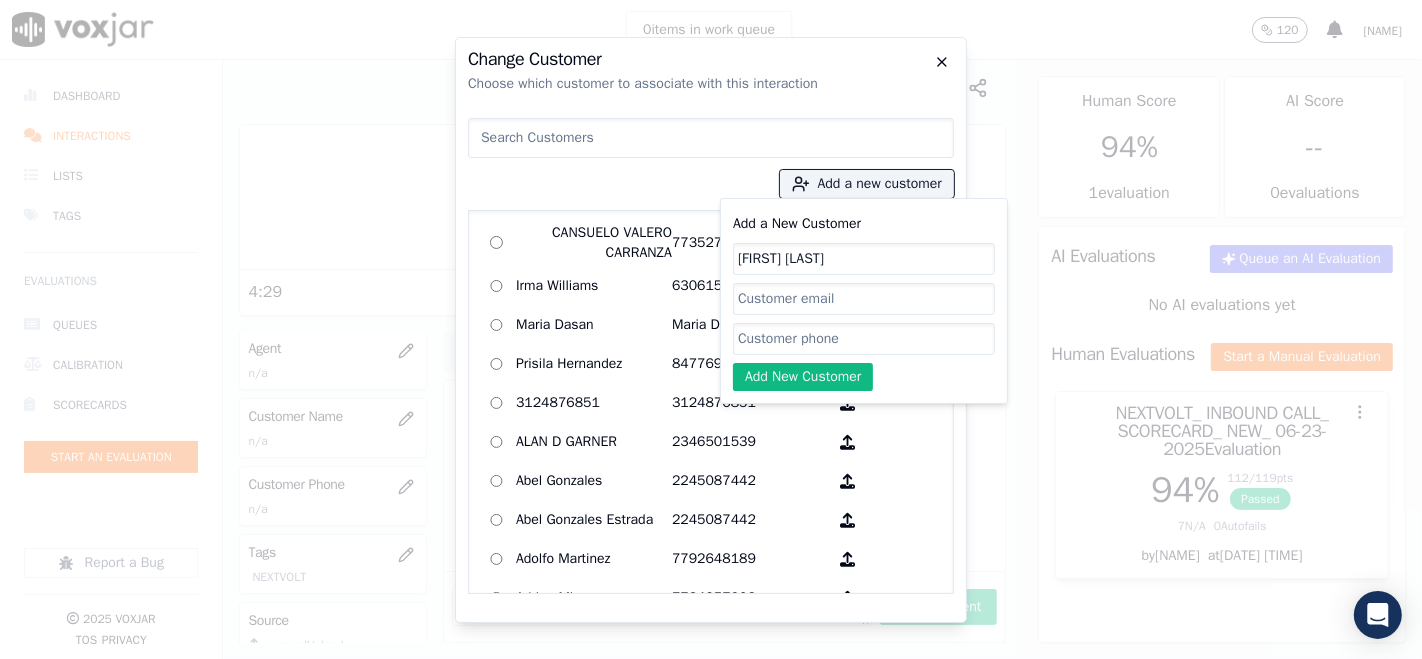 click 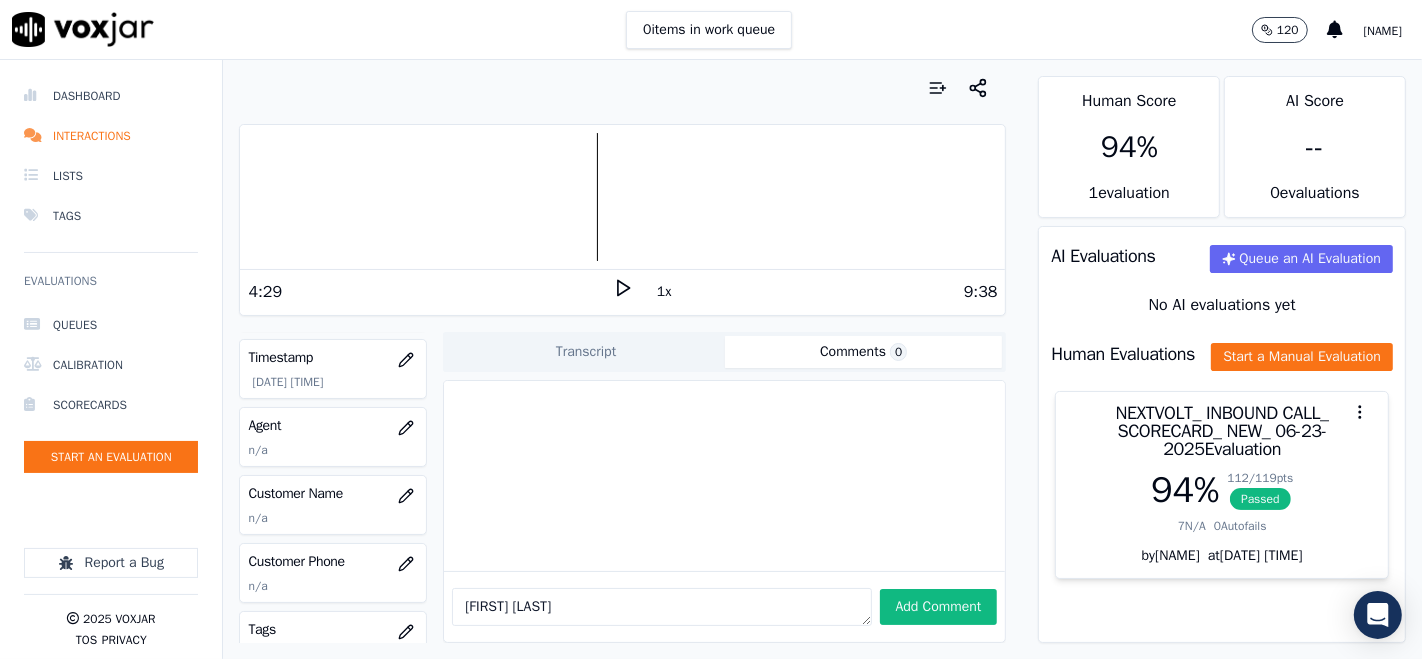 scroll, scrollTop: 0, scrollLeft: 0, axis: both 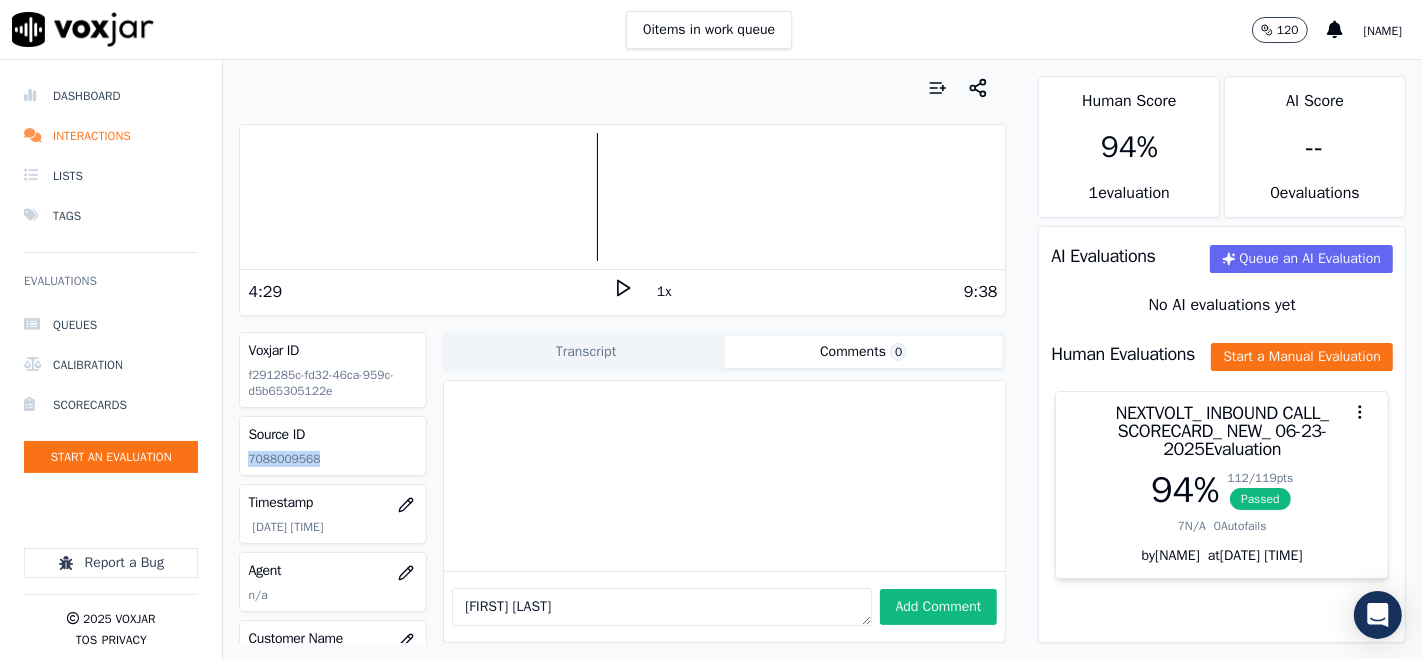 drag, startPoint x: 250, startPoint y: 458, endPoint x: 320, endPoint y: 458, distance: 70 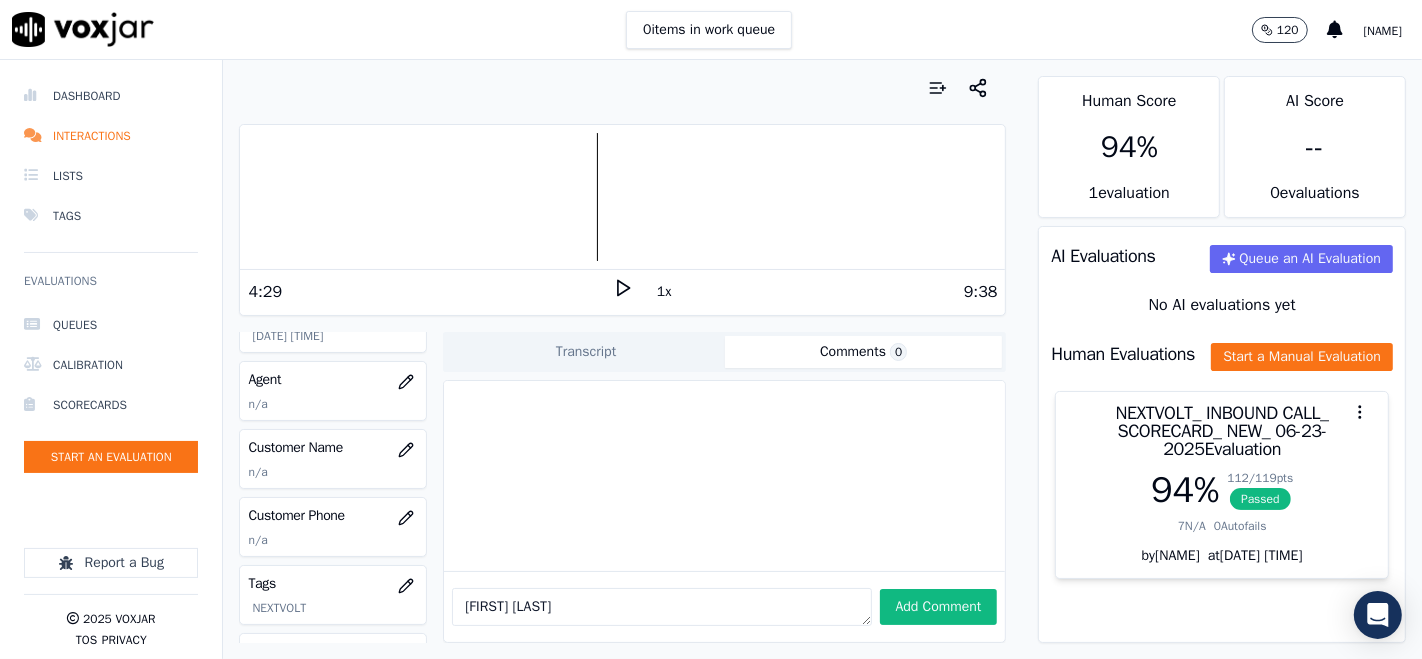 scroll, scrollTop: 222, scrollLeft: 0, axis: vertical 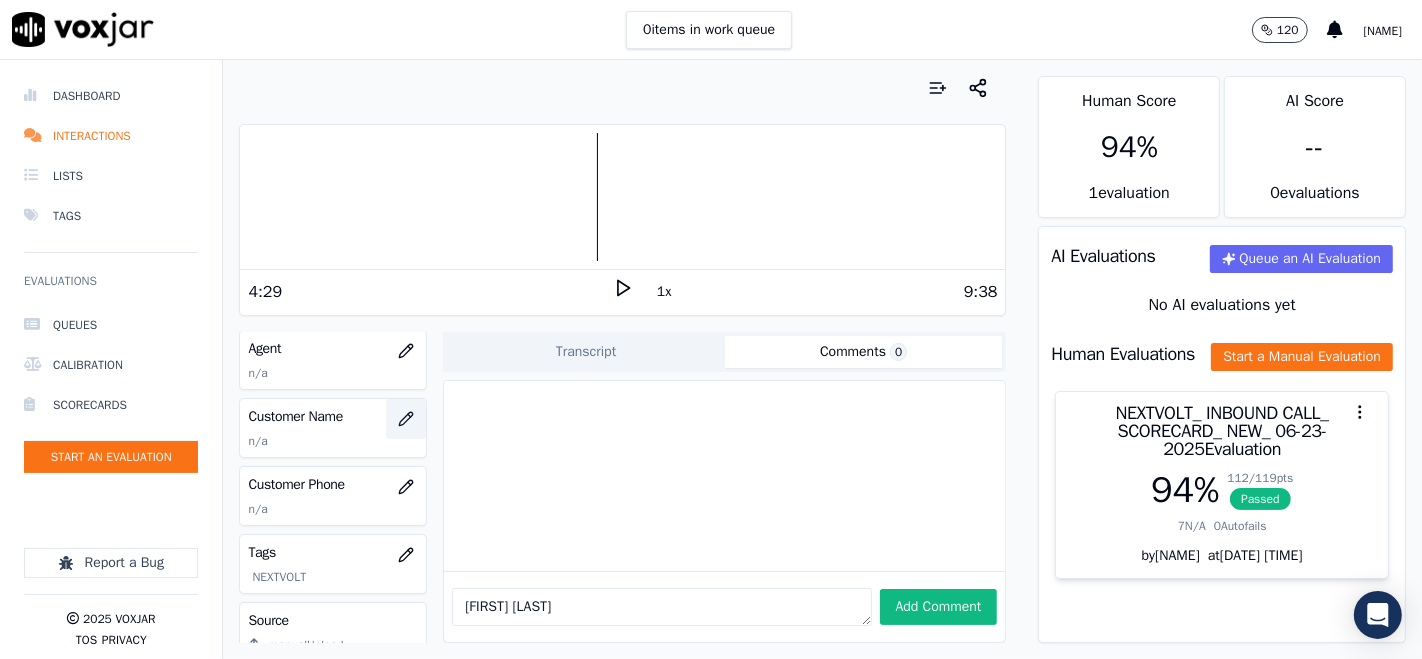 click at bounding box center (406, 419) 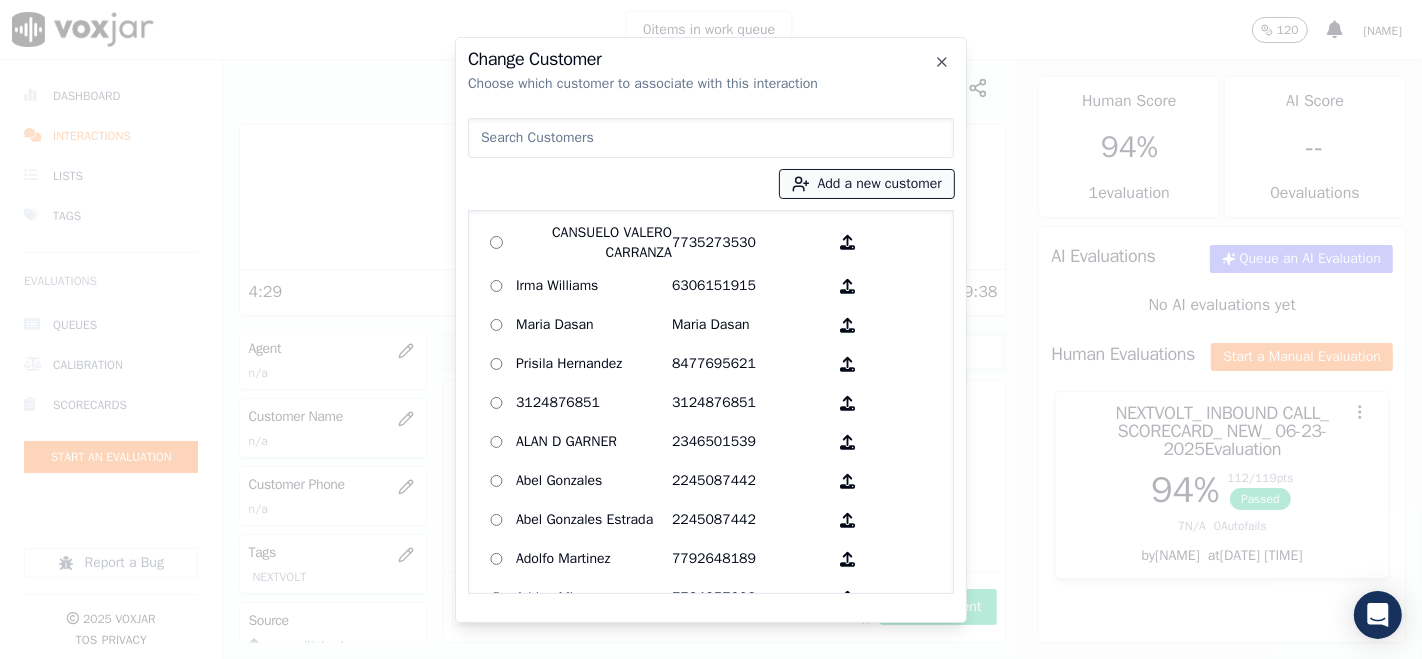 click 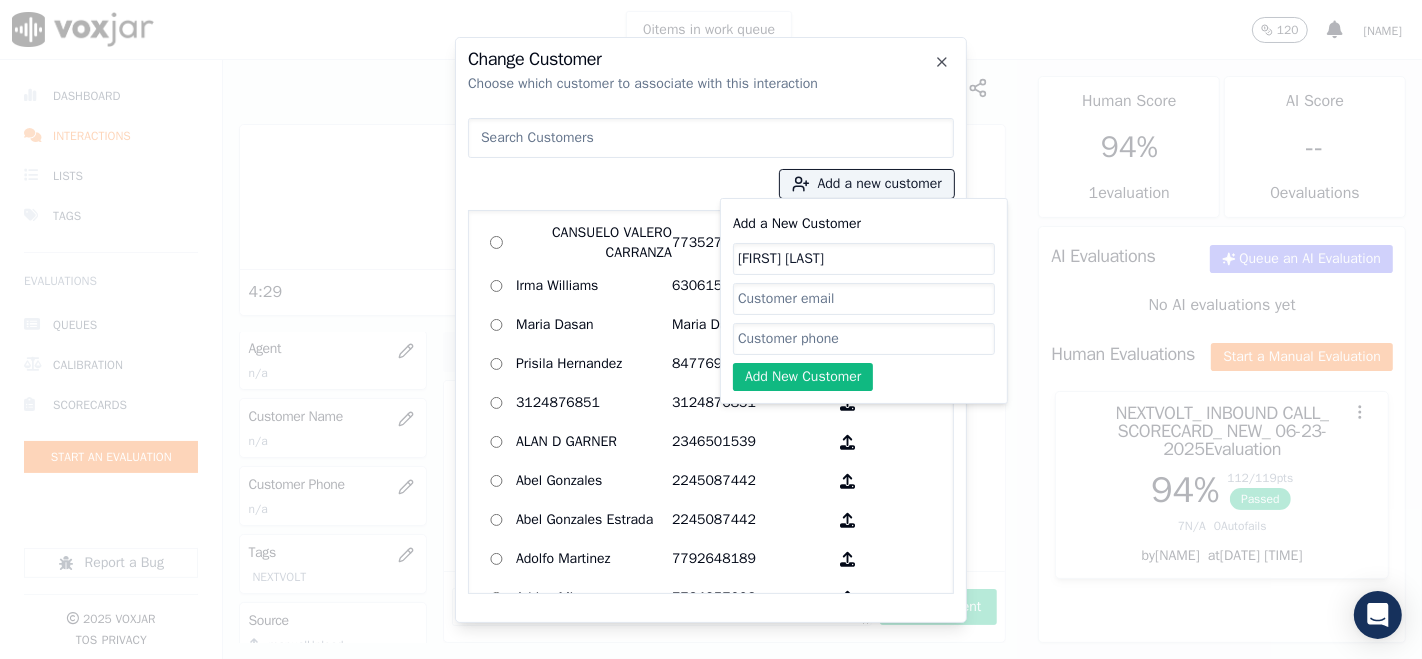 click on "Add a New Customer" 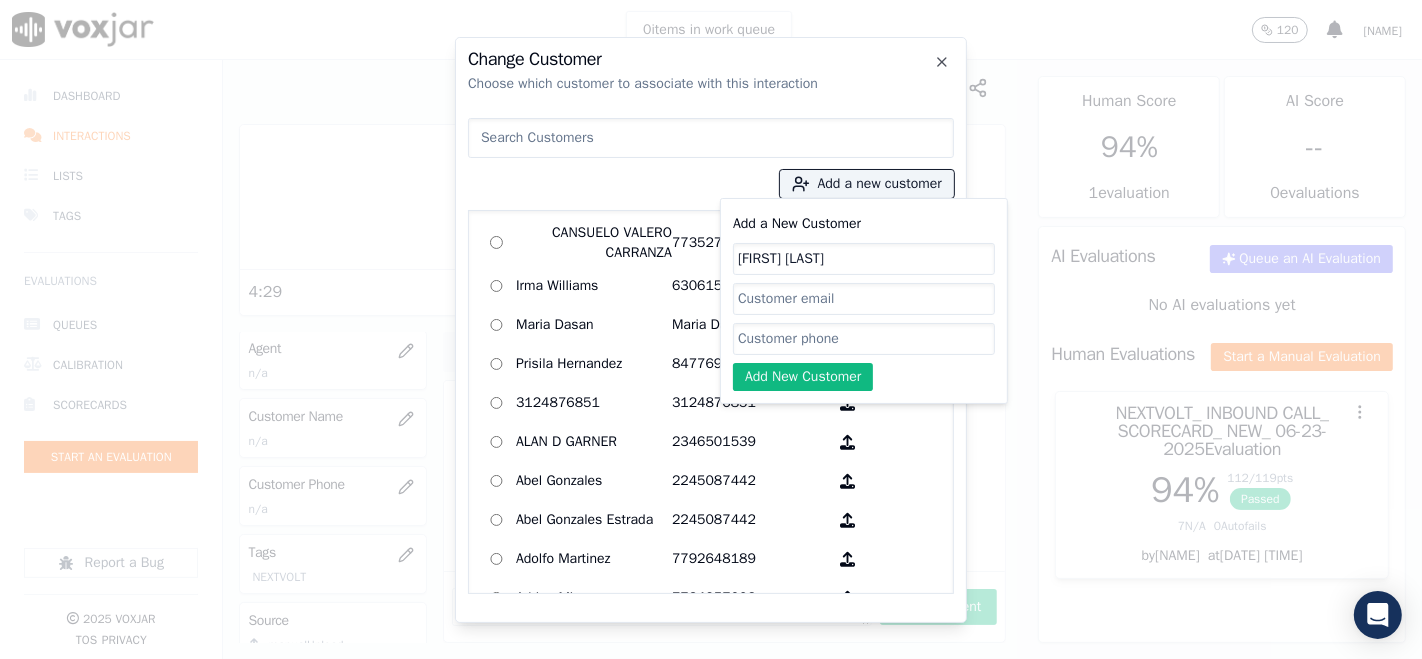 paste on "7088009568" 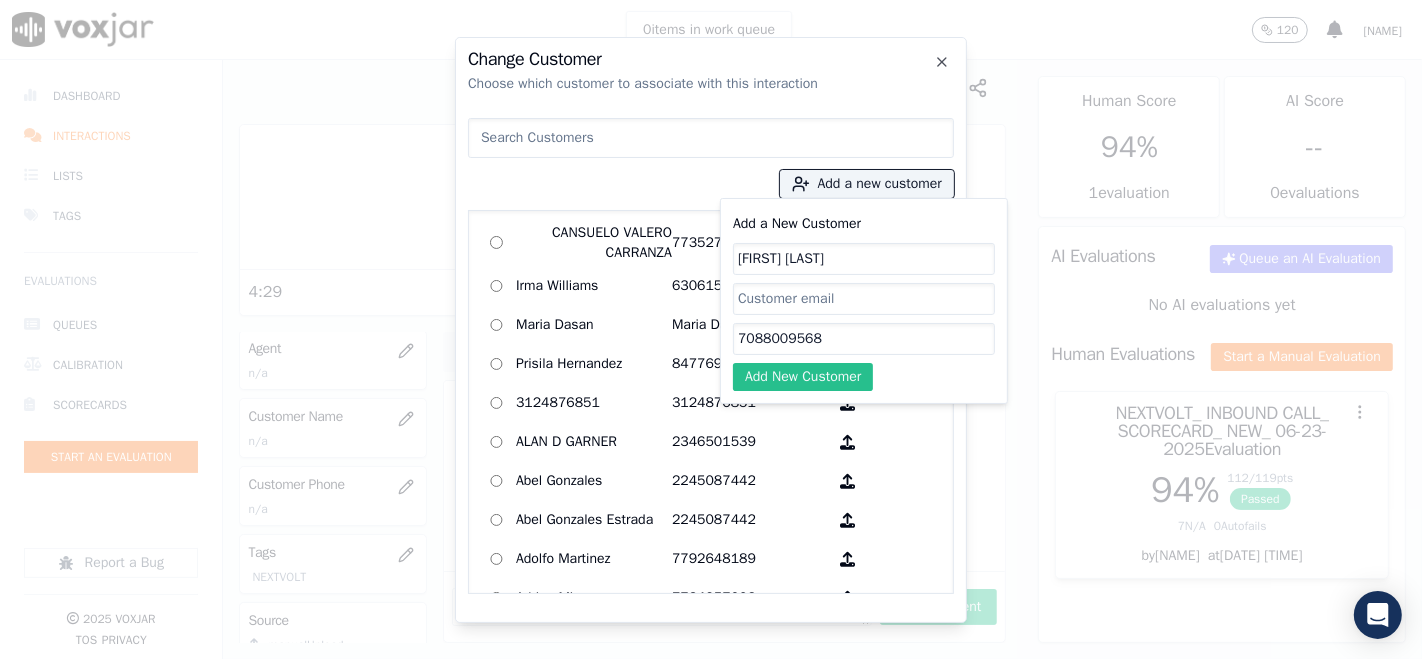 type on "7088009568" 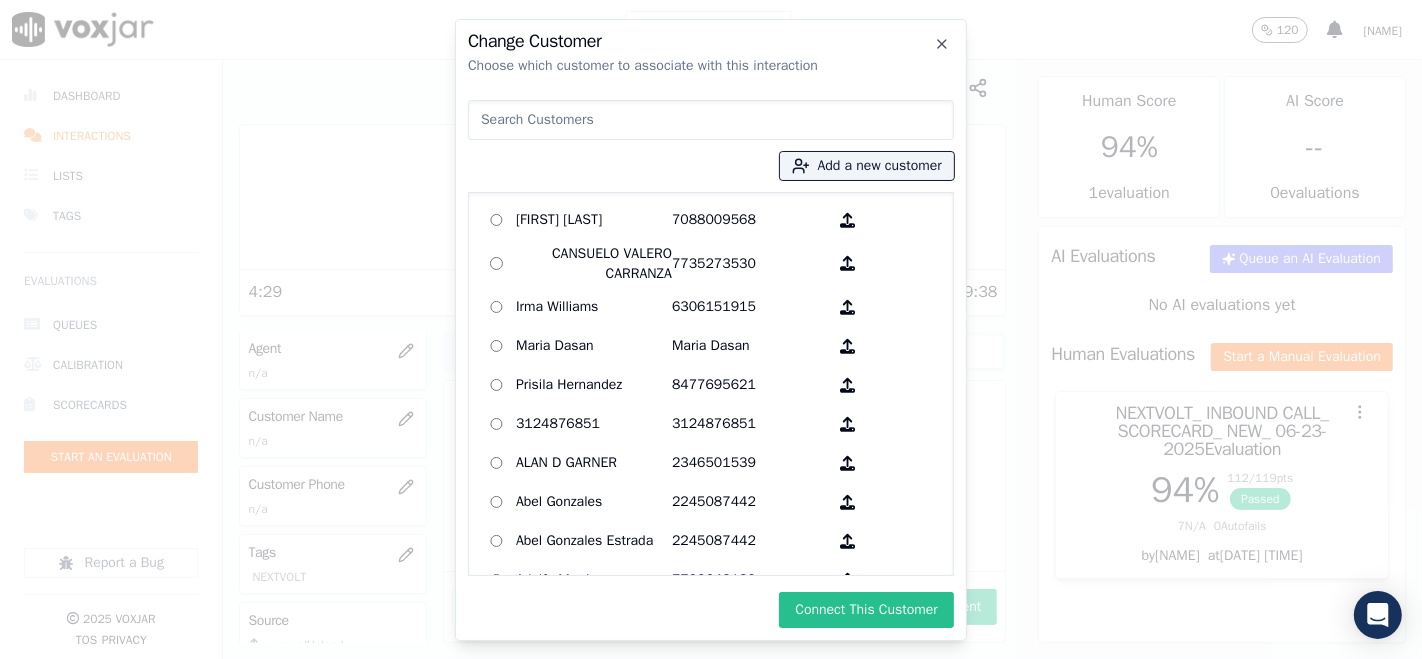 click on "Connect This Customer" at bounding box center (866, 610) 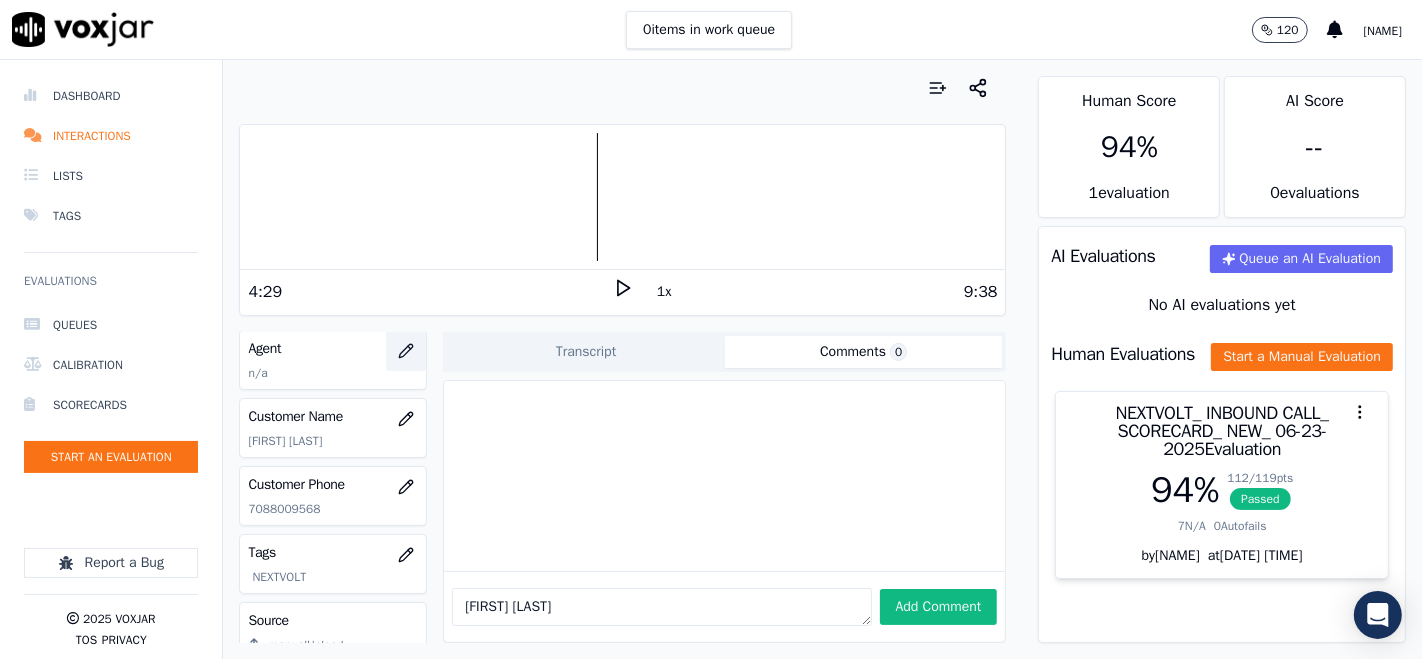 click 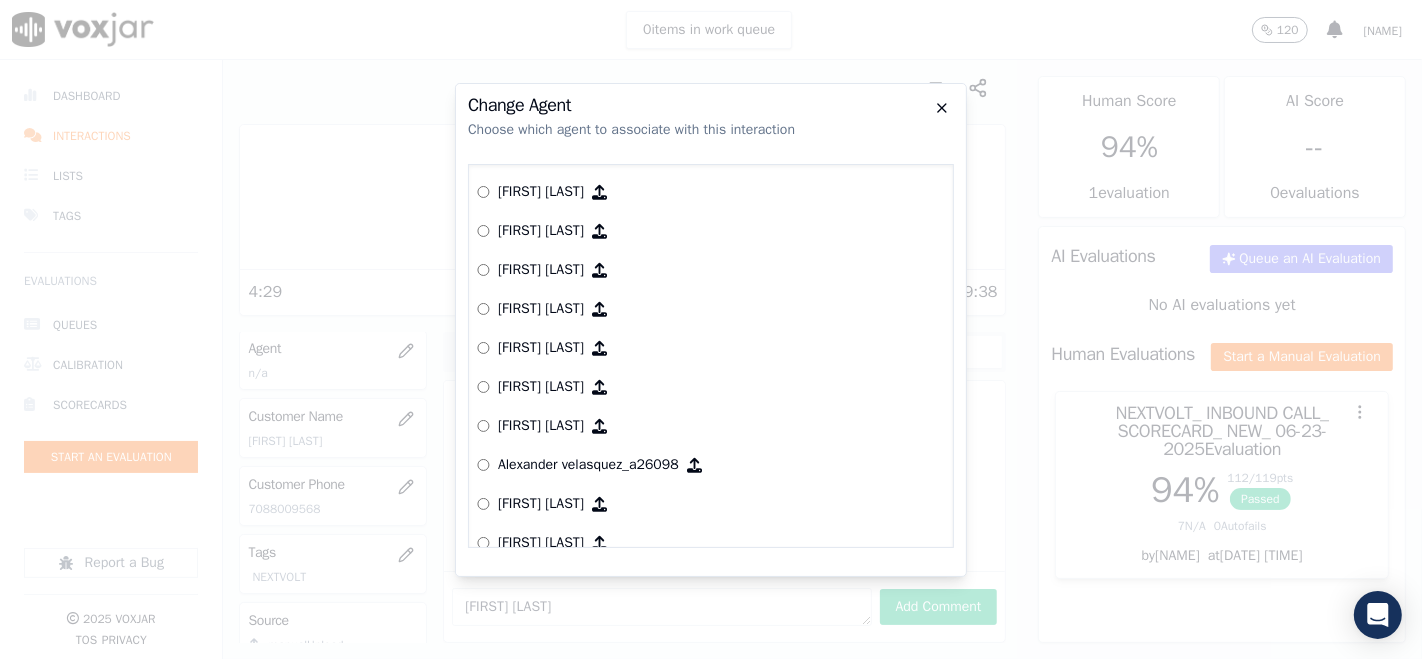 click 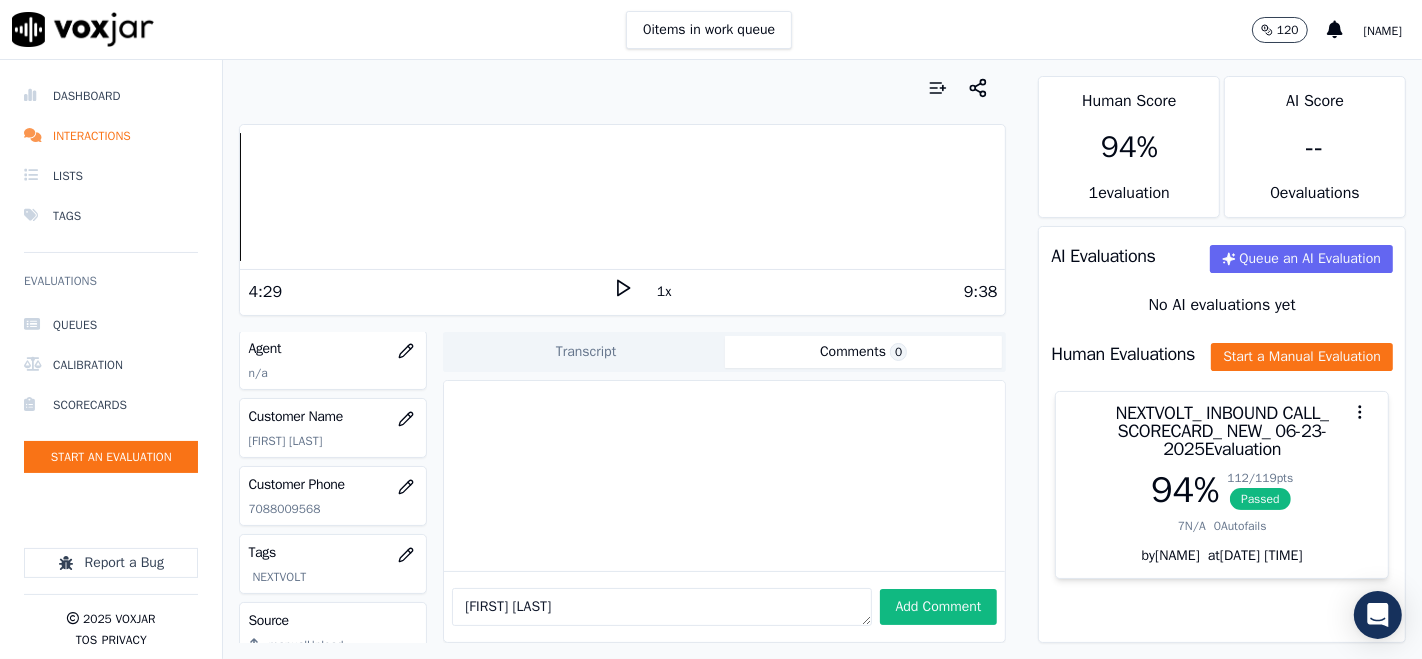 click on "Dashboard   Interactions   Lists   Tags       Evaluations     Queues   Calibration   Scorecards   Start an Evaluation
Report a Bug       2025   Voxjar   TOS   Privacy             Your browser does not support the audio element.   4:29     1x   9:38   Voxjar ID   f291285c-fd32-46ca-959c-d5b65305122e   Source ID   7088009568   Timestamp
07/07/2025 07:26 pm     Agent
n/a     Customer Name     Tracy Mooreheed     Customer Phone     7088009568     Tags
NEXTVOLT     Source     manualUpload   Type     AUDIO       Transcript   Comments  0   No Transcript? Generate one now!   Generate  Transcription       tracy mooreheed   Add Comment   Scores   Transcript   Metadata   Comments         Human Score   94 %   1  evaluation   AI Score   --   0  evaluation s     AI Evaluations
Queue an AI Evaluation   No AI evaluations yet   Human Evaluations   Start a Manual Evaluation         NEXTVOLT_ INBOUND CALL_ SCORECARD_ NEW_ 06-23-2025  Evaluation   94 %   112 / 119  pts" at bounding box center (711, 359) 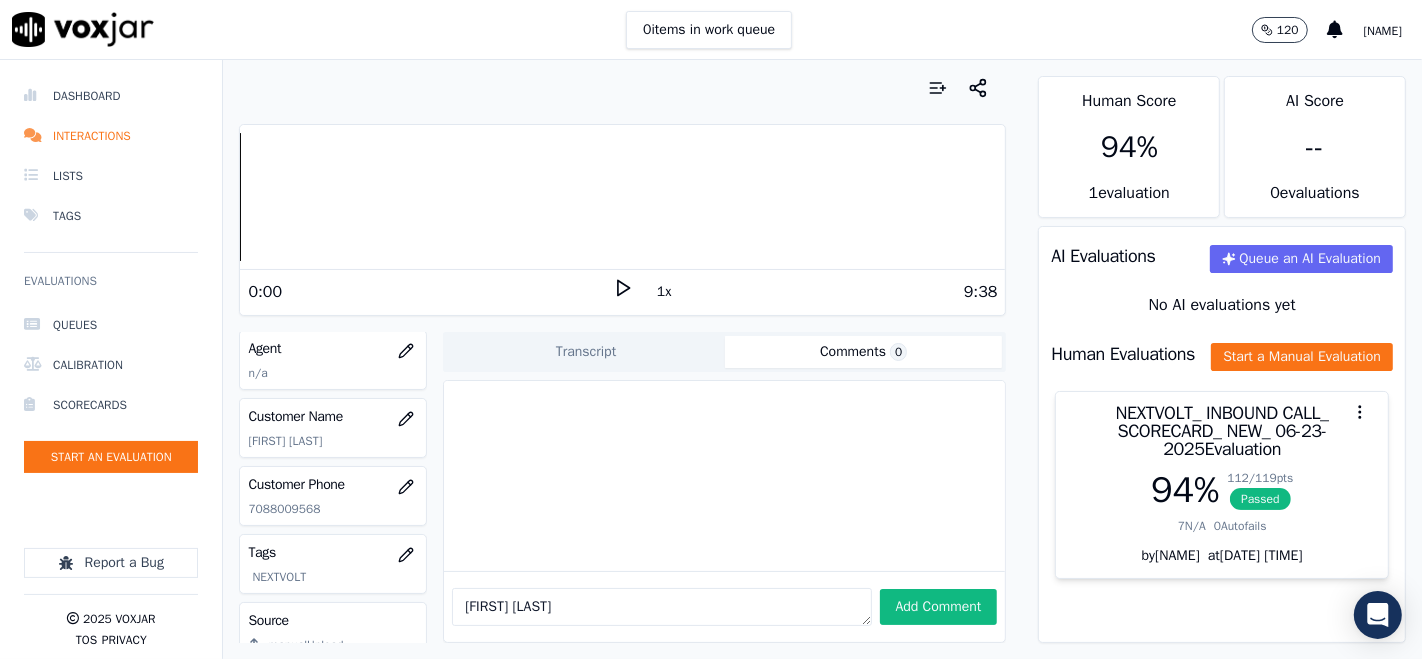 click 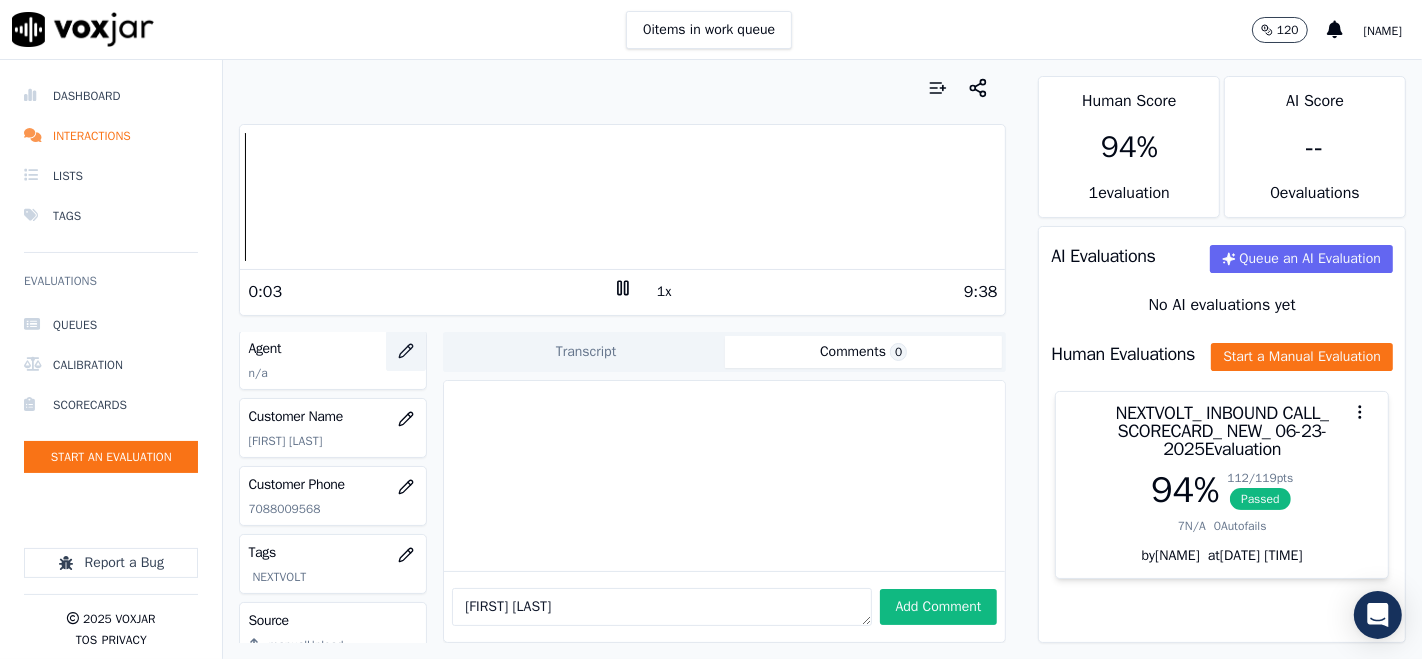 click 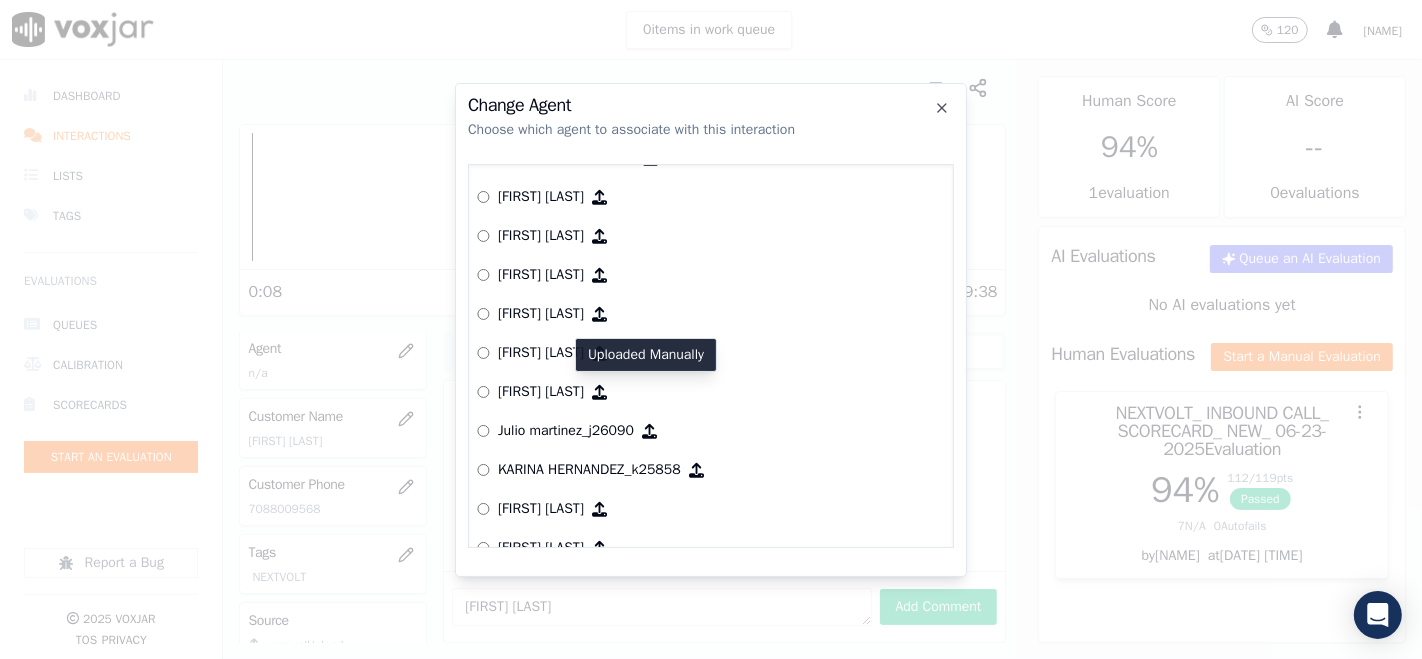 scroll, scrollTop: 1600, scrollLeft: 0, axis: vertical 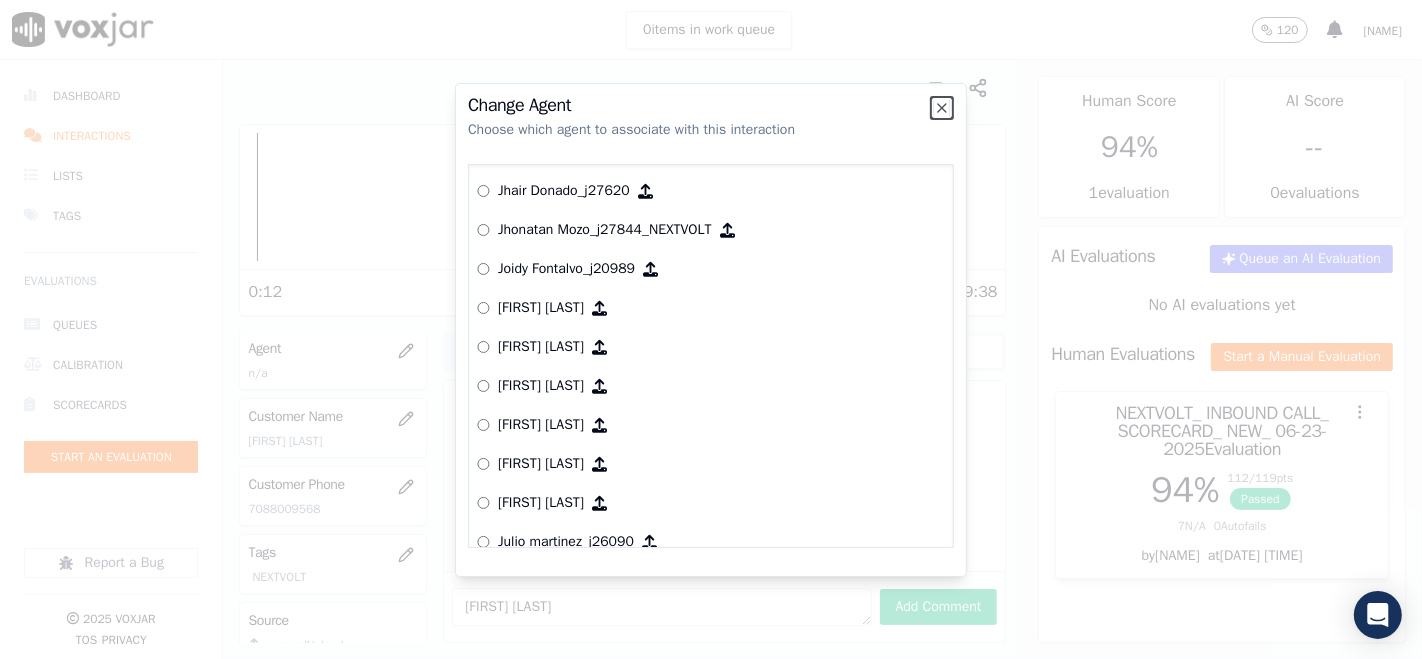 drag, startPoint x: 940, startPoint y: 110, endPoint x: 305, endPoint y: 268, distance: 654.3615 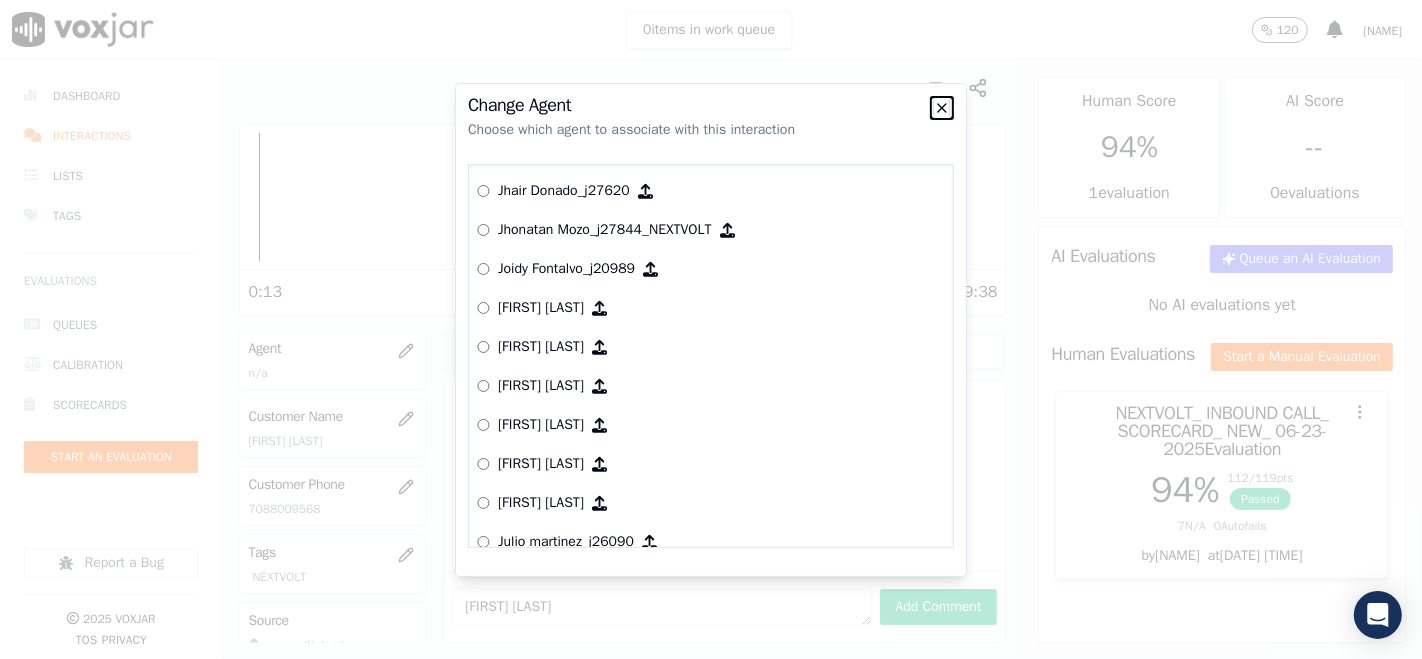 click 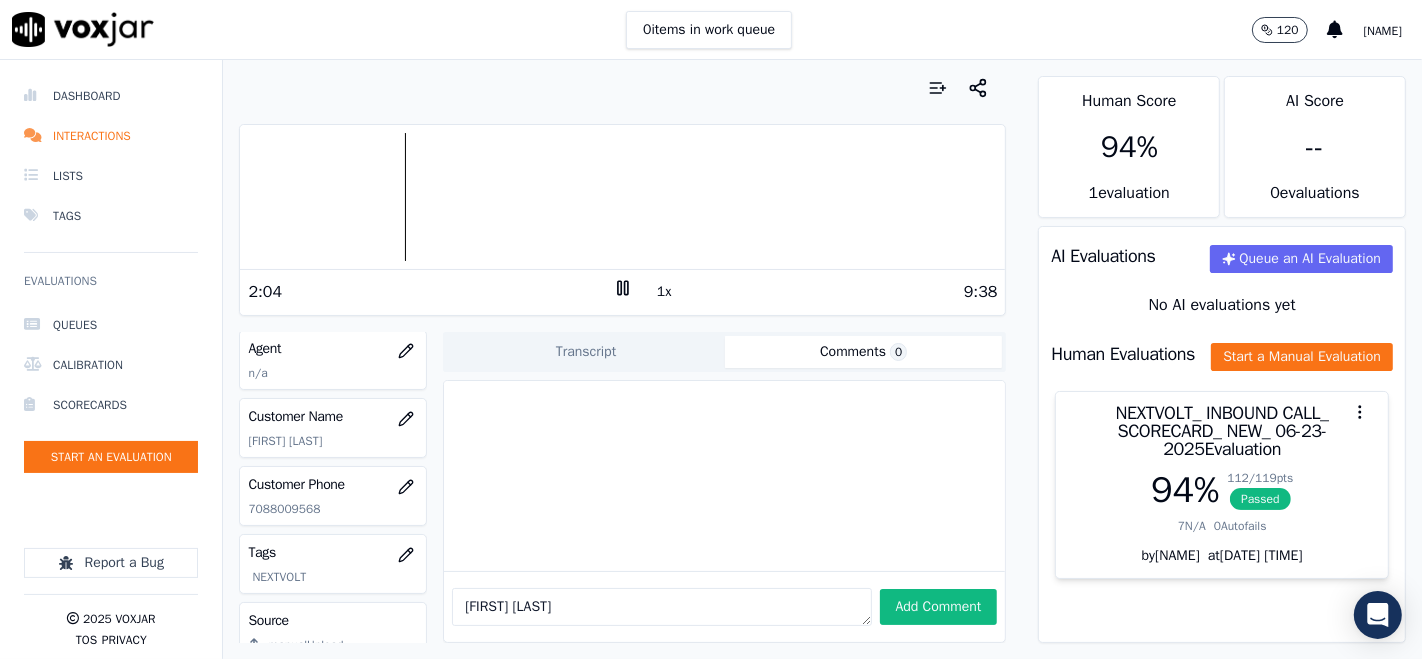 drag, startPoint x: 579, startPoint y: 581, endPoint x: 442, endPoint y: 617, distance: 141.65099 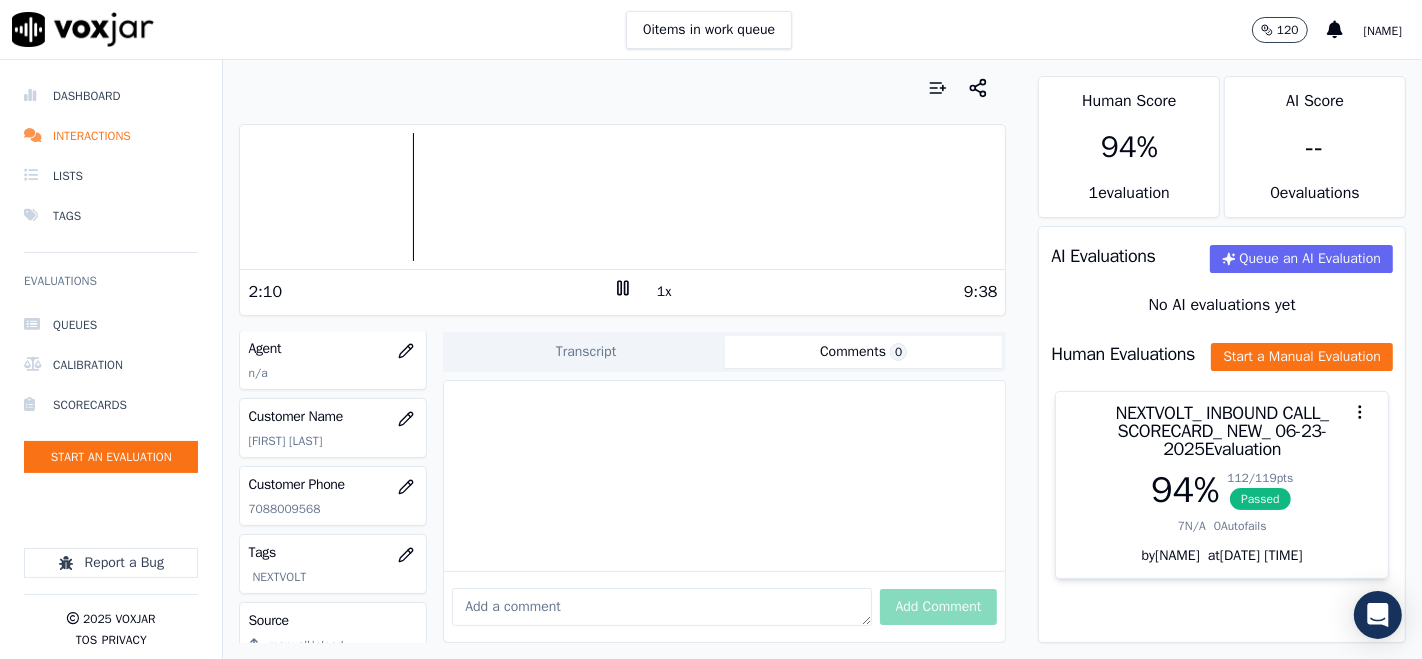 type 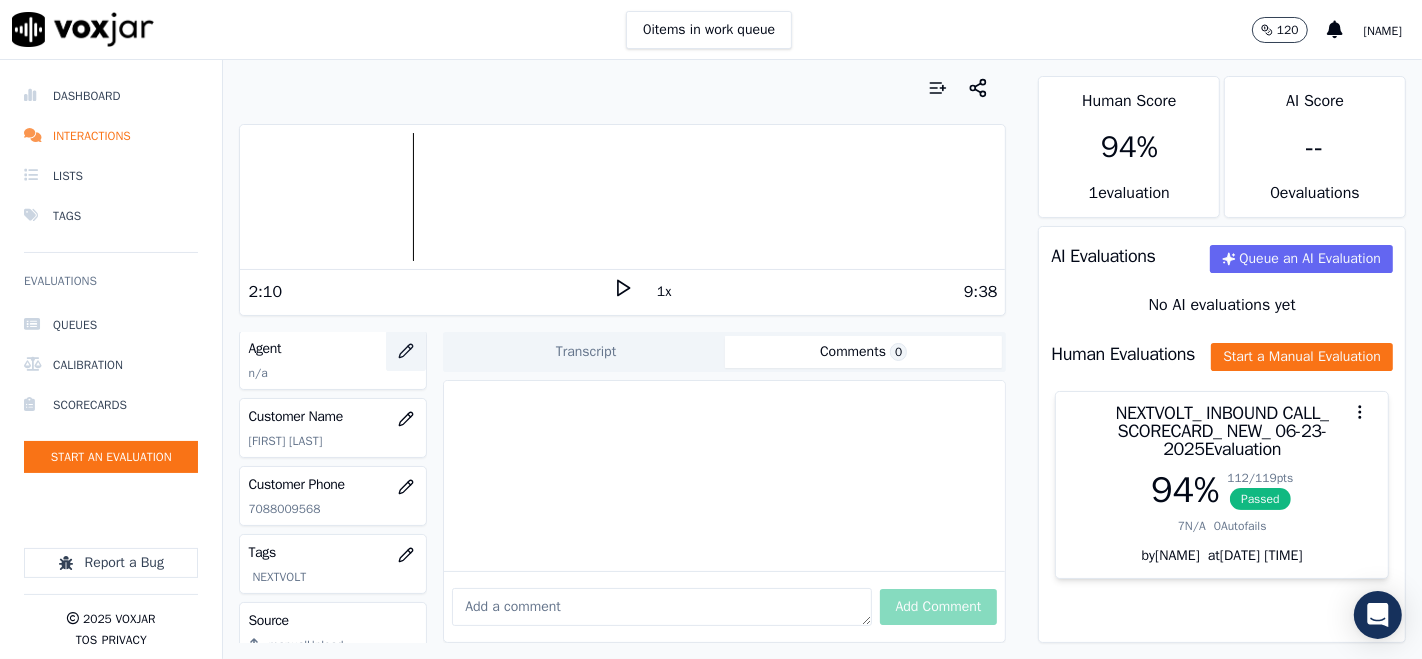 click 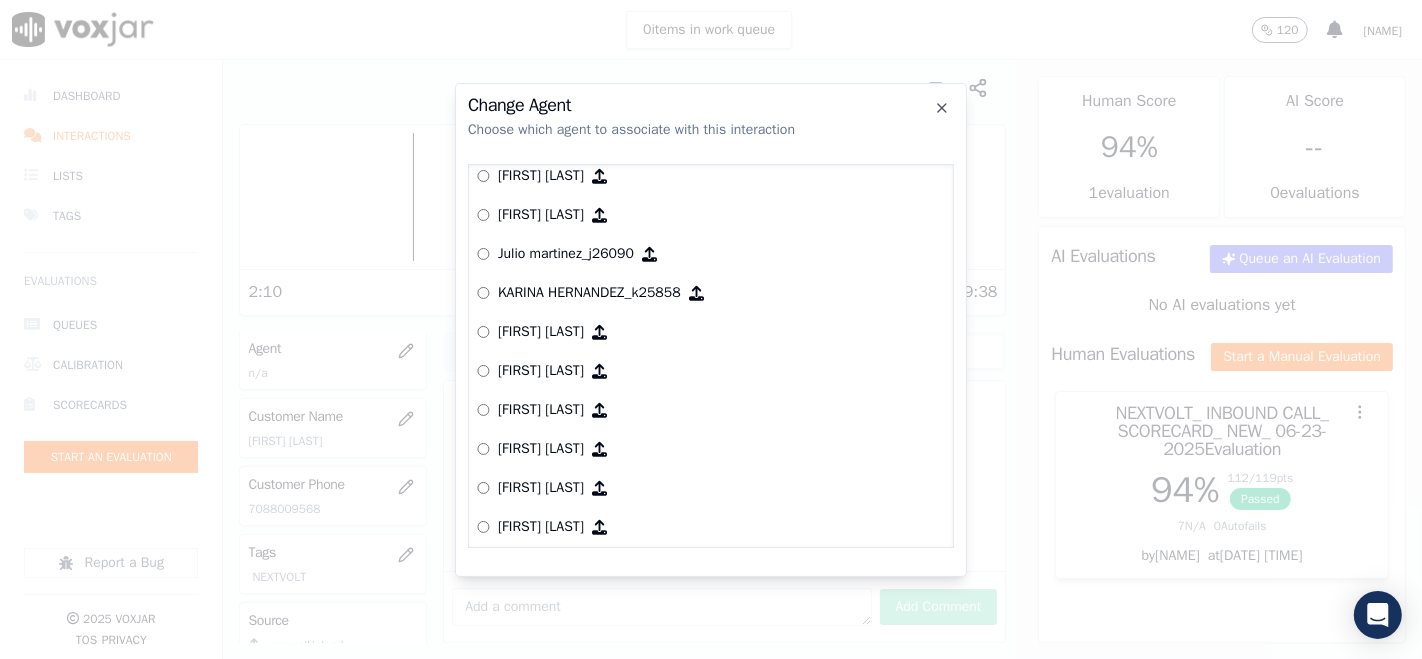 scroll, scrollTop: 1666, scrollLeft: 0, axis: vertical 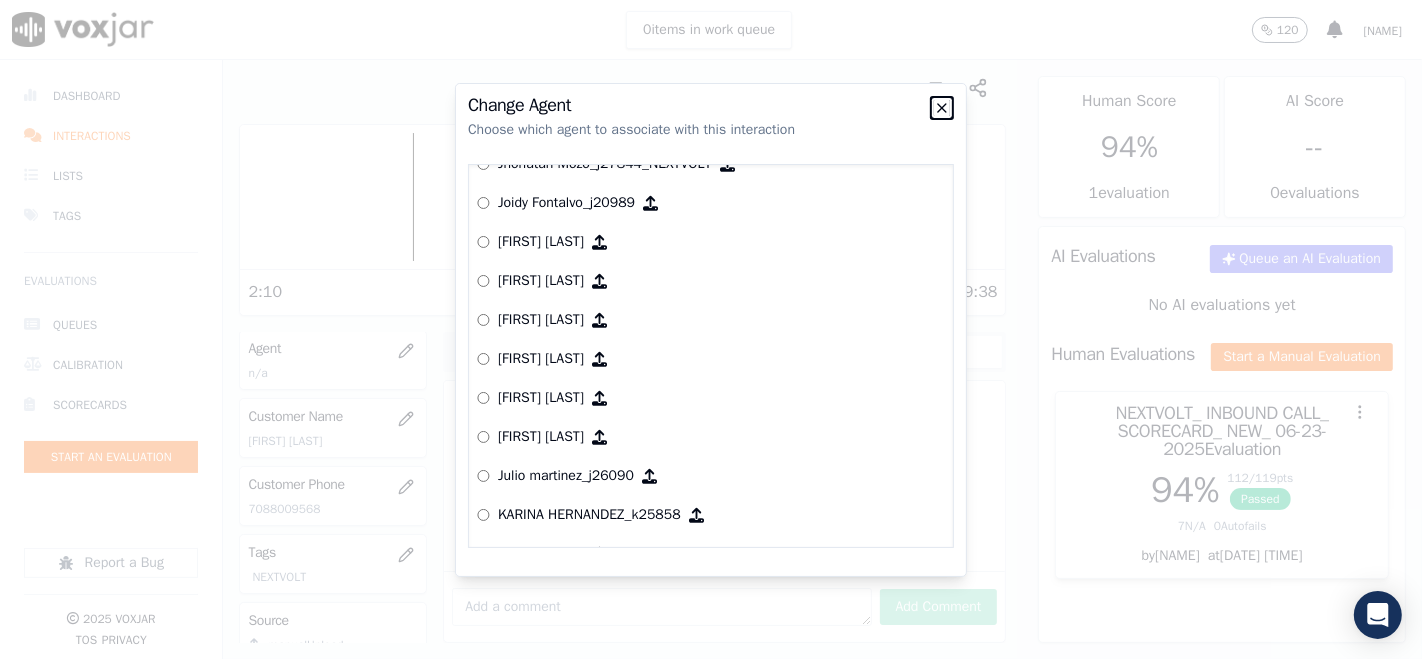 click 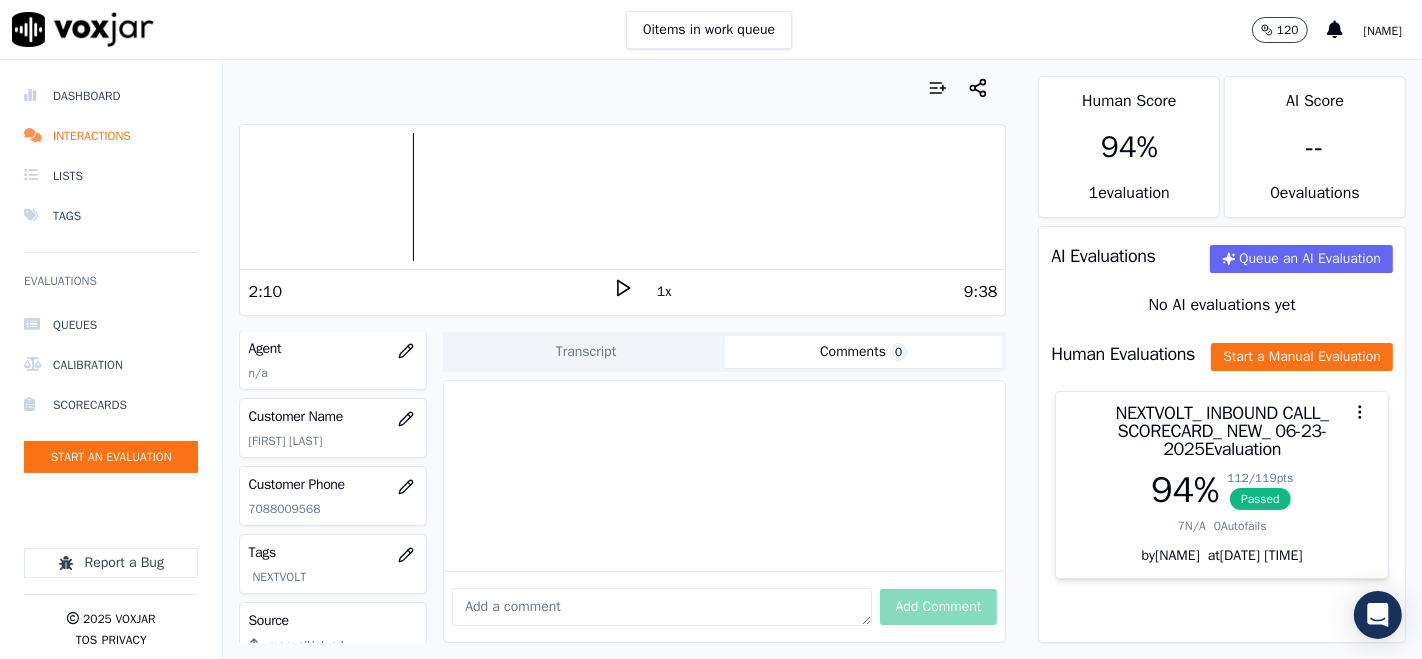 click at bounding box center (622, 197) 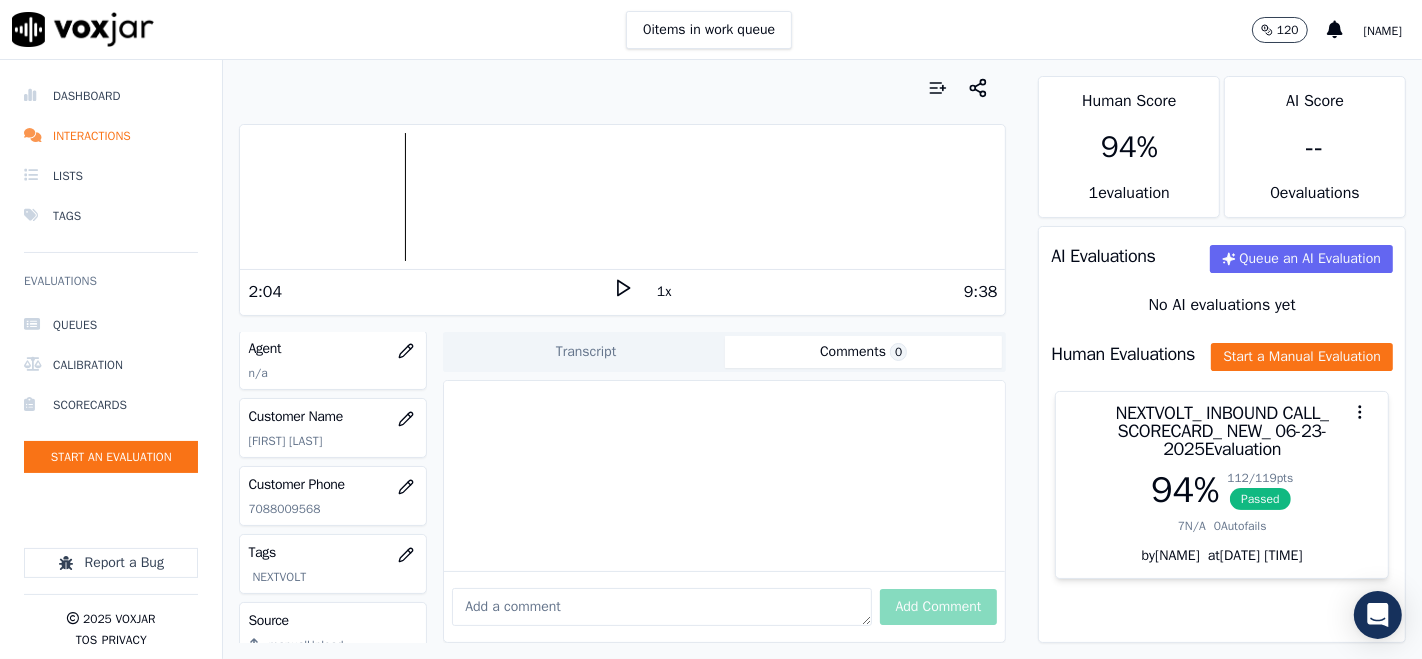 click 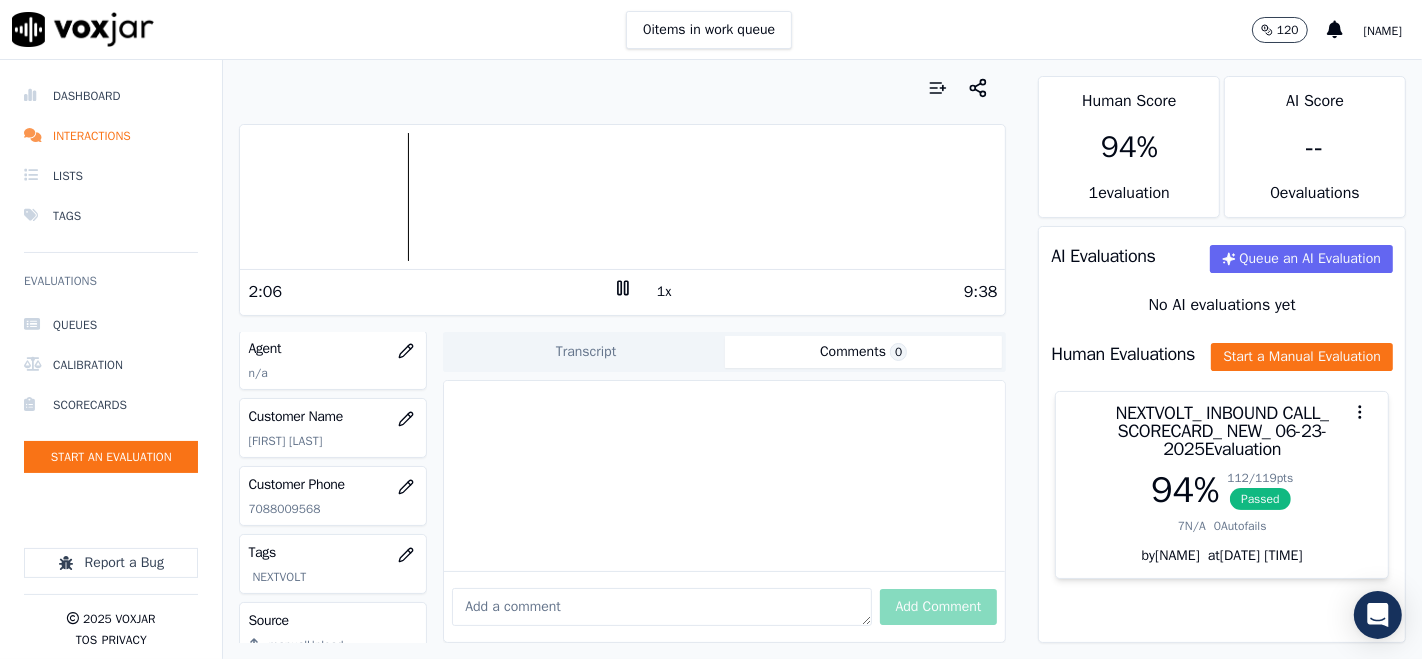 click 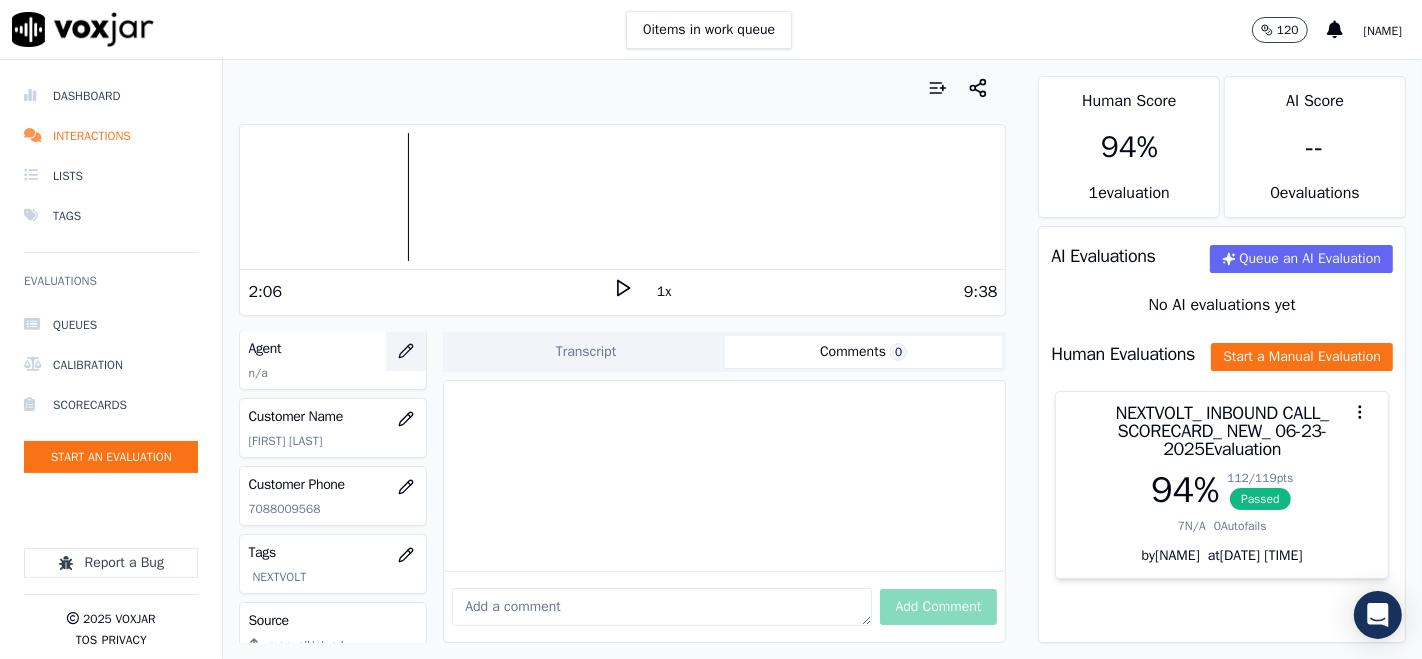 click 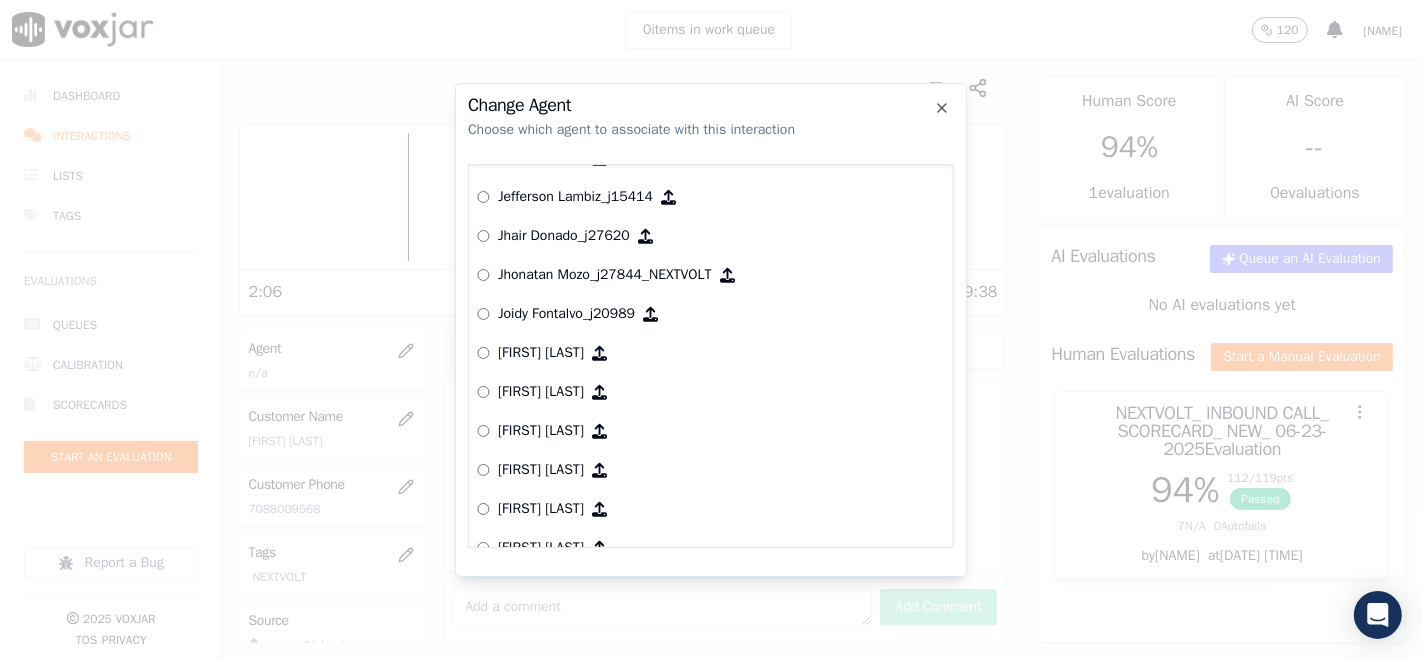 scroll, scrollTop: 1666, scrollLeft: 0, axis: vertical 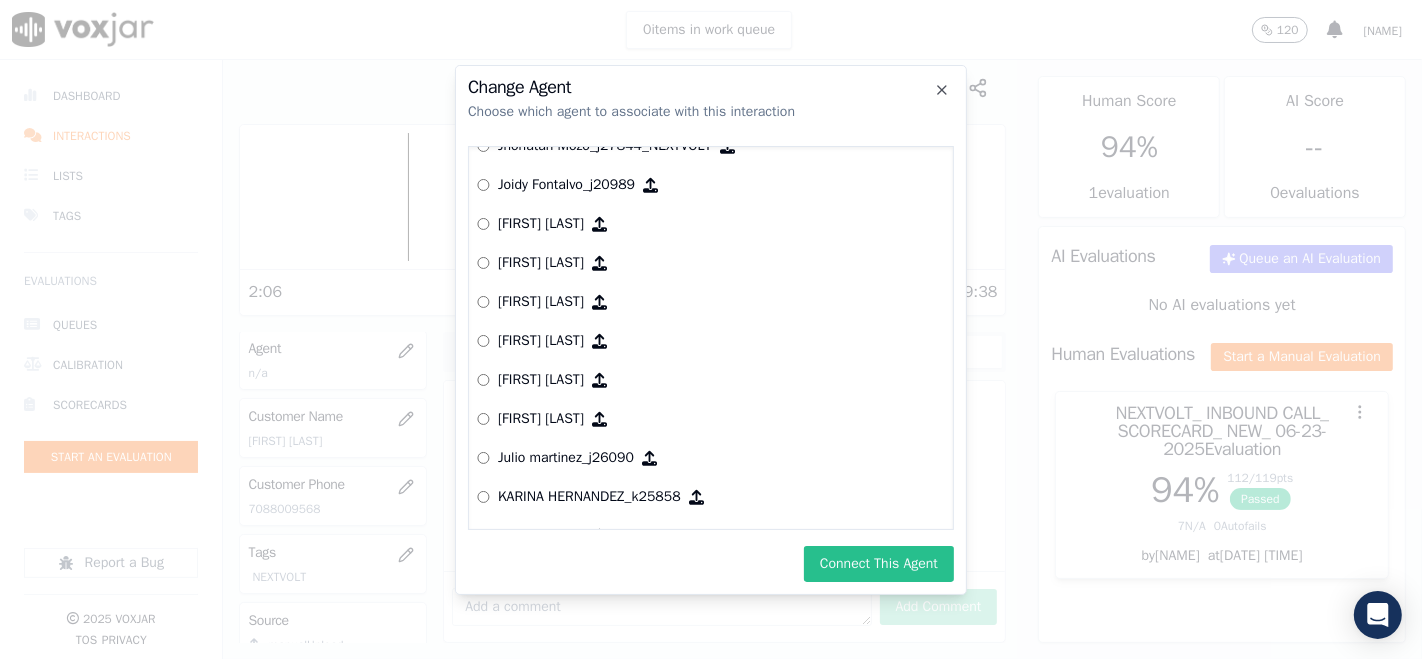 click on "Connect This Agent" at bounding box center [879, 564] 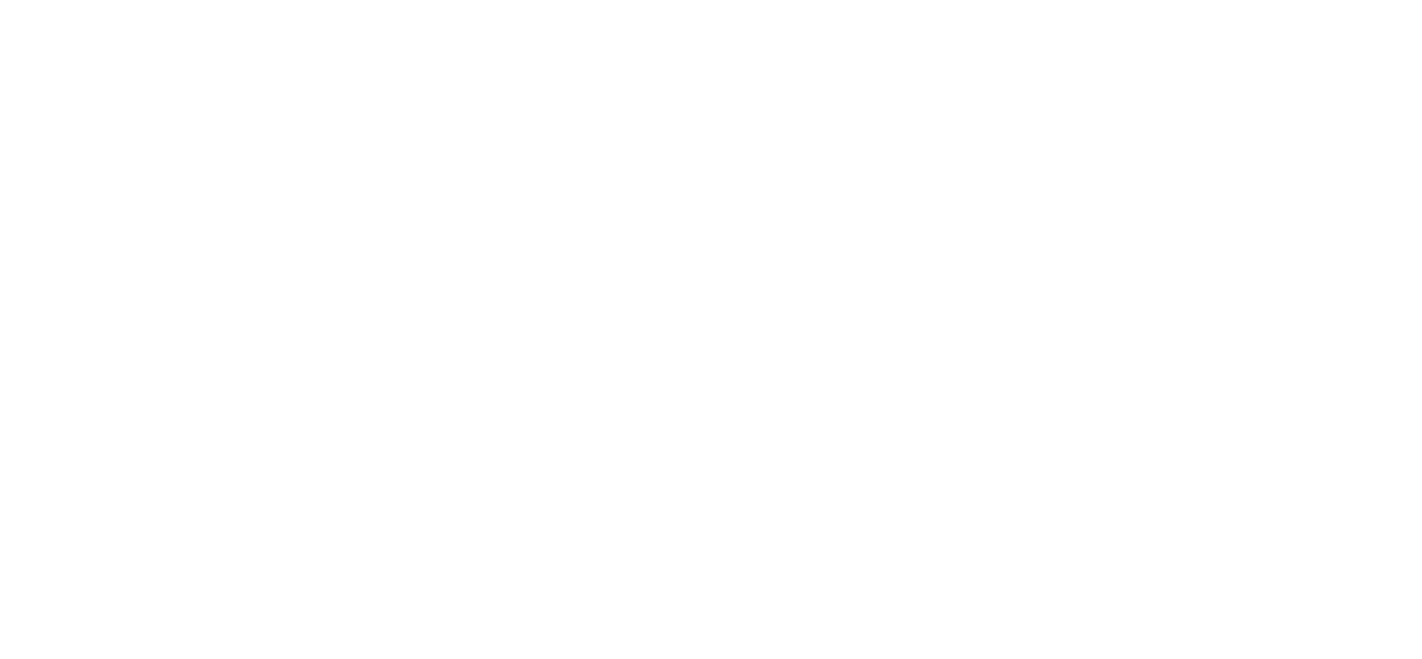 scroll, scrollTop: 0, scrollLeft: 0, axis: both 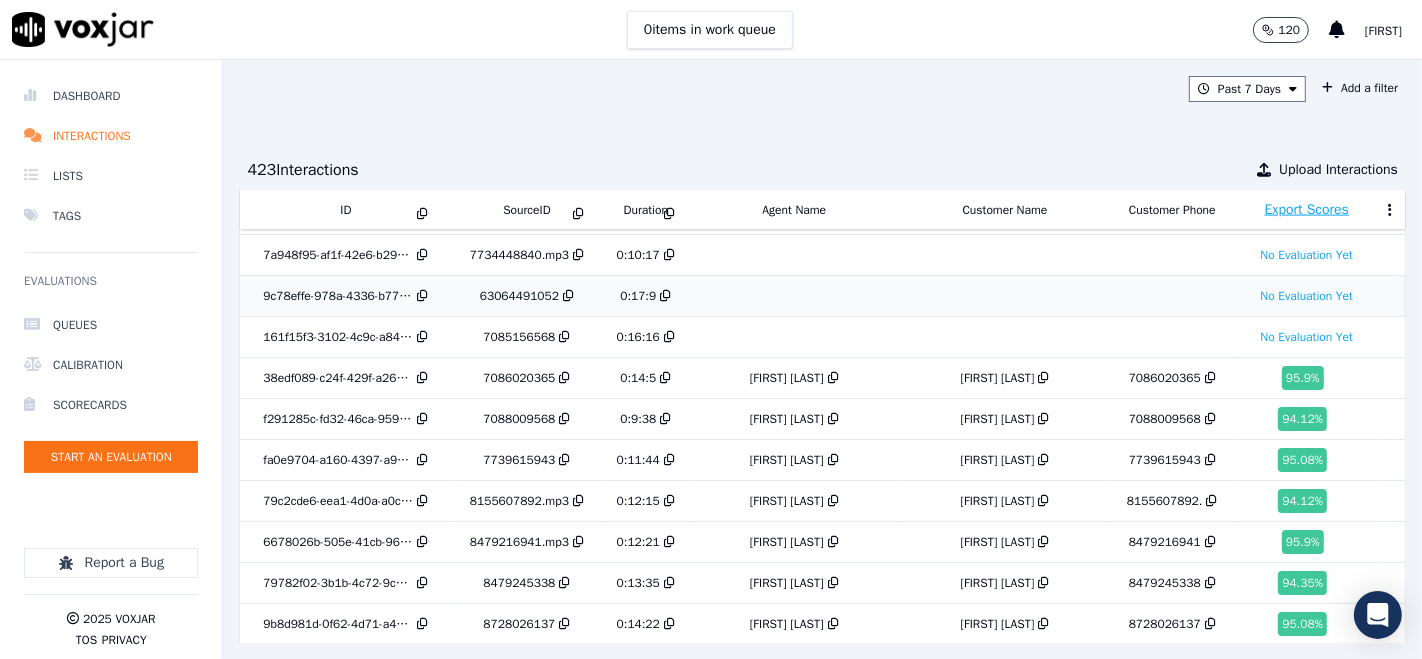 click on "63064491052" at bounding box center [519, 296] 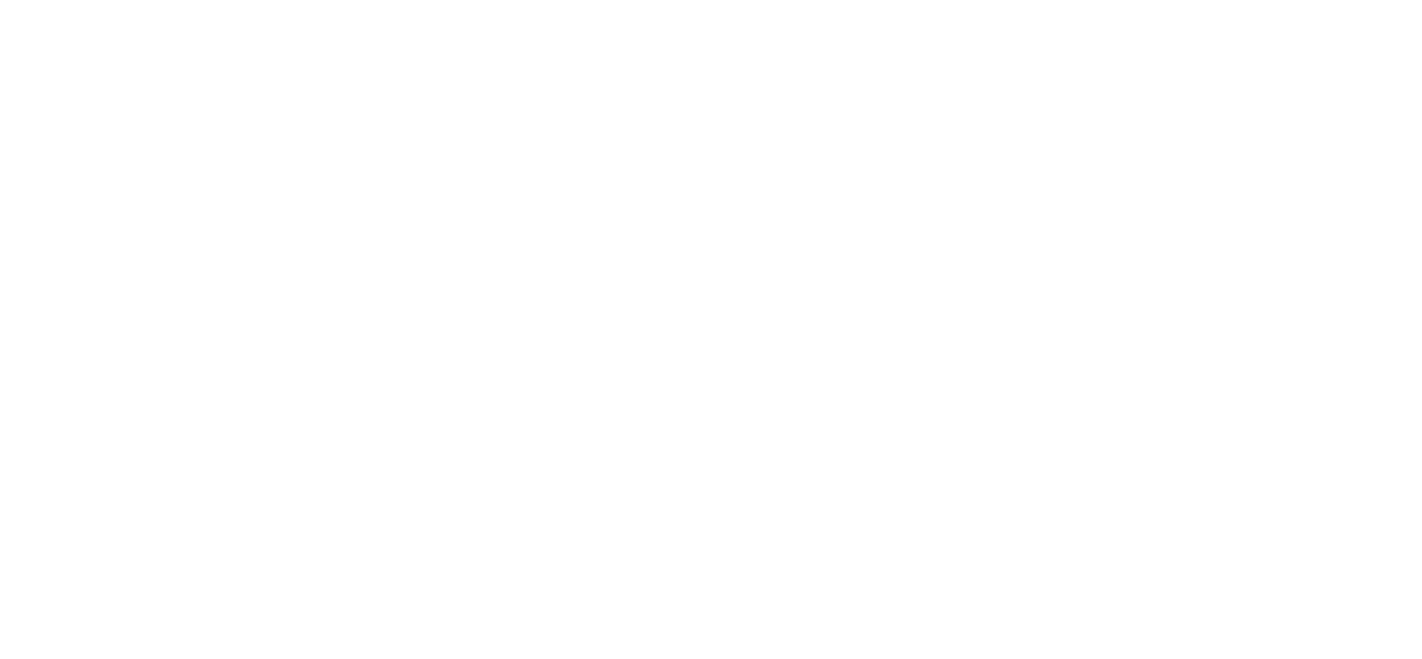 scroll, scrollTop: 0, scrollLeft: 0, axis: both 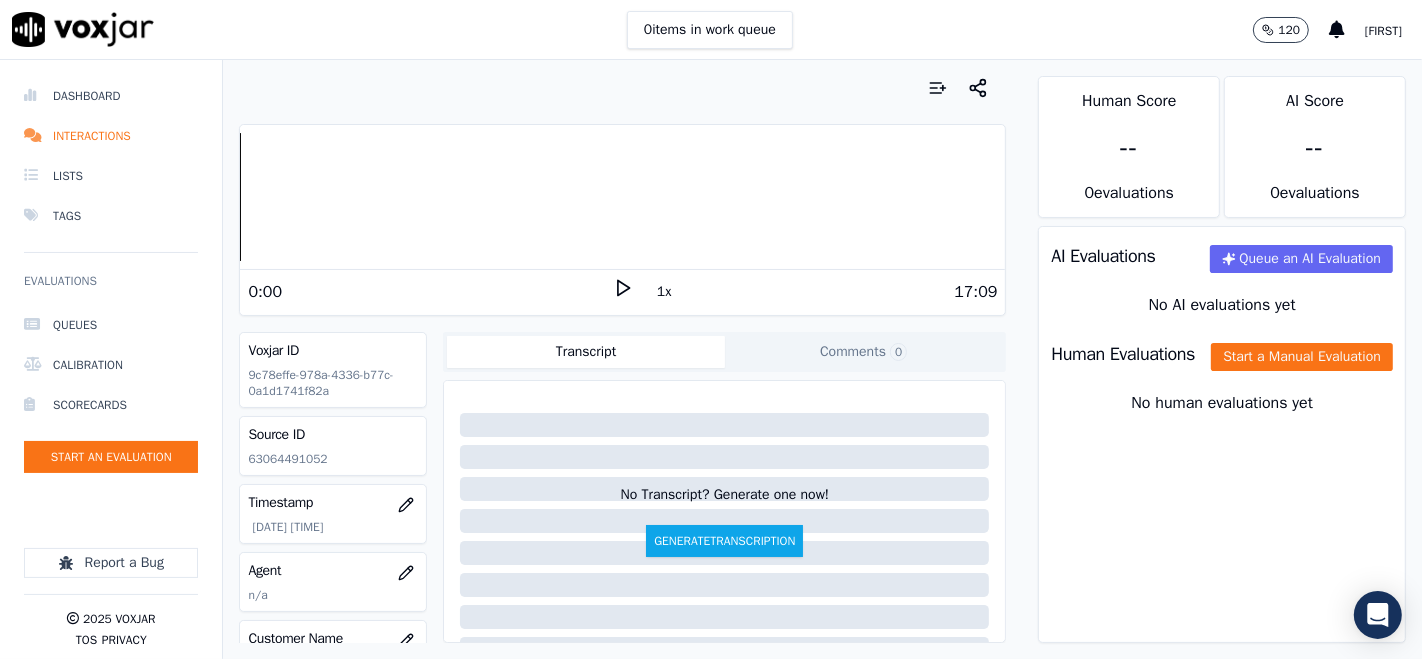 click 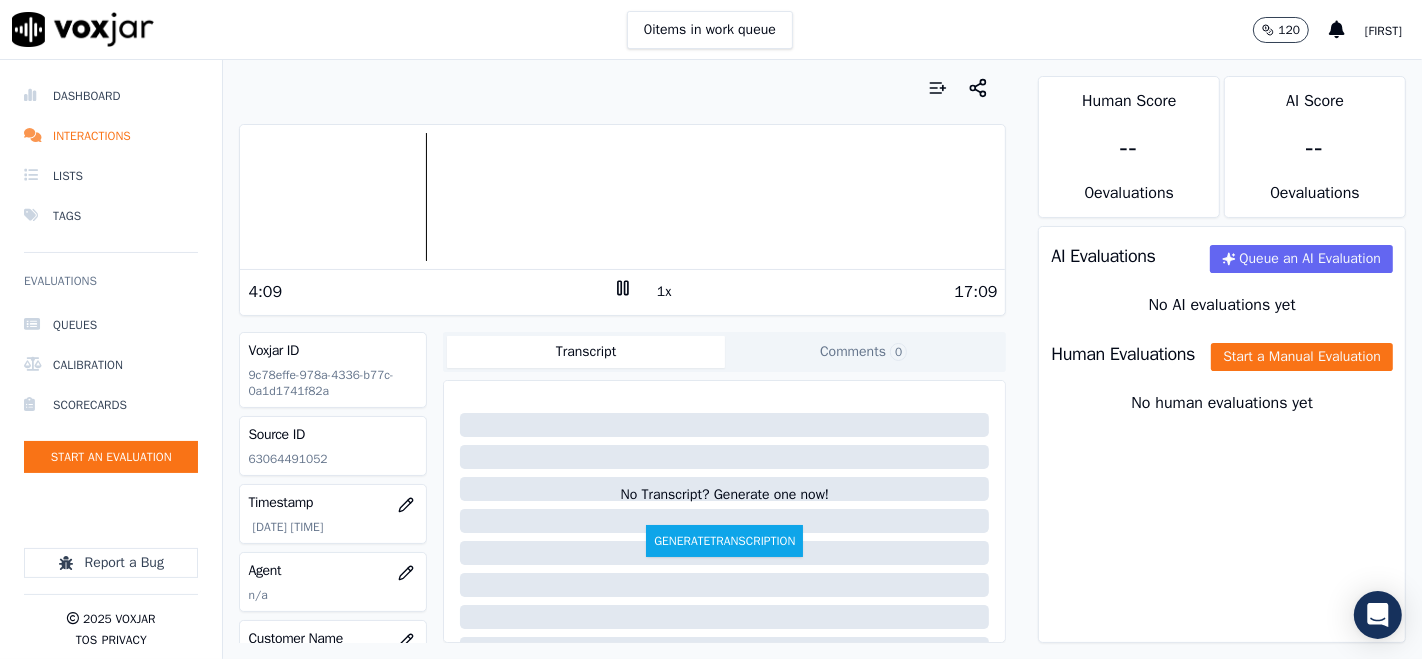 click at bounding box center [622, 197] 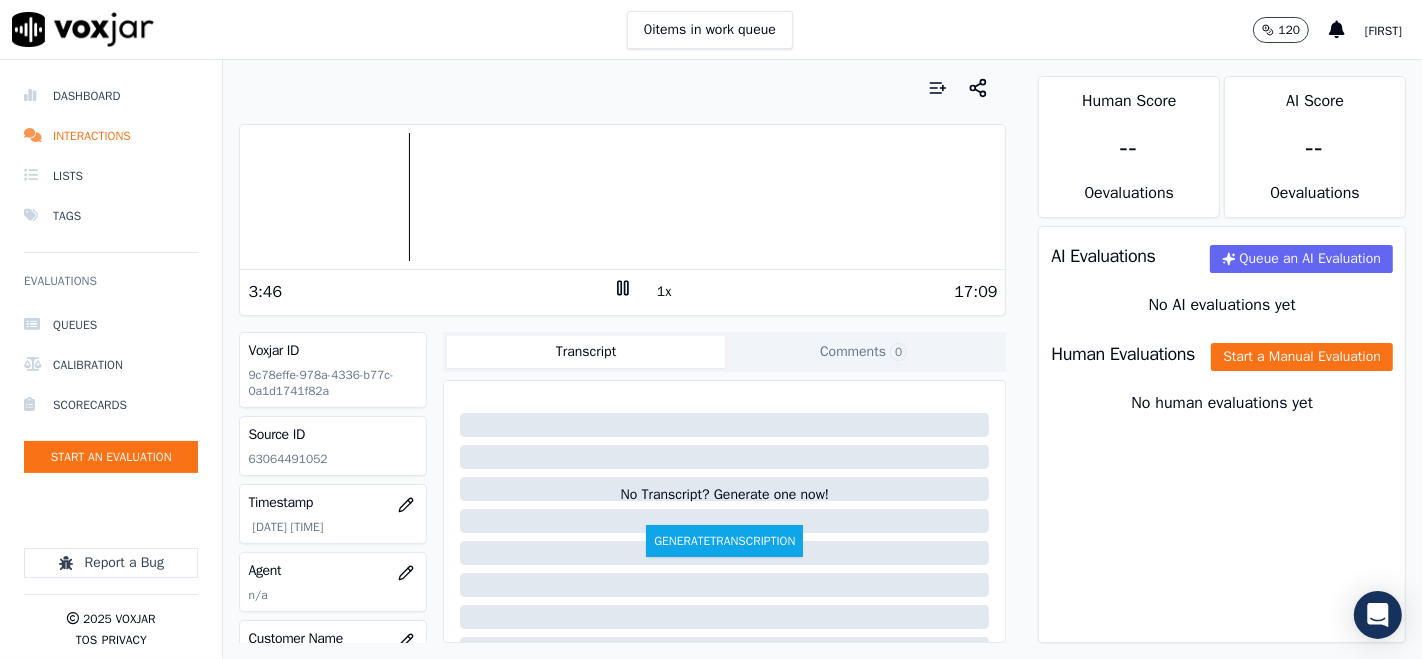 drag, startPoint x: 844, startPoint y: 352, endPoint x: 828, endPoint y: 372, distance: 25.612497 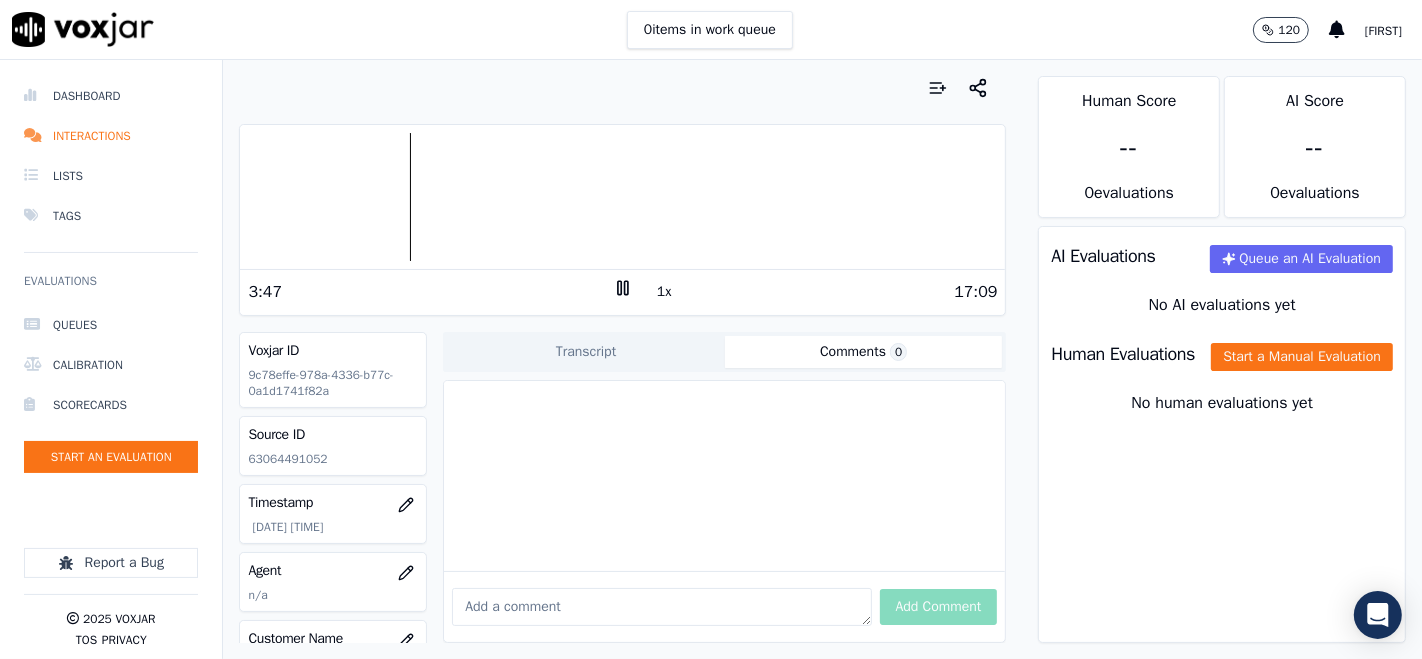 click at bounding box center [661, 607] 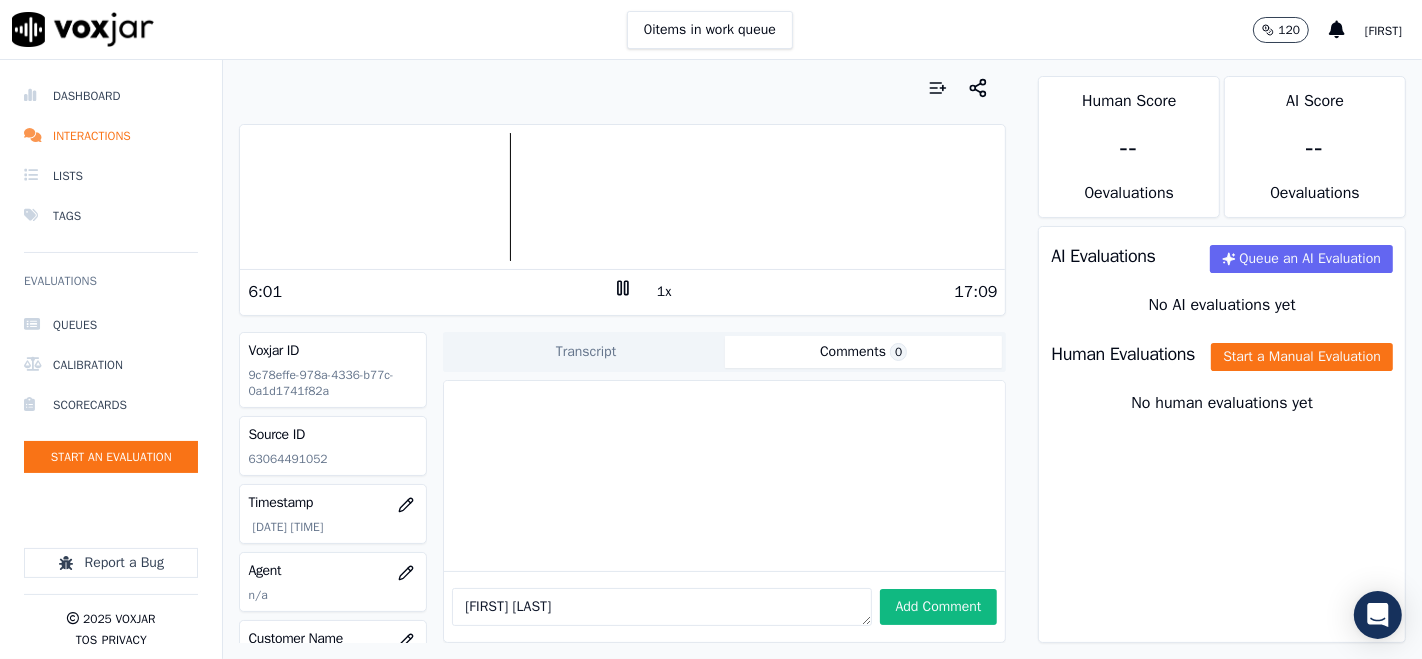 click at bounding box center [622, 197] 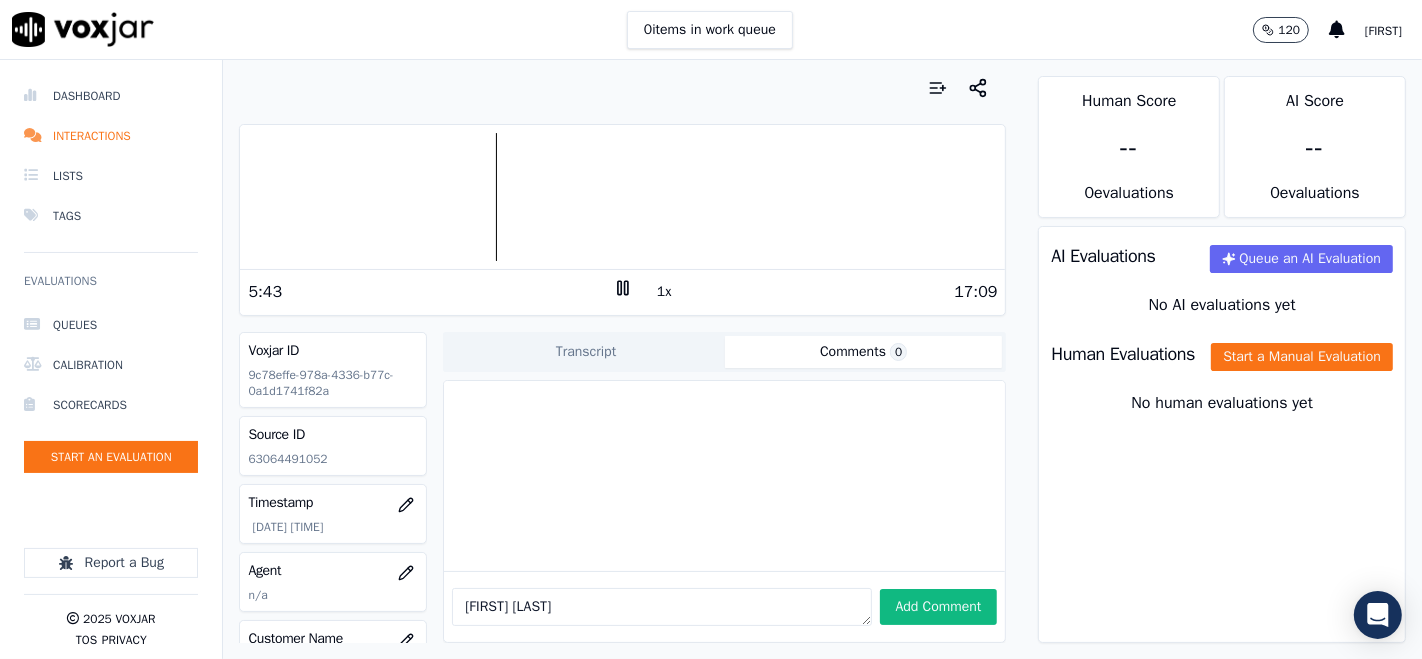 type on "[FIRST] [LAST]" 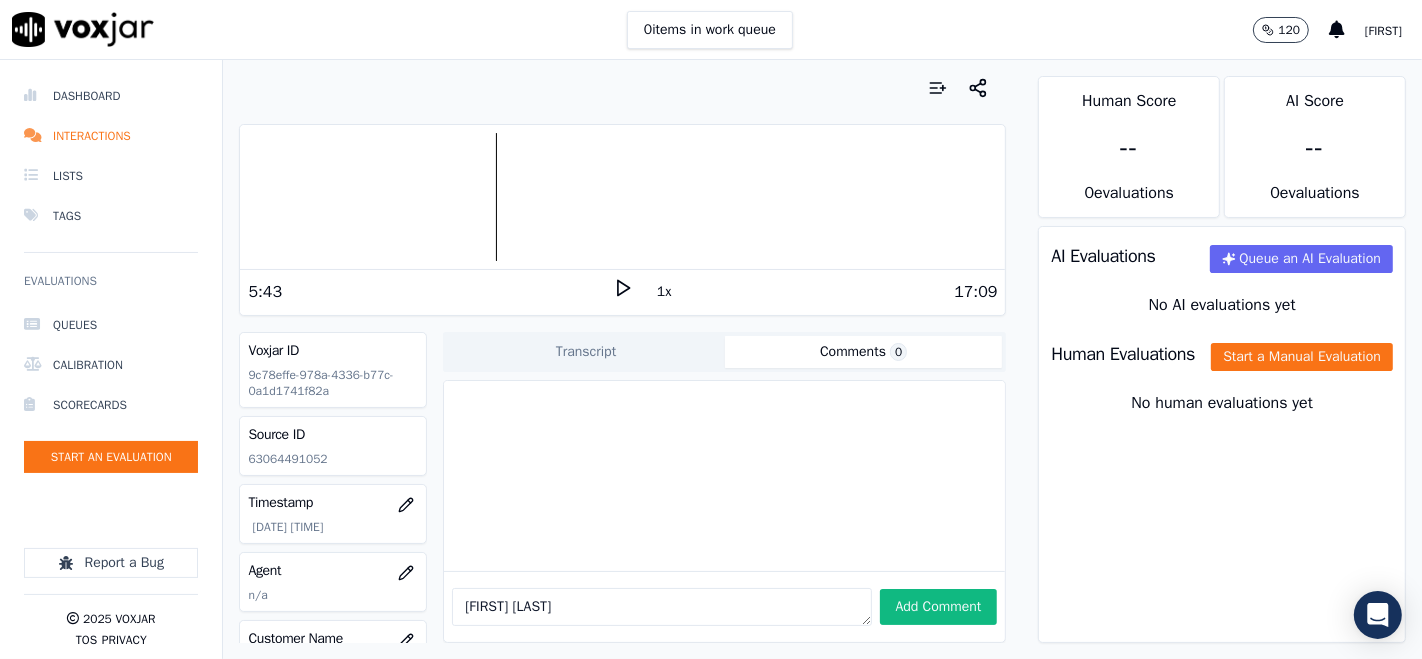 click 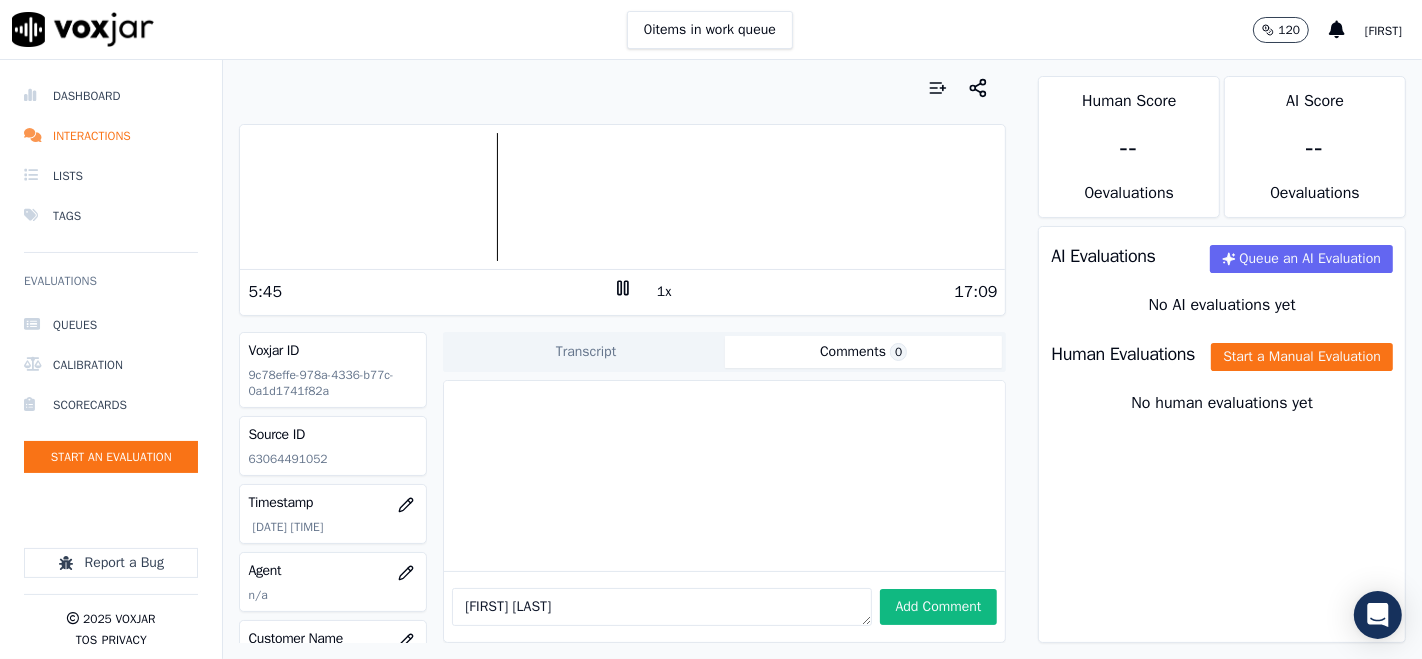 click at bounding box center [622, 197] 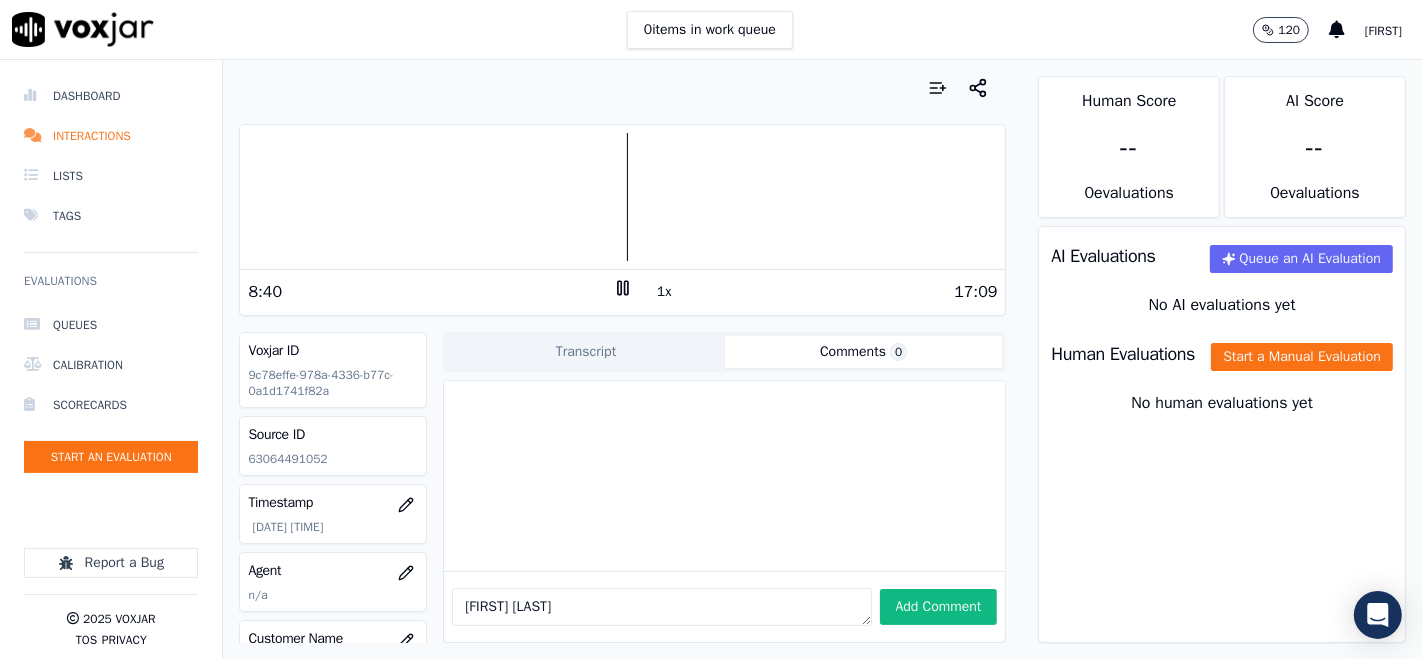 click on "1x" at bounding box center (664, 292) 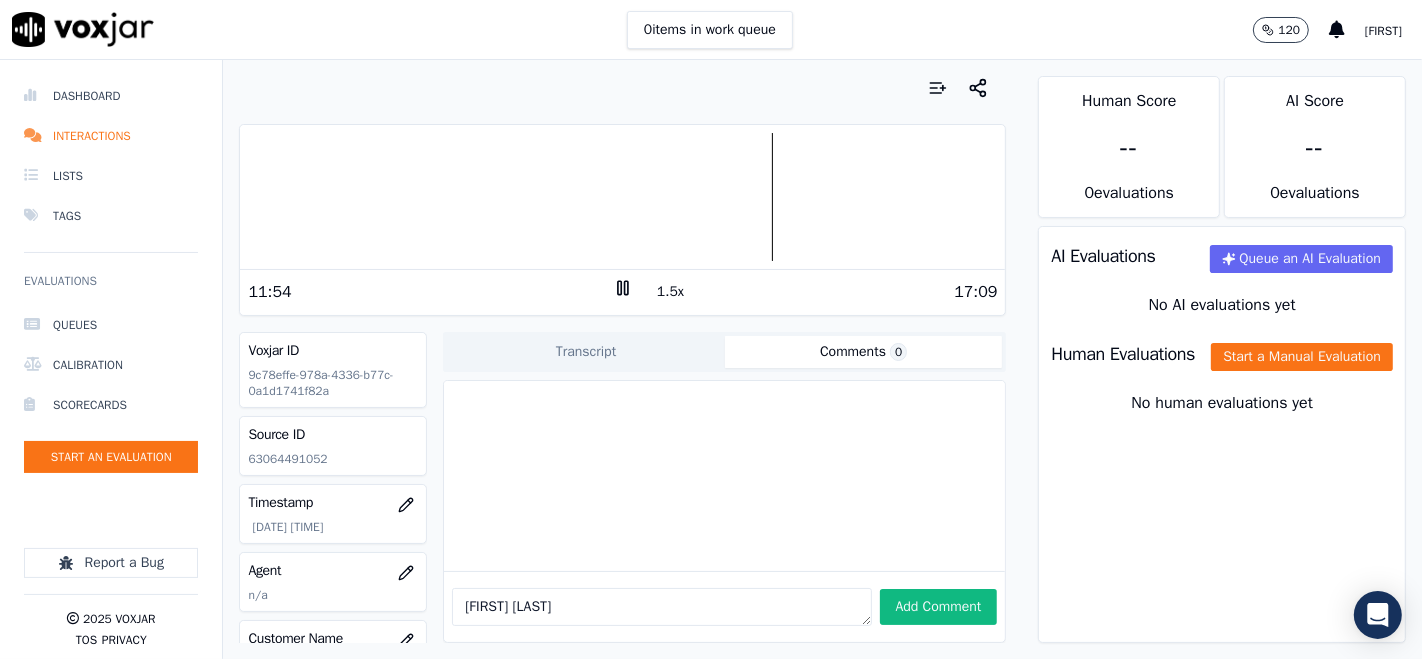 click at bounding box center (622, 197) 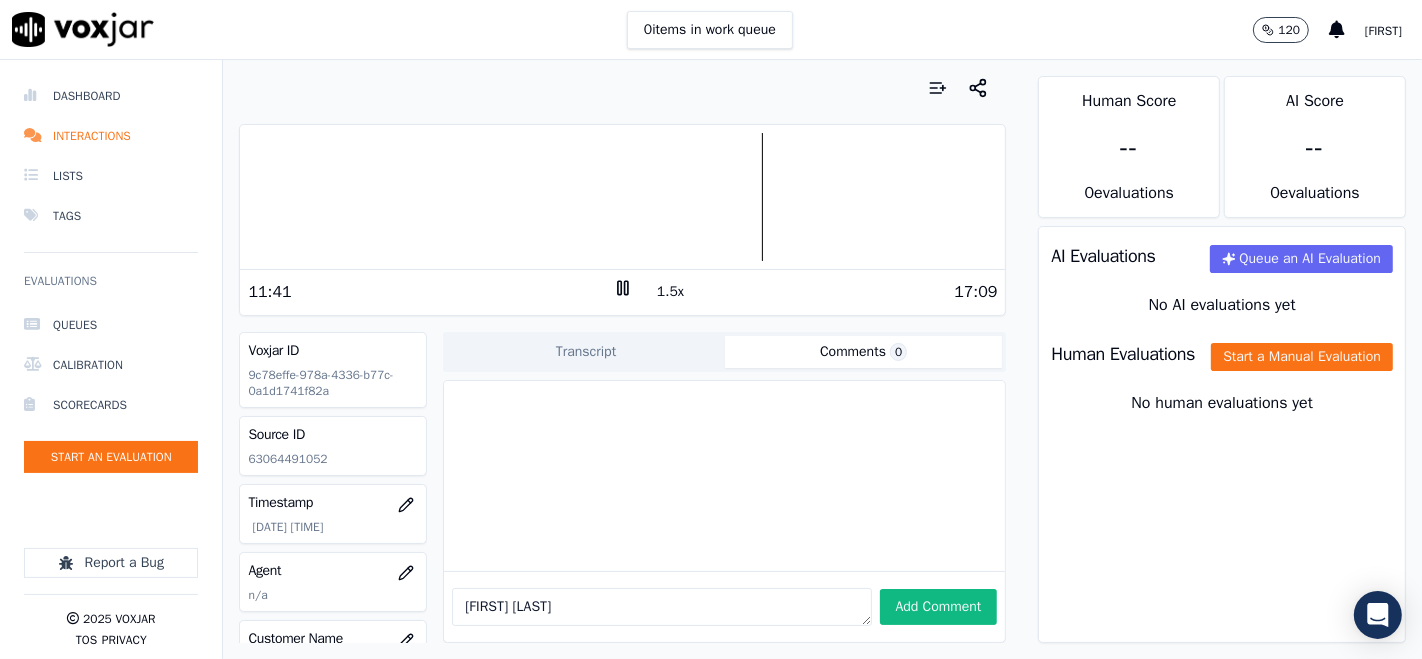 click on "1.5x" at bounding box center [670, 292] 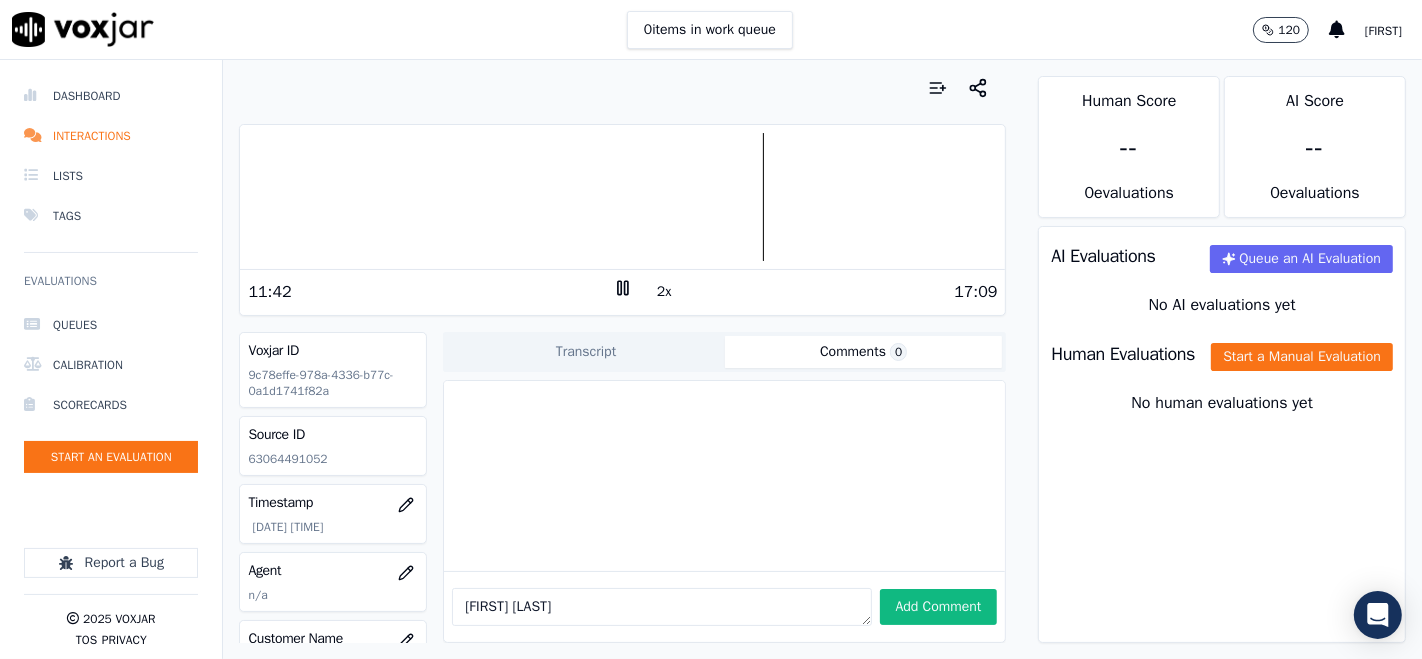 click on "2x" at bounding box center [664, 292] 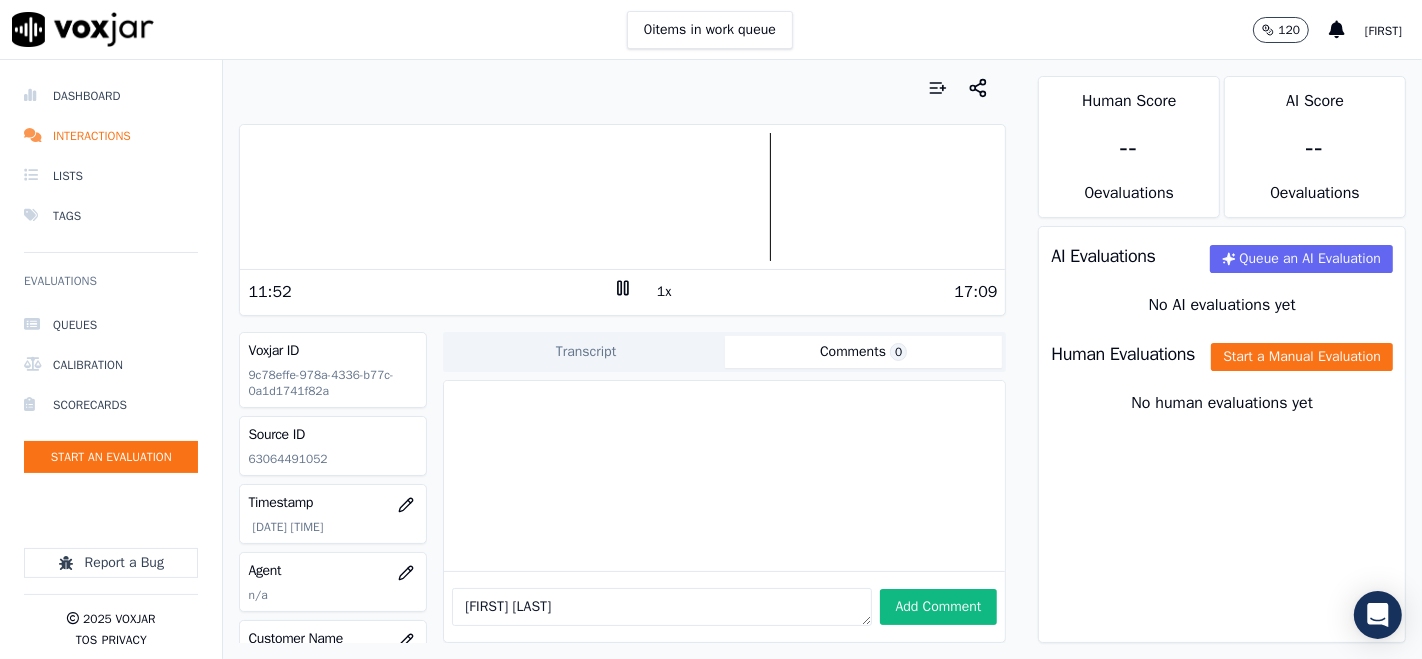 click 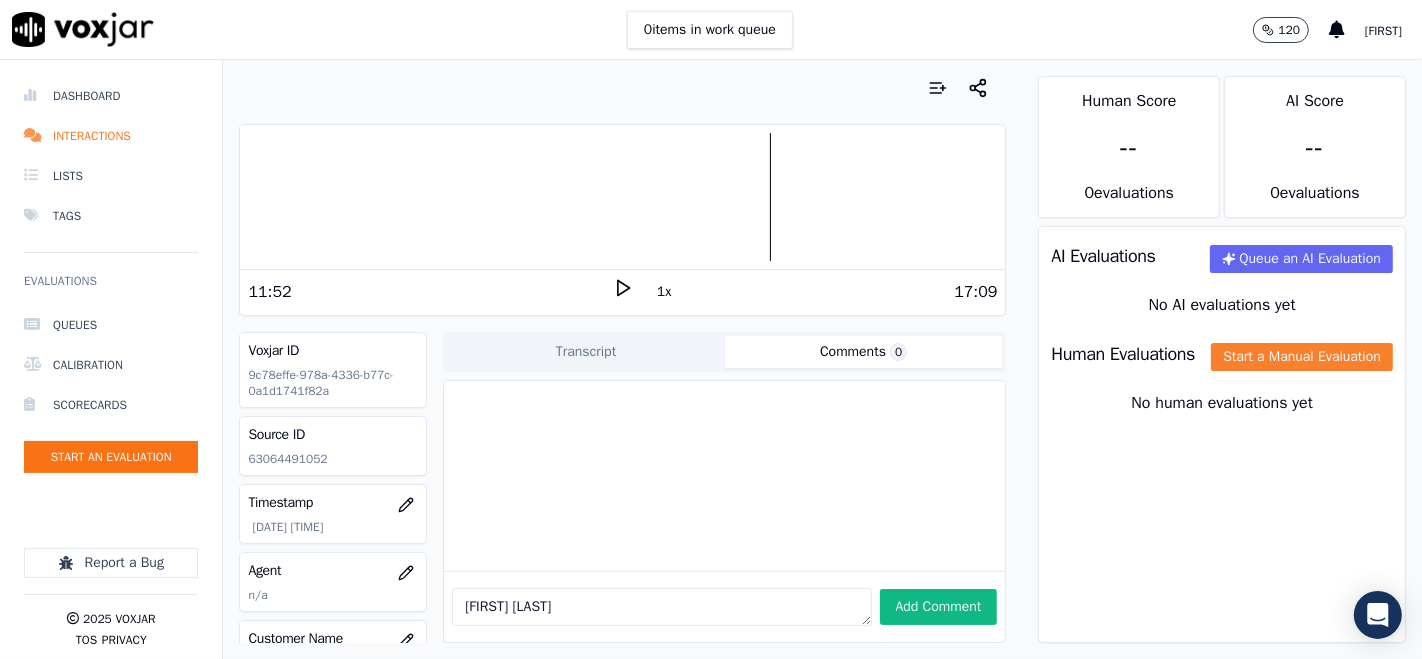 click on "Start a Manual Evaluation" 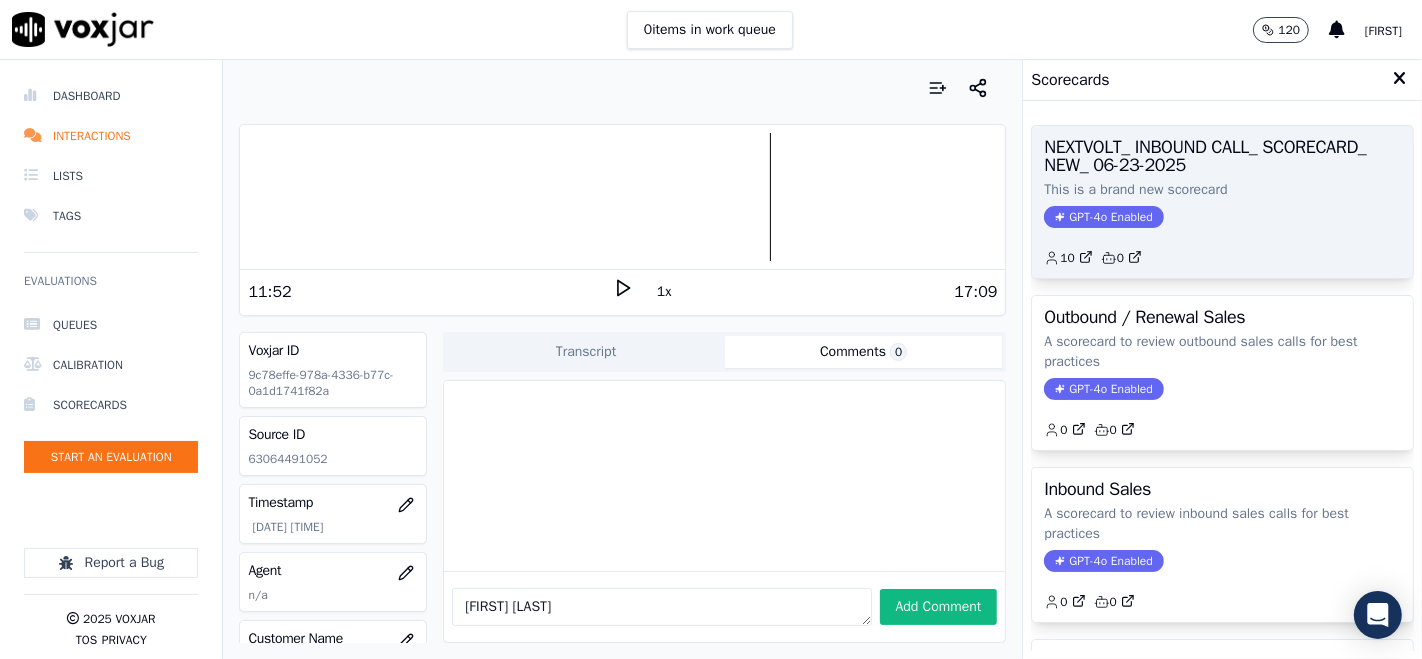 click on "NEXTVOLT_ INBOUND CALL_ SCORECARD_ NEW_ 06-23-2025   This is a brand new scorecard     GPT-4o Enabled       10         0" at bounding box center [1222, 202] 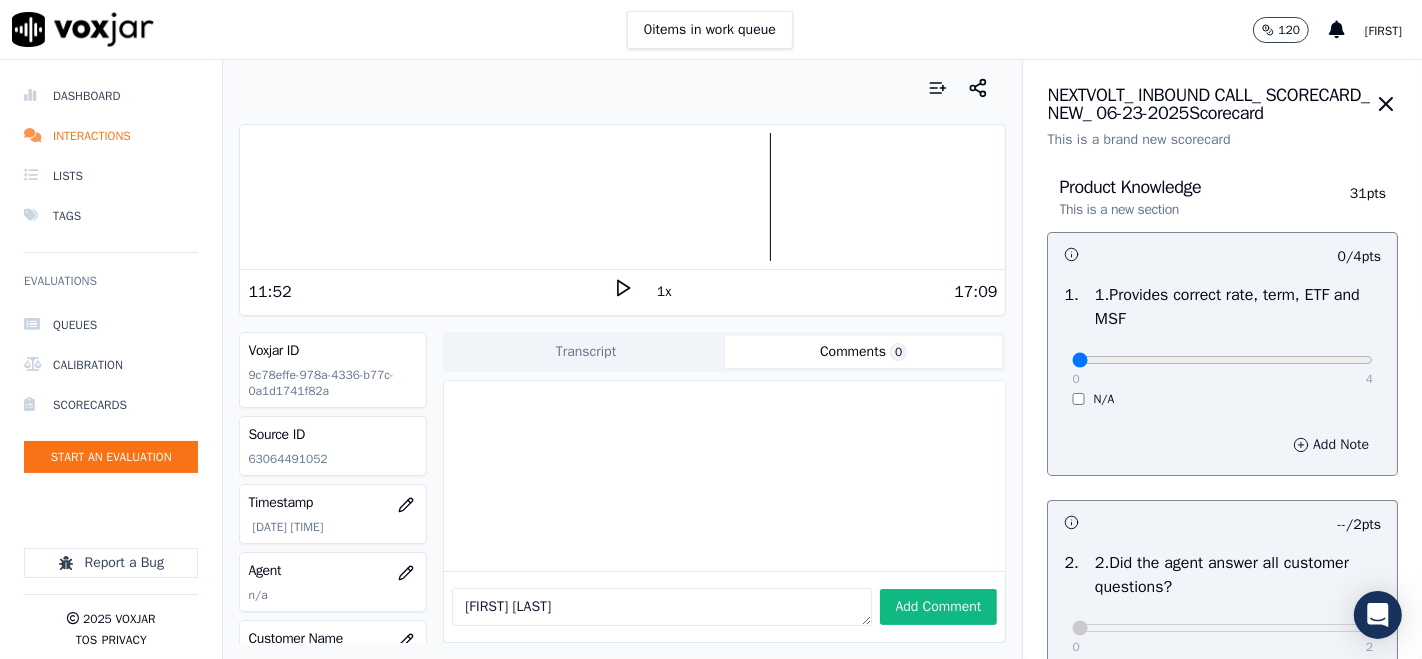 click on "Add Note" at bounding box center (1331, 445) 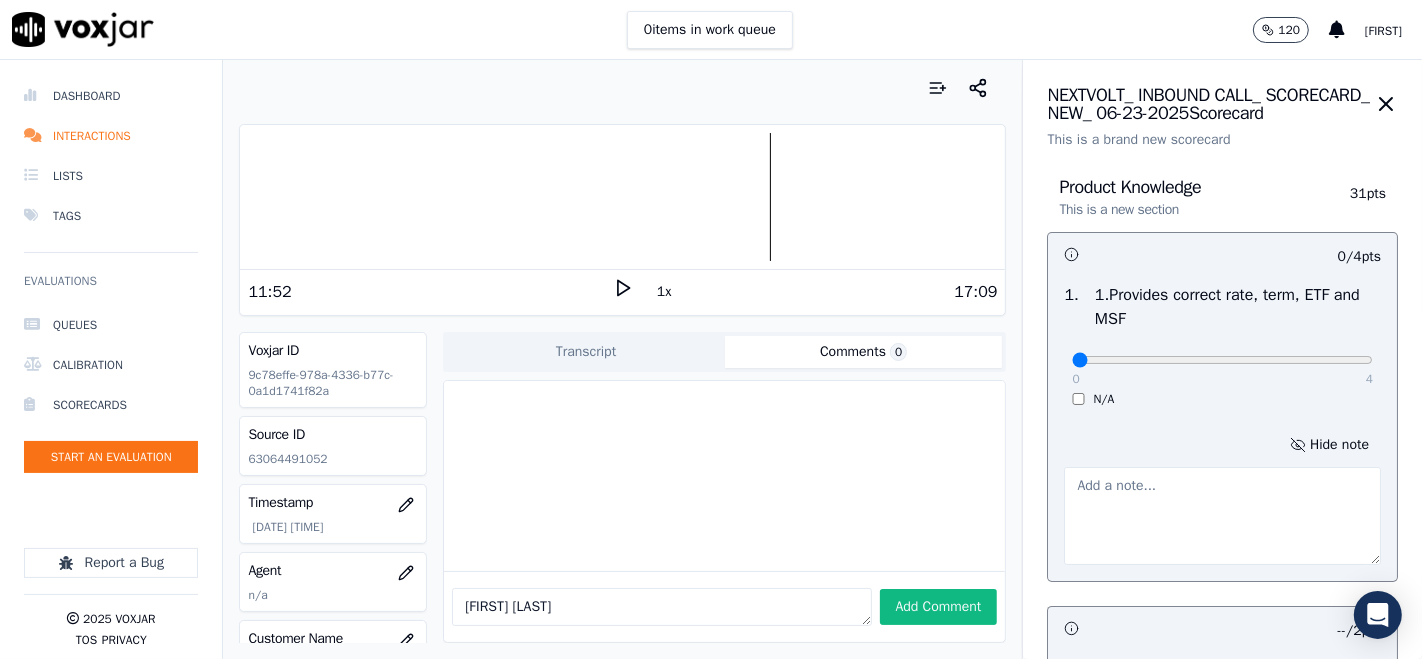 click at bounding box center (1222, 516) 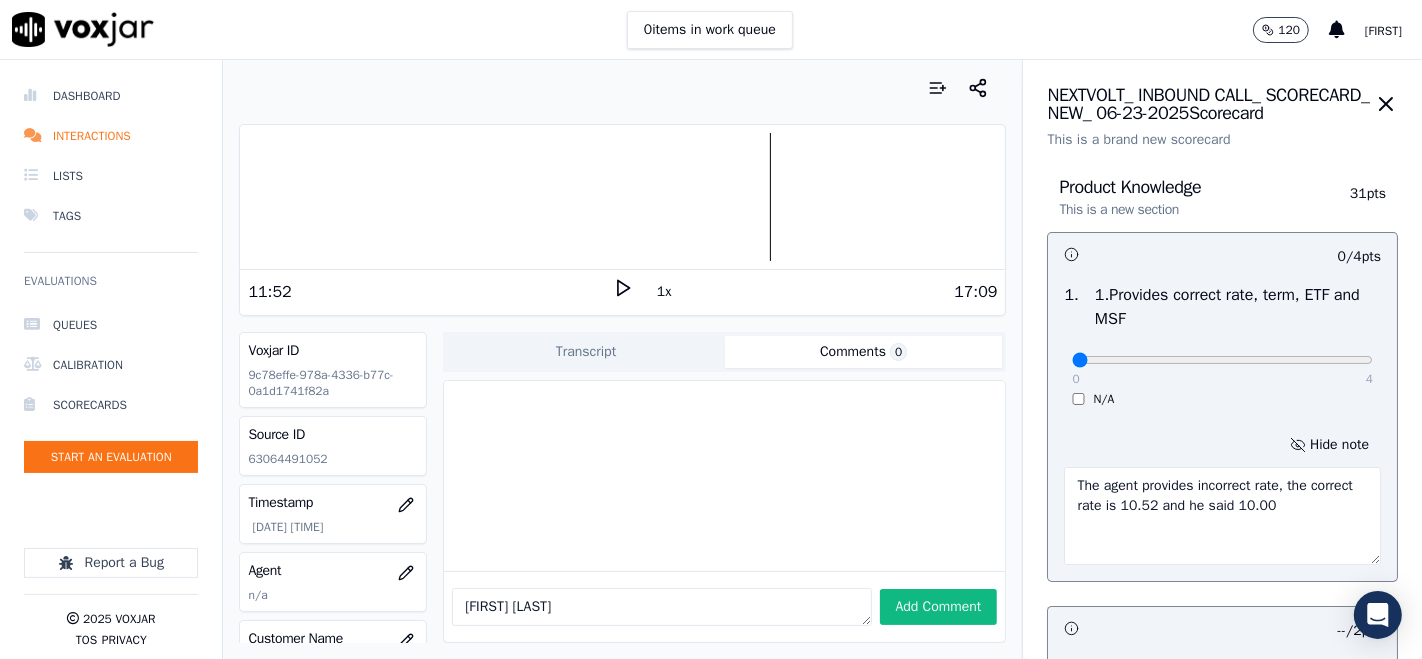 type on "The agent provides incorrect rate, the correct rate is 10.52 and he said 10.00" 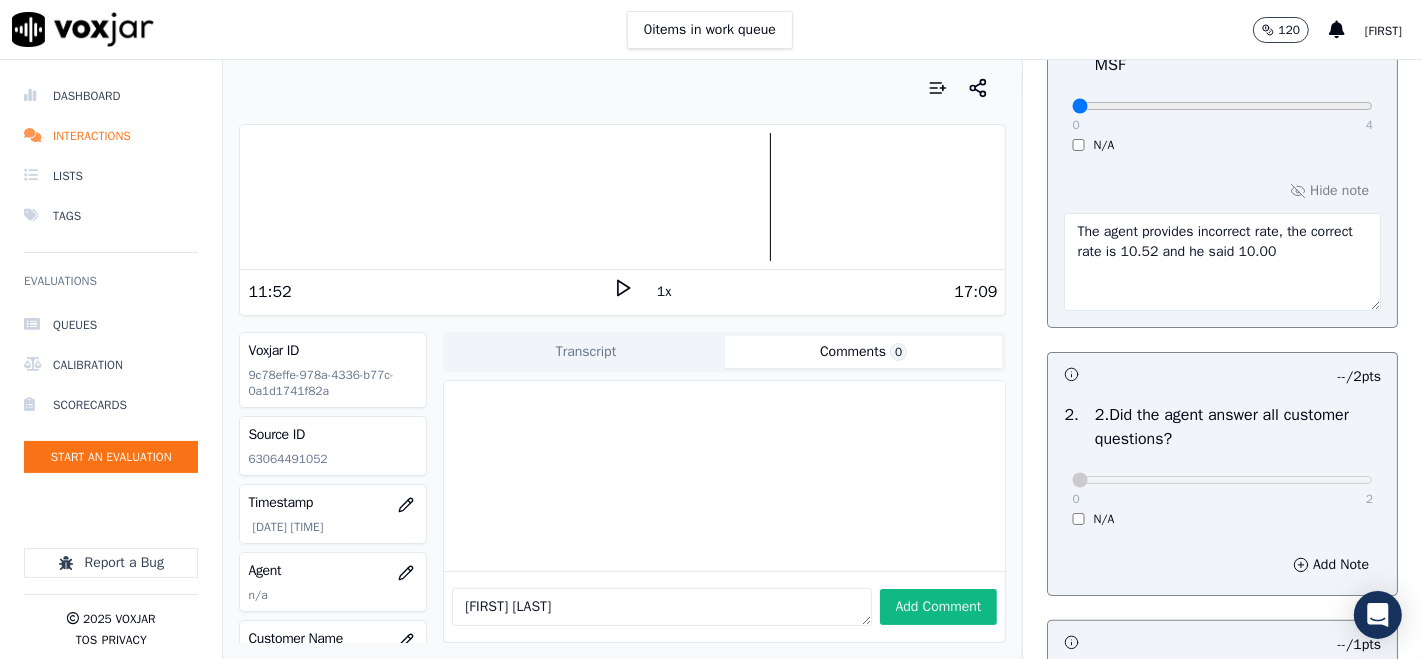 scroll, scrollTop: 333, scrollLeft: 0, axis: vertical 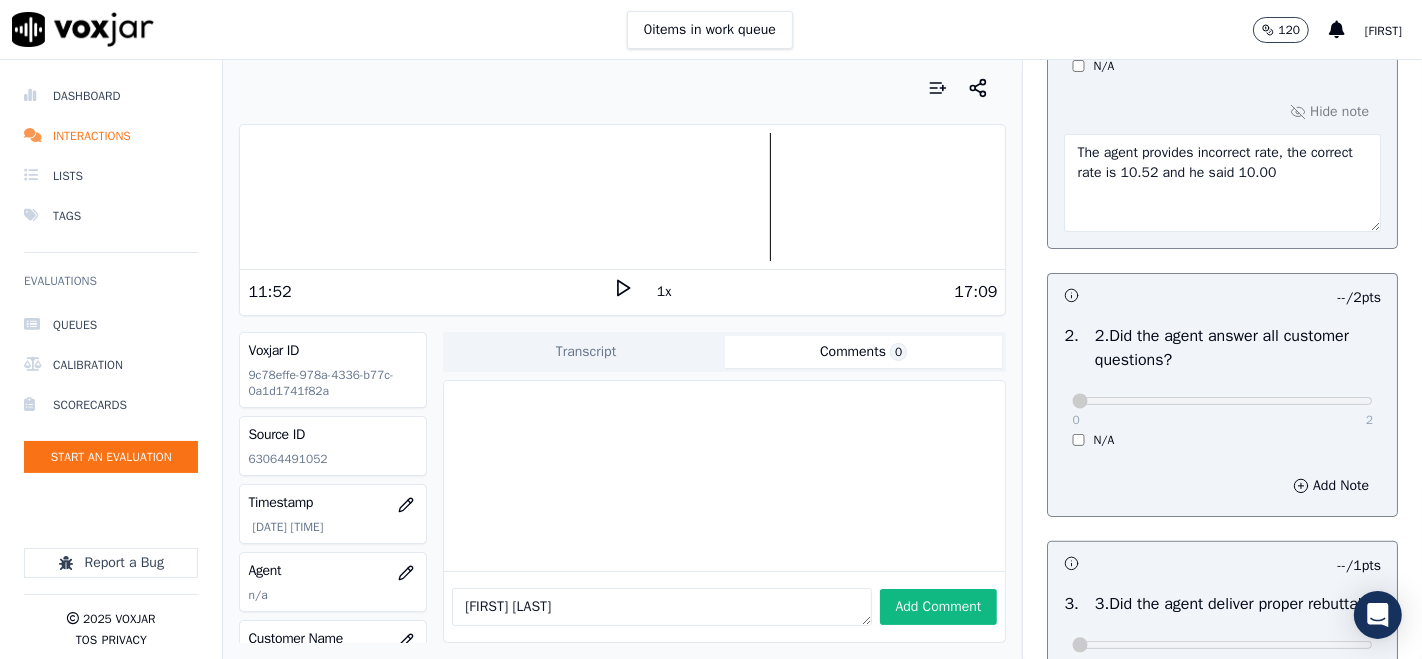 click on "N/A" at bounding box center [1222, 440] 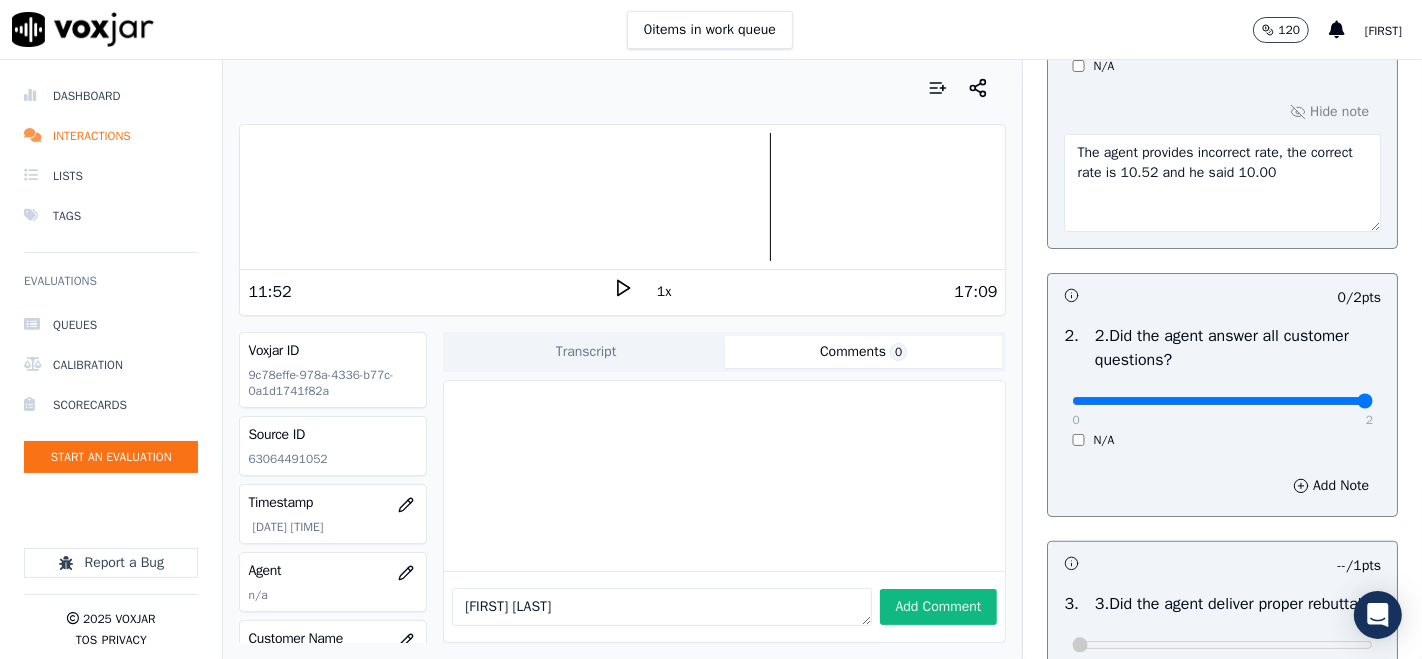type on "2" 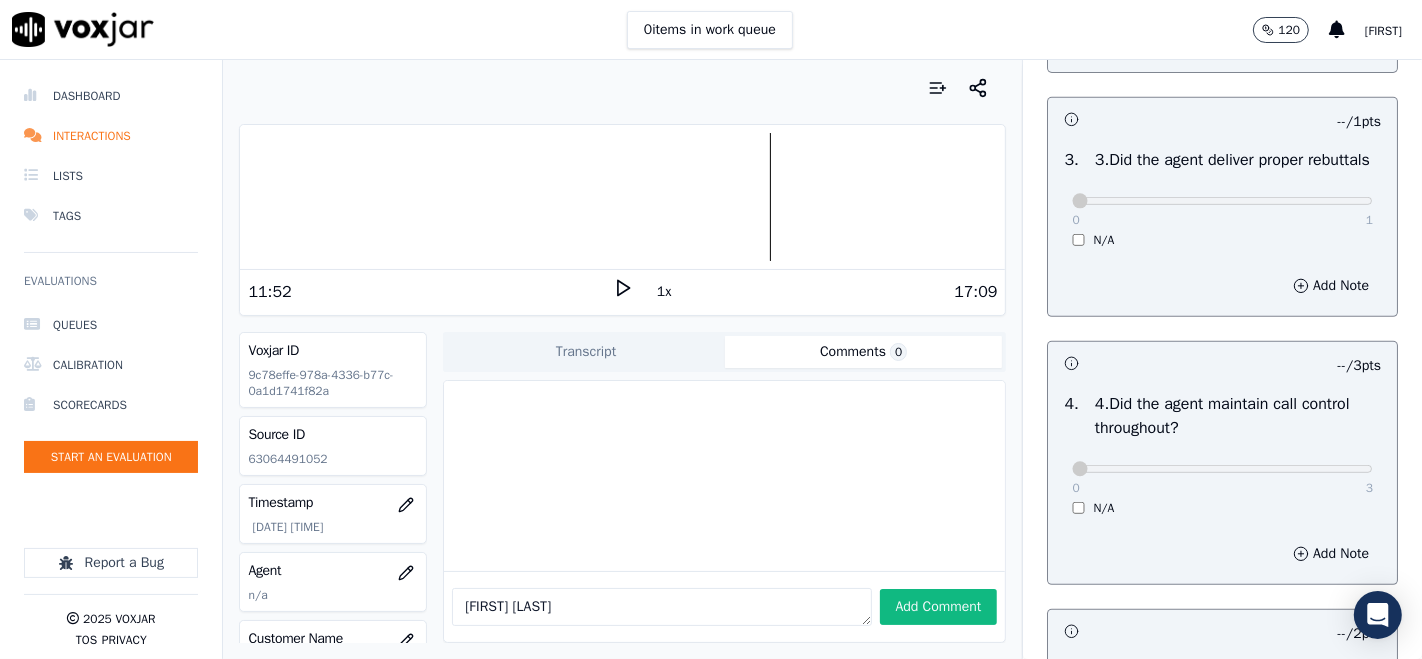 scroll, scrollTop: 888, scrollLeft: 0, axis: vertical 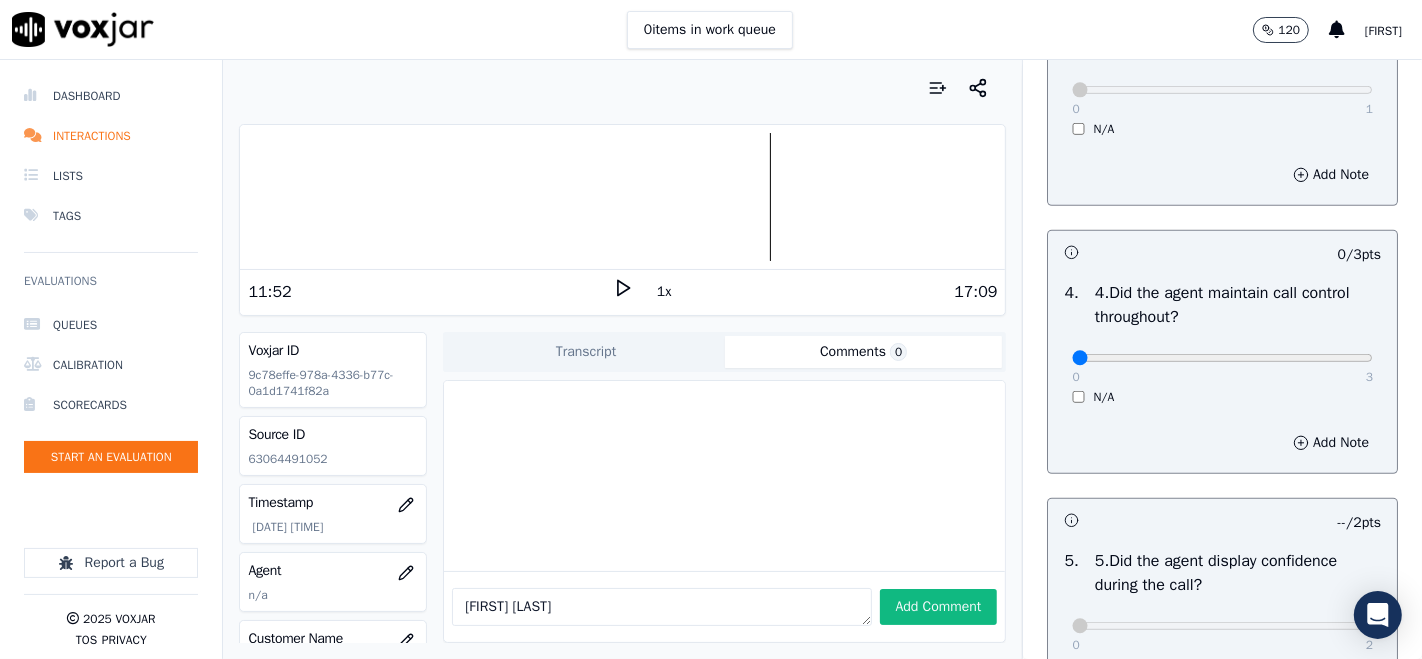 click on "0   3" at bounding box center (1222, 357) 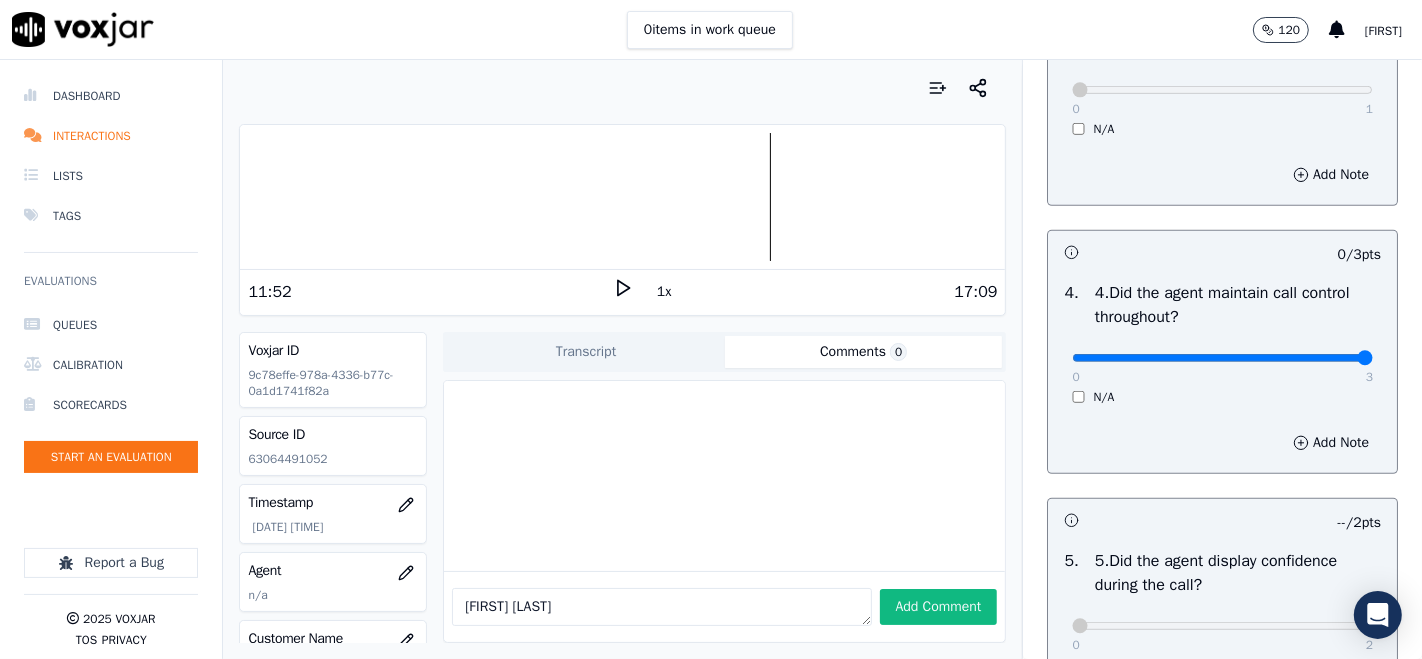 type on "3" 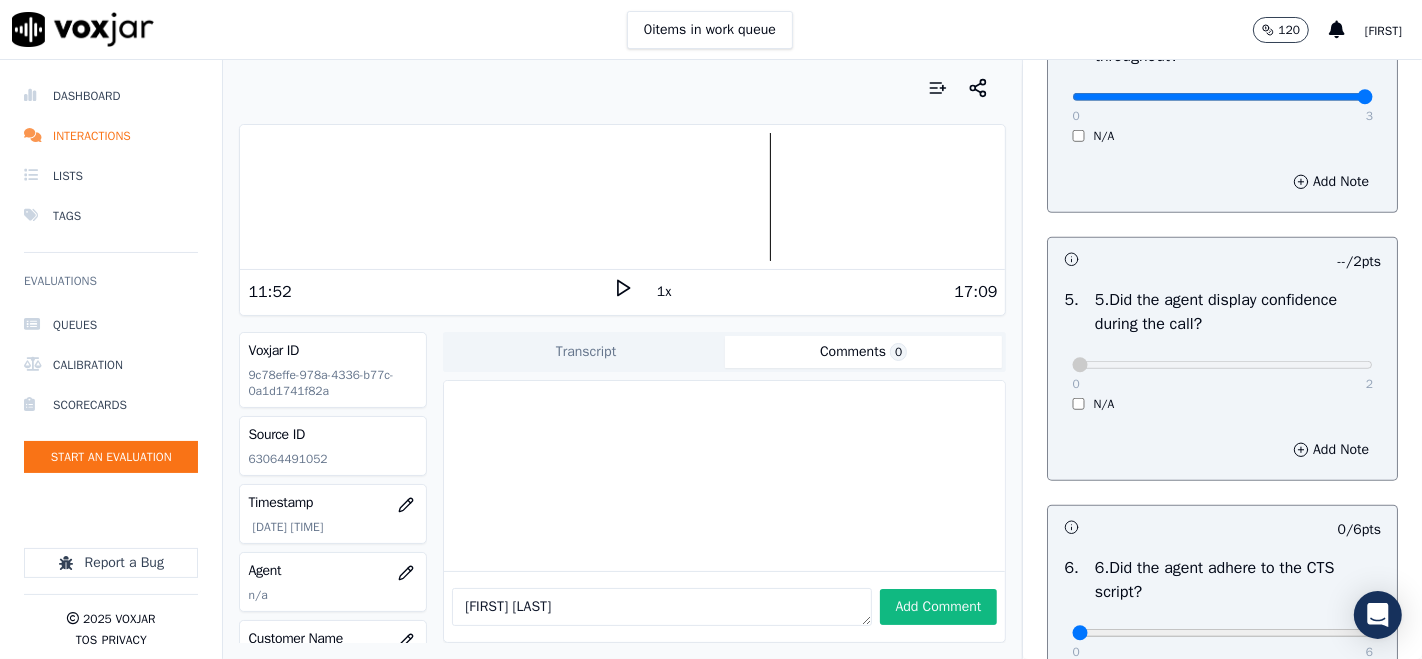 scroll, scrollTop: 1222, scrollLeft: 0, axis: vertical 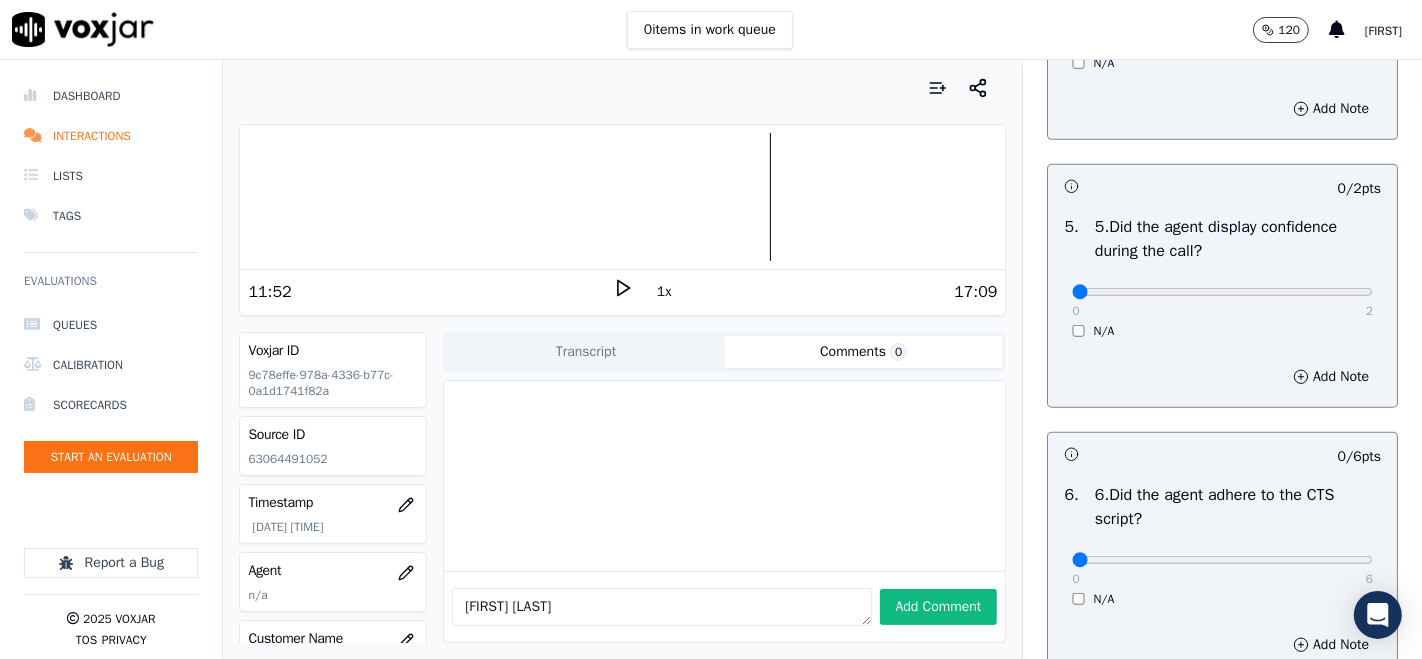 click on "0   2" at bounding box center (1222, 291) 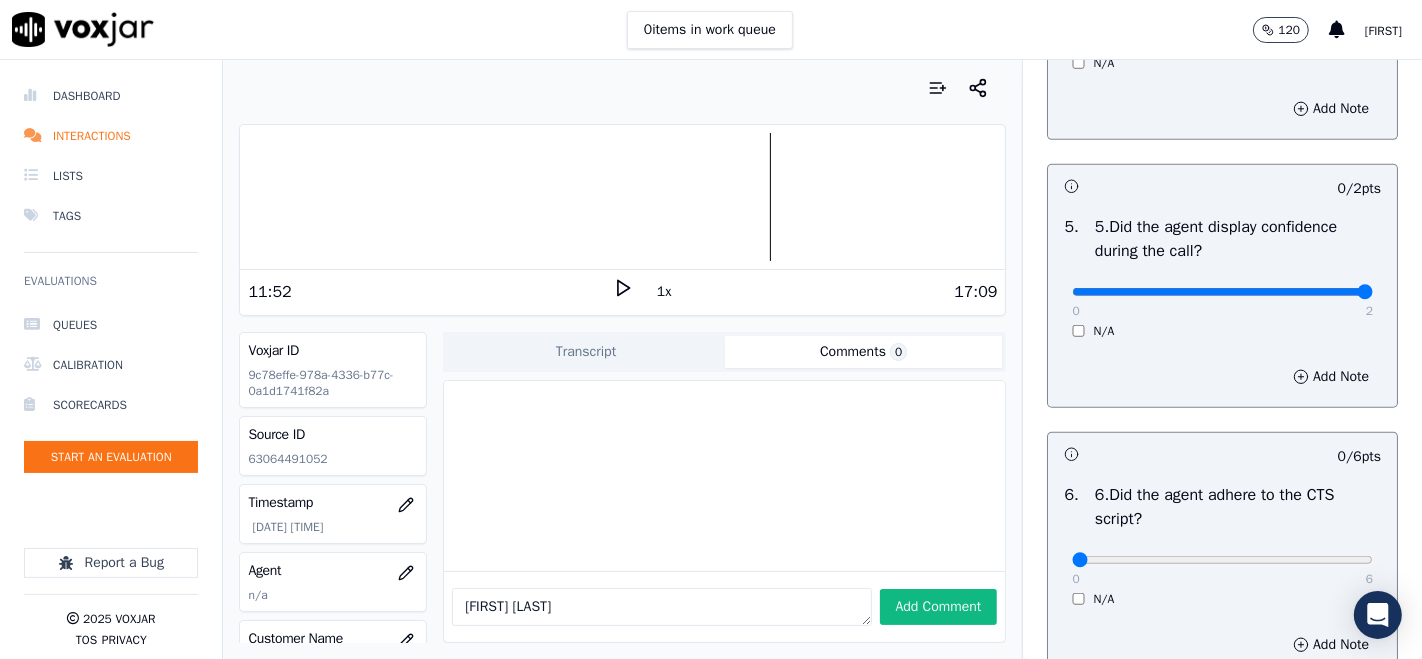 type on "2" 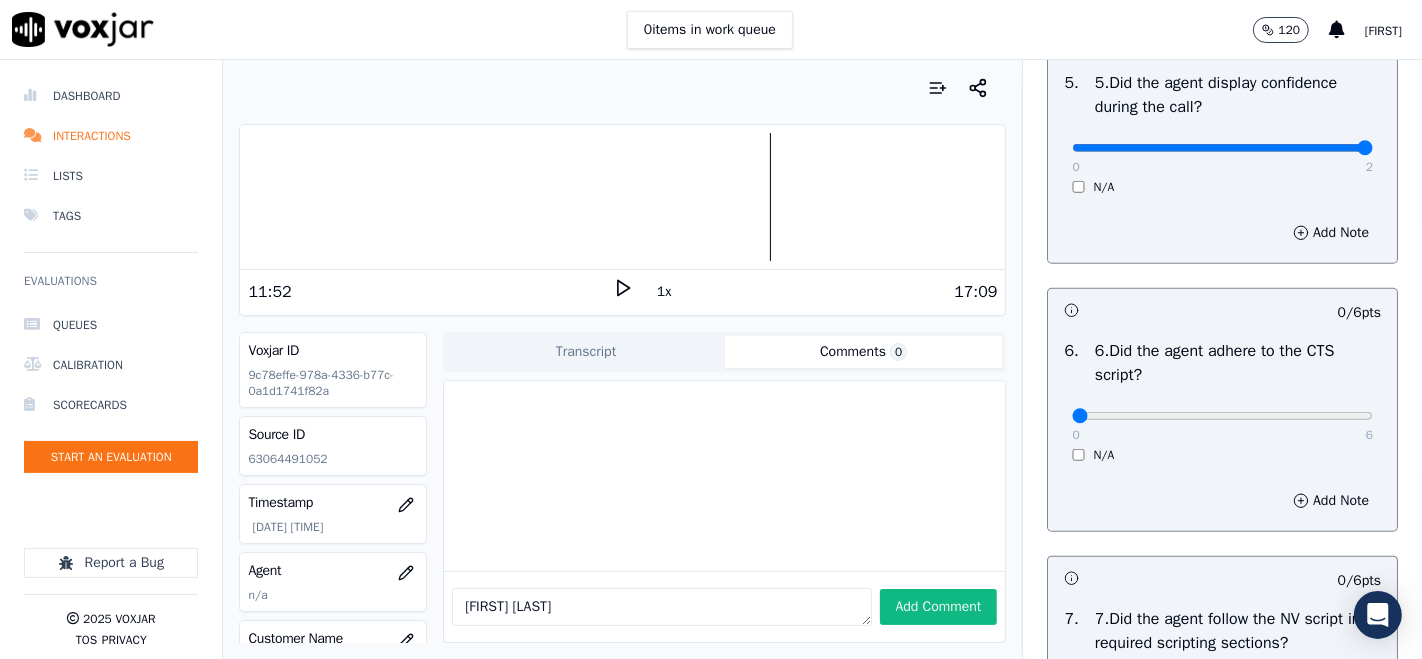 scroll, scrollTop: 1444, scrollLeft: 0, axis: vertical 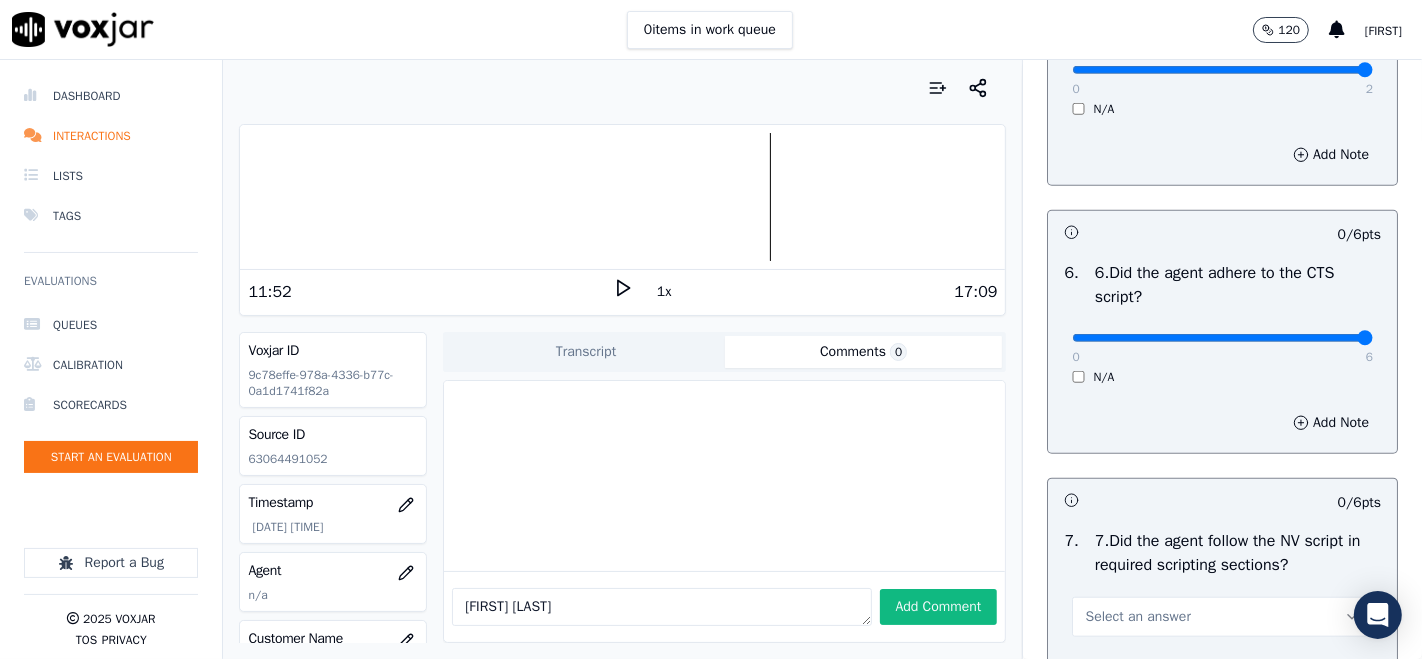type on "6" 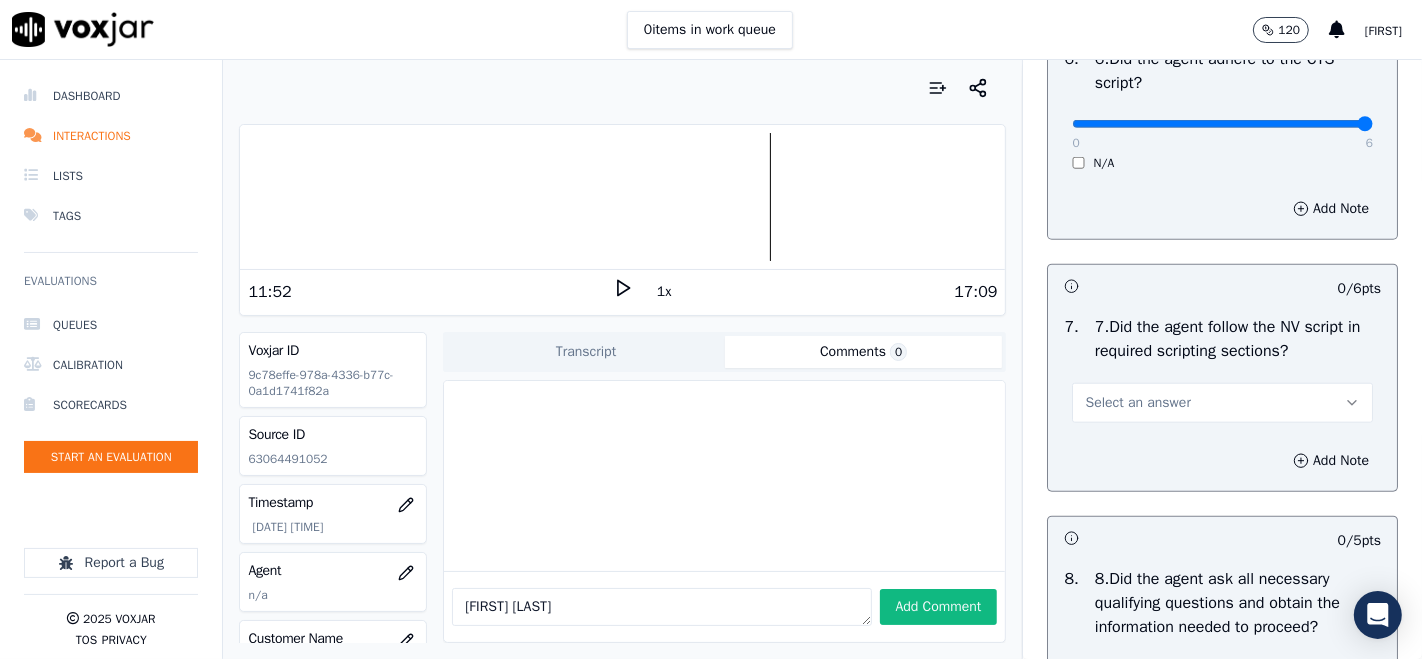 scroll, scrollTop: 1666, scrollLeft: 0, axis: vertical 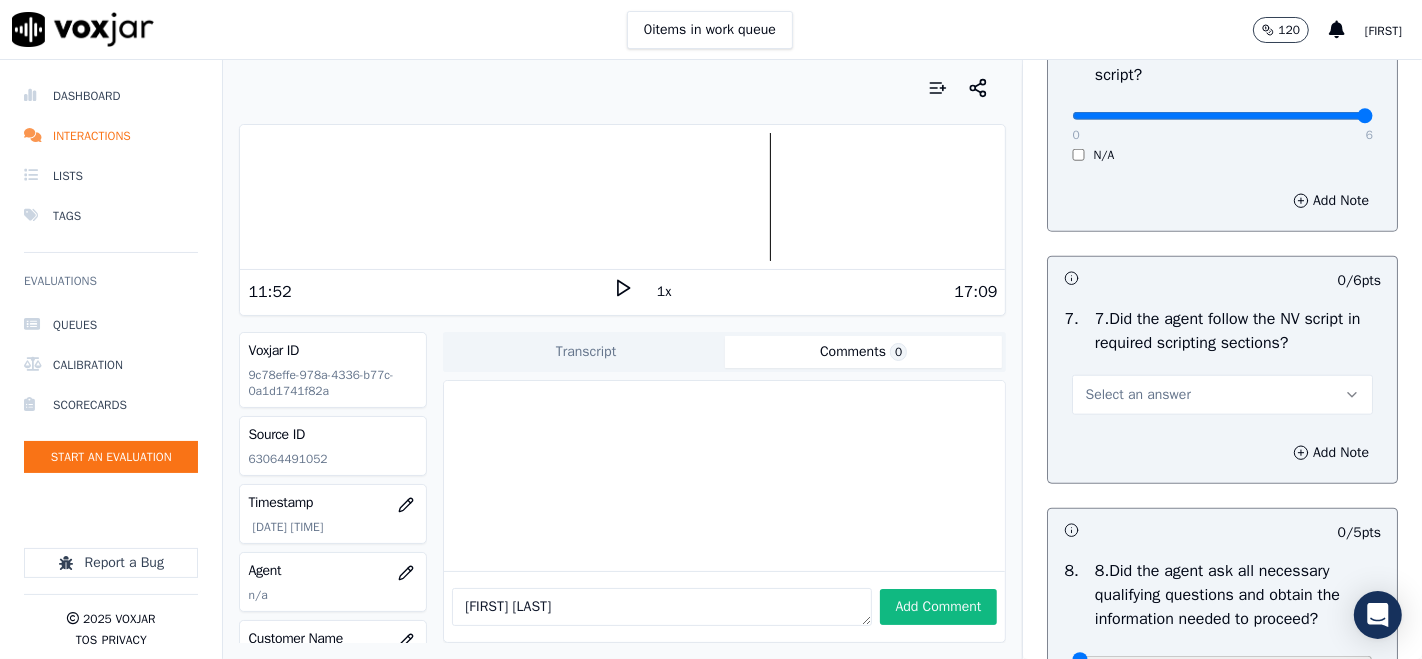 click on "Select an answer" at bounding box center [1222, 395] 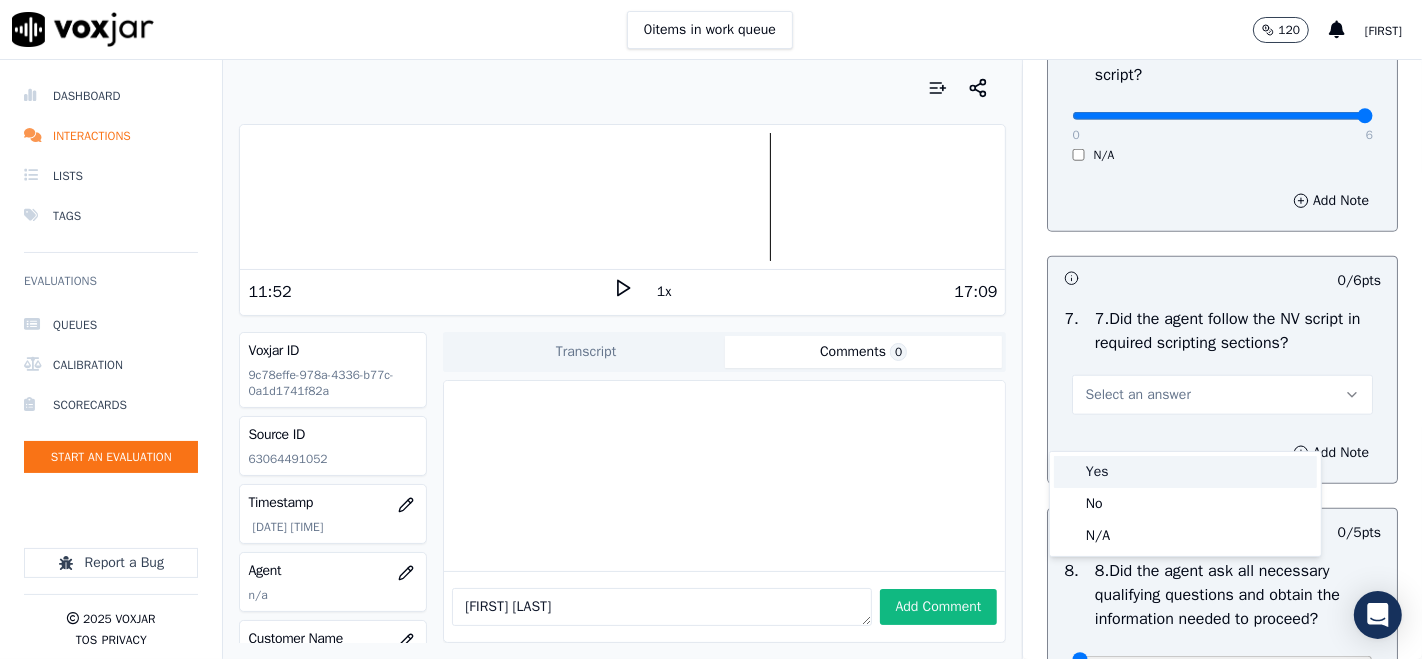 click on "Yes" at bounding box center [1185, 472] 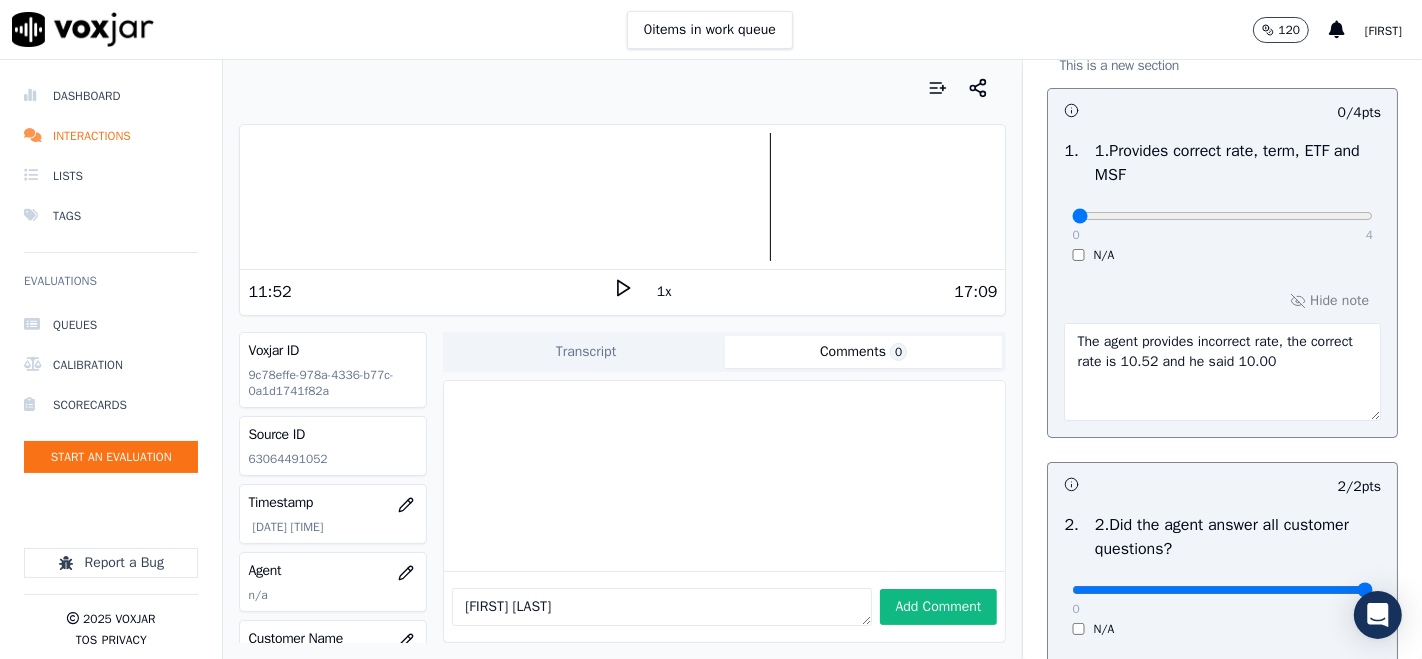 scroll, scrollTop: 111, scrollLeft: 0, axis: vertical 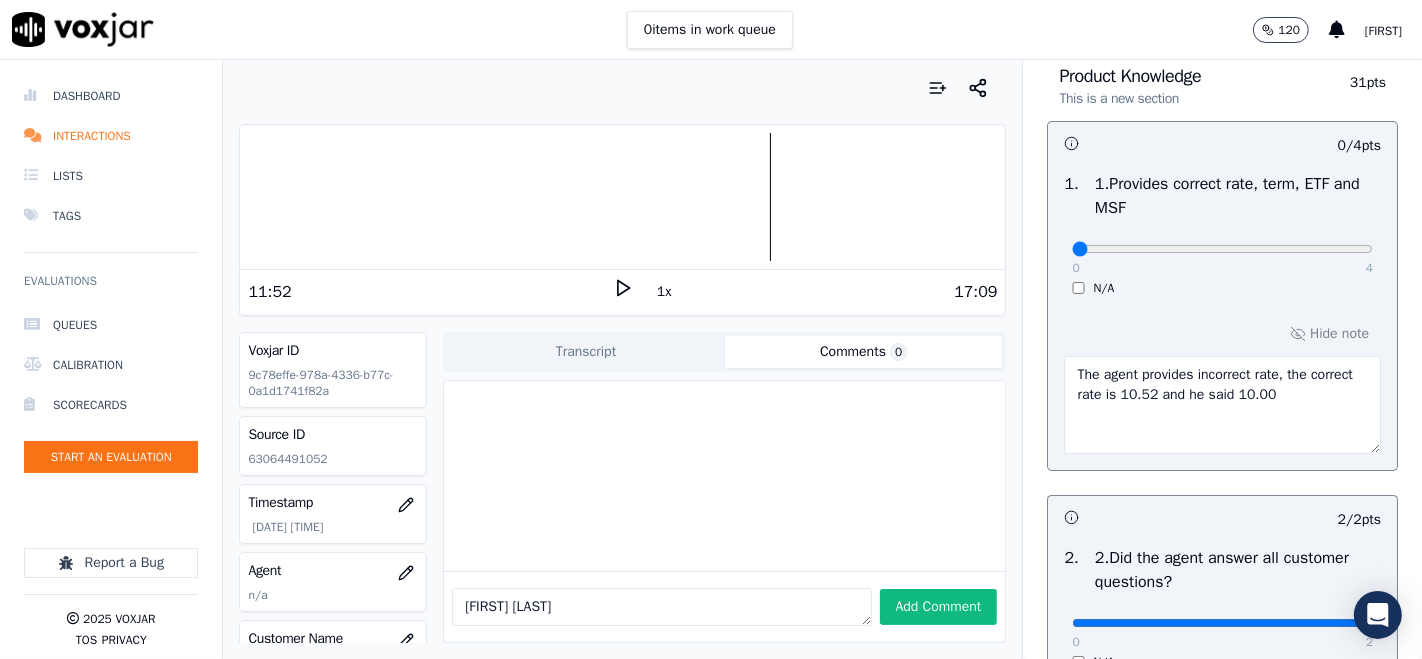 drag, startPoint x: 1053, startPoint y: 395, endPoint x: 1306, endPoint y: 424, distance: 254.65663 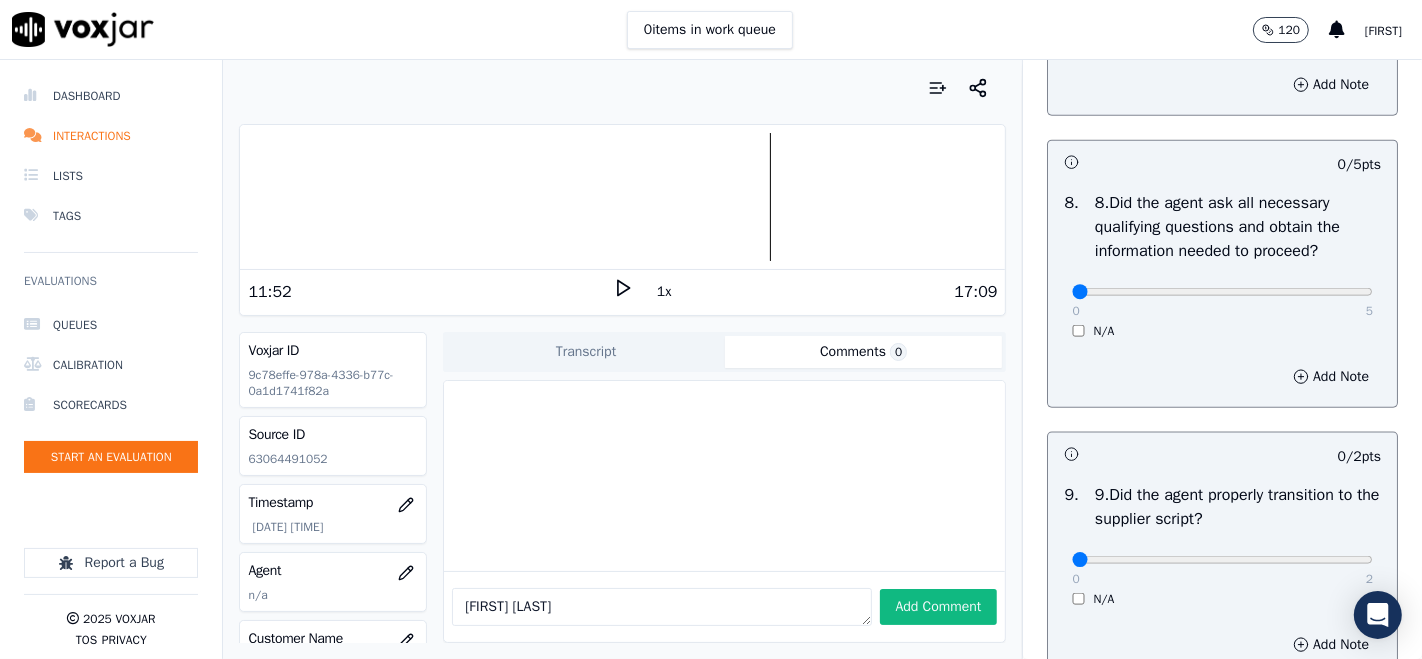 scroll, scrollTop: 2000, scrollLeft: 0, axis: vertical 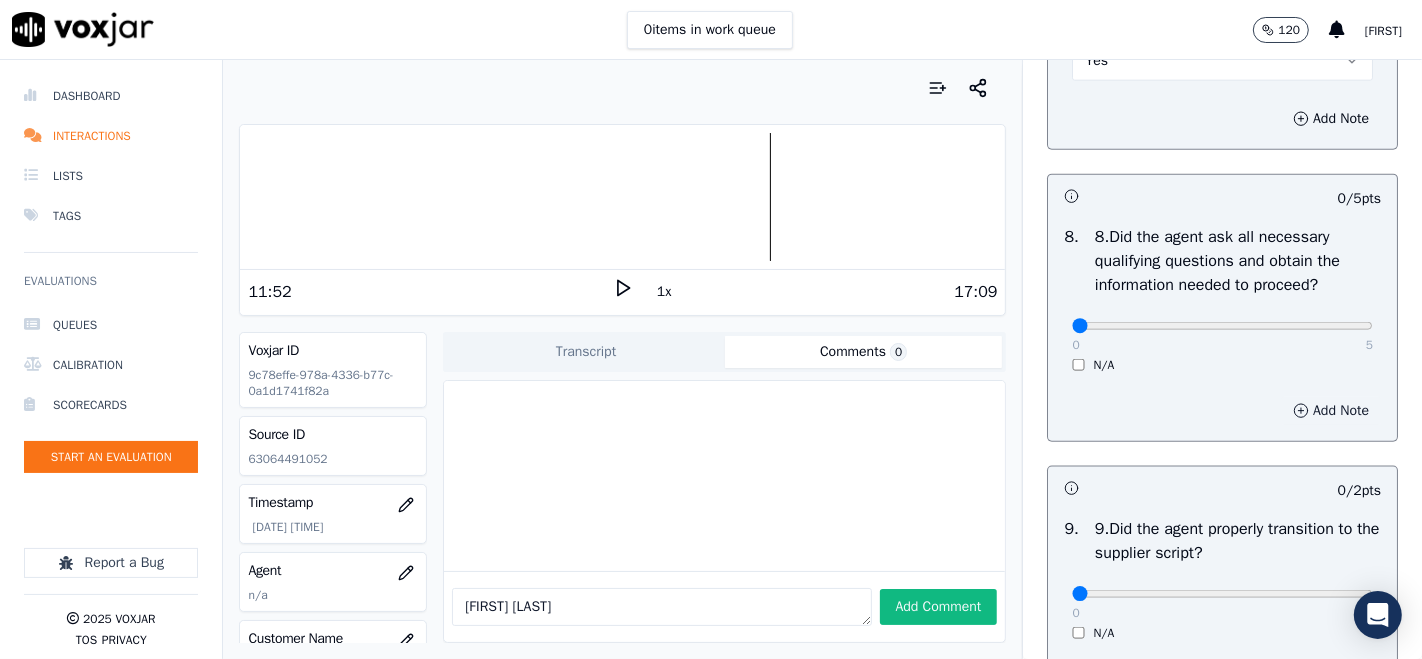 click 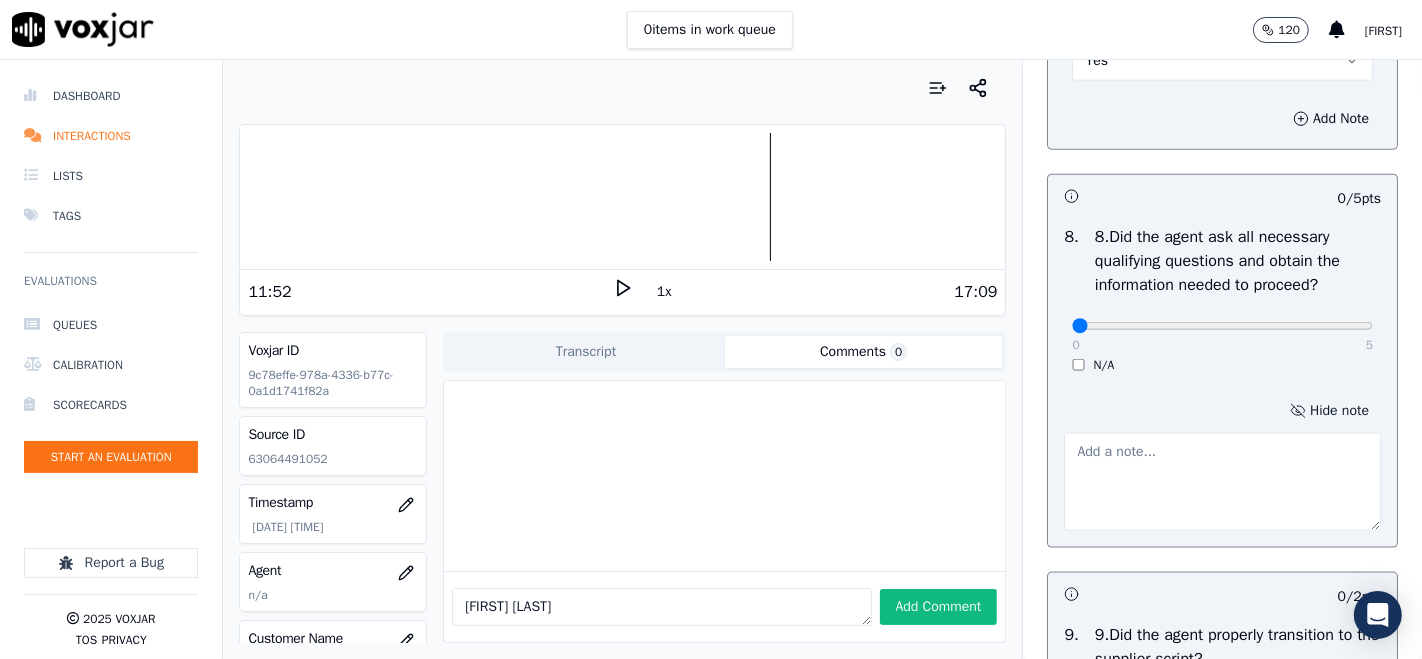 drag, startPoint x: 1194, startPoint y: 491, endPoint x: 1158, endPoint y: 494, distance: 36.124783 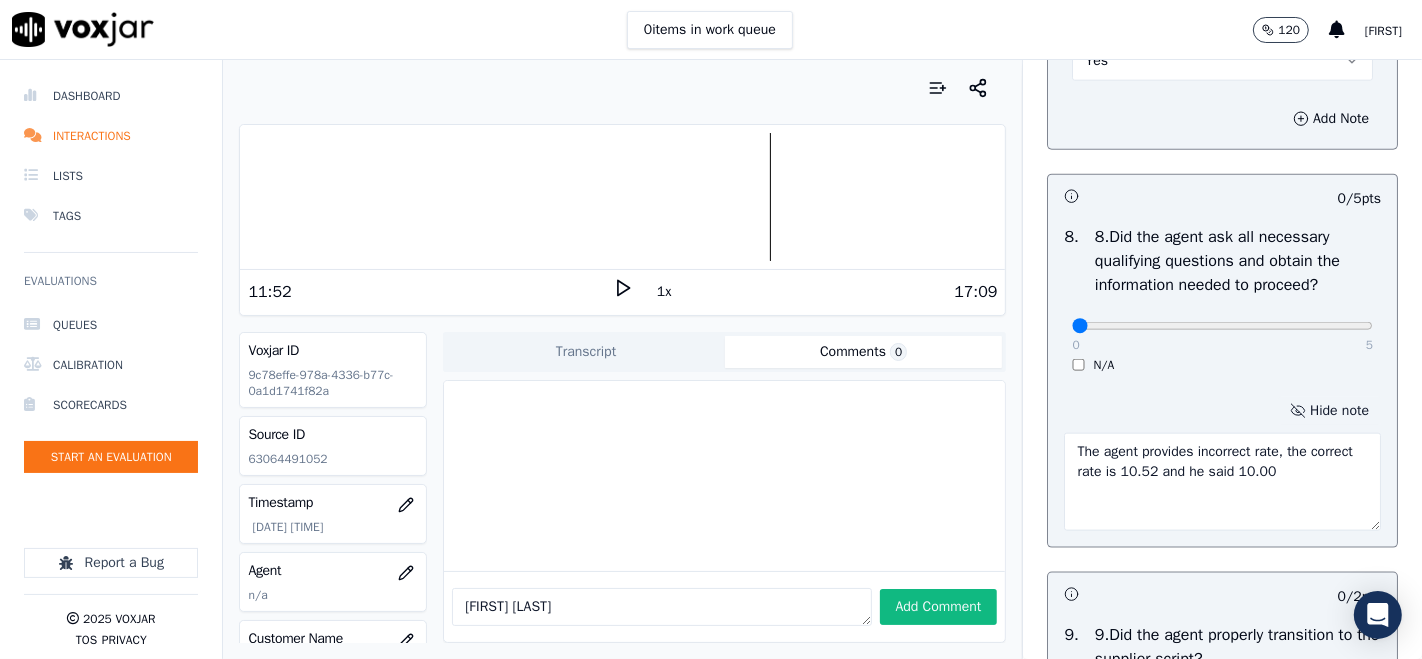 drag, startPoint x: 1282, startPoint y: 502, endPoint x: 955, endPoint y: 455, distance: 330.3604 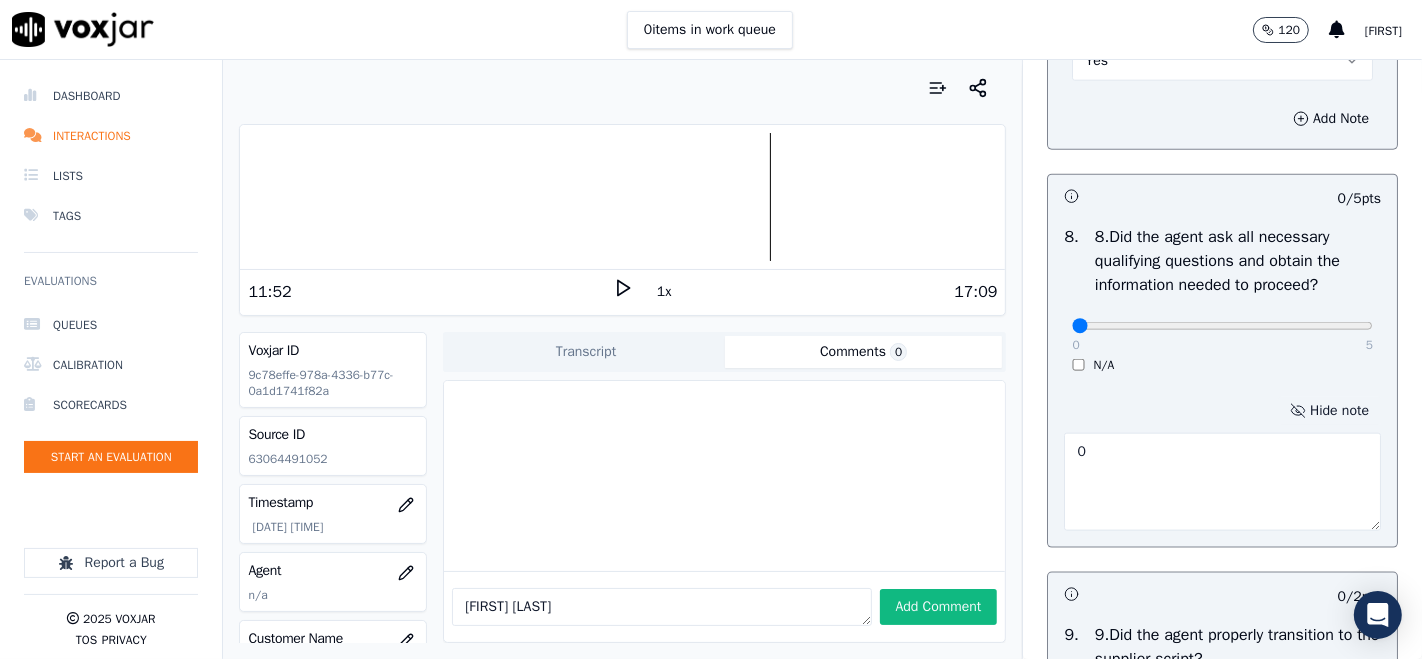 drag, startPoint x: 1125, startPoint y: 521, endPoint x: 1144, endPoint y: 515, distance: 19.924858 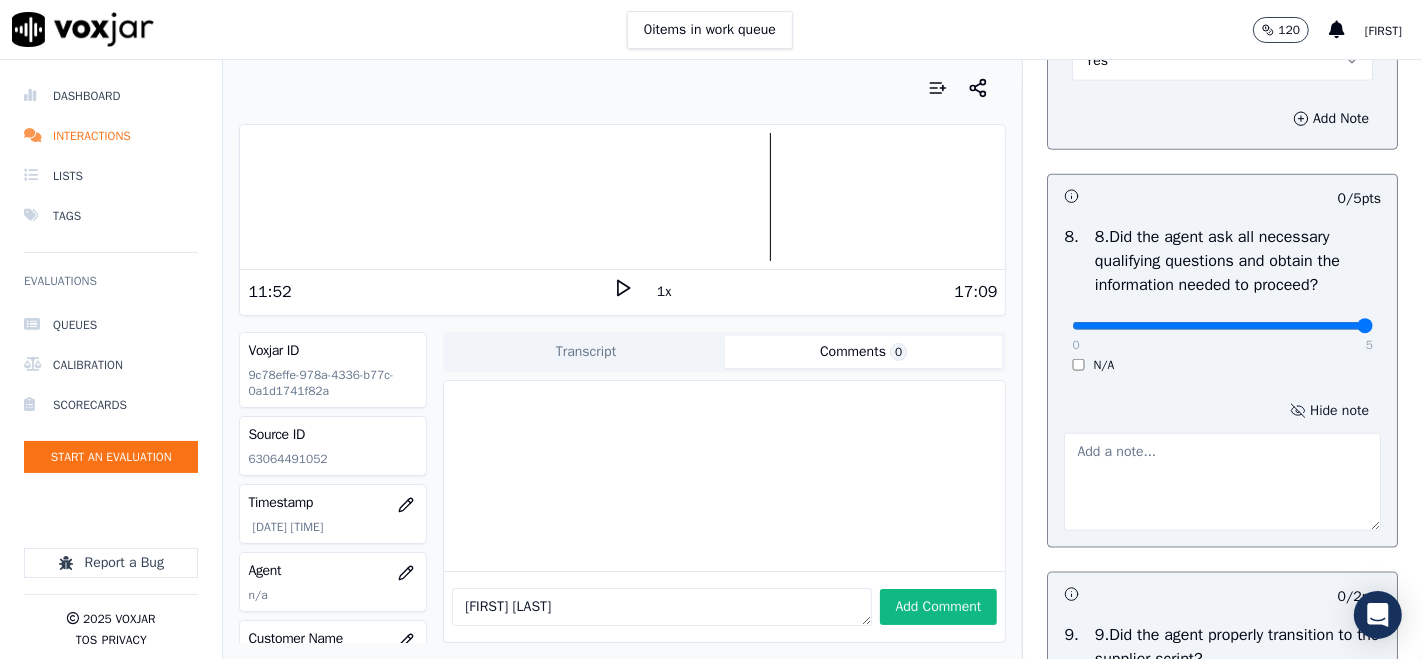 type on "5" 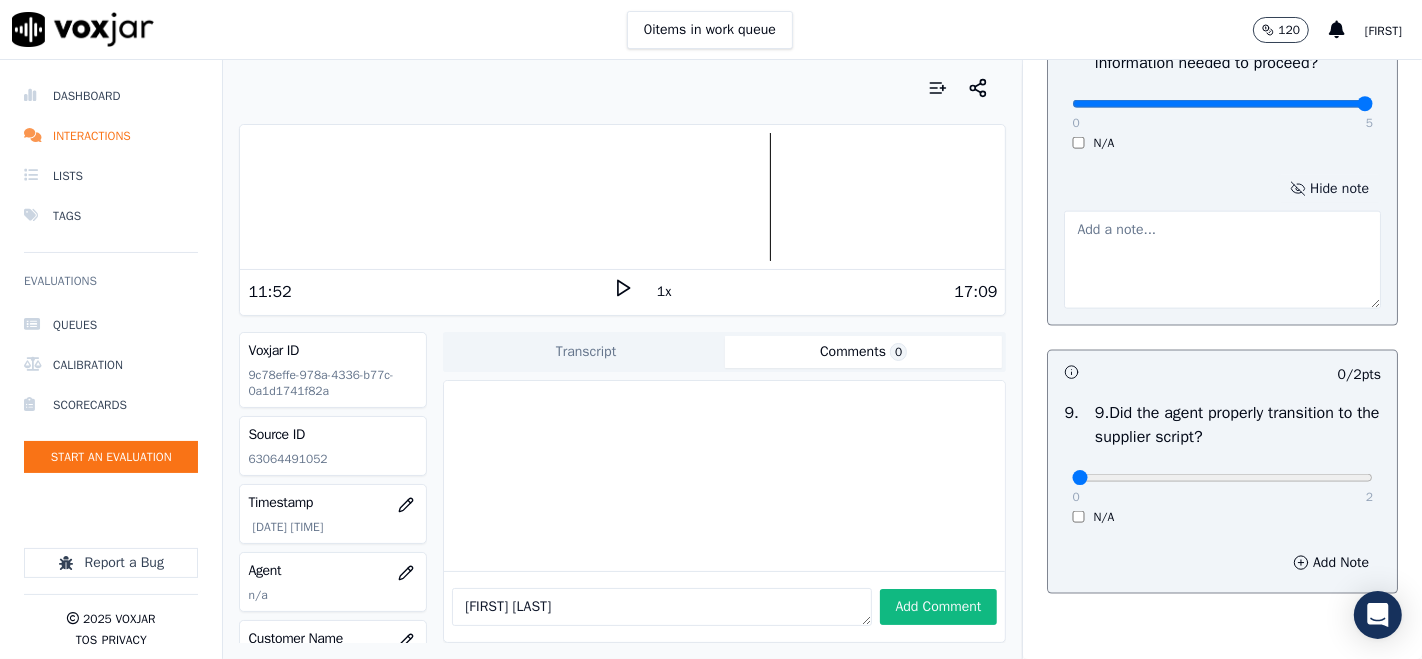scroll, scrollTop: 2333, scrollLeft: 0, axis: vertical 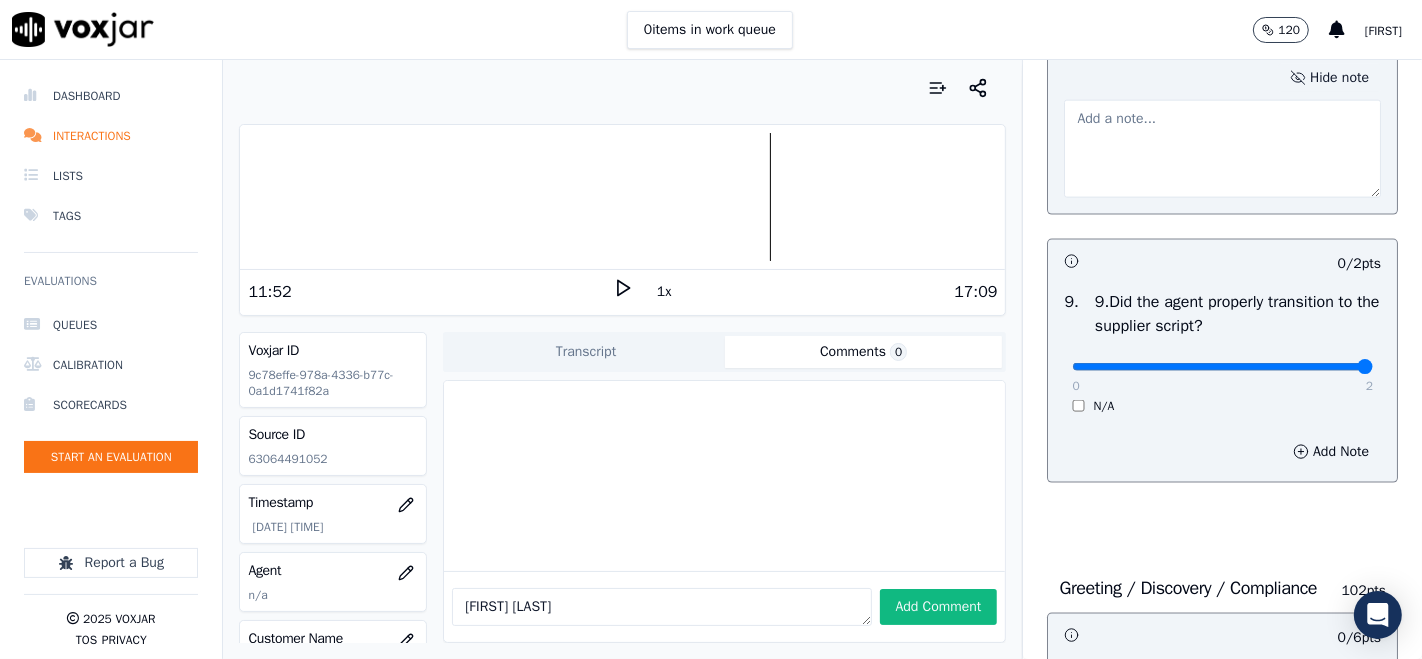 type on "2" 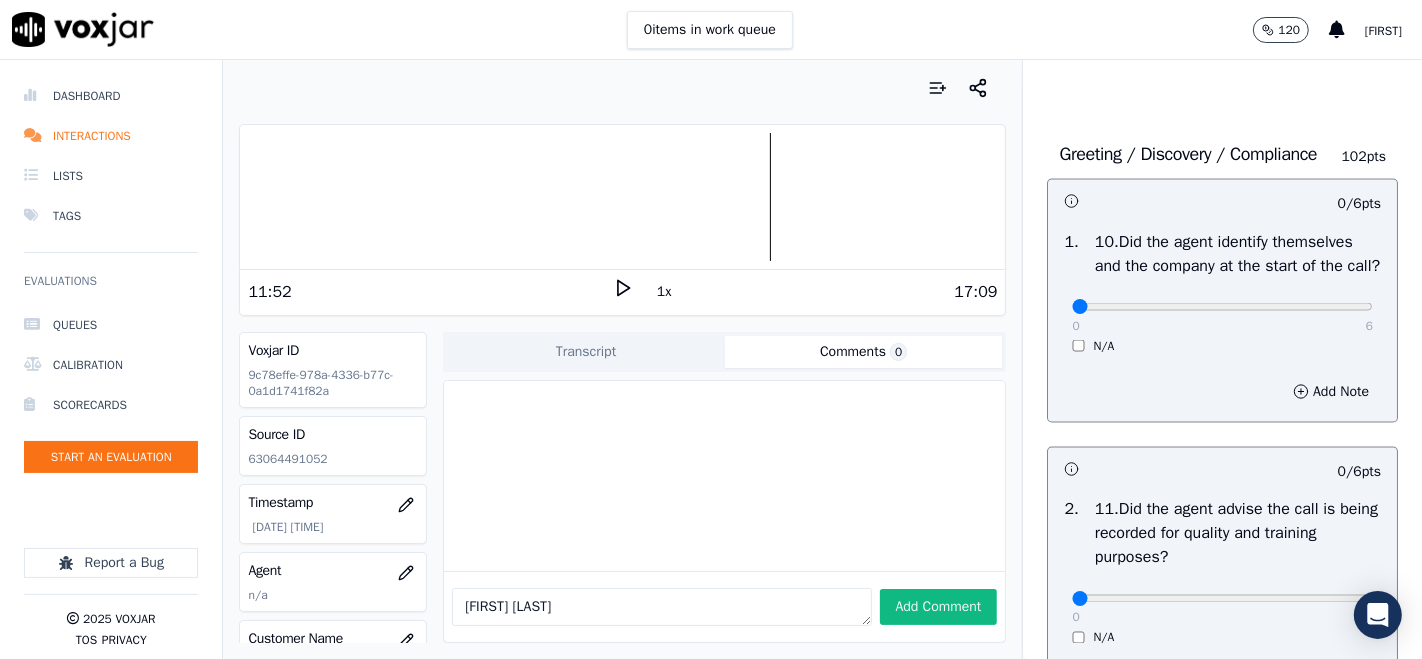 scroll, scrollTop: 2777, scrollLeft: 0, axis: vertical 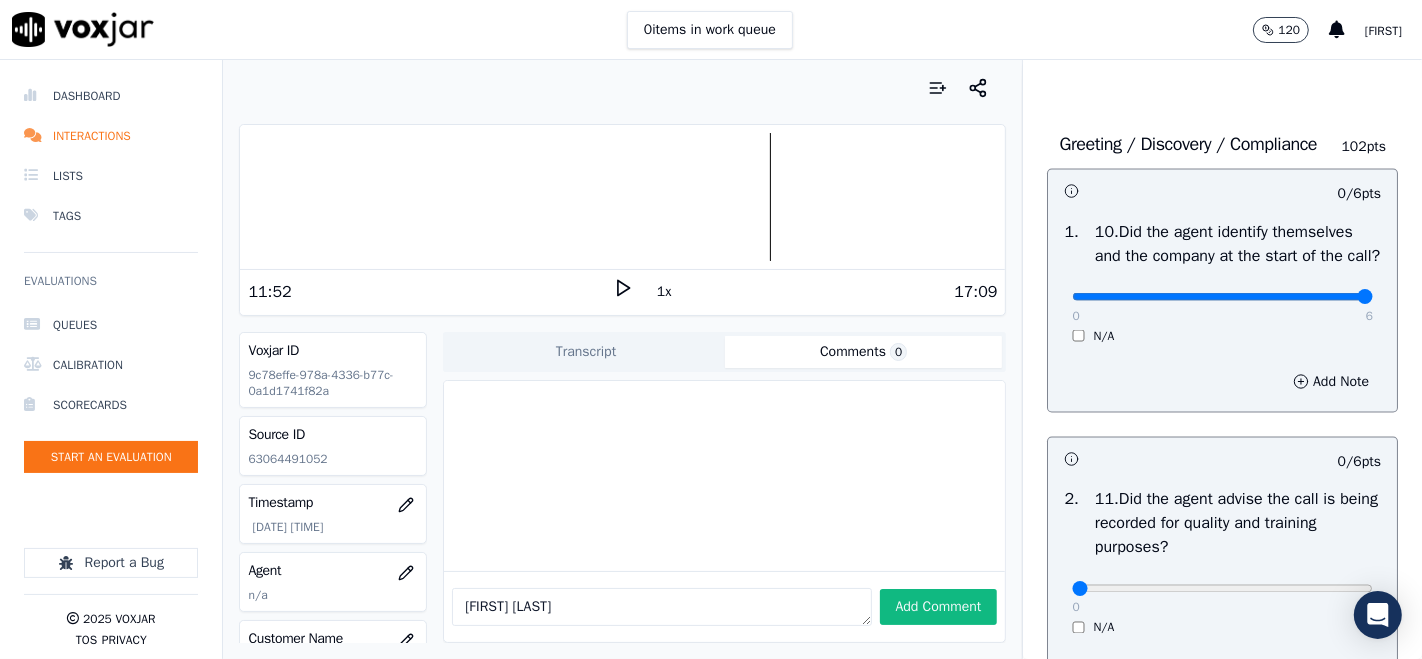 type on "6" 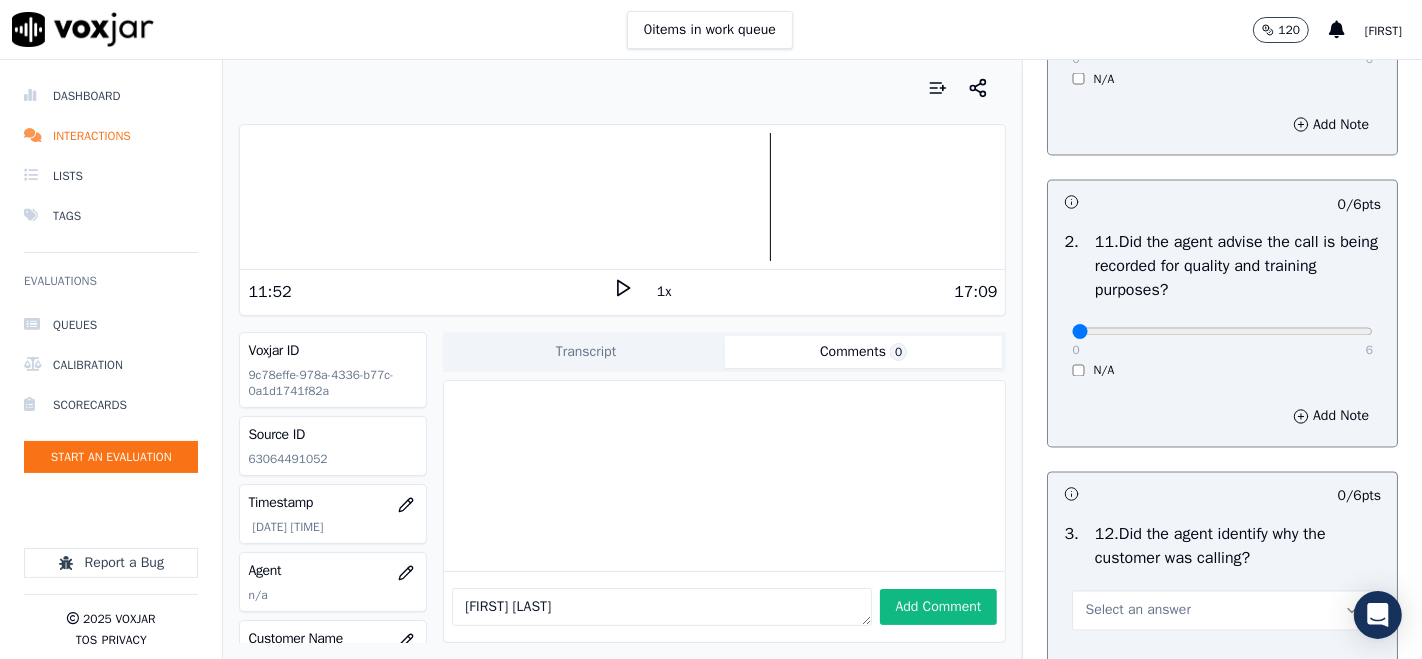 scroll, scrollTop: 3000, scrollLeft: 0, axis: vertical 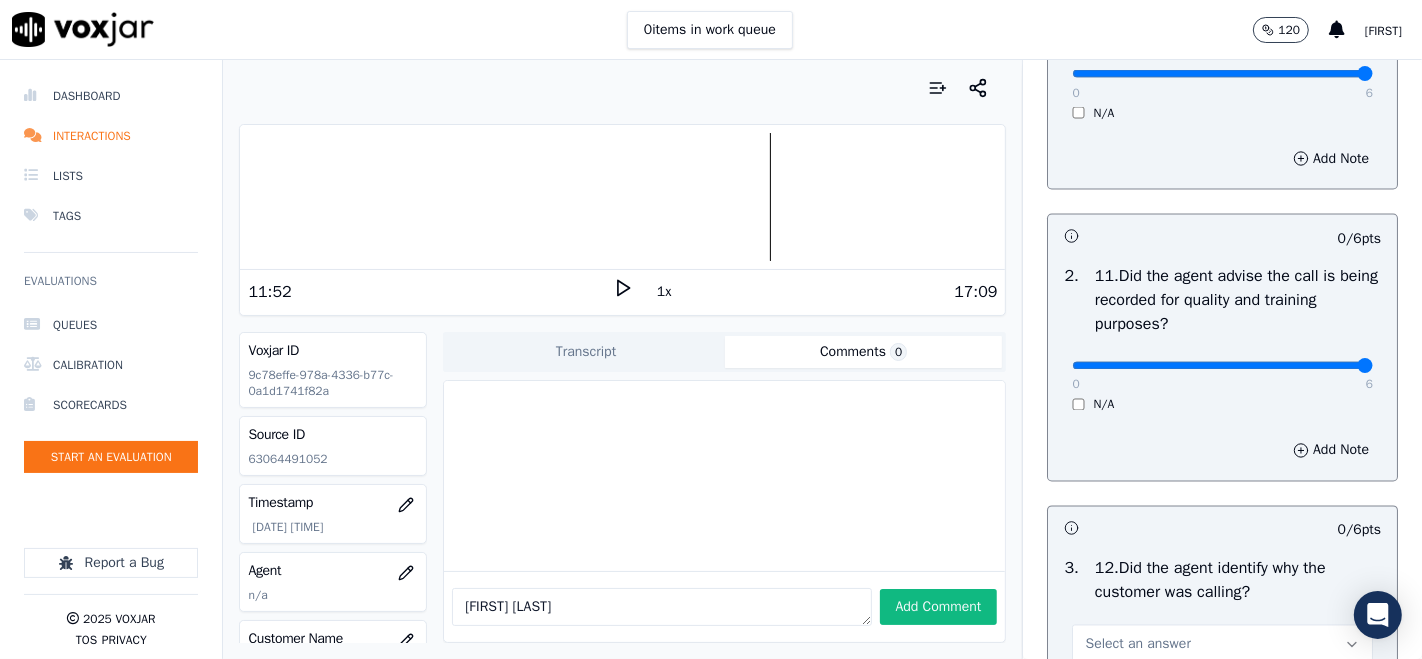 type on "6" 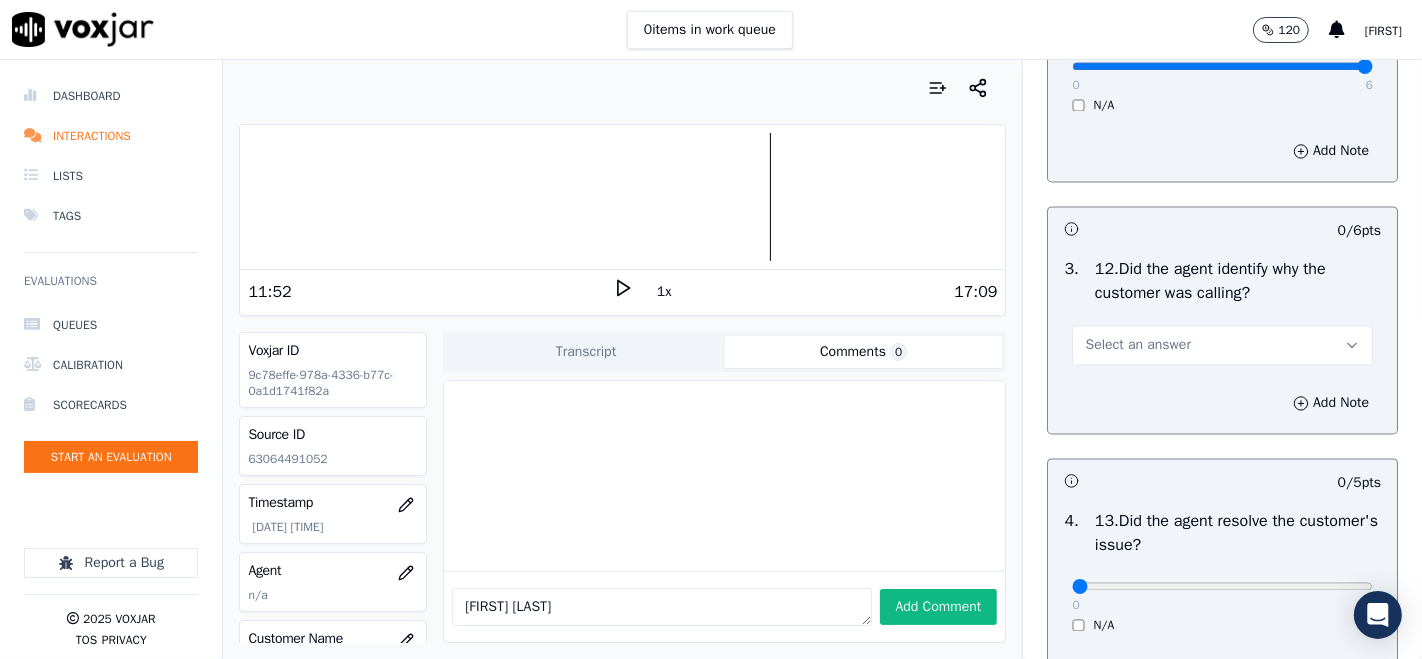 scroll, scrollTop: 3333, scrollLeft: 0, axis: vertical 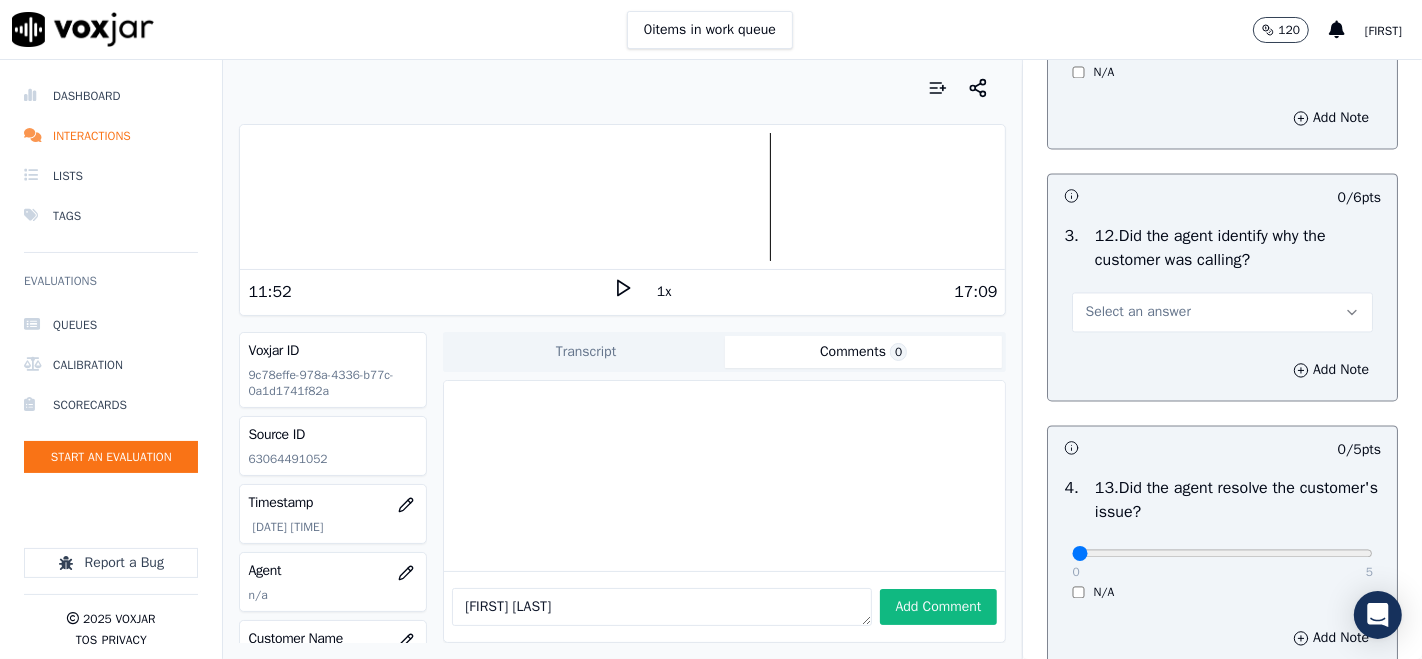 click on "Select an answer" at bounding box center [1222, 312] 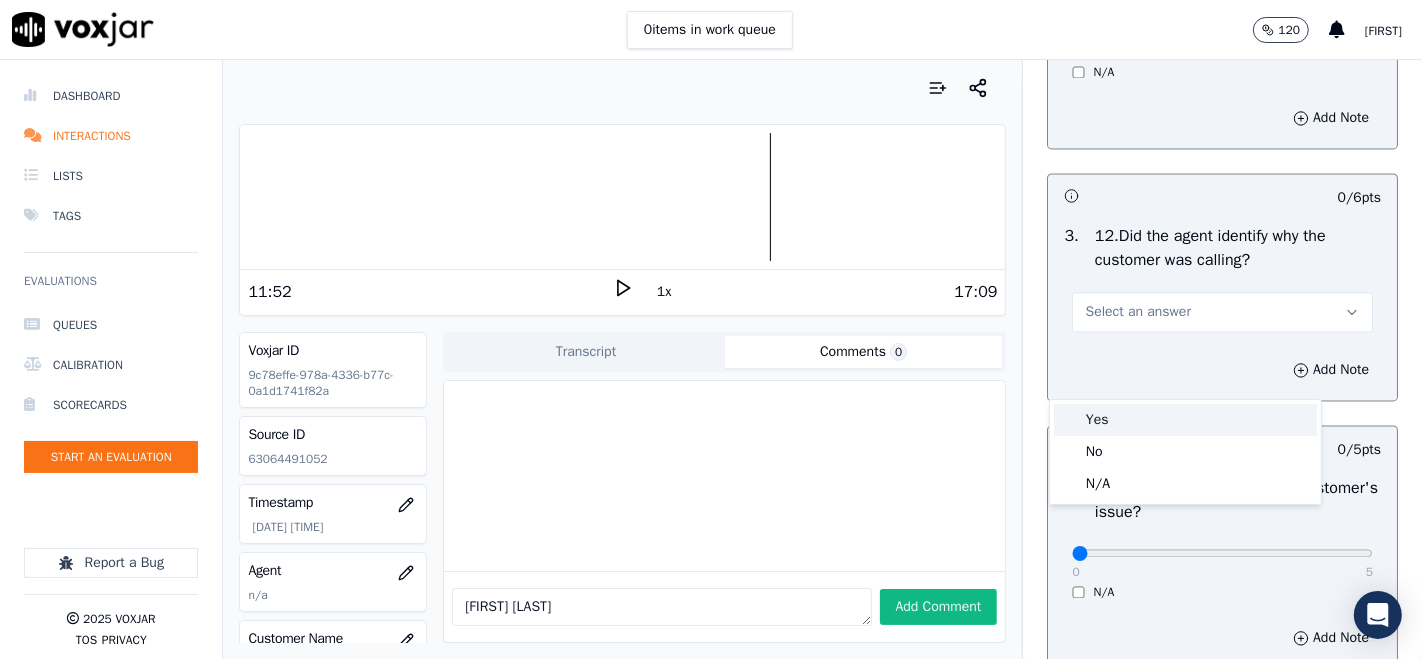 click on "Yes" at bounding box center [1185, 420] 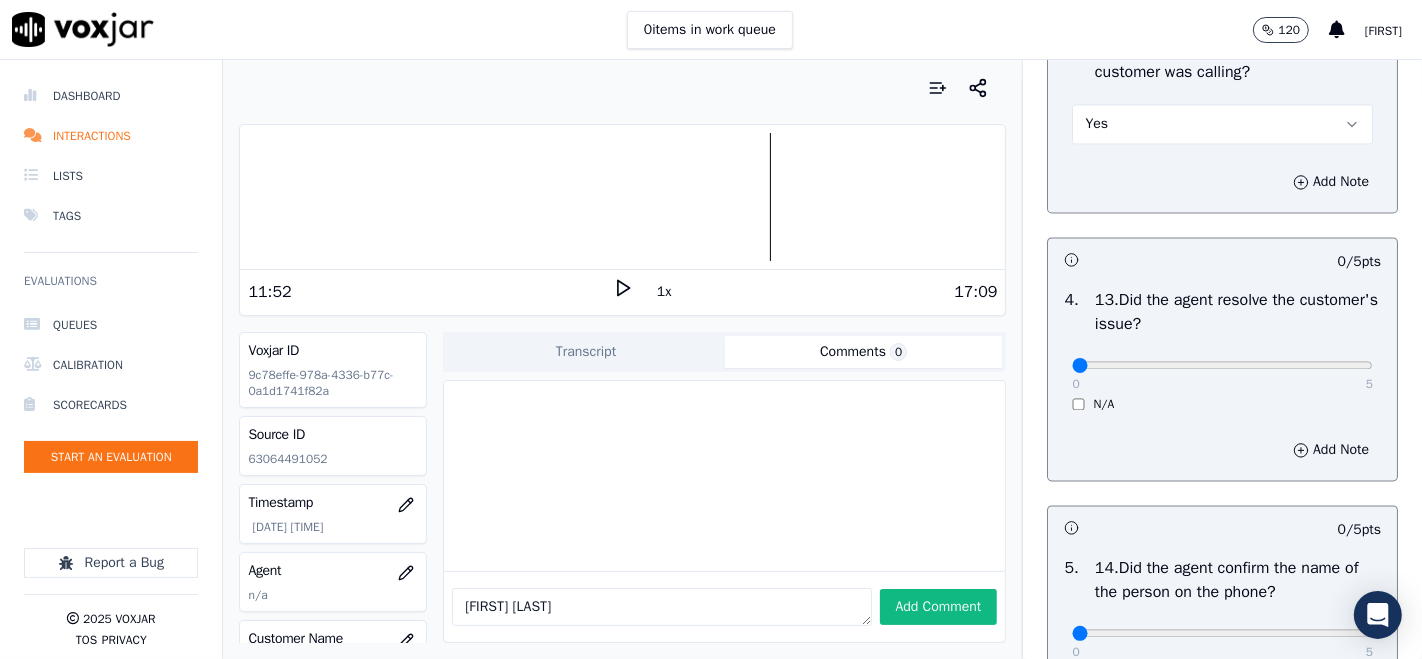 scroll, scrollTop: 3555, scrollLeft: 0, axis: vertical 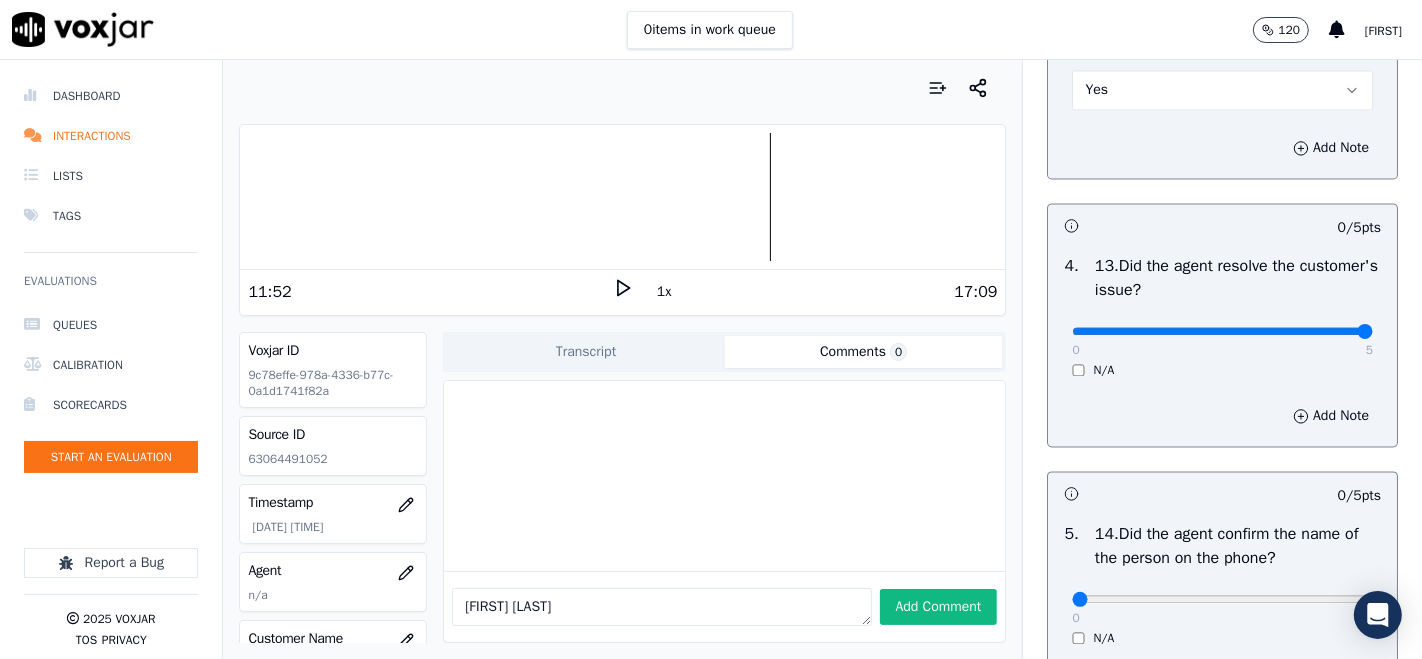 type on "5" 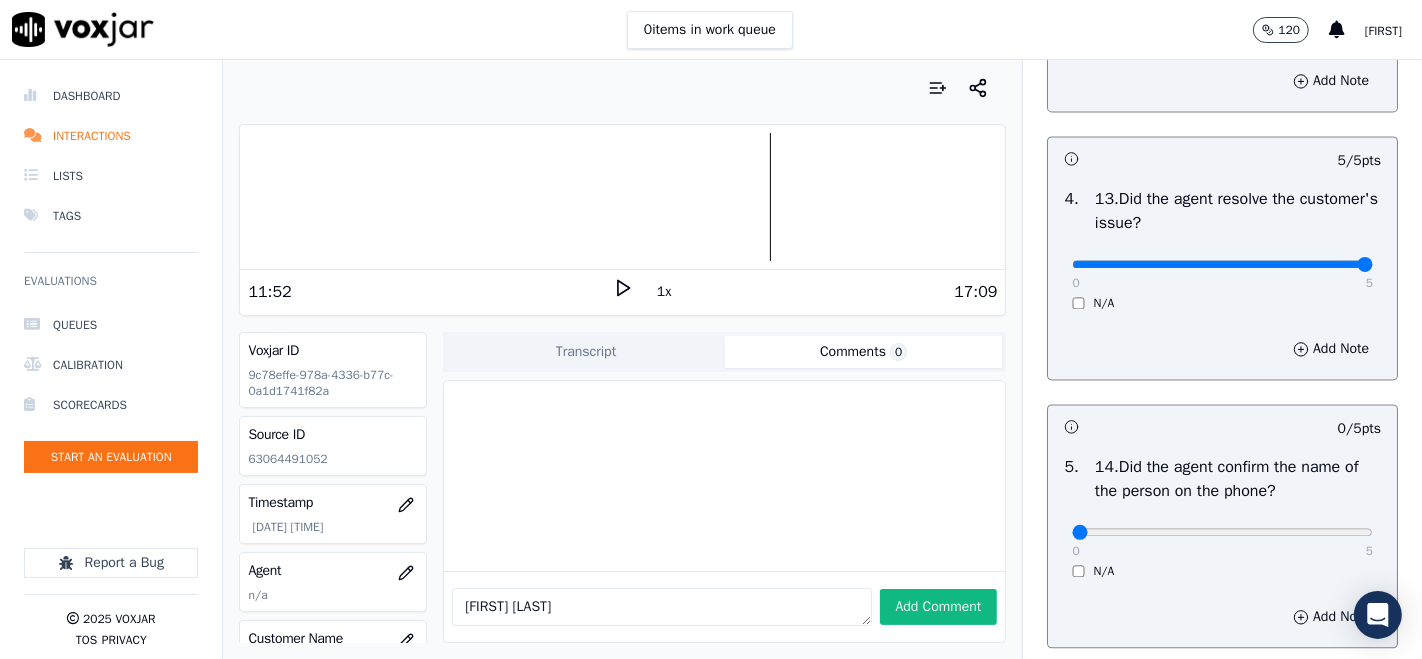 scroll, scrollTop: 3777, scrollLeft: 0, axis: vertical 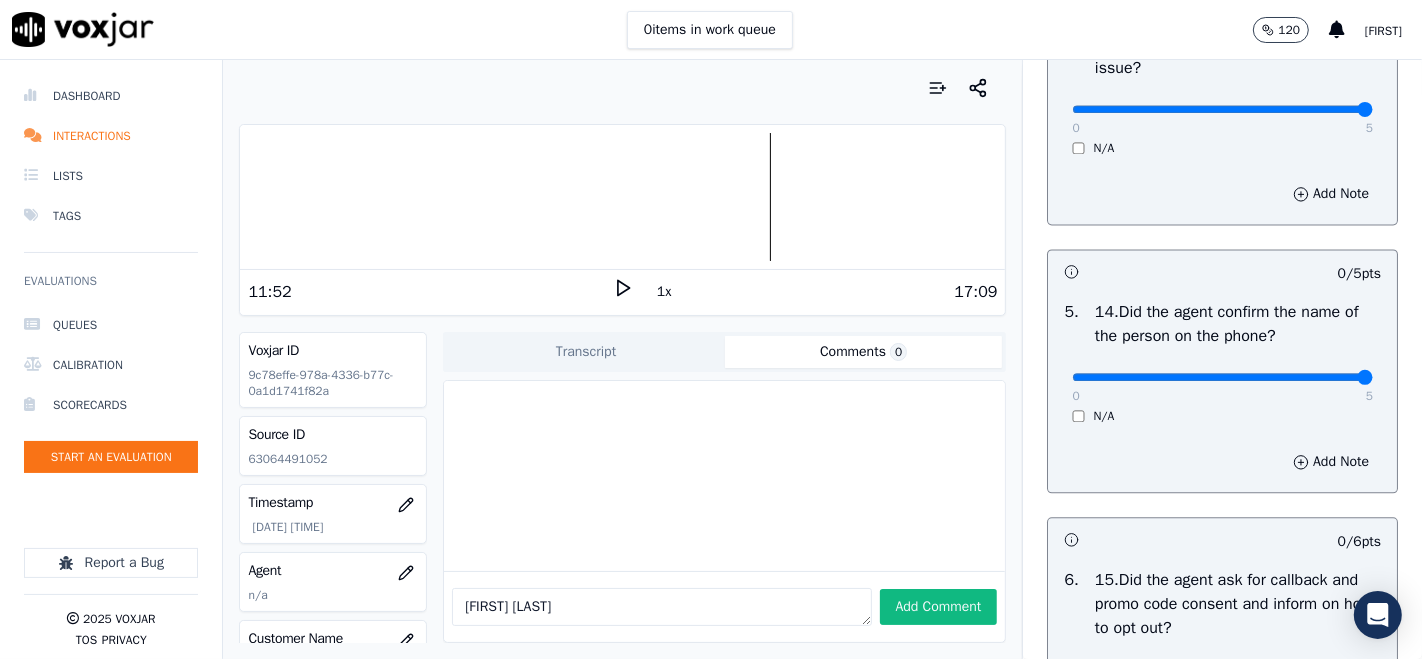 type on "5" 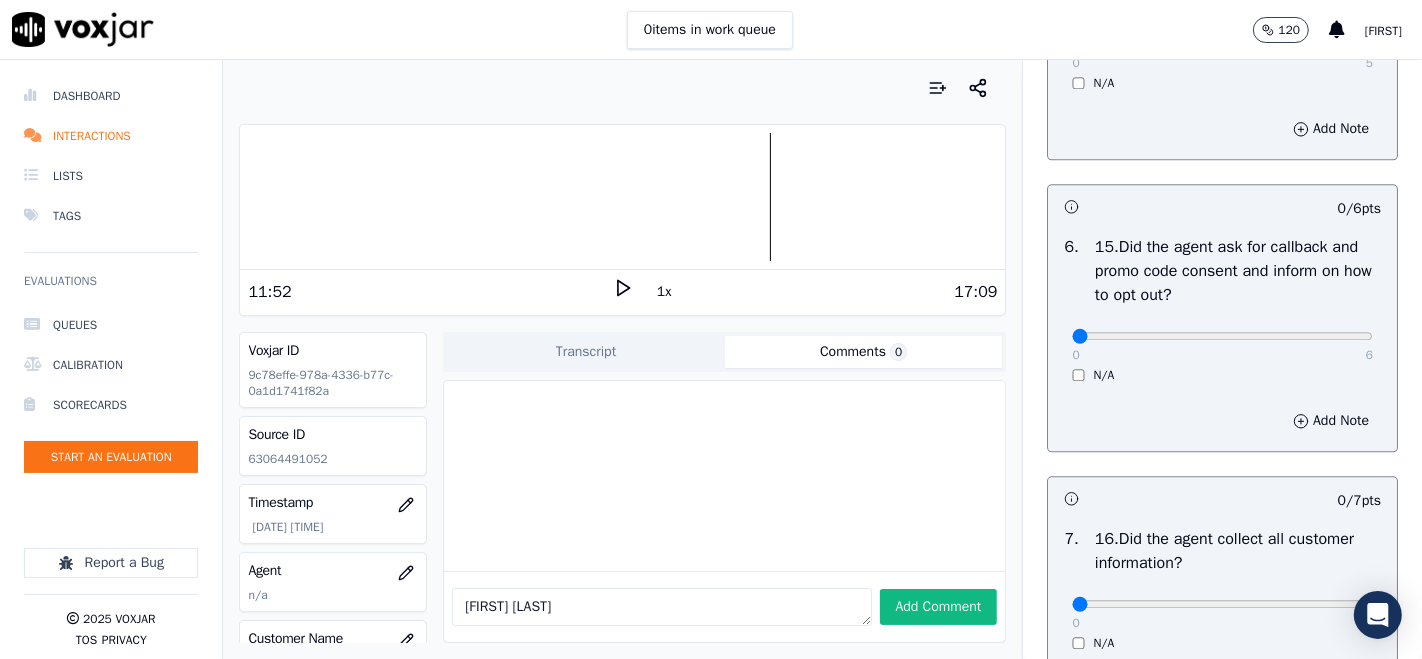 scroll, scrollTop: 4111, scrollLeft: 0, axis: vertical 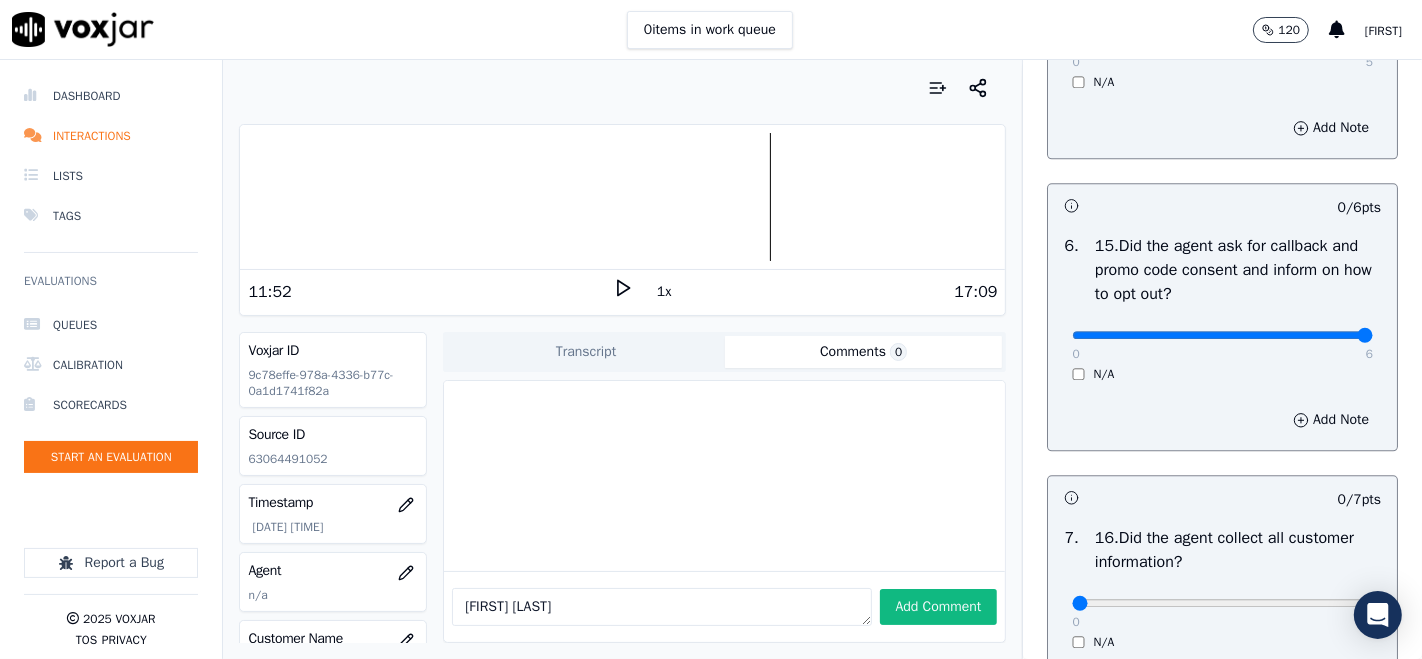 type on "6" 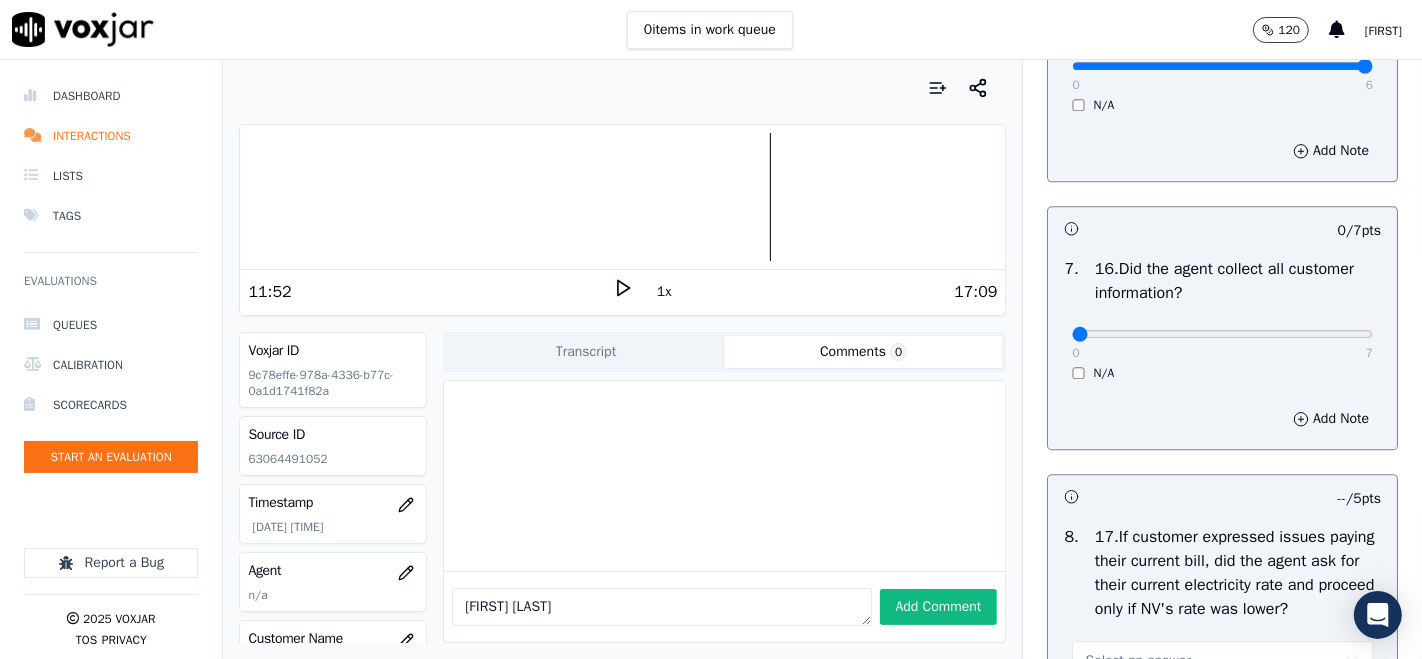 scroll, scrollTop: 4444, scrollLeft: 0, axis: vertical 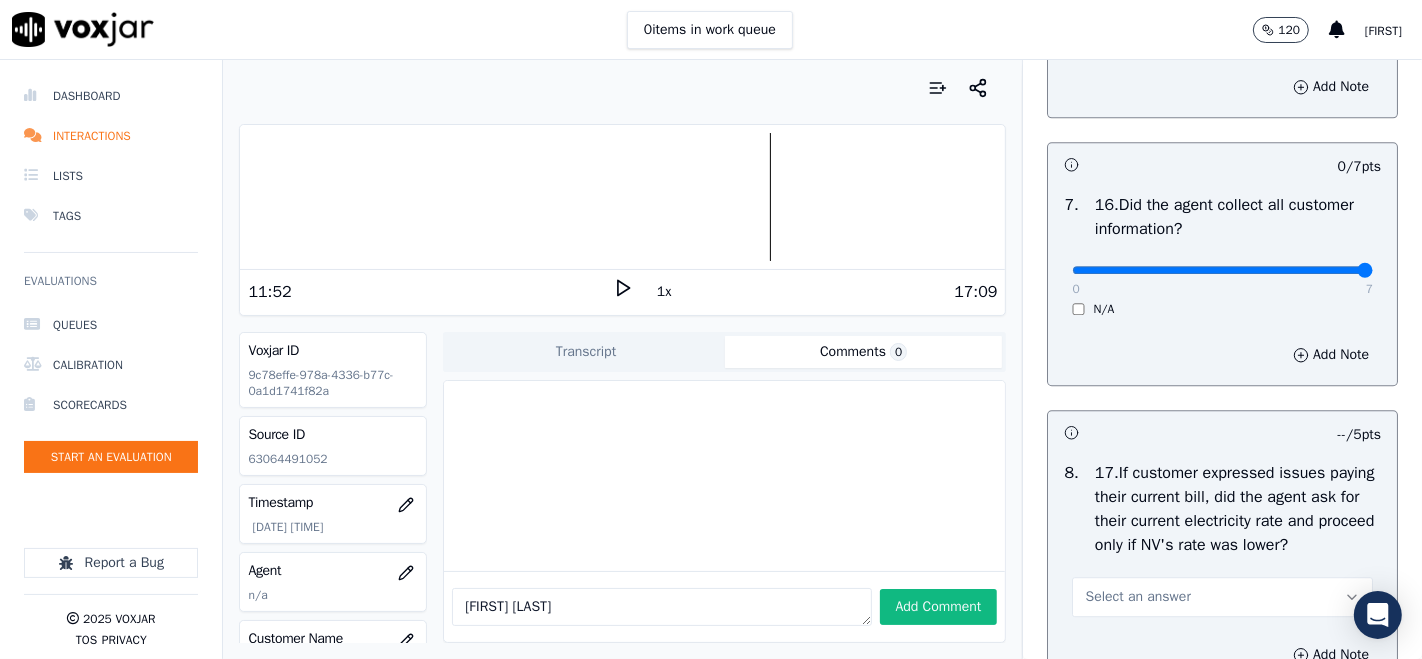 type on "7" 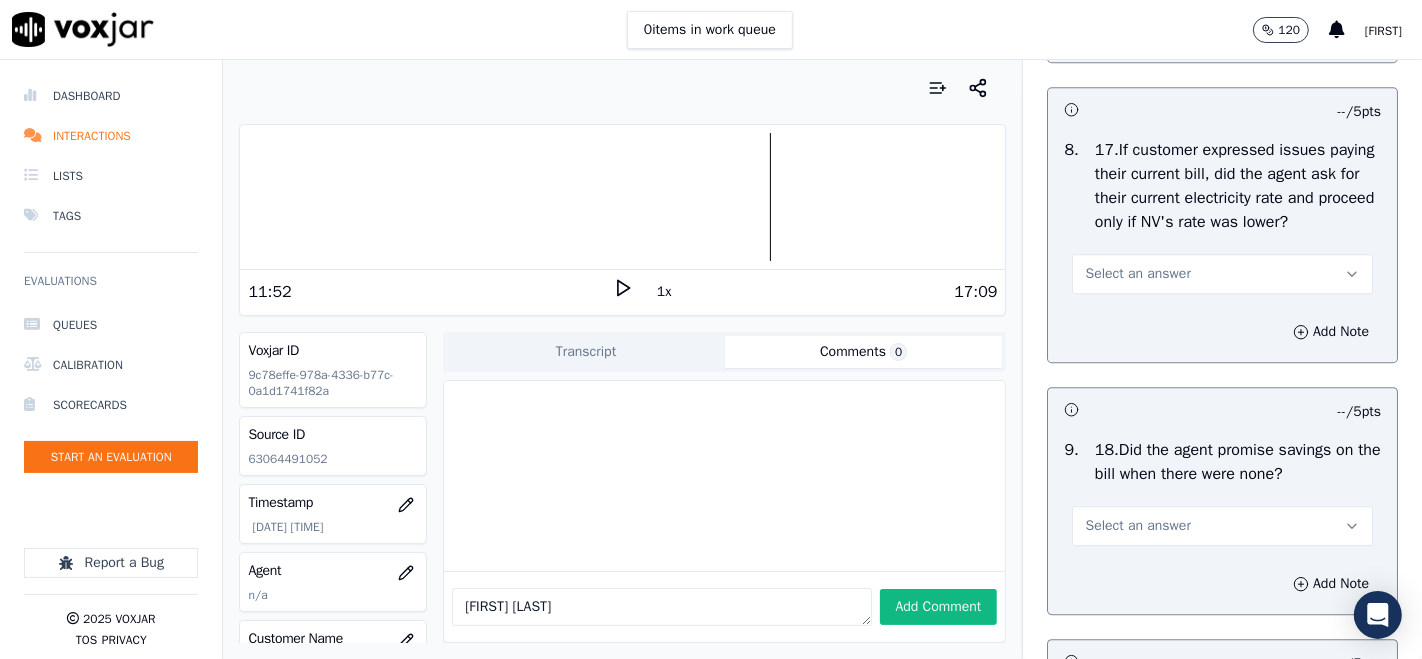 scroll, scrollTop: 4777, scrollLeft: 0, axis: vertical 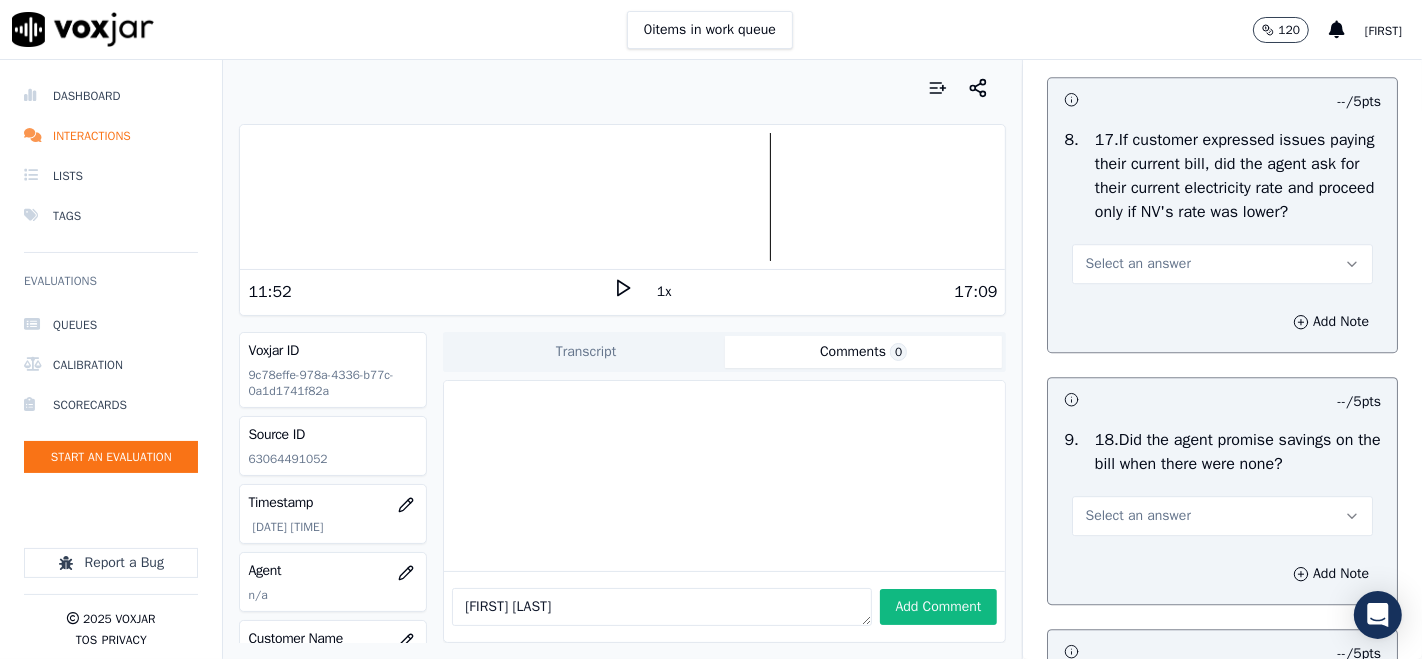 click on "Select an answer" at bounding box center [1222, 264] 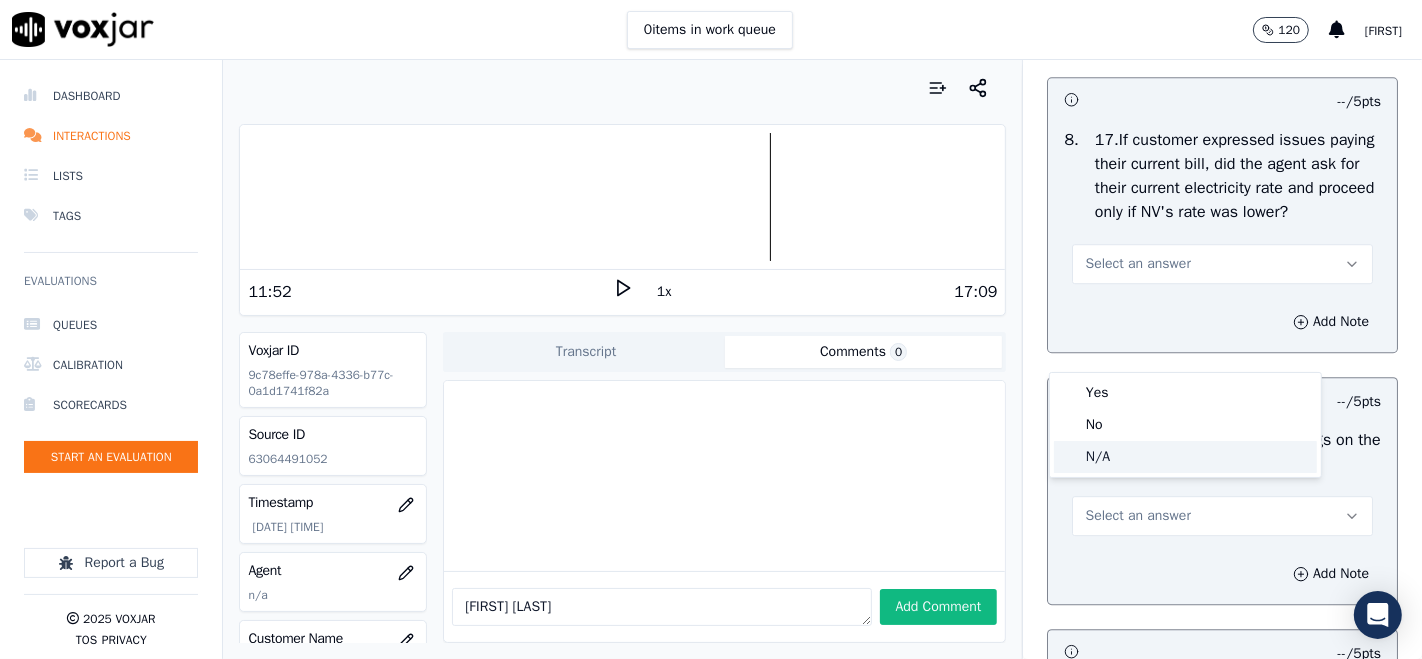 click on "N/A" 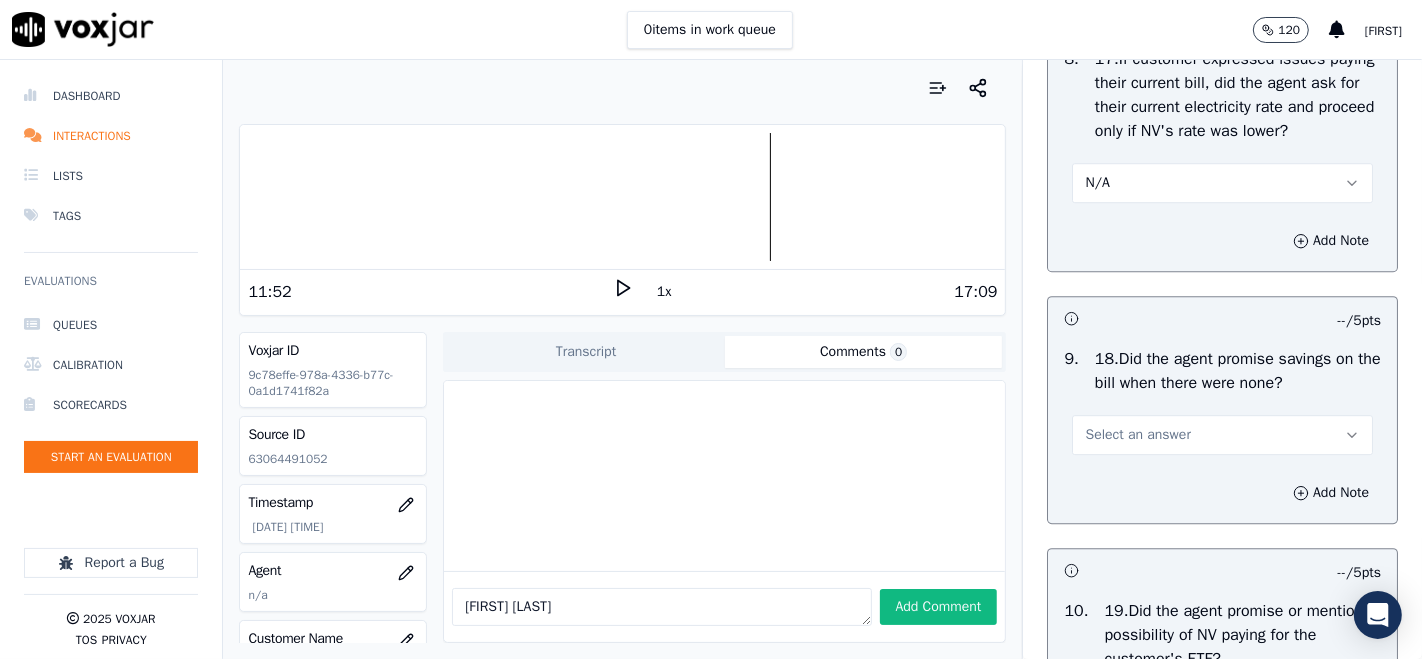 scroll, scrollTop: 5000, scrollLeft: 0, axis: vertical 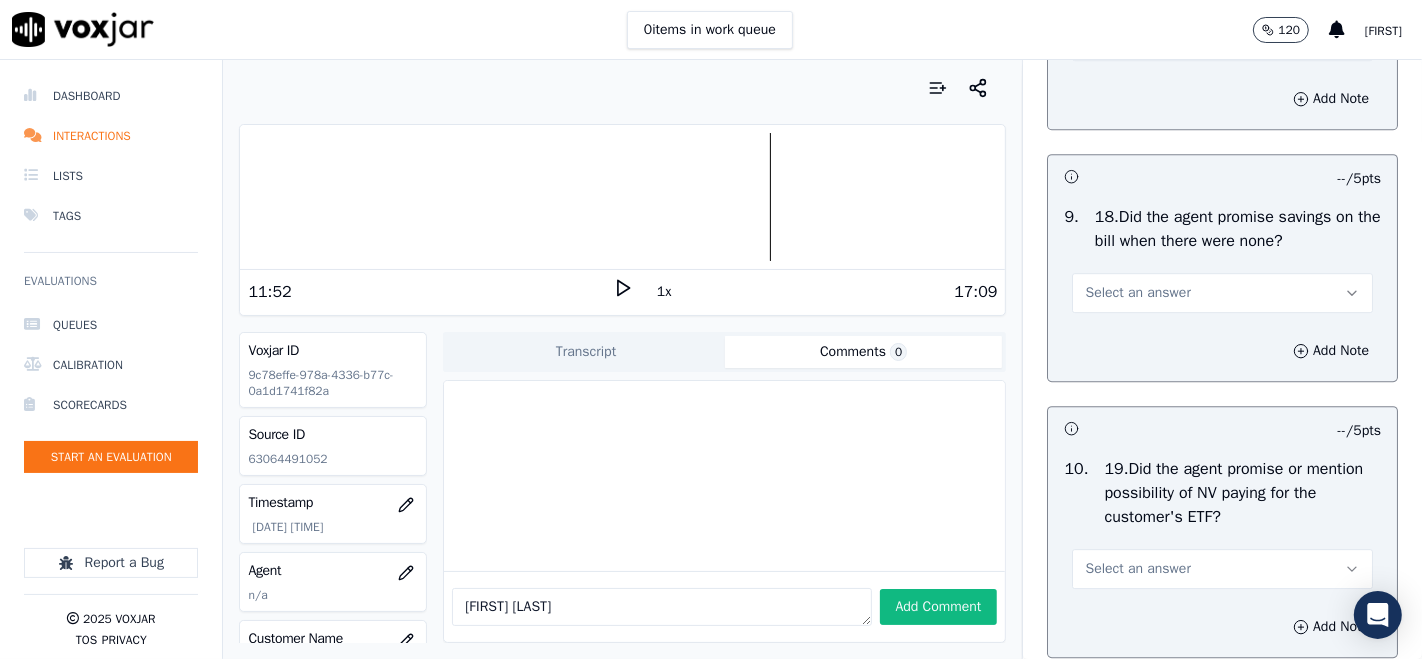 click on "Select an answer" at bounding box center (1222, 293) 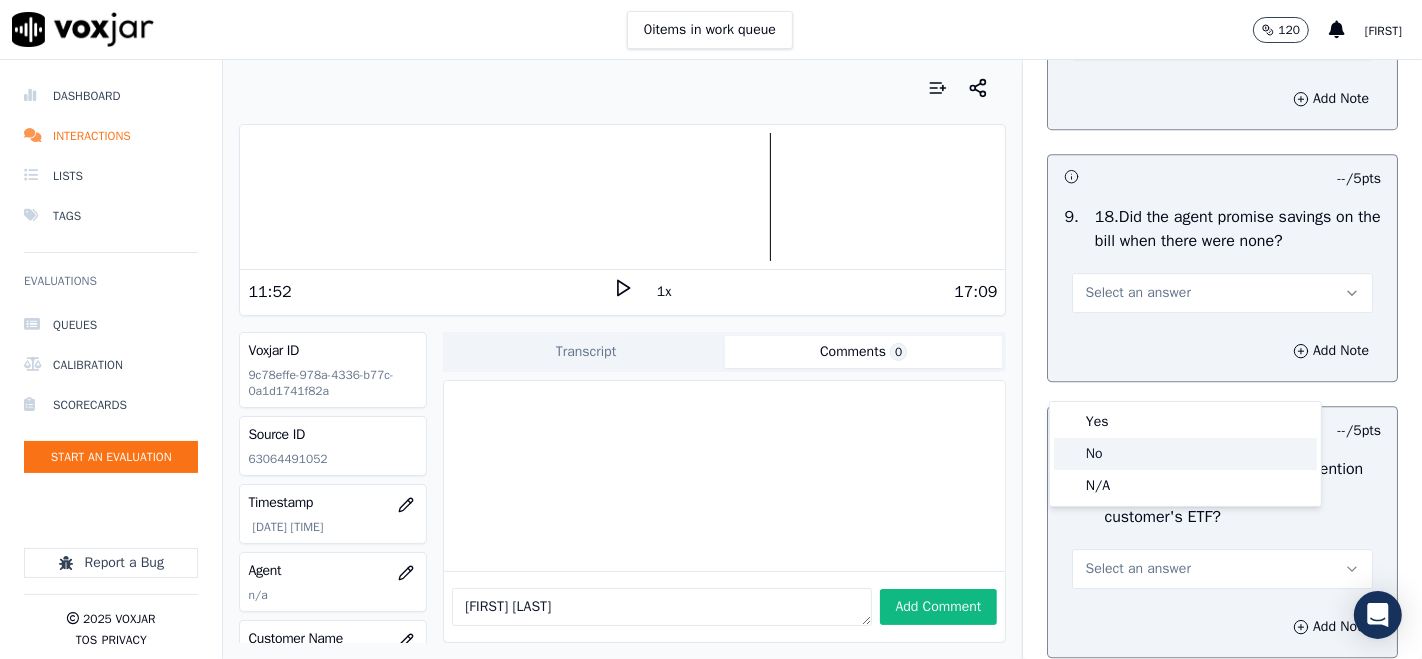 click on "No" 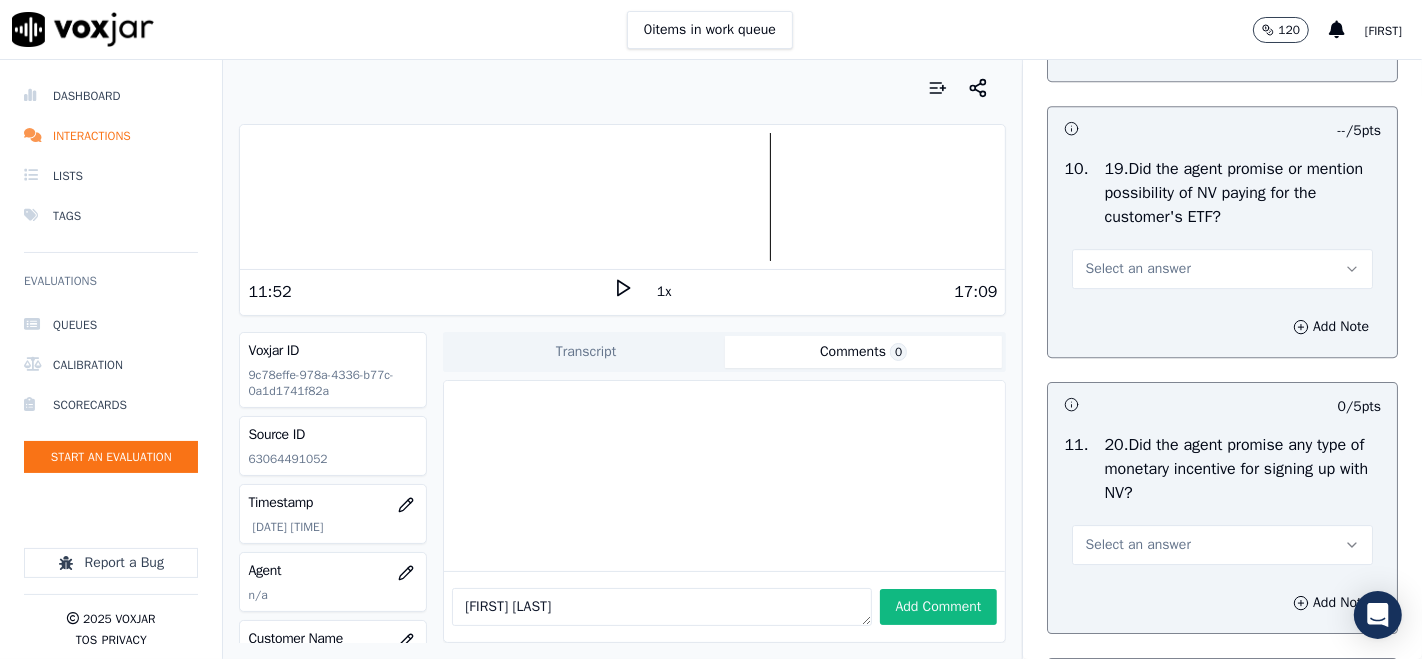scroll, scrollTop: 5333, scrollLeft: 0, axis: vertical 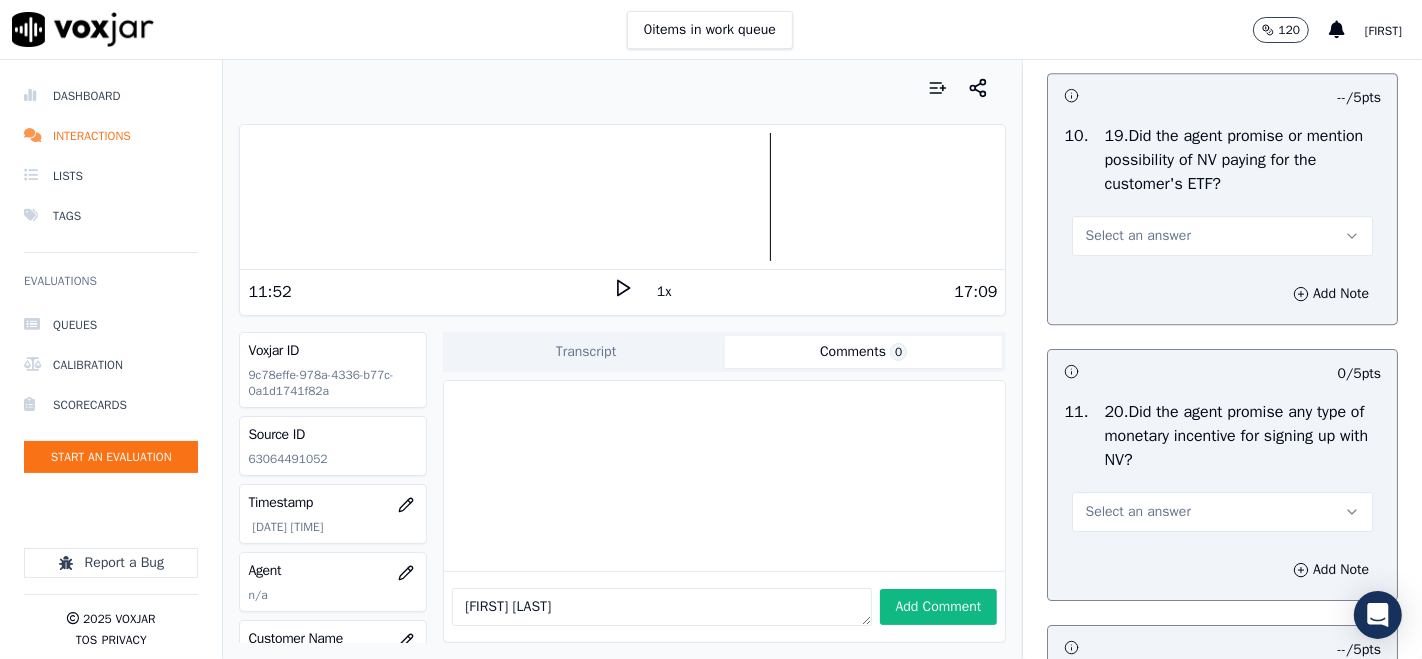 click on "Select an answer" at bounding box center (1222, 236) 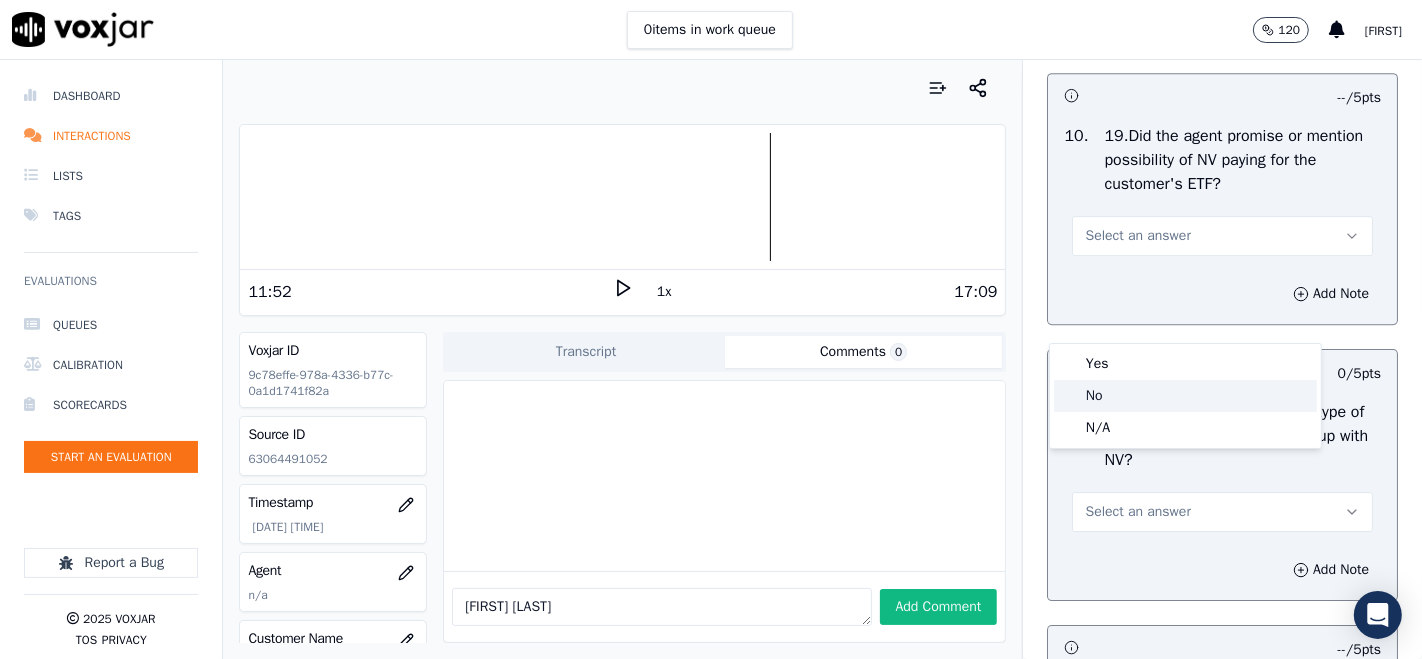 click on "No" 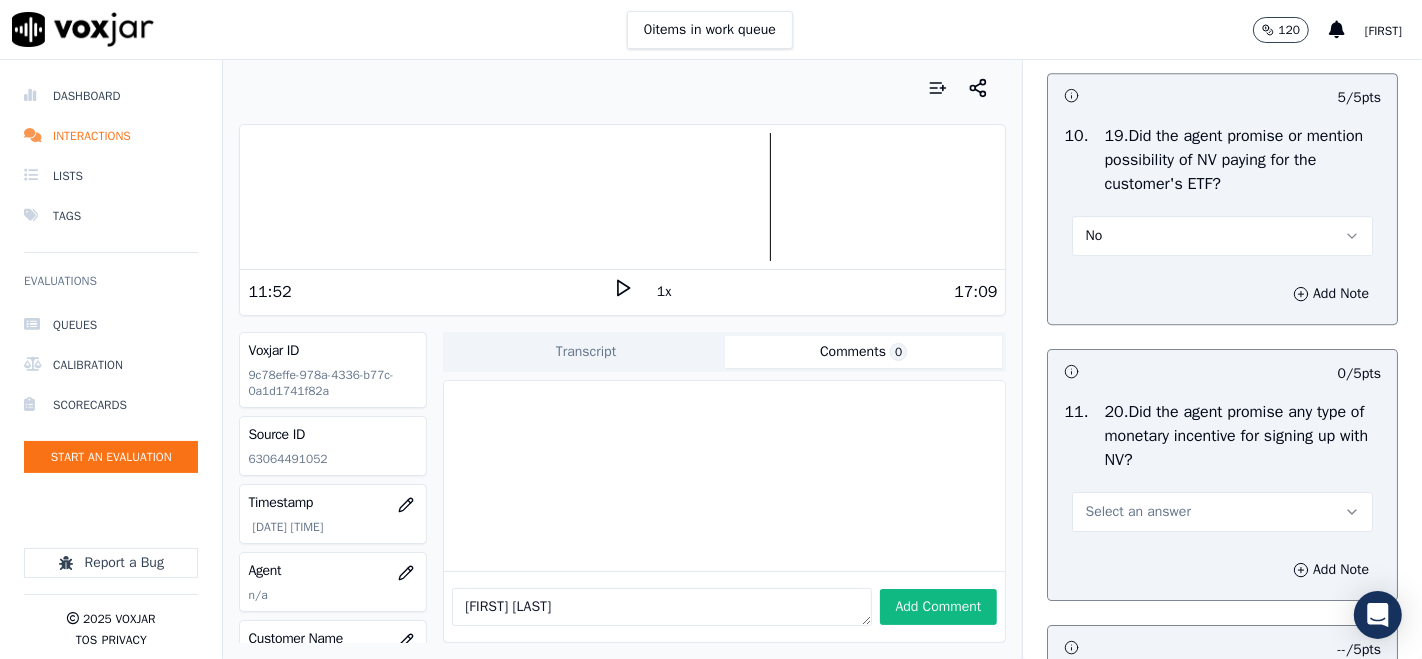 scroll, scrollTop: 5555, scrollLeft: 0, axis: vertical 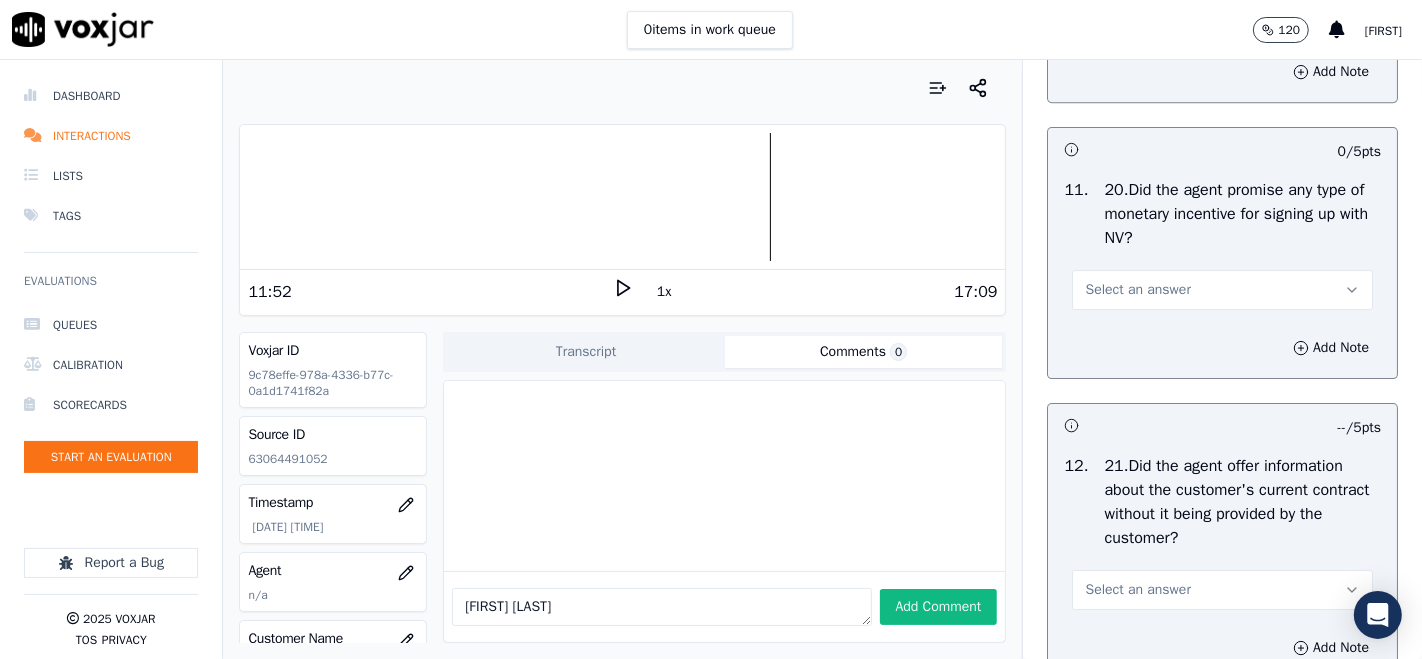 click on "Select an answer" at bounding box center (1222, 290) 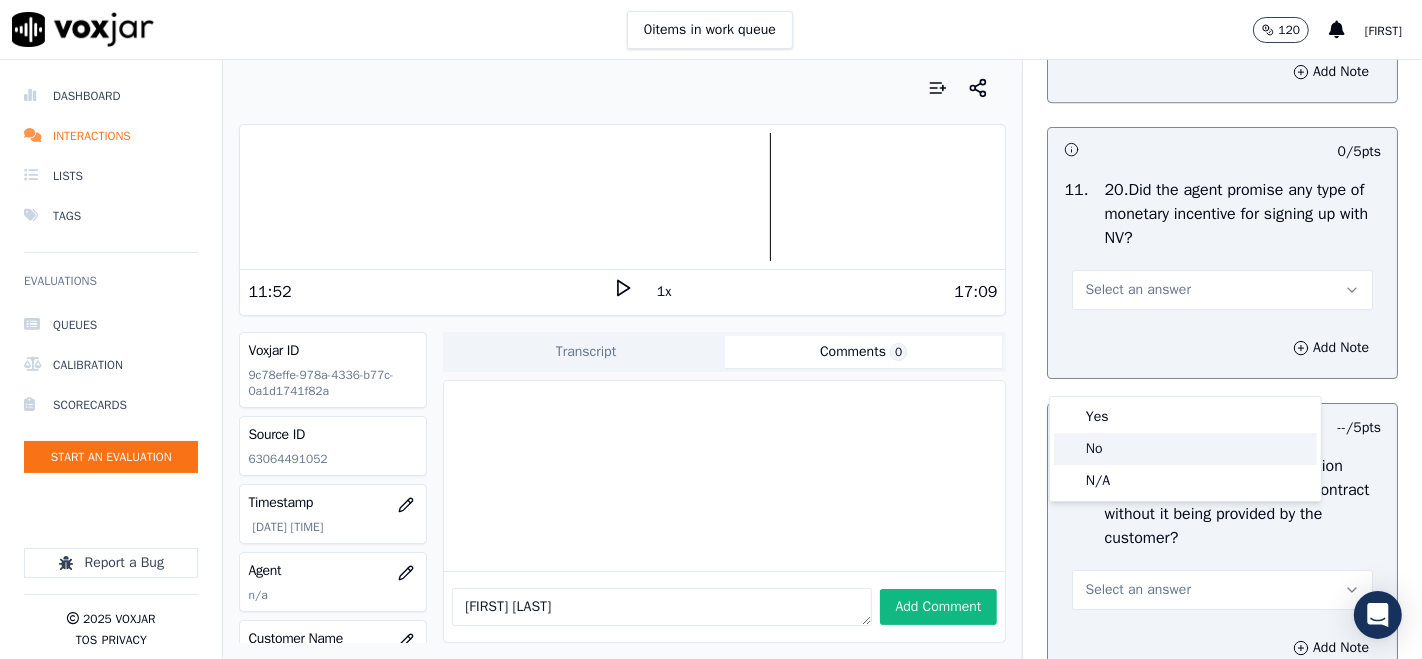 click on "No" 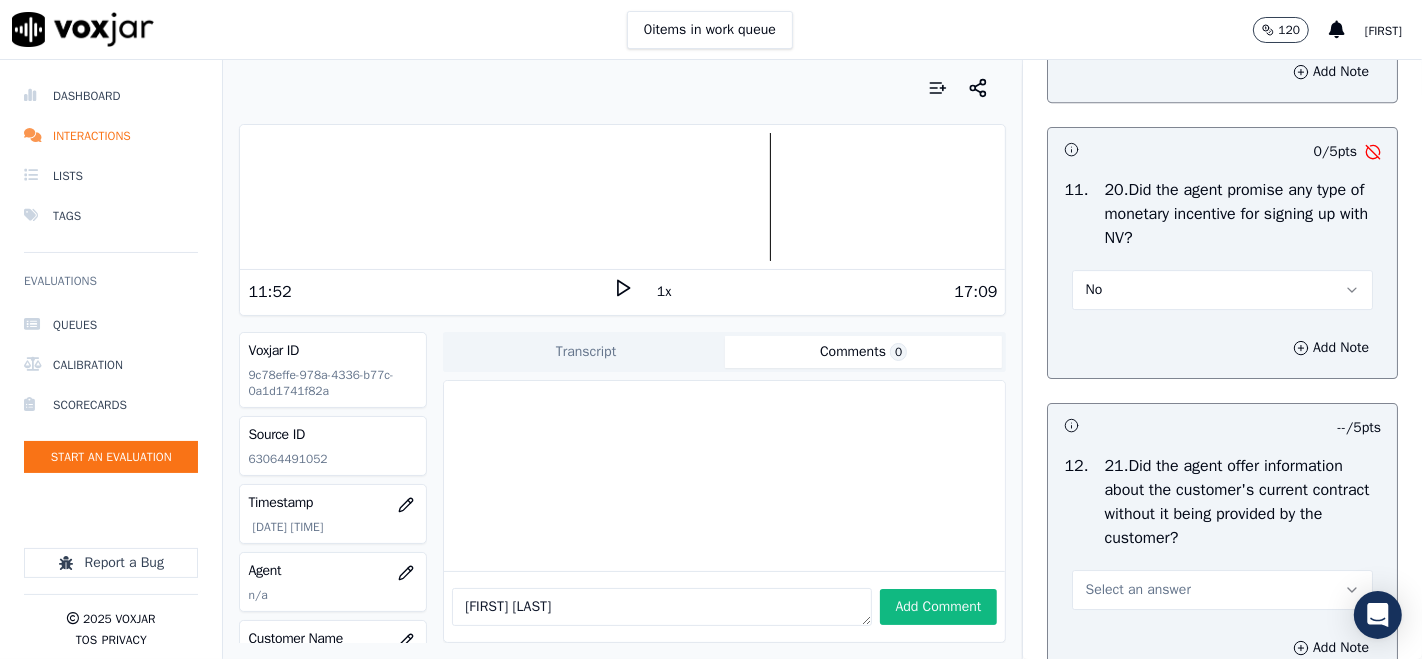 click on "No" at bounding box center [1222, 290] 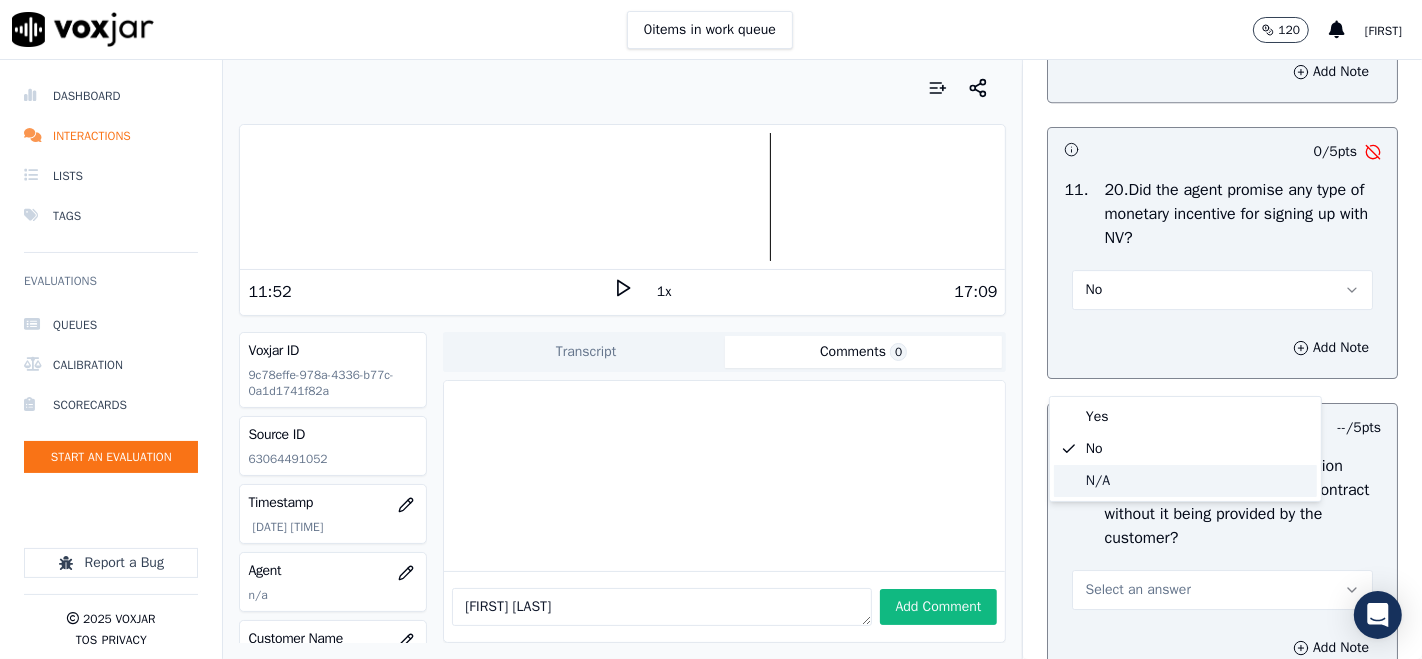 click on "N/A" 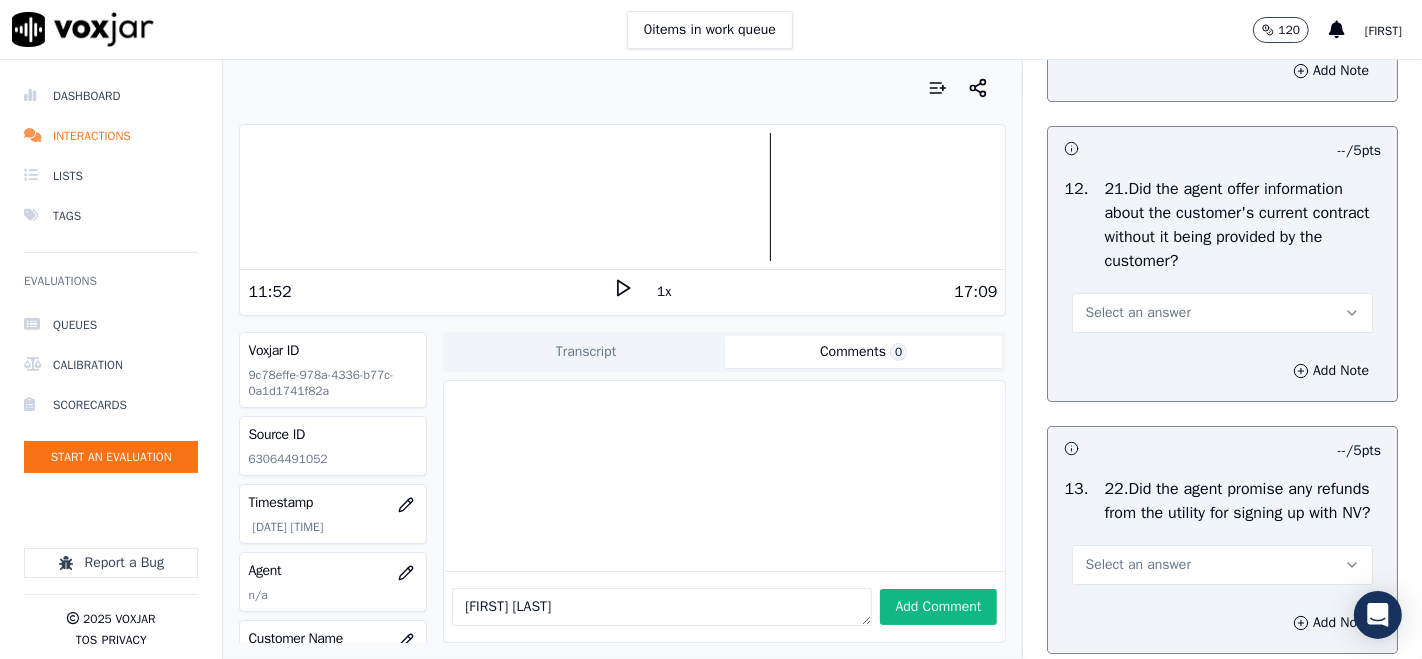 scroll, scrollTop: 5888, scrollLeft: 0, axis: vertical 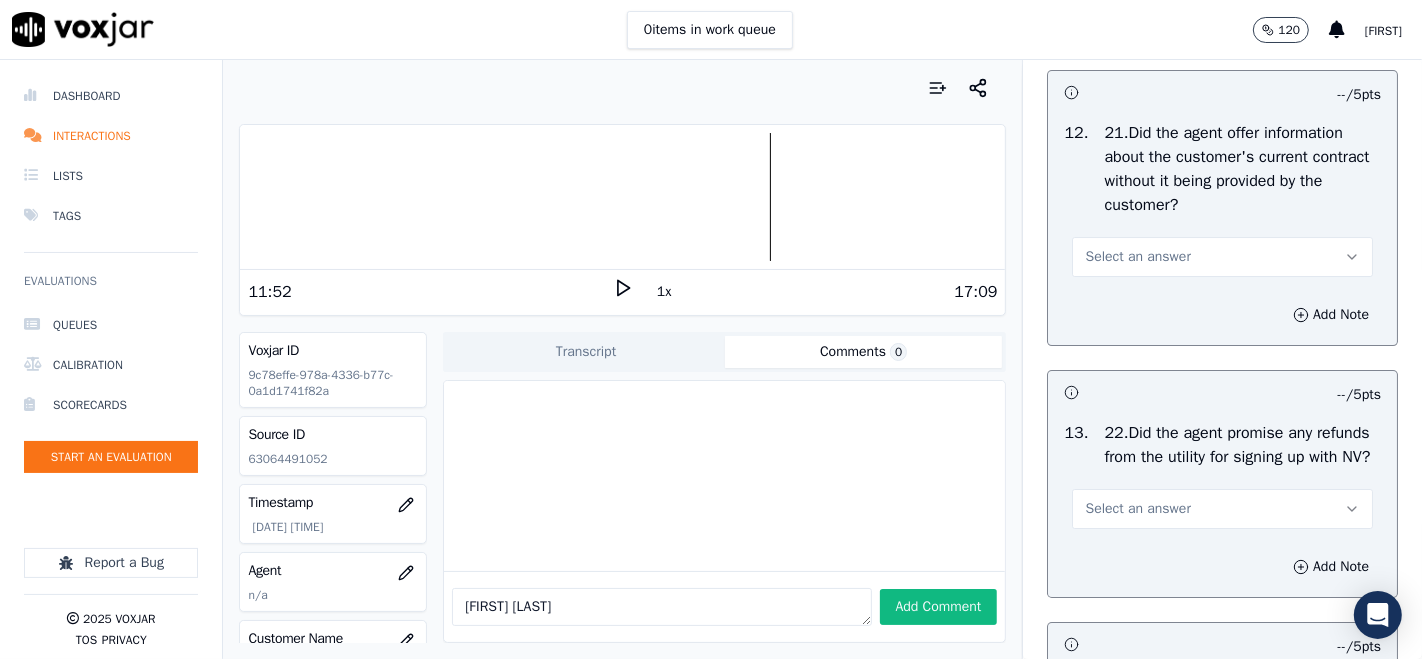 click on "Select an answer" at bounding box center (1222, 257) 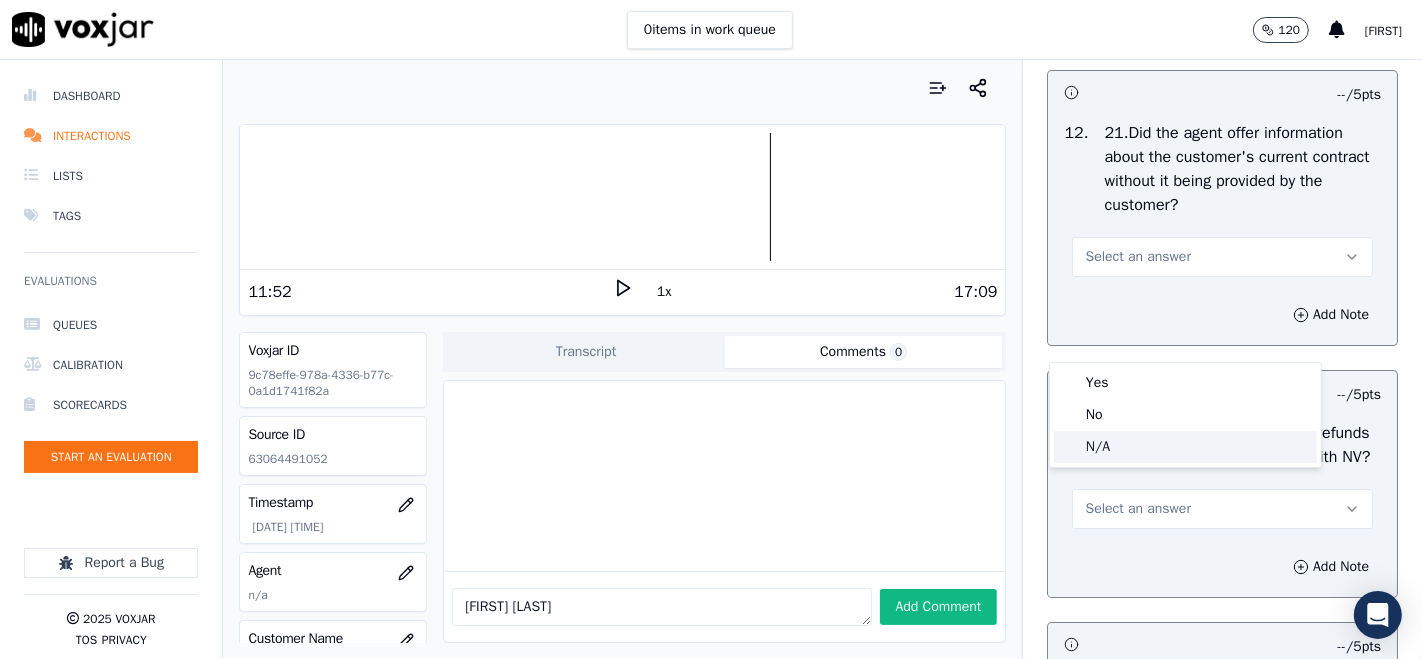 click on "N/A" 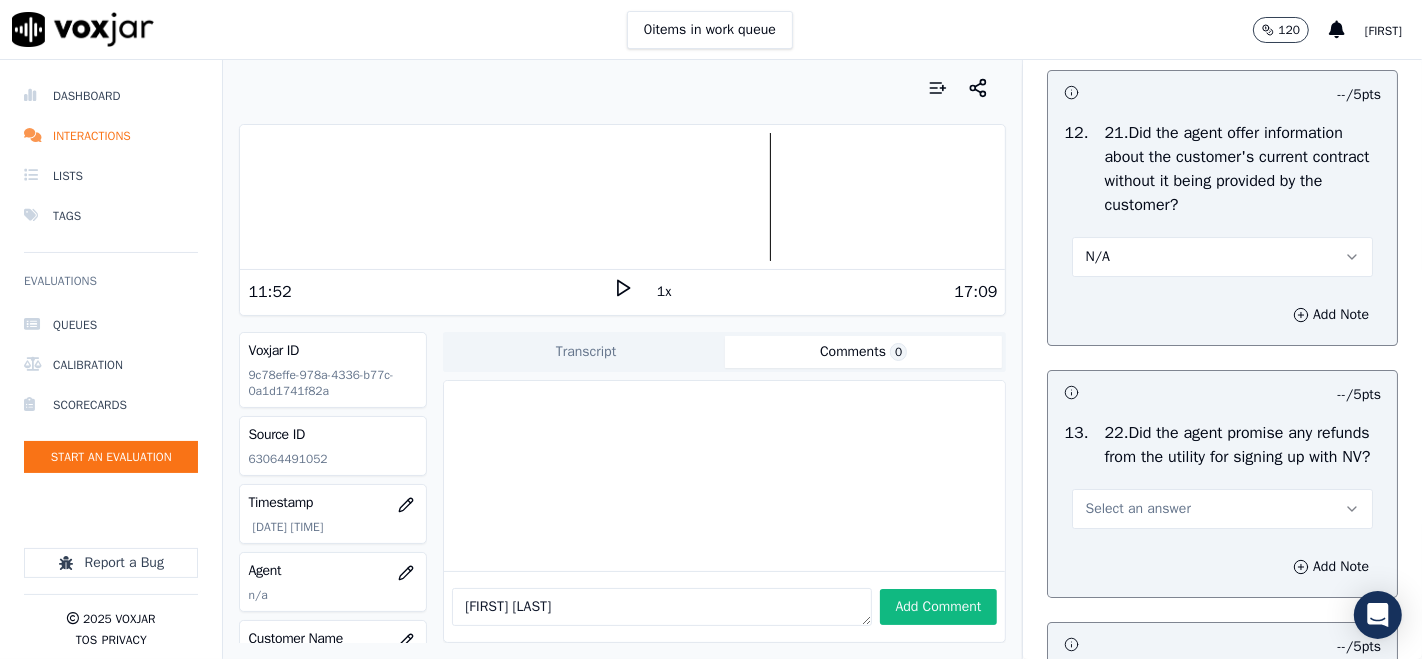 drag, startPoint x: 1155, startPoint y: 332, endPoint x: 1145, endPoint y: 343, distance: 14.866069 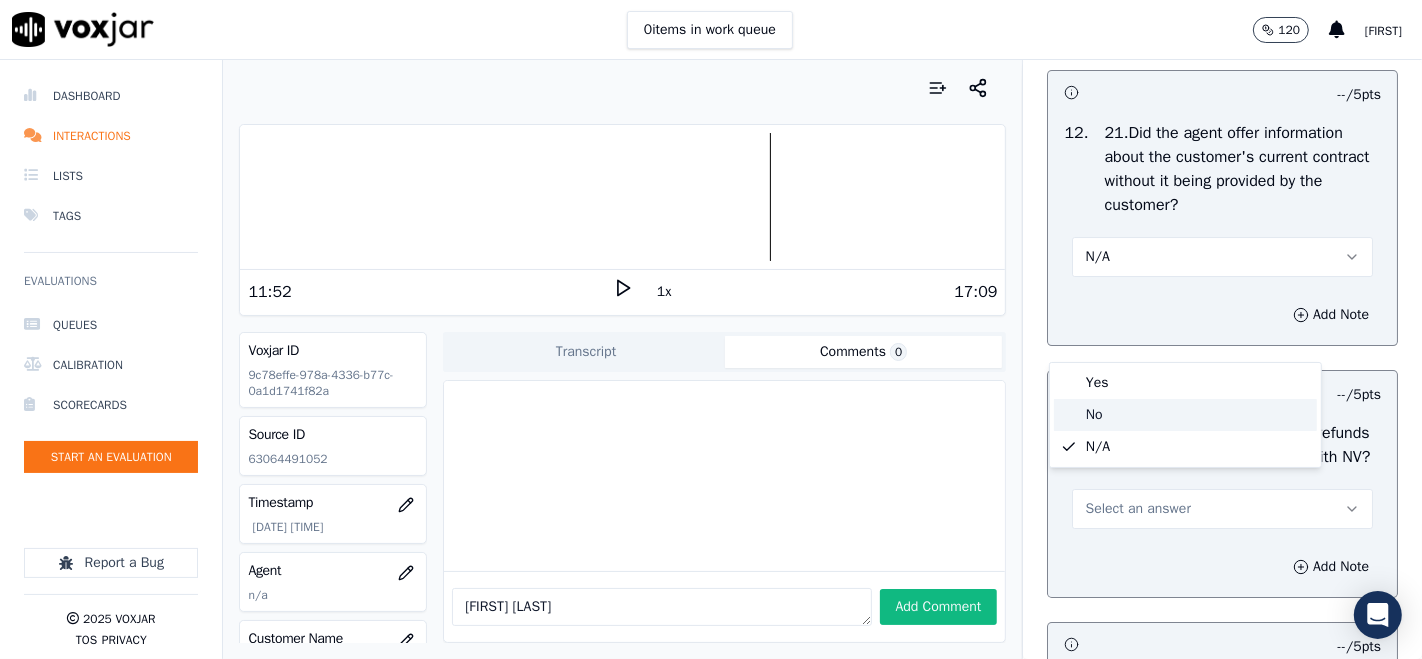 click on "No" 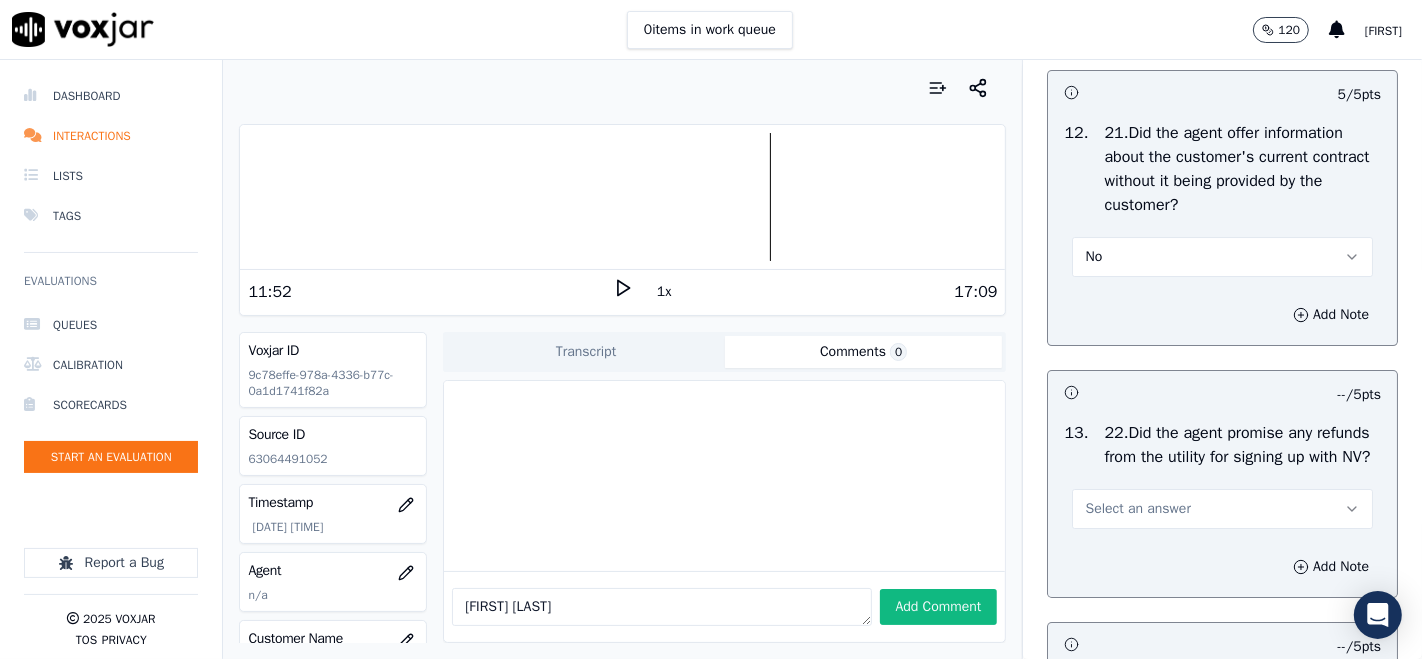 click on "No" at bounding box center [1222, 257] 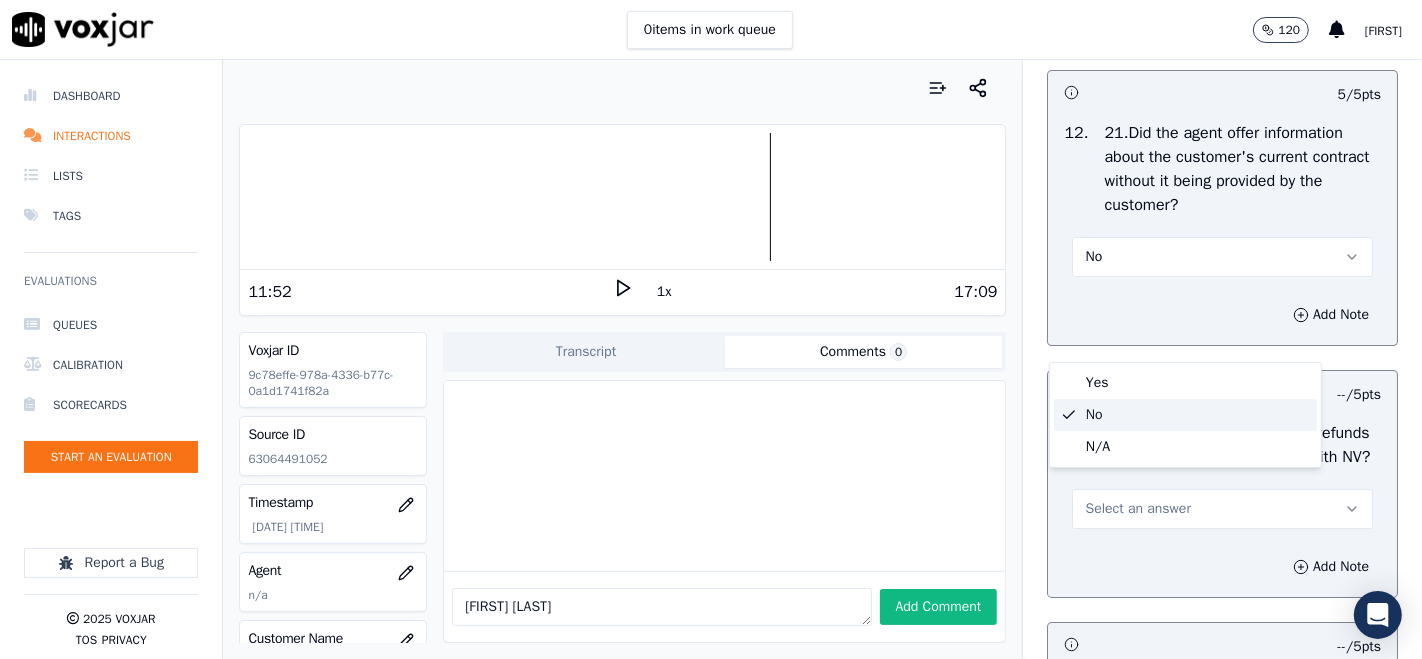click on "No" at bounding box center [1222, 257] 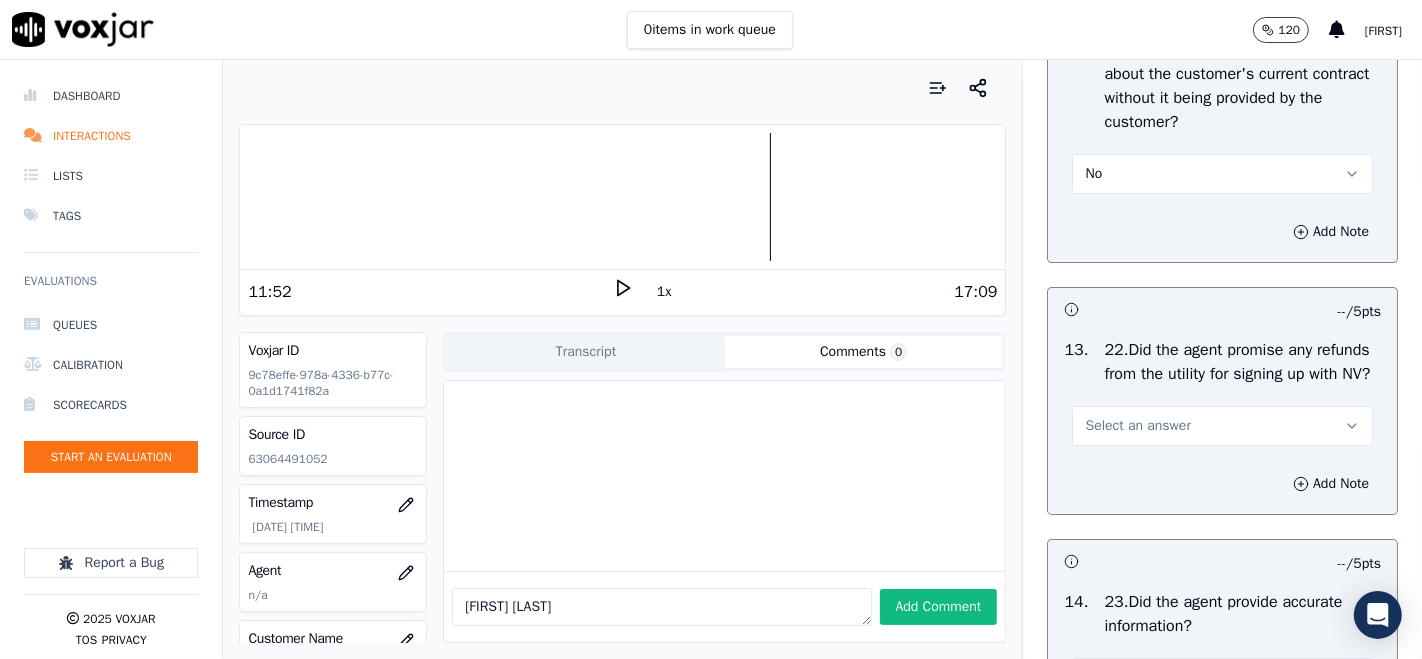 scroll, scrollTop: 6000, scrollLeft: 0, axis: vertical 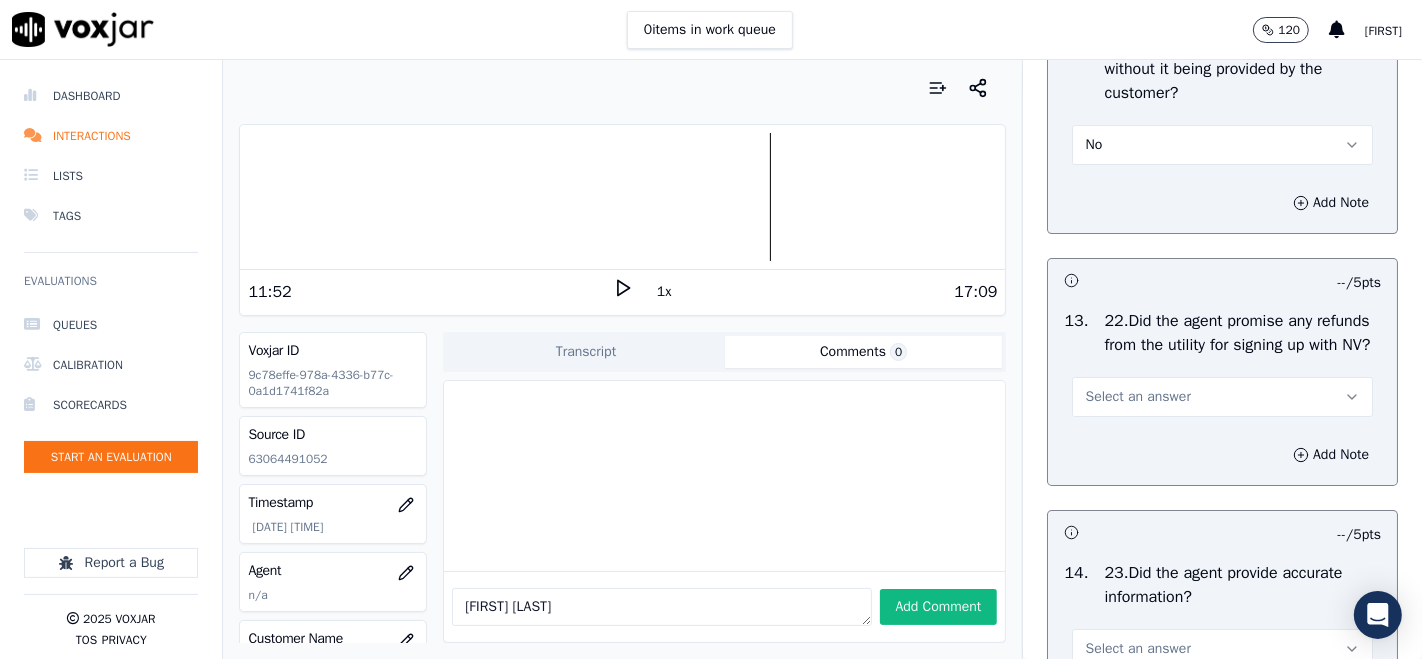 type 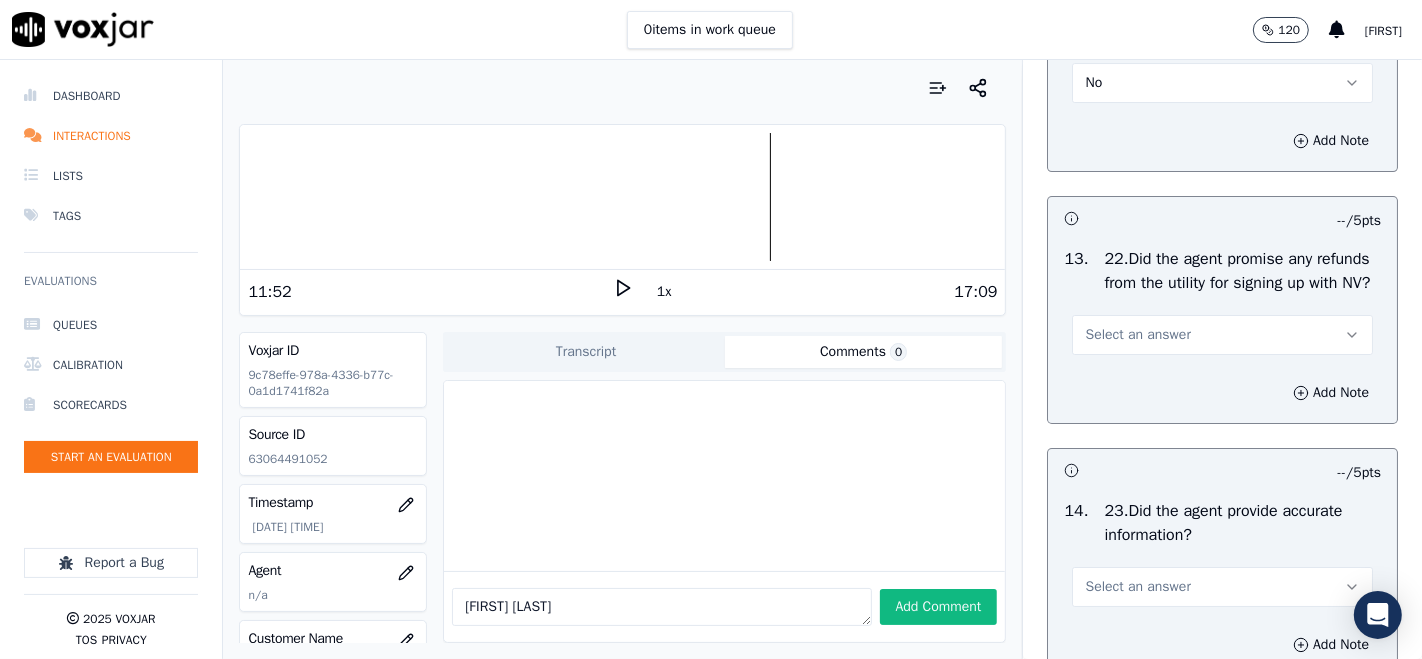 scroll, scrollTop: 6111, scrollLeft: 0, axis: vertical 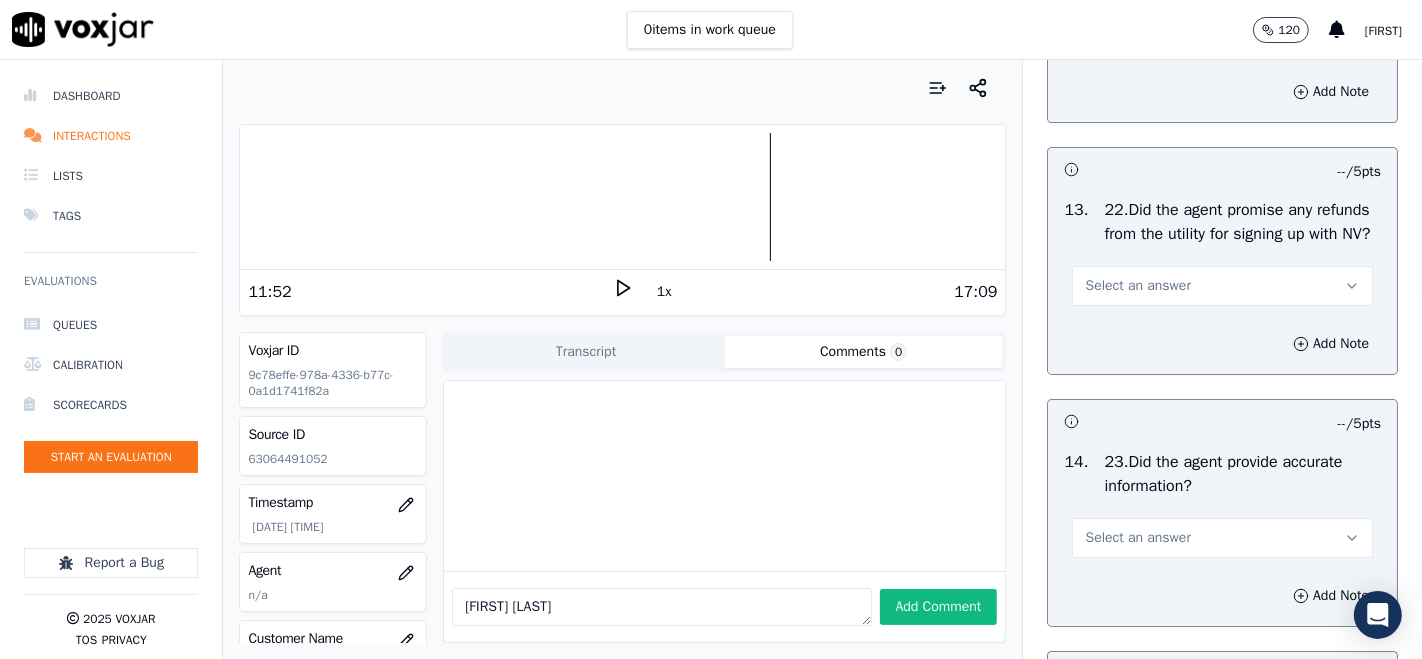 click on "Select an answer" at bounding box center (1222, 286) 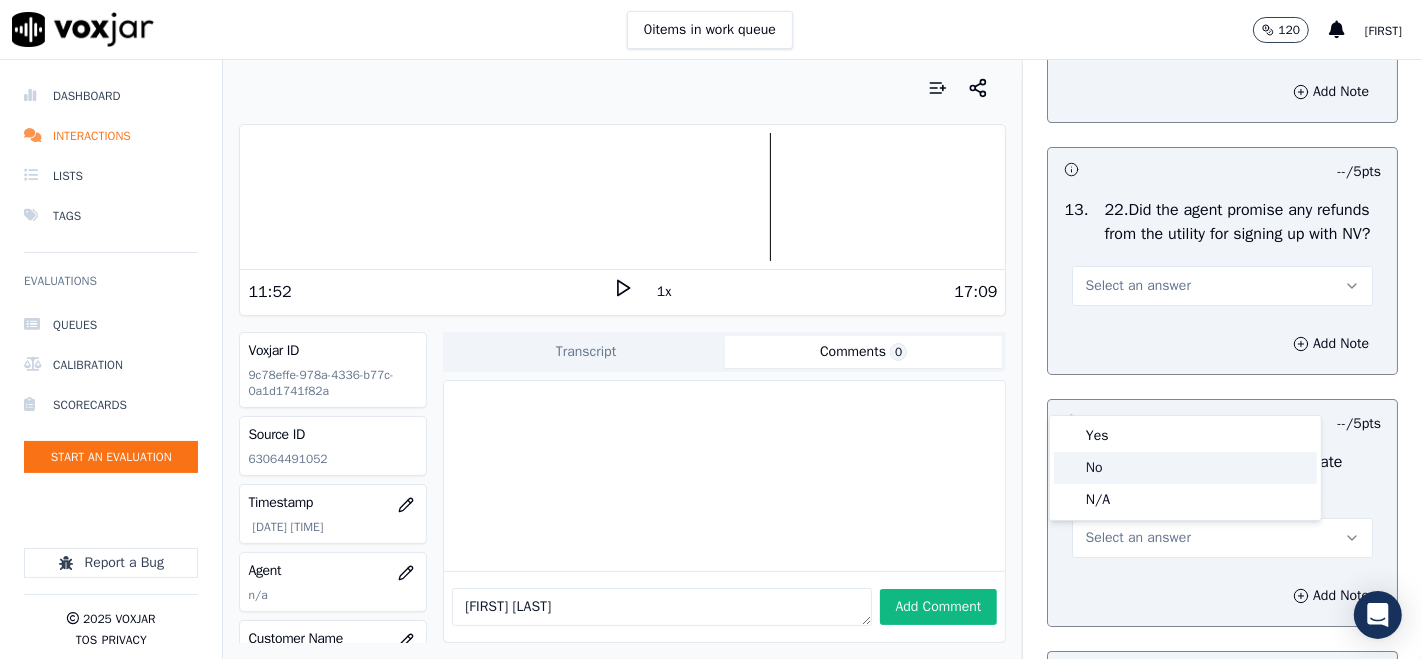 click on "No" 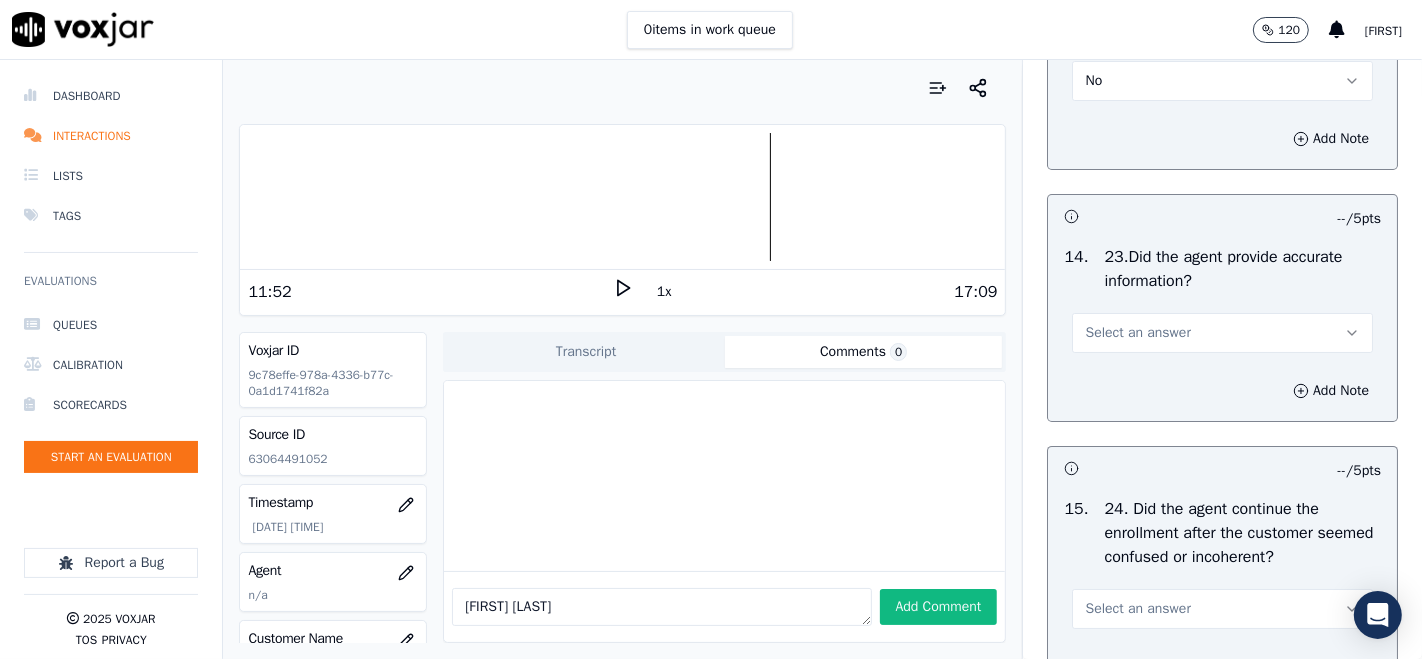scroll, scrollTop: 6333, scrollLeft: 0, axis: vertical 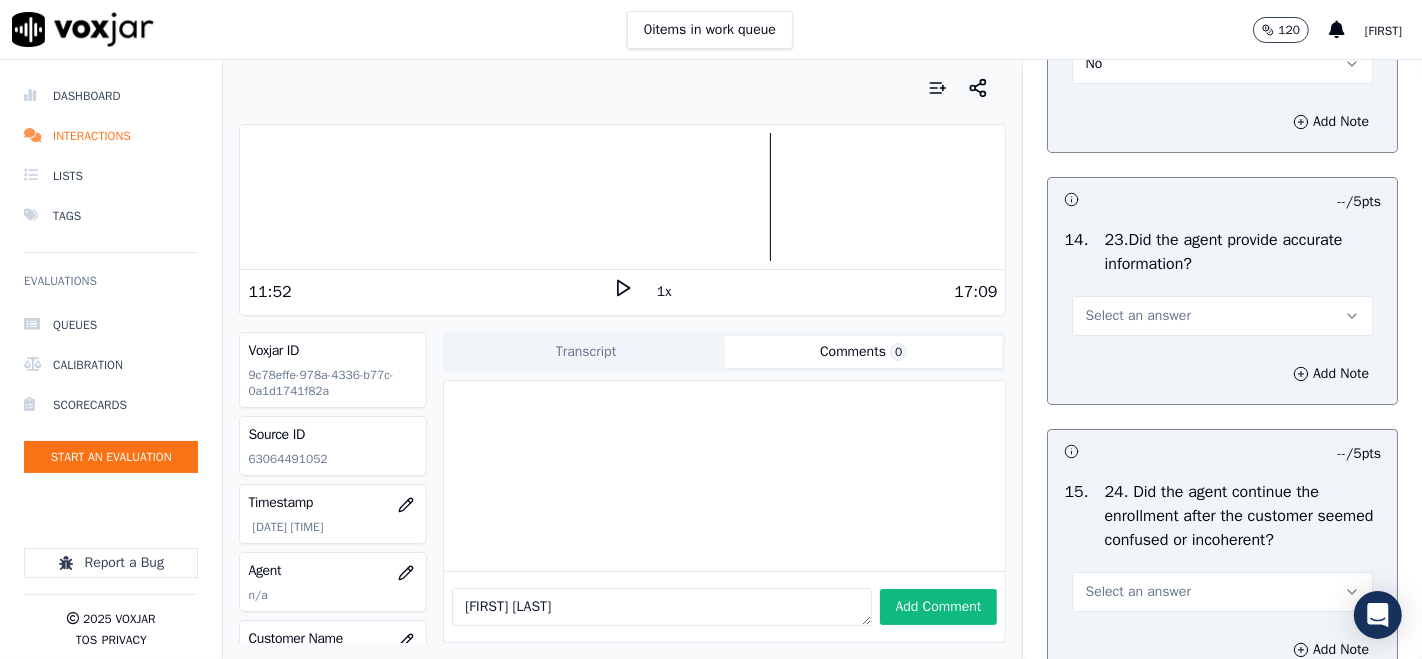 click on "Select an answer" at bounding box center (1137, 316) 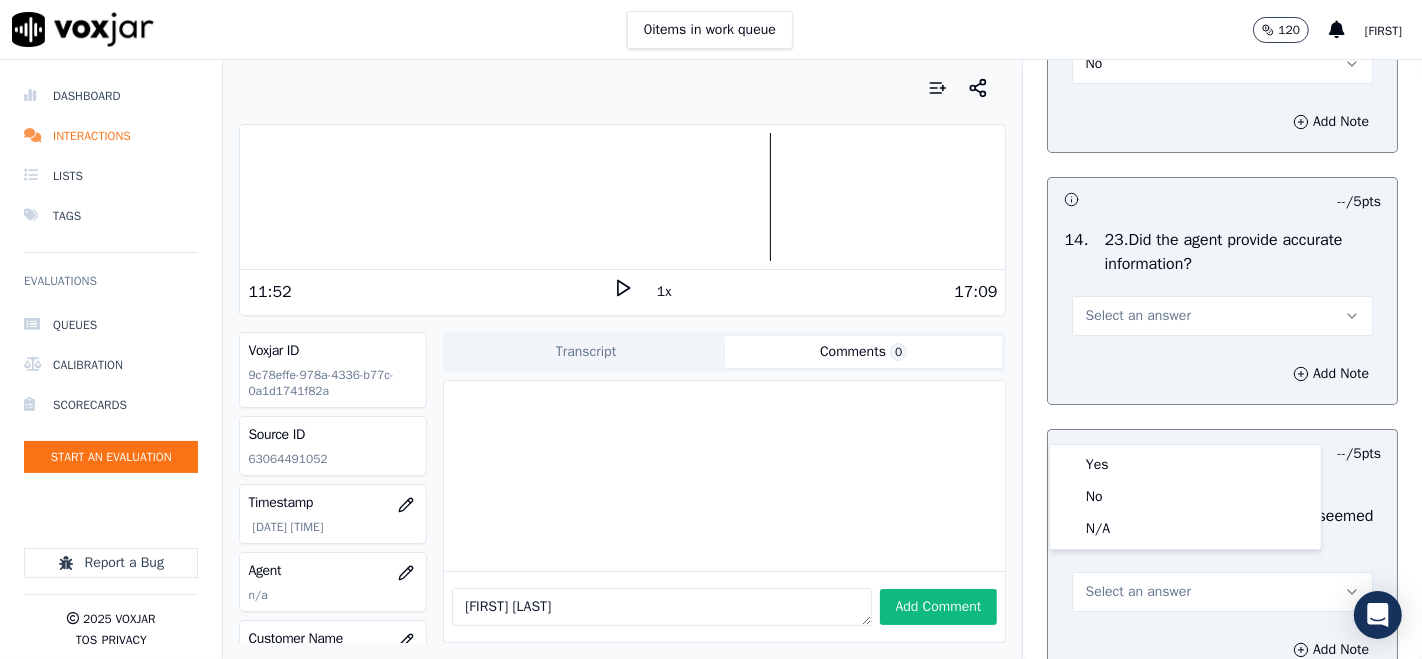 click on "Select an answer" at bounding box center [1137, 316] 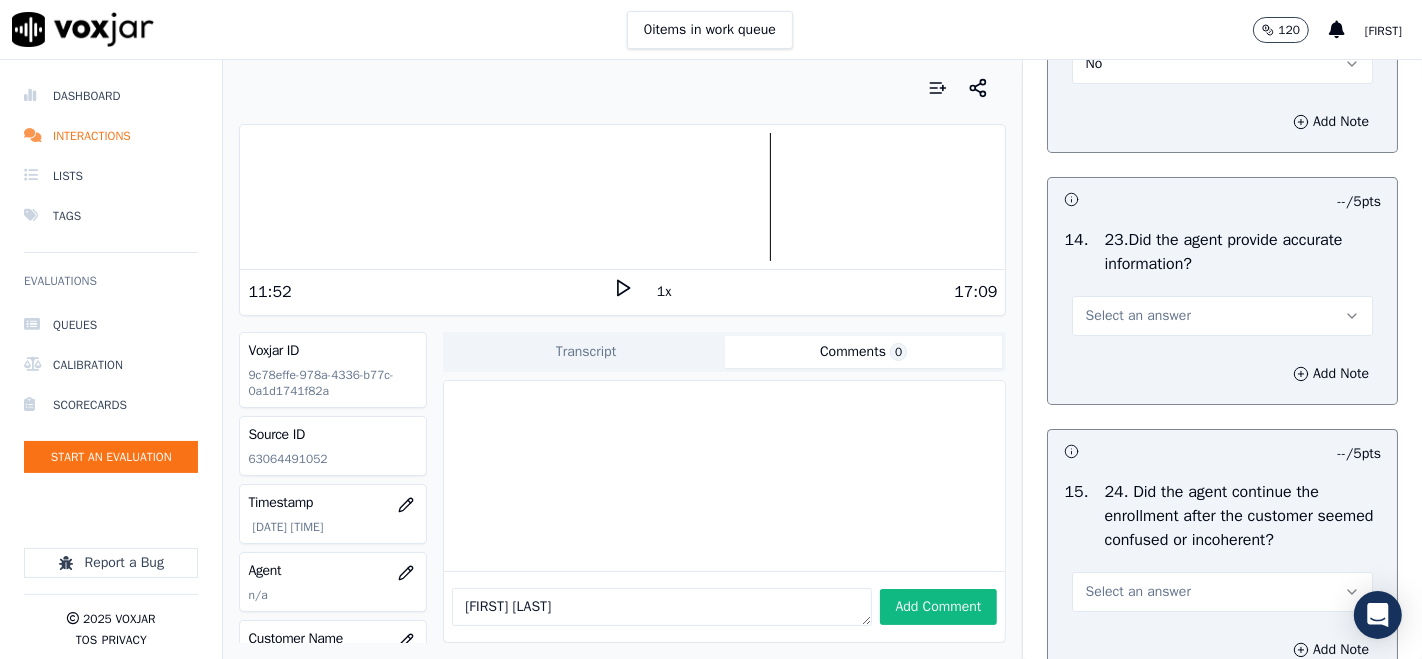click on "Select an answer" at bounding box center [1137, 316] 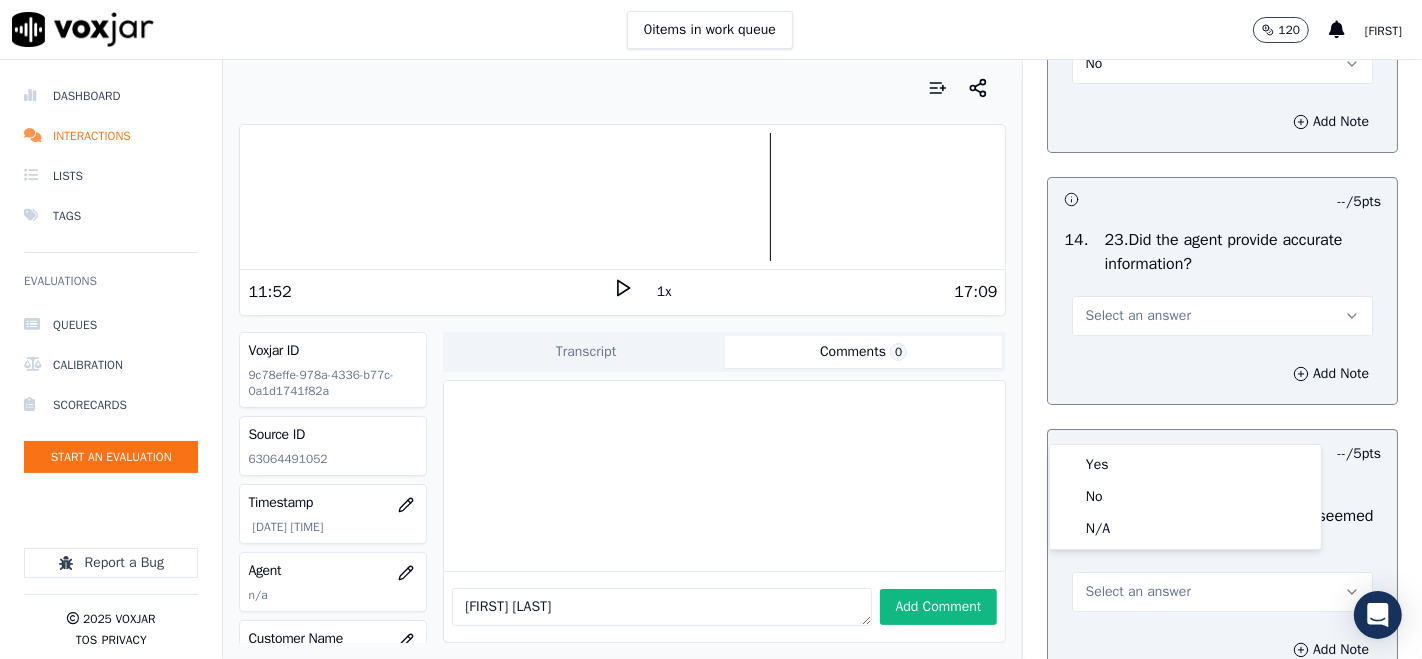 click on "Select an answer" at bounding box center [1222, 316] 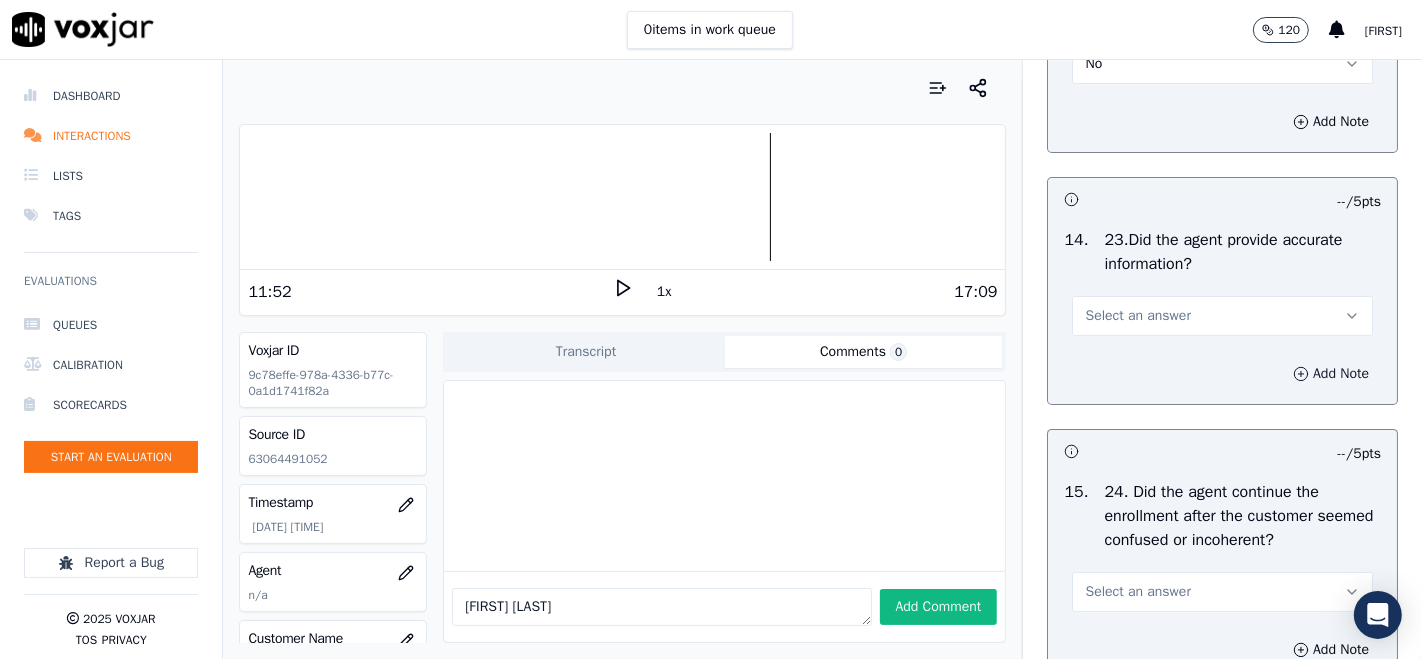 click on "Add Note" at bounding box center [1331, 374] 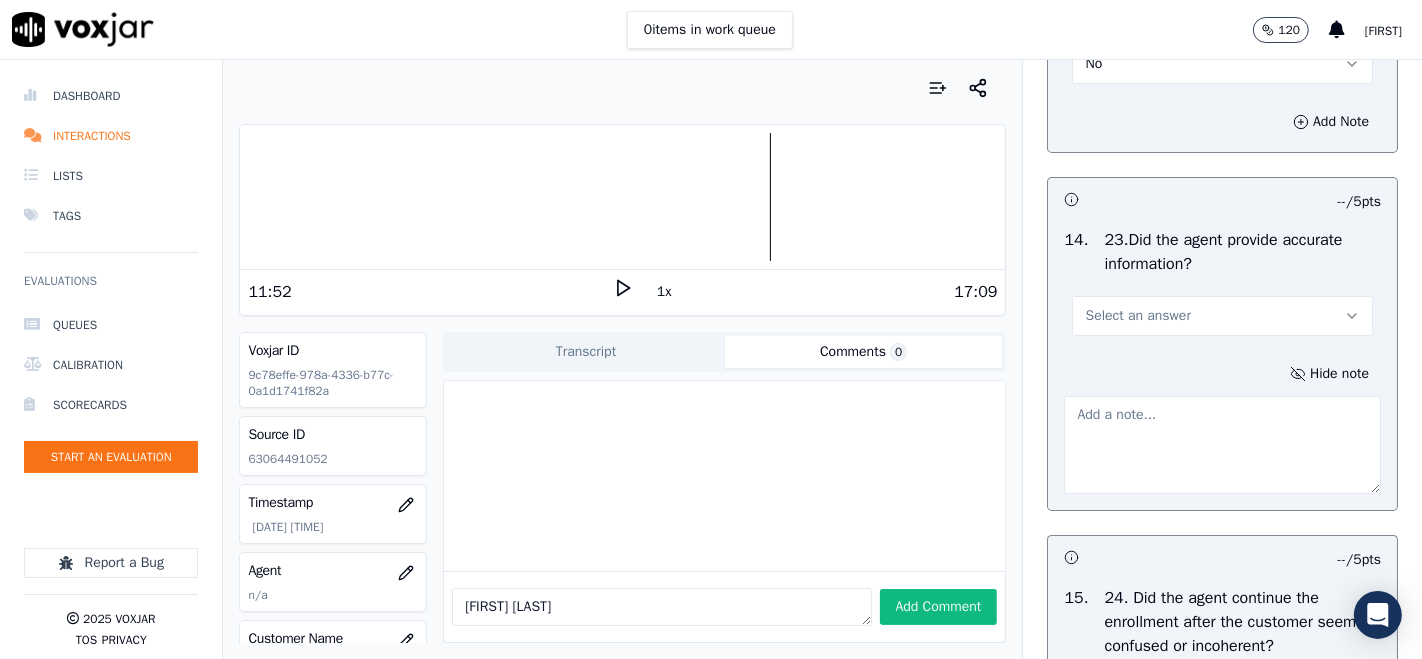 click on "Select an answer" at bounding box center [1222, 316] 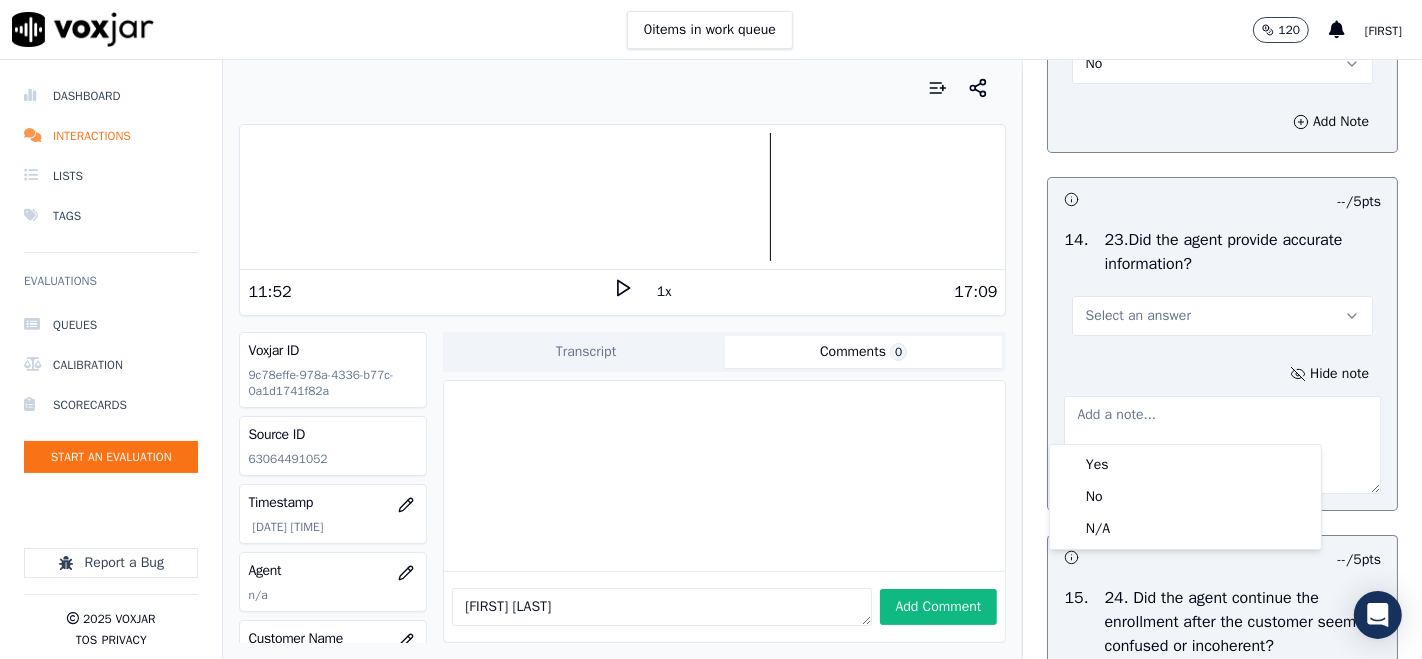 click on "Select an answer" at bounding box center (1222, 316) 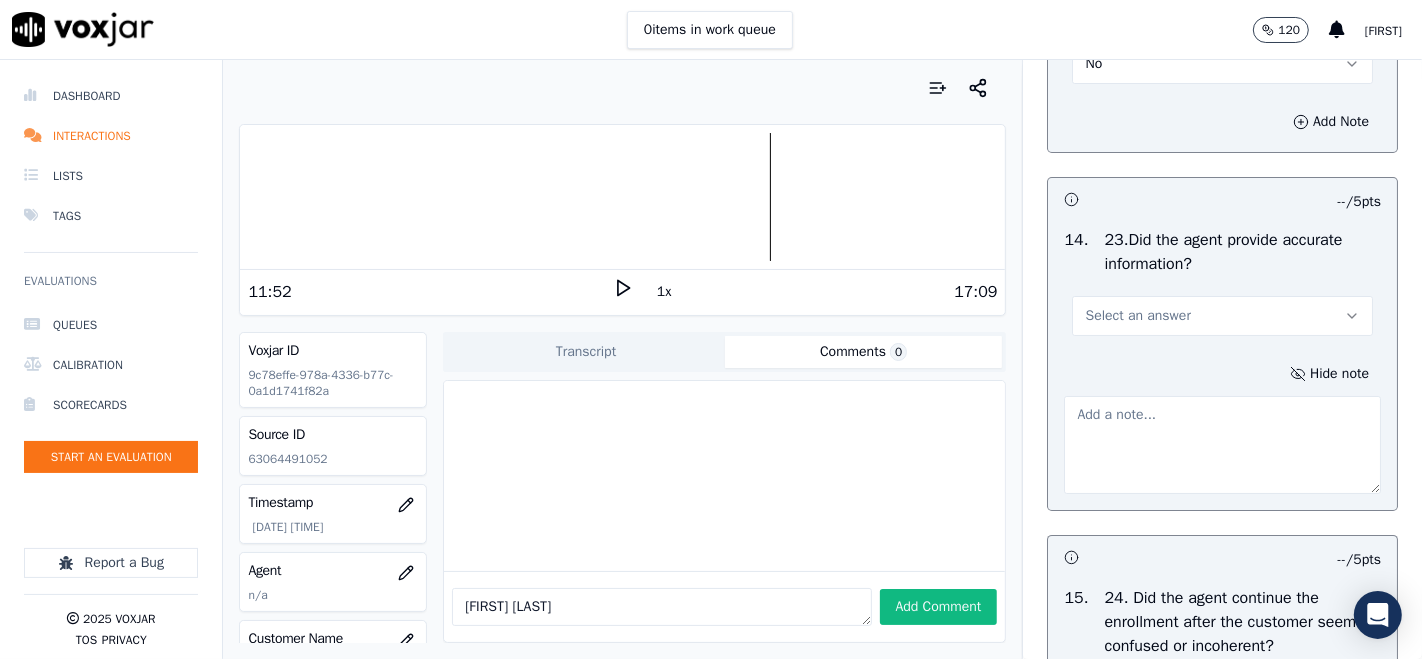 click at bounding box center [1222, 445] 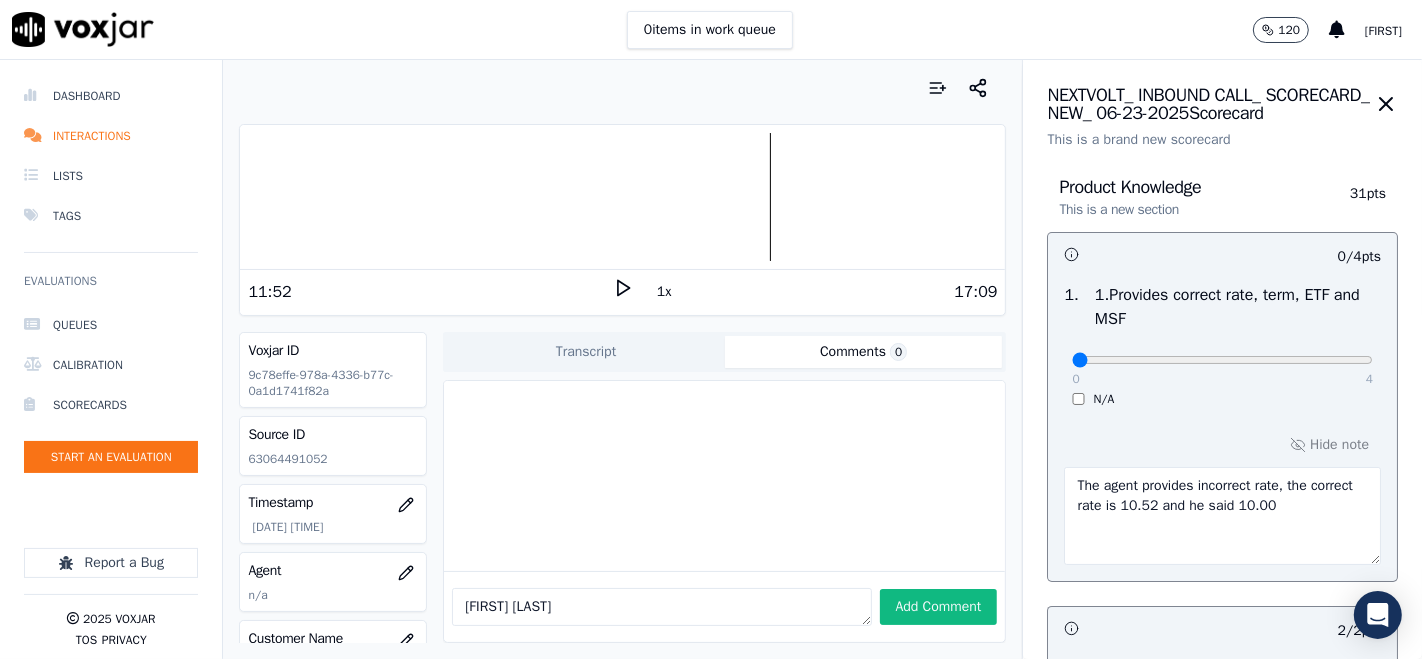 scroll, scrollTop: 111, scrollLeft: 0, axis: vertical 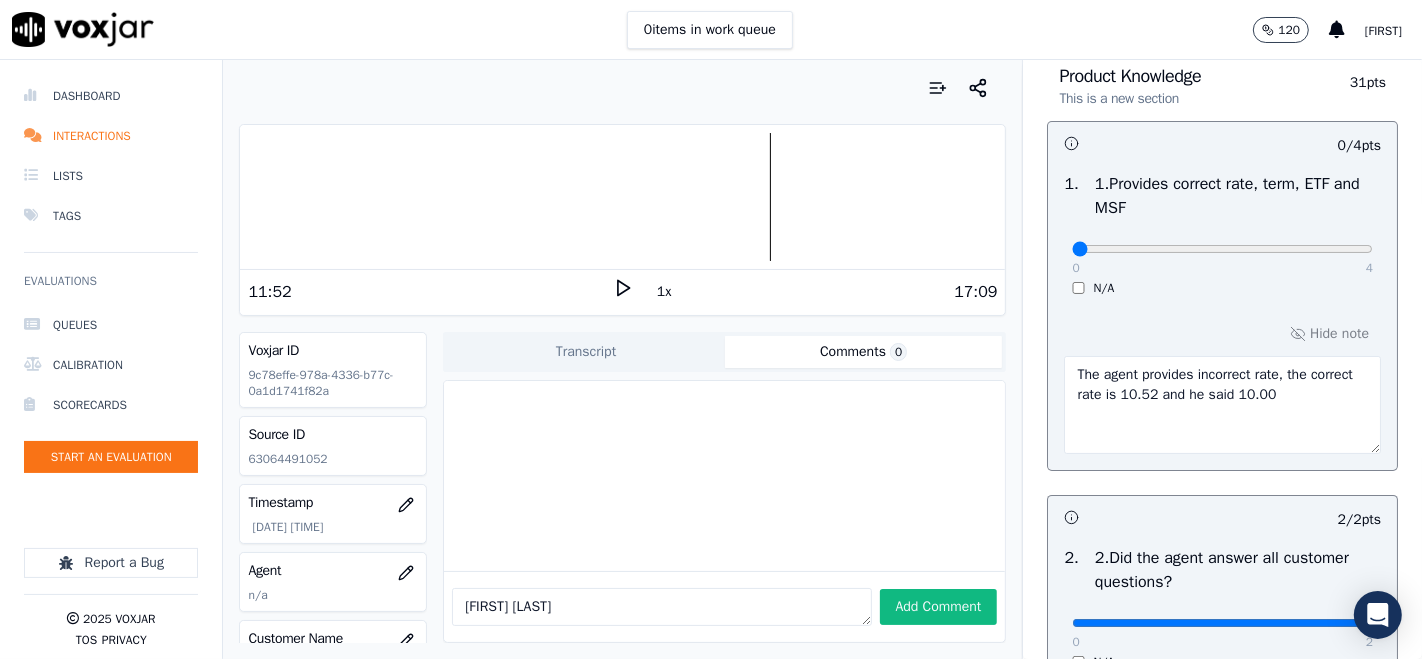 type on "The agent" 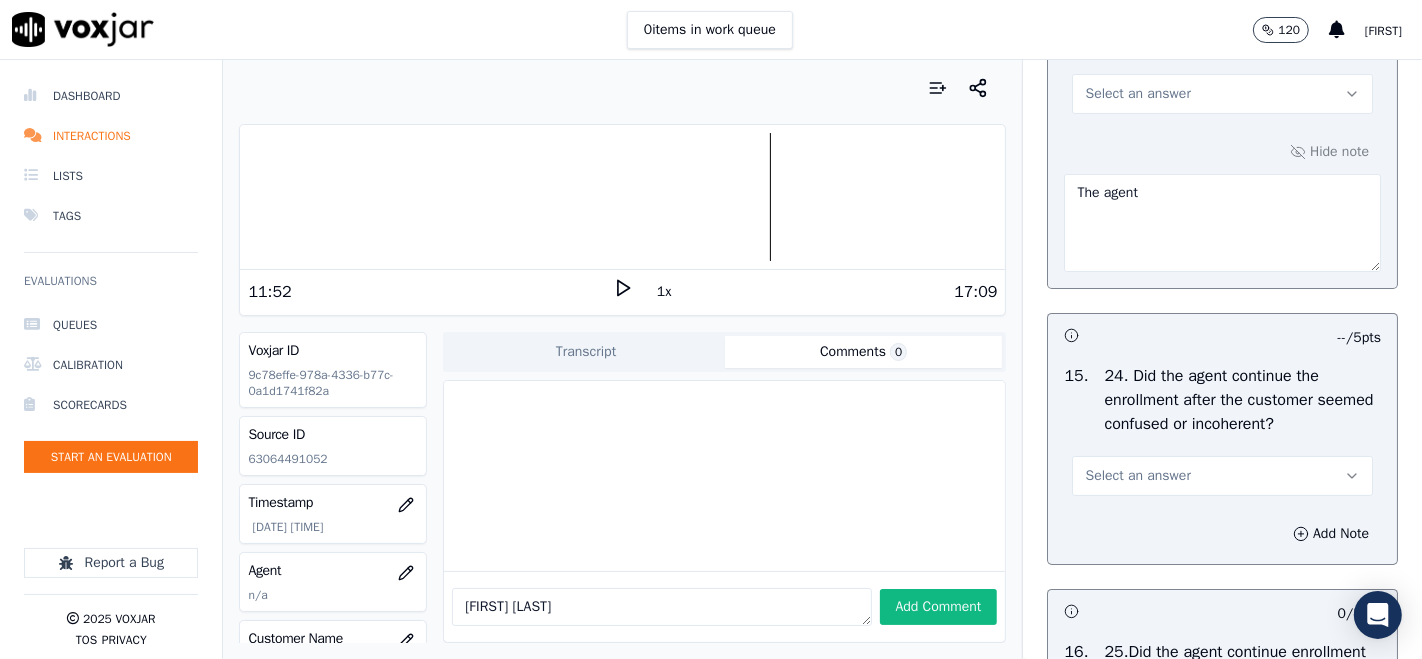 scroll, scrollTop: 6444, scrollLeft: 0, axis: vertical 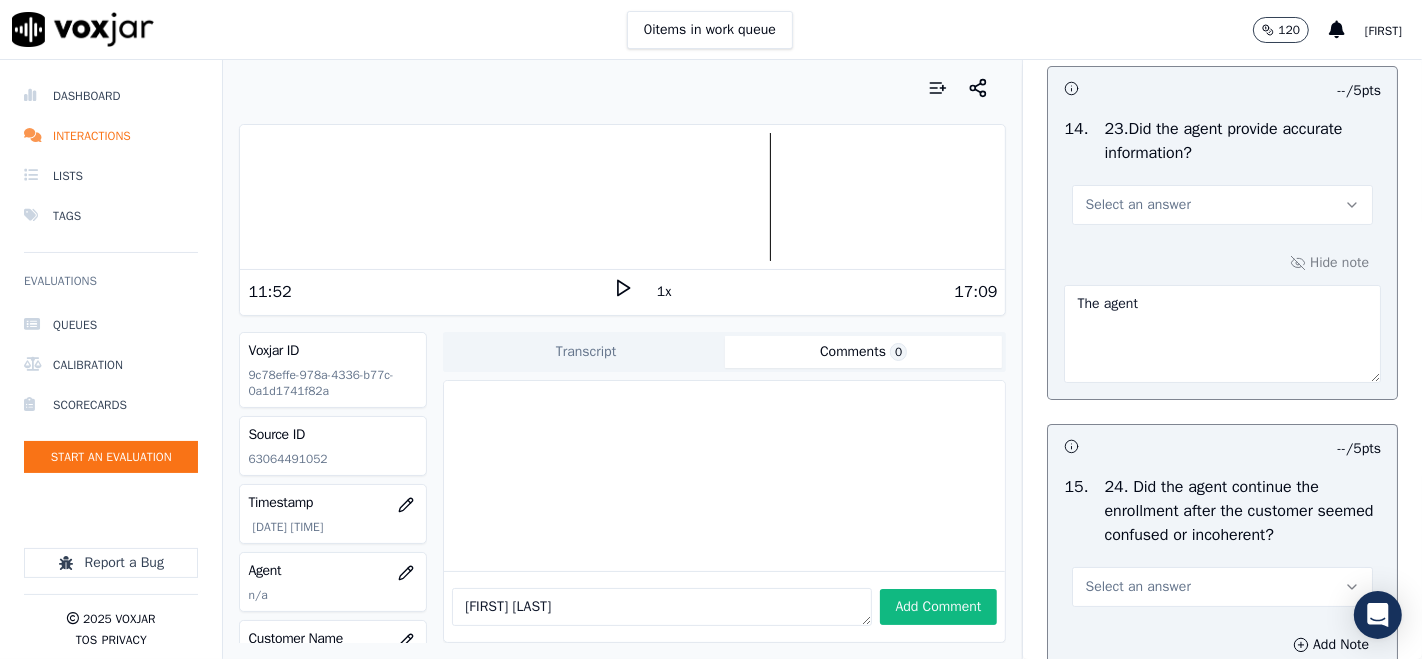 drag, startPoint x: 1208, startPoint y: 424, endPoint x: 1006, endPoint y: 446, distance: 203.19449 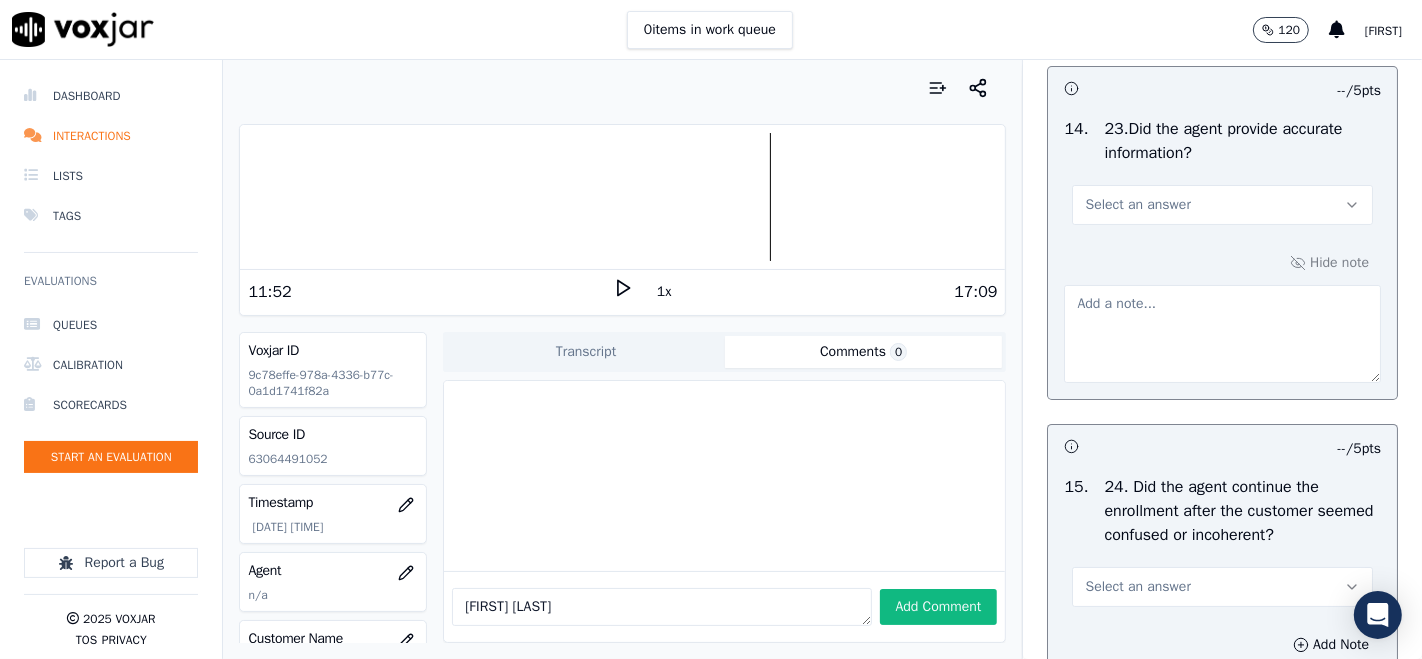 paste on "The agent provides incorrect rate, the correct rate is 10.52 and he said 10.00" 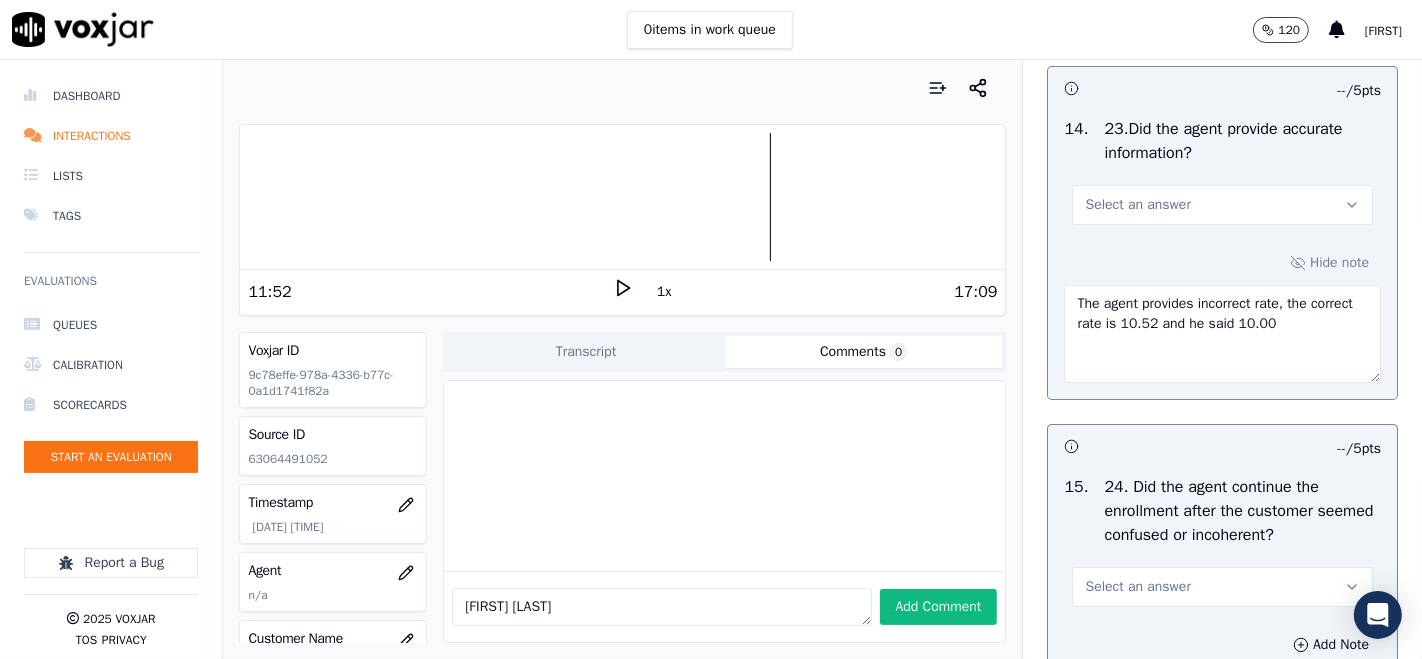 click on "Select an answer" at bounding box center [1222, 205] 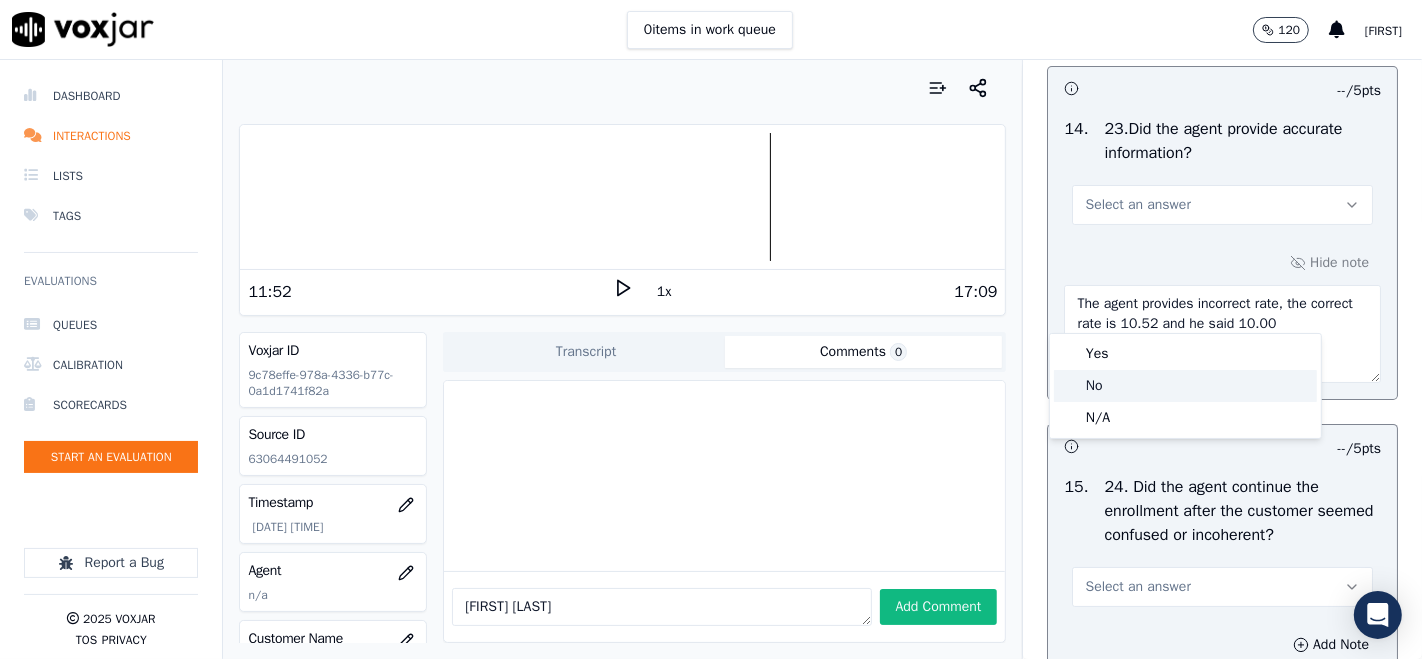 click on "No" 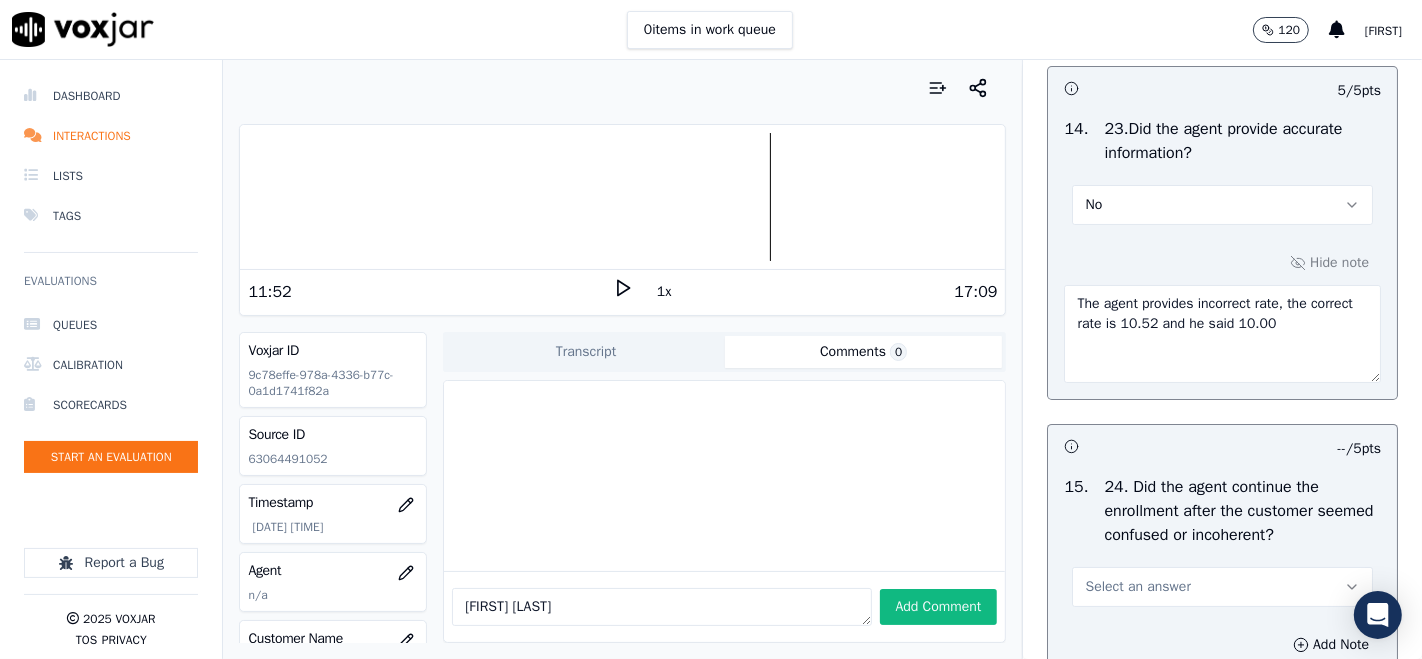 click on "No" at bounding box center [1222, 205] 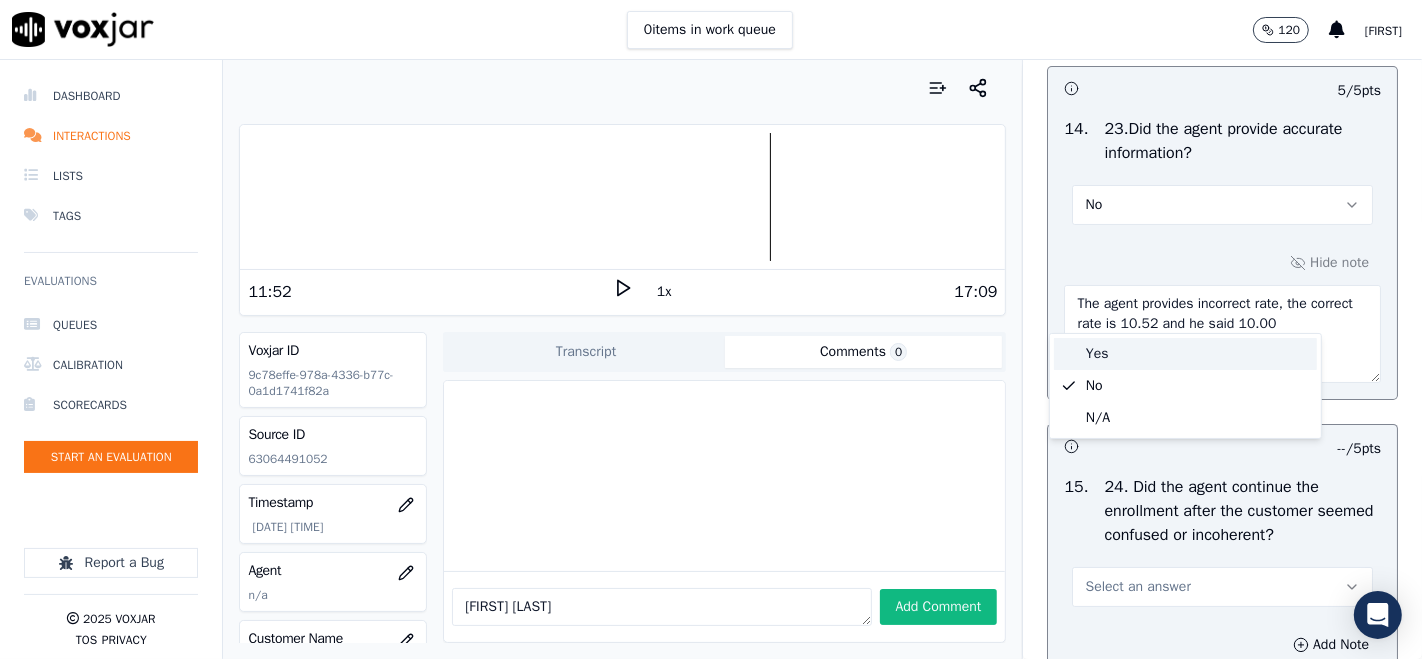 click at bounding box center (1069, 354) 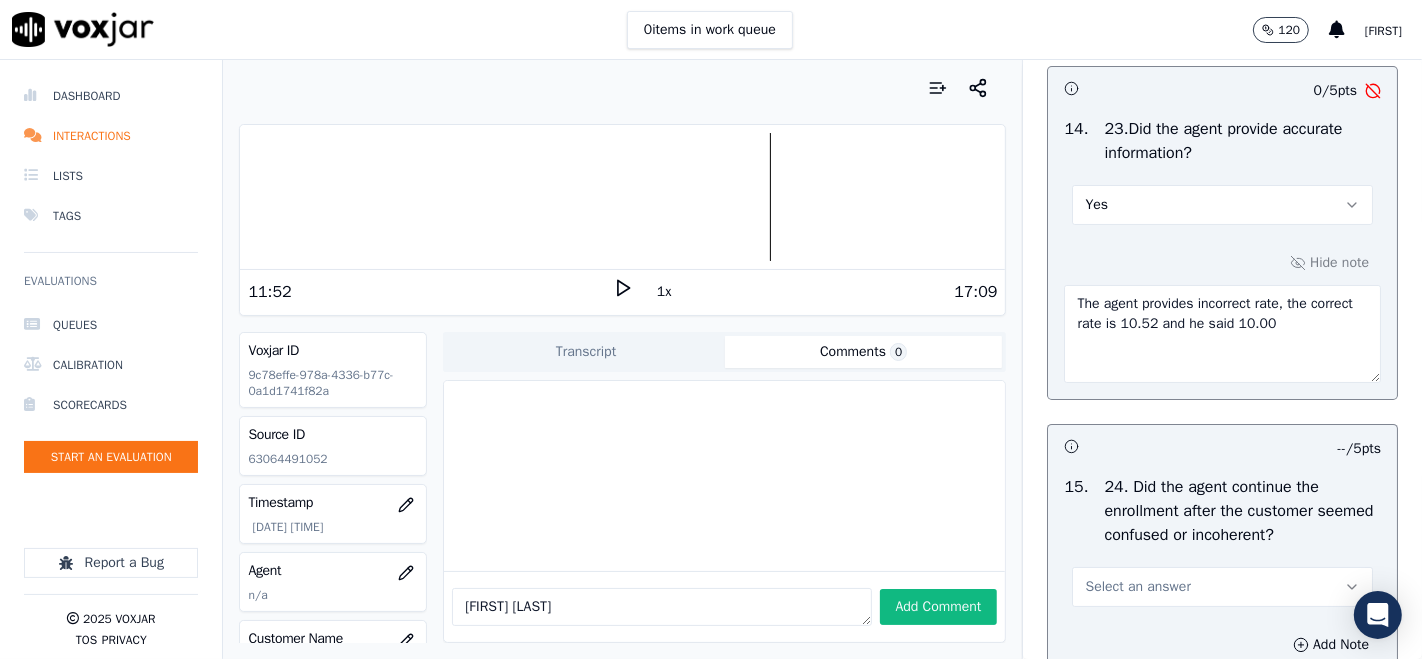 click on "The agent provides incorrect rate, the correct rate is 10.52 and he said 10.00" at bounding box center (1222, 334) 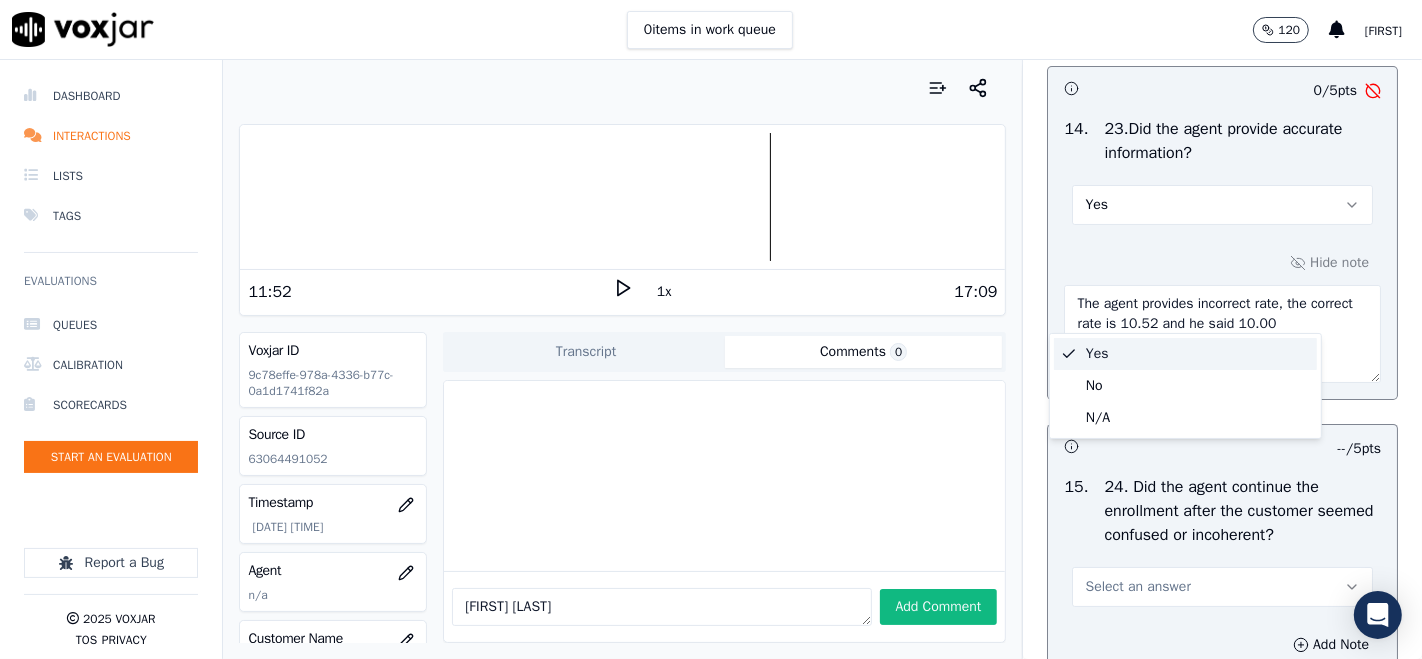 click on "Yes" at bounding box center (1185, 354) 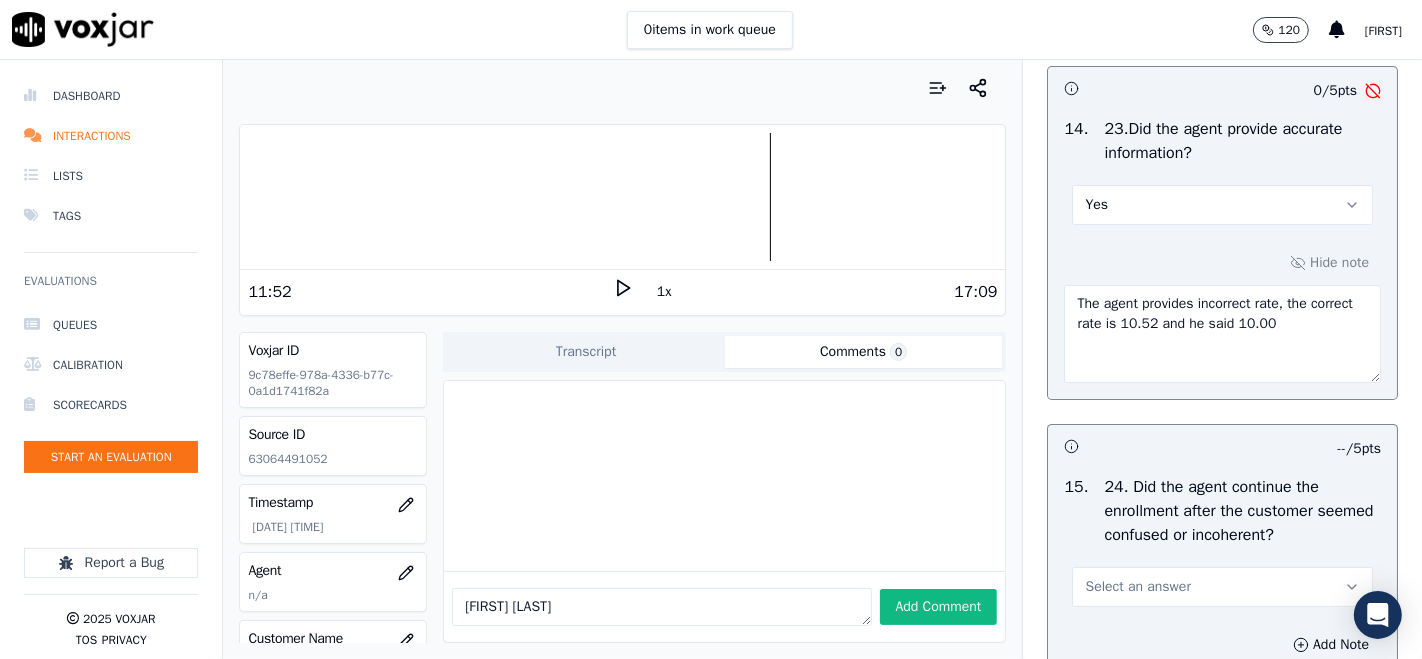 click 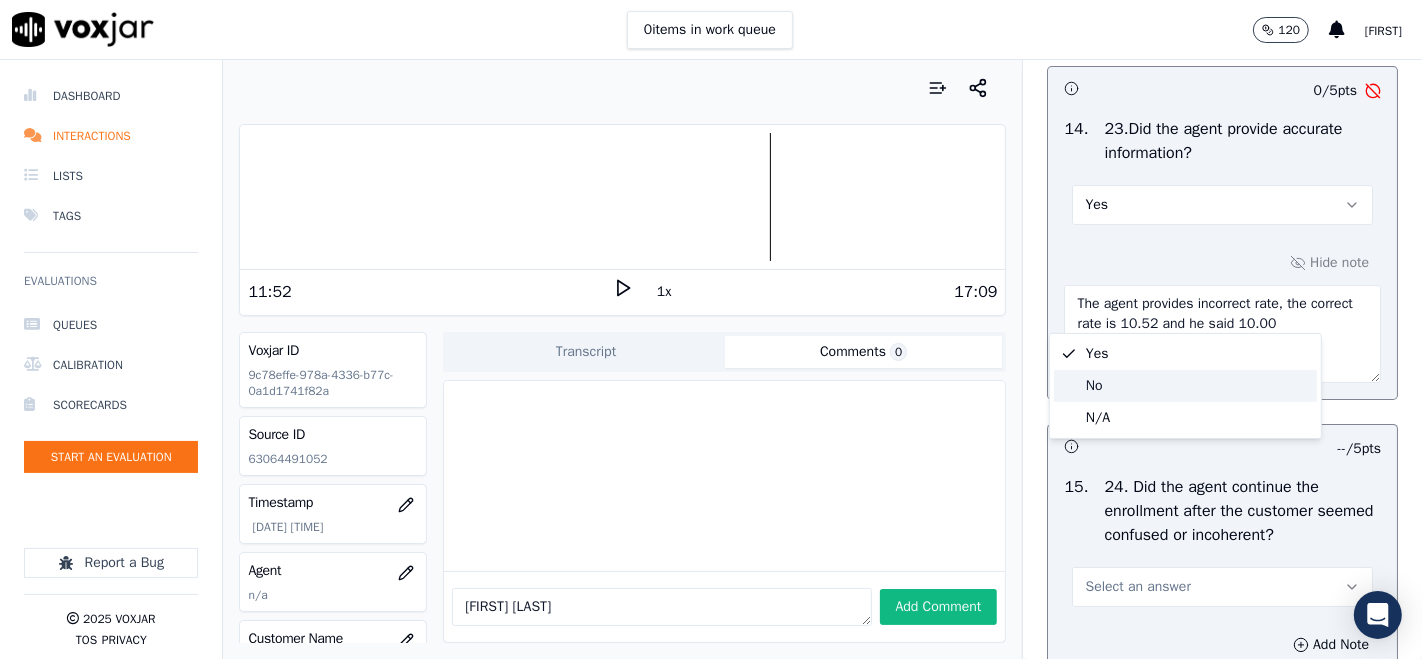 click on "No" 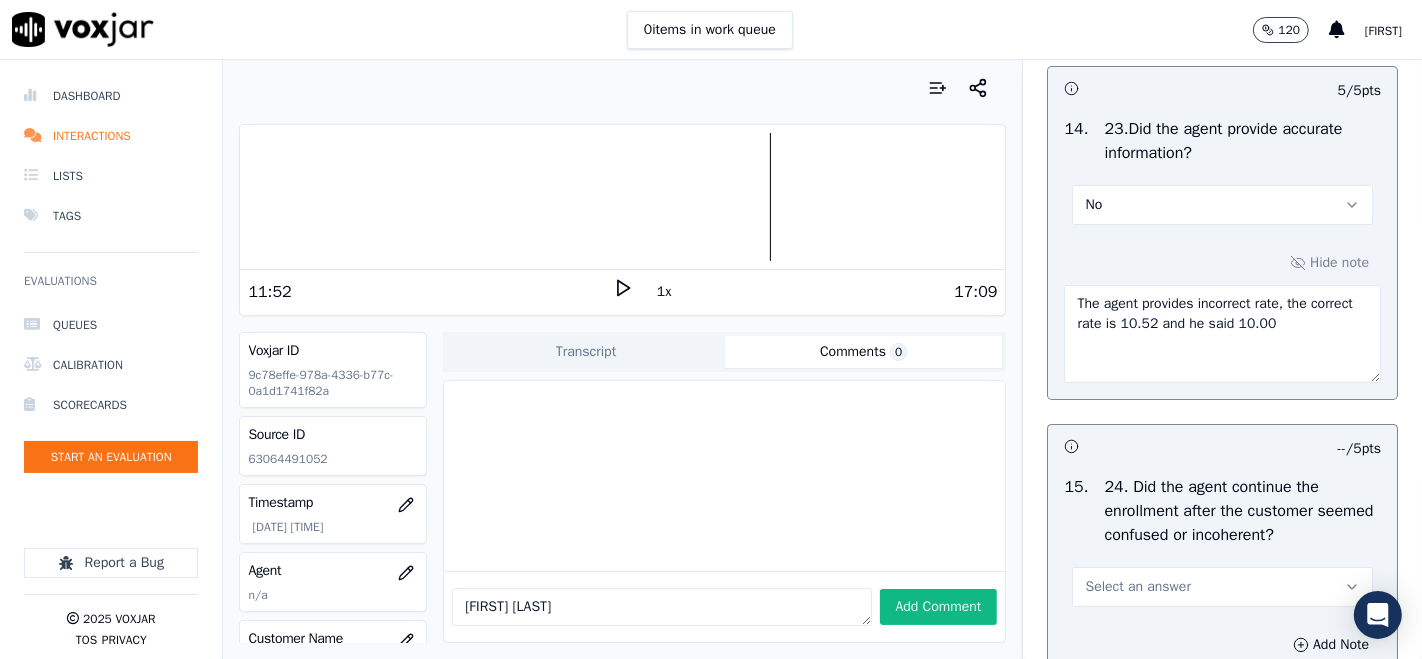 click on "No" at bounding box center (1222, 205) 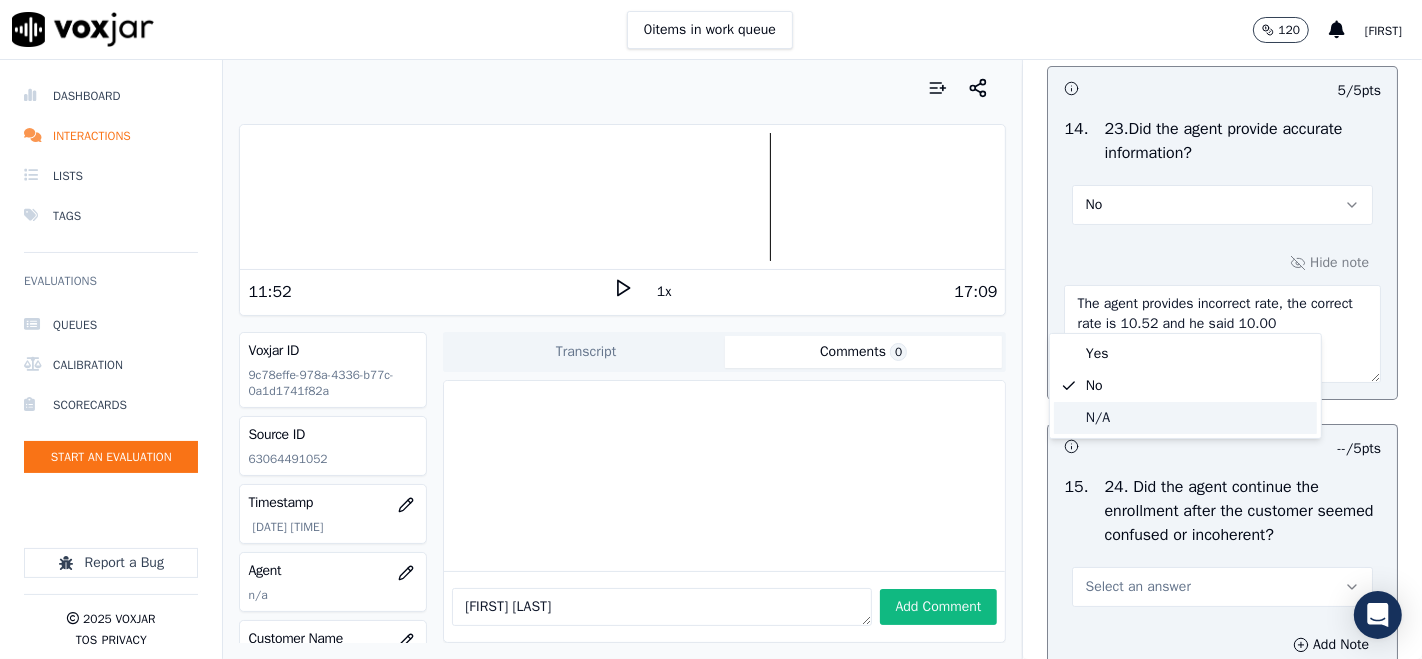 click at bounding box center [1069, 418] 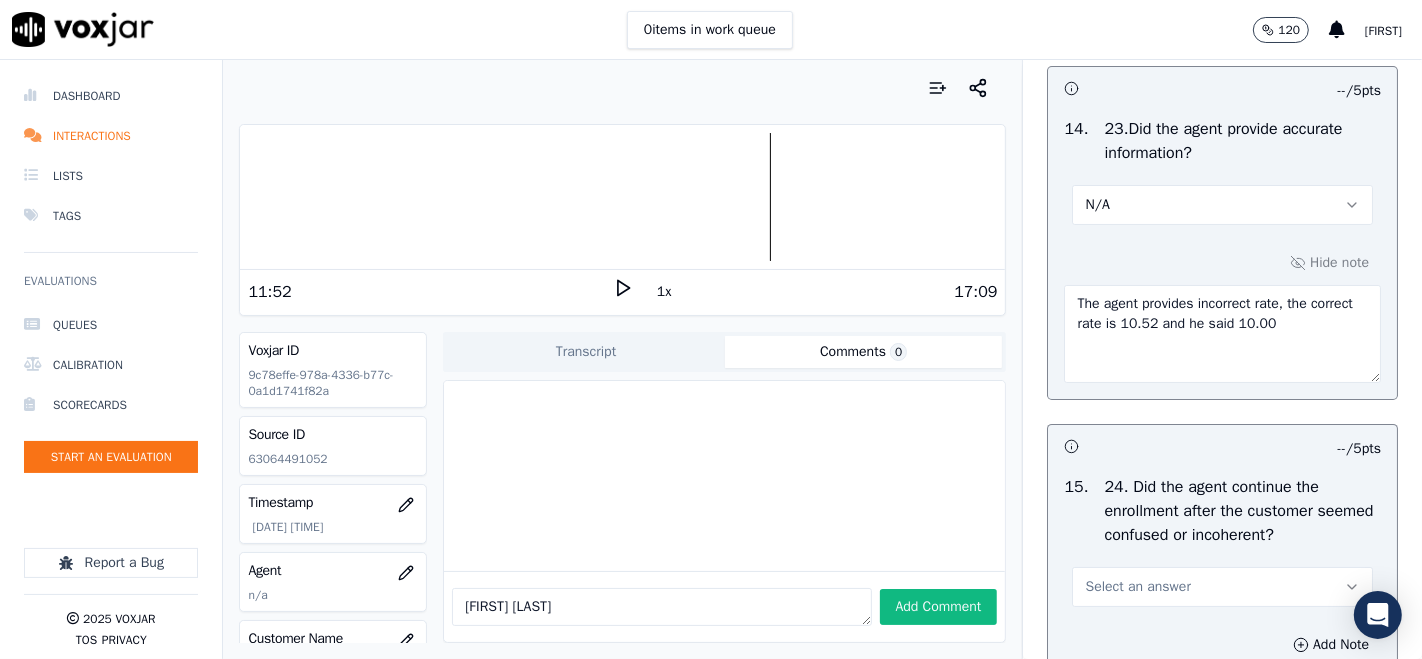 click on "The agent provides incorrect rate, the correct rate is 10.52 and he said 10.00" at bounding box center (1222, 334) 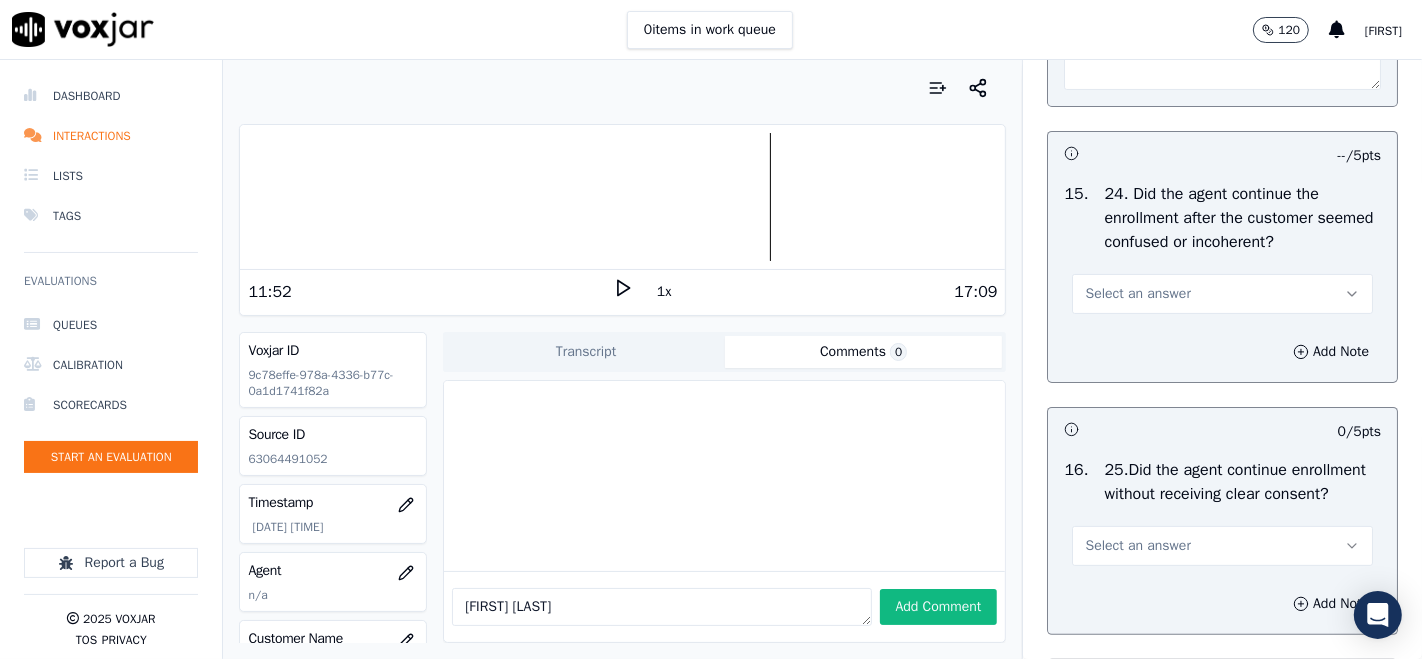 scroll, scrollTop: 6777, scrollLeft: 0, axis: vertical 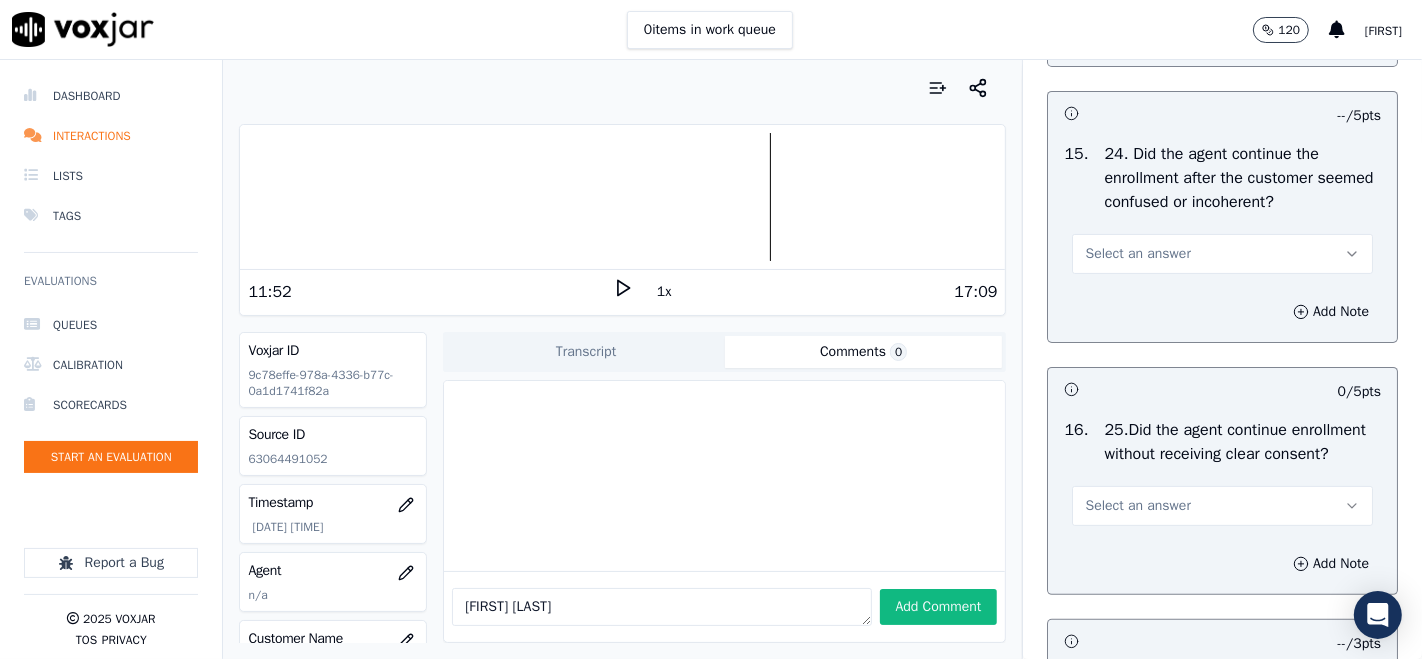 type on "The agent provides incorrect rate, the correct rate is 10.52 and he said 10.00 and he didn´t mention the Nextvolt Reward Program" 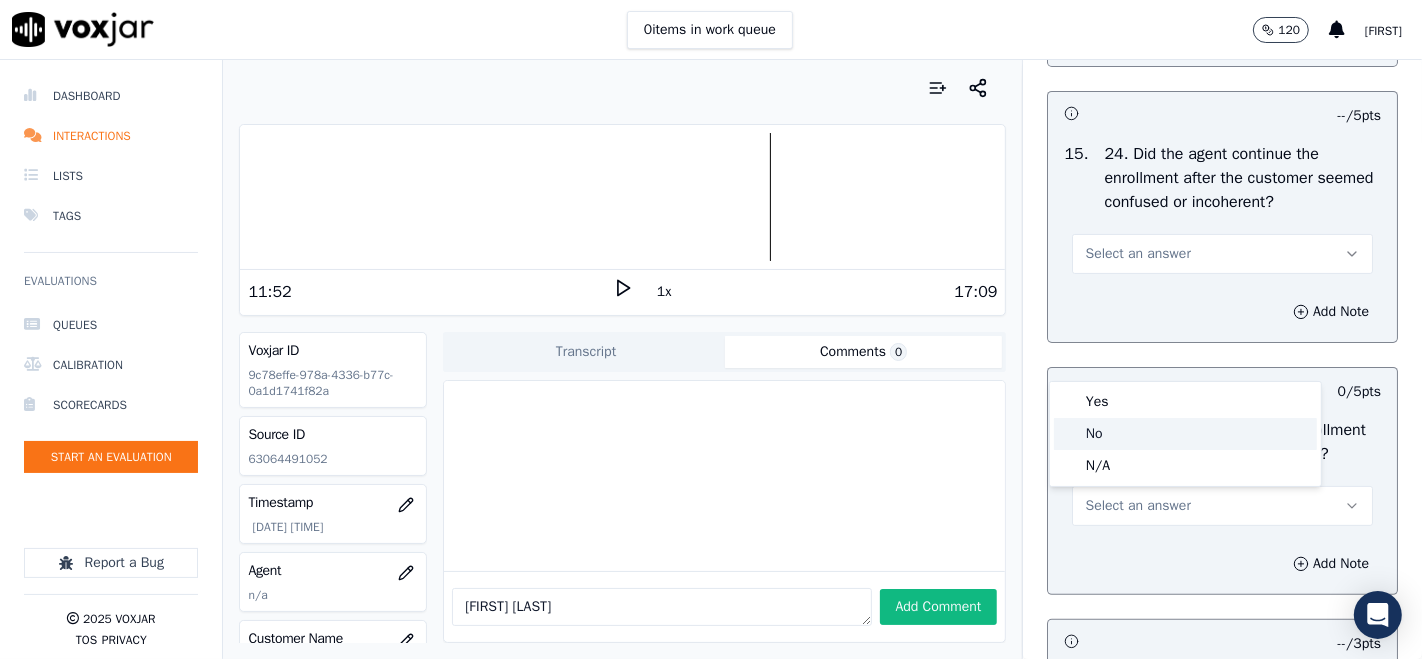 click on "No" 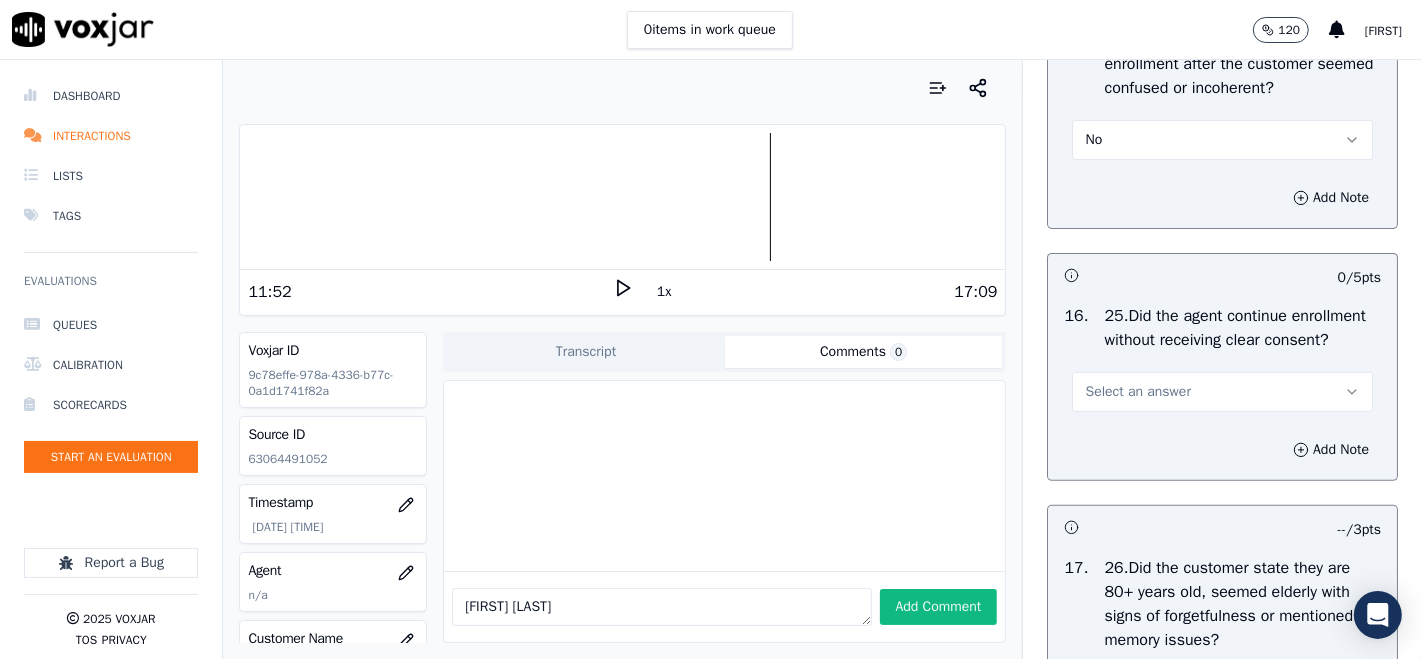 scroll, scrollTop: 7000, scrollLeft: 0, axis: vertical 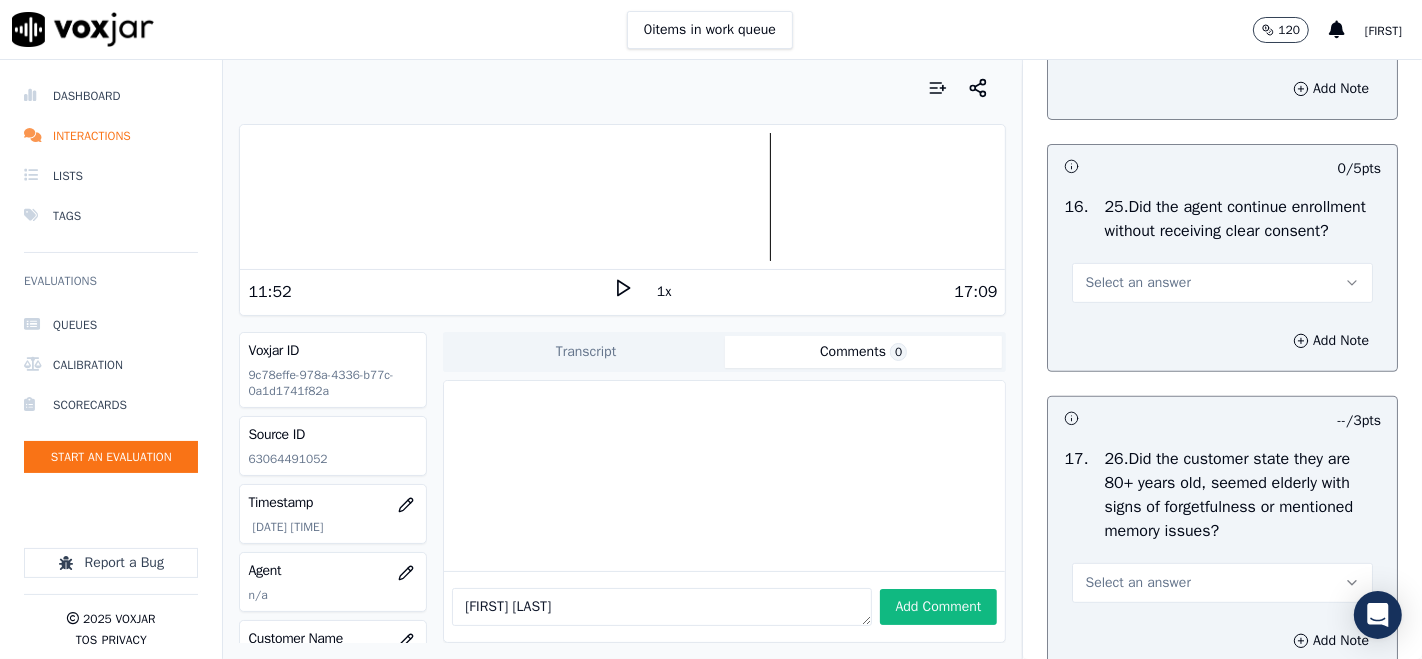 click on "Select an answer" at bounding box center (1222, 283) 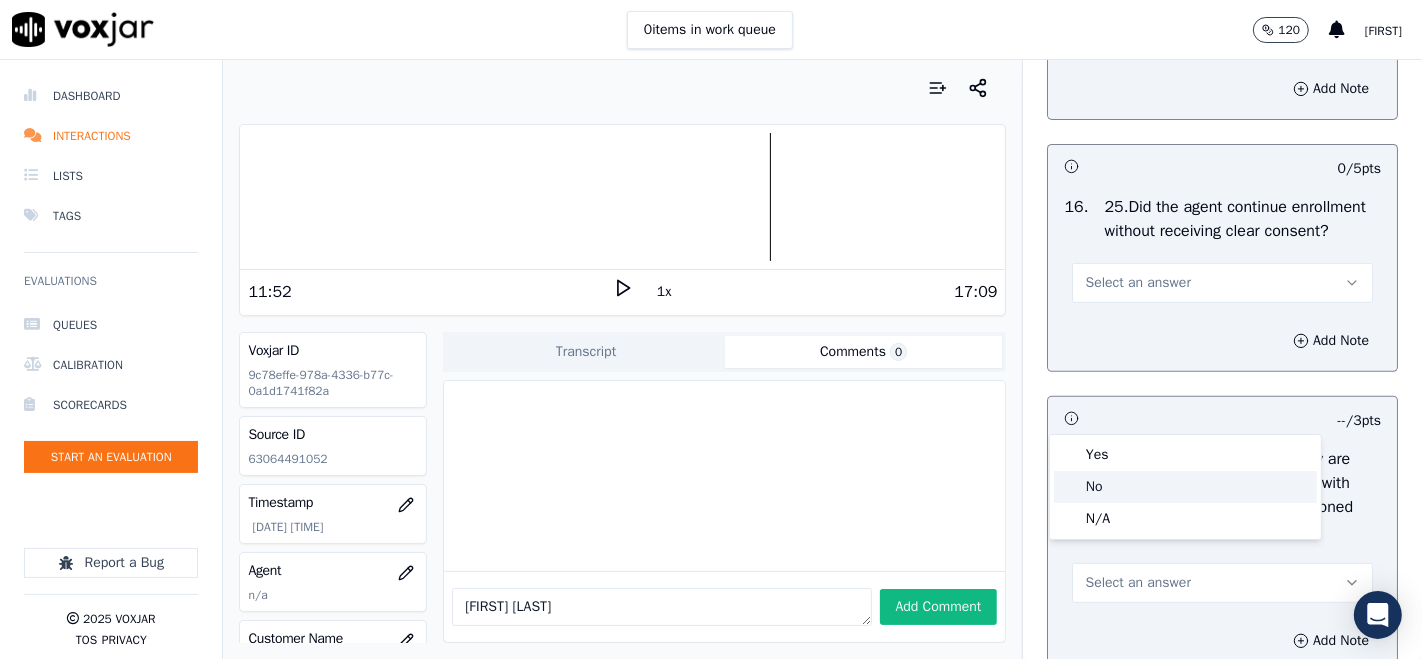 click on "No" 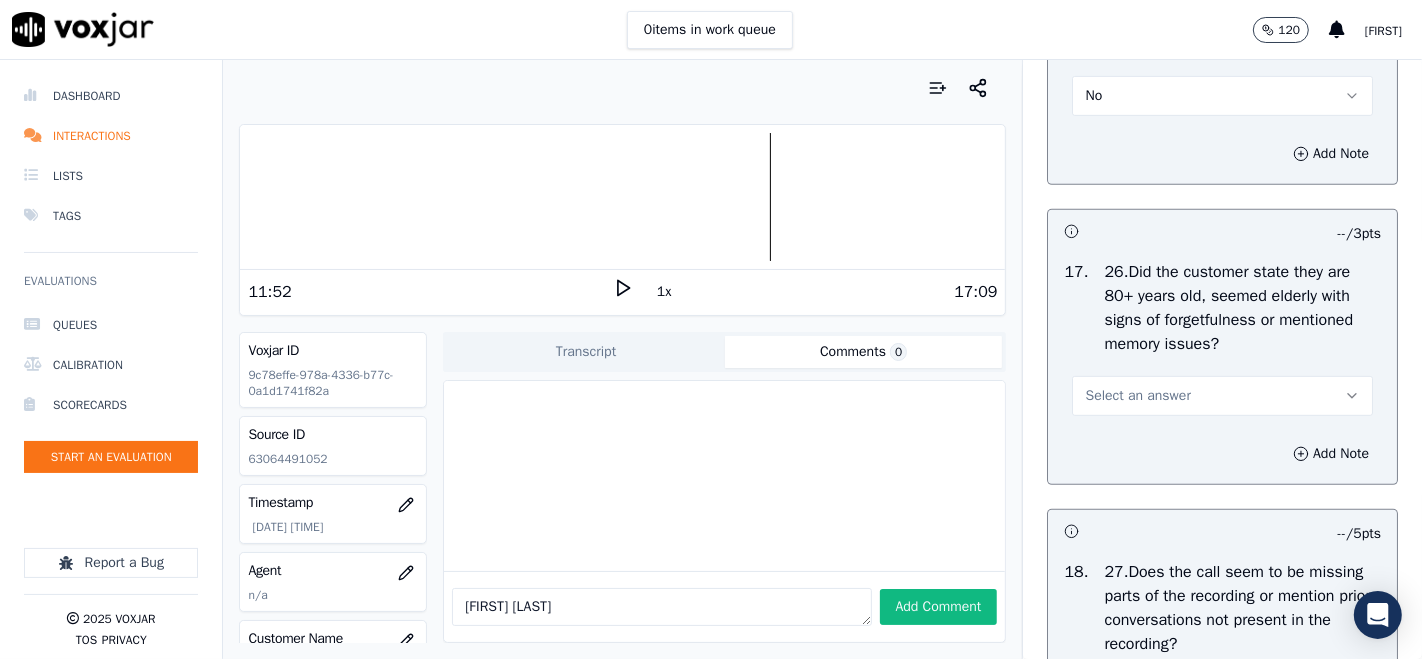 scroll, scrollTop: 7222, scrollLeft: 0, axis: vertical 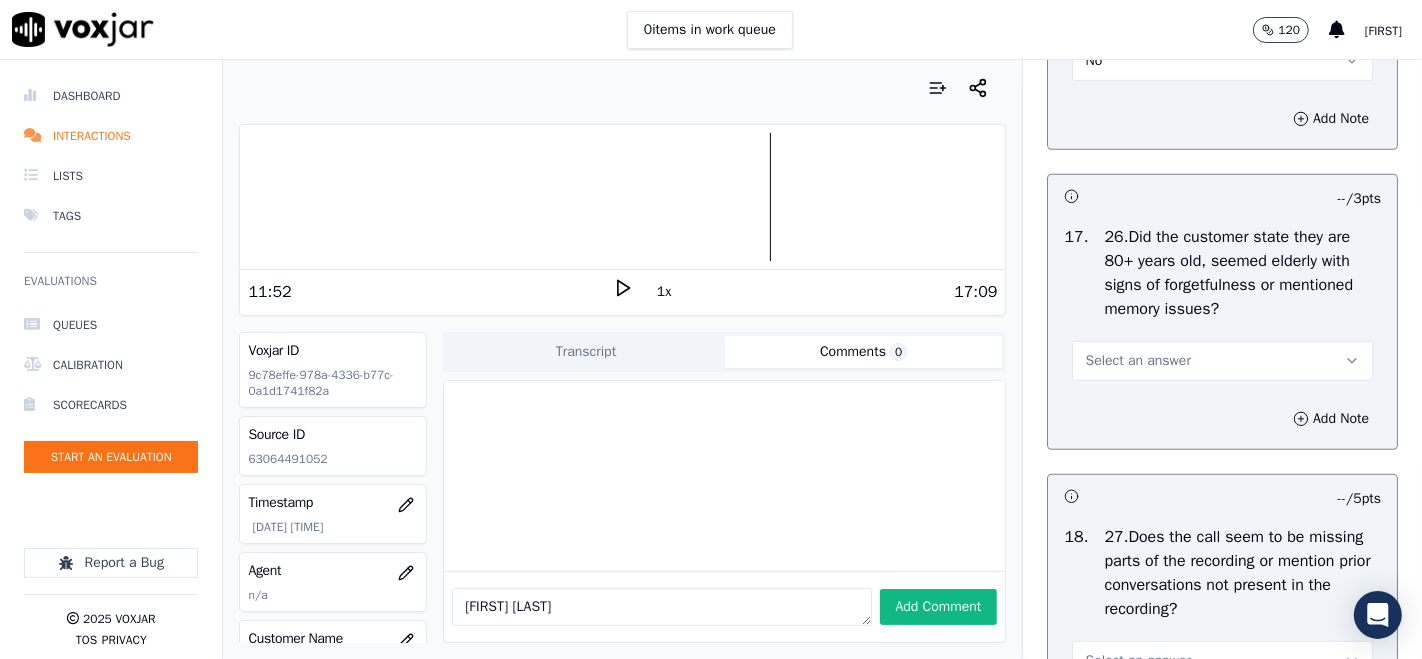 click on "Select an answer" at bounding box center (1137, 361) 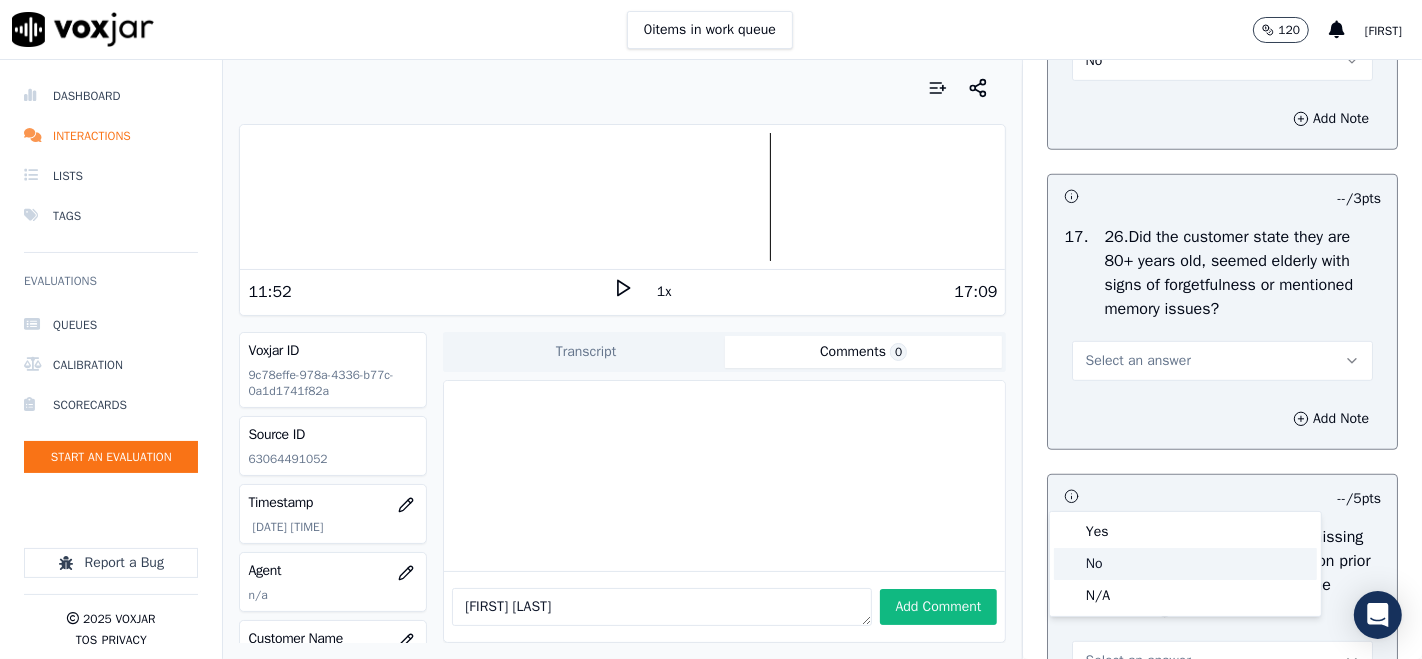 click on "No" 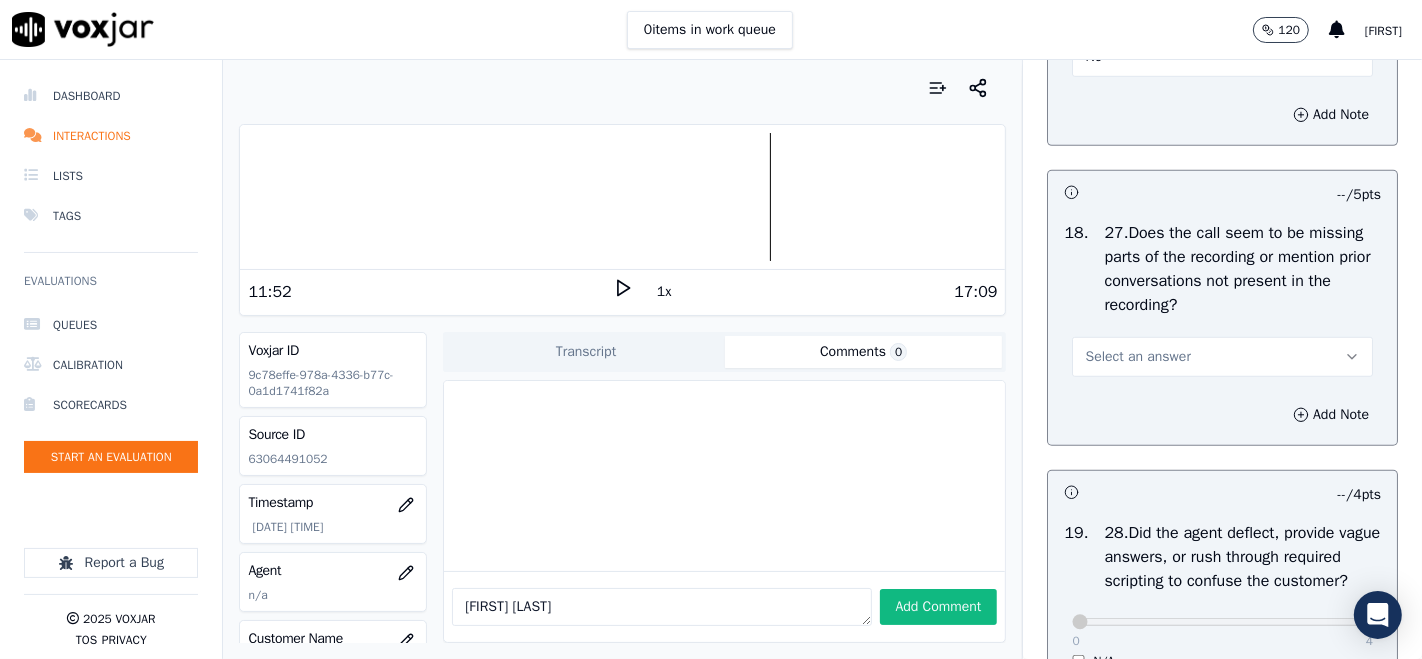 scroll, scrollTop: 7555, scrollLeft: 0, axis: vertical 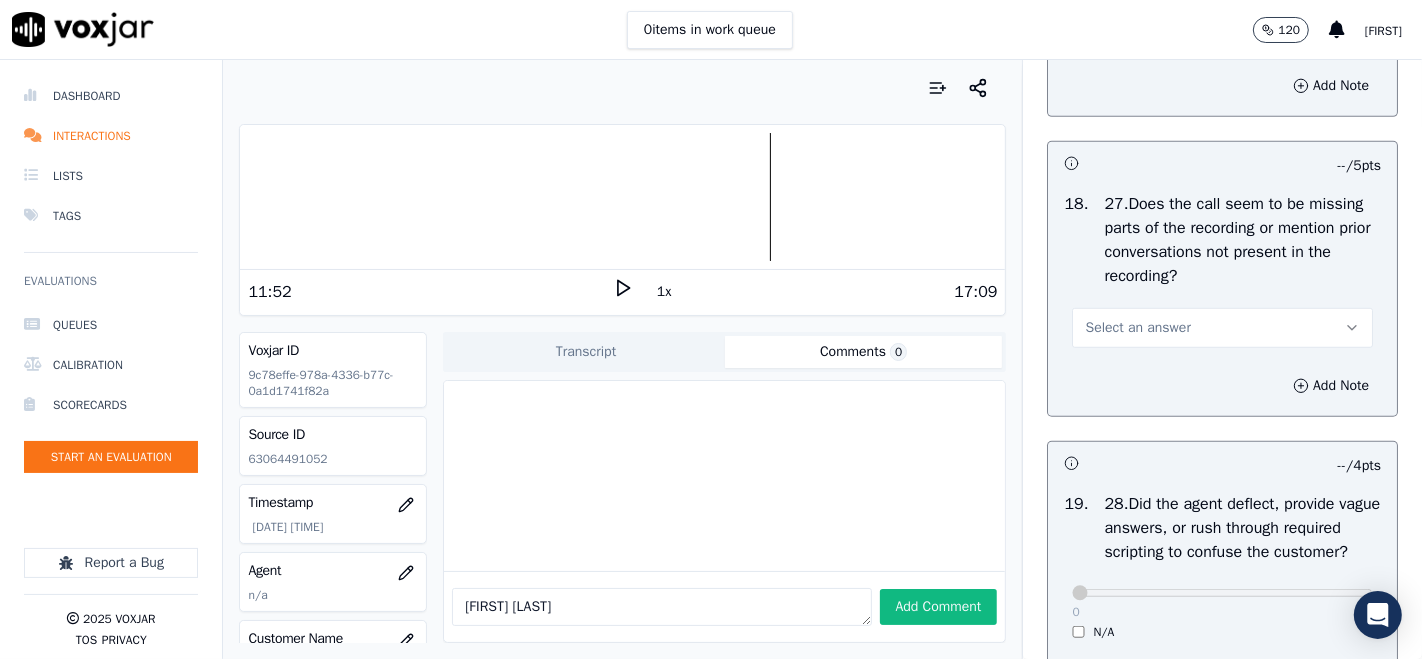 click on "Select an answer" at bounding box center (1137, 328) 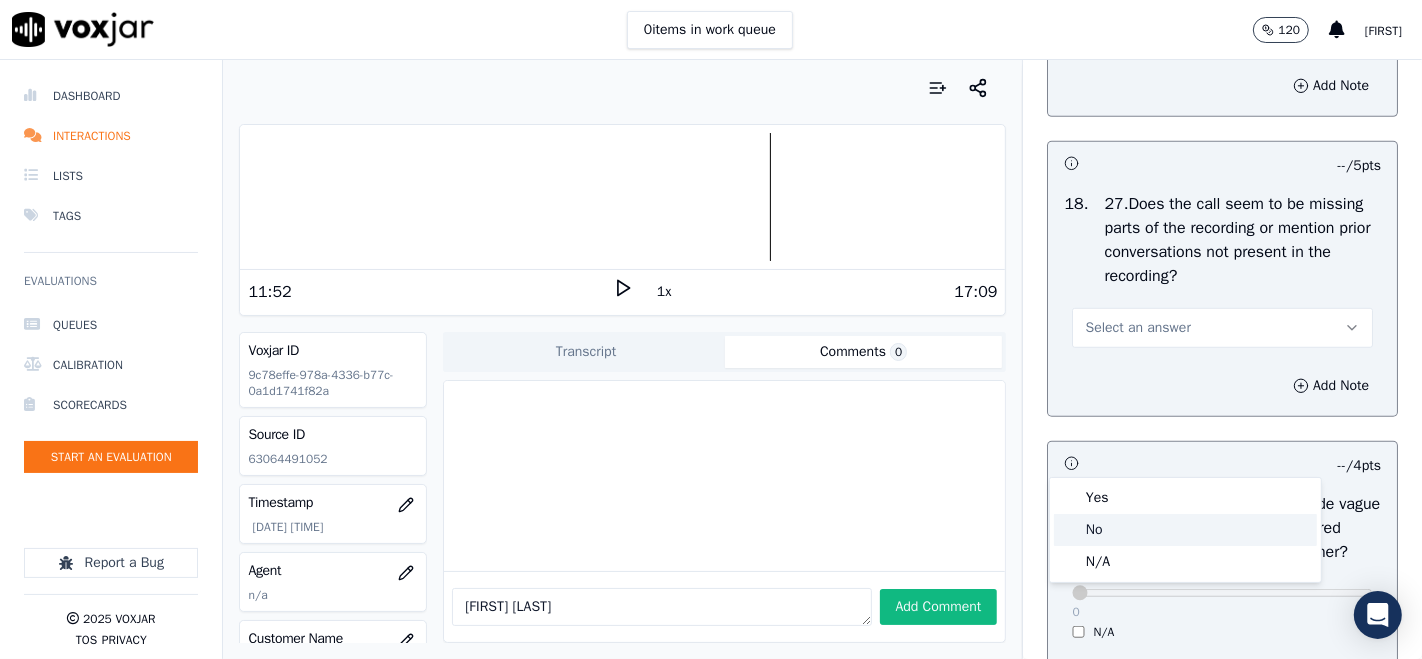 click on "No" 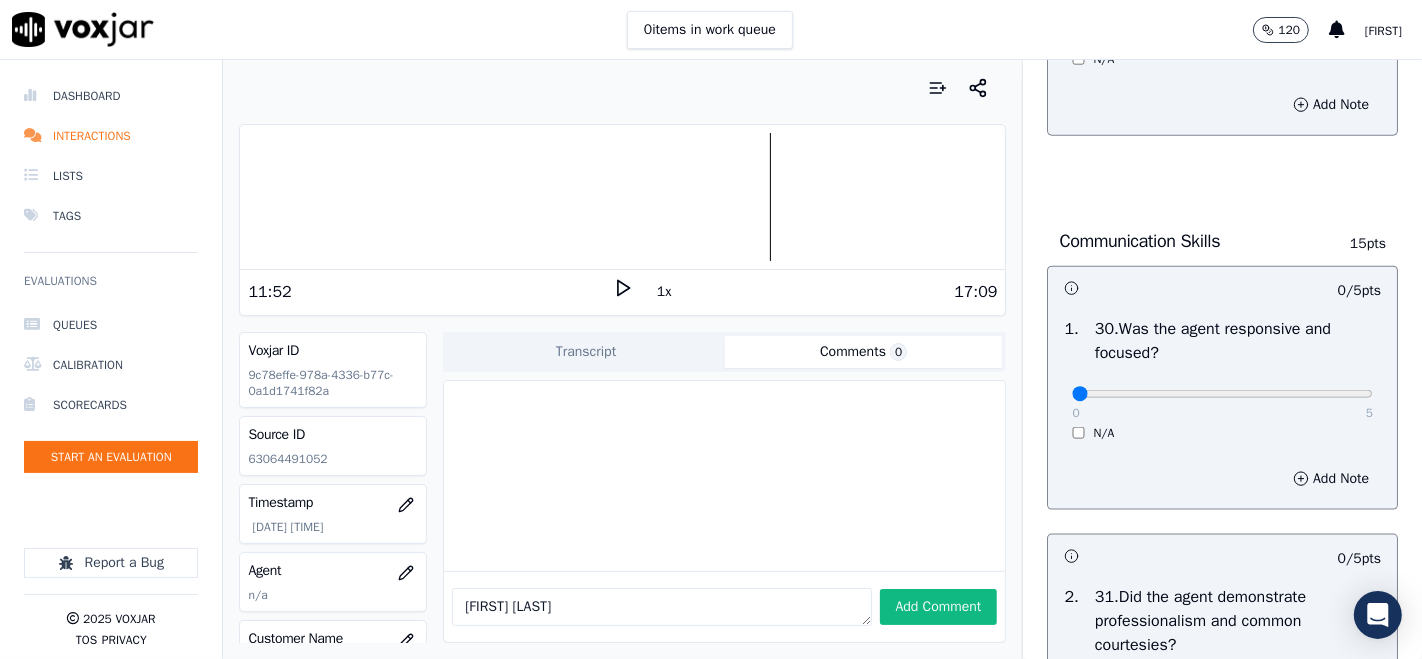 scroll, scrollTop: 8666, scrollLeft: 0, axis: vertical 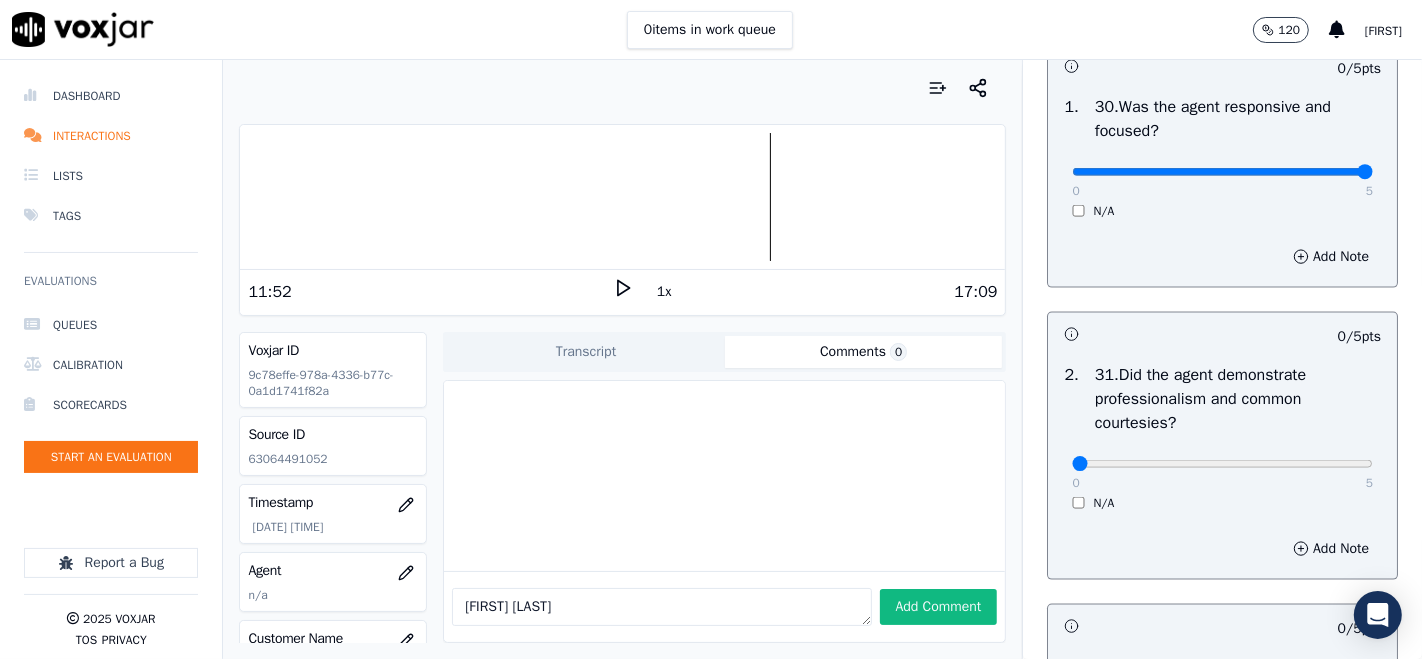 type on "5" 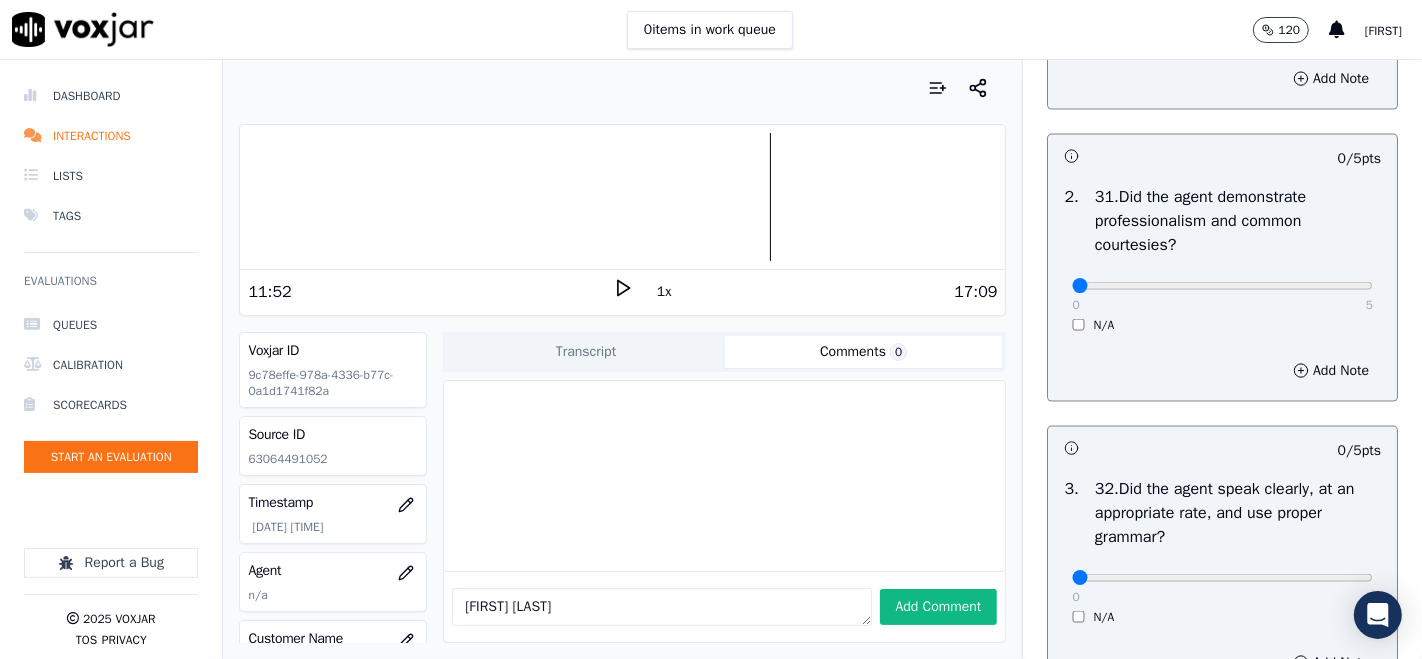 scroll, scrollTop: 9000, scrollLeft: 0, axis: vertical 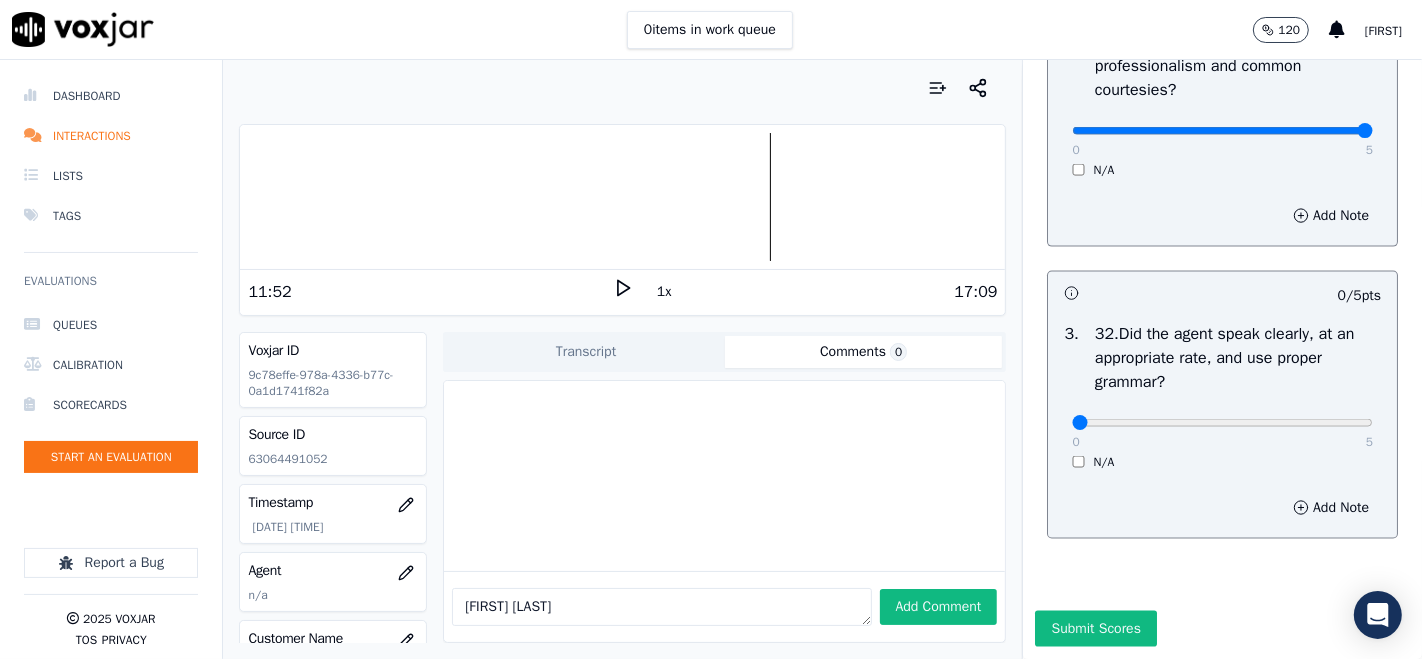 type on "5" 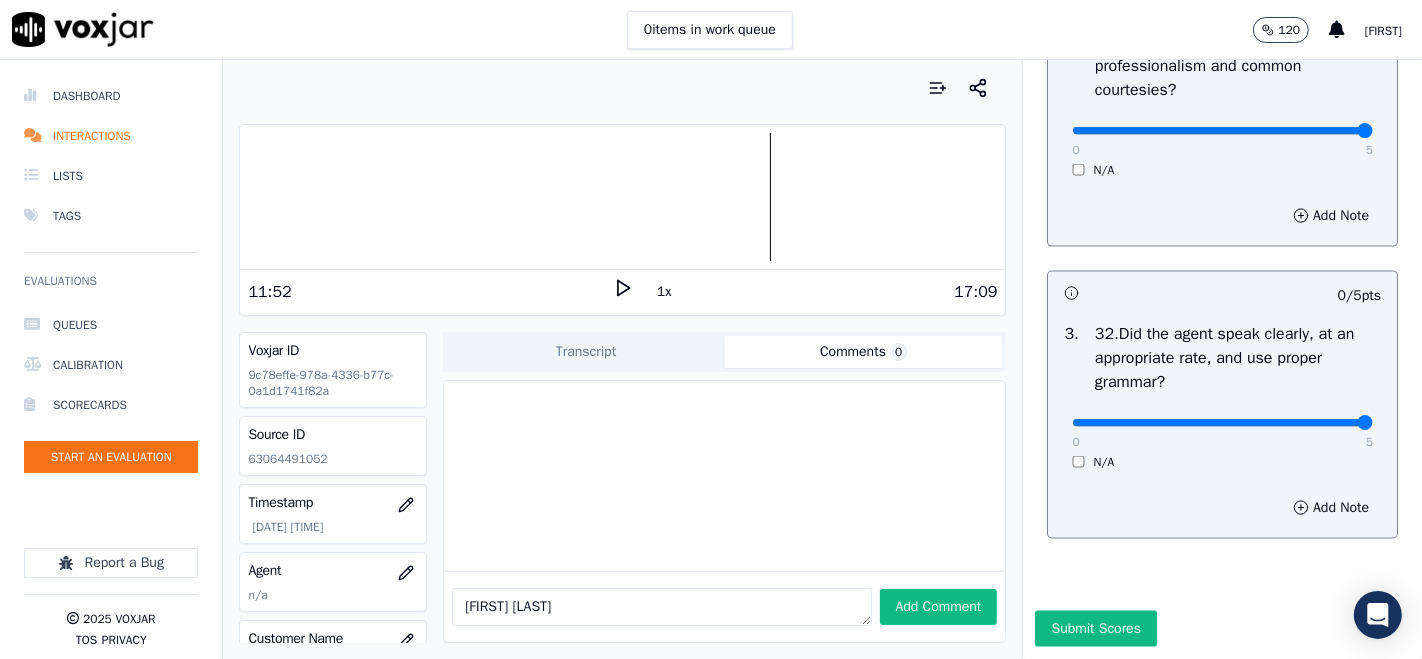 type on "5" 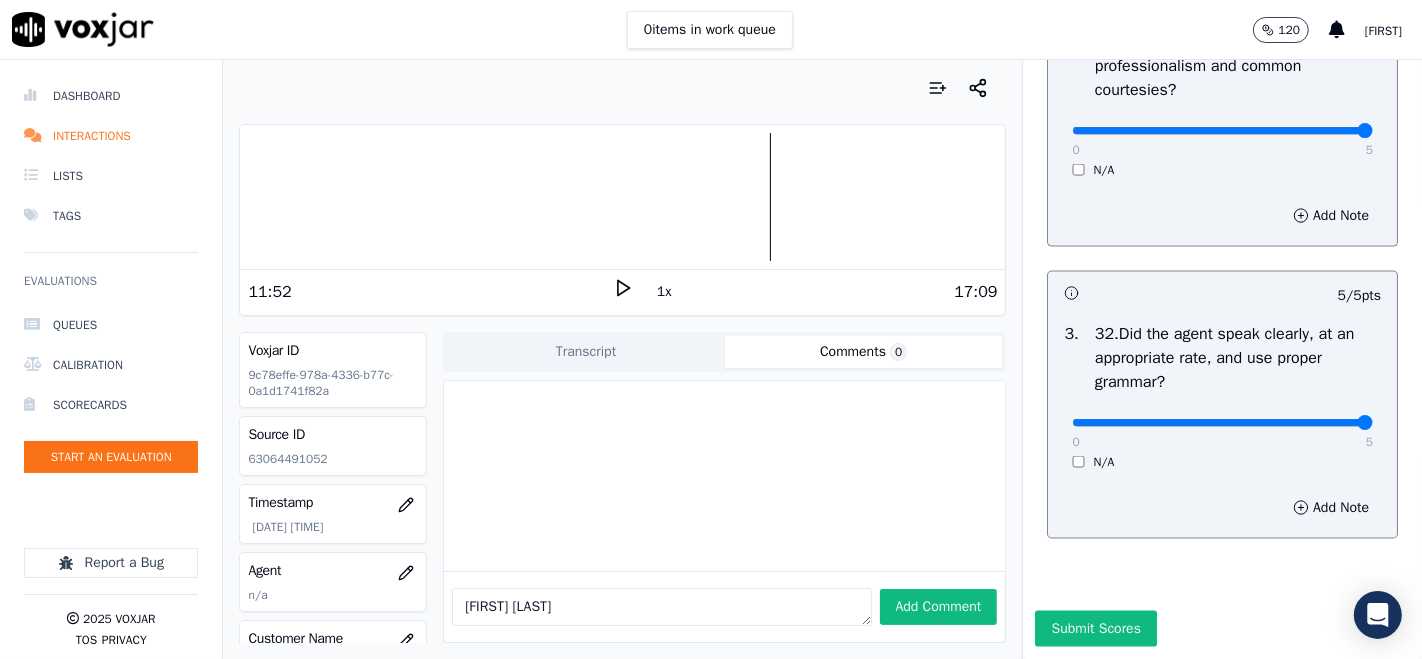 scroll, scrollTop: 9196, scrollLeft: 0, axis: vertical 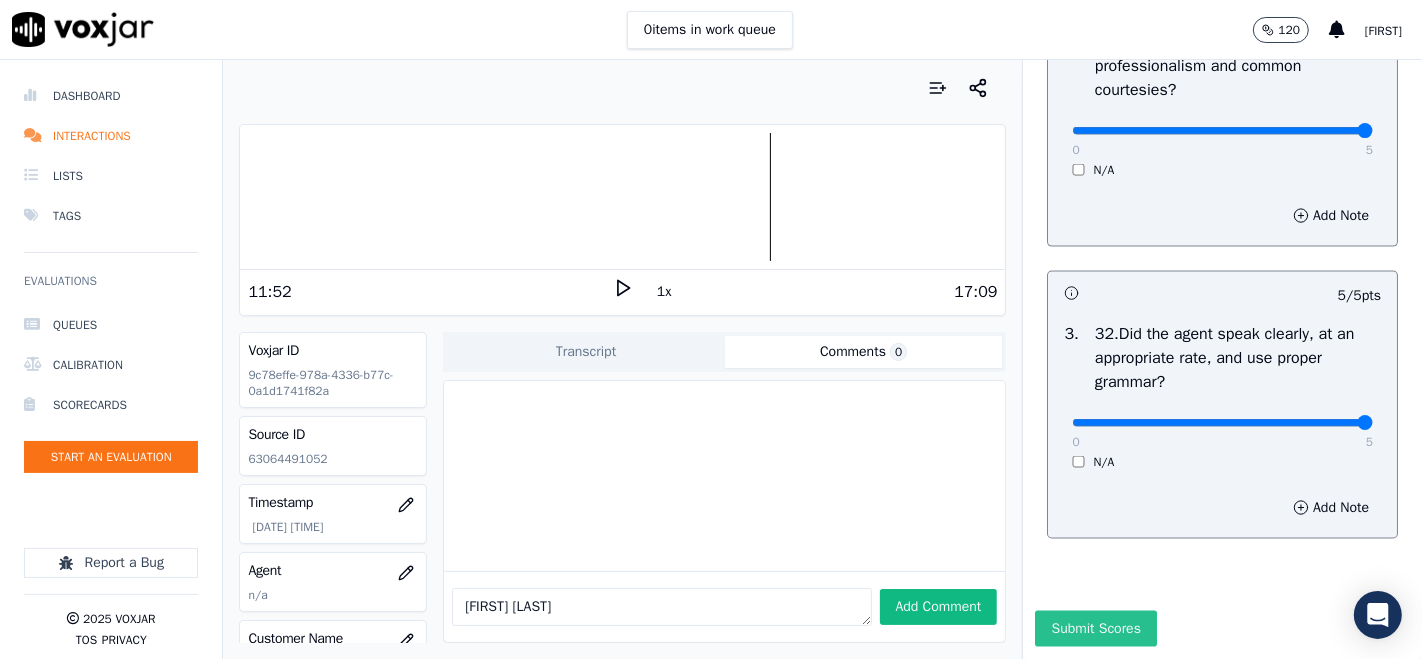 click on "Submit Scores" at bounding box center (1095, 629) 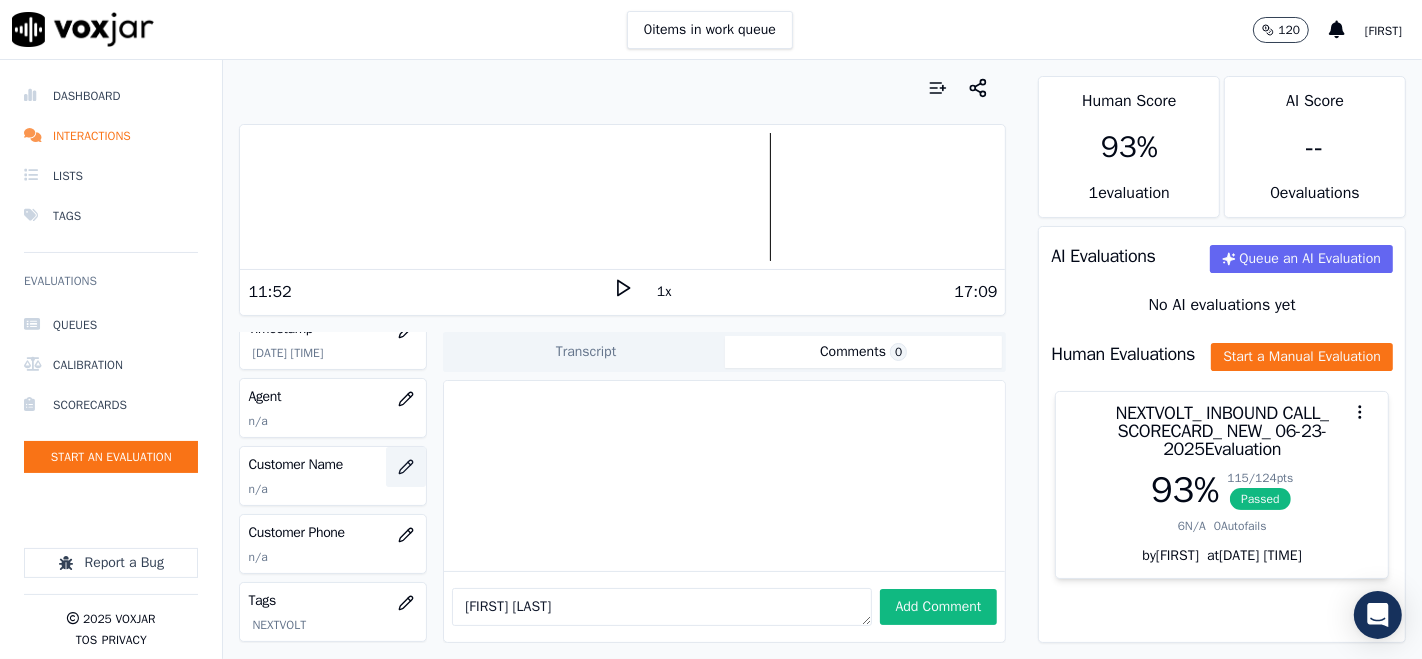 scroll, scrollTop: 222, scrollLeft: 0, axis: vertical 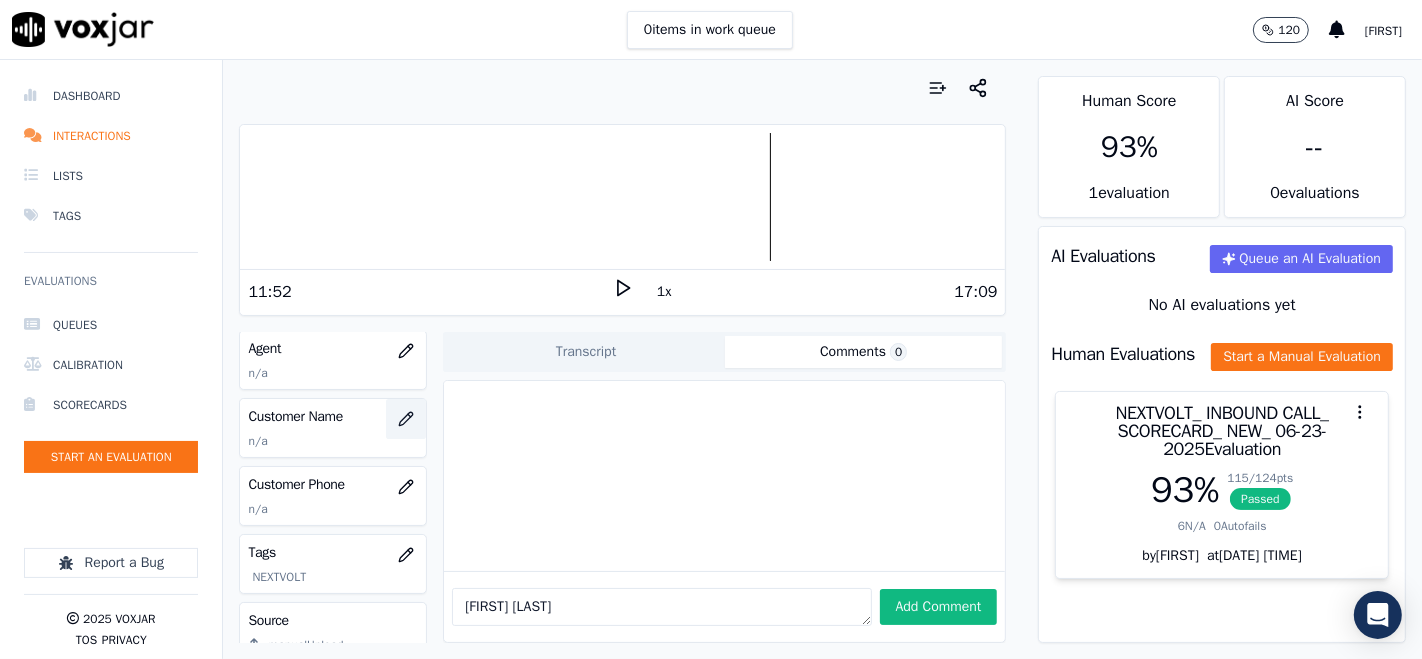 click 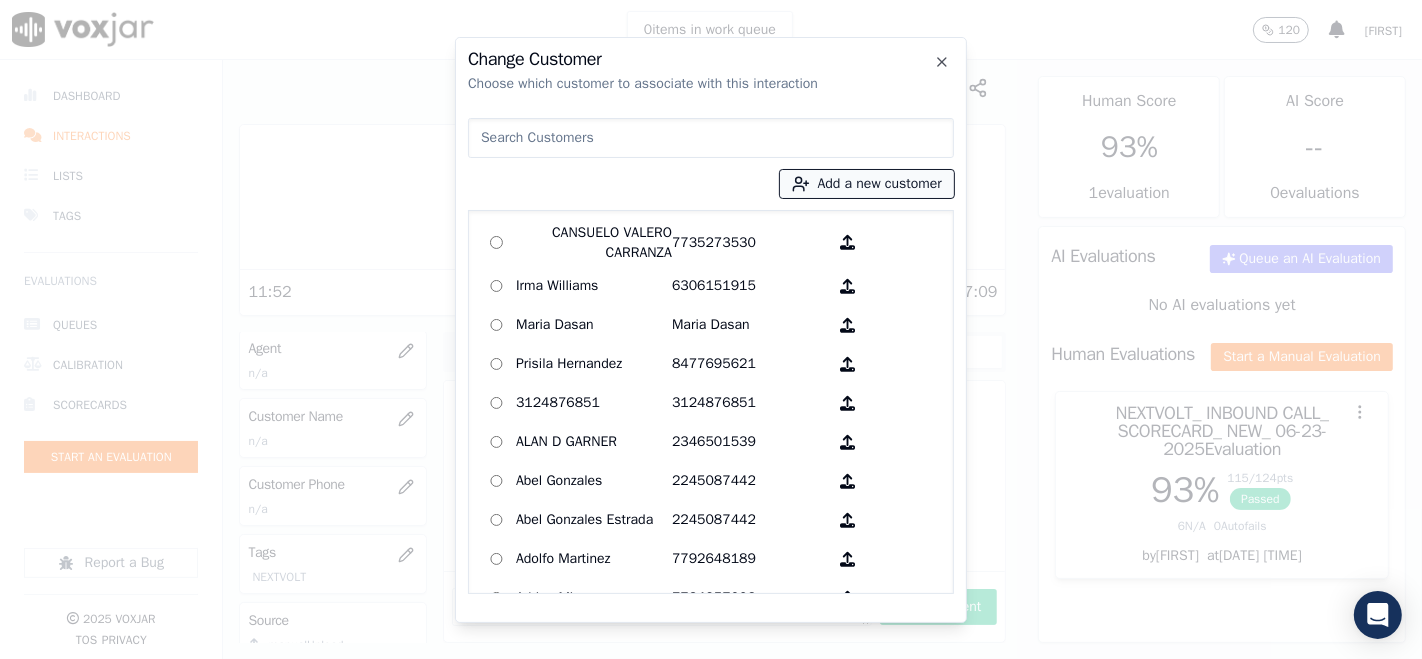 click on "Add a new customer" at bounding box center [867, 184] 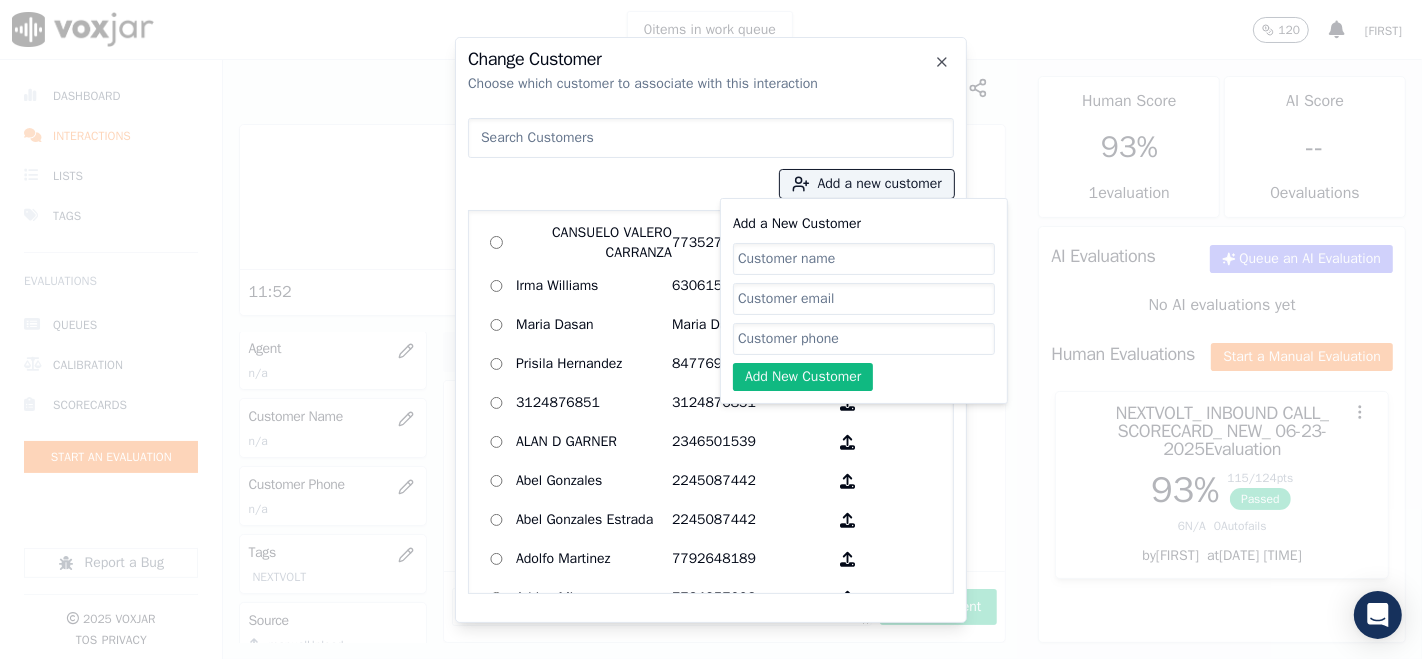 click on "Add a New Customer" 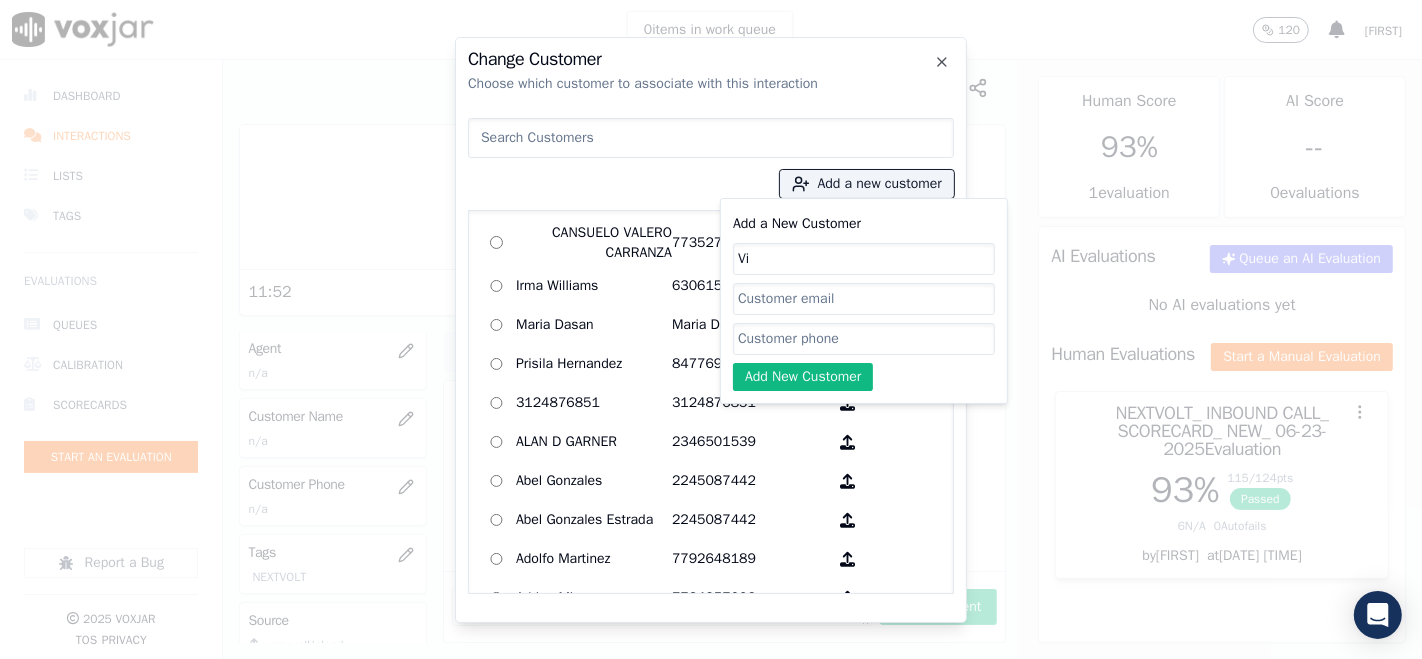 type on "V" 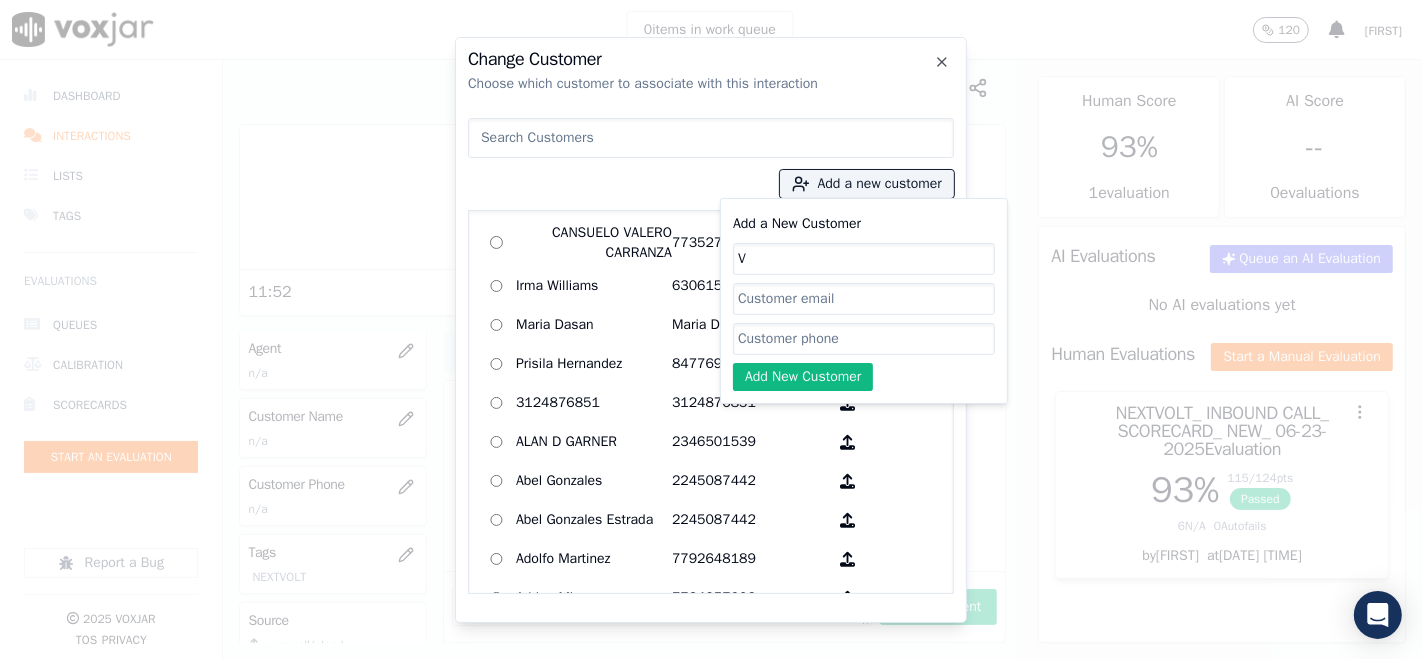type 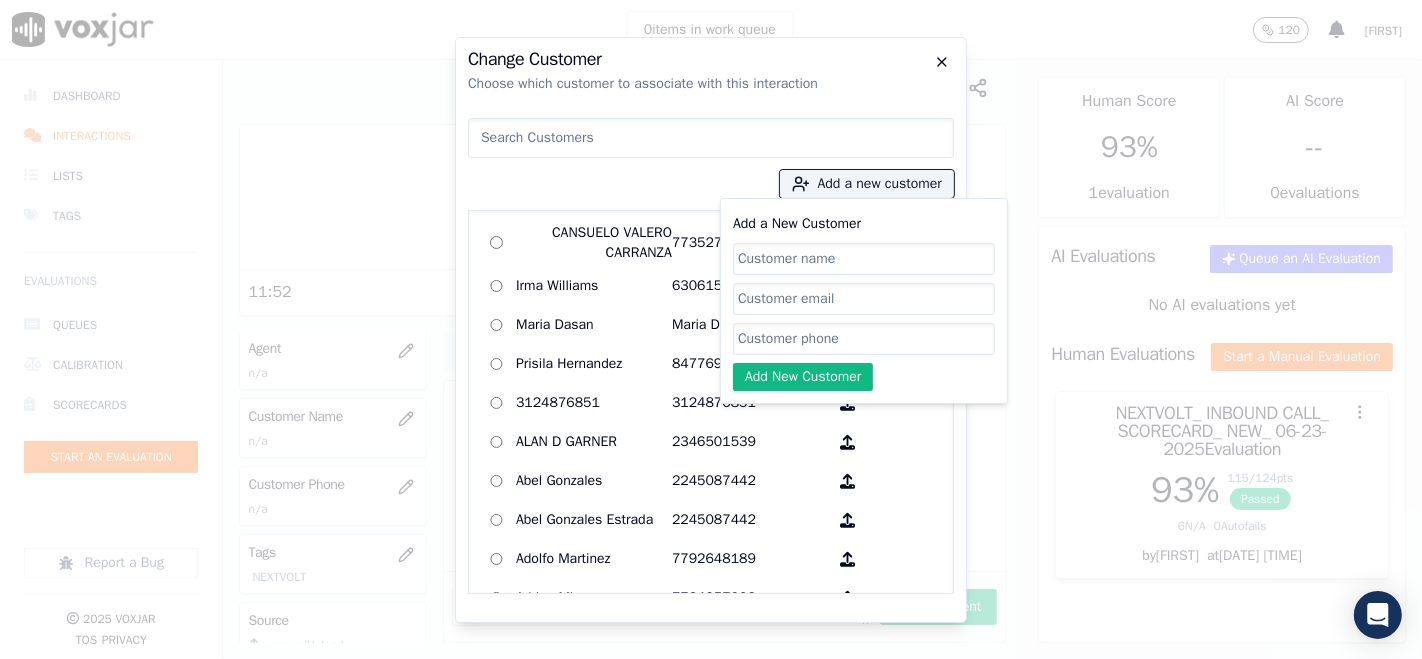click 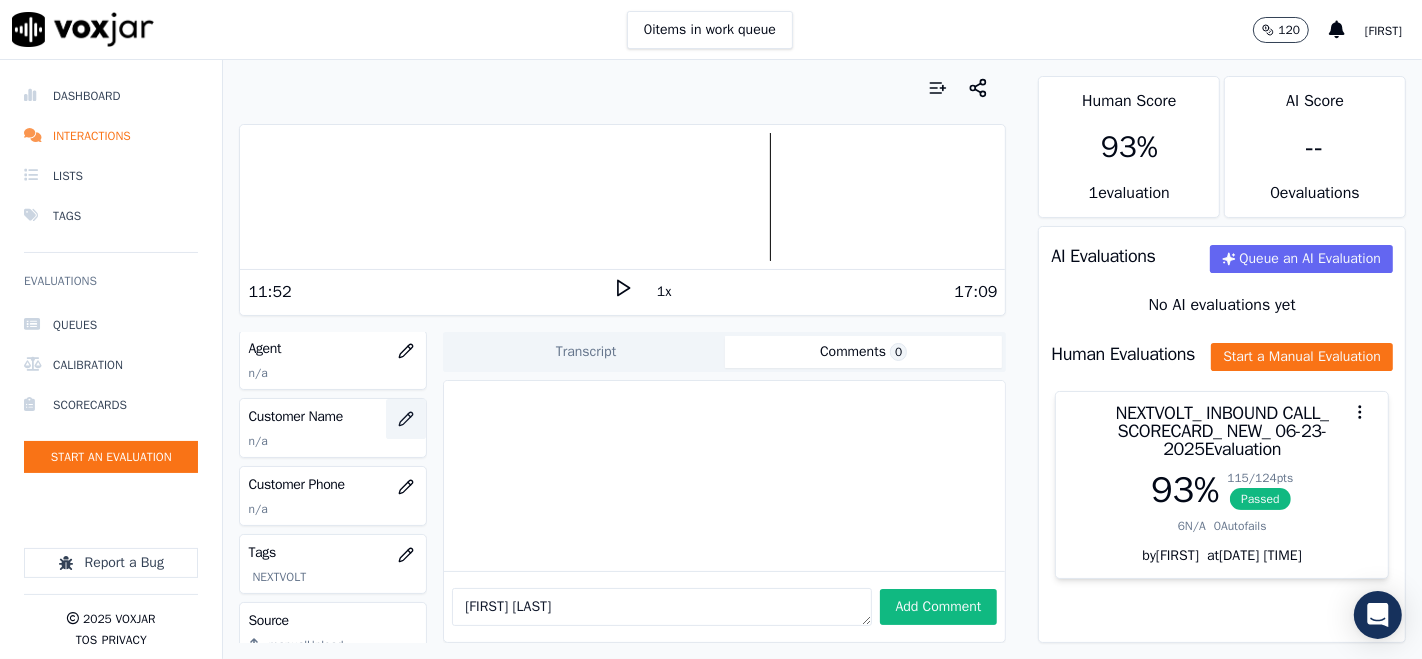 click 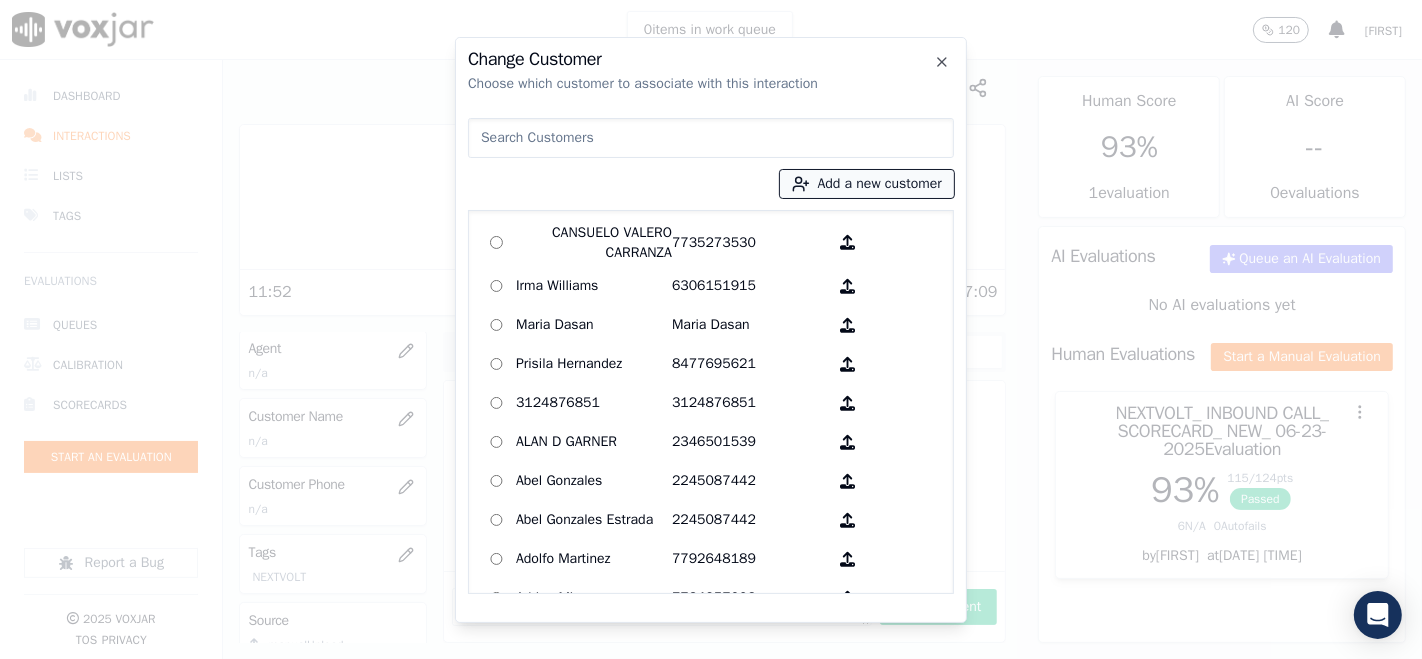 click 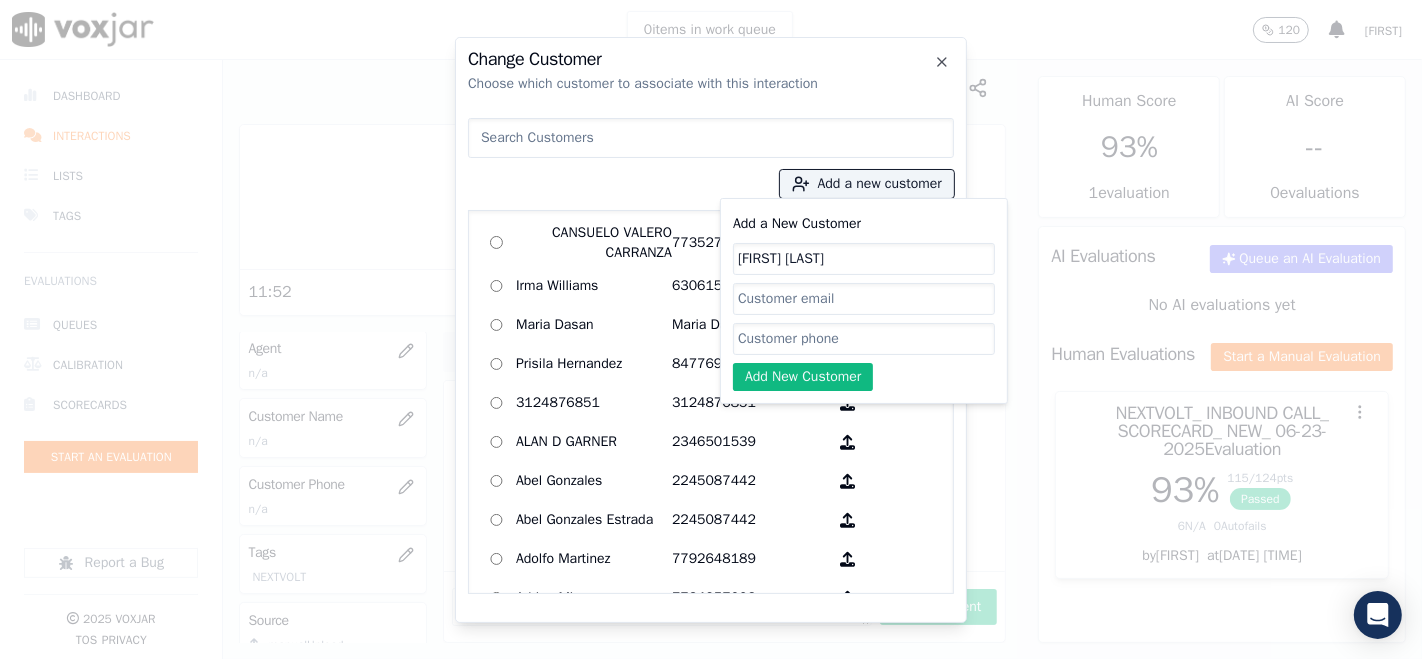 type on "Victorina Ventura" 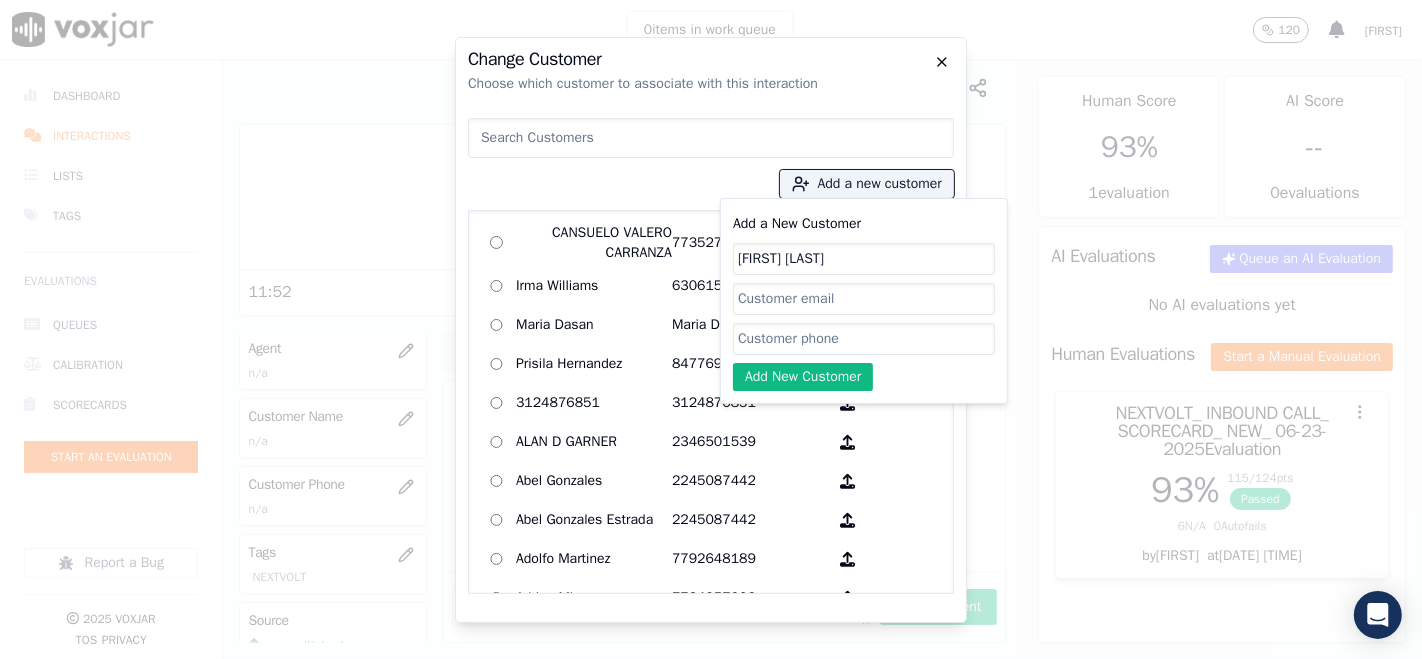 click 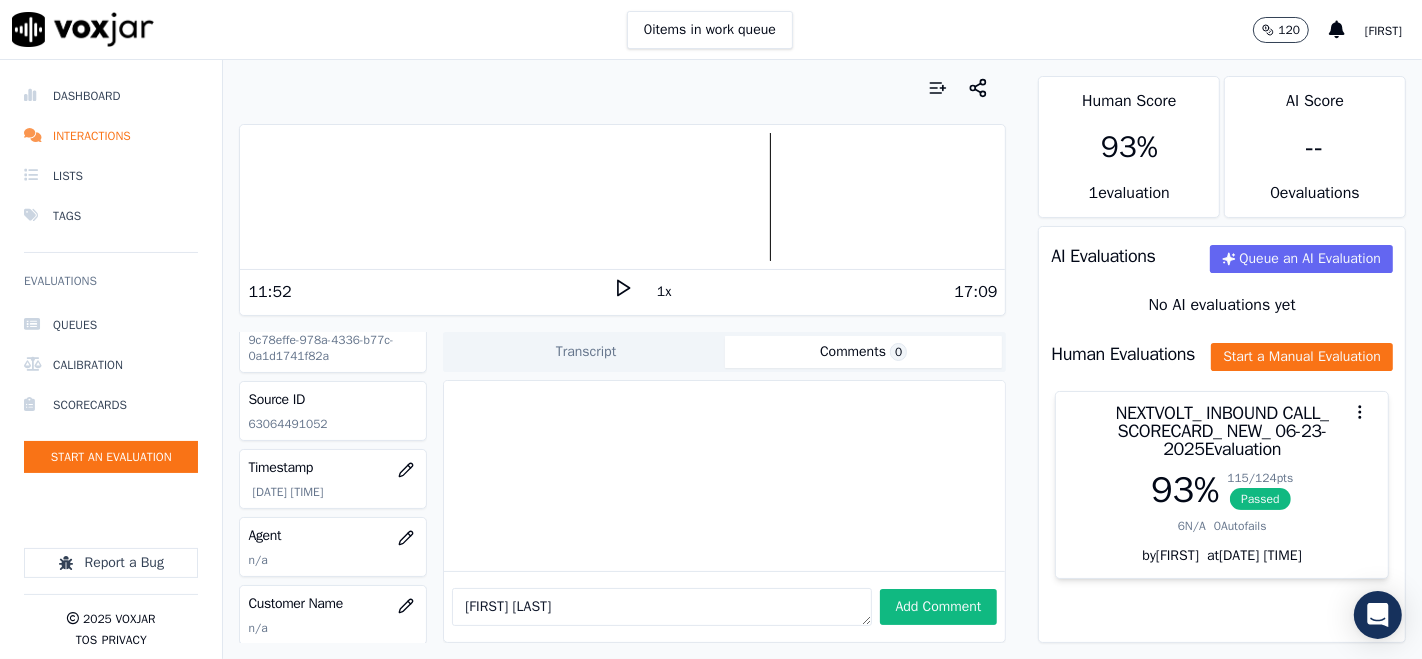 scroll, scrollTop: 0, scrollLeft: 0, axis: both 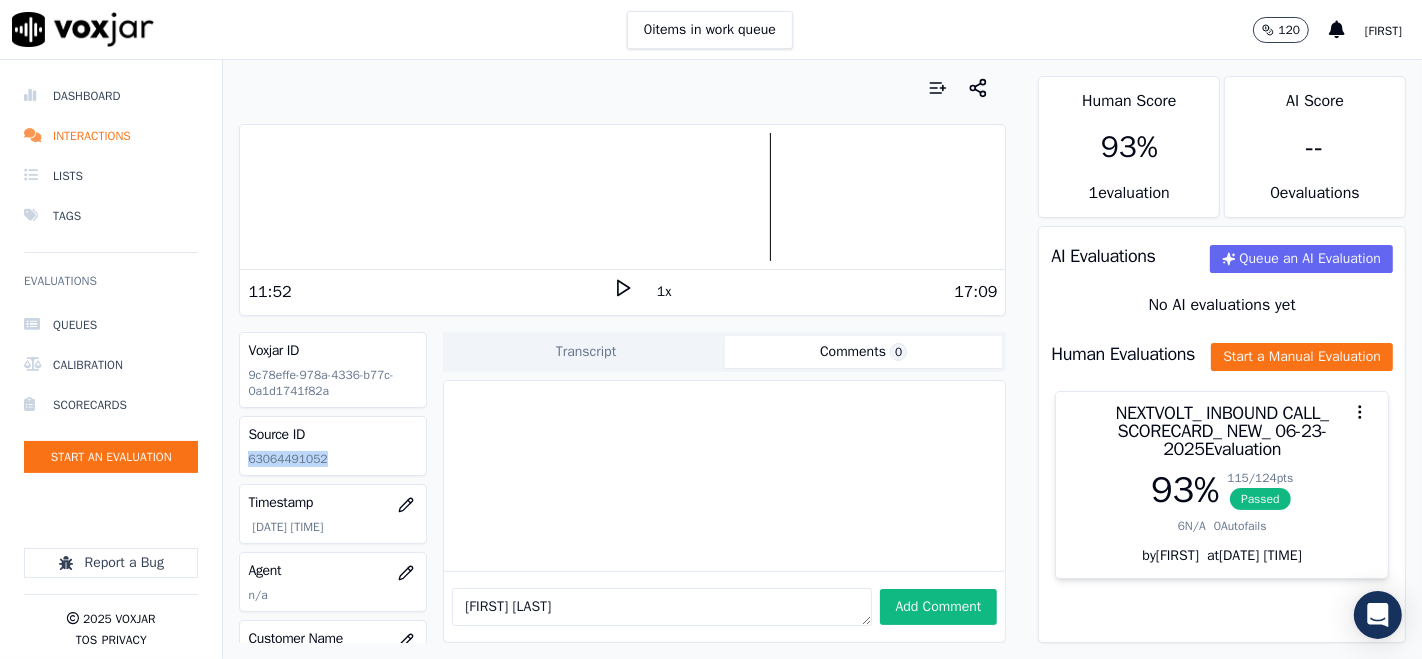 drag, startPoint x: 245, startPoint y: 460, endPoint x: 325, endPoint y: 472, distance: 80.895 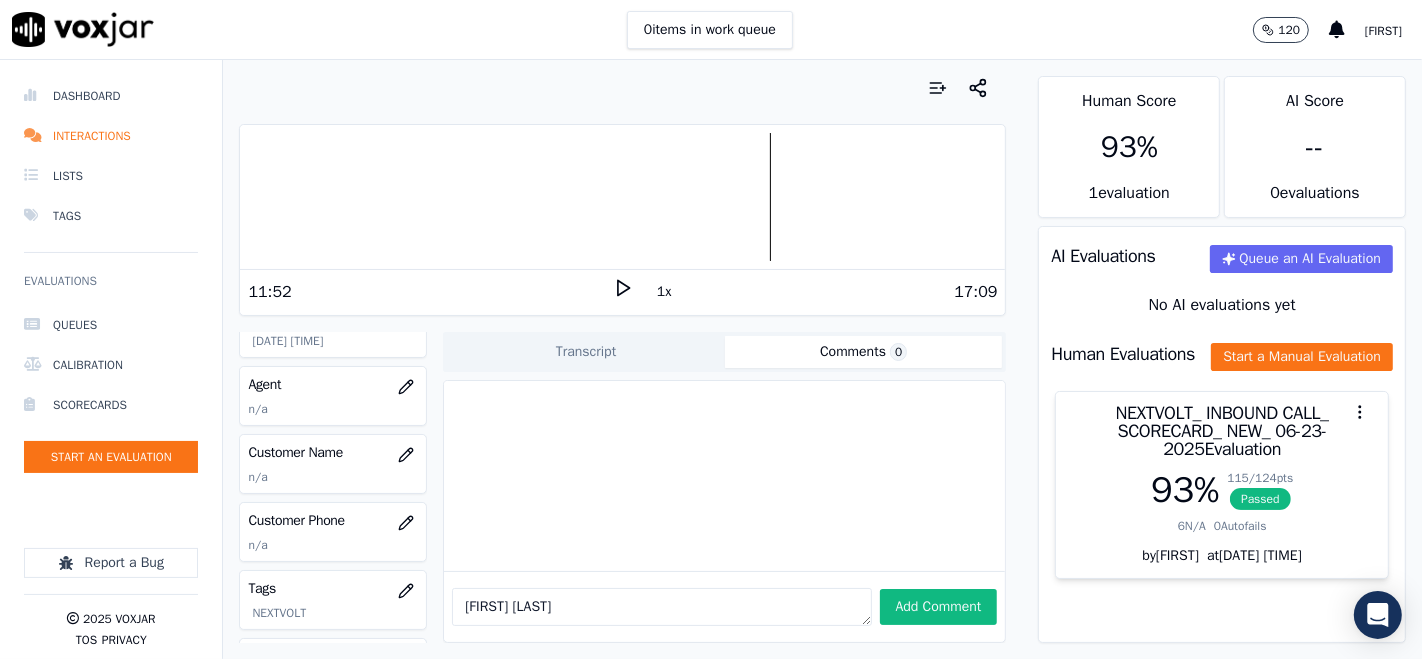 scroll, scrollTop: 222, scrollLeft: 0, axis: vertical 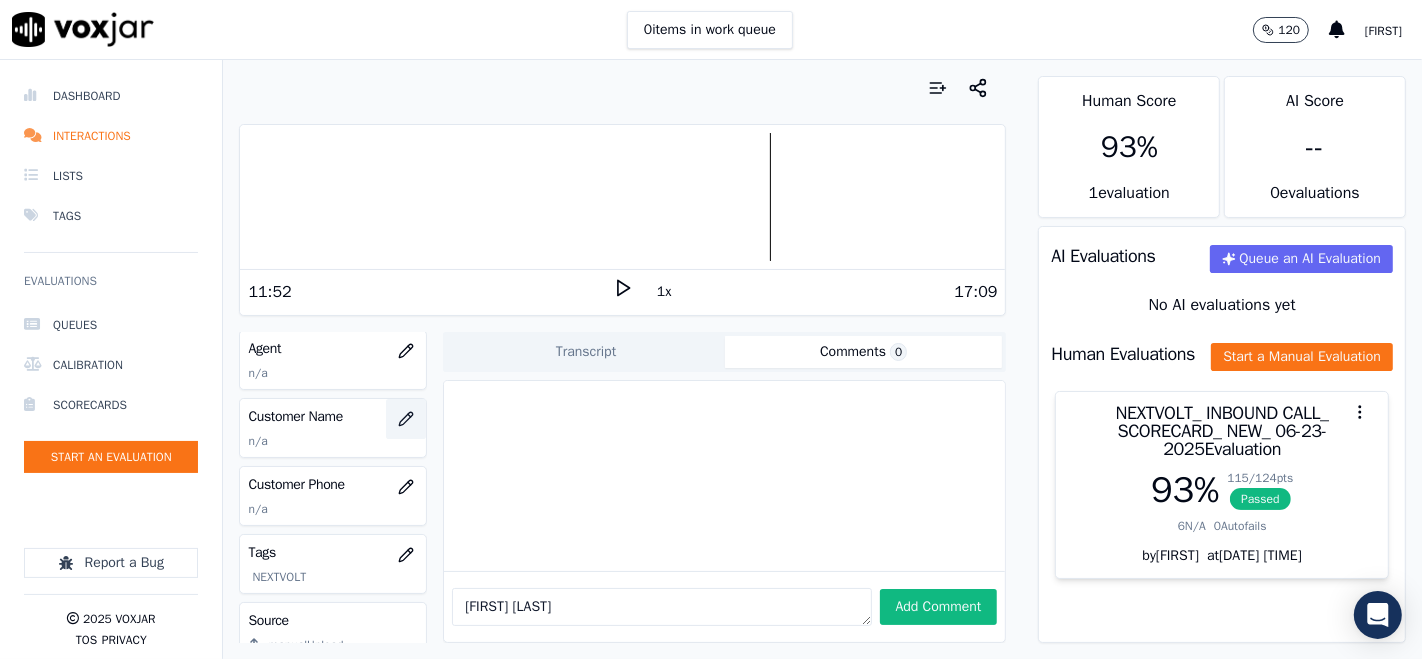click at bounding box center [406, 419] 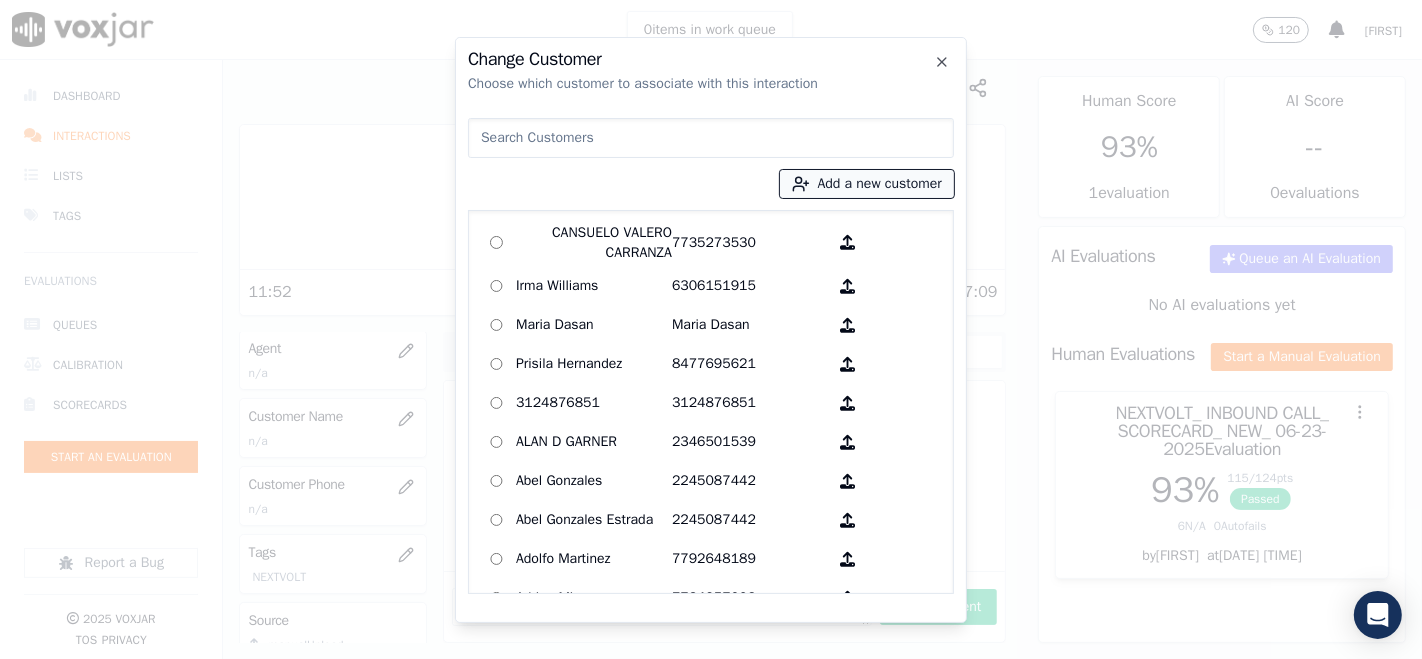 click 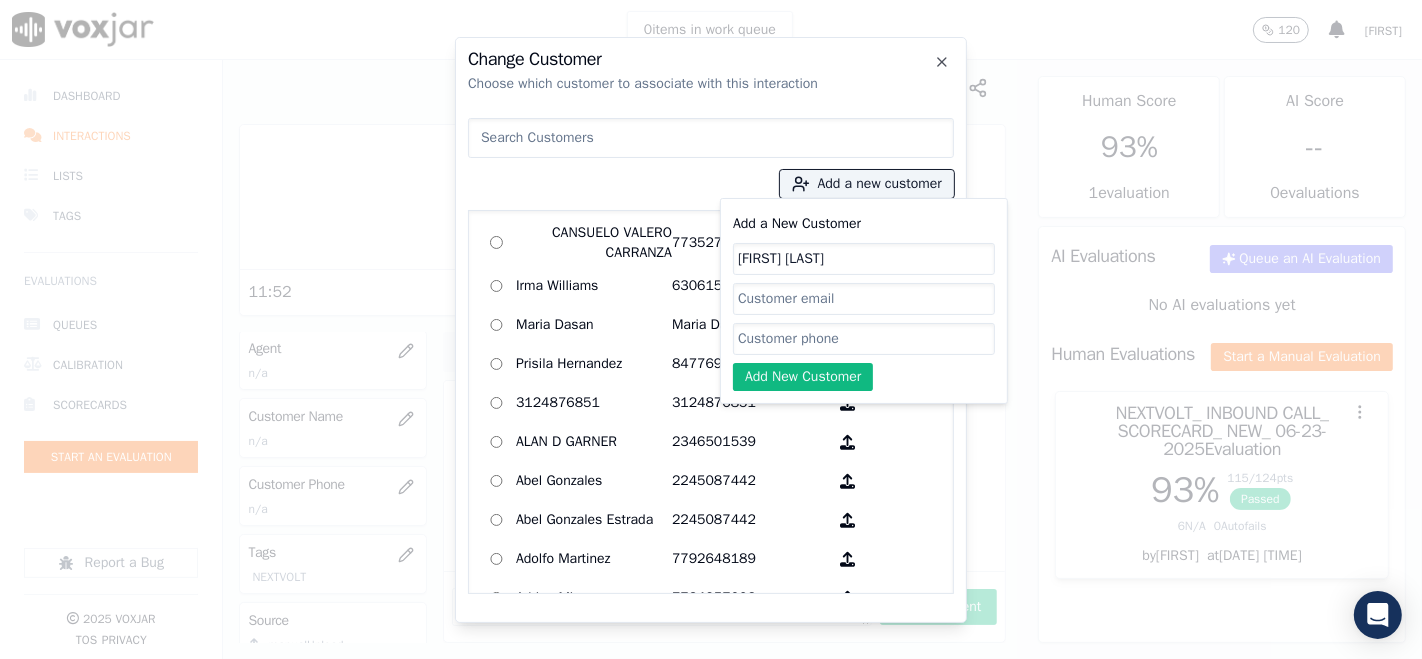 click on "Add a New Customer" 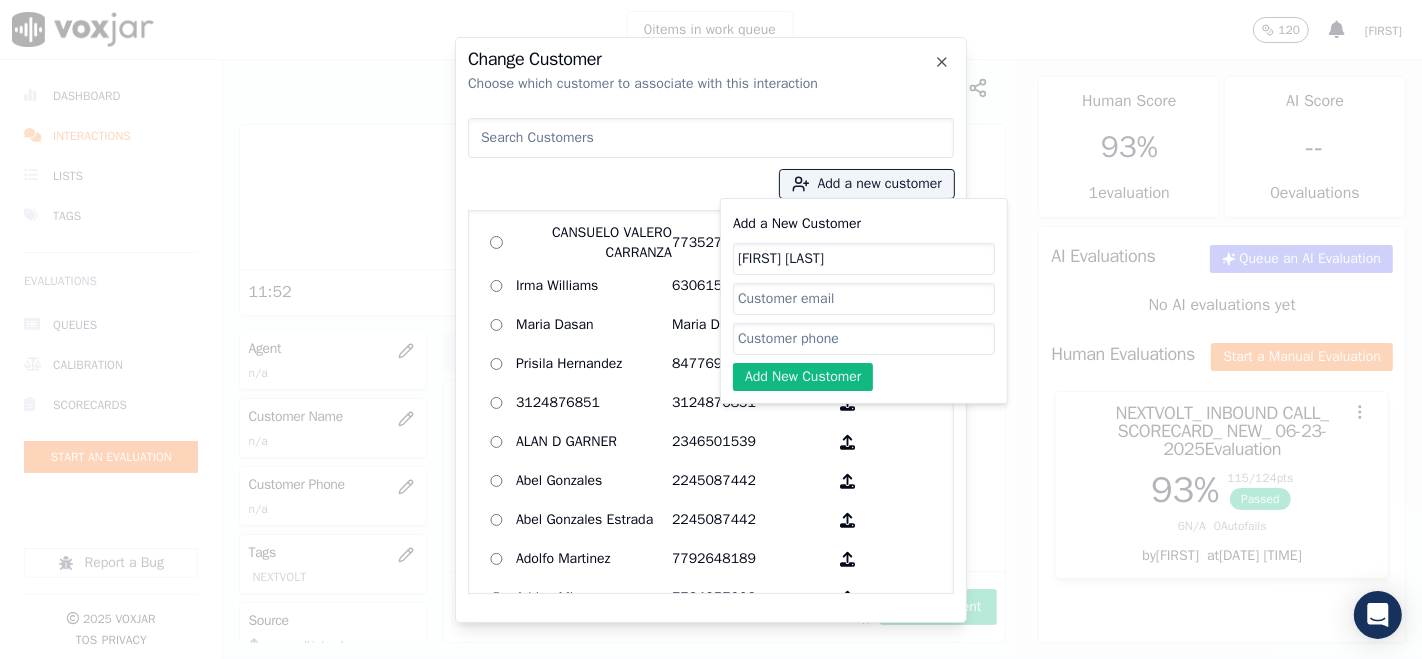 paste on "63064491052" 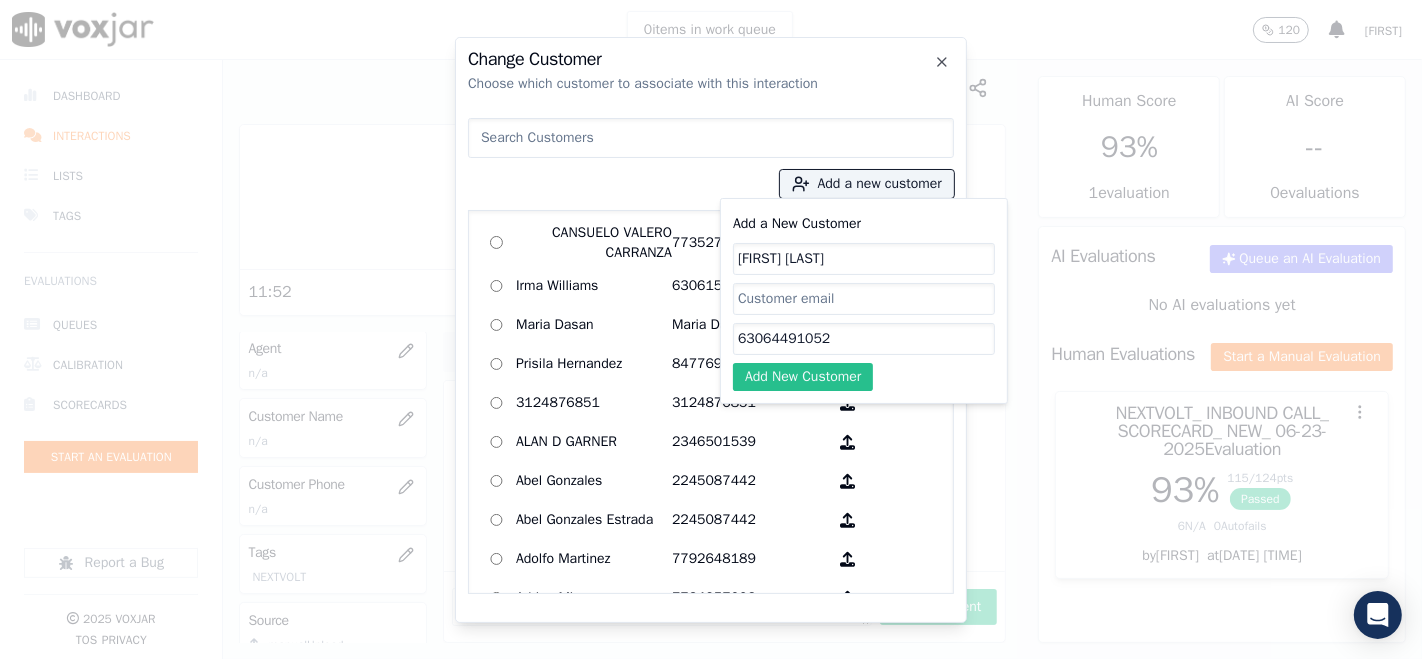 type on "63064491052" 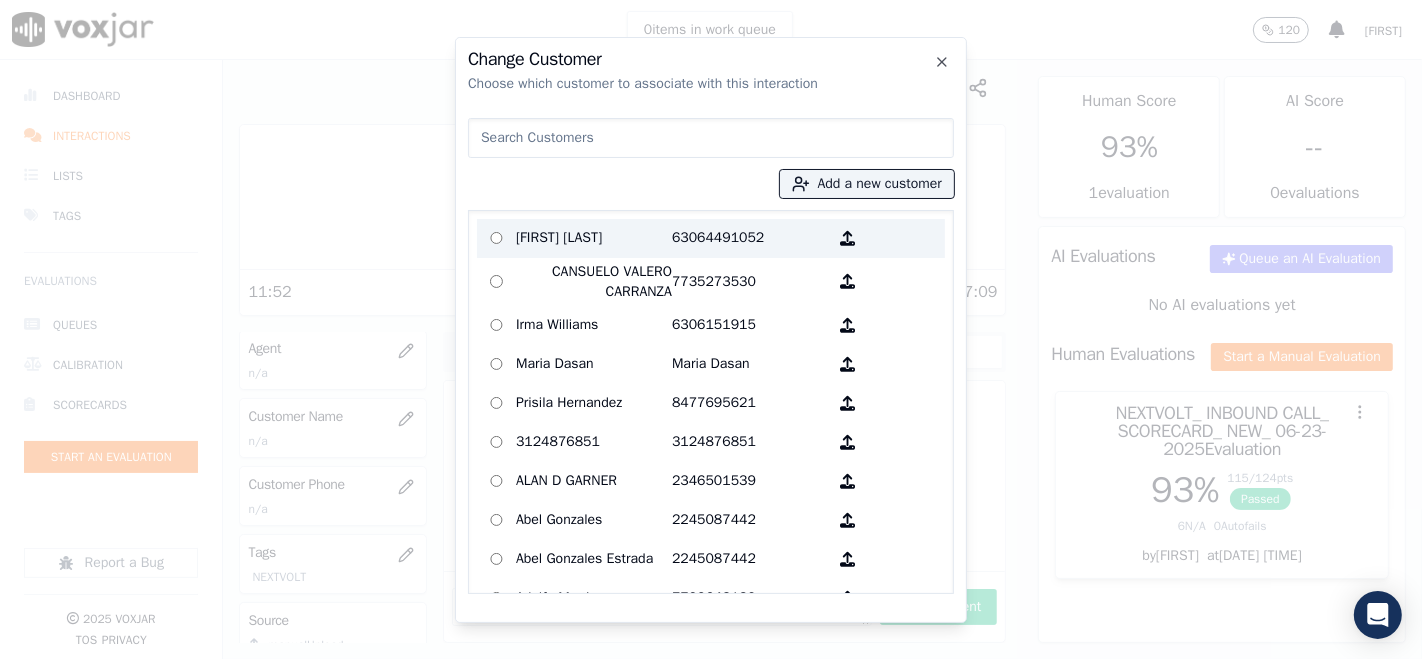 click at bounding box center (496, 238) 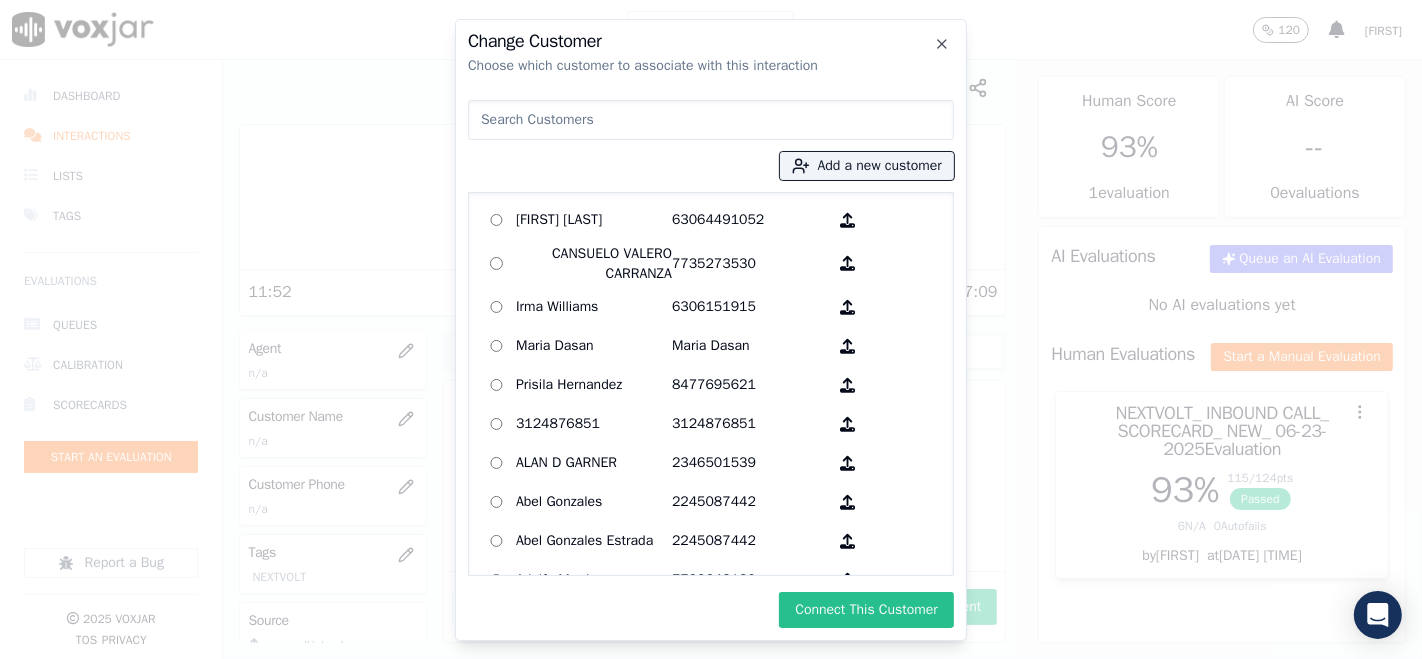 click on "Connect This Customer" at bounding box center [866, 610] 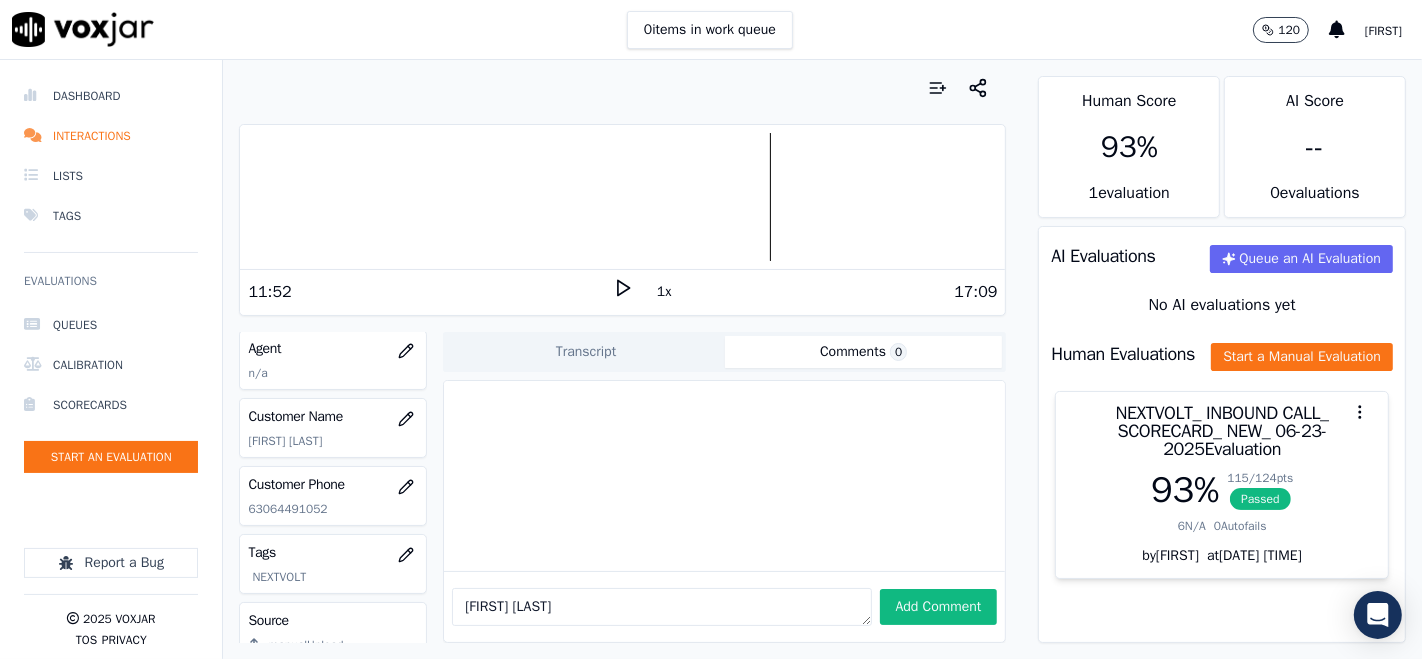 click at bounding box center [622, 197] 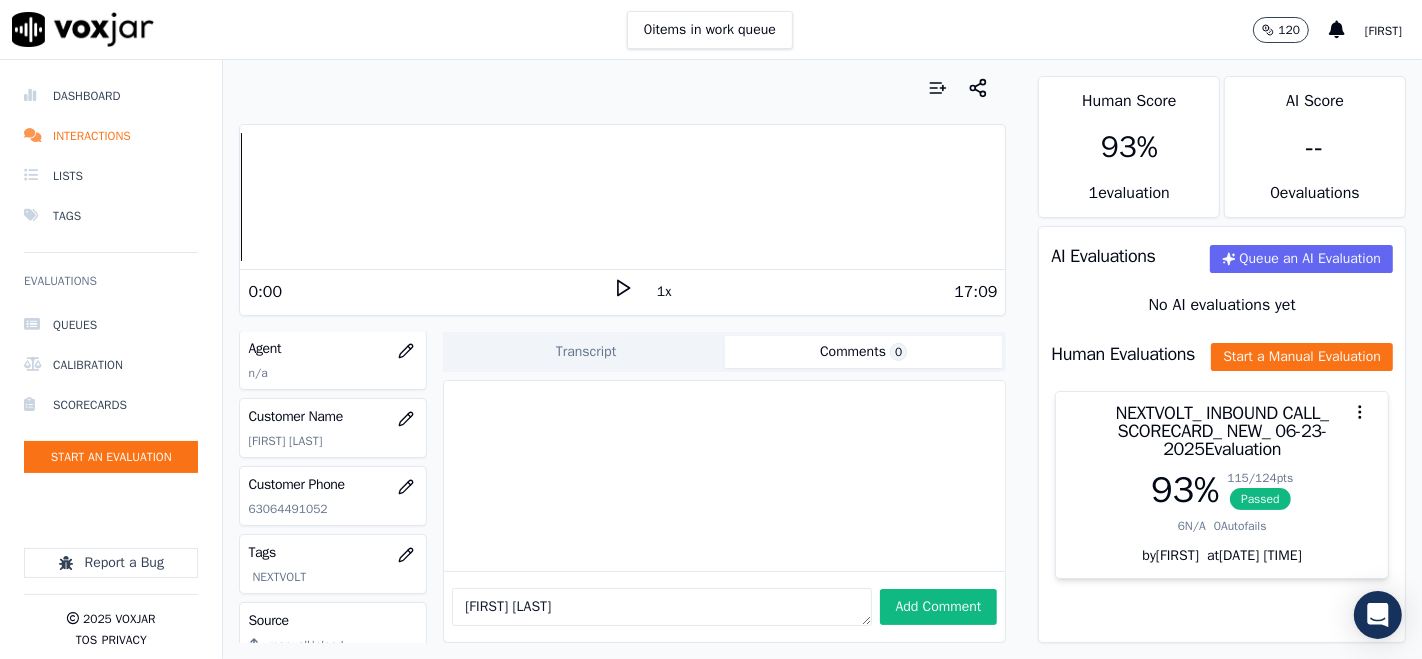 click 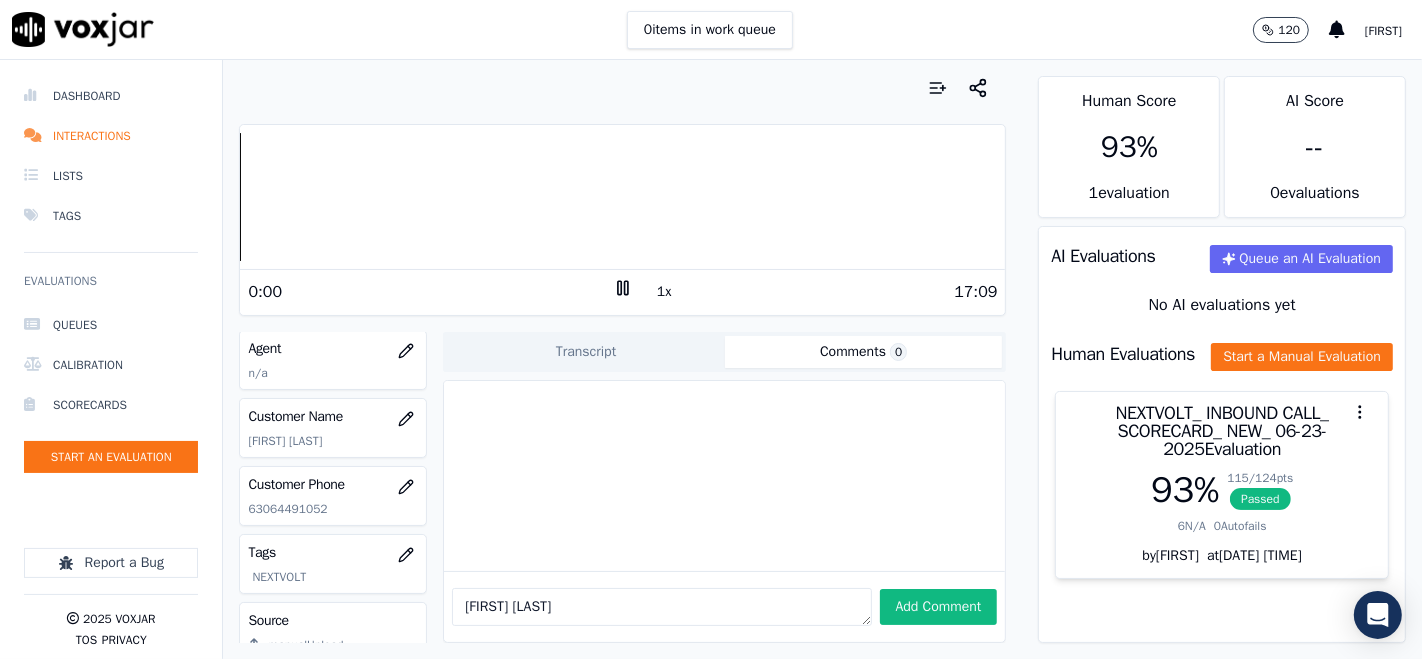 click on "Your browser does not support the audio element.   0:00     1x   17:09   Voxjar ID   9c78effe-978a-4336-b77c-0a1d1741f82a   Source ID   63064491052   Timestamp
07/07/2025 07:29 pm     Agent
n/a     Customer Name     Victorina Ventura     Customer Phone     63064491052     Tags
NEXTVOLT     Source     manualUpload   Type     AUDIO       Transcript   Comments  0   No Transcript? Generate one now!   Generate  Transcription       victorina ventura   Add Comment" at bounding box center (622, 359) 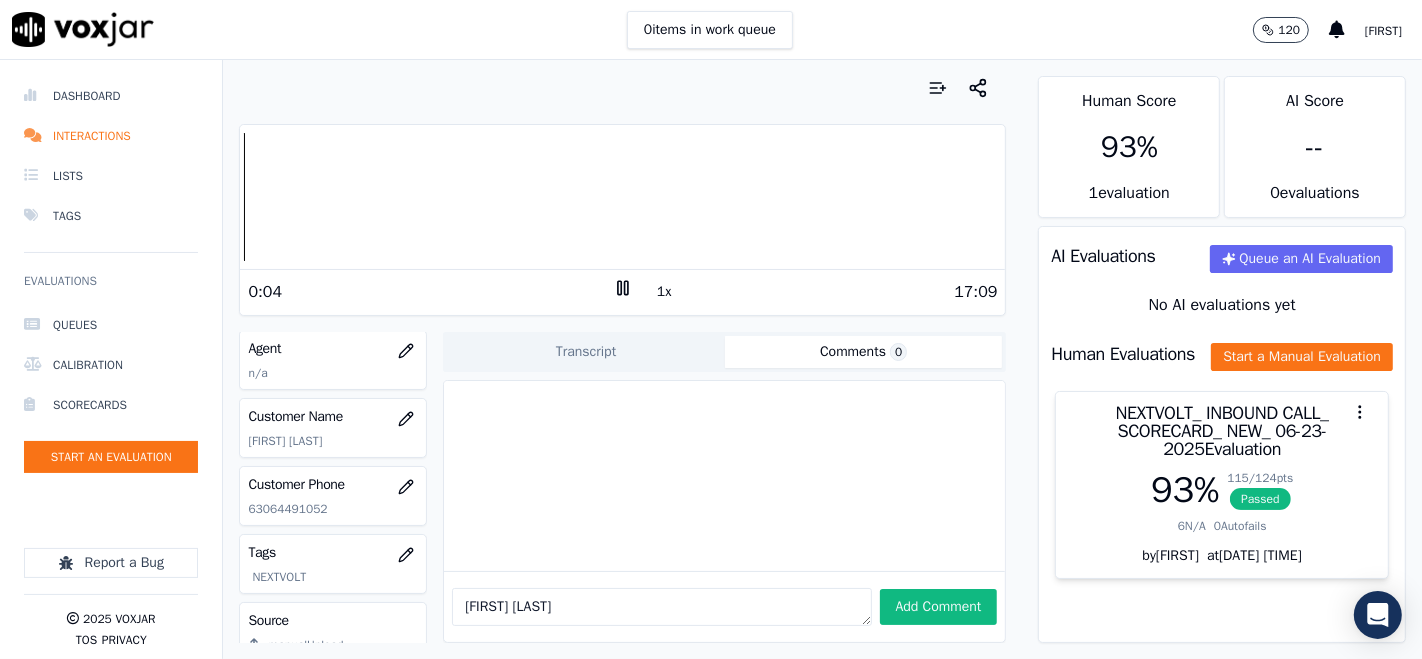 click 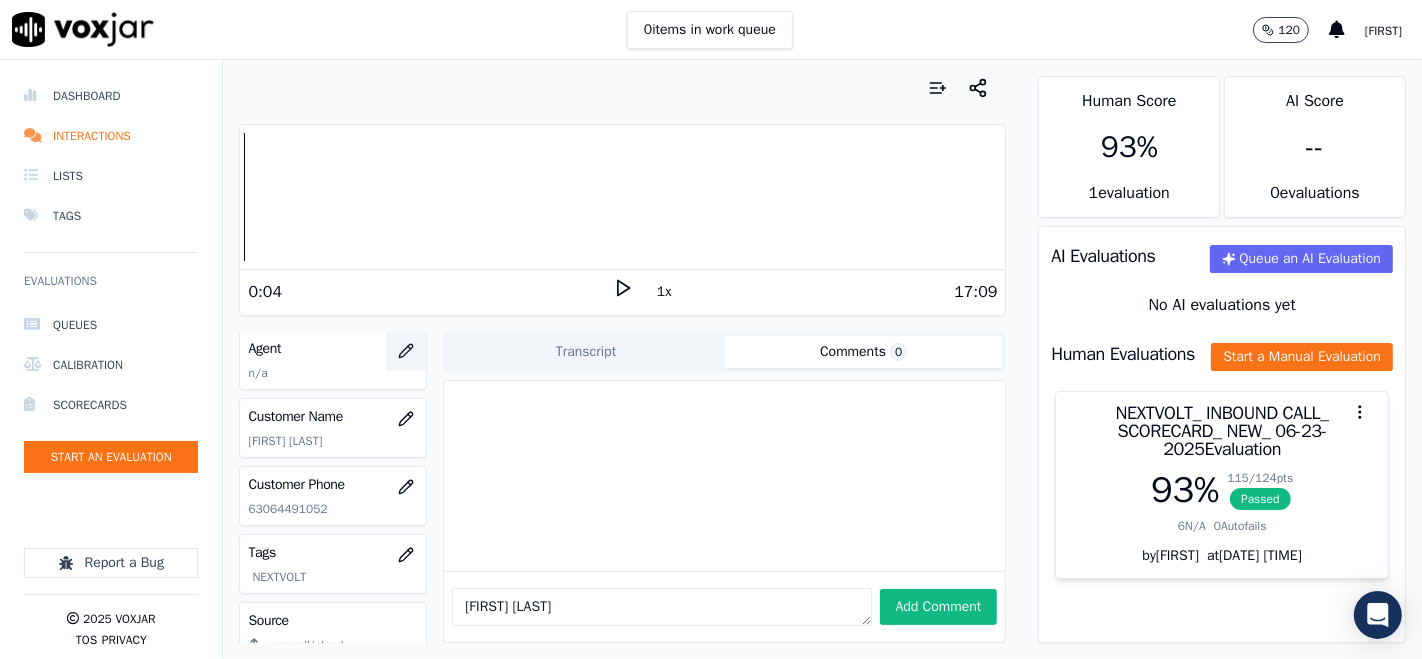 click at bounding box center [406, 351] 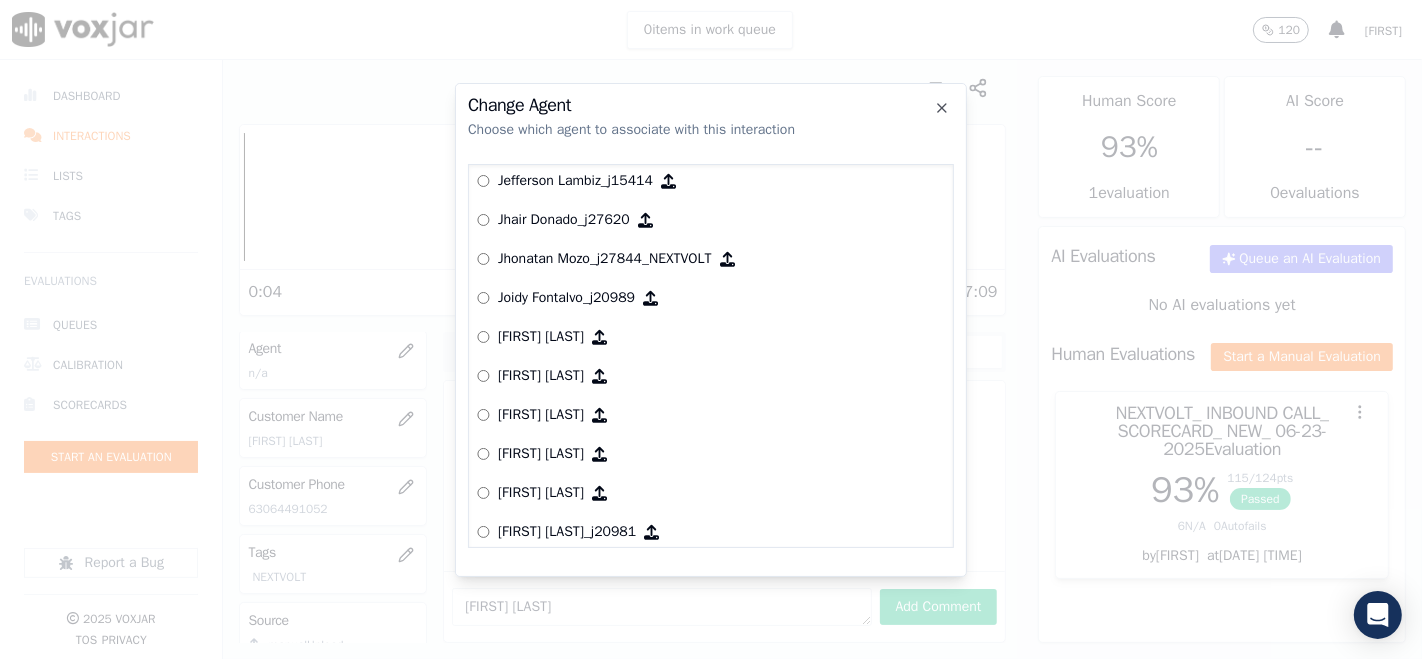 scroll, scrollTop: 1537, scrollLeft: 0, axis: vertical 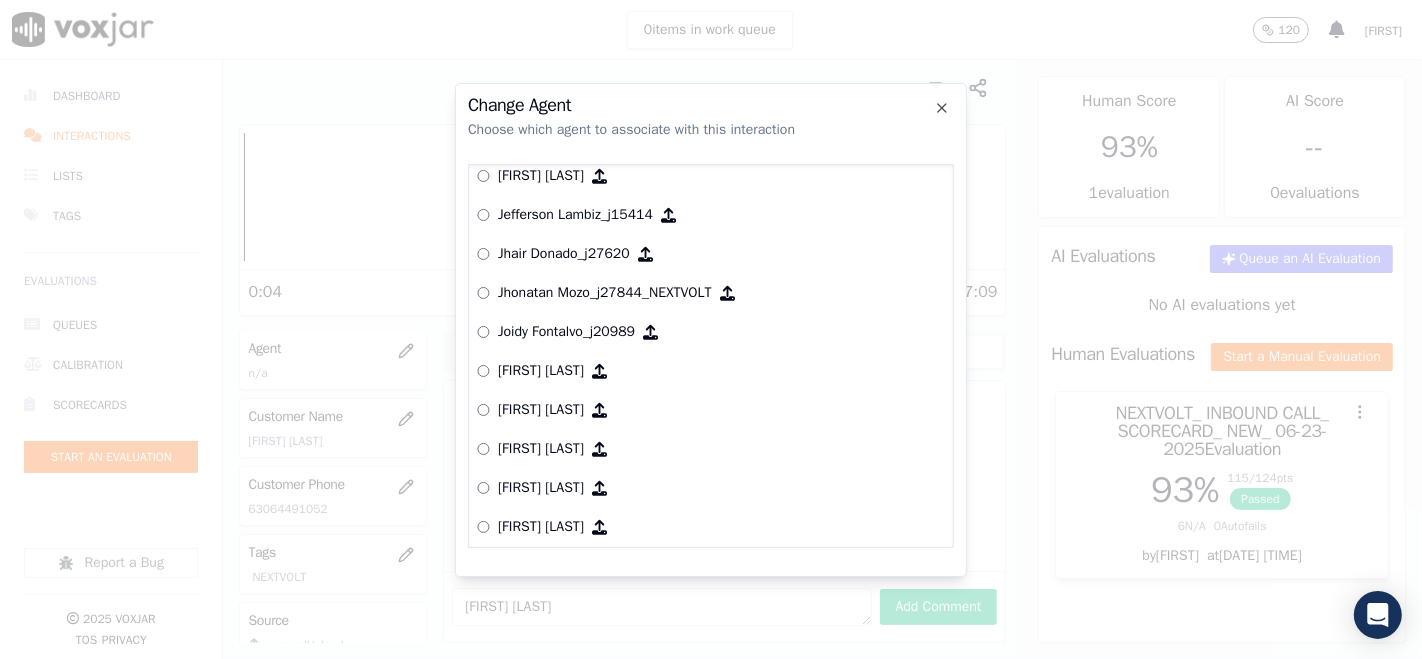 click 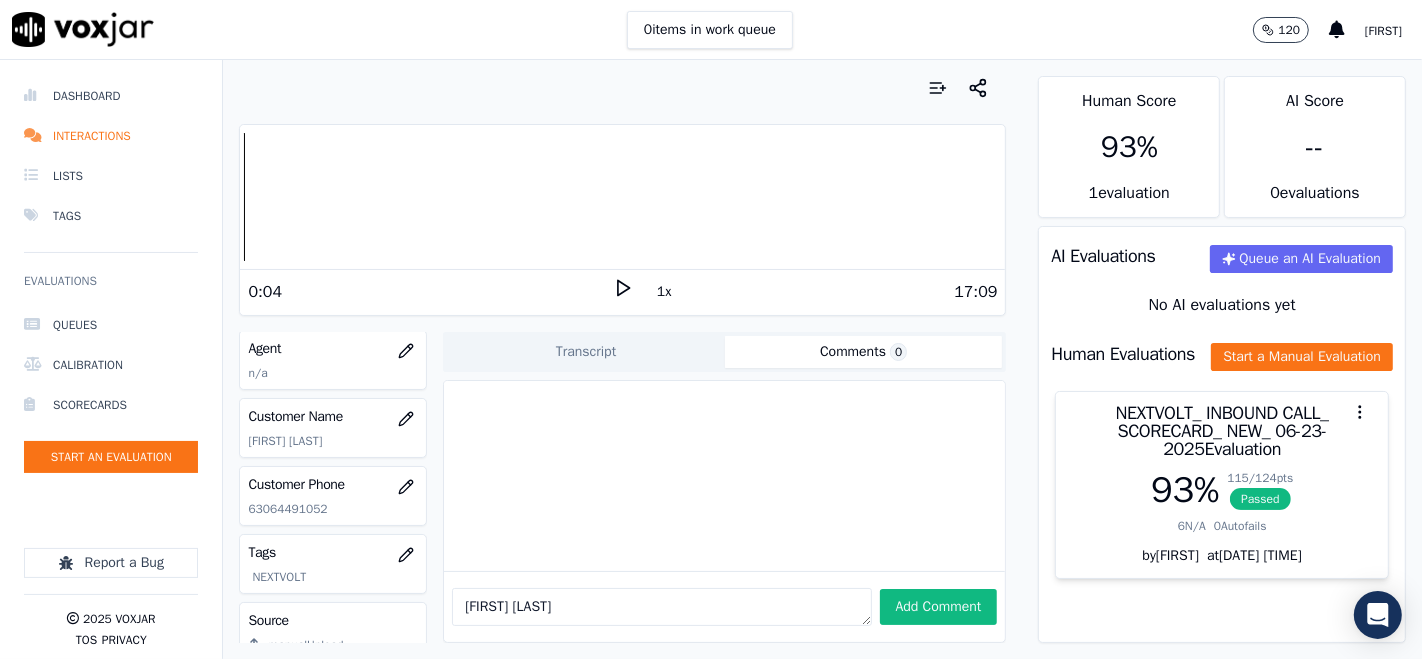 click 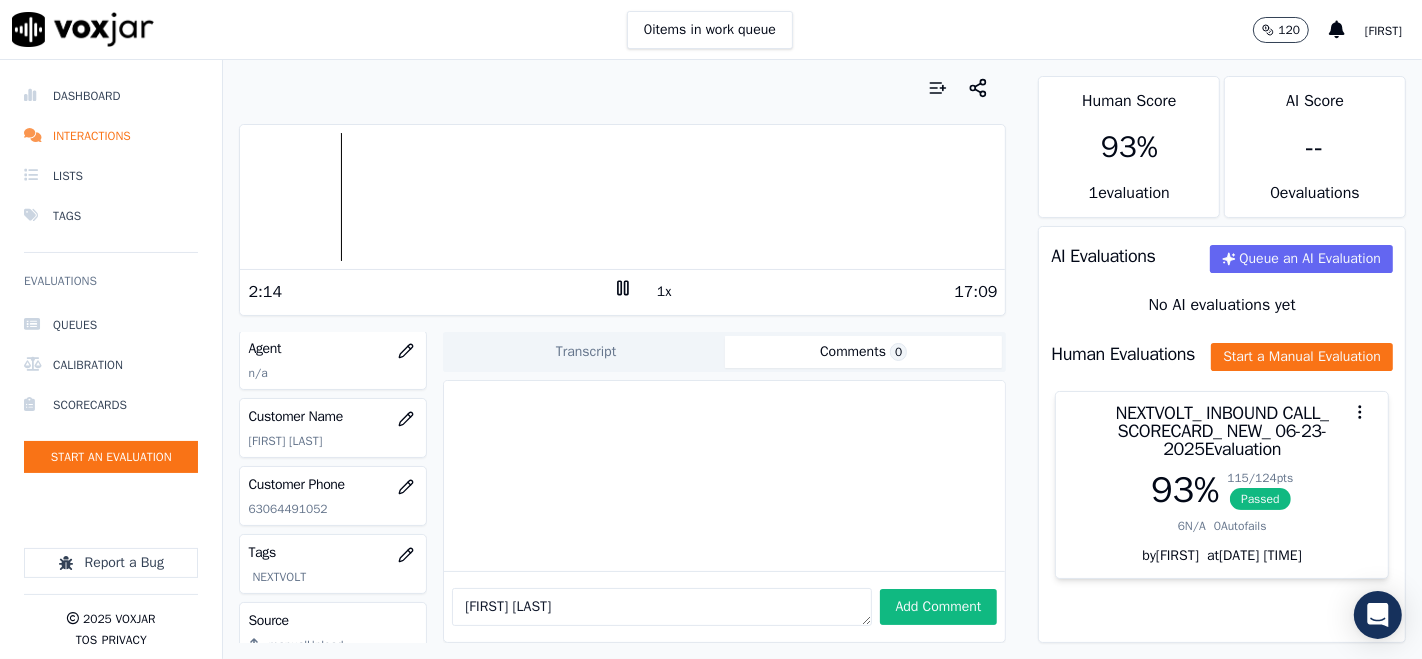 click 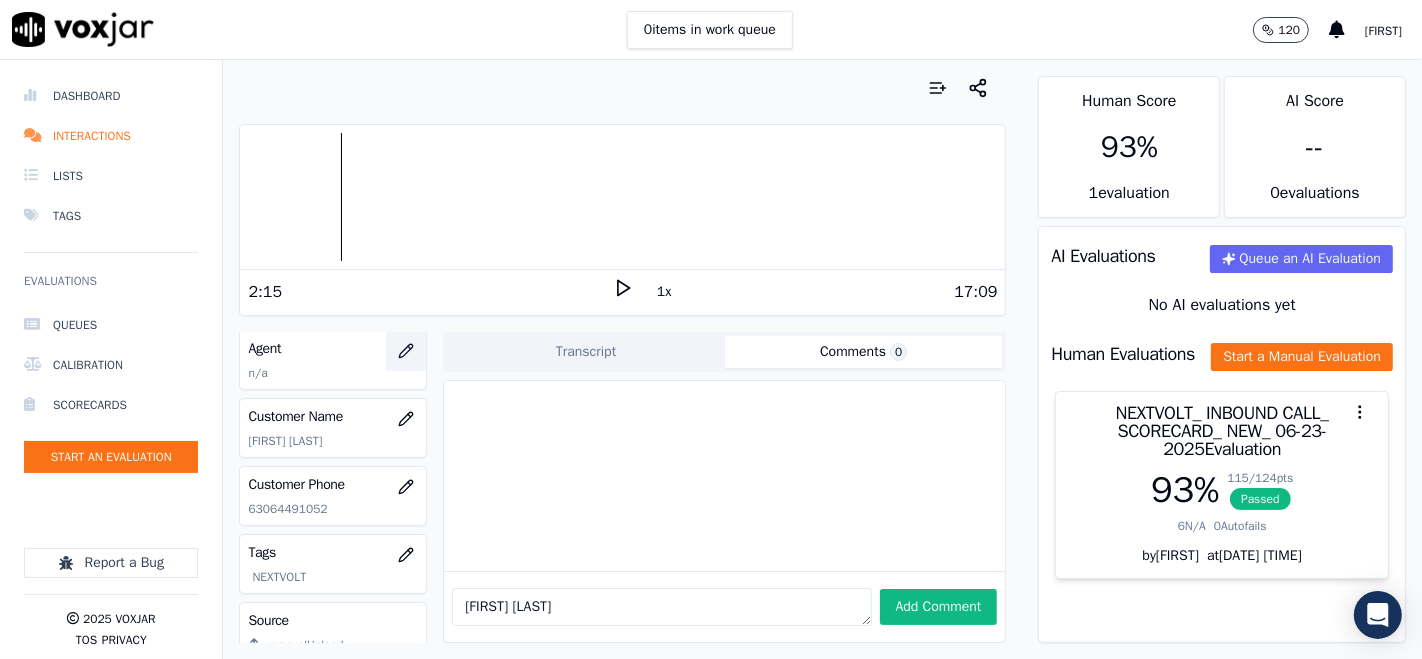 click 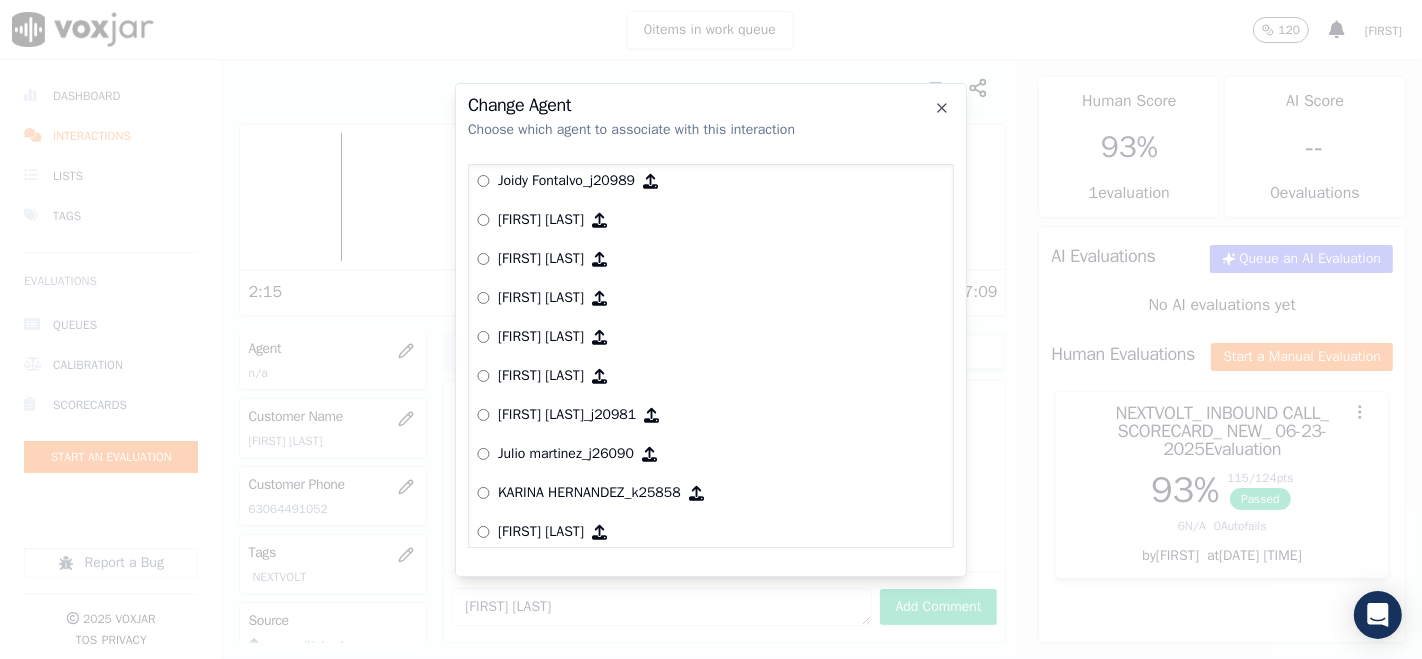 scroll, scrollTop: 1666, scrollLeft: 0, axis: vertical 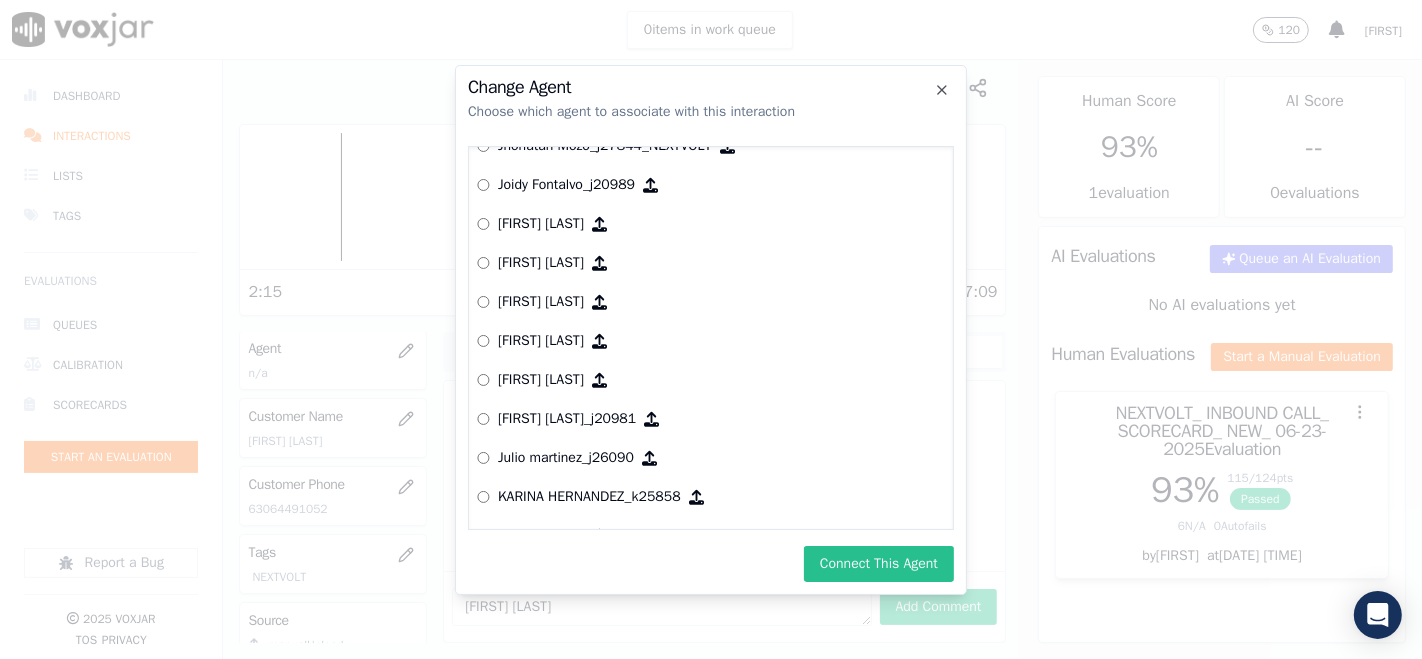 click on "Connect This Agent" at bounding box center [879, 564] 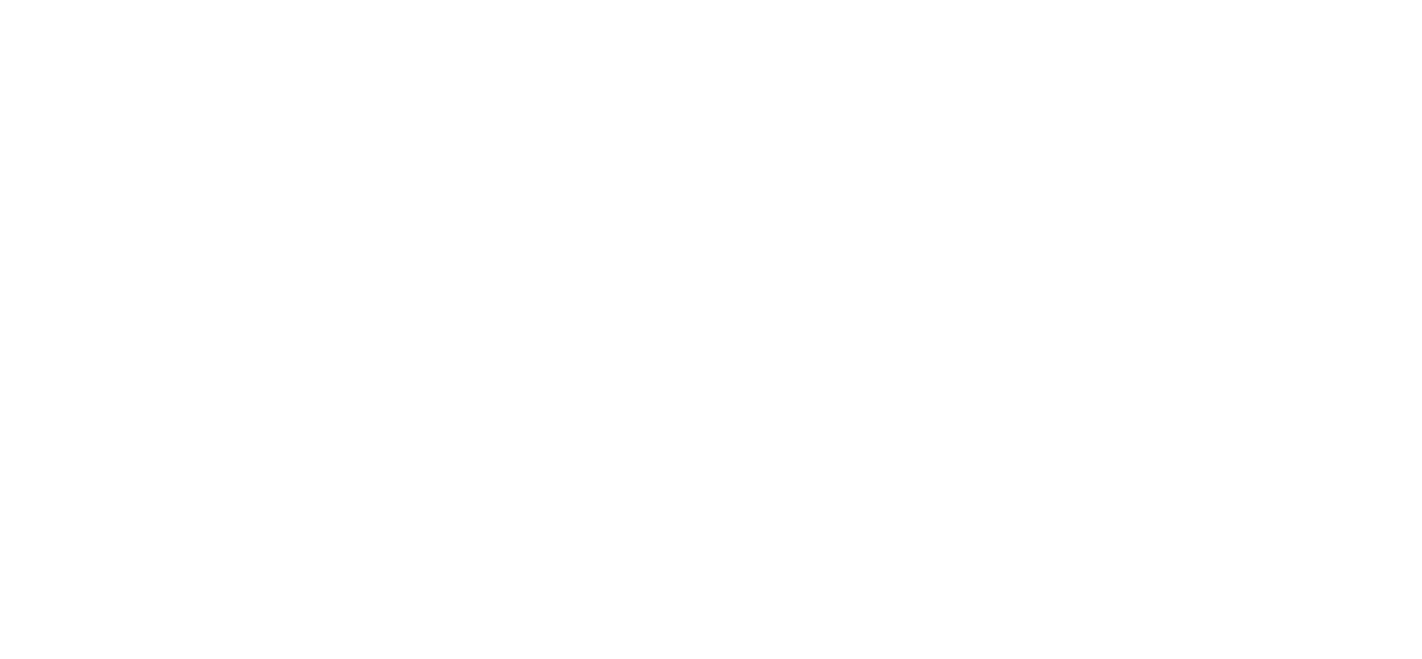 scroll, scrollTop: 0, scrollLeft: 0, axis: both 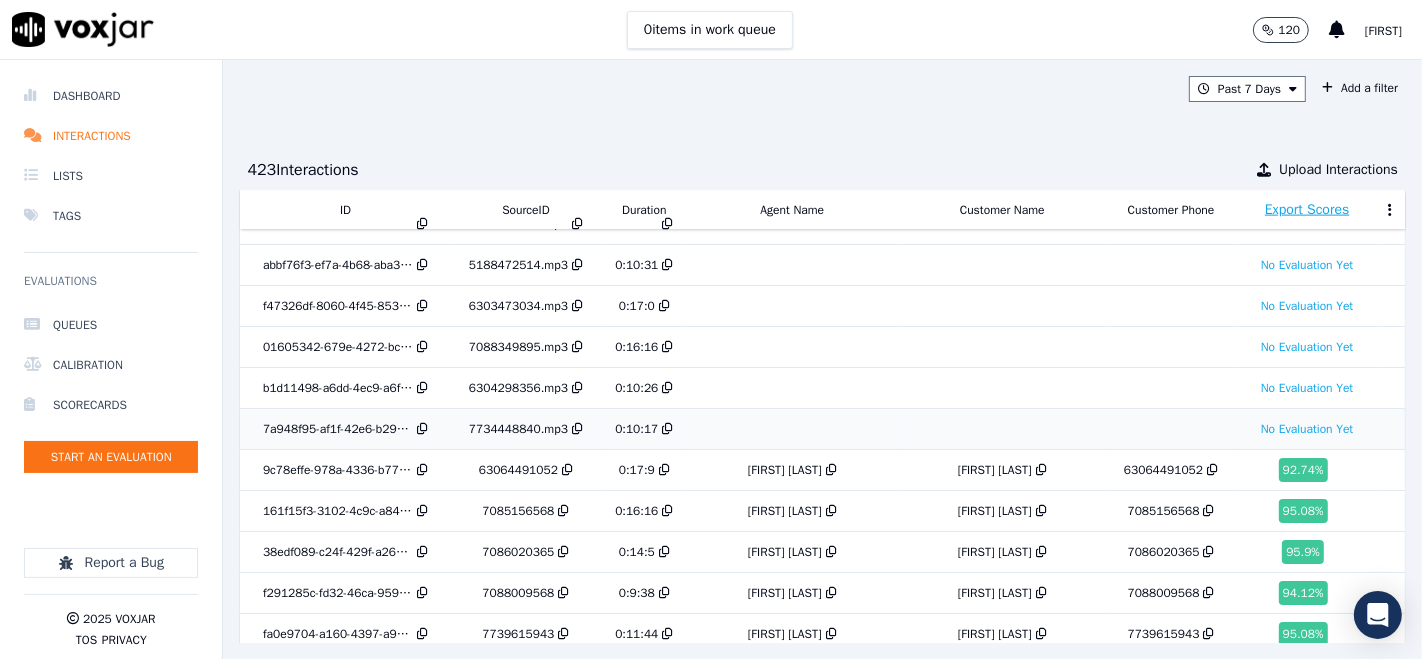 click on "7734448840.mp3" at bounding box center [518, 429] 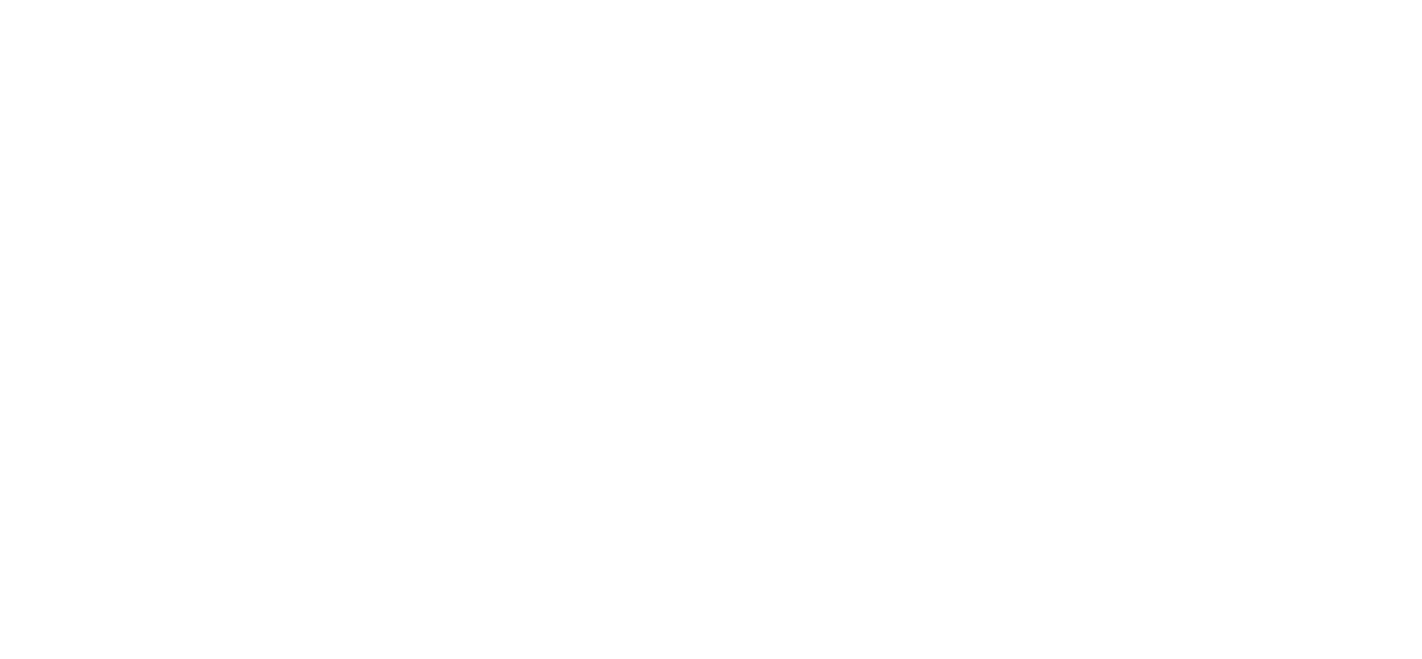 scroll, scrollTop: 0, scrollLeft: 0, axis: both 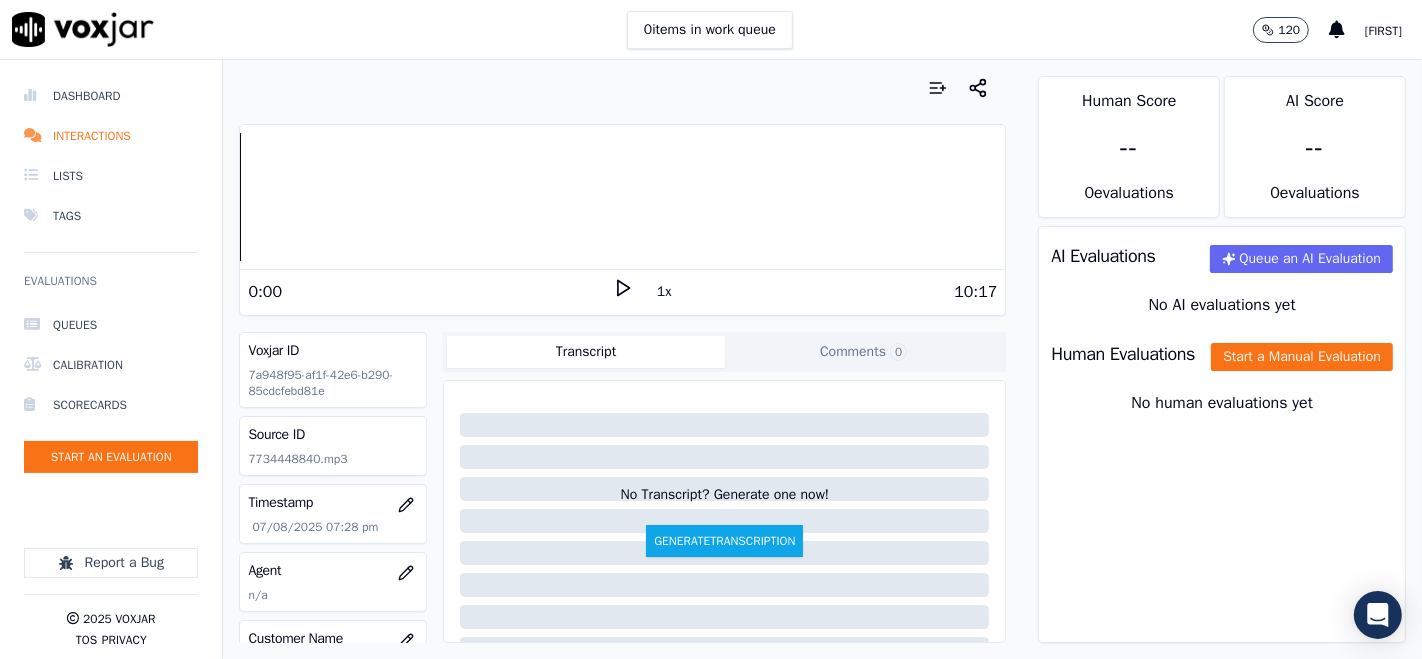 click 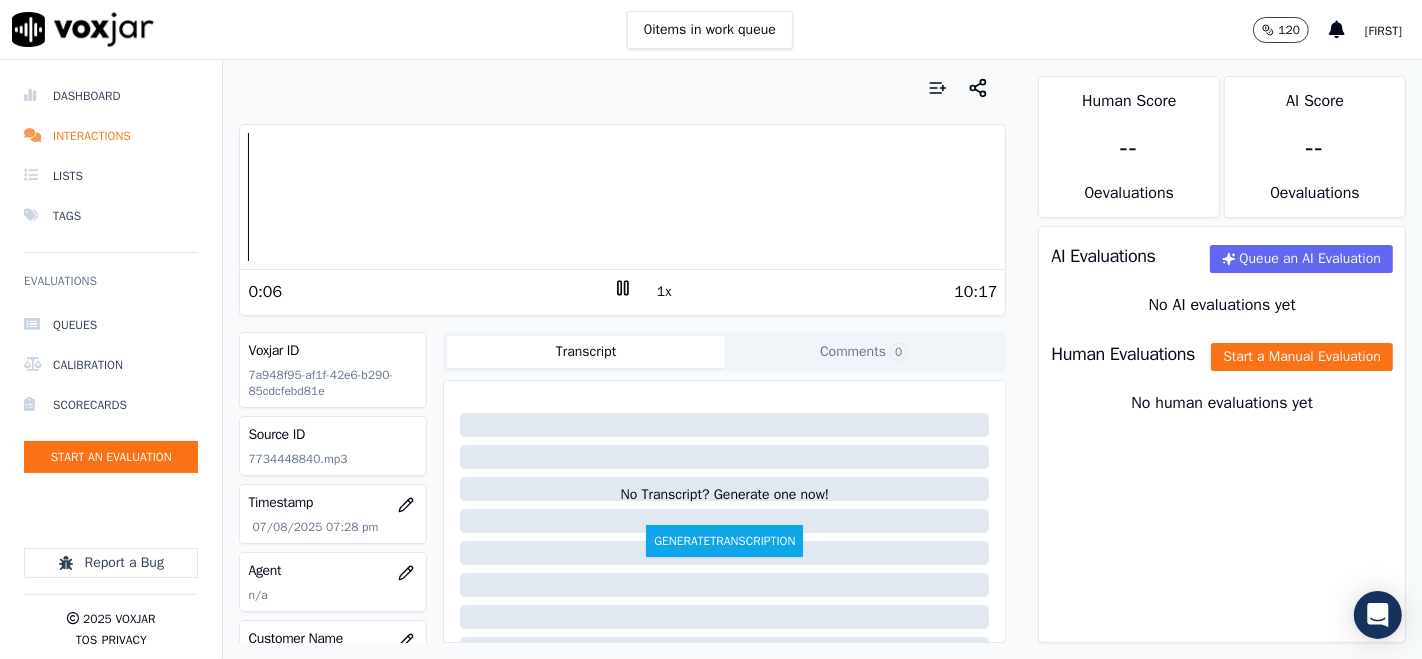 click on "0" at bounding box center (898, 352) 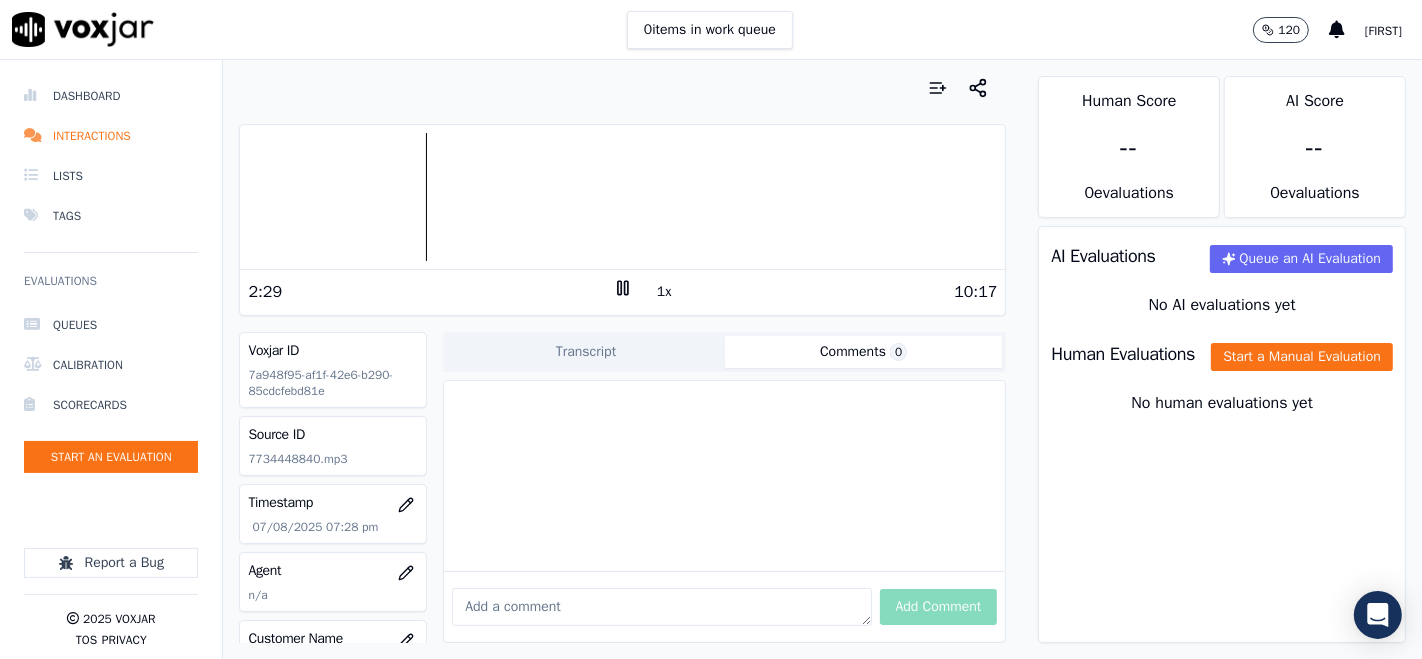 click at bounding box center (661, 607) 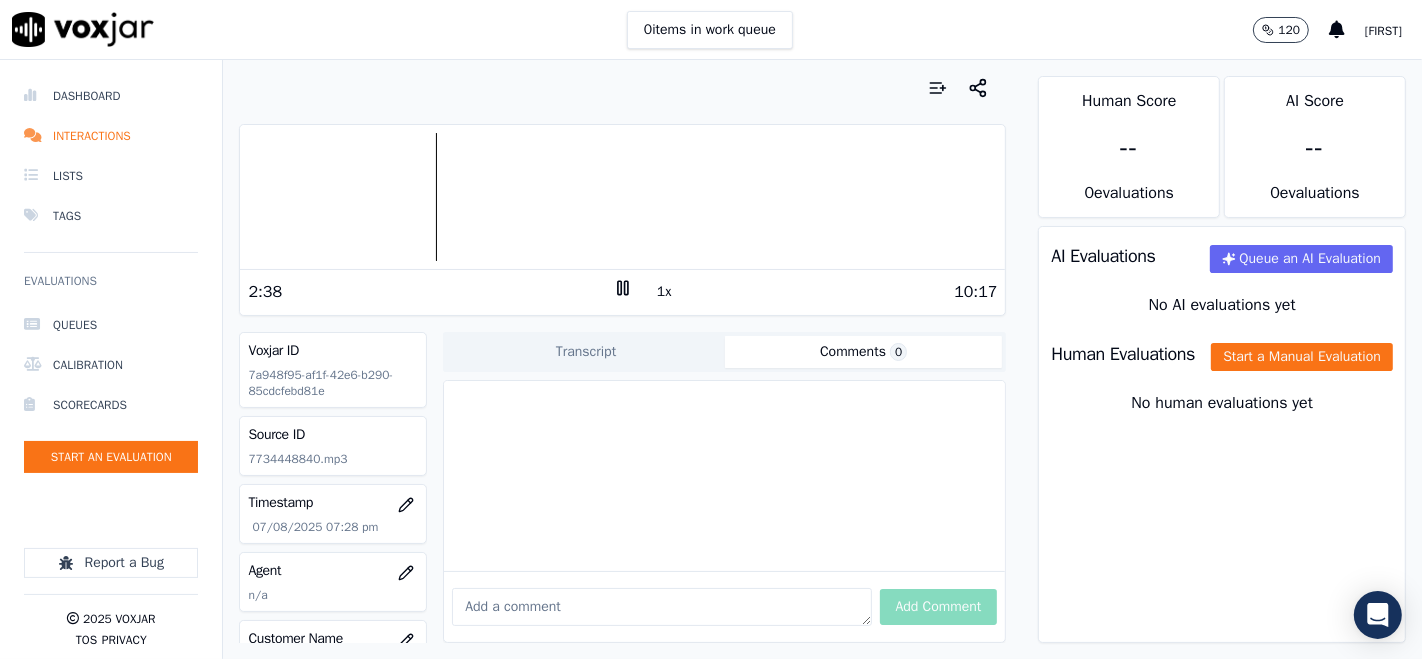 click at bounding box center (622, 197) 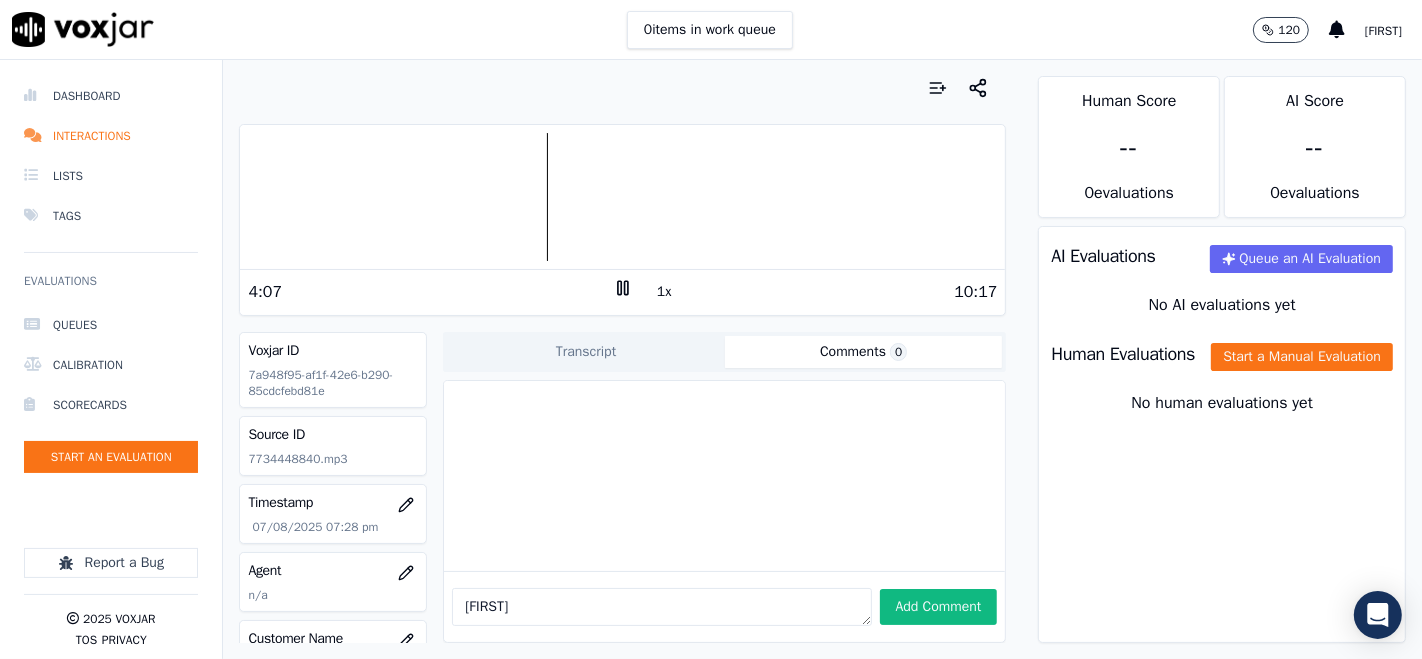 click at bounding box center [622, 197] 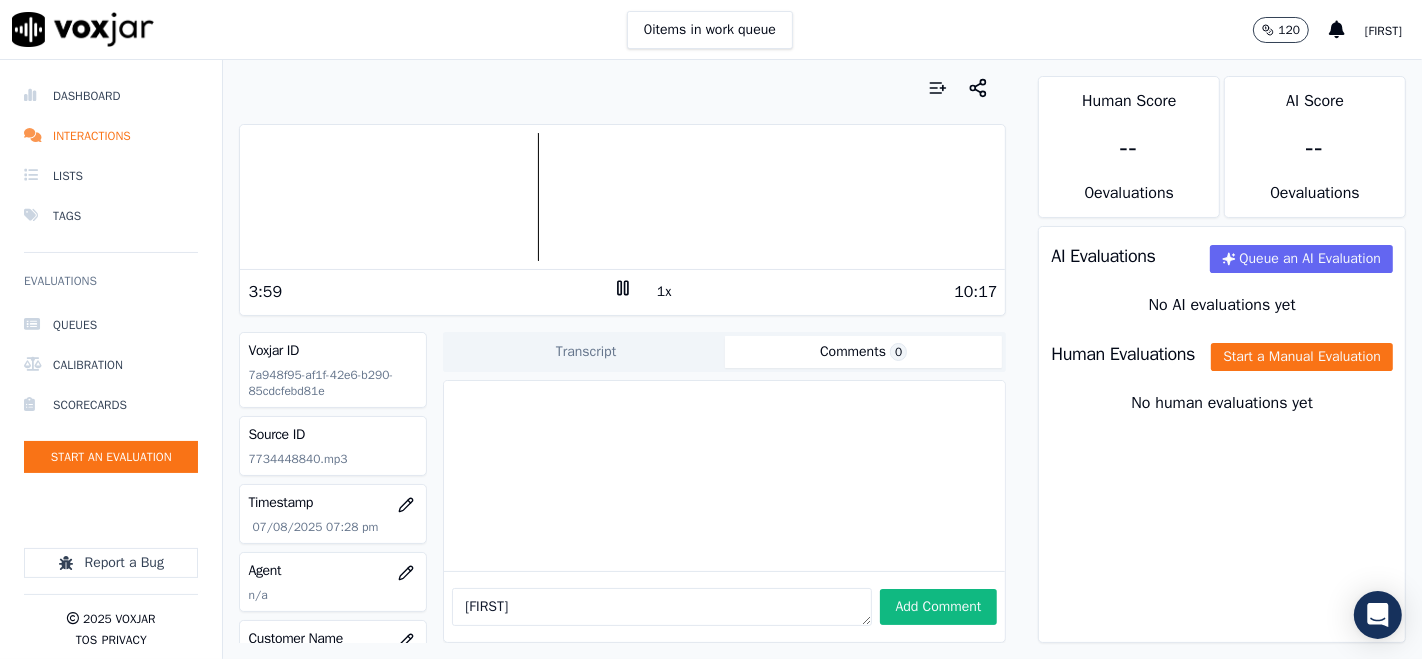 click on "[FIRST]" at bounding box center (661, 607) 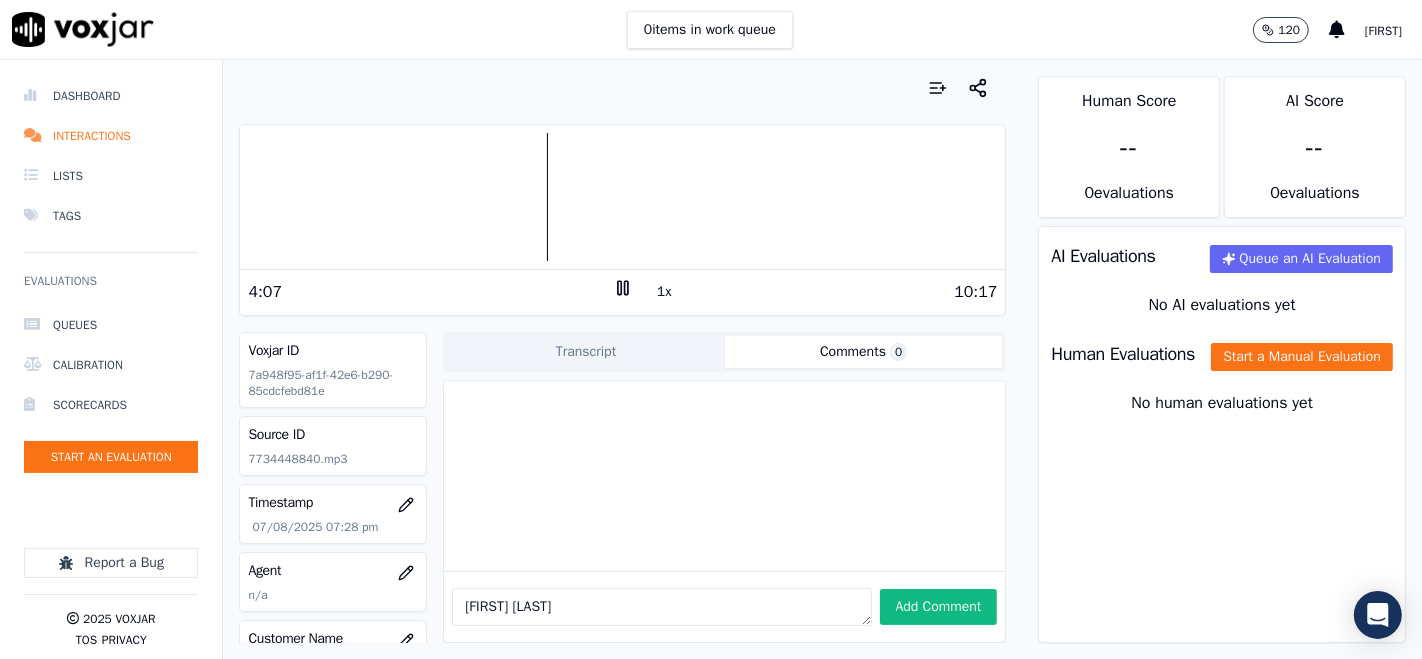 click at bounding box center (622, 197) 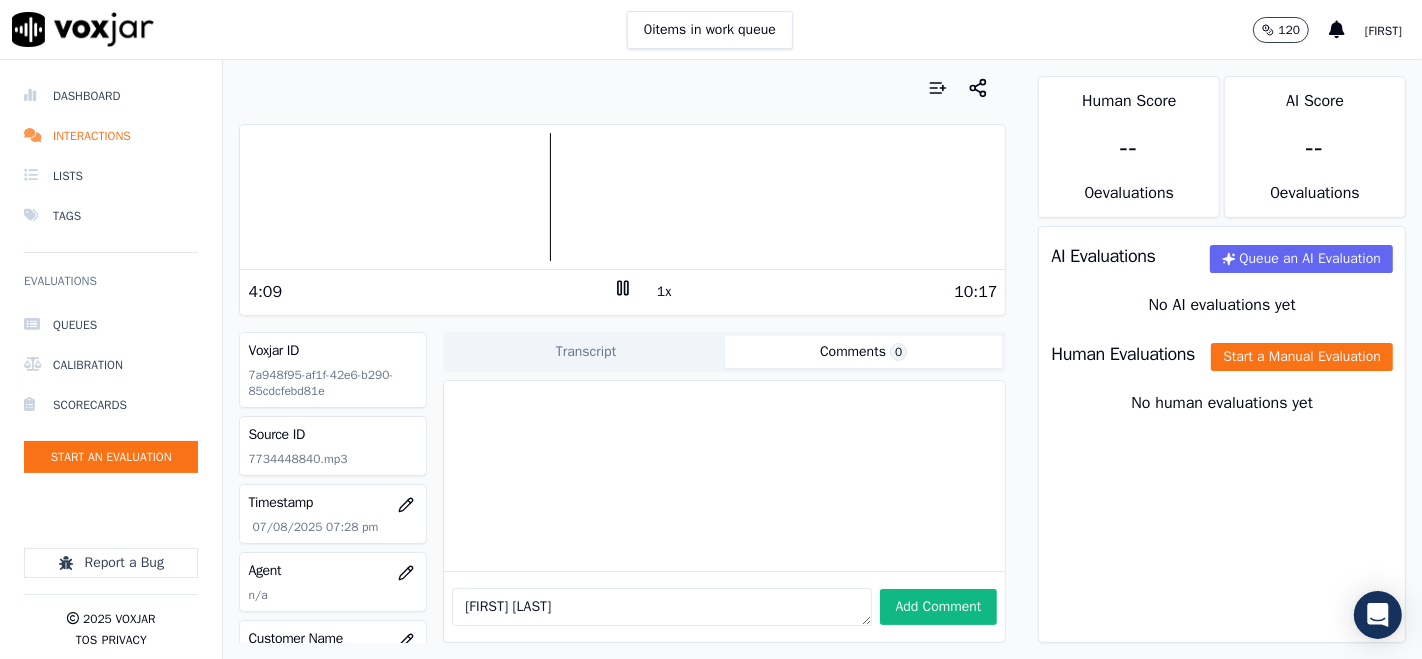 click at bounding box center [622, 197] 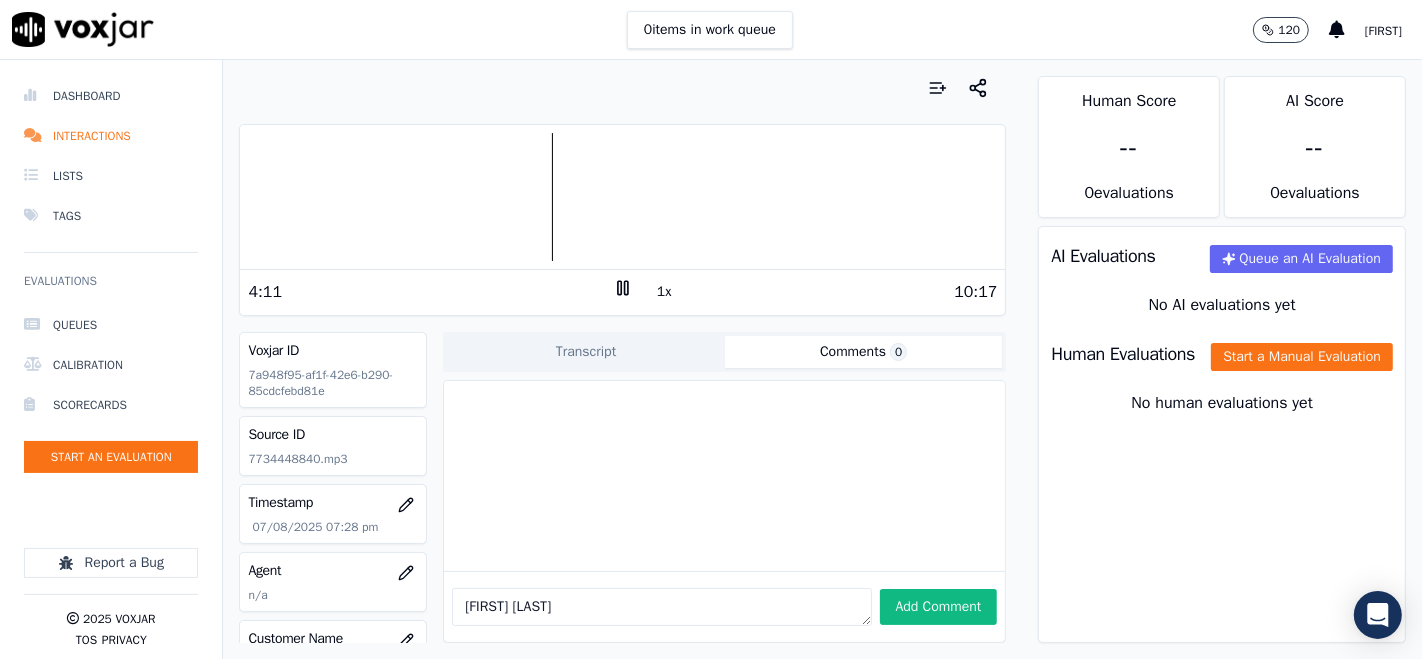 click at bounding box center [622, 197] 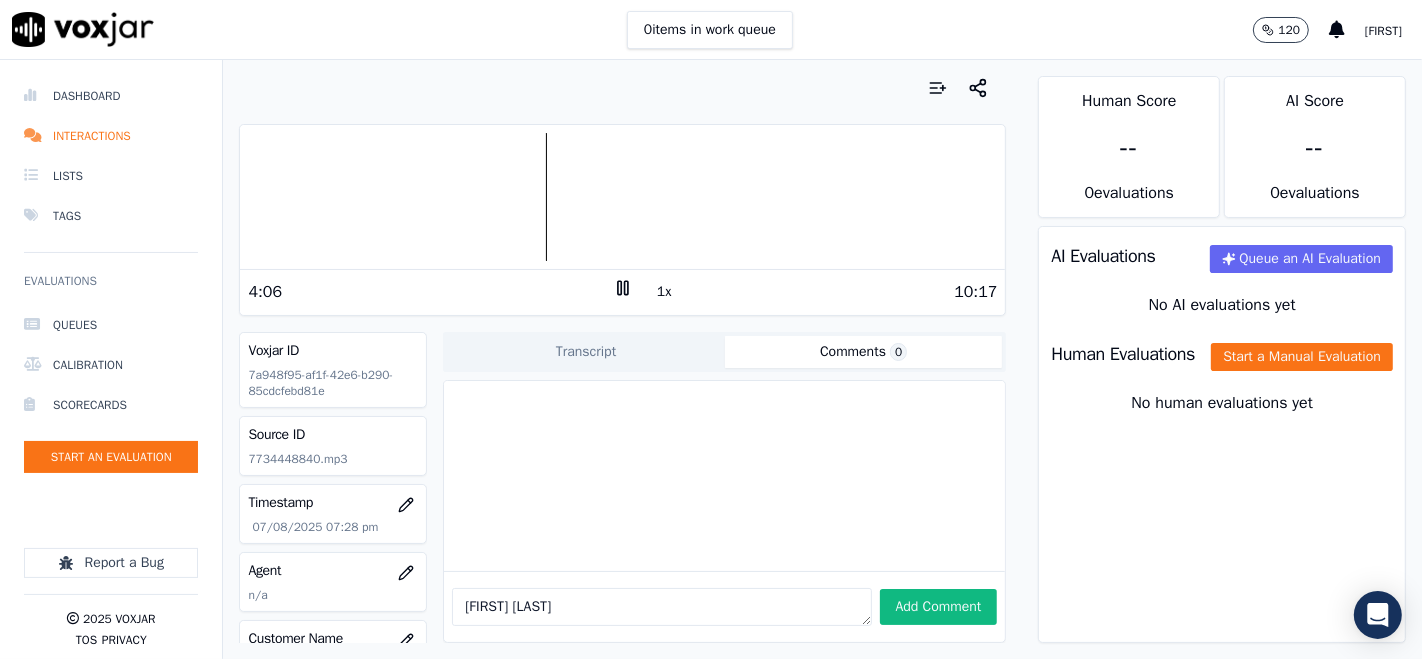 click at bounding box center [622, 197] 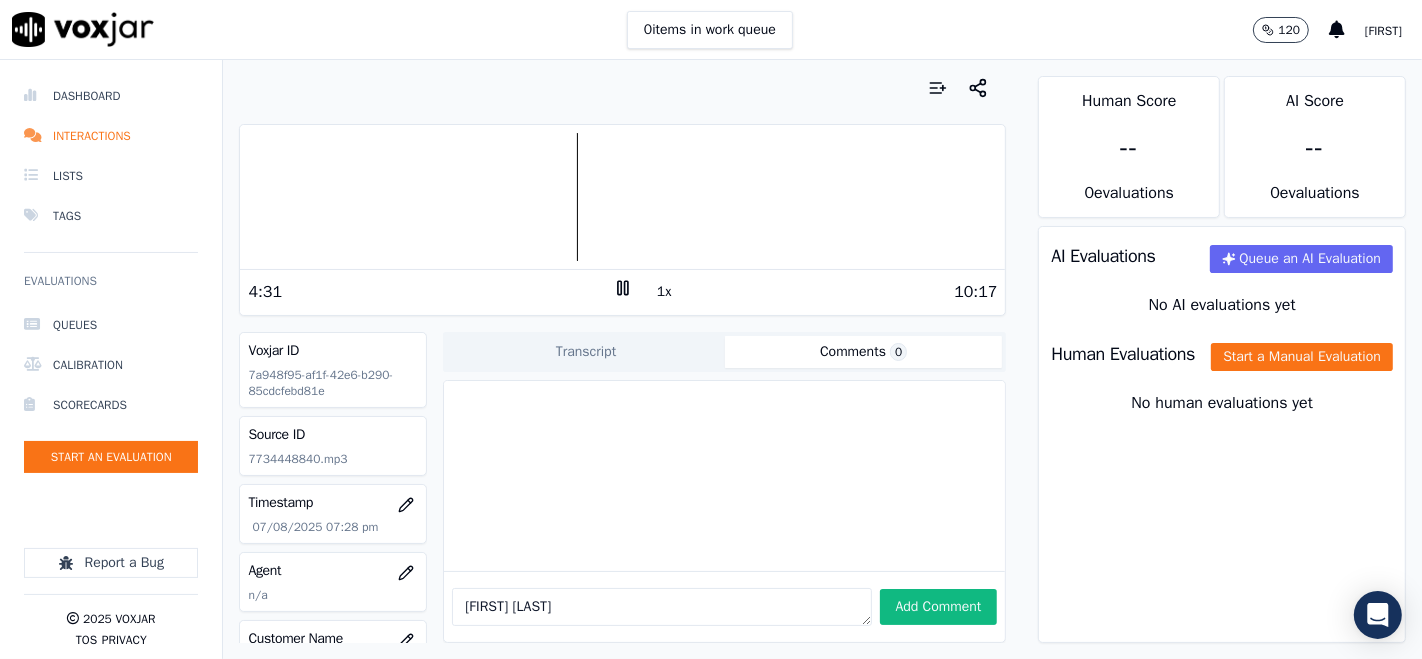 type on "[FIRST] [LAST]" 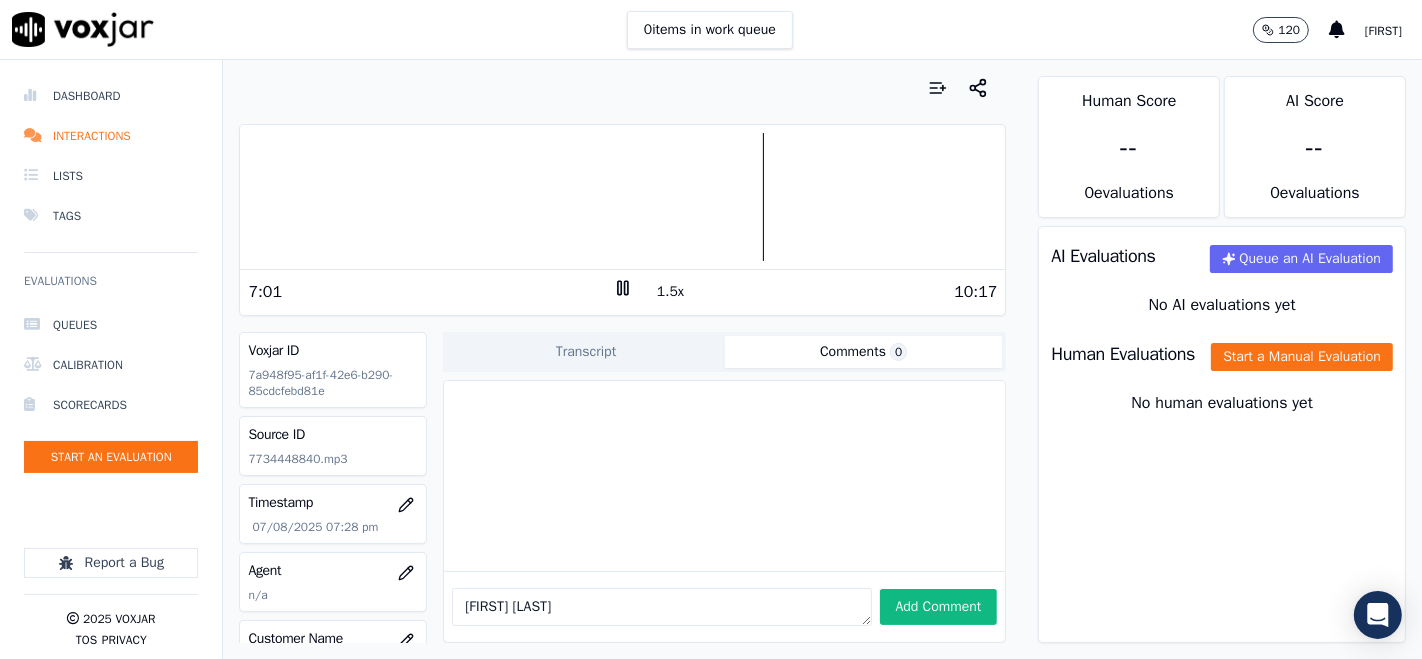 click on "1.5x" at bounding box center [670, 292] 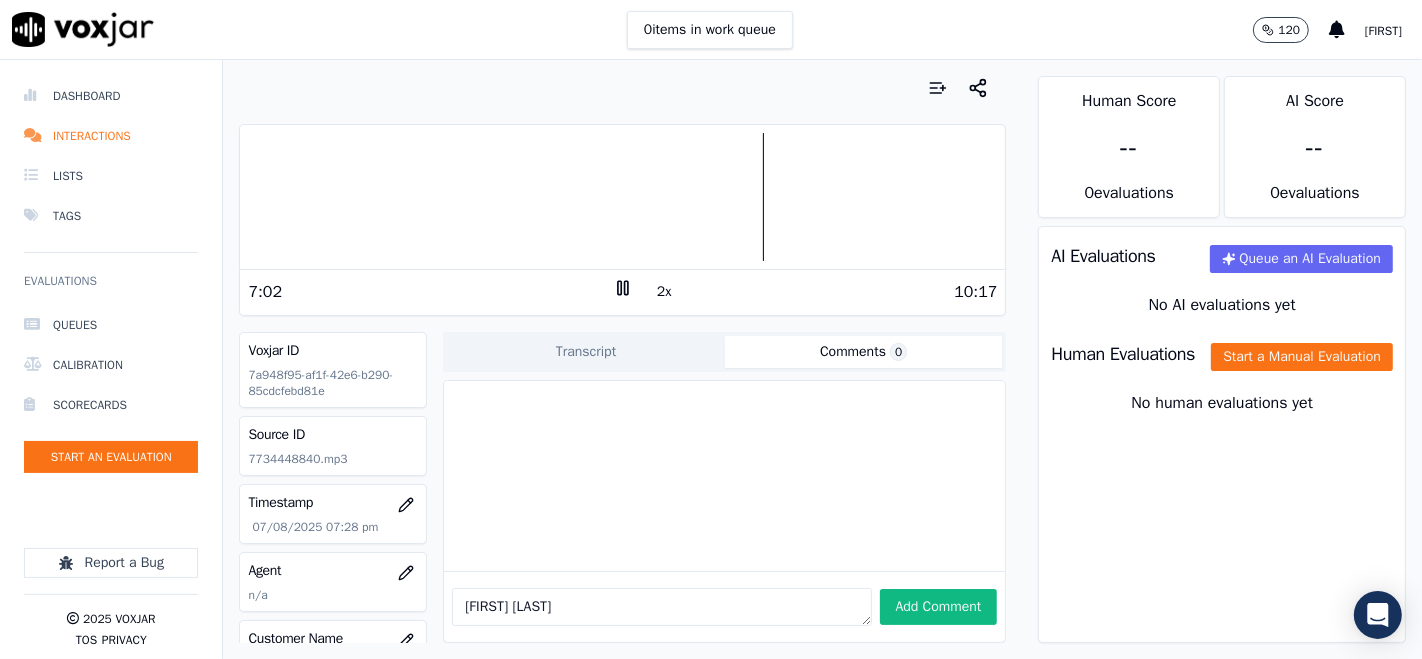 click on "2x" at bounding box center [664, 292] 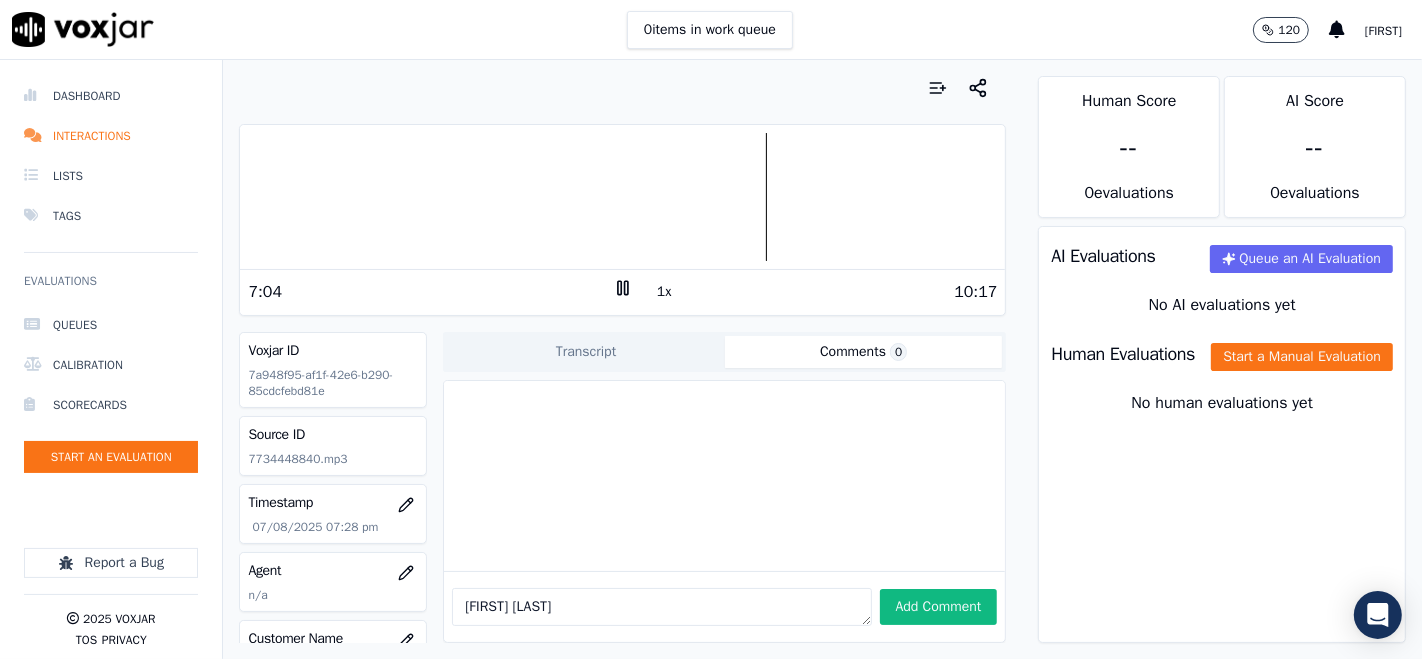 click at bounding box center [622, 197] 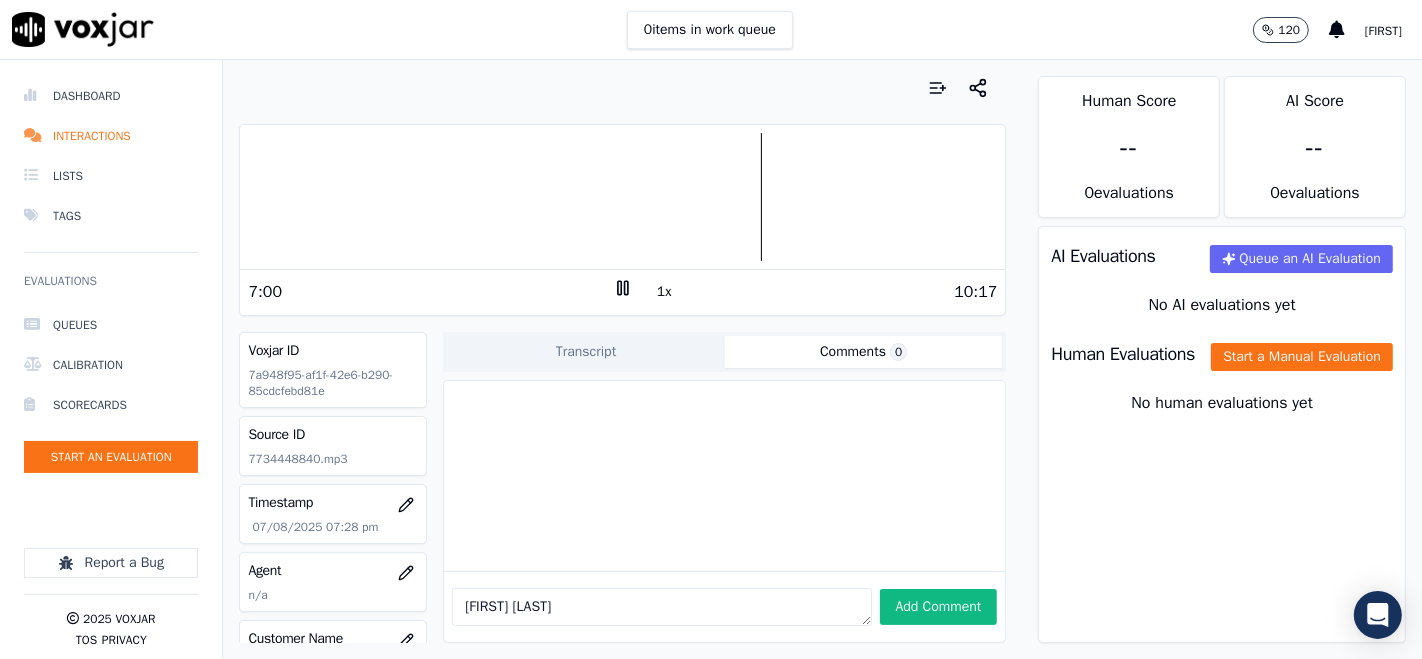 click at bounding box center [622, 197] 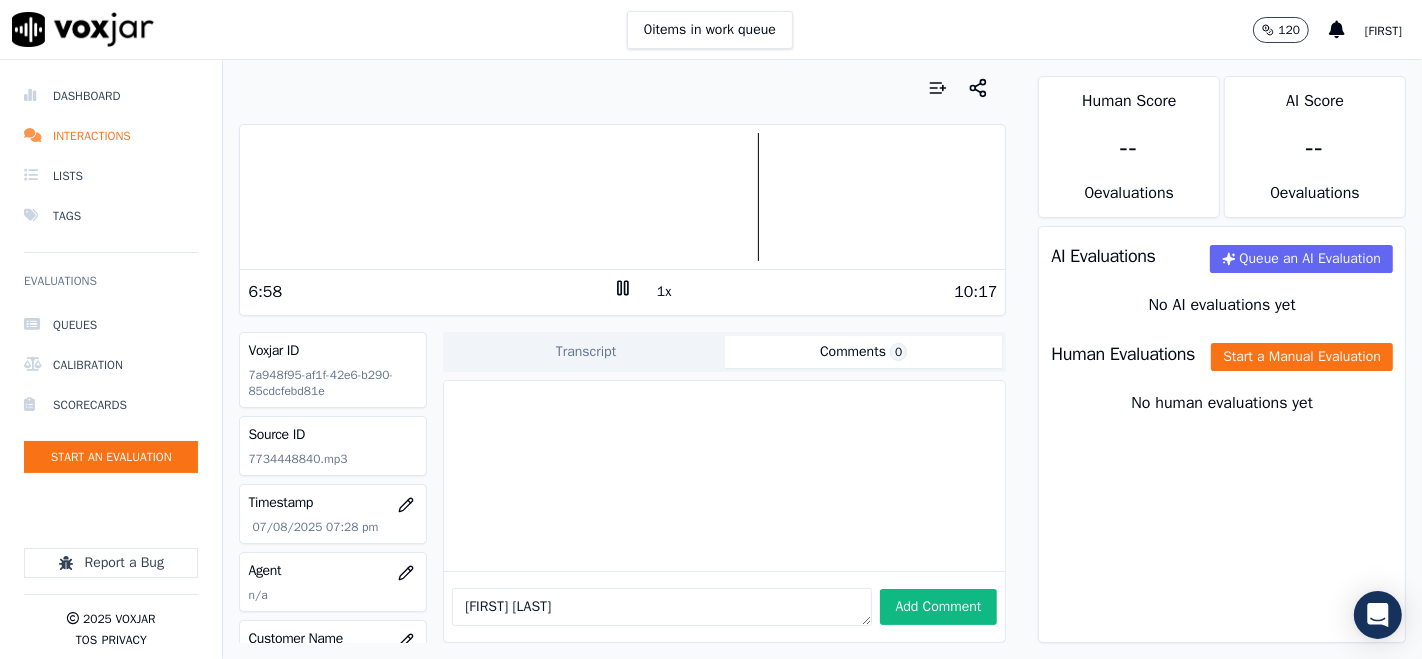 click 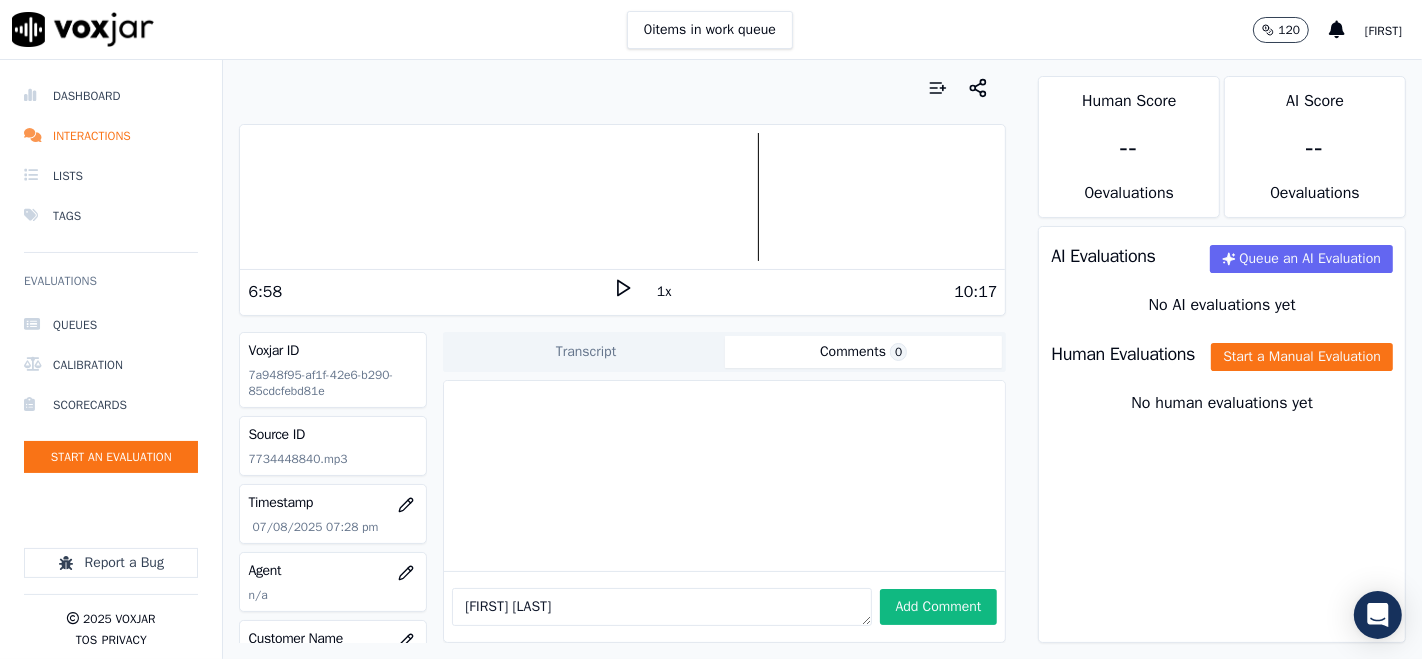 click at bounding box center [622, 197] 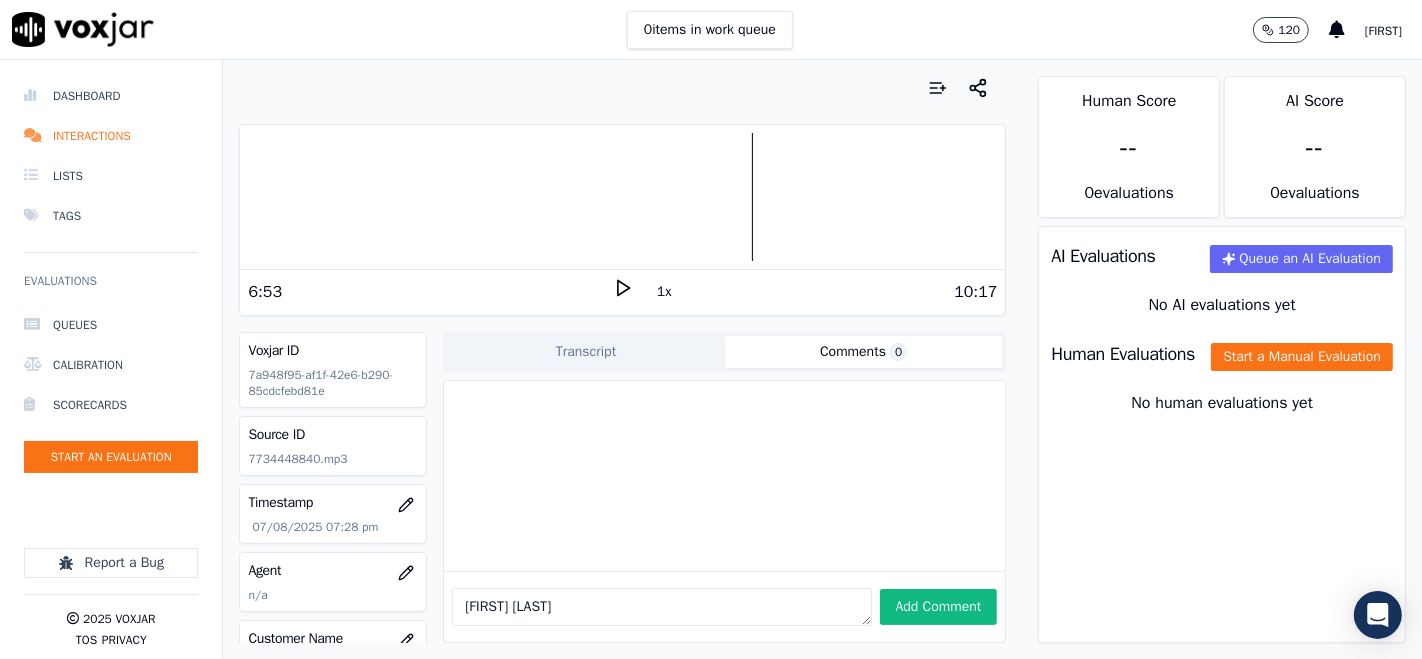 click 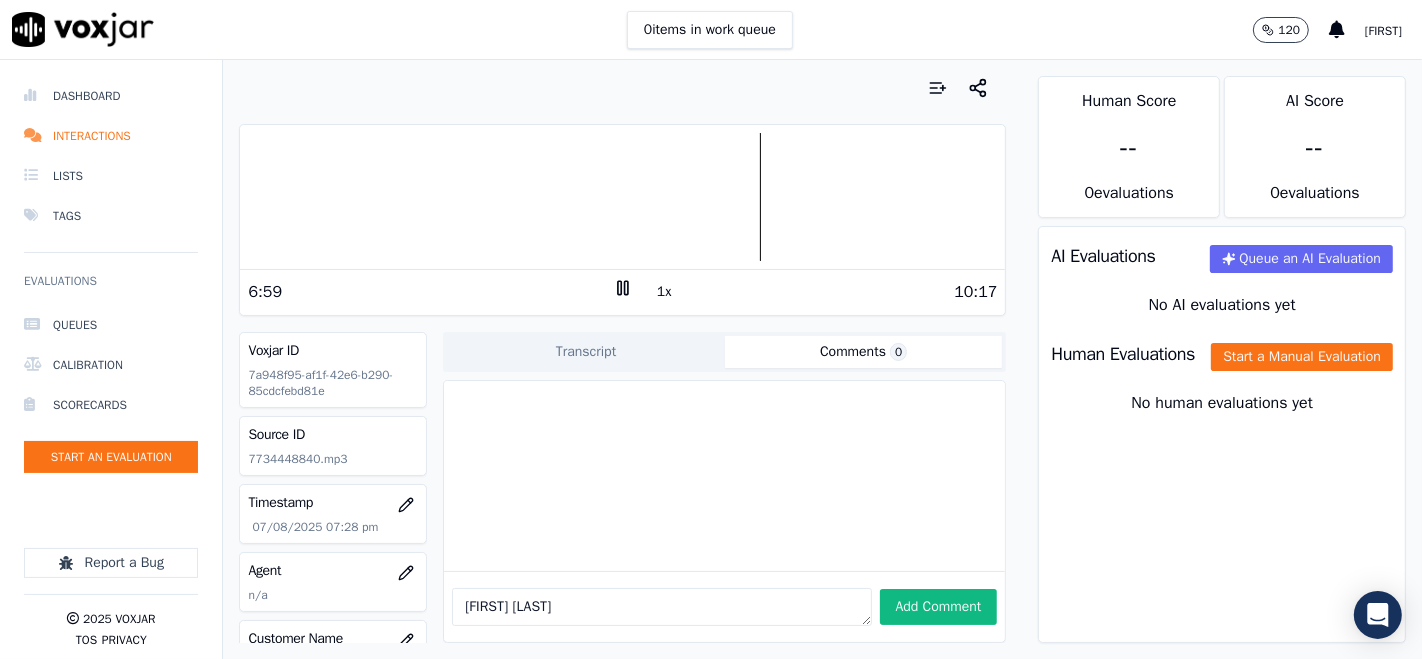 click at bounding box center (622, 197) 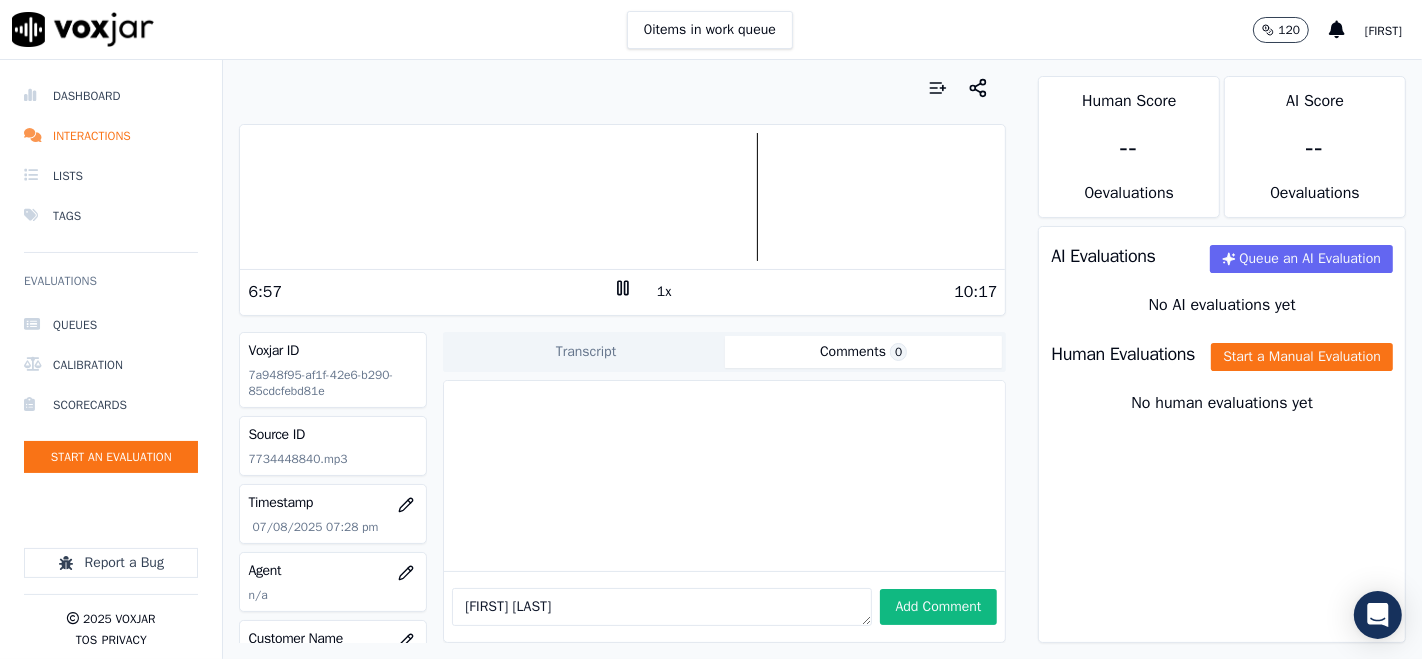 click 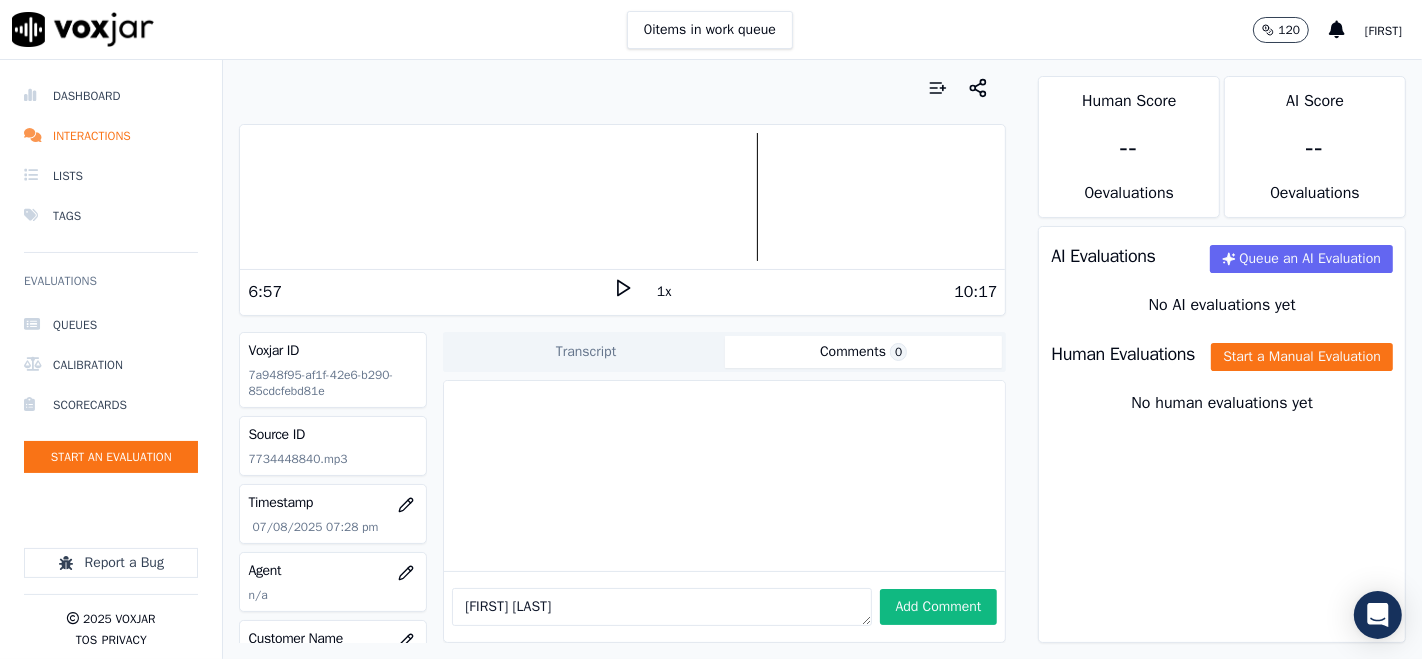 click at bounding box center [622, 197] 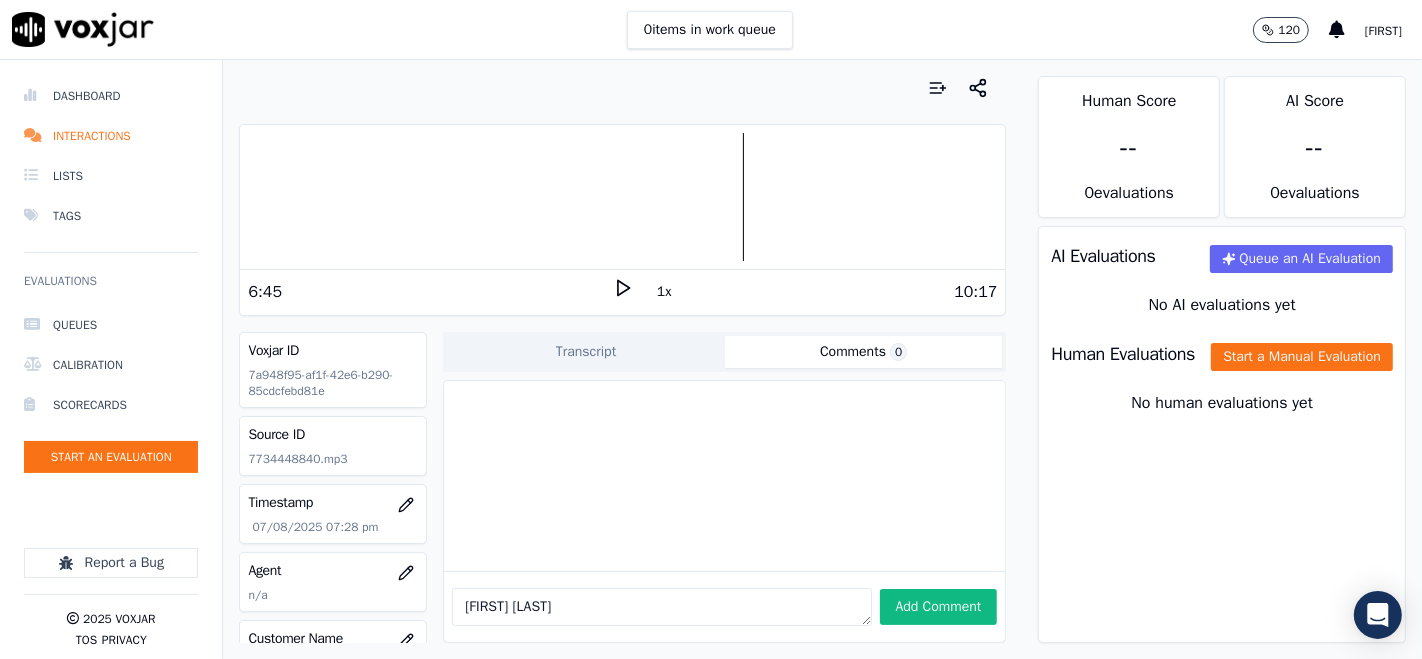 click 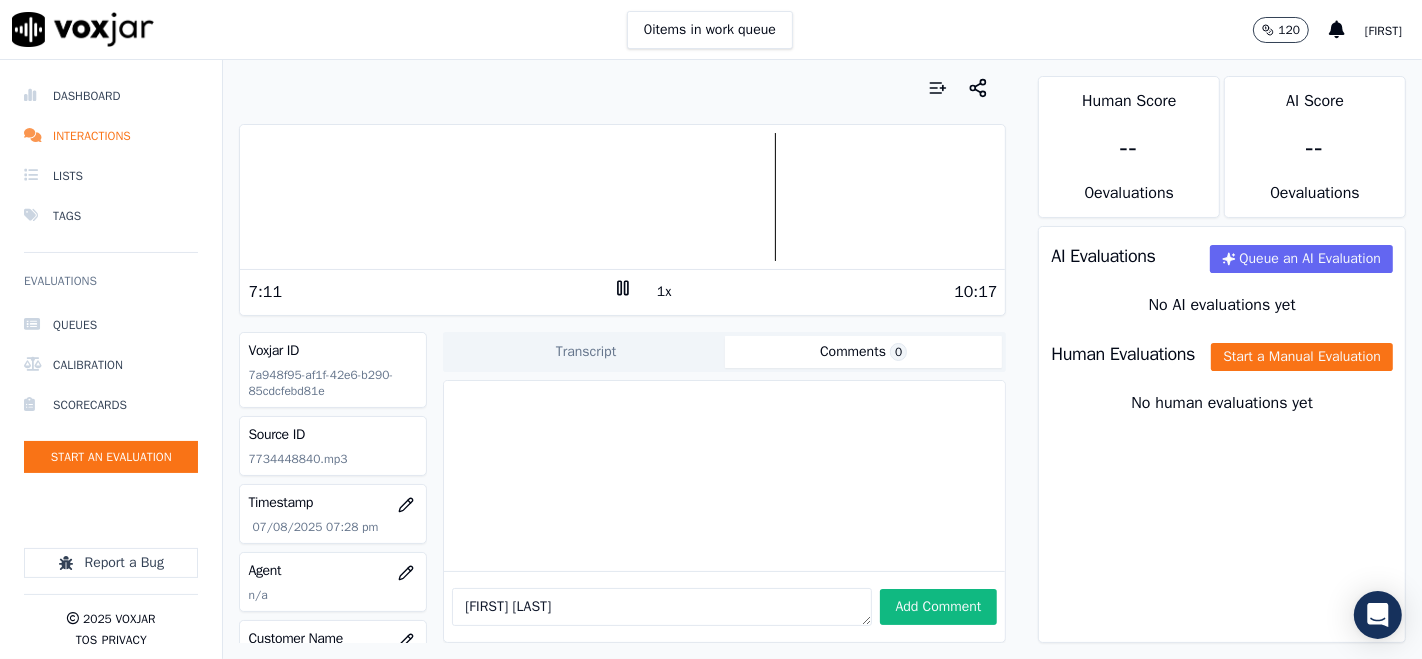 click at bounding box center [622, 197] 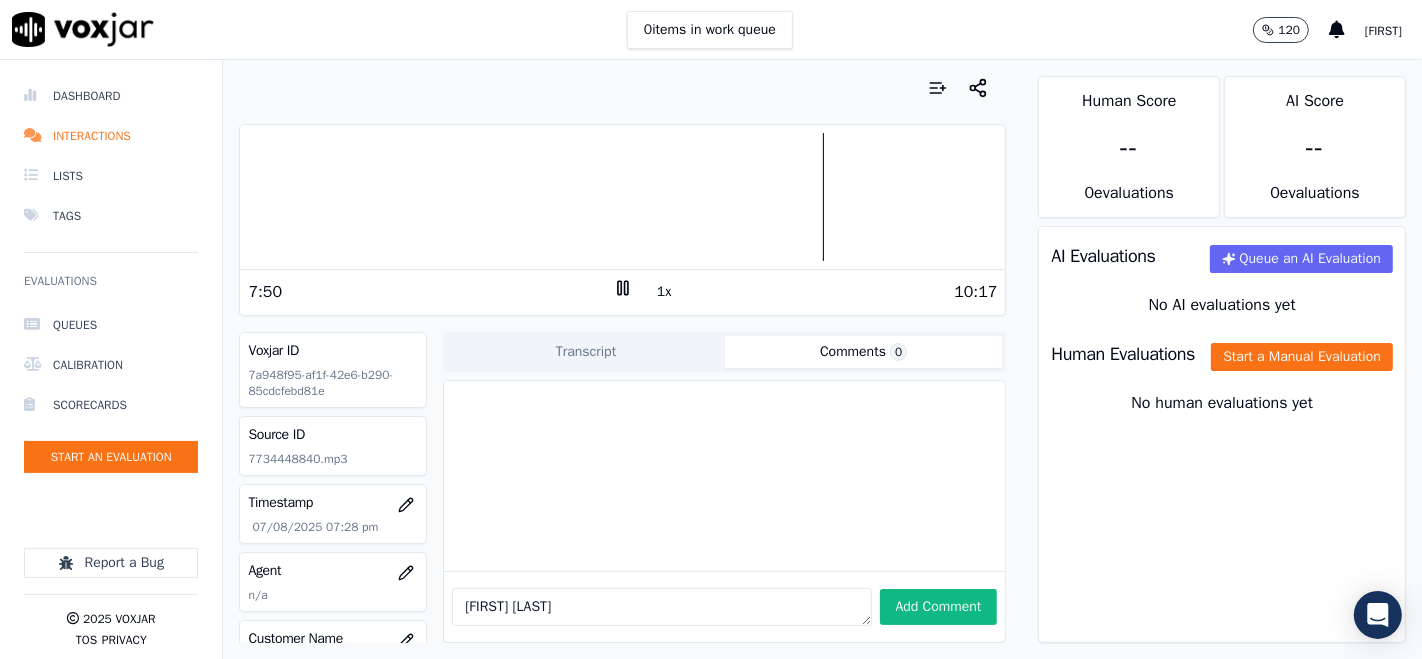 click on "1x" at bounding box center [664, 292] 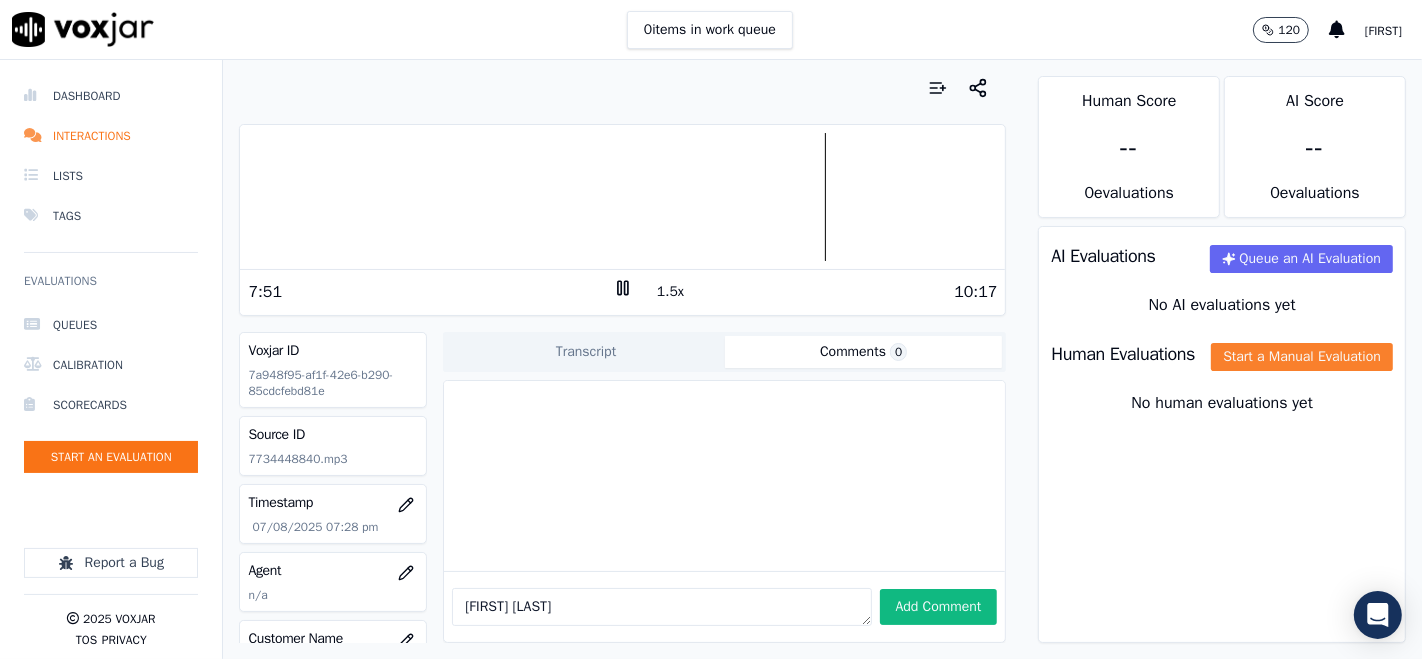 click on "Start a Manual Evaluation" 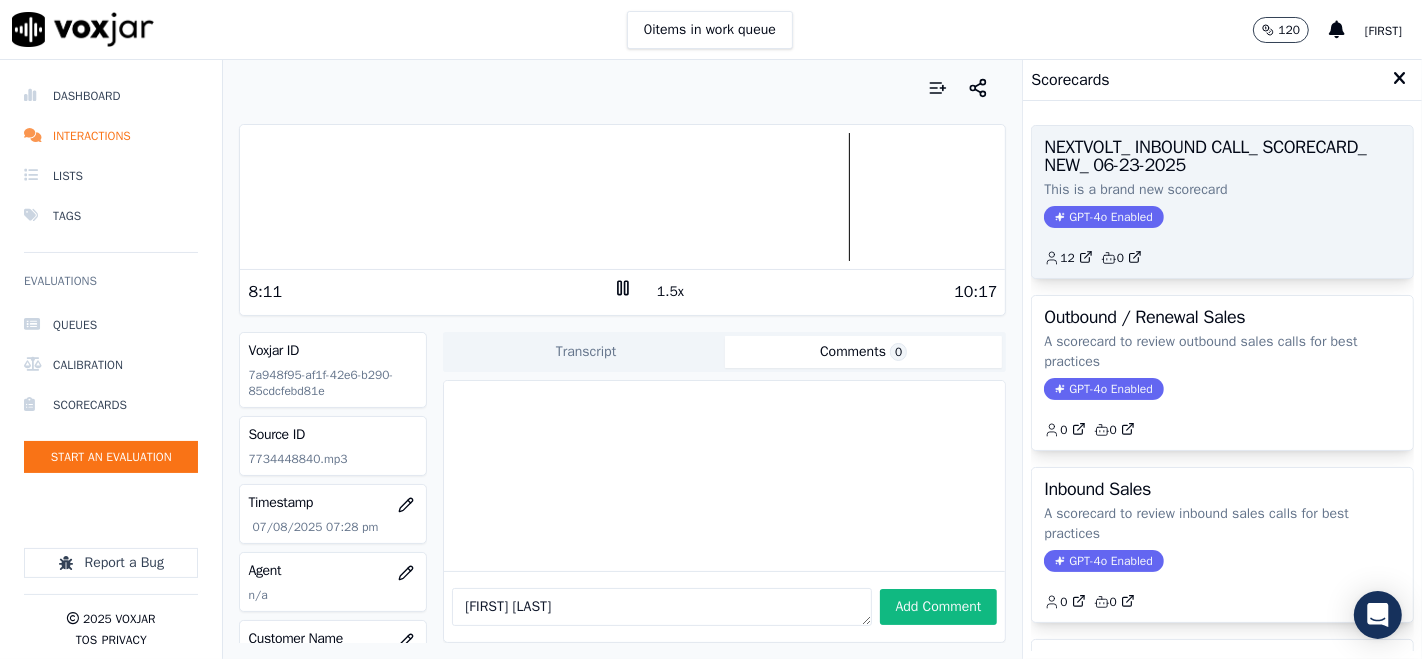 click on "NEXTVOLT_ INBOUND CALL_ SCORECARD_ NEW_ 06-23-2025   This is a brand new scorecard     GPT-4o Enabled       12         0" at bounding box center [1222, 202] 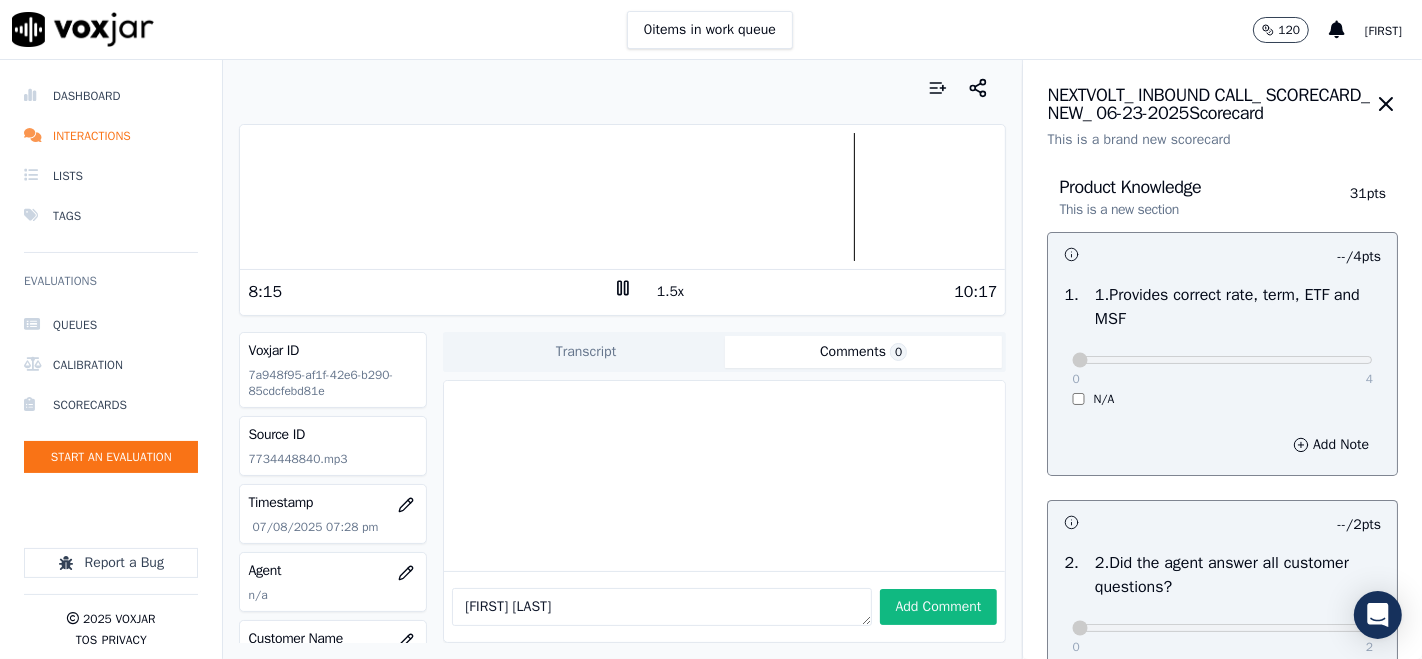 scroll, scrollTop: 111, scrollLeft: 0, axis: vertical 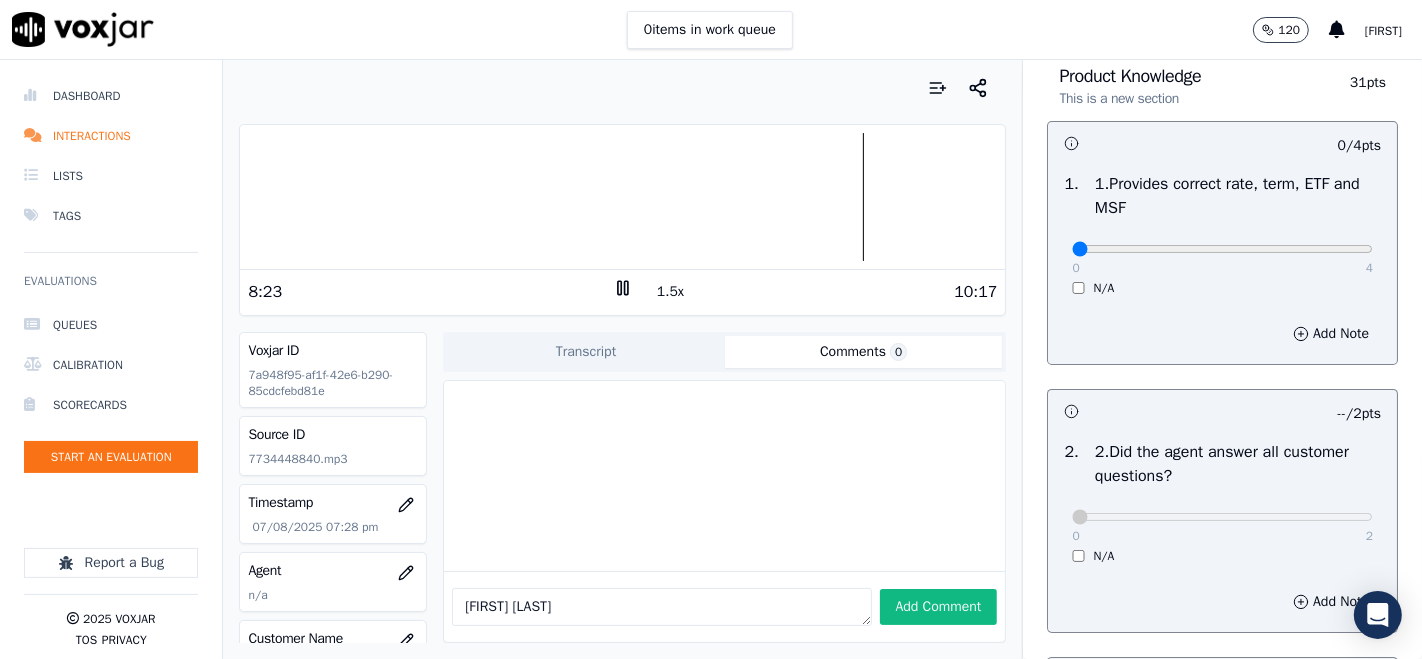 click on "1.5x" at bounding box center (670, 292) 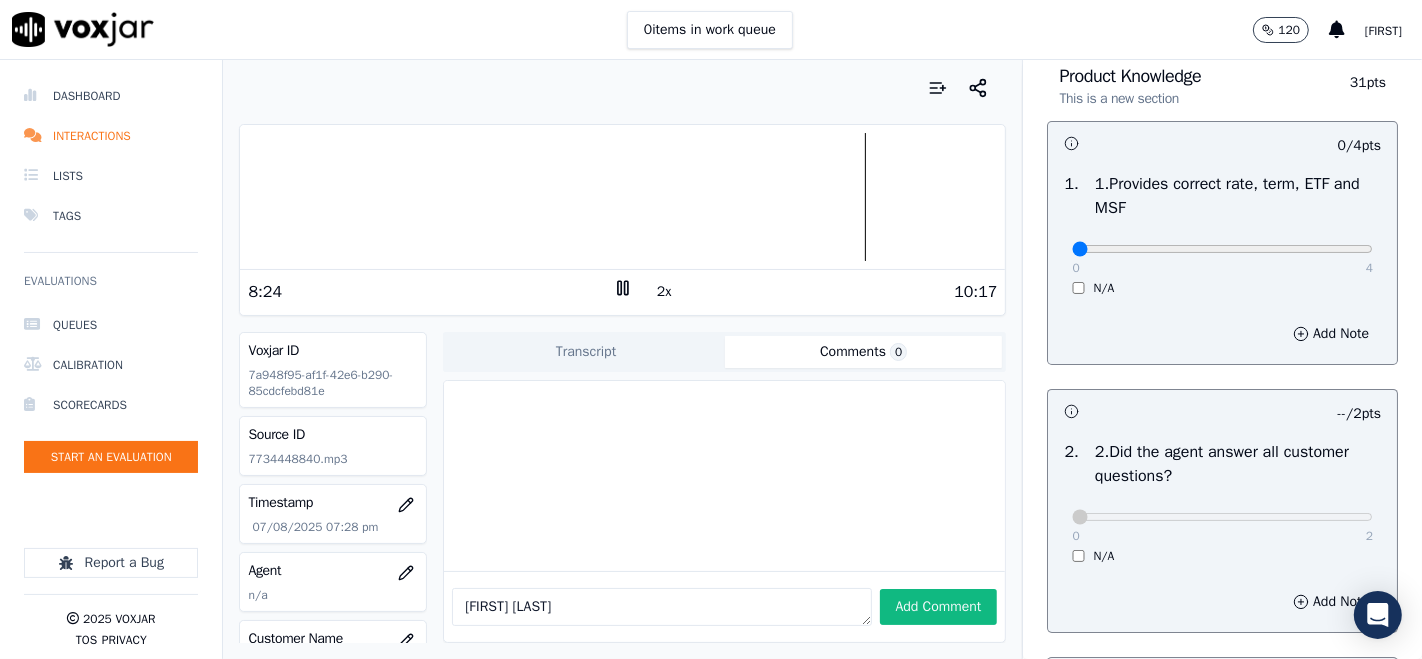 click on "2x" at bounding box center [664, 292] 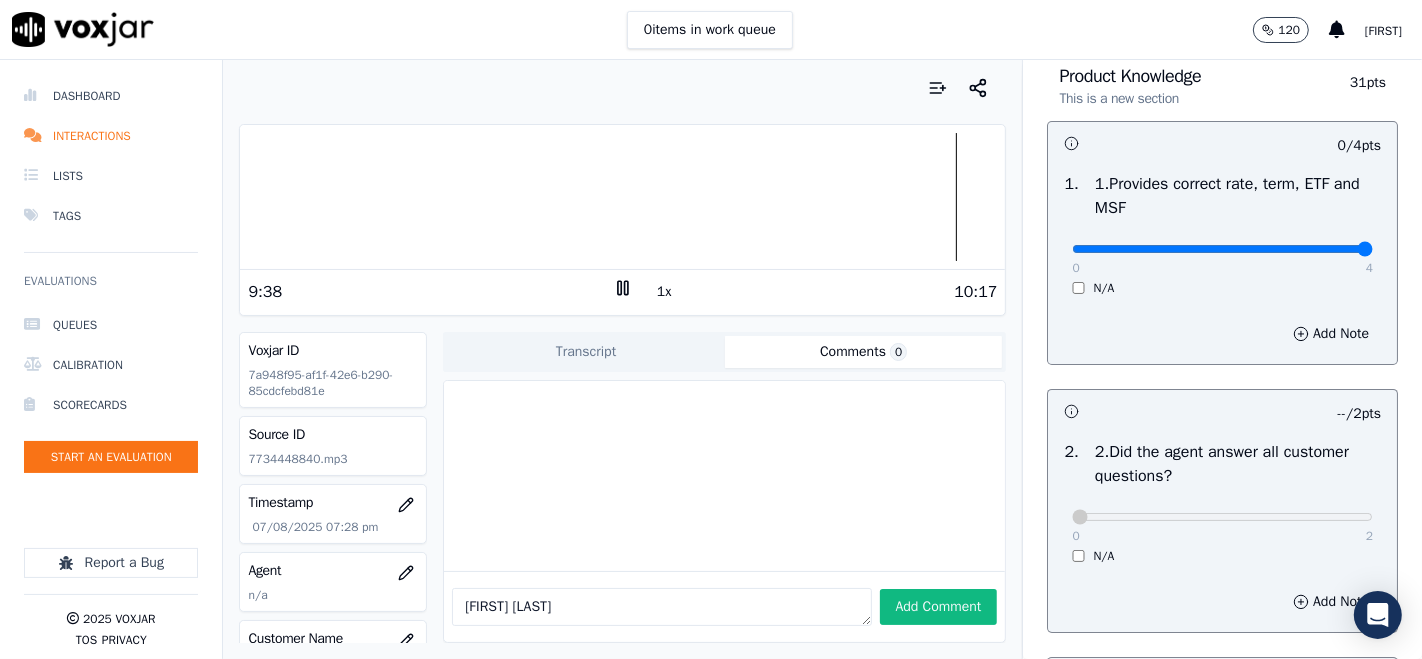 type on "4" 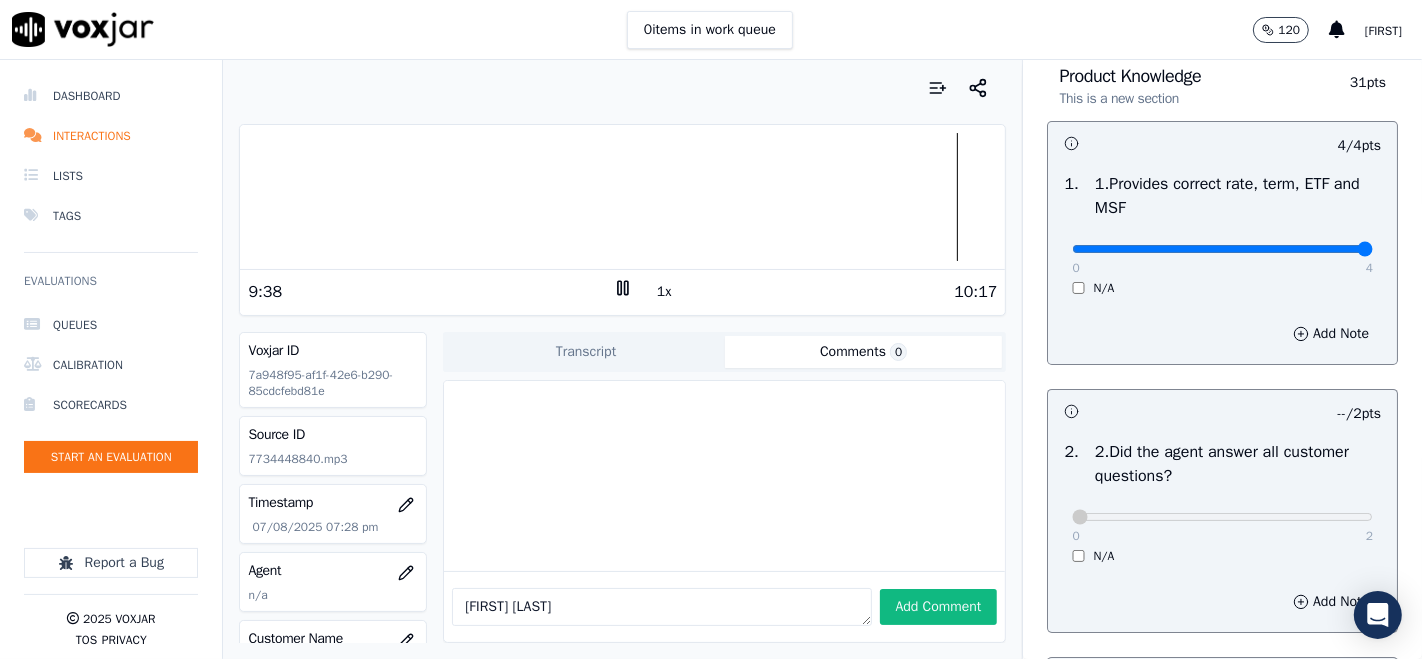 scroll, scrollTop: 333, scrollLeft: 0, axis: vertical 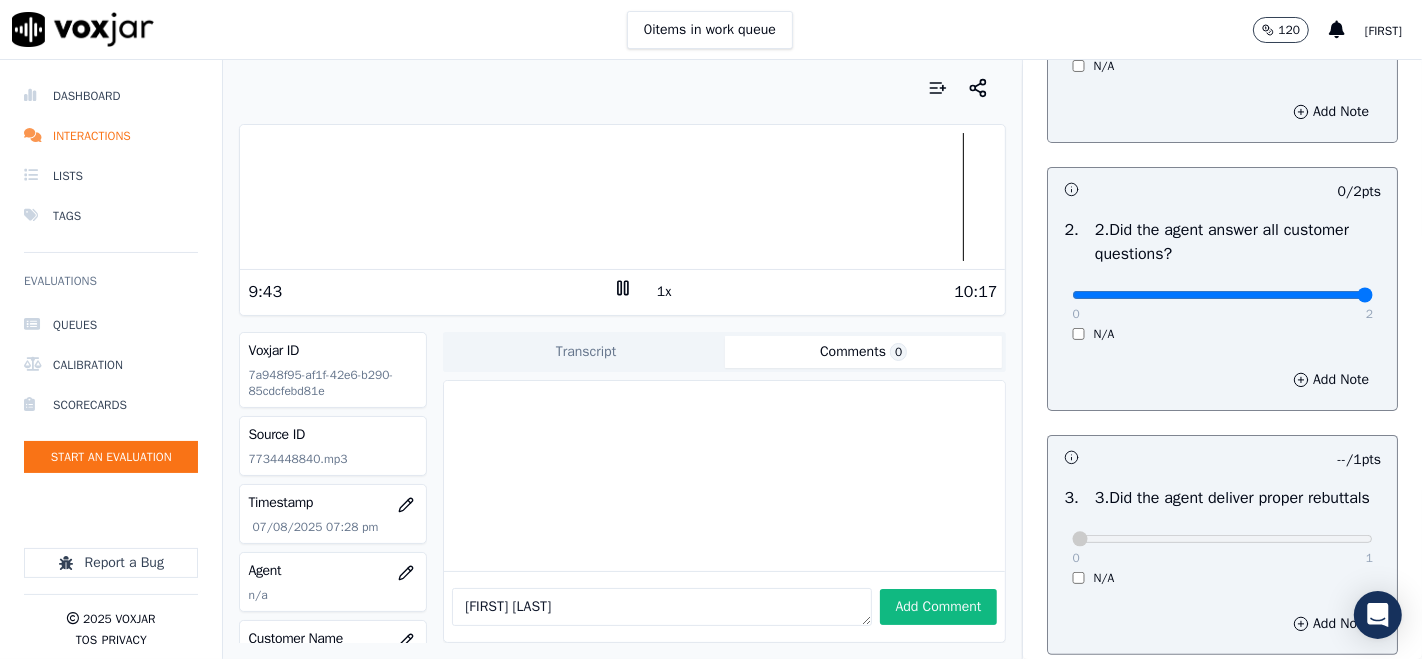 type on "2" 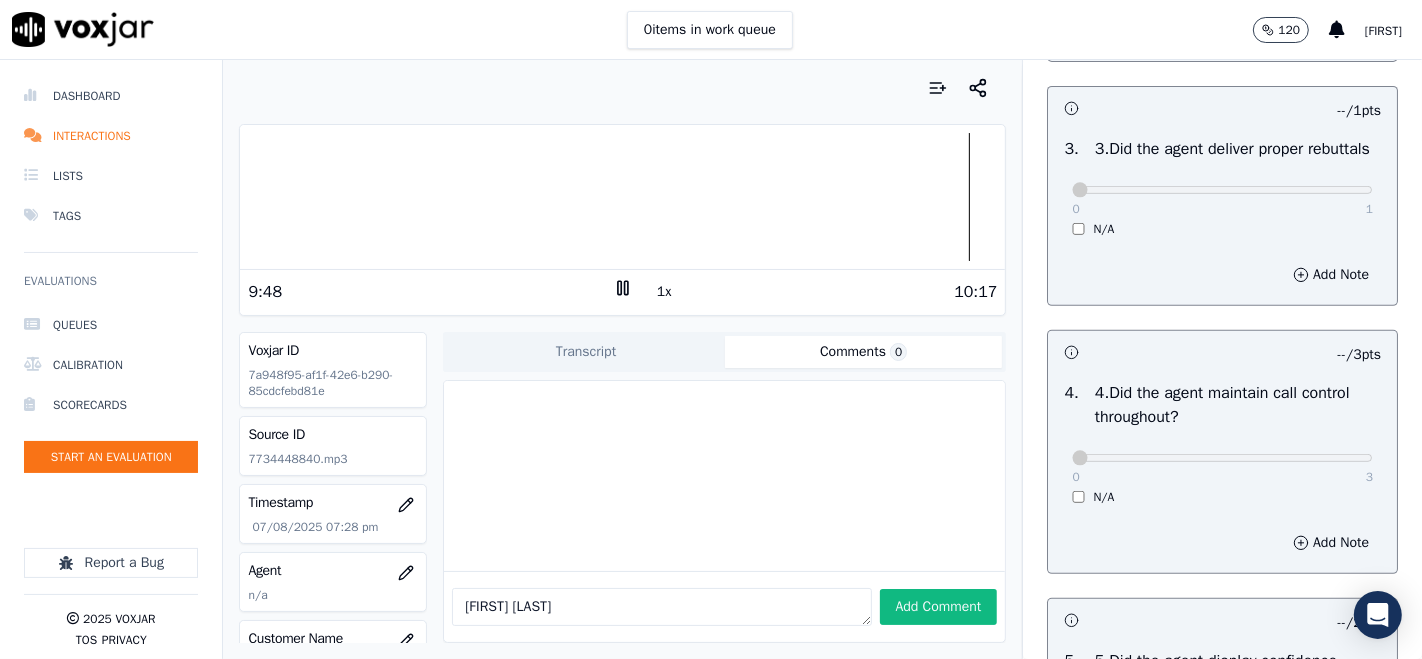 scroll, scrollTop: 777, scrollLeft: 0, axis: vertical 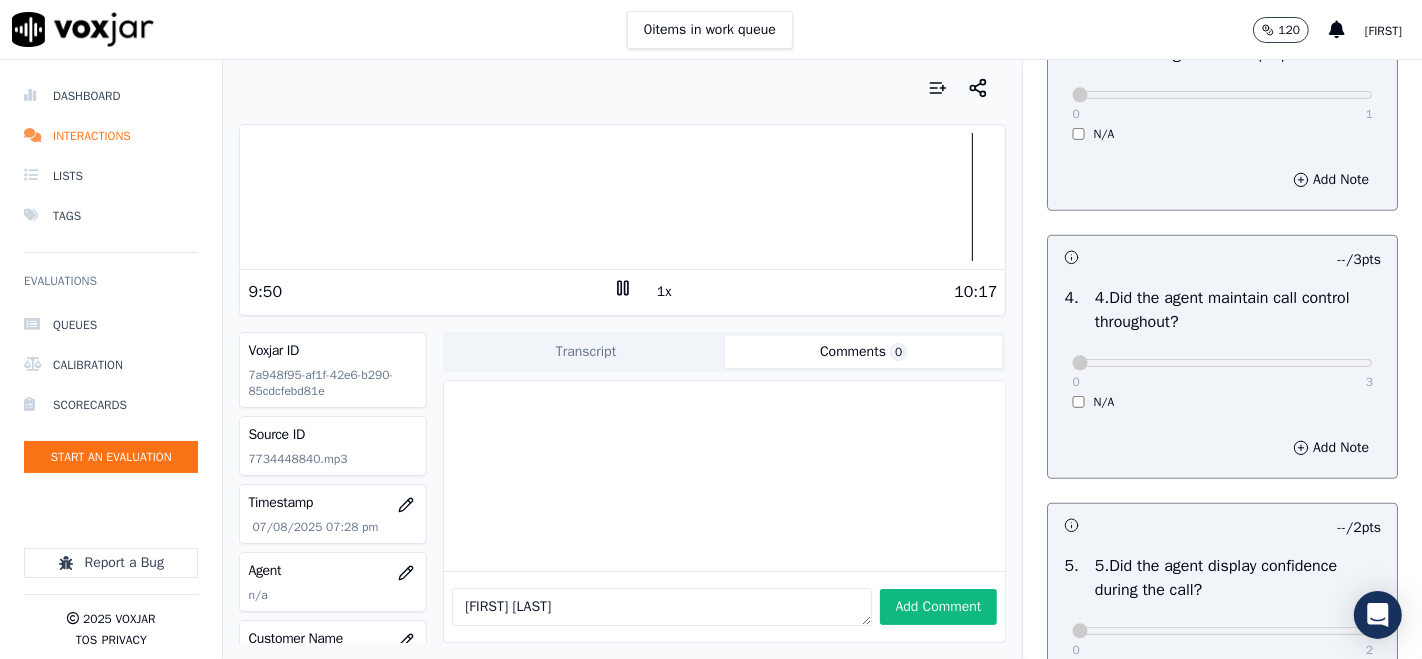 click on "0   3     N/A" at bounding box center (1222, 372) 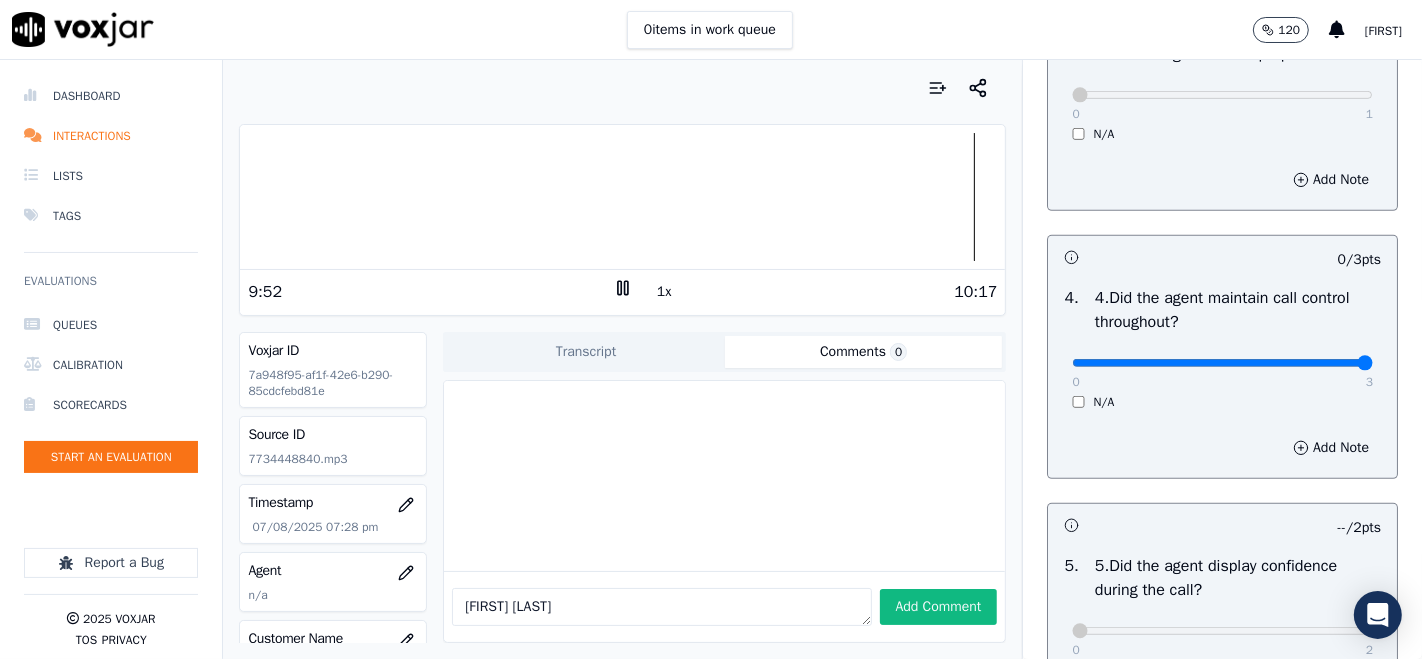 type on "3" 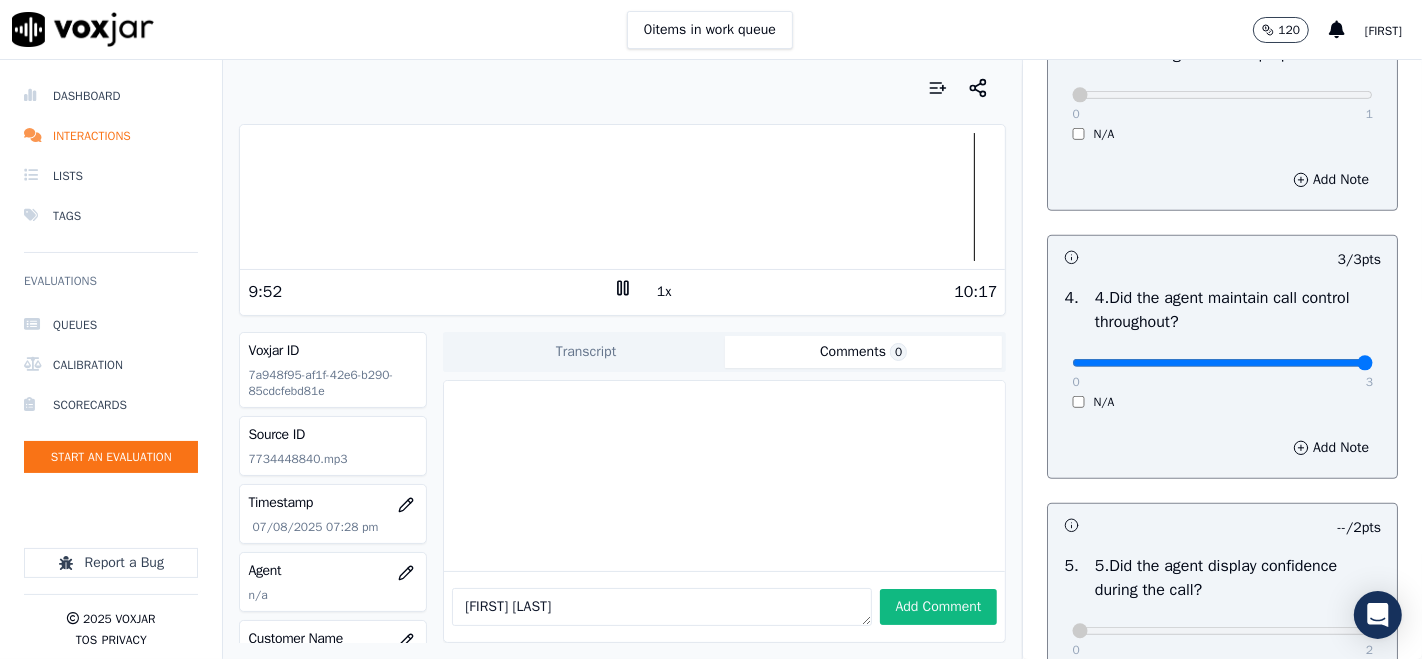 scroll, scrollTop: 1111, scrollLeft: 0, axis: vertical 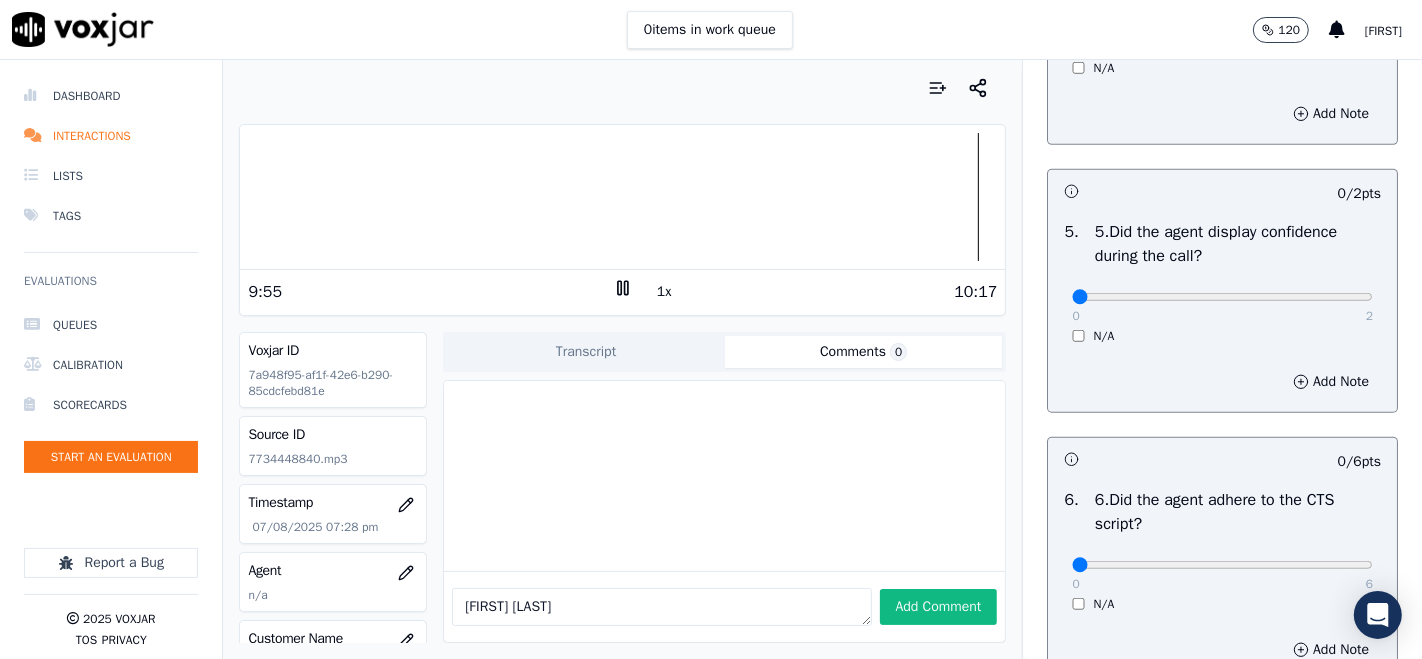 click on "0   2     N/A" at bounding box center [1222, 306] 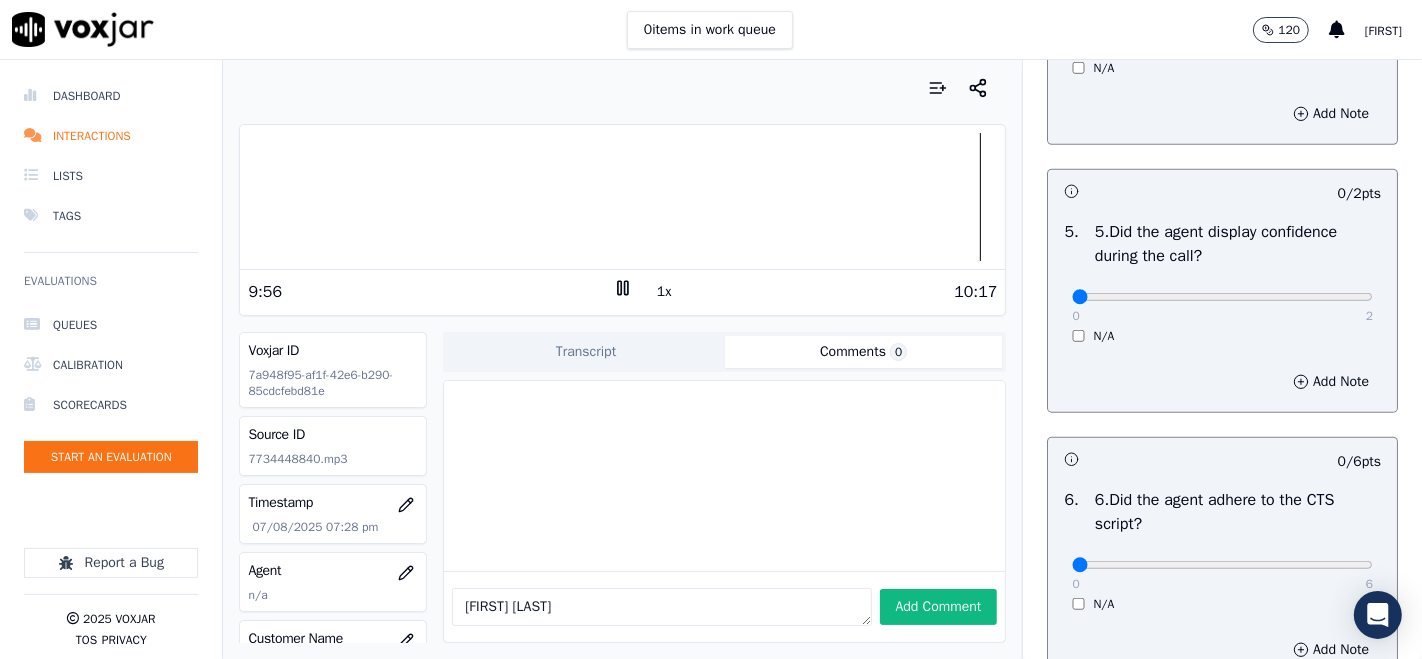 click on "0   2" at bounding box center [1222, 296] 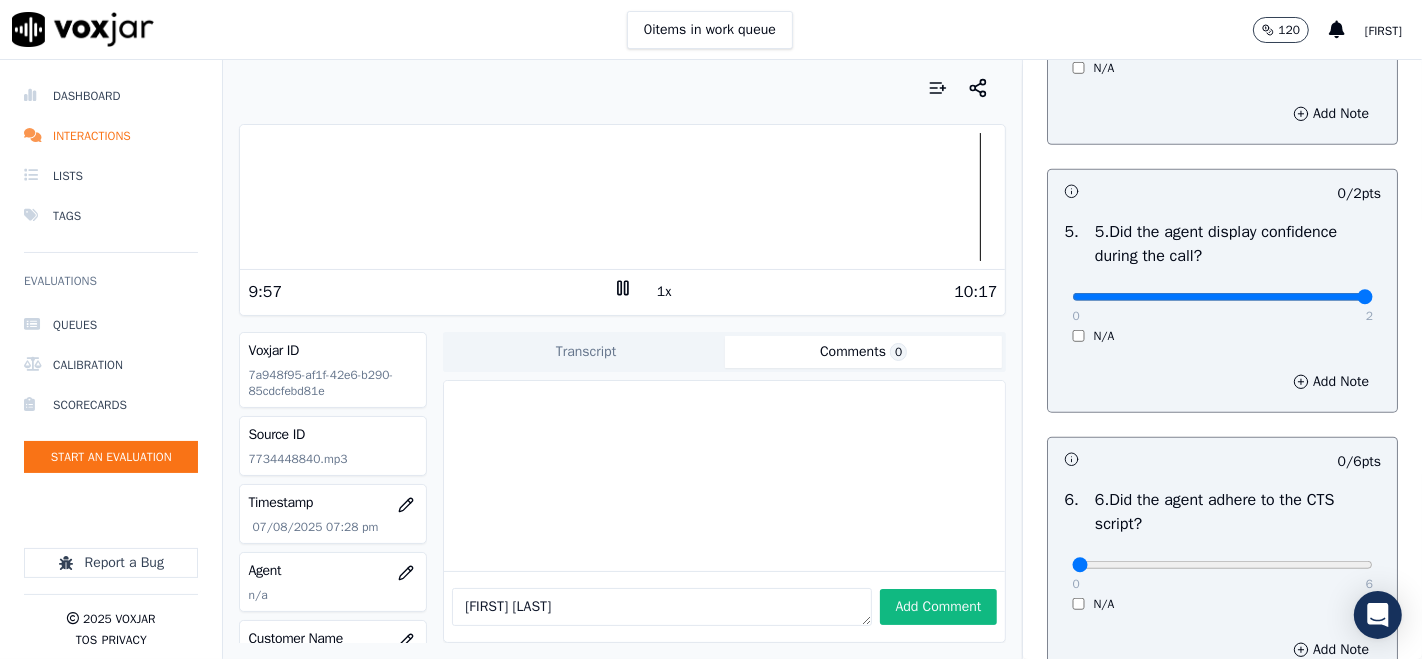 type on "2" 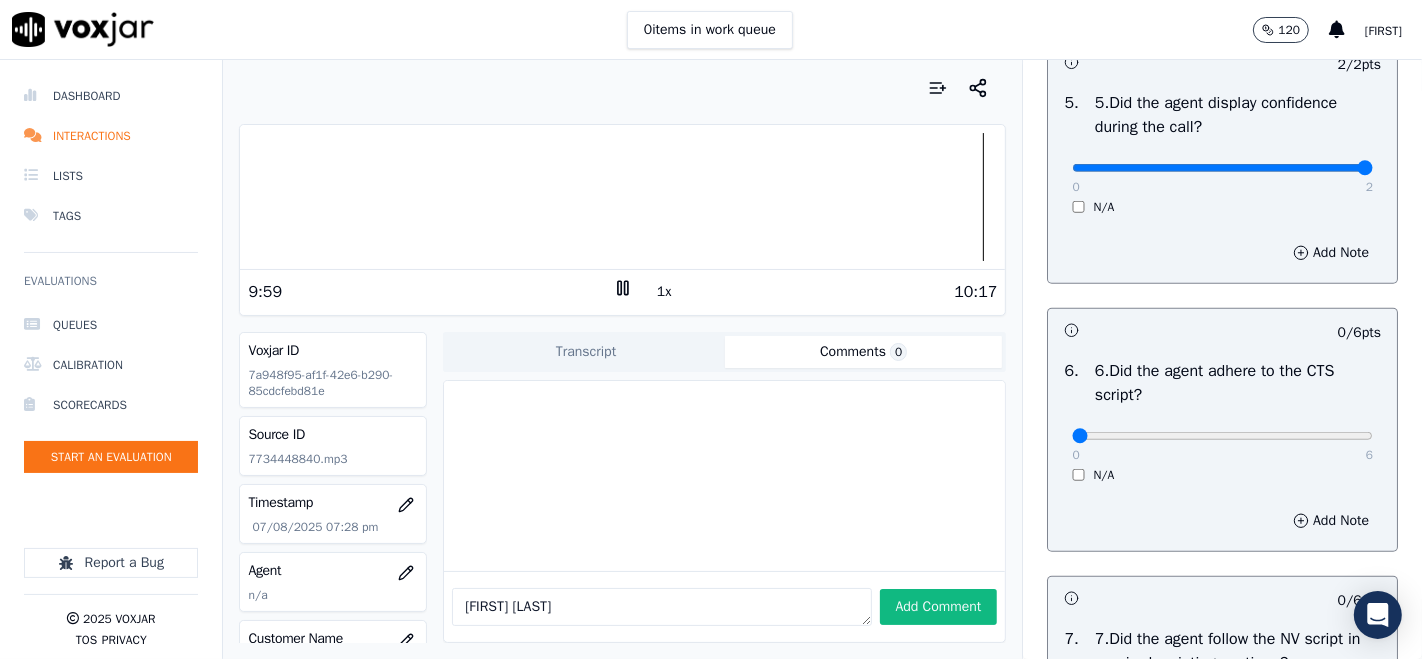 scroll, scrollTop: 1444, scrollLeft: 0, axis: vertical 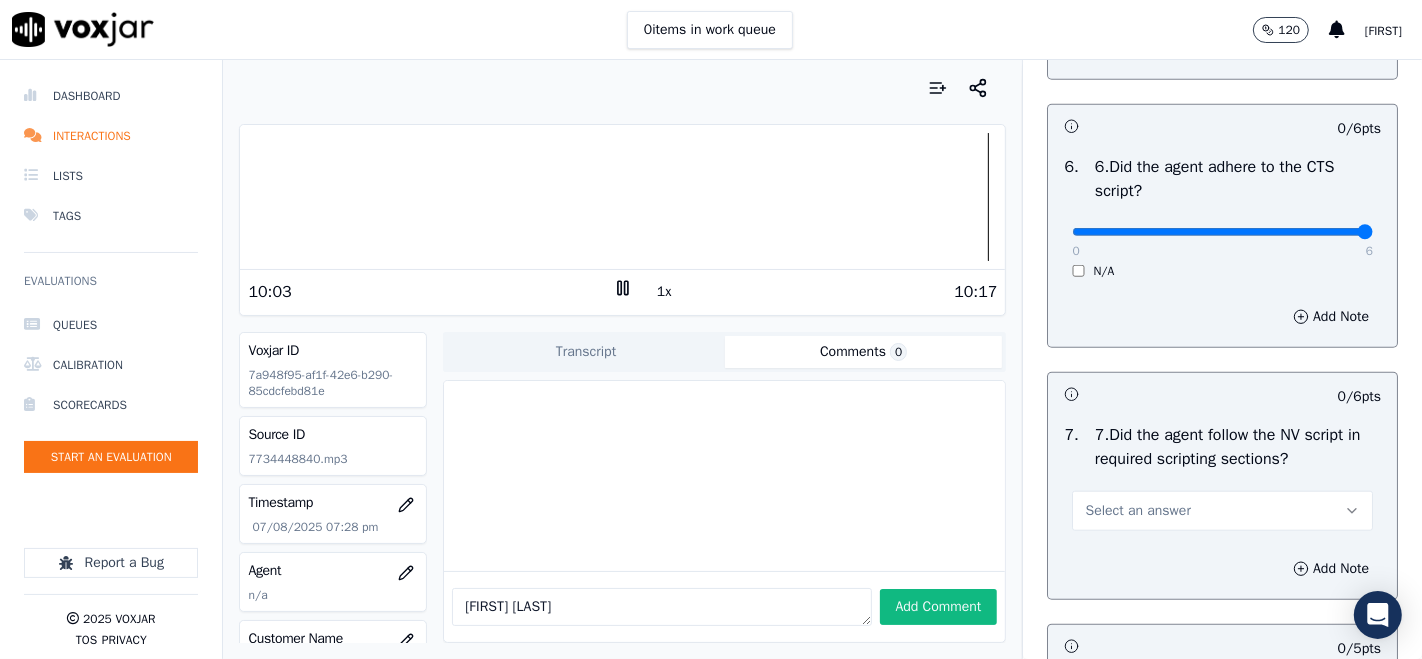 drag, startPoint x: 1062, startPoint y: 266, endPoint x: 1307, endPoint y: 276, distance: 245.204 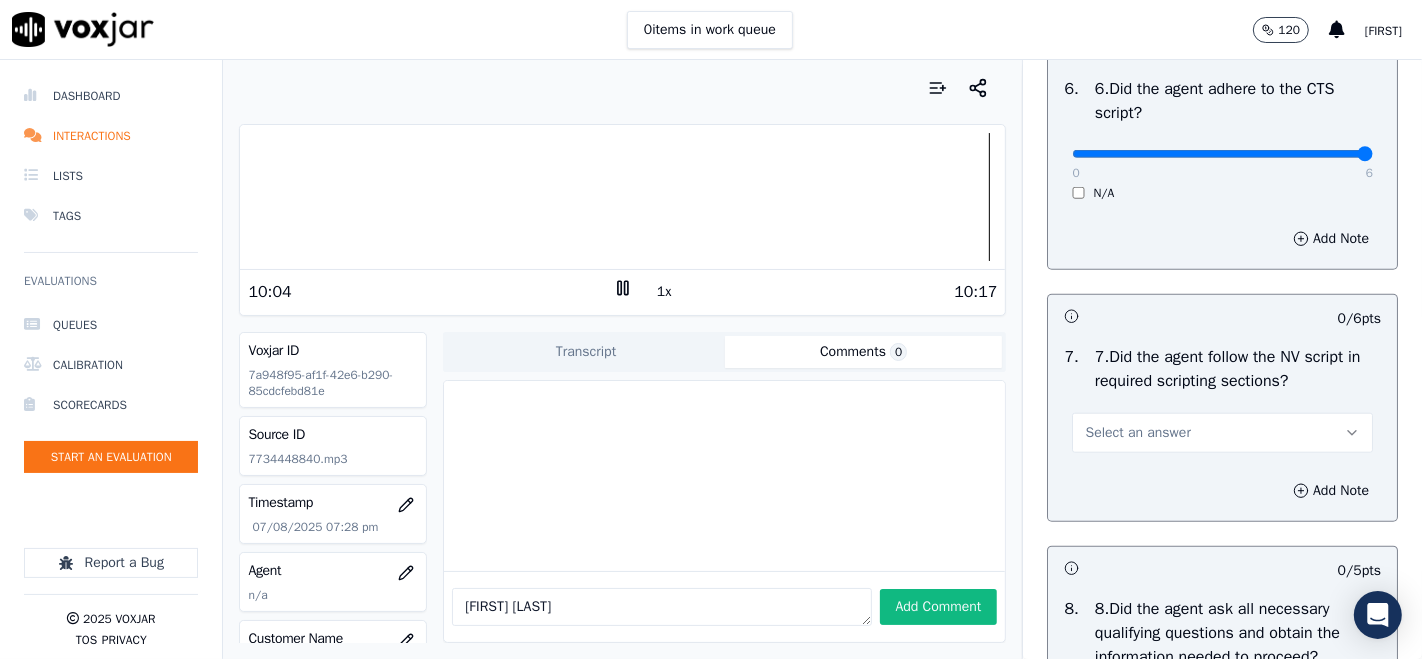 scroll, scrollTop: 1555, scrollLeft: 0, axis: vertical 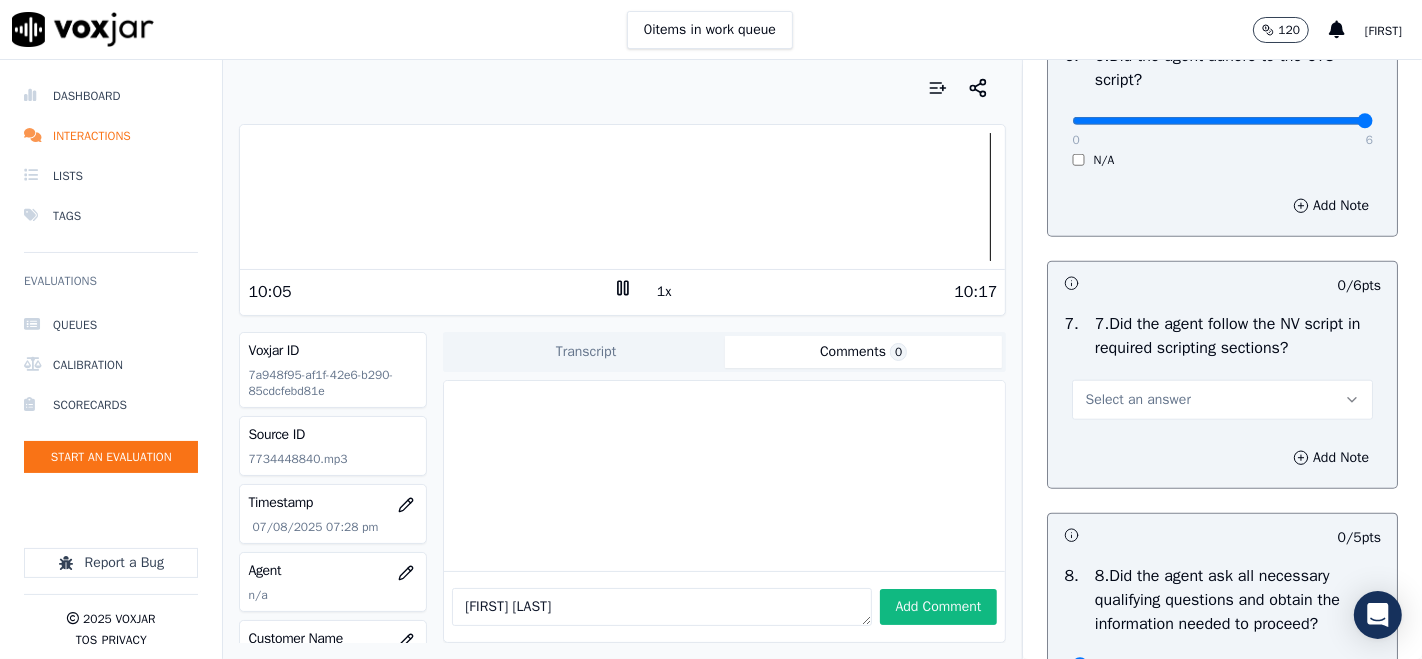 click on "Select an answer" at bounding box center [1222, 400] 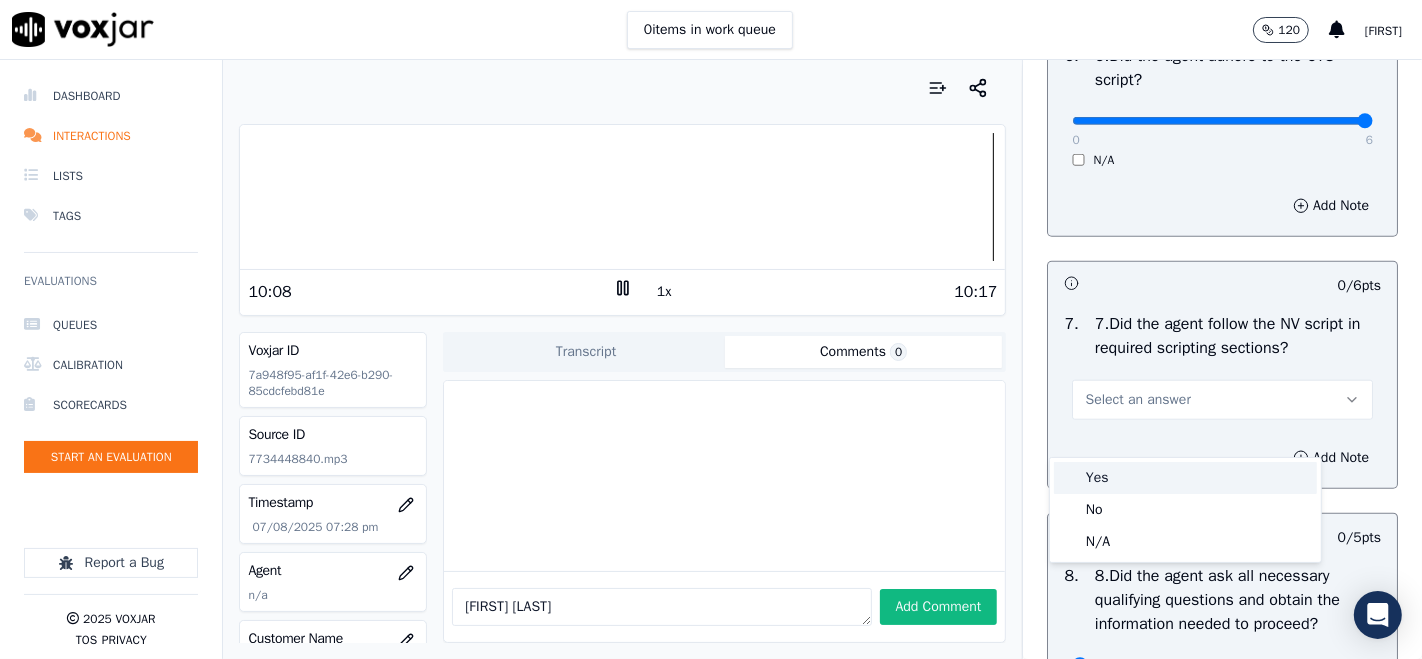 click on "Yes" at bounding box center [1185, 478] 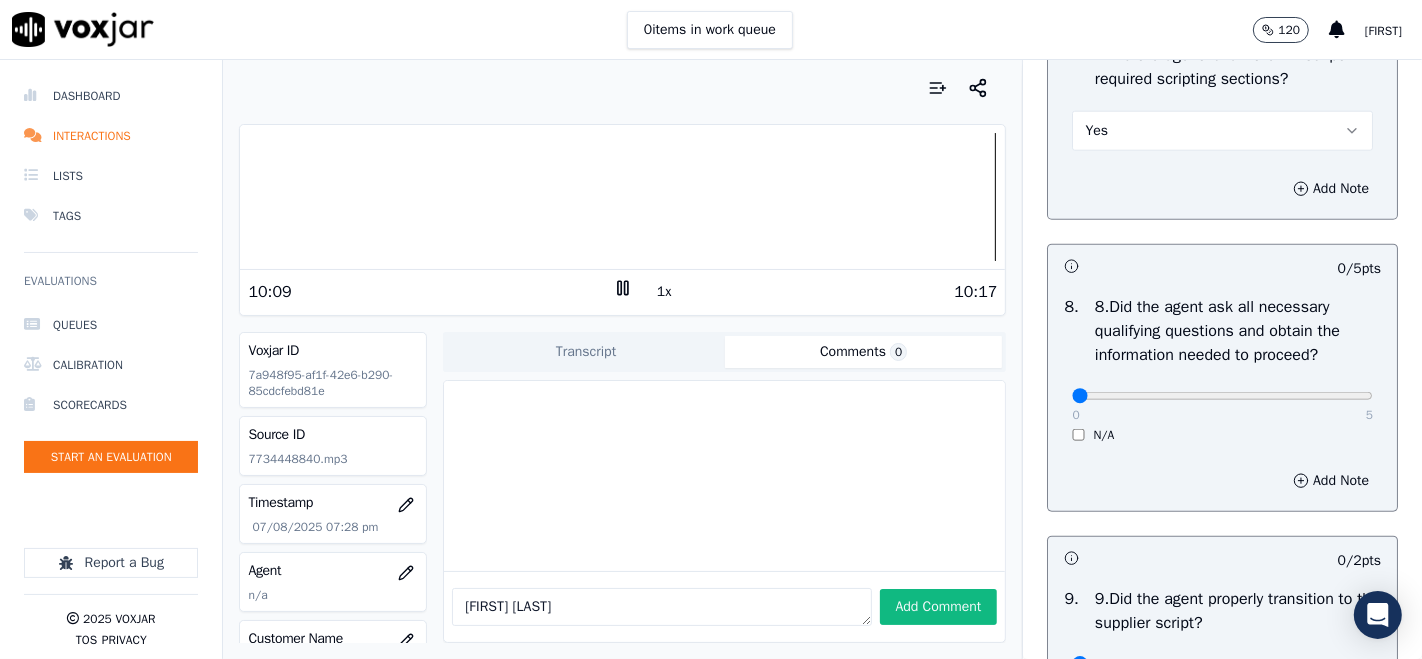 scroll, scrollTop: 1888, scrollLeft: 0, axis: vertical 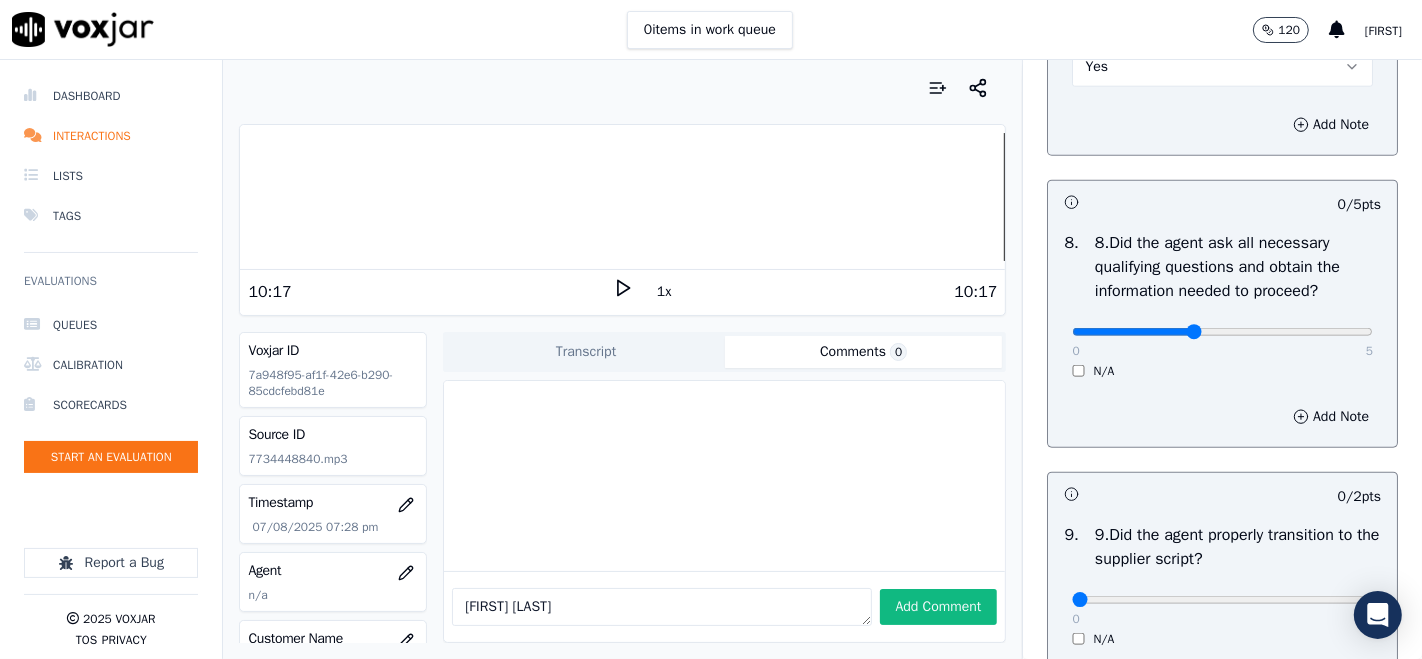 type on "2" 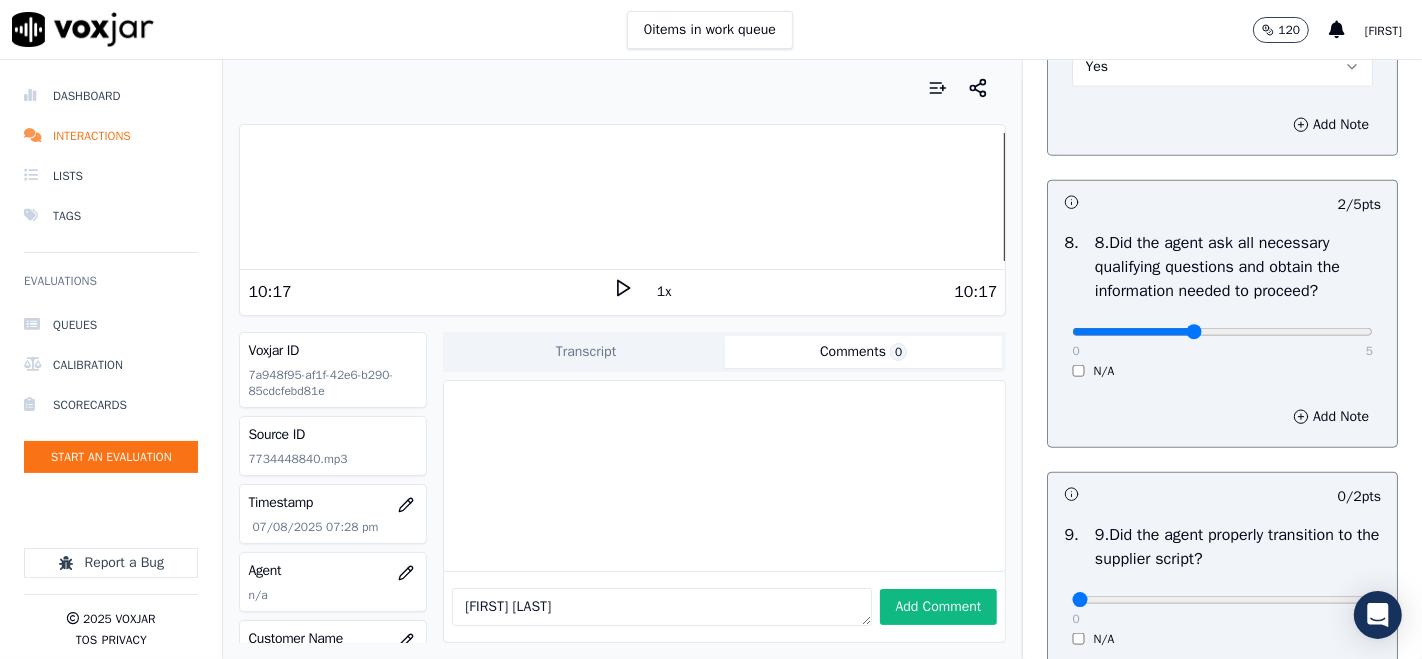 click at bounding box center [1222, -1528] 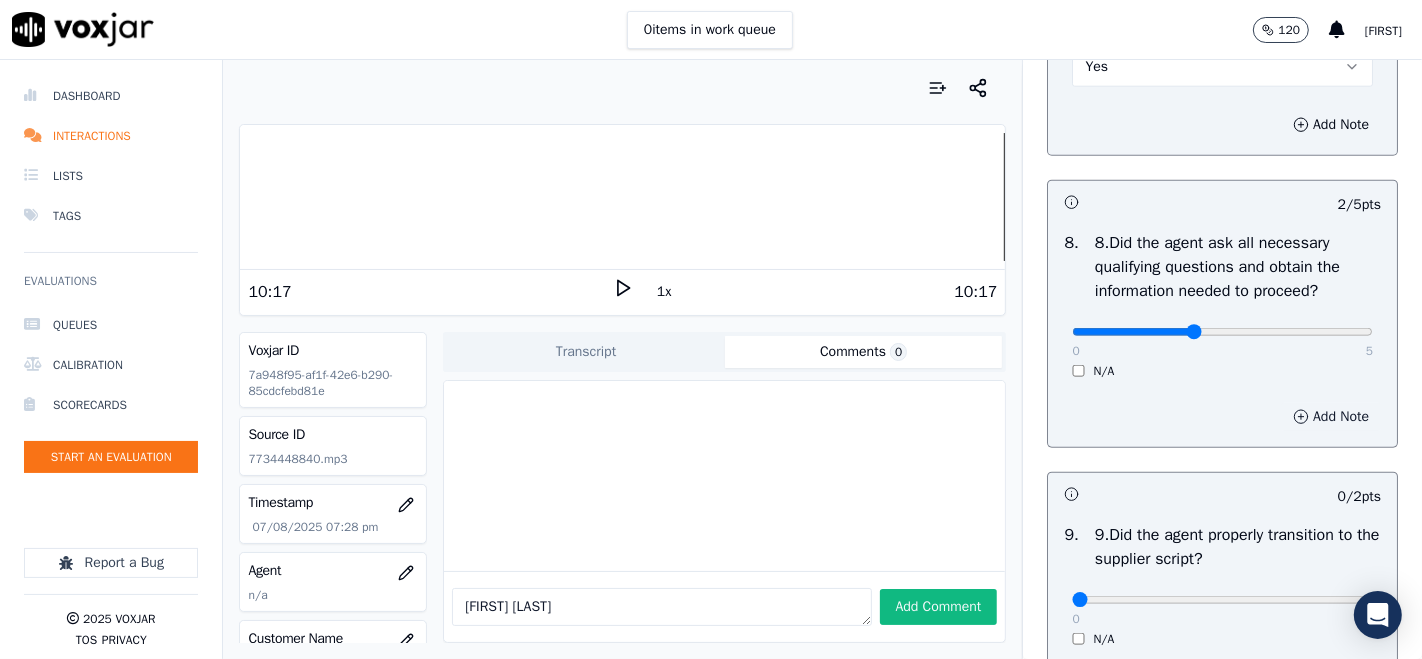 click on "Add Note" at bounding box center (1331, 417) 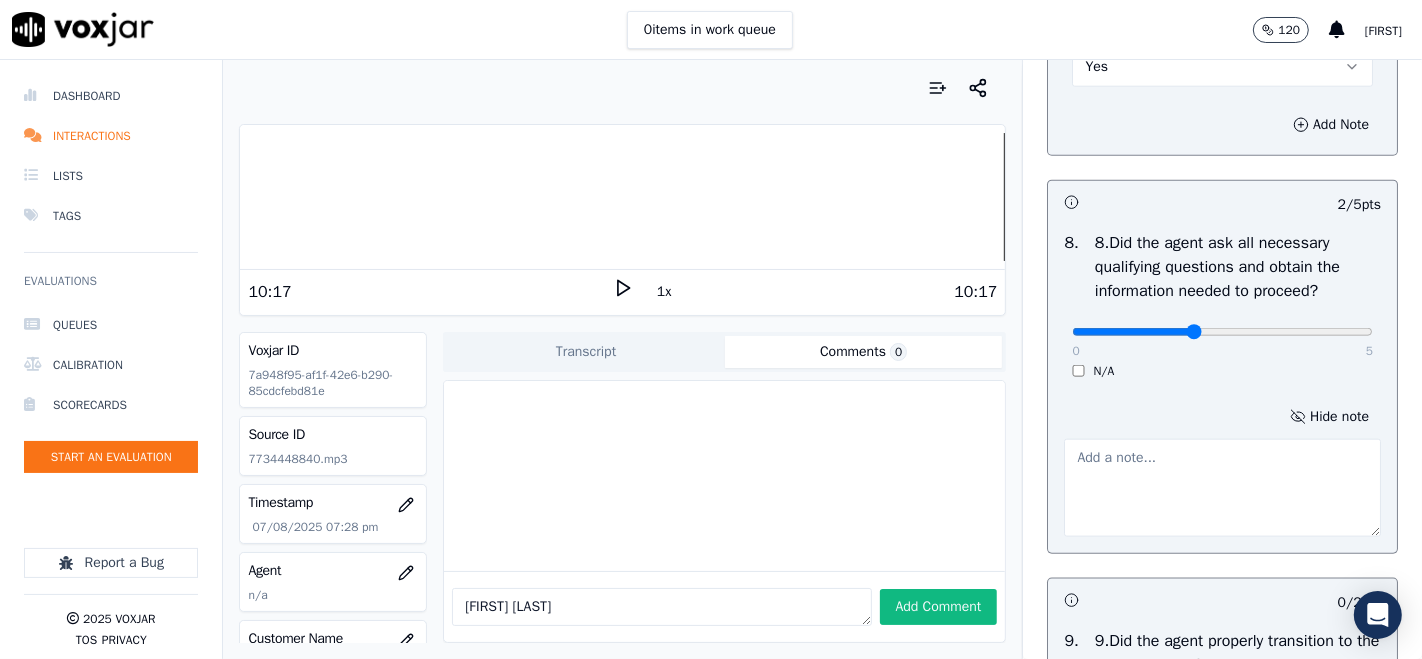 click at bounding box center [1222, 488] 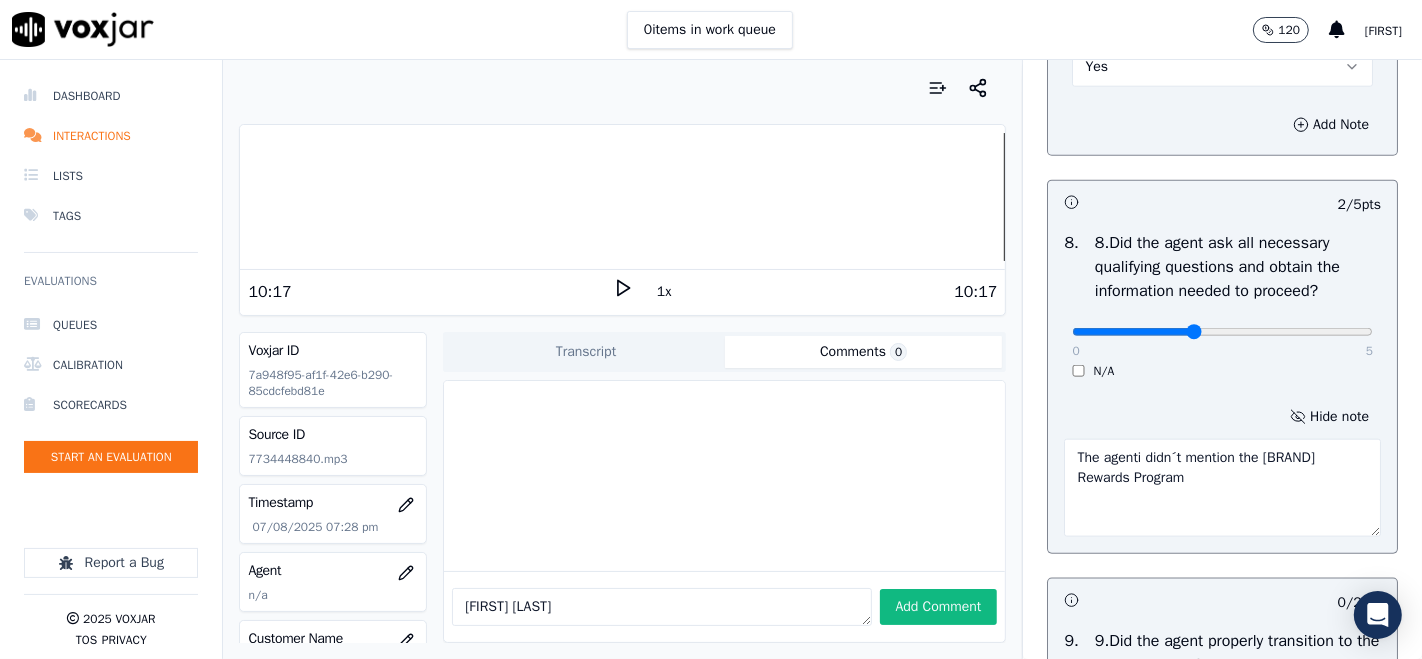 click on "The agenti didn´t mention the [BRAND] Rewards Program" at bounding box center (1222, 488) 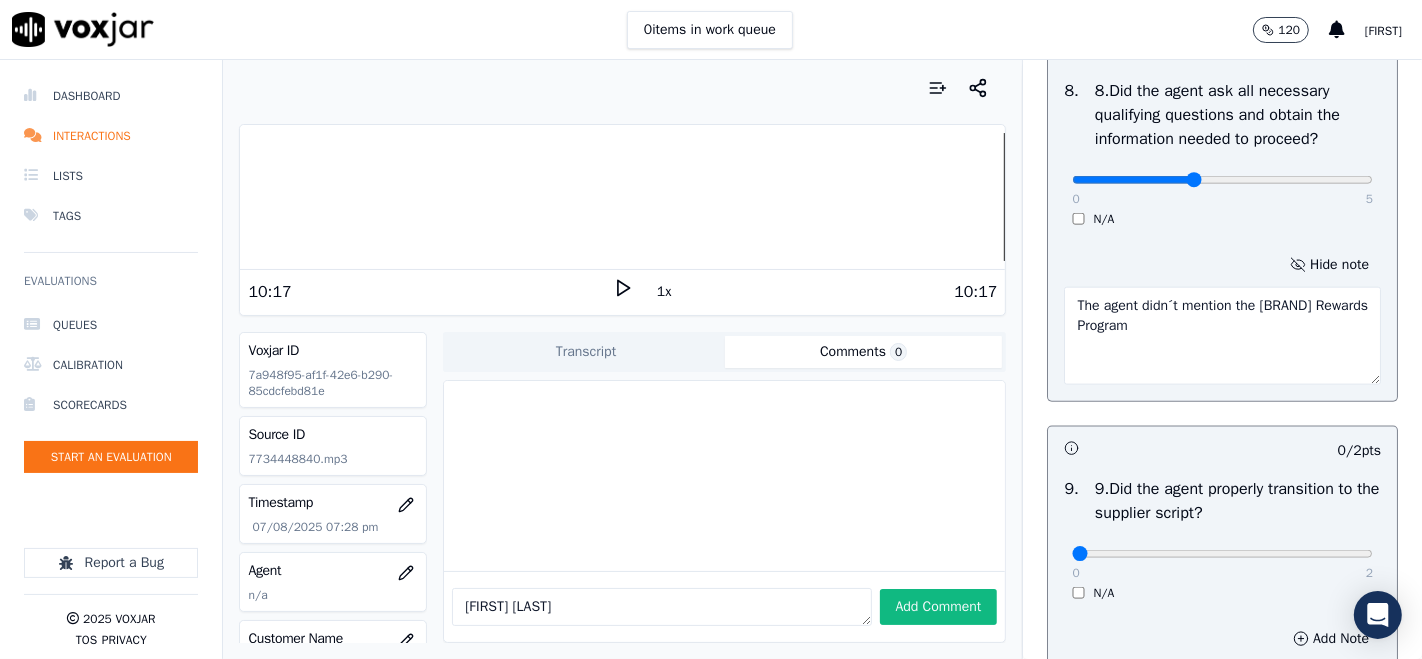 scroll, scrollTop: 2111, scrollLeft: 0, axis: vertical 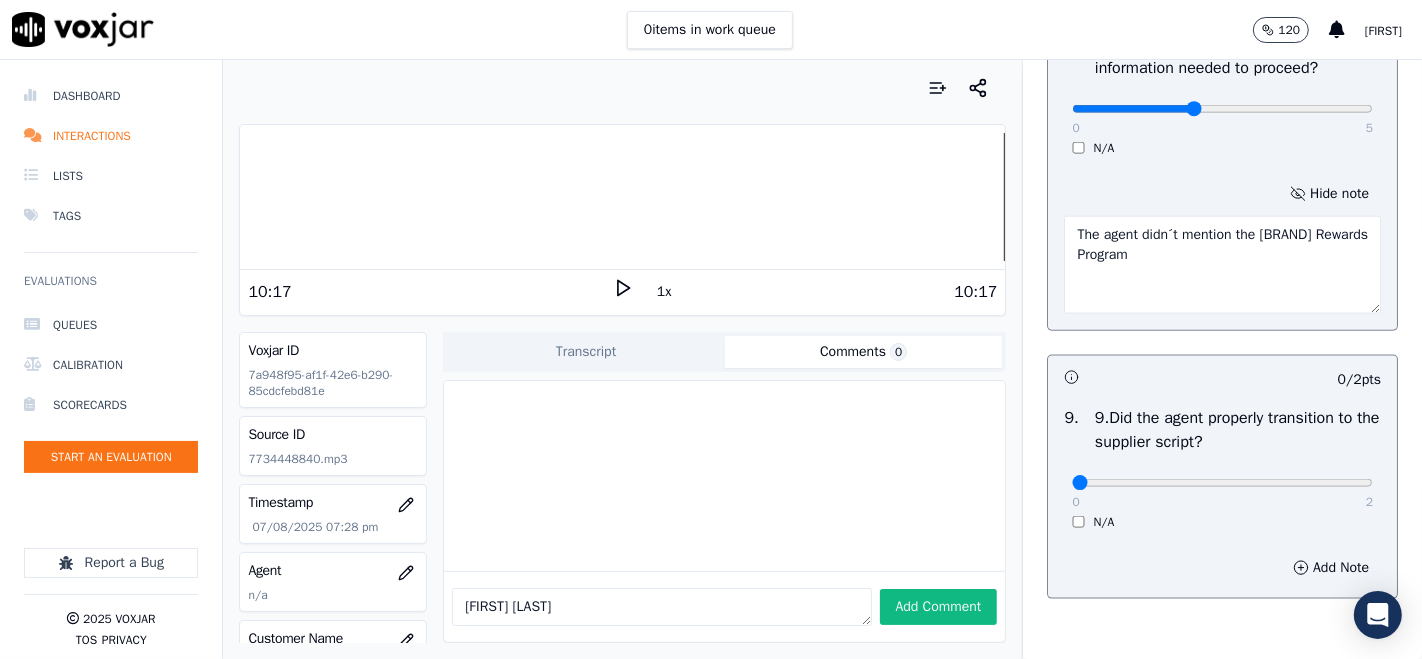 type on "The agent didn´t mention the [BRAND] Rewards Program" 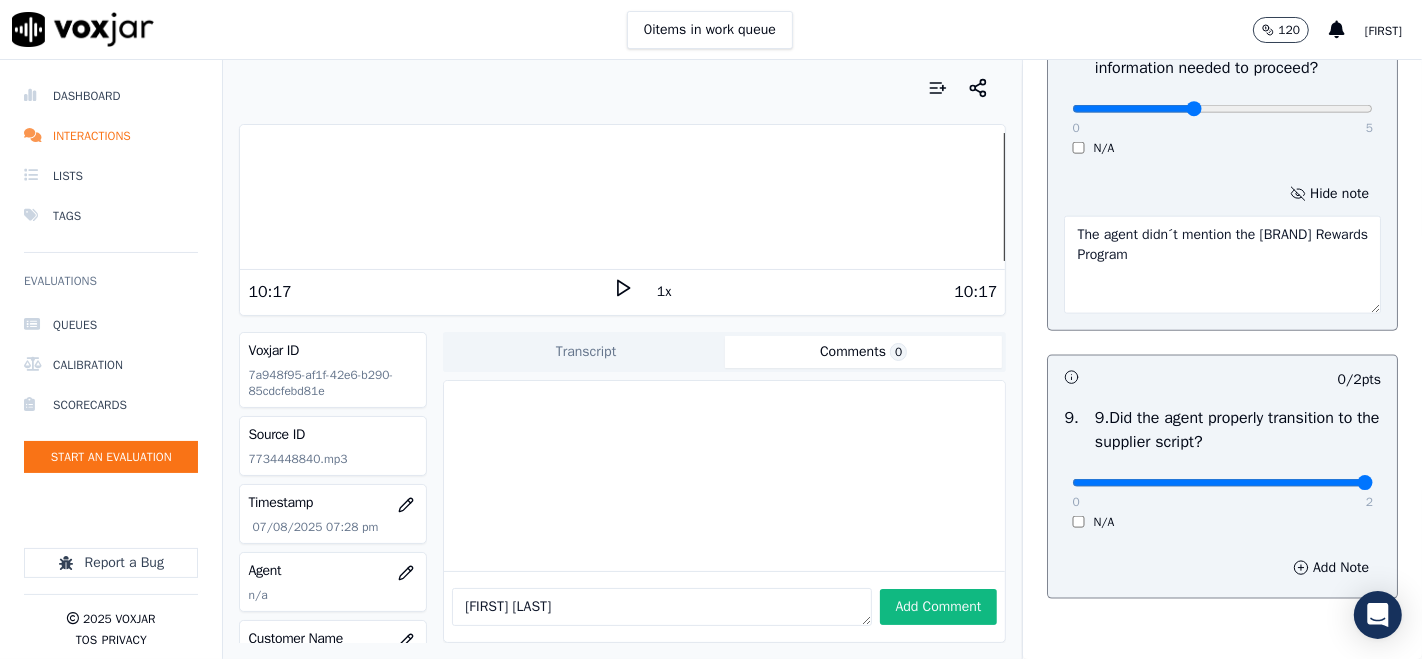 type on "2" 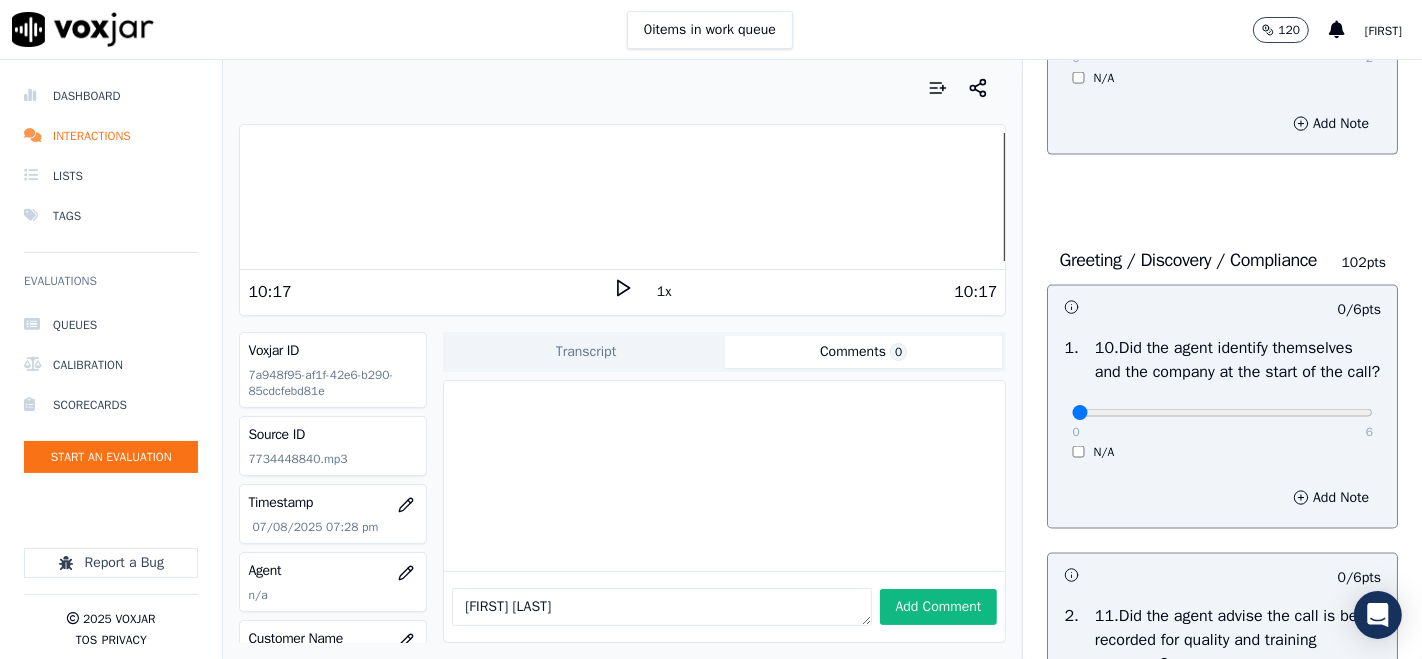 scroll, scrollTop: 2666, scrollLeft: 0, axis: vertical 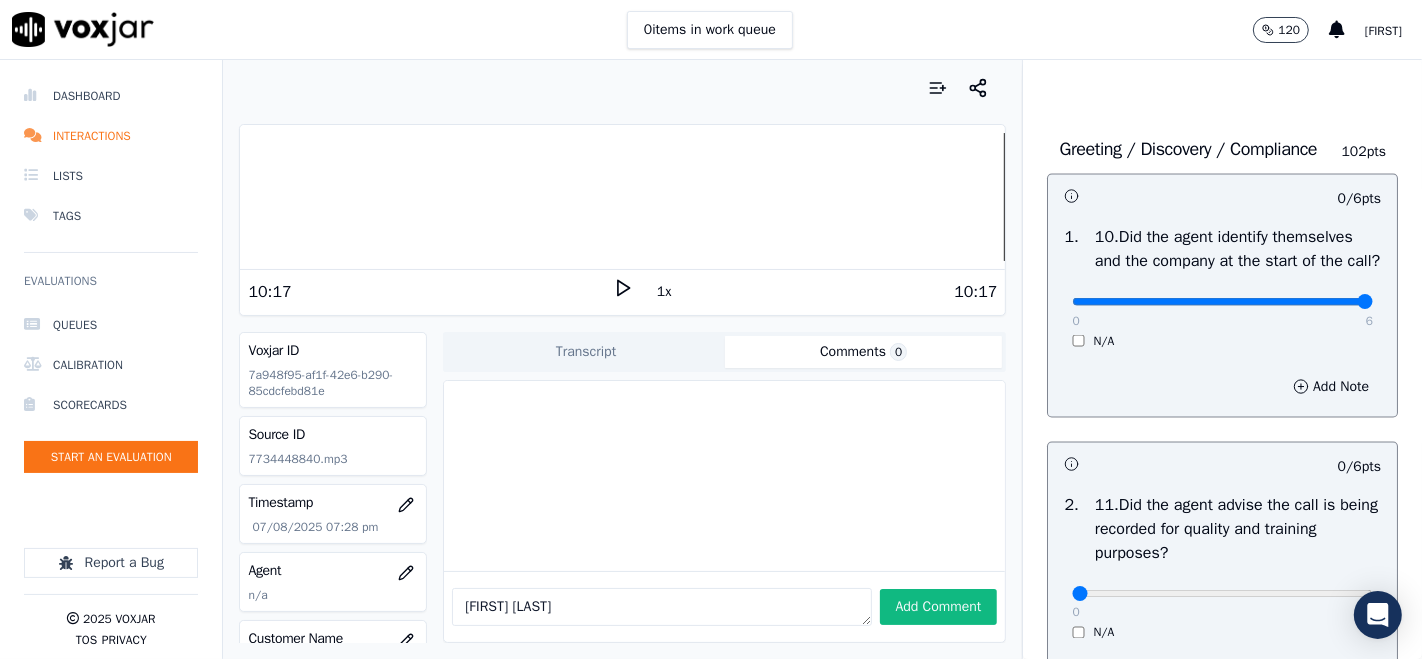 type on "6" 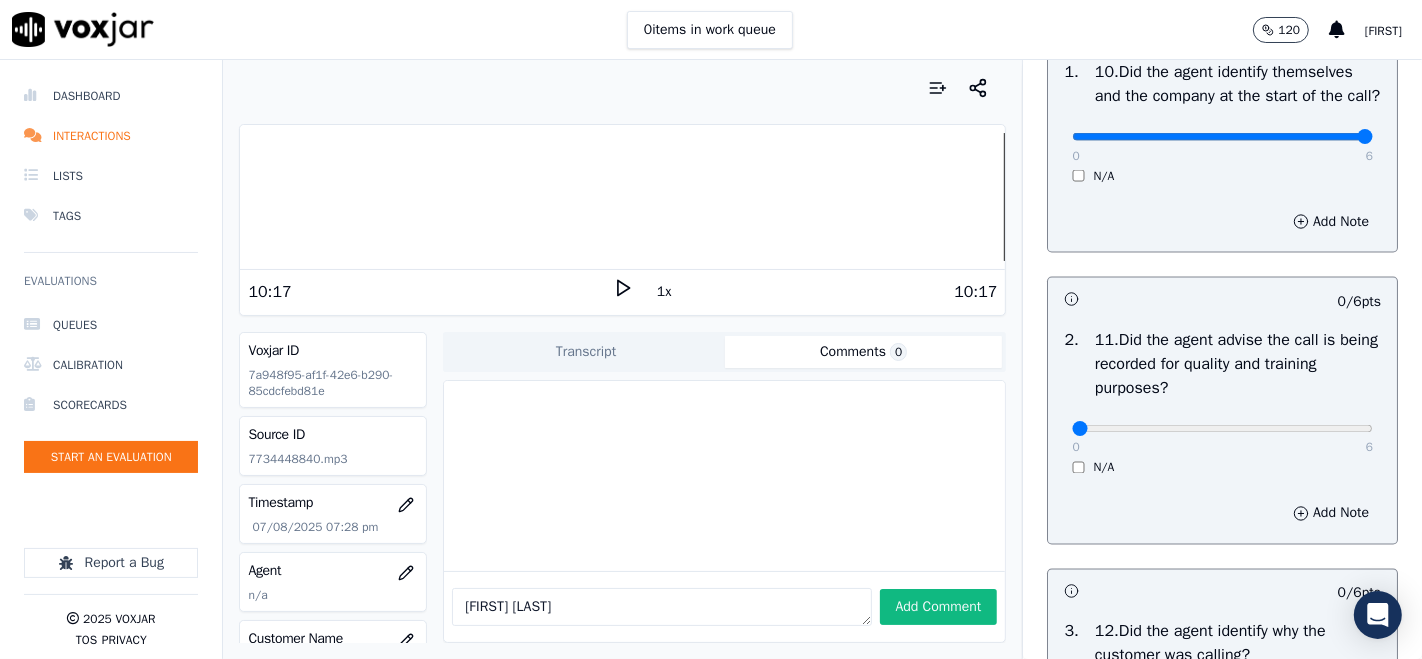 scroll, scrollTop: 3000, scrollLeft: 0, axis: vertical 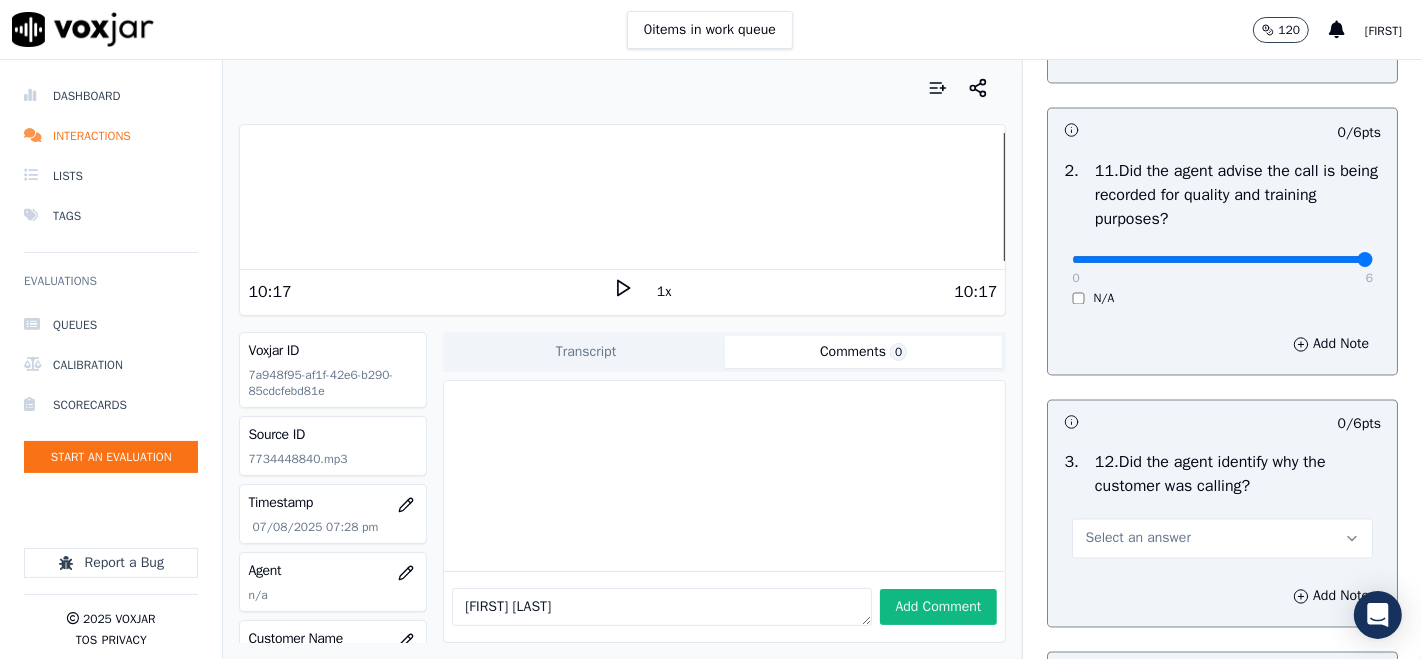 type on "6" 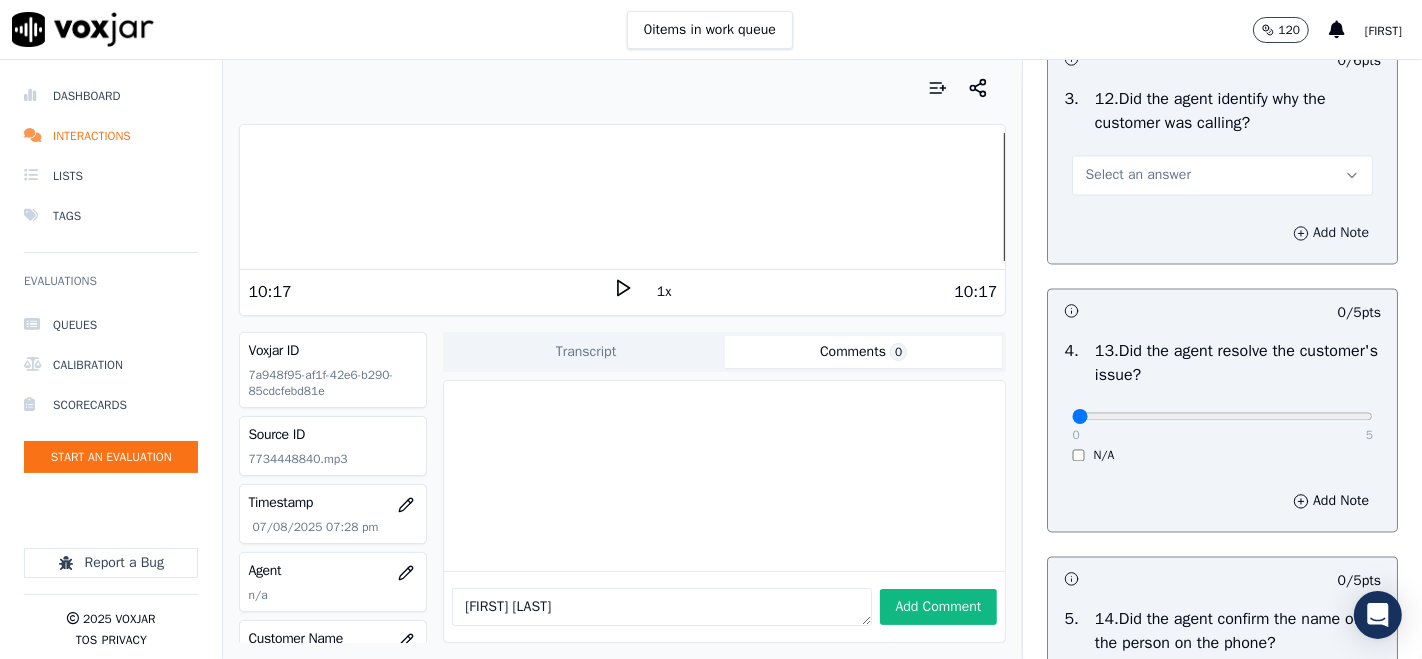 scroll, scrollTop: 3333, scrollLeft: 0, axis: vertical 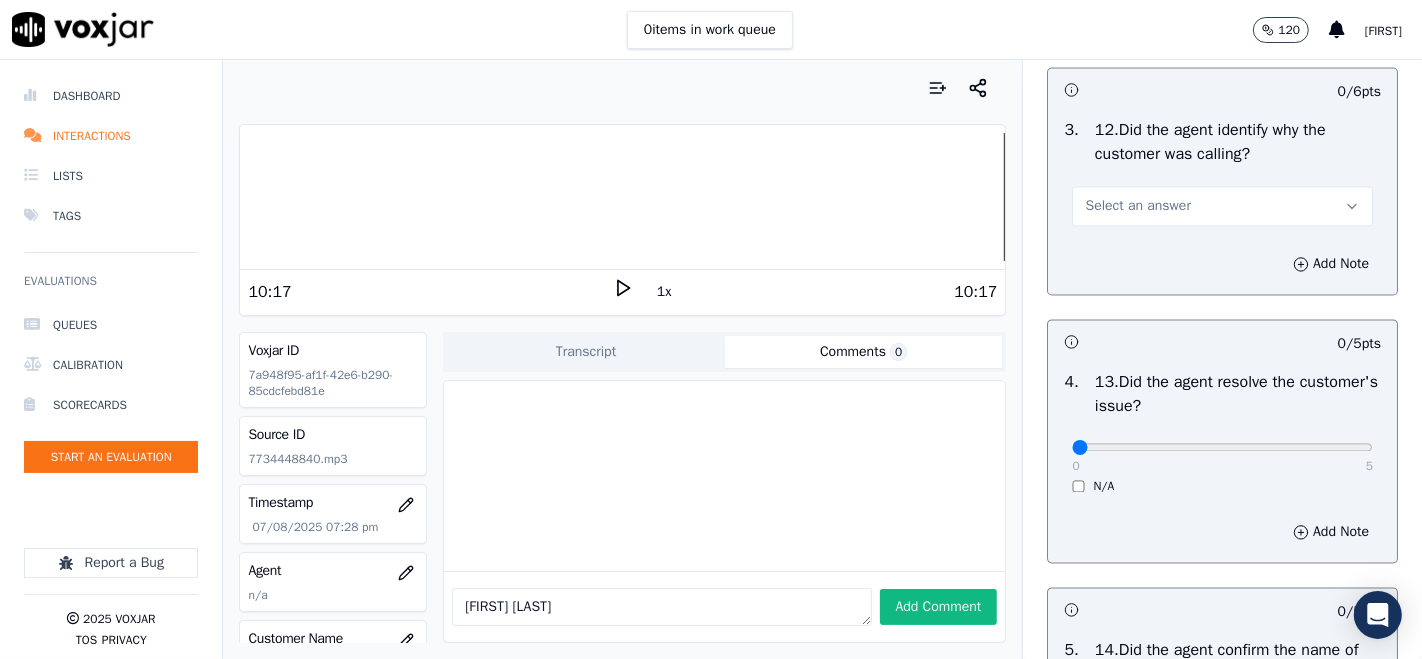 click on "Select an answer" at bounding box center [1222, 206] 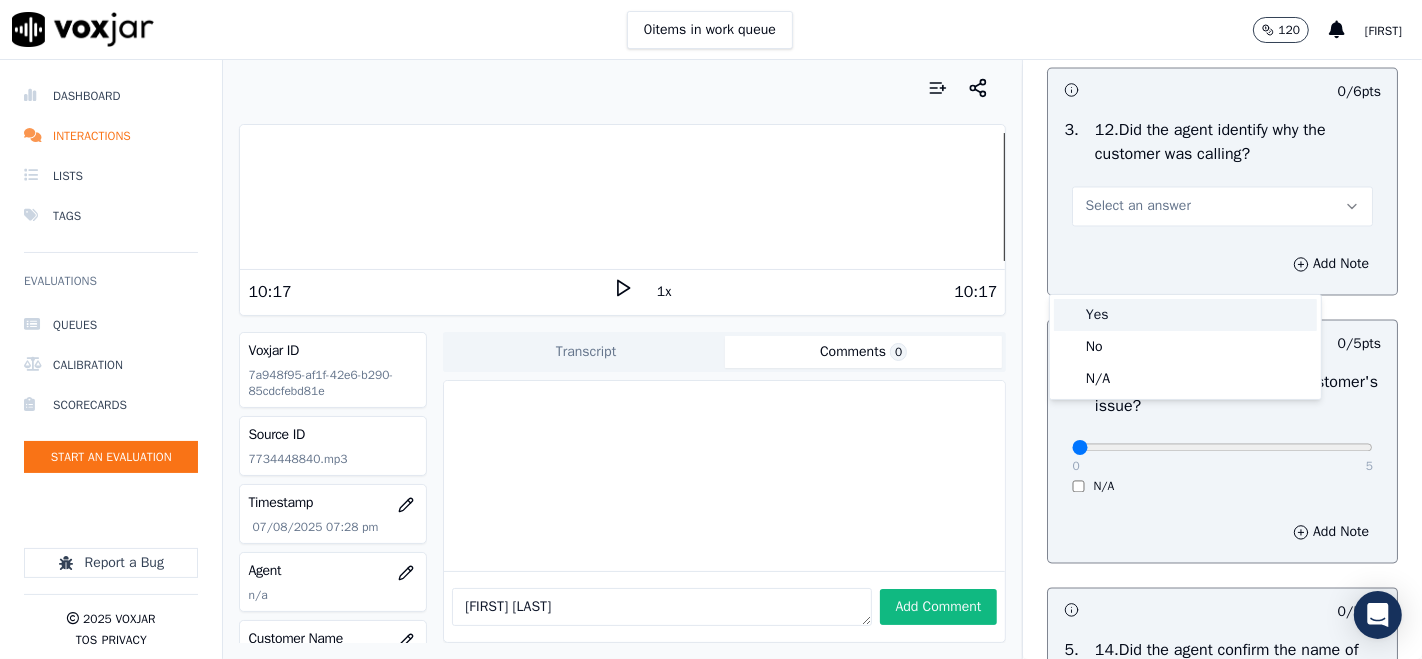 click on "Yes" at bounding box center [1185, 315] 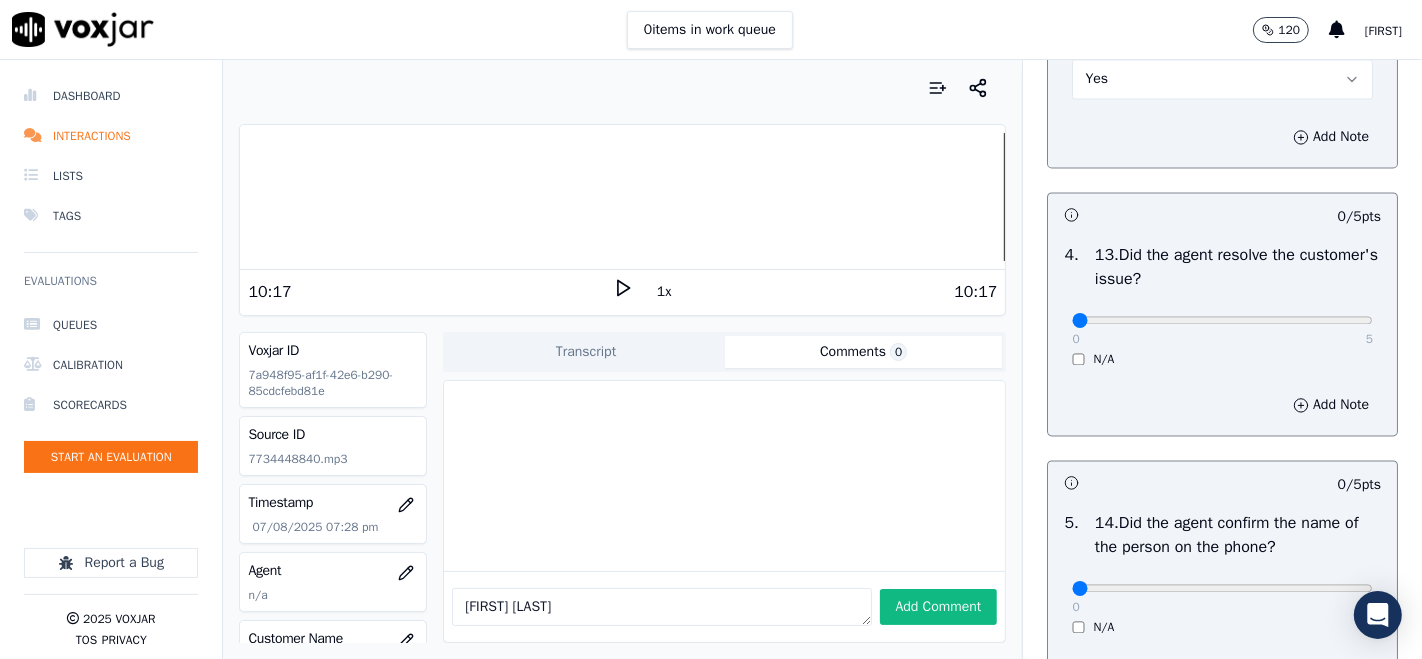 scroll, scrollTop: 3555, scrollLeft: 0, axis: vertical 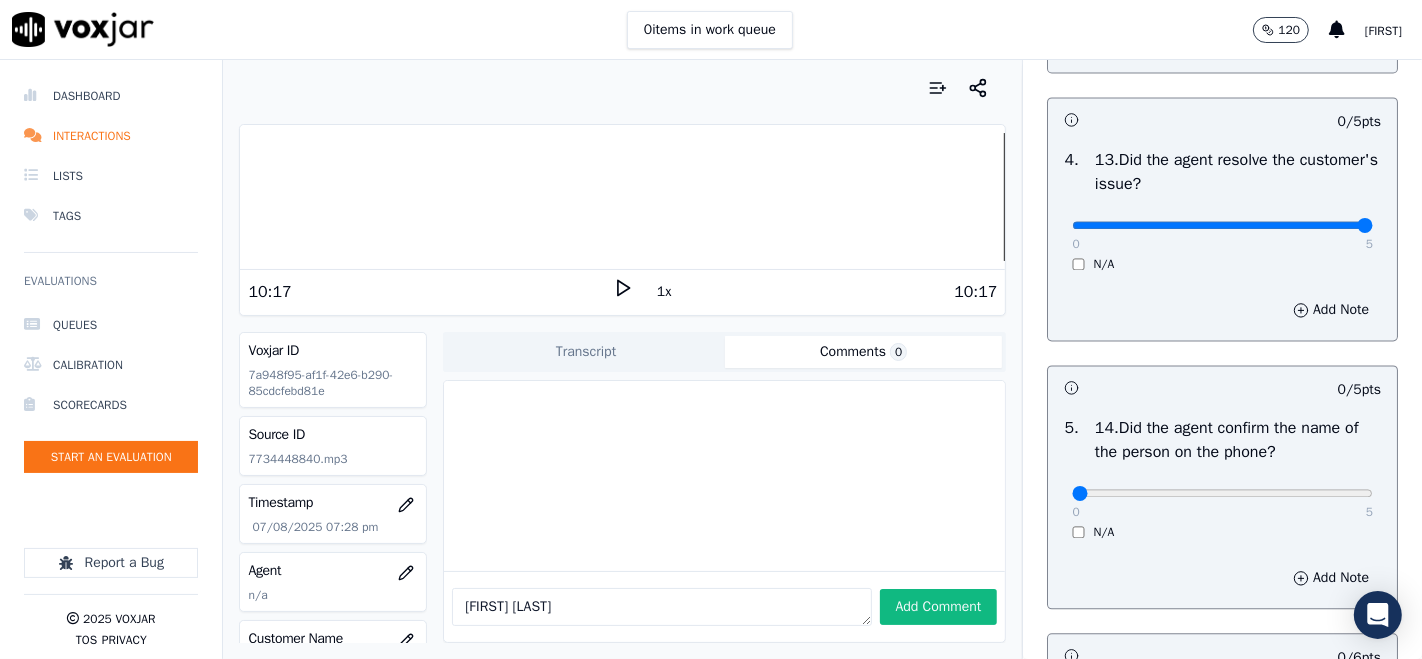 type on "5" 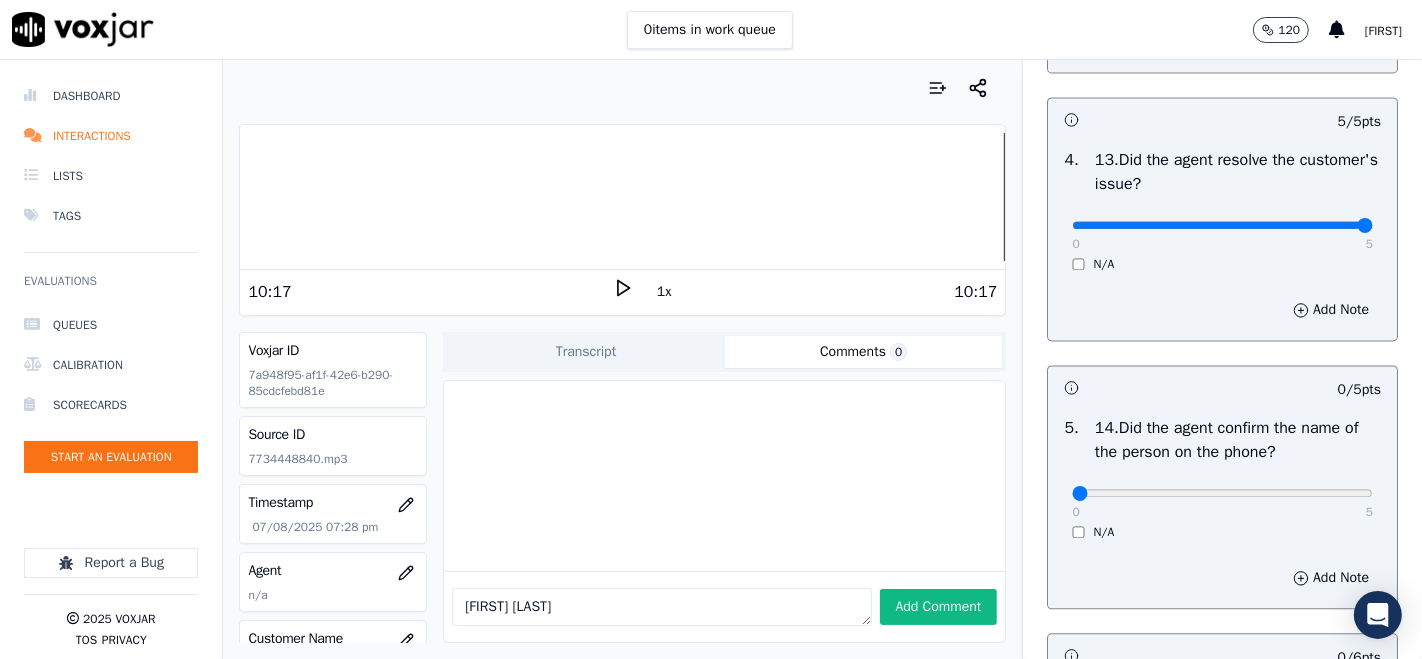 scroll, scrollTop: 3777, scrollLeft: 0, axis: vertical 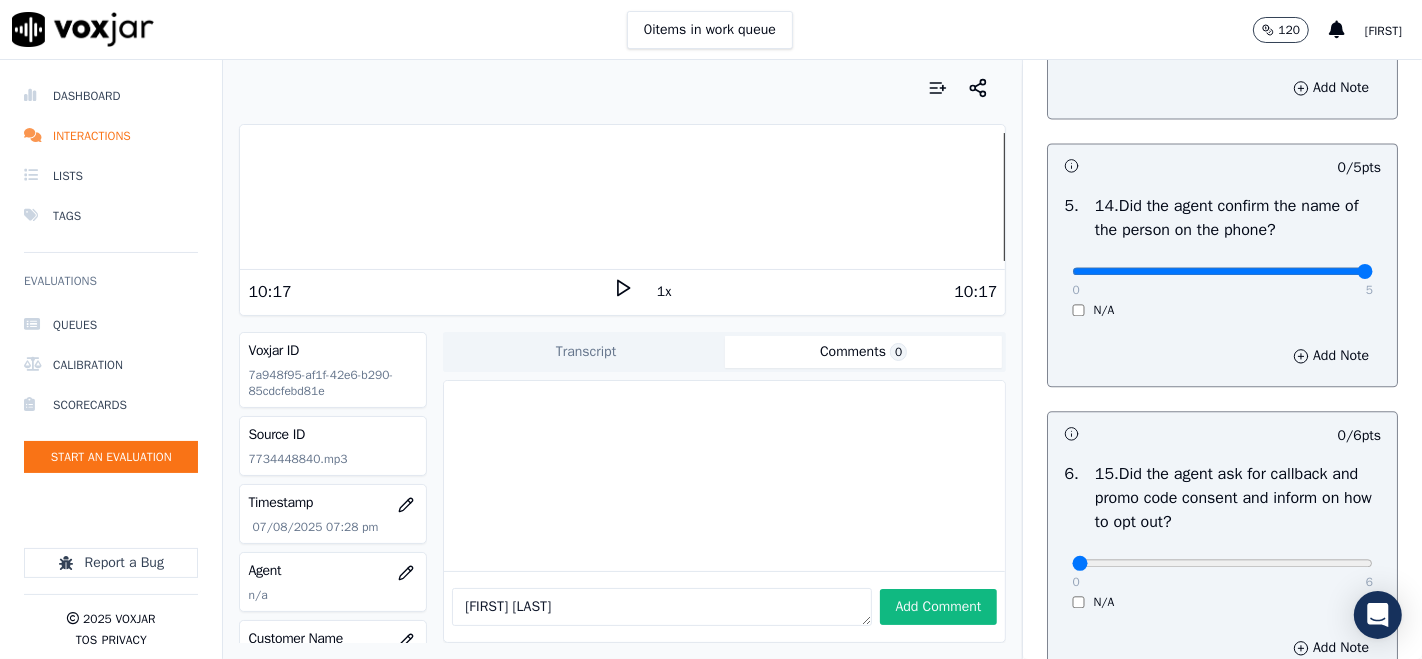 type on "5" 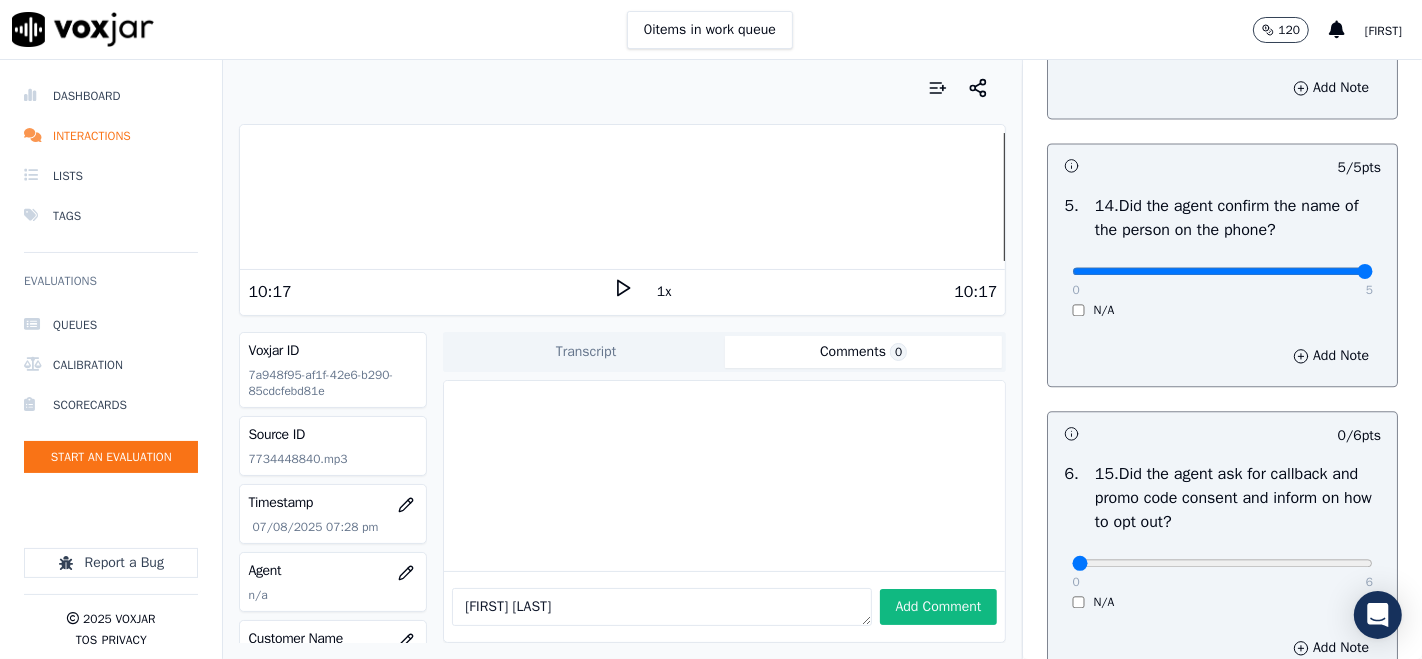 scroll, scrollTop: 4000, scrollLeft: 0, axis: vertical 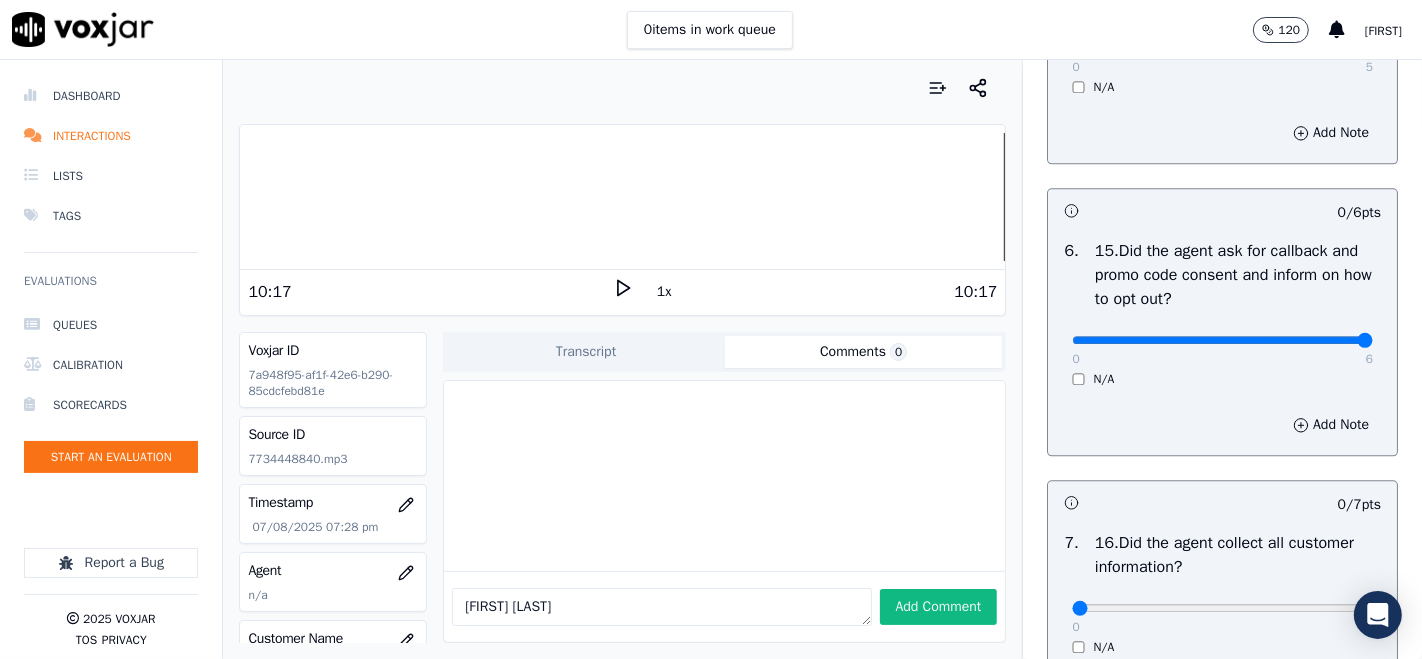 type on "6" 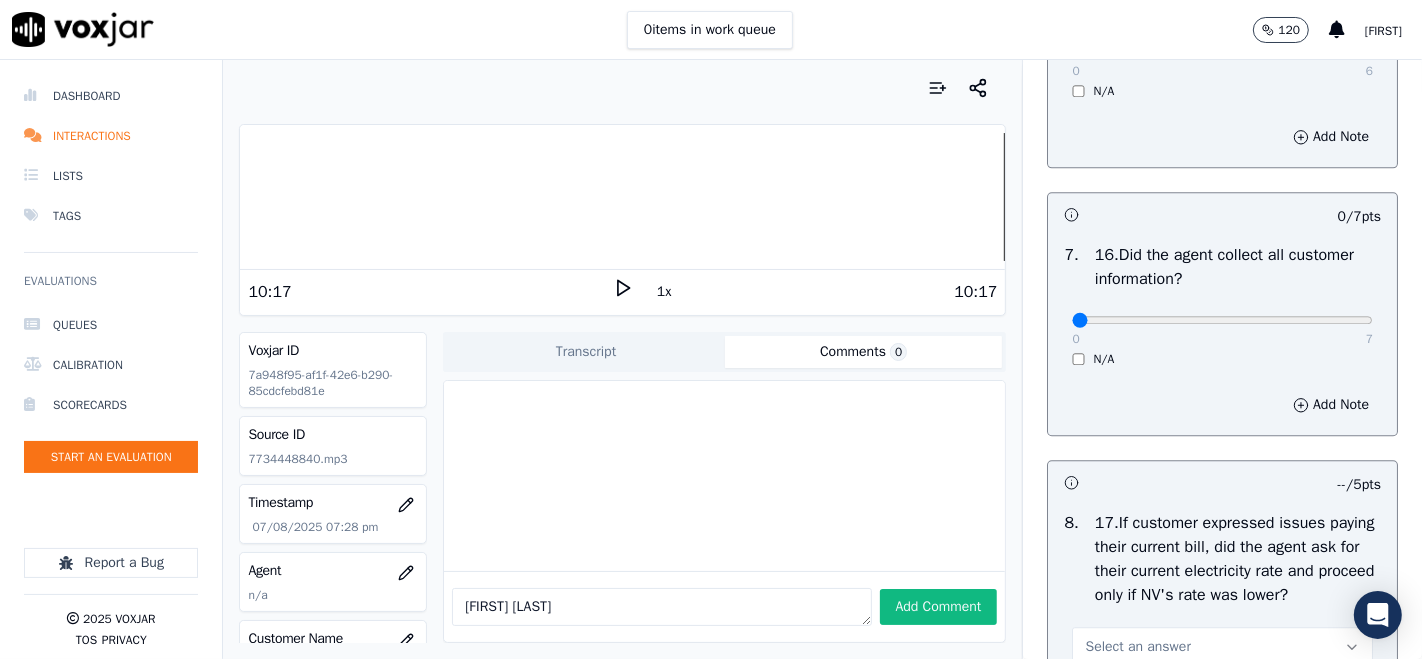 scroll, scrollTop: 4333, scrollLeft: 0, axis: vertical 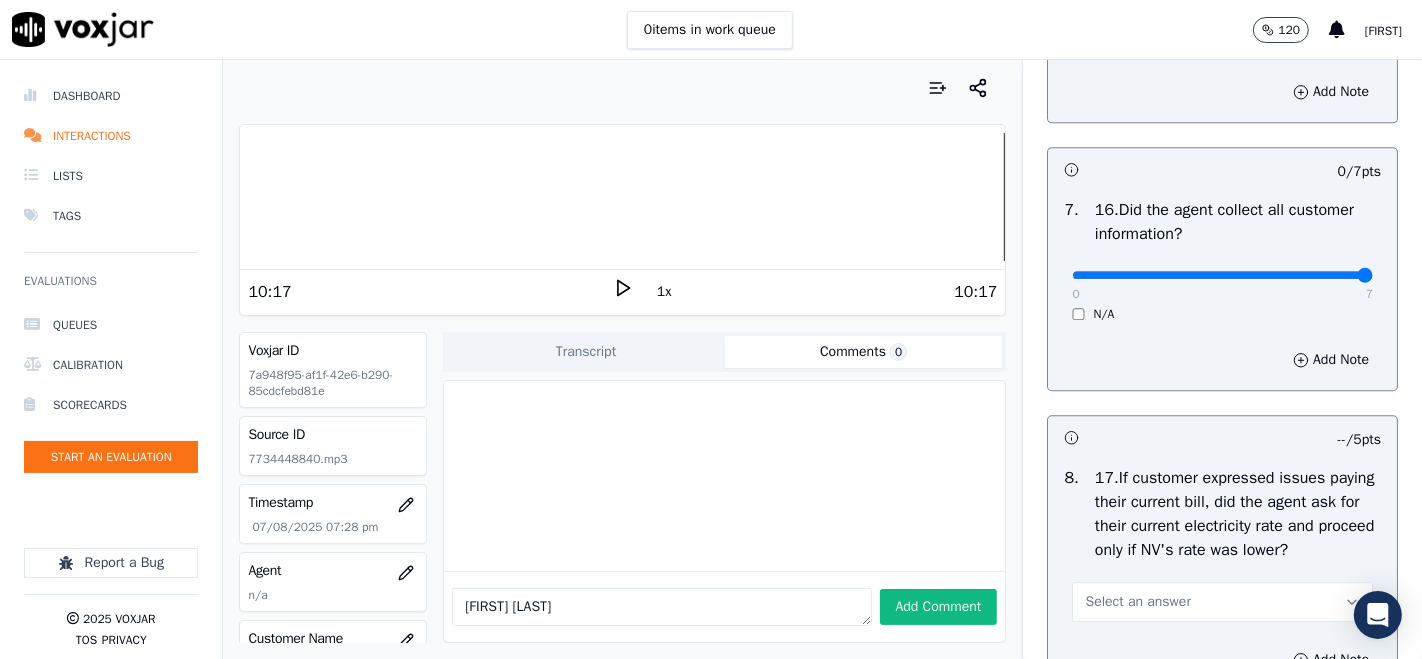 type on "7" 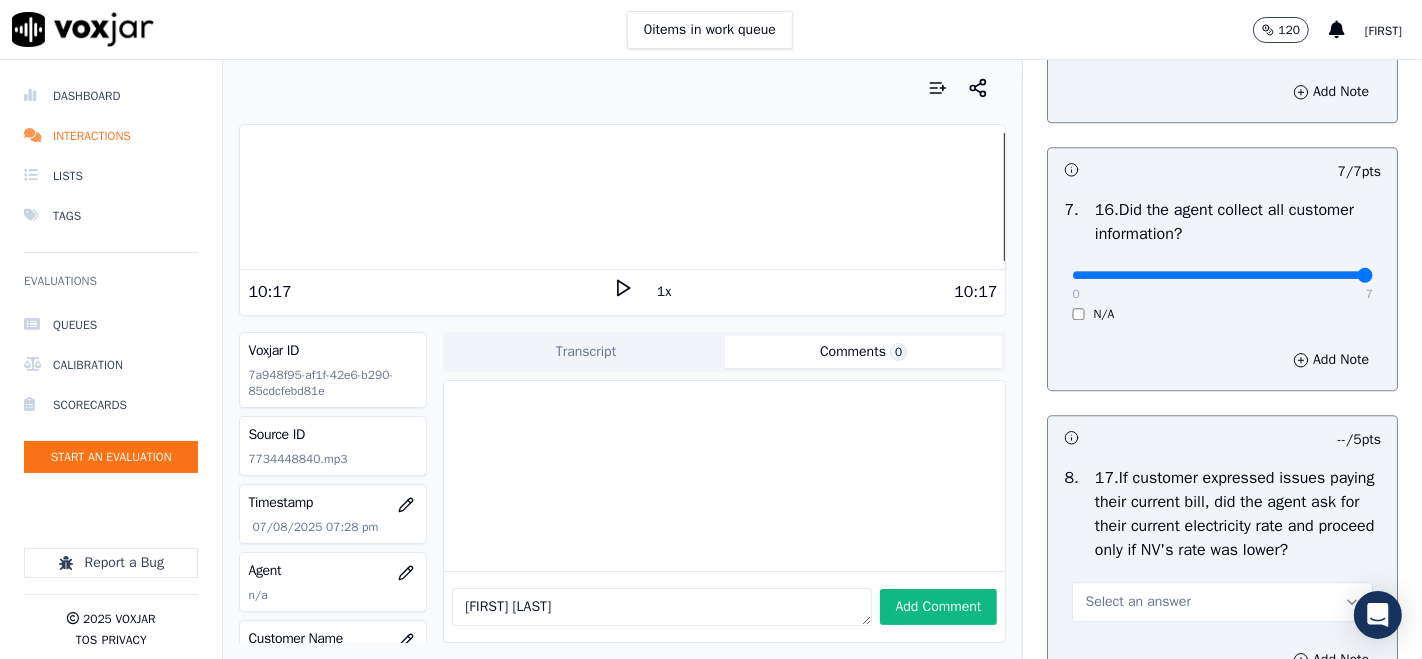 scroll, scrollTop: 4555, scrollLeft: 0, axis: vertical 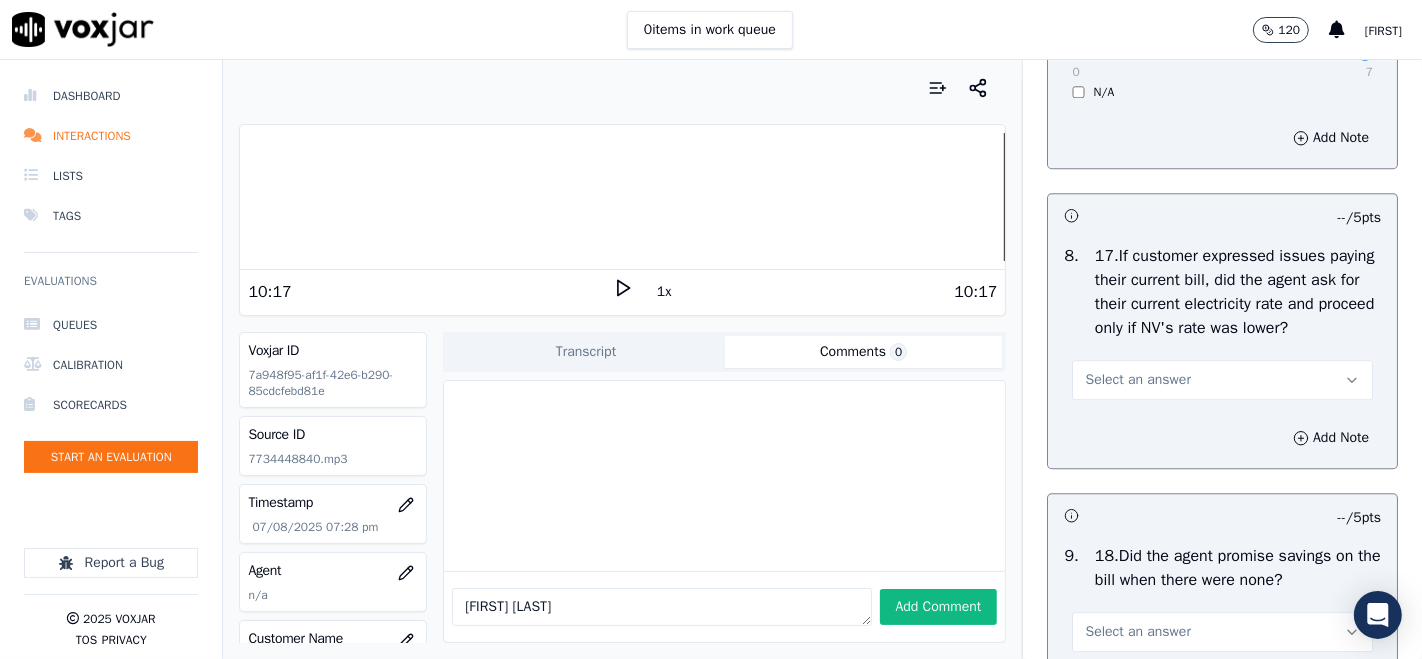 click 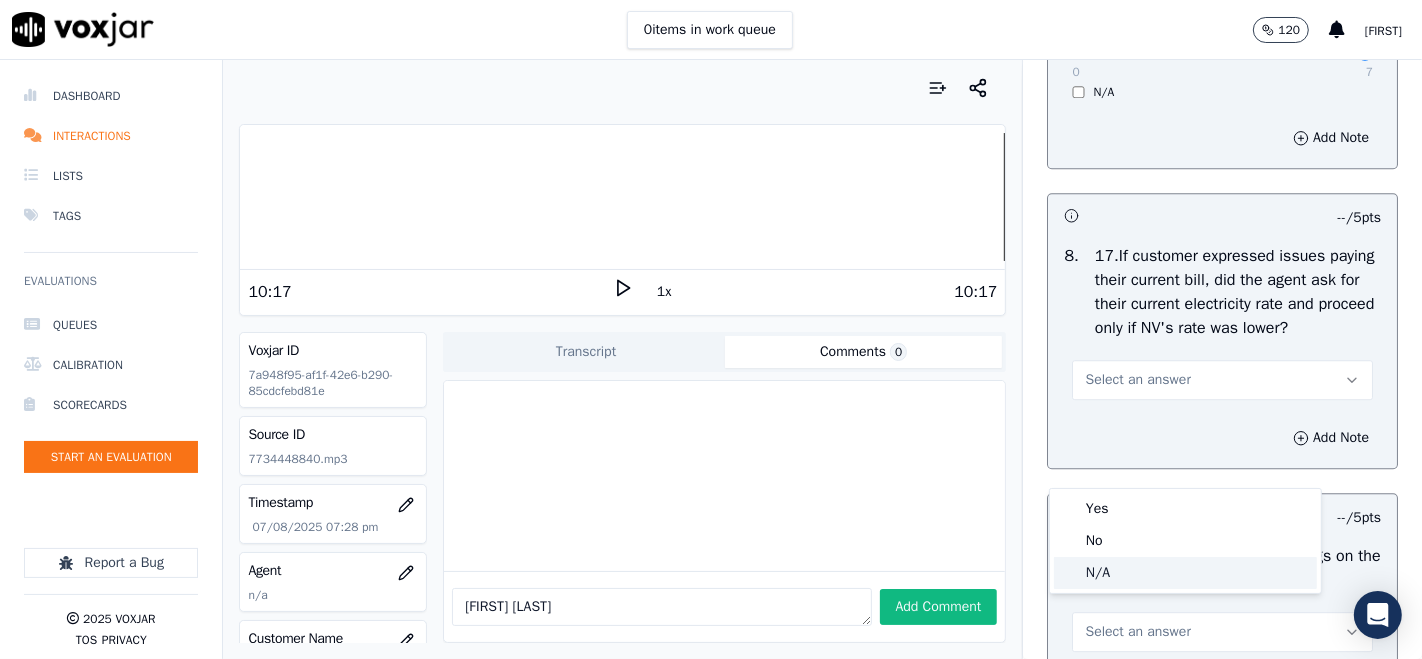 drag, startPoint x: 1102, startPoint y: 581, endPoint x: 1106, endPoint y: 570, distance: 11.7046995 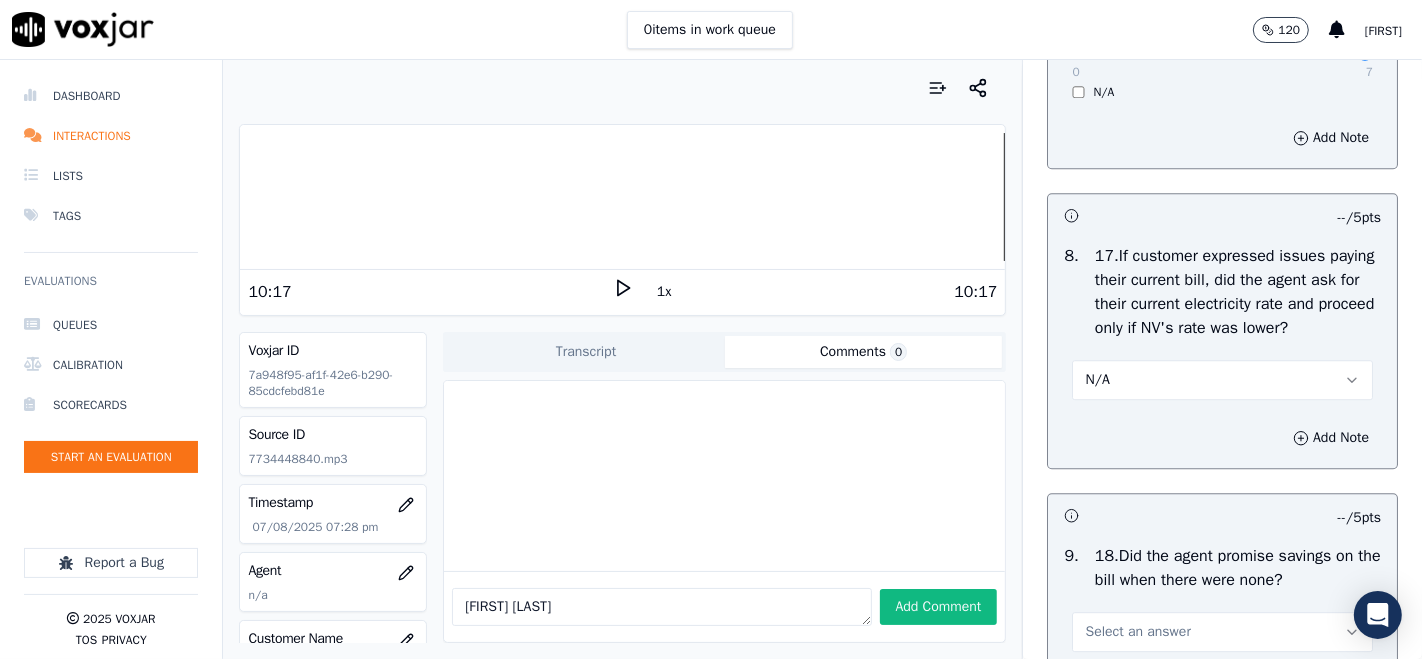 scroll, scrollTop: 4777, scrollLeft: 0, axis: vertical 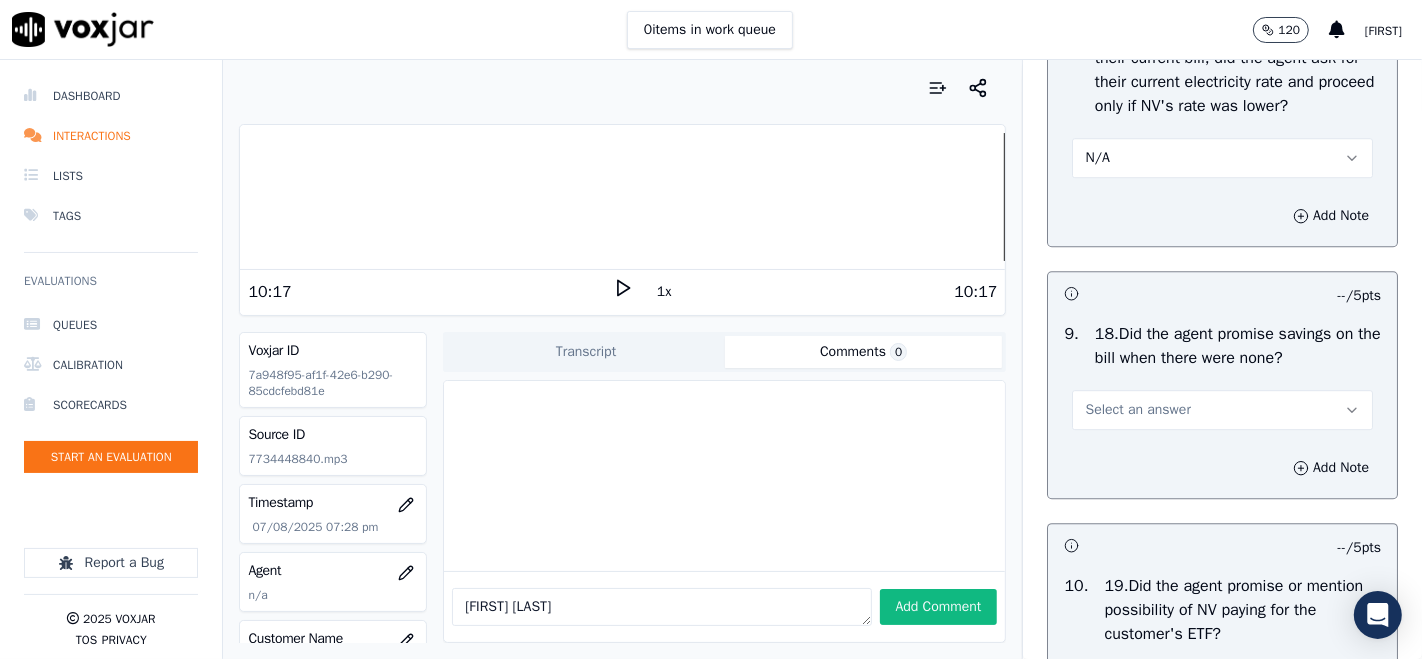 click on "Select an answer" at bounding box center [1222, 410] 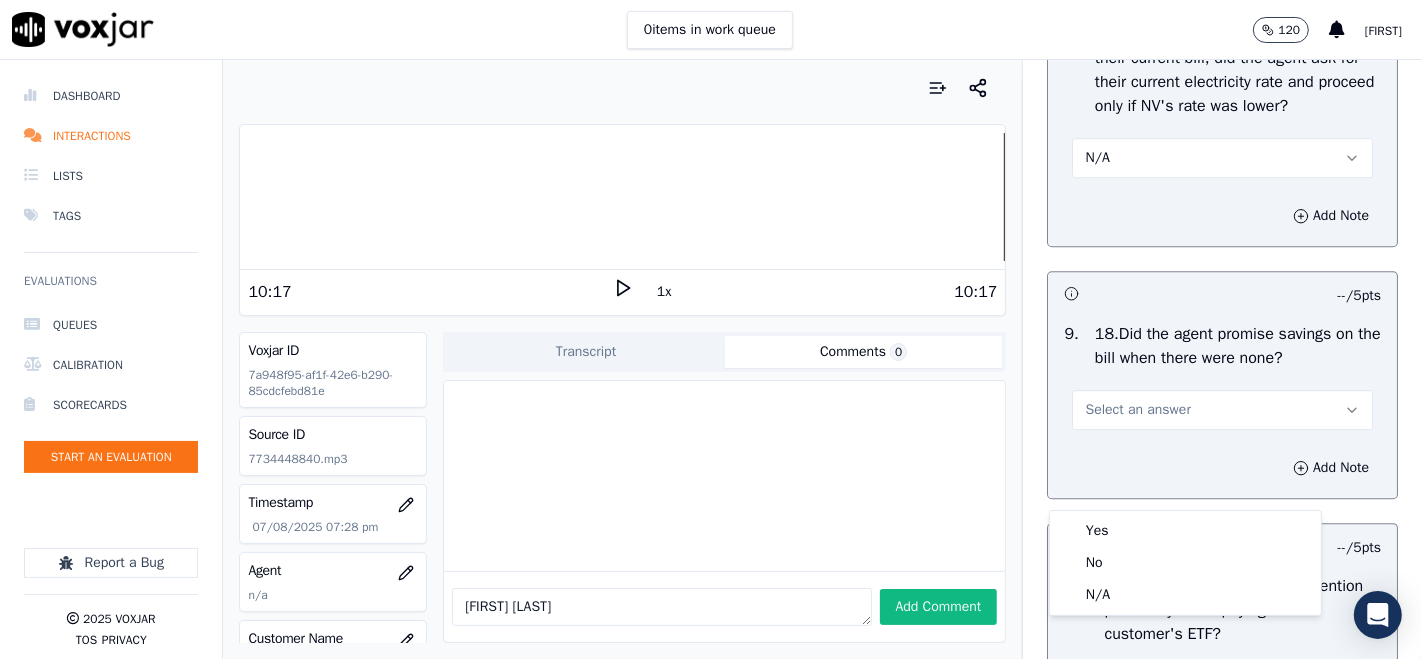 scroll, scrollTop: 4888, scrollLeft: 0, axis: vertical 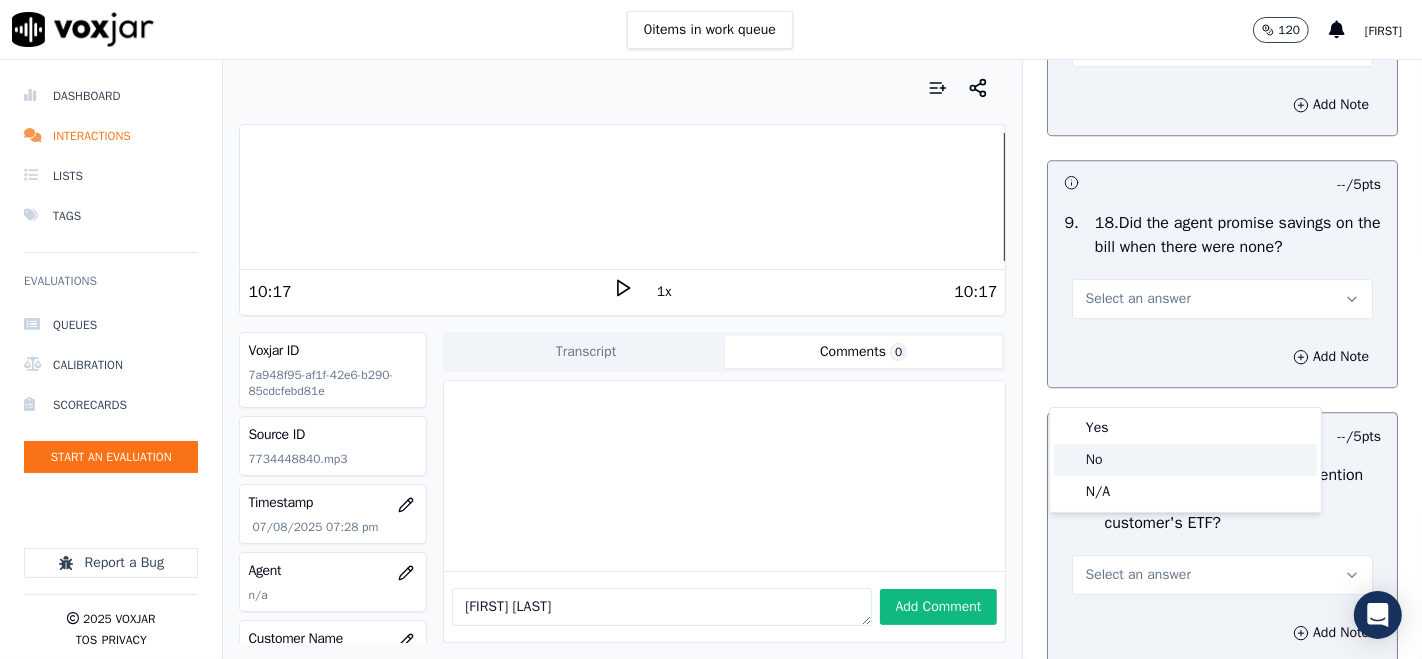 click on "No" 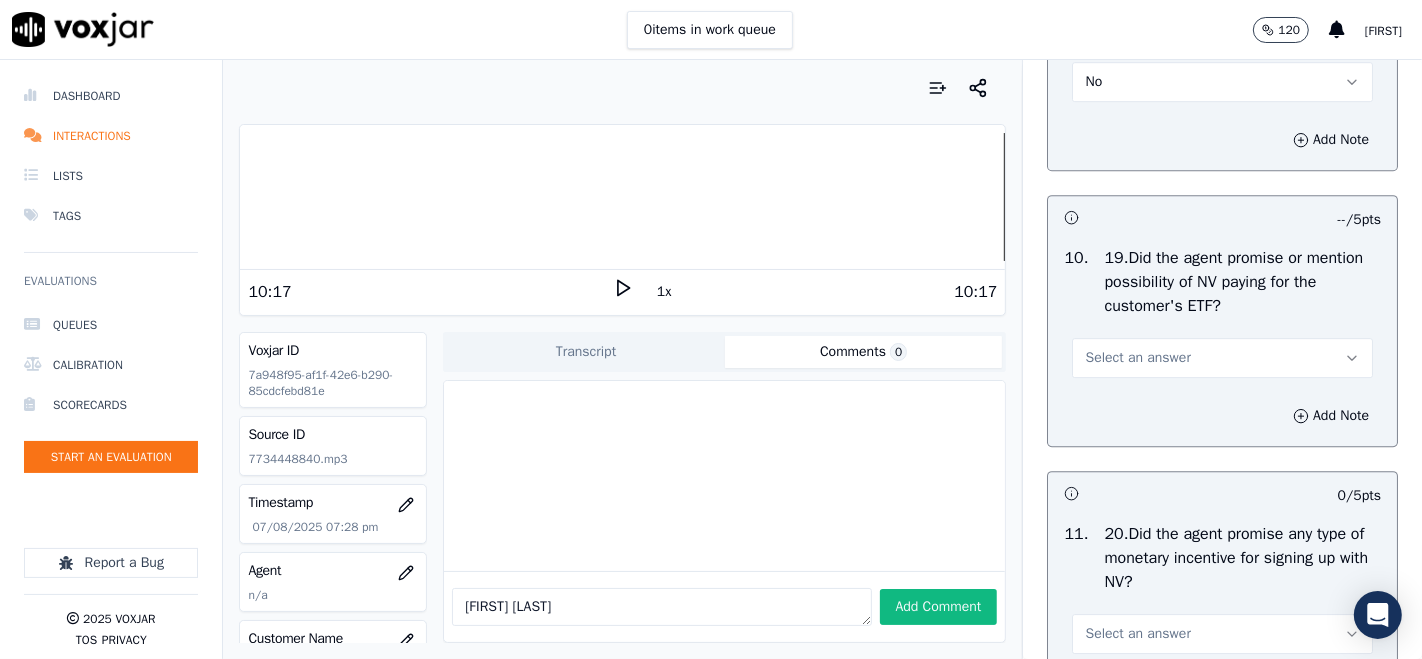 scroll, scrollTop: 5111, scrollLeft: 0, axis: vertical 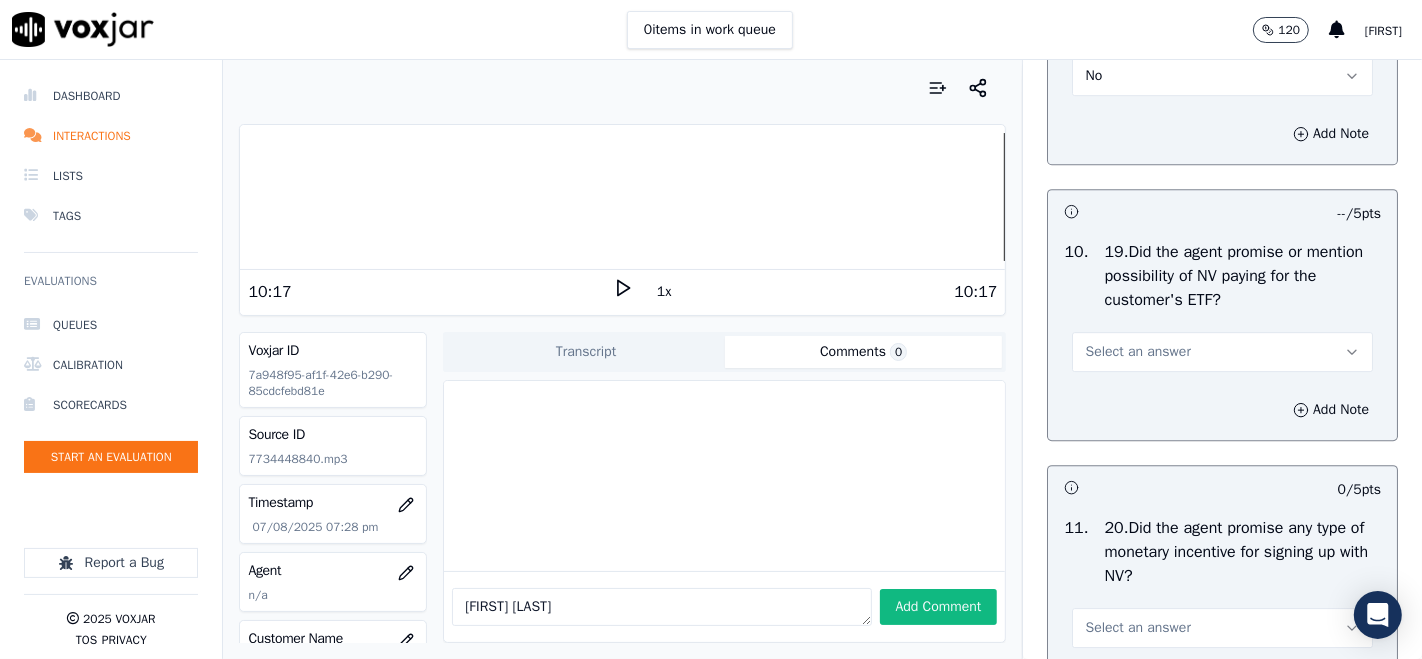 click on "Select an answer" at bounding box center (1222, 352) 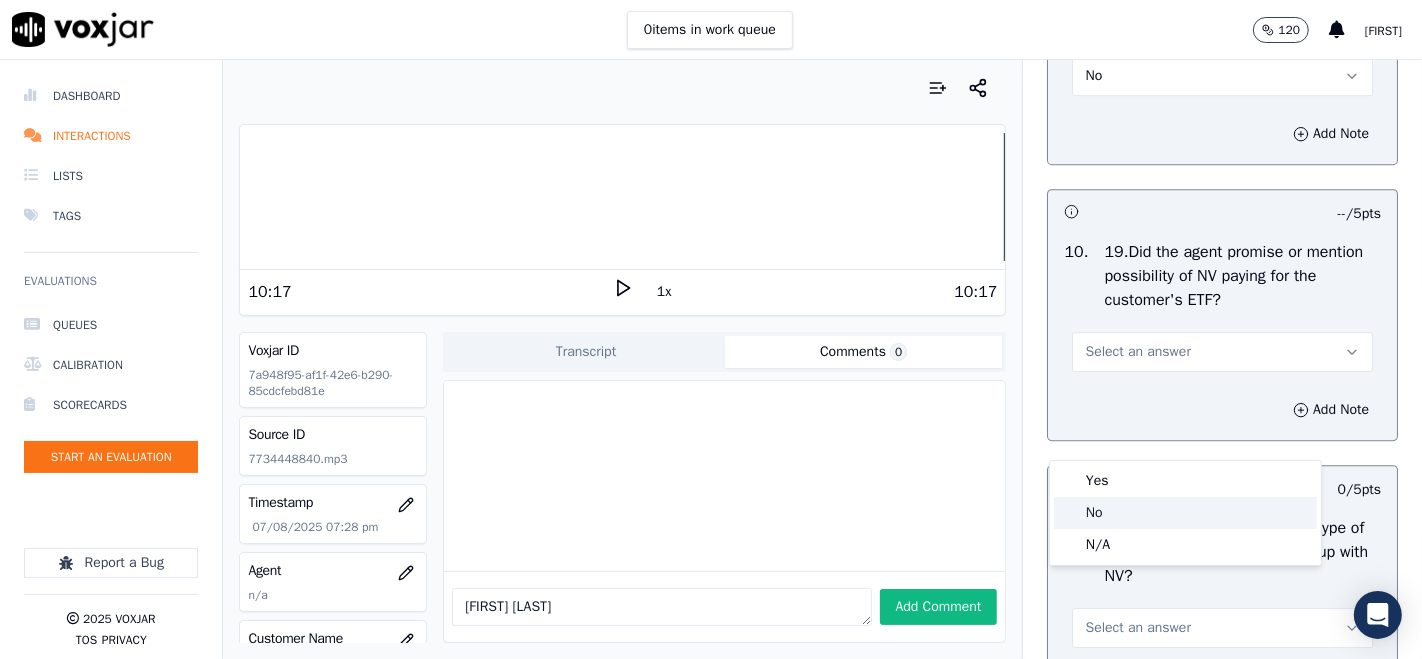 click on "No" 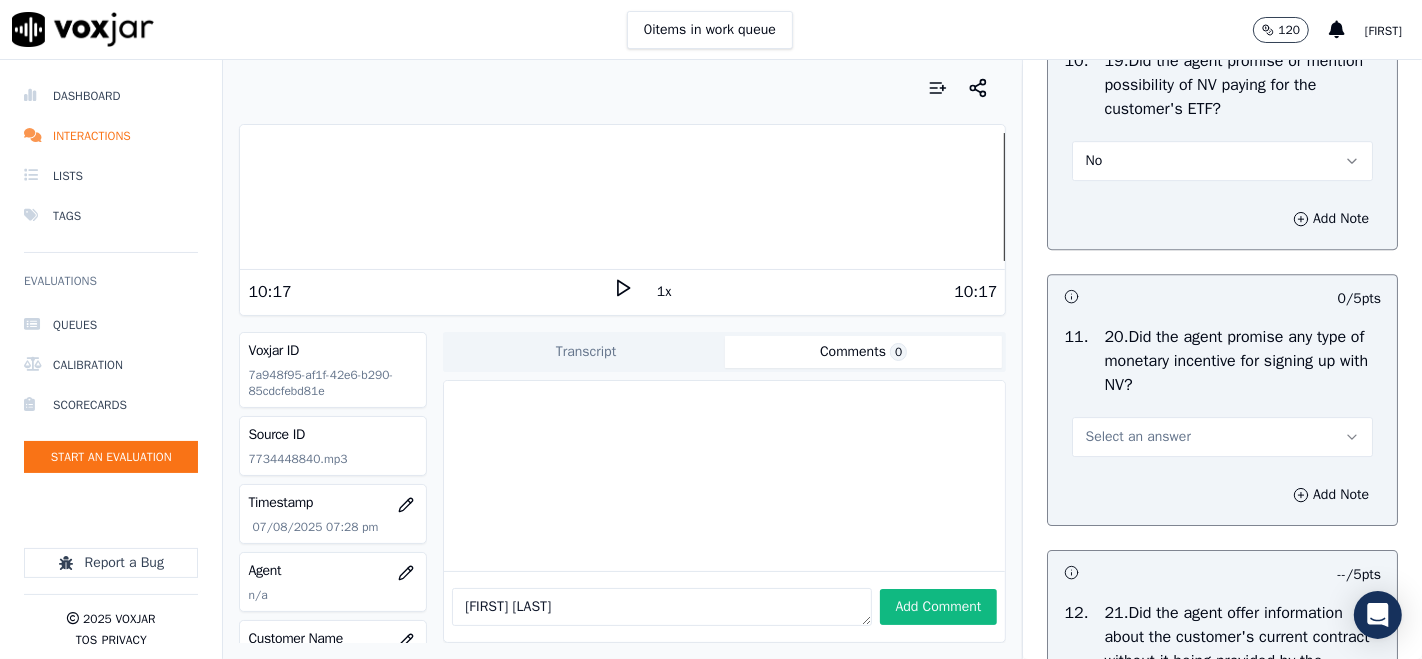 scroll, scrollTop: 5333, scrollLeft: 0, axis: vertical 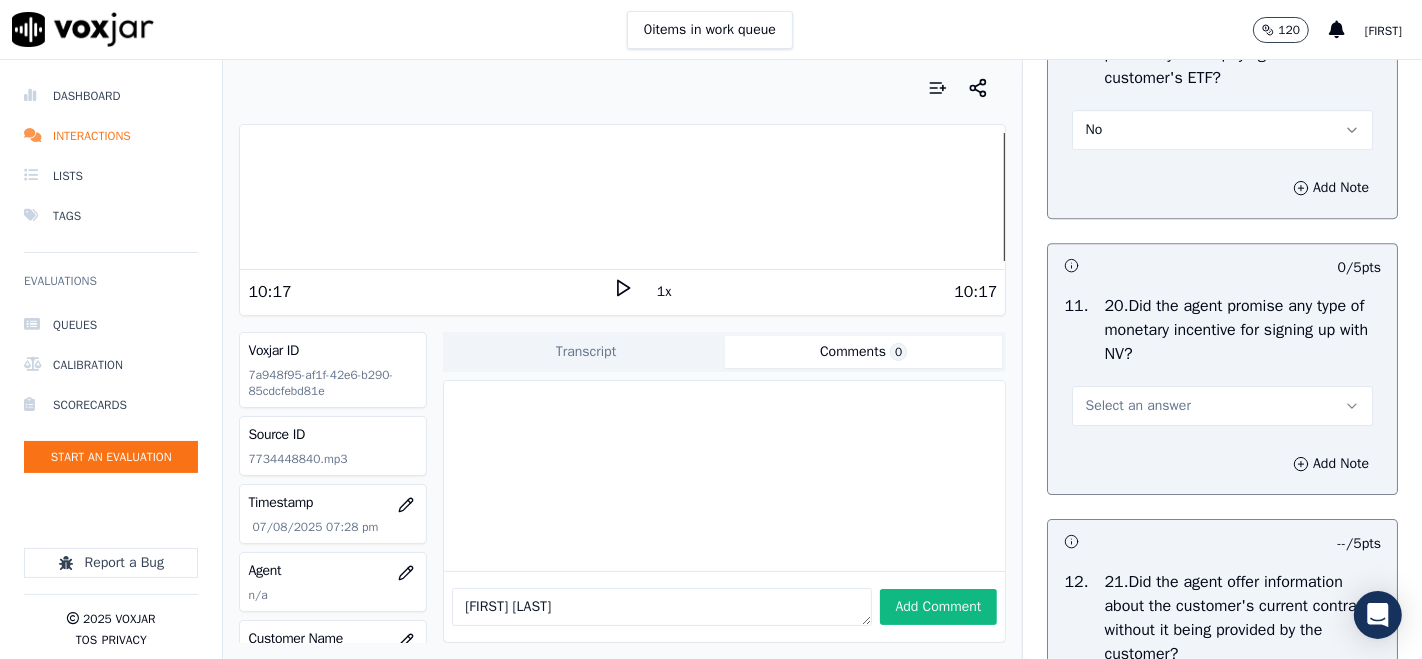 click on "Select an answer" at bounding box center (1137, 406) 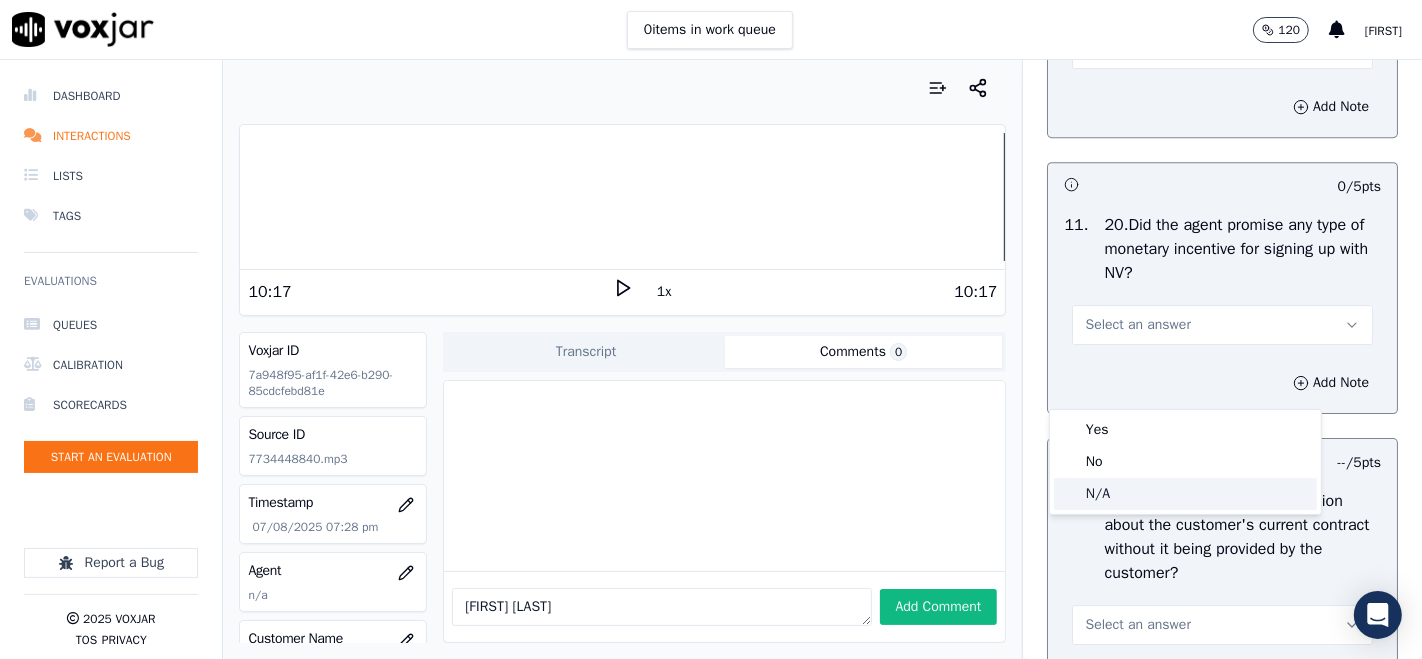 scroll, scrollTop: 5444, scrollLeft: 0, axis: vertical 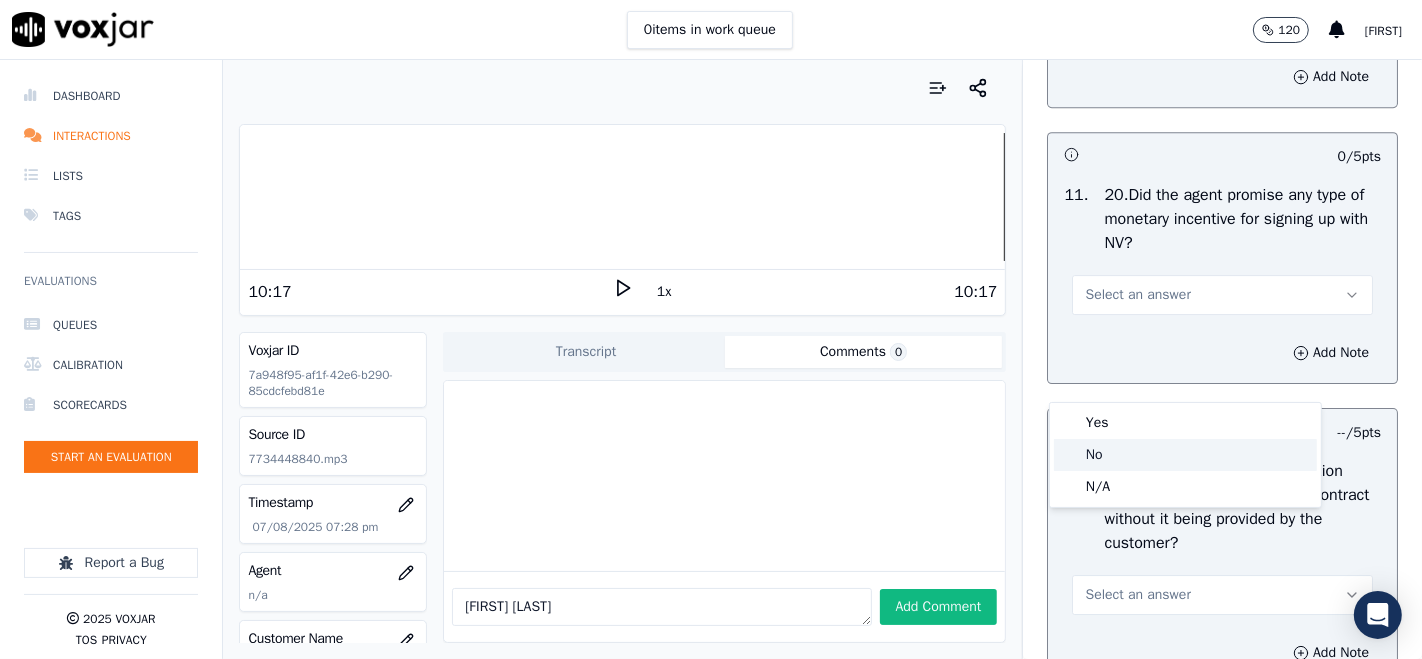 click on "No" 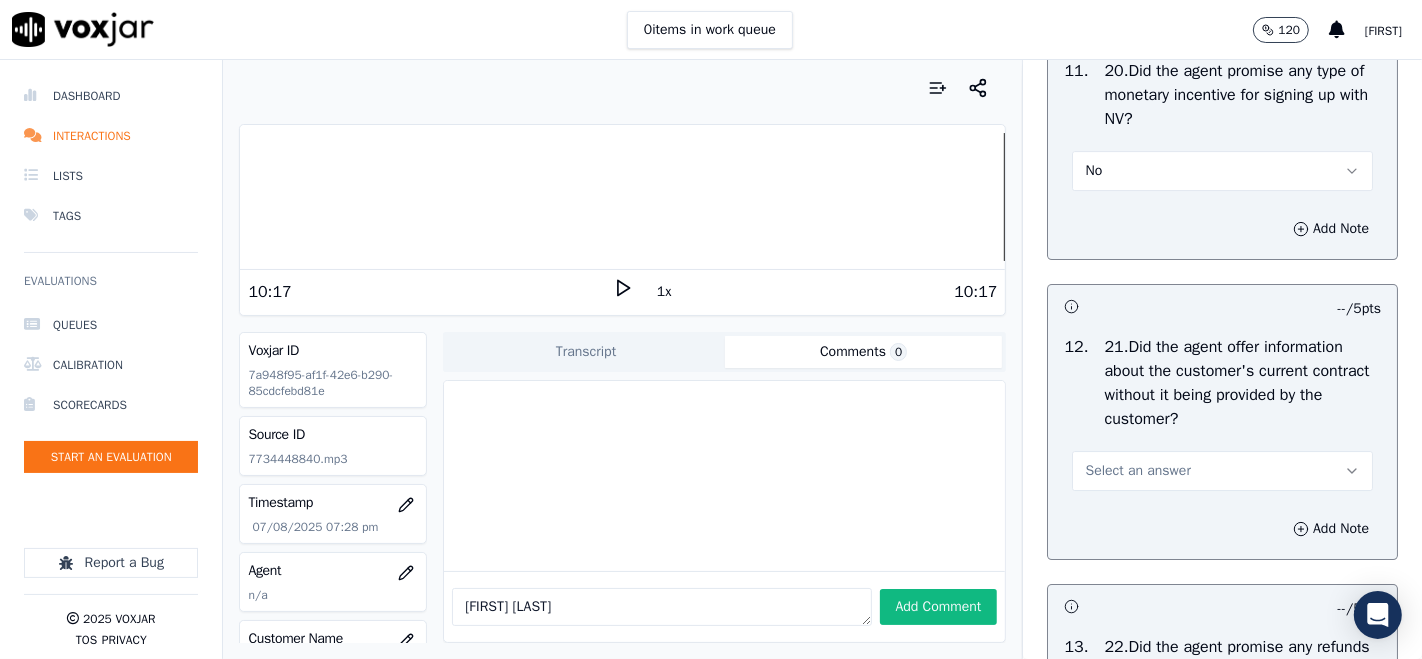 scroll, scrollTop: 5444, scrollLeft: 0, axis: vertical 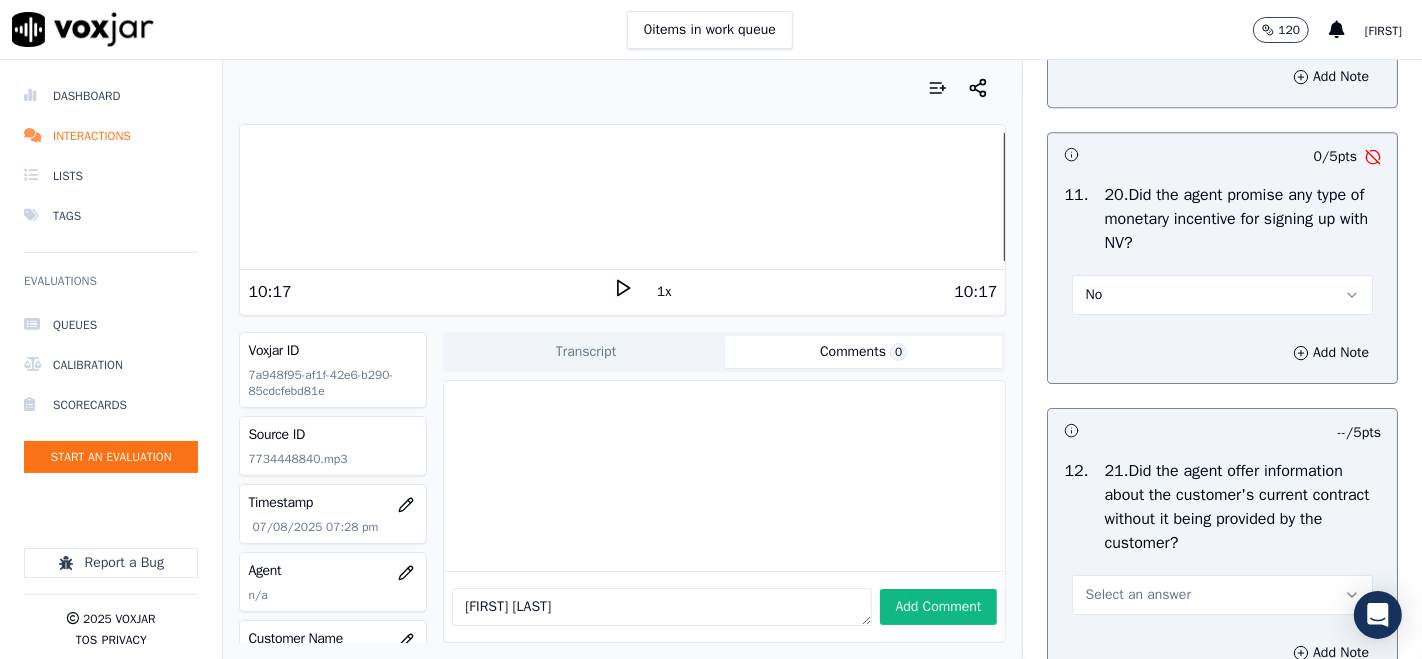 click on "No" at bounding box center (1222, 295) 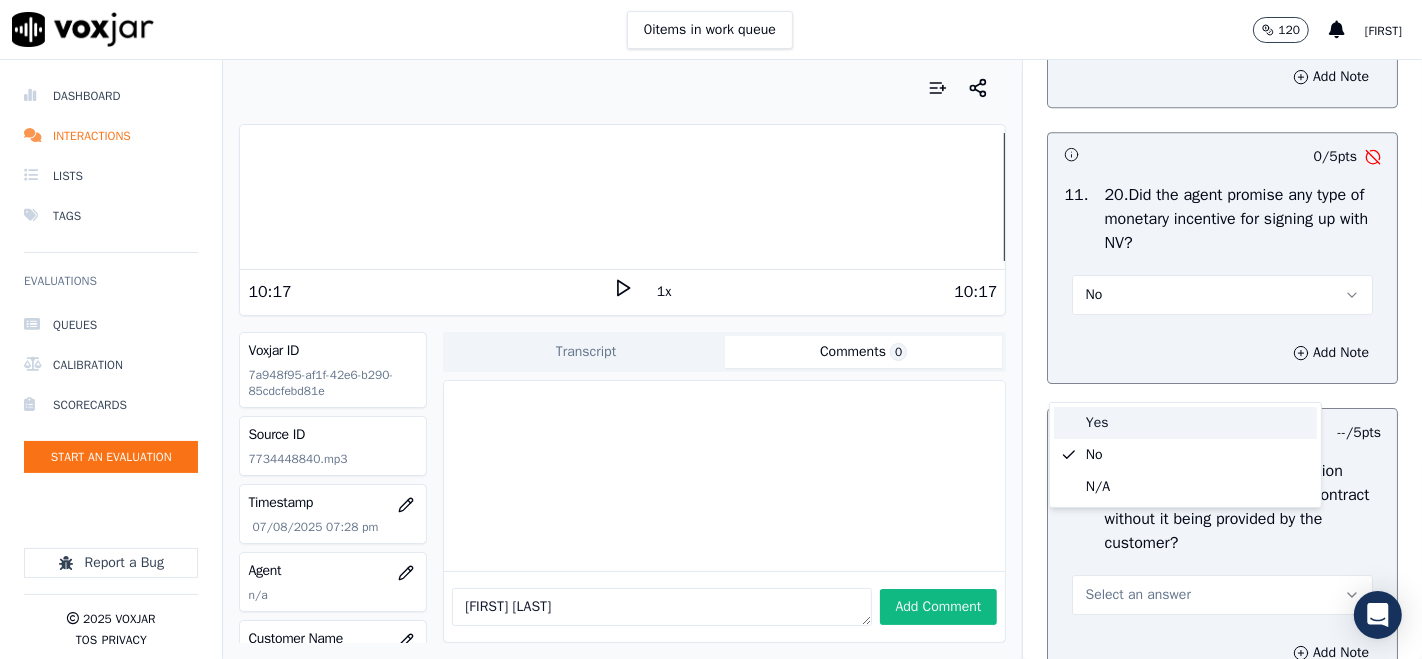 click on "Yes" at bounding box center (1185, 423) 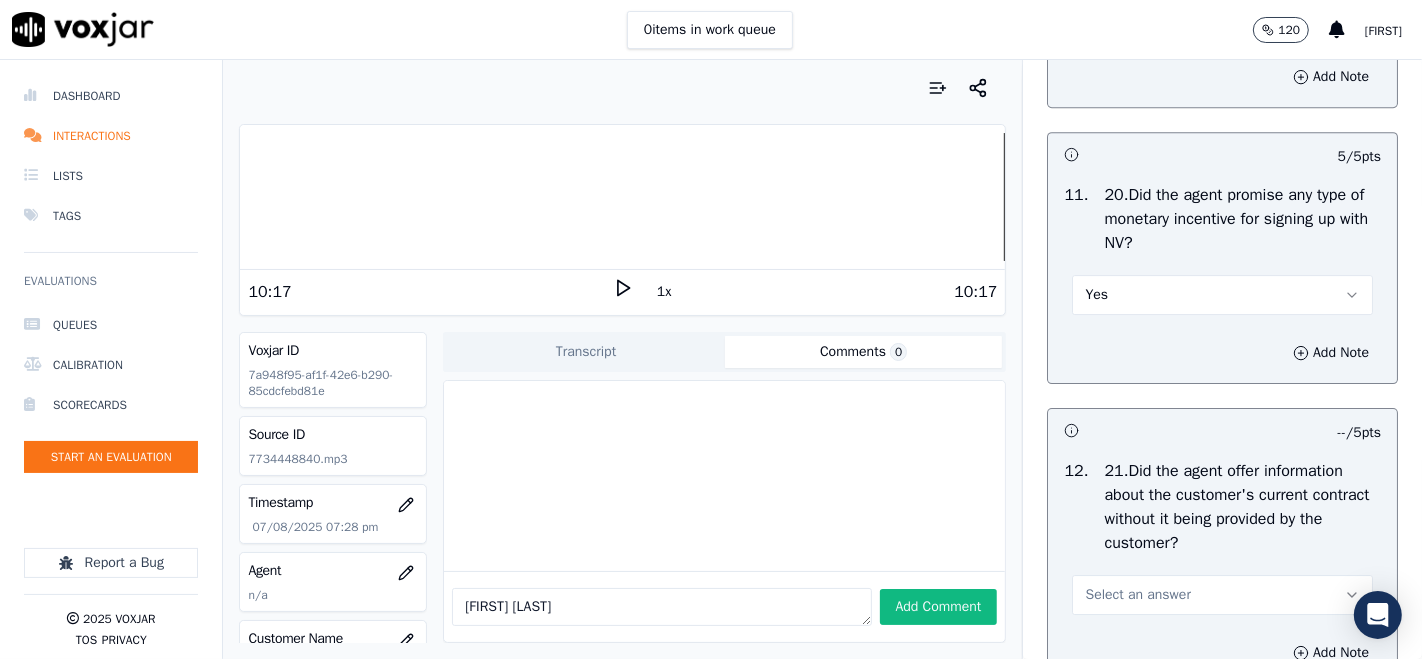 click on "Yes" at bounding box center [1222, 295] 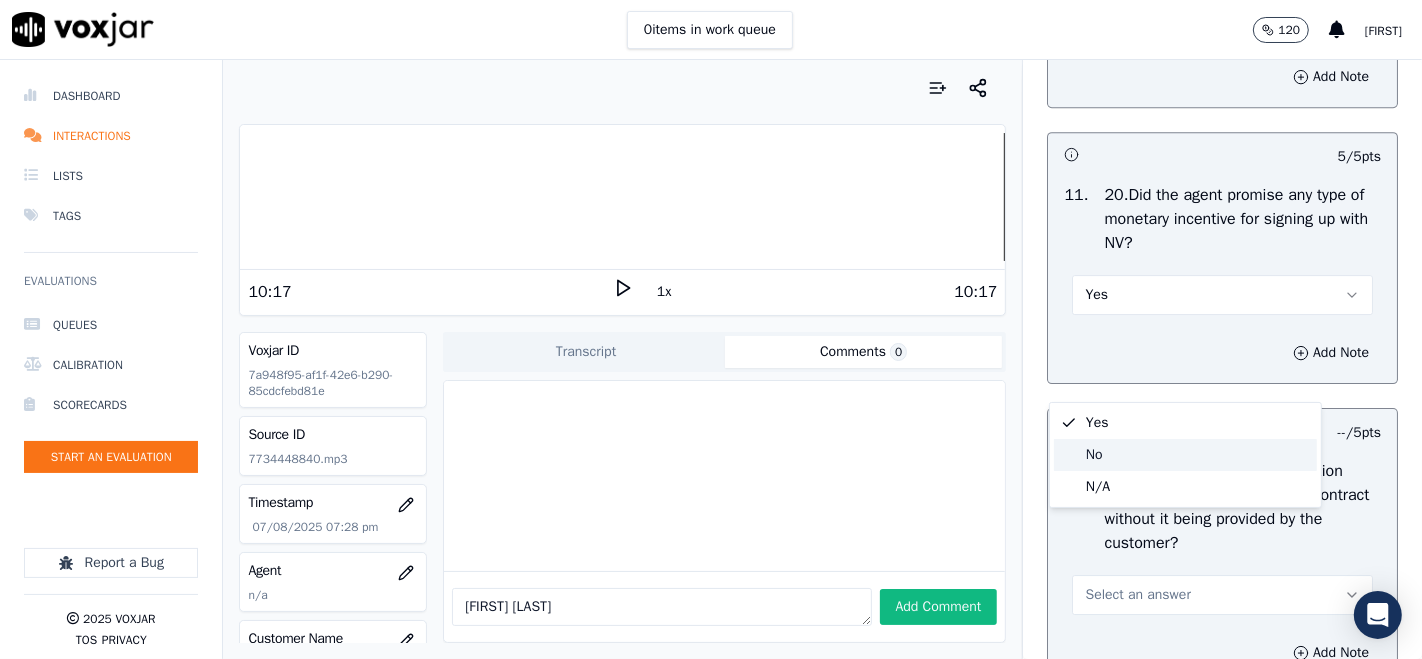 click on "No" 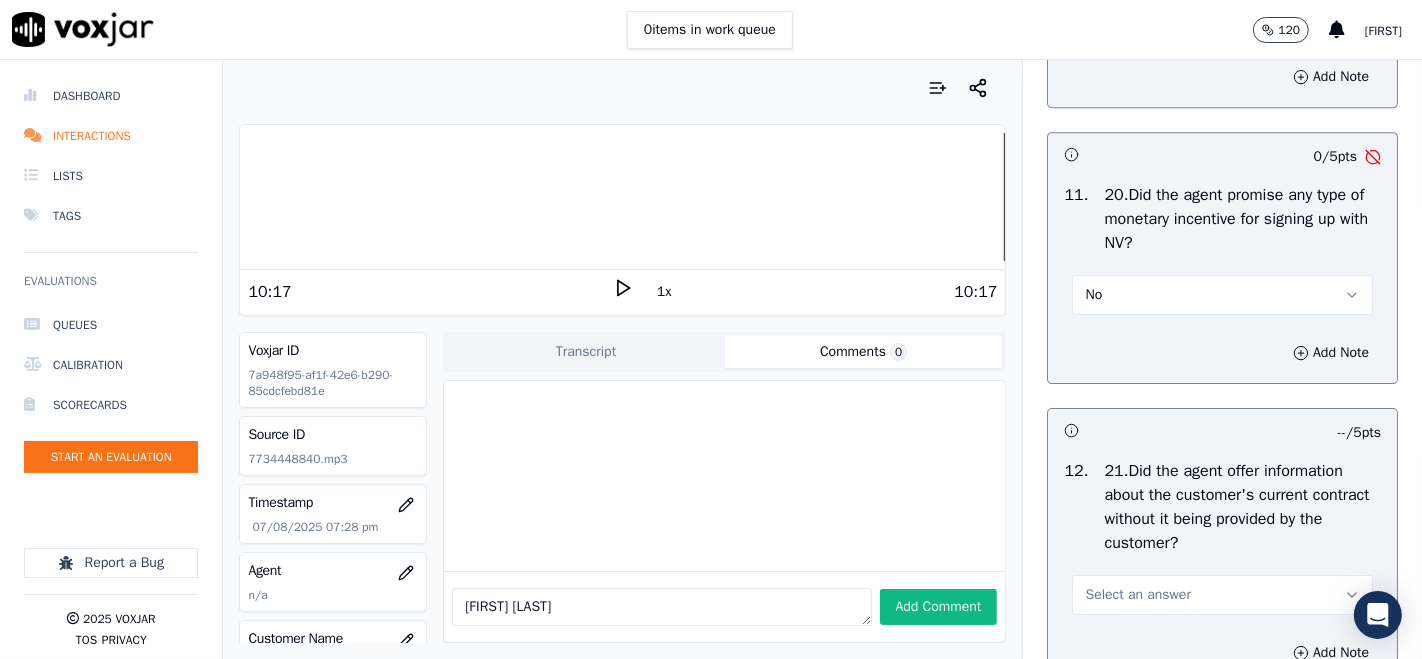 click on "No" at bounding box center [1222, 295] 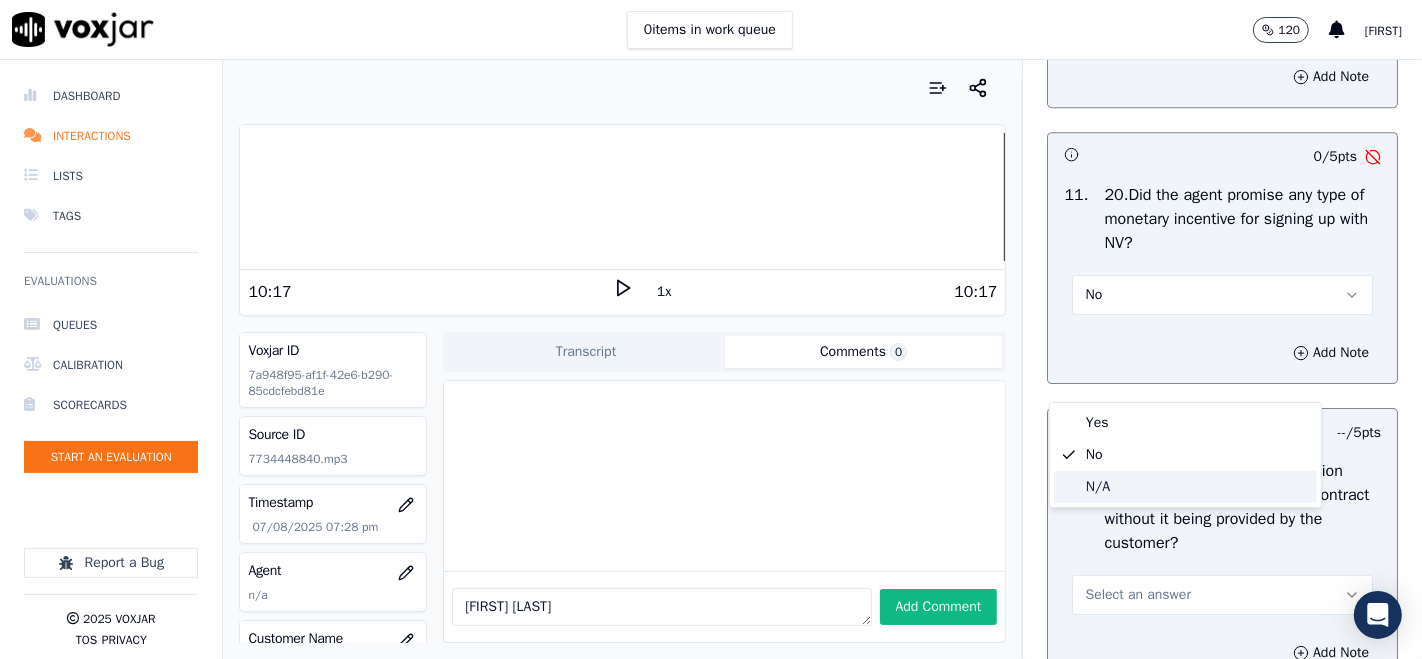 click on "N/A" 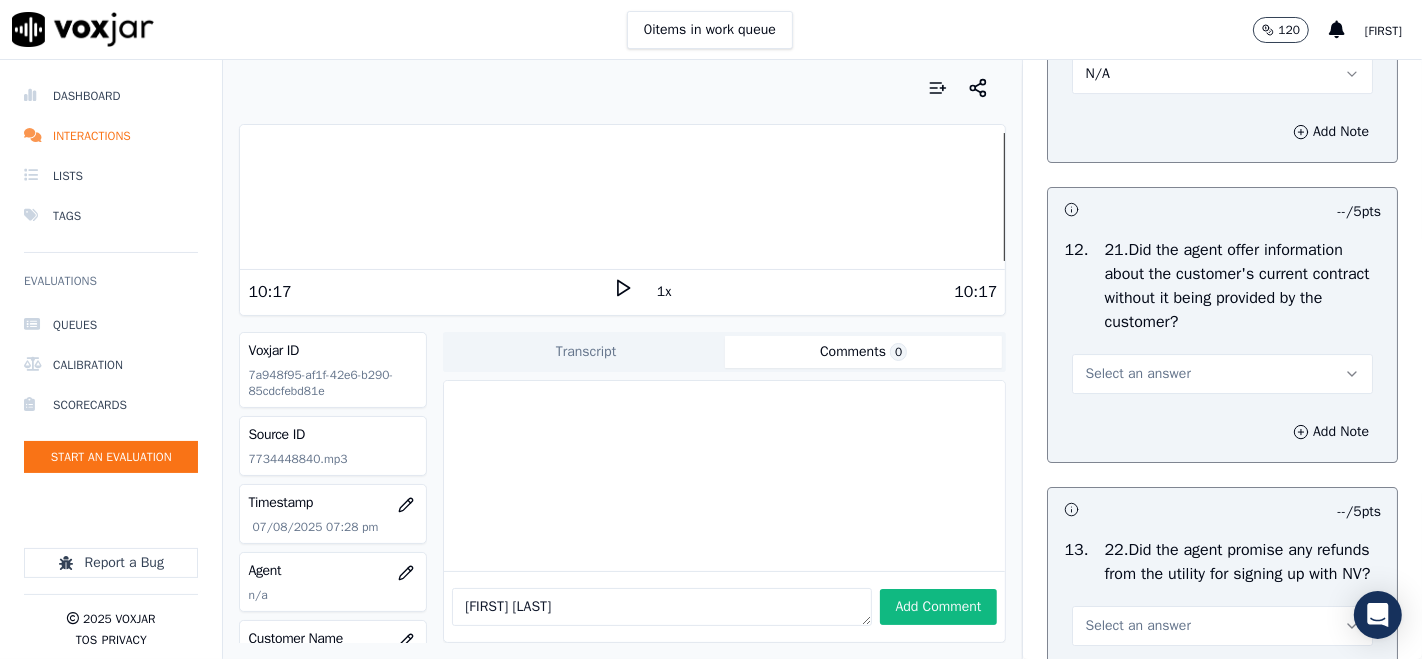 scroll, scrollTop: 5666, scrollLeft: 0, axis: vertical 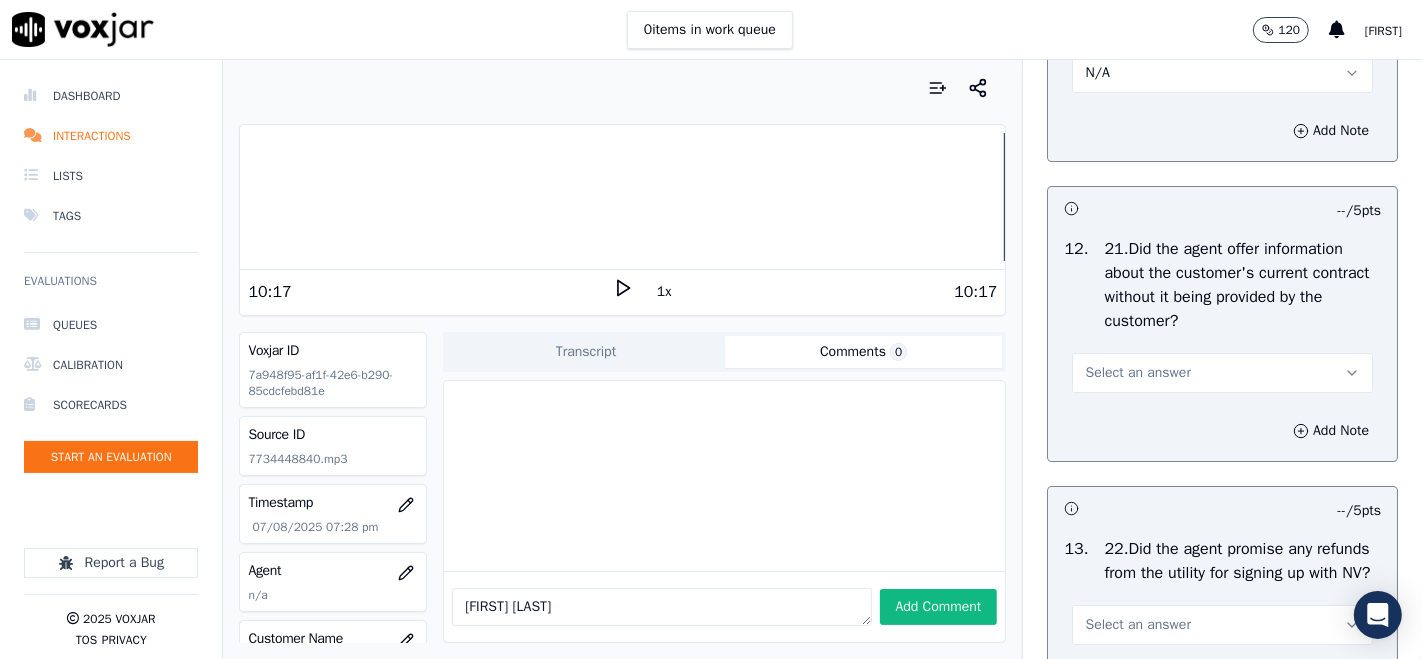 click on "Select an answer" at bounding box center [1137, 373] 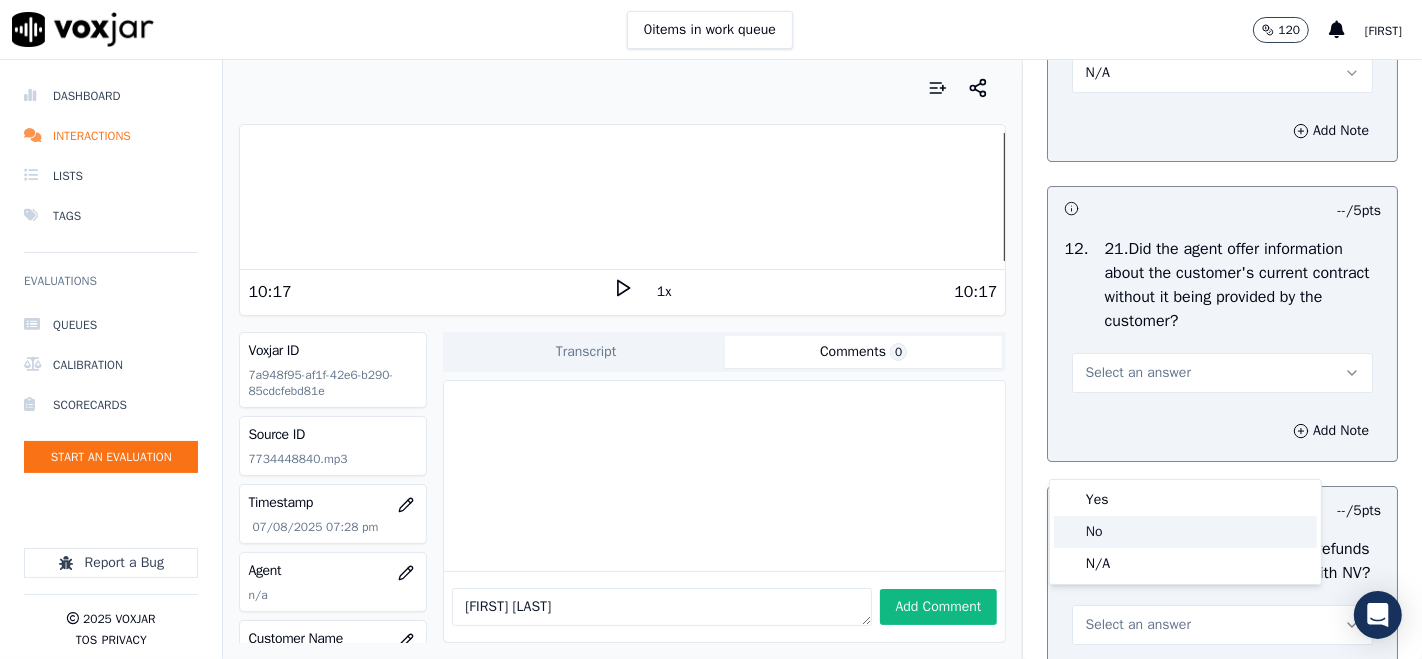 click on "No" 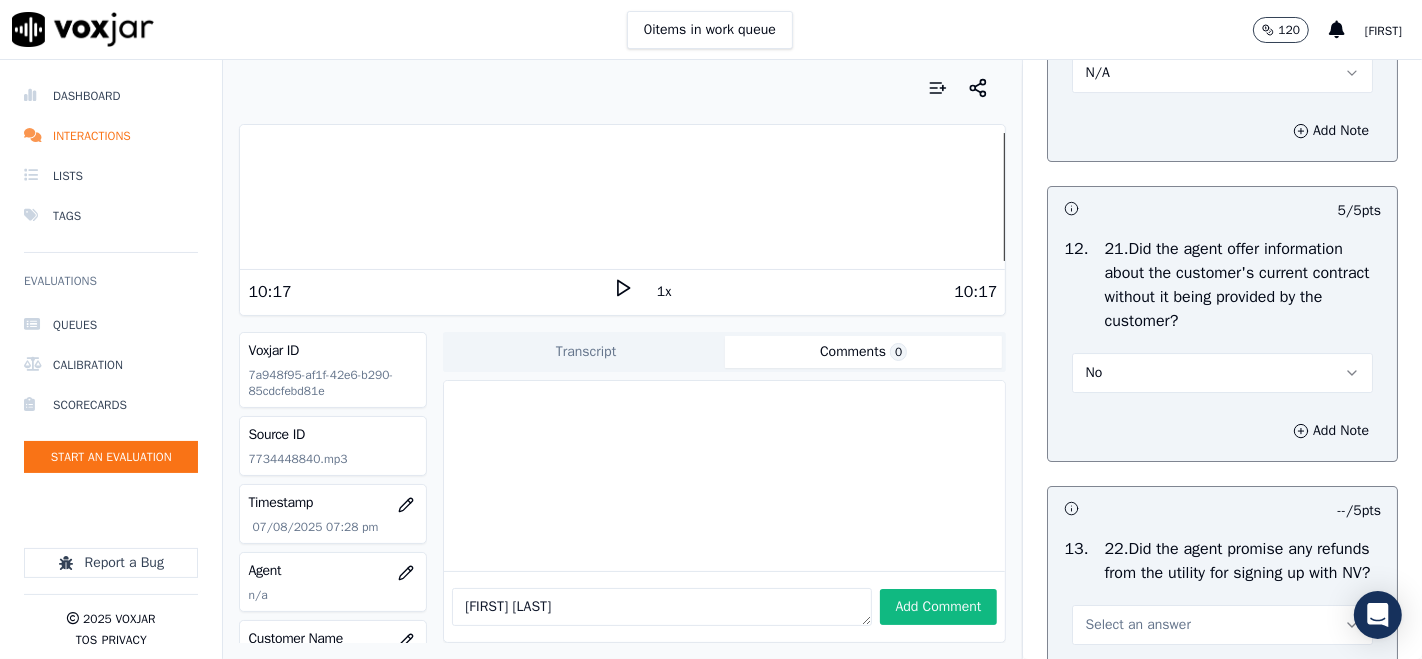 click on "No" at bounding box center (1222, 373) 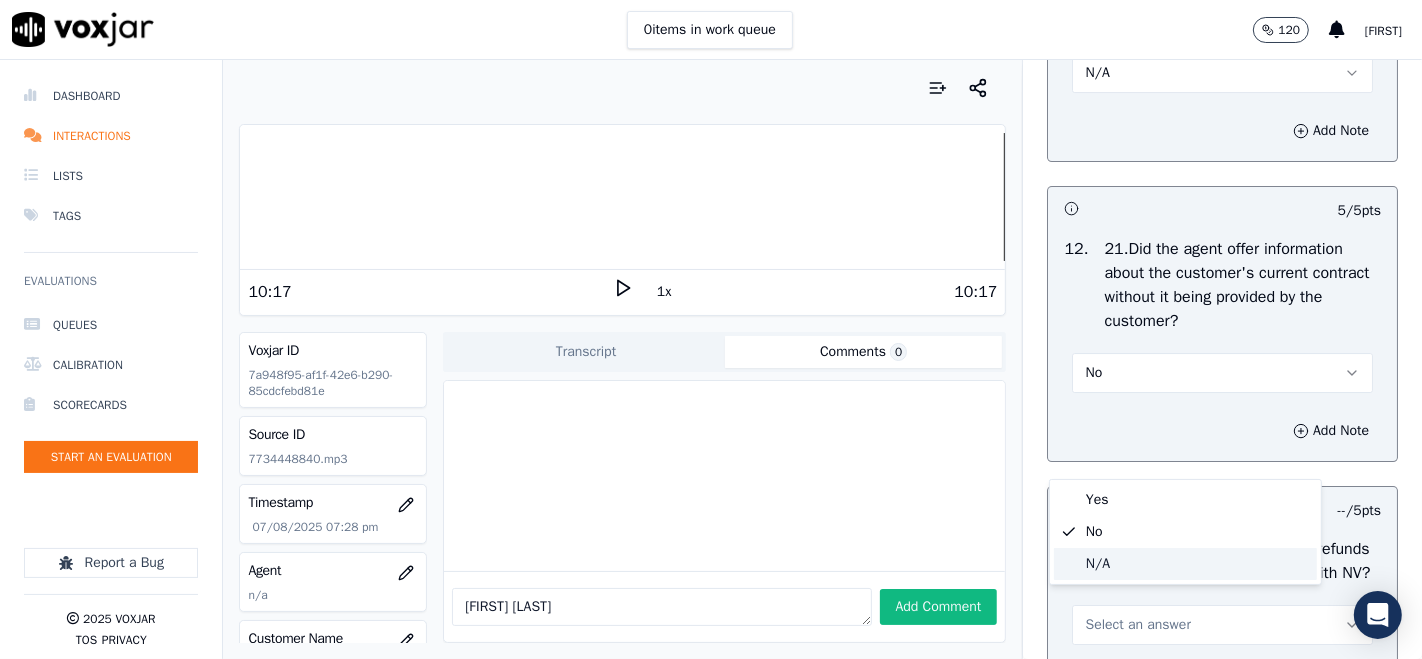 click on "N/A" 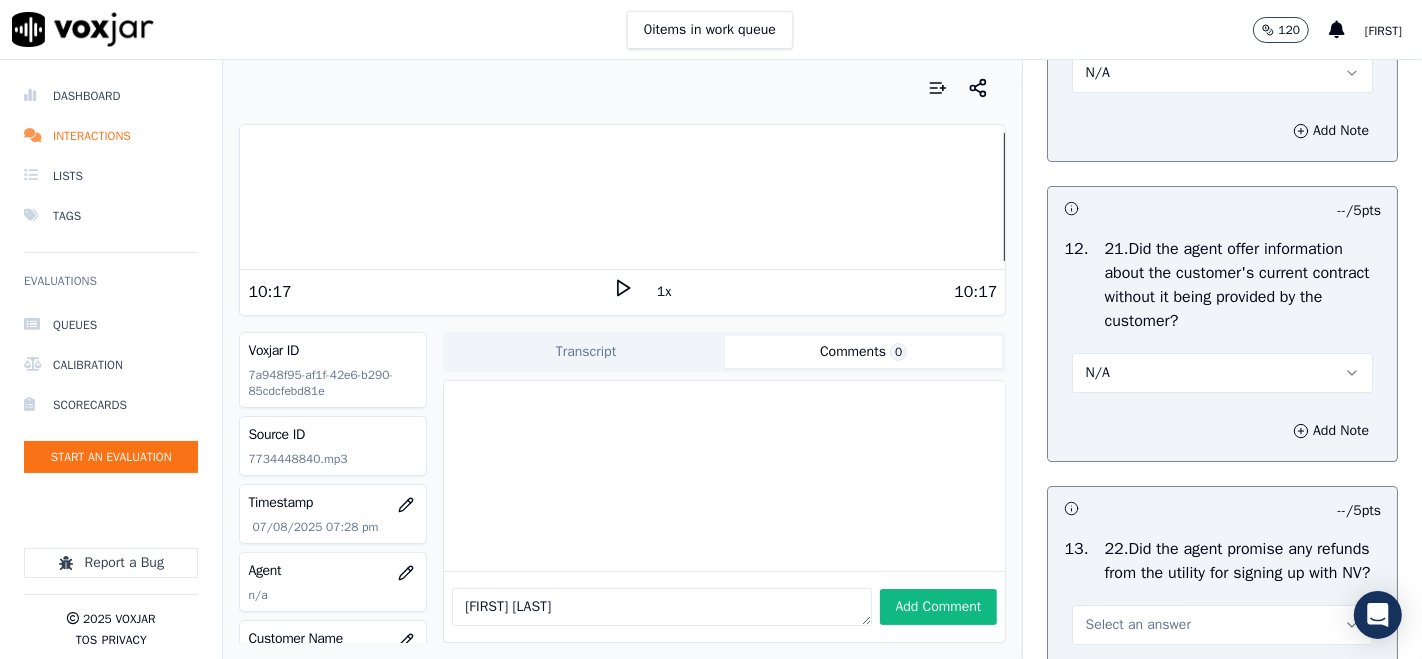 click on "N/A" at bounding box center (1222, 373) 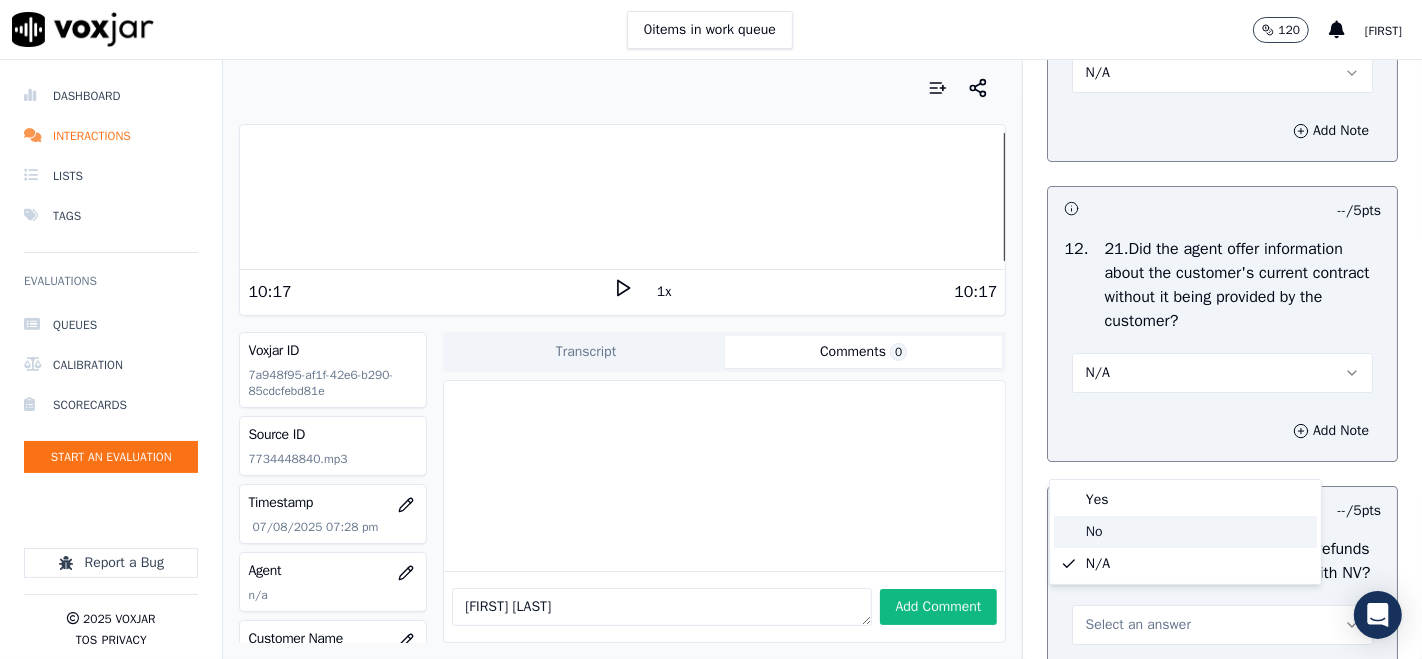 click on "No" 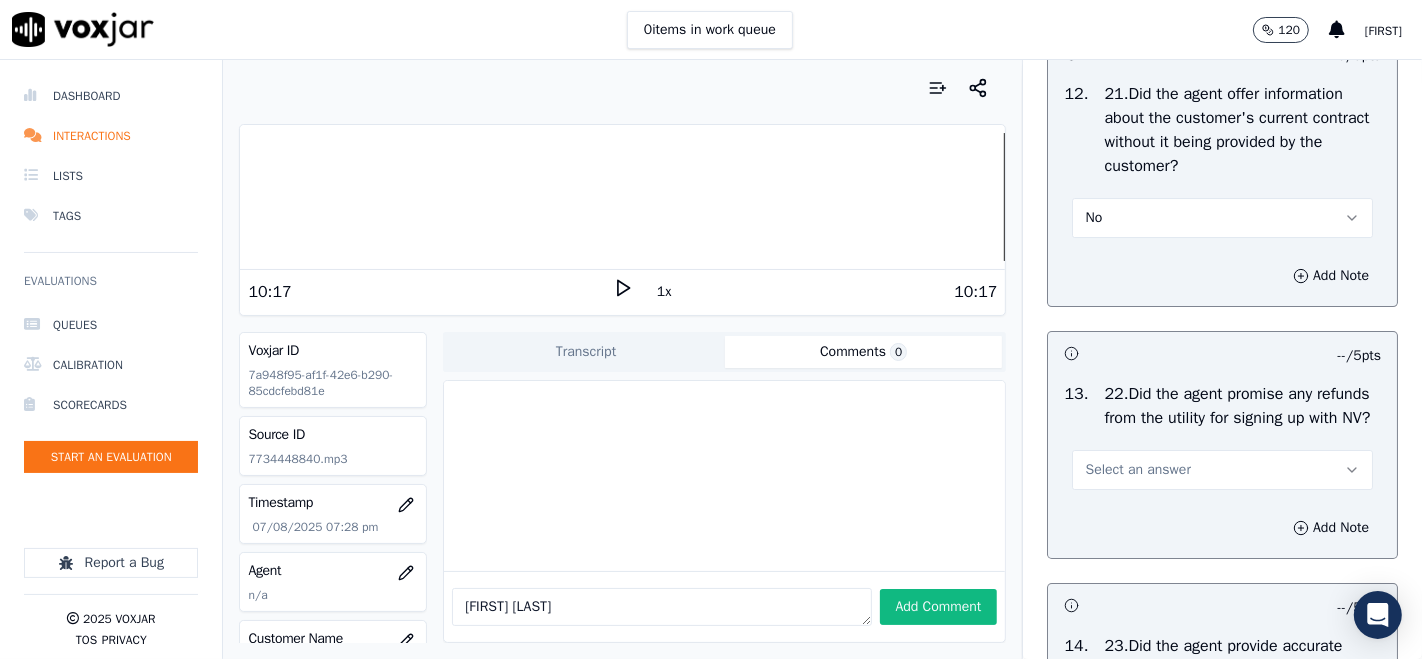 scroll, scrollTop: 5888, scrollLeft: 0, axis: vertical 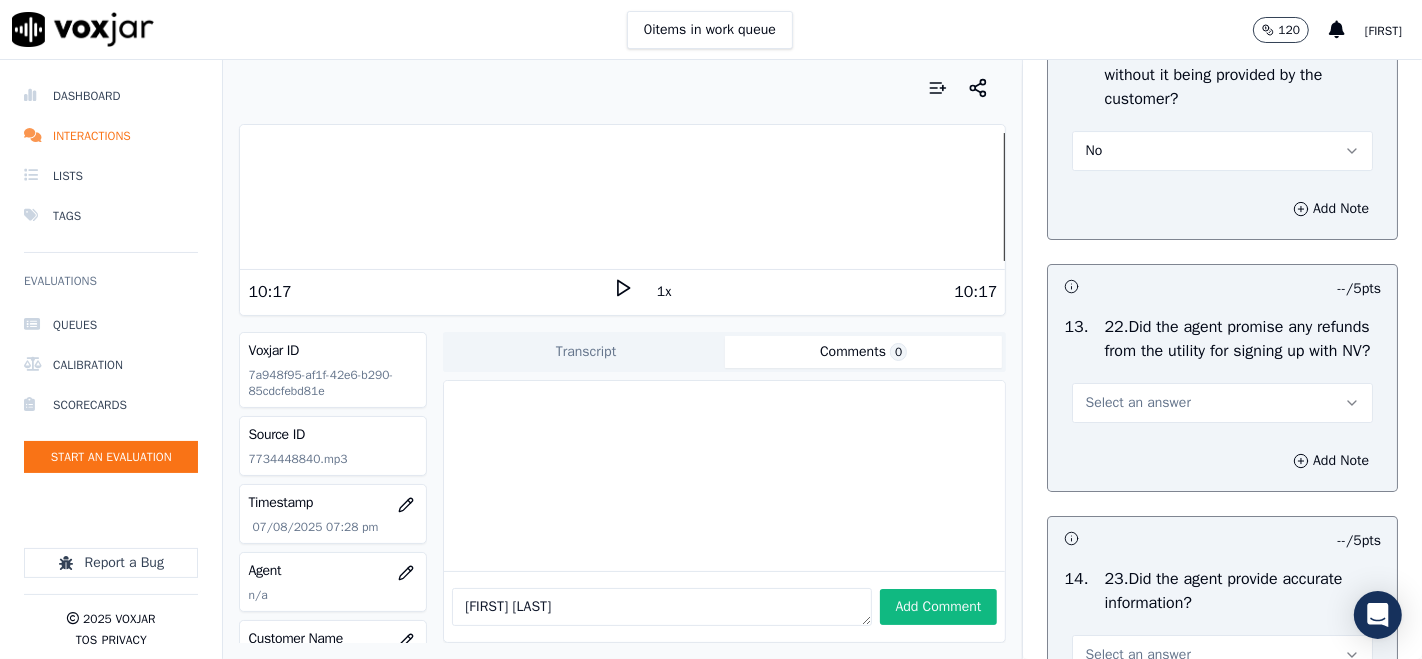 click on "Select an answer" at bounding box center (1137, 403) 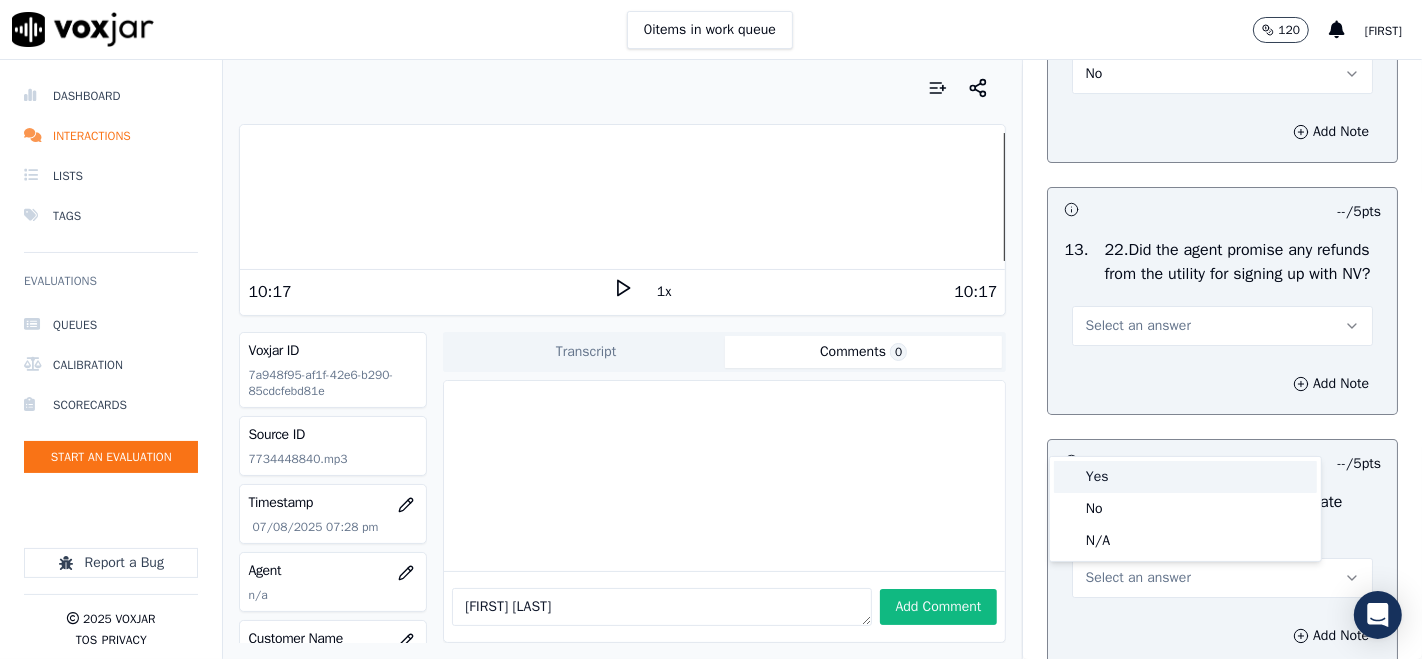 scroll, scrollTop: 6000, scrollLeft: 0, axis: vertical 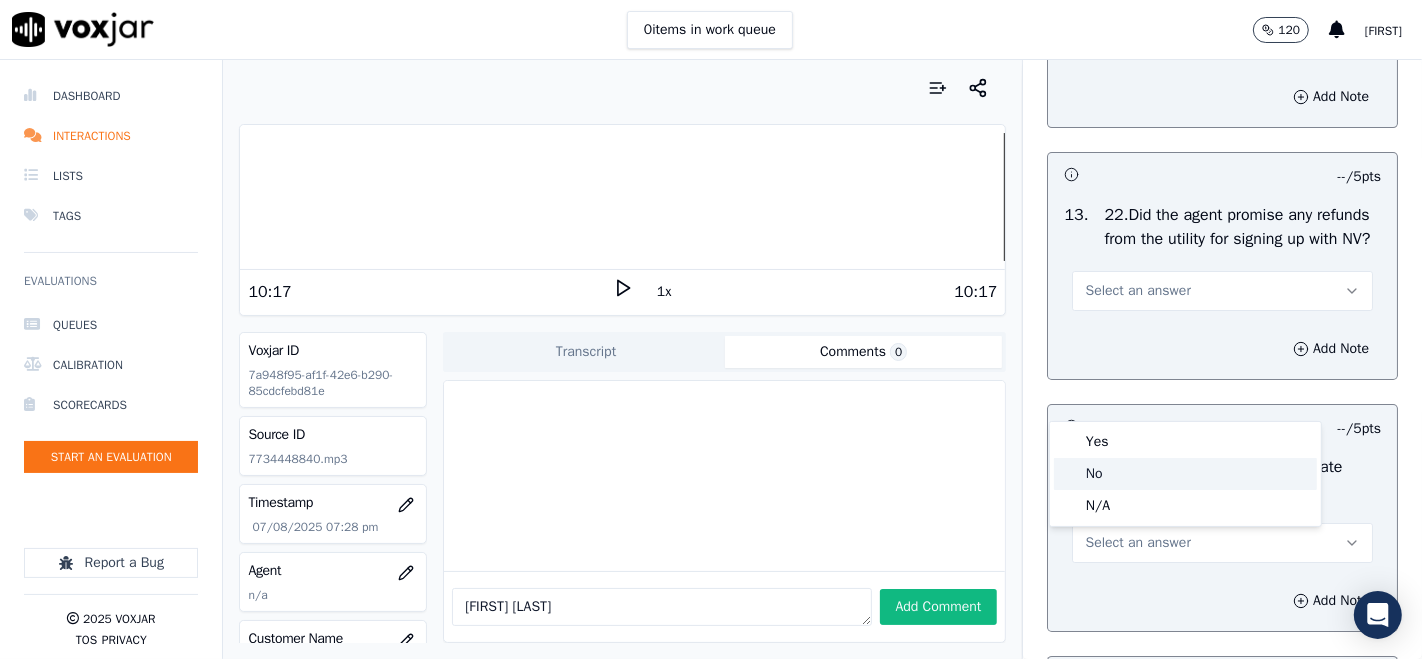 click on "No" 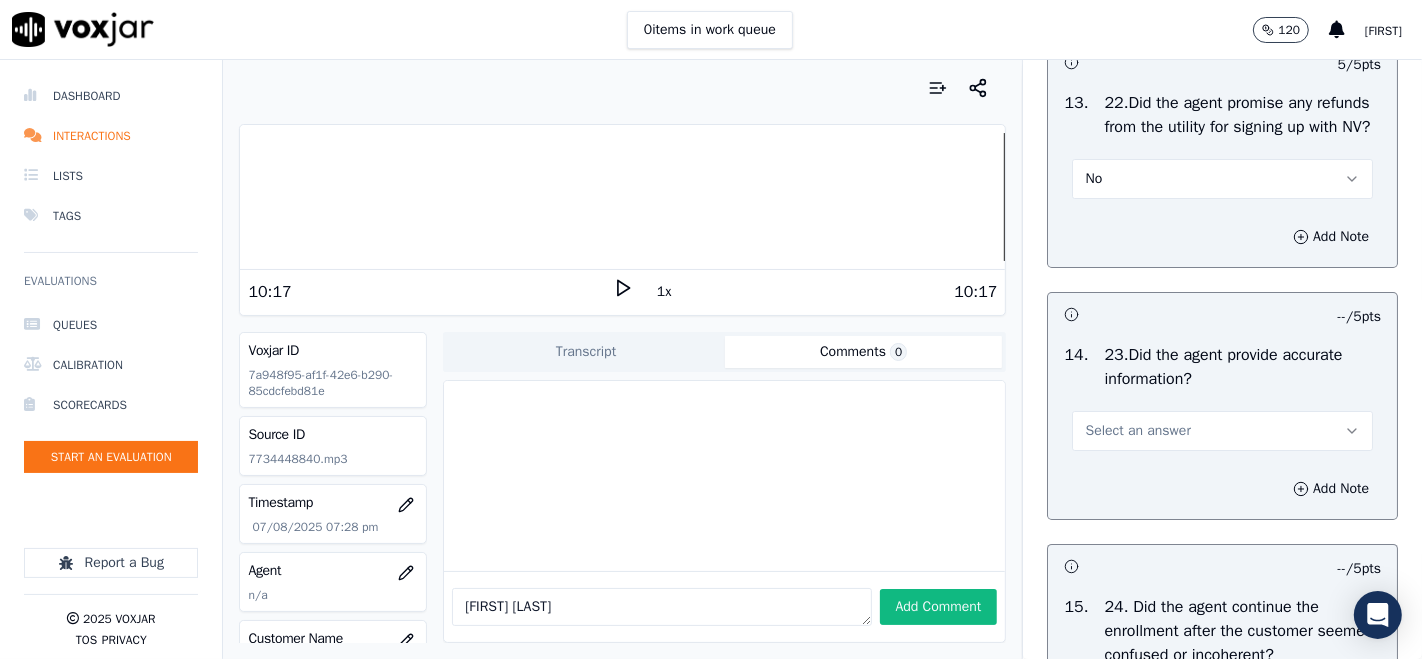 scroll, scrollTop: 6222, scrollLeft: 0, axis: vertical 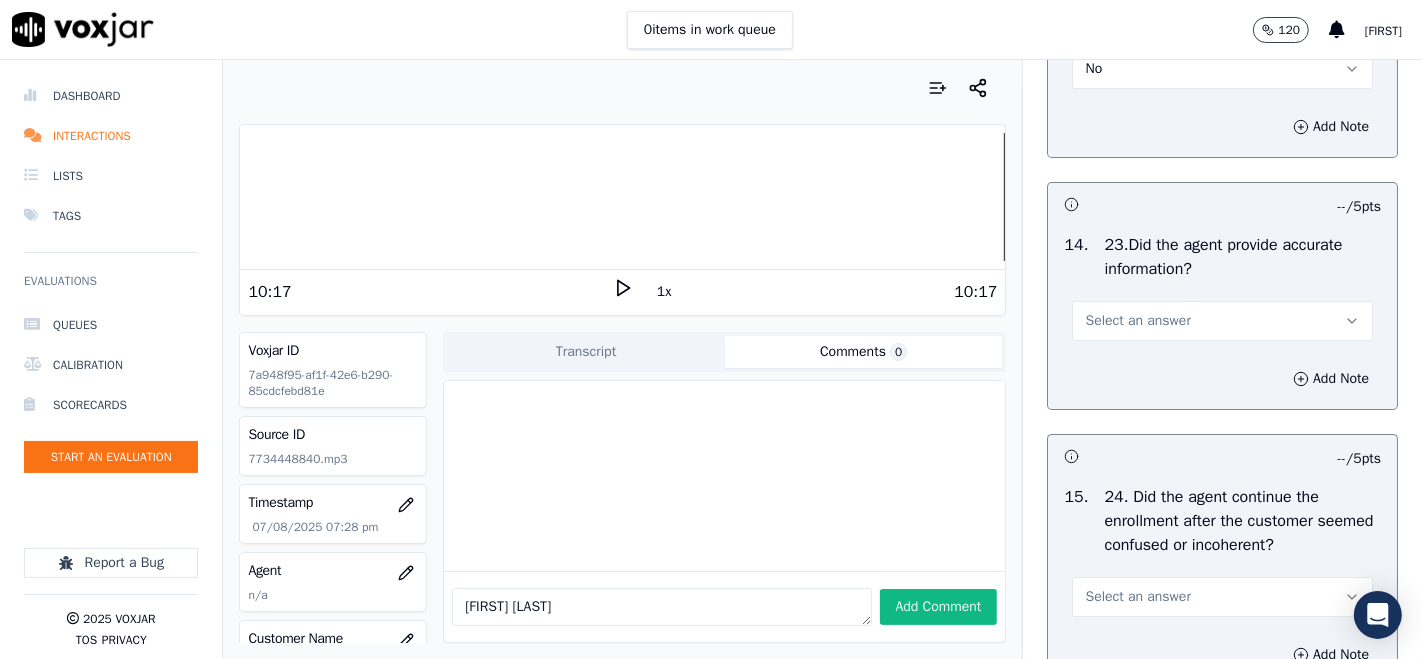 click on "14 .   23.Did the agent provide accurate information?    Select an answer" at bounding box center (1222, 287) 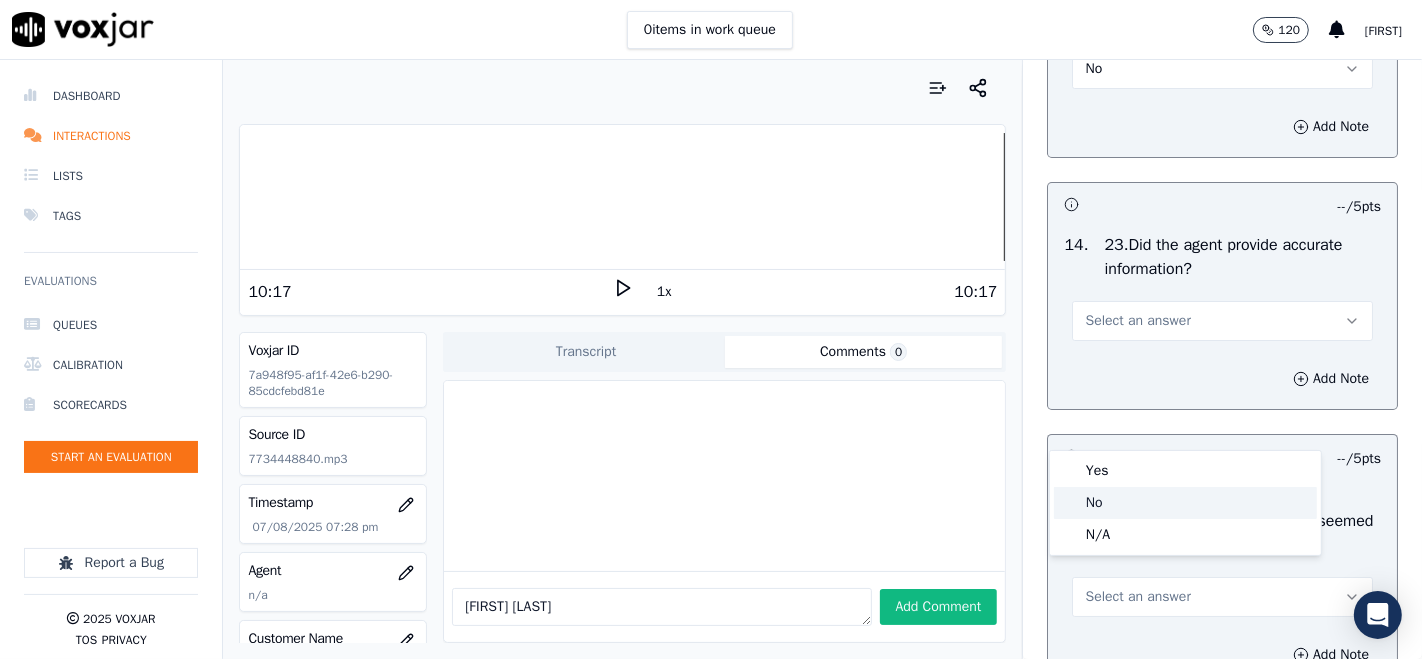 click on "No" 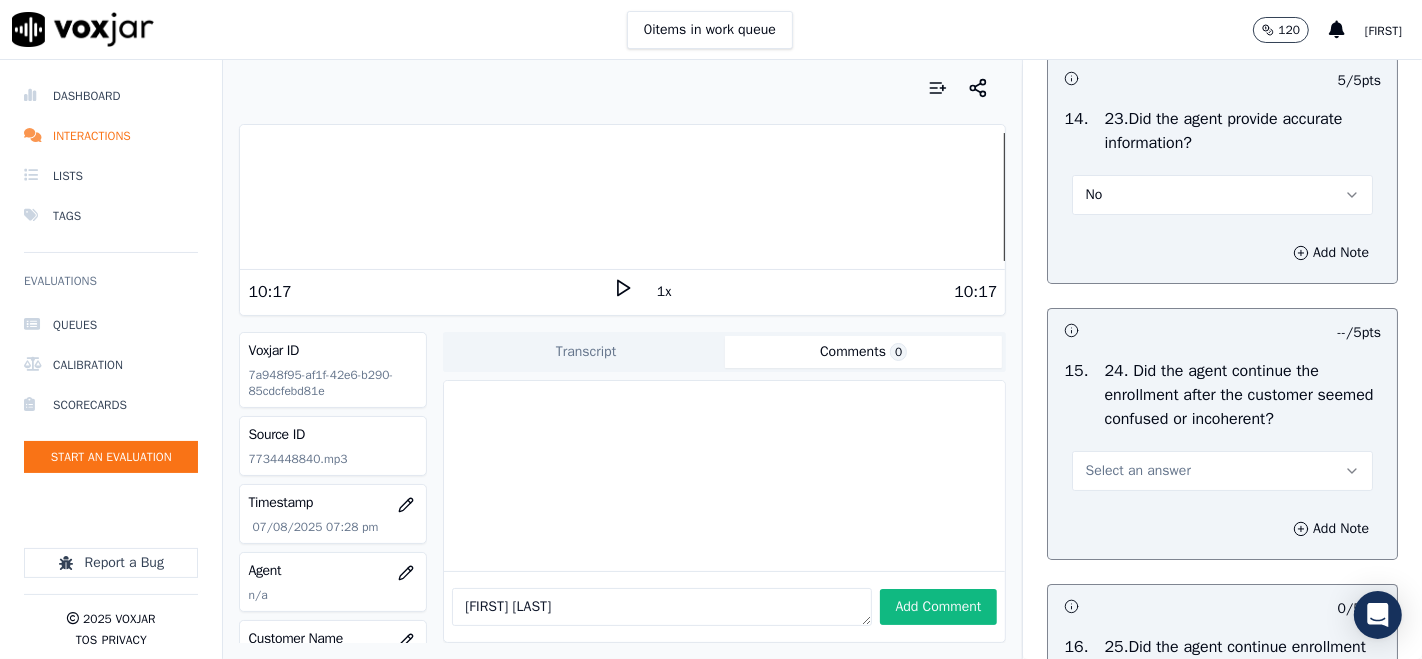 scroll, scrollTop: 6444, scrollLeft: 0, axis: vertical 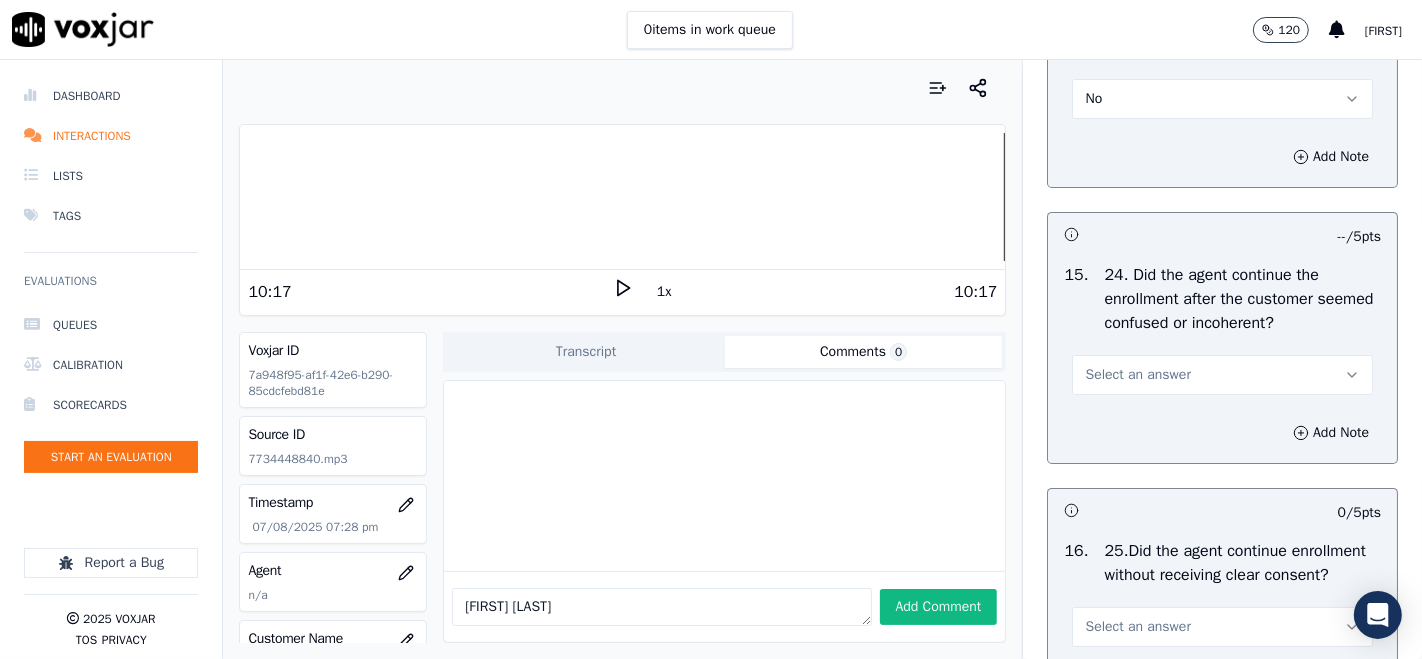 click on "Select an answer" at bounding box center [1137, 375] 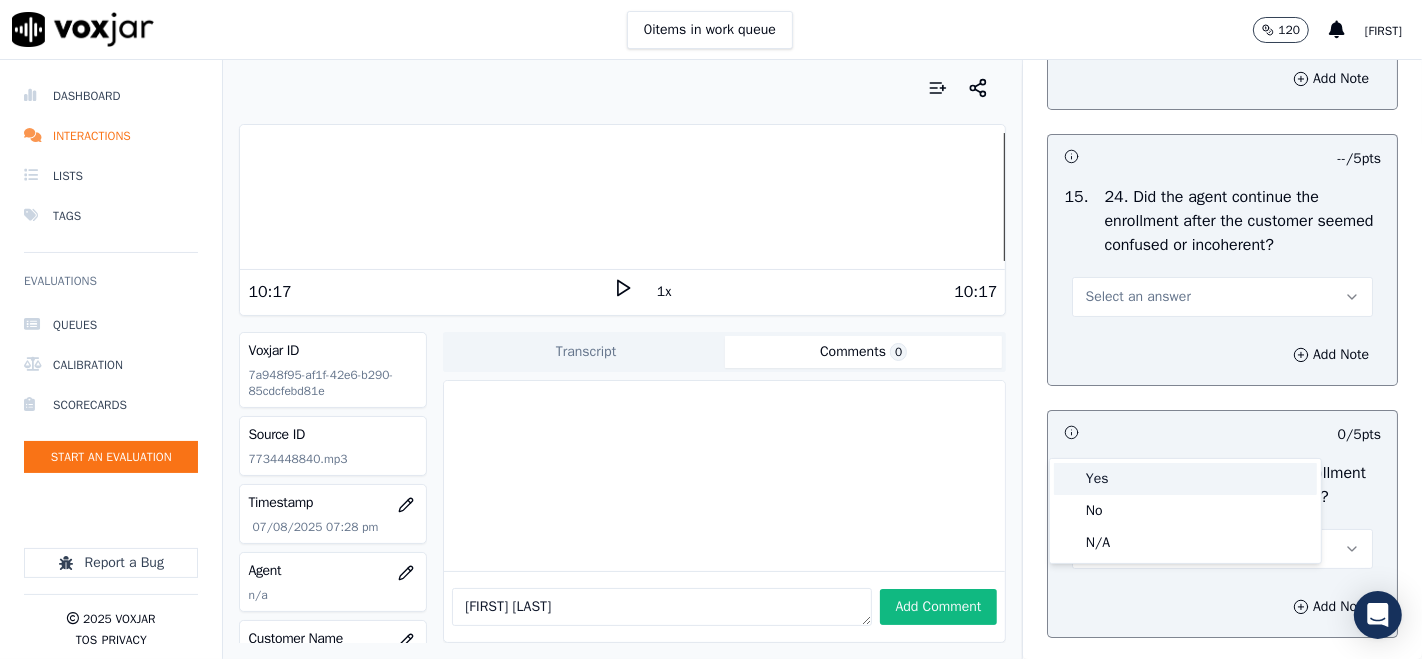 scroll, scrollTop: 6555, scrollLeft: 0, axis: vertical 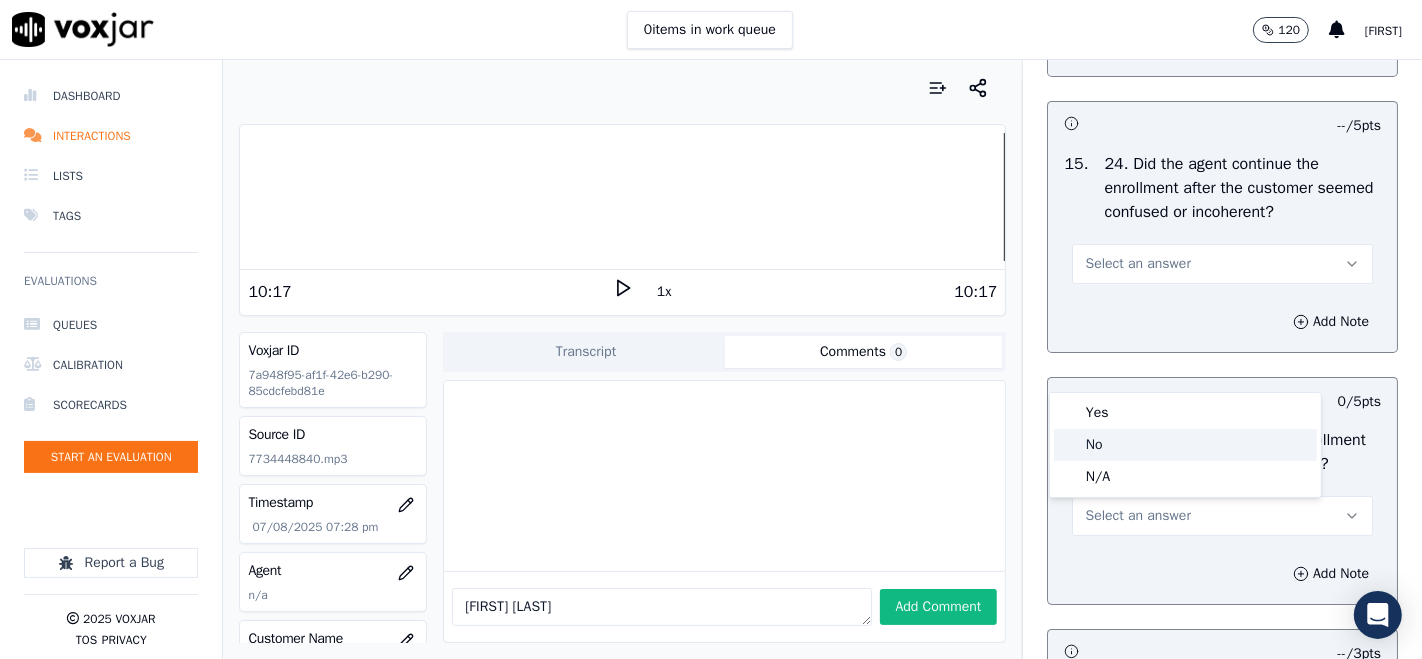 click on "No" 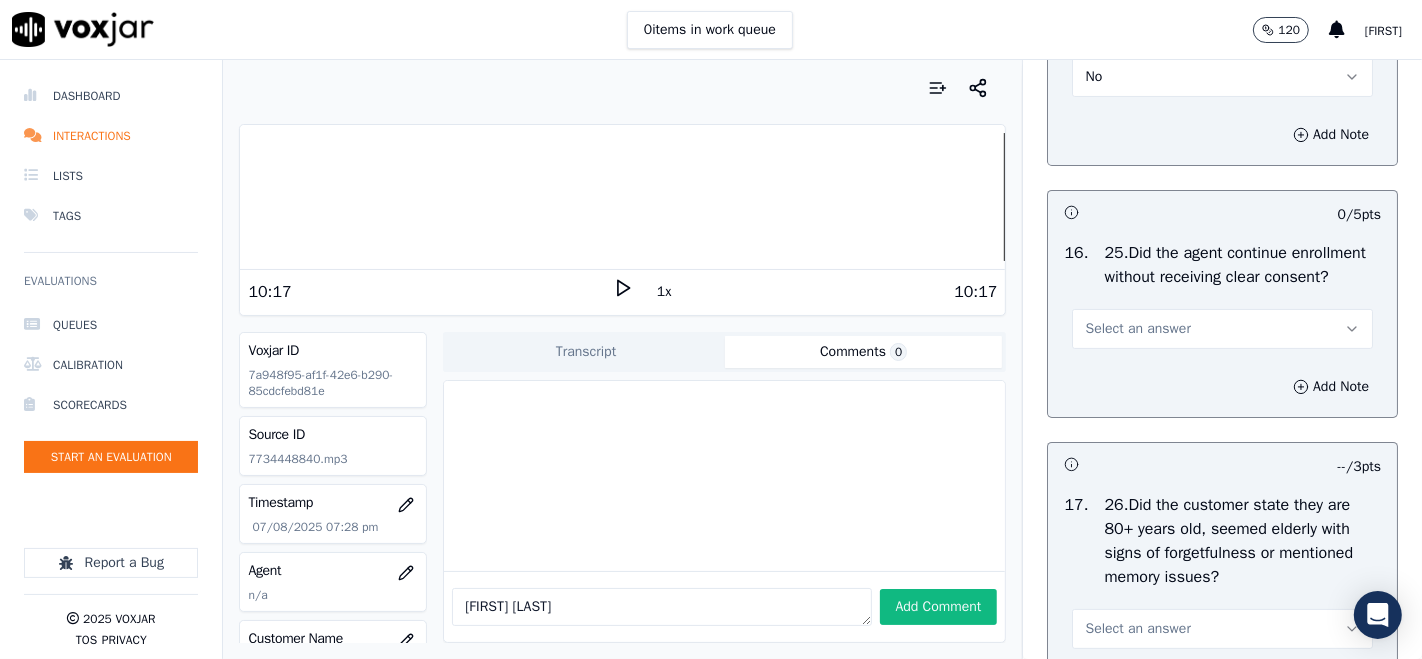 scroll, scrollTop: 6777, scrollLeft: 0, axis: vertical 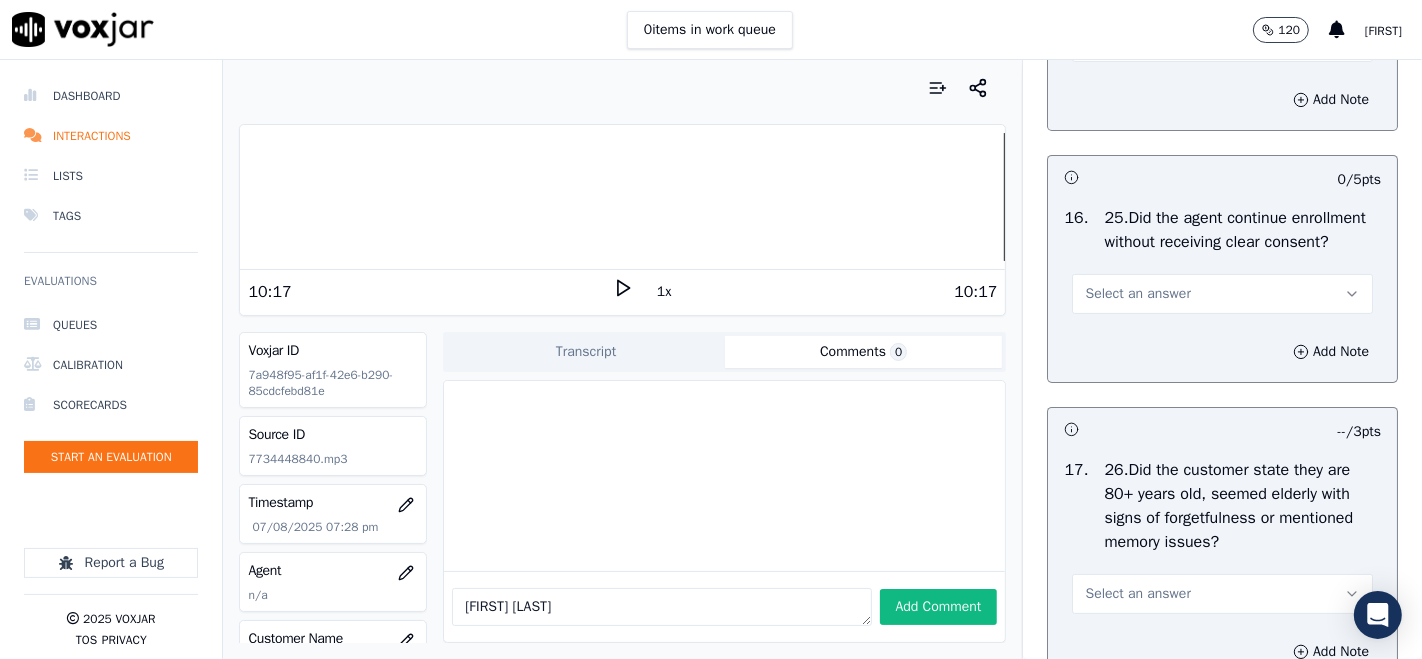 click on "Select an answer" at bounding box center (1222, 294) 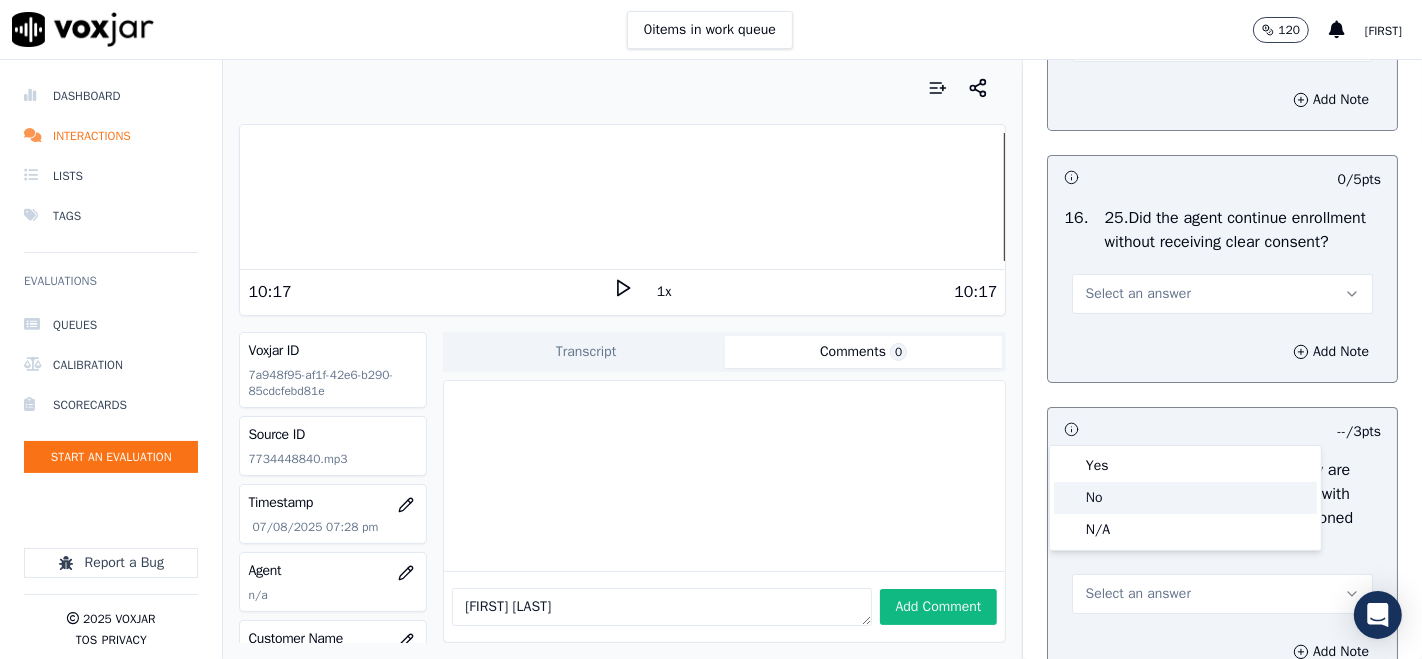 click on "No" 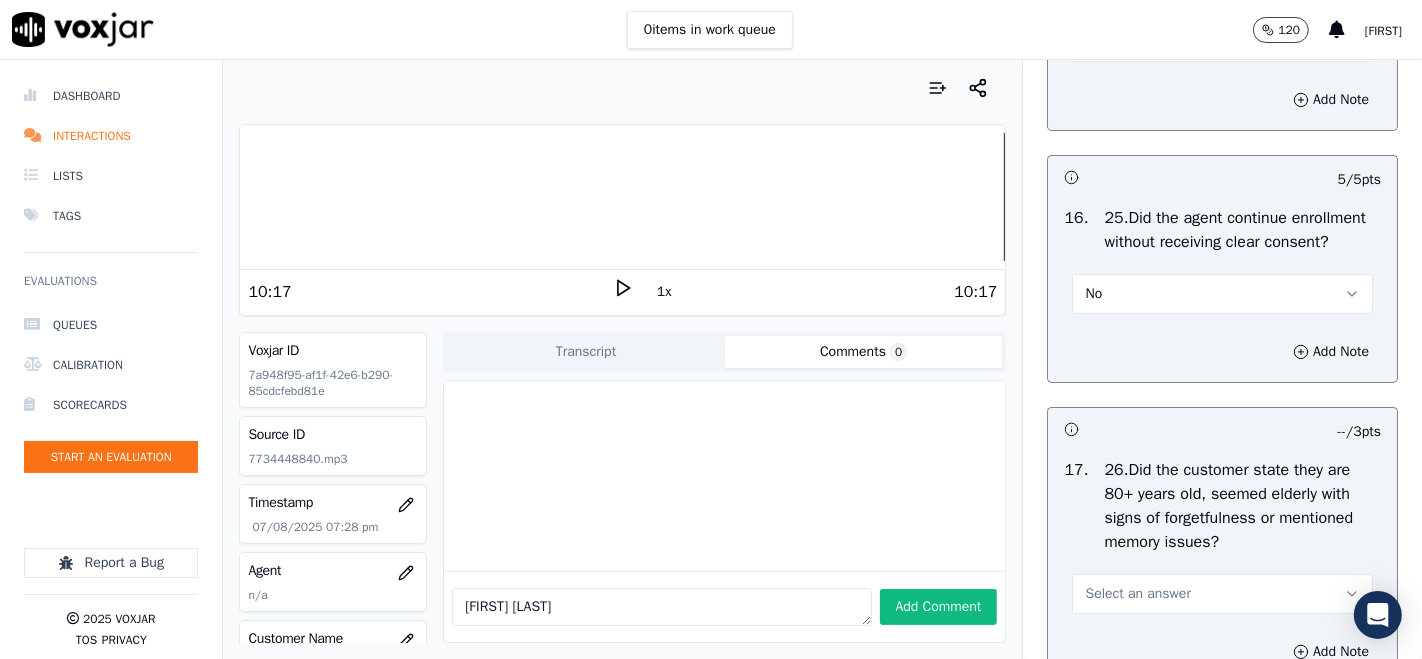 scroll, scrollTop: 7000, scrollLeft: 0, axis: vertical 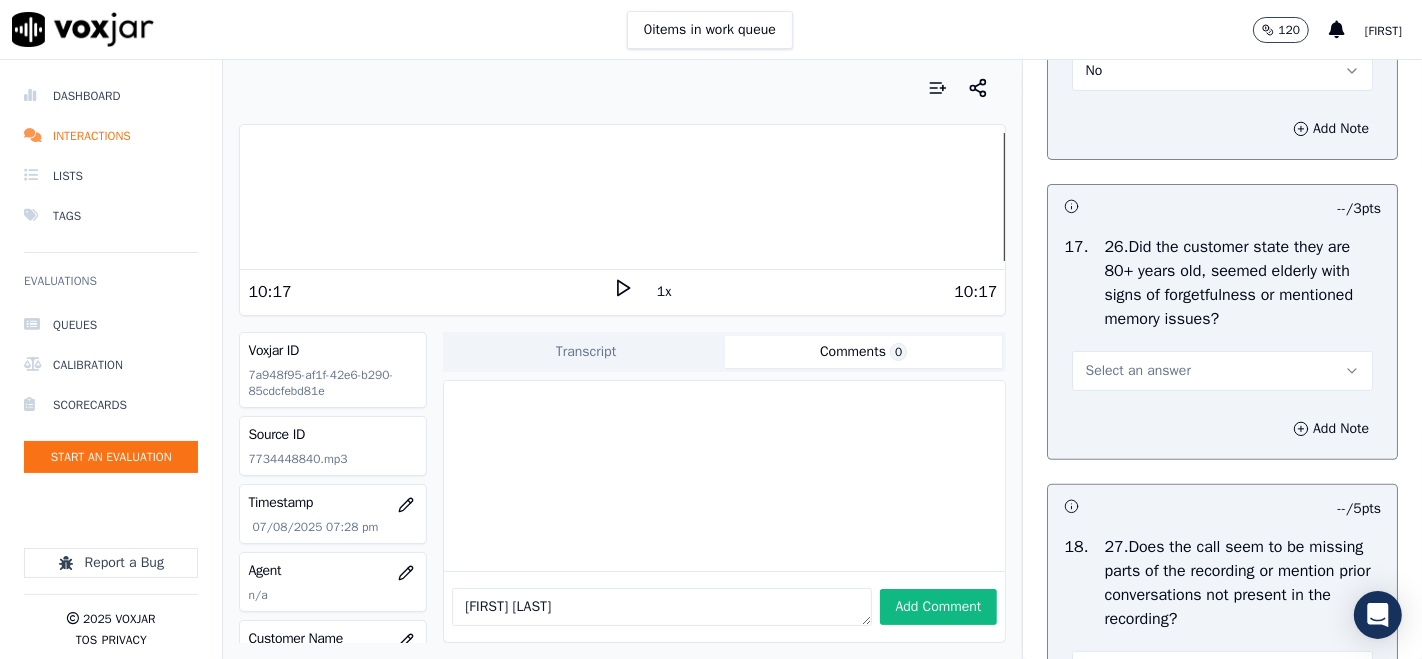 click on "Select an answer" at bounding box center [1222, 371] 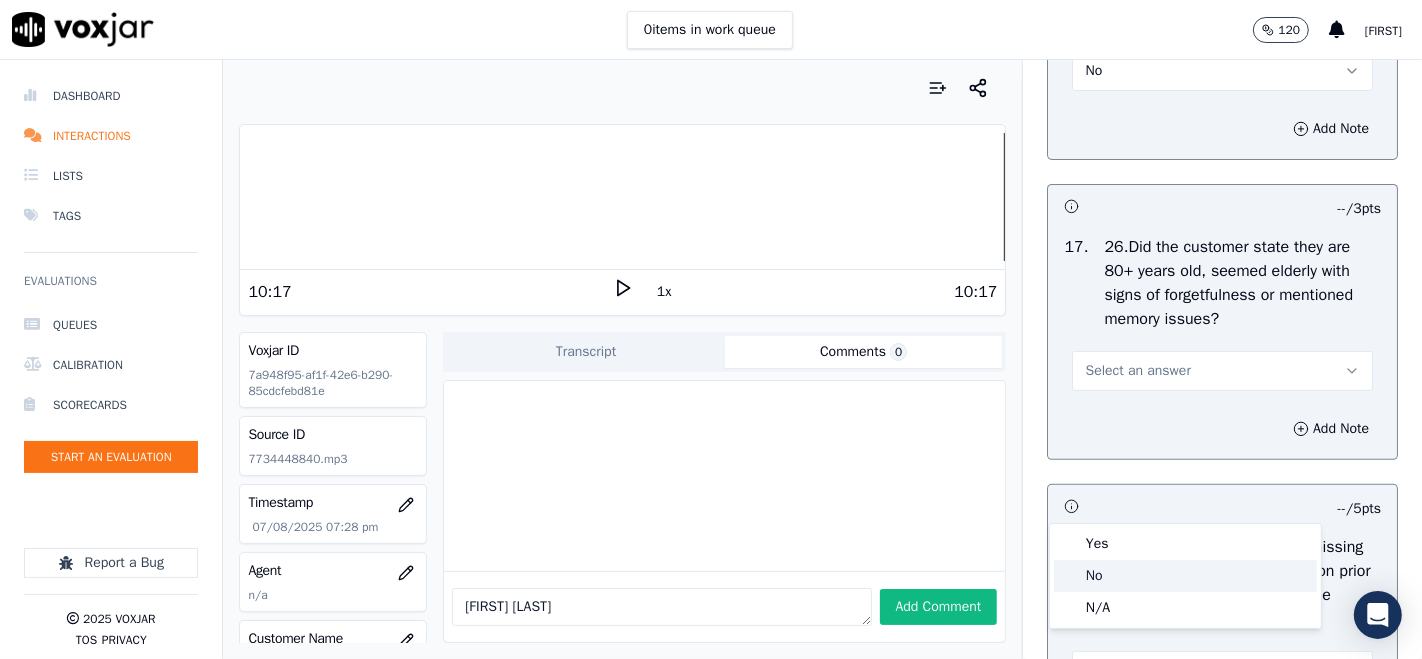 click on "No" 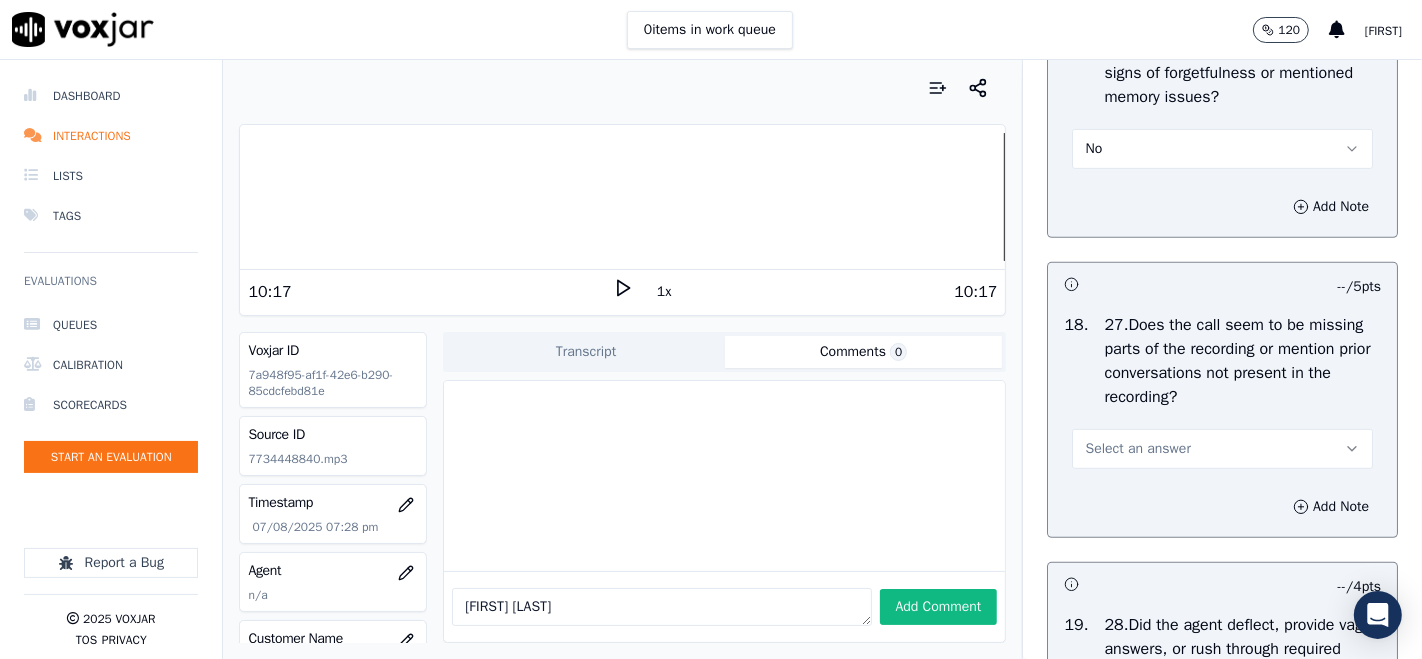 scroll, scrollTop: 7333, scrollLeft: 0, axis: vertical 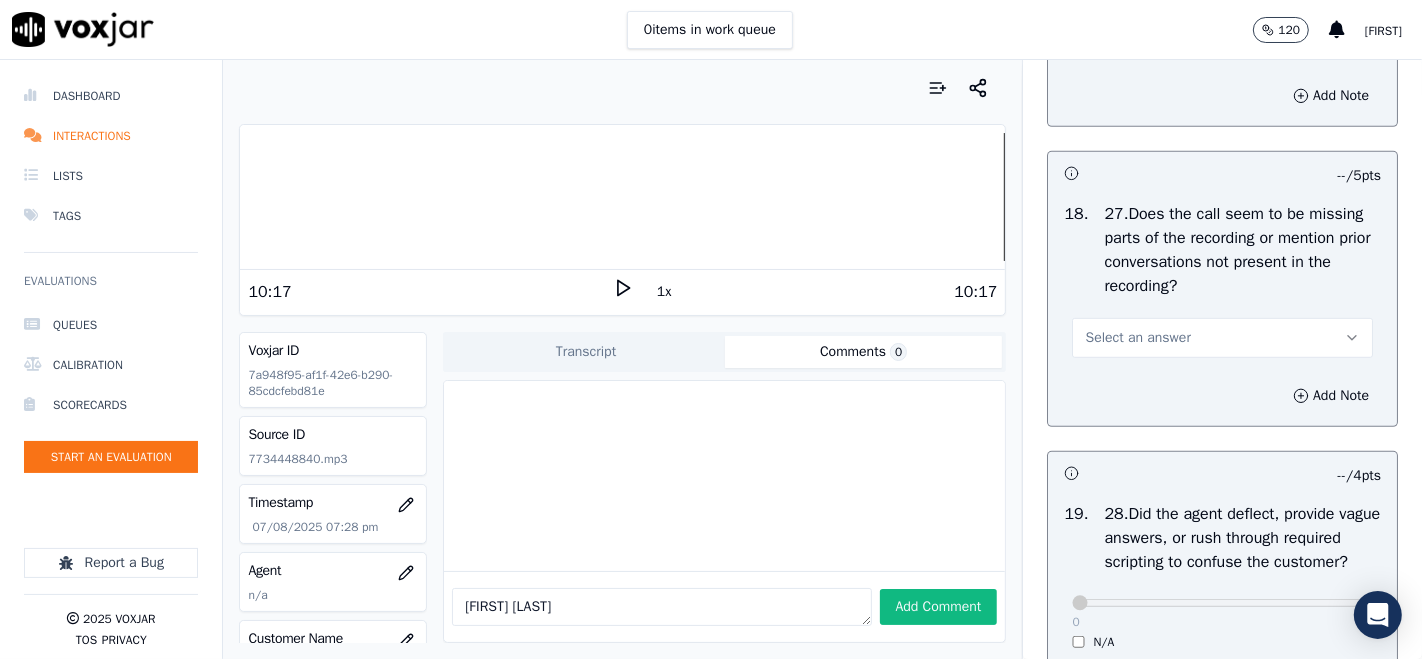 click on "Select an answer" at bounding box center (1137, 338) 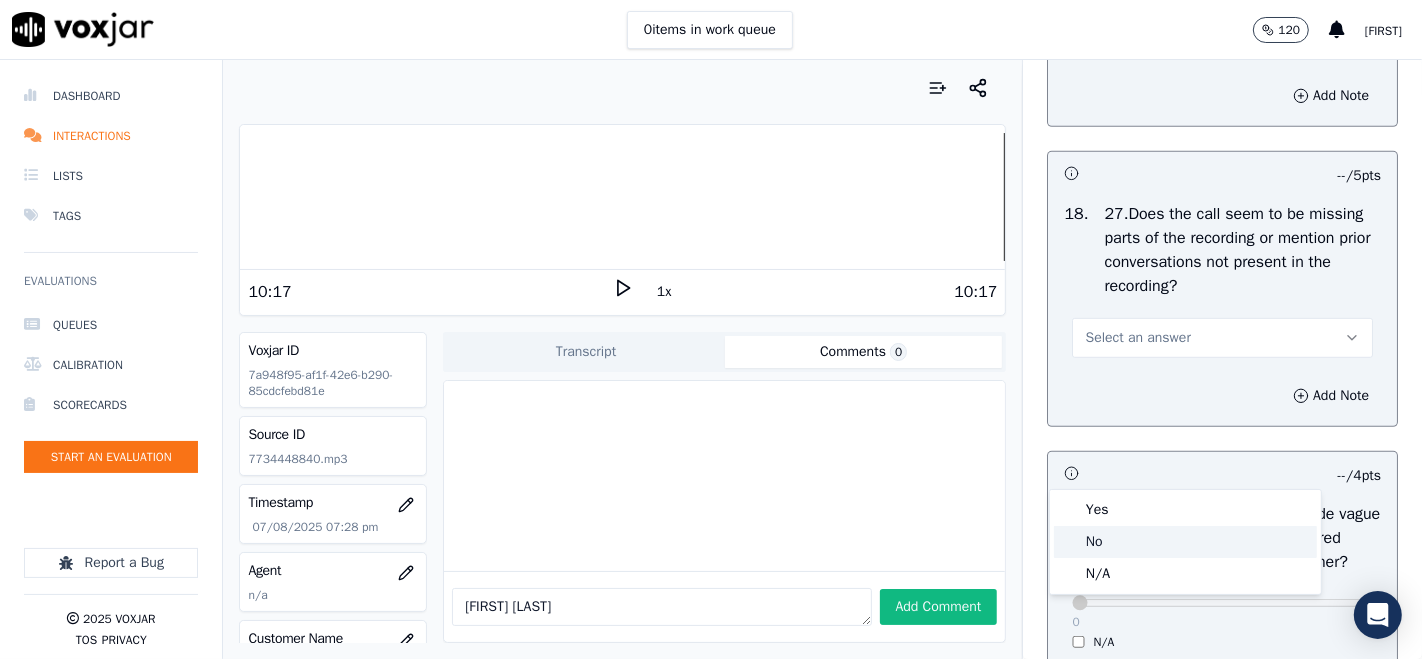 click on "No" 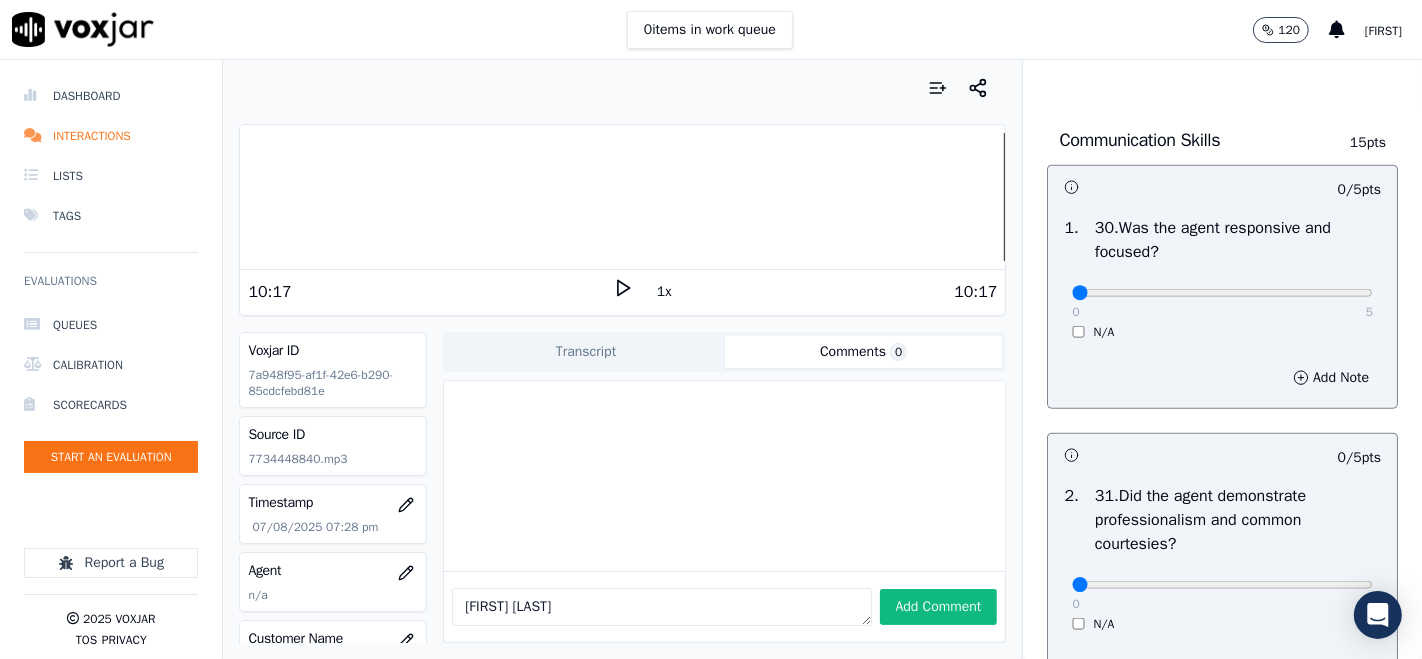 scroll, scrollTop: 8444, scrollLeft: 0, axis: vertical 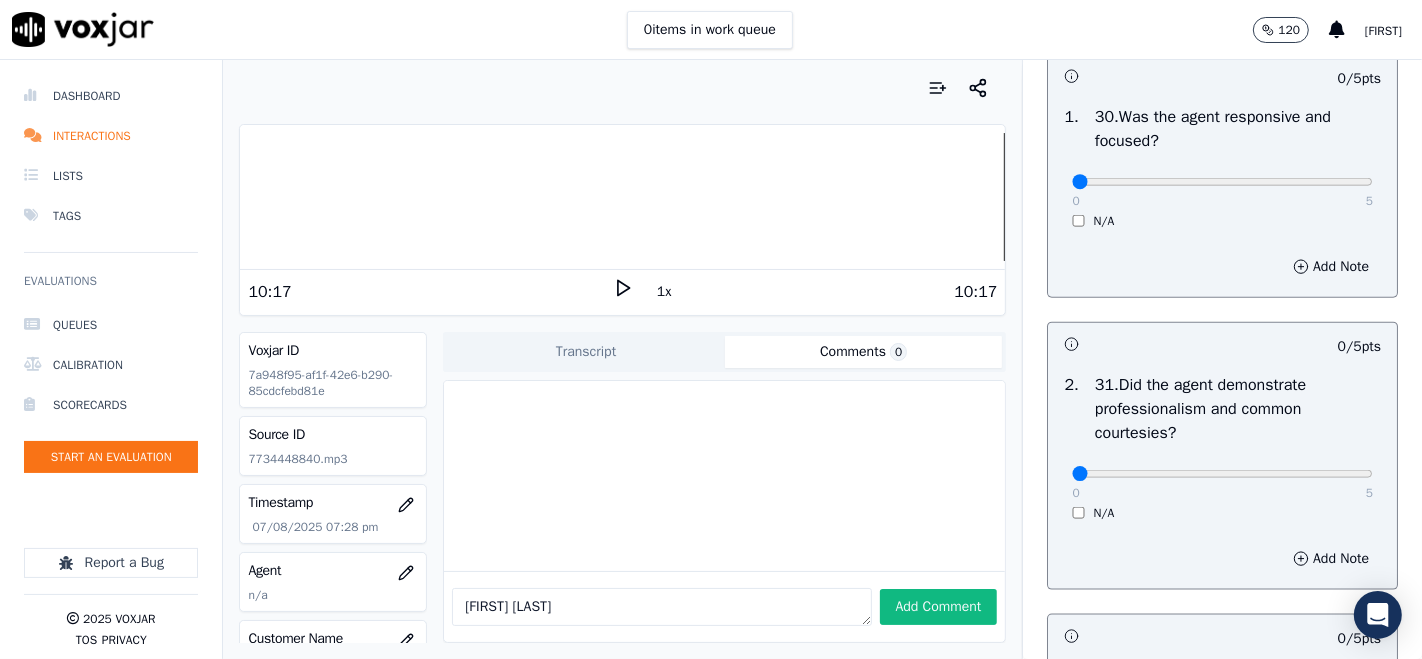 click on "0   5" at bounding box center [1222, 181] 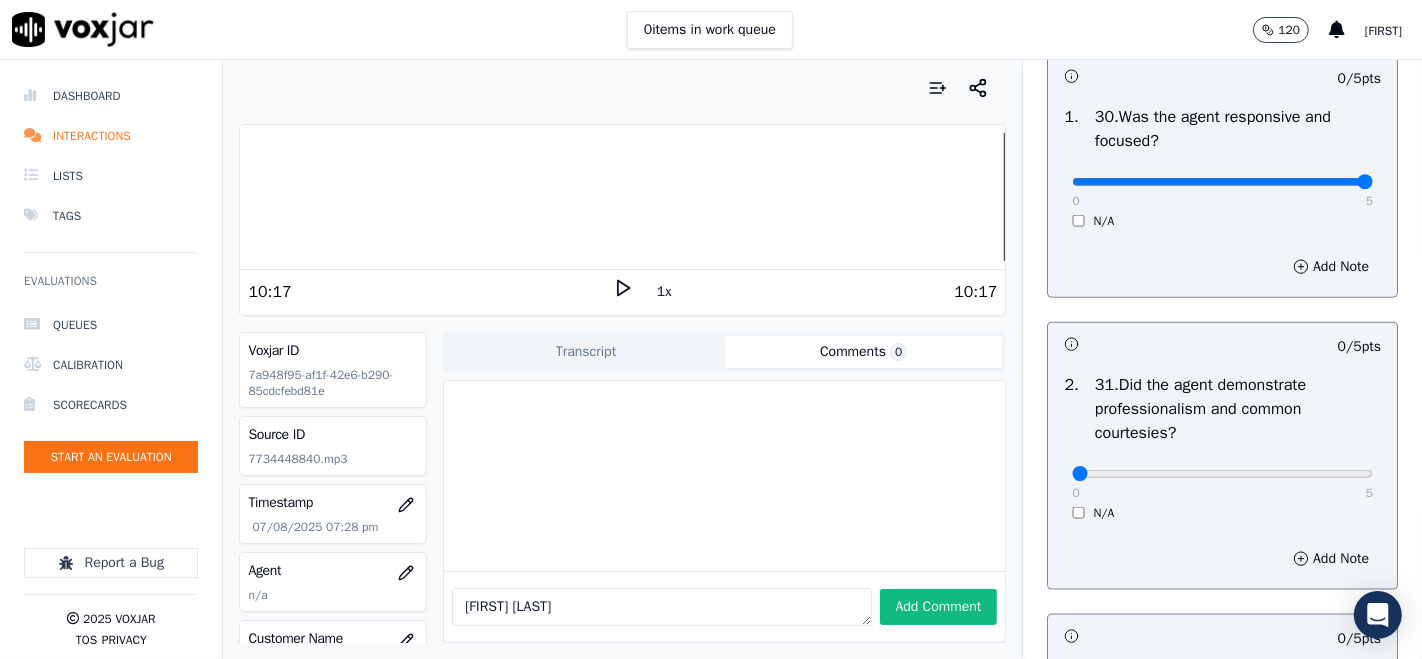 type on "5" 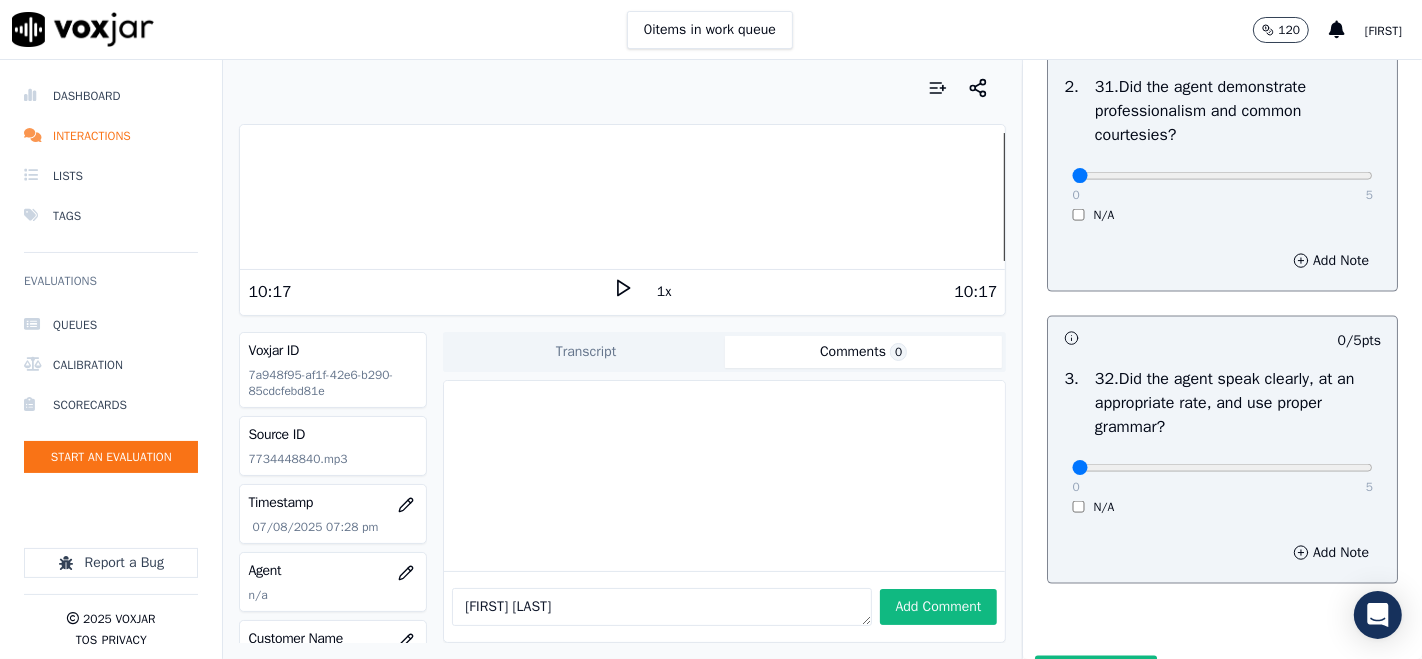 scroll, scrollTop: 8777, scrollLeft: 0, axis: vertical 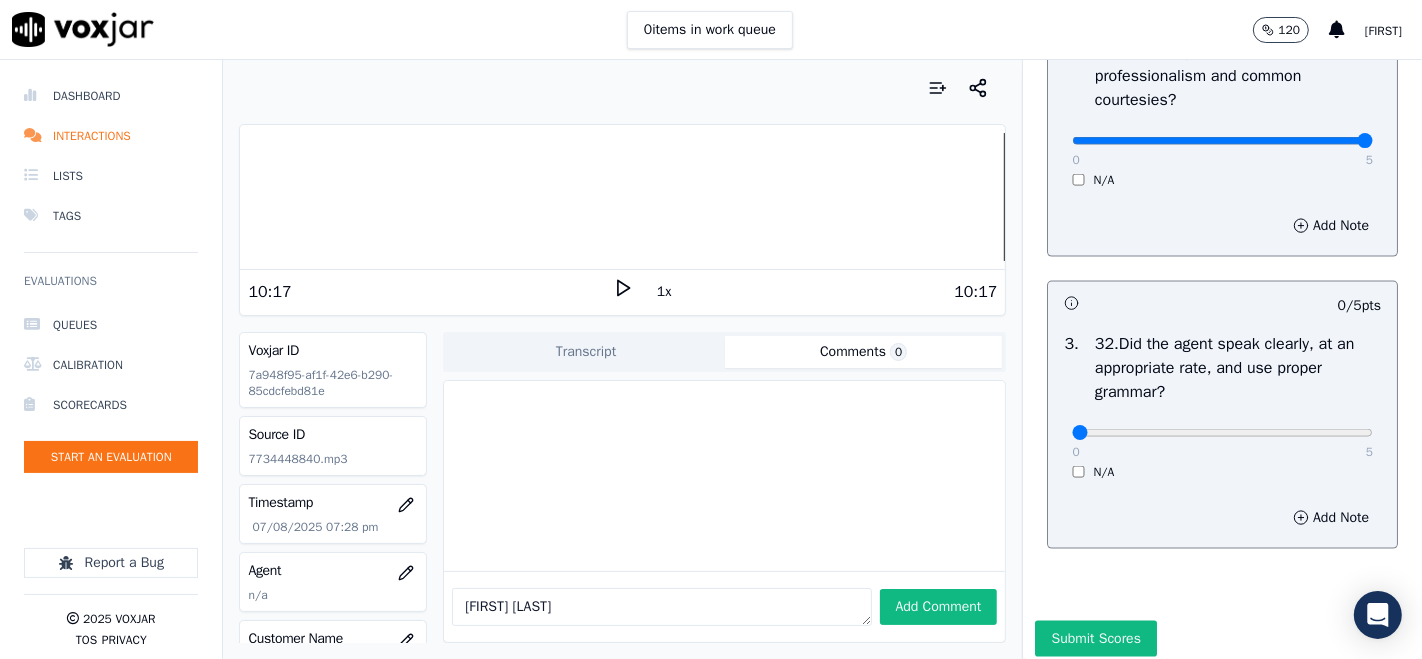 type on "5" 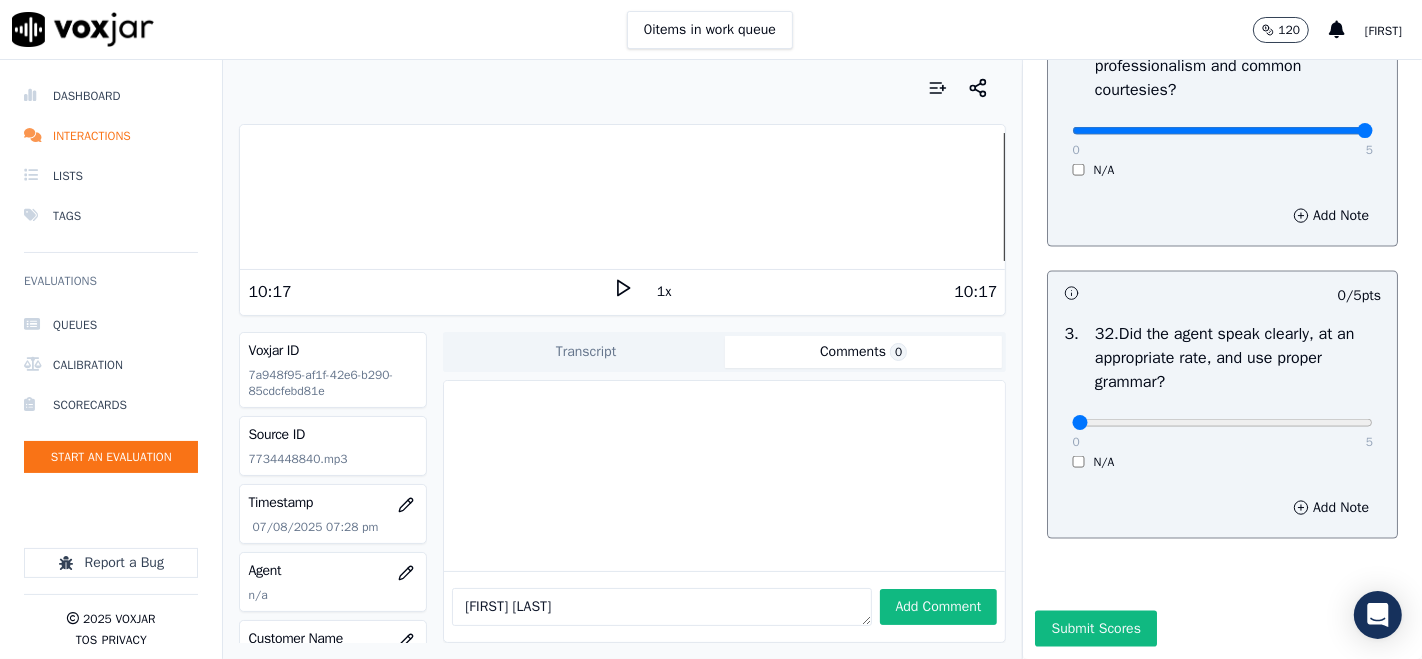 scroll, scrollTop: 8985, scrollLeft: 0, axis: vertical 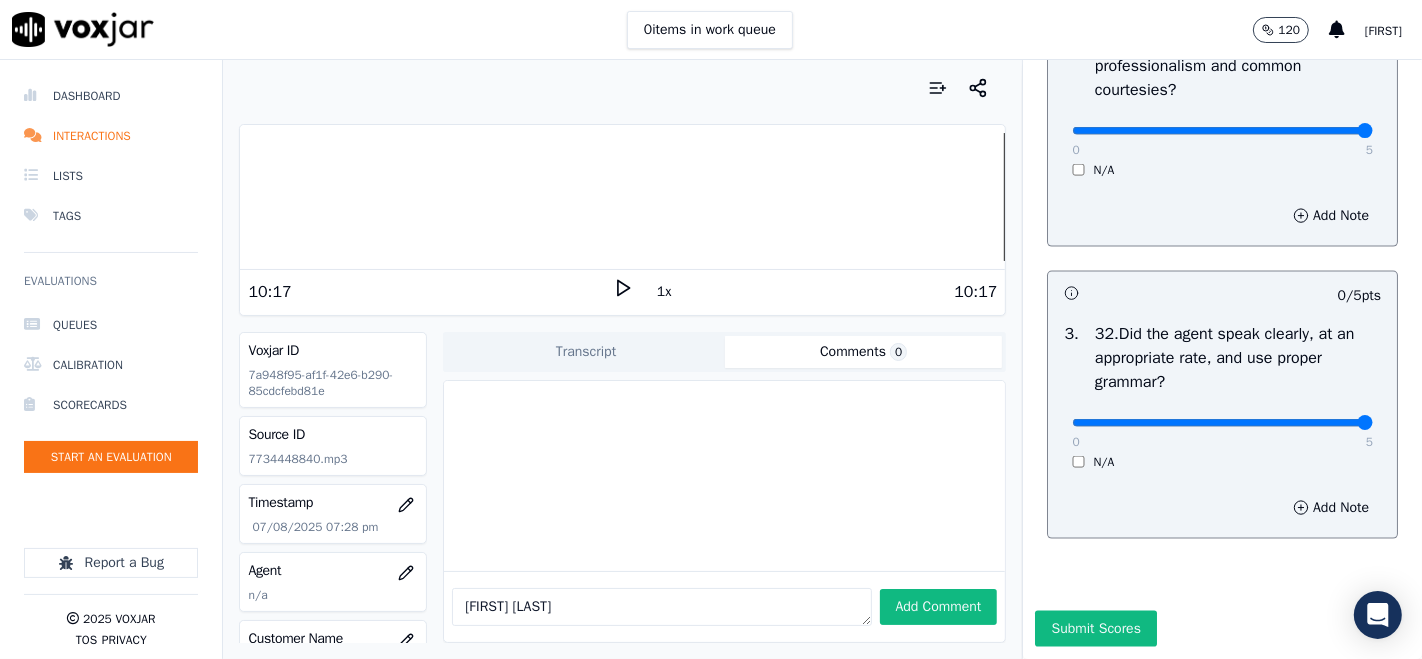 type on "5" 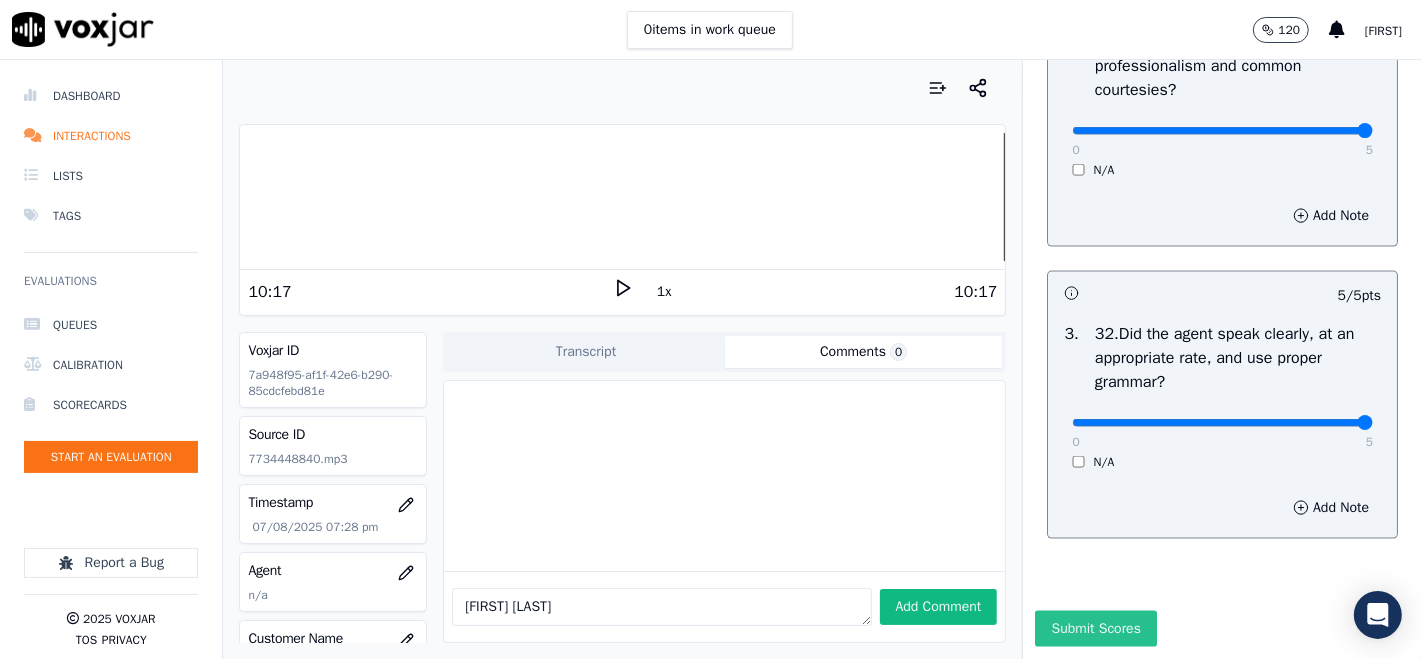 click on "Submit Scores" at bounding box center (1095, 629) 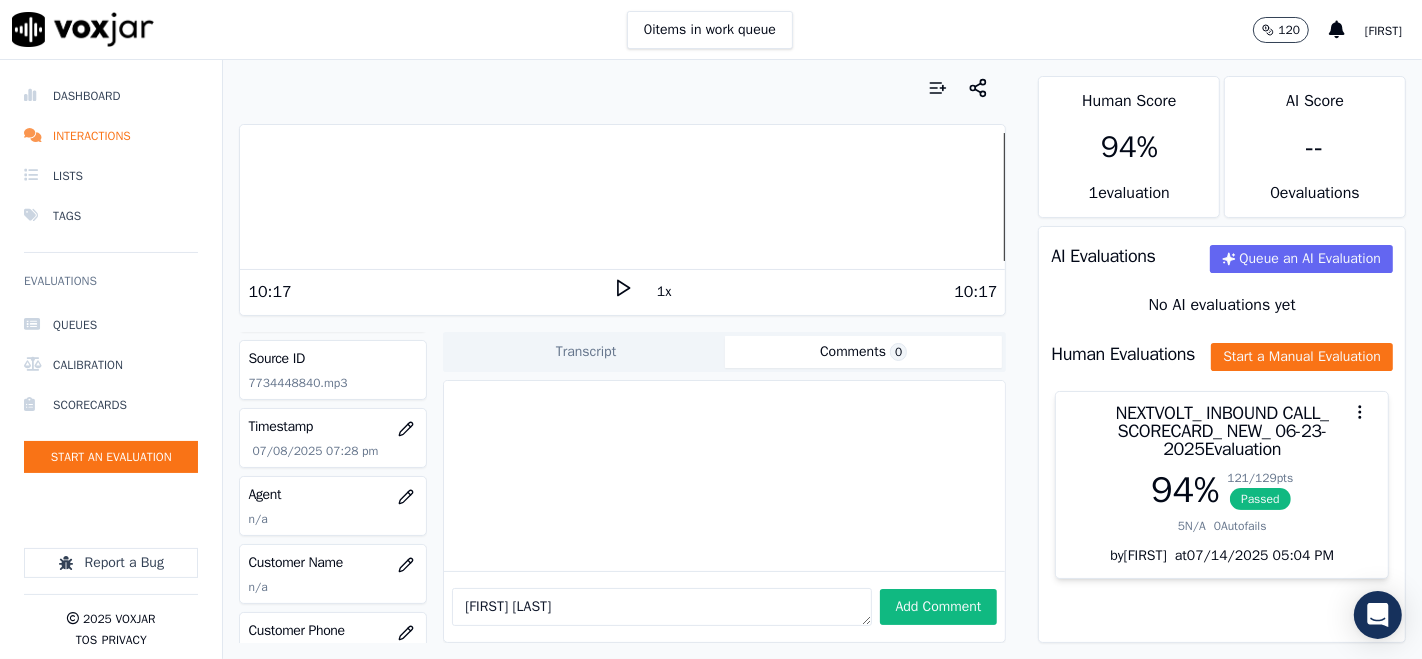 scroll, scrollTop: 111, scrollLeft: 0, axis: vertical 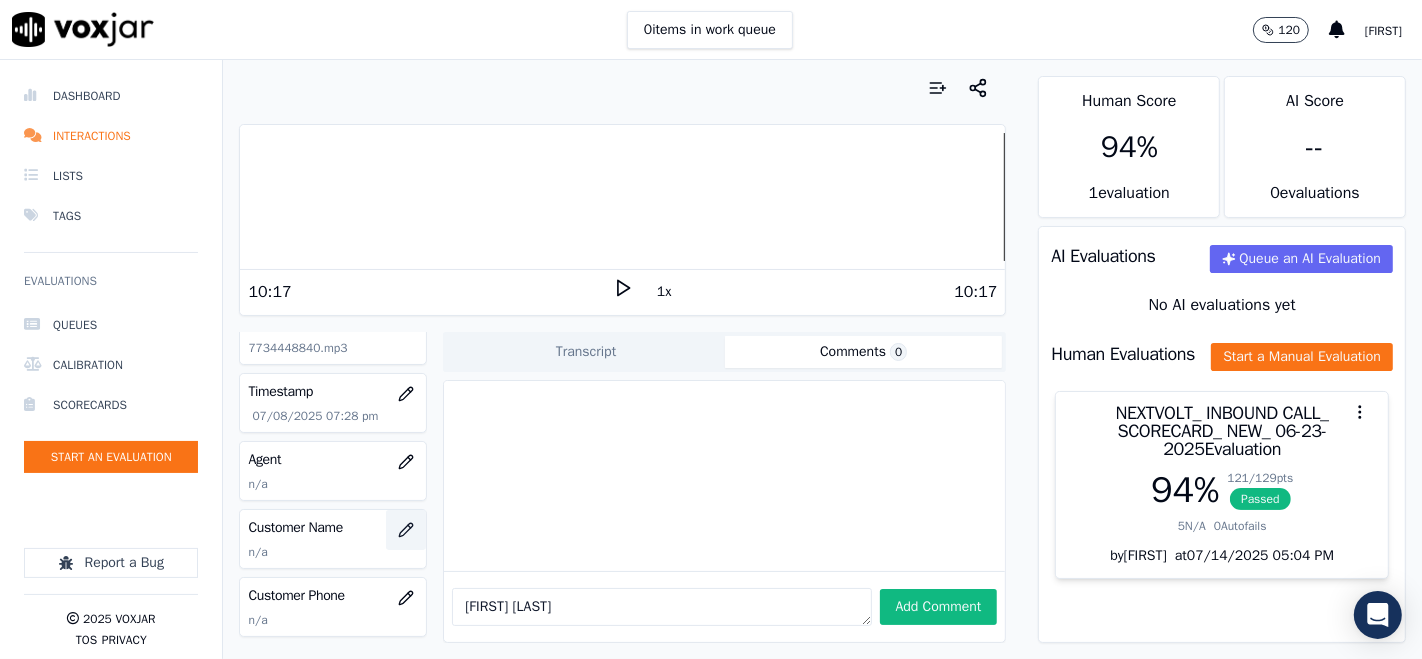 click 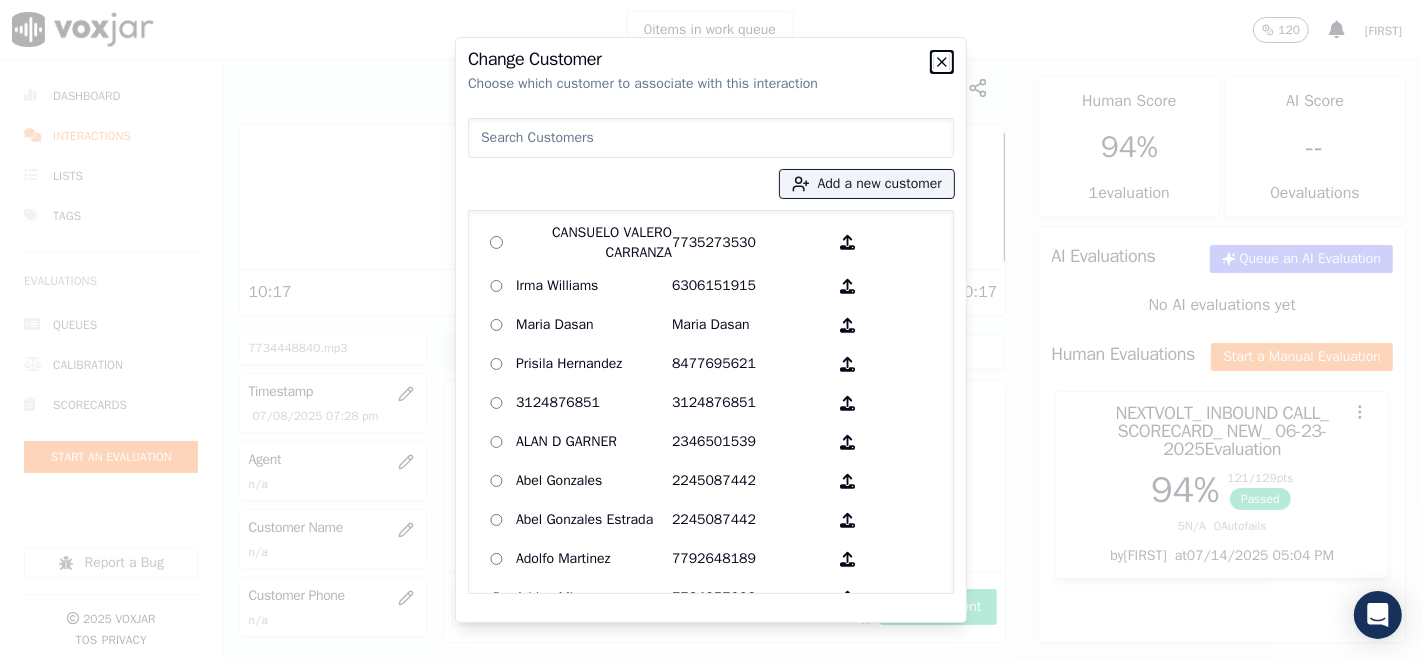 click 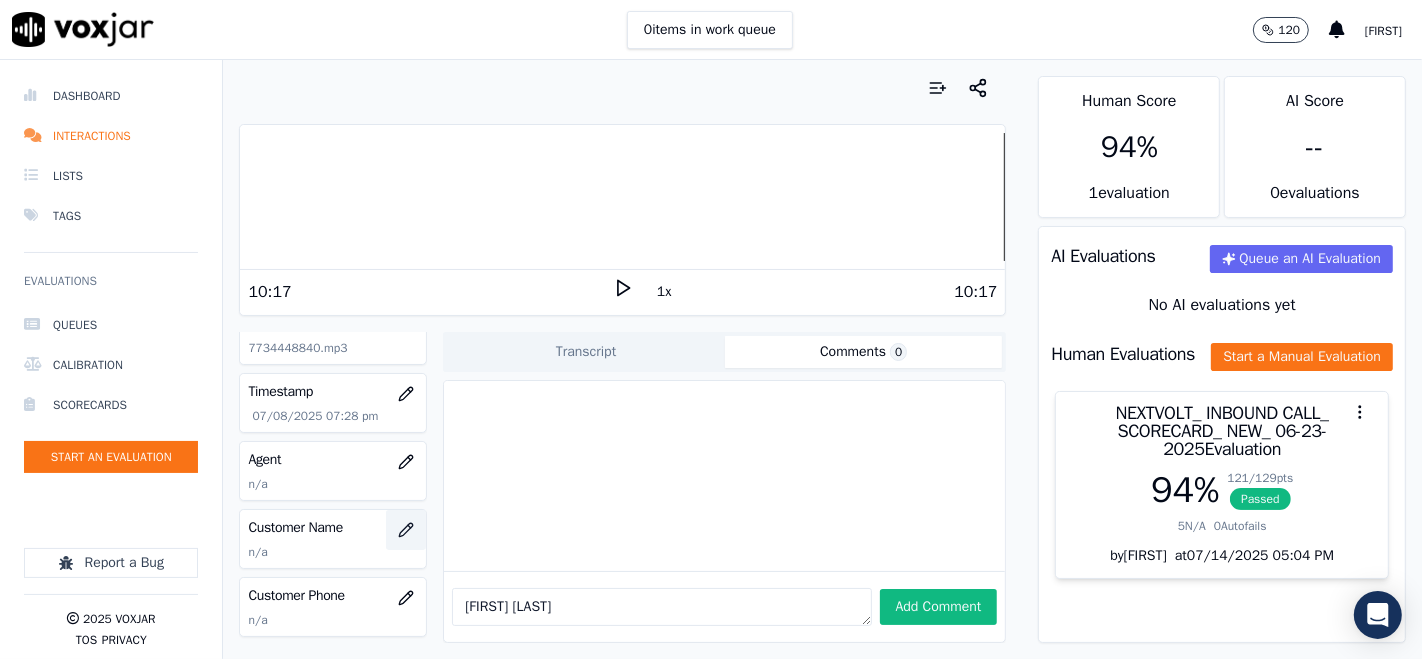 click 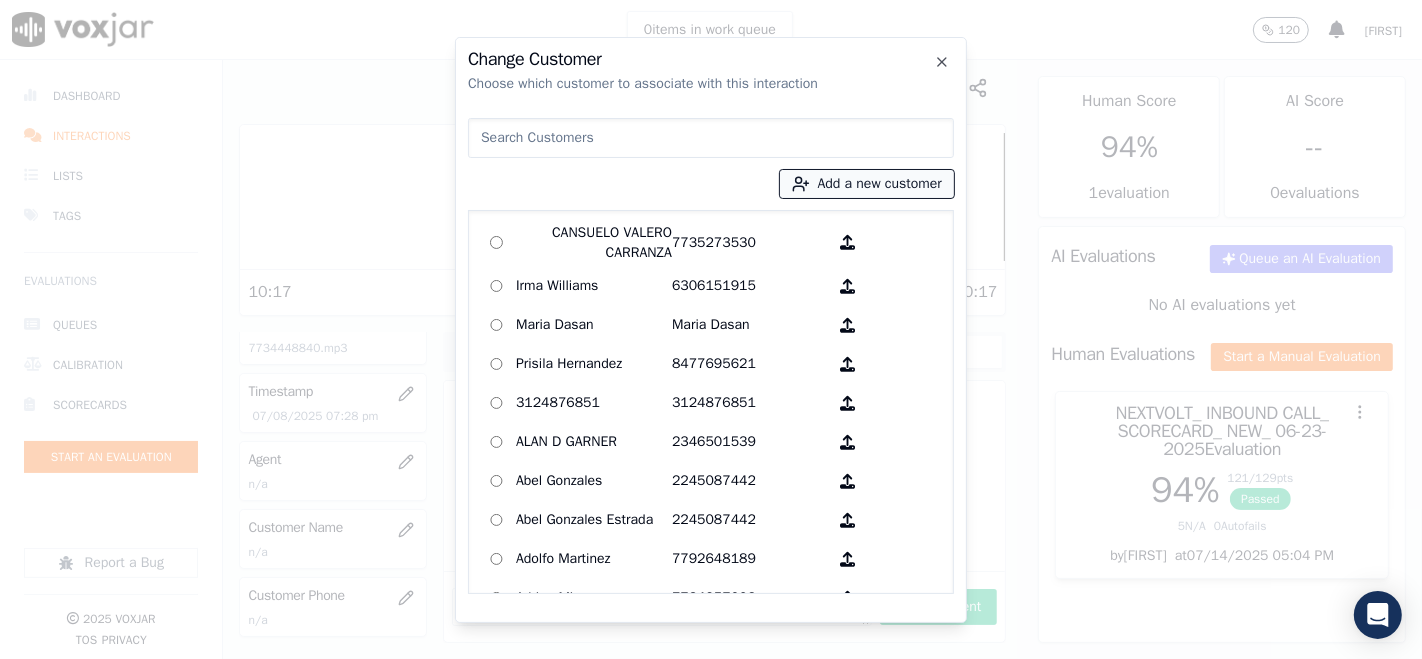 click on "Add a new customer" at bounding box center [867, 184] 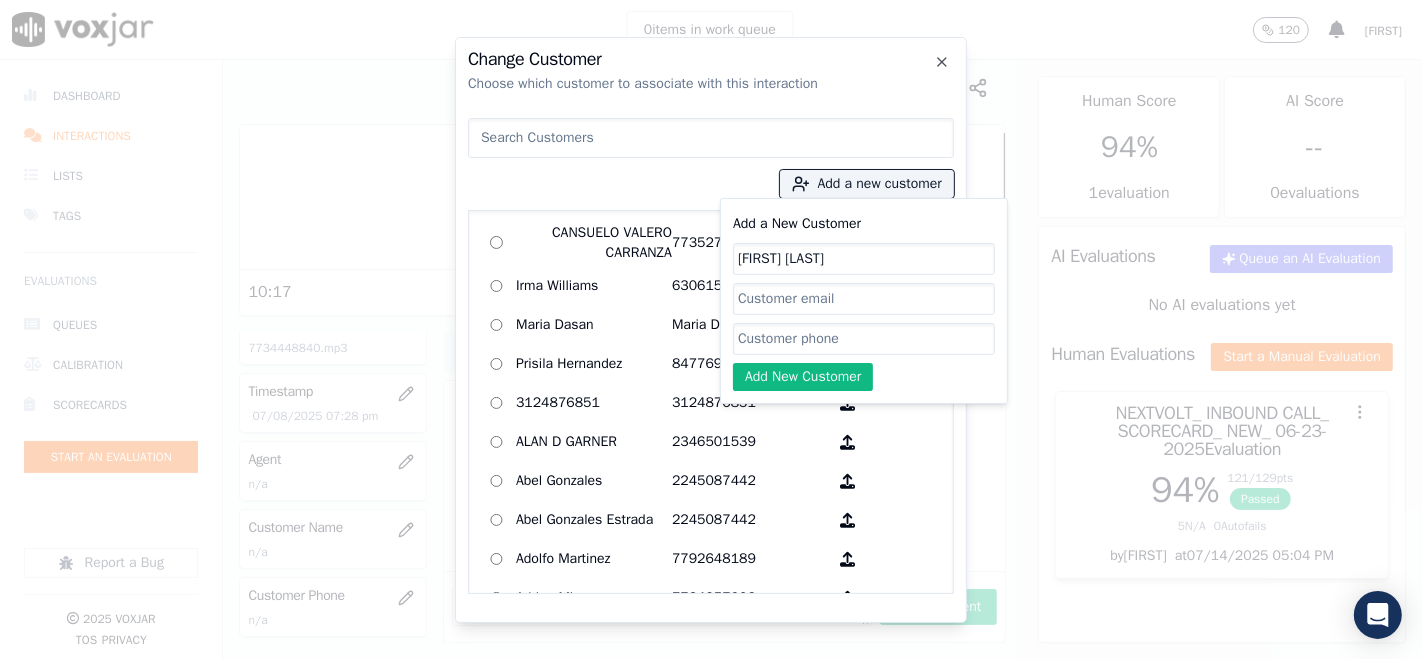 type on "Raymond Veasley" 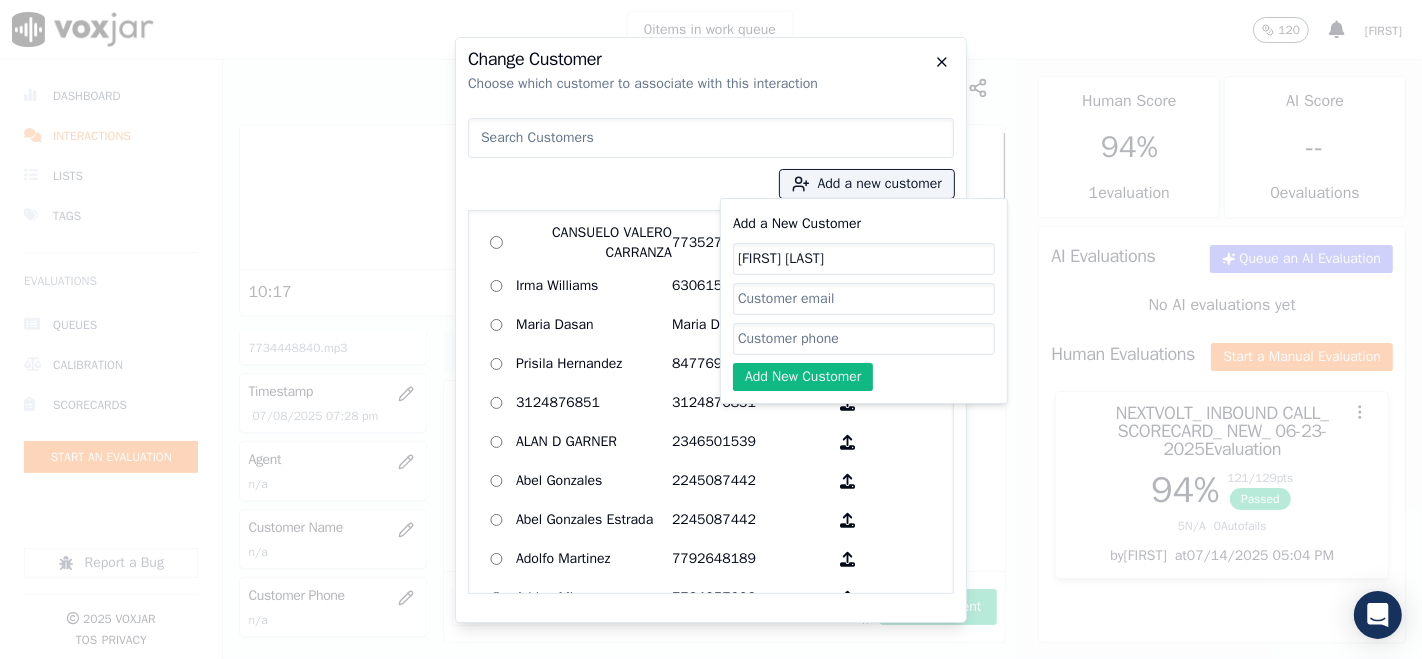 click 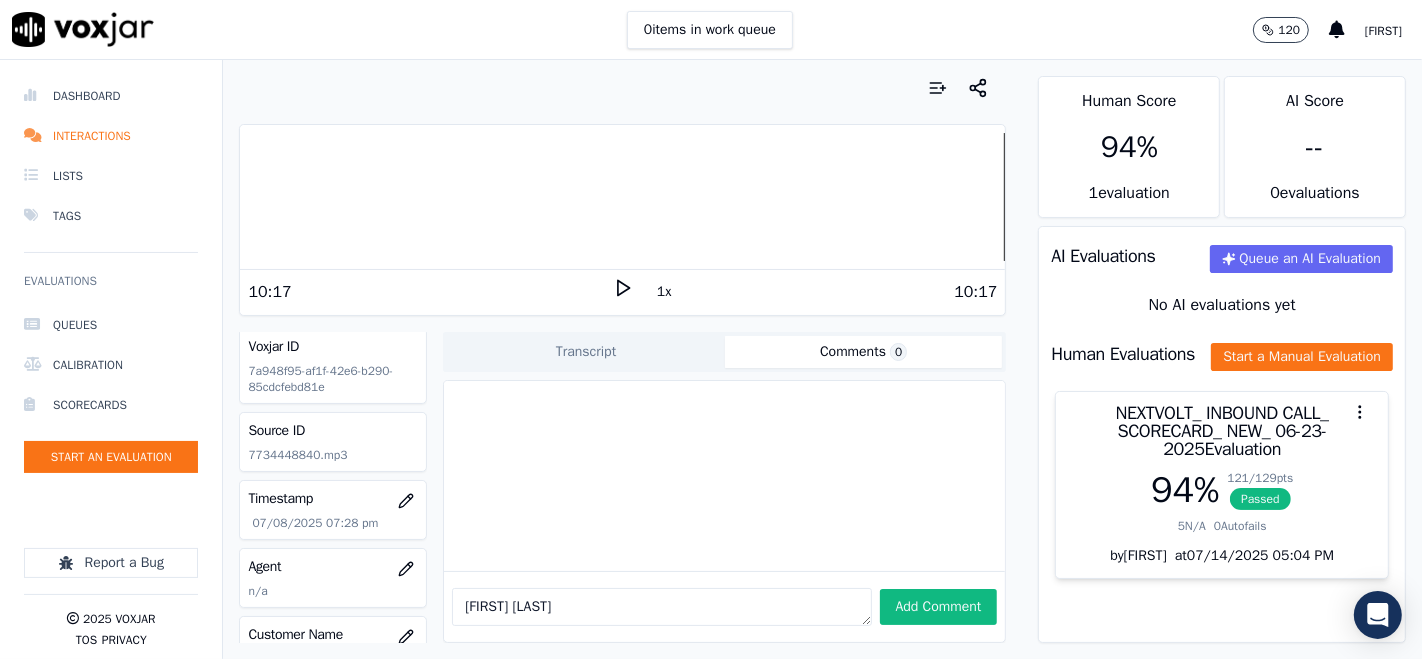 scroll, scrollTop: 0, scrollLeft: 0, axis: both 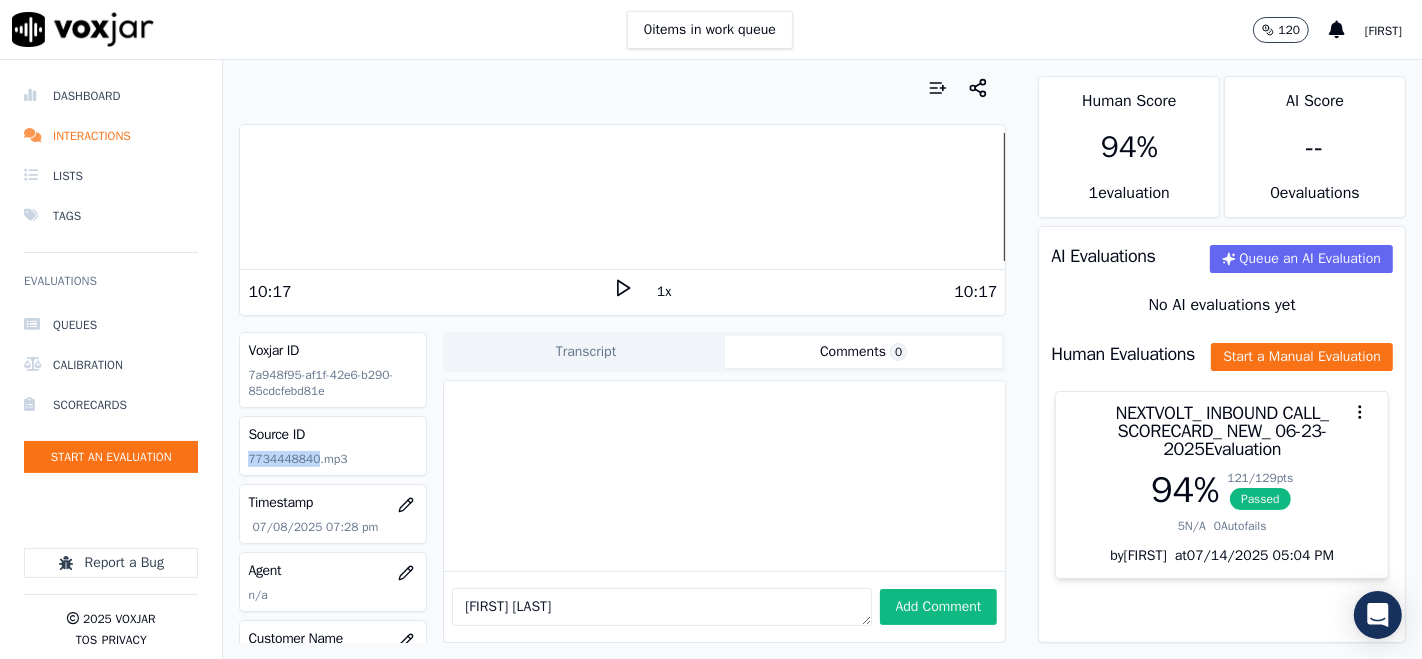 drag, startPoint x: 248, startPoint y: 456, endPoint x: 311, endPoint y: 459, distance: 63.07139 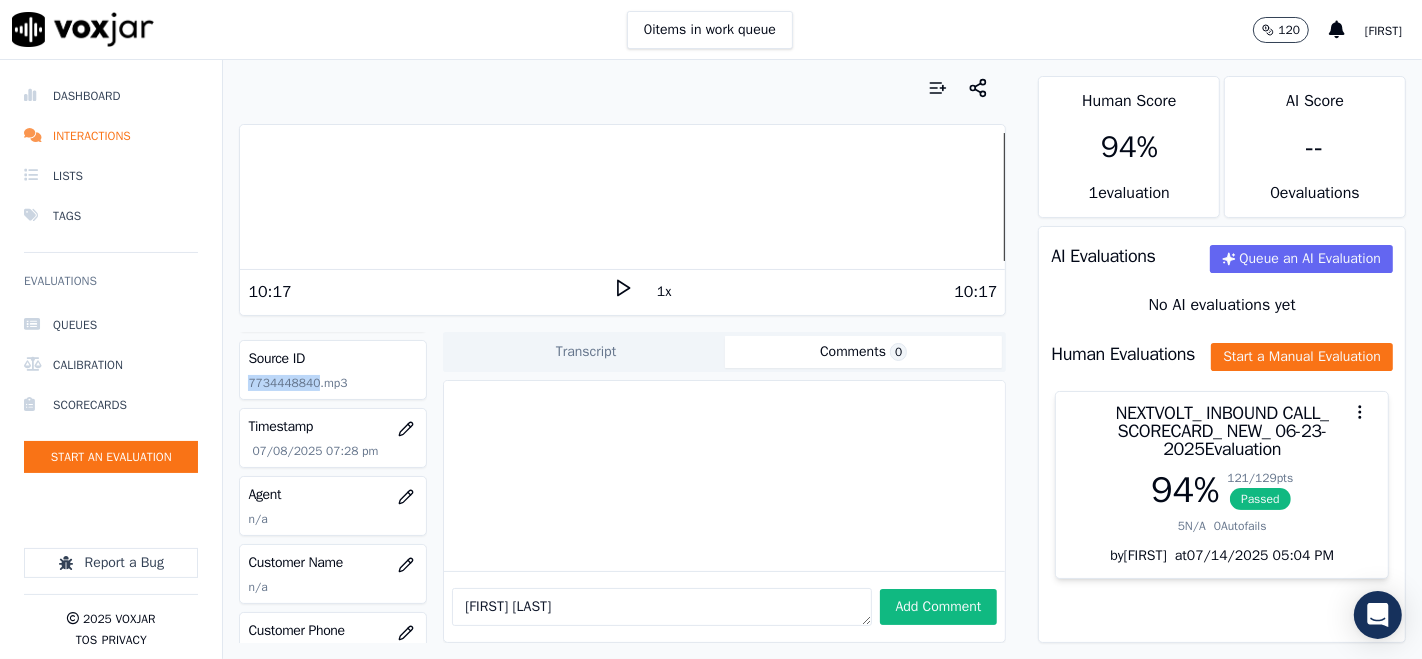 scroll, scrollTop: 222, scrollLeft: 0, axis: vertical 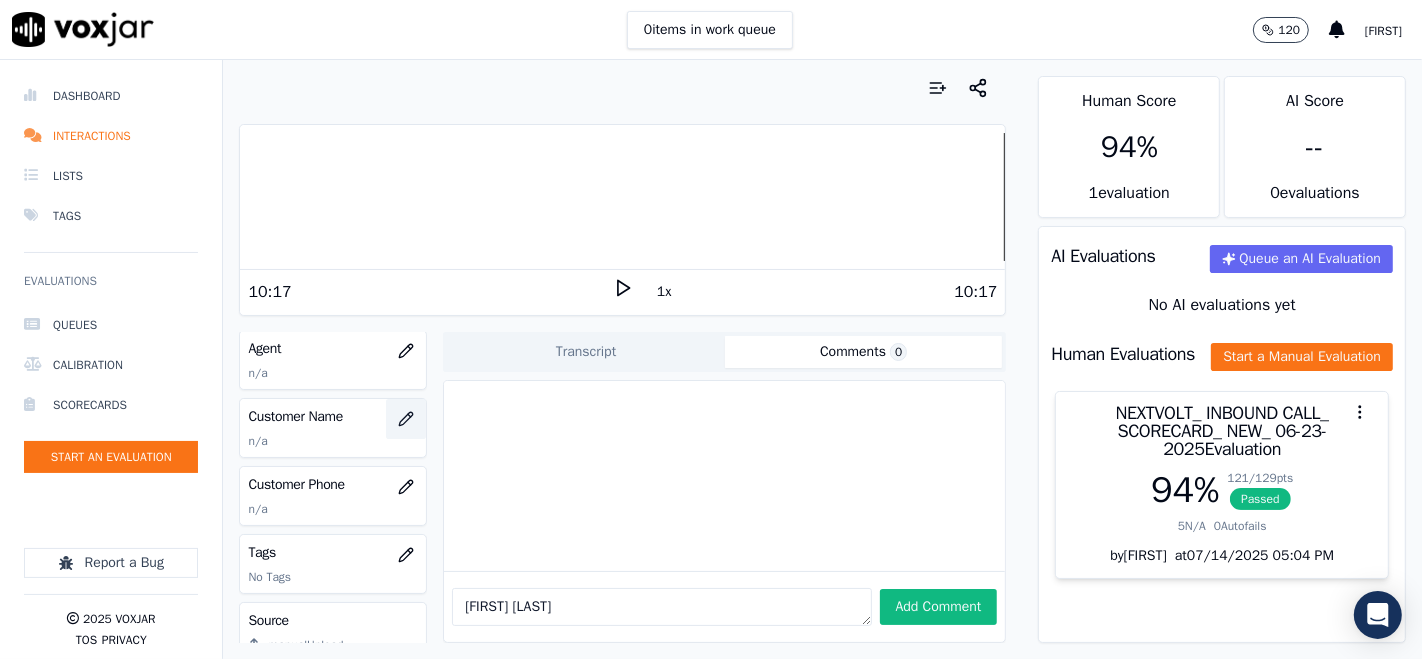 click 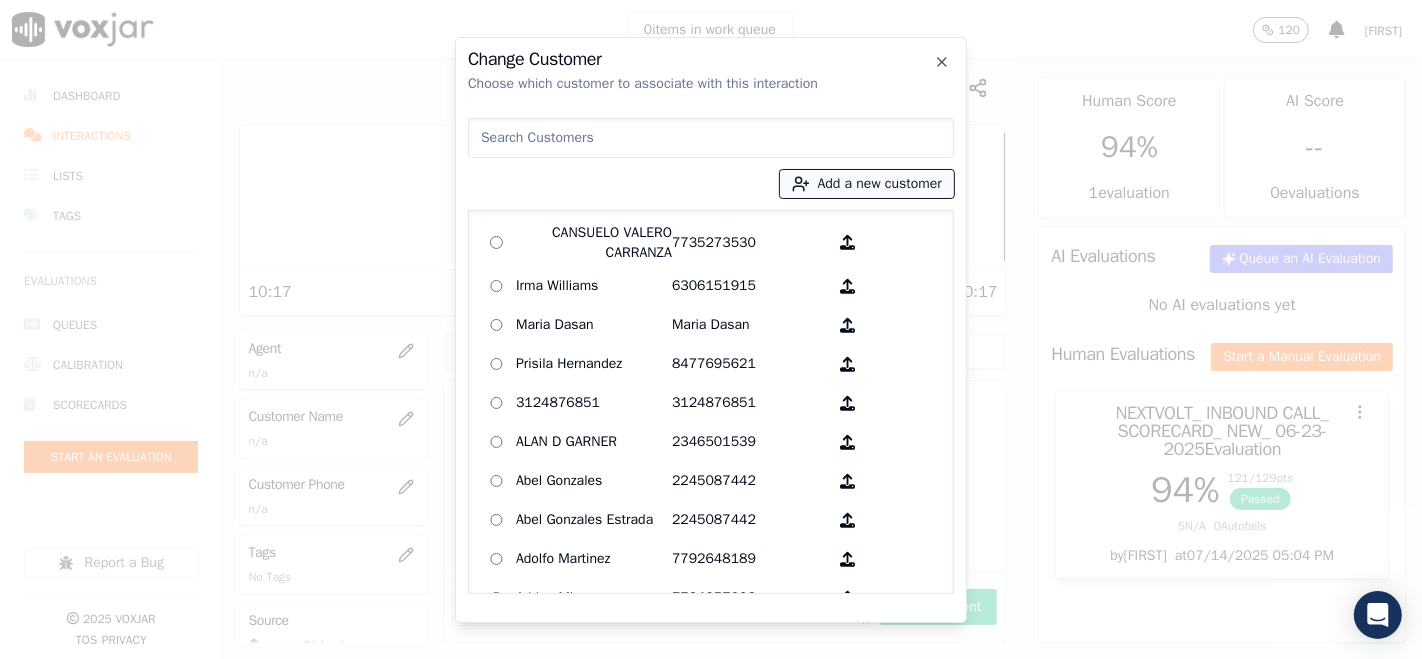 click on "Add a new customer" at bounding box center [867, 184] 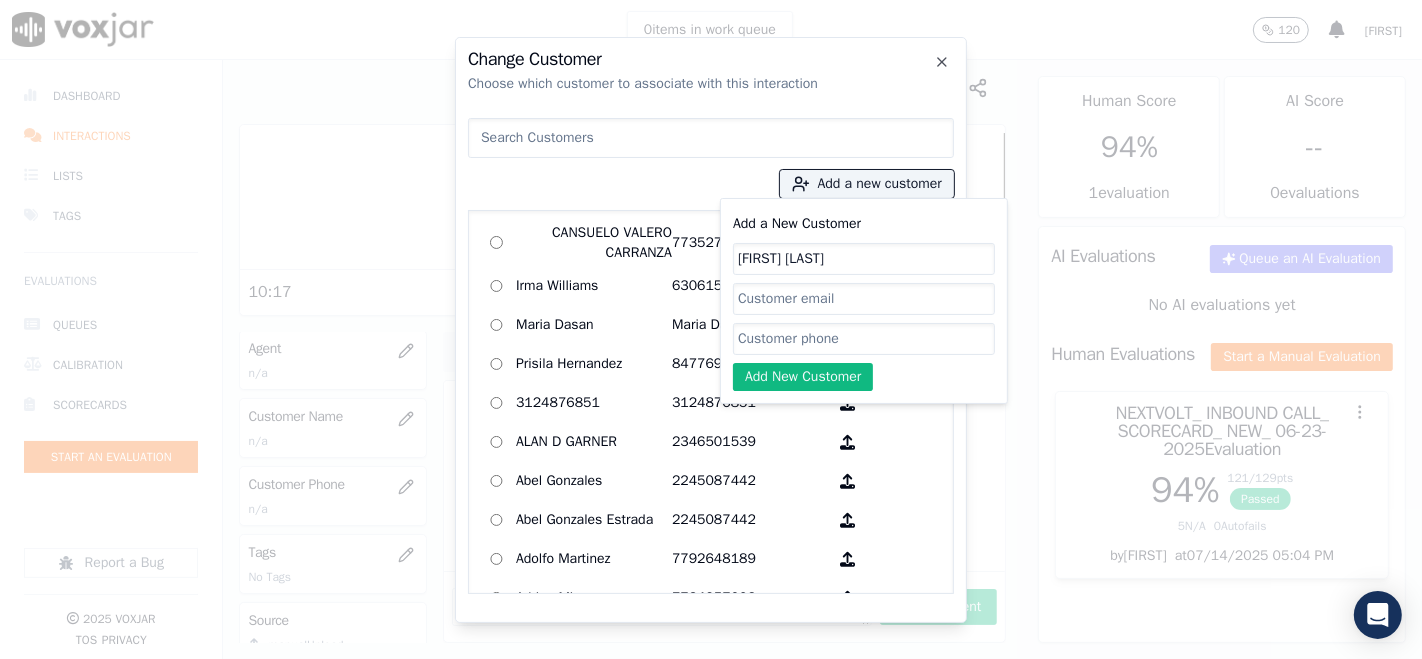 click on "Add a New Customer" 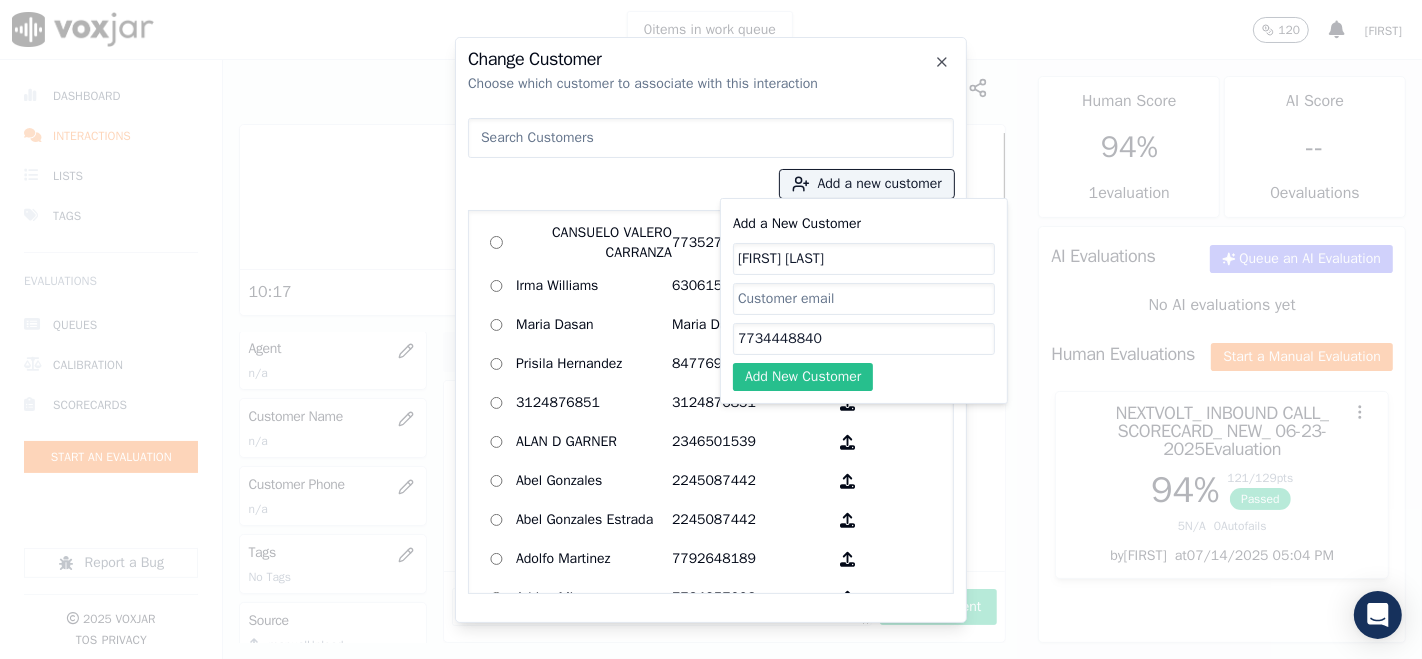 type on "7734448840" 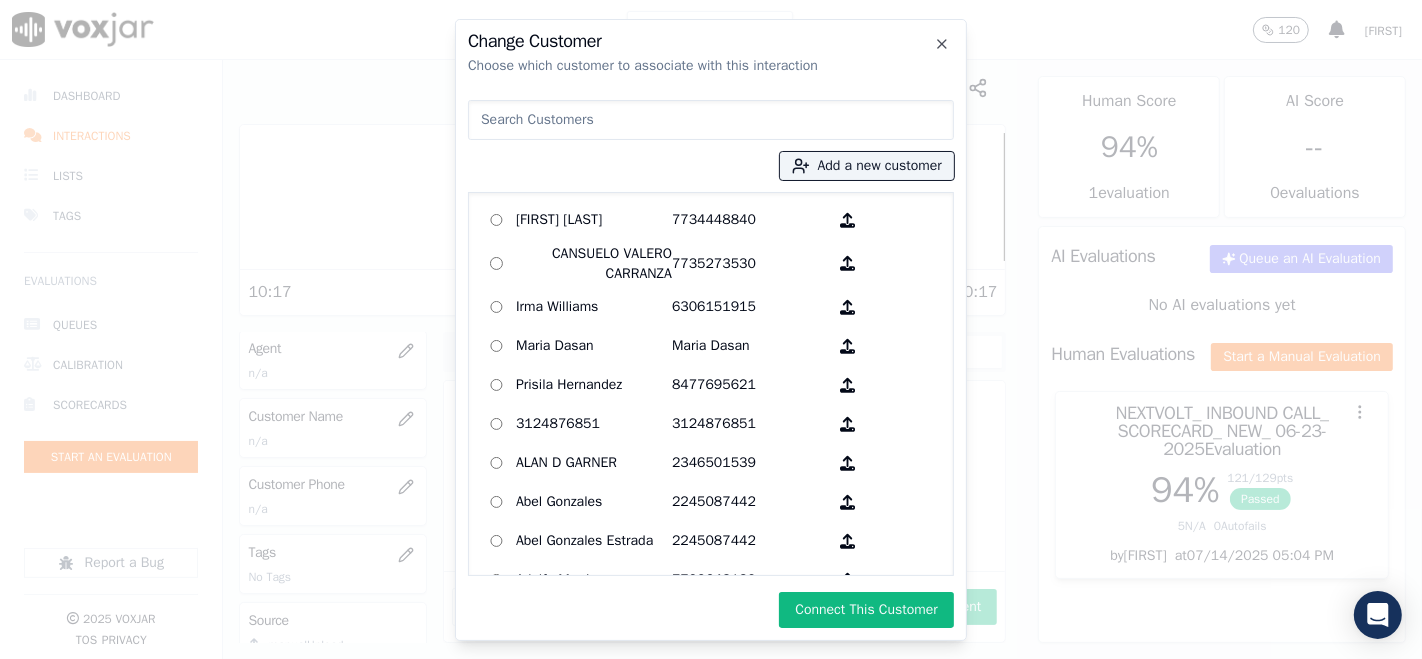 drag, startPoint x: 836, startPoint y: 620, endPoint x: 836, endPoint y: 604, distance: 16 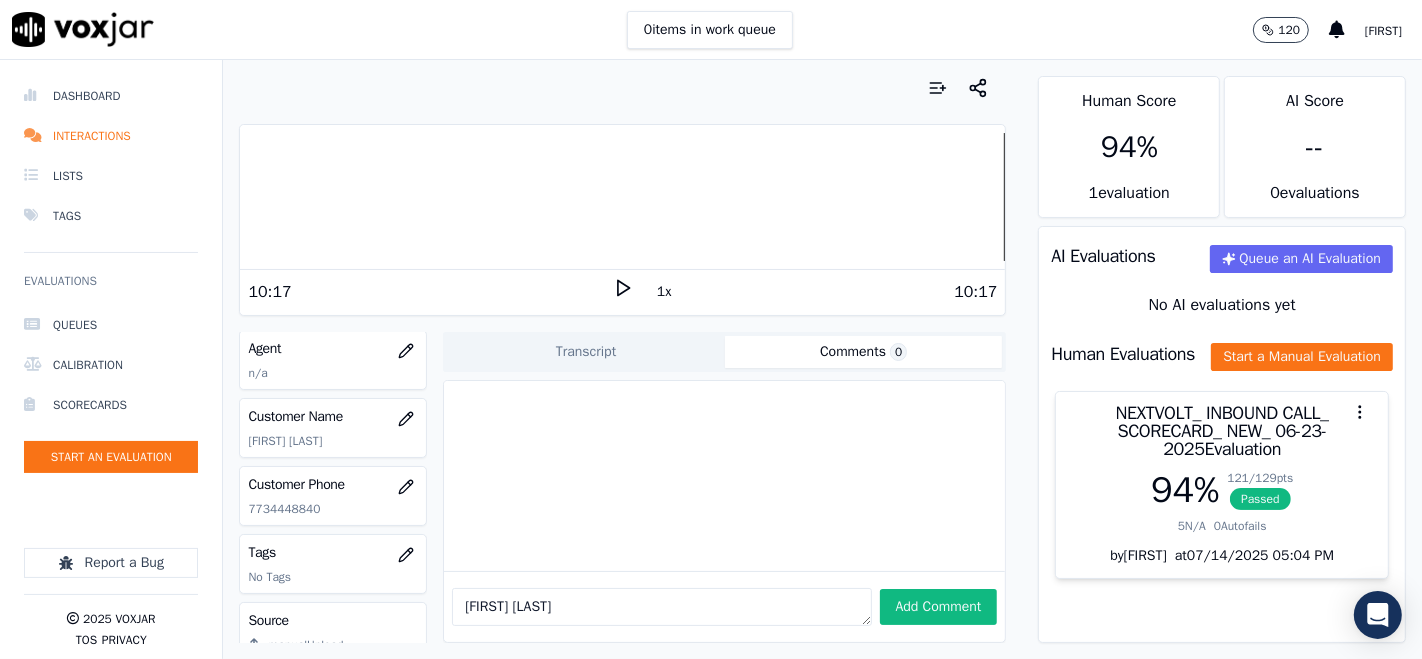 drag, startPoint x: 610, startPoint y: 581, endPoint x: 408, endPoint y: 584, distance: 202.02228 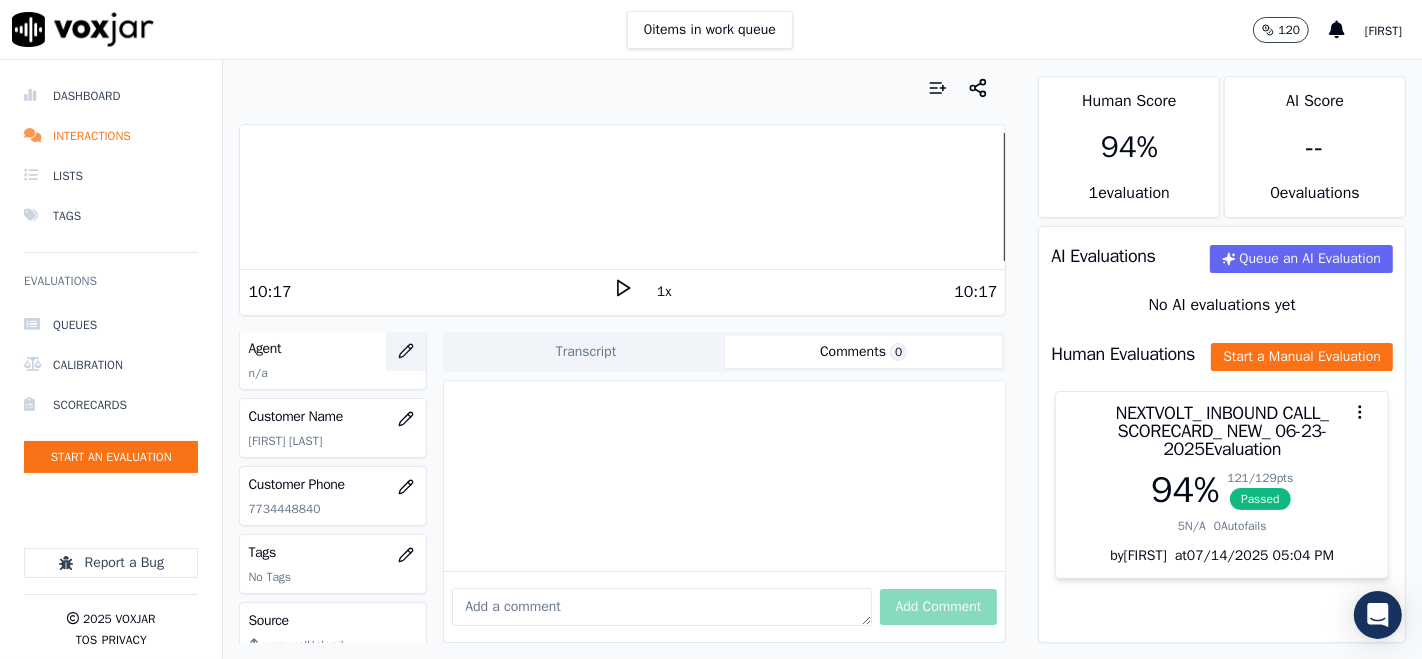 type 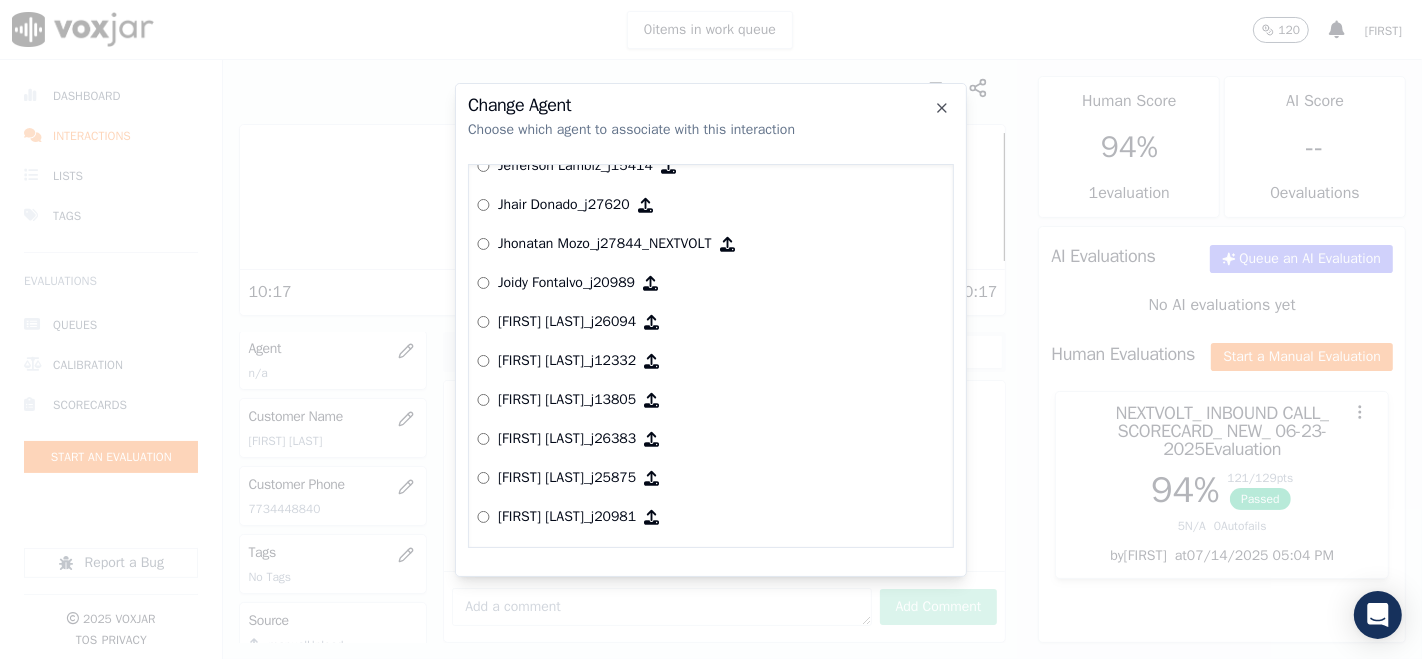 scroll, scrollTop: 1600, scrollLeft: 0, axis: vertical 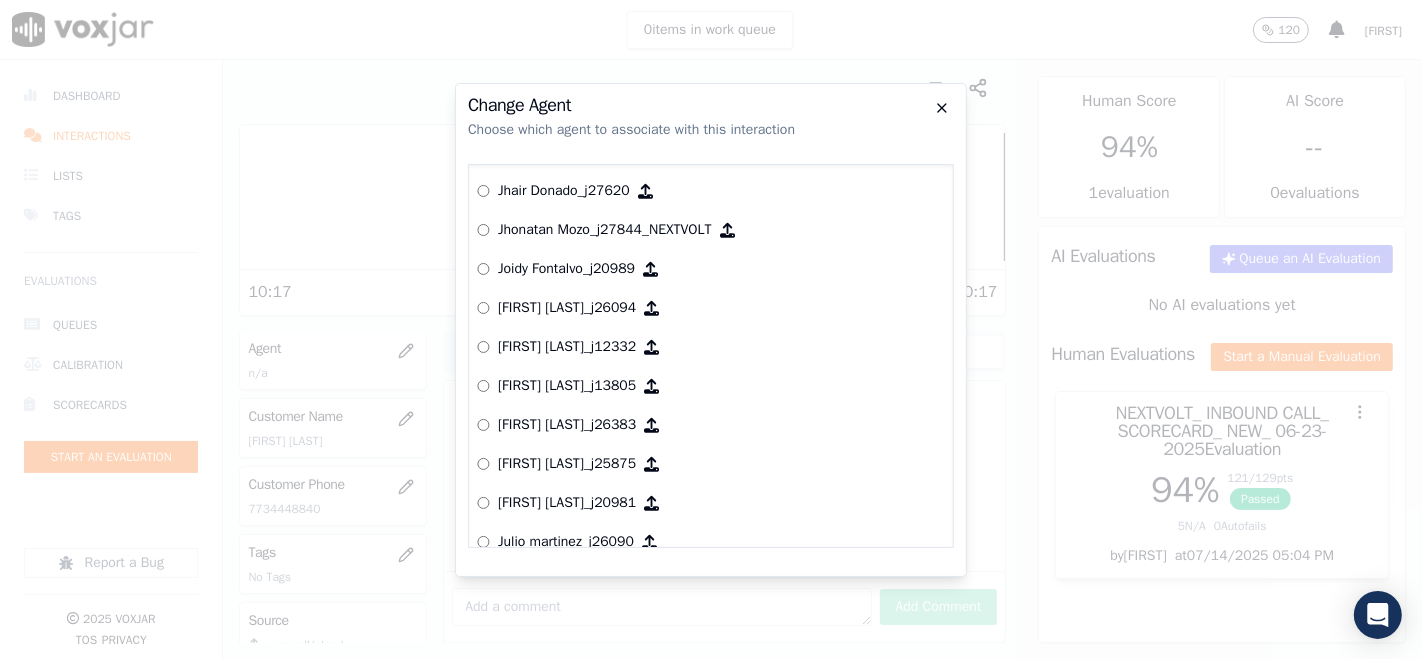 click 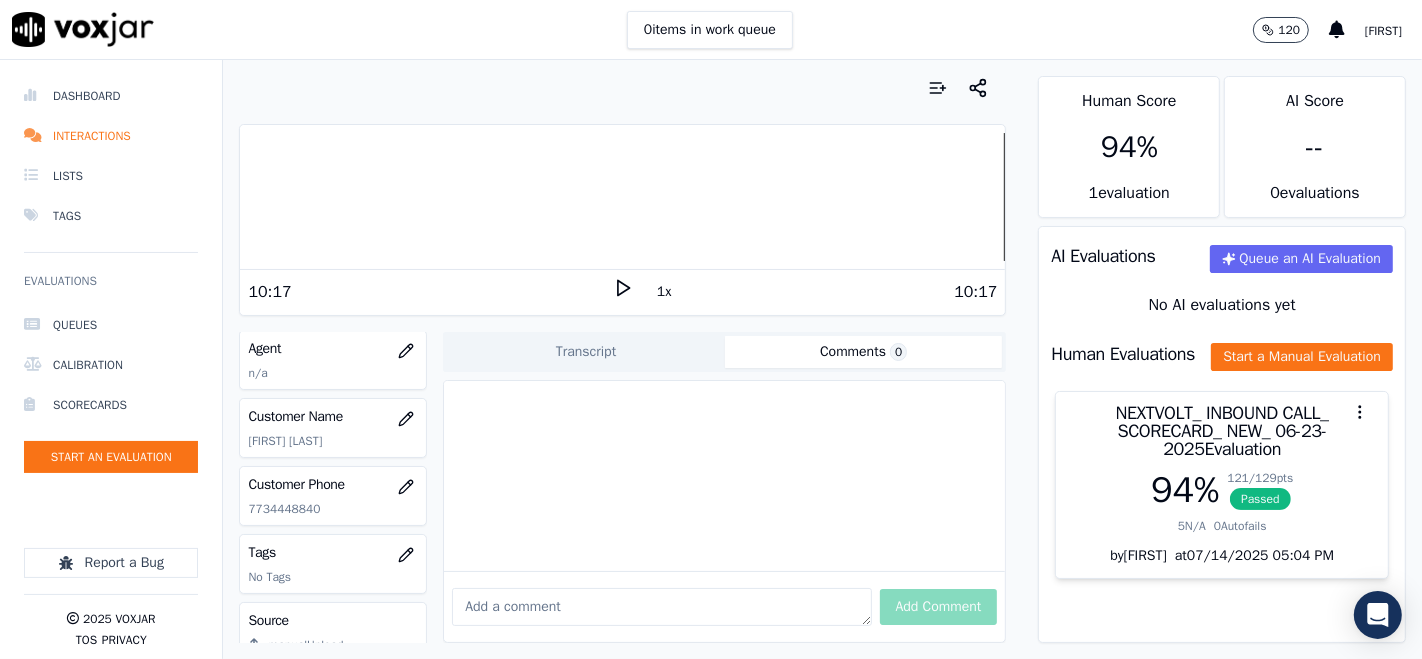 click at bounding box center [622, 197] 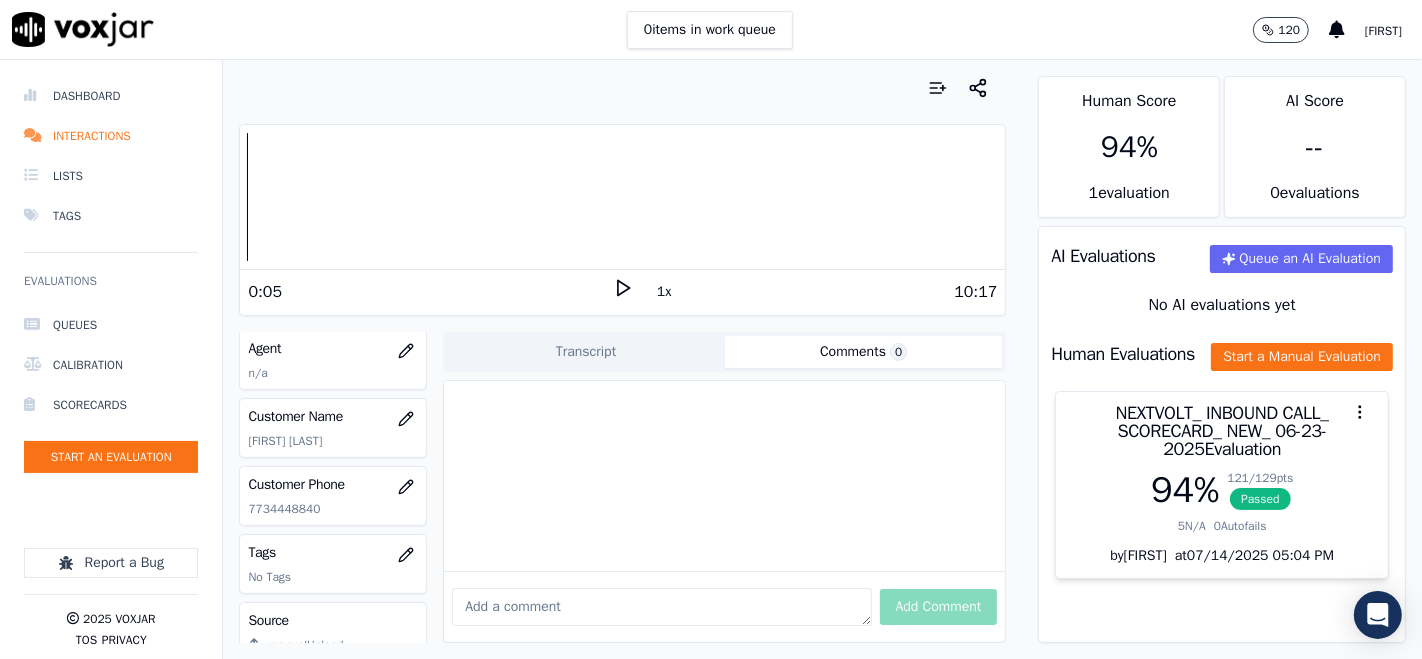 click 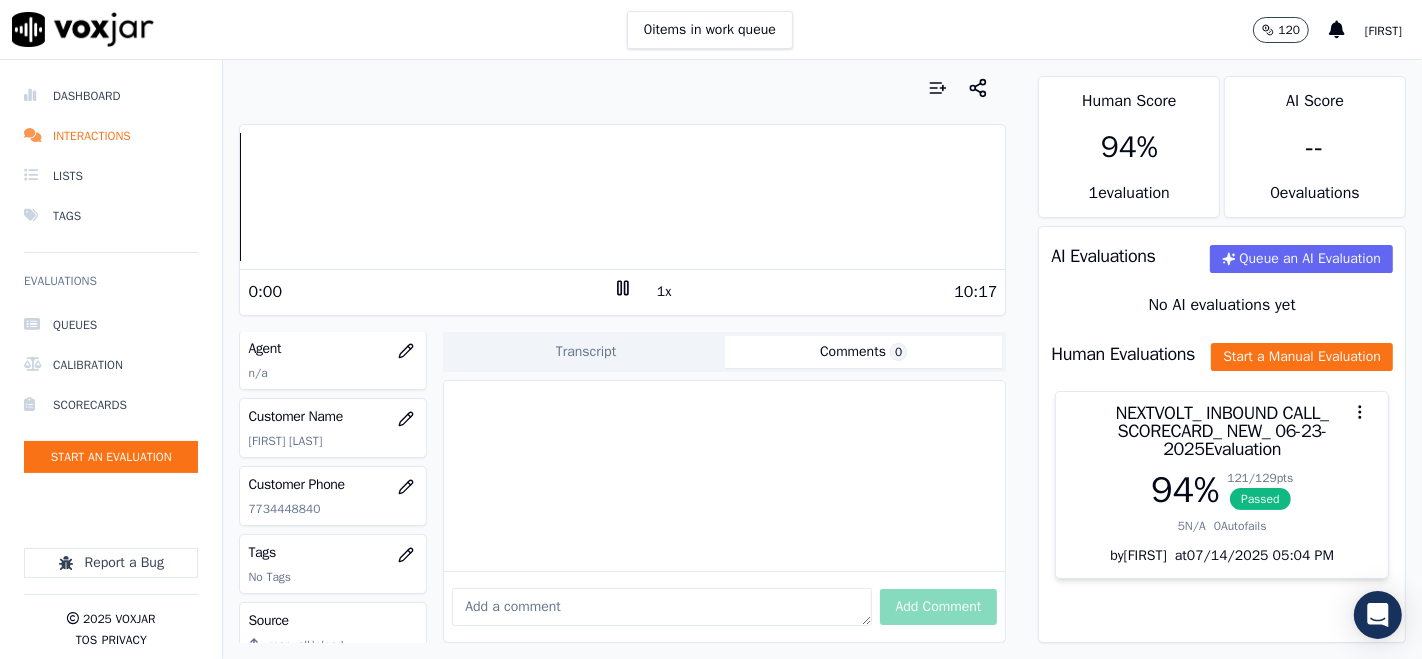 click on "Dashboard   Interactions   Lists   Tags       Evaluations     Queues   Calibration   Scorecards   Start an Evaluation
Report a Bug       2025   Voxjar   TOS   Privacy             Your browser does not support the audio element.   0:00     1x   10:17   Voxjar ID   7a948f95-af1f-42e6-b290-85cdcfebd81e   Source ID   7734448840.mp3   Timestamp
07/08/2025 07:28 pm     Agent
n/a     Customer Name     Raymond Veasley     Customer Phone     7734448840     Tags
No Tags     Source     manualUpload   Type     AUDIO       Transcript   Comments  0   No Transcript? Generate one now!   Generate  Transcription         Add Comment   Scores   Transcript   Metadata   Comments         Human Score   94 %   1  evaluation   AI Score   --   0  evaluation s     AI Evaluations
Queue an AI Evaluation   No AI evaluations yet   Human Evaluations   Start a Manual Evaluation         NEXTVOLT_ INBOUND CALL_ SCORECARD_ NEW_ 06-23-2025  Evaluation   94 %   121 / 129  pts   Passed   5" at bounding box center [711, 359] 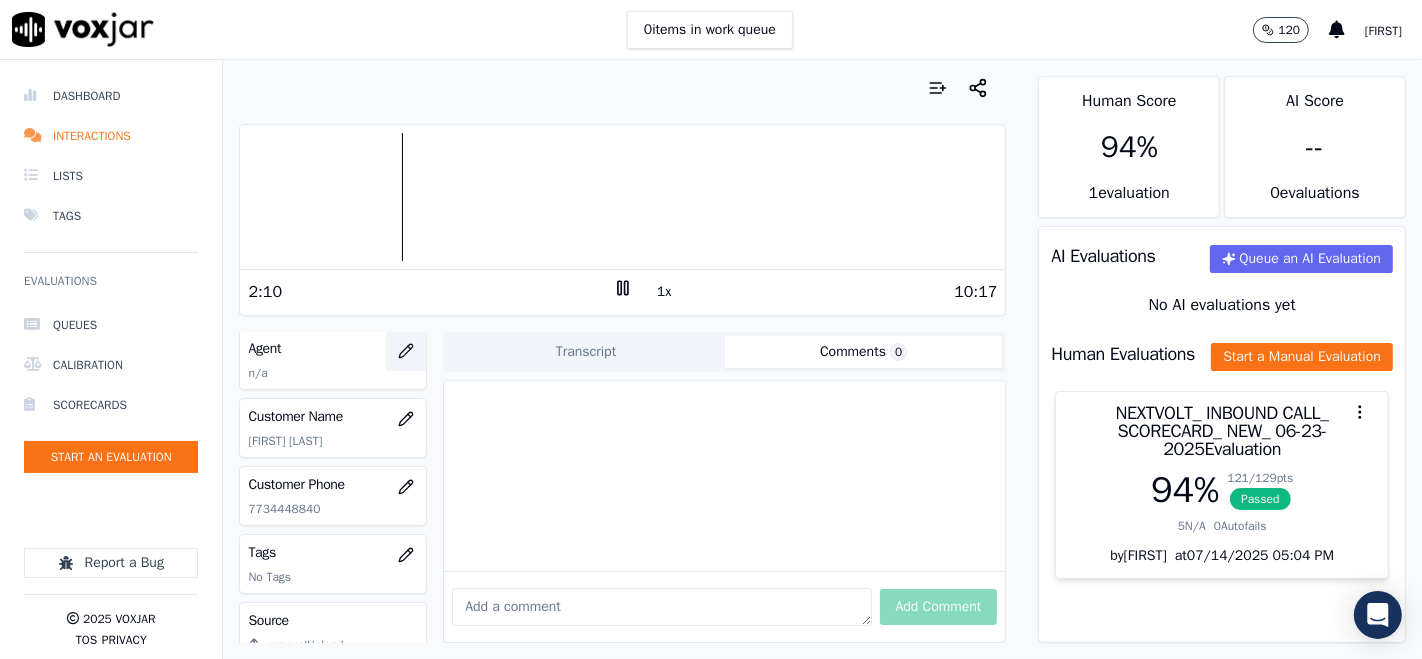 click 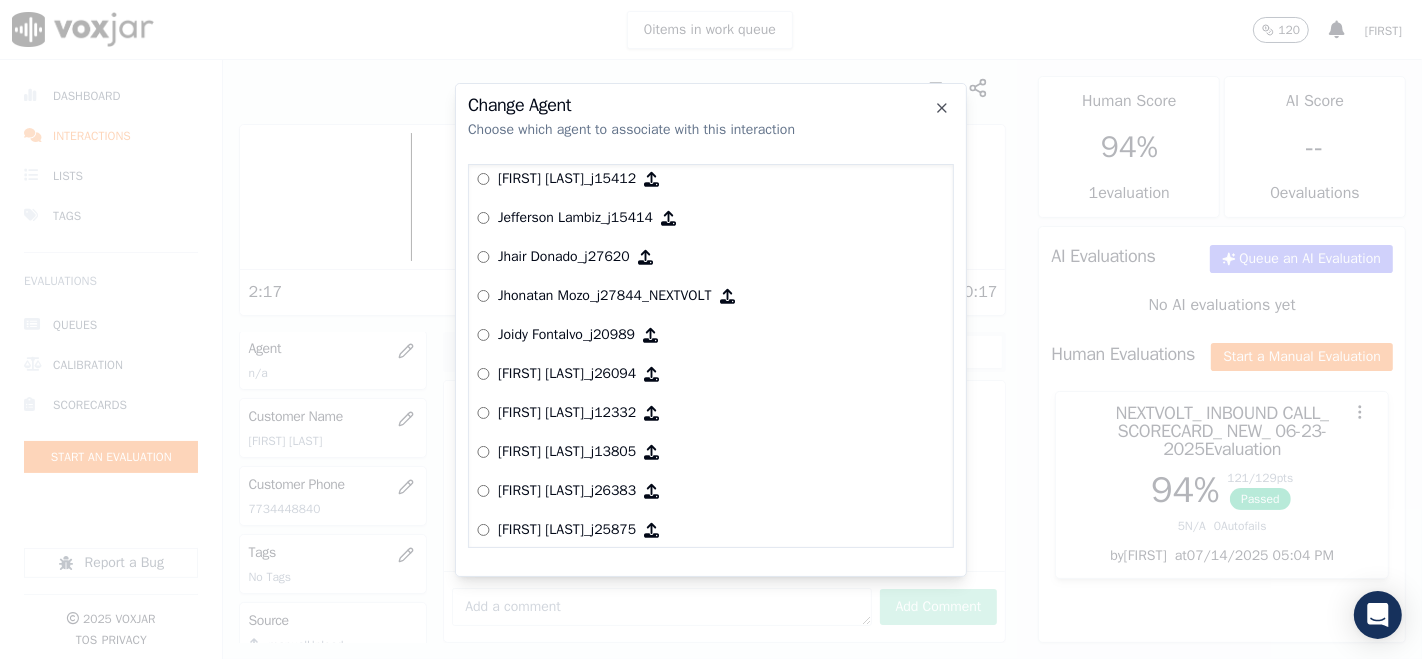 scroll, scrollTop: 1555, scrollLeft: 0, axis: vertical 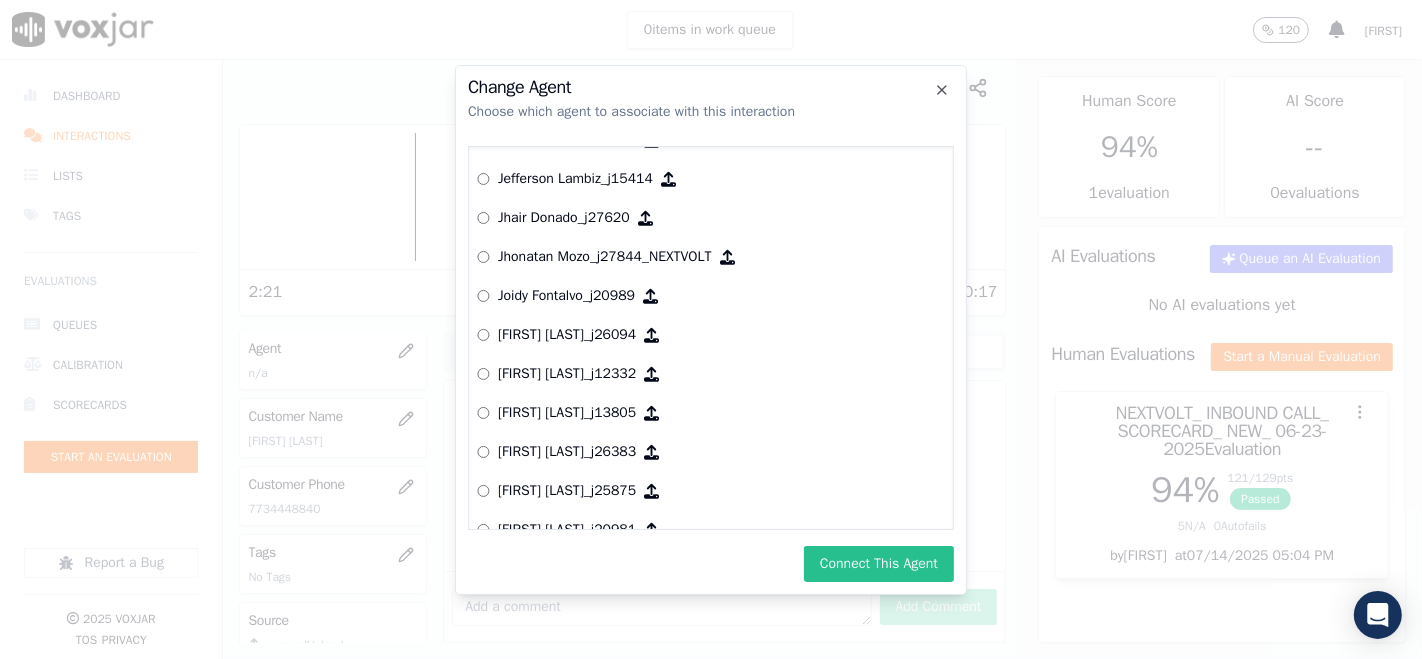 click on "Connect This Agent" at bounding box center [879, 564] 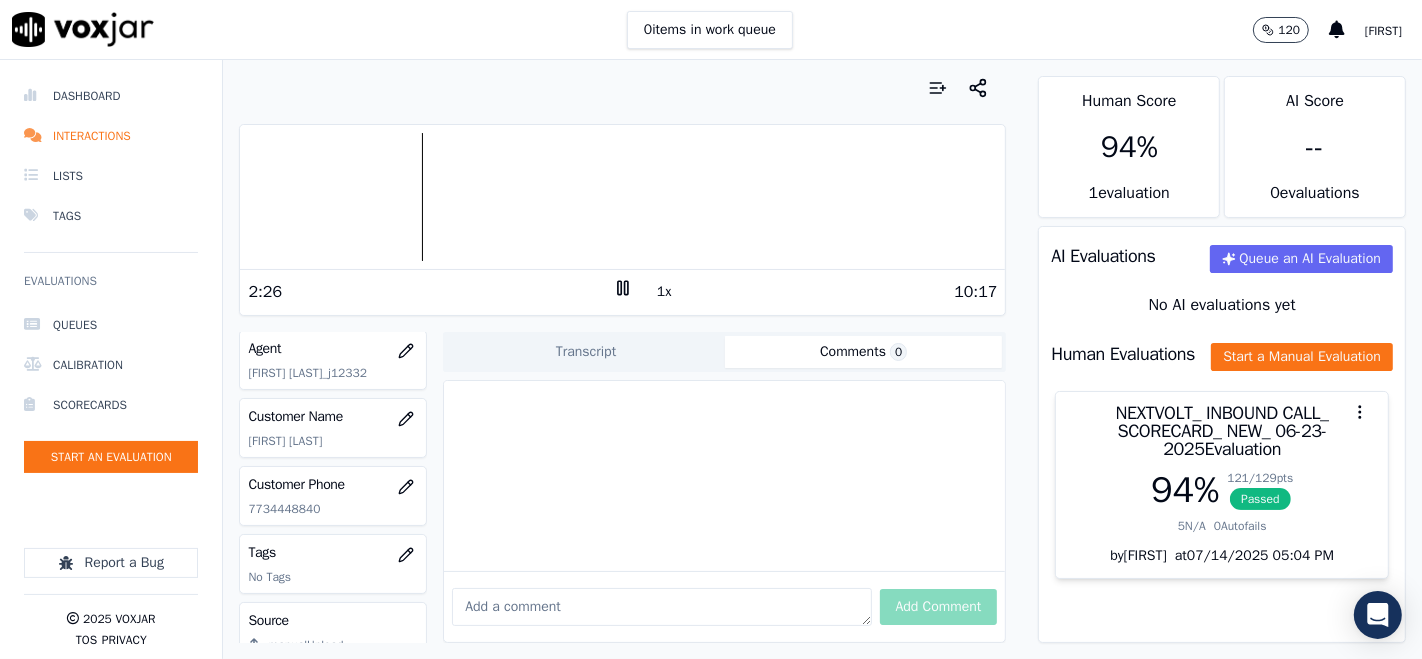 click 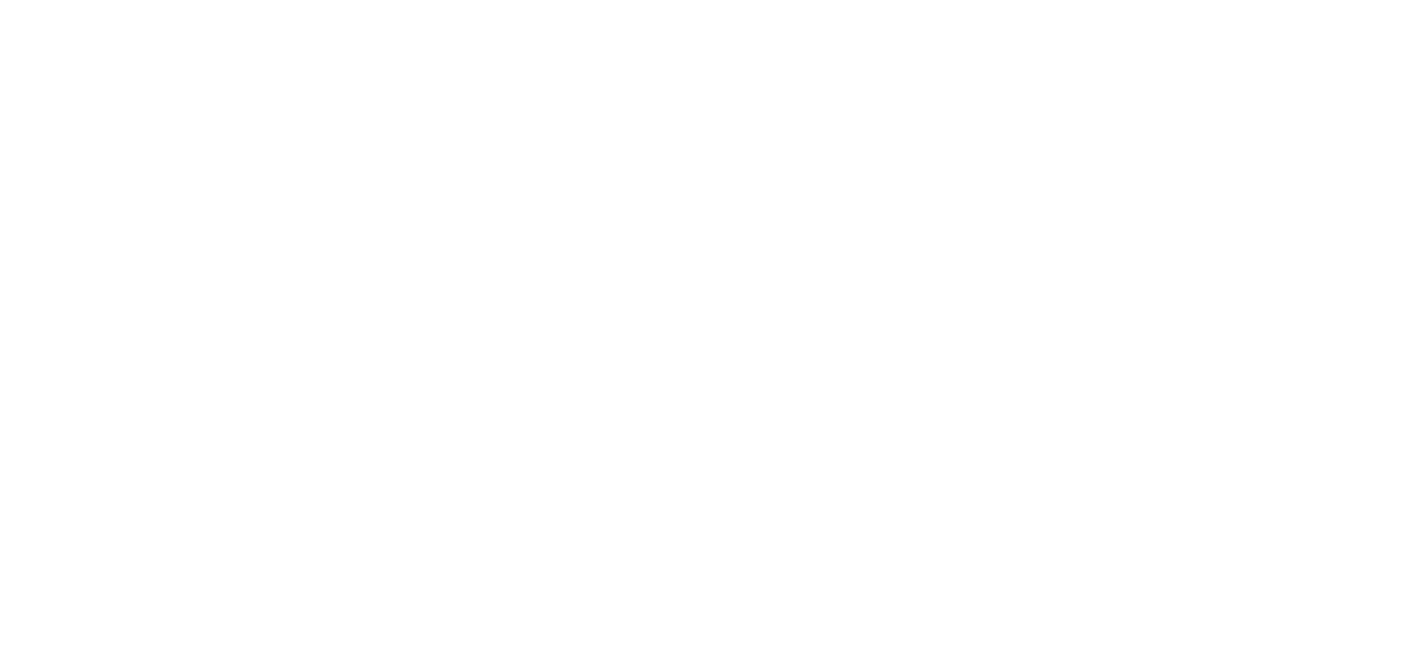scroll, scrollTop: 0, scrollLeft: 0, axis: both 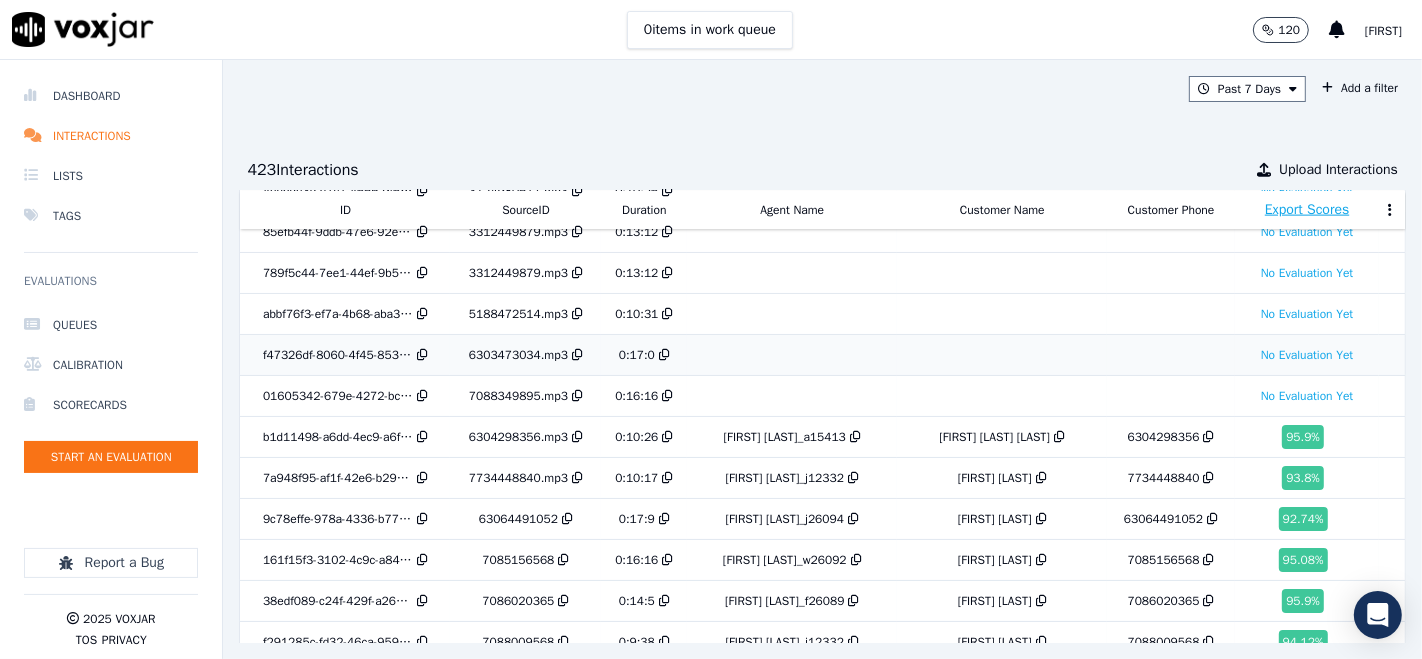 click on "6303473034.mp3" at bounding box center (518, 355) 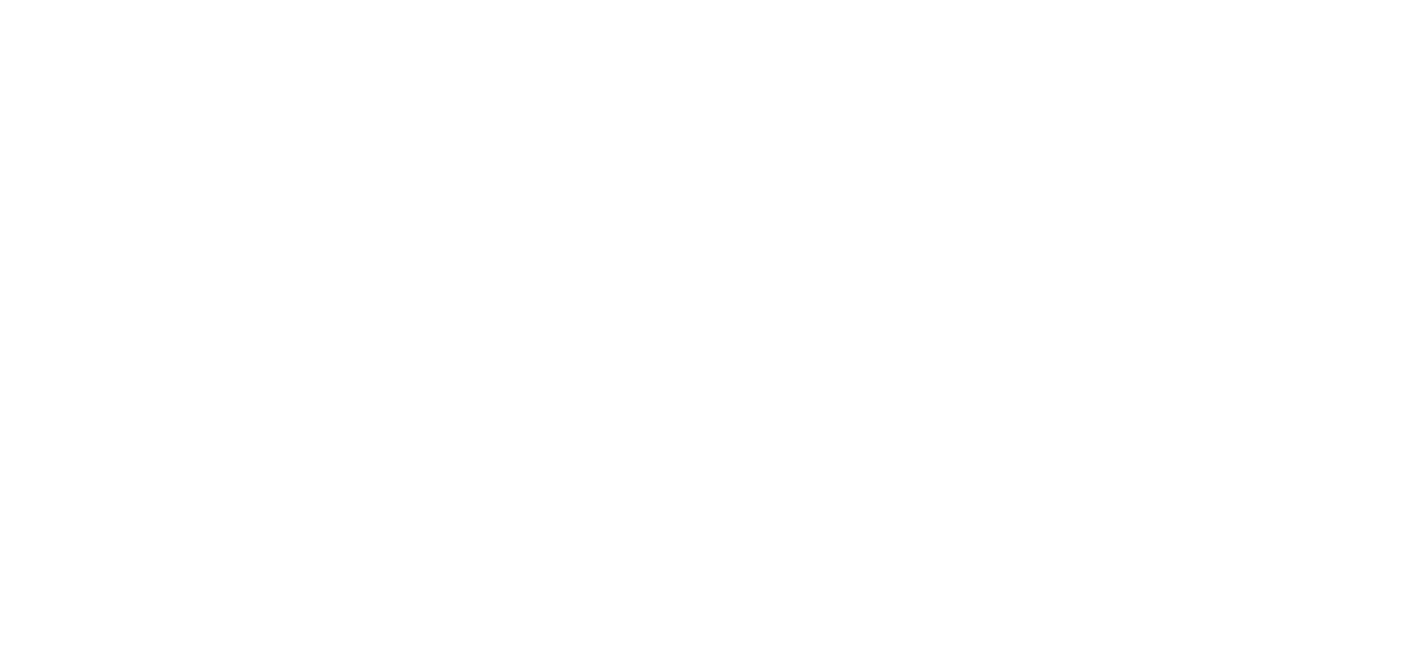 scroll, scrollTop: 0, scrollLeft: 0, axis: both 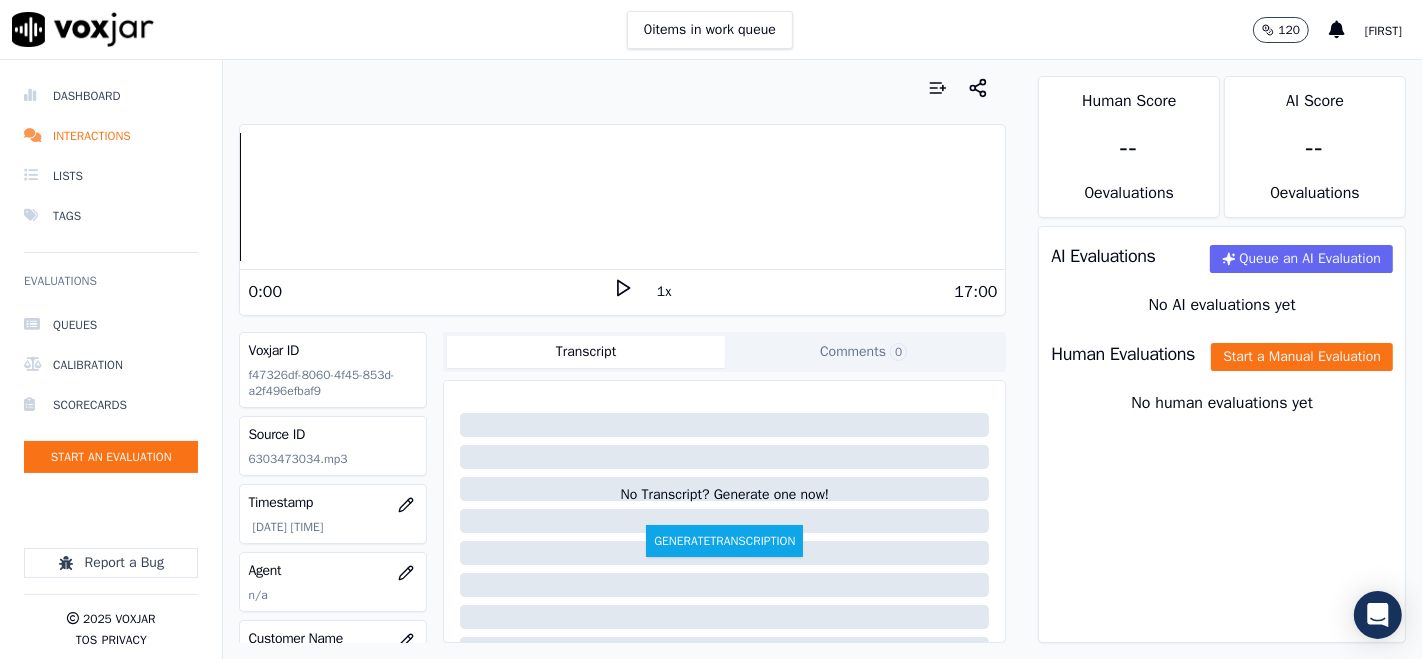 click on "0:00     1x   17:00" at bounding box center [622, 291] 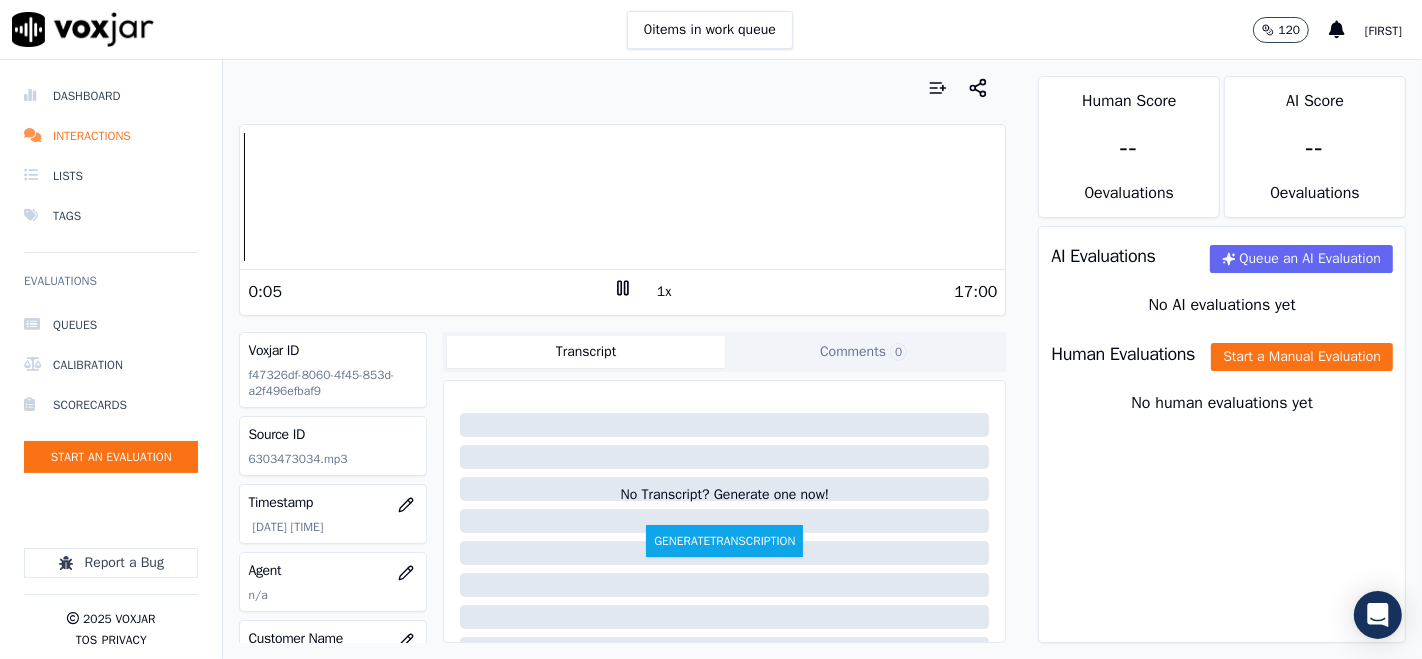 click on "Dashboard   Interactions   Lists   Tags       Evaluations     Queues   Calibration   Scorecards   Start an Evaluation
Report a Bug       2025   Voxjar   TOS   Privacy             Your browser does not support the audio element.   0:05     1x   17:00   Voxjar ID   f47326df-8060-4f45-853d-a2f496efbaf9   Source ID   6303473034.mp3   Timestamp
[DATE] [TIME]     Agent
n/a     Customer Name     n/a     Customer Phone     n/a     Tags
NEXTVOLT     Source     manualUpload   Type     AUDIO       Transcript   Comments  0   No Transcript? Generate one now!   Generate  Transcription         Add Comment   Scores   Transcript   Metadata   Comments         Human Score   --   0  evaluation s   AI Score   --   0  evaluation s     AI Evaluations
Queue an AI Evaluation   No AI evaluations yet   Human Evaluations   Start a Manual Evaluation   No human evaluations yet" at bounding box center [711, 359] 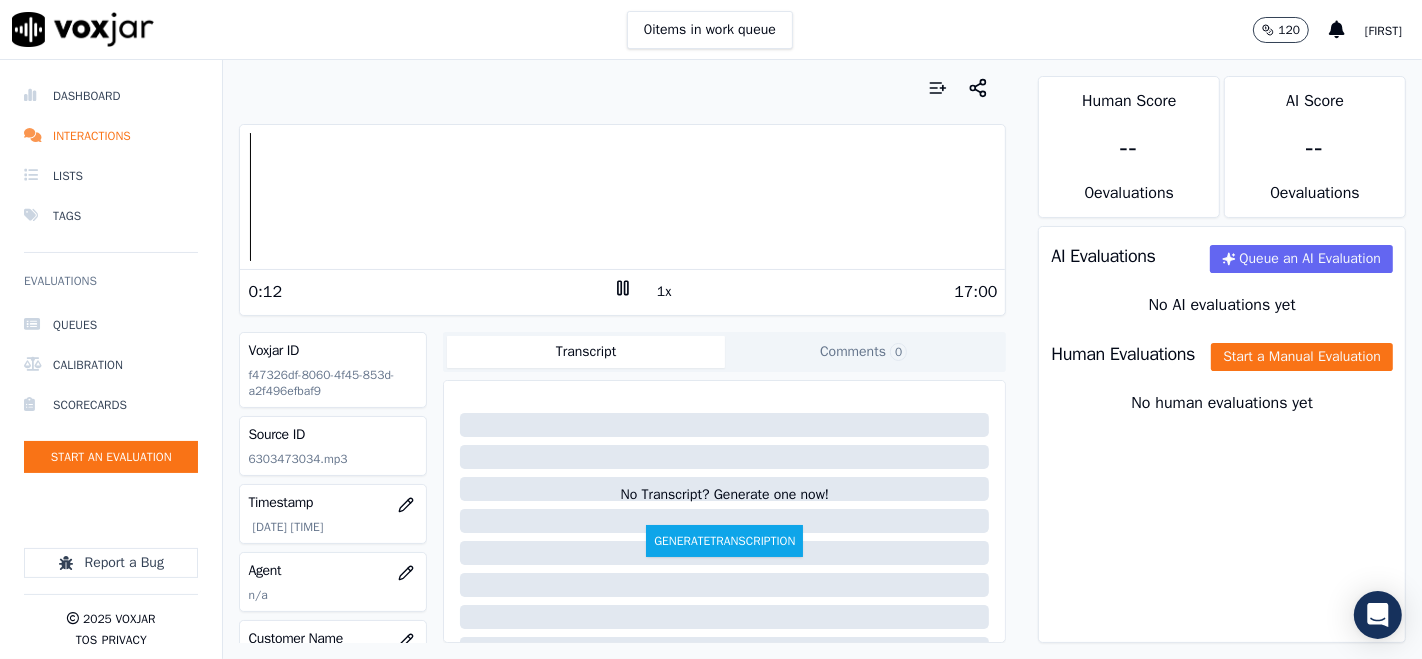 click on "Comments  0" 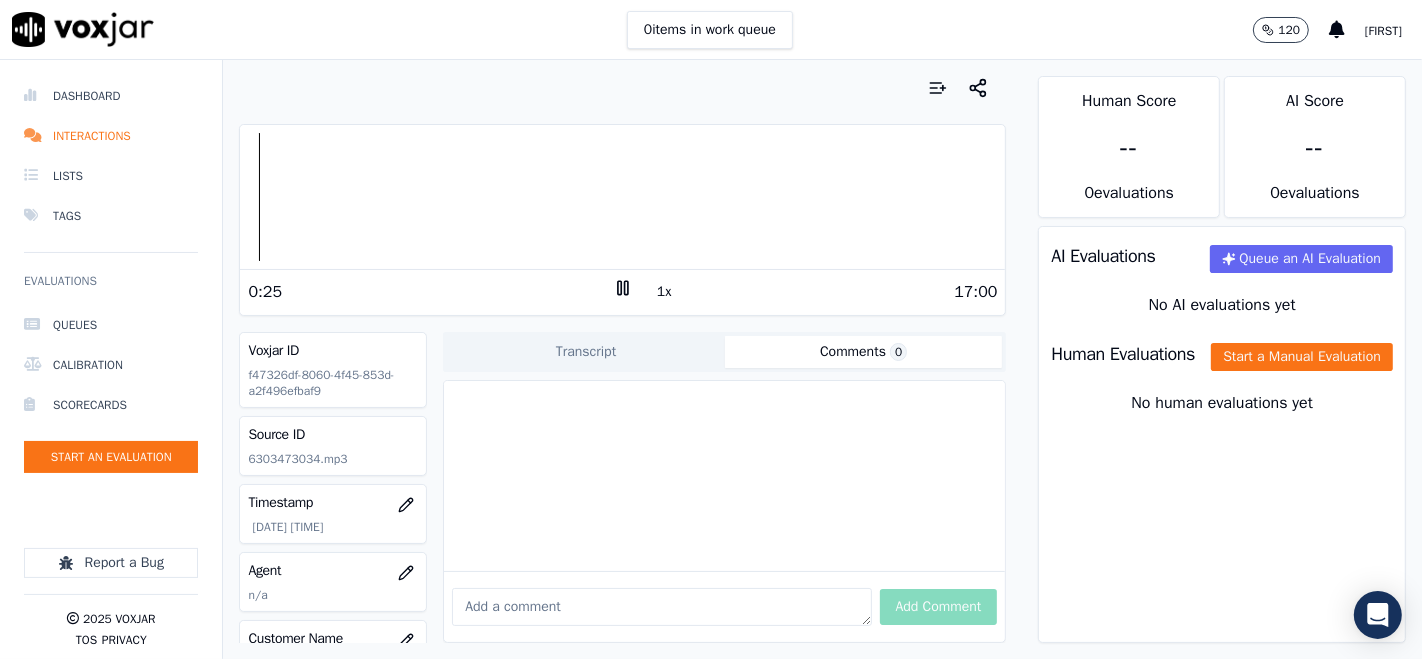 click at bounding box center (661, 607) 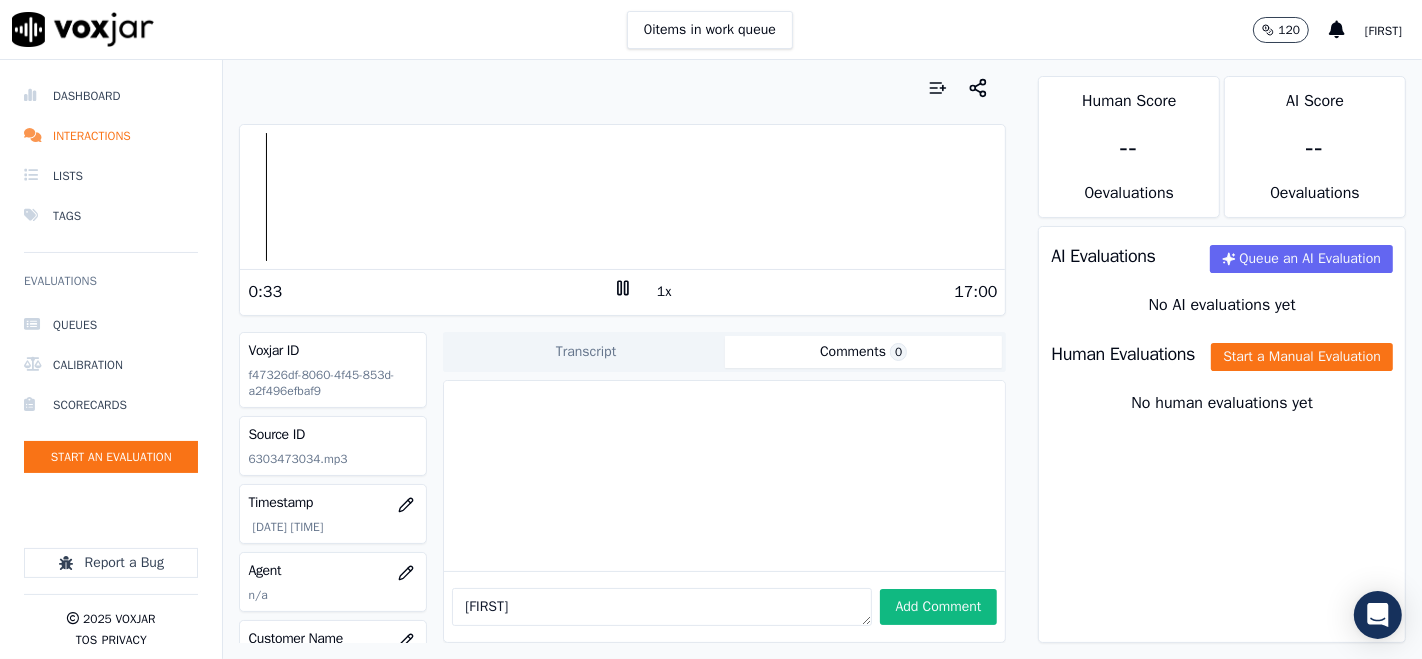 click at bounding box center (622, 197) 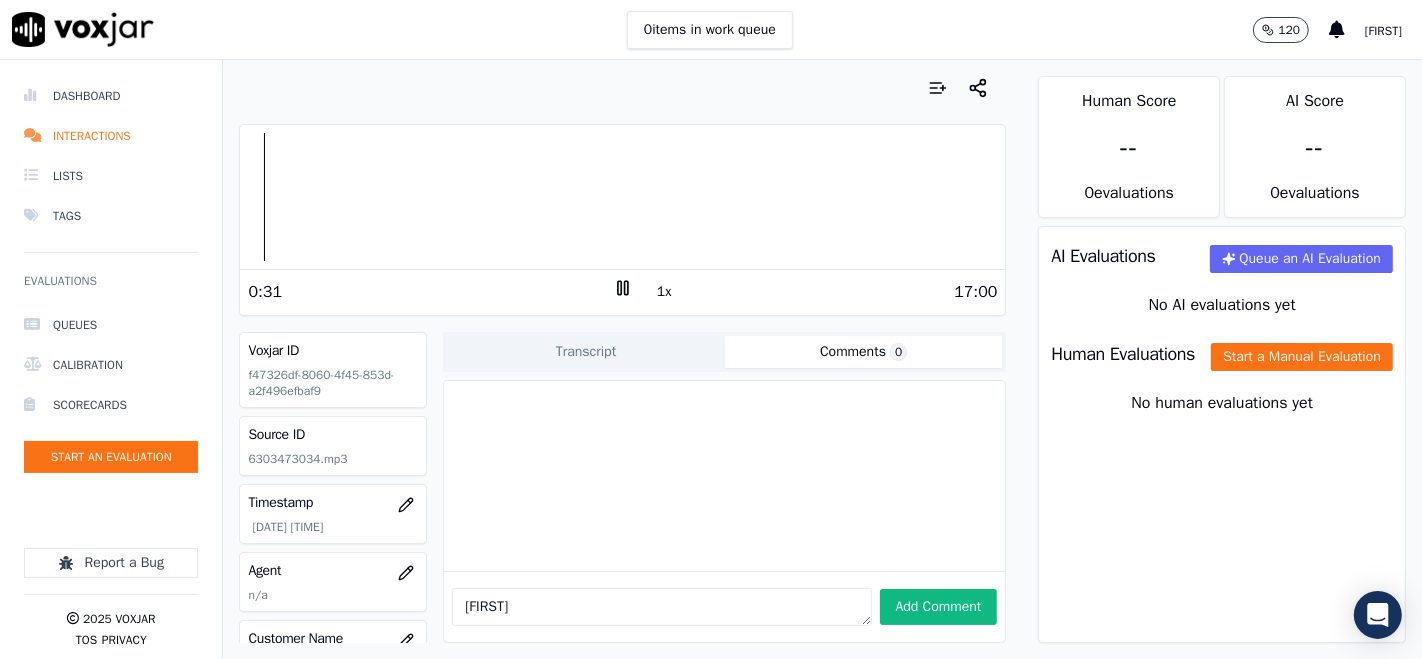 click at bounding box center [622, 197] 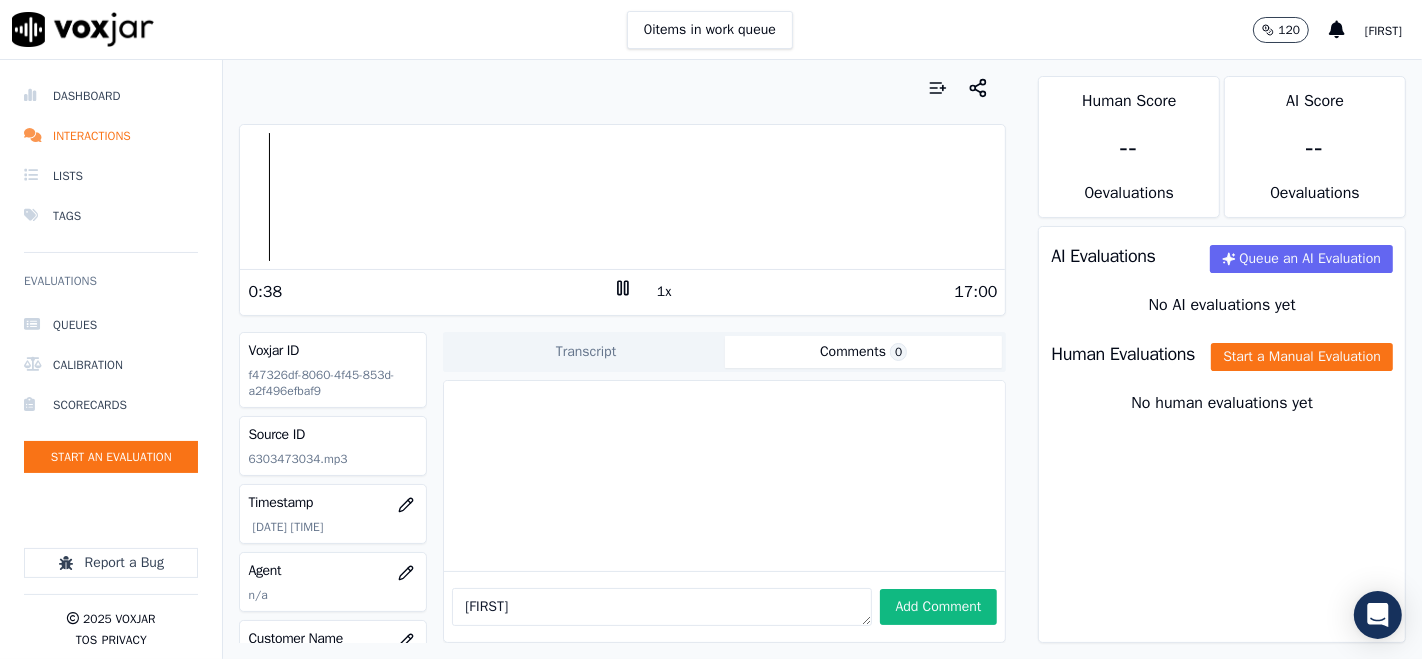 click at bounding box center [622, 197] 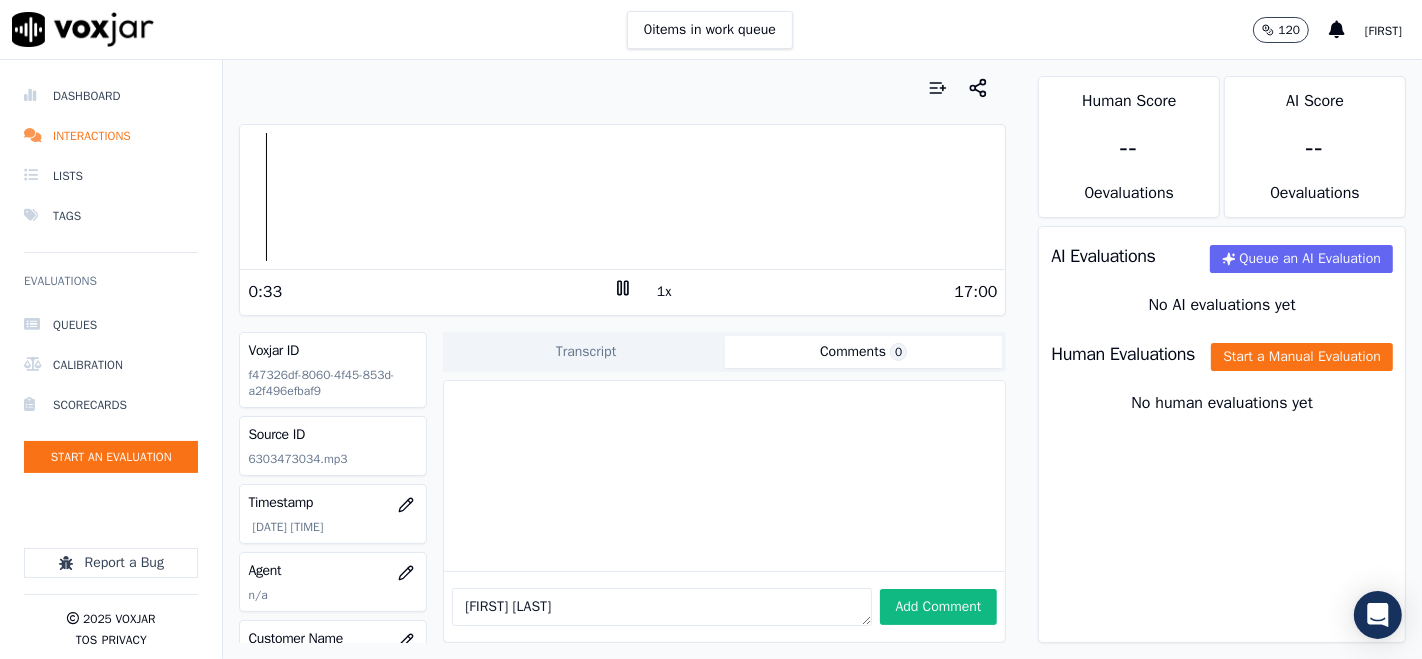 click at bounding box center [622, 197] 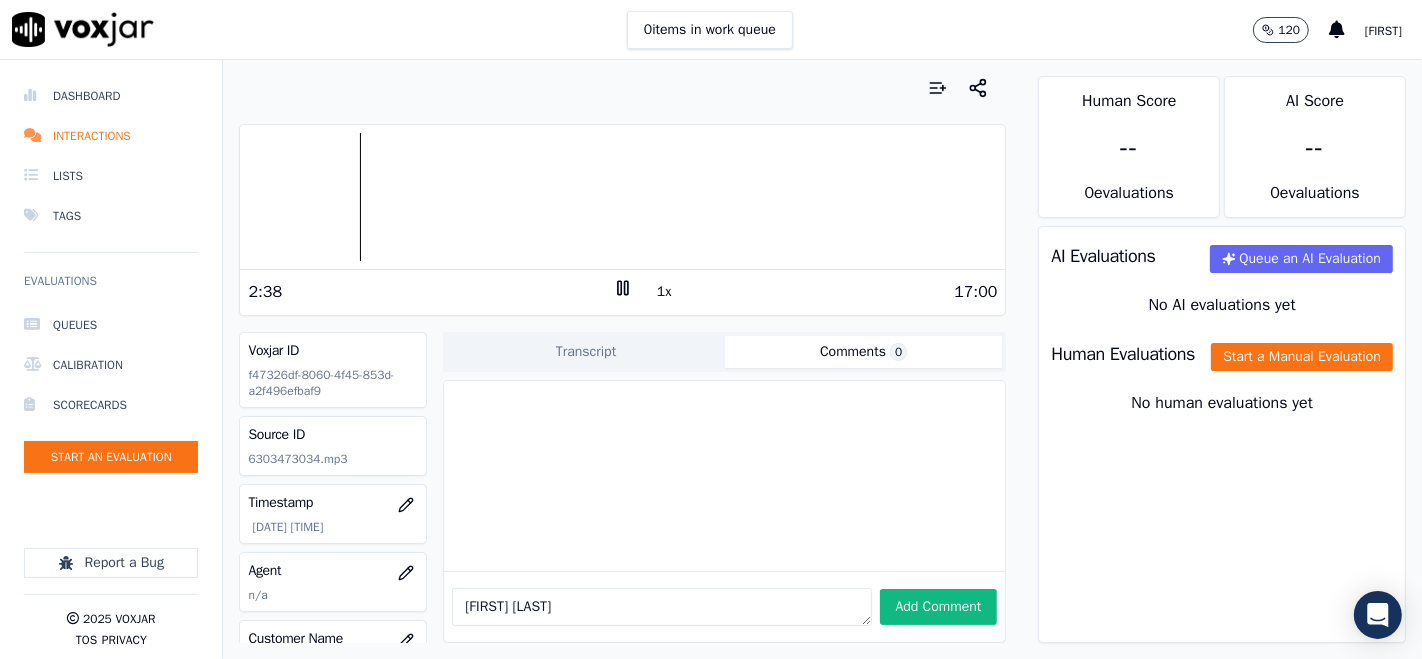 click at bounding box center [622, 197] 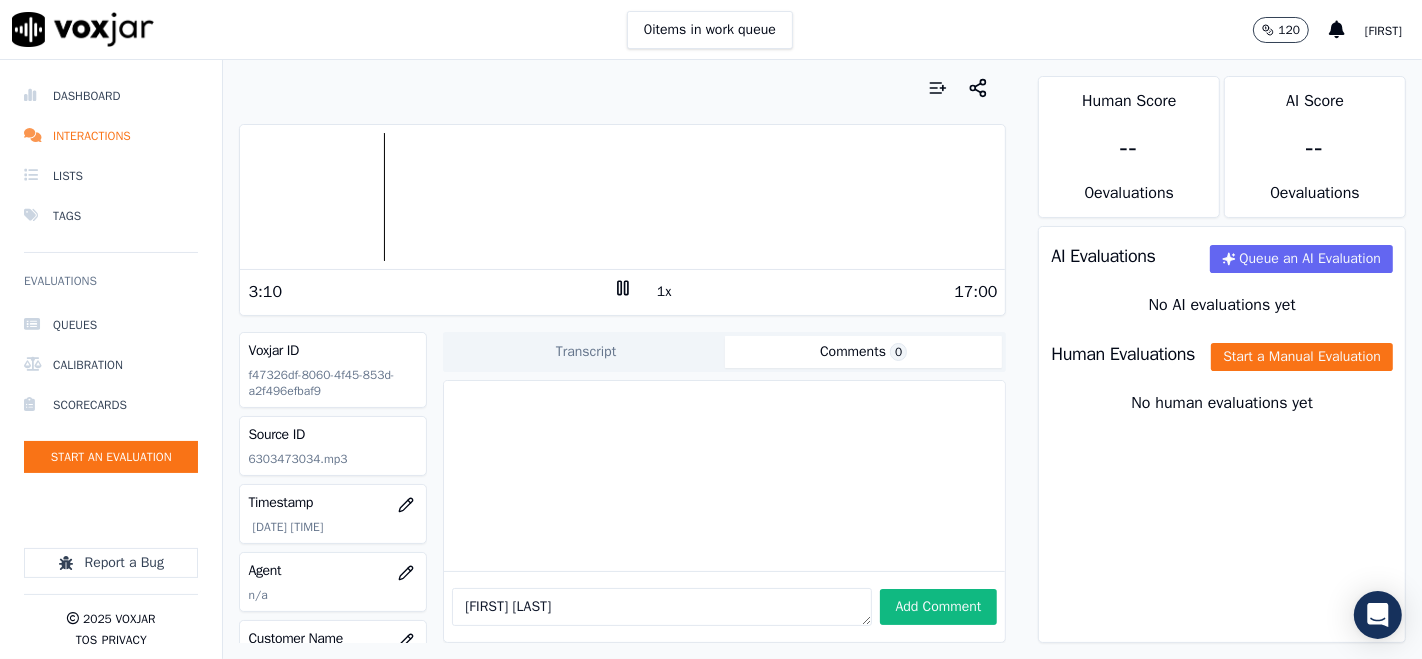 click at bounding box center (622, 197) 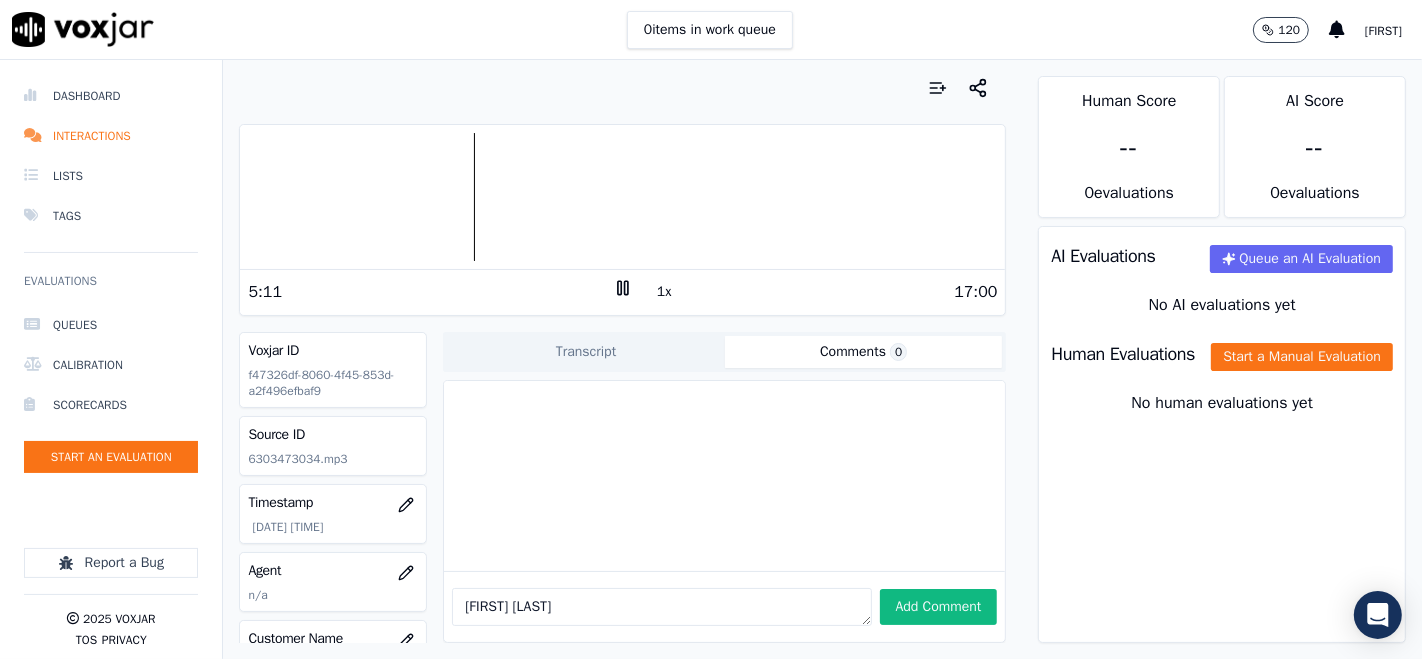 click on "[FIRST] [LAST]" at bounding box center [661, 607] 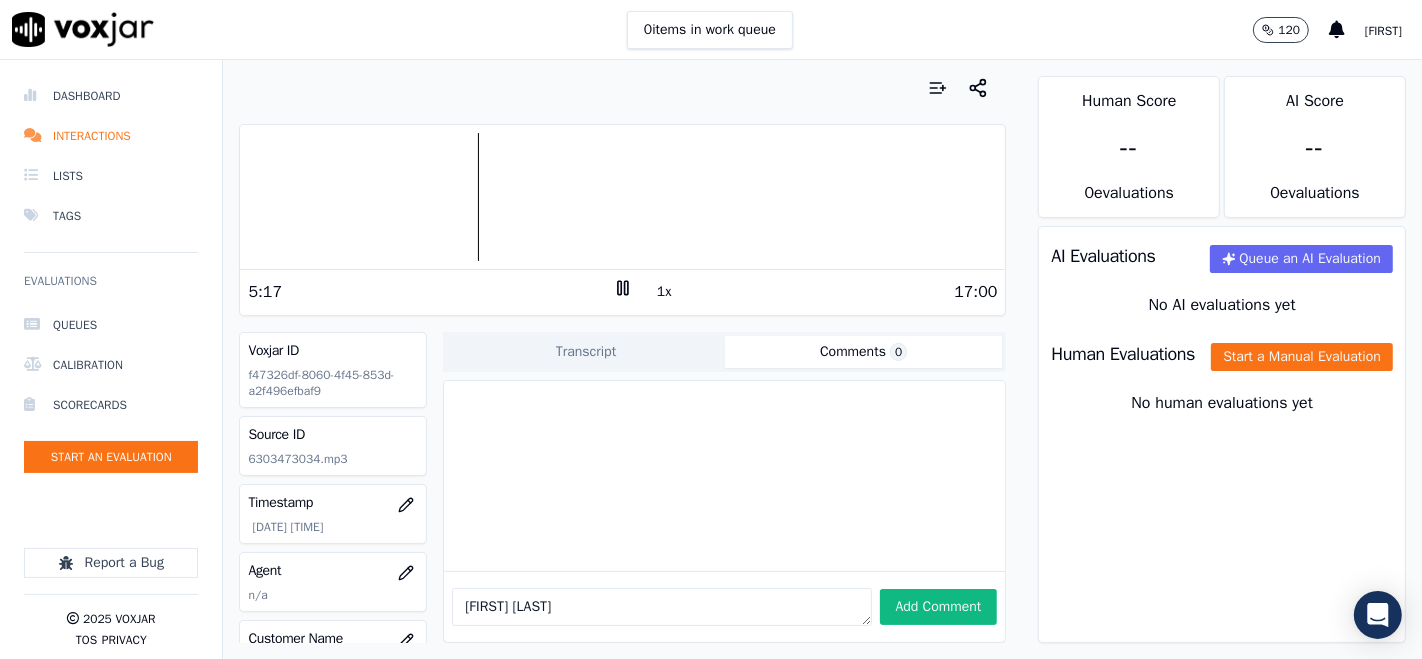 click on "[FIRST] [LAST]" at bounding box center [661, 607] 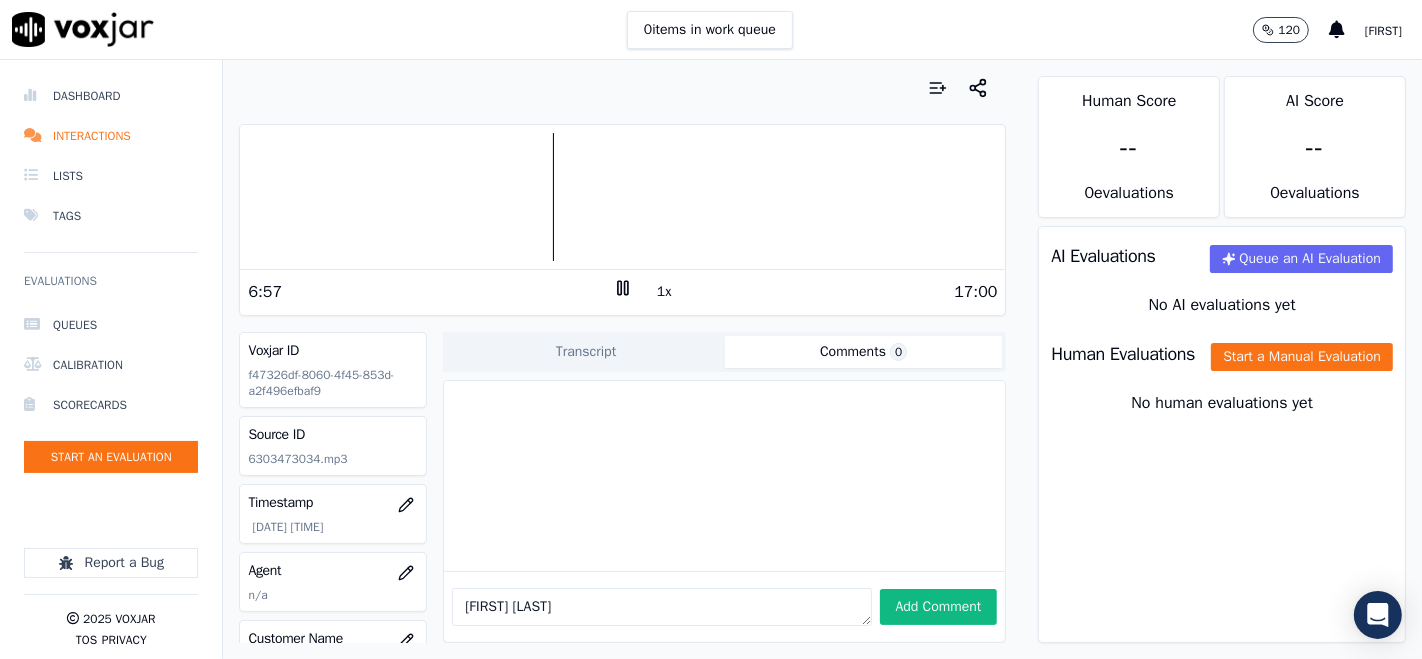 type on "[FIRST] [LAST]" 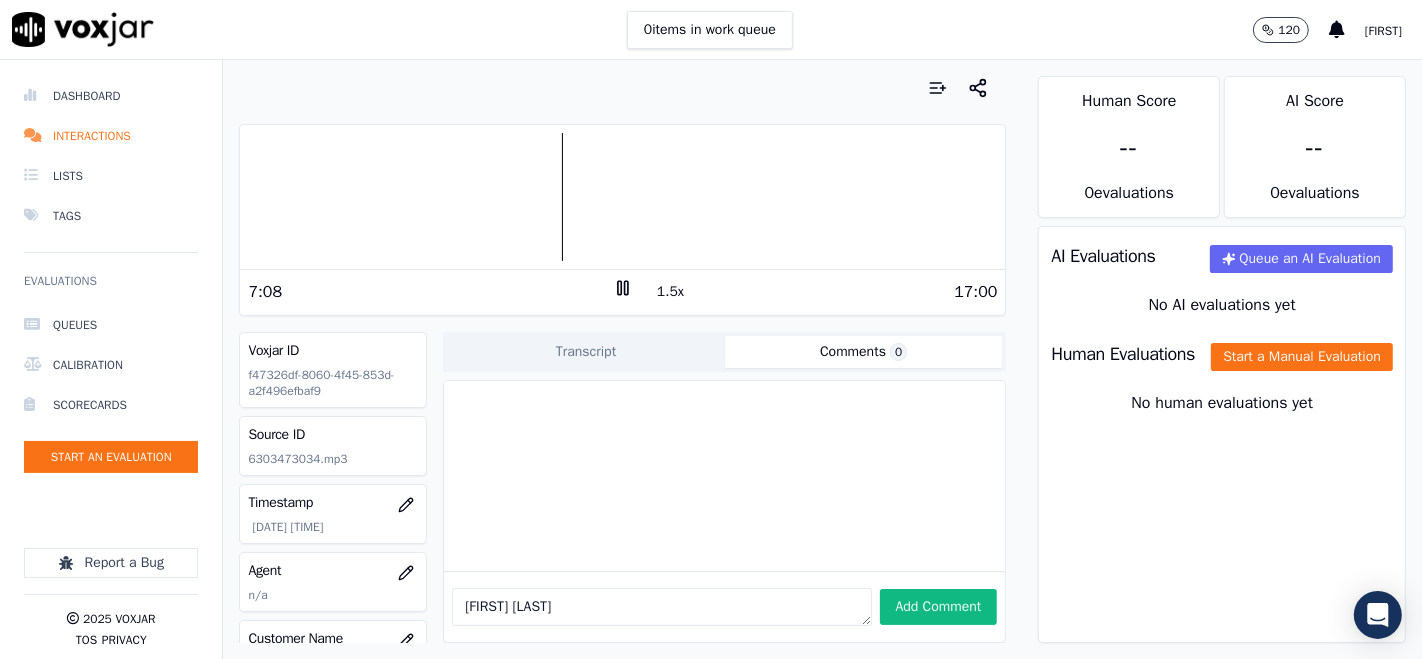 click on "1.5x" at bounding box center (670, 292) 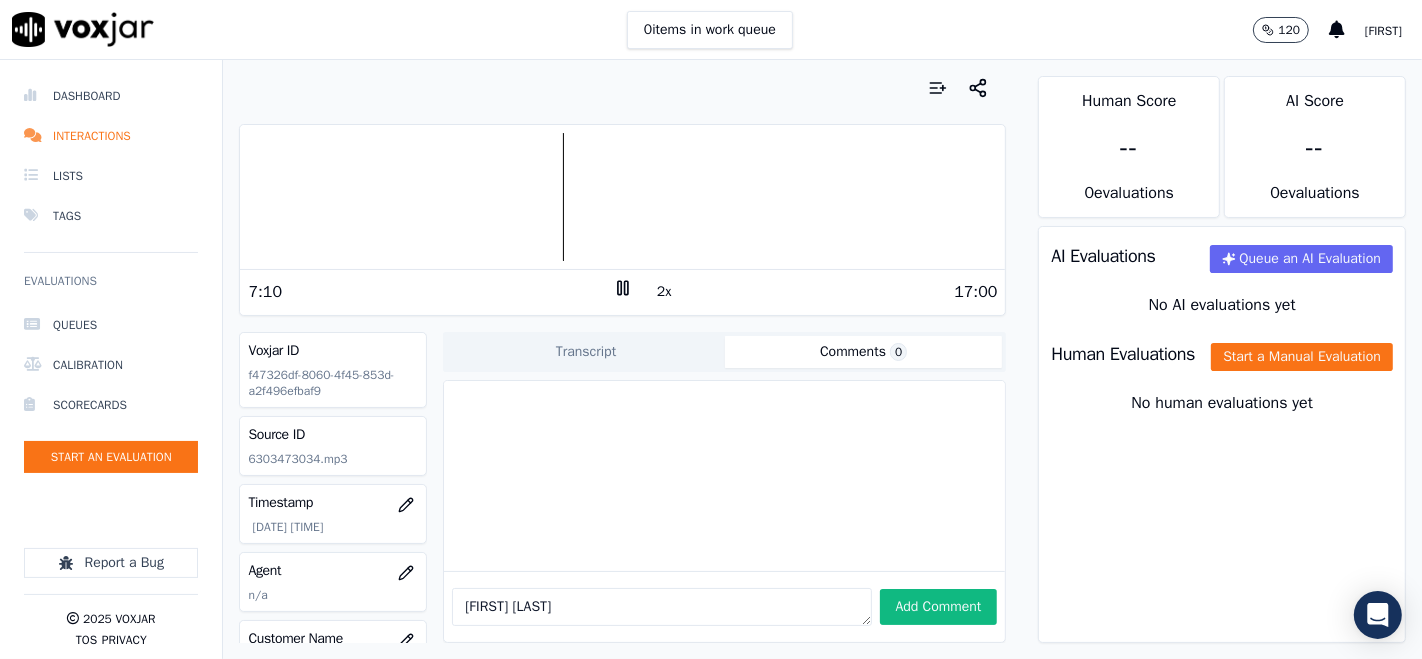 click on "2x" at bounding box center (664, 292) 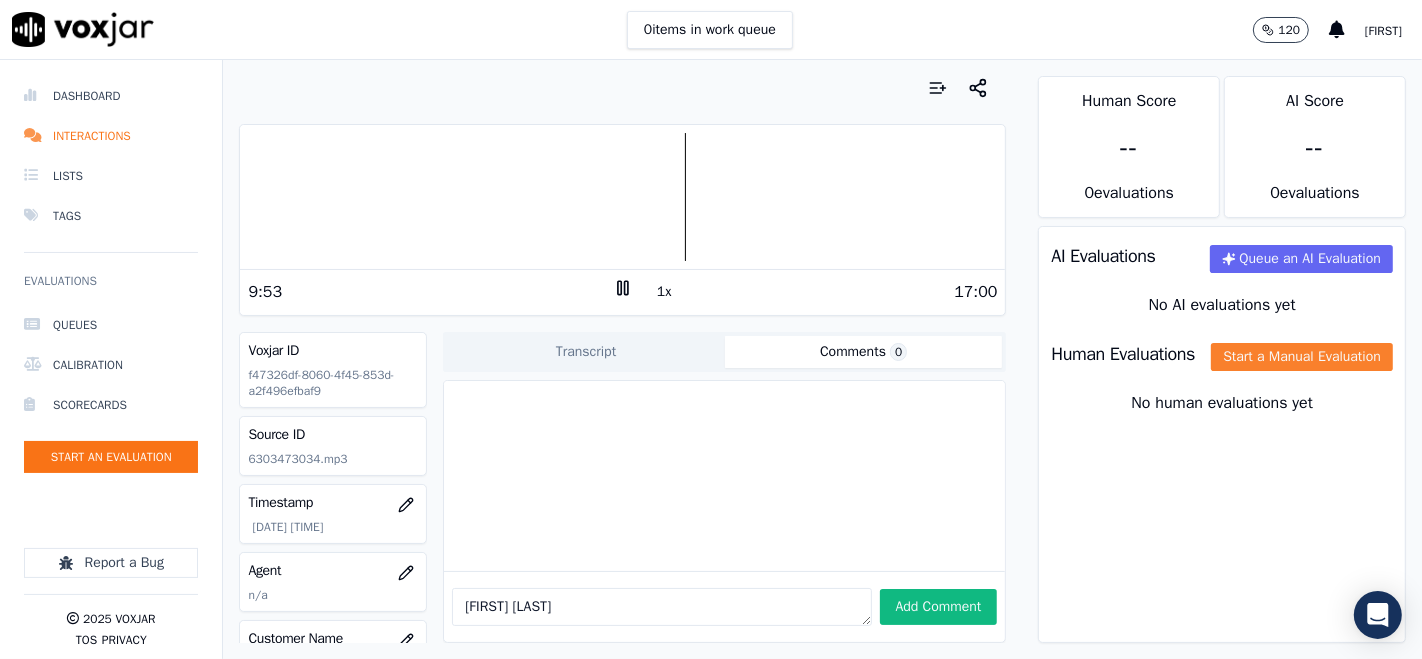 click on "Start a Manual Evaluation" 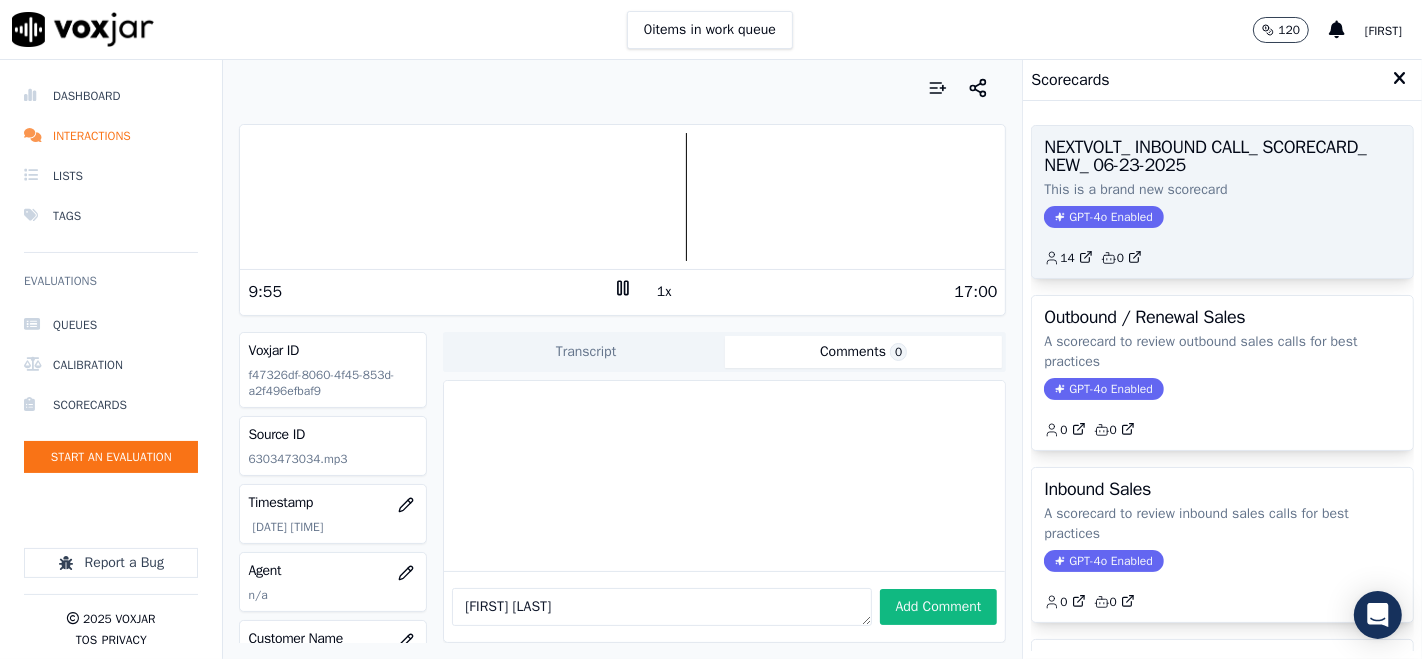 click on "NEXTVOLT_ INBOUND CALL_ SCORECARD_ NEW_ 06-23-2025" at bounding box center (1222, 156) 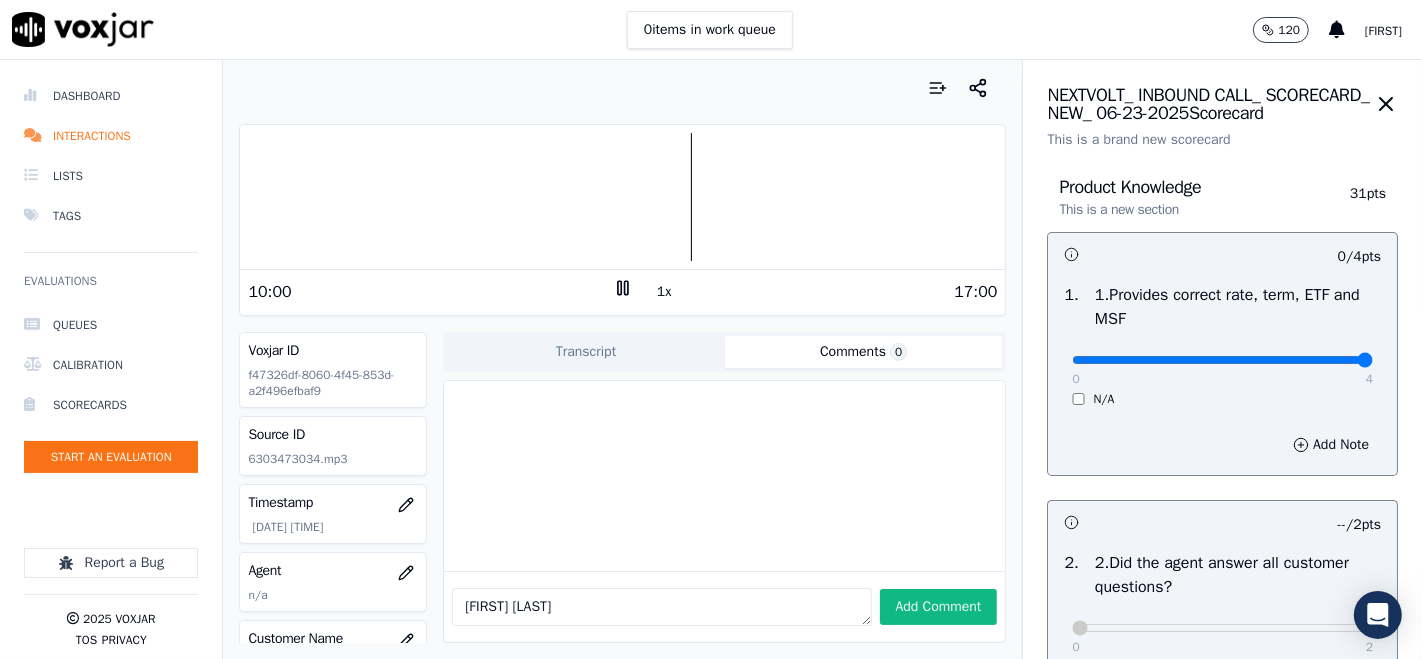 type on "4" 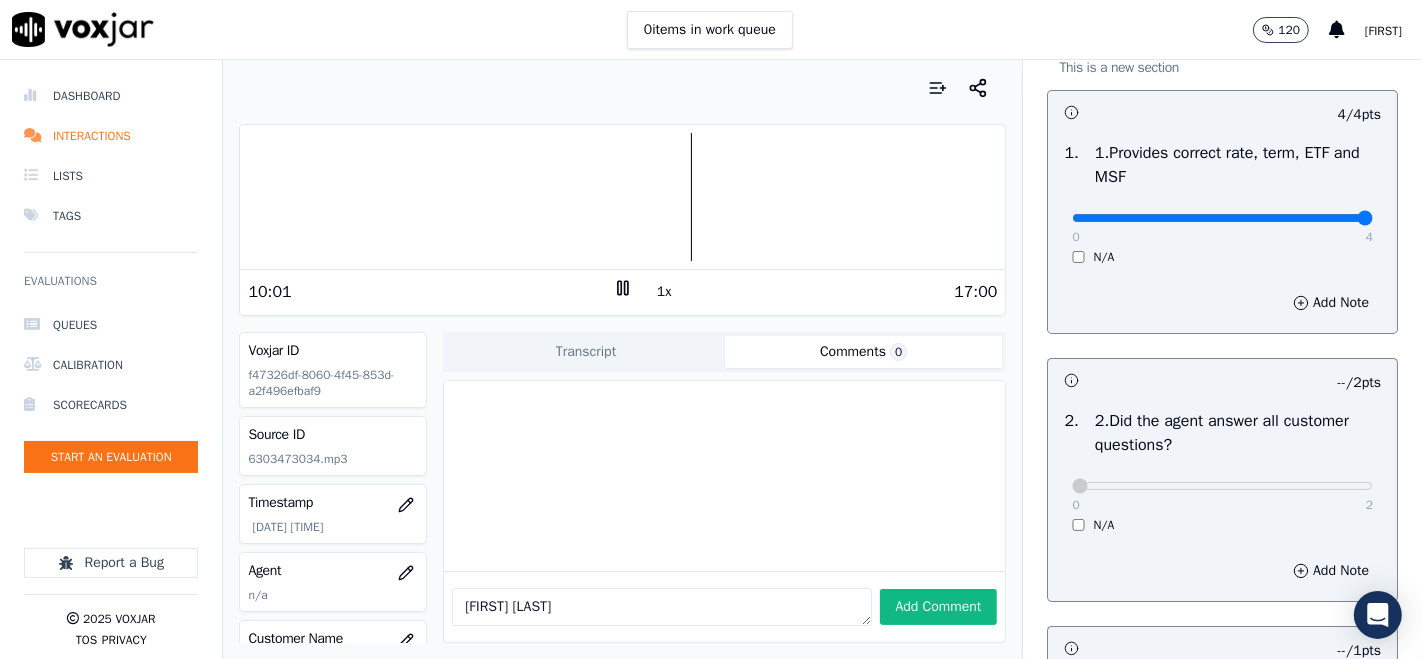 scroll, scrollTop: 333, scrollLeft: 0, axis: vertical 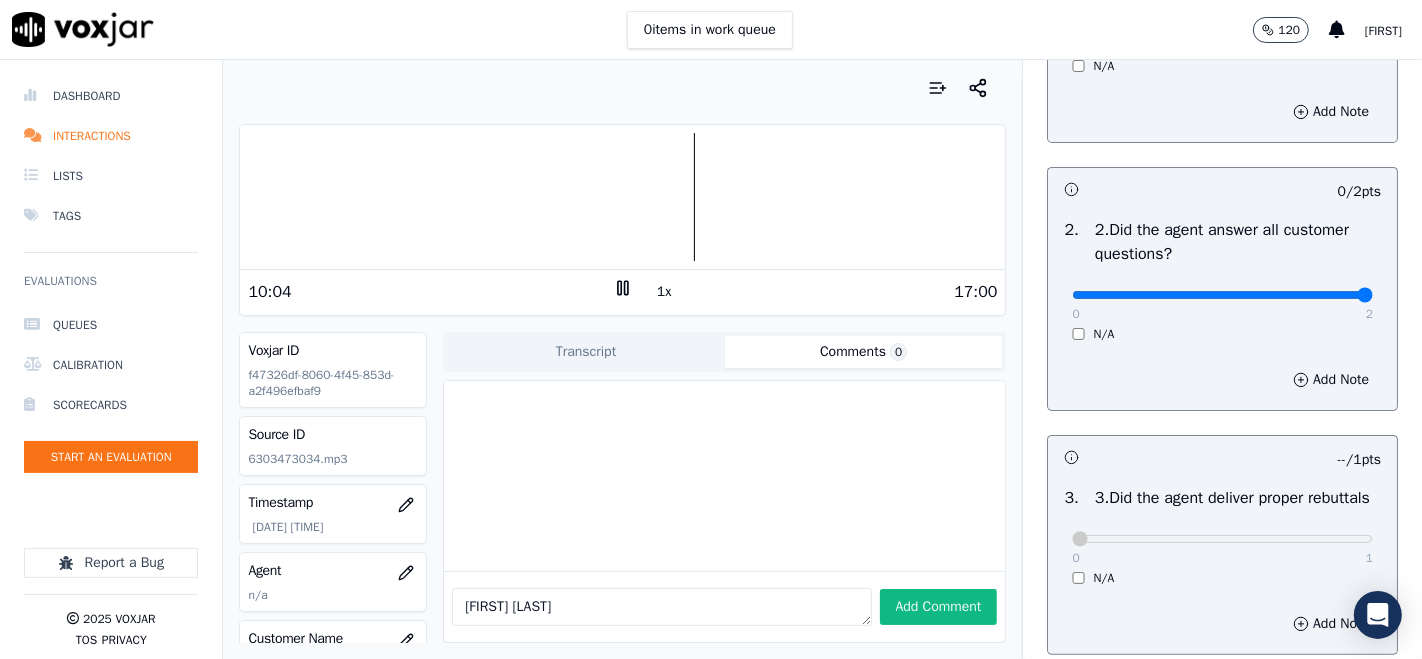 type on "2" 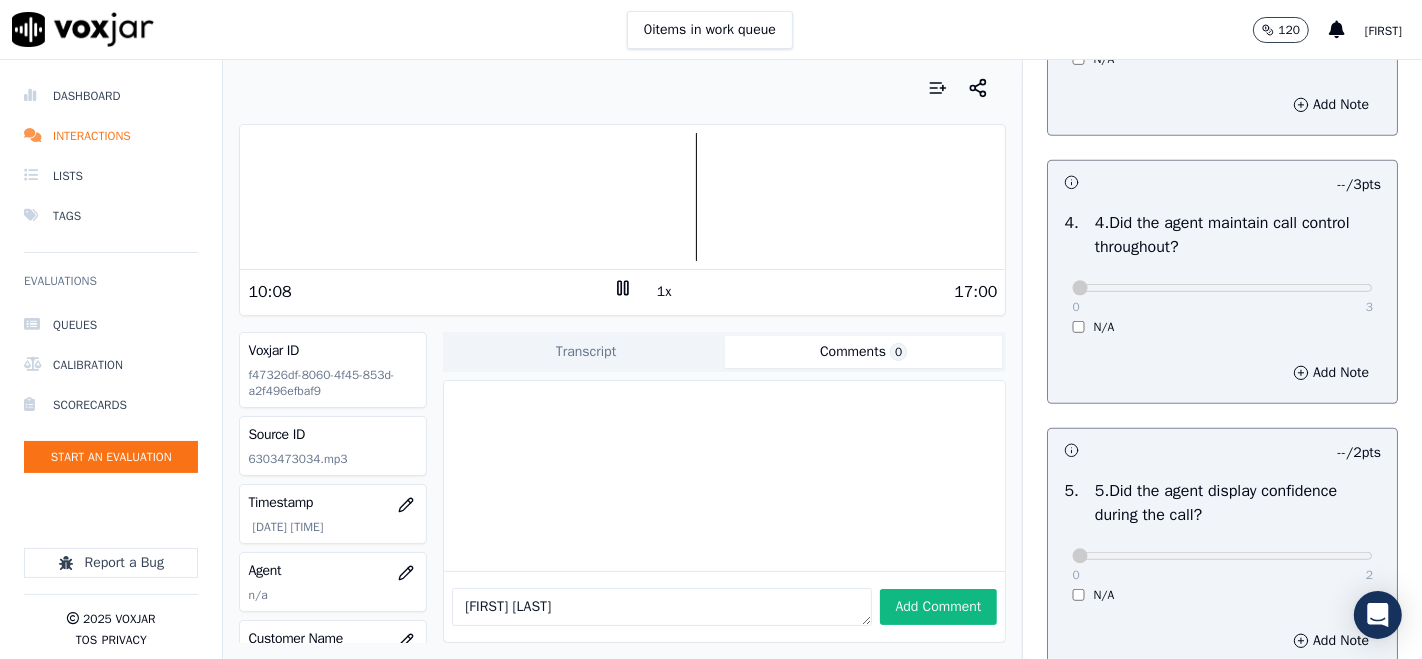 scroll, scrollTop: 888, scrollLeft: 0, axis: vertical 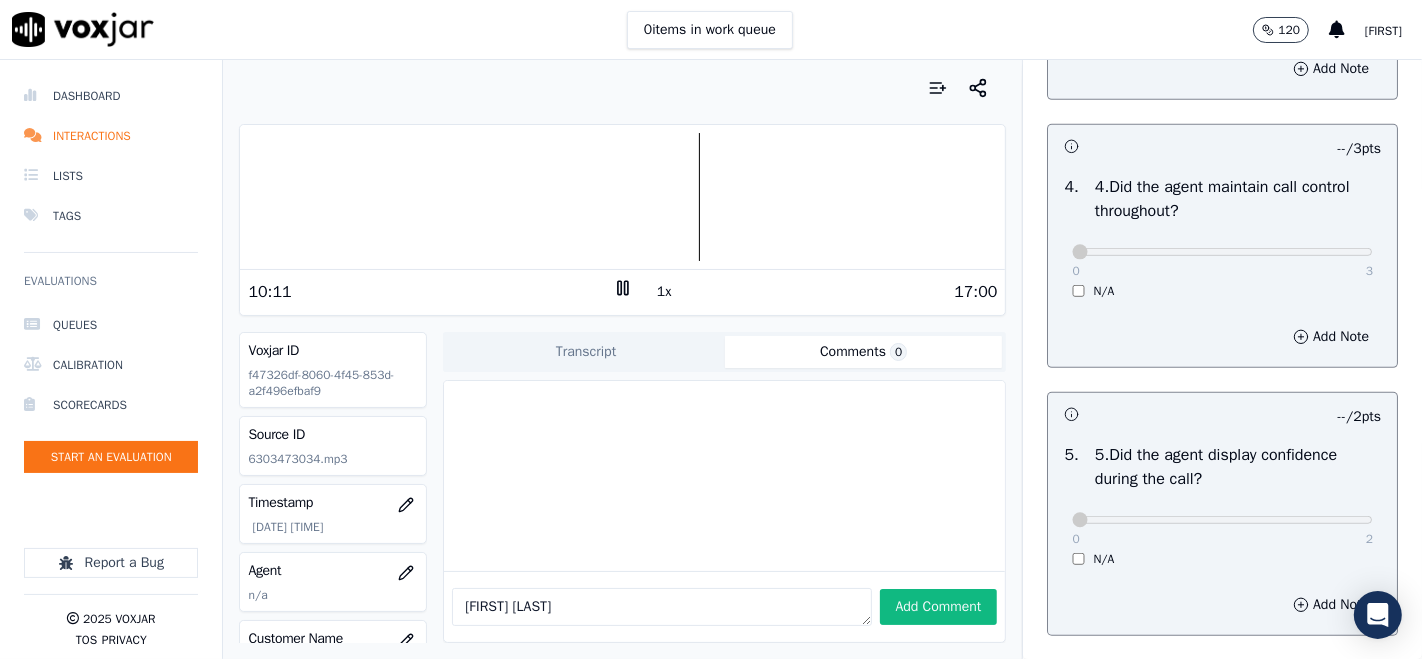click on "0   3     N/A" at bounding box center (1222, 261) 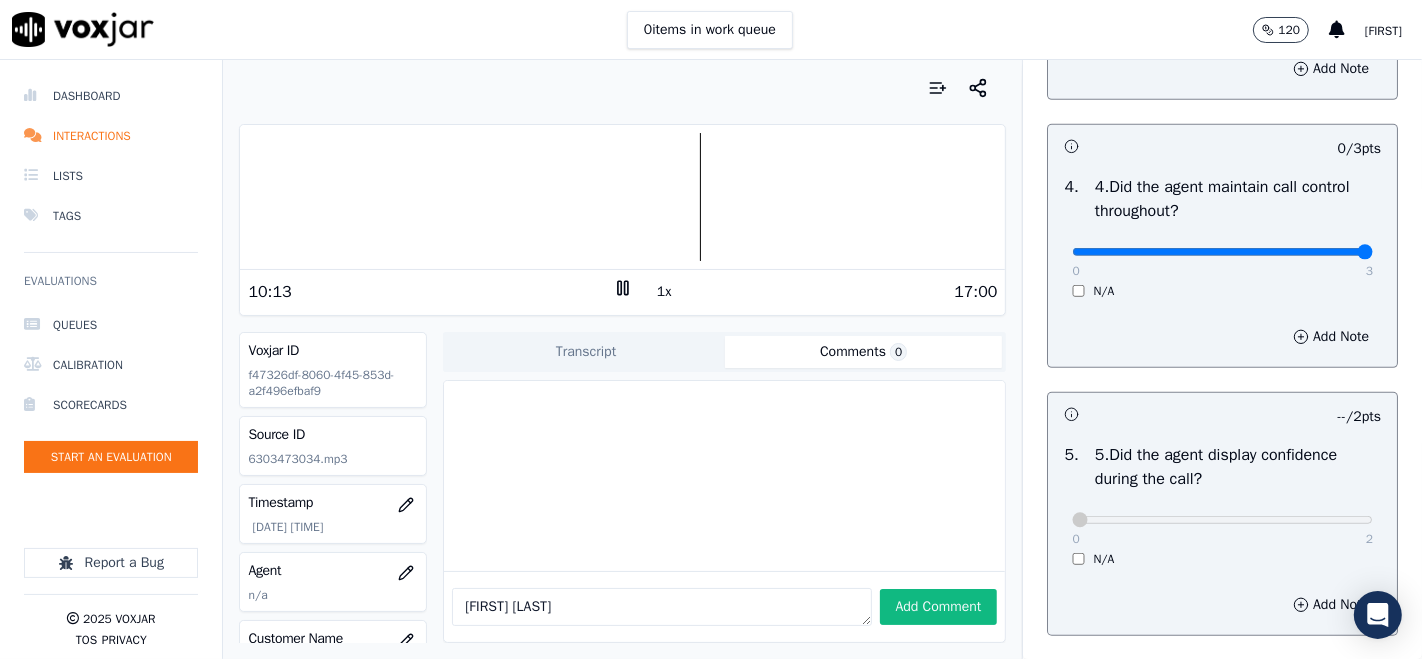 type on "3" 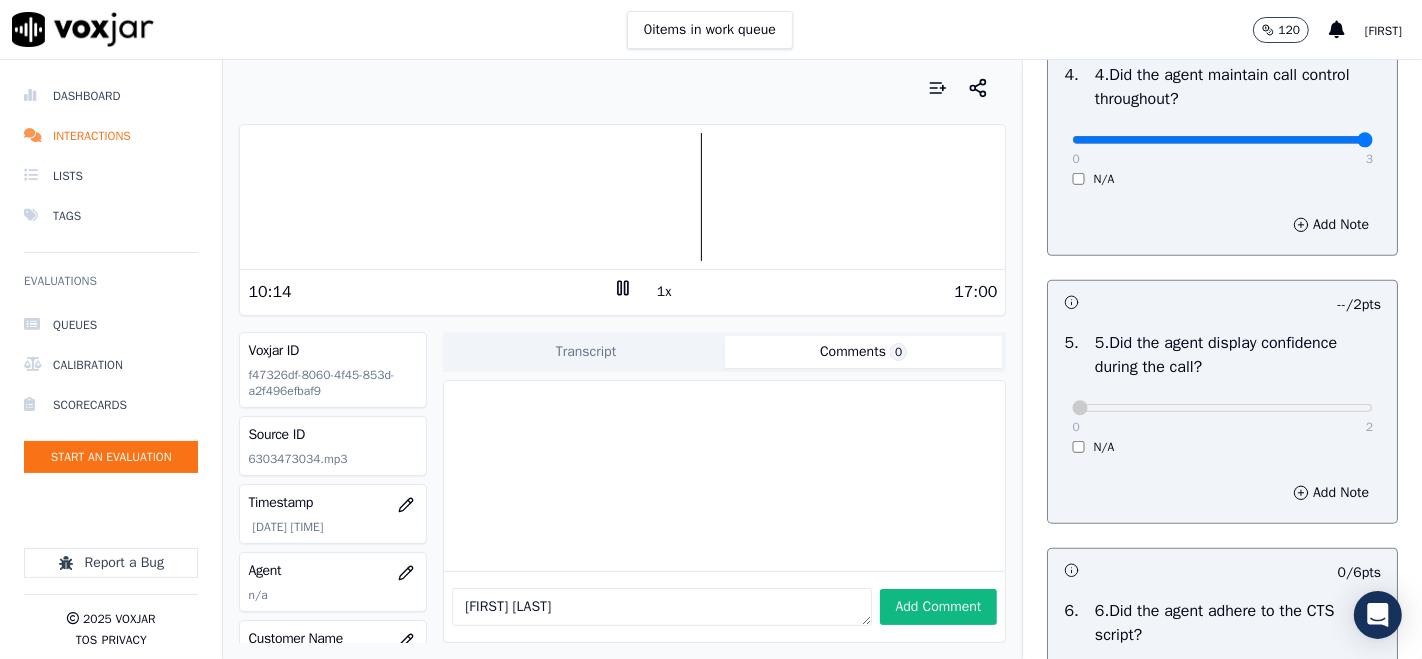 scroll, scrollTop: 1111, scrollLeft: 0, axis: vertical 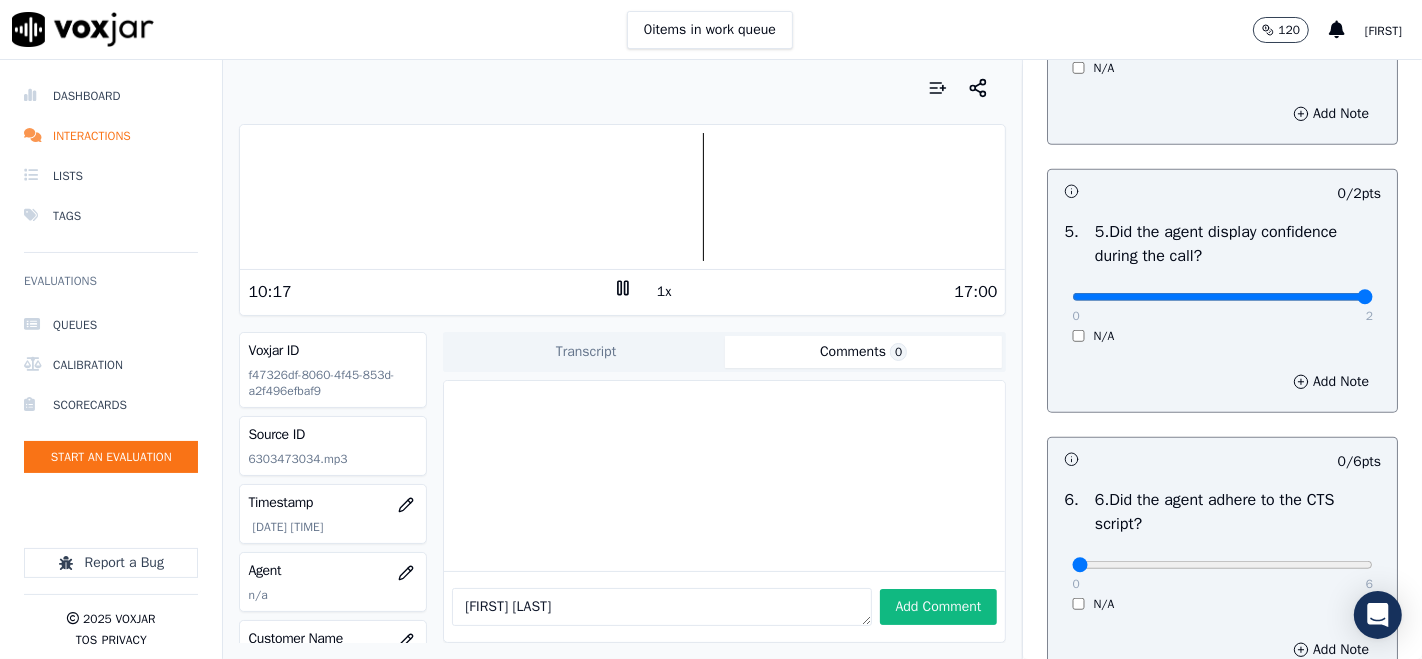 type on "2" 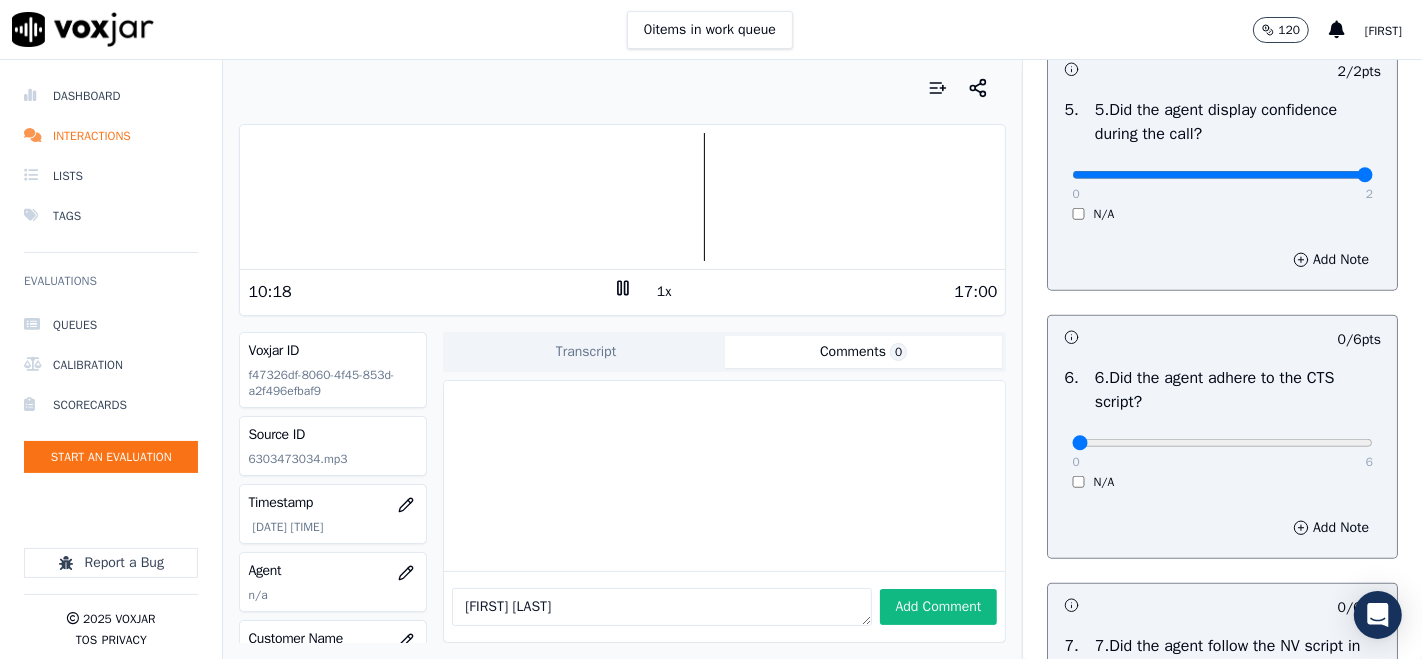 scroll, scrollTop: 1333, scrollLeft: 0, axis: vertical 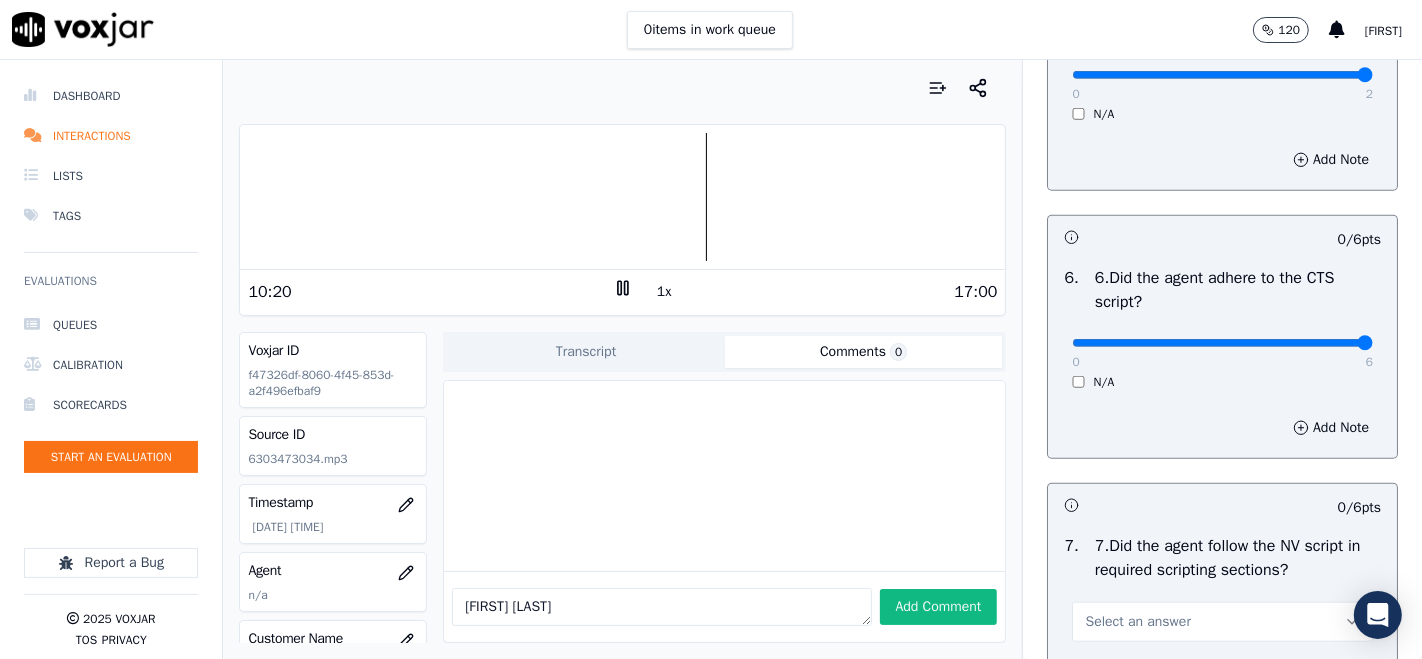 type on "6" 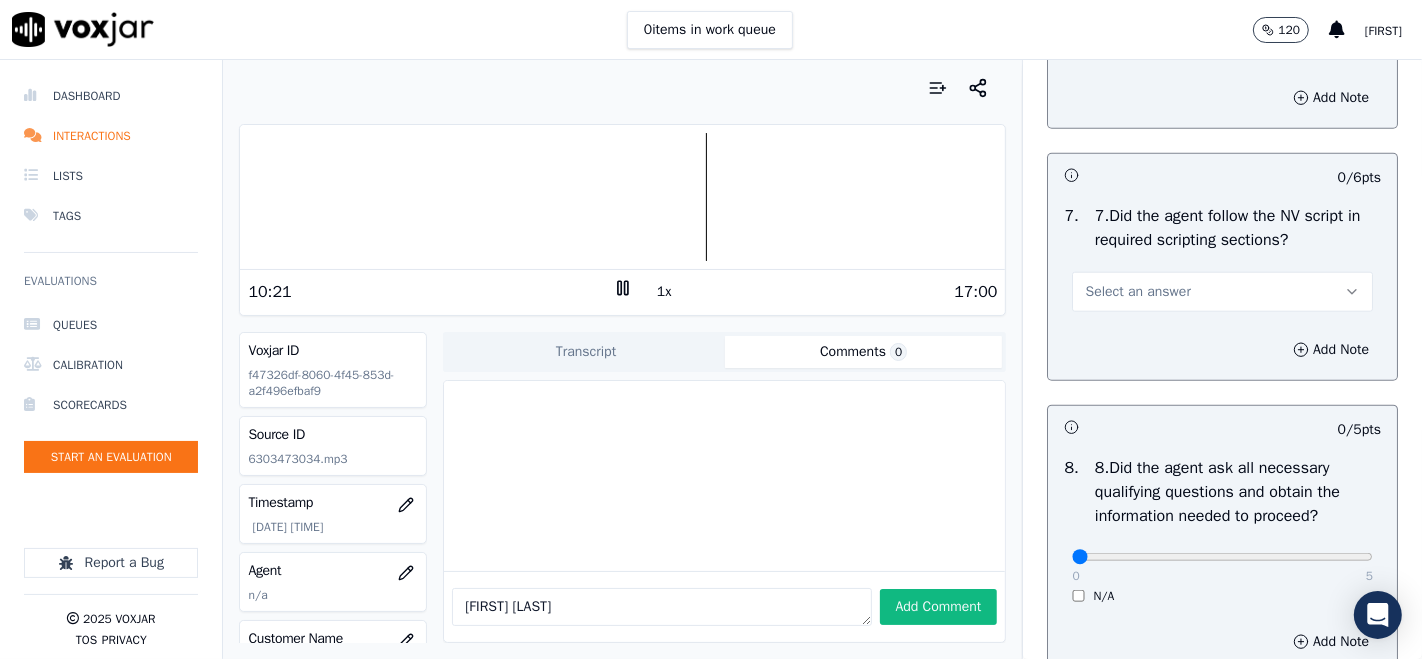 scroll, scrollTop: 1666, scrollLeft: 0, axis: vertical 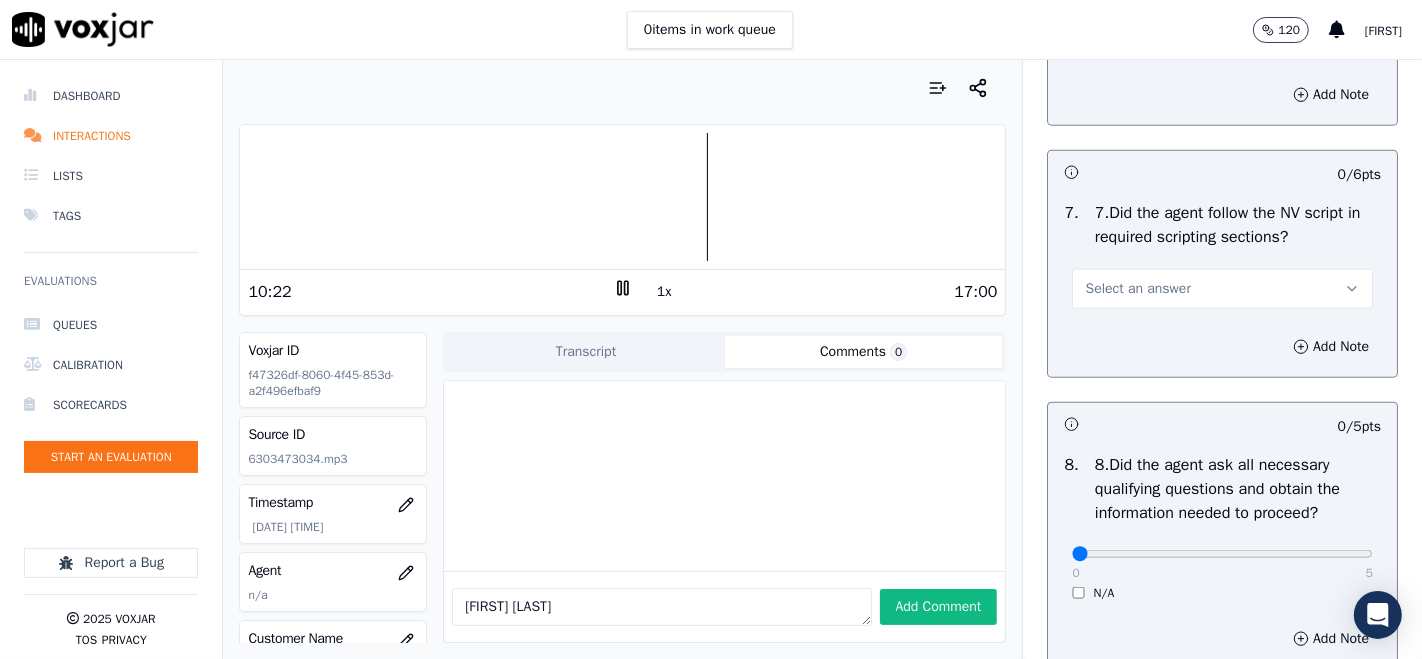 click on "Select an answer" at bounding box center [1222, 289] 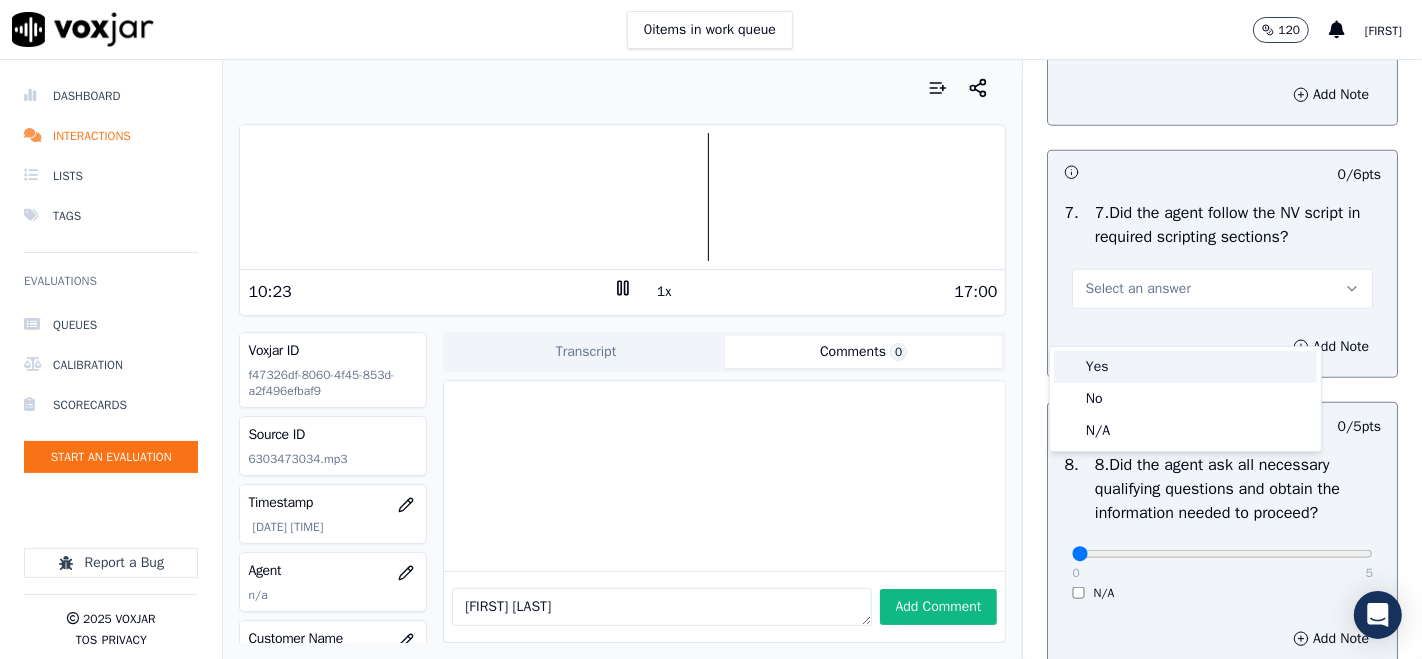 click on "Yes" at bounding box center [1185, 367] 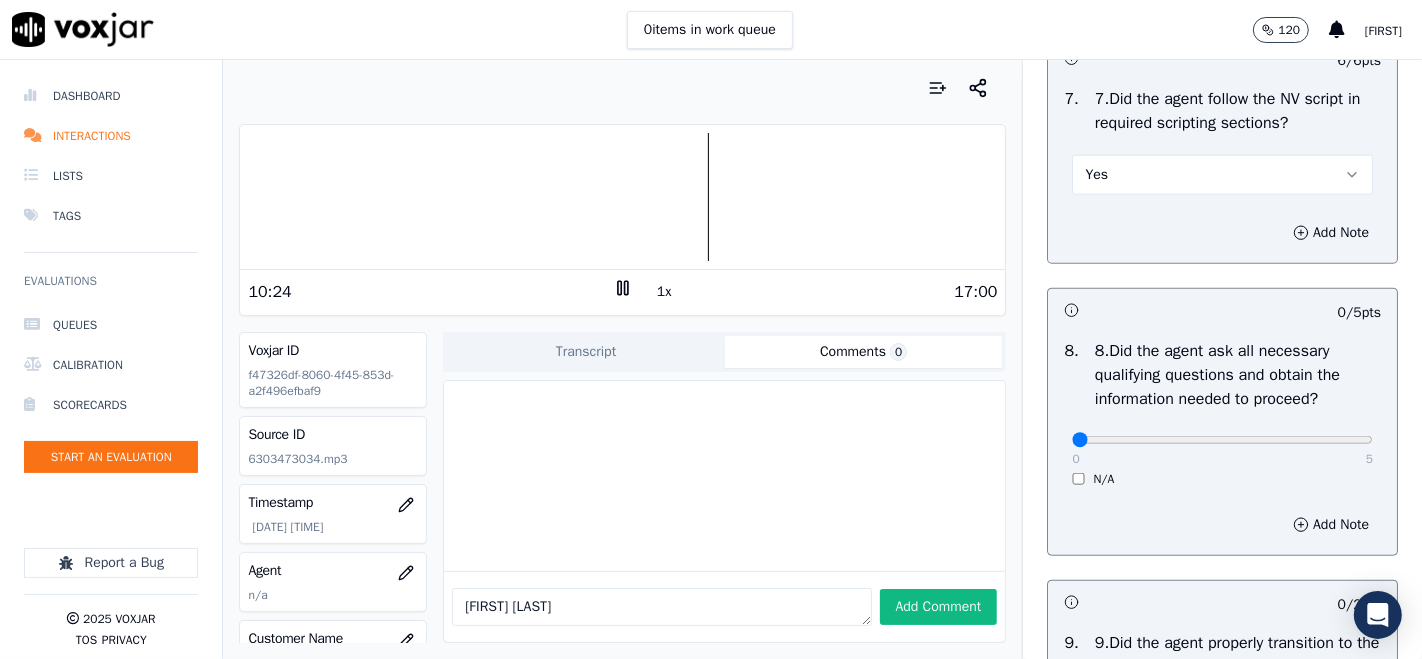 scroll, scrollTop: 1888, scrollLeft: 0, axis: vertical 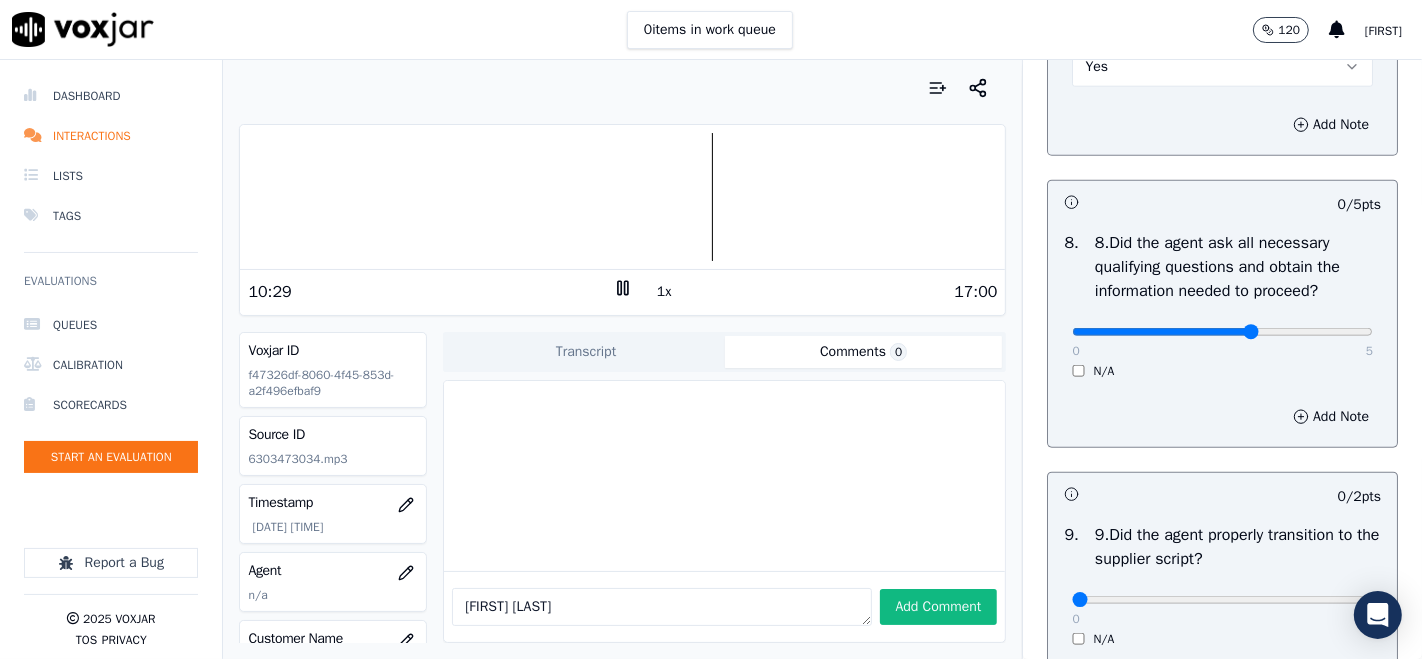 type on "3" 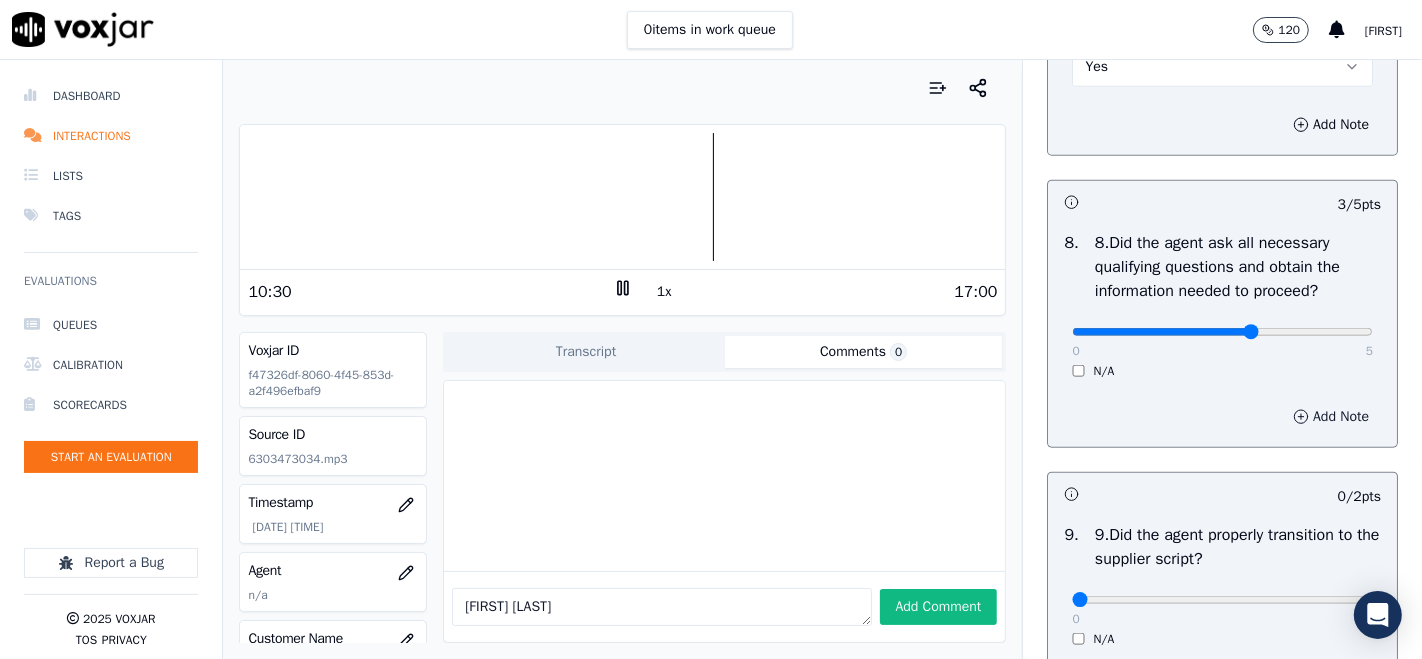 click on "Add Note" at bounding box center [1331, 417] 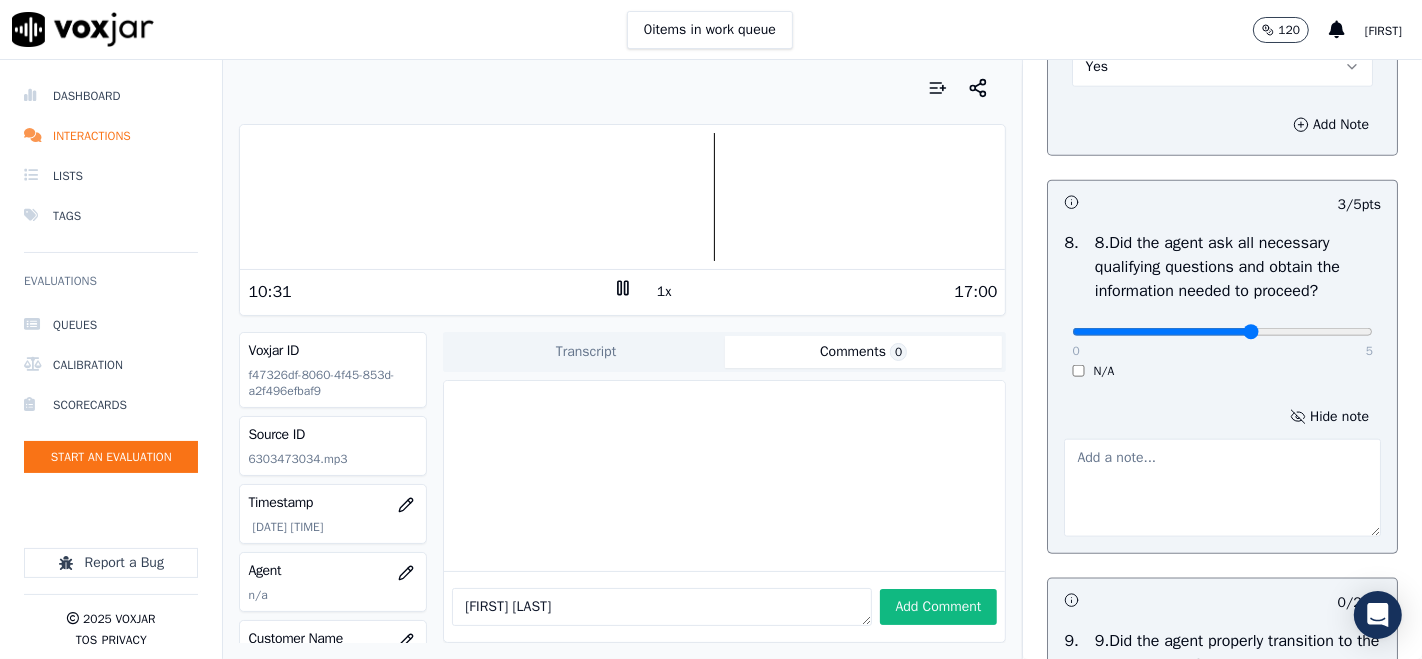 click at bounding box center (1222, 488) 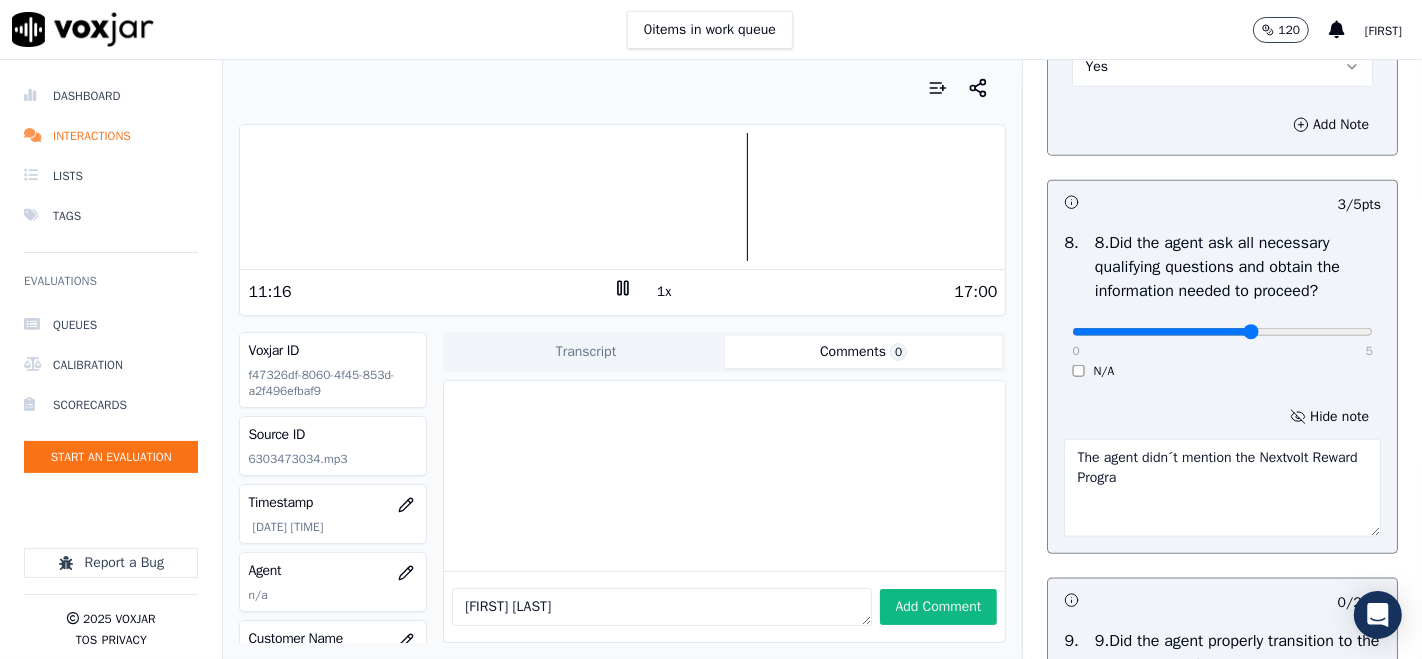 type on "The agent didn´t mention the Nextvolt Reward Program" 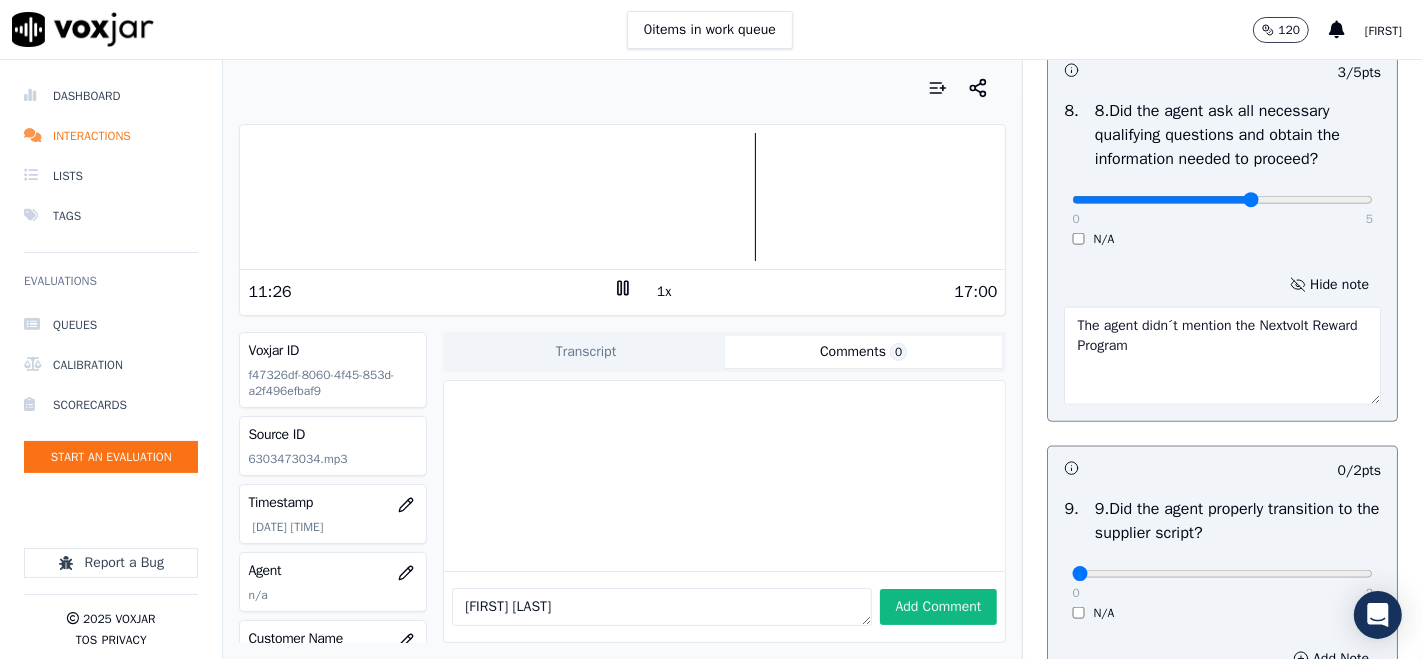 scroll, scrollTop: 2000, scrollLeft: 0, axis: vertical 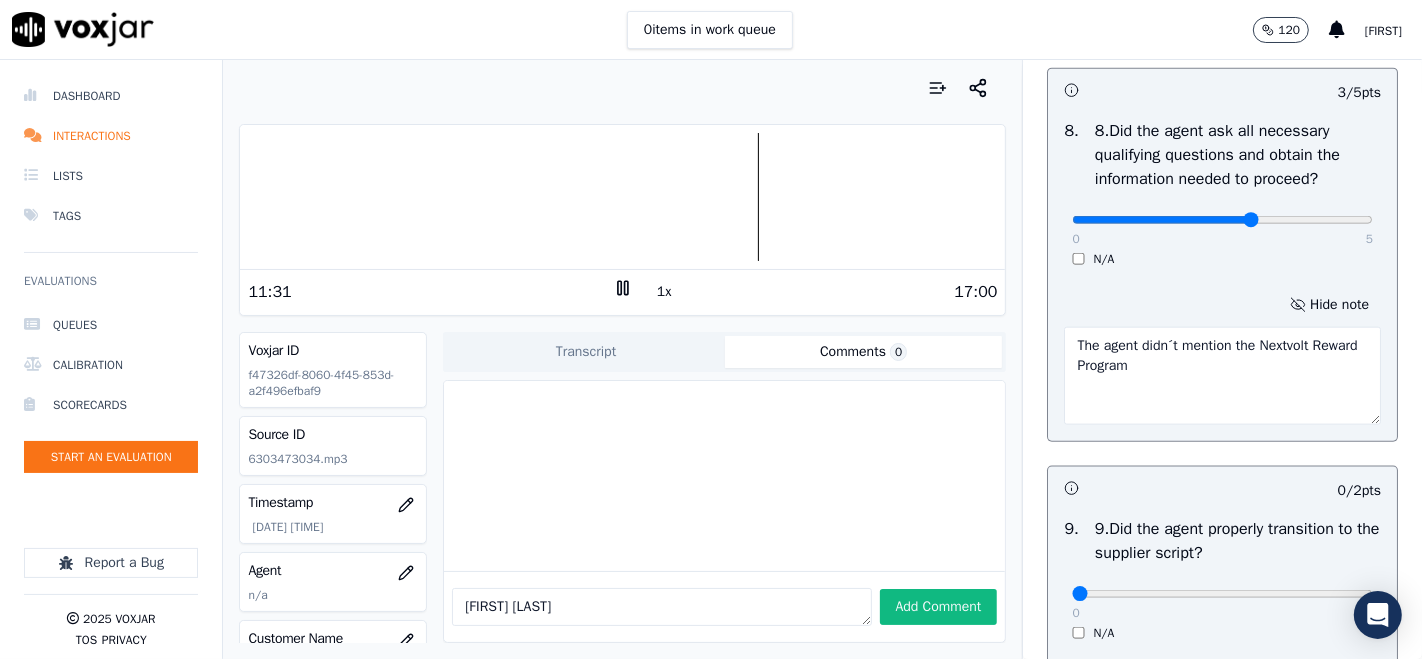 drag, startPoint x: 1149, startPoint y: 392, endPoint x: 1000, endPoint y: 368, distance: 150.9205 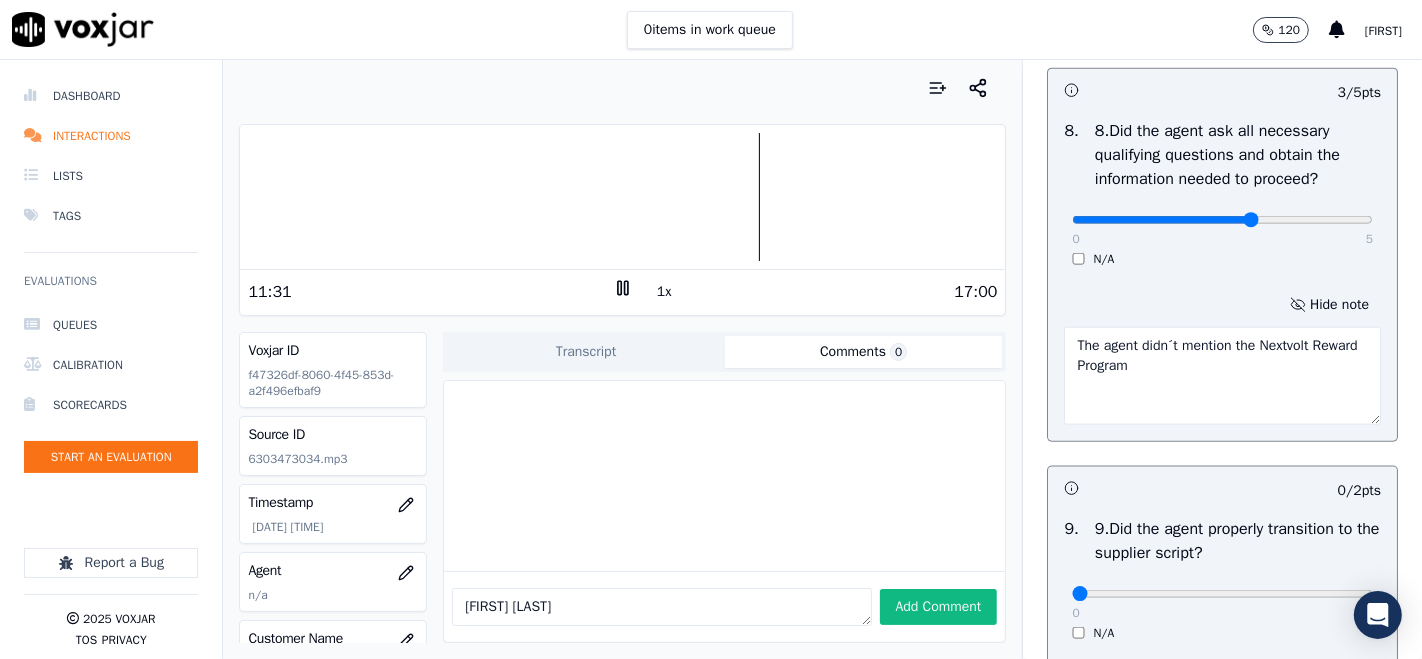 type 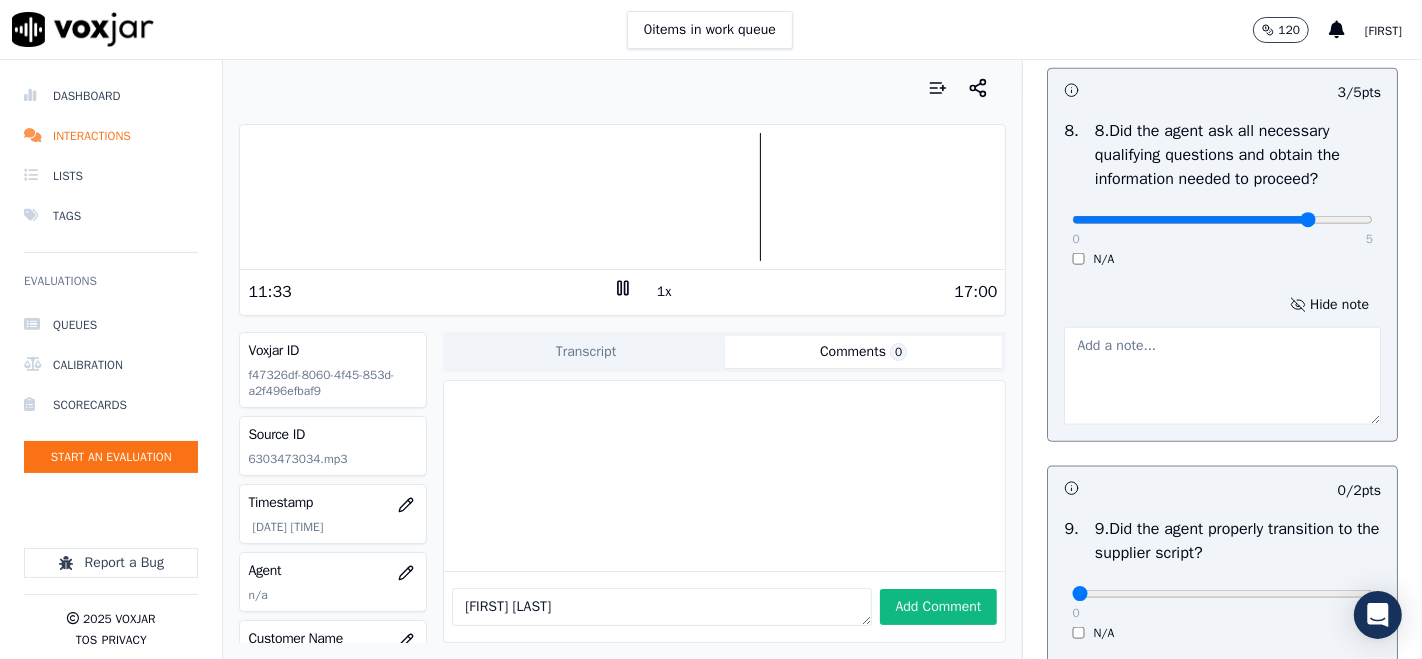 click at bounding box center [1222, -1640] 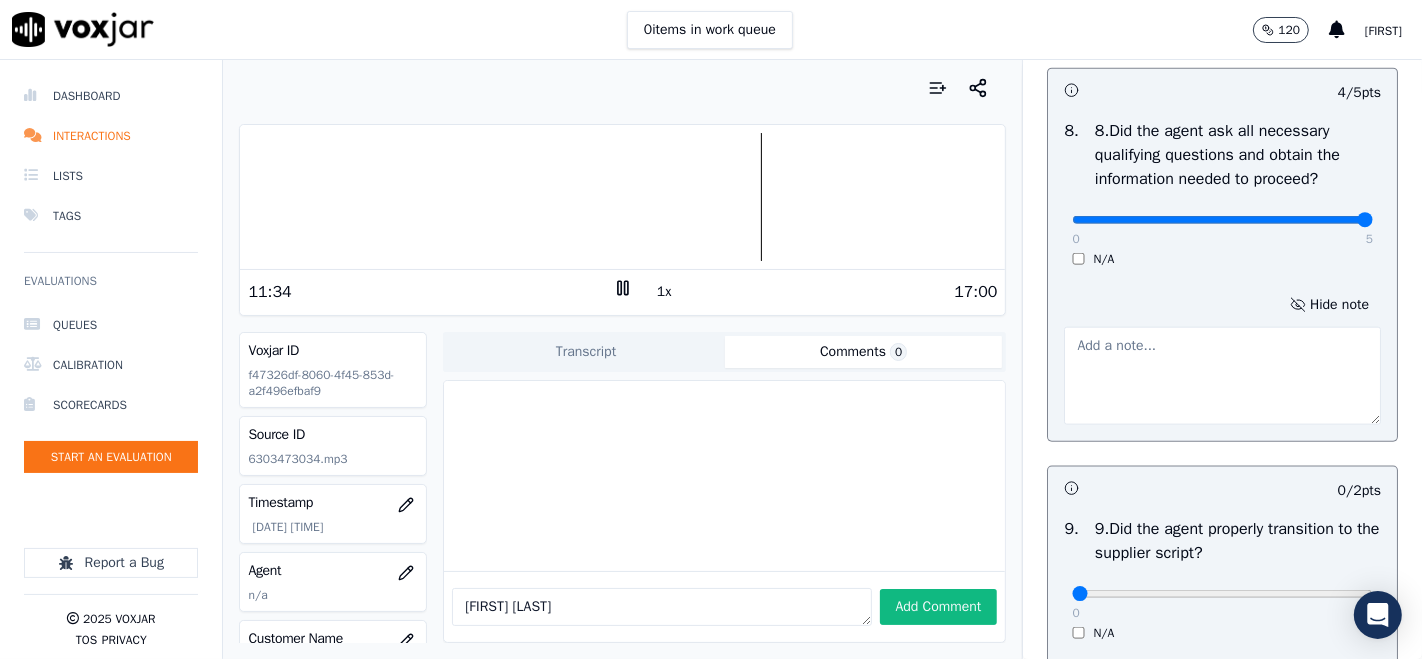 type on "5" 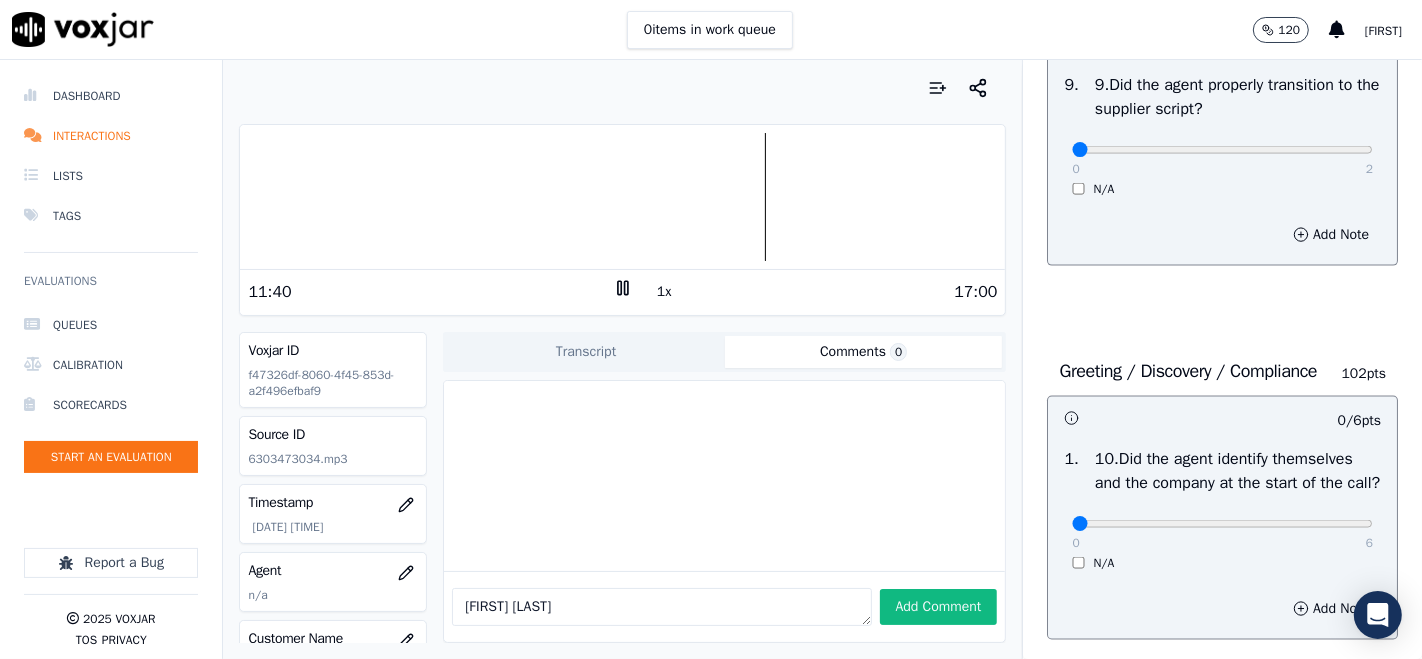 scroll, scrollTop: 2333, scrollLeft: 0, axis: vertical 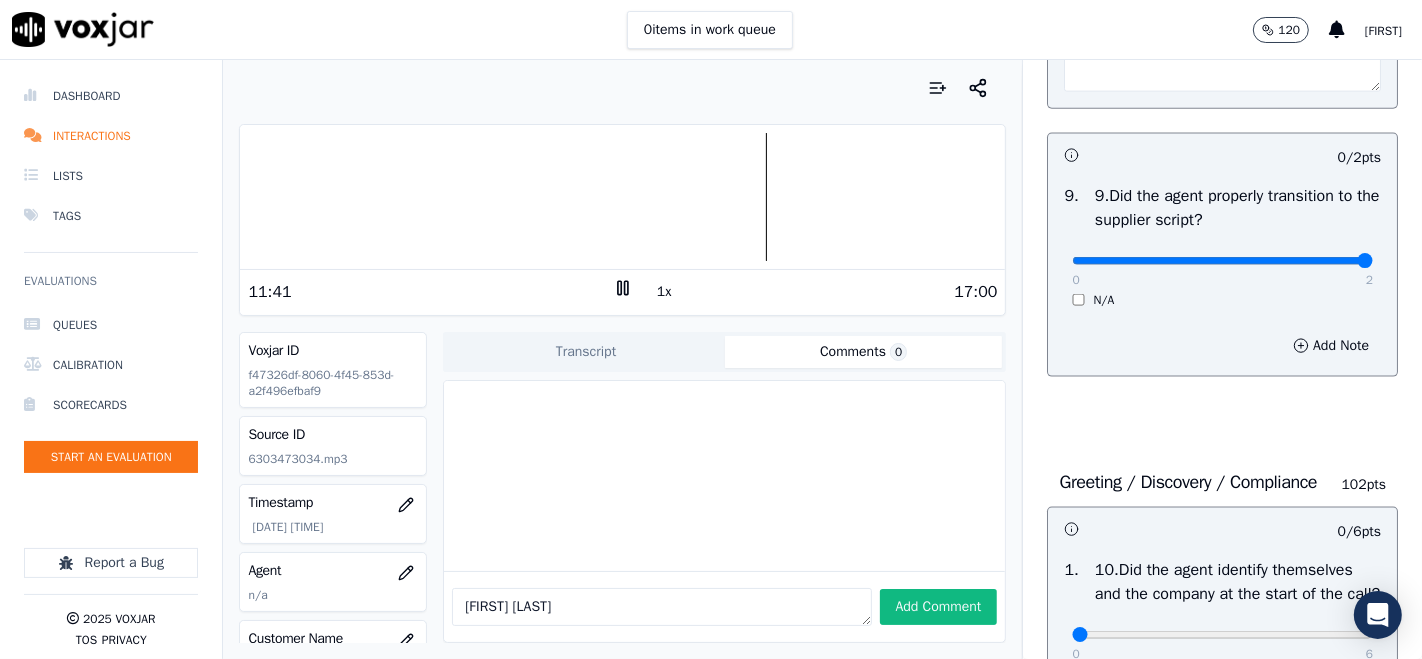 type on "2" 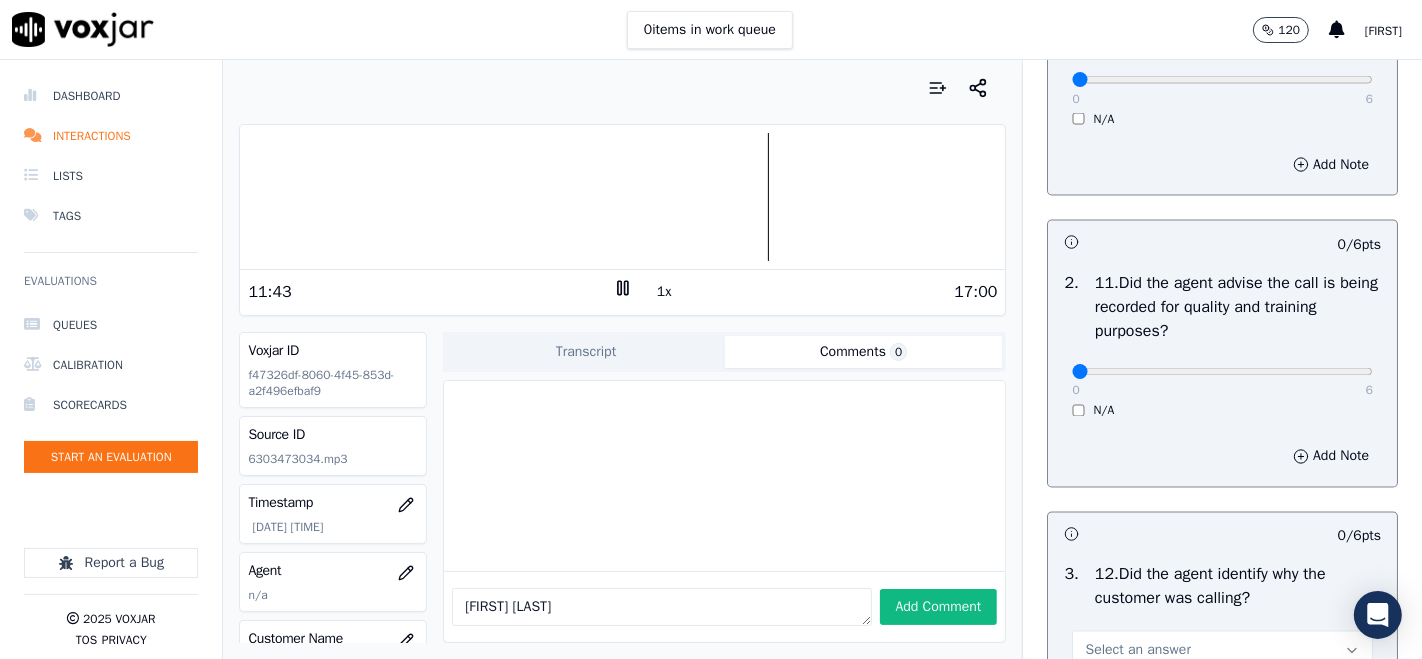 scroll, scrollTop: 2777, scrollLeft: 0, axis: vertical 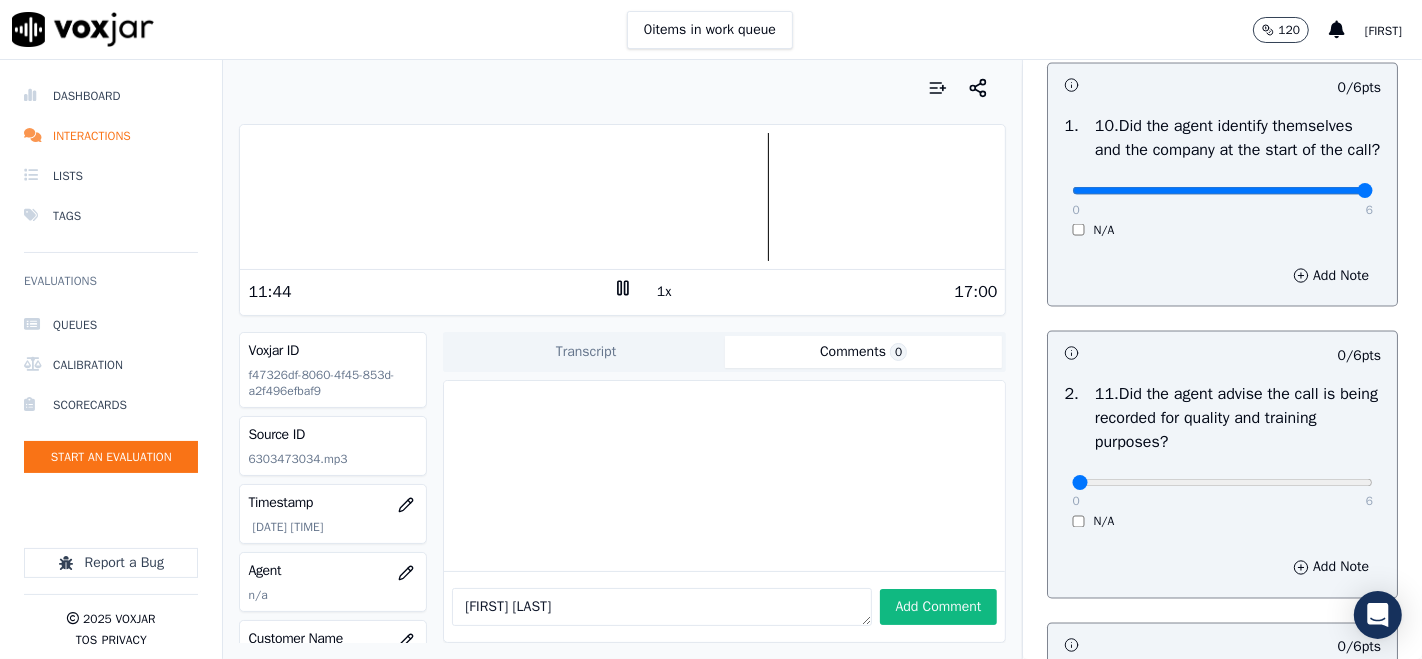 type on "6" 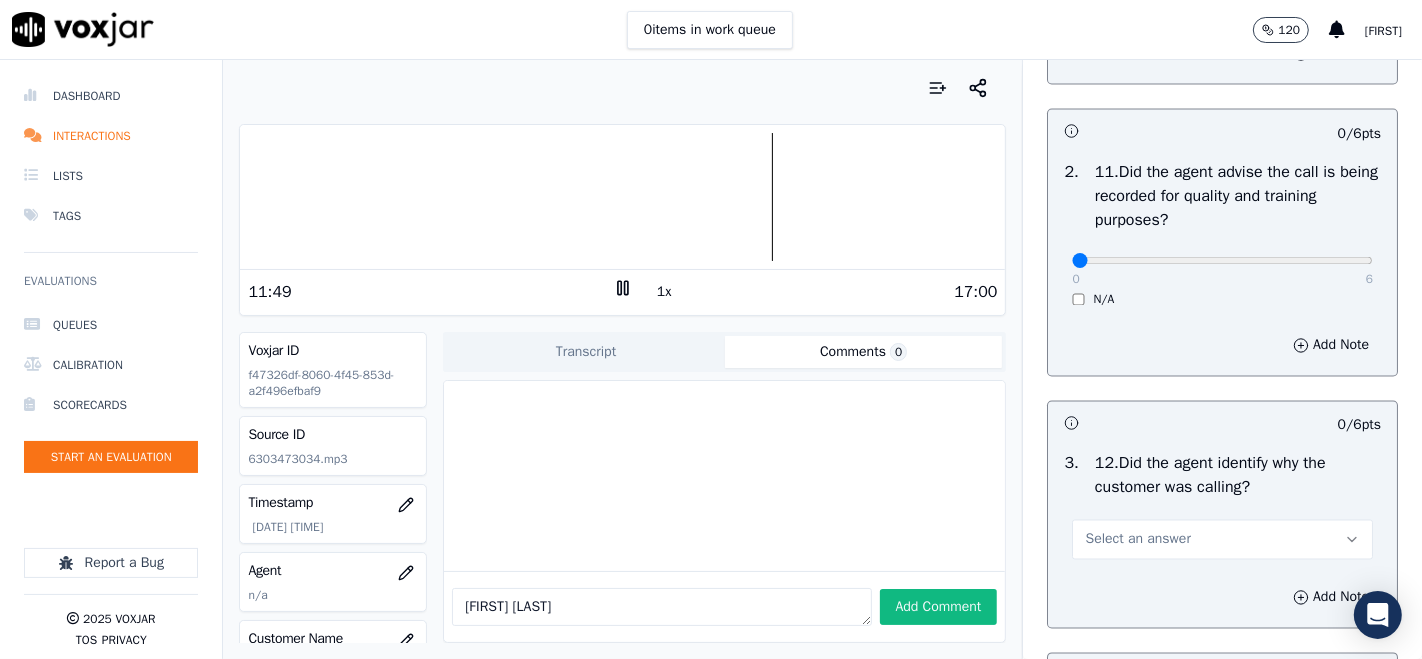 scroll, scrollTop: 3000, scrollLeft: 0, axis: vertical 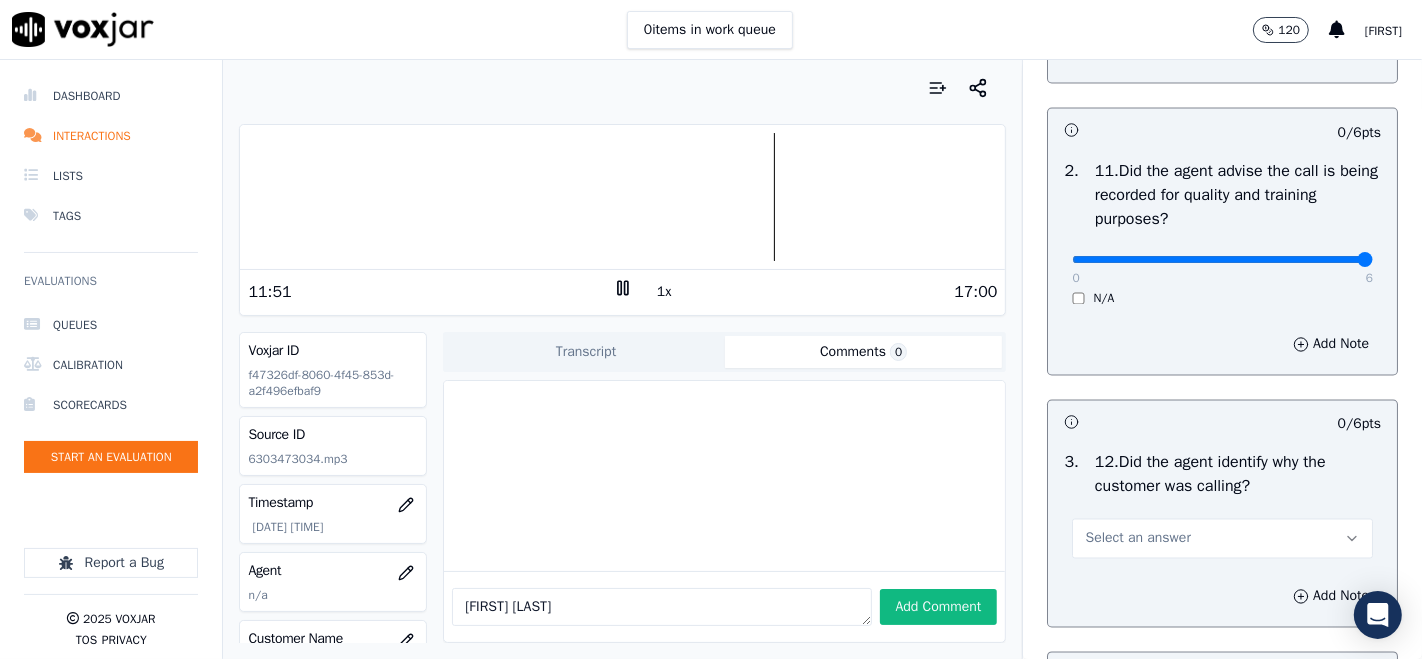 type on "6" 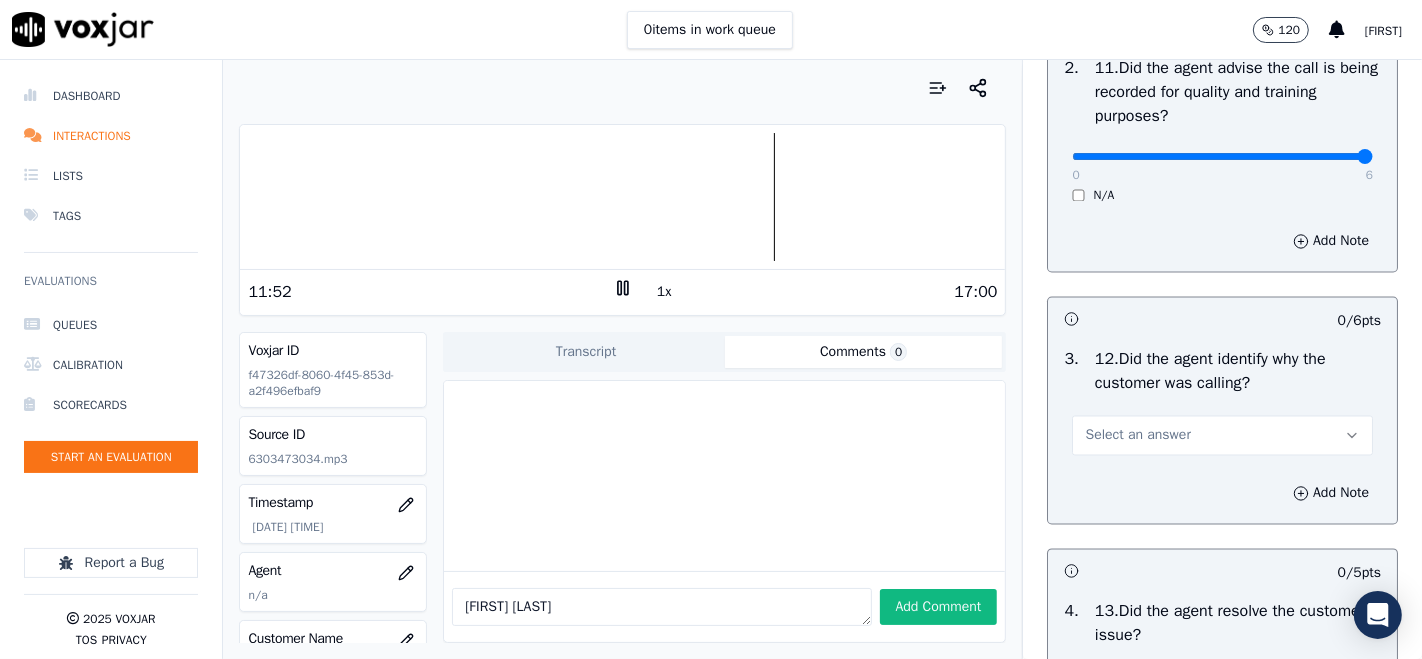 scroll, scrollTop: 3222, scrollLeft: 0, axis: vertical 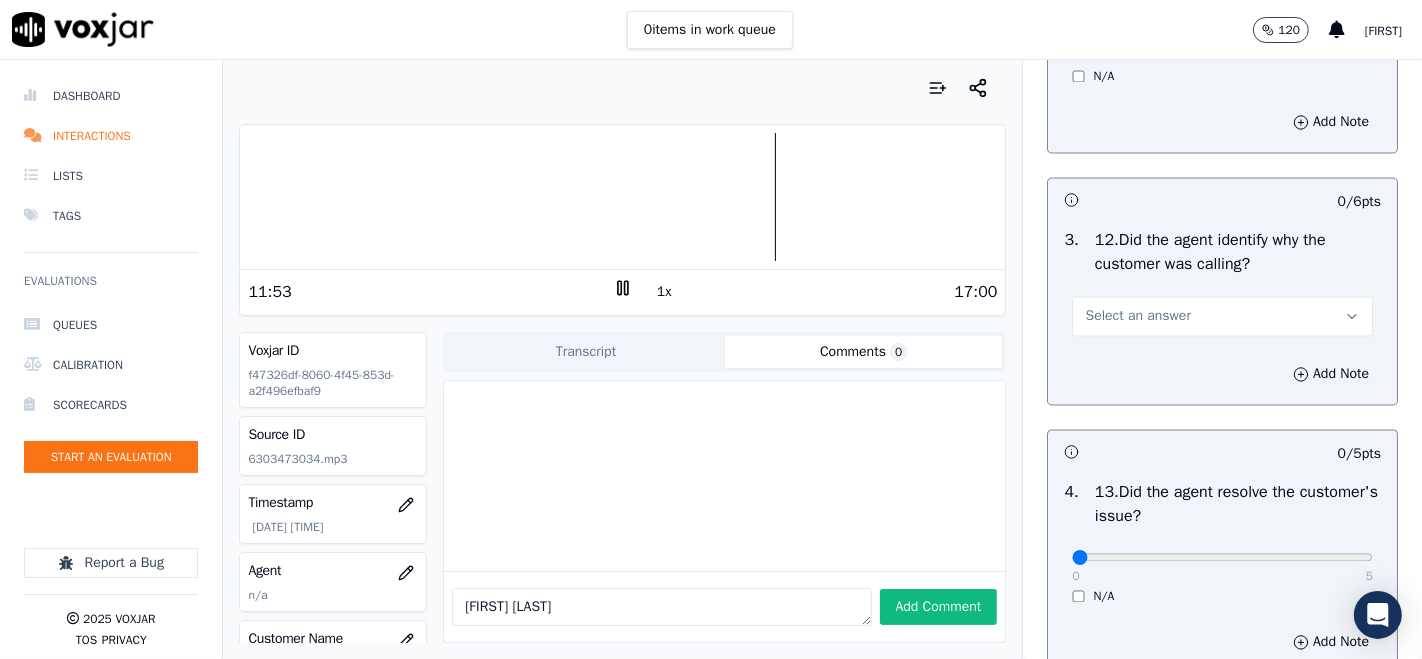 click on "Select an answer" at bounding box center [1222, 317] 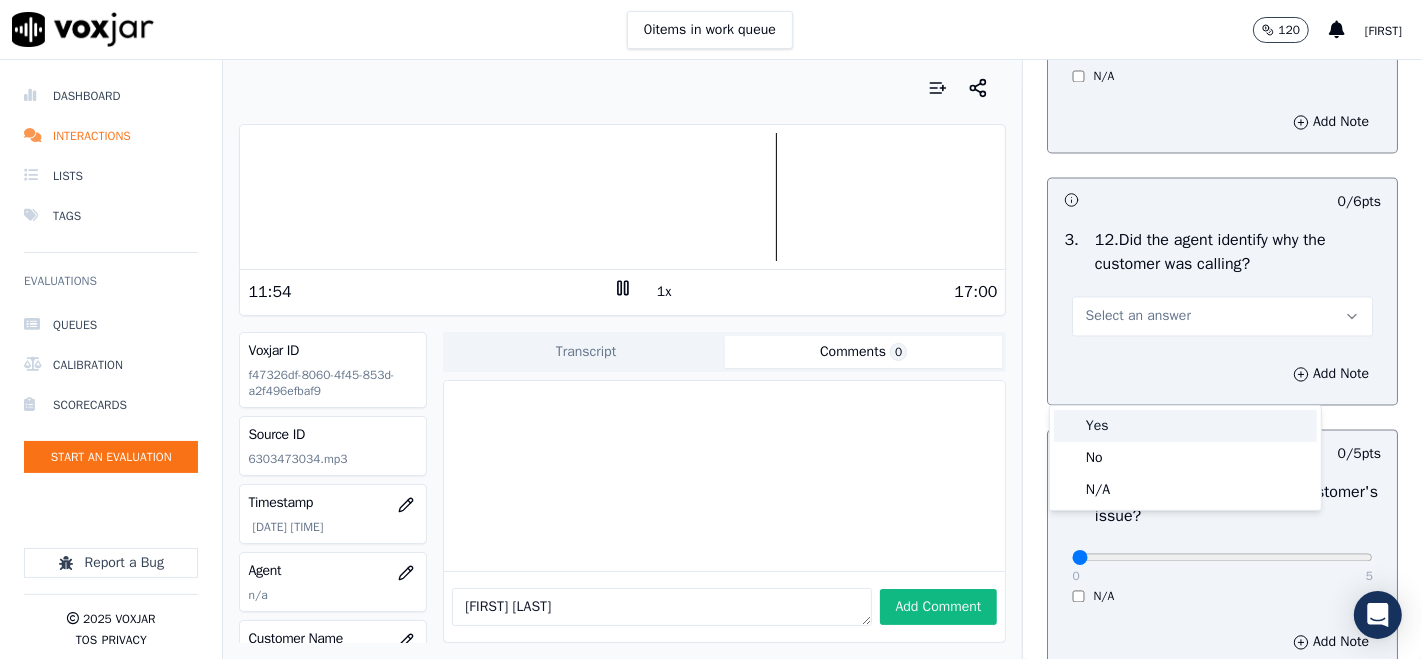 click on "Yes" at bounding box center [1185, 426] 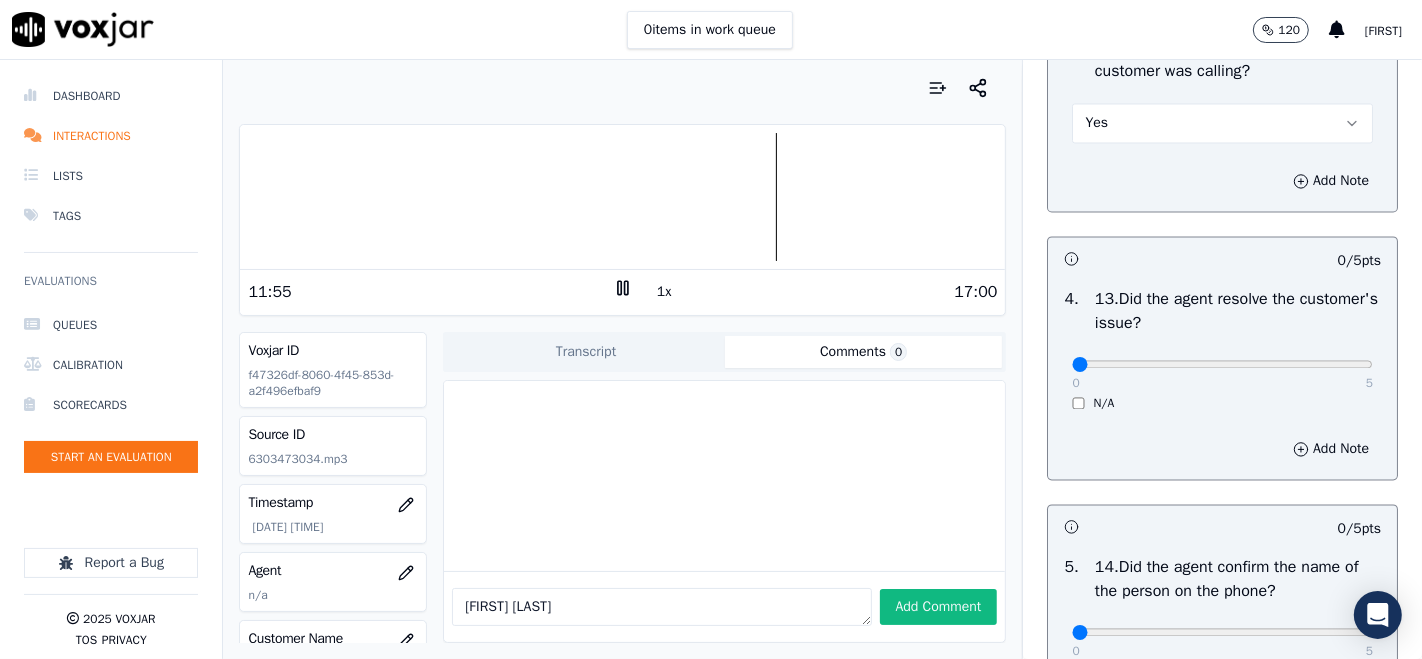 scroll, scrollTop: 3444, scrollLeft: 0, axis: vertical 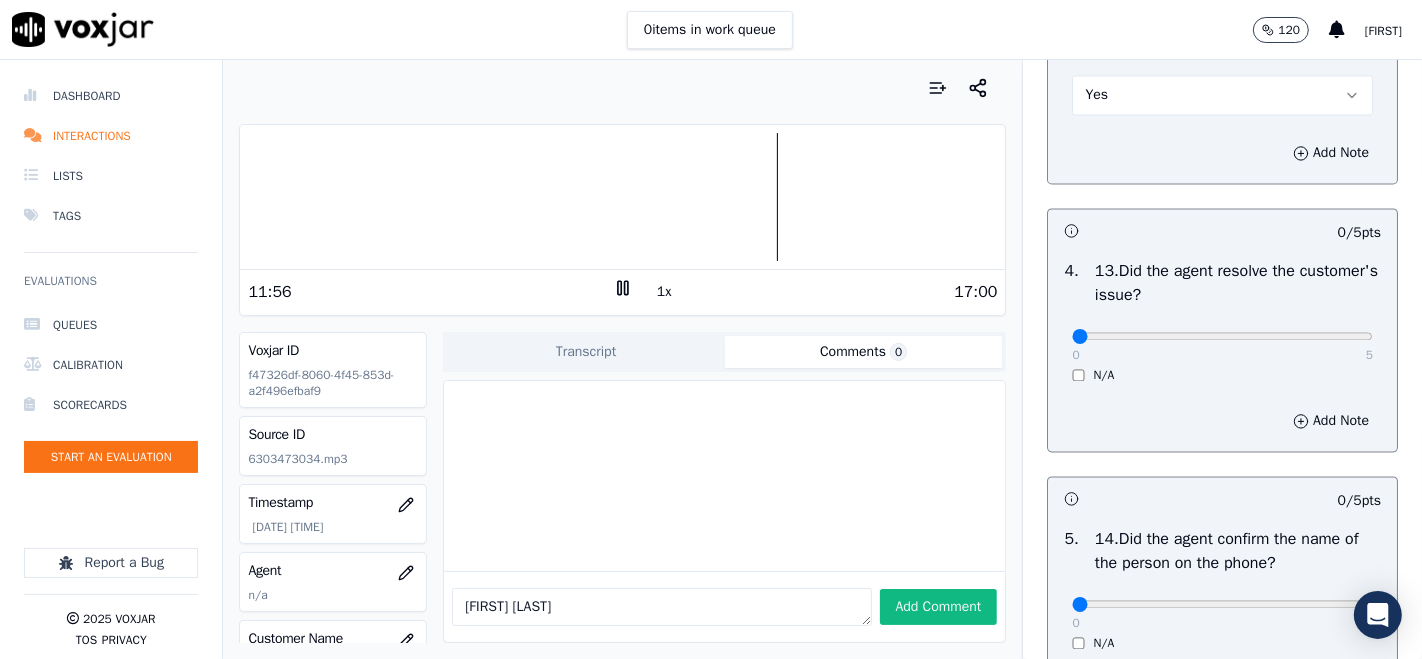 click on "0   5" at bounding box center [1222, 335] 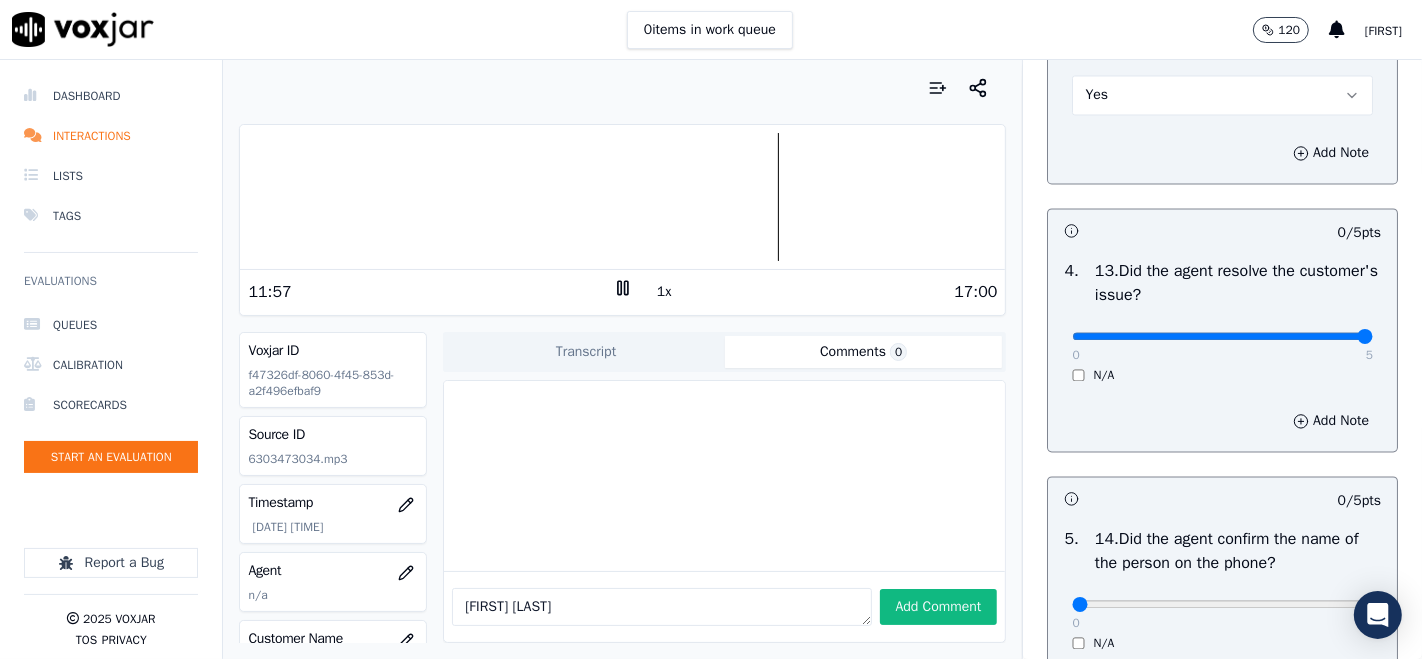 type on "5" 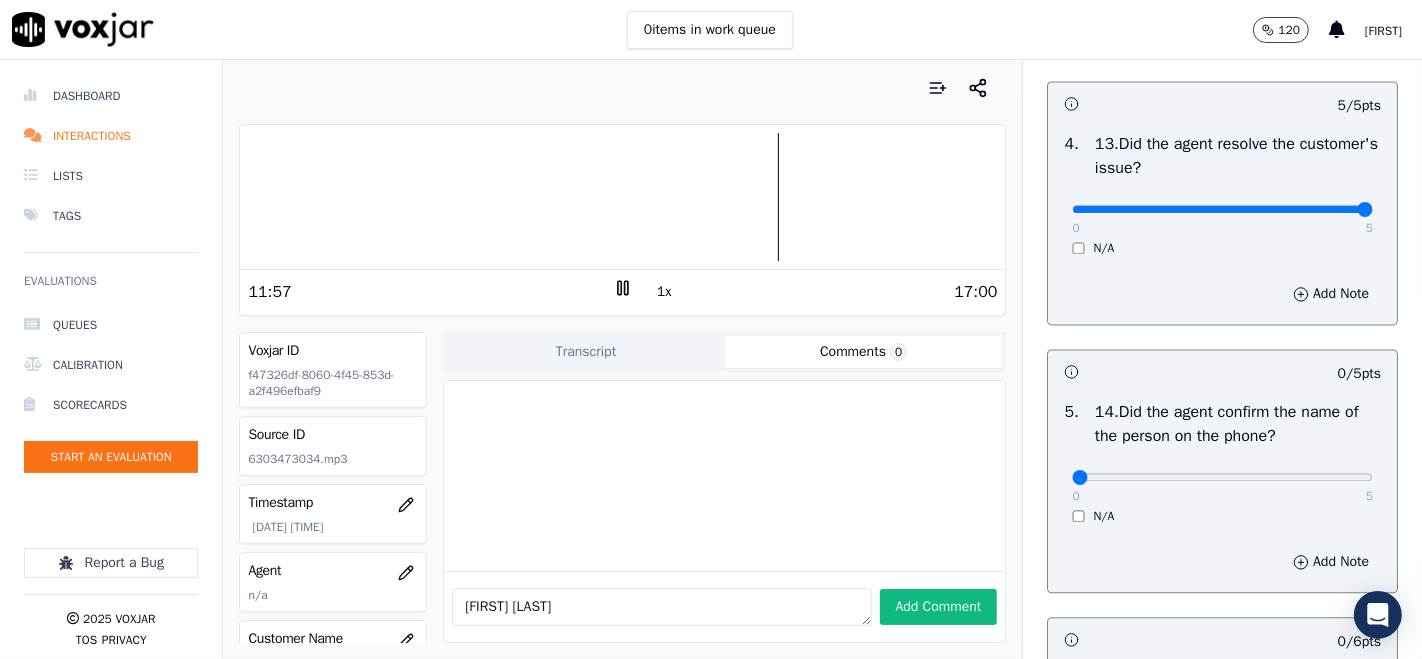 scroll, scrollTop: 3666, scrollLeft: 0, axis: vertical 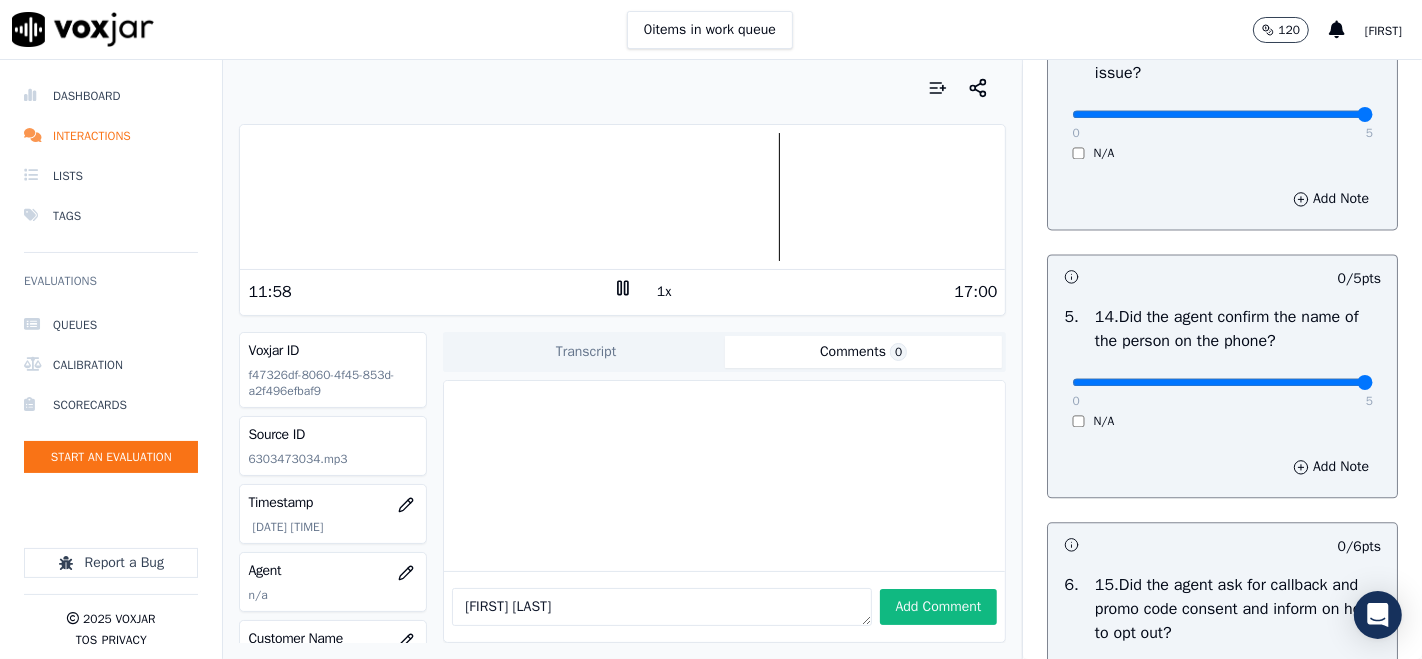 type on "5" 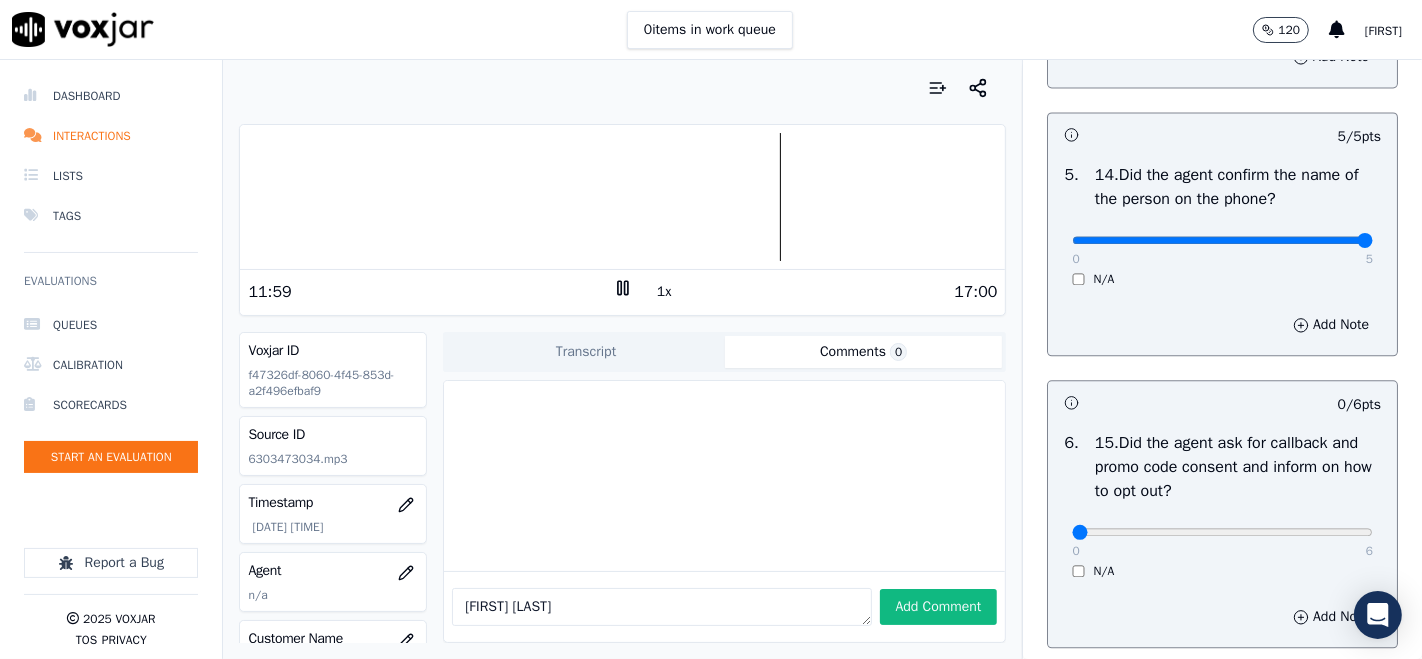 scroll, scrollTop: 3888, scrollLeft: 0, axis: vertical 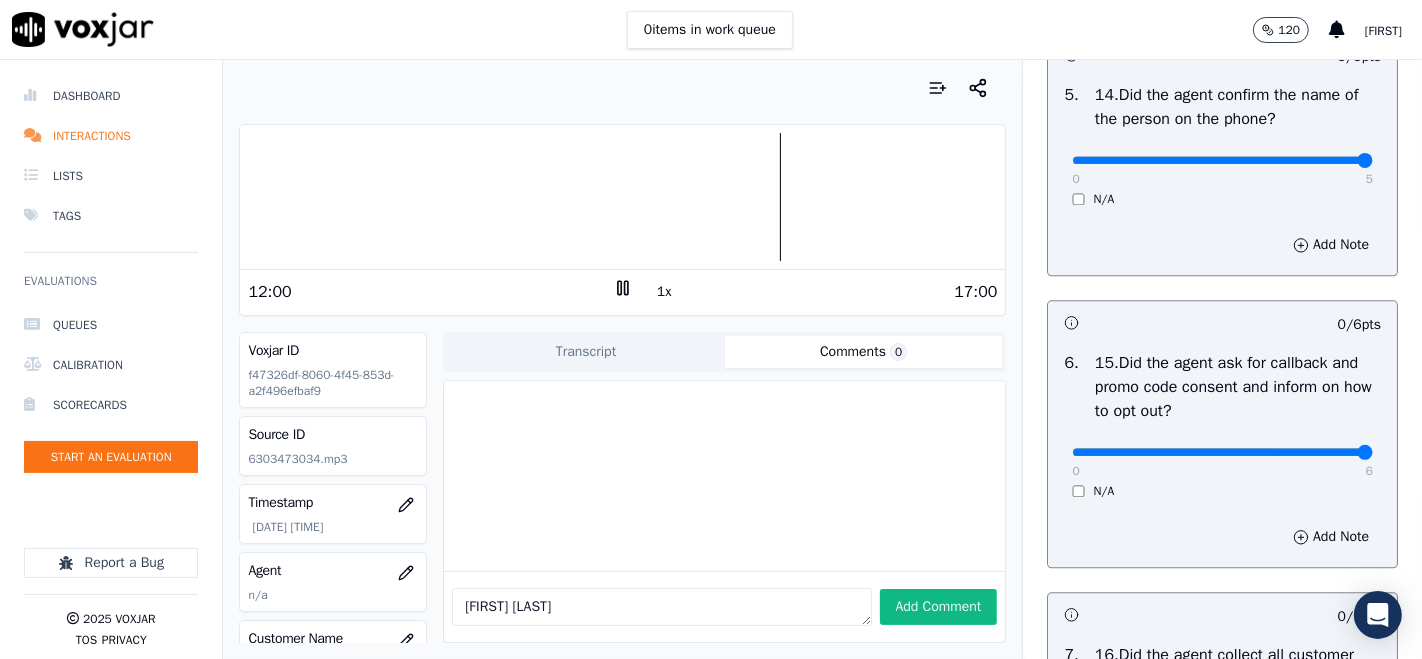 type on "6" 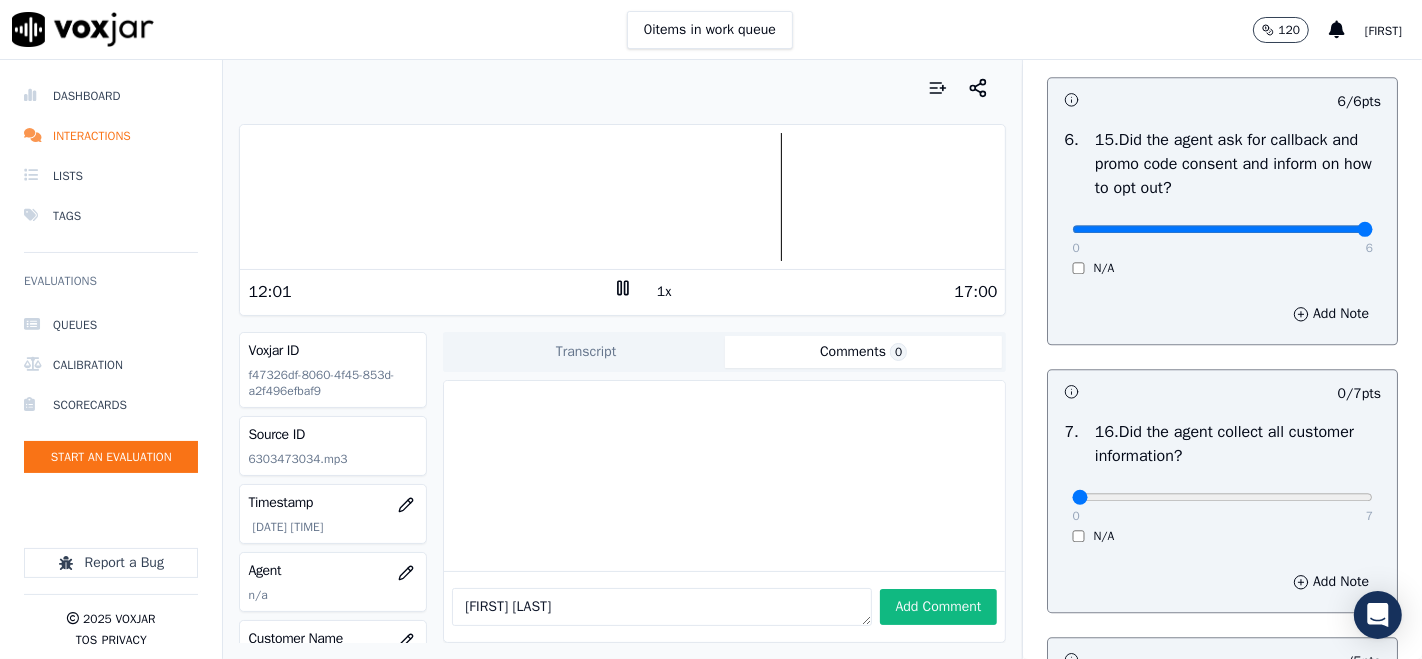 scroll, scrollTop: 4222, scrollLeft: 0, axis: vertical 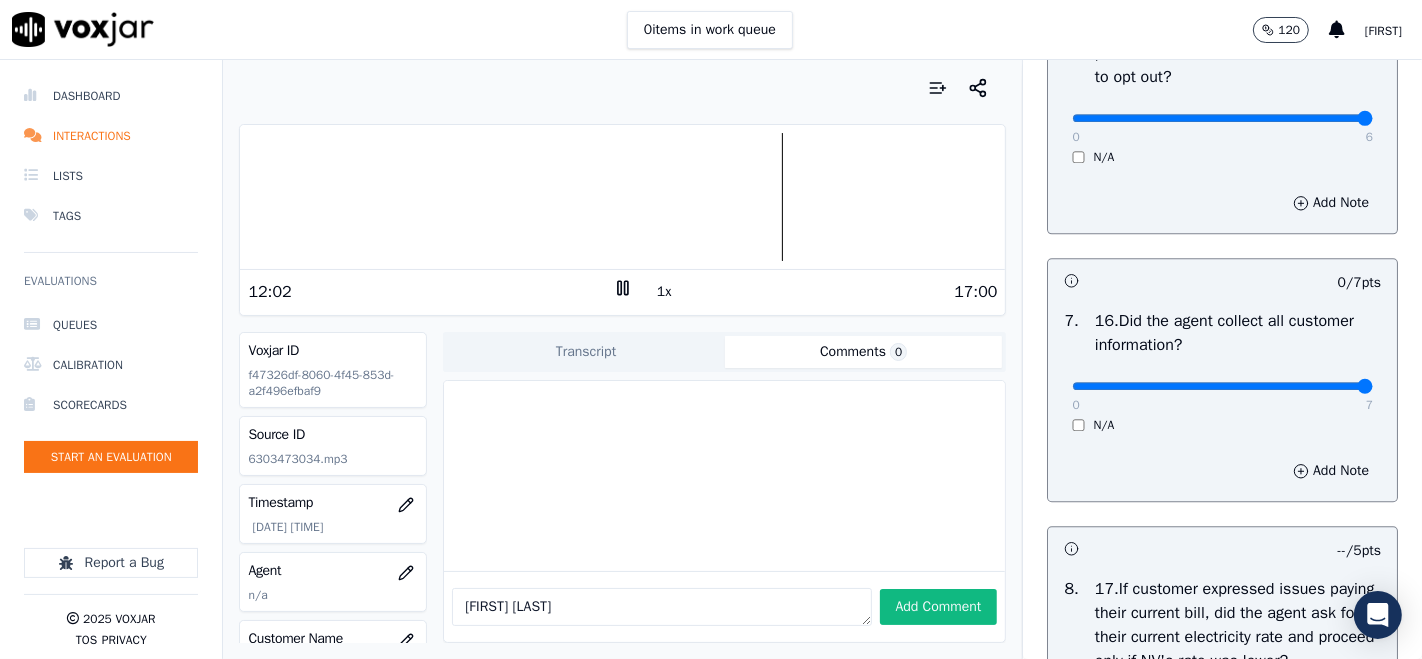 type on "7" 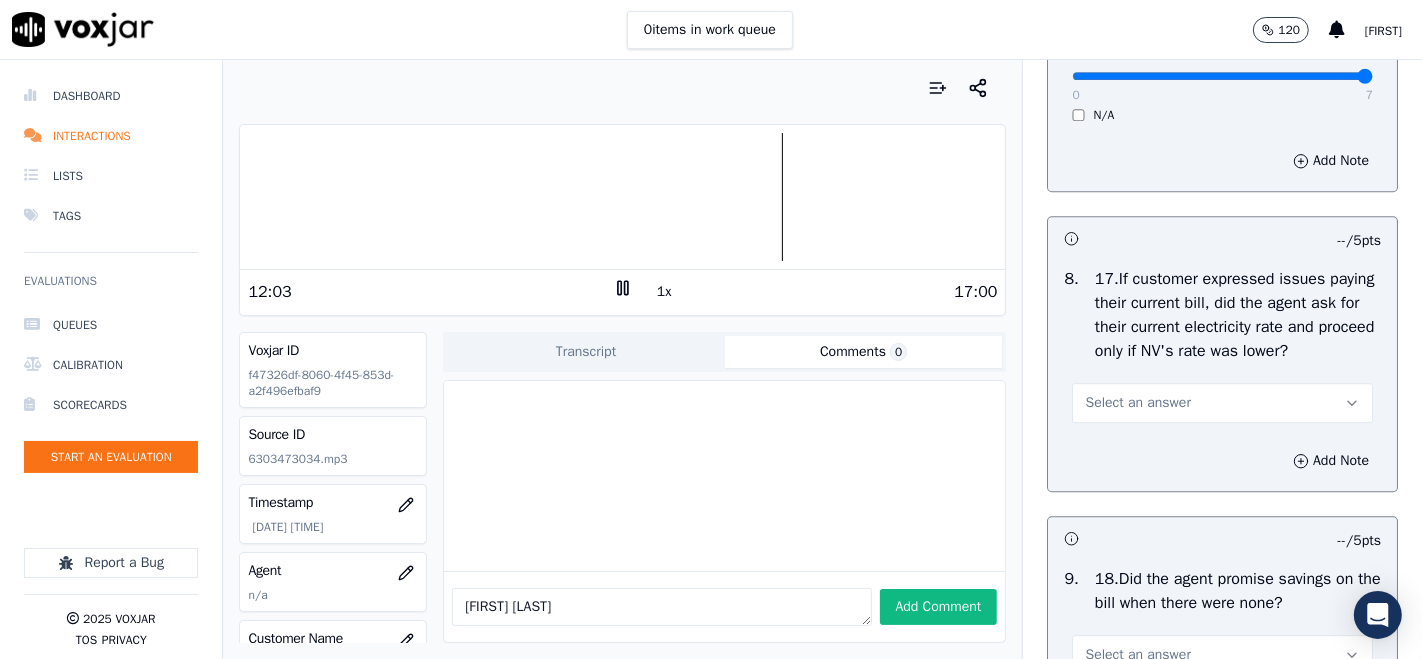 scroll, scrollTop: 4555, scrollLeft: 0, axis: vertical 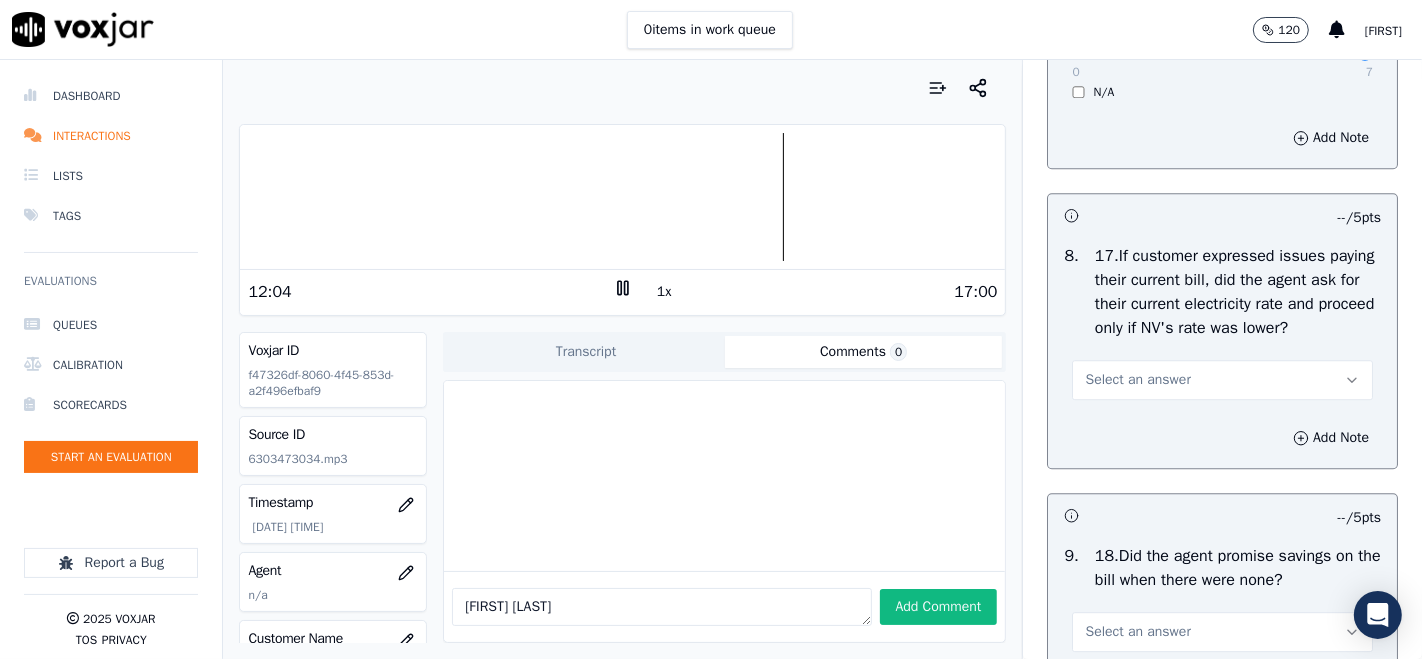 click on "Select an answer" at bounding box center [1222, 380] 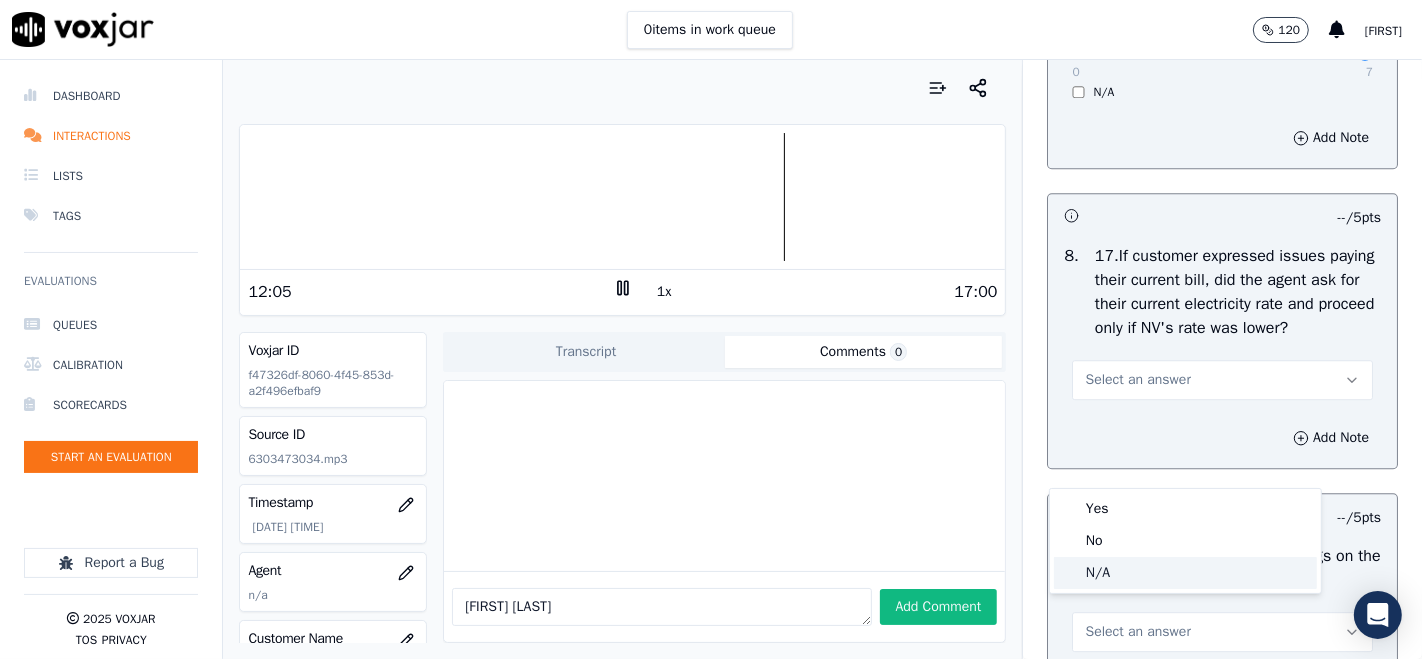 click on "N/A" 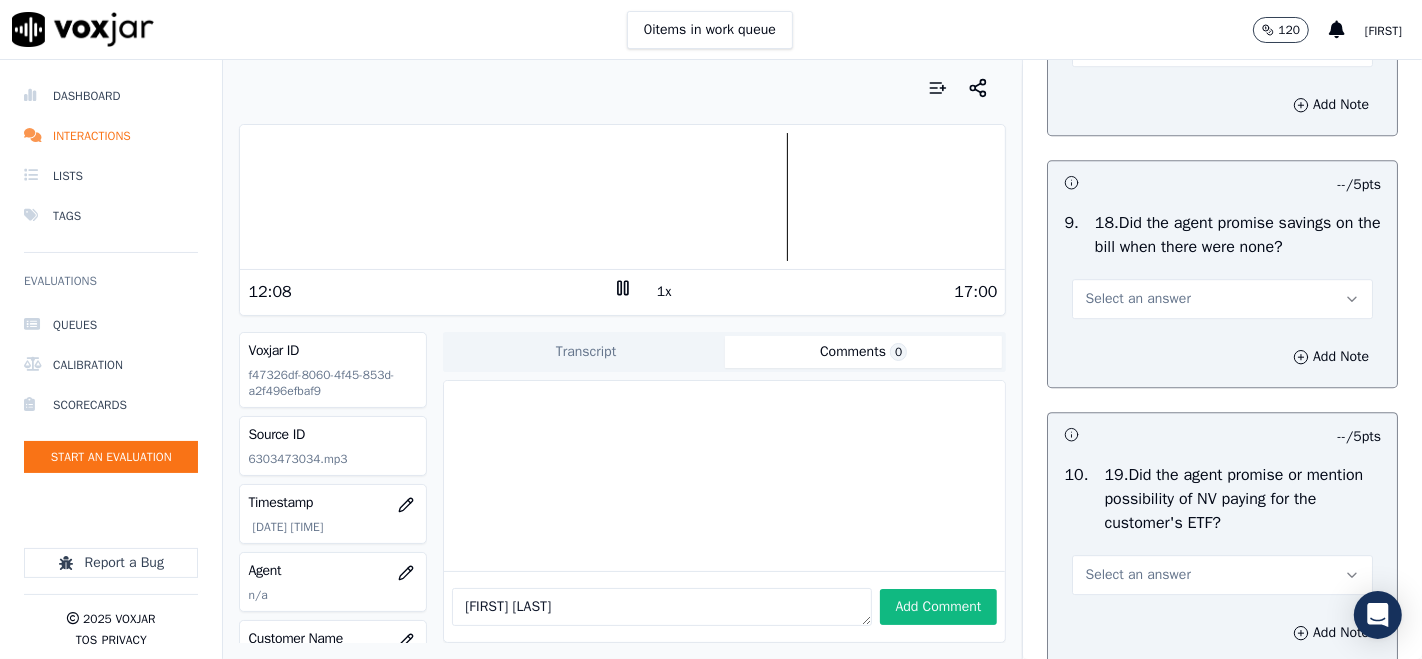 scroll, scrollTop: 4777, scrollLeft: 0, axis: vertical 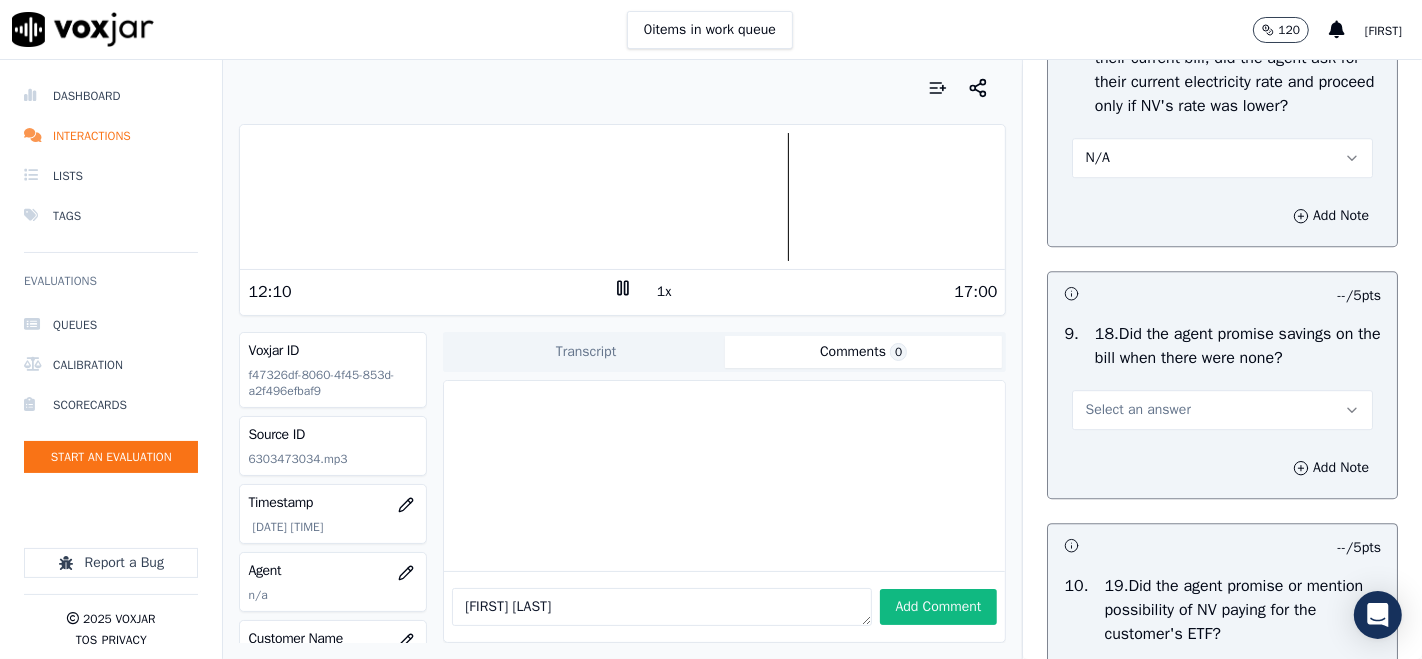 click on "Select an answer" at bounding box center [1222, 410] 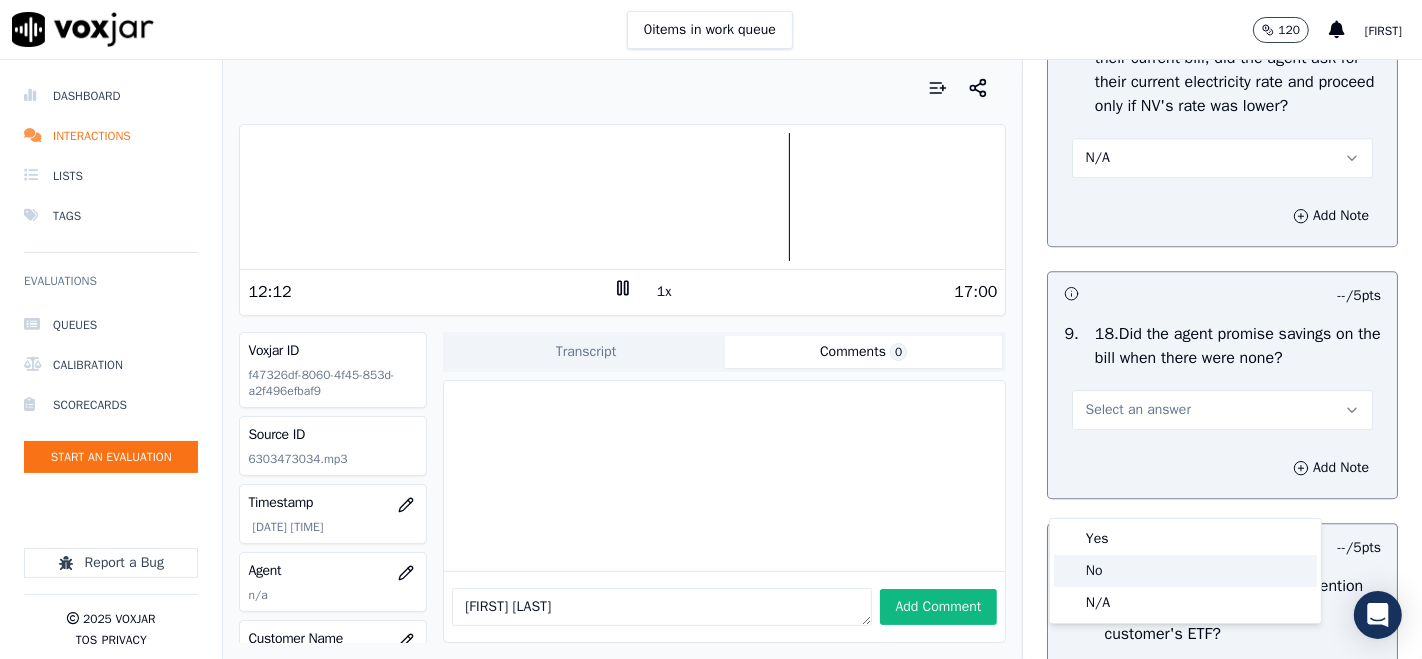 click on "No" 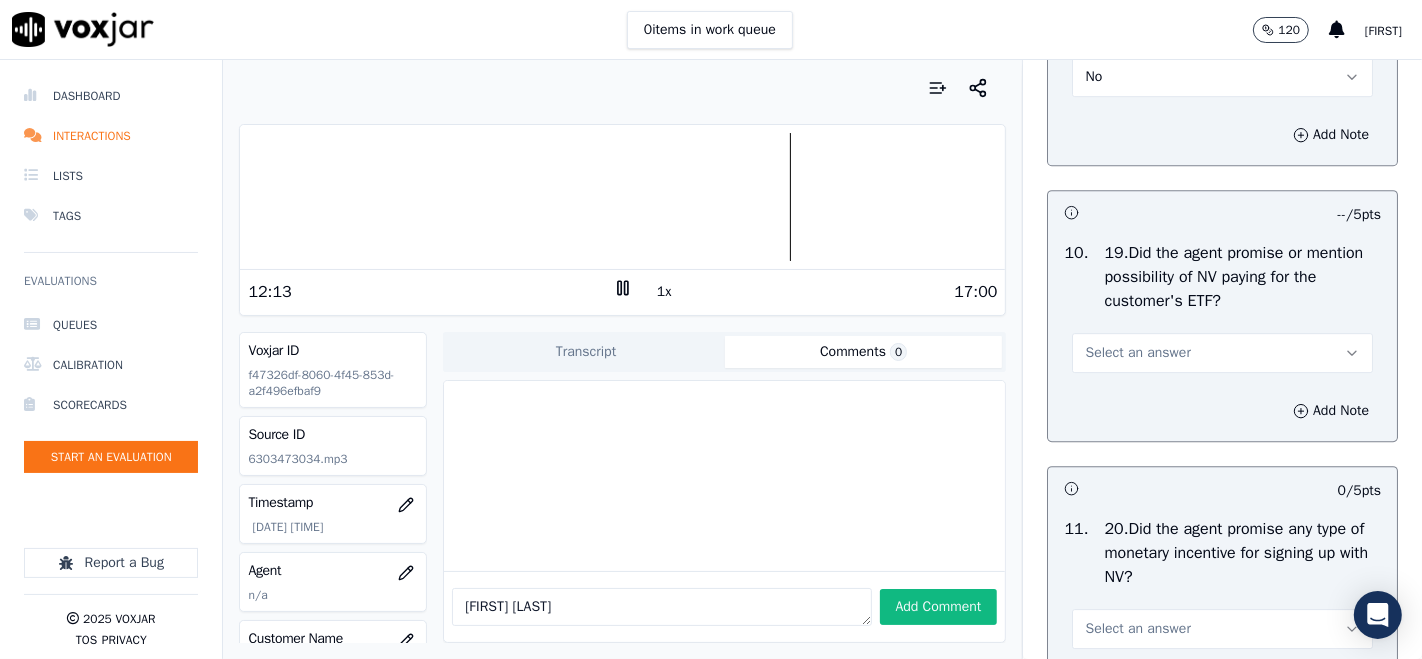scroll, scrollTop: 5111, scrollLeft: 0, axis: vertical 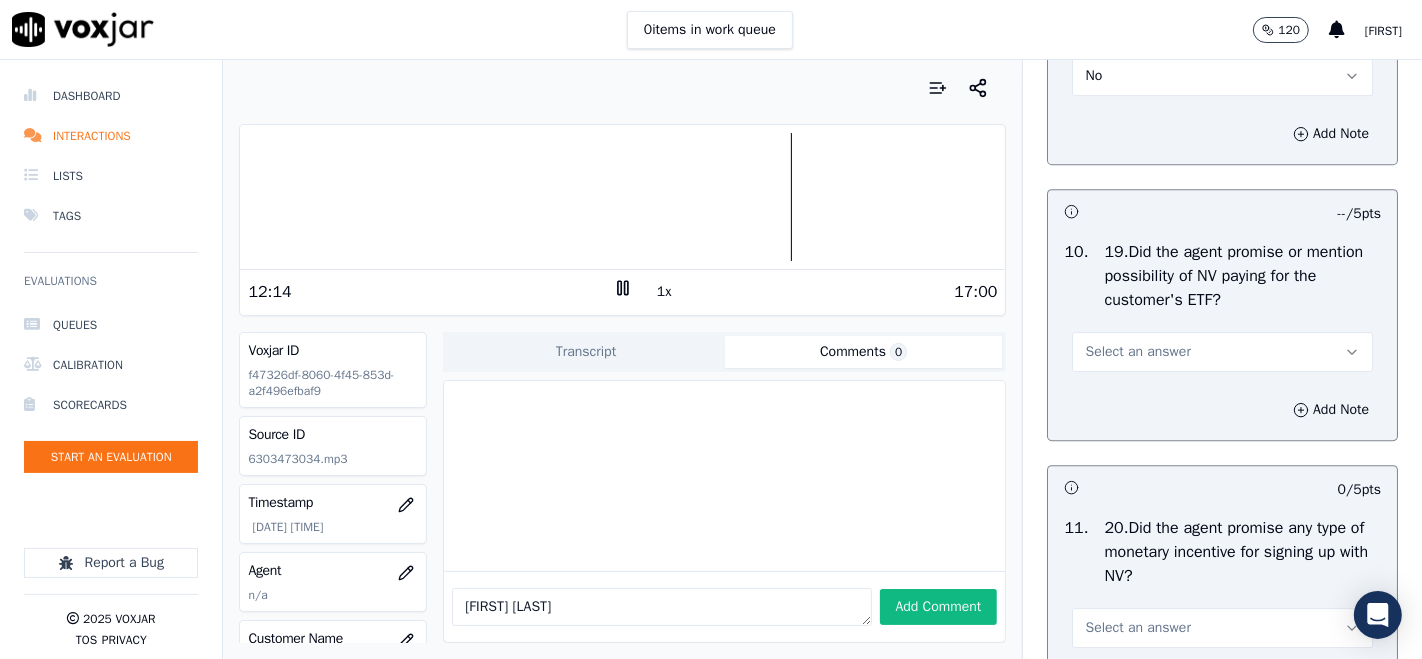 click on "Select an answer" at bounding box center (1222, 352) 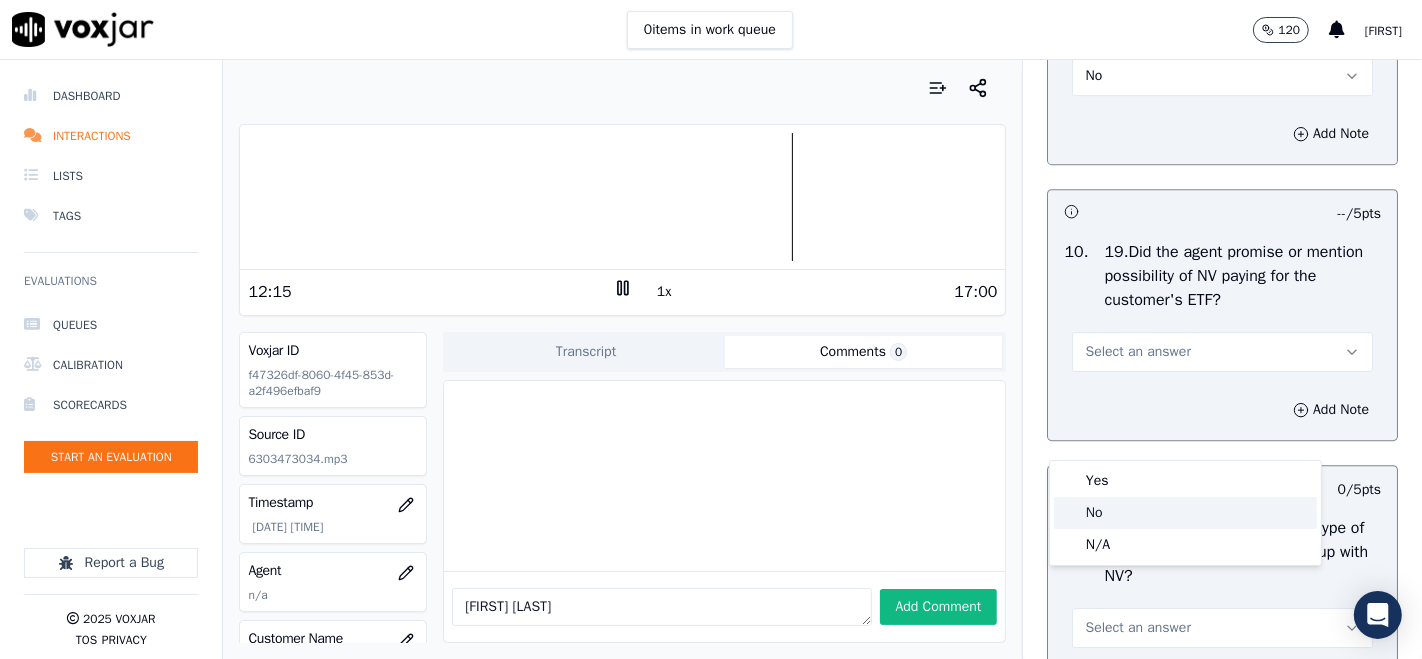 click on "No" 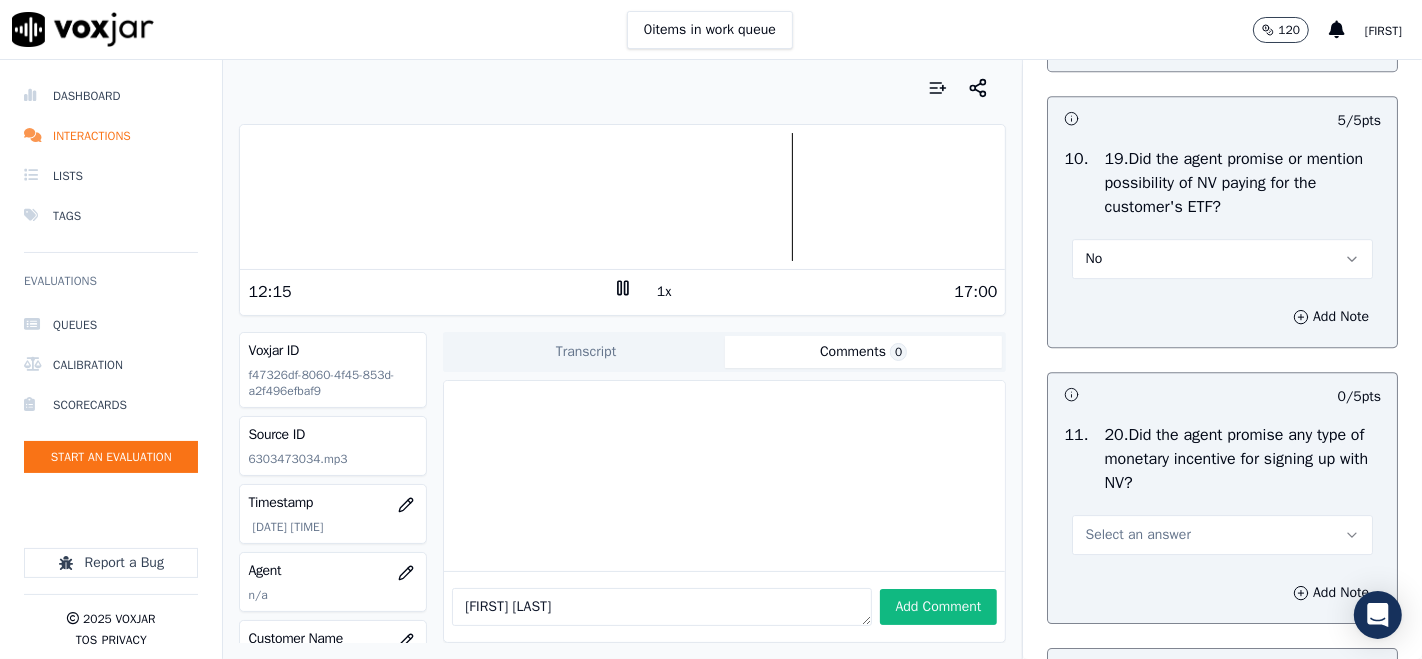 scroll, scrollTop: 5333, scrollLeft: 0, axis: vertical 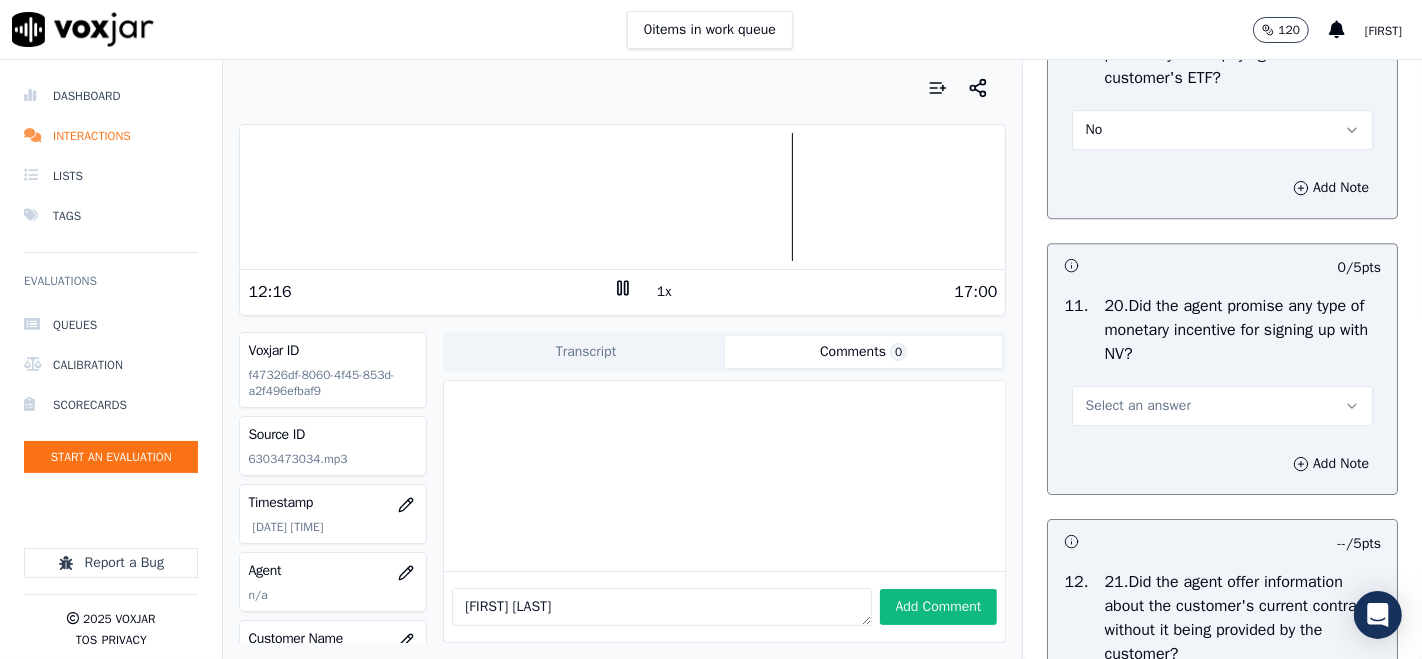 click on "Select an answer" at bounding box center (1137, 406) 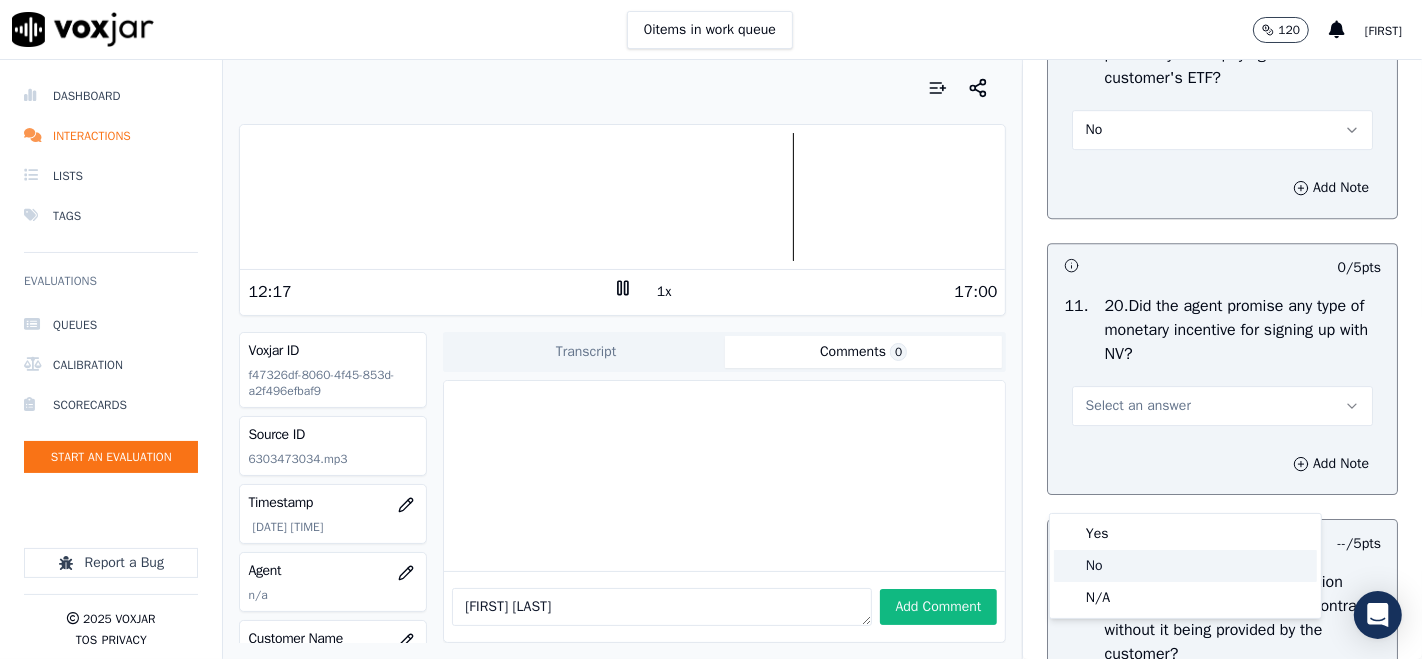 click on "No" 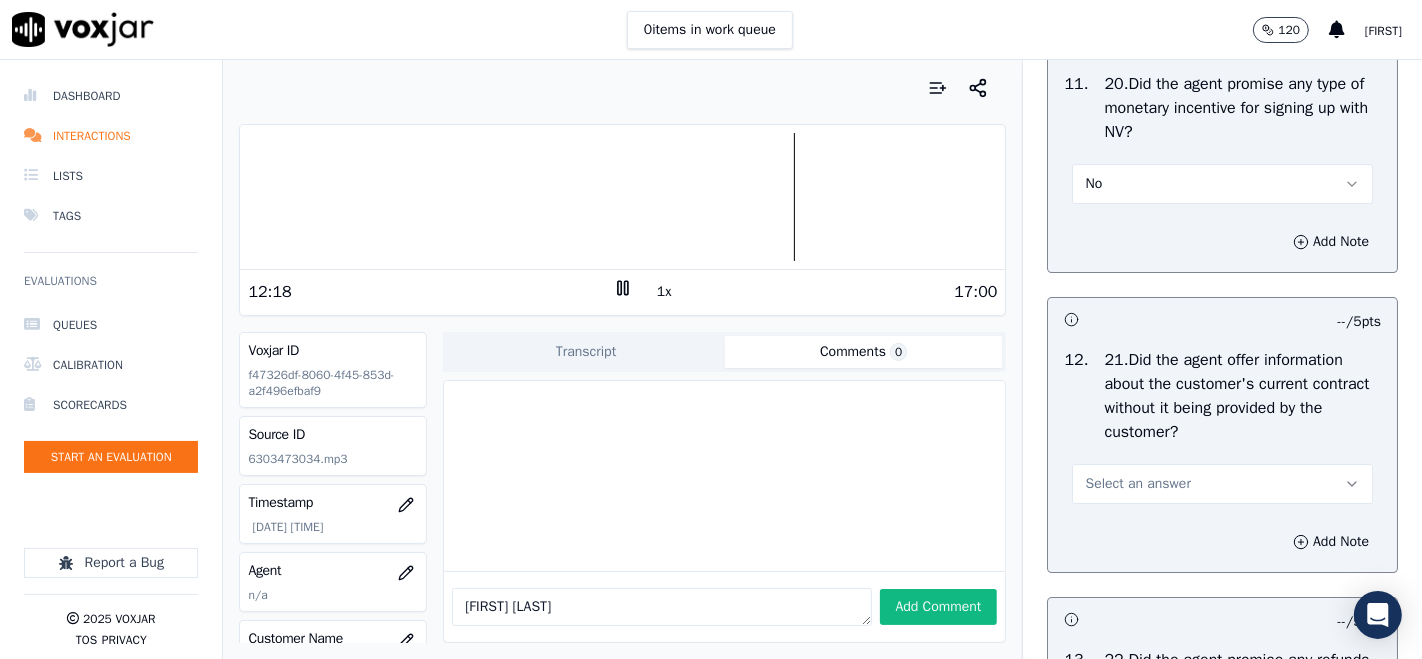 scroll, scrollTop: 5666, scrollLeft: 0, axis: vertical 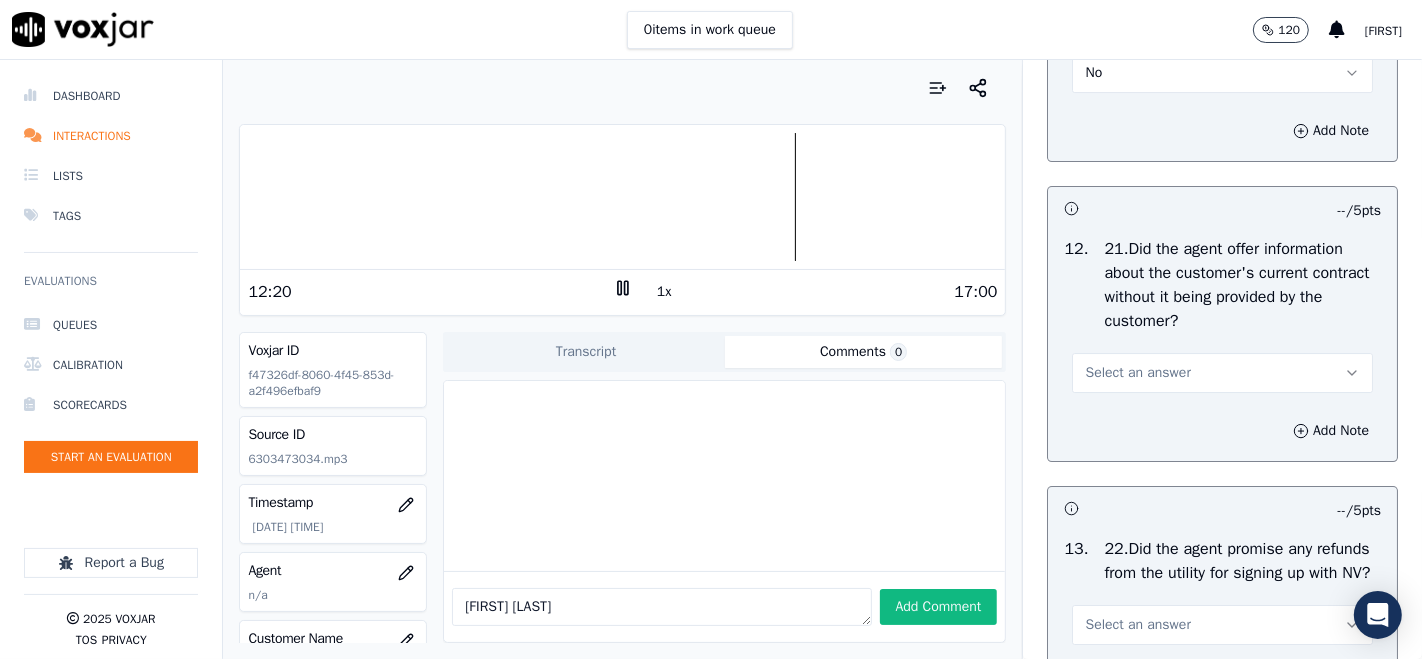 click on "Select an answer" at bounding box center [1222, 373] 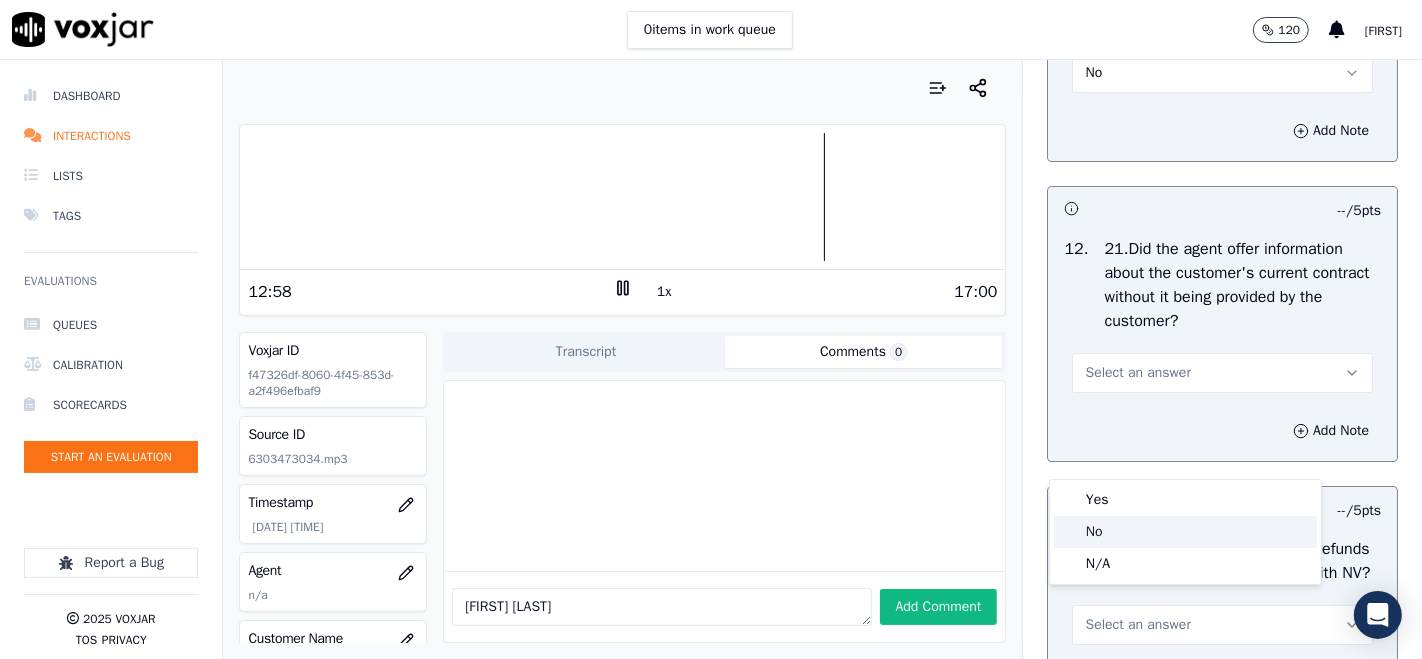 click at bounding box center [1069, 532] 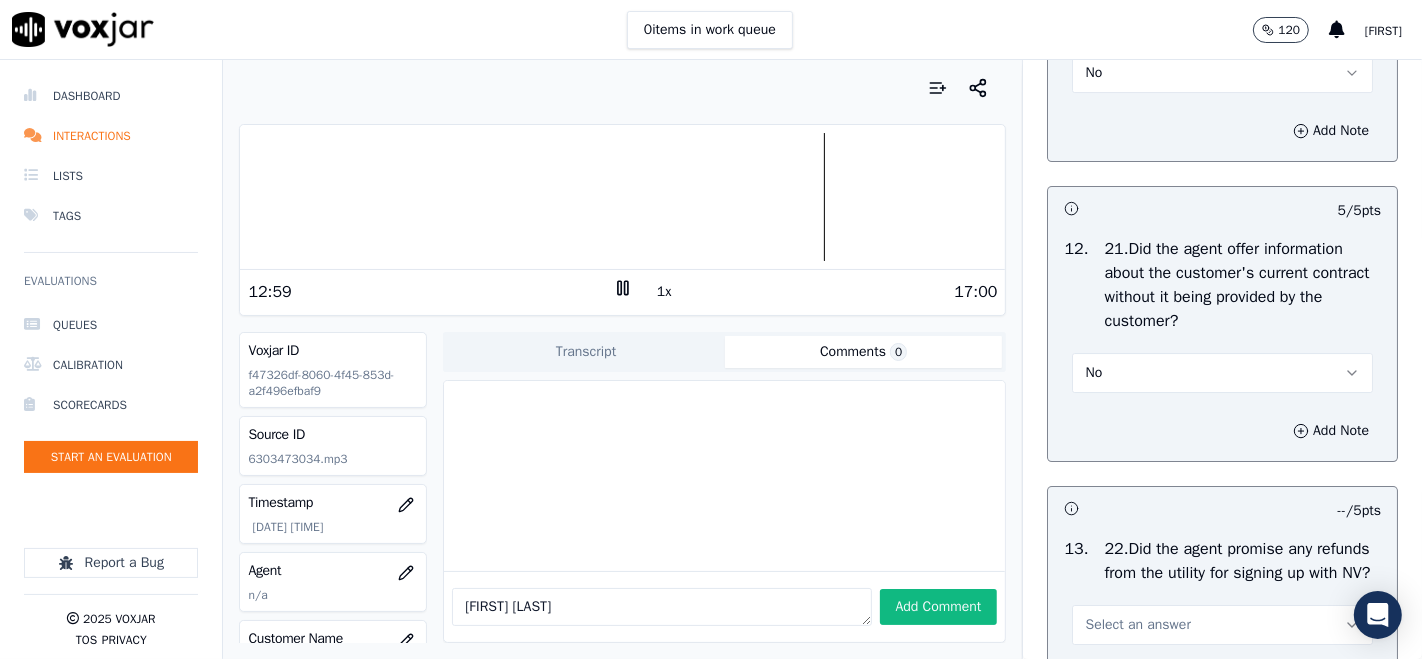 scroll, scrollTop: 5888, scrollLeft: 0, axis: vertical 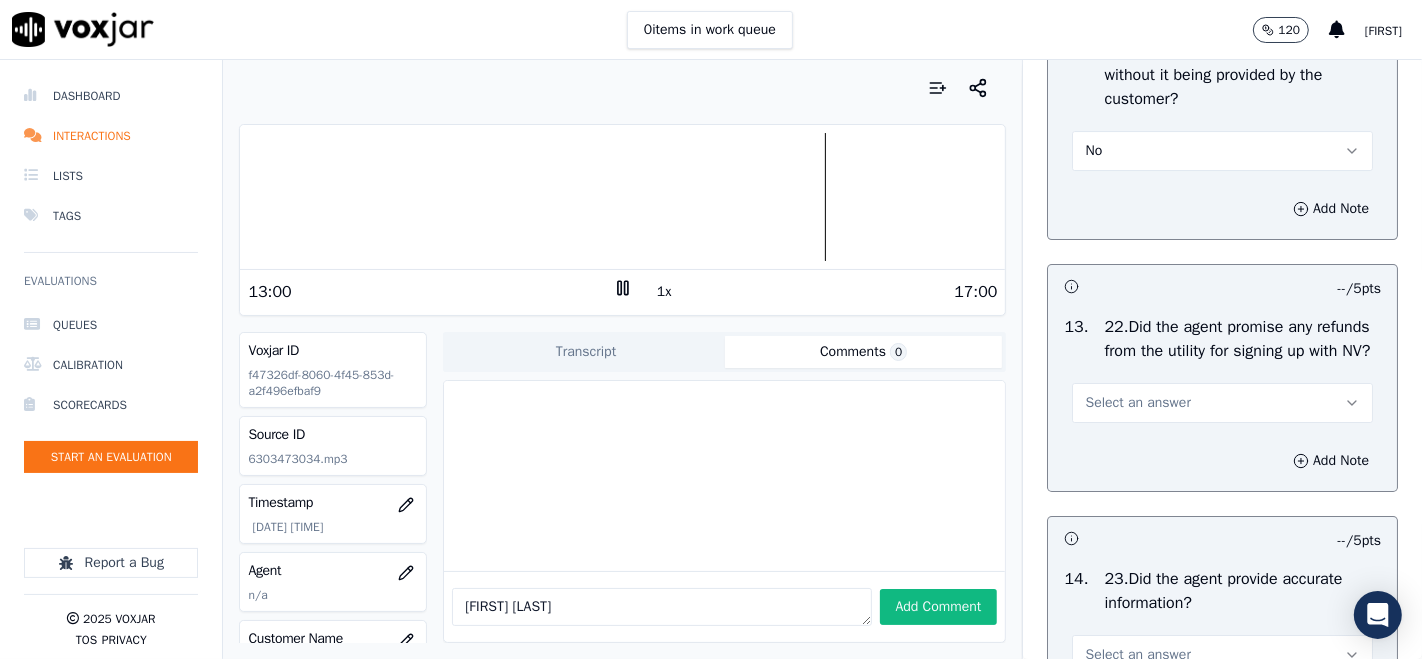 click on "Select an answer" at bounding box center [1137, 403] 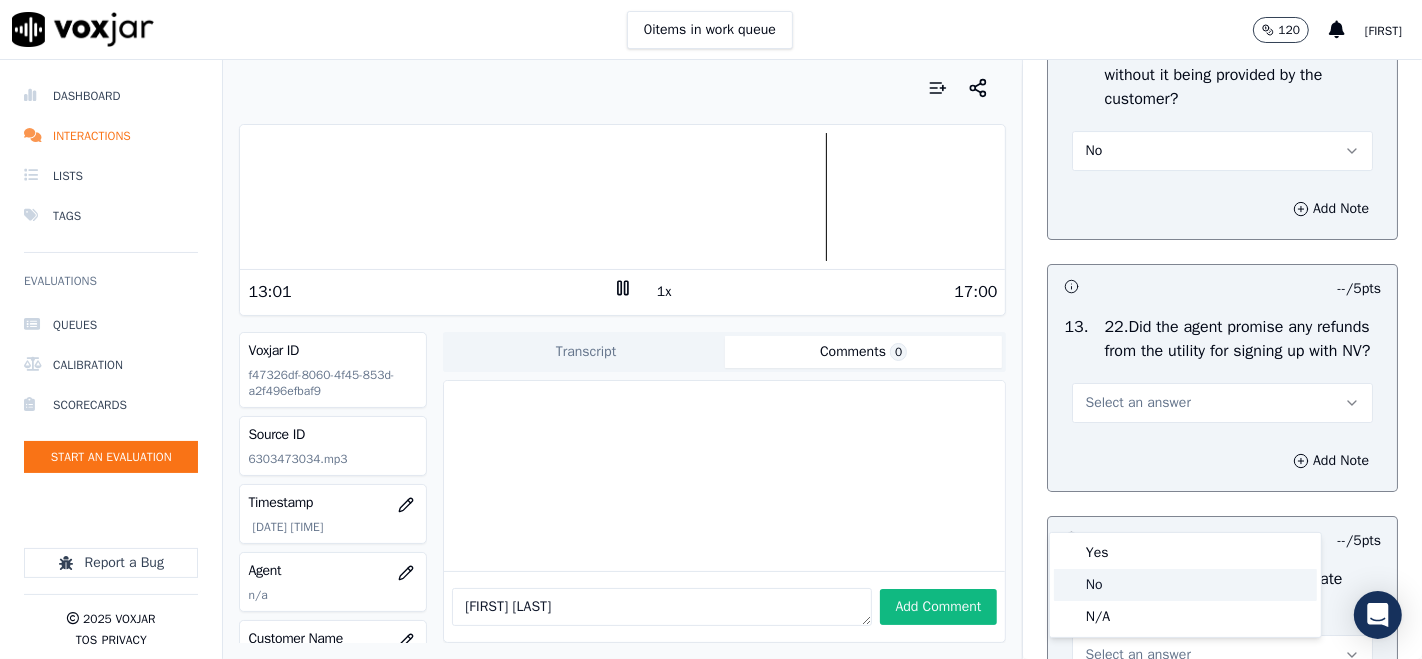 click on "No" 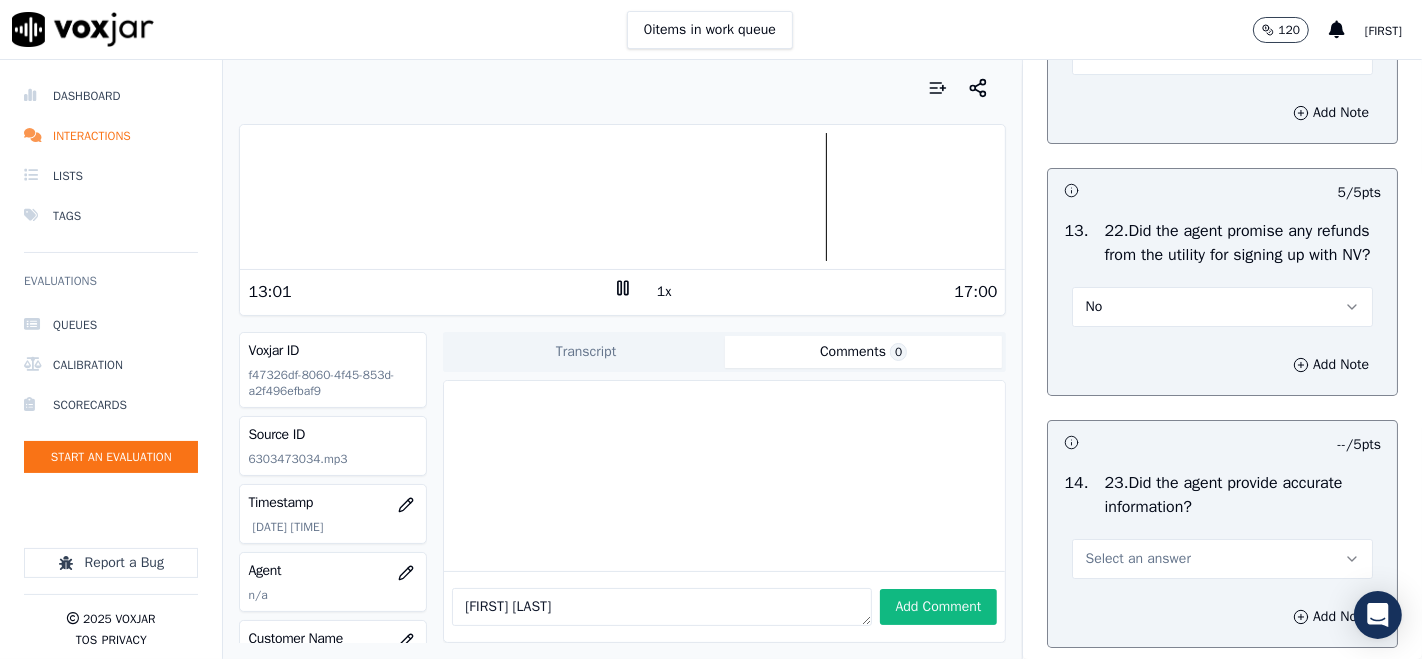 scroll, scrollTop: 6111, scrollLeft: 0, axis: vertical 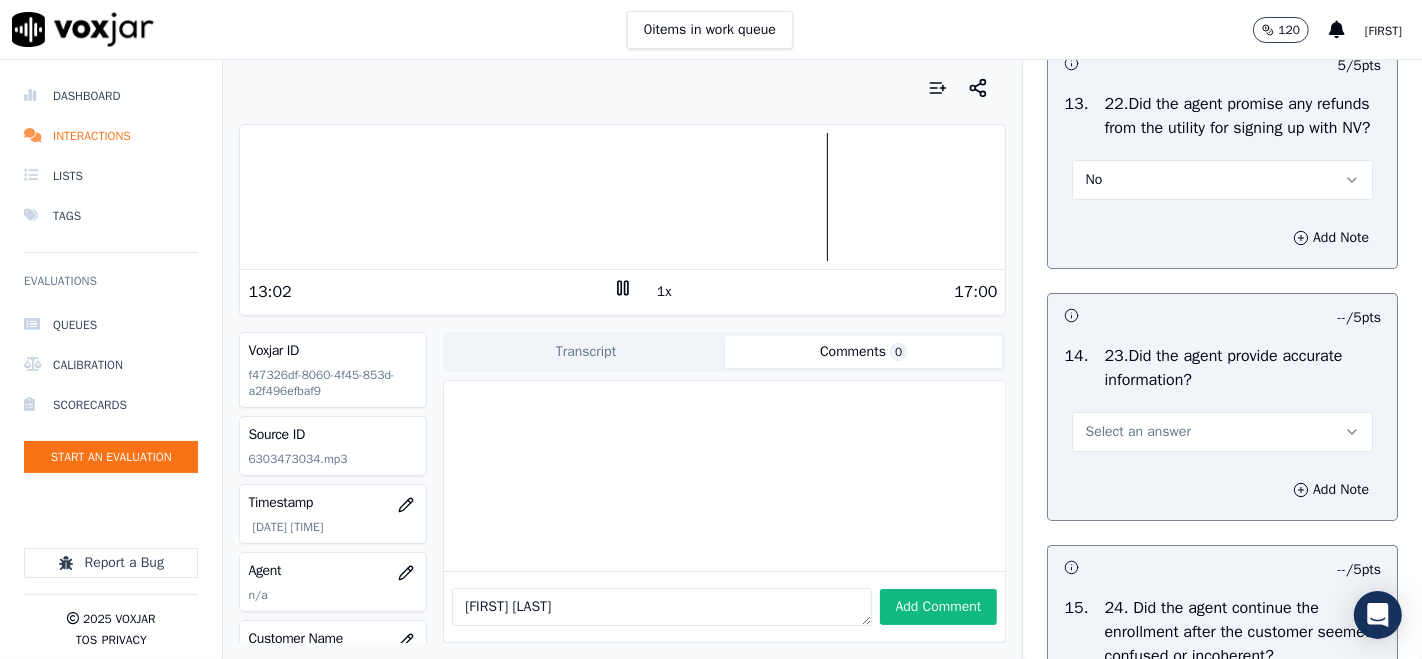 click on "Select an answer" at bounding box center [1222, 432] 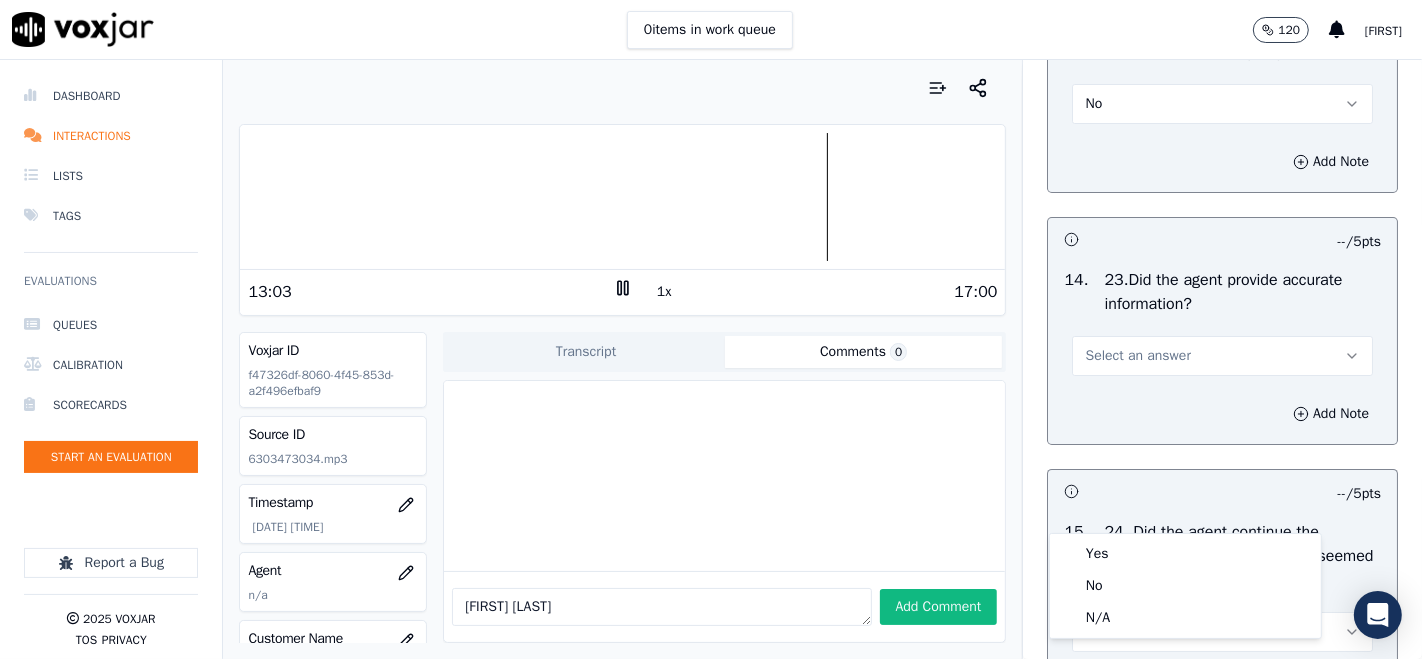 scroll, scrollTop: 6222, scrollLeft: 0, axis: vertical 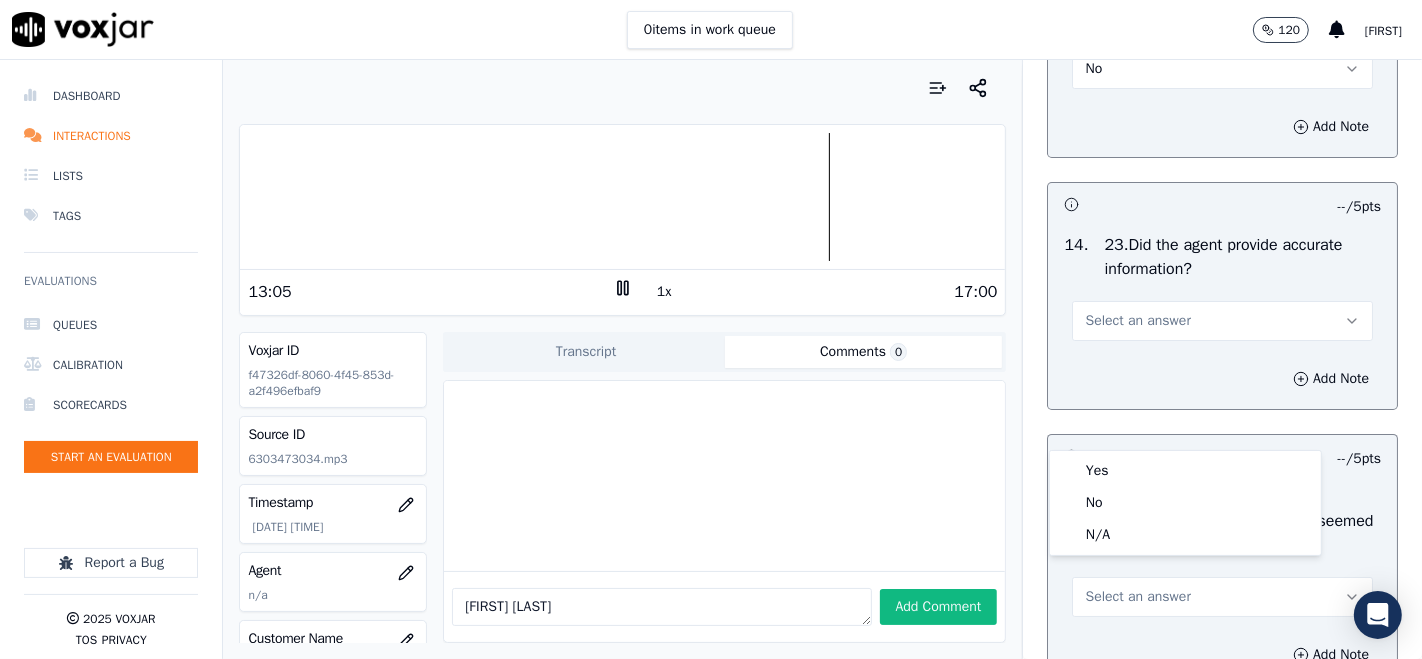 click on "Select an answer" at bounding box center [1137, 321] 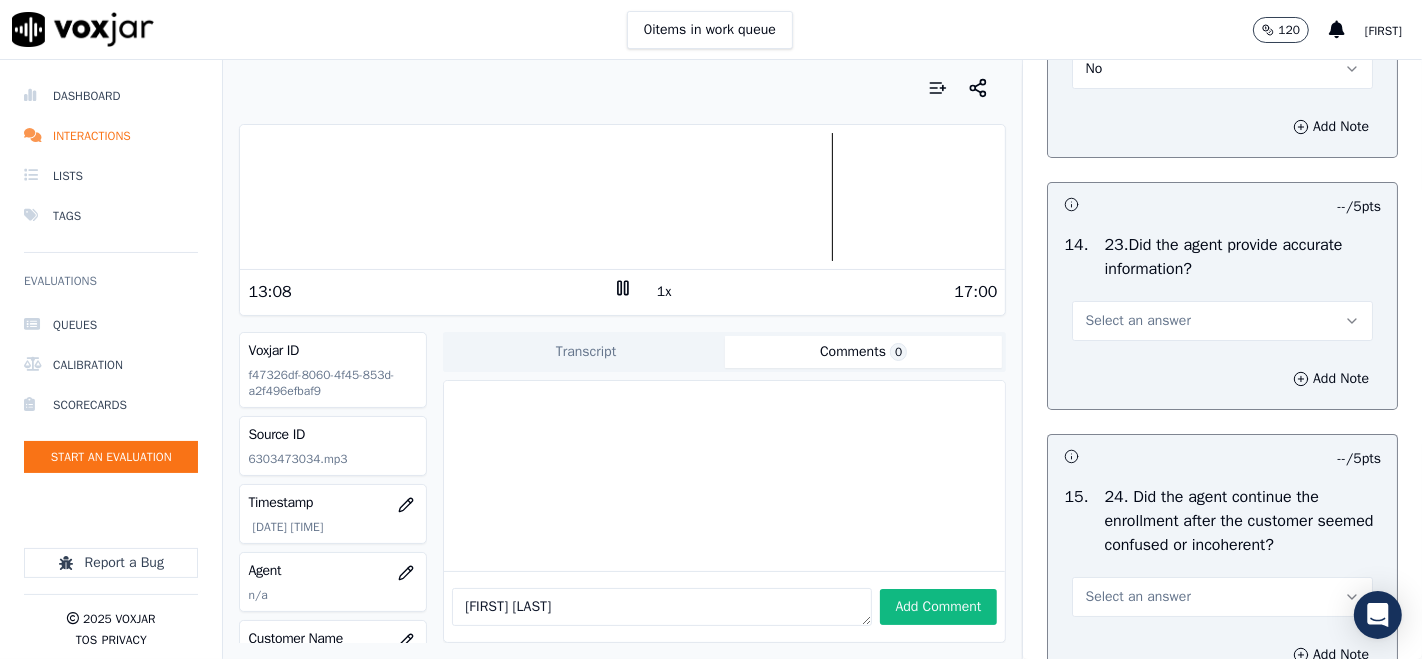 click on "Select an answer" at bounding box center (1137, 321) 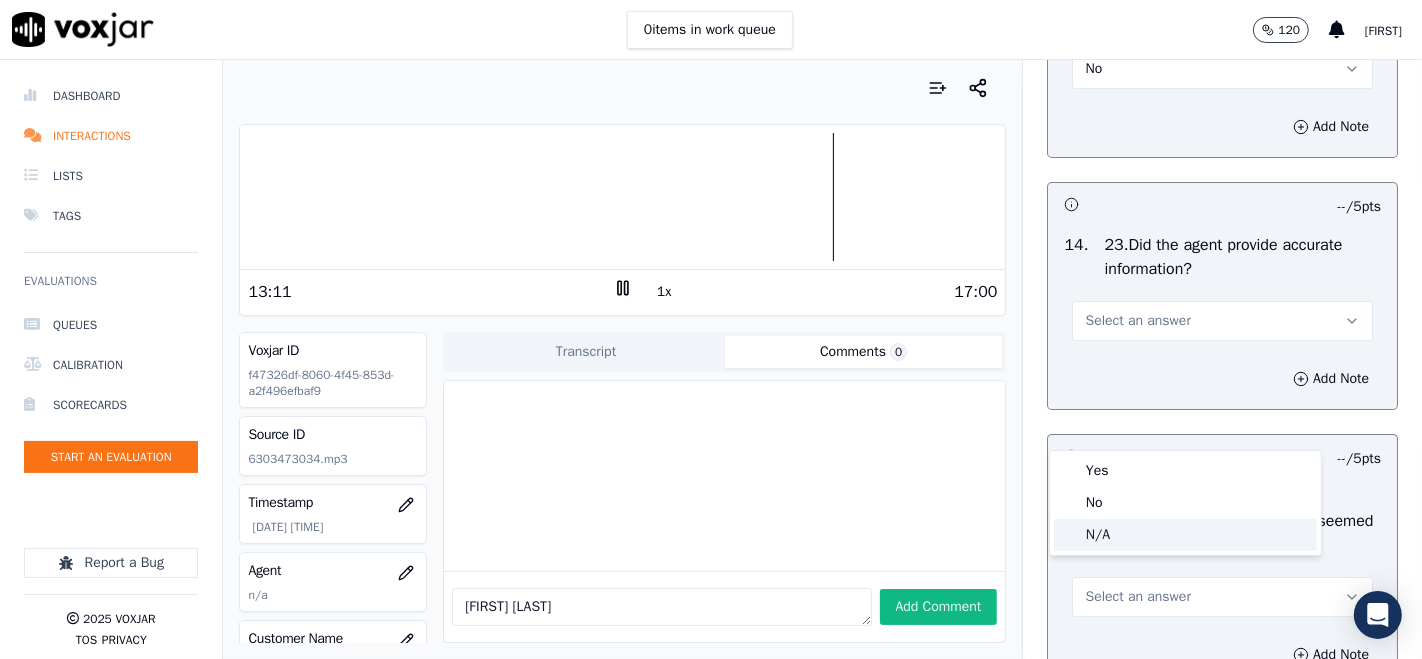 click on "N/A" 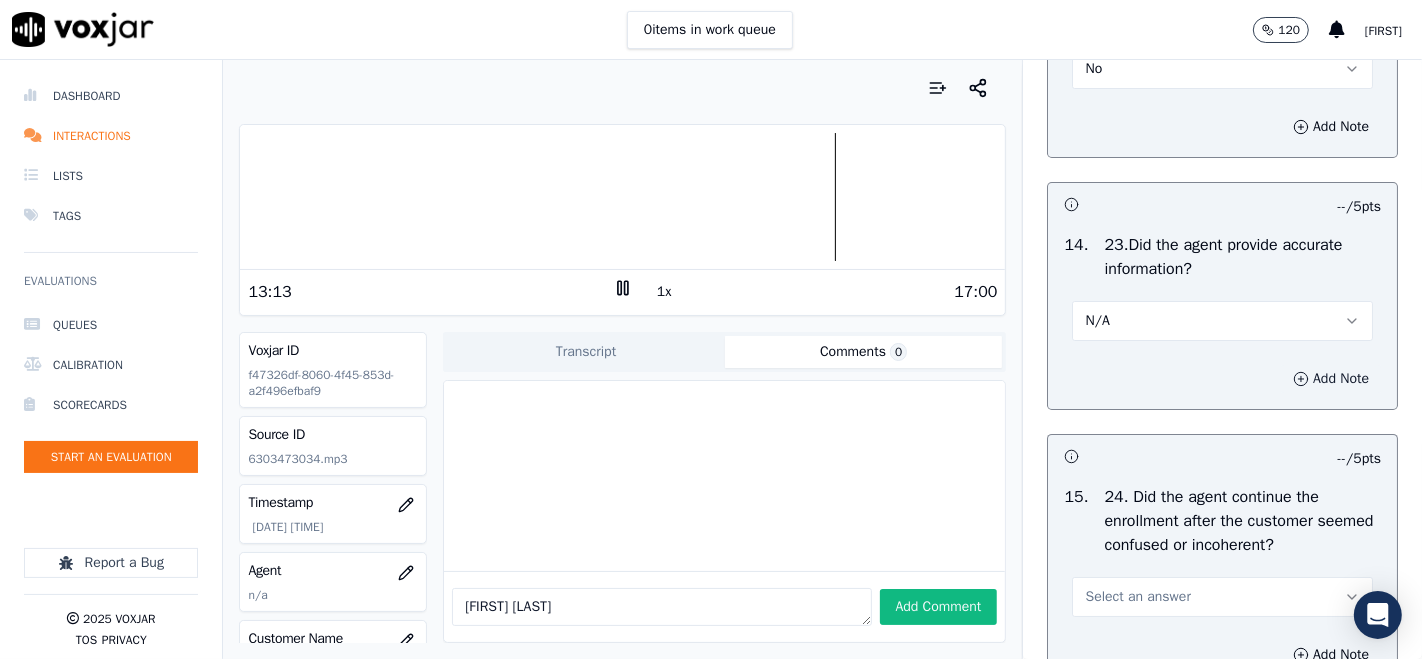 click 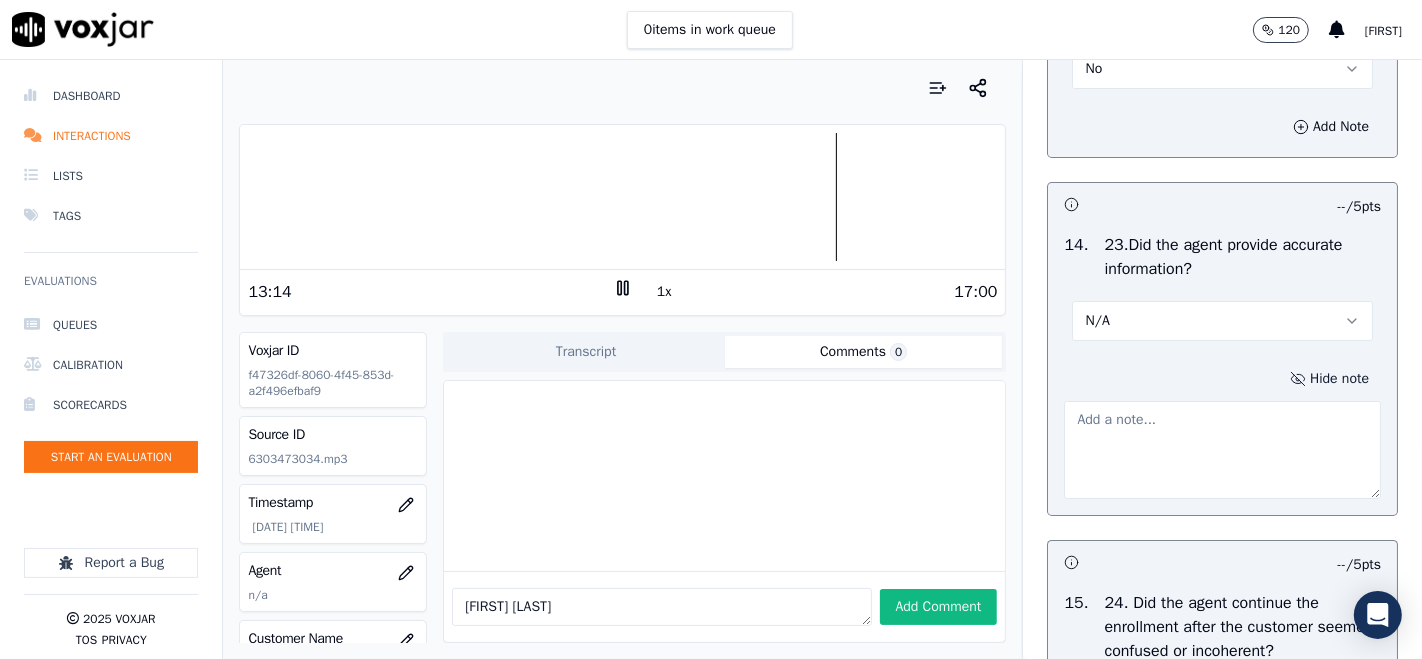 drag, startPoint x: 1191, startPoint y: 545, endPoint x: 1179, endPoint y: 552, distance: 13.892444 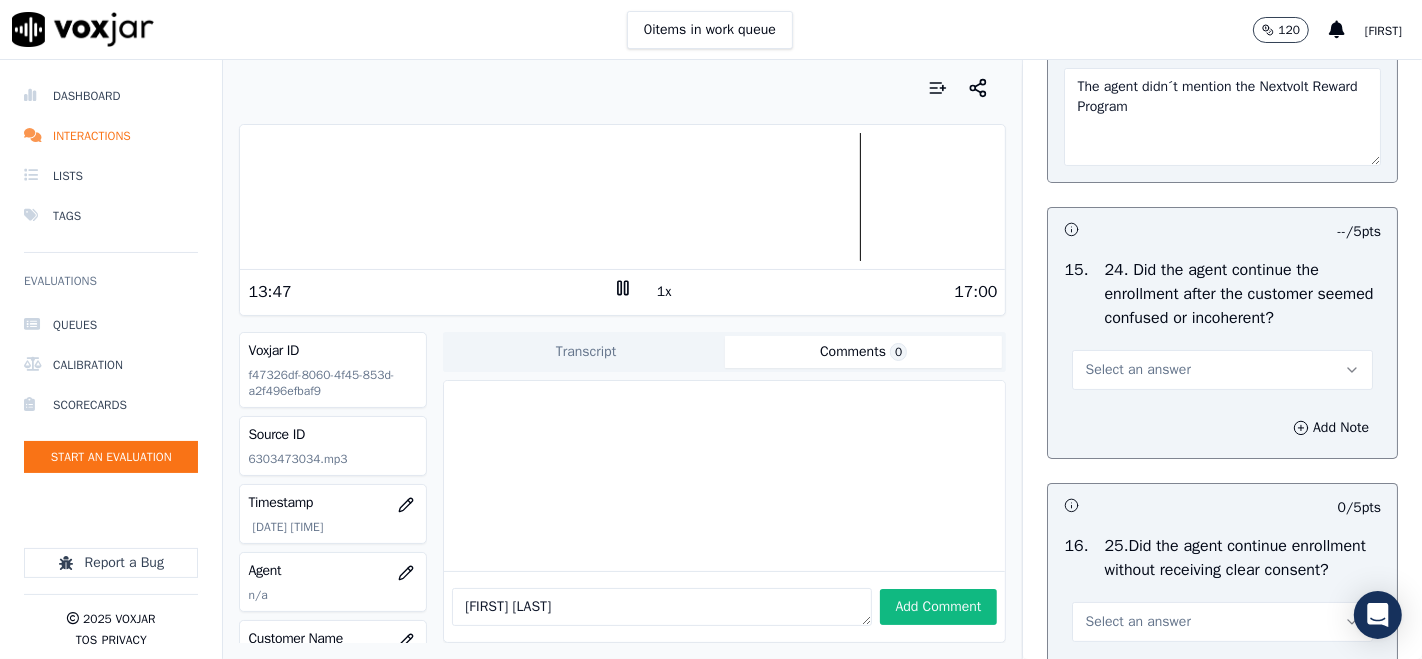 scroll, scrollTop: 6666, scrollLeft: 0, axis: vertical 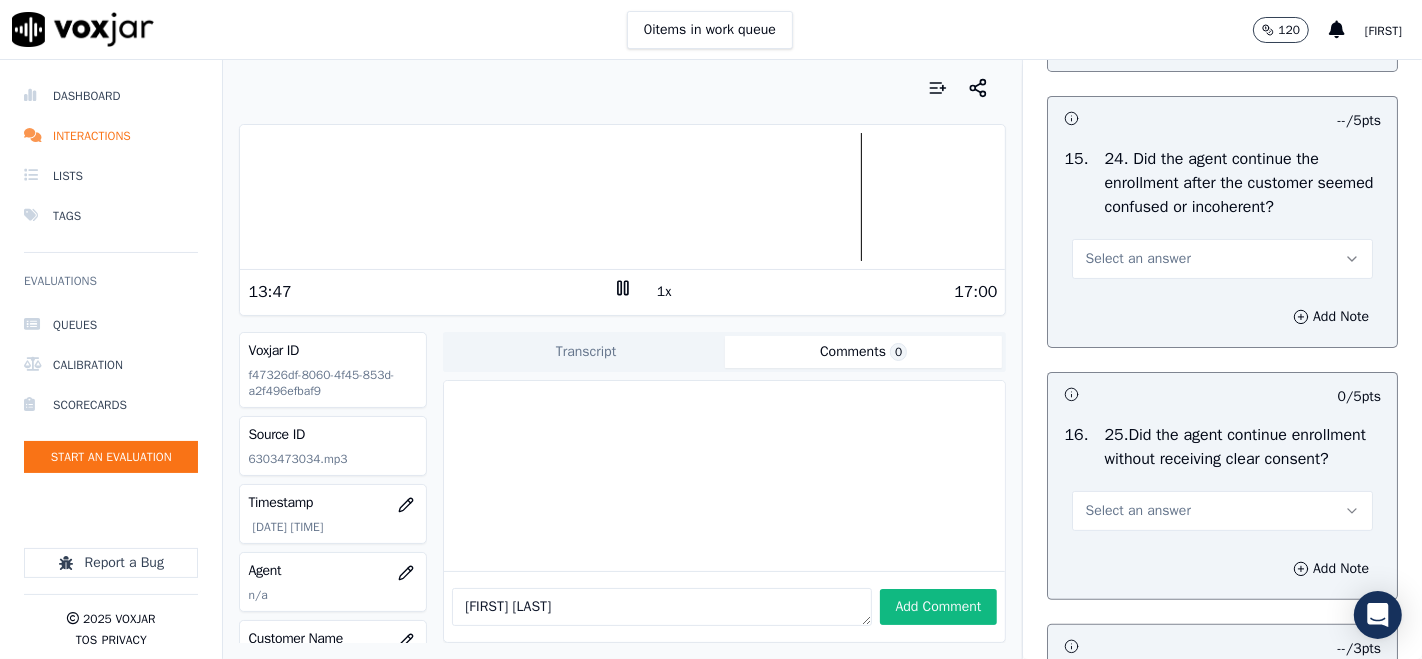 type on "The agent didn´t mention the Nextvolt Reward Program" 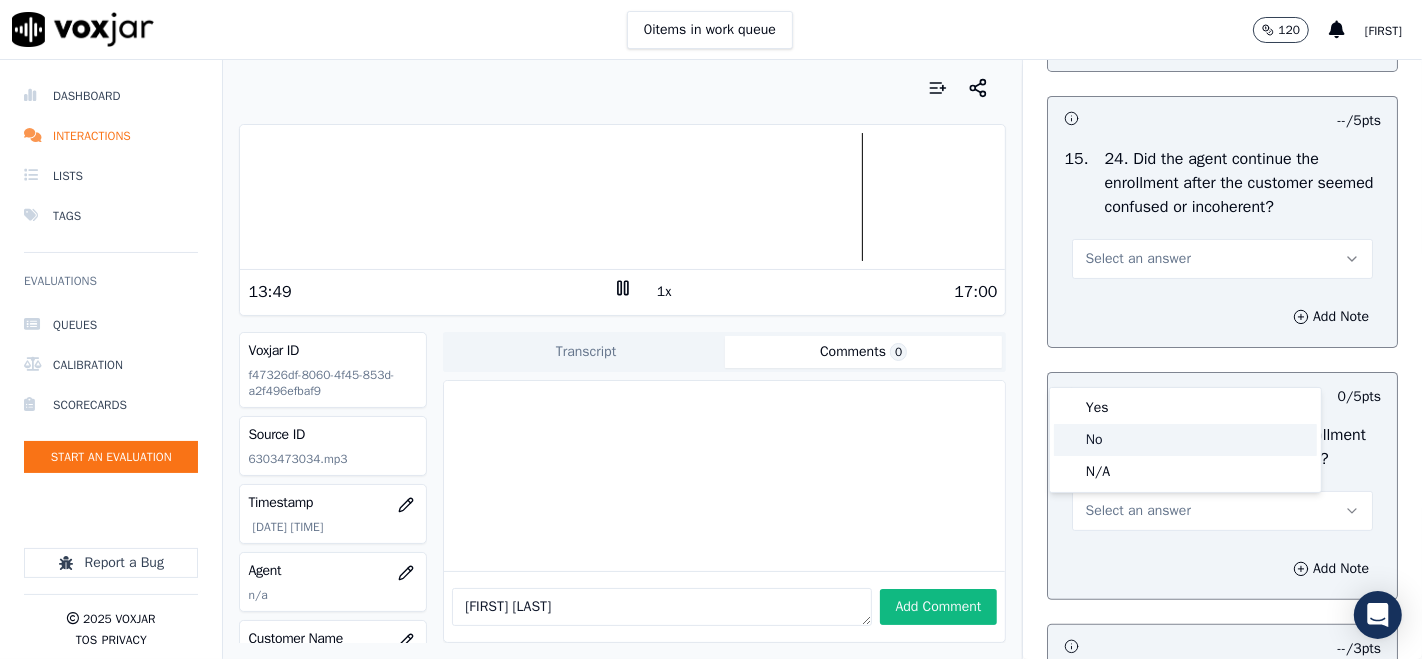 click on "No" 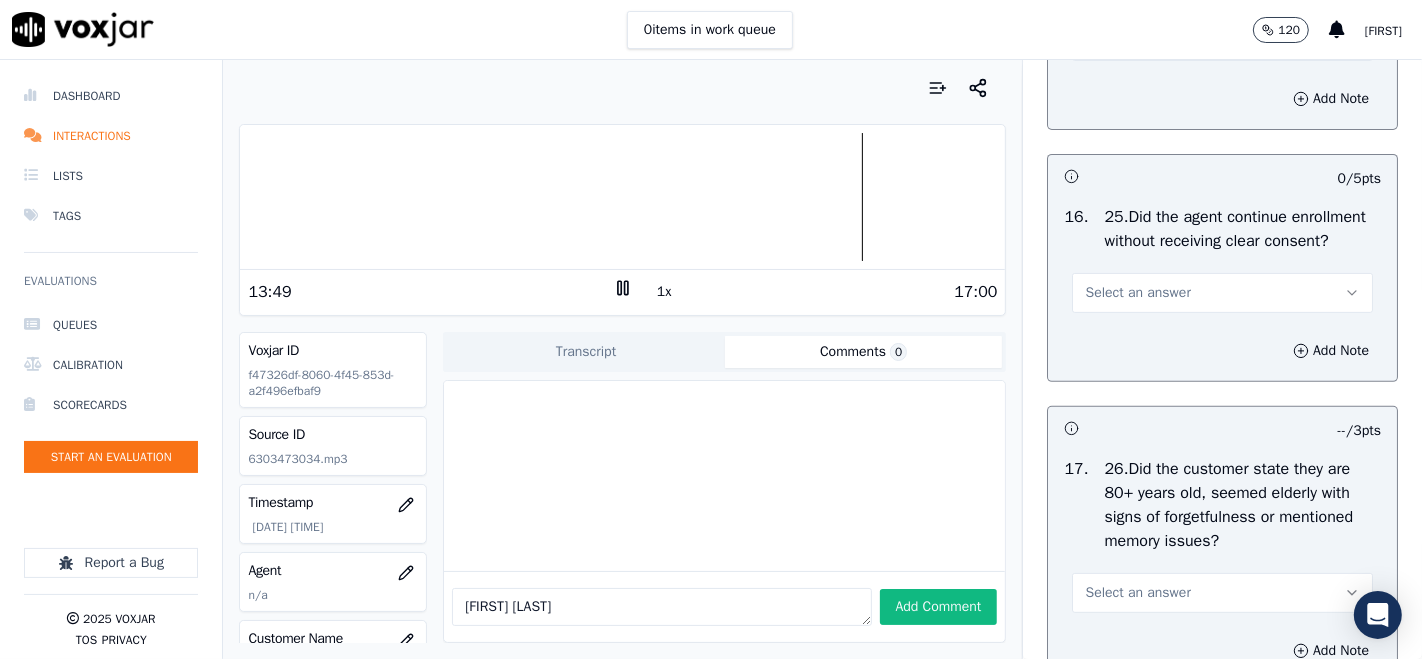 scroll, scrollTop: 6888, scrollLeft: 0, axis: vertical 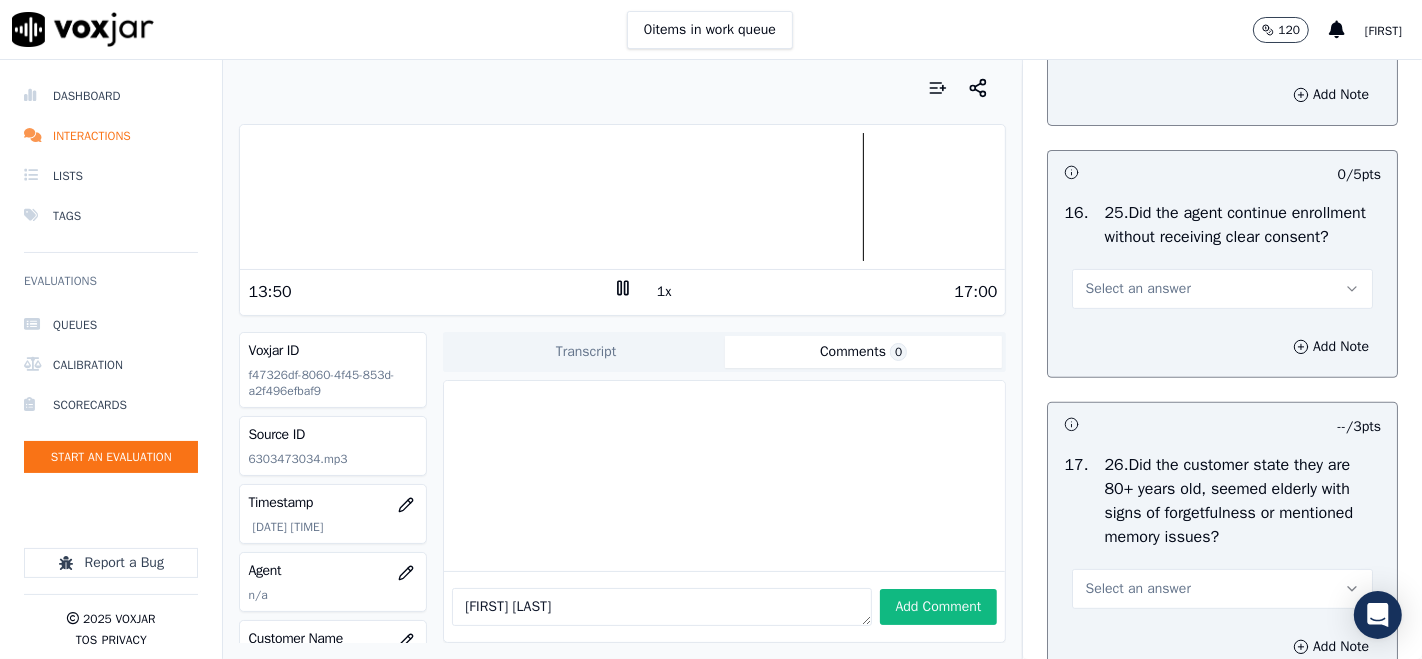 click on "Select an answer" at bounding box center [1137, 289] 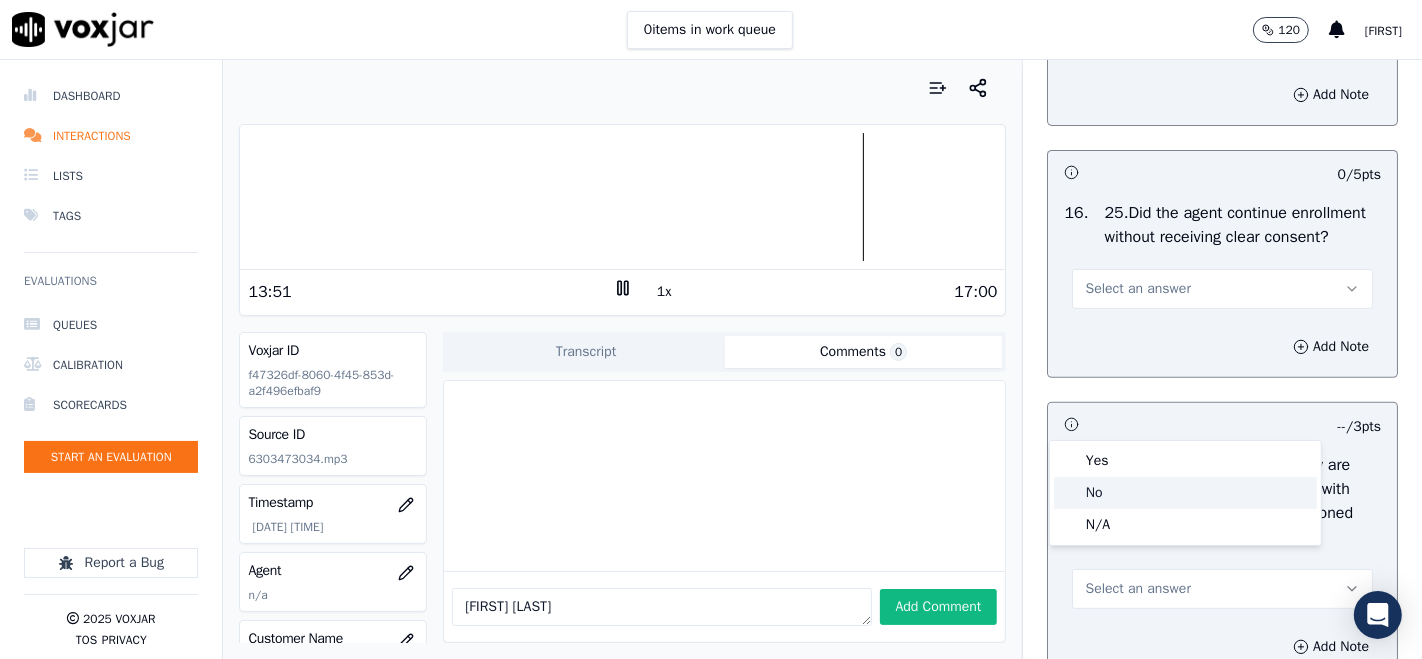 click on "No" 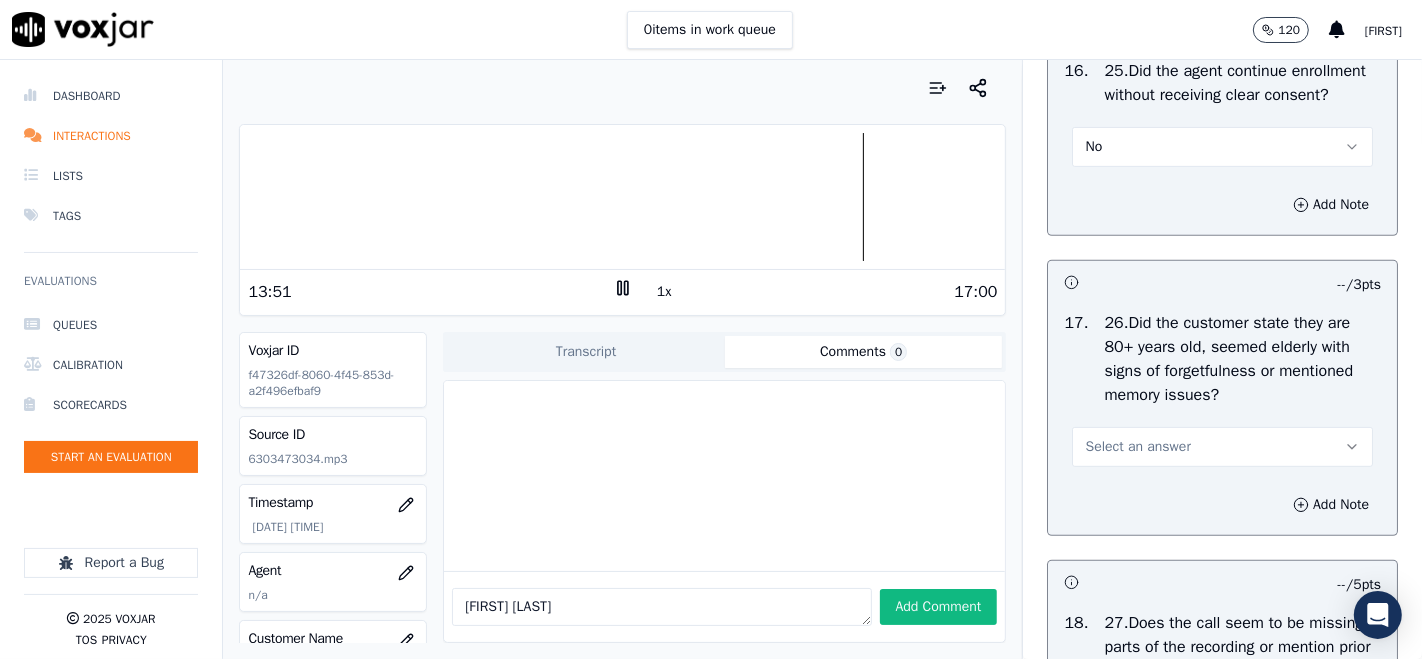 scroll, scrollTop: 7111, scrollLeft: 0, axis: vertical 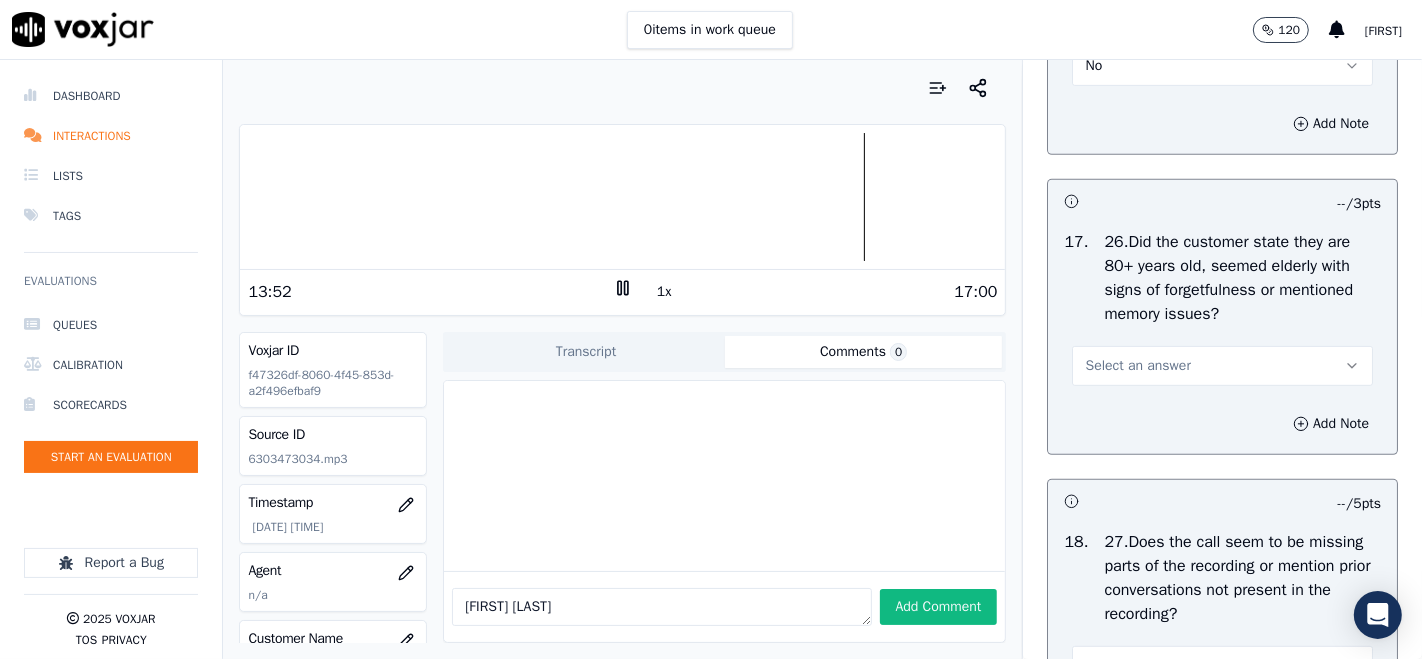 click on "Select an answer" at bounding box center (1222, 366) 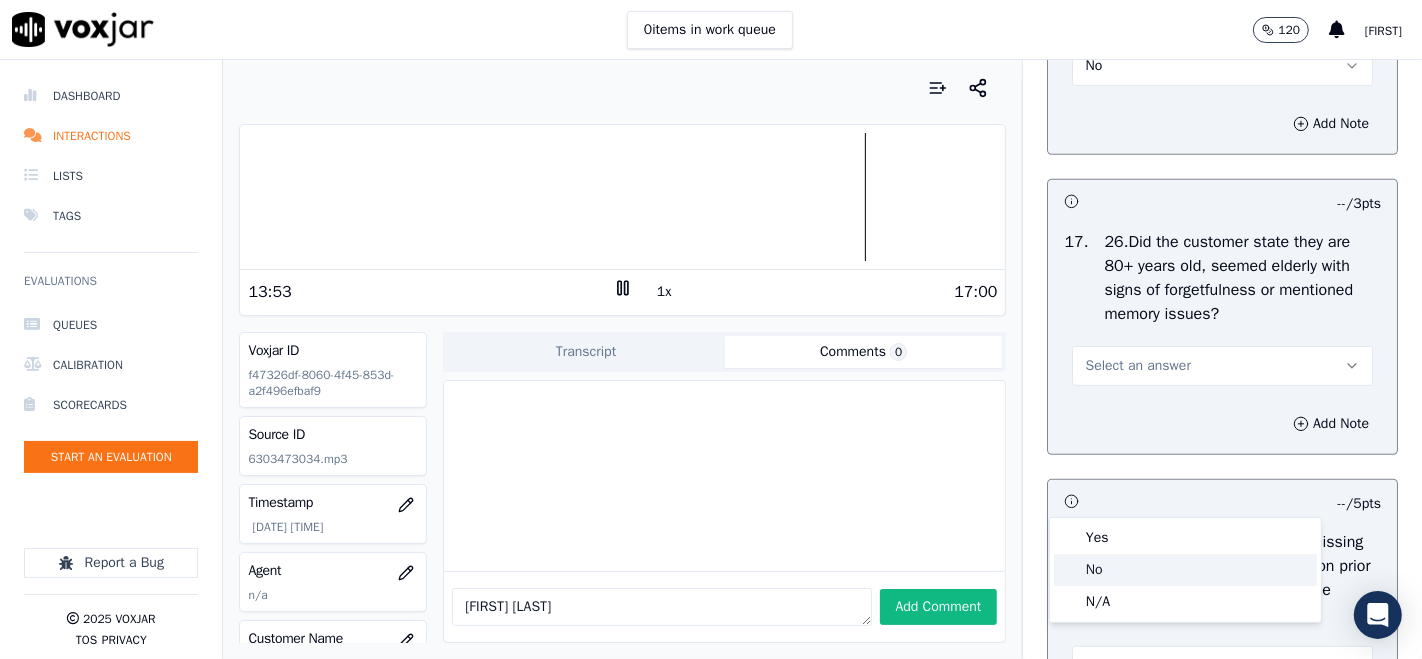 click on "No" 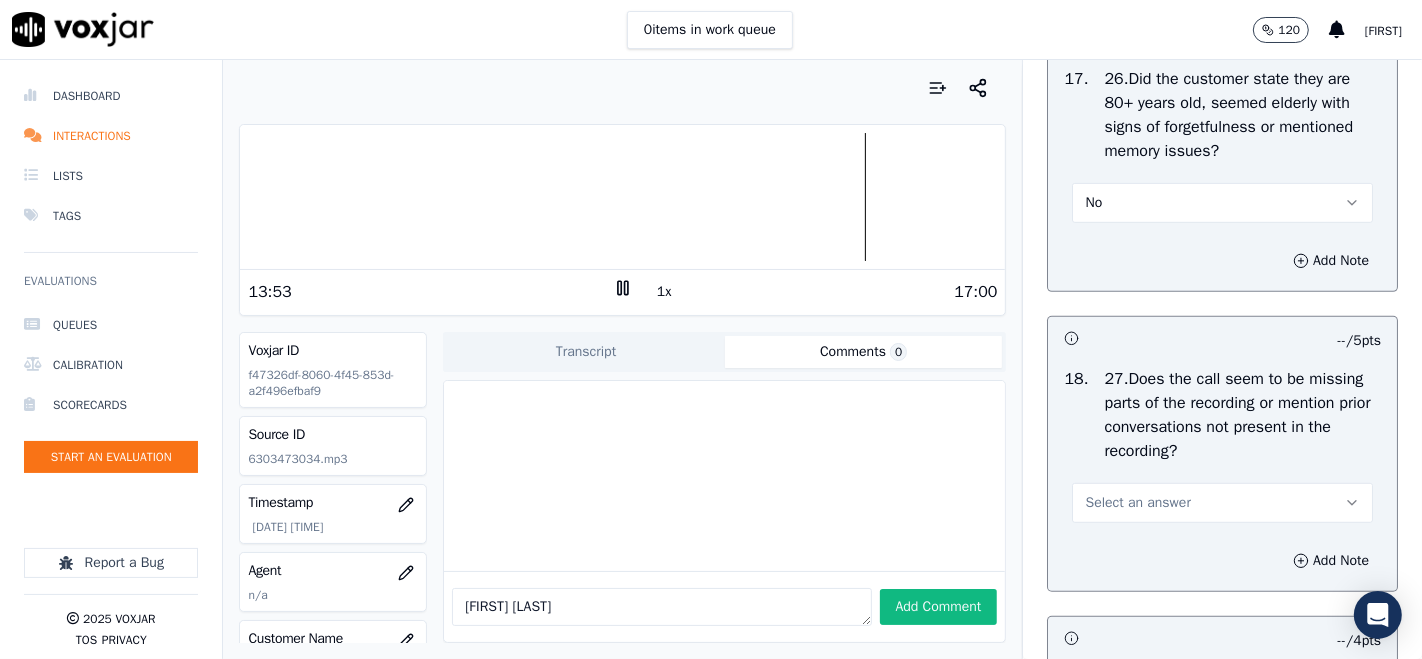 scroll, scrollTop: 7444, scrollLeft: 0, axis: vertical 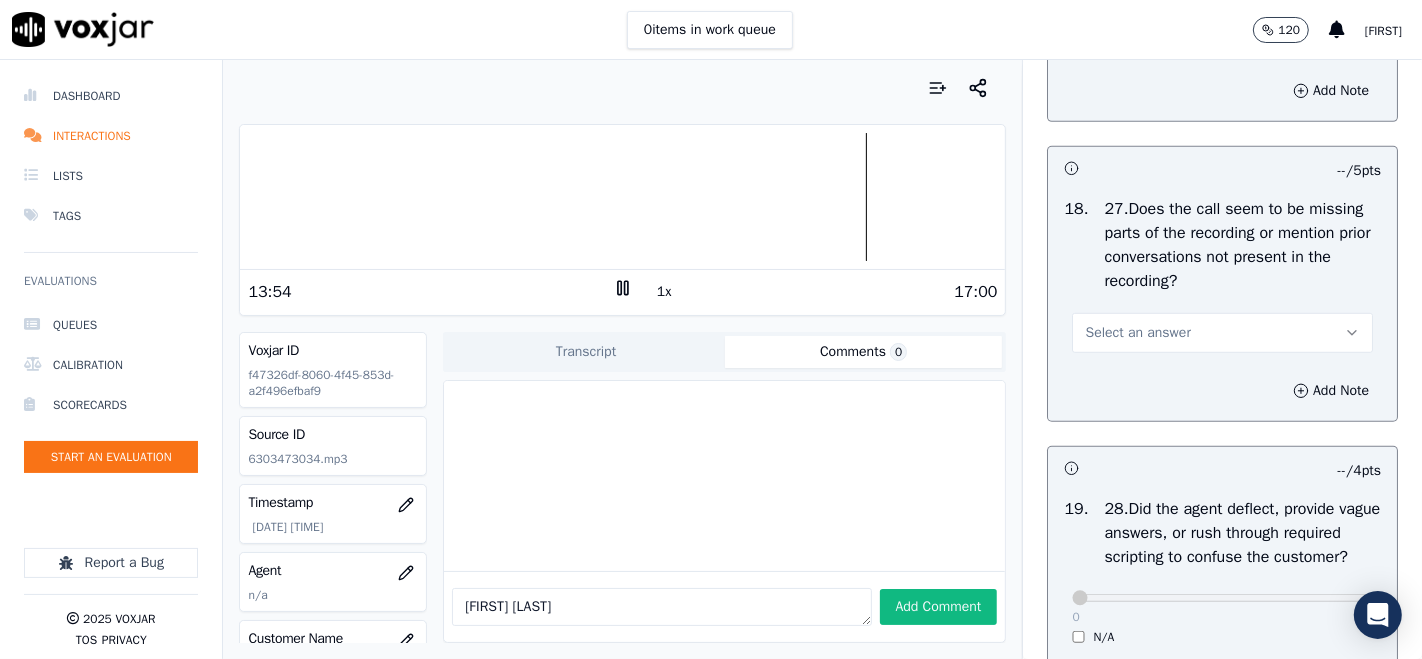 click on "Select an answer" at bounding box center [1137, 333] 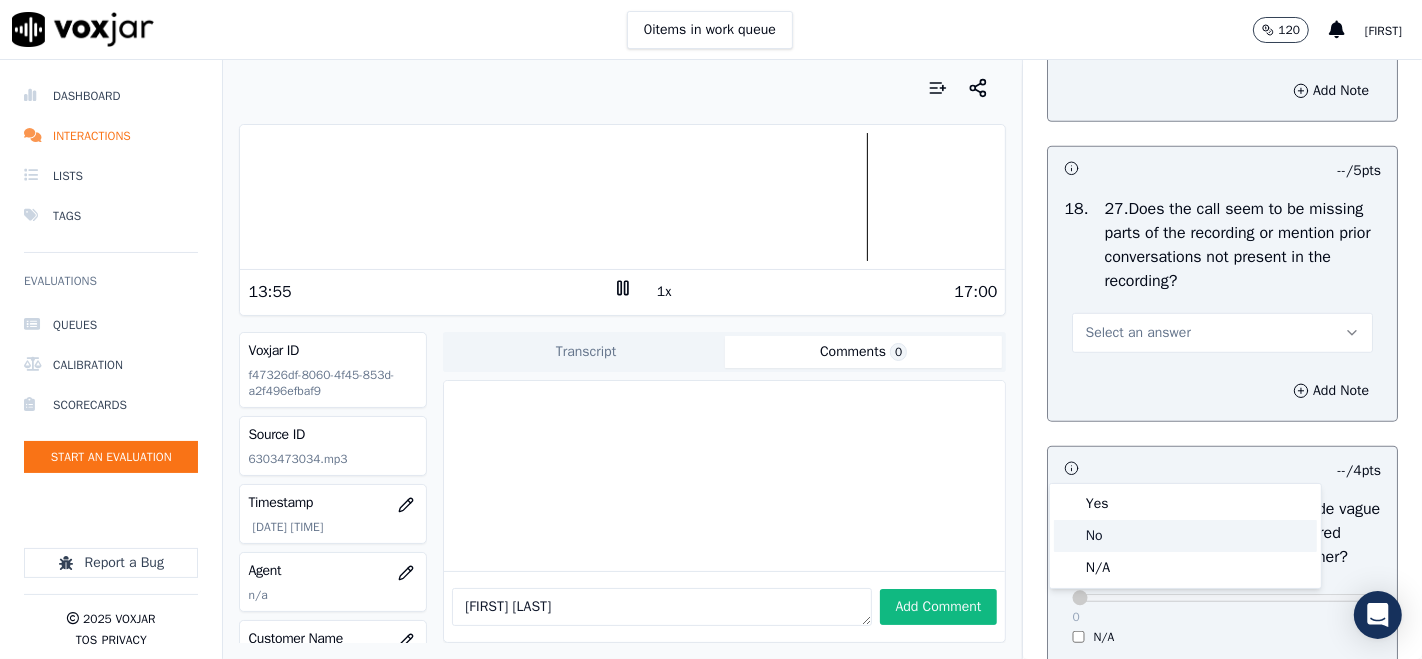 click on "No" 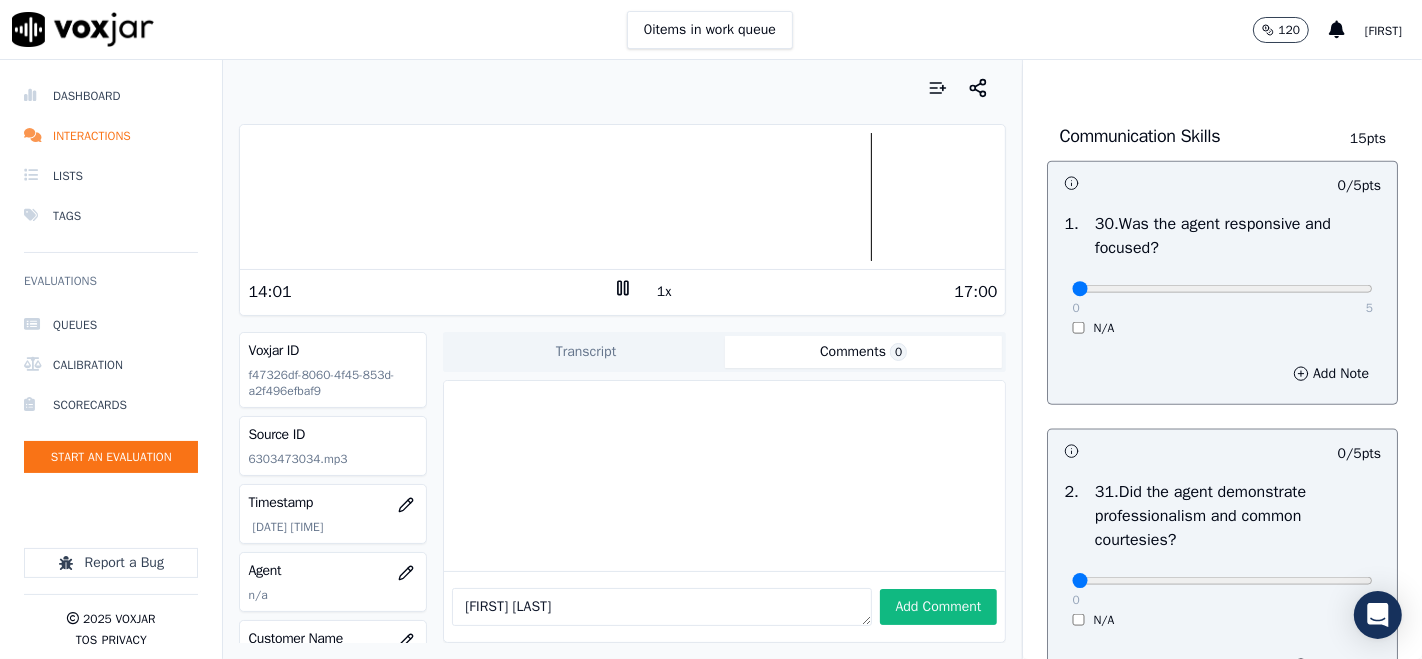 scroll, scrollTop: 8444, scrollLeft: 0, axis: vertical 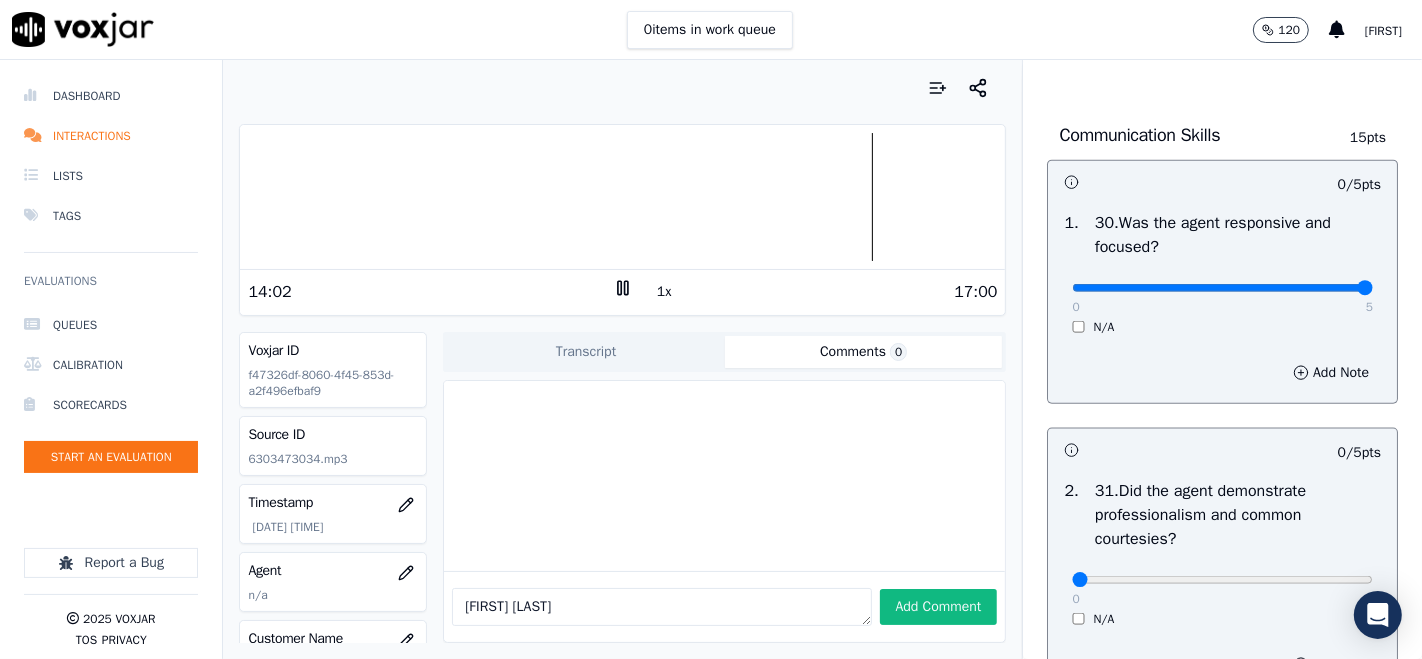 type on "5" 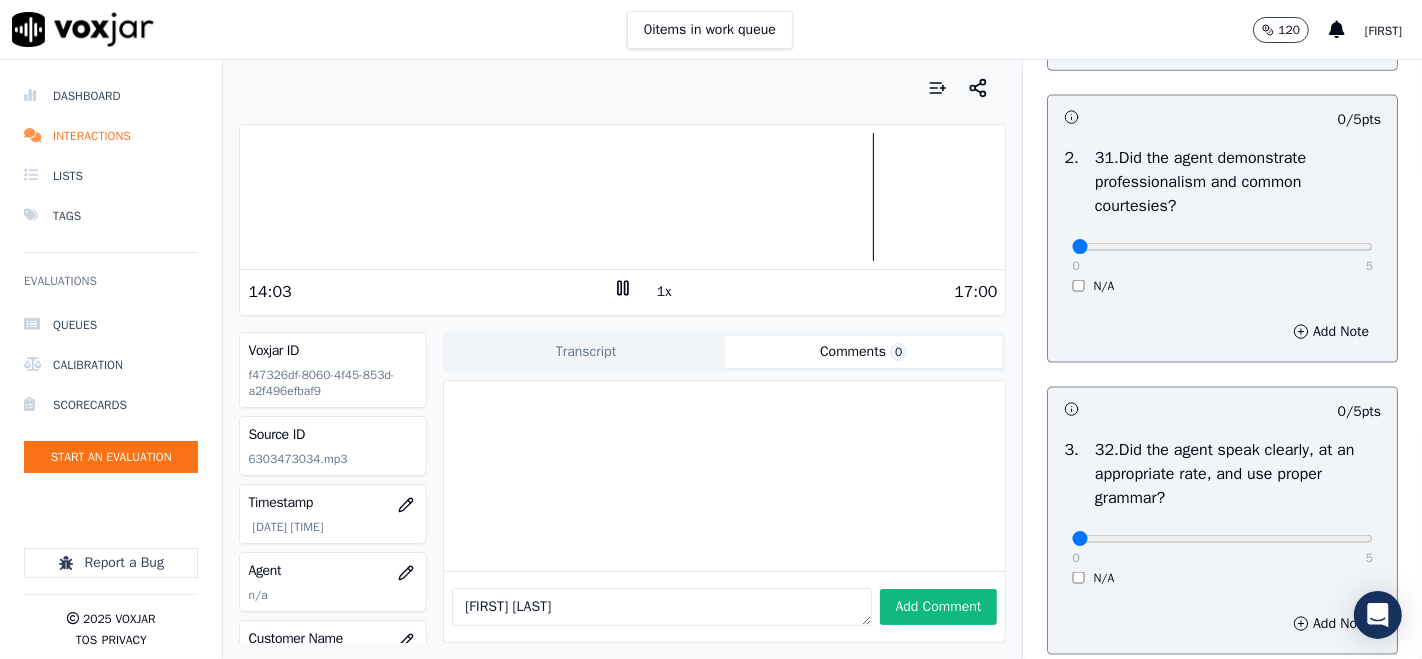 scroll, scrollTop: 8777, scrollLeft: 0, axis: vertical 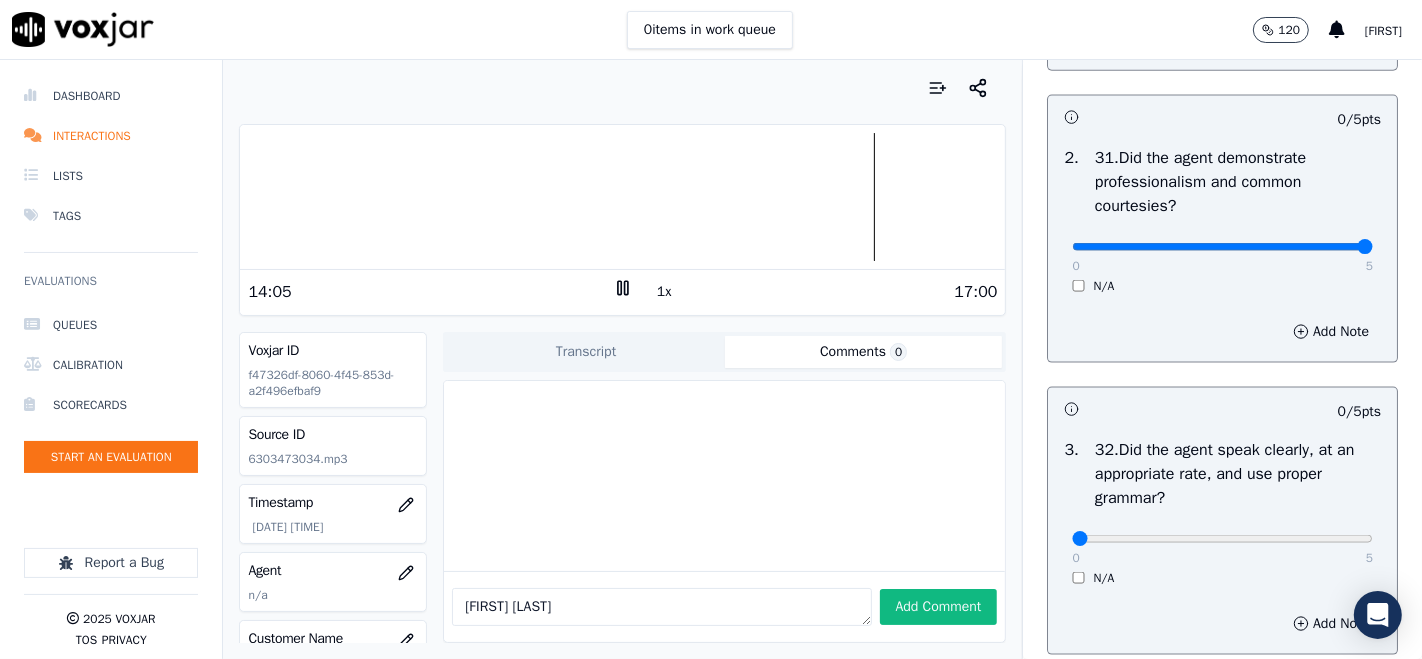 type on "5" 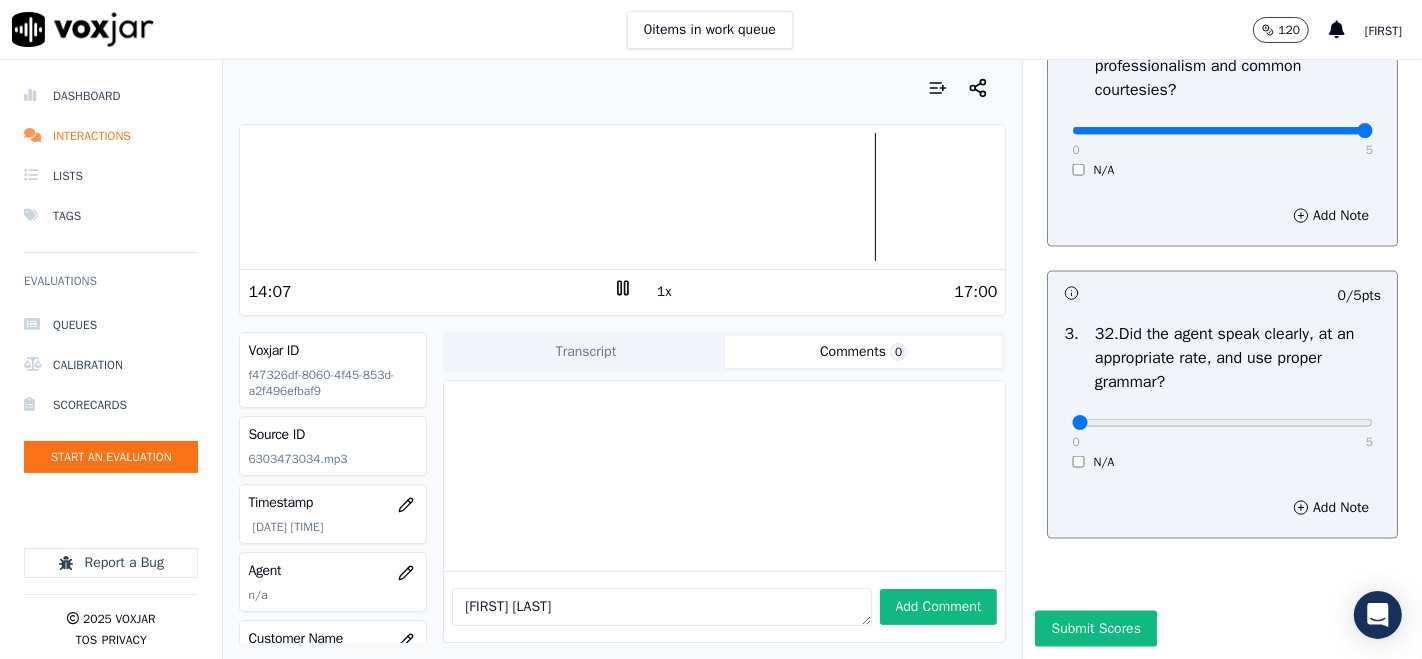 scroll, scrollTop: 9091, scrollLeft: 0, axis: vertical 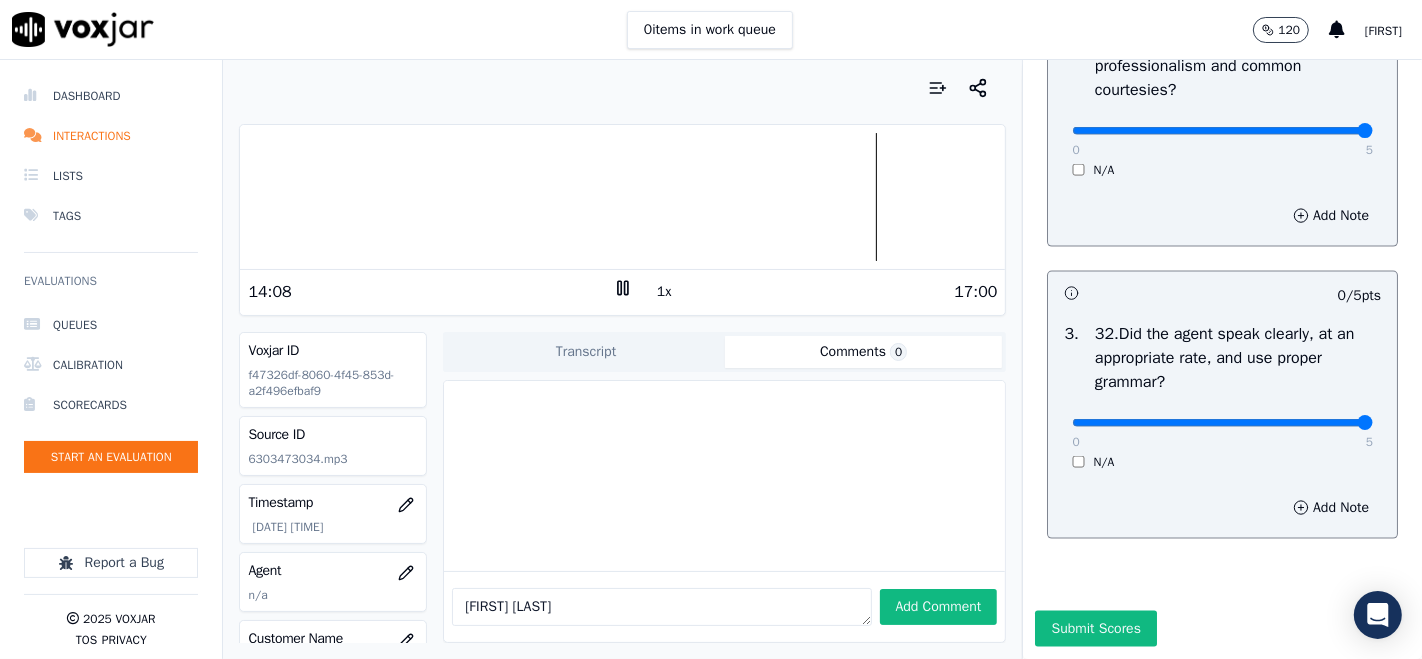 type on "5" 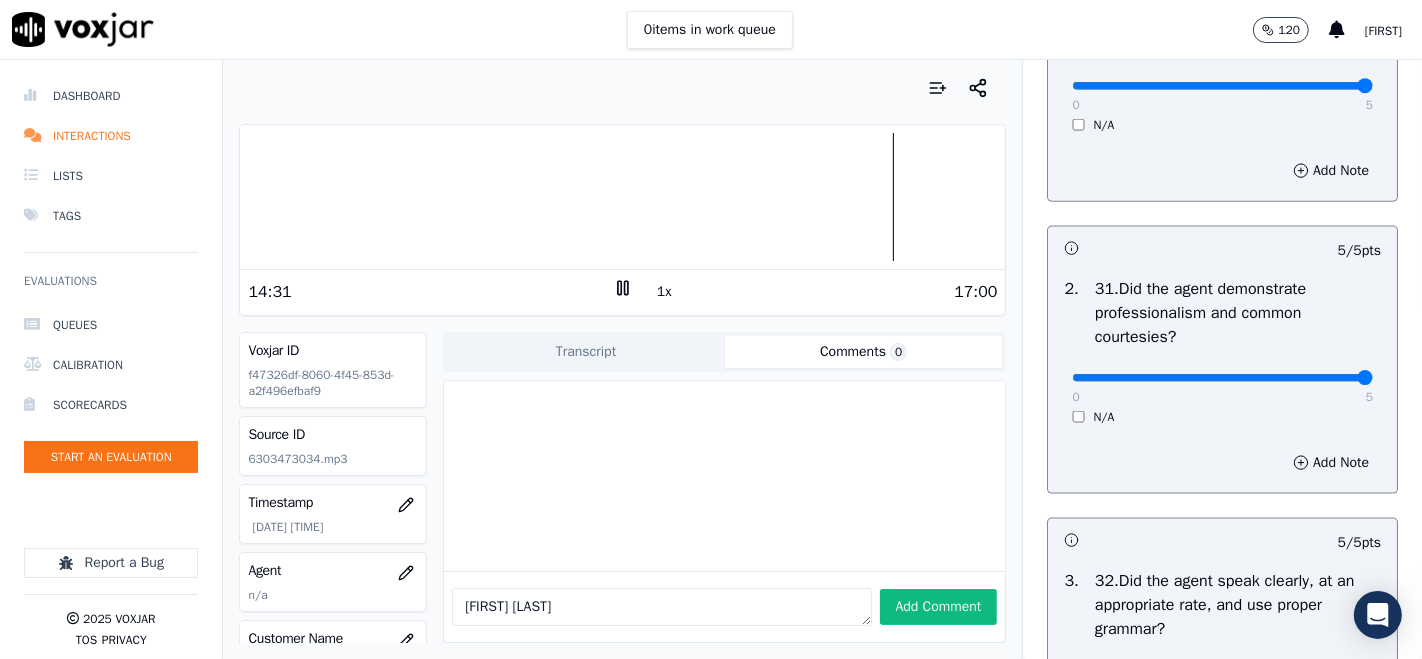 scroll, scrollTop: 9091, scrollLeft: 0, axis: vertical 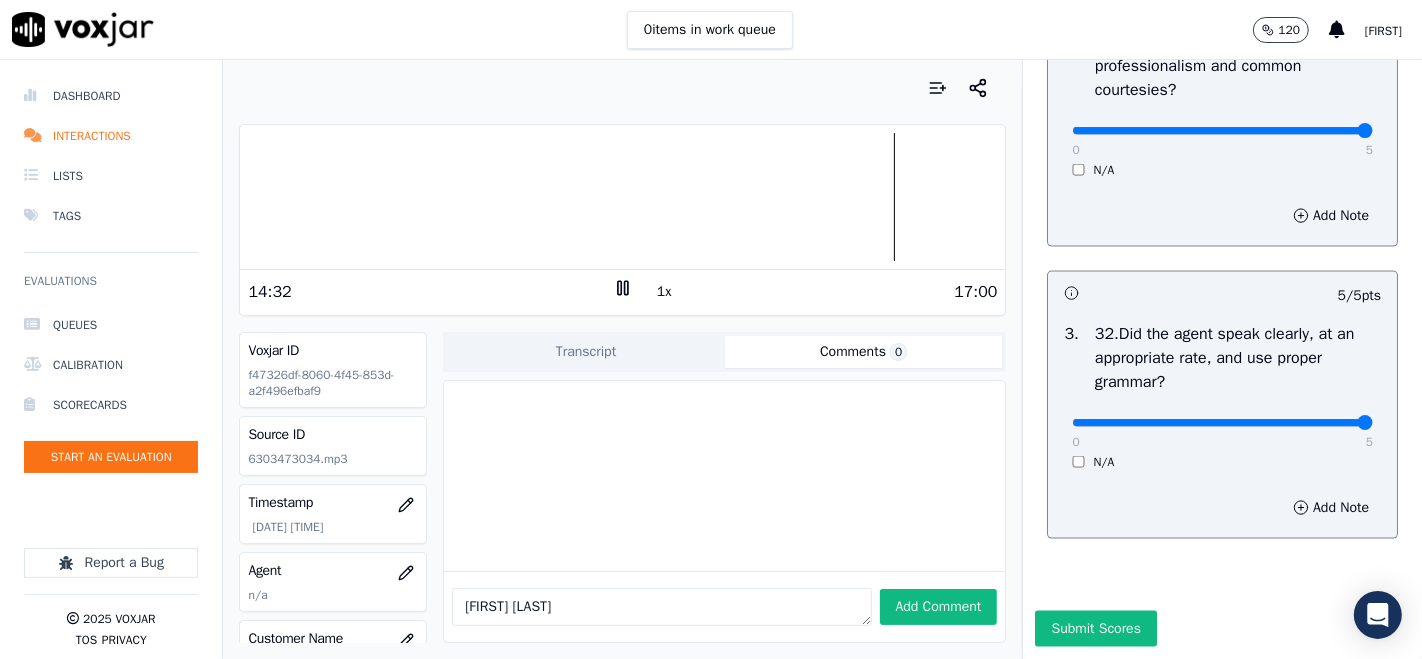 drag, startPoint x: 1111, startPoint y: 575, endPoint x: 1119, endPoint y: 562, distance: 15.264338 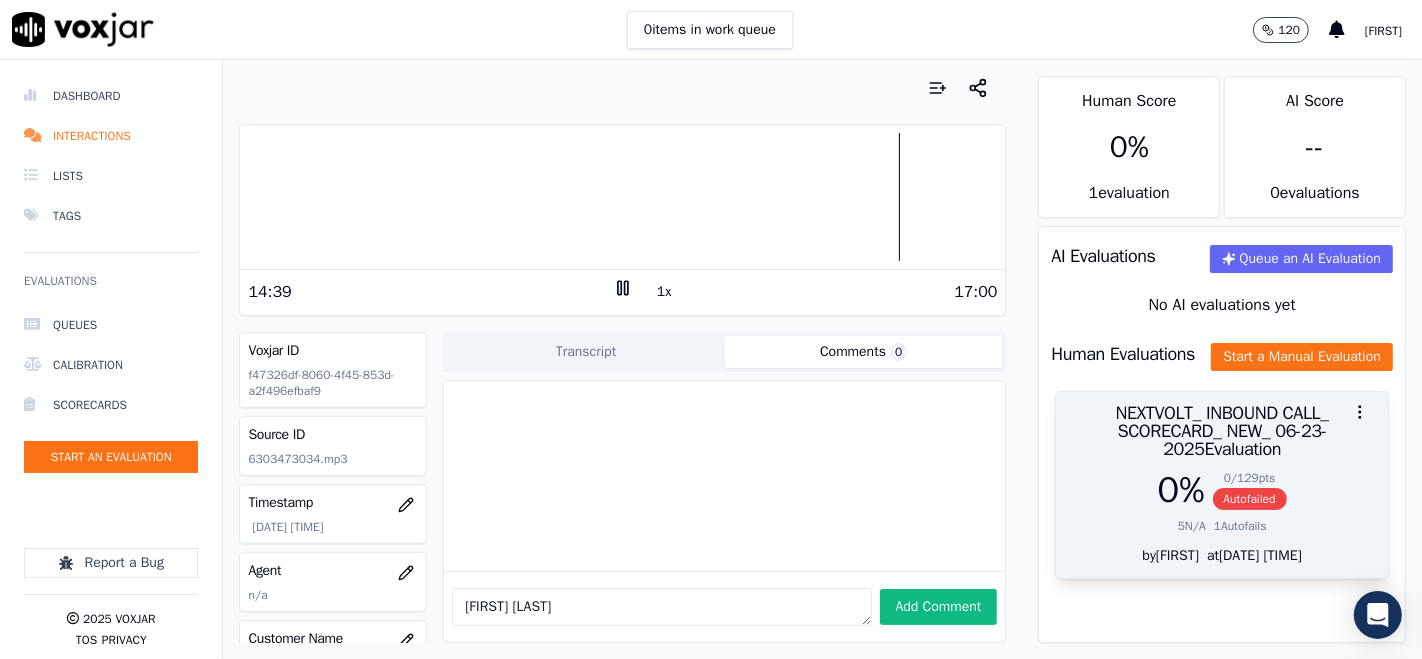 scroll, scrollTop: 28, scrollLeft: 0, axis: vertical 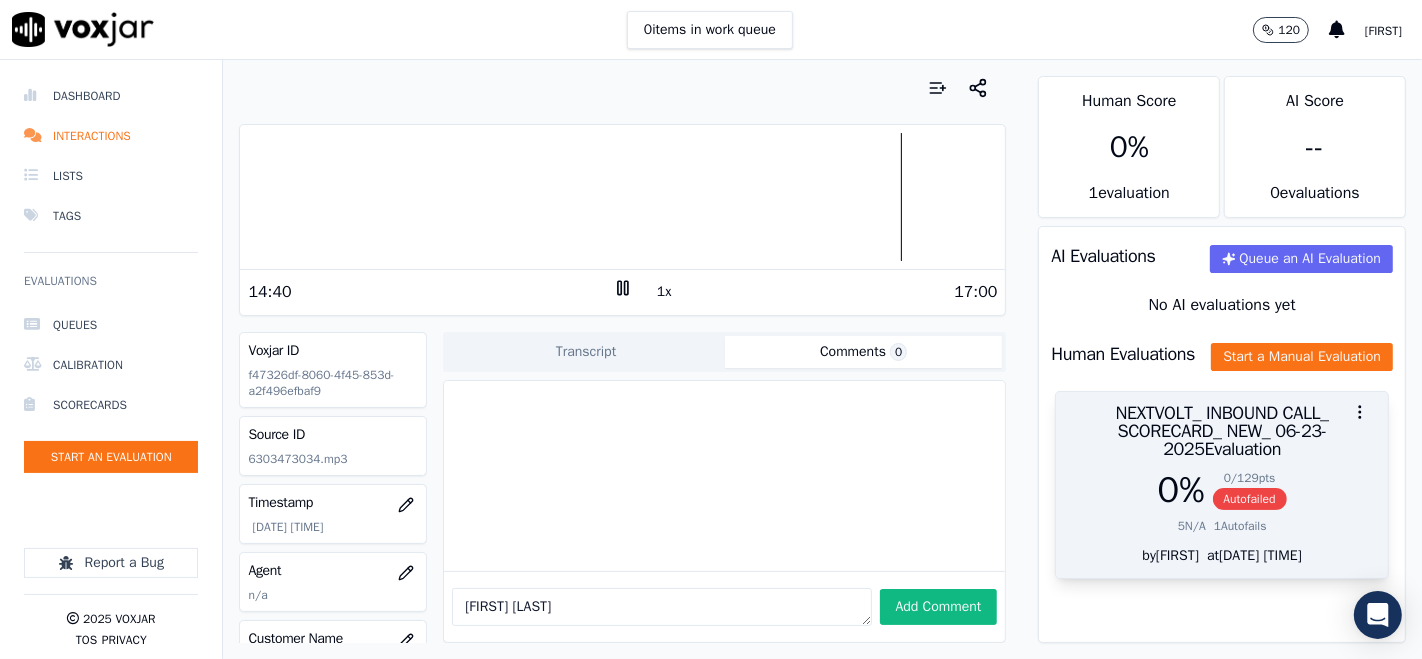 click on "Autofailed" at bounding box center (1250, 499) 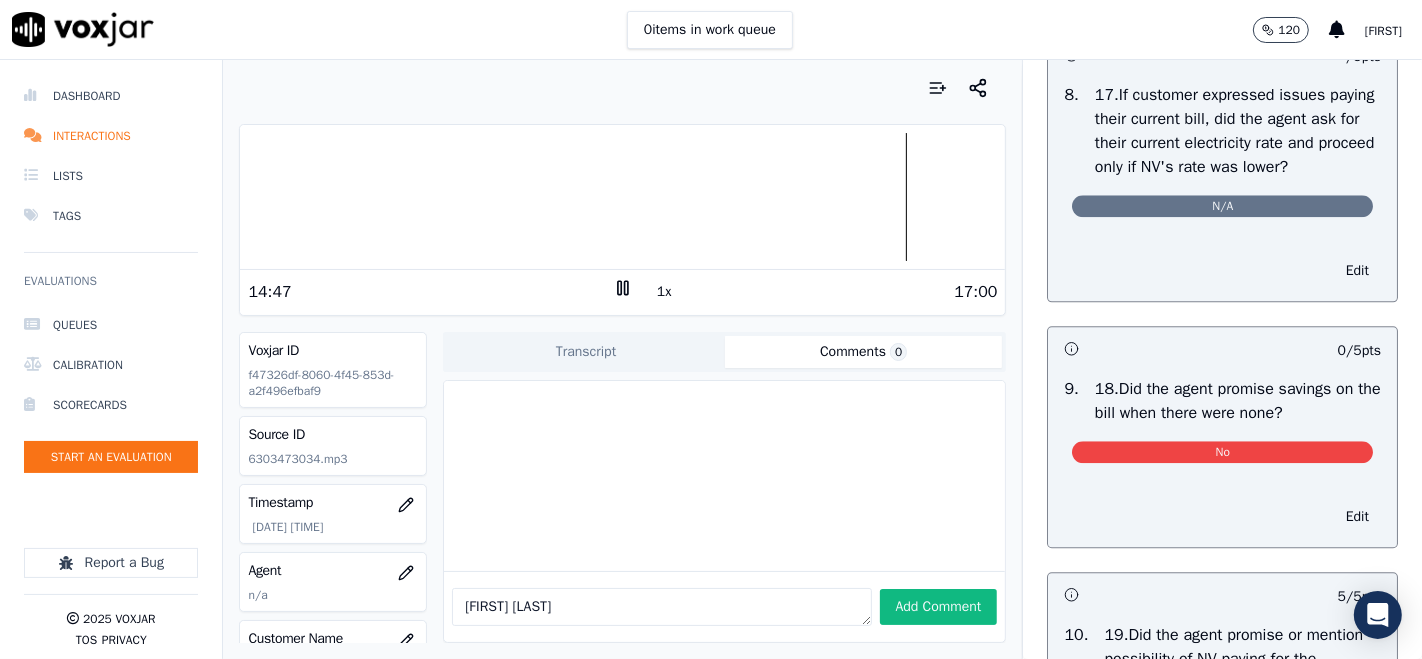 scroll, scrollTop: 4444, scrollLeft: 0, axis: vertical 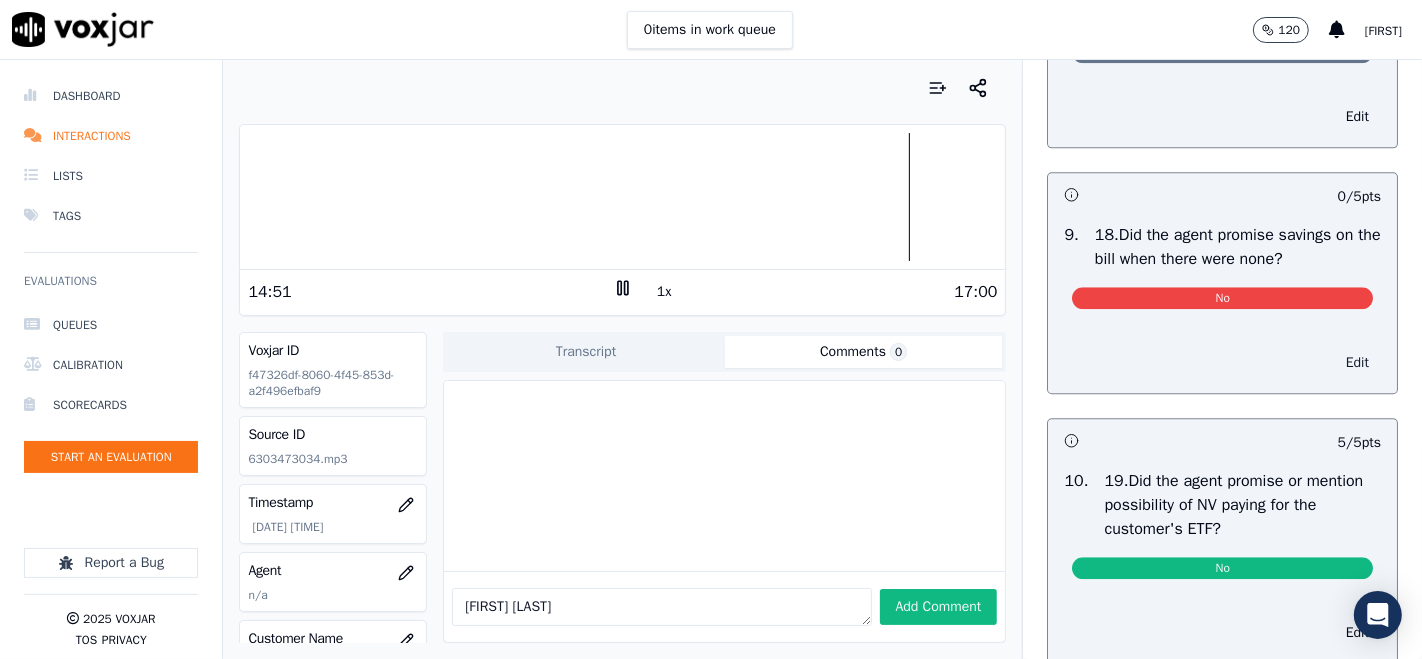 click on "Edit" at bounding box center (1357, 363) 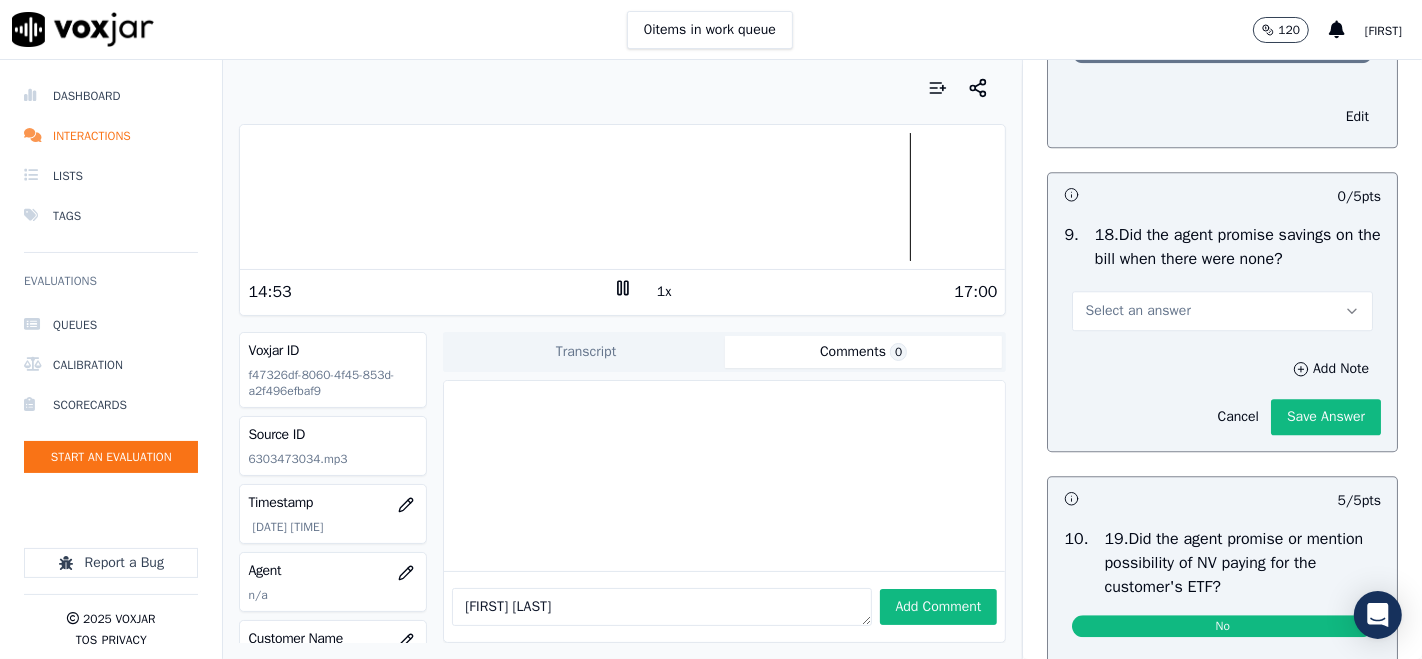 click on "Select an answer" at bounding box center [1222, 311] 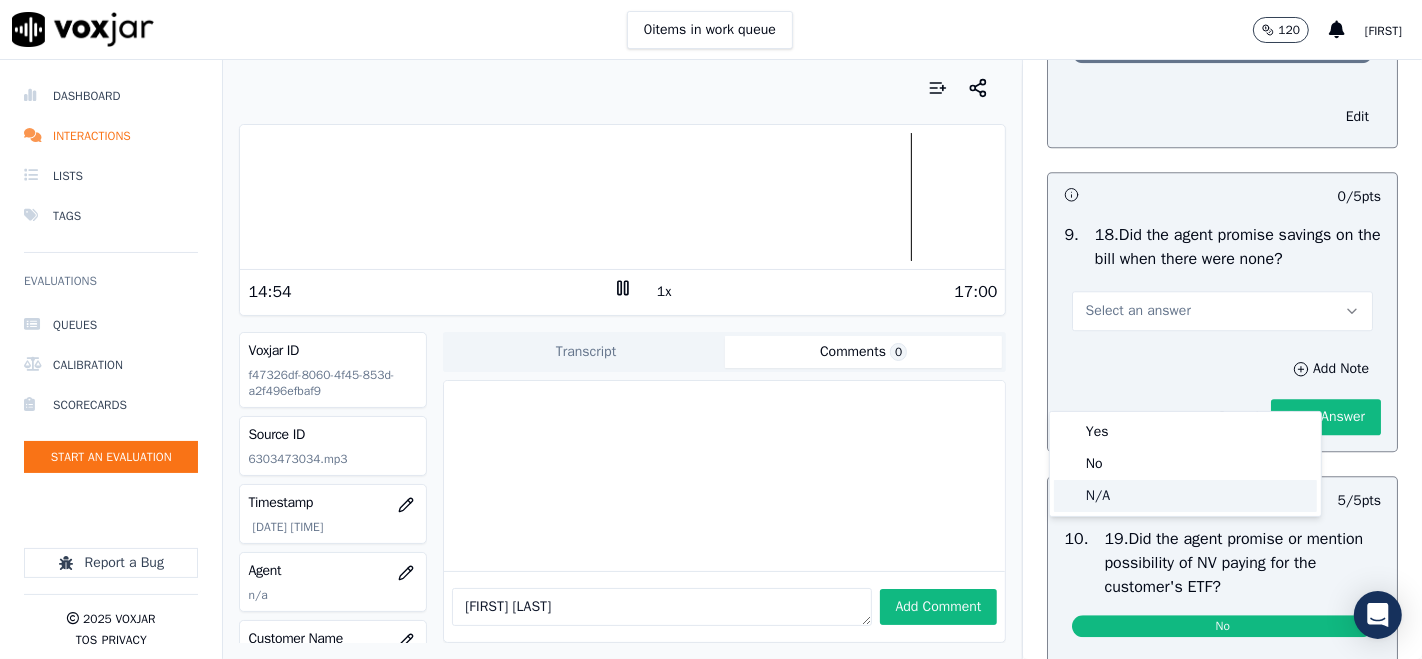 click on "N/A" 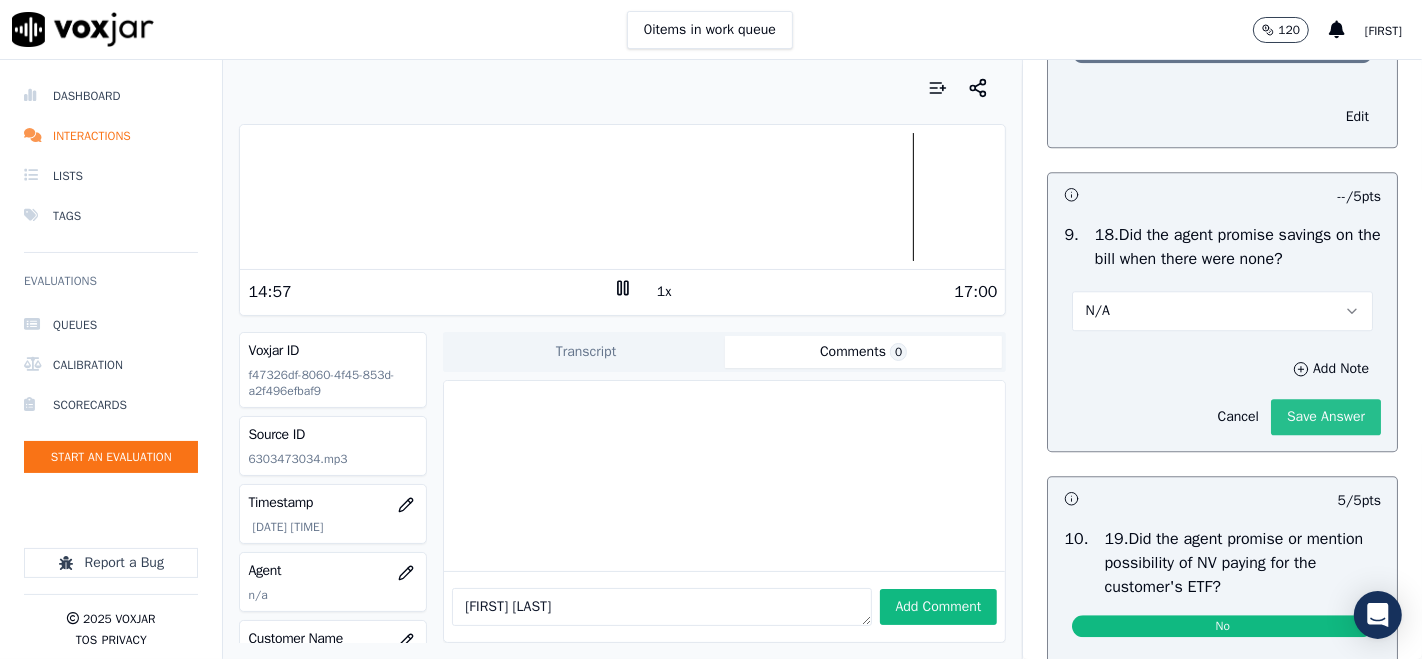 click on "Save Answer" 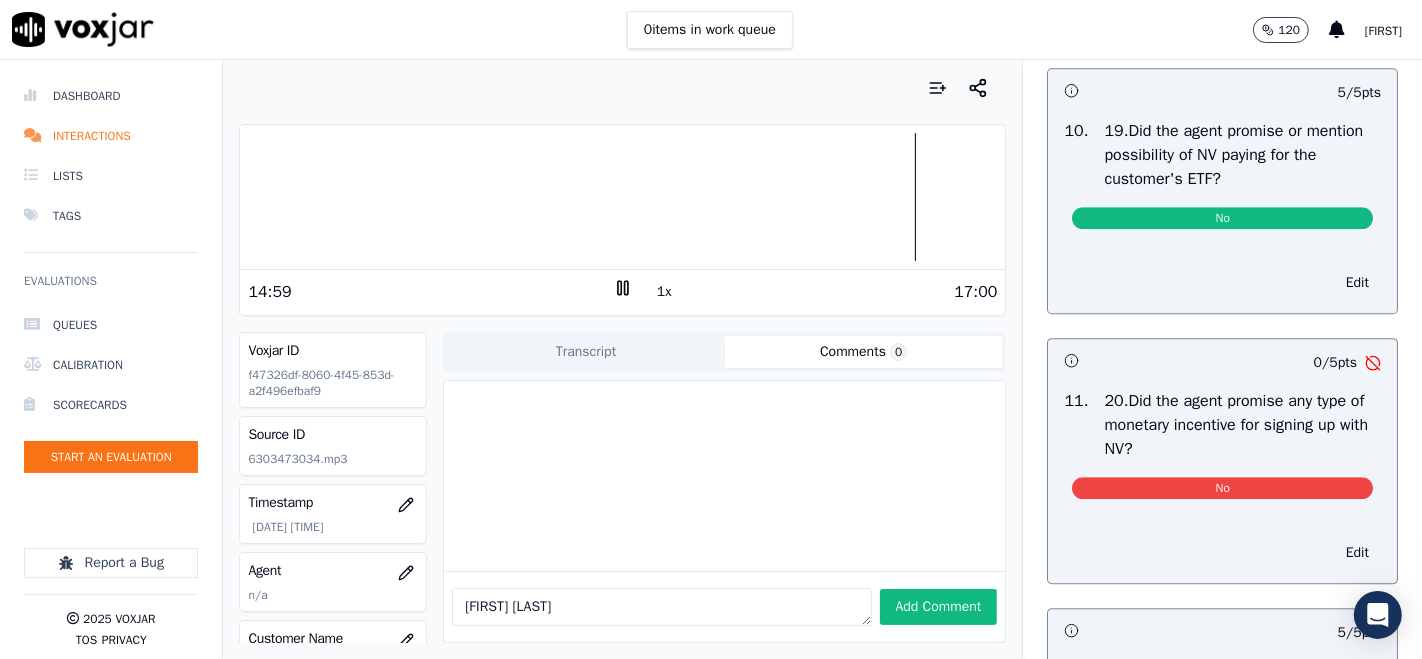 scroll, scrollTop: 5000, scrollLeft: 0, axis: vertical 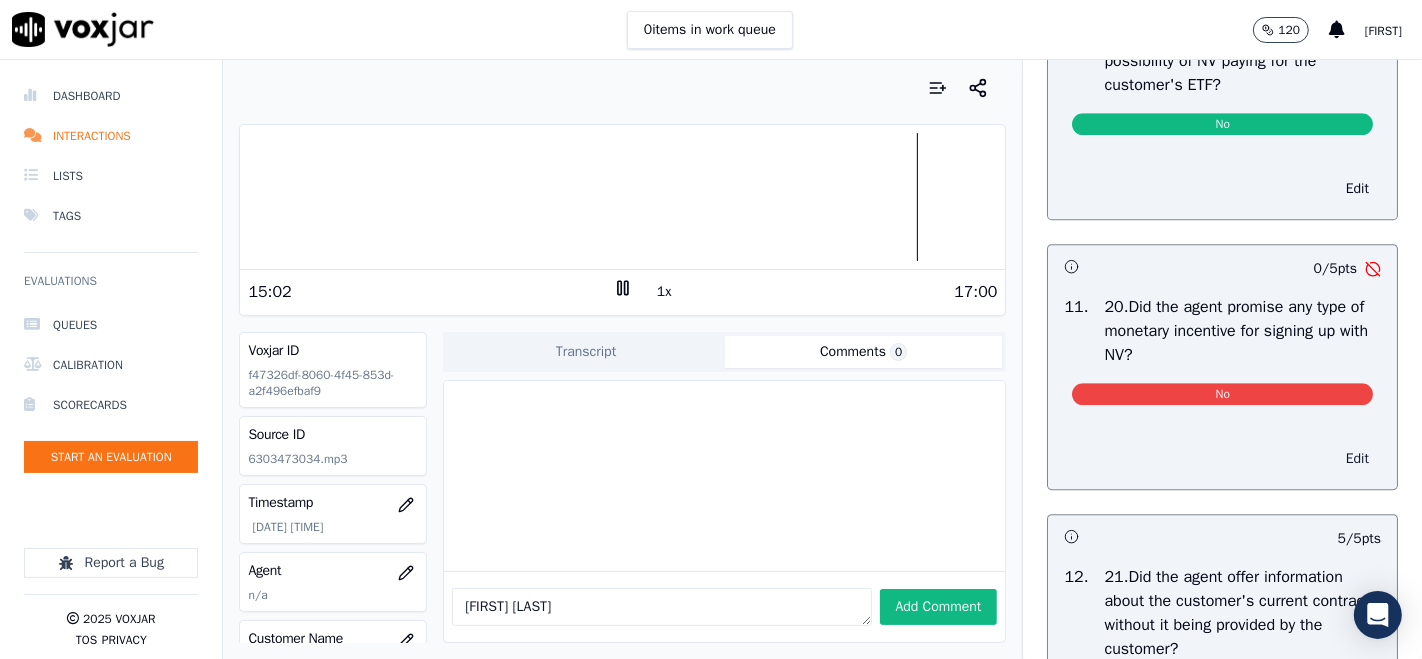 click on "Edit" at bounding box center [1357, 459] 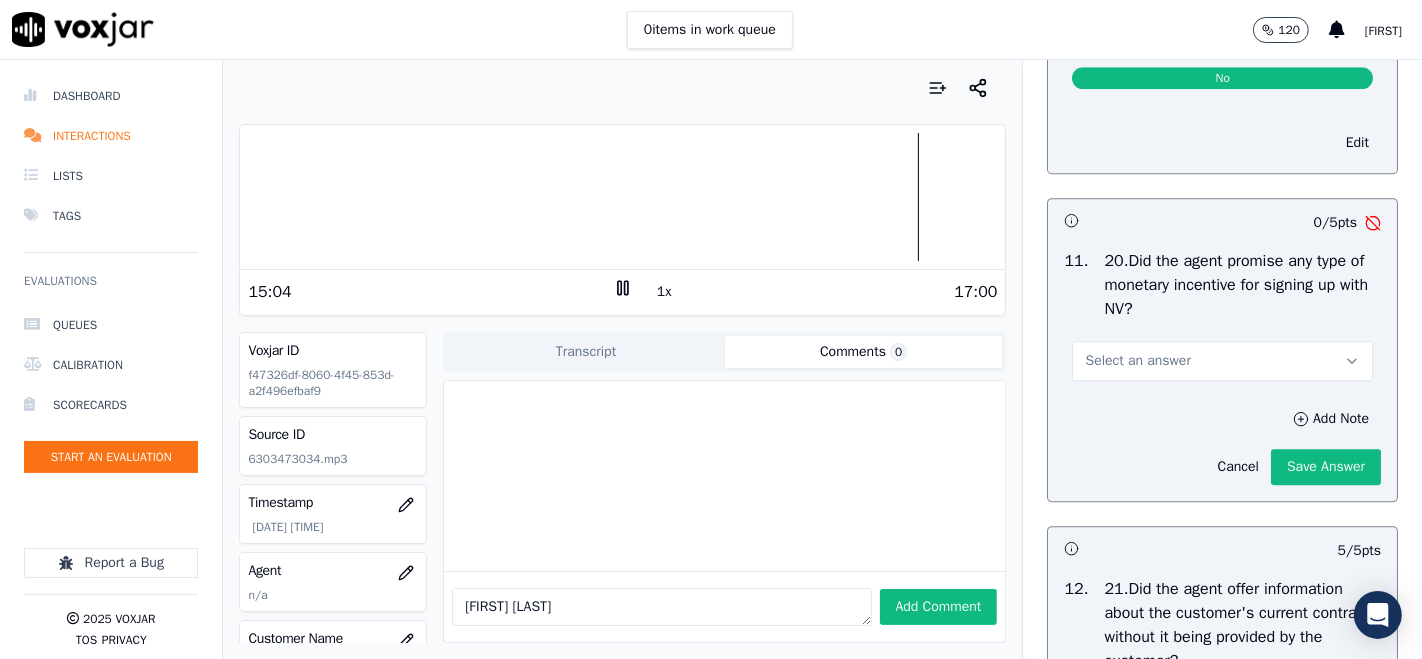 drag, startPoint x: 1258, startPoint y: 430, endPoint x: 1220, endPoint y: 435, distance: 38.327538 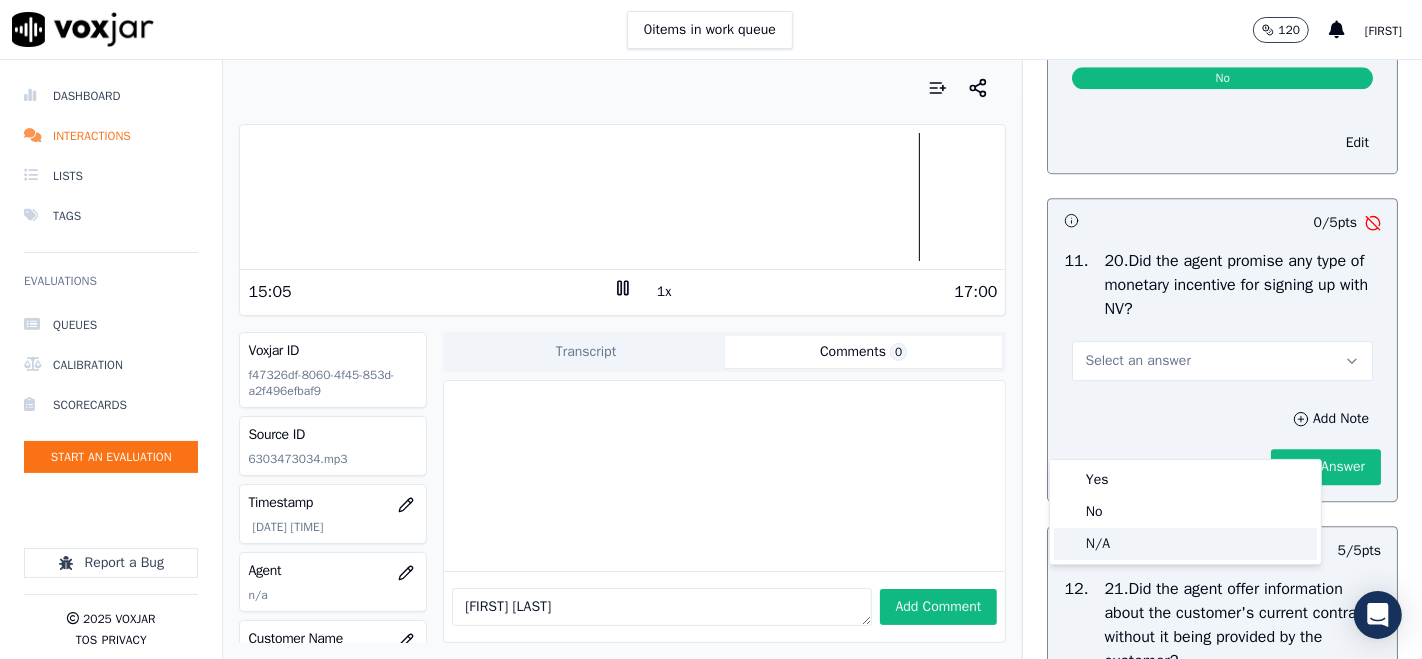 drag, startPoint x: 1105, startPoint y: 540, endPoint x: 1096, endPoint y: 535, distance: 10.29563 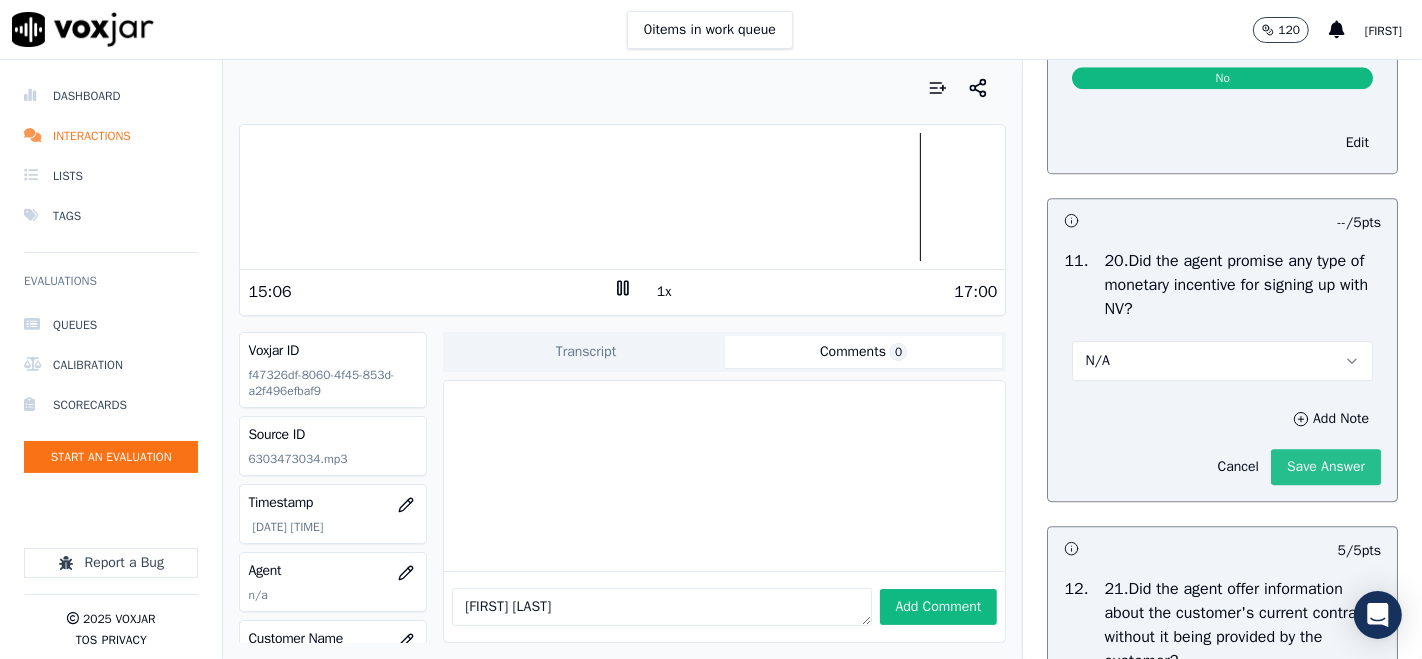 click on "Save Answer" 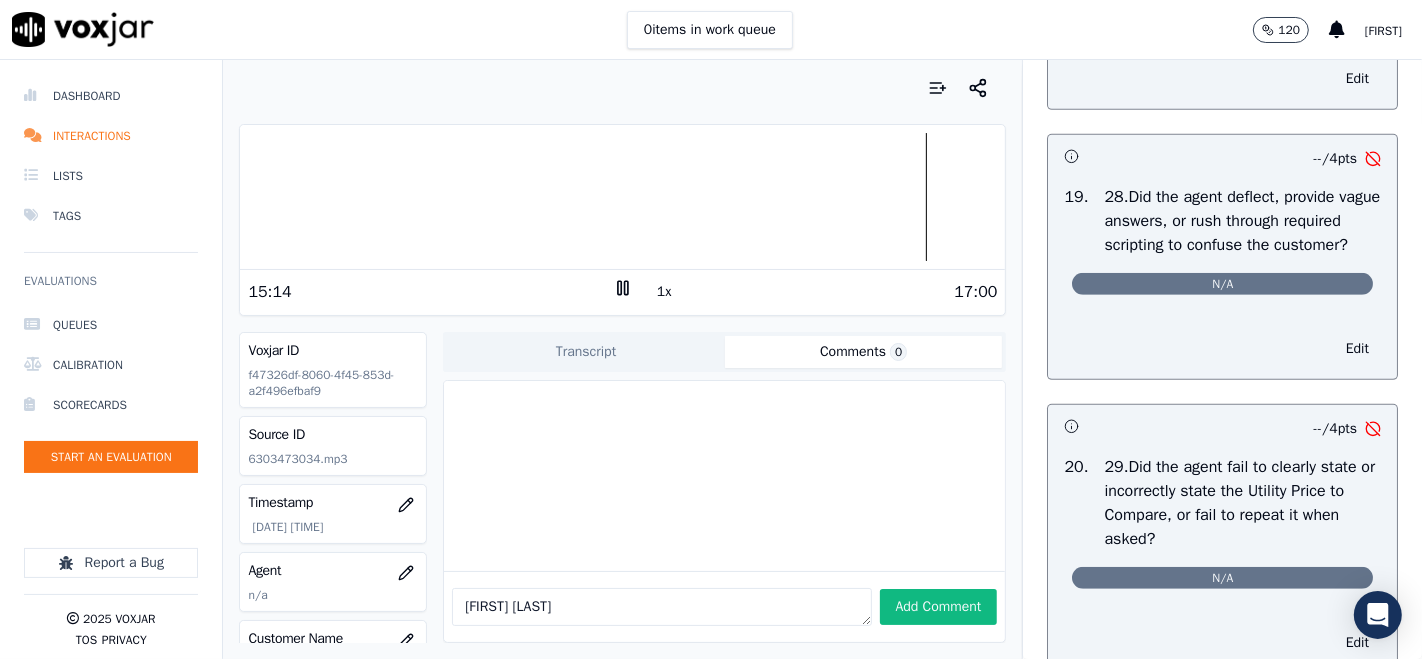 scroll, scrollTop: 7352, scrollLeft: 0, axis: vertical 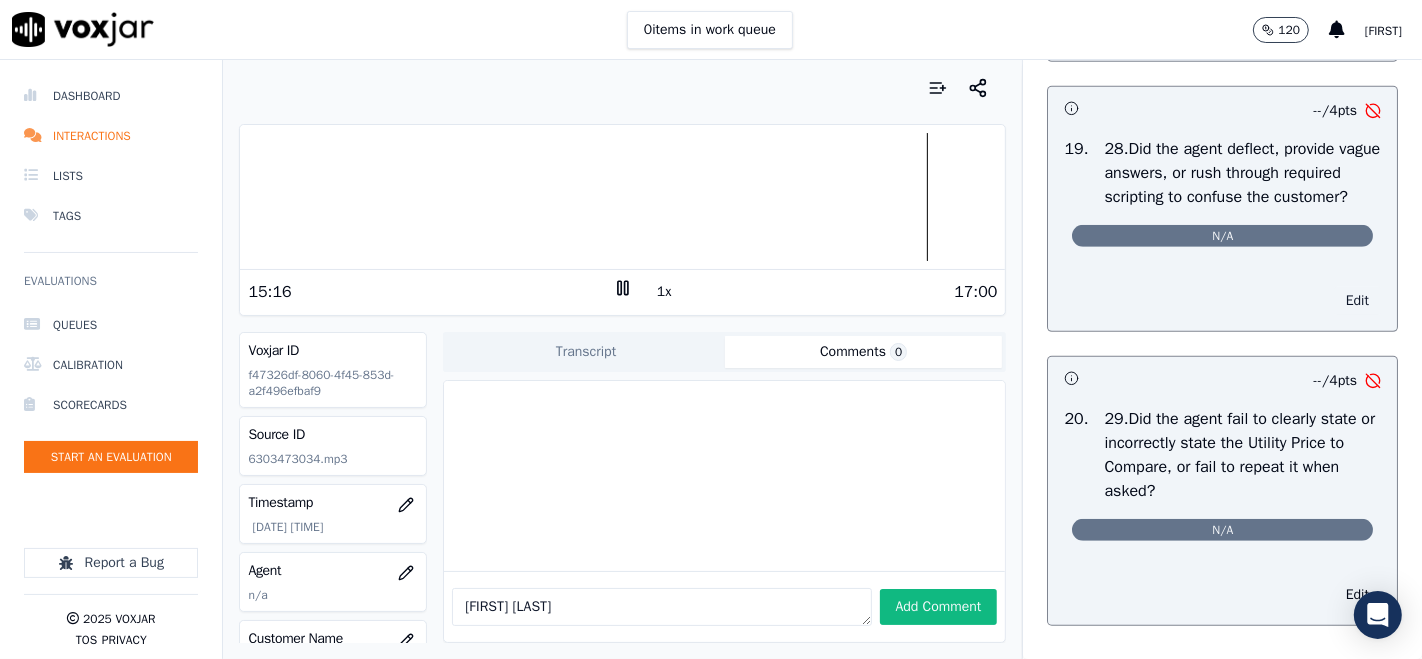 click on "Edit" at bounding box center (1357, 301) 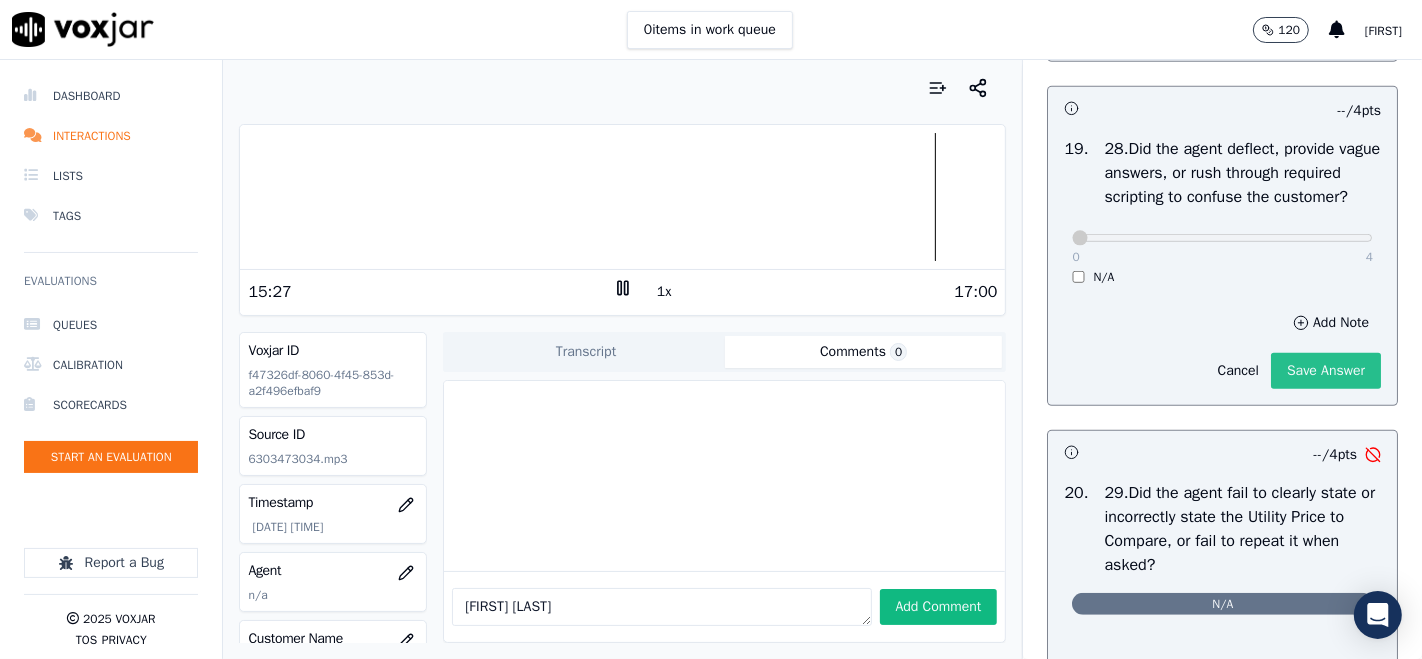 click on "Save Answer" 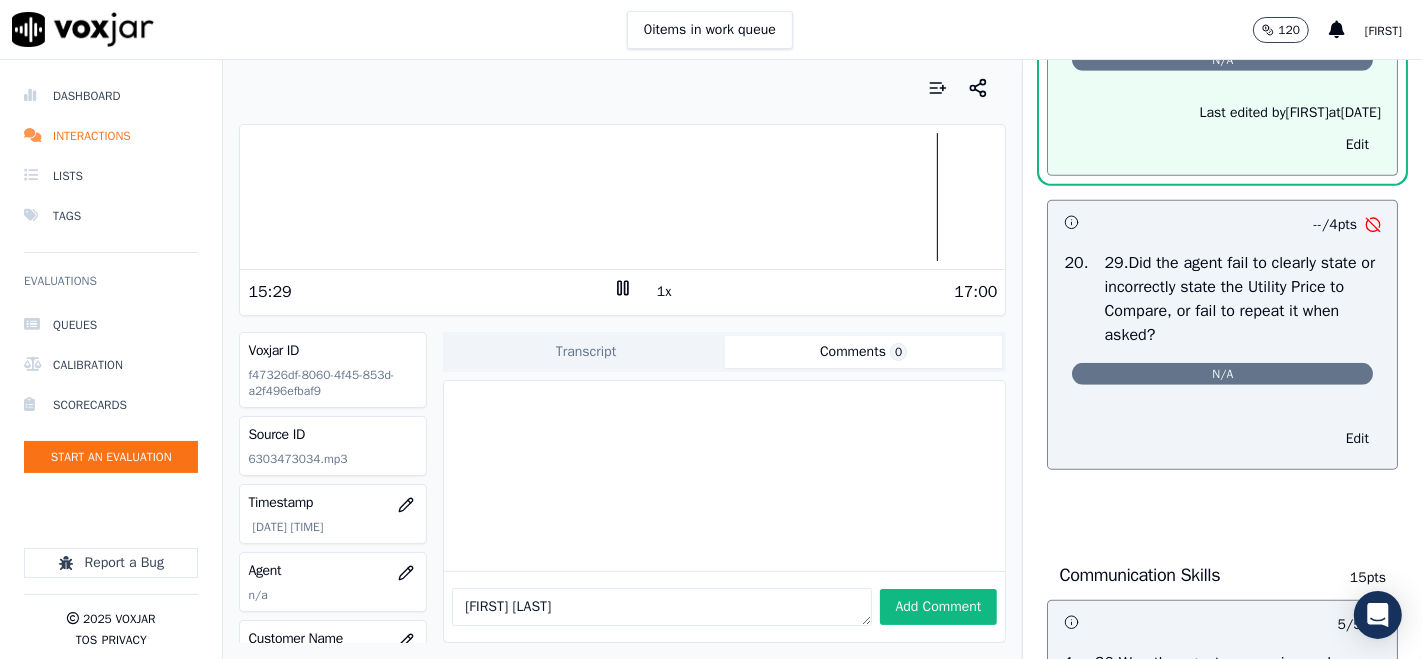 scroll, scrollTop: 7685, scrollLeft: 0, axis: vertical 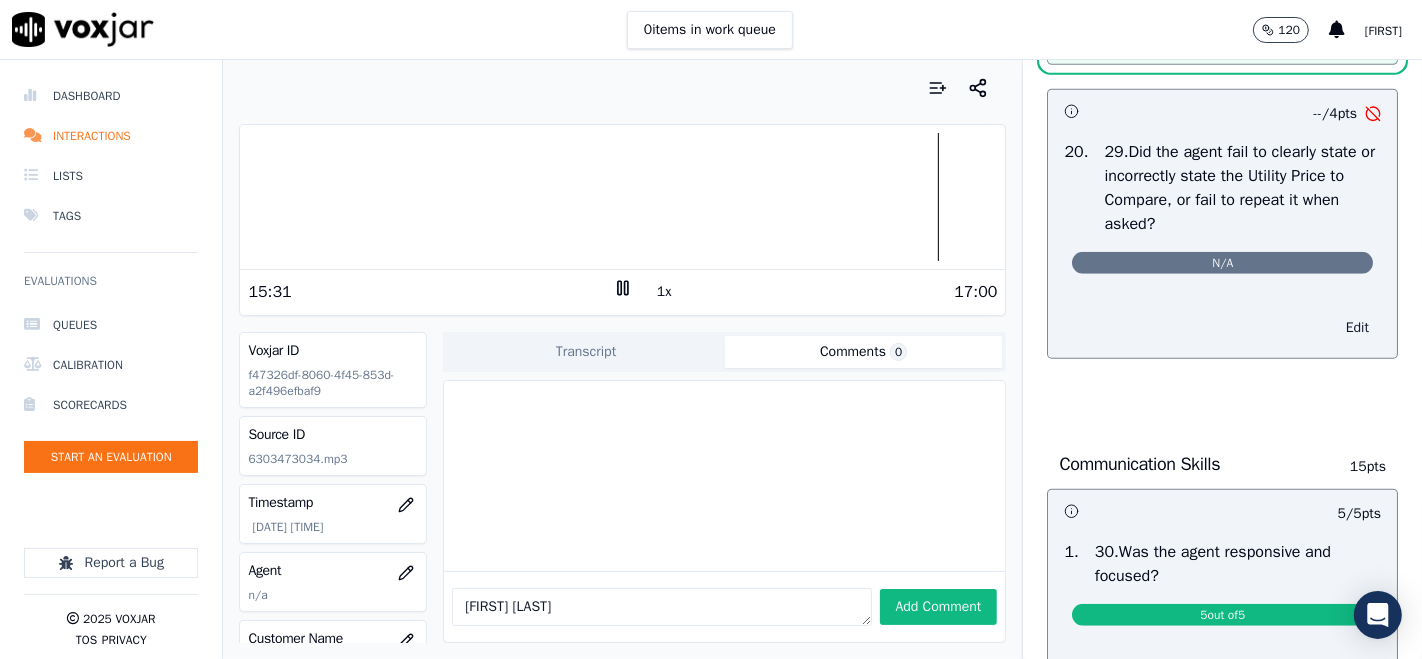 click on "Edit" at bounding box center (1357, 328) 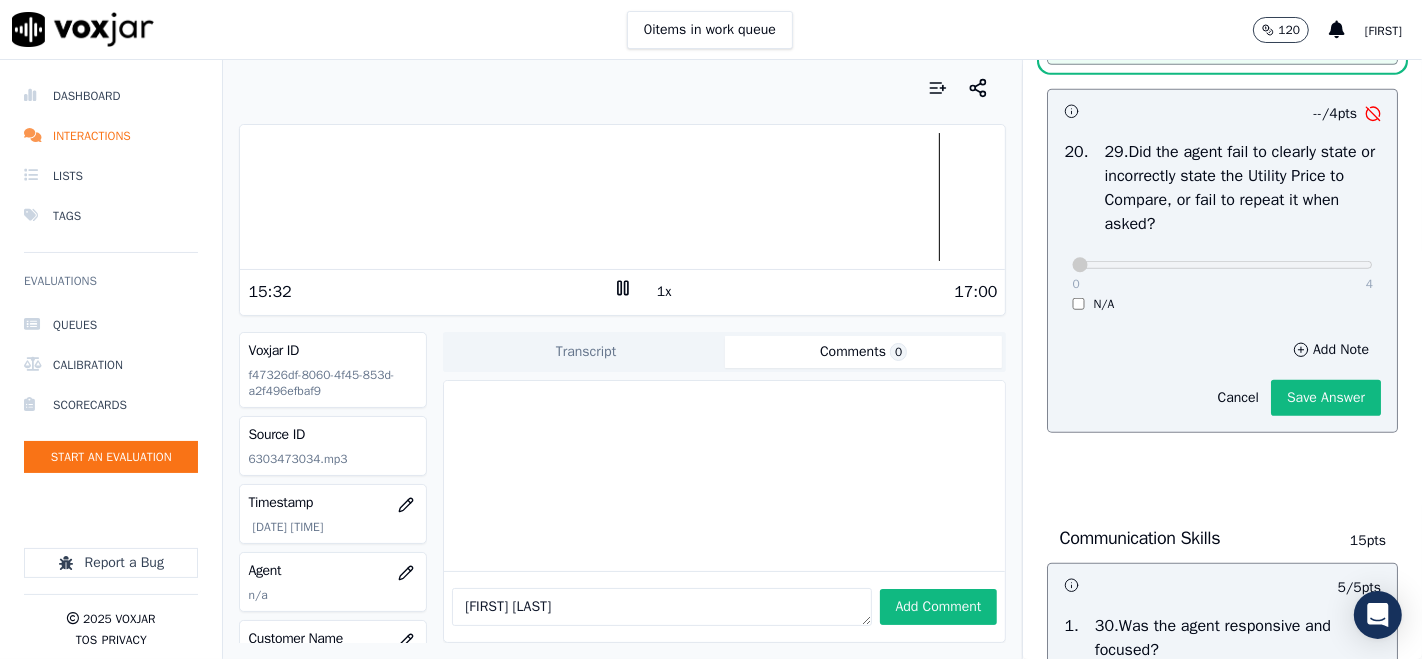 scroll, scrollTop: 7640, scrollLeft: 0, axis: vertical 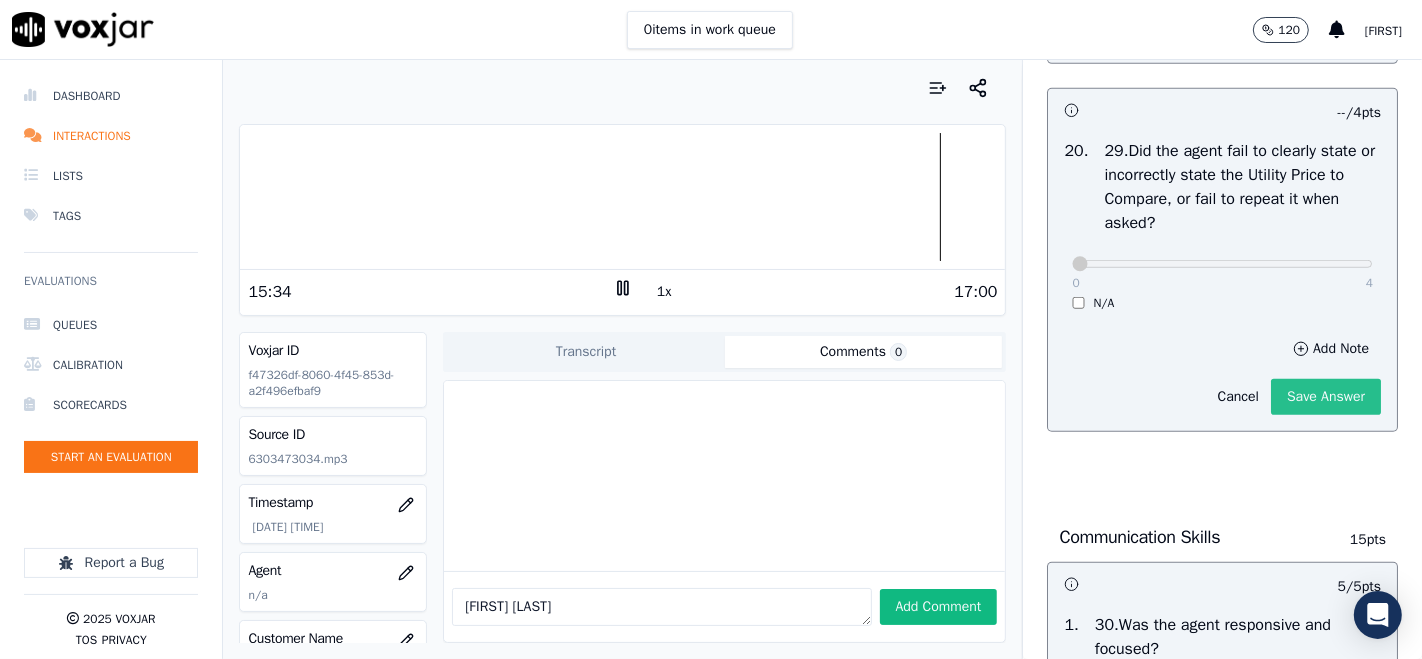click on "Save Answer" 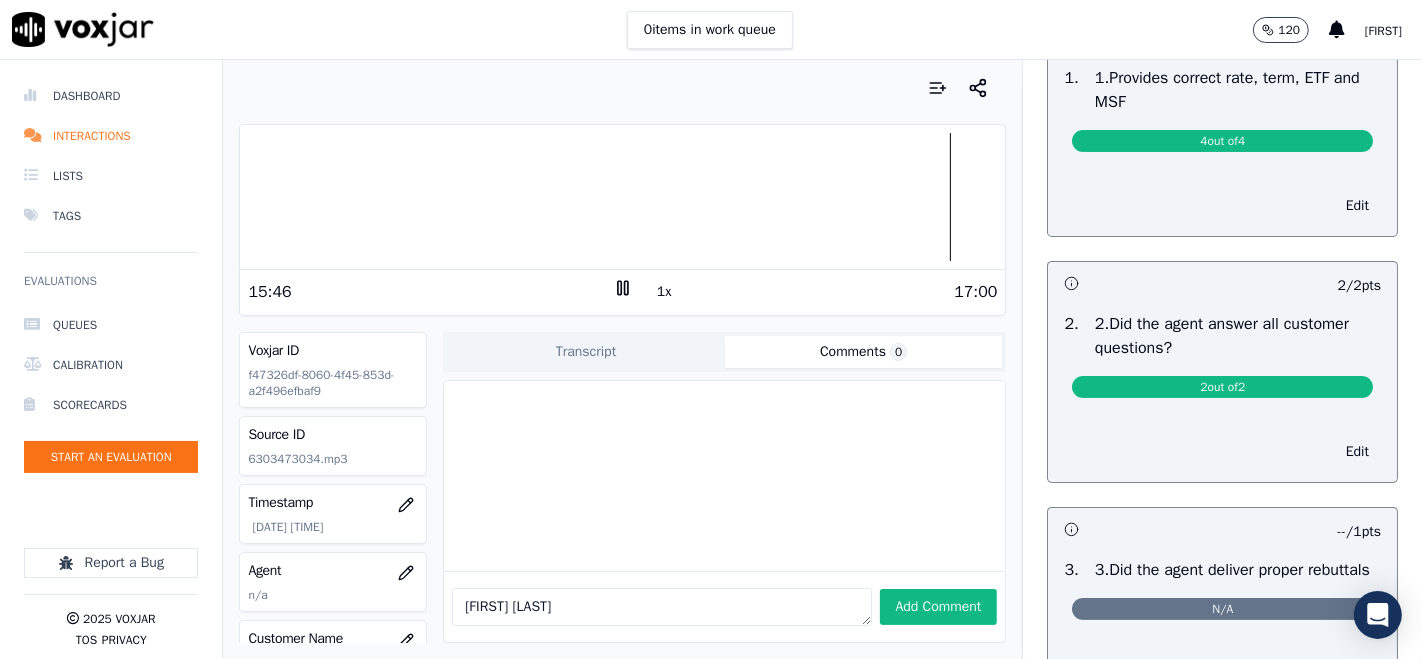 scroll, scrollTop: 0, scrollLeft: 0, axis: both 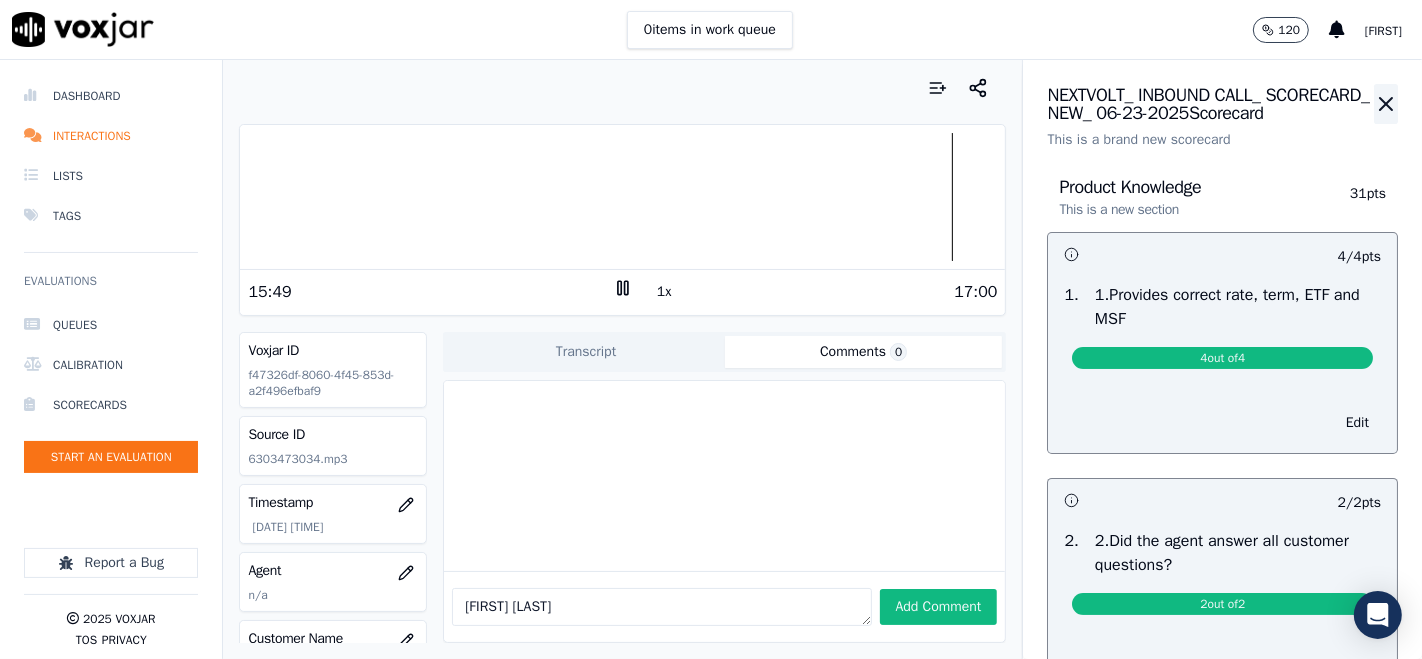 click 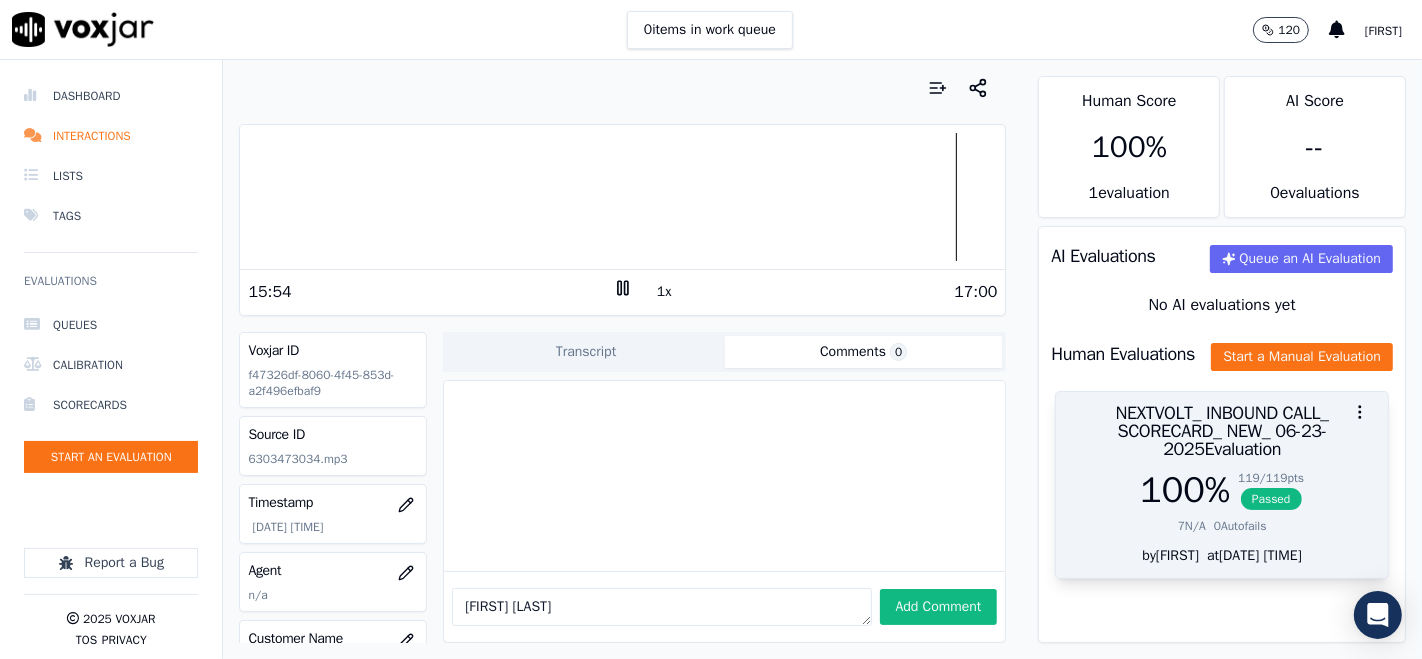 click on "Passed" at bounding box center (1271, 499) 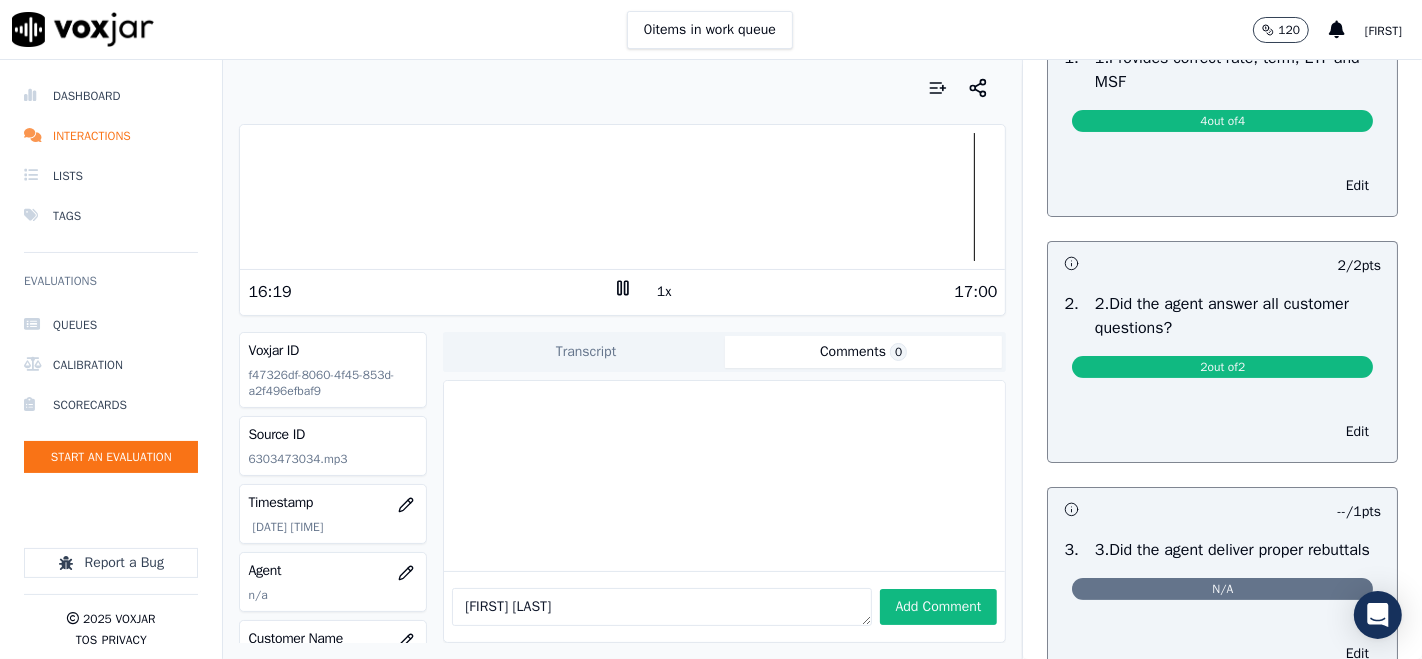 scroll, scrollTop: 0, scrollLeft: 0, axis: both 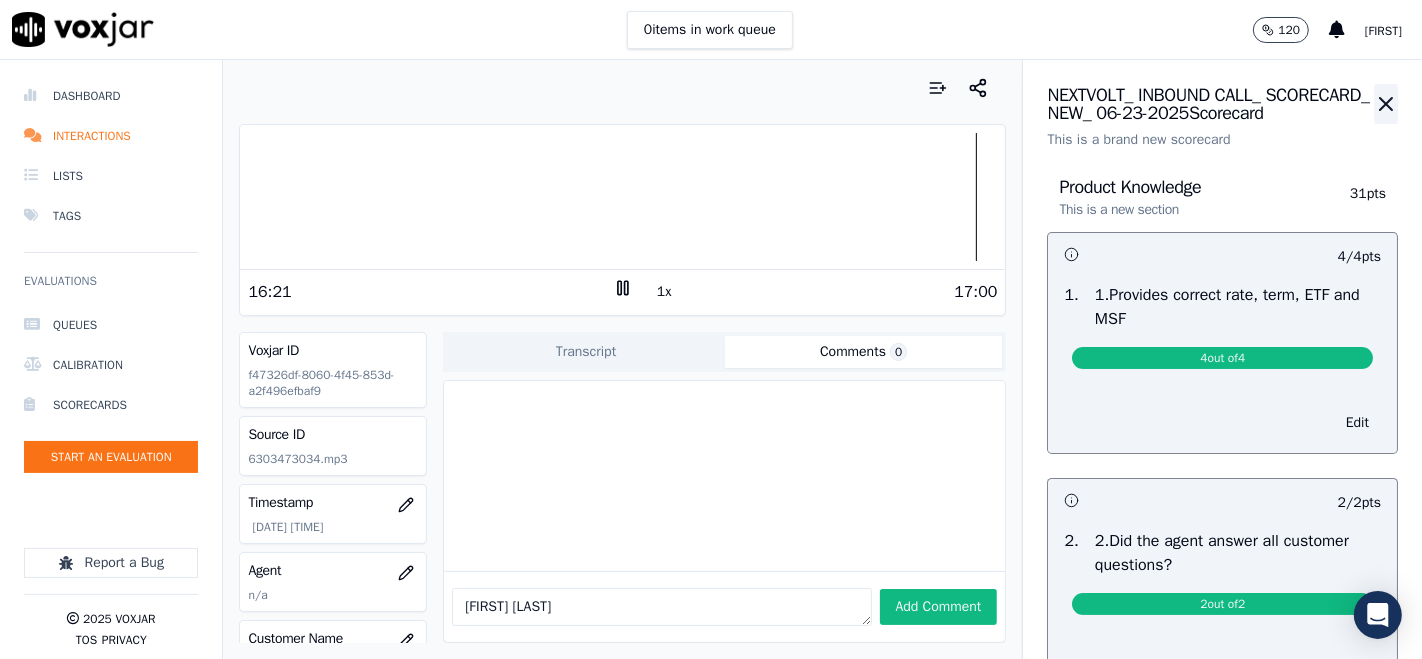 click 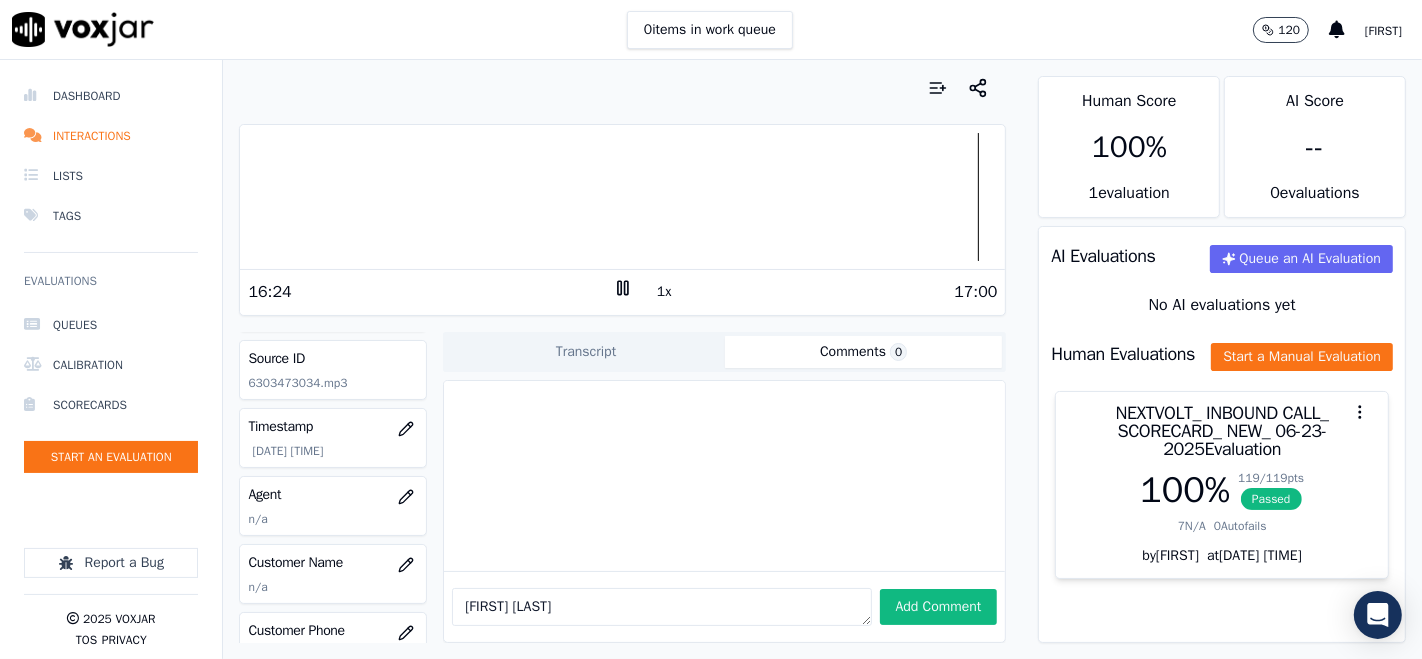 scroll, scrollTop: 111, scrollLeft: 0, axis: vertical 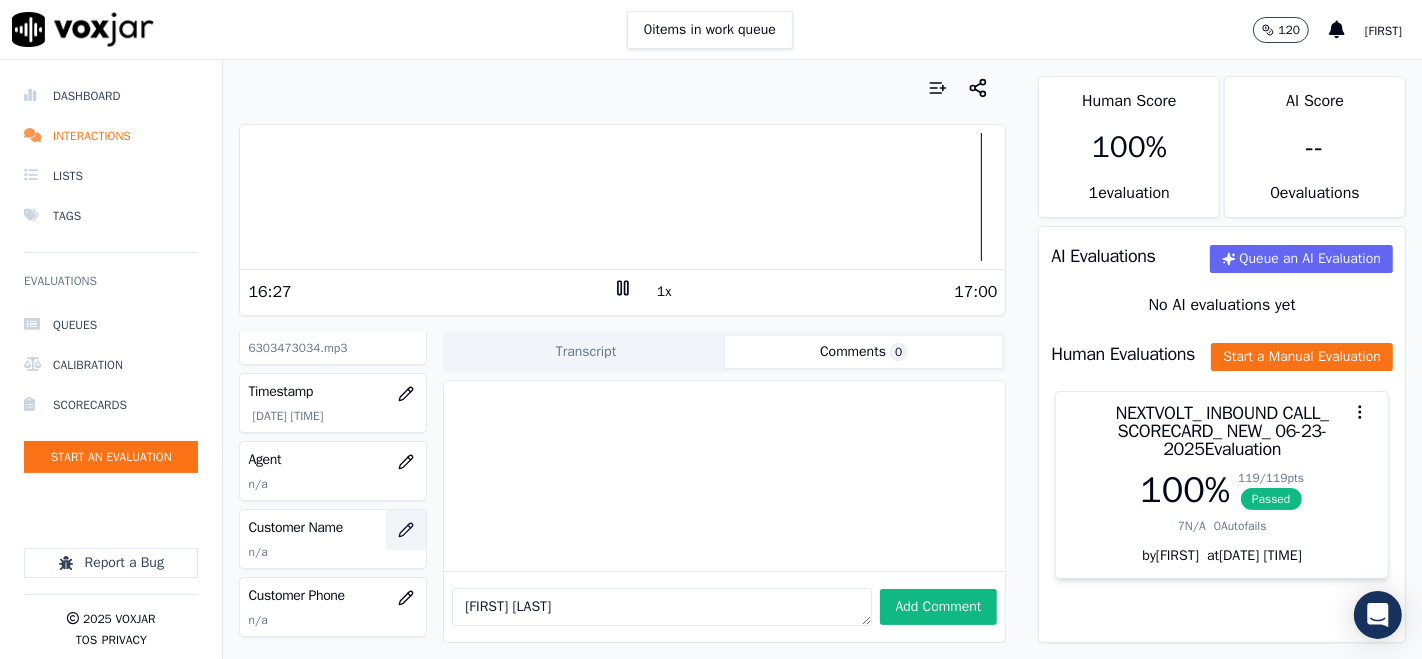 click 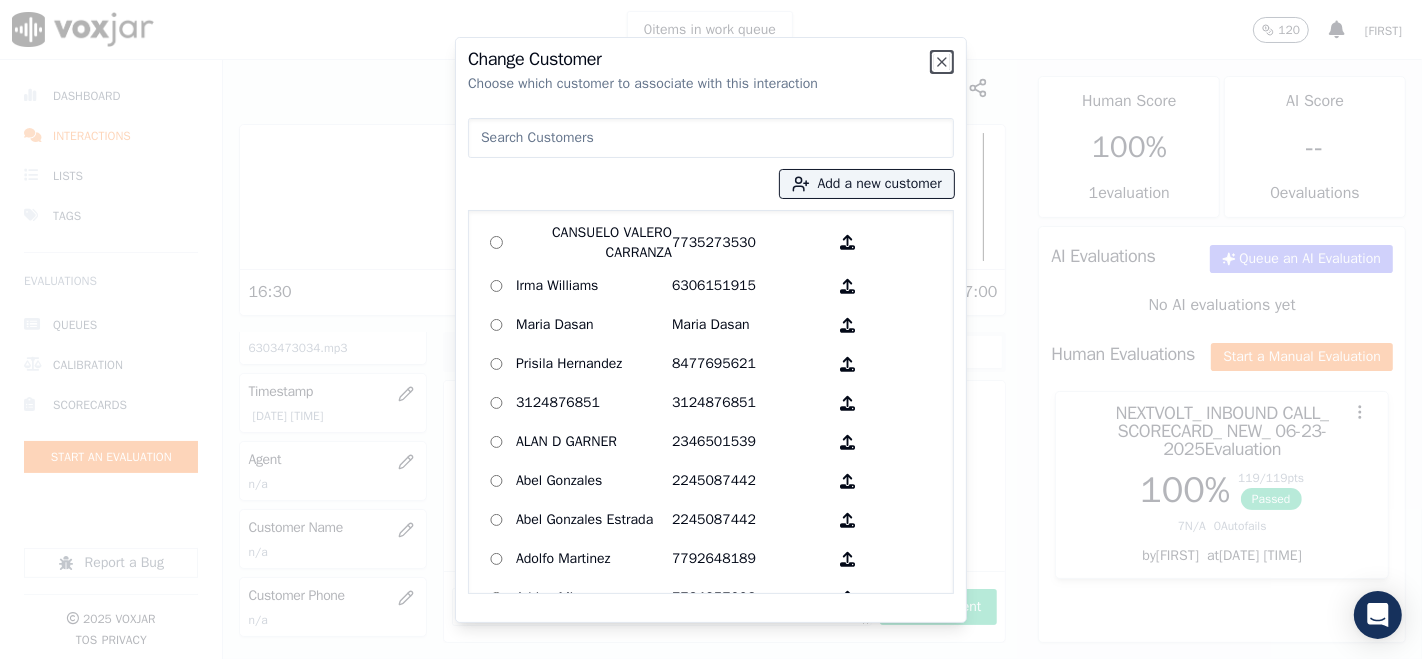 drag, startPoint x: 937, startPoint y: 61, endPoint x: 931, endPoint y: 70, distance: 10.816654 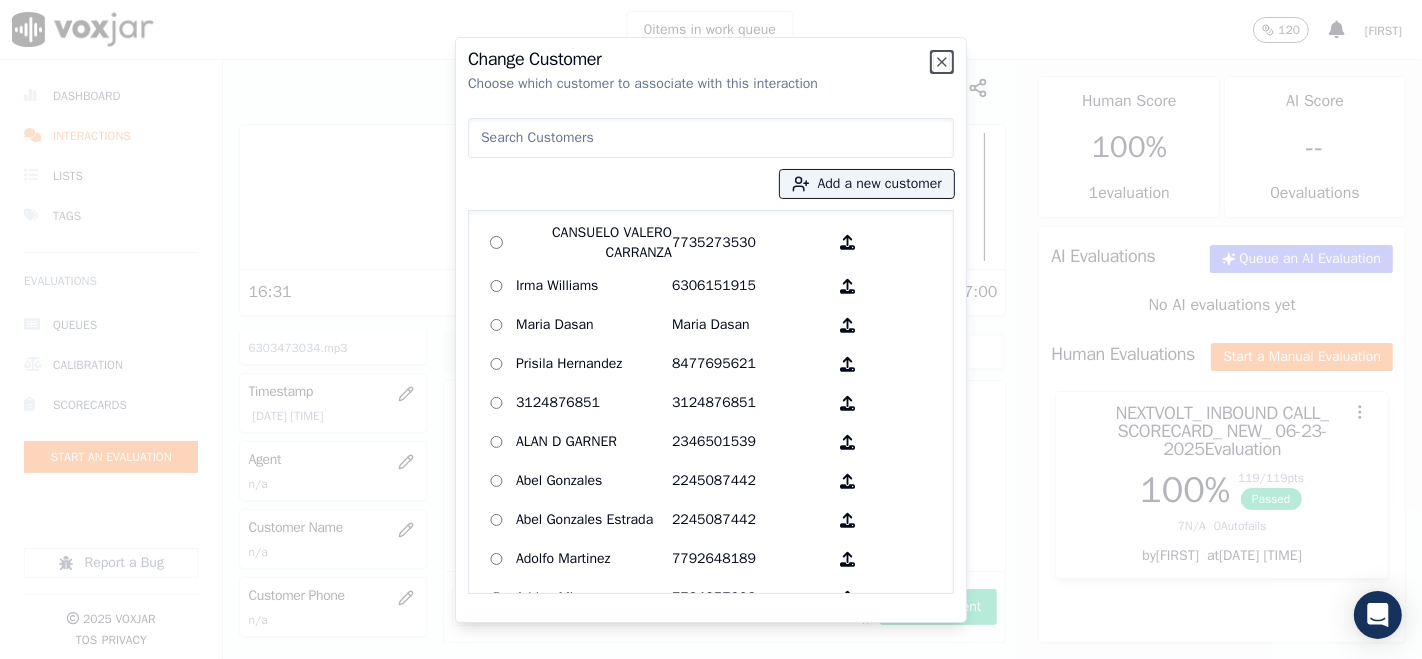 click 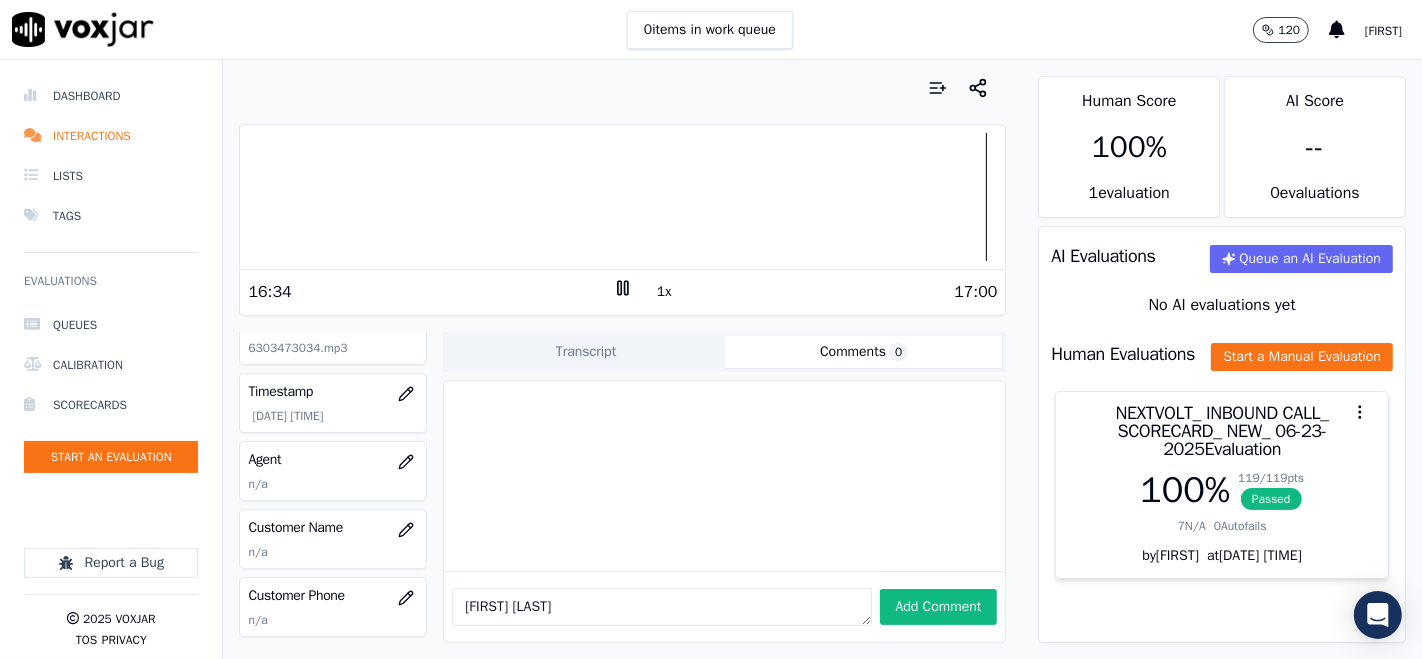 click 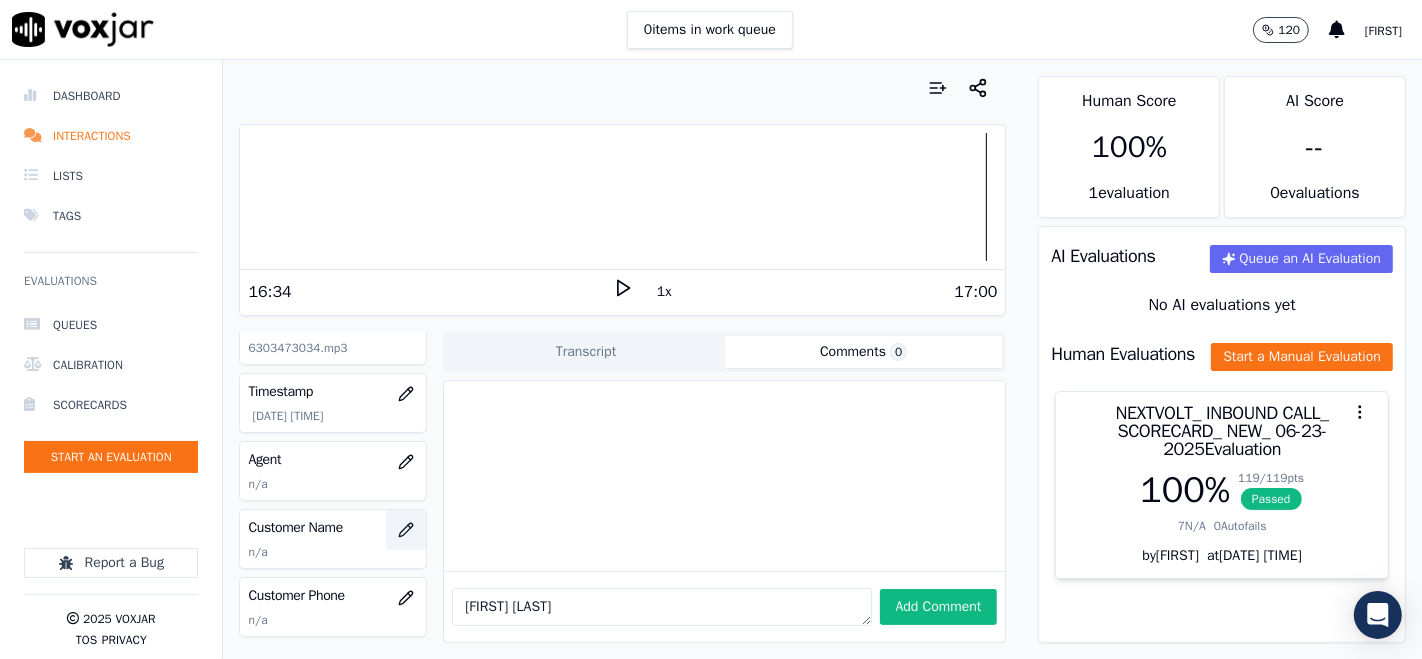 click 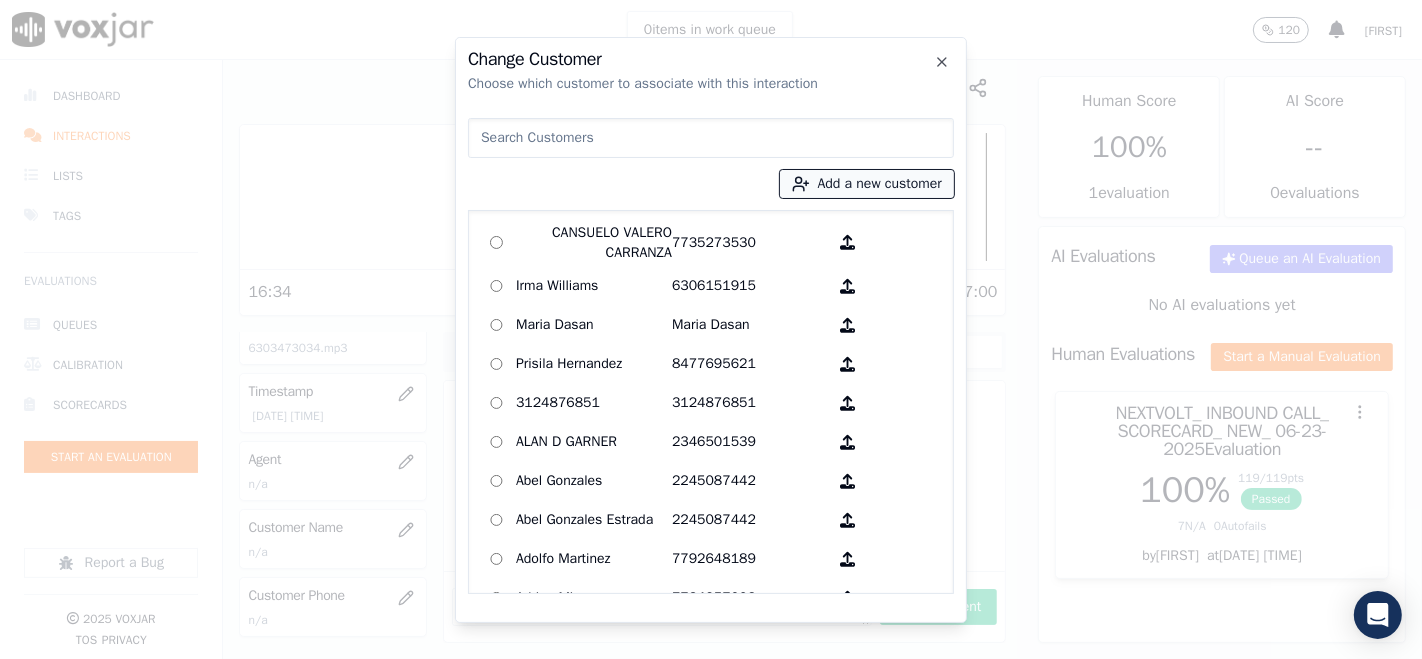 click on "Add a new customer" at bounding box center (867, 184) 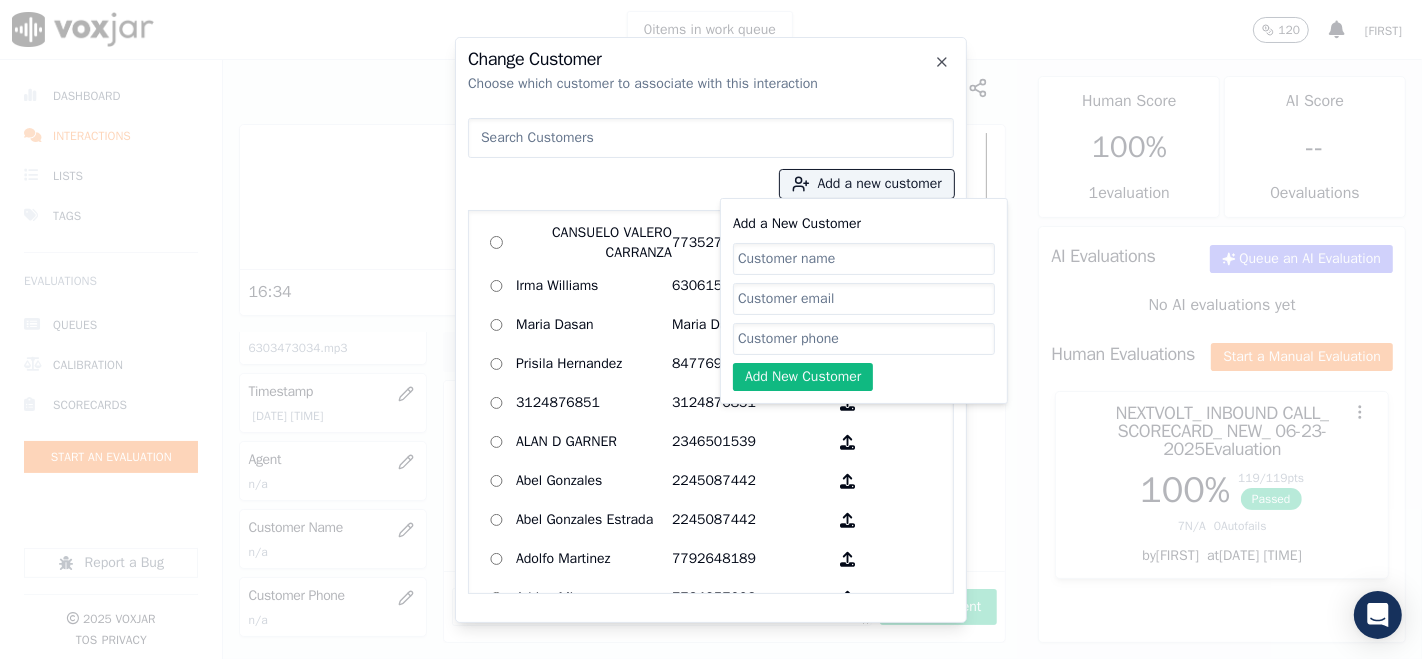 drag, startPoint x: 801, startPoint y: 256, endPoint x: 795, endPoint y: 277, distance: 21.84033 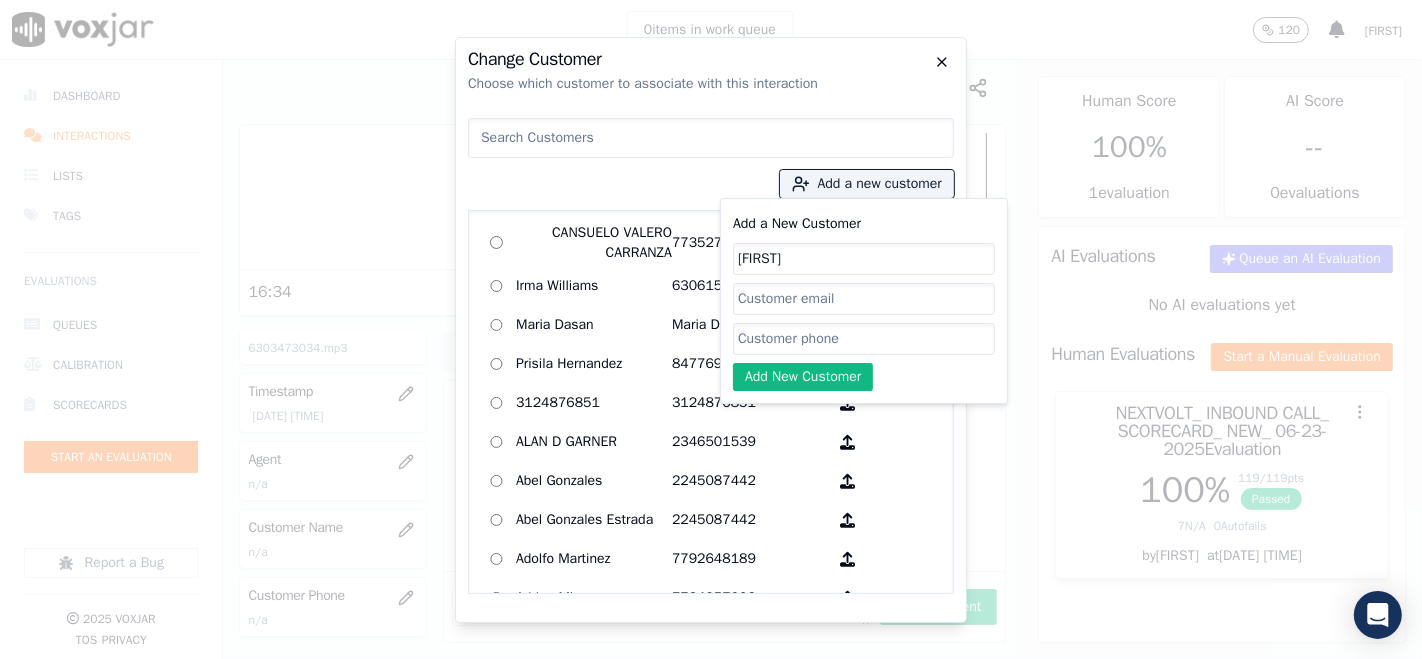 click 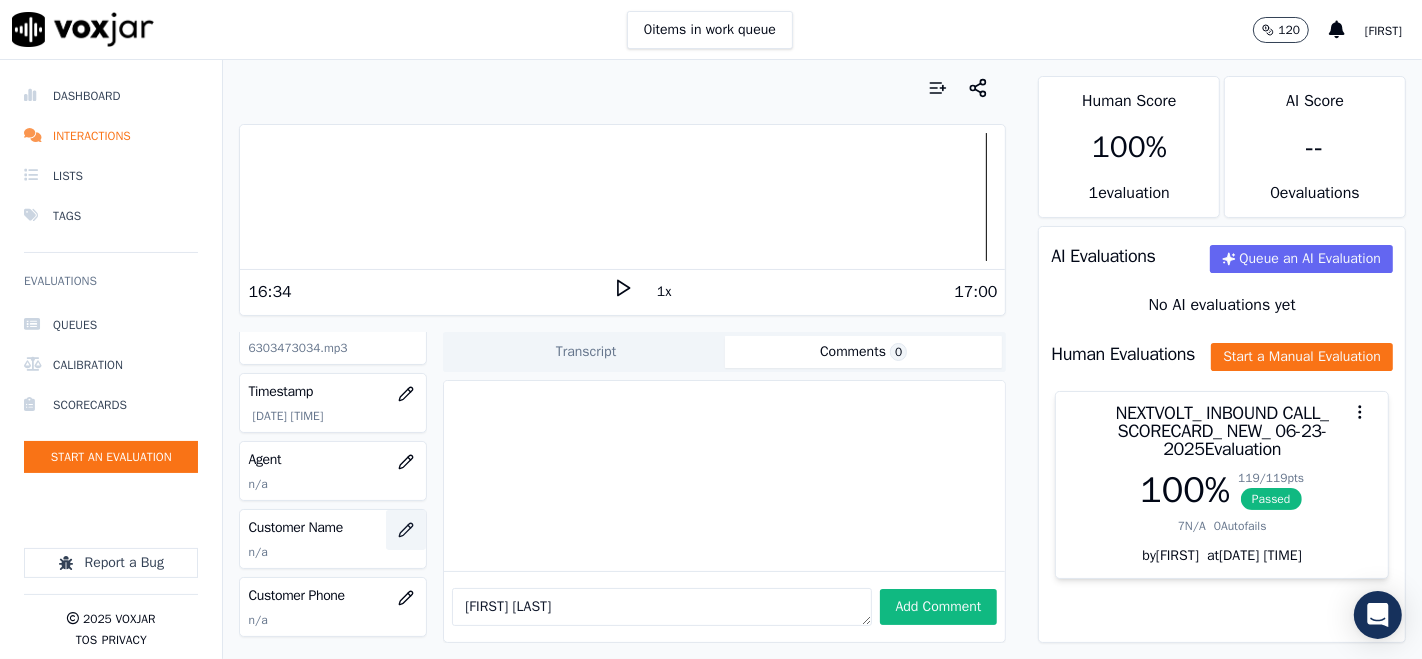 click 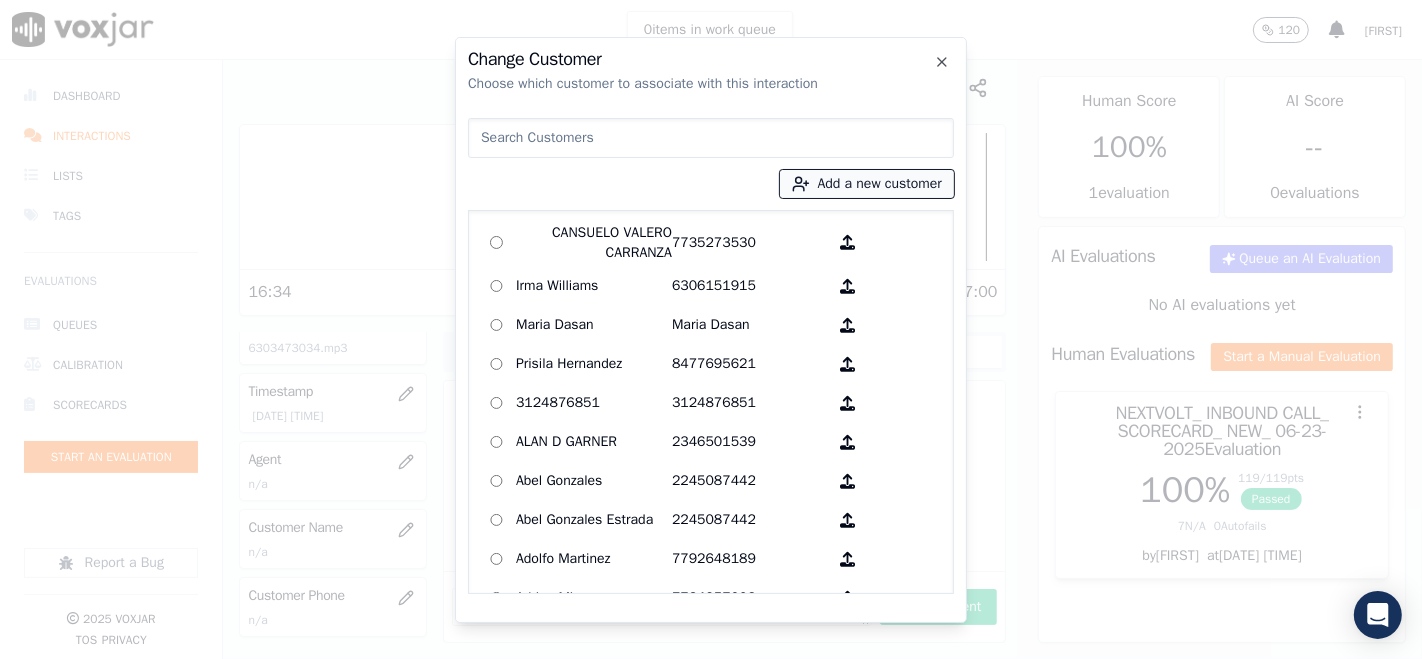 click on "Add a new customer" at bounding box center (867, 184) 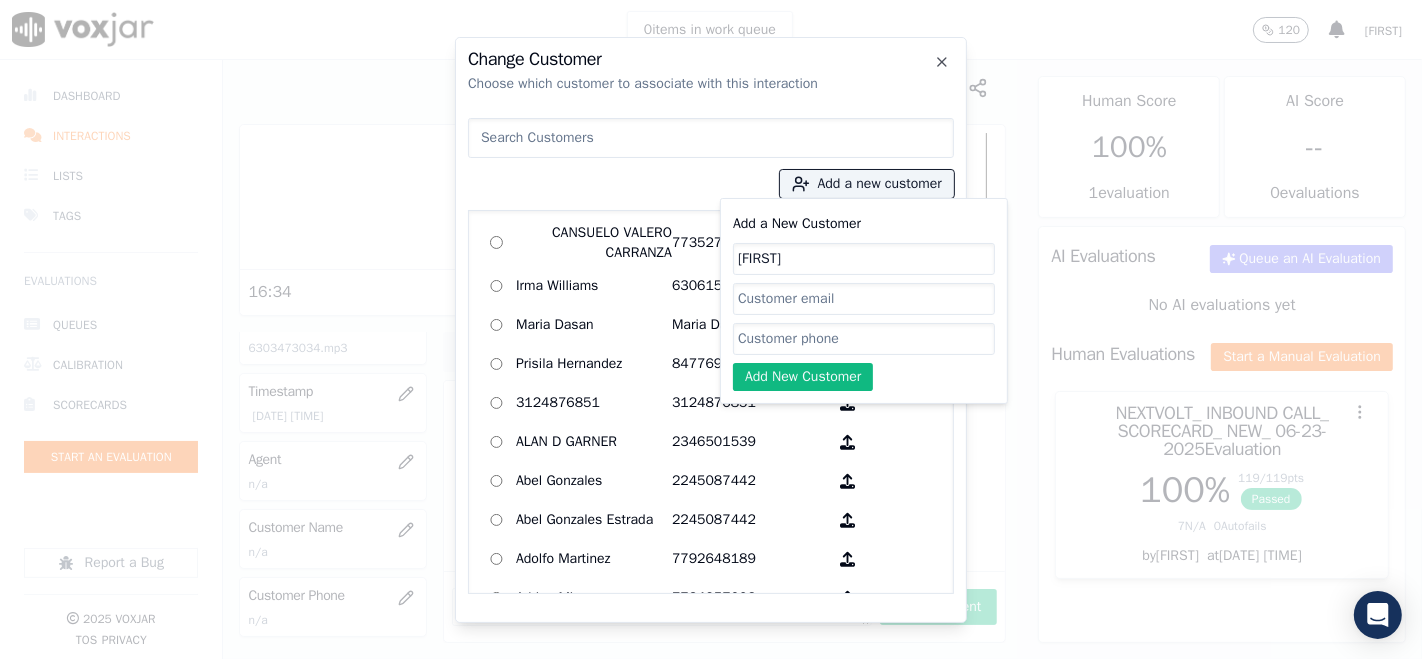 click on "[FIRST]" 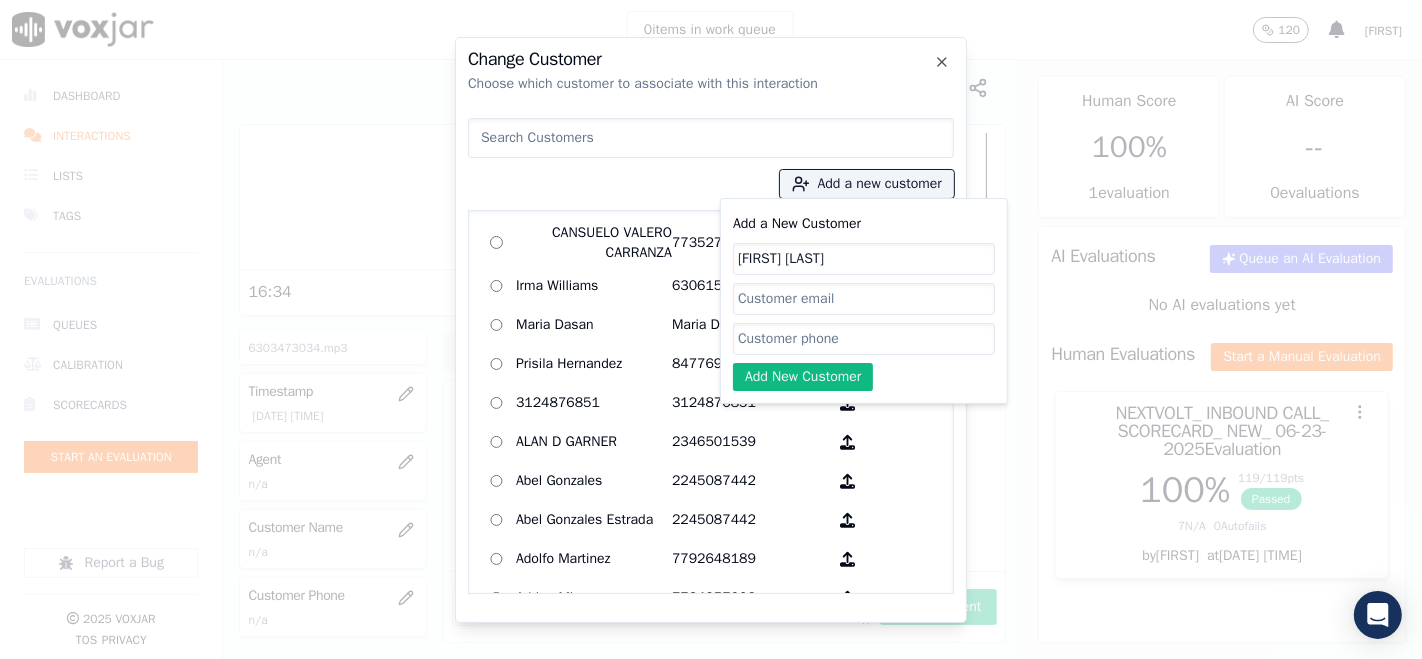 type on "[FIRST] [LAST]" 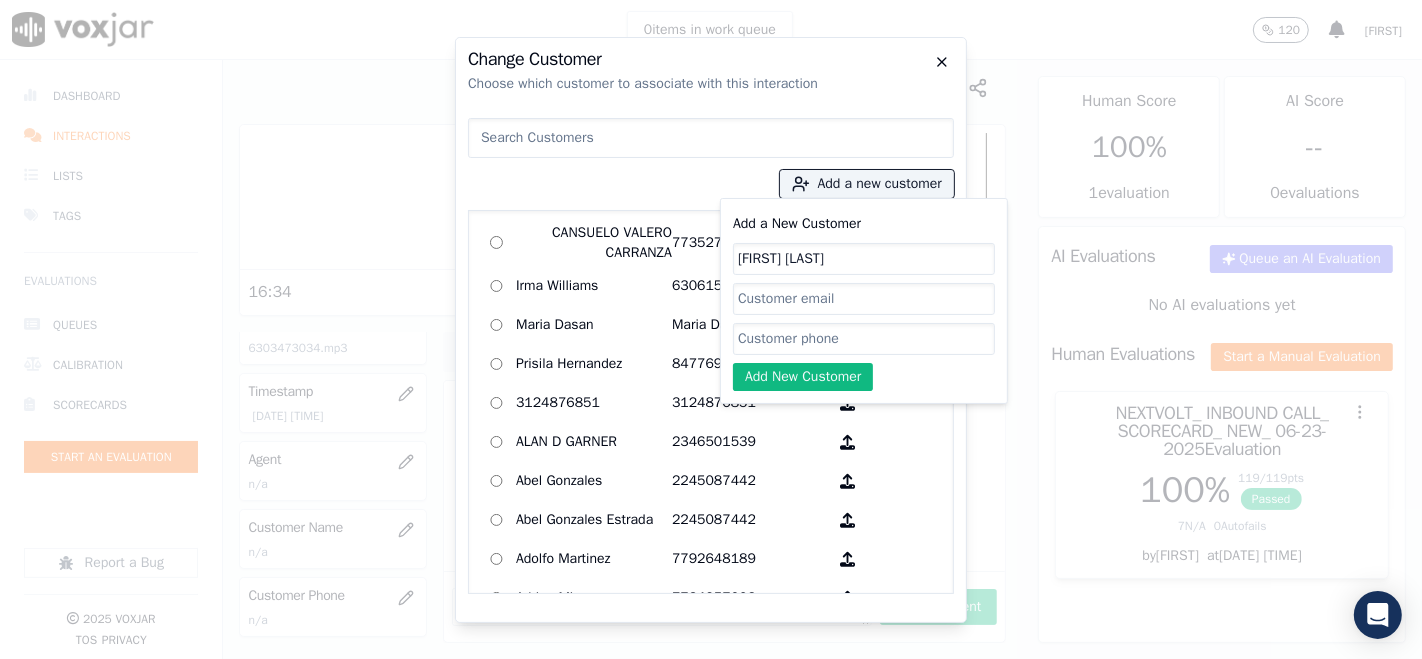 click 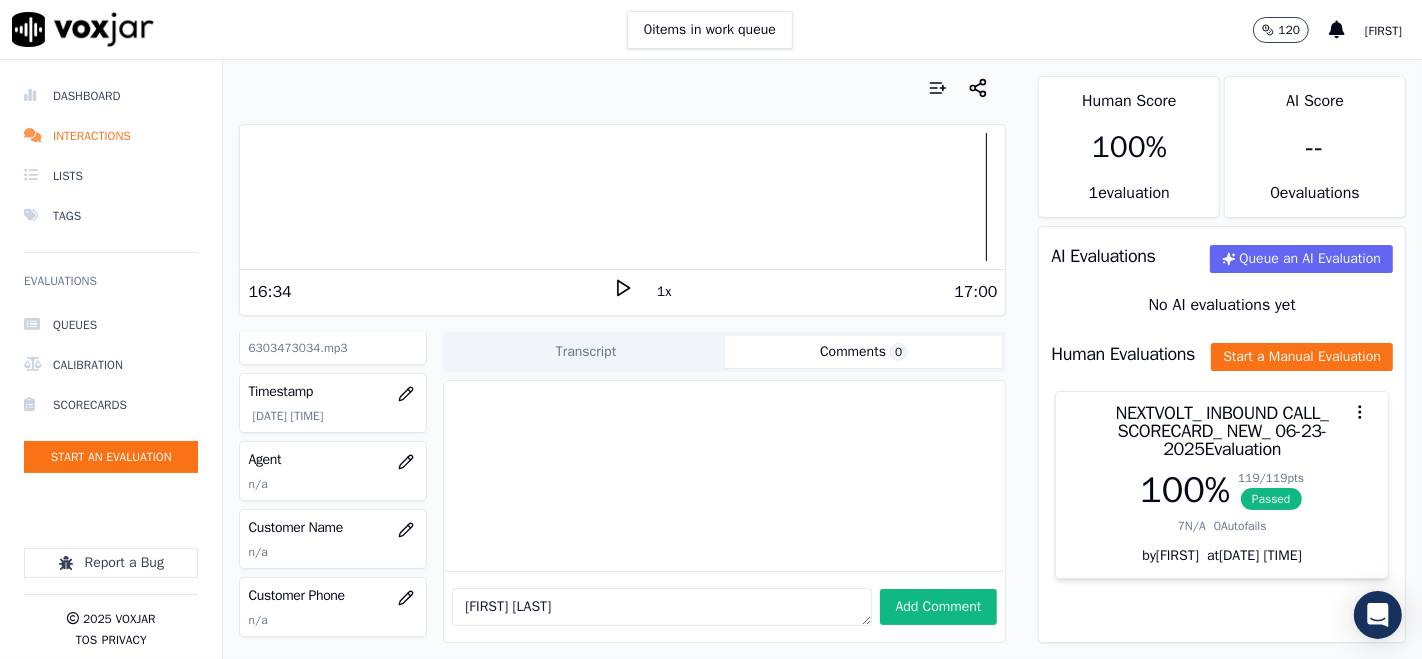 scroll, scrollTop: 0, scrollLeft: 0, axis: both 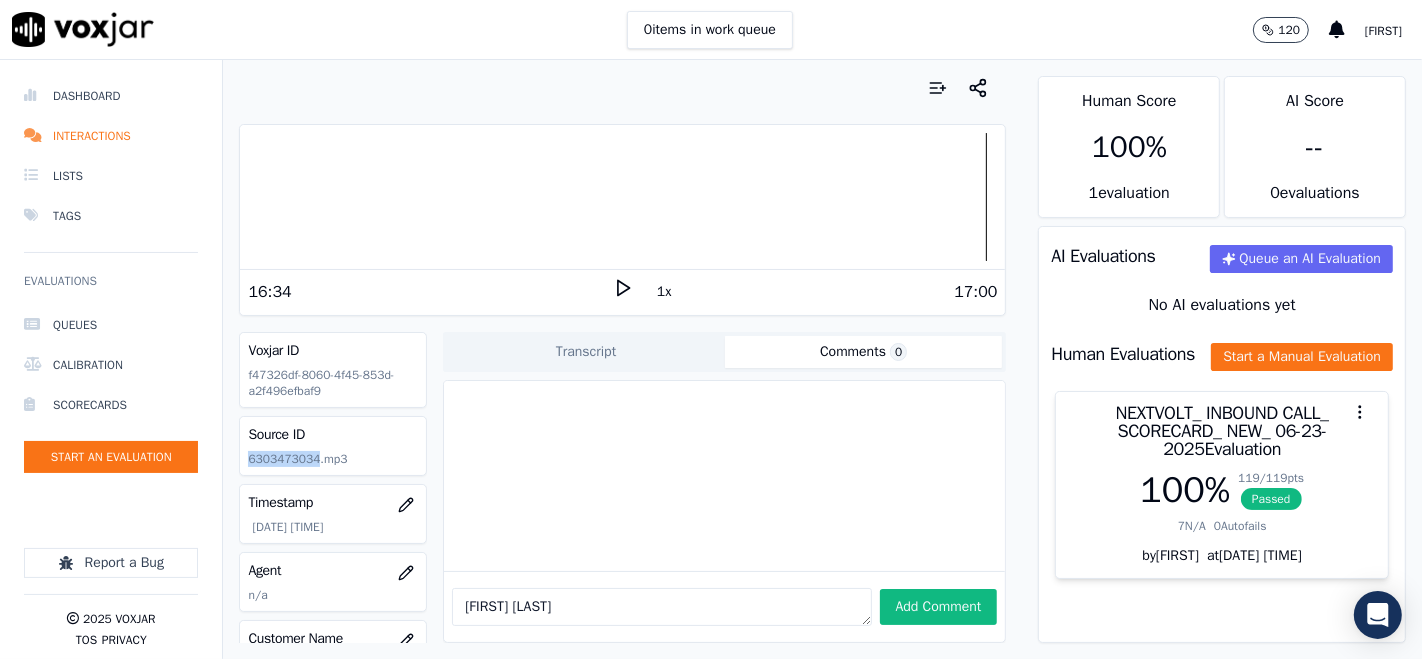 drag, startPoint x: 250, startPoint y: 458, endPoint x: 309, endPoint y: 457, distance: 59.008472 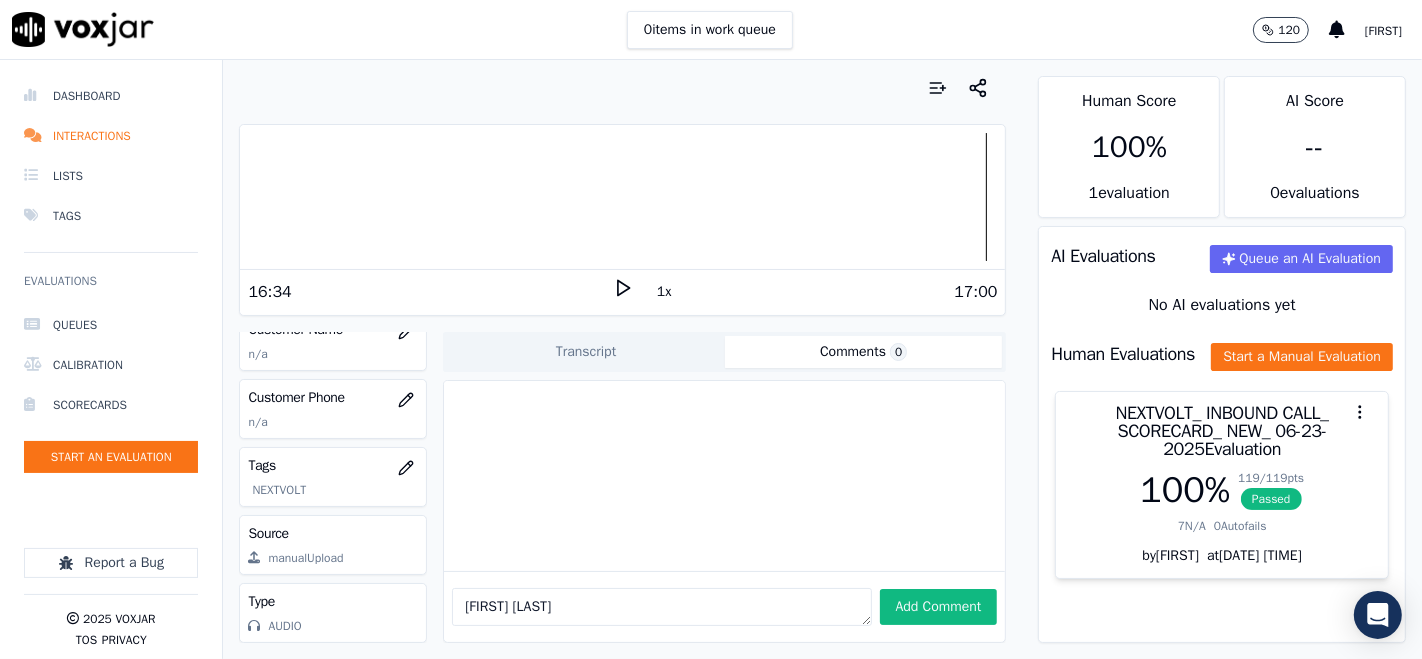 scroll, scrollTop: 222, scrollLeft: 0, axis: vertical 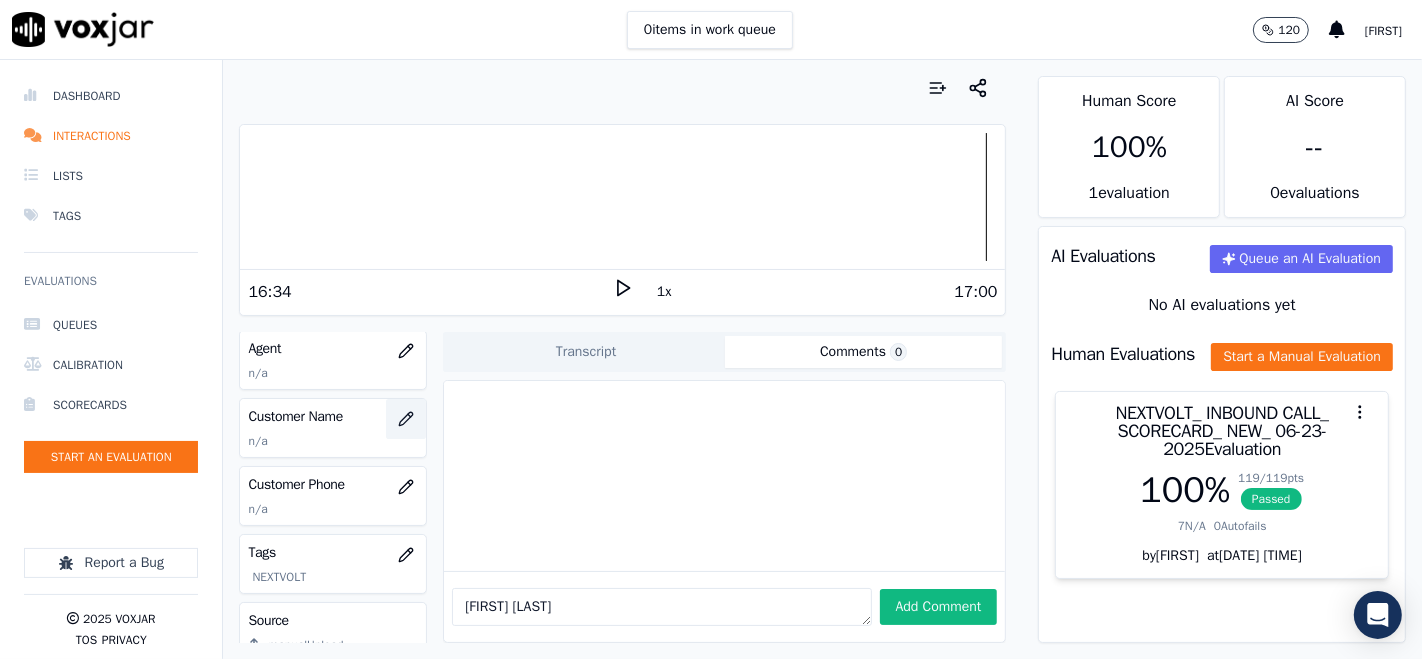 click 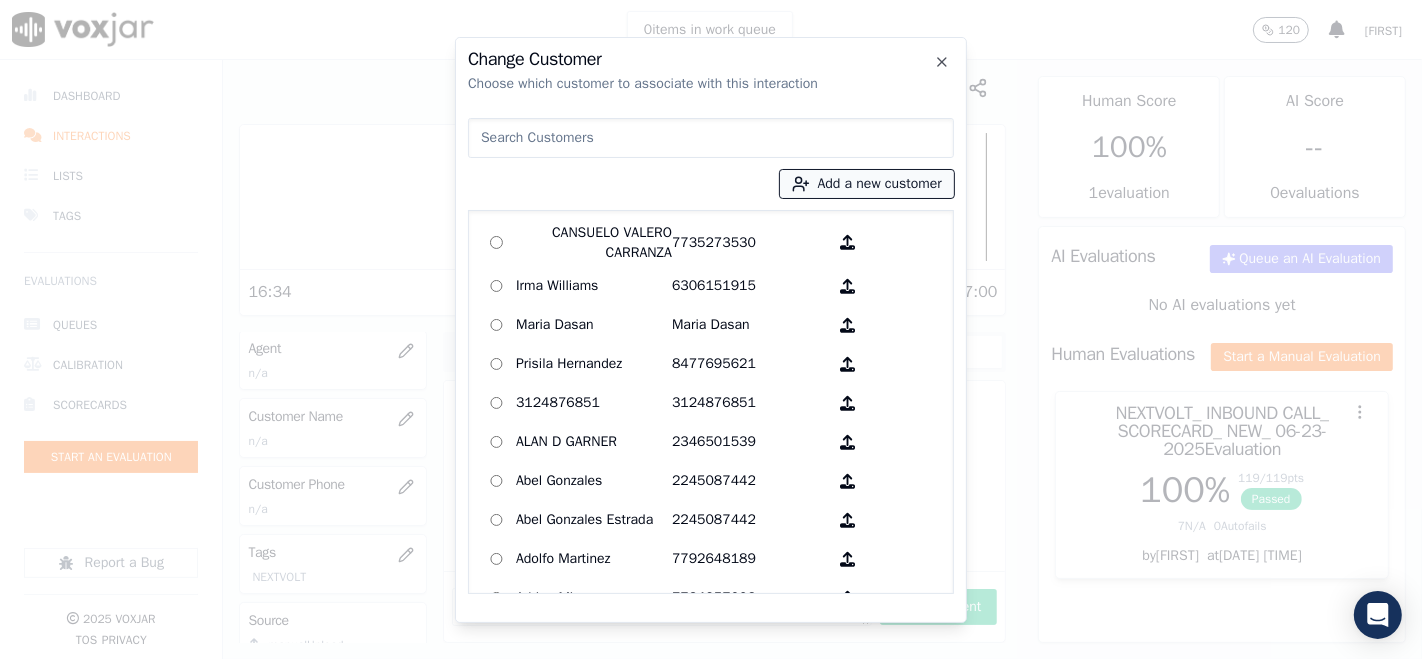 click on "Add a new customer" at bounding box center [867, 184] 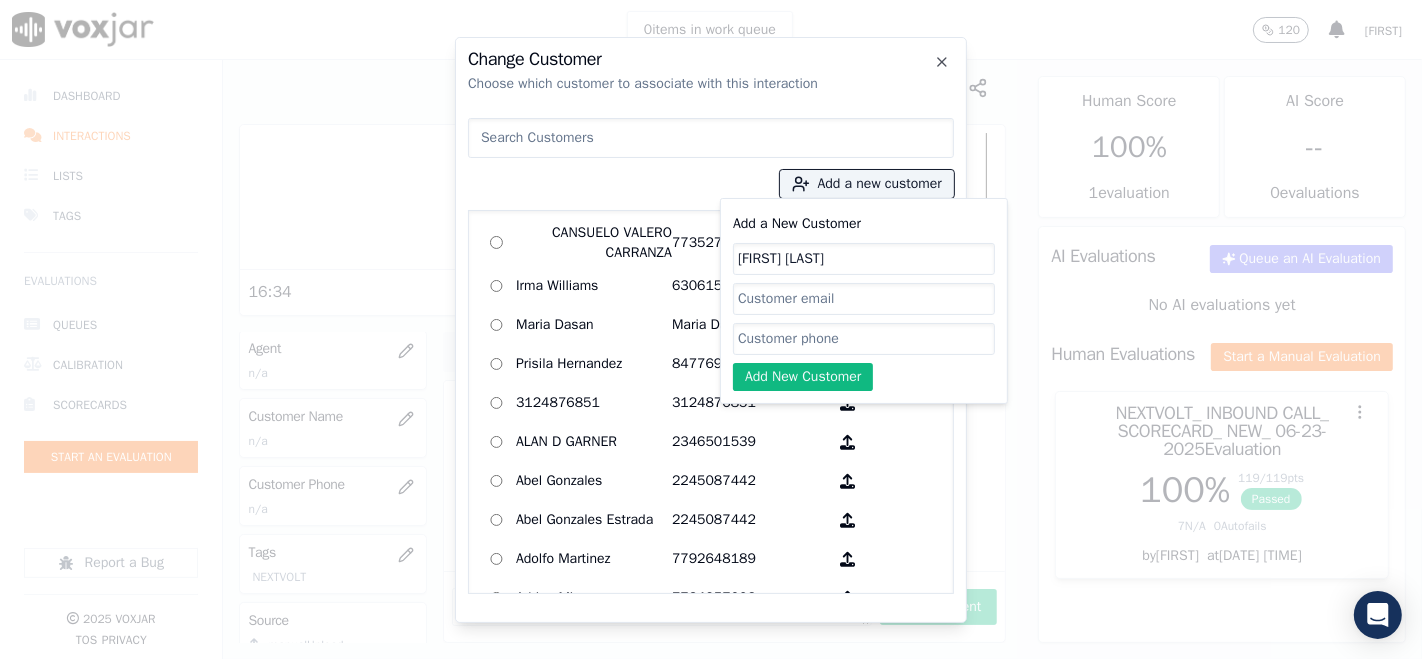 click on "Add a New Customer" 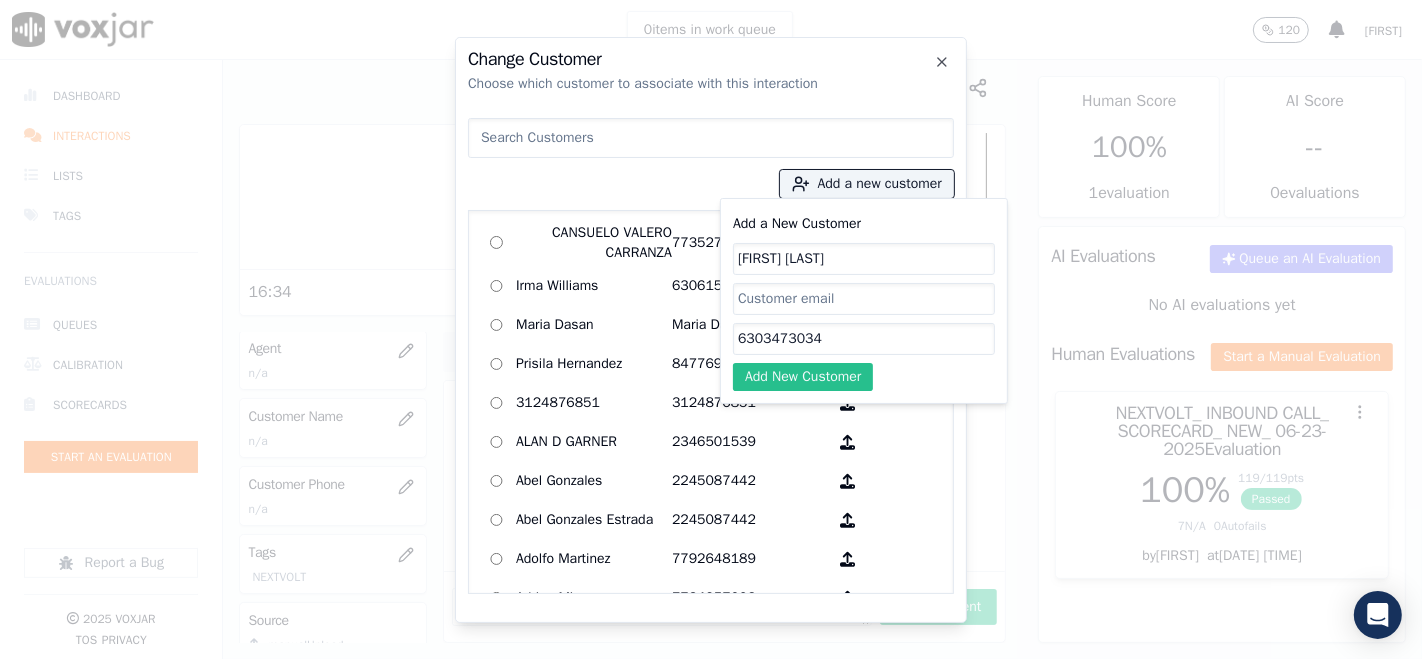 type on "6303473034" 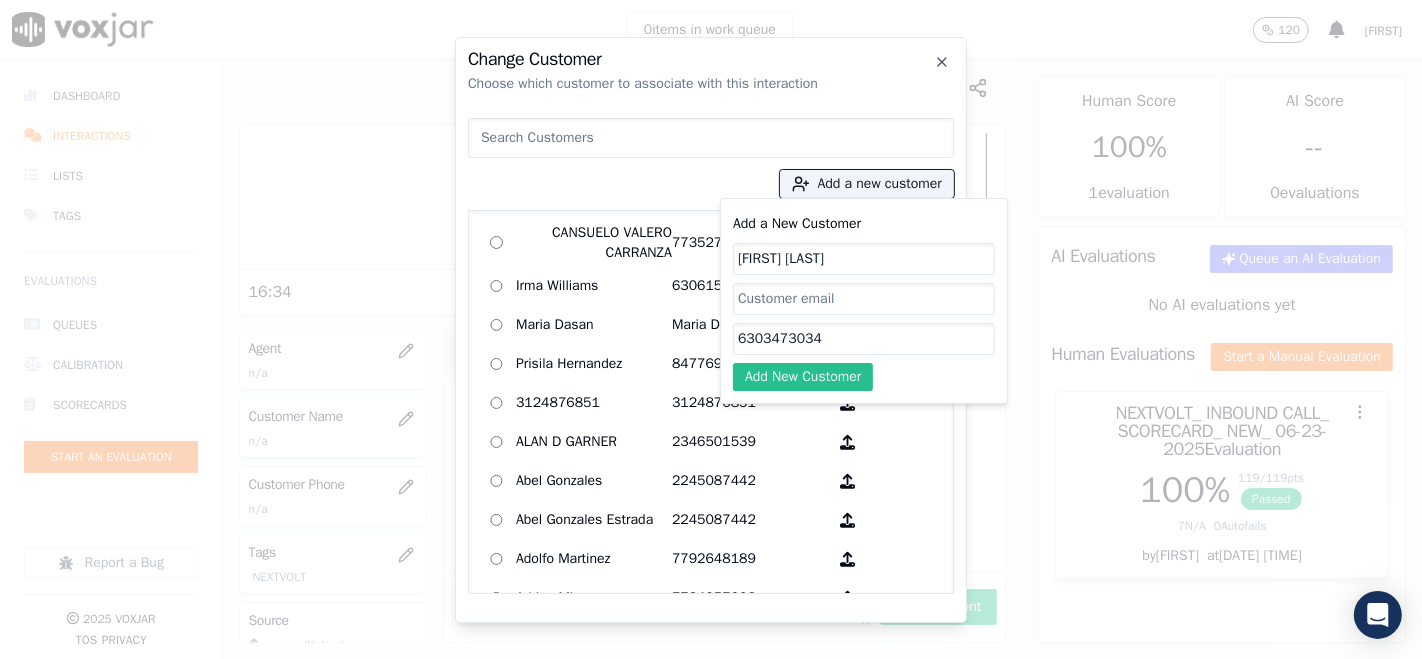 click on "Add New Customer" 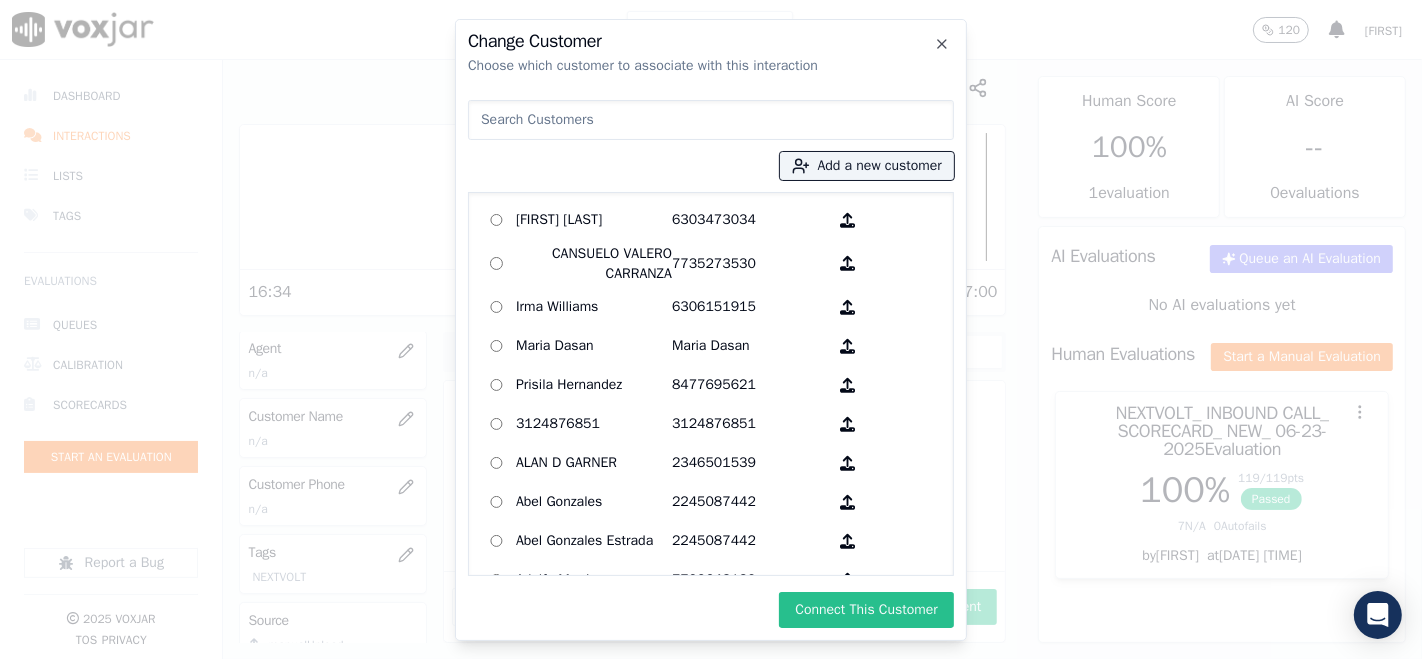 click on "Connect This Customer" at bounding box center (866, 610) 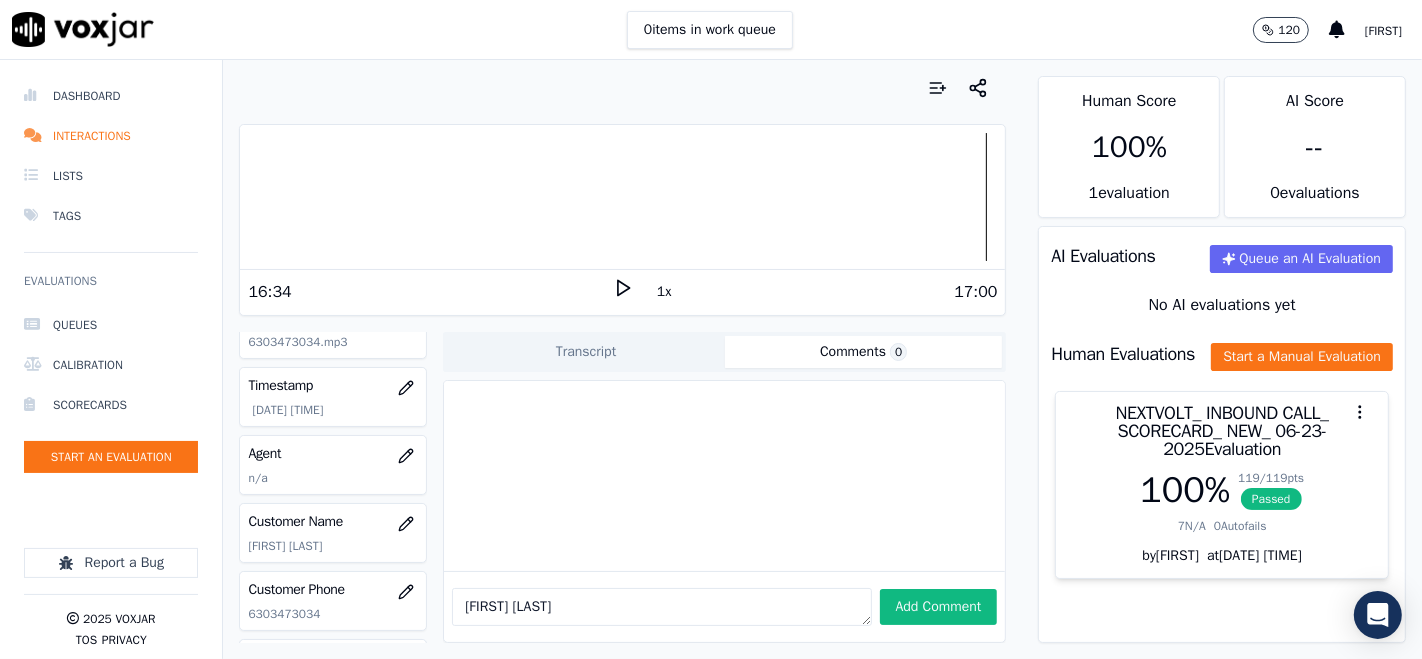 scroll, scrollTop: 111, scrollLeft: 0, axis: vertical 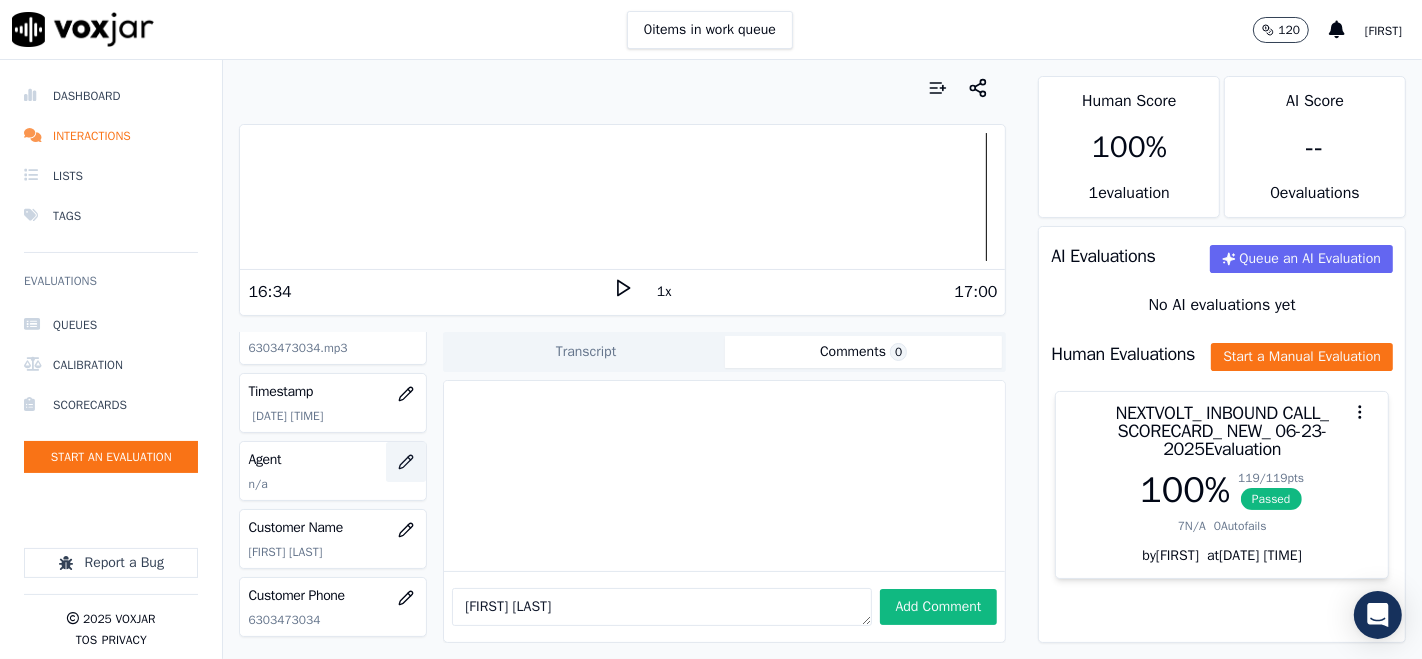 click 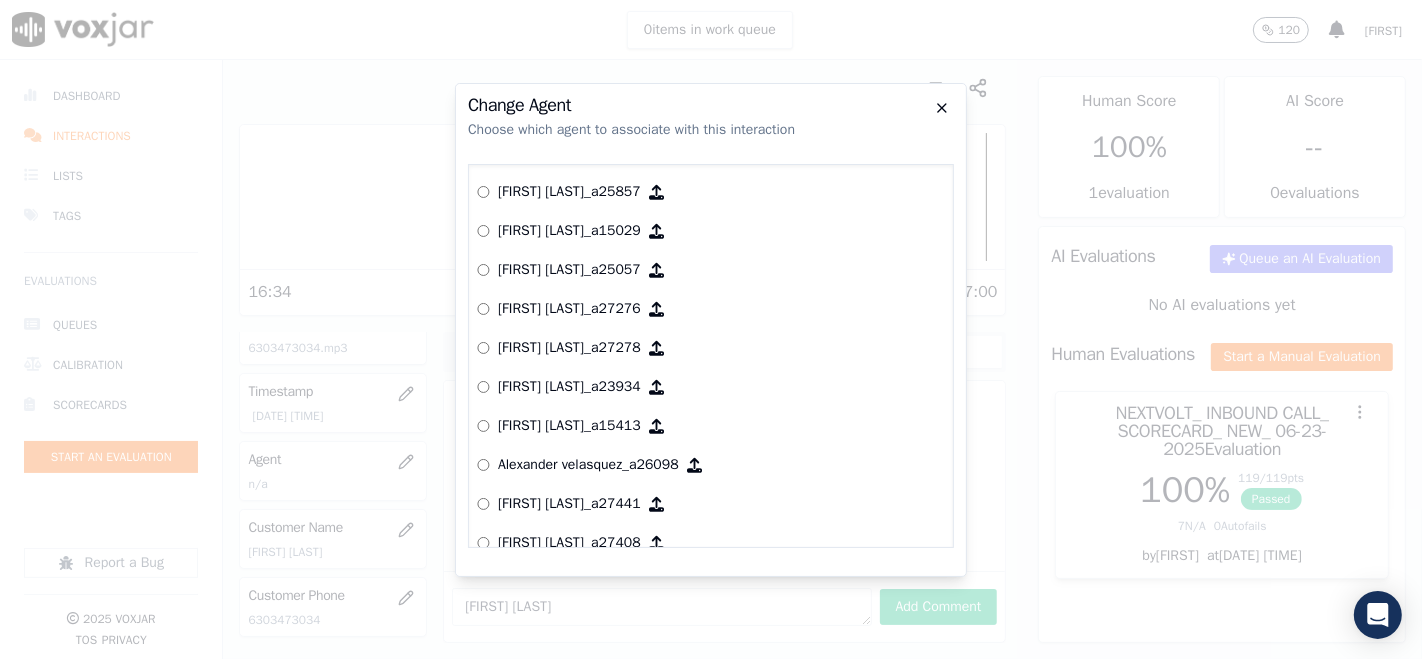 click 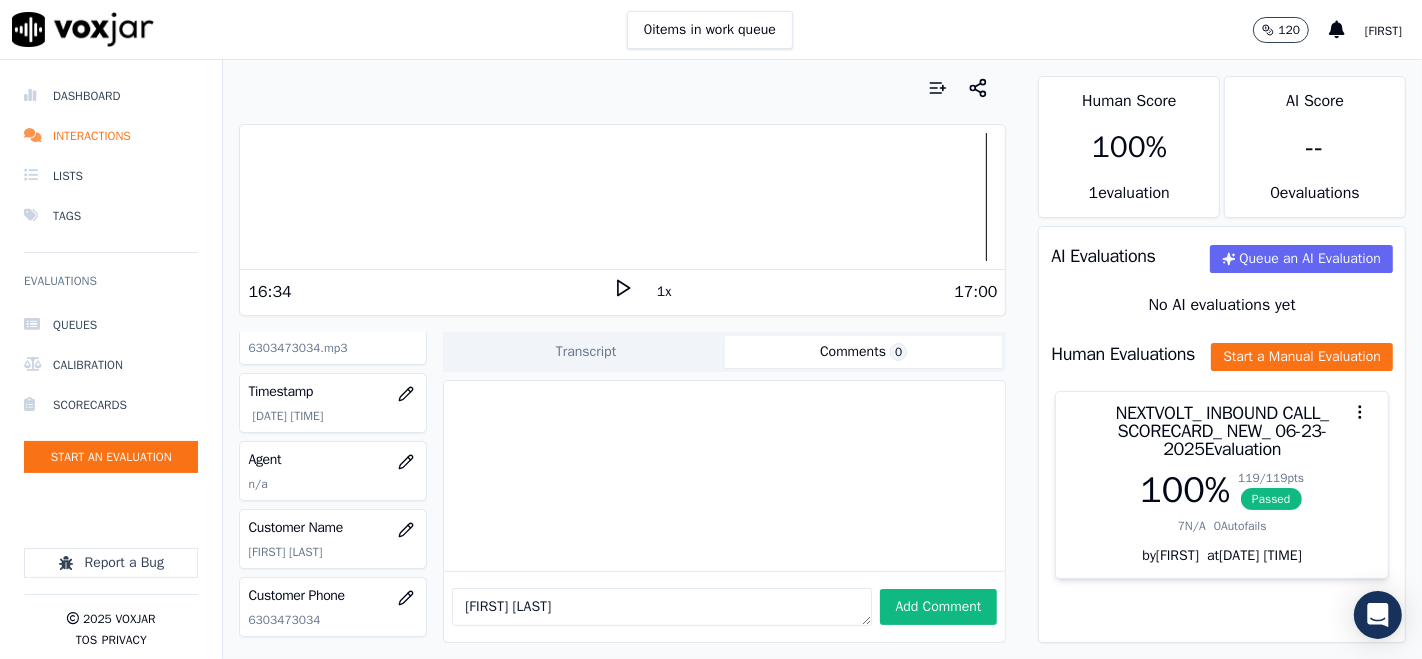 click at bounding box center [622, 197] 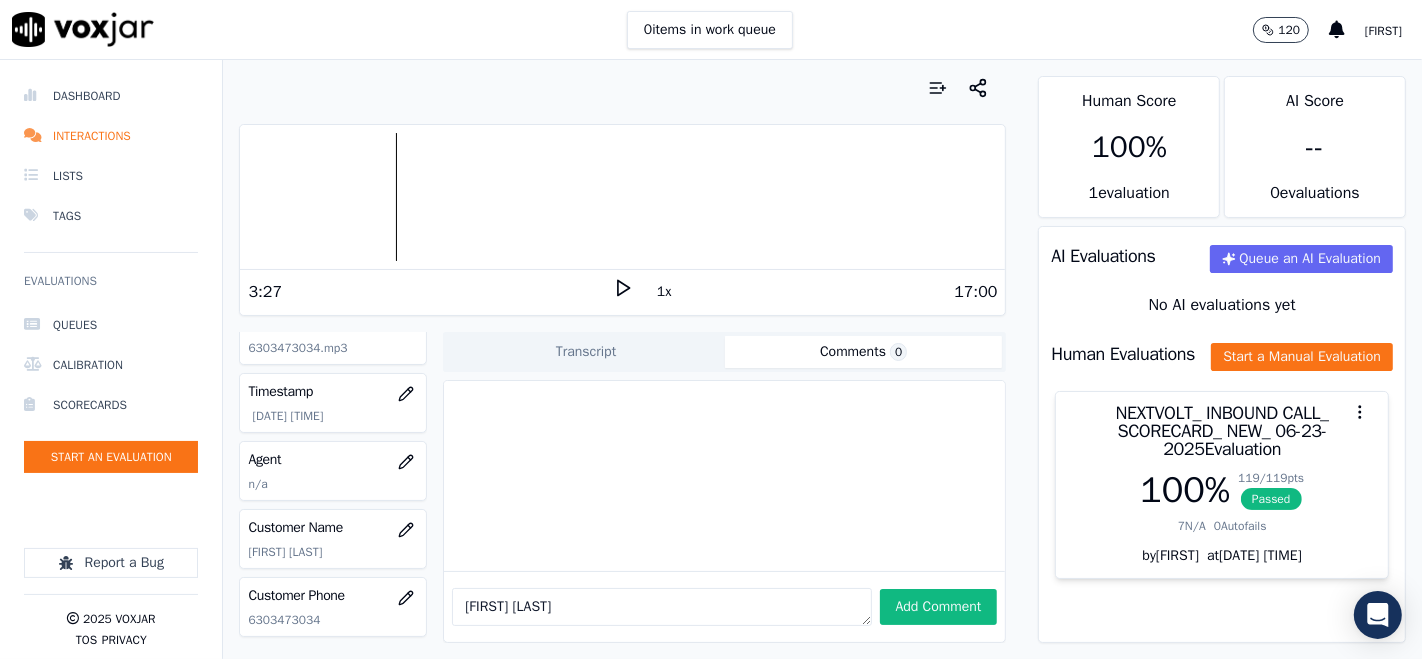 click 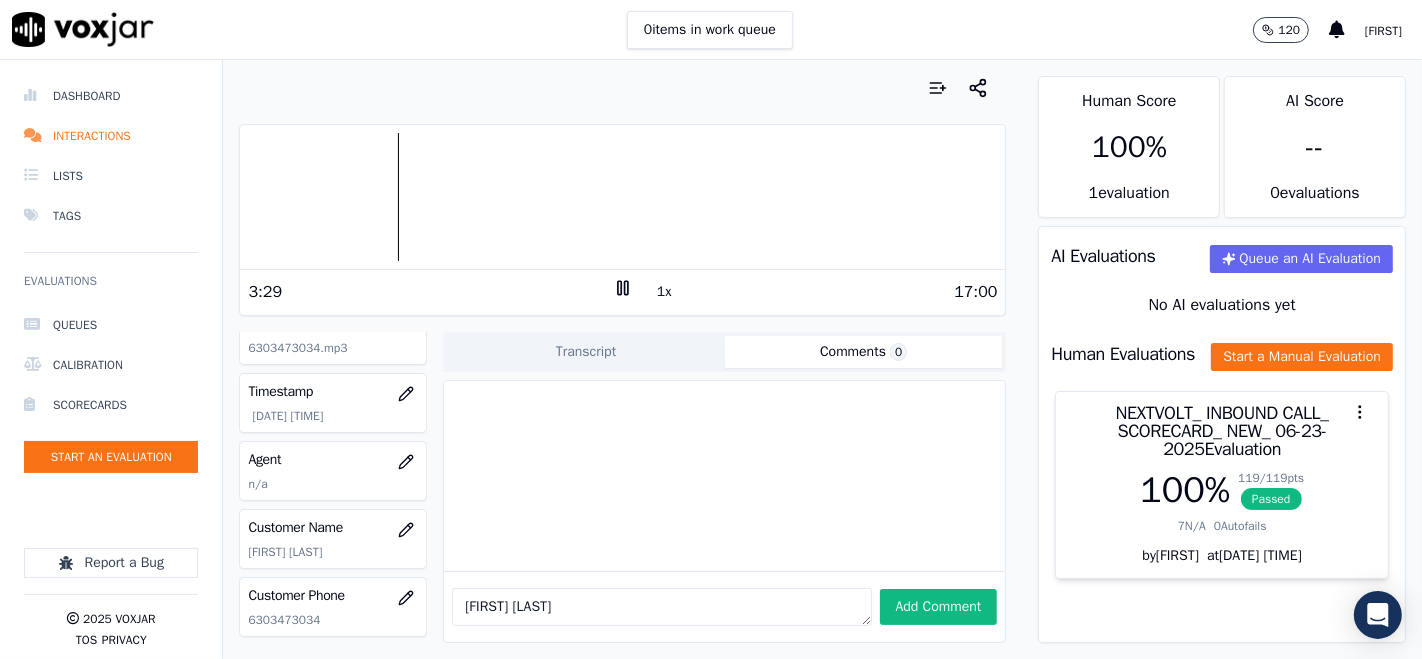 click at bounding box center [622, 197] 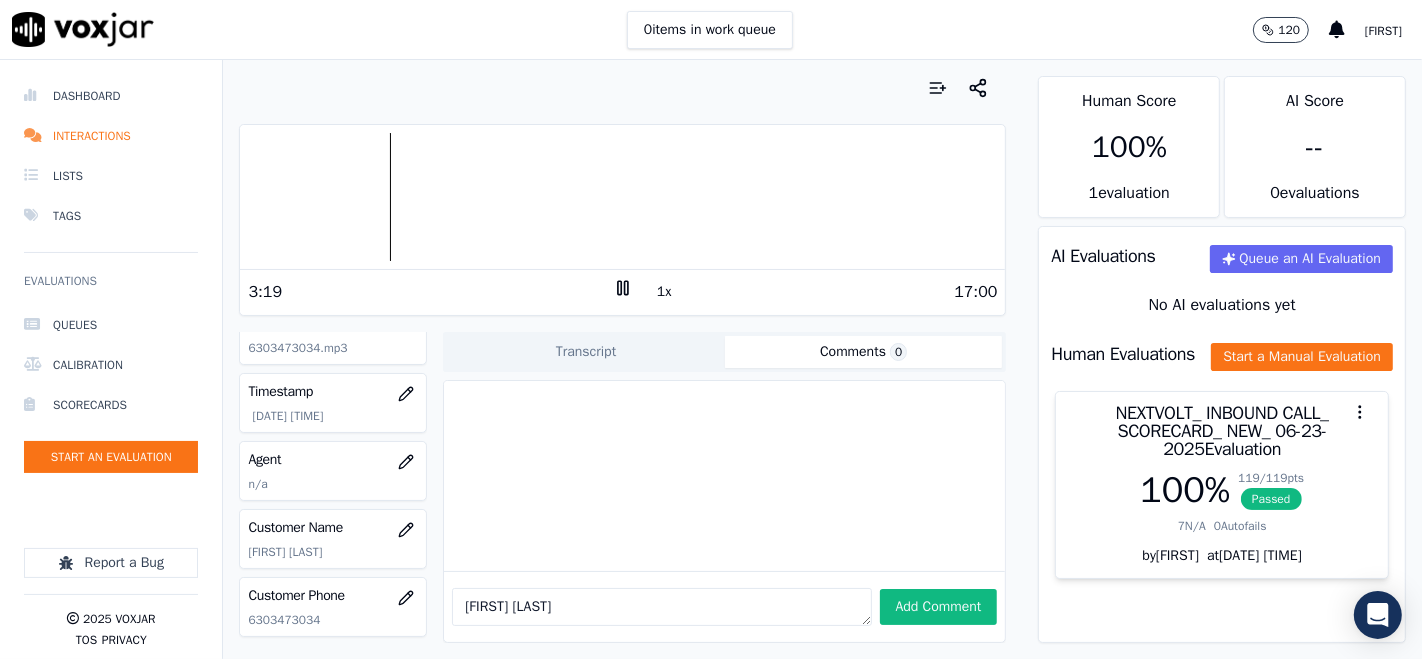 click 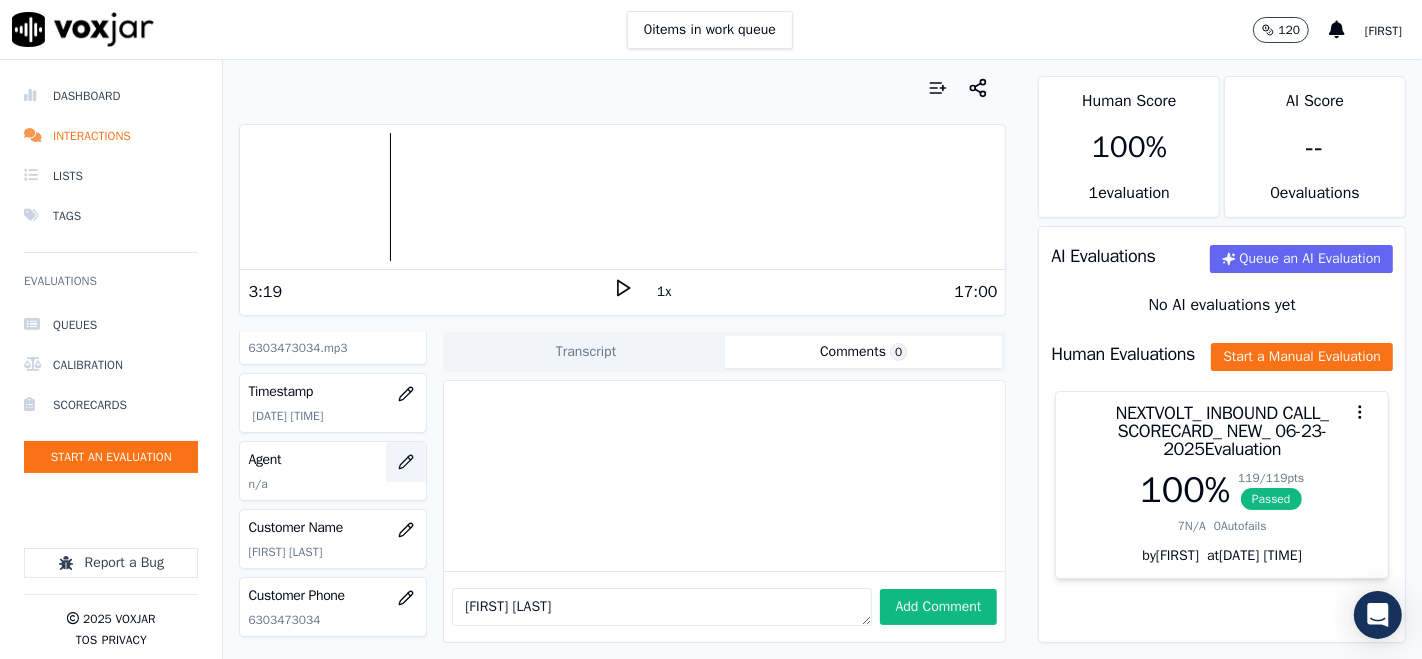 click at bounding box center (406, 462) 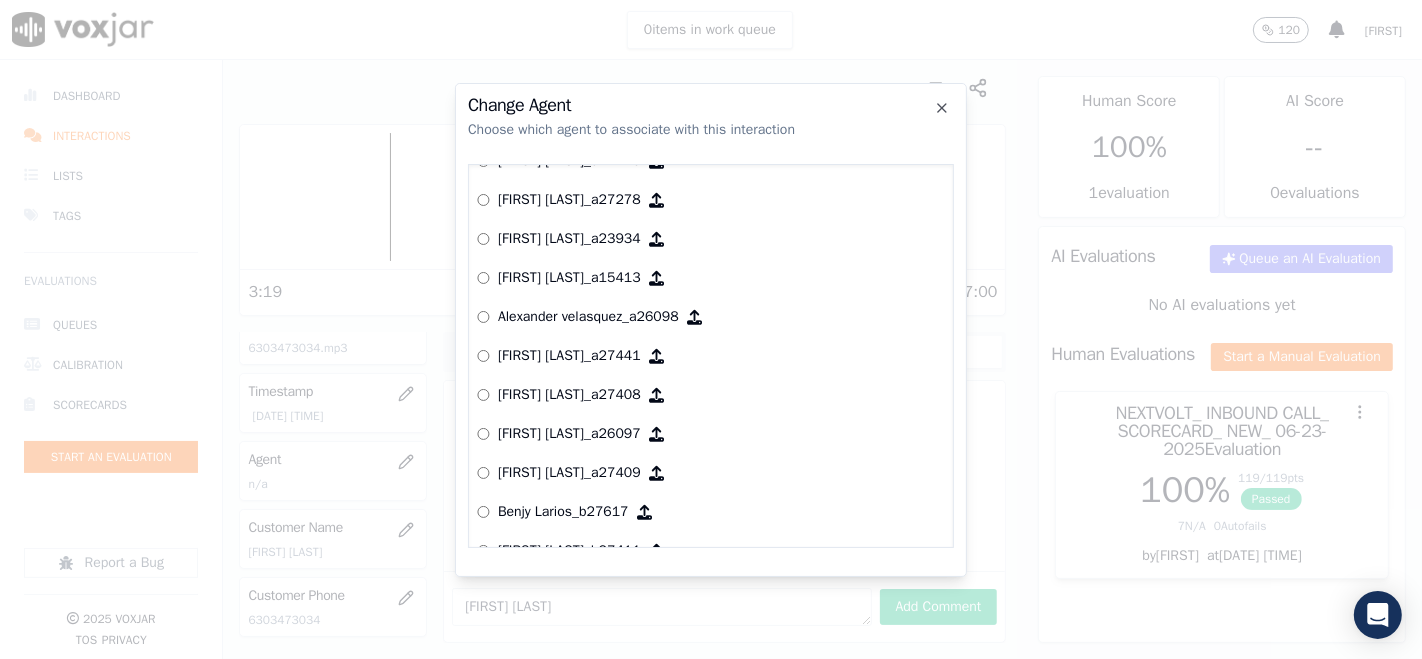 scroll, scrollTop: 0, scrollLeft: 0, axis: both 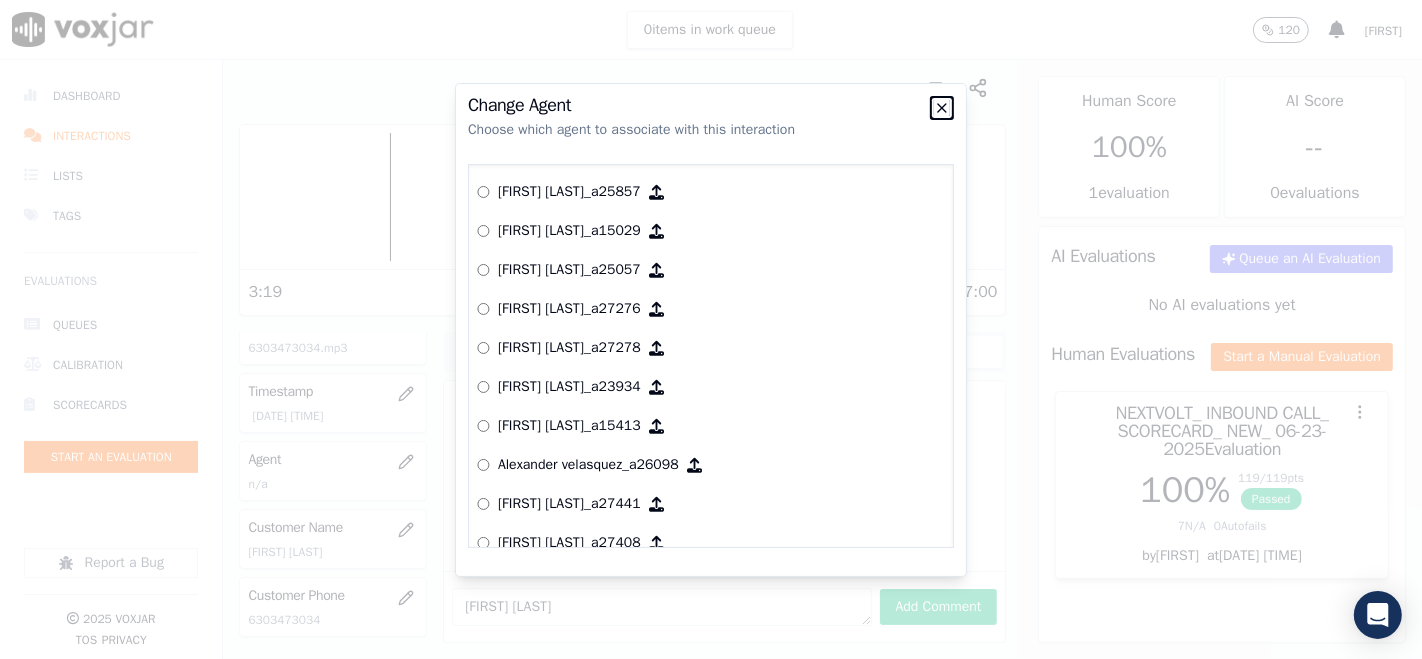 click 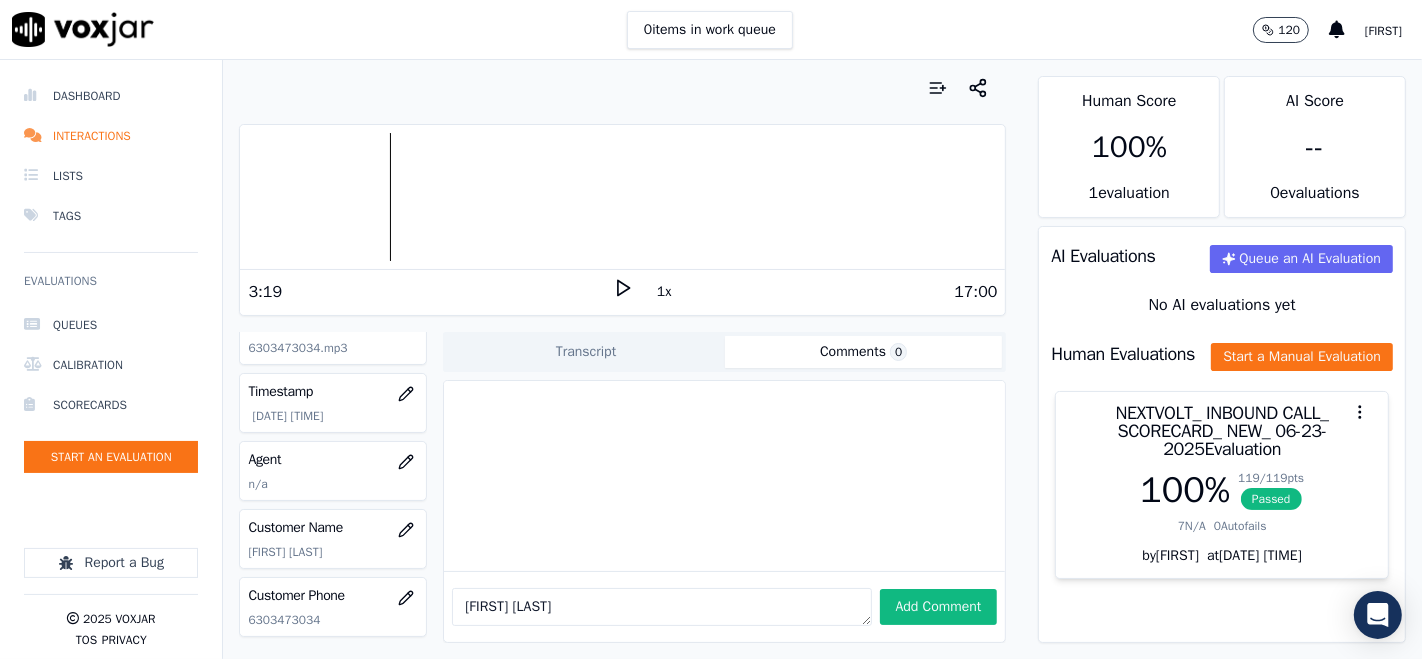 click at bounding box center [622, 197] 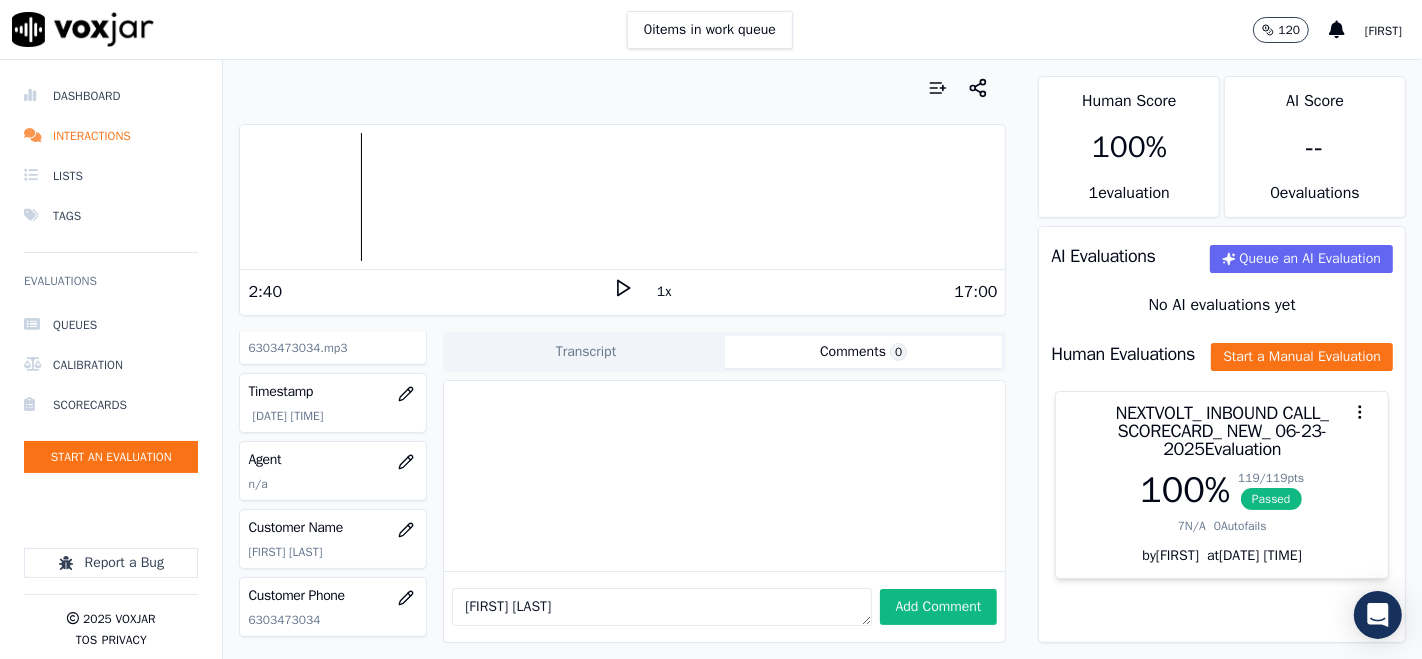 click 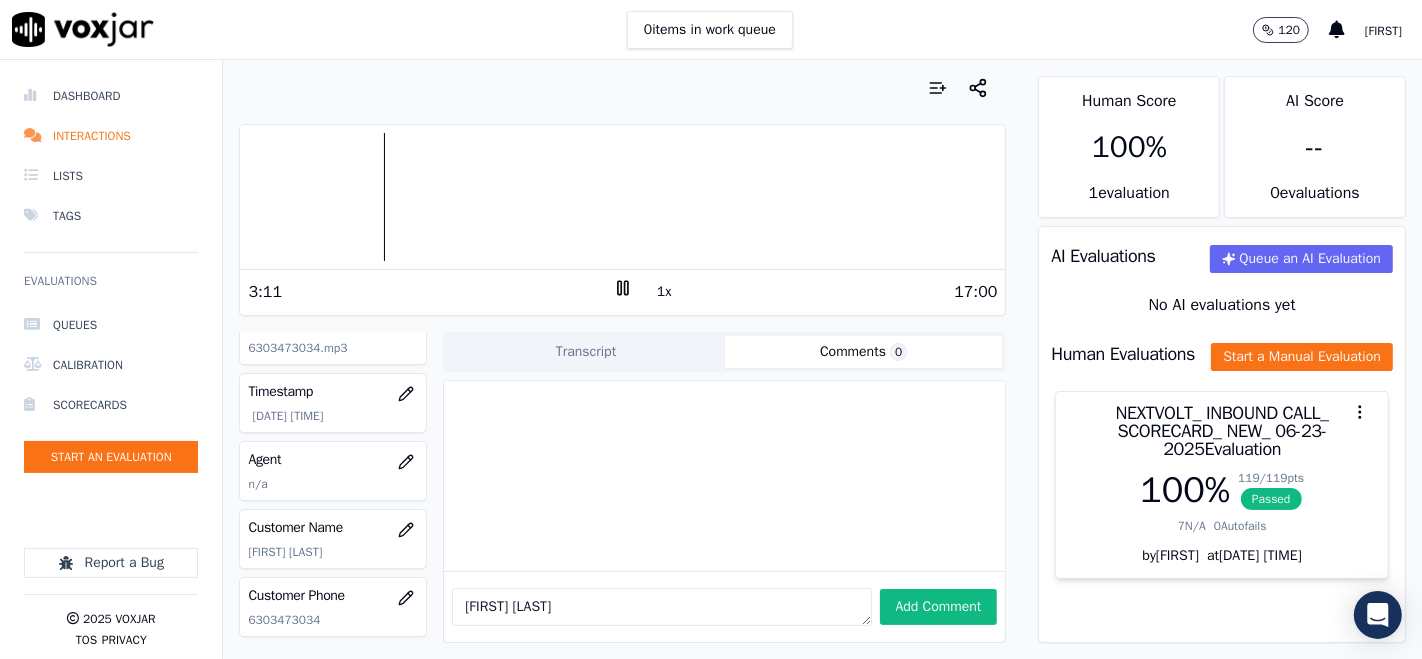 click 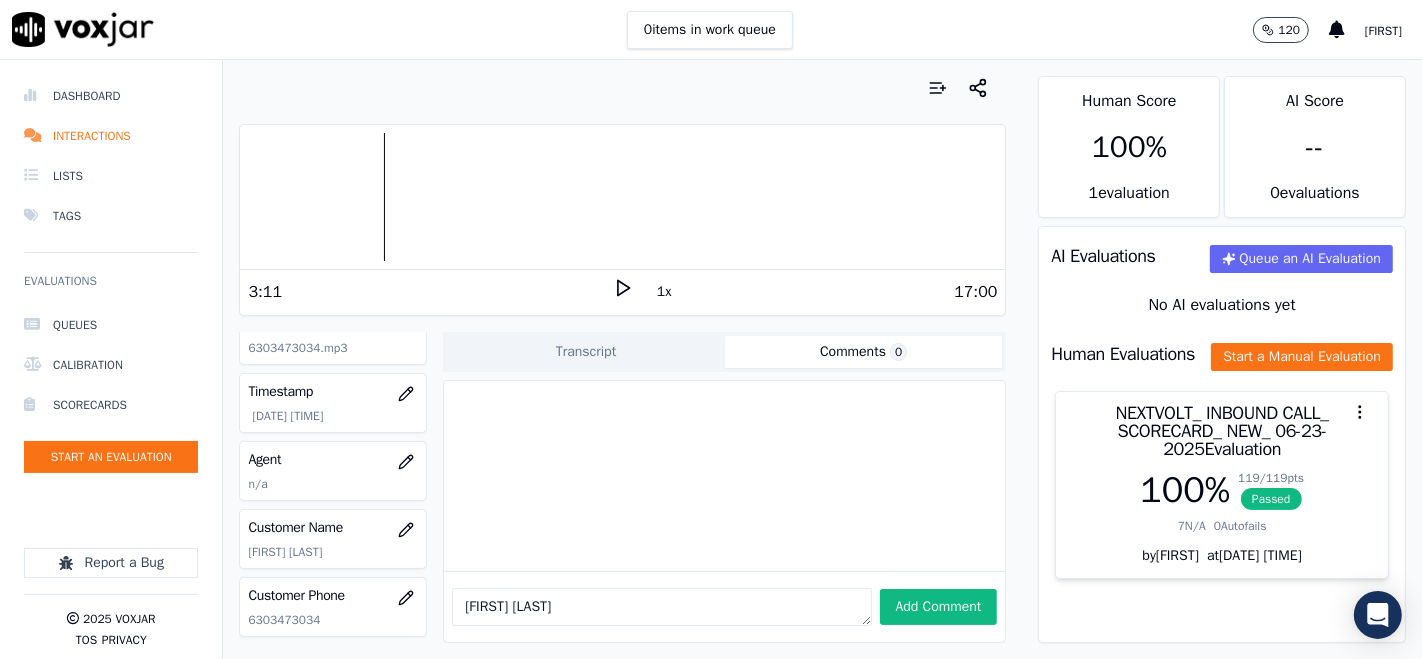 click at bounding box center (622, 197) 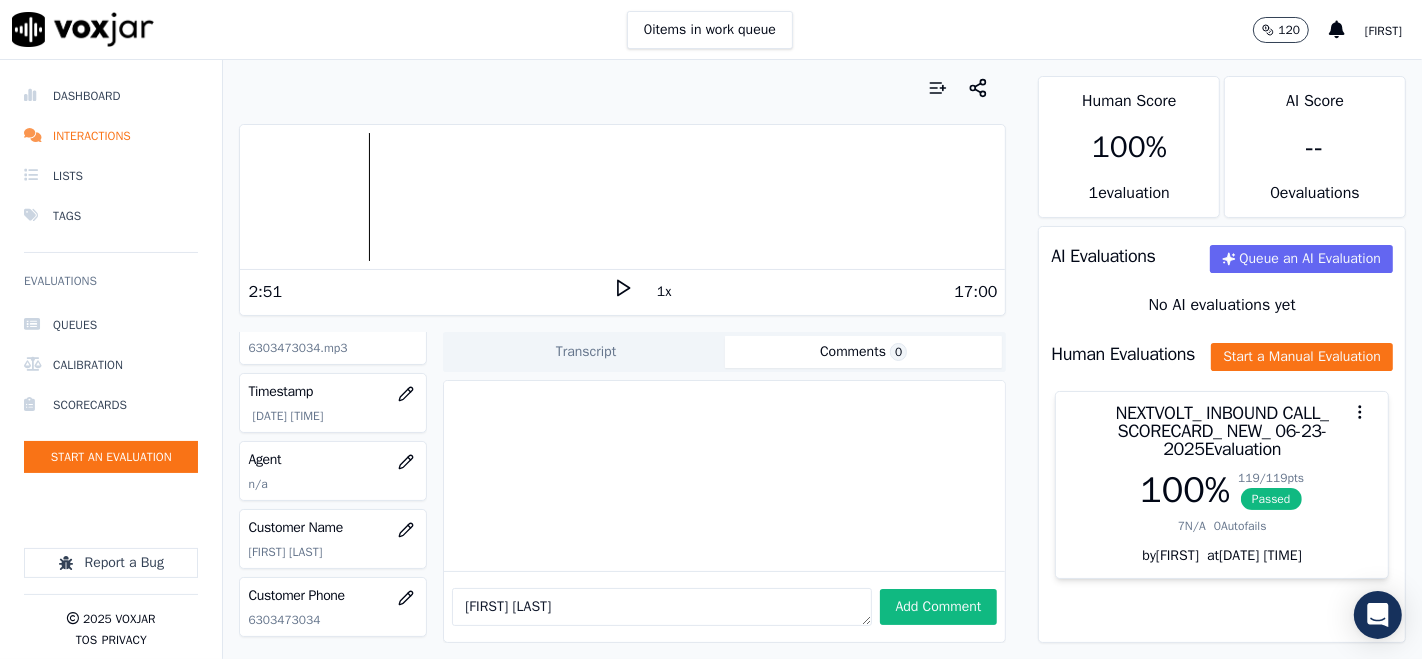 click 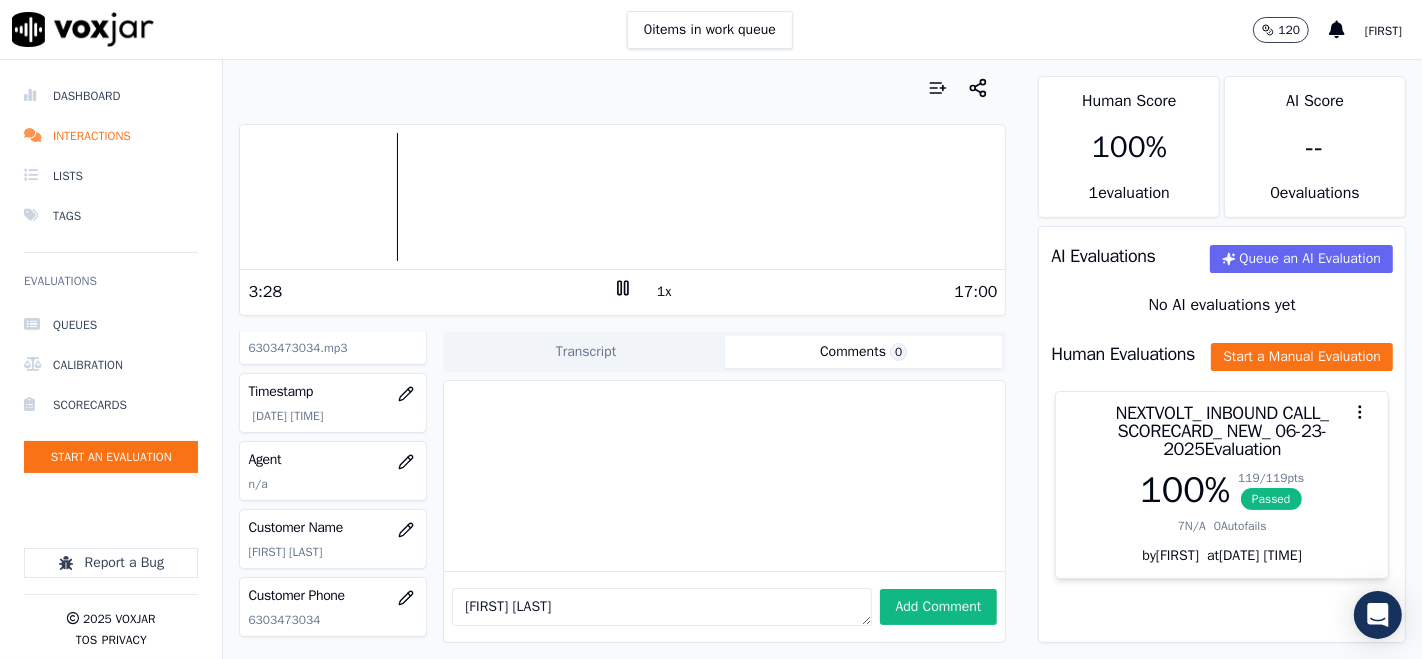 click at bounding box center [622, 197] 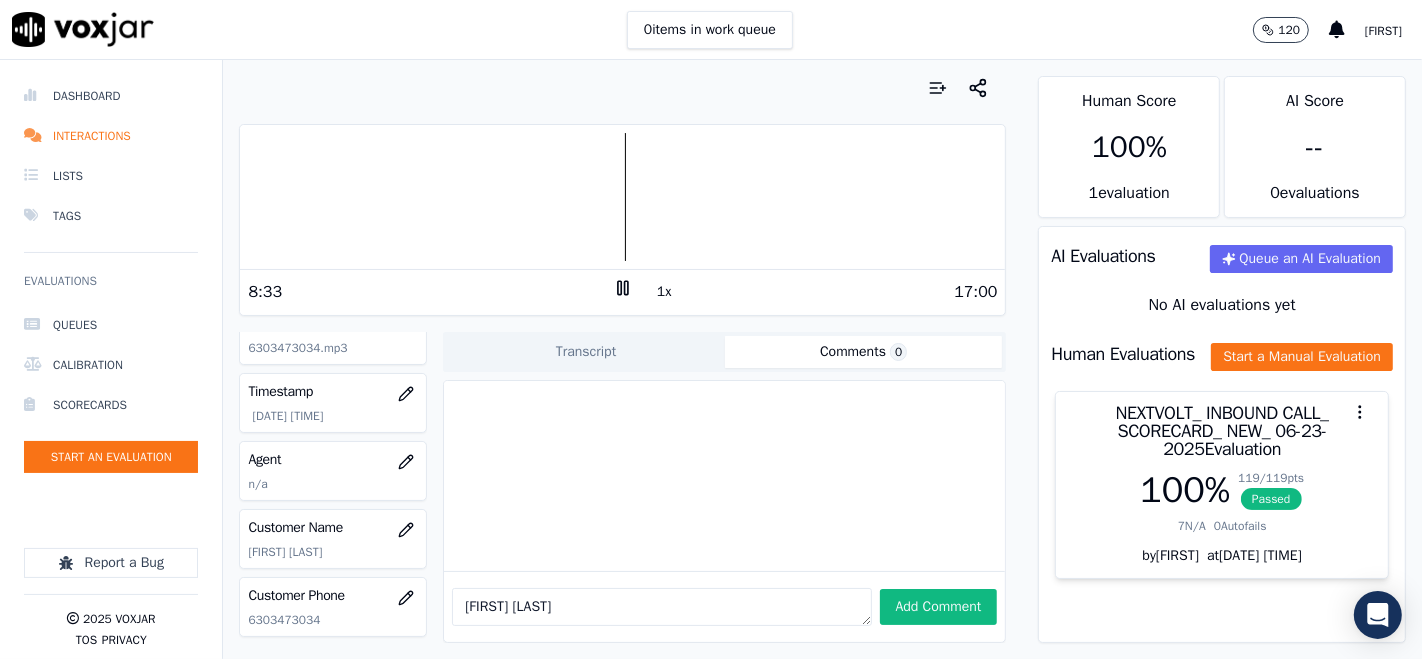 click on "17:00" at bounding box center (815, 292) 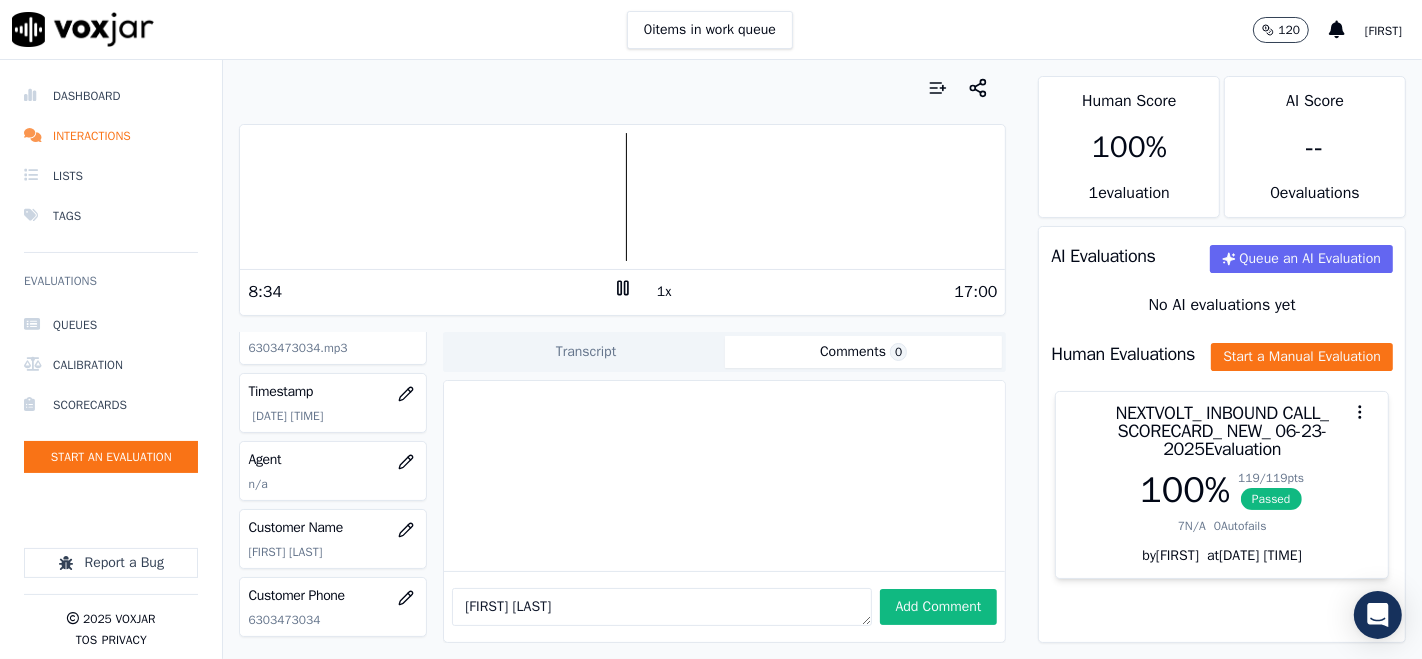 click 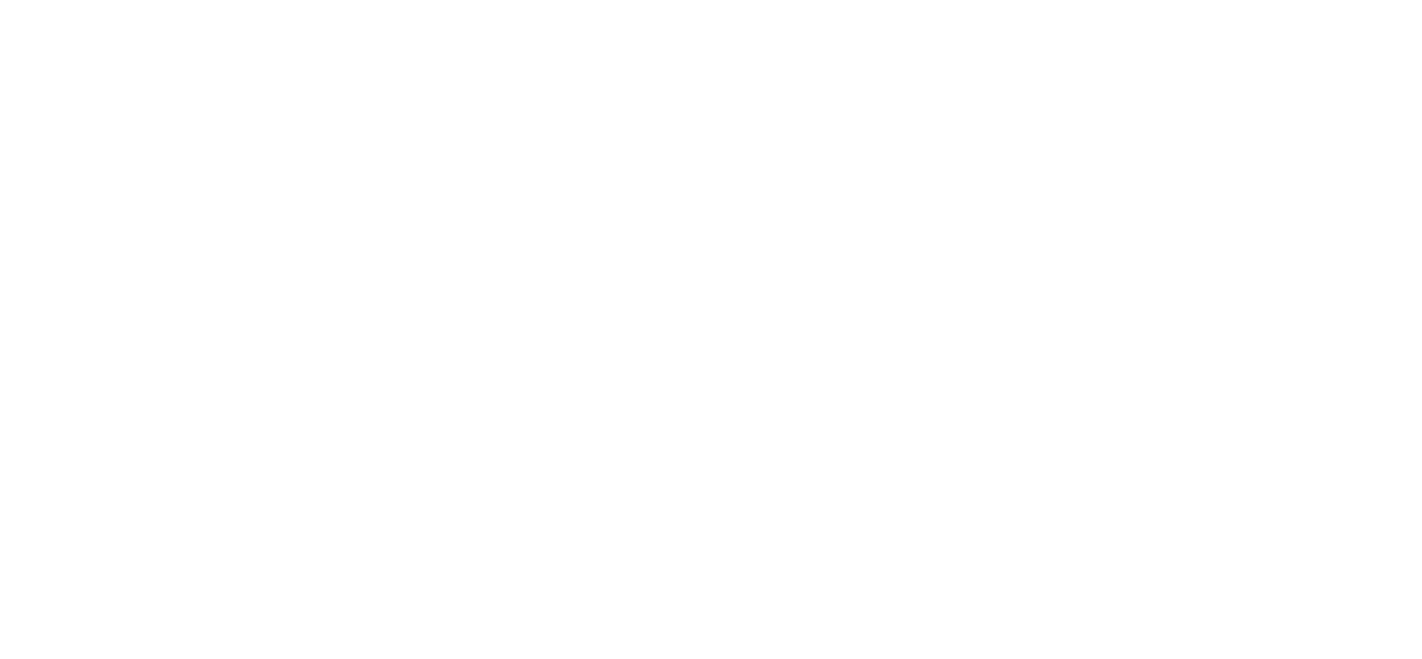 scroll, scrollTop: 0, scrollLeft: 0, axis: both 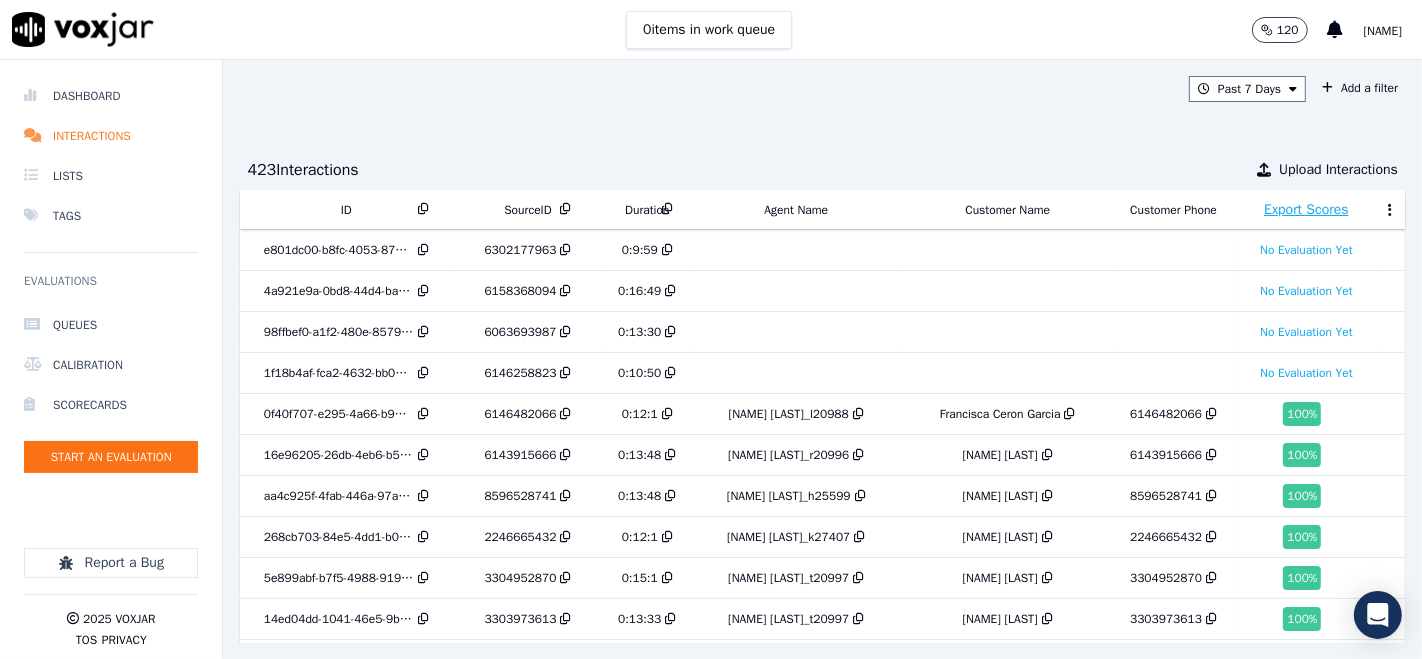 drag, startPoint x: 805, startPoint y: 136, endPoint x: 883, endPoint y: 97, distance: 87.20665 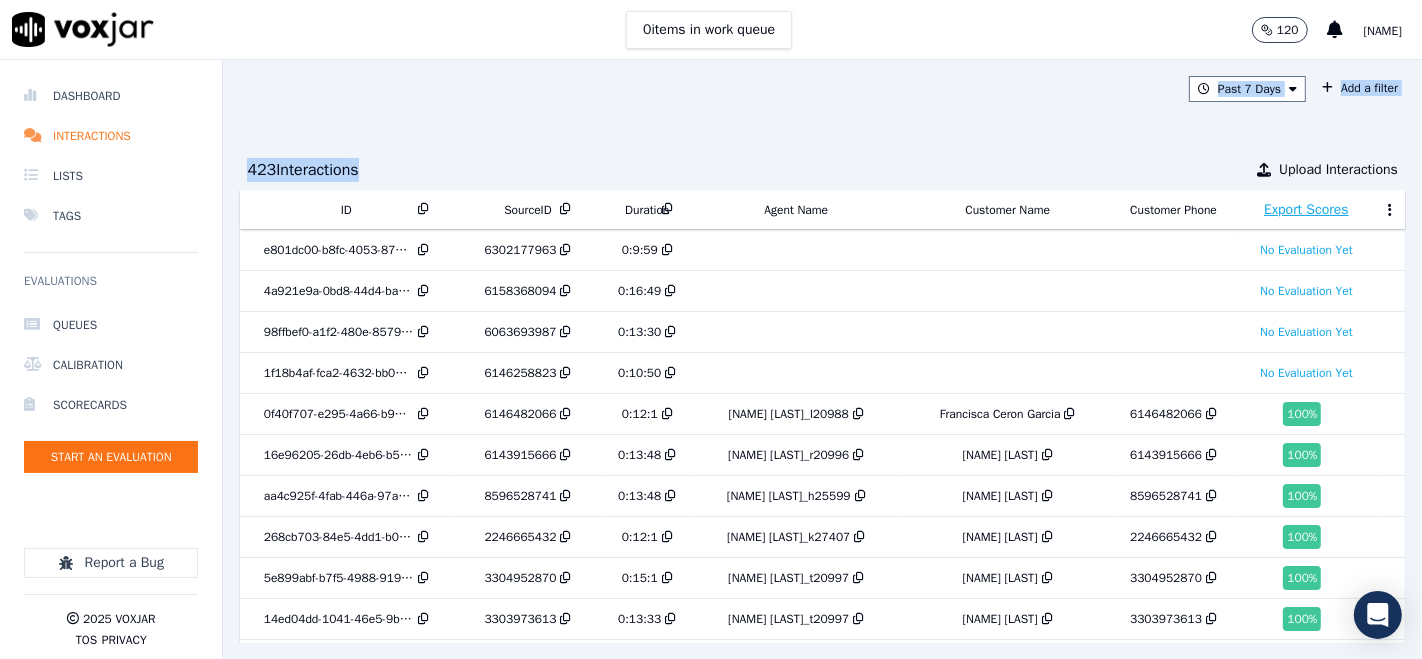 click on "Past 7 Days
Add a filter
423  Interaction s       Upload Interactions     ID   SourceID   Duration   Agent Name   Customer Name   Customer Phone     Export Scores         40bfed3e-f51f-47a9-b563-effcb2059a4c     8153256619.mp3     0:15:41             No Evaluation Yet     9a9d7fa8-94b5-43f9-a4cc-562f769c6a23     8476418586.mp3     0:11:34             No Evaluation Yet     0275e804-db66-4f9f-8ed8-a6f784748609     2166410596.mp3     0:14:31             No Evaluation Yet     b69e902f-98e6-4d23-8b08-121d04bdd183     6308649441.mp3     0:13:19             No Evaluation Yet     4fef3be3-e3ed-42ae-8291-8f28944d247c     7737035146     0:11:30             No Evaluation Yet     9f88aa8a-c940-4a8f-a252-1e32a27fb5a4     8436024540     0:12:54             No Evaluation Yet     da10fdc3-3488-4e27-b189-76720f1344a3     7162517893     0:13:7             No Evaluation Yet     91d616e0-8973-41c8-9e0e-f9cdd6576fd8     7792059484     0:12:25             No Evaluation Yet         8155050921" at bounding box center [822, 359] 